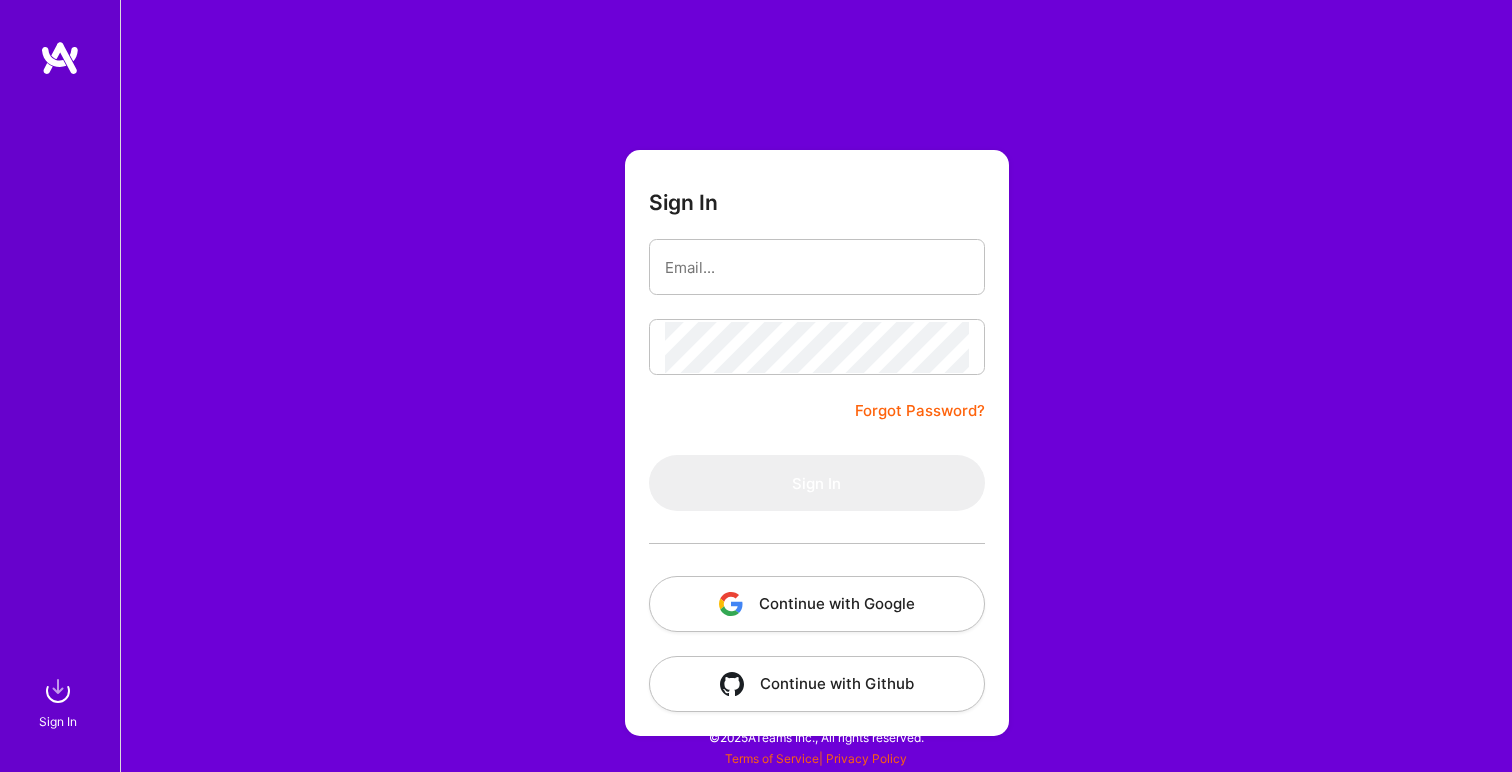 scroll, scrollTop: 0, scrollLeft: 0, axis: both 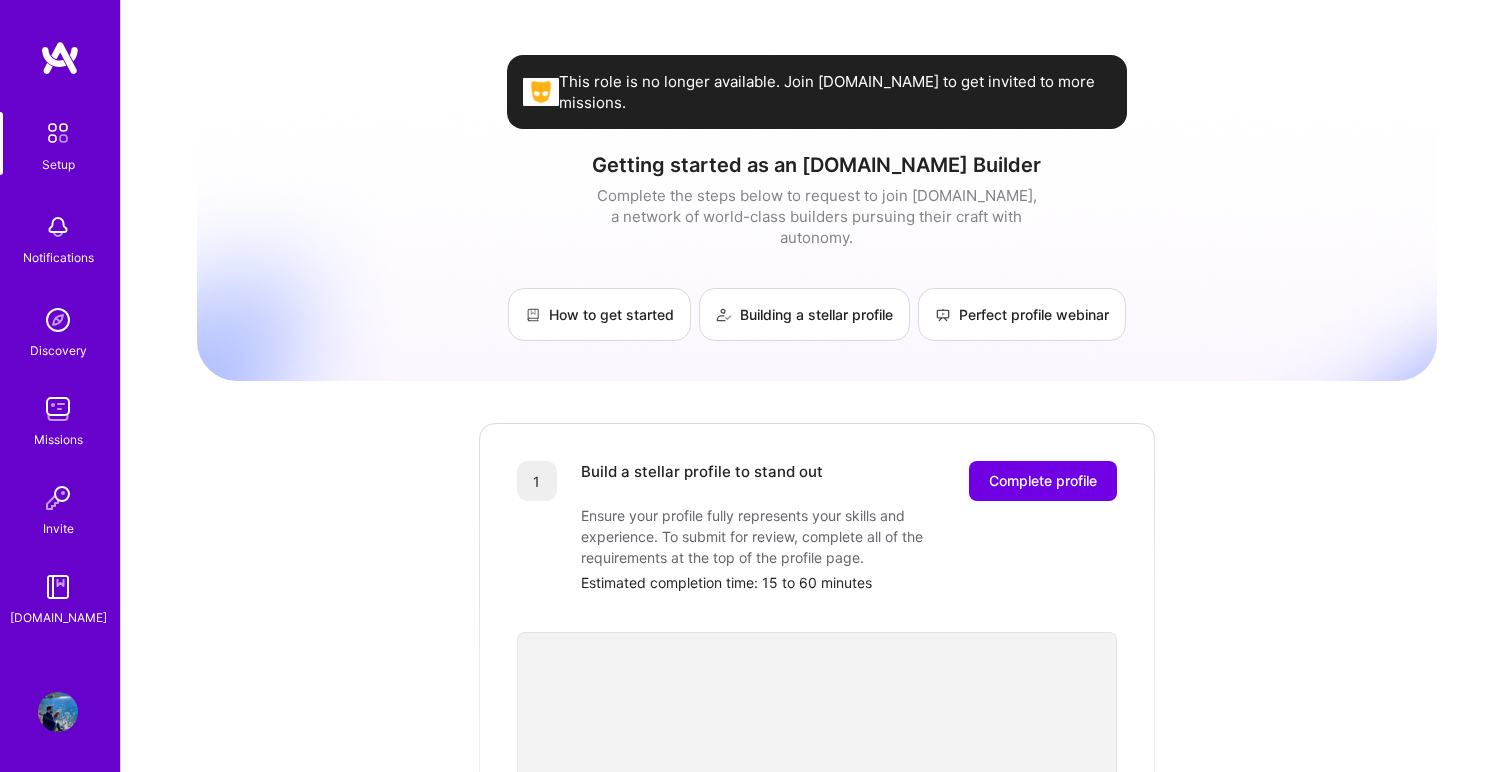 click at bounding box center (541, 91) 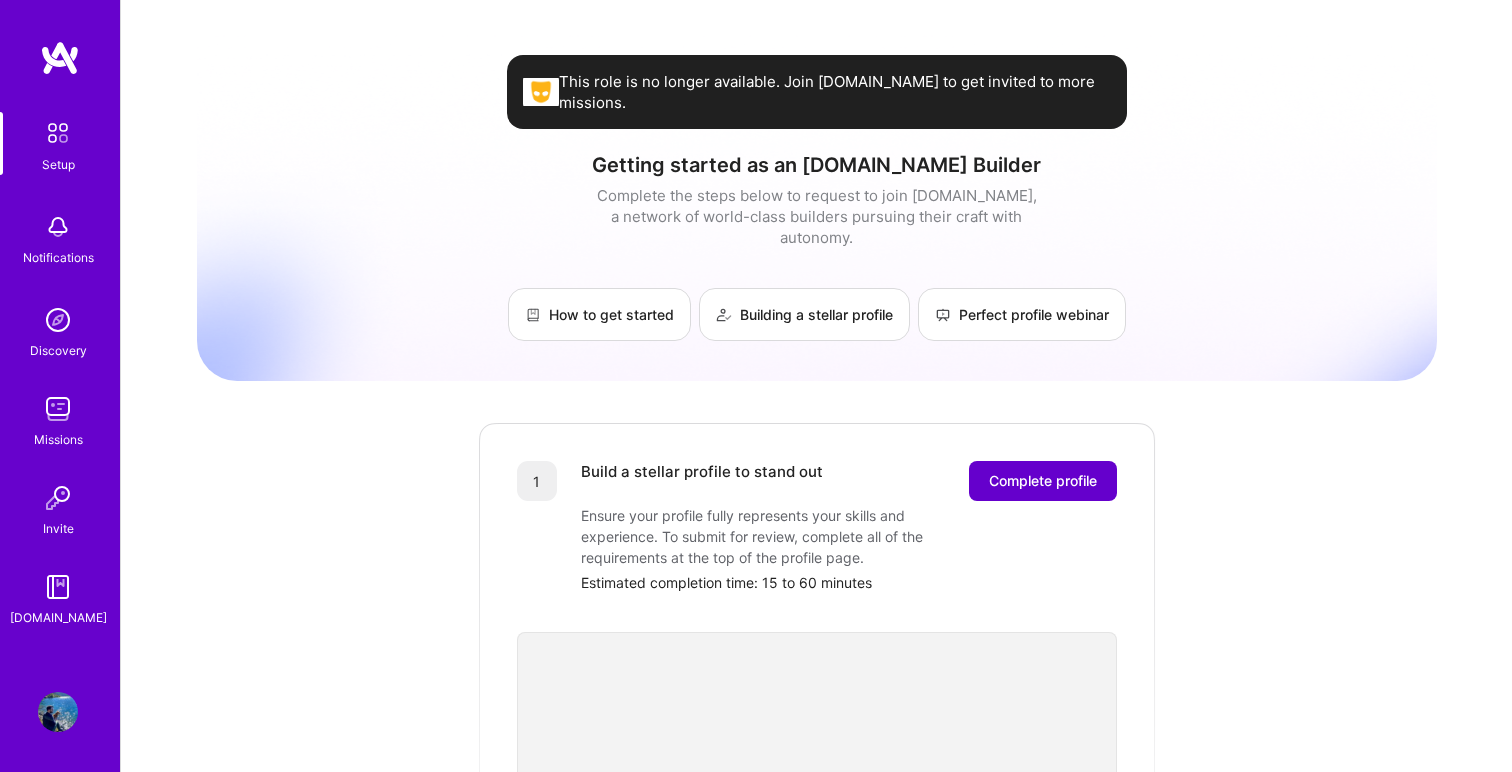 click on "Complete profile" at bounding box center [1043, 481] 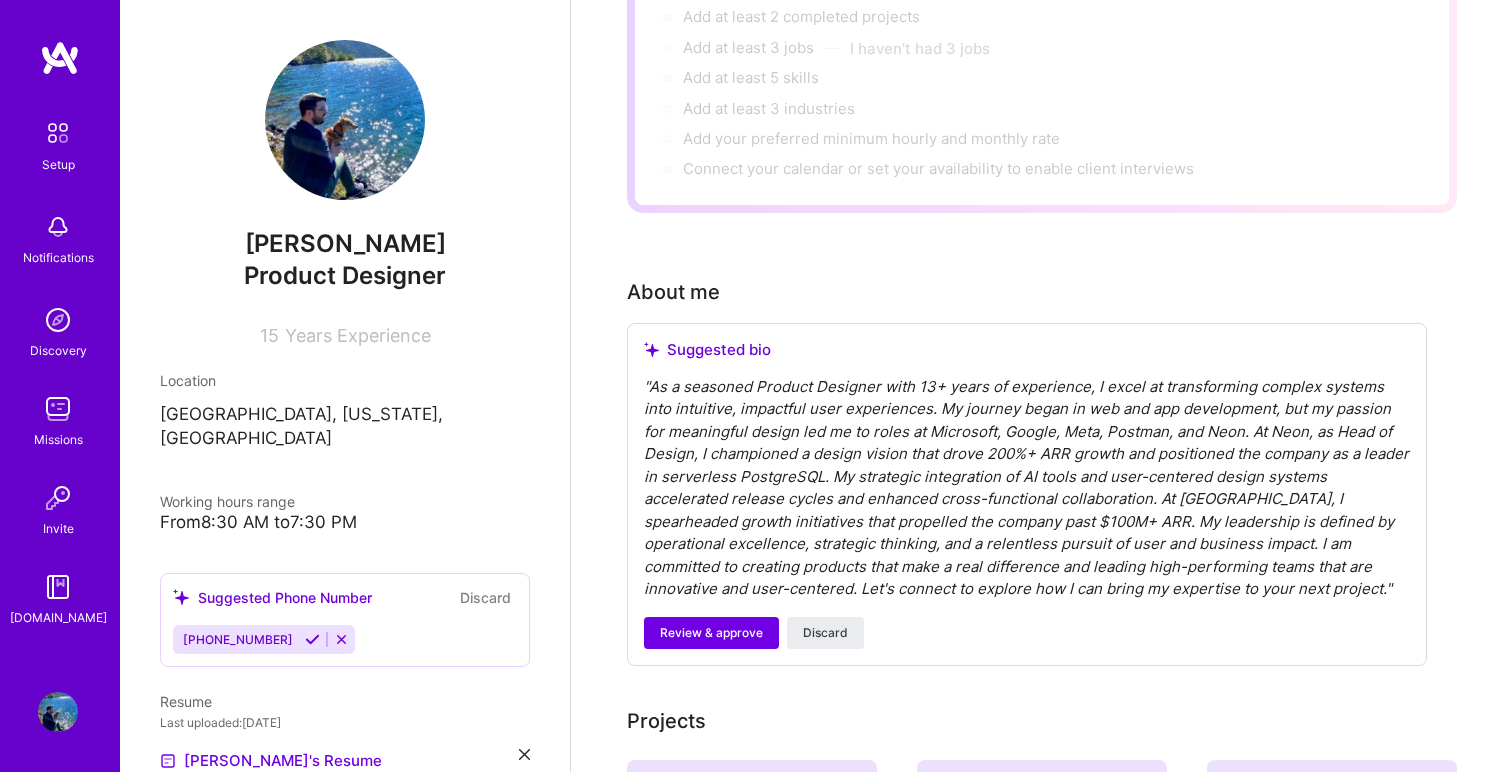 scroll, scrollTop: 372, scrollLeft: 0, axis: vertical 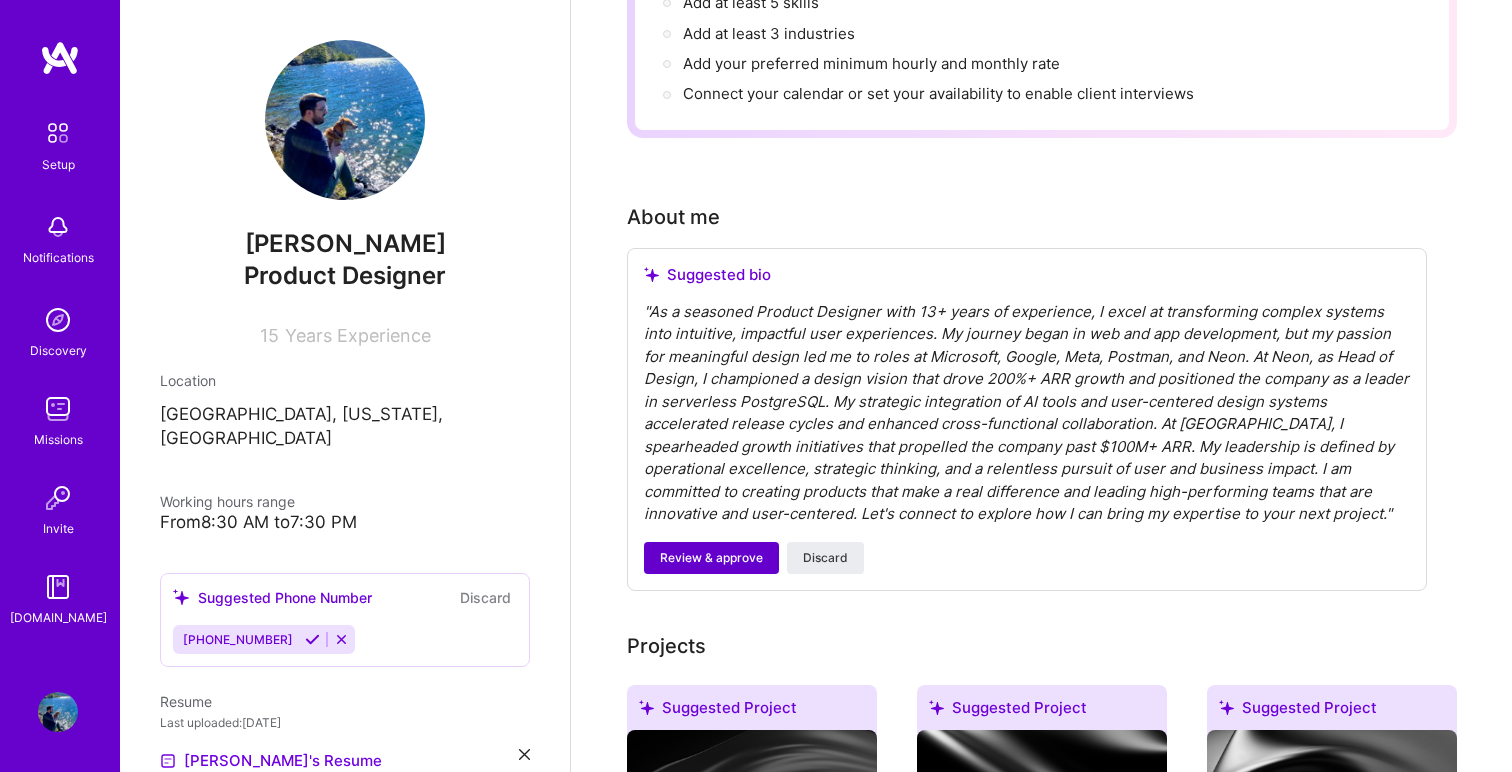 click on "Review & approve" at bounding box center [711, 558] 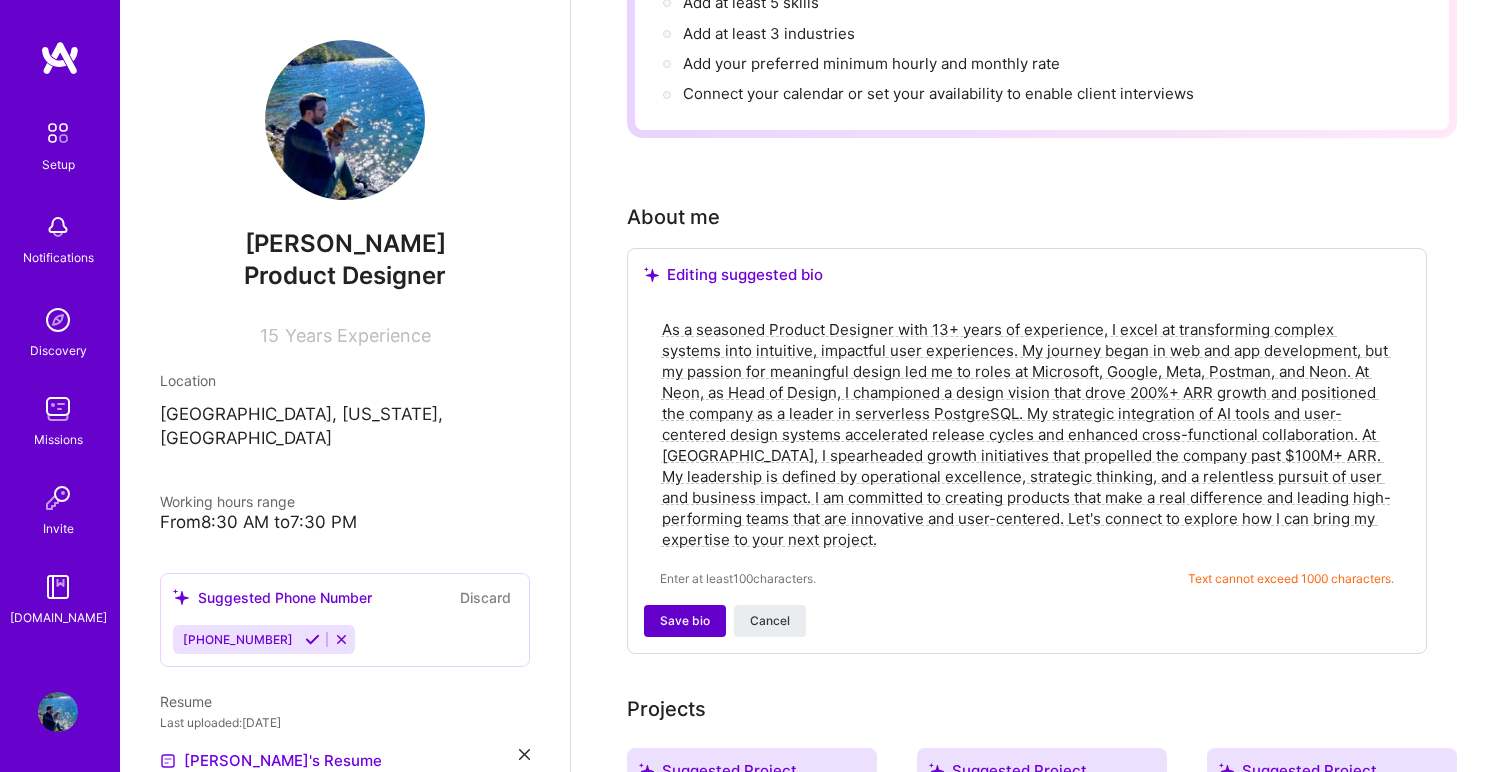 click on "Save bio" at bounding box center (685, 621) 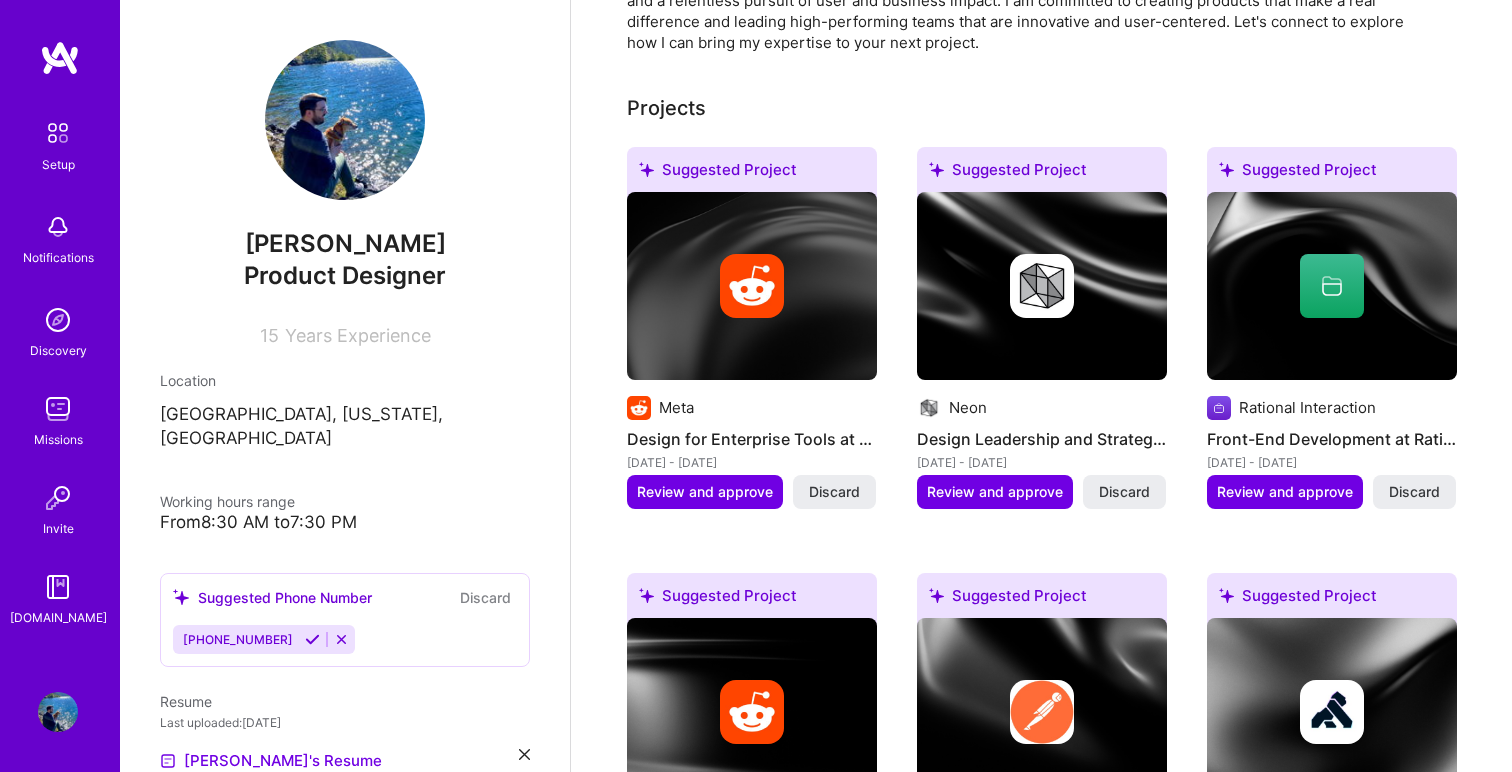 scroll, scrollTop: 748, scrollLeft: 0, axis: vertical 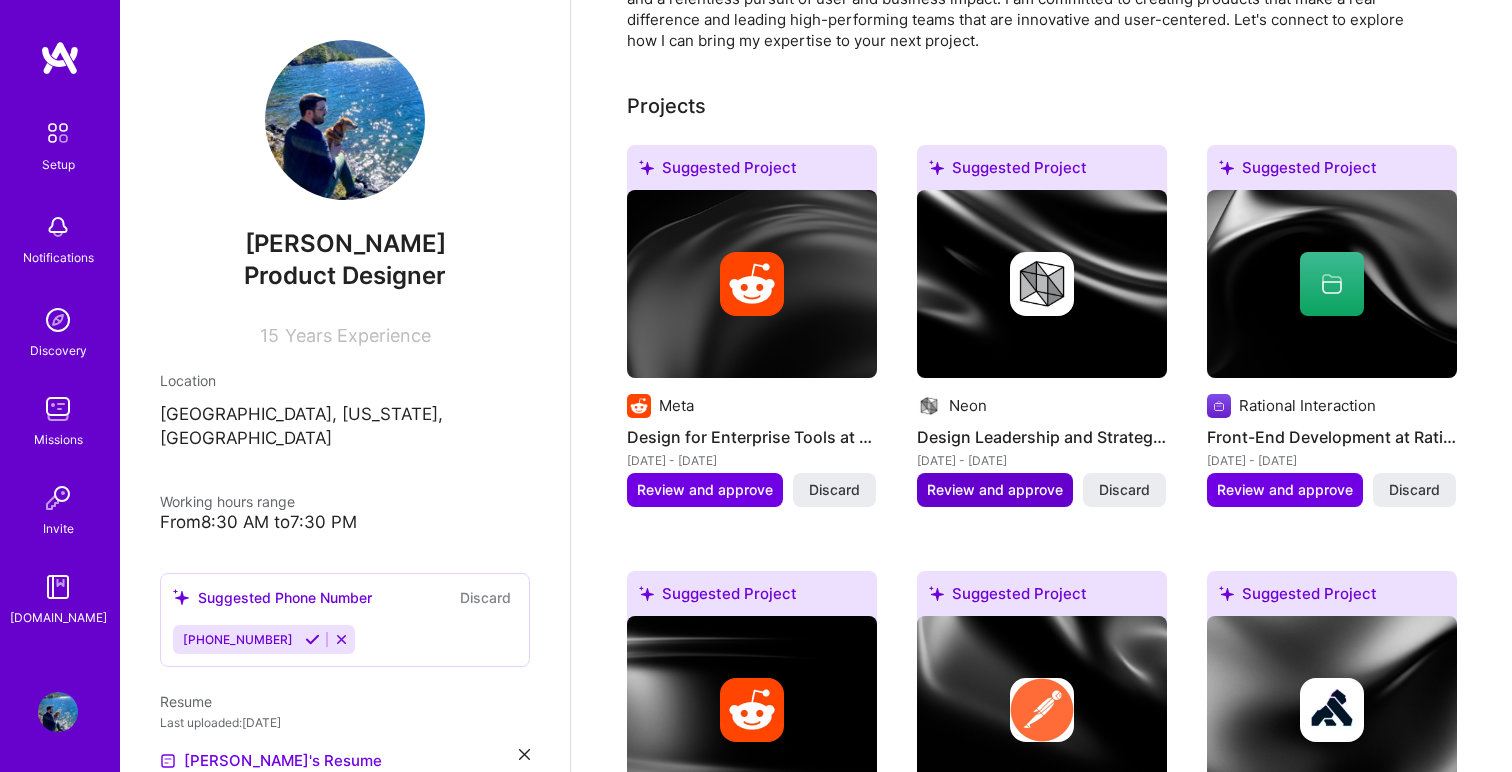 click on "Review and approve" at bounding box center (995, 490) 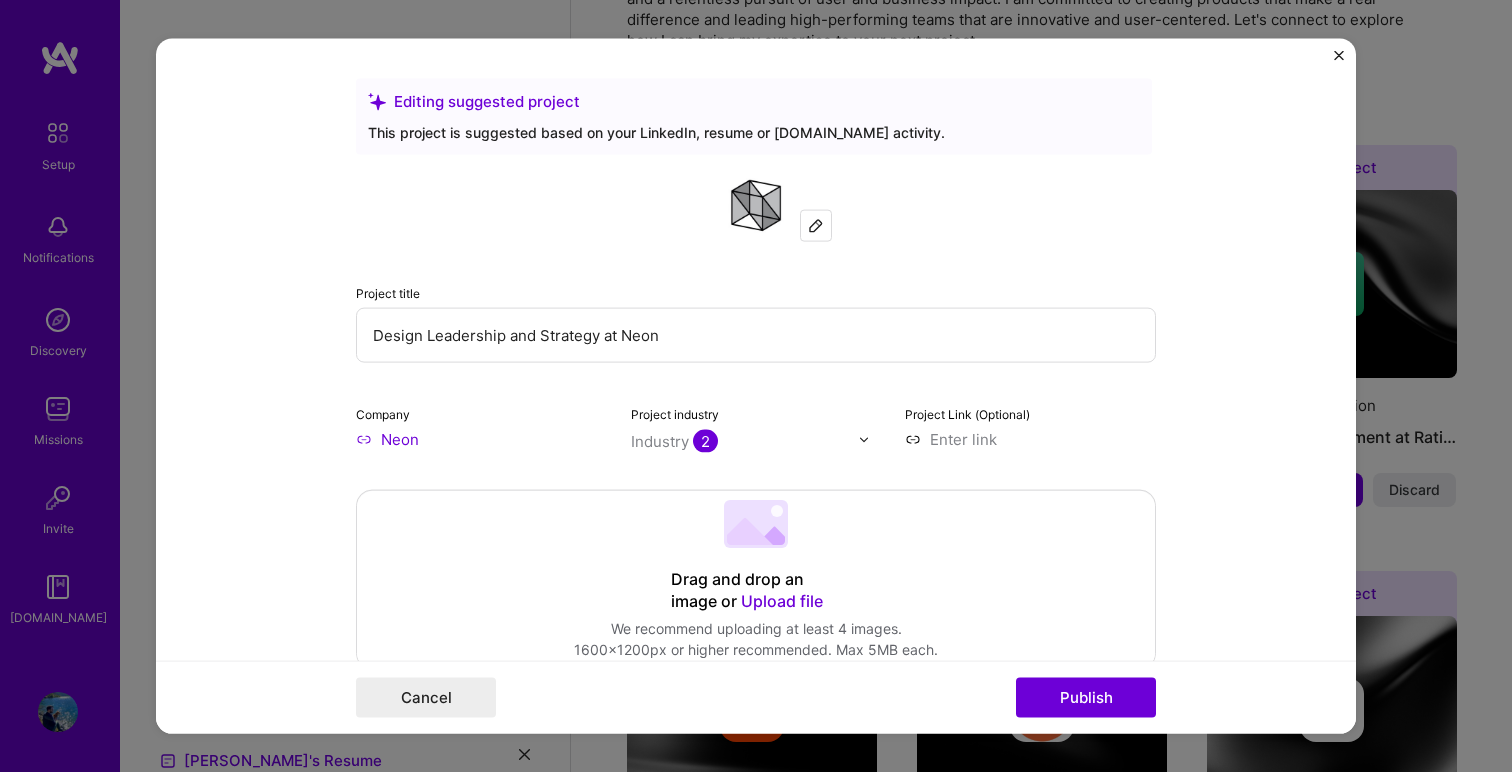 click on "Design Leadership and Strategy at Neon" at bounding box center [756, 335] 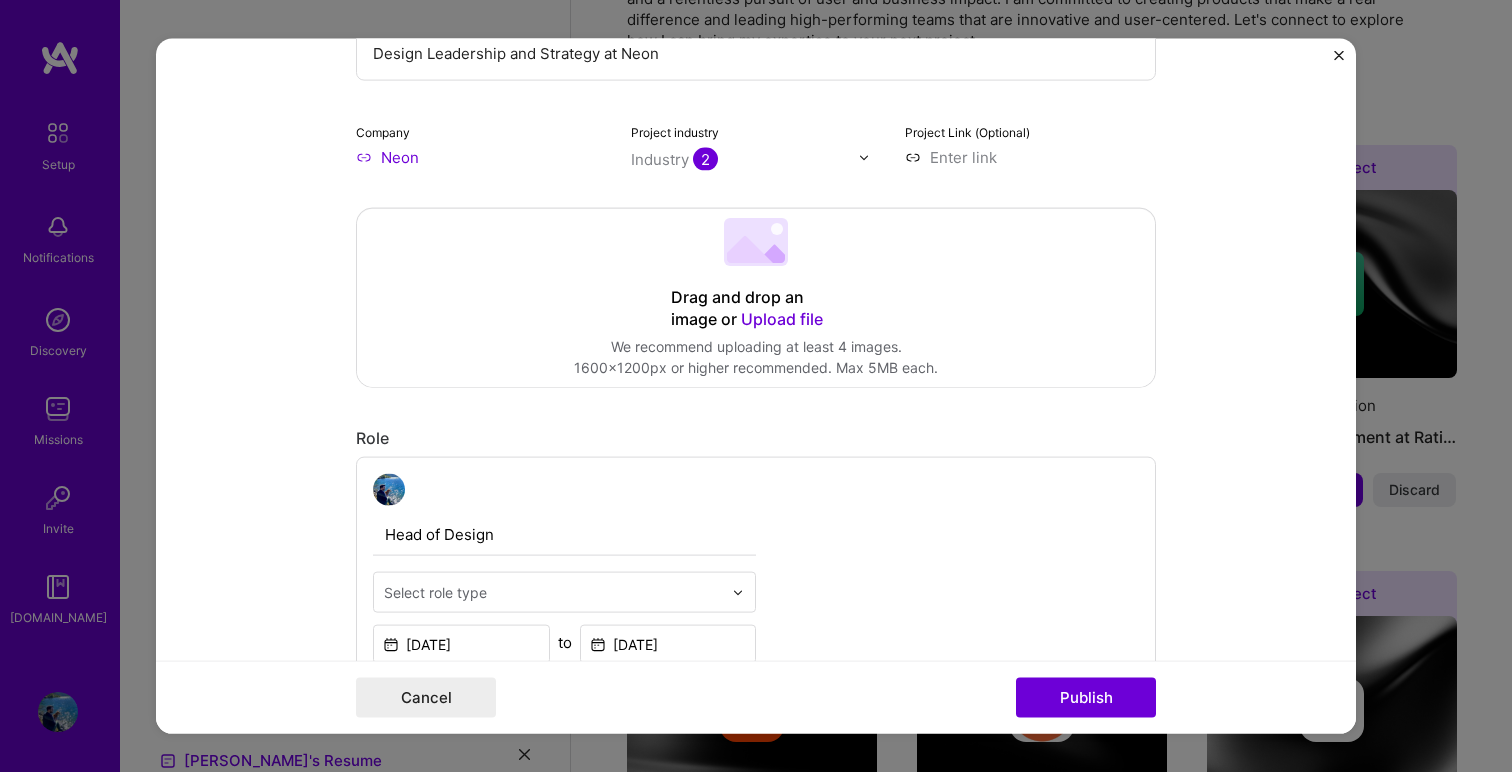 scroll, scrollTop: 259, scrollLeft: 0, axis: vertical 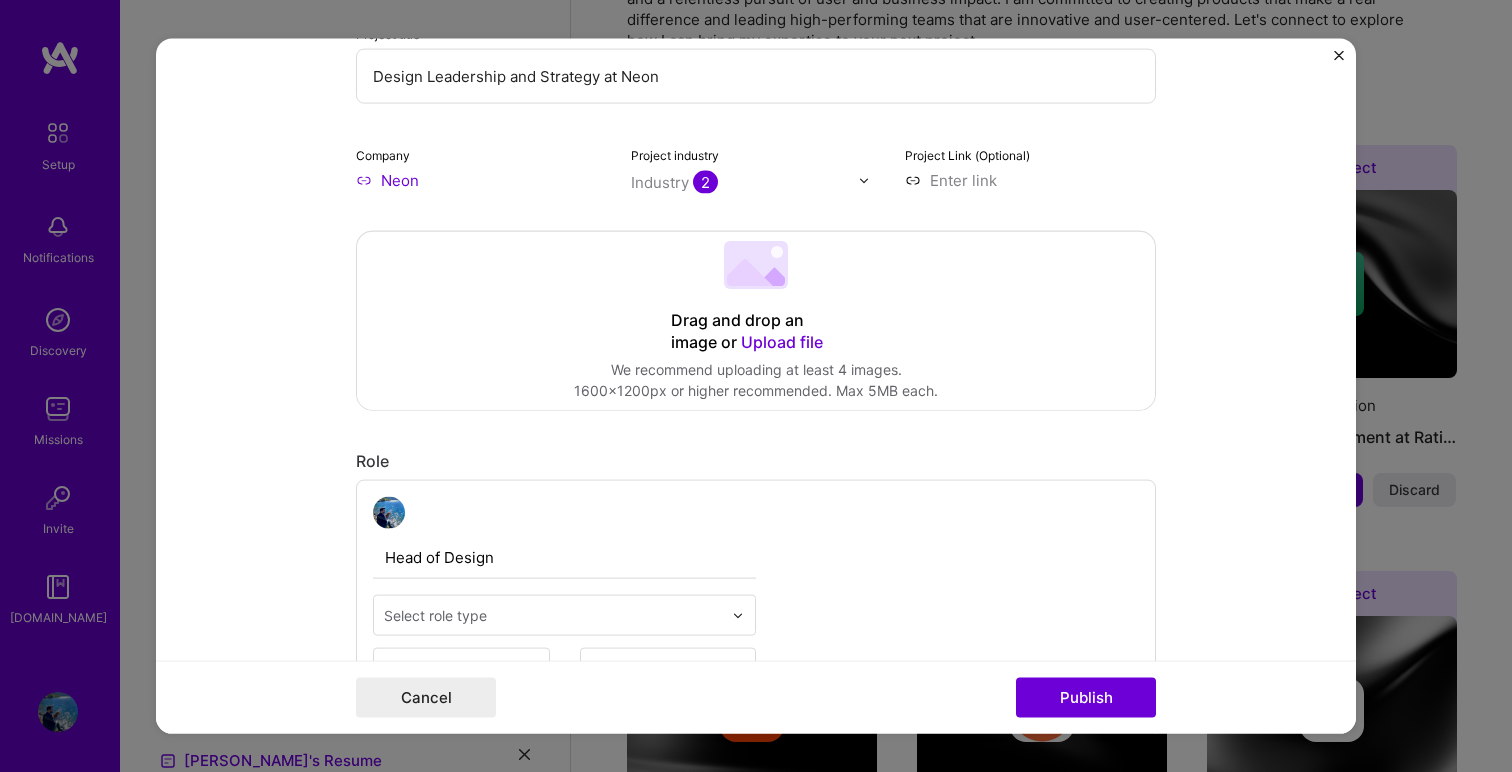 click on "Editing suggested project This project is suggested based on your LinkedIn, resume or [DOMAIN_NAME] activity. Project title Design Leadership and Strategy at Neon Company Neon
Project industry Industry 2 Project Link (Optional)
Drag and drop an image or   Upload file Upload file We recommend uploading at least 4 images. 1600x1200px or higher recommended. Max 5MB each. Role Head of Design Select role type [DATE]
to [DATE]
I’m still working on this project Skills used — Add up to 12 skills Any new skills will be added to your profile. Enter skills... 1 Product Strategy 1 2 3 4 5 Did this role require you to manage team members? (Optional) Yes, I managed — team members. Were you involved from inception to launch (0  ->  1)? (Optional) Zero to one is creation and development of a unique product from the ground up. I was involved in zero to one with this project Project details   365" at bounding box center [756, 386] 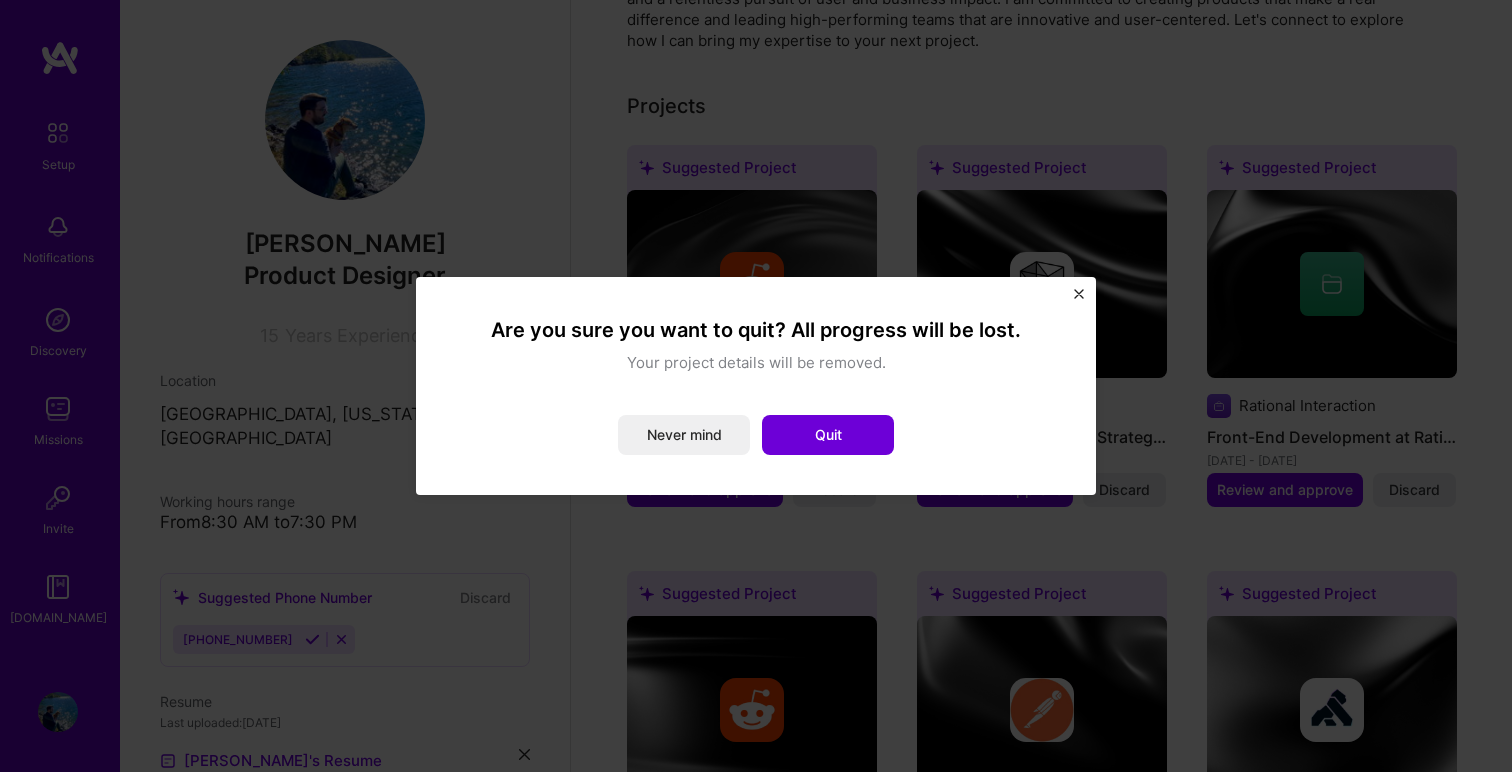 click at bounding box center (1079, 294) 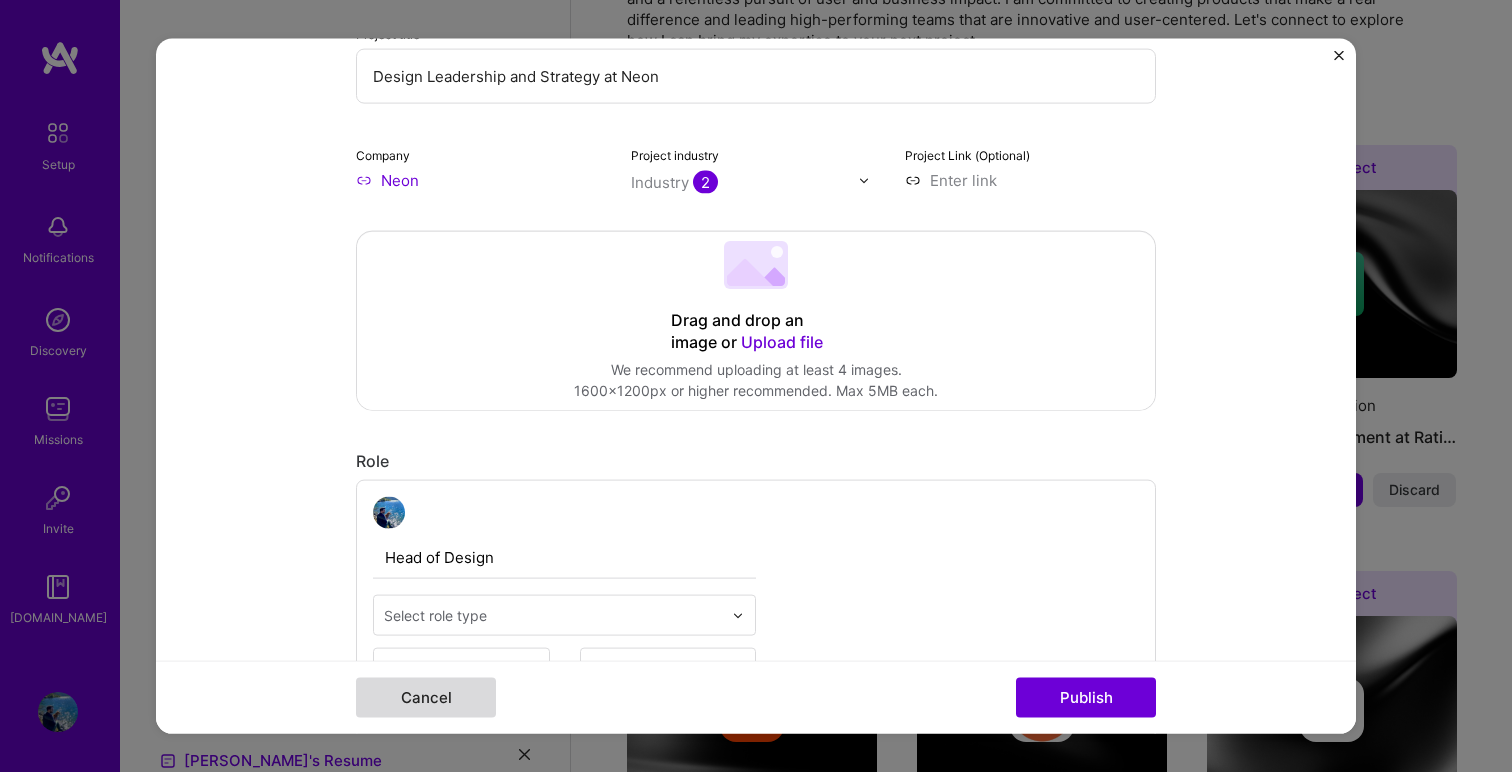 click on "Cancel" at bounding box center (426, 697) 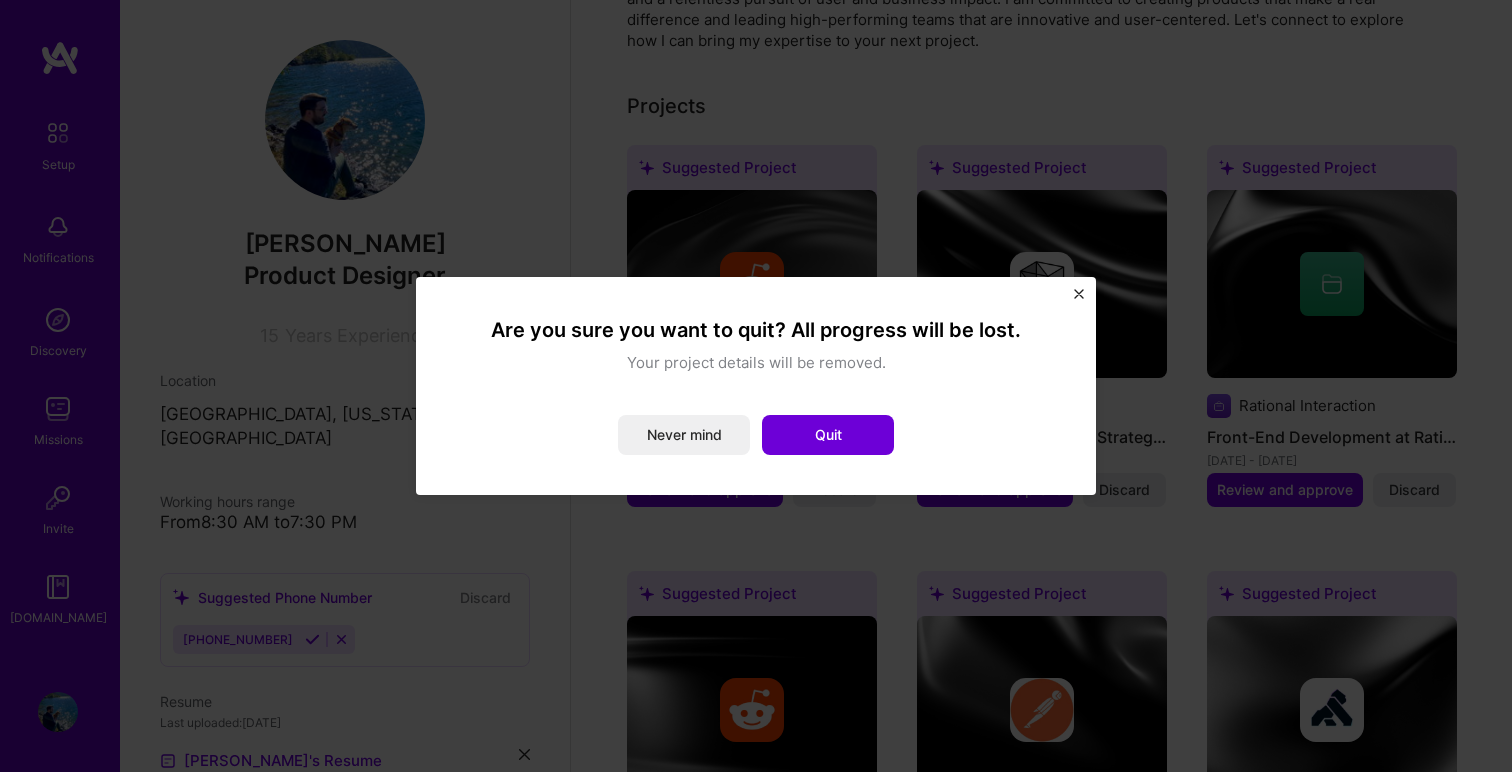 click on "Are you sure you want to quit? All progress will be lost. Your project details will be removed. Never mind Quit" at bounding box center [756, 386] 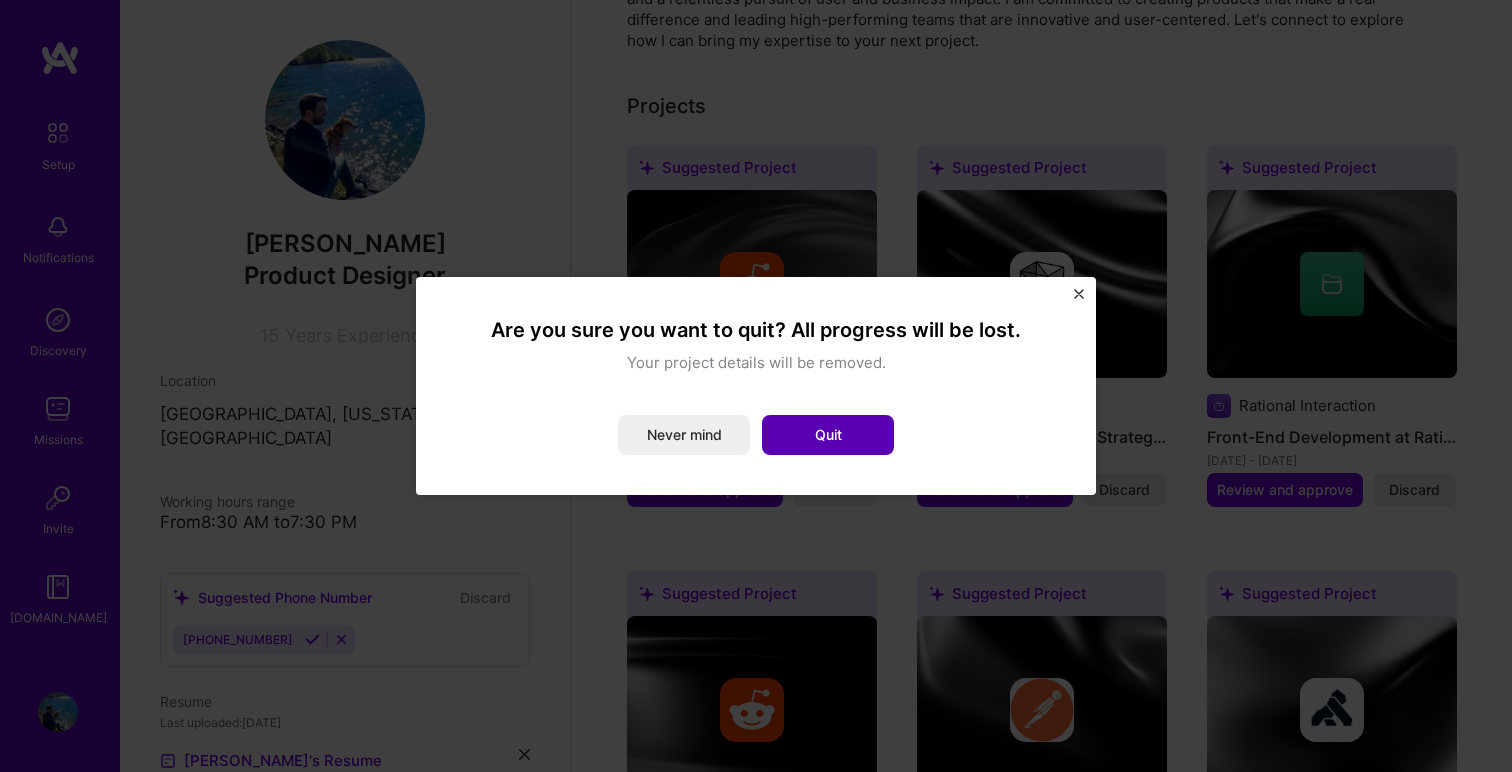 click on "Quit" at bounding box center [828, 435] 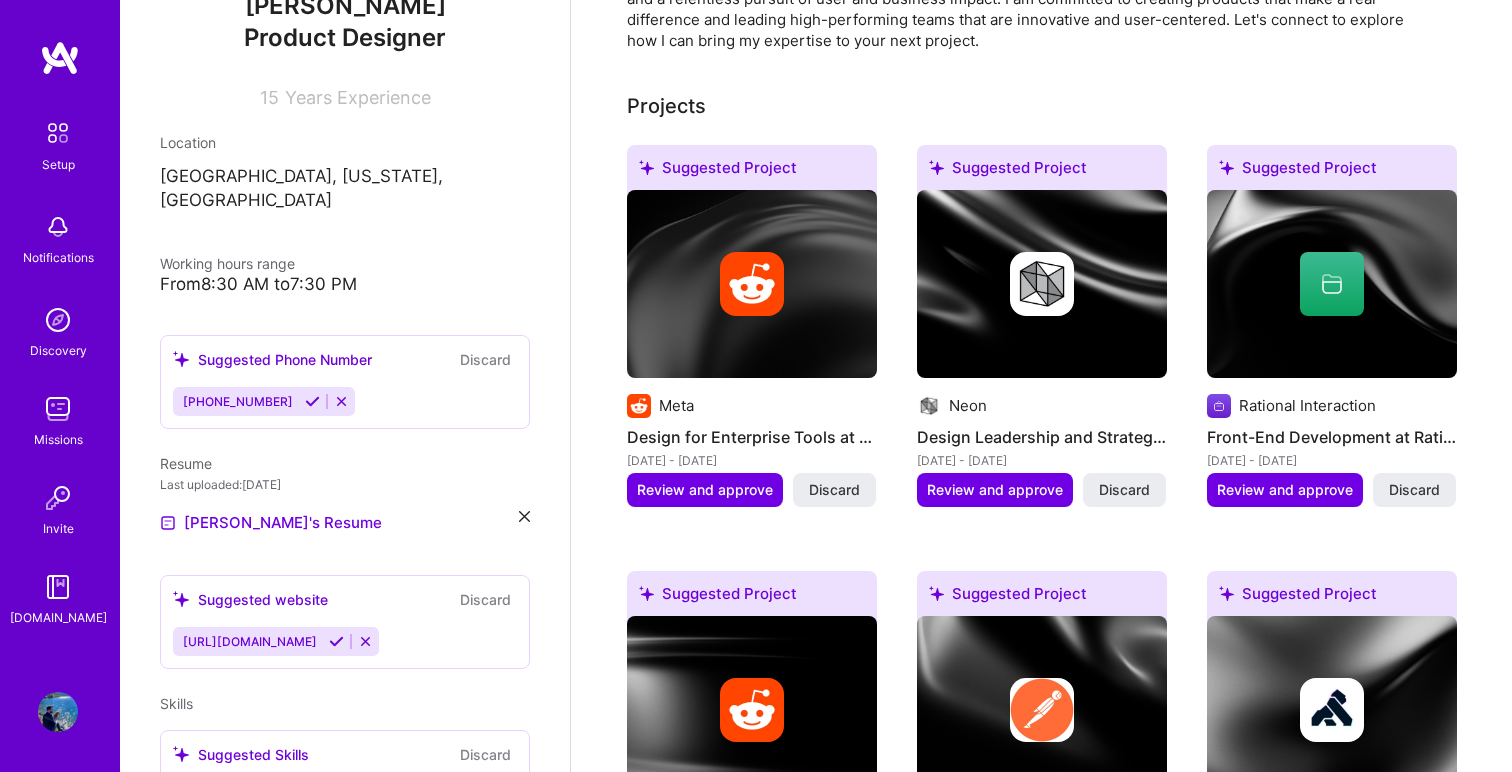 scroll, scrollTop: 247, scrollLeft: 0, axis: vertical 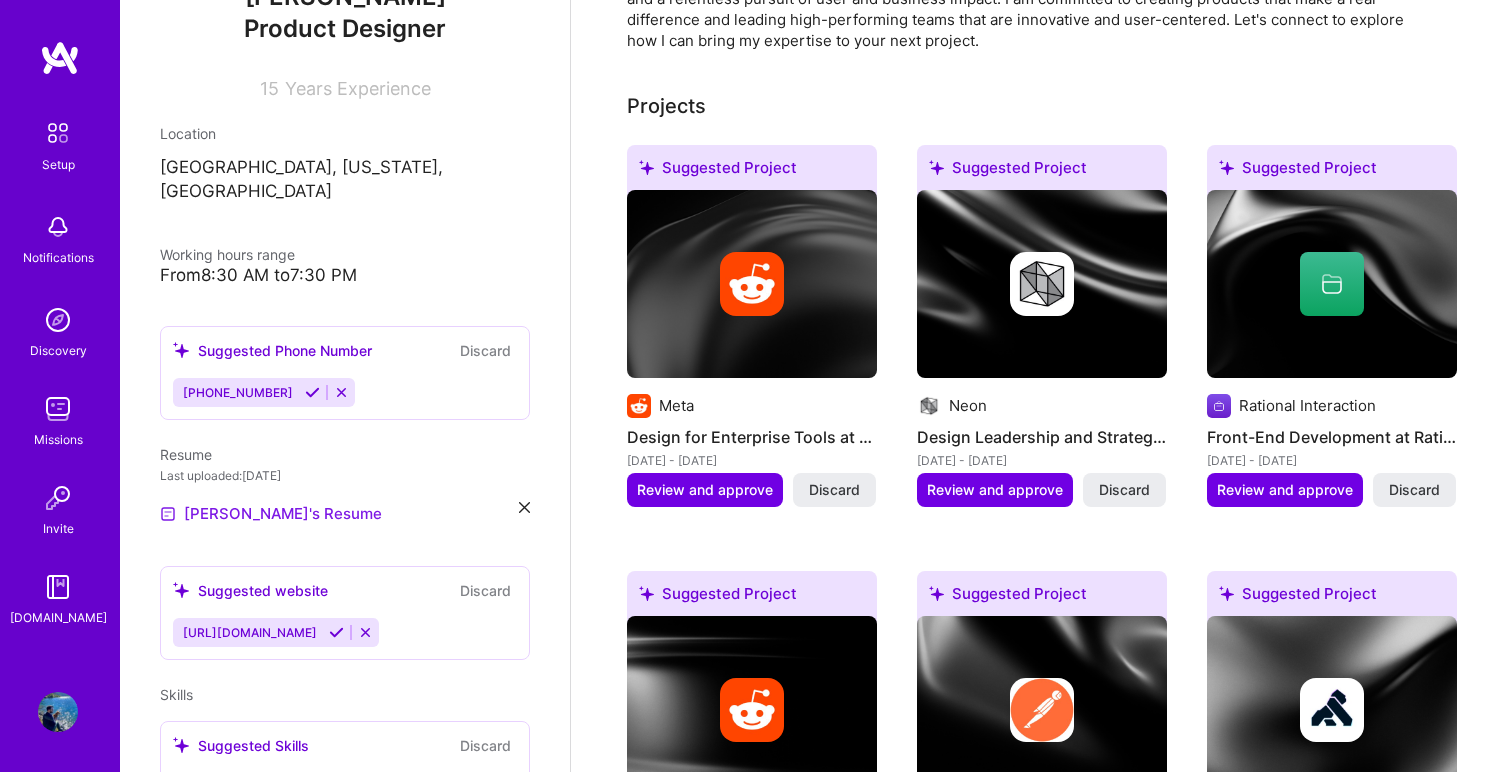 click on "[PERSON_NAME]'s Resume" at bounding box center [271, 514] 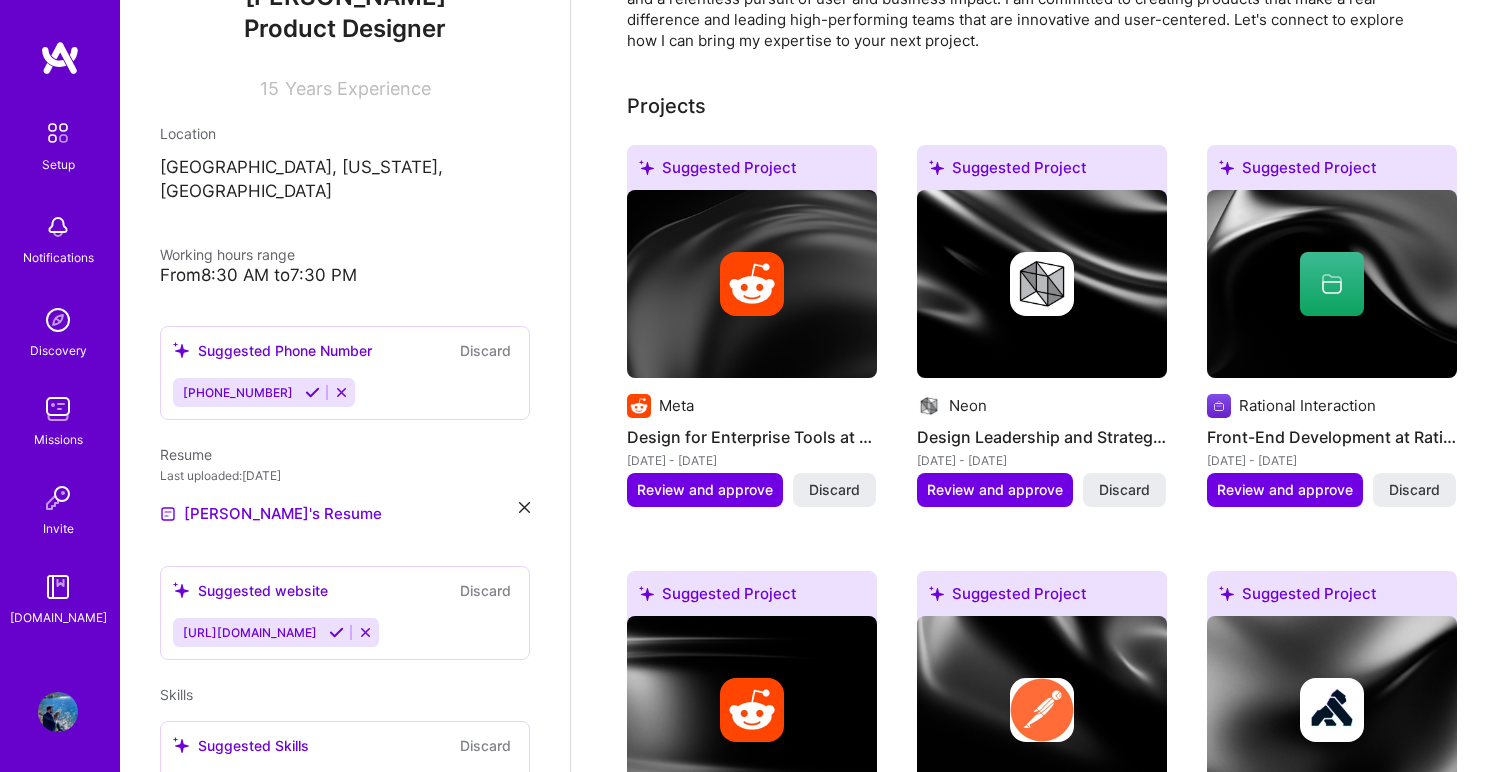click at bounding box center [524, 507] 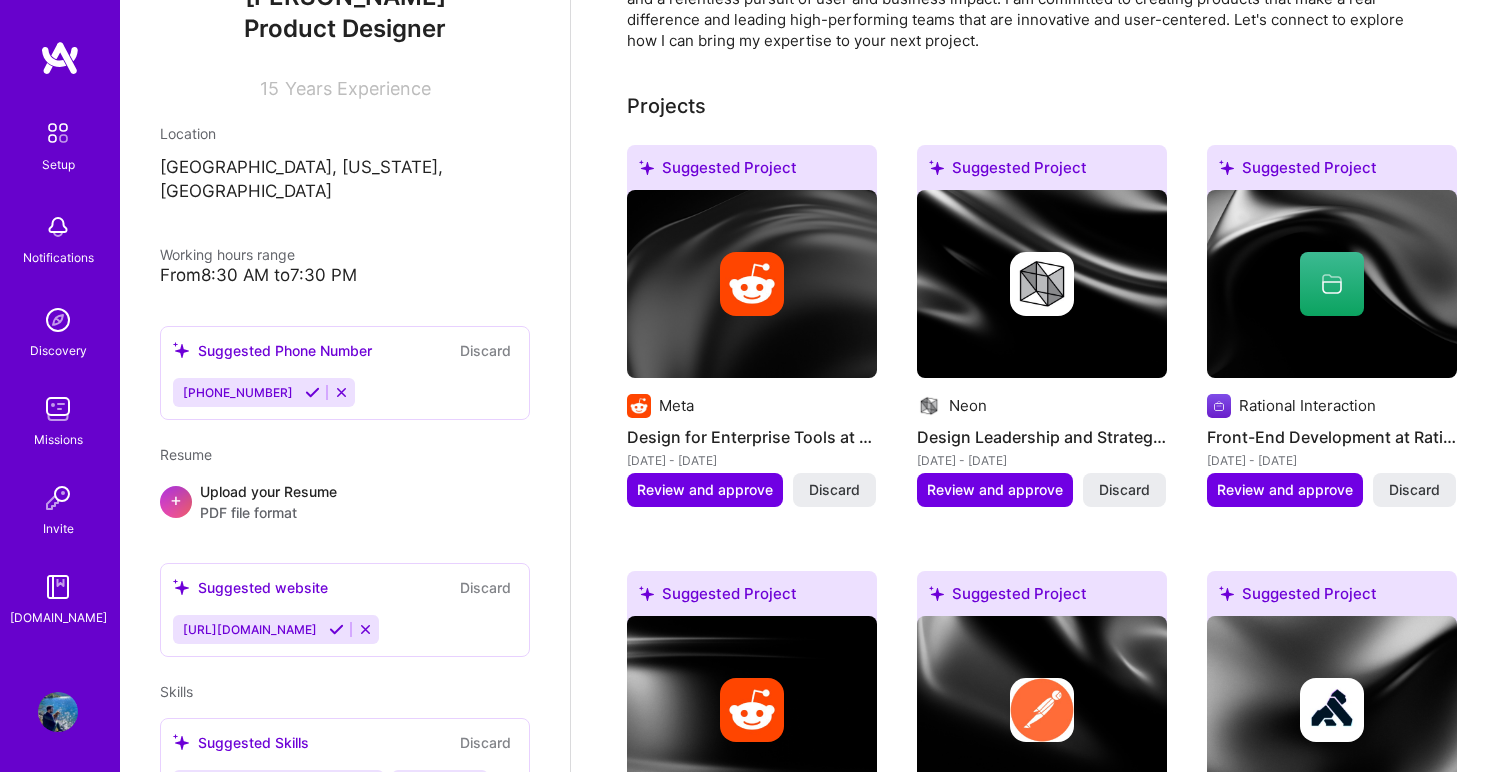 click on "PDF file format" at bounding box center [268, 512] 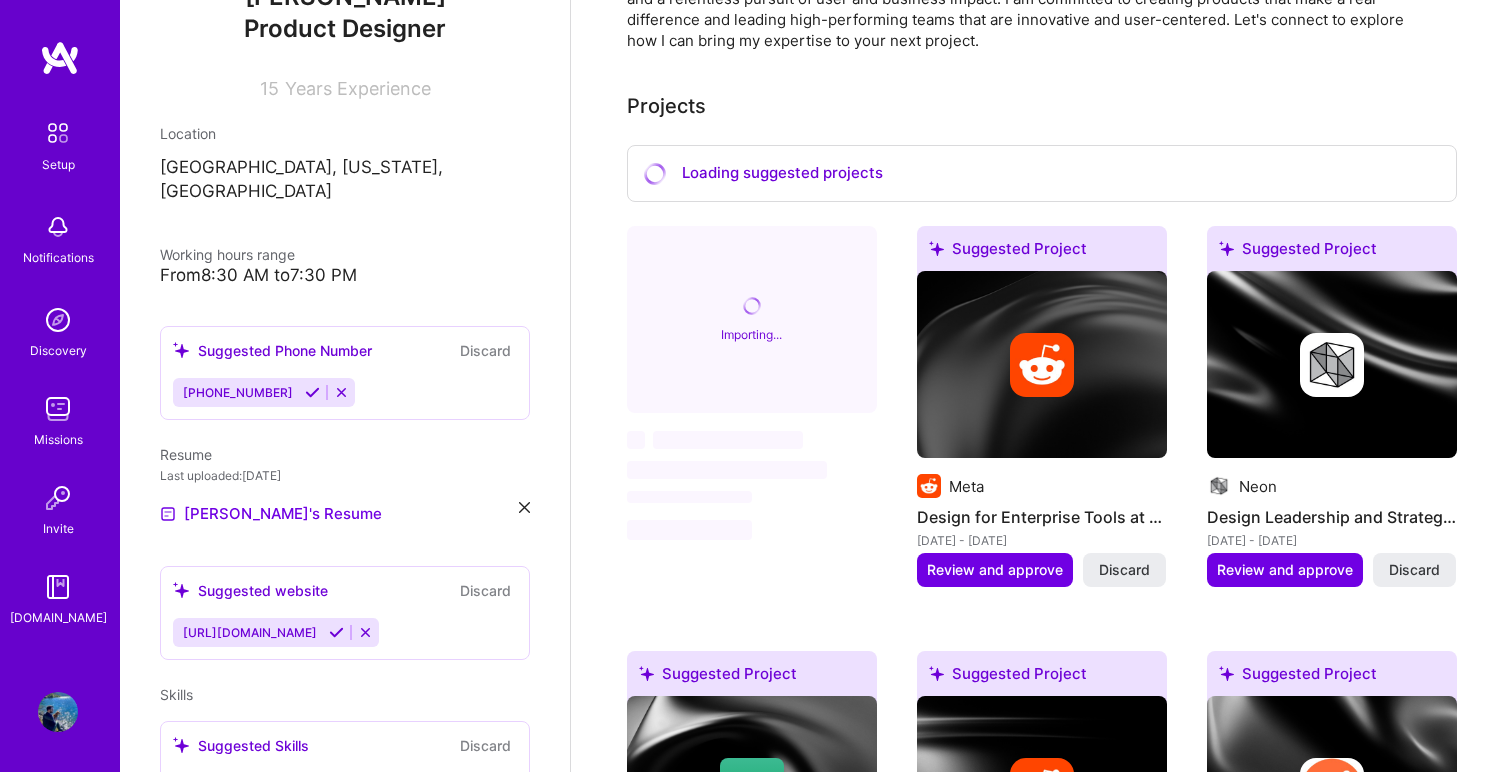 click on "From  8:30 AM    to  7:30 PM" at bounding box center [345, 275] 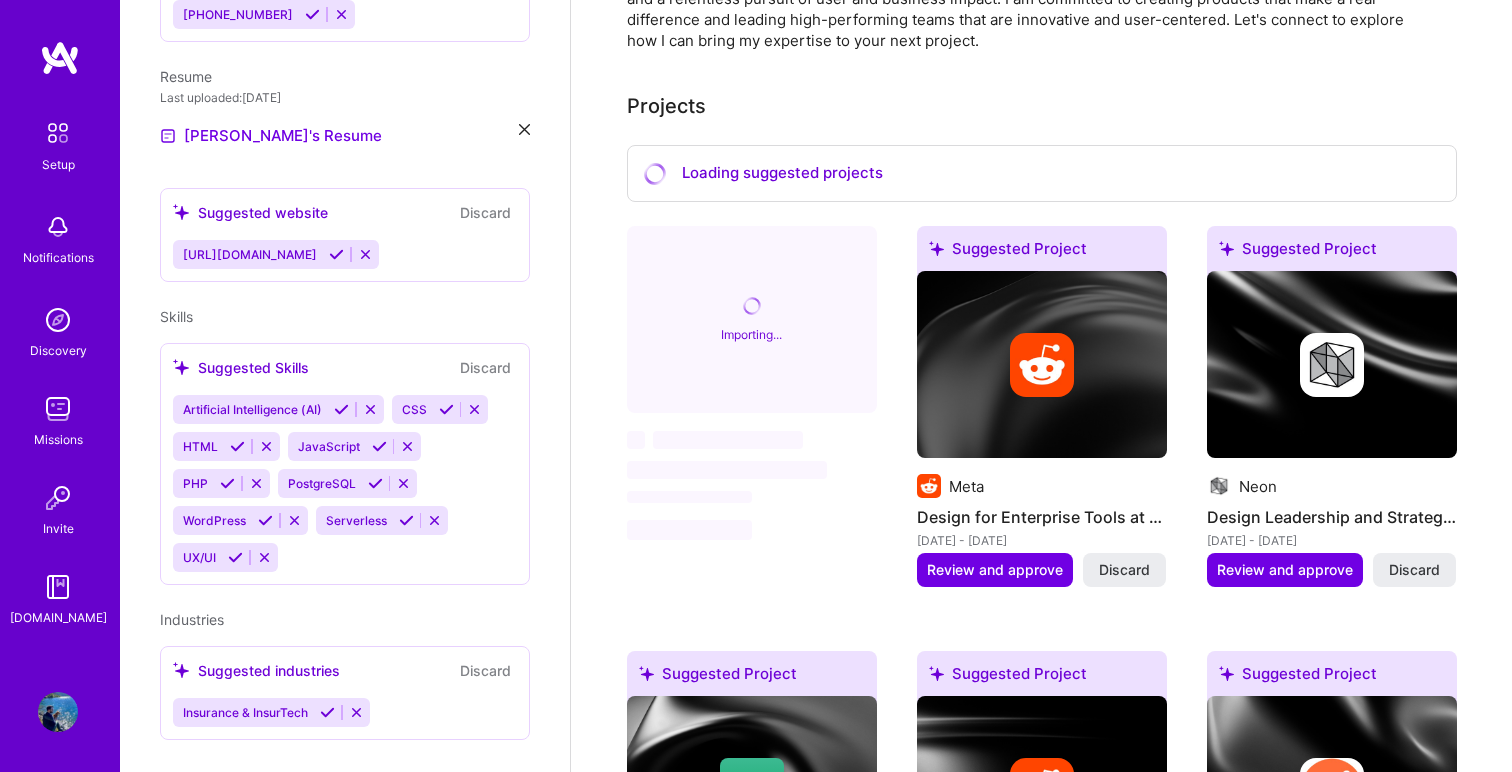 scroll, scrollTop: 634, scrollLeft: 0, axis: vertical 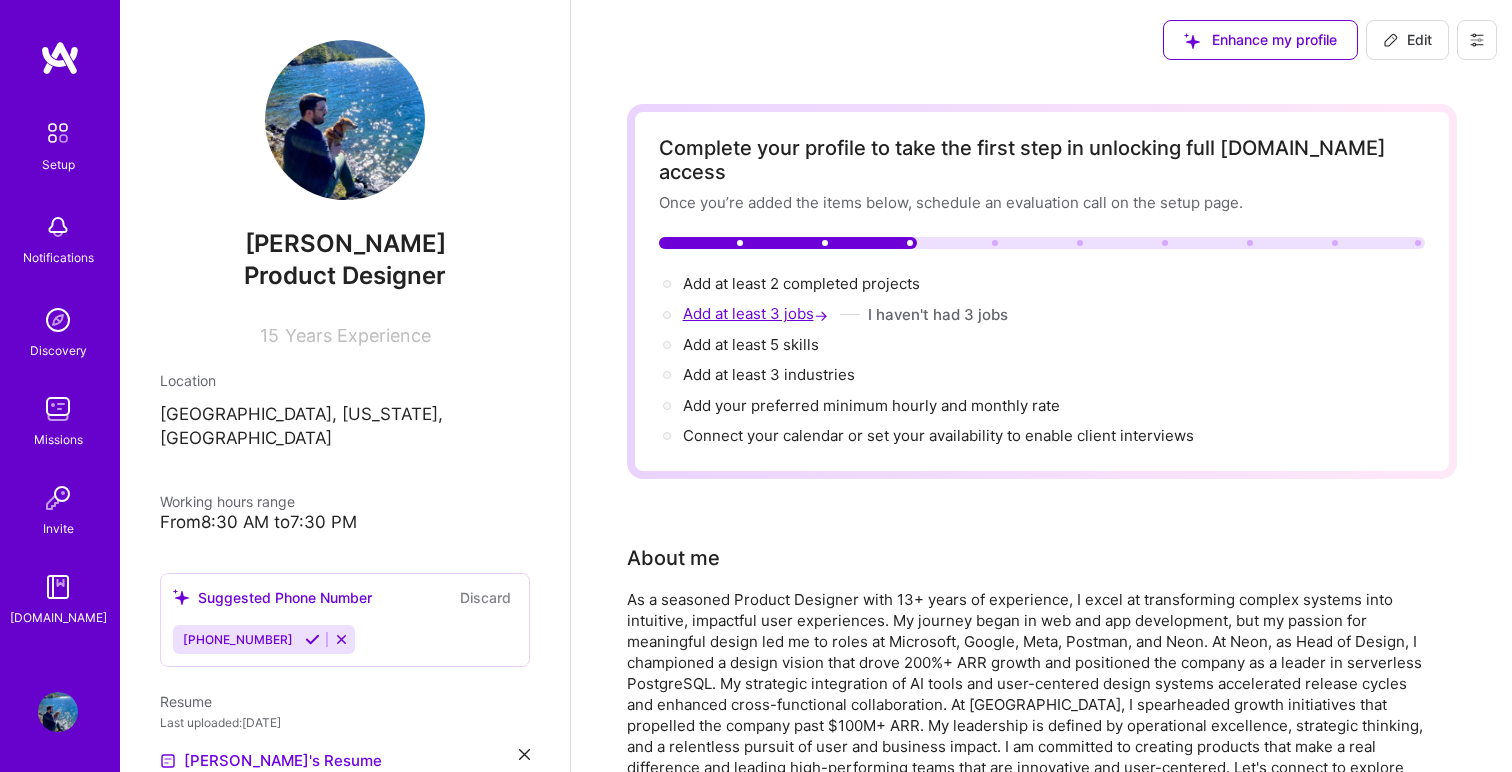 click on "Add at least 3 jobs  →" at bounding box center [757, 313] 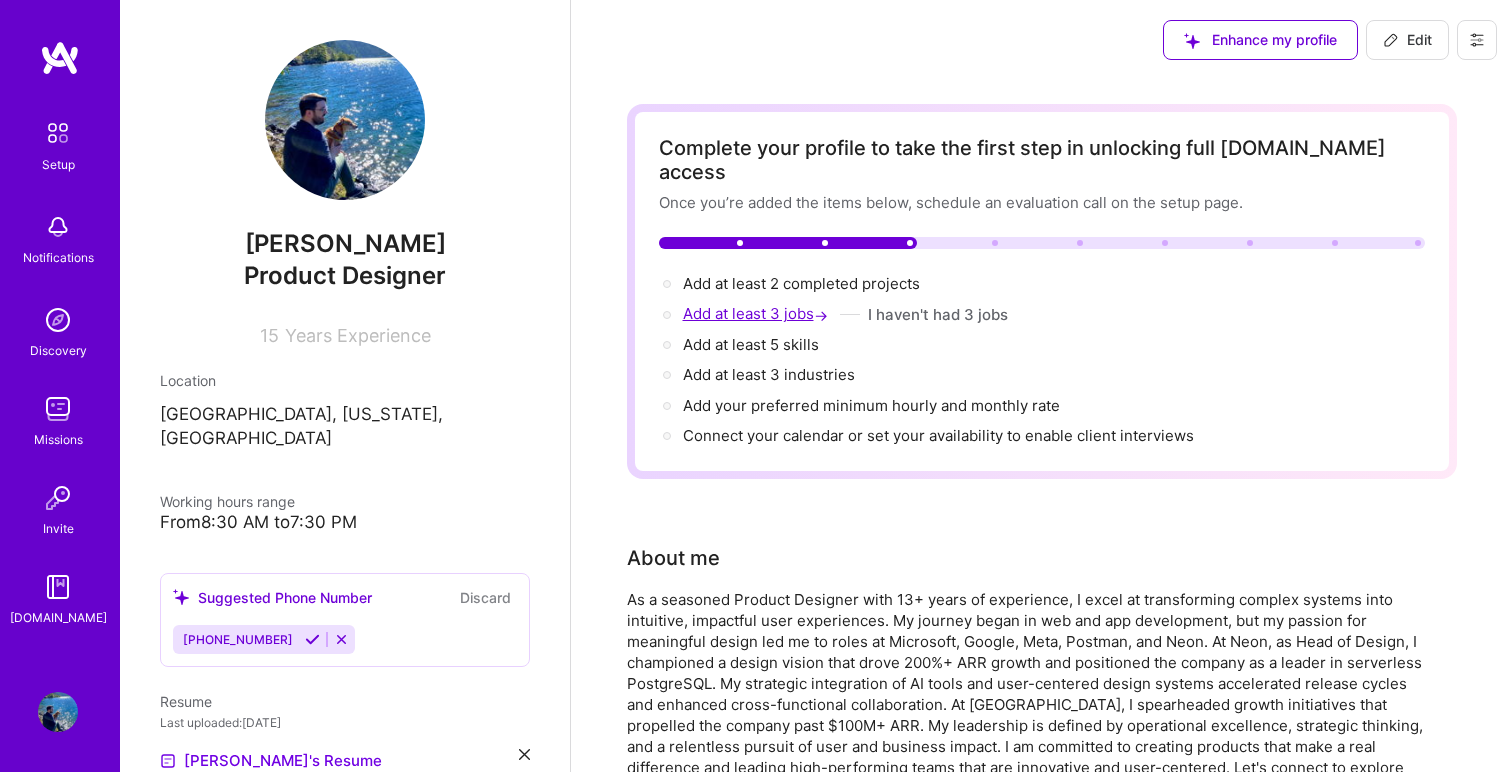 scroll, scrollTop: 1374, scrollLeft: 0, axis: vertical 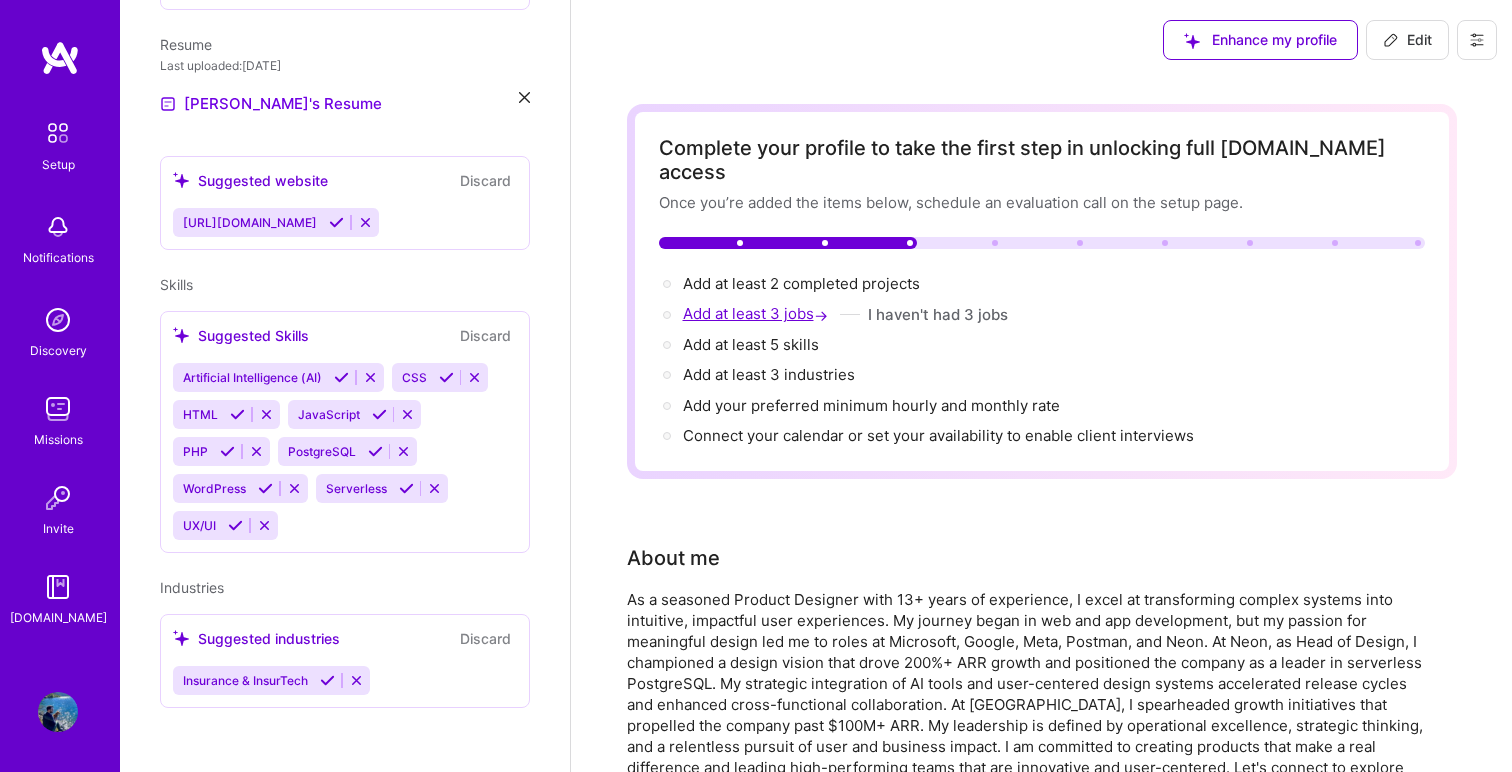 select on "US" 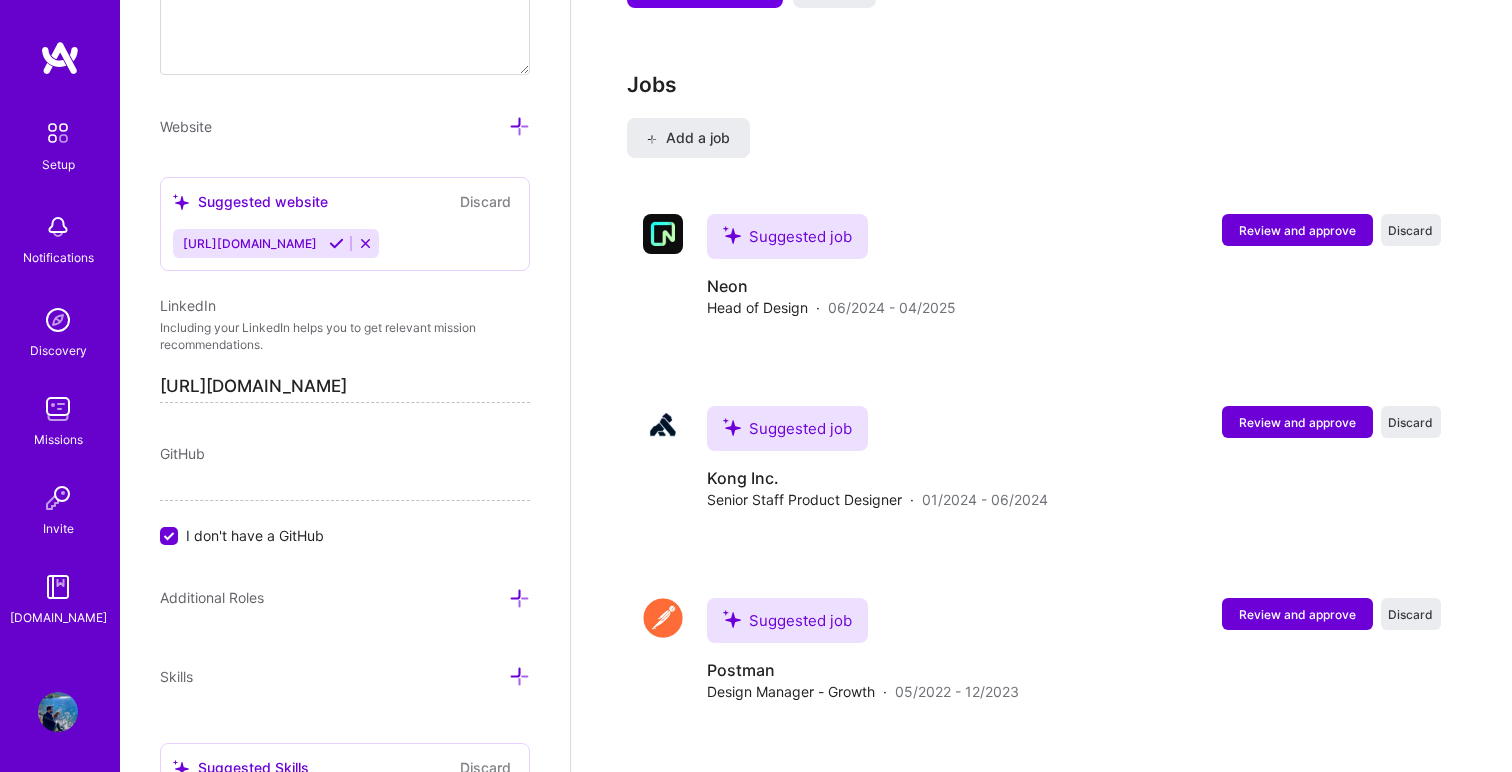 scroll, scrollTop: 3536, scrollLeft: 0, axis: vertical 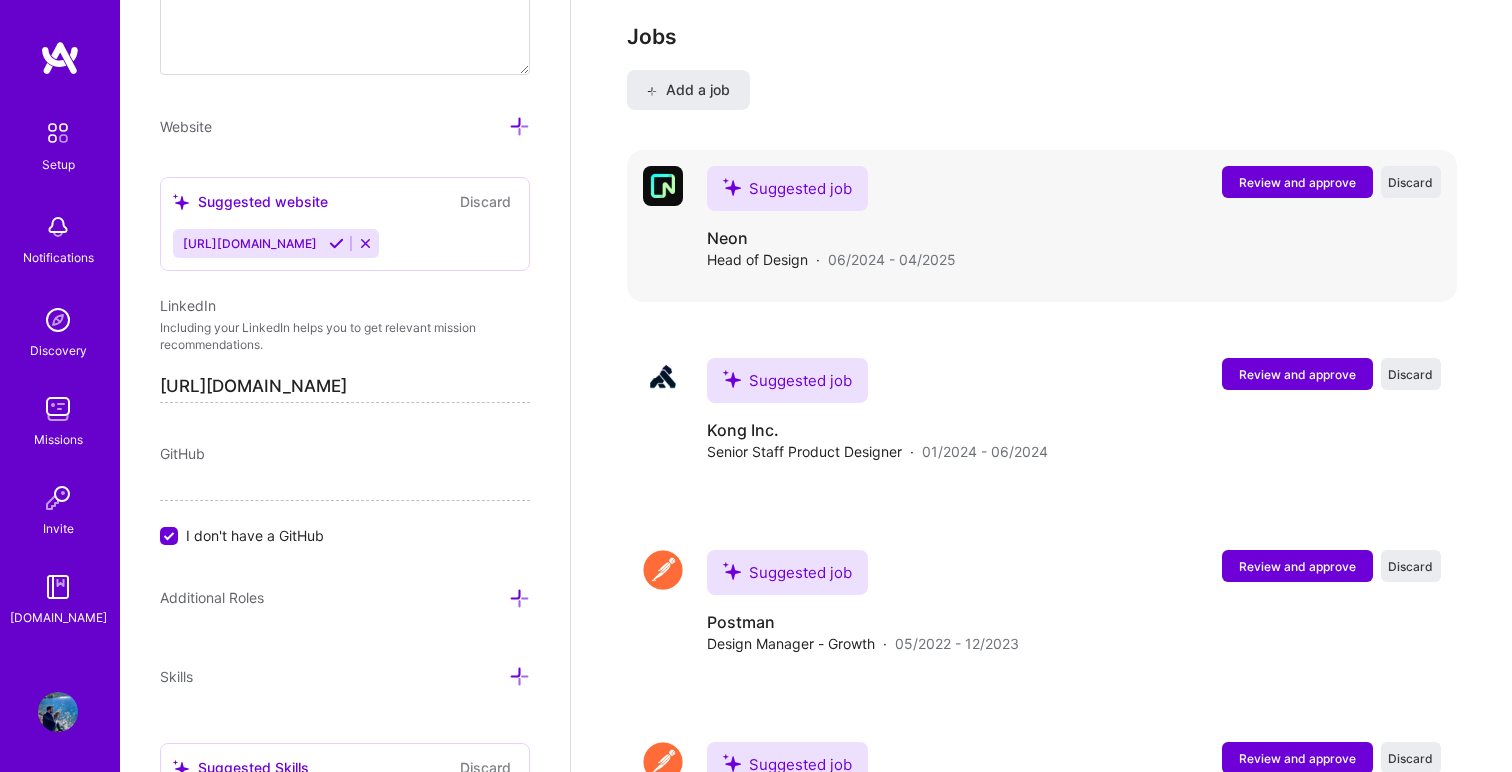 click on "Review and approve" at bounding box center (1297, 182) 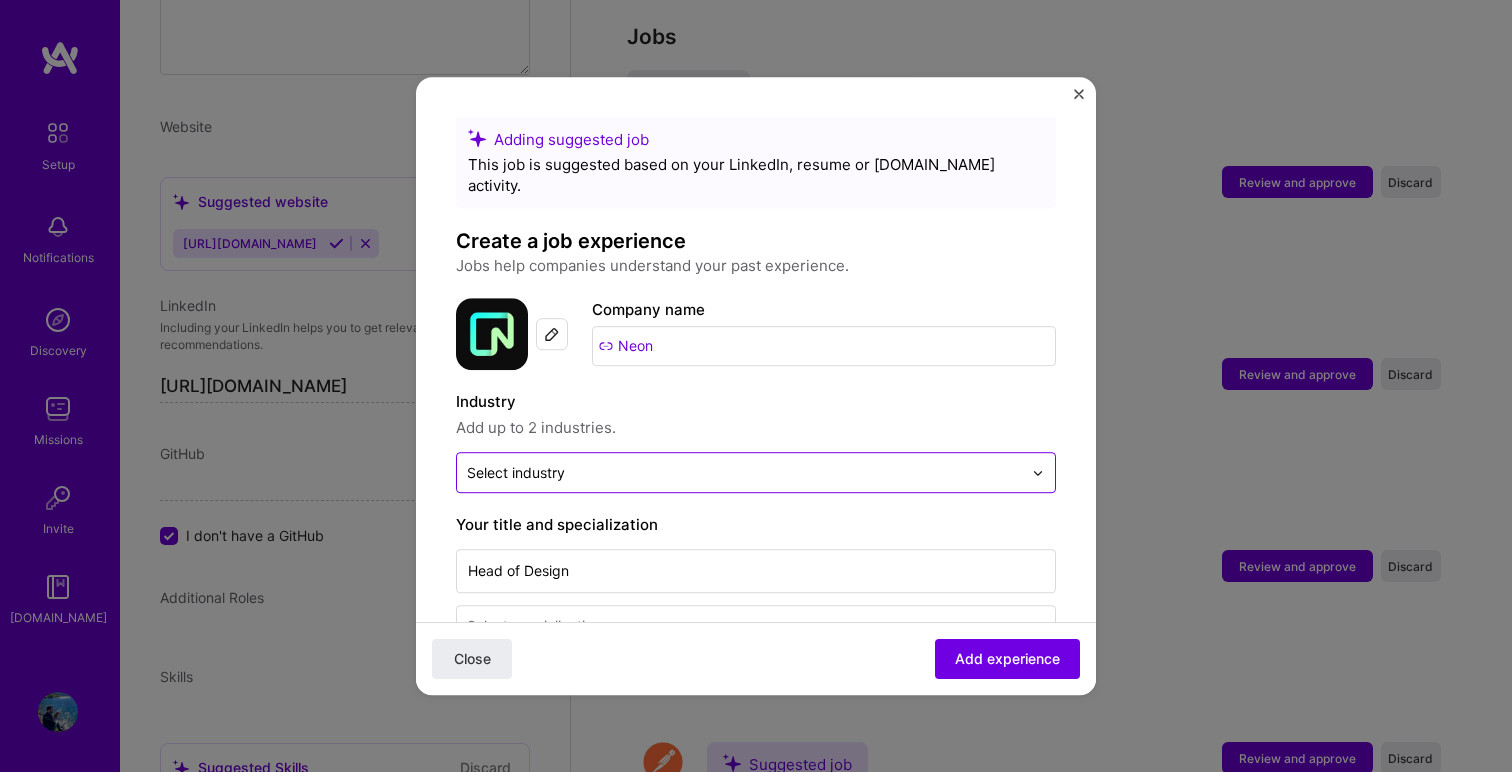 click at bounding box center (744, 472) 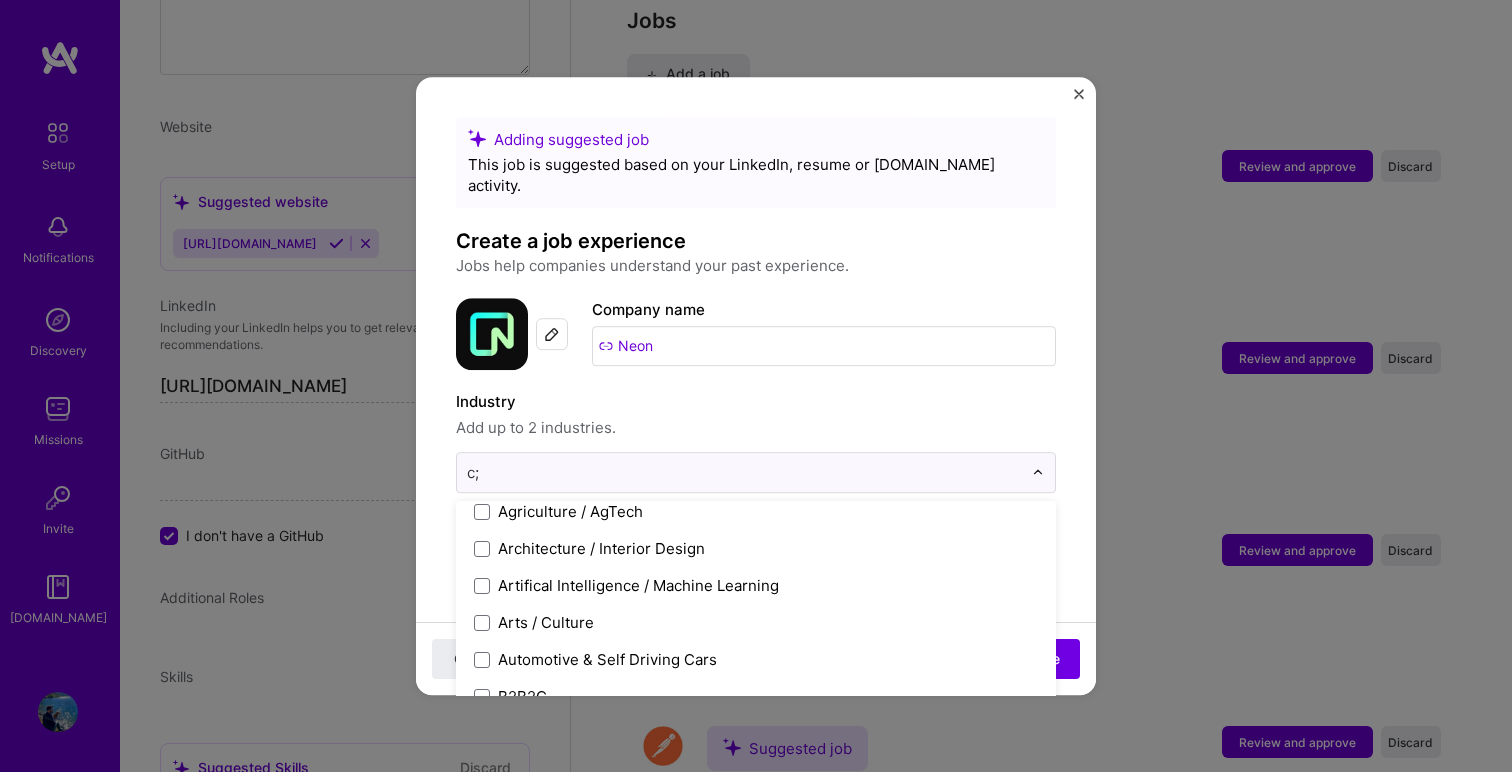 scroll, scrollTop: 0, scrollLeft: 0, axis: both 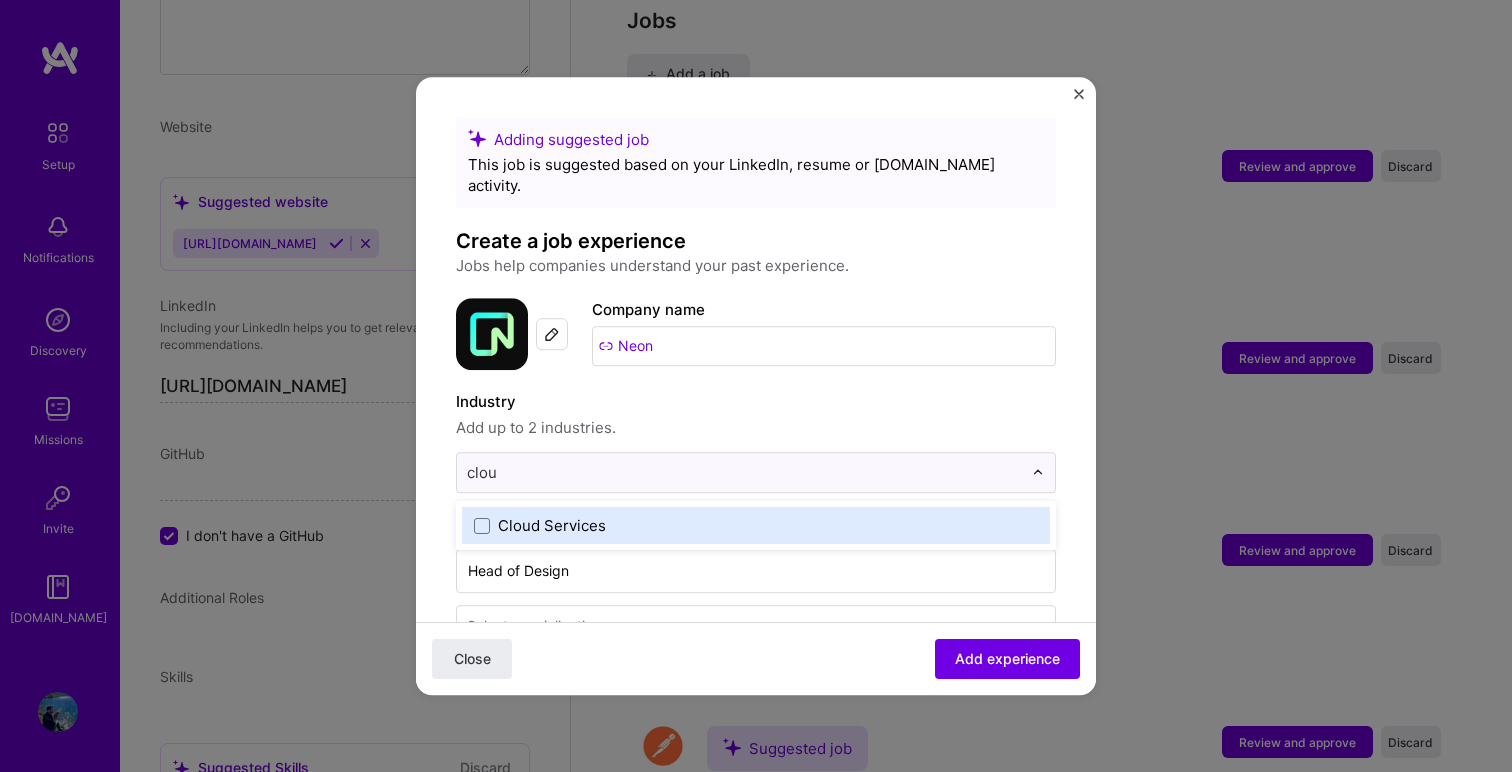 type on "cloud" 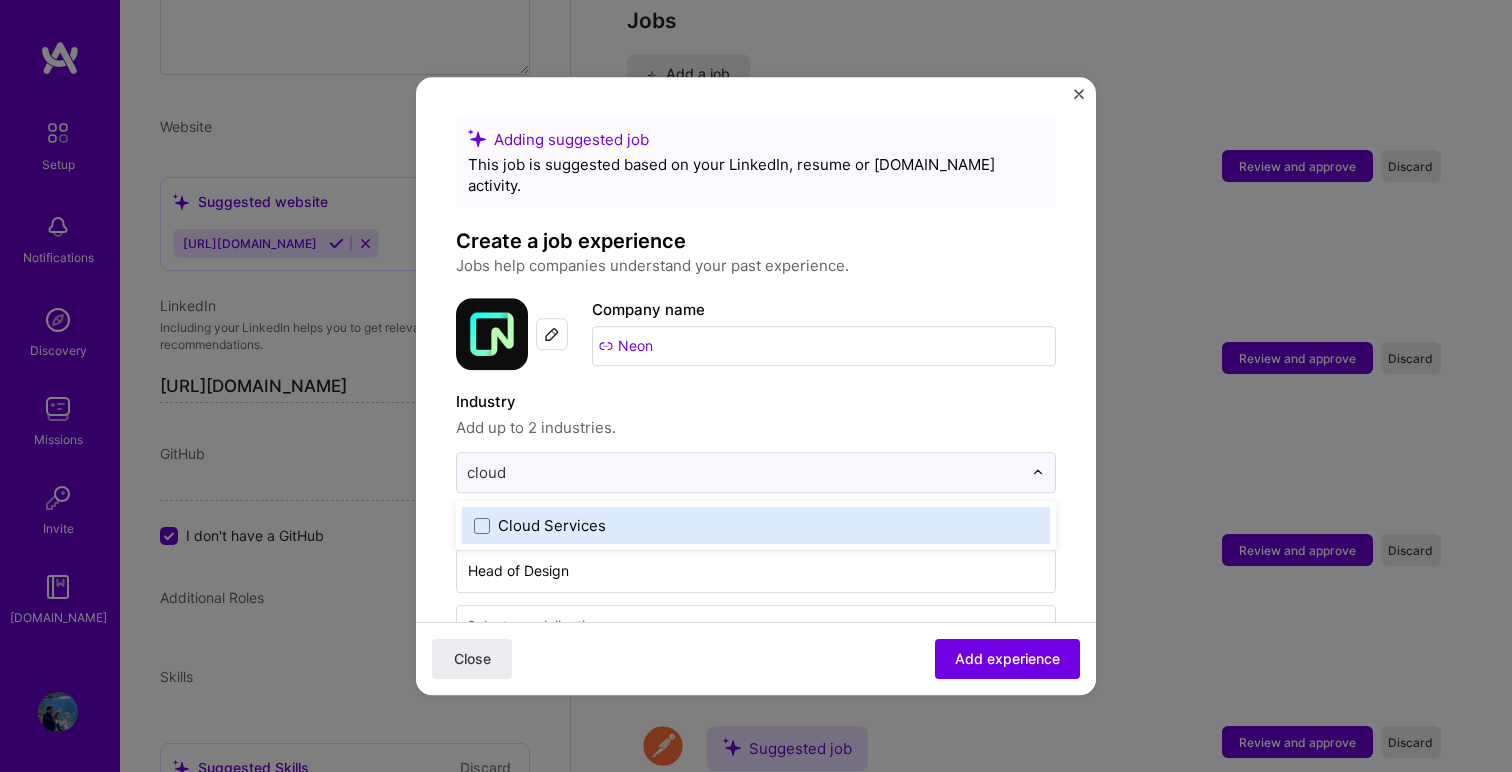 click on "Cloud Services" at bounding box center [552, 525] 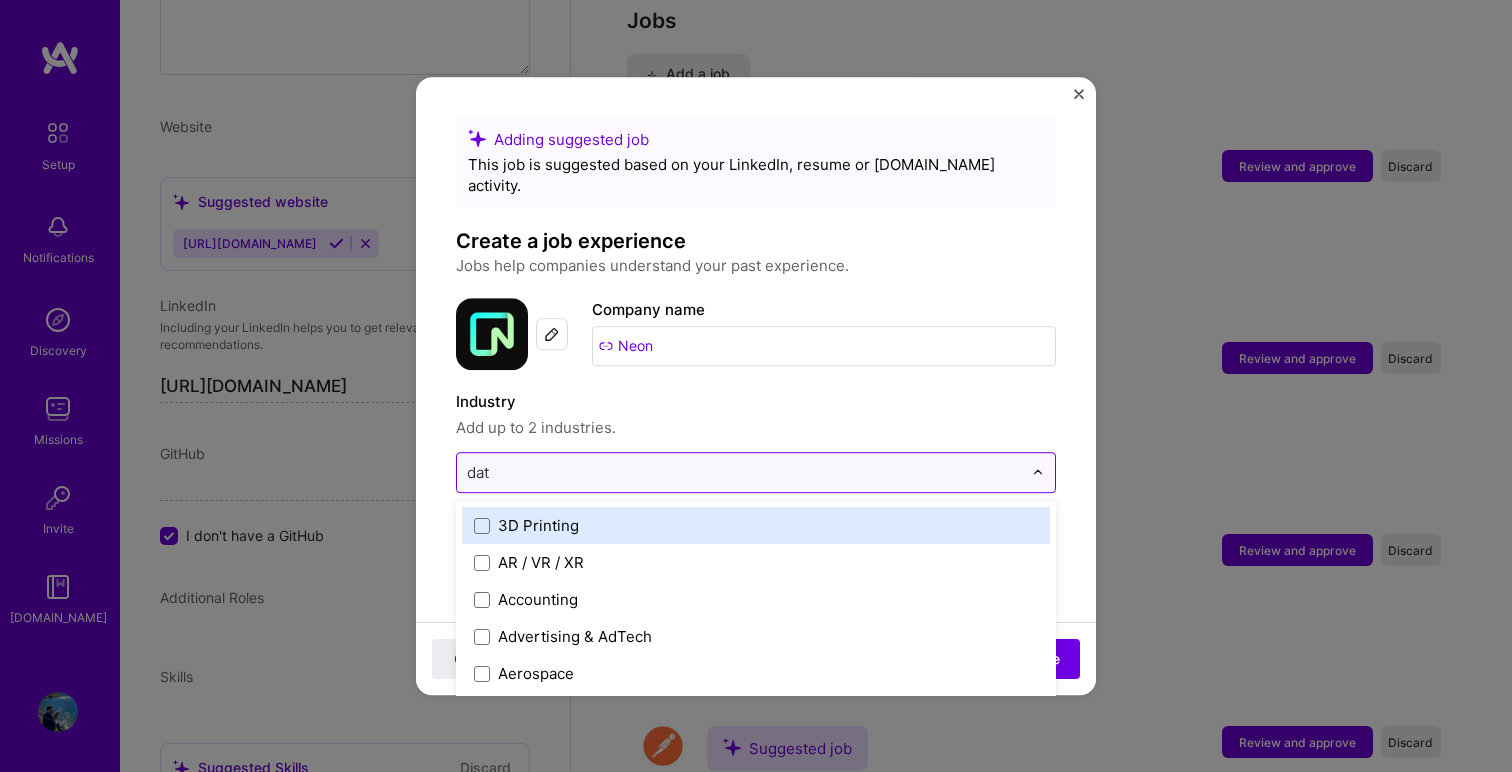 type on "data" 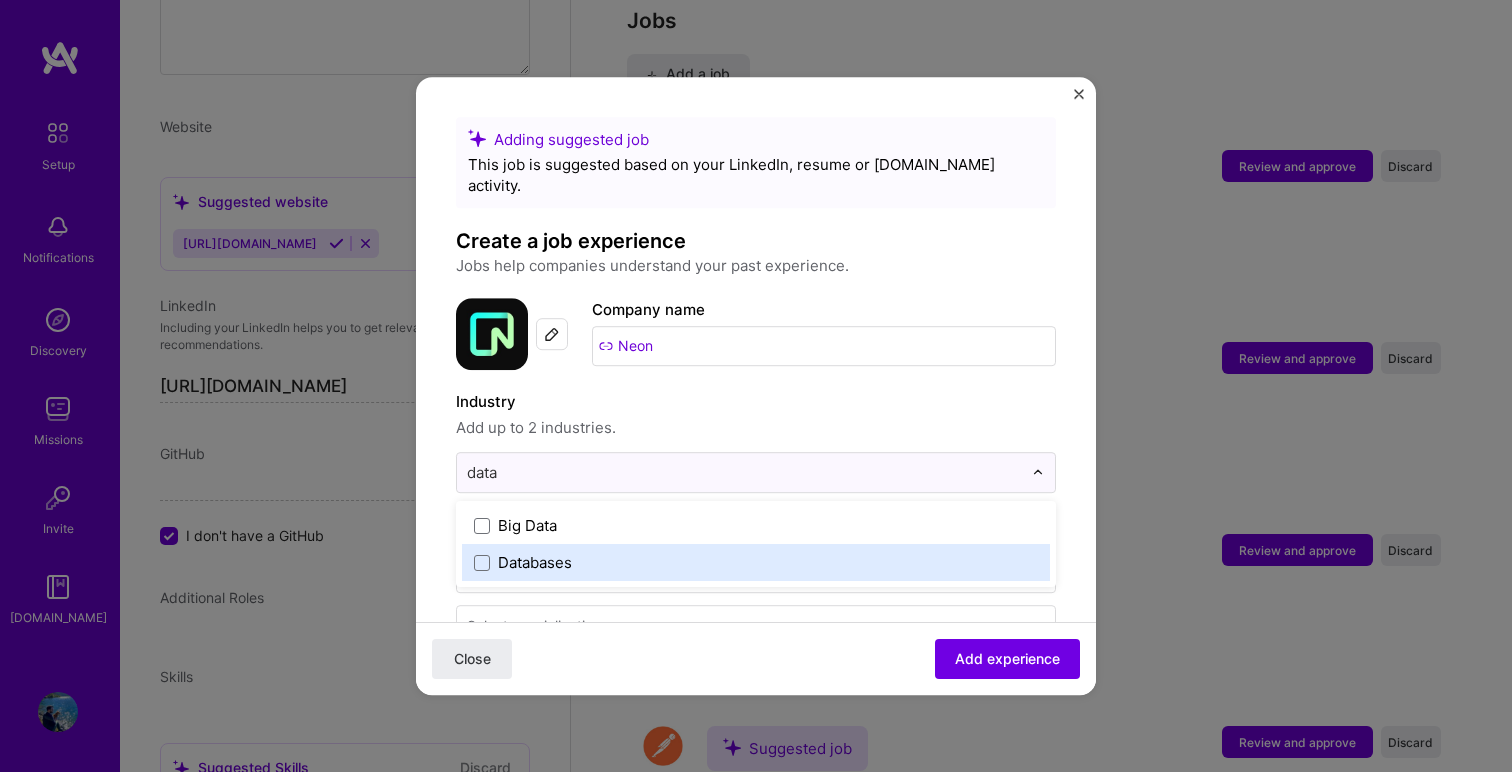 click on "Databases" at bounding box center [756, 562] 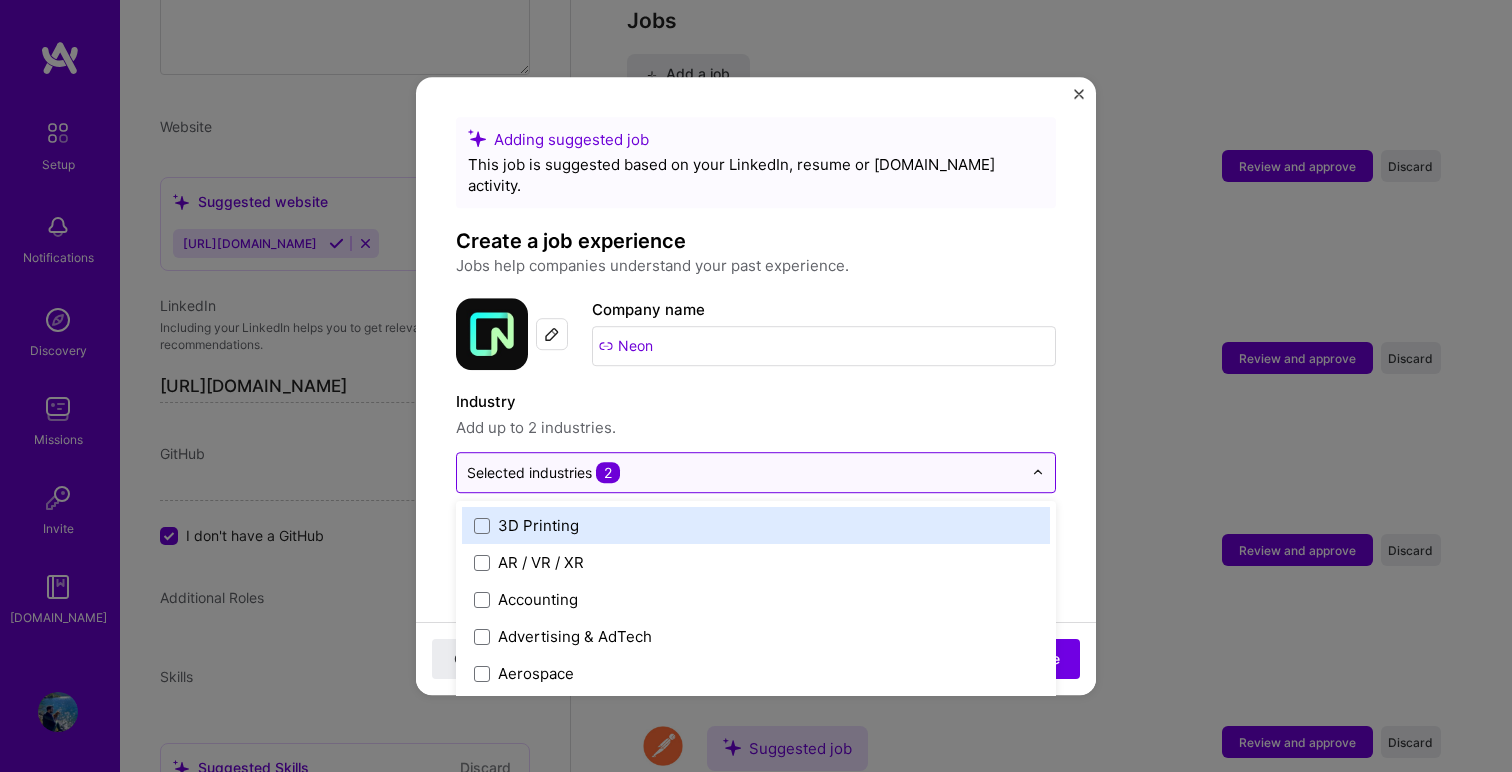 click at bounding box center (744, 472) 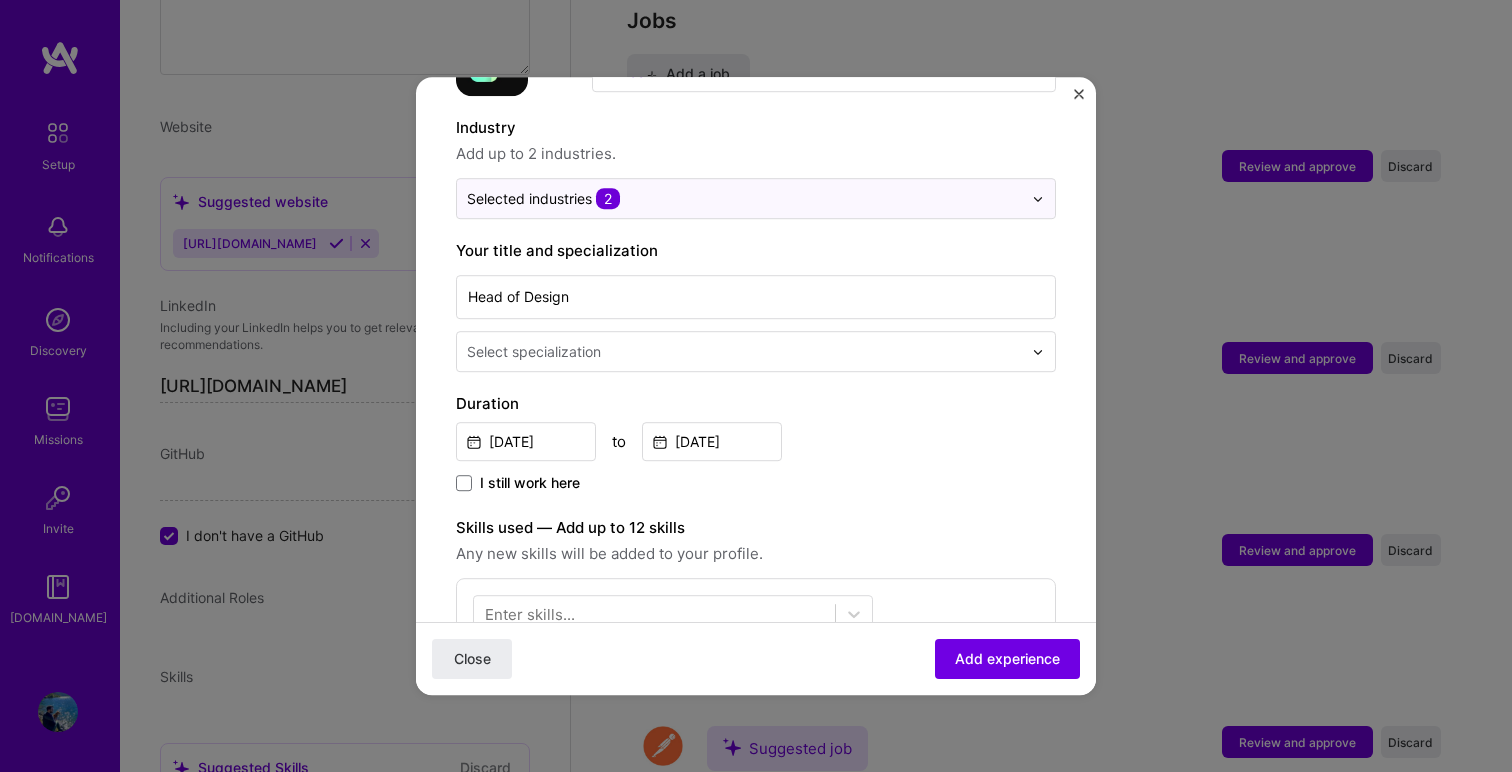 scroll, scrollTop: 327, scrollLeft: 0, axis: vertical 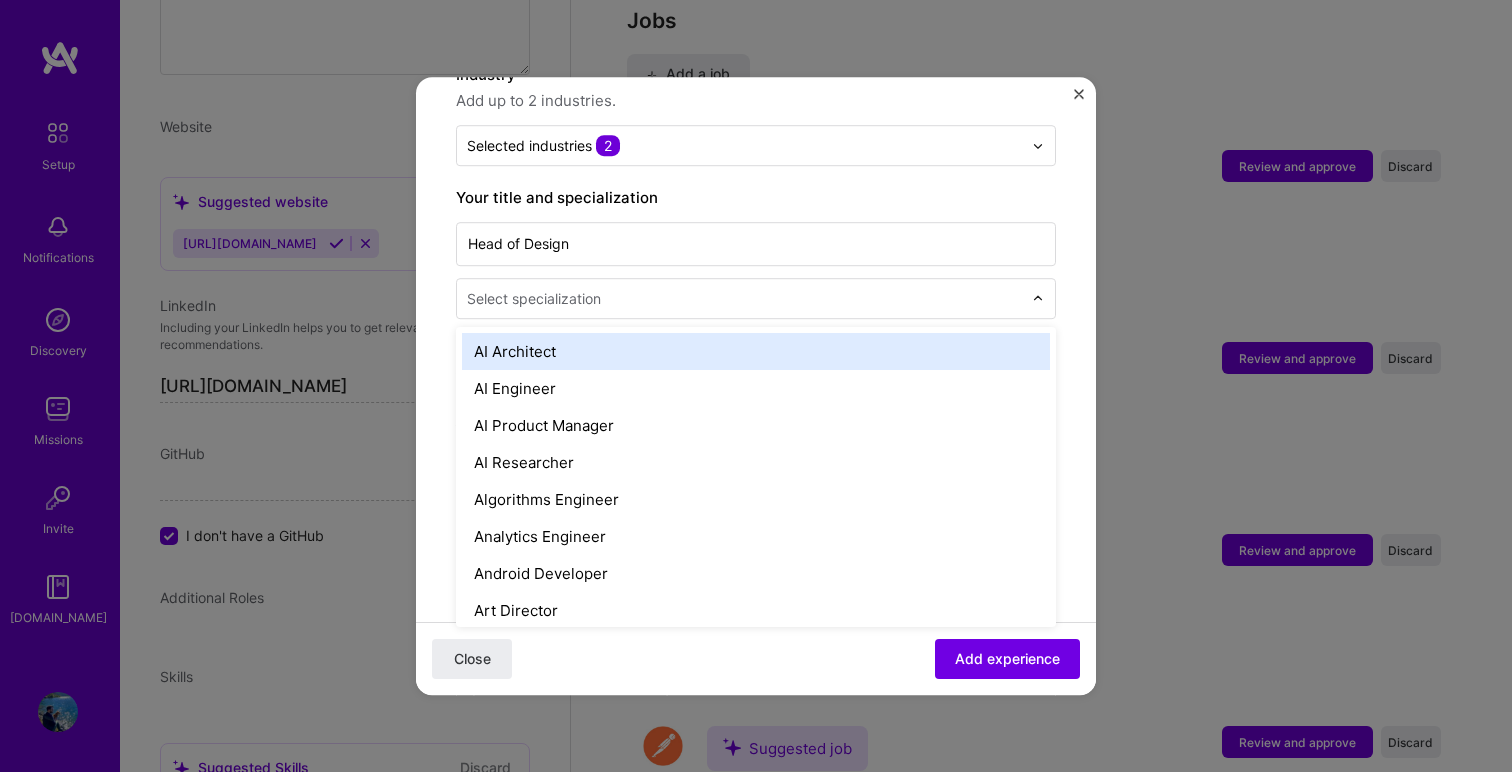 click at bounding box center (746, 298) 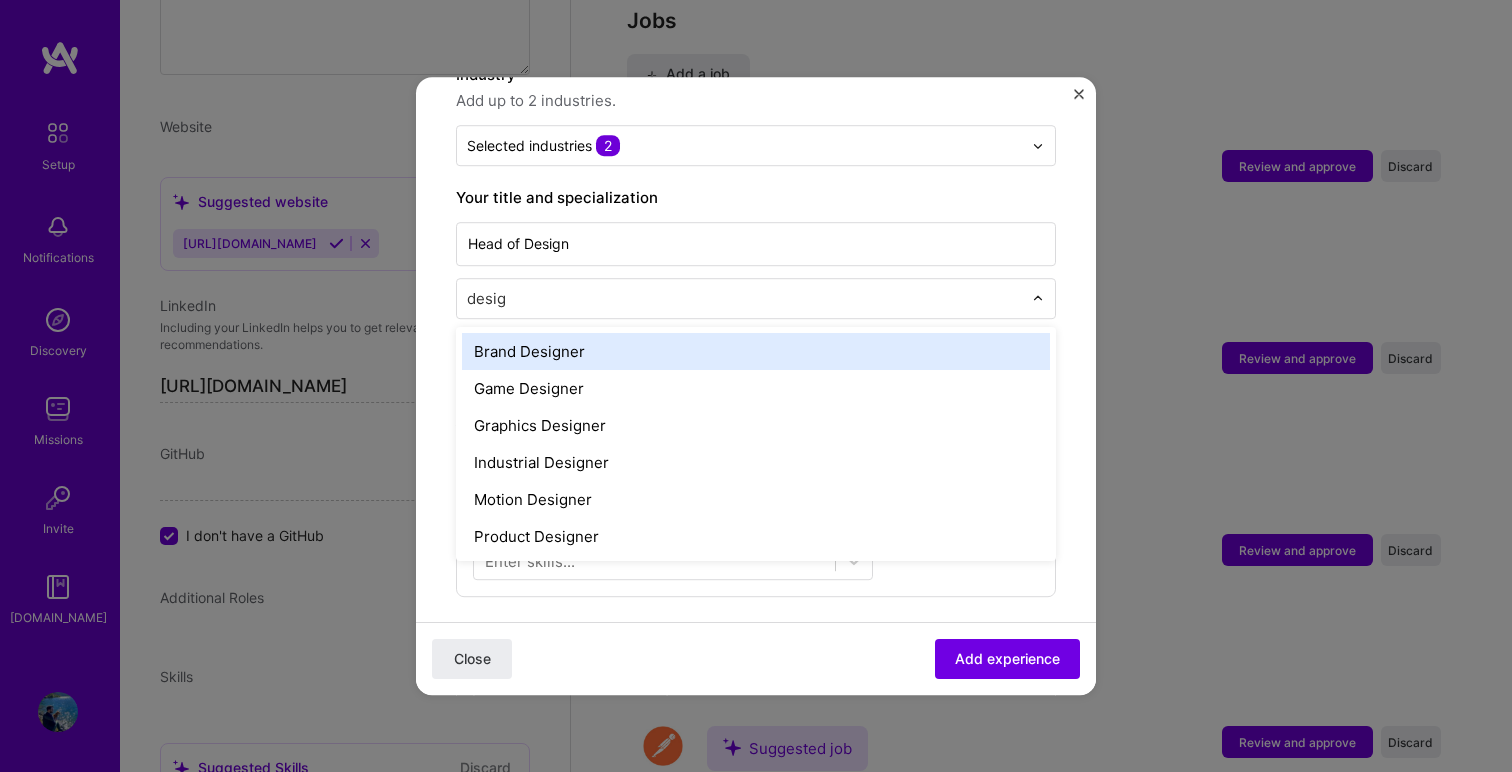type on "design" 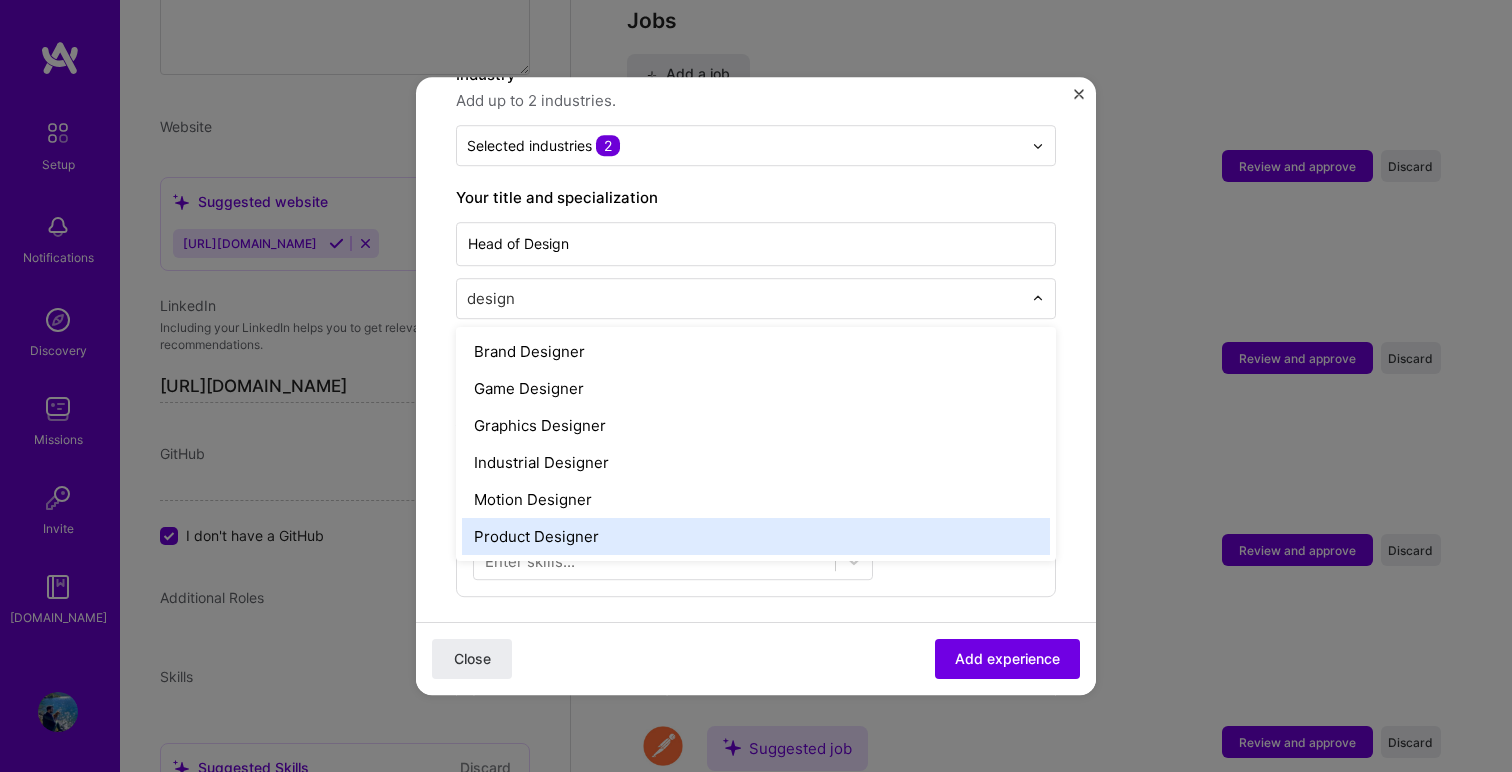 click on "Product Designer" at bounding box center [756, 536] 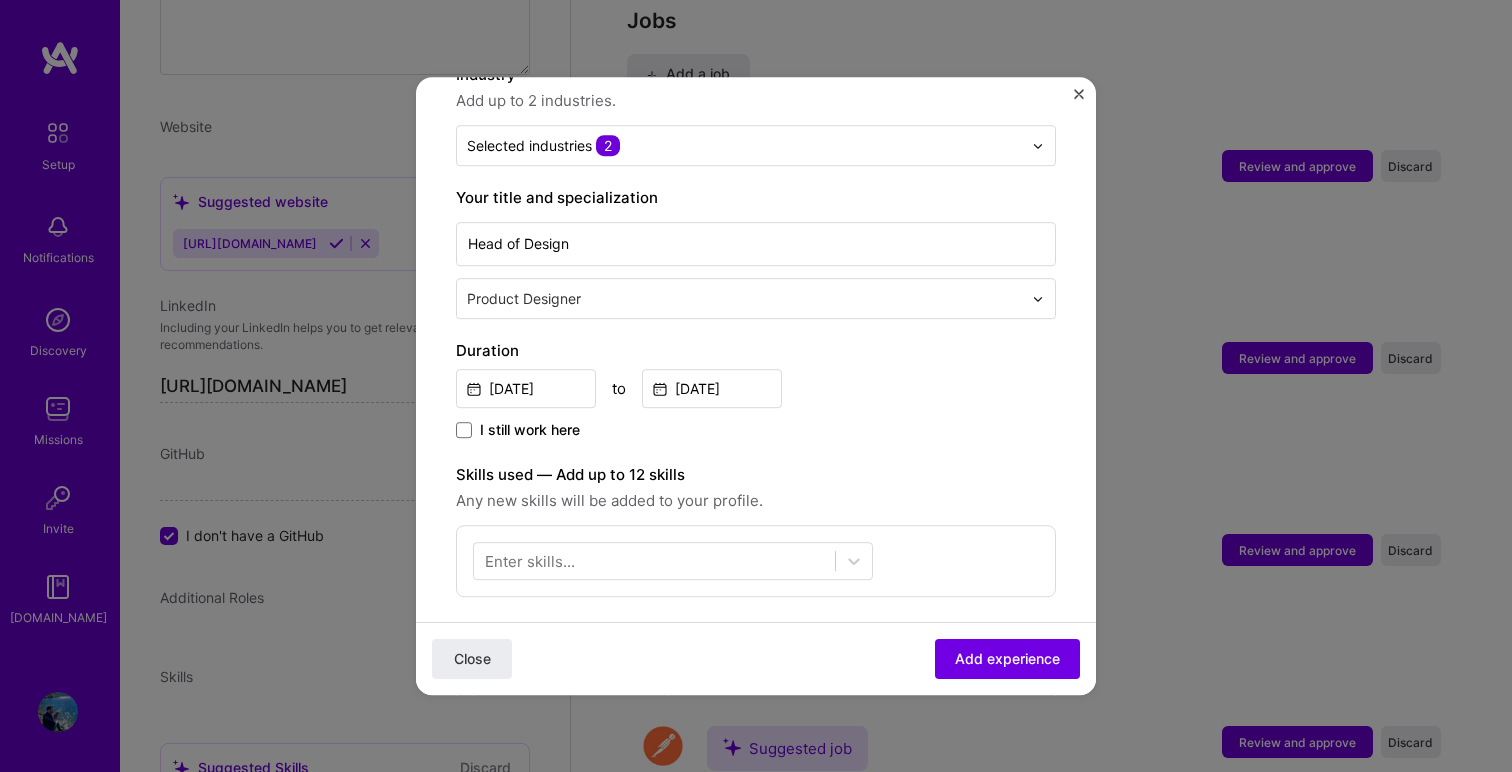 click on "I still work here" at bounding box center (756, 431) 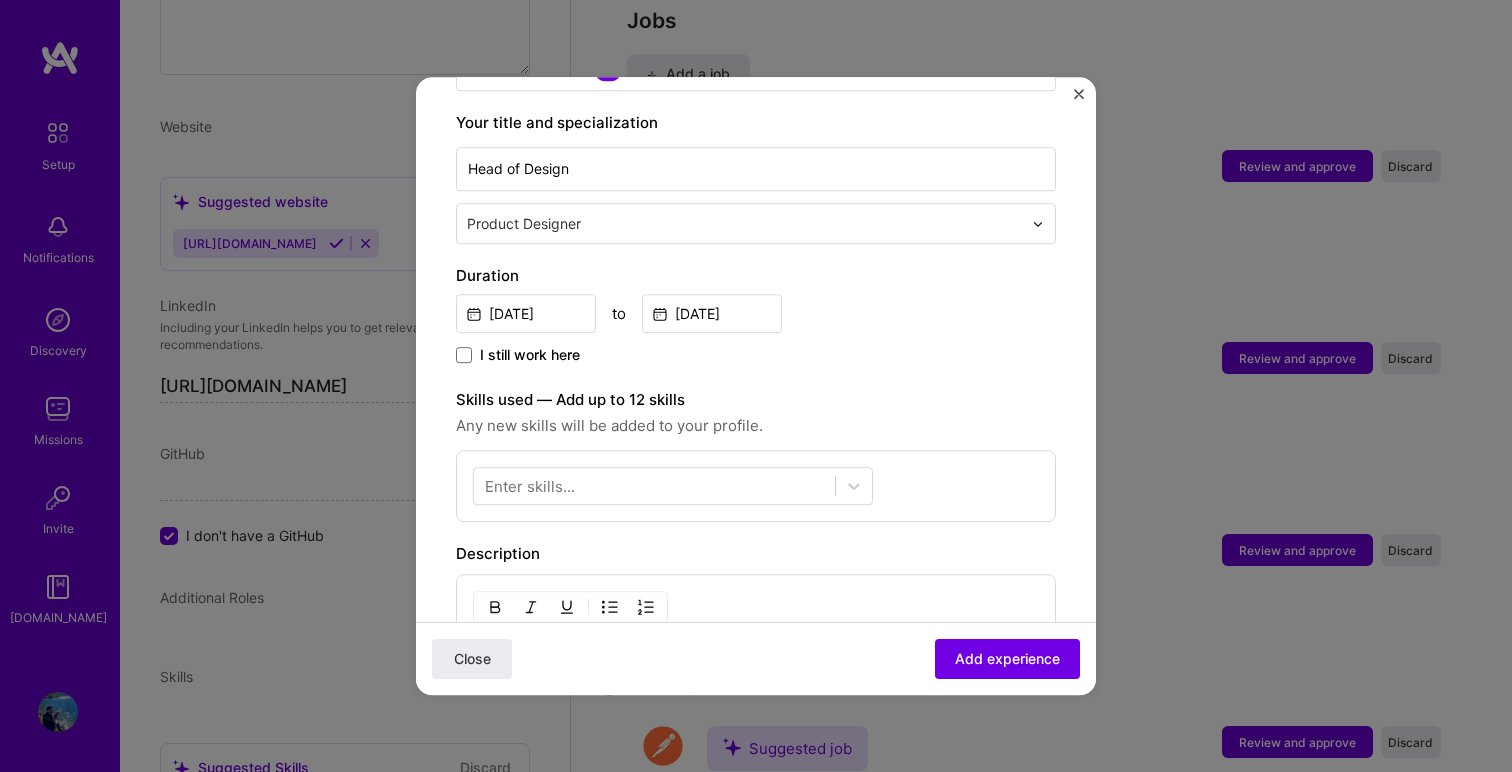 scroll, scrollTop: 407, scrollLeft: 0, axis: vertical 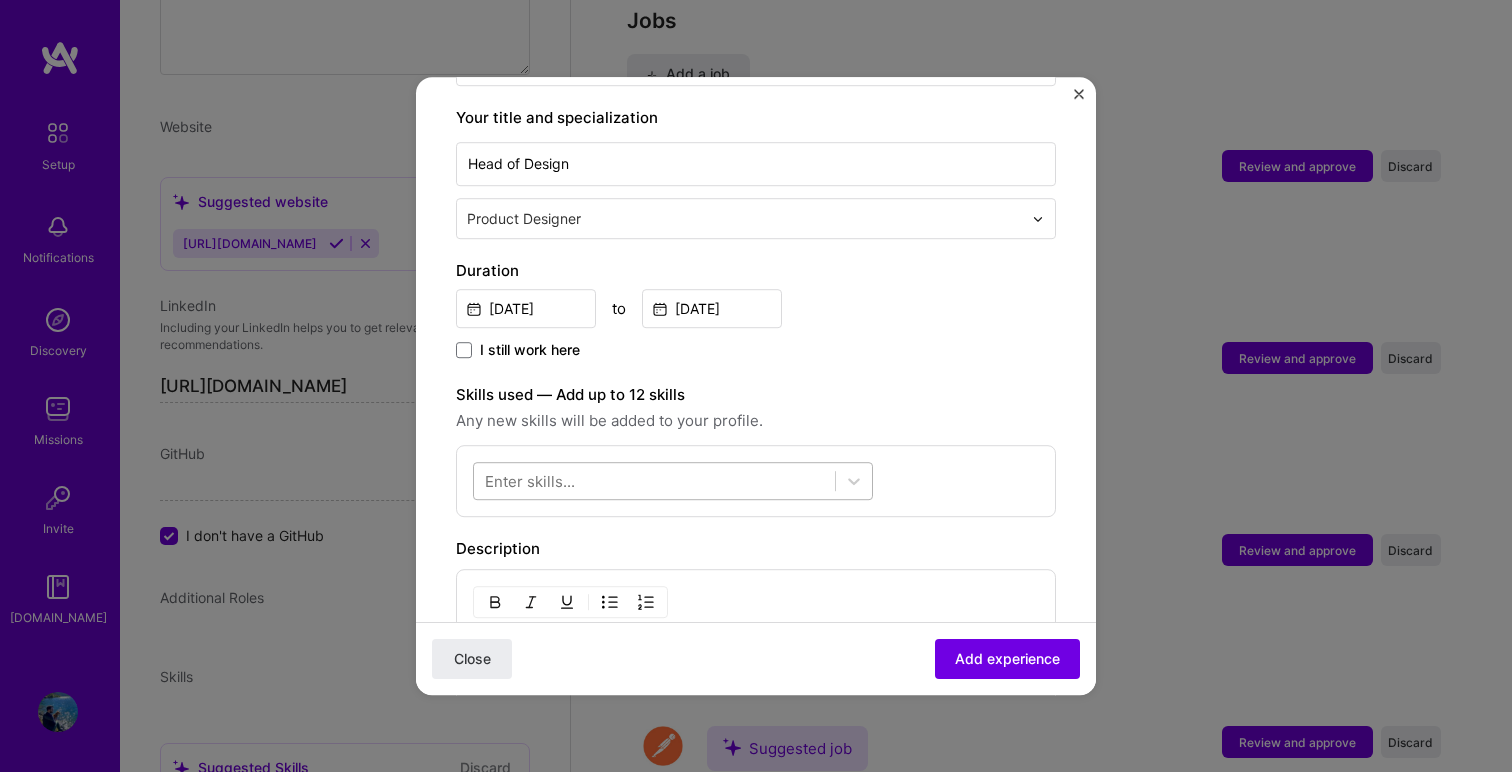 click at bounding box center (654, 481) 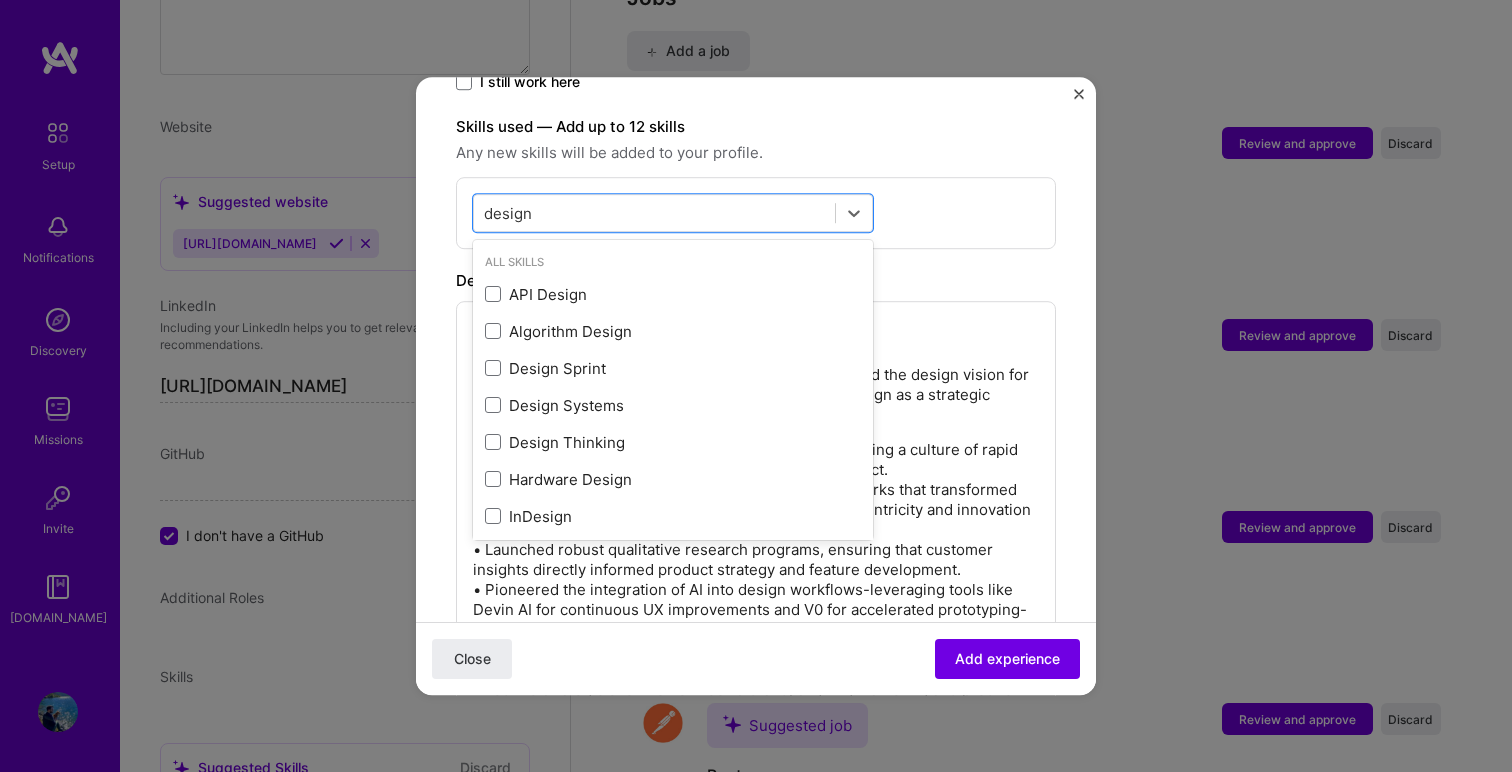scroll, scrollTop: 688, scrollLeft: 0, axis: vertical 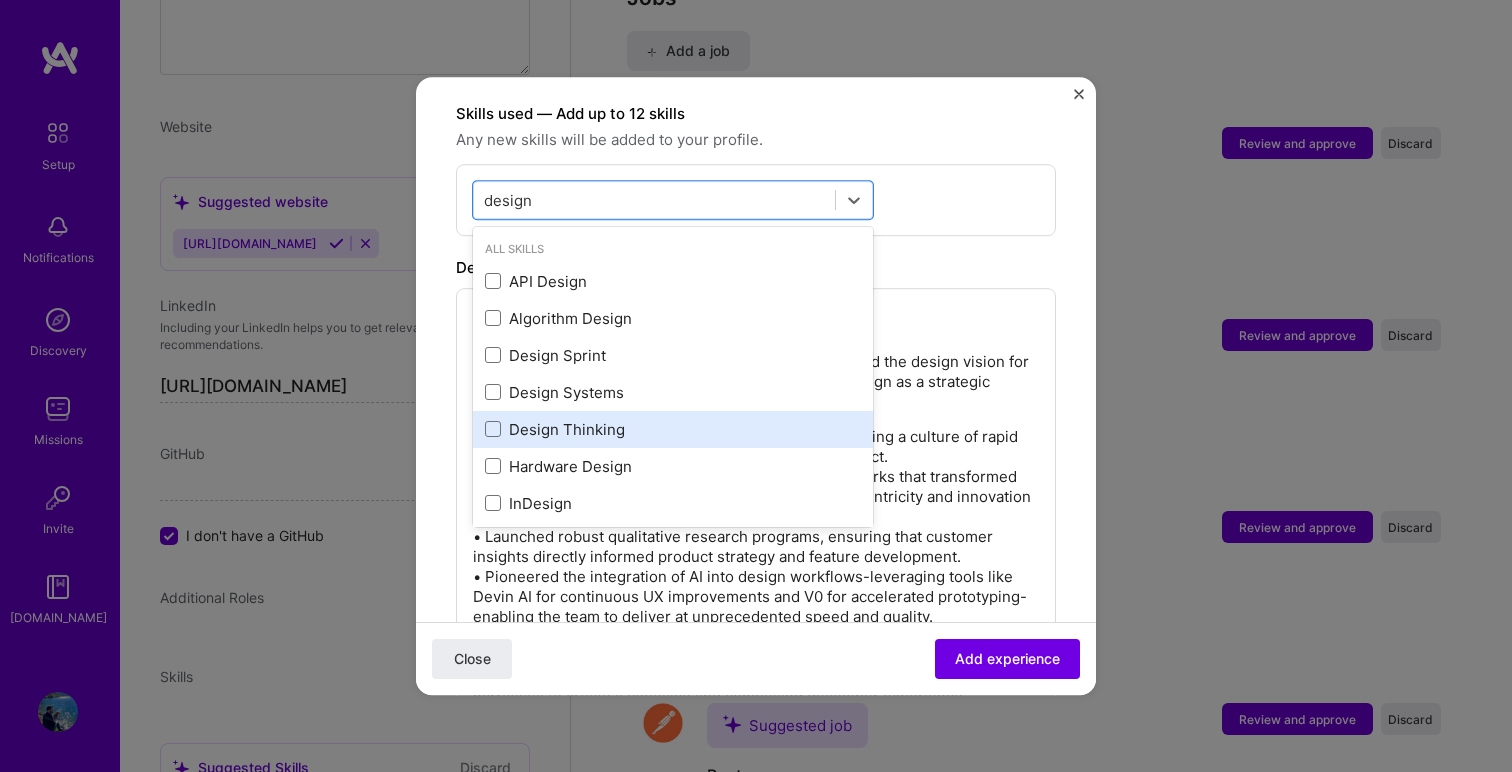 click on "Design Thinking" at bounding box center (673, 429) 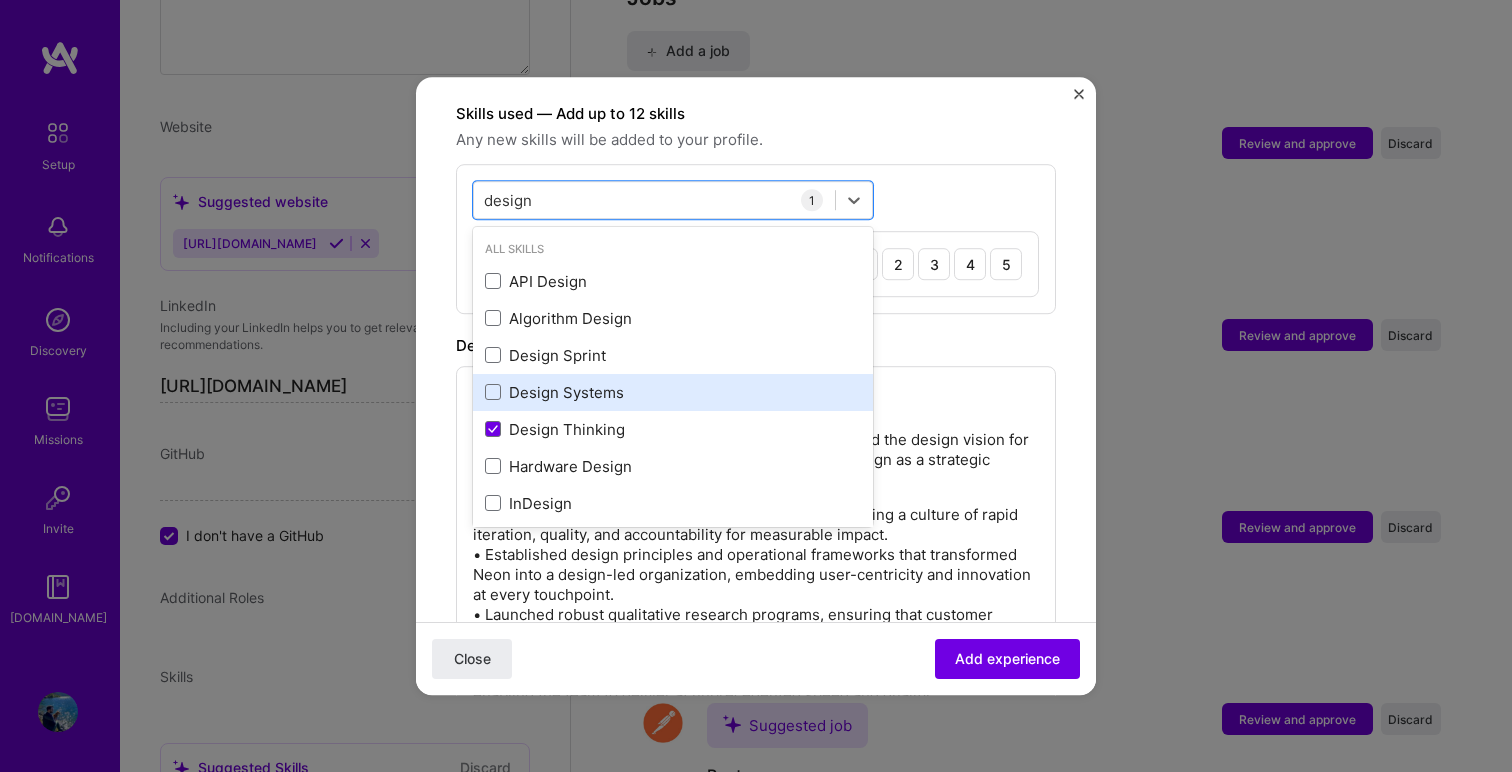 click on "Design Systems" at bounding box center (673, 392) 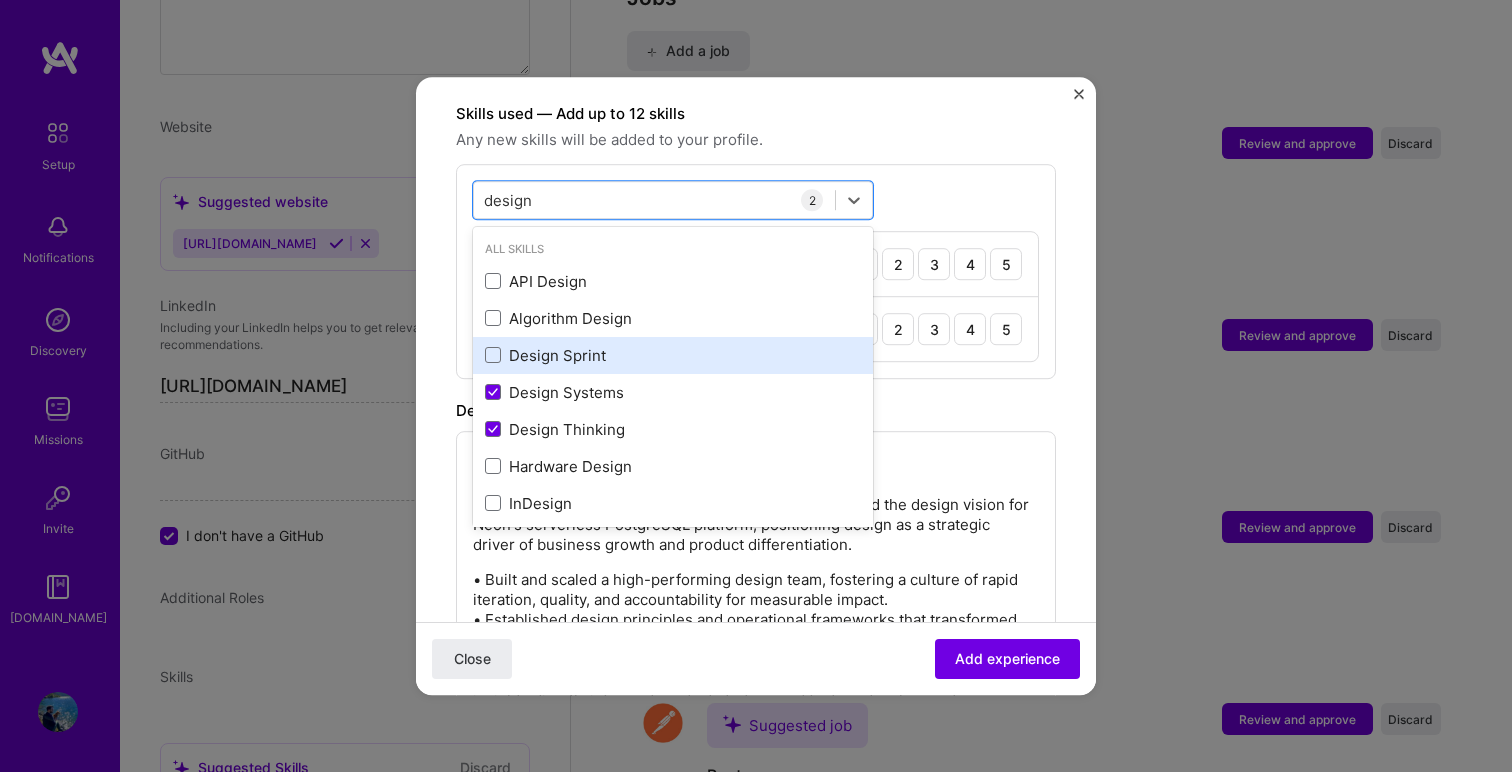 click on "Design Sprint" at bounding box center (673, 355) 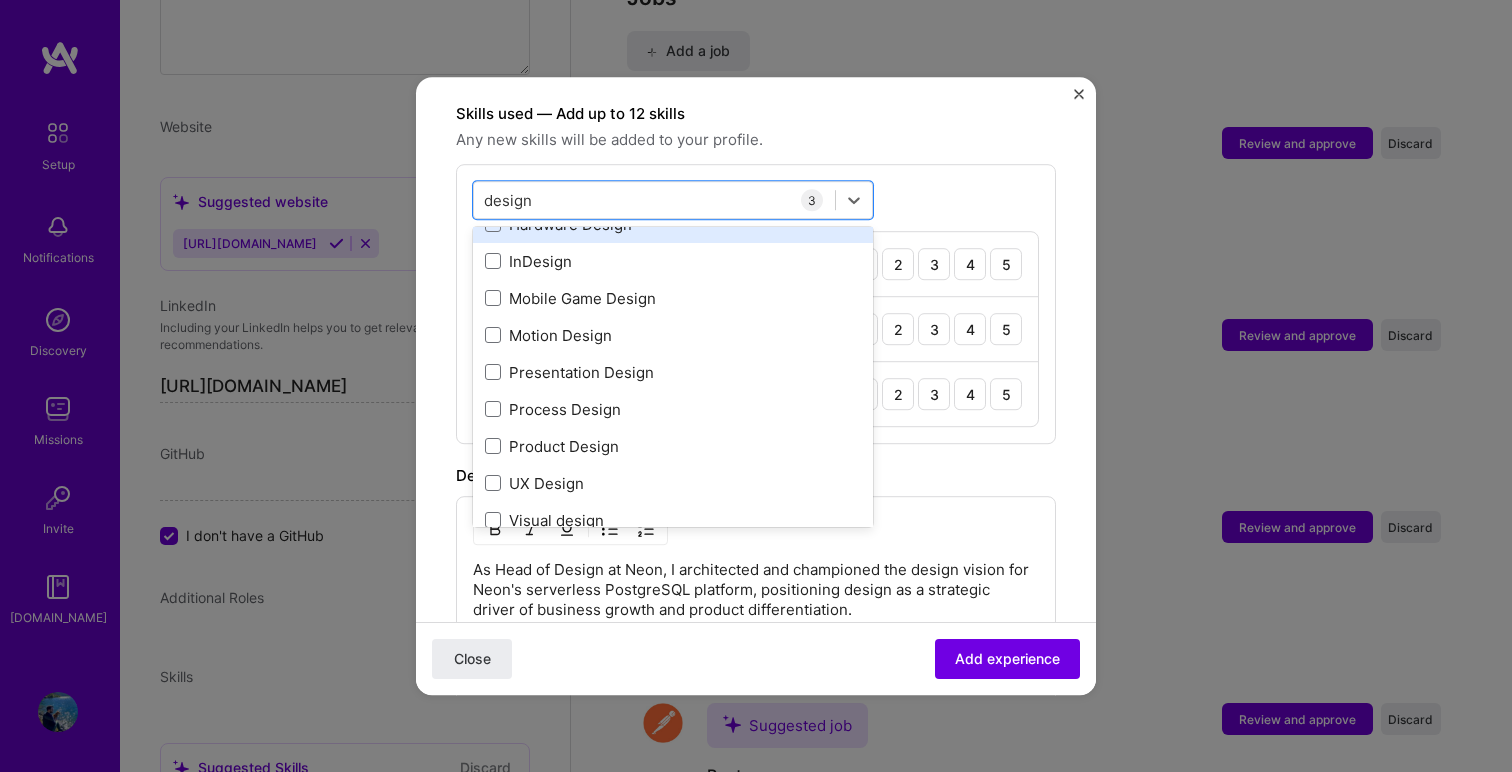 scroll, scrollTop: 252, scrollLeft: 0, axis: vertical 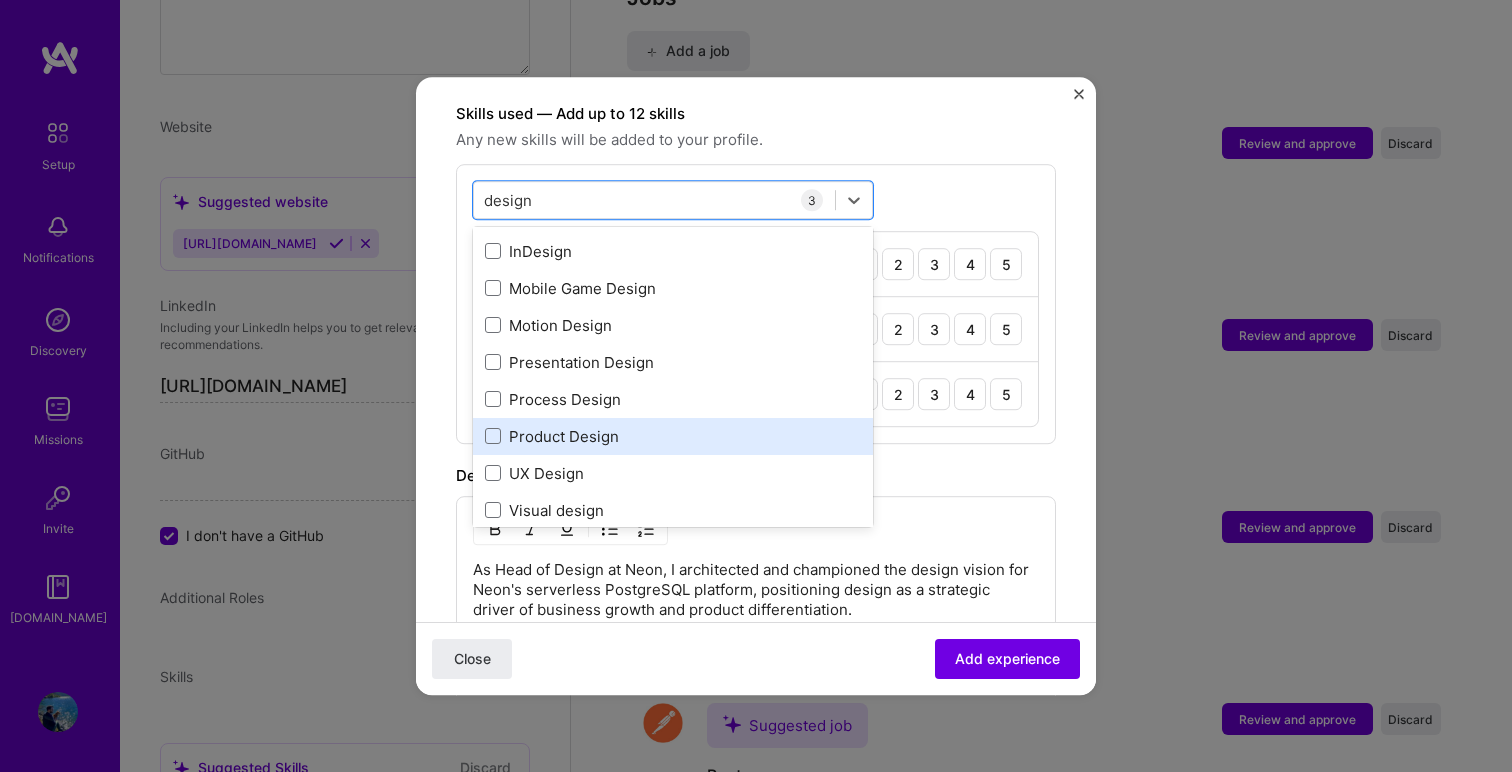 click on "Product Design" at bounding box center [673, 436] 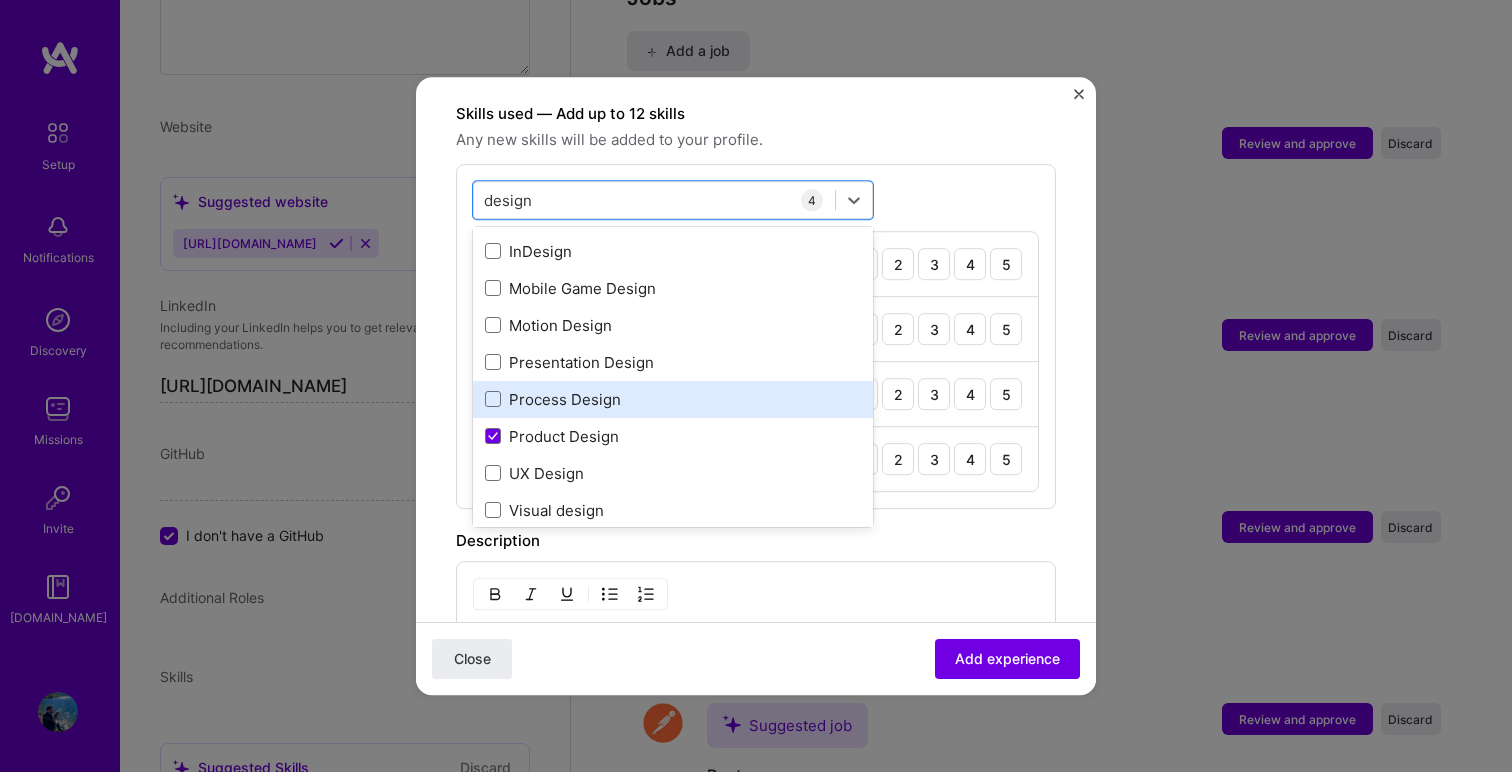 click on "Process Design" at bounding box center (673, 399) 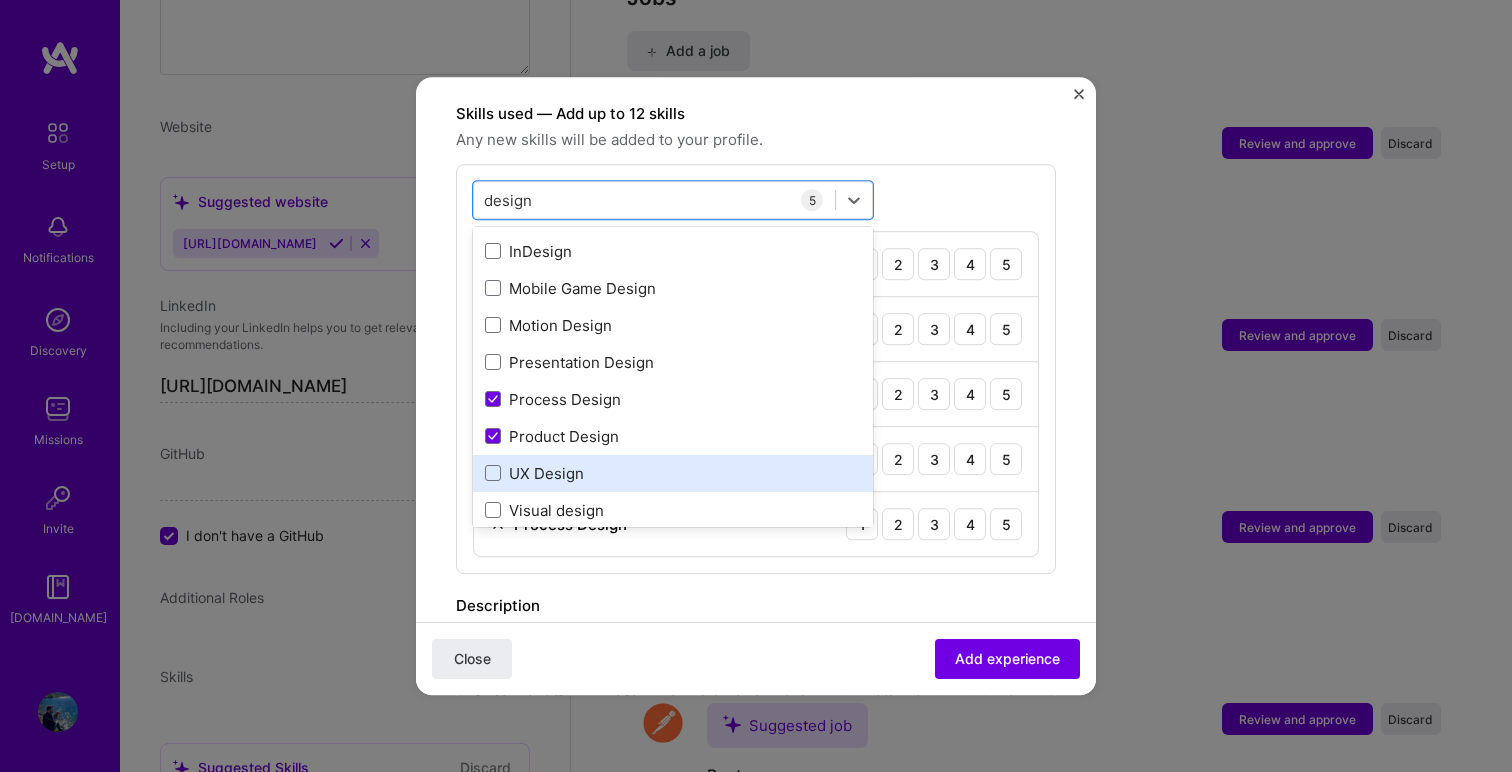 click on "UX Design" at bounding box center (673, 473) 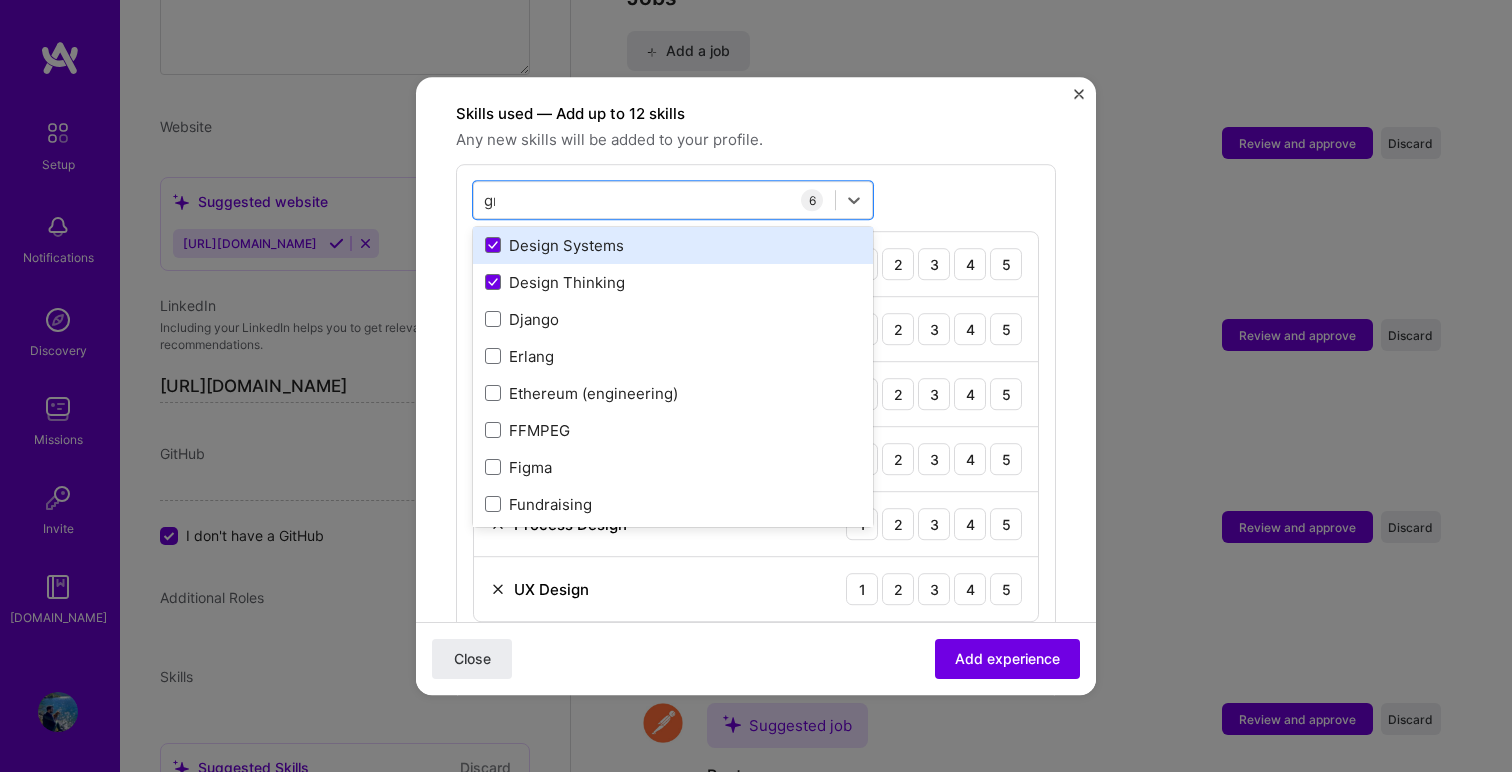 scroll, scrollTop: 0, scrollLeft: 0, axis: both 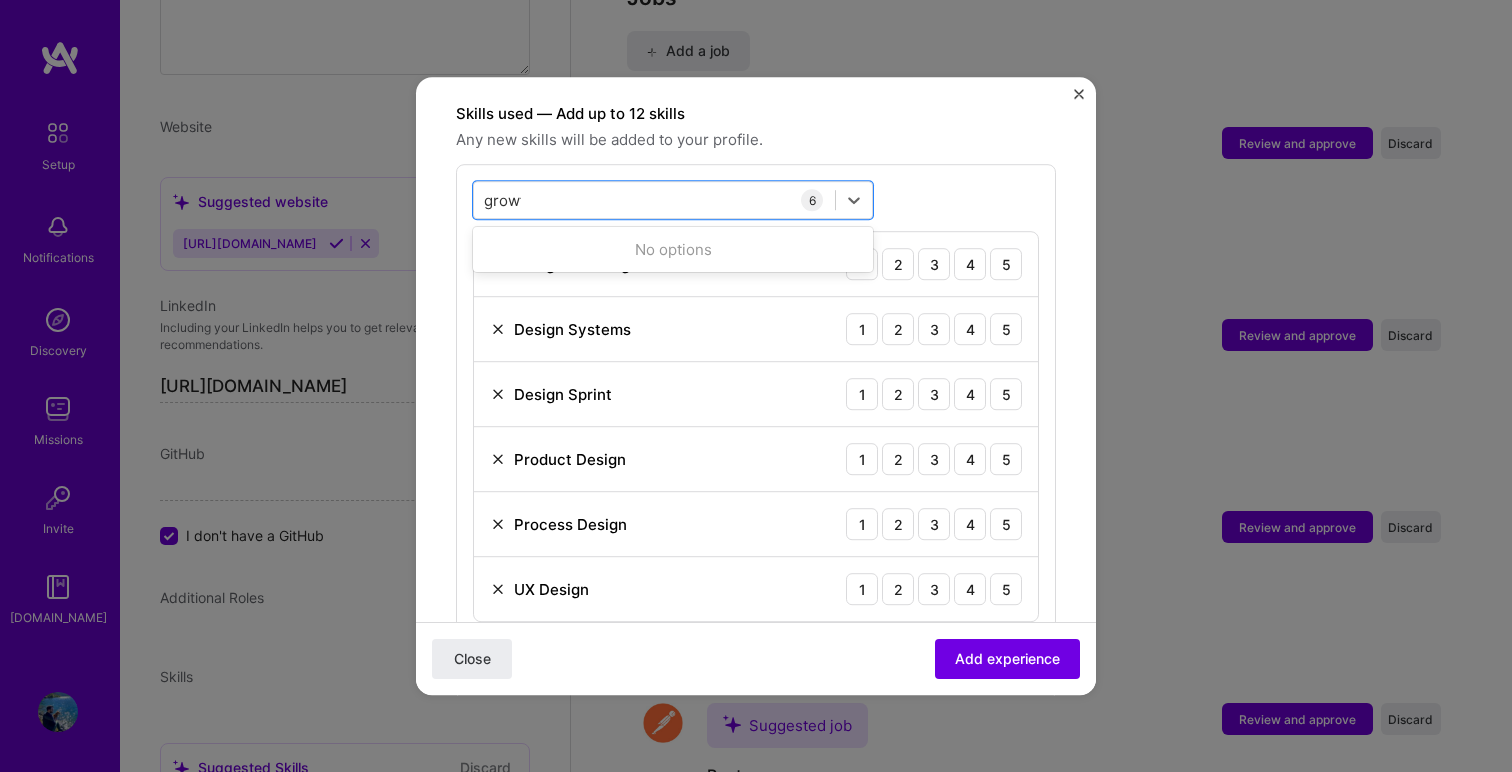 type on "growth" 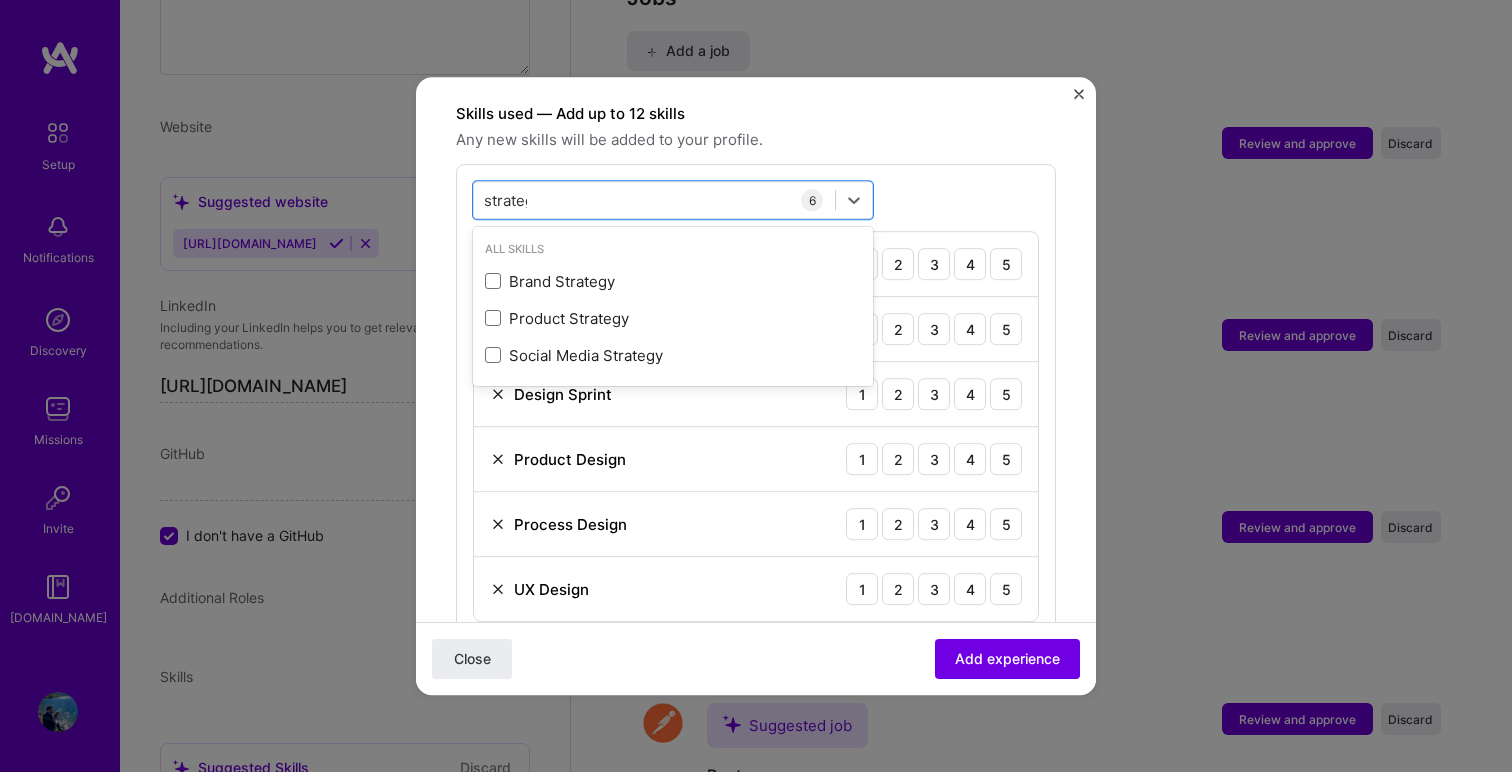 type on "strategy" 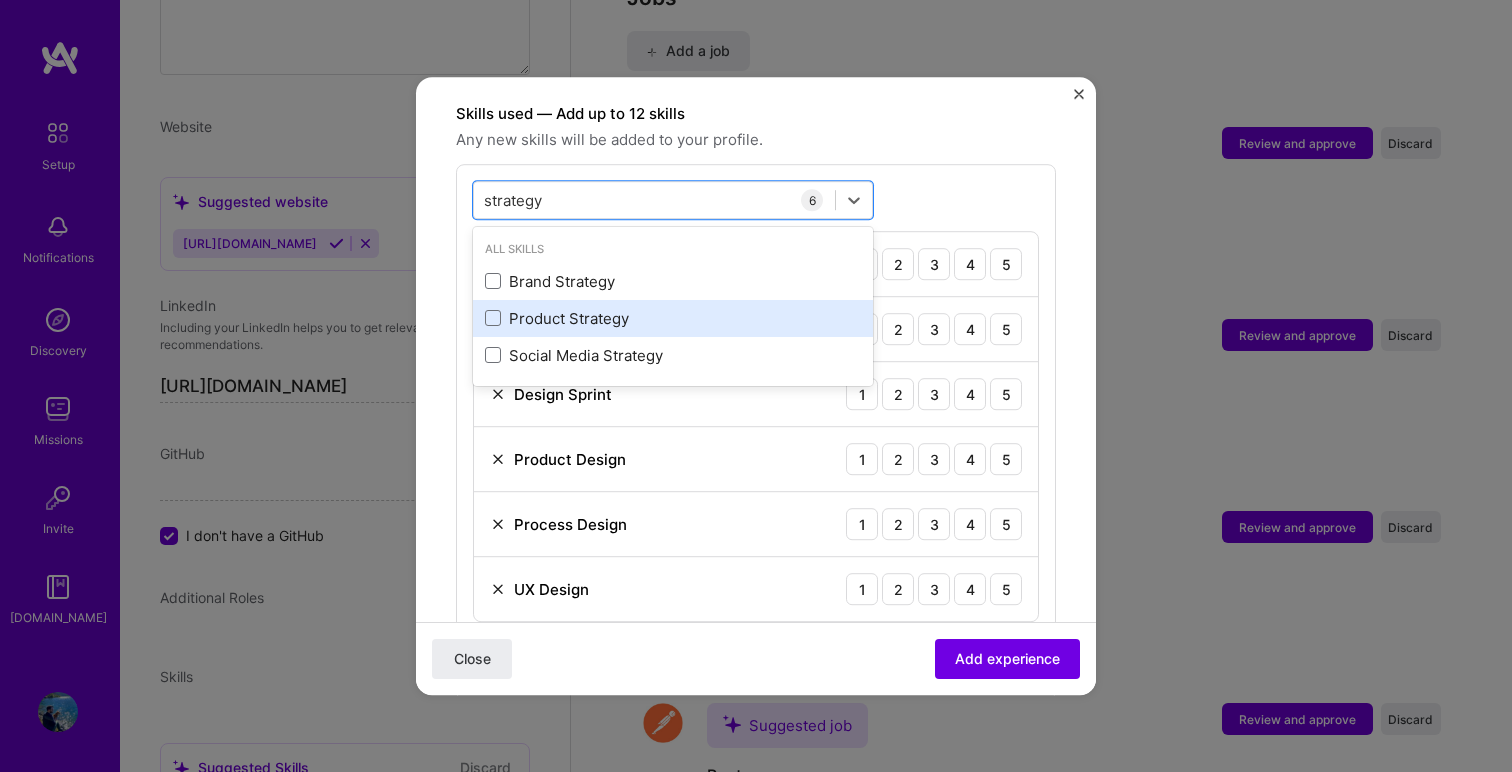 click on "Product Strategy" at bounding box center [673, 318] 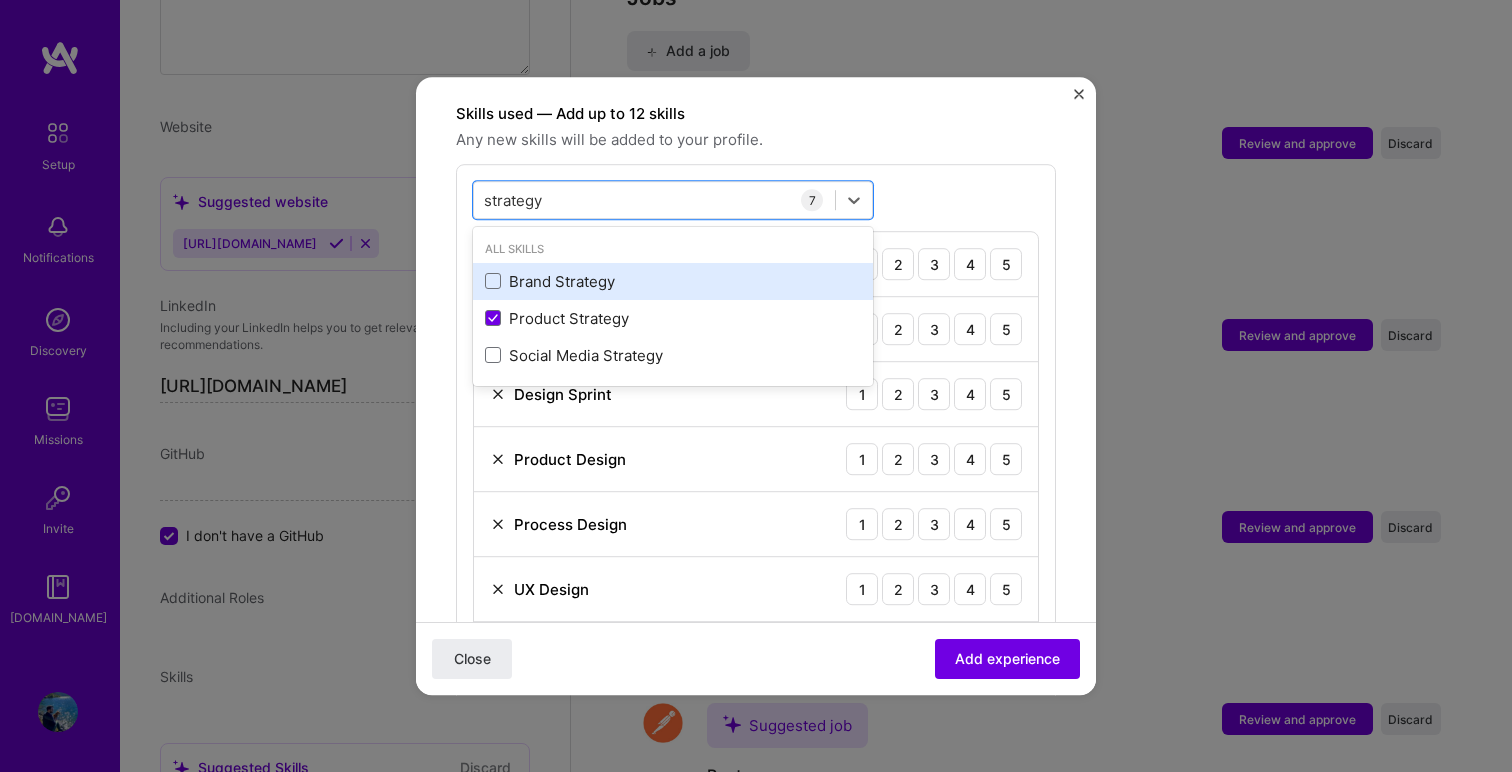 click on "Brand Strategy" at bounding box center (673, 281) 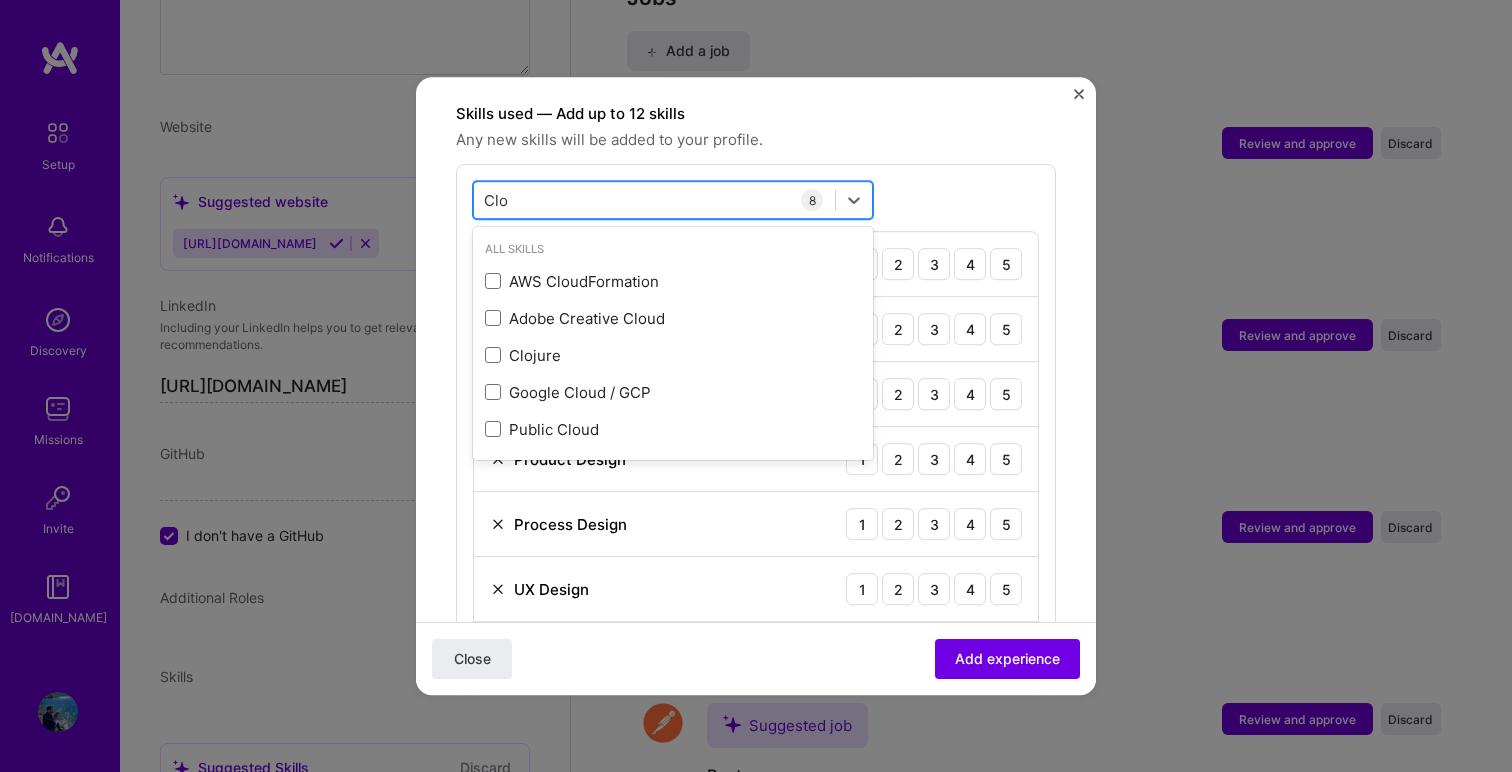 type on "Cloud" 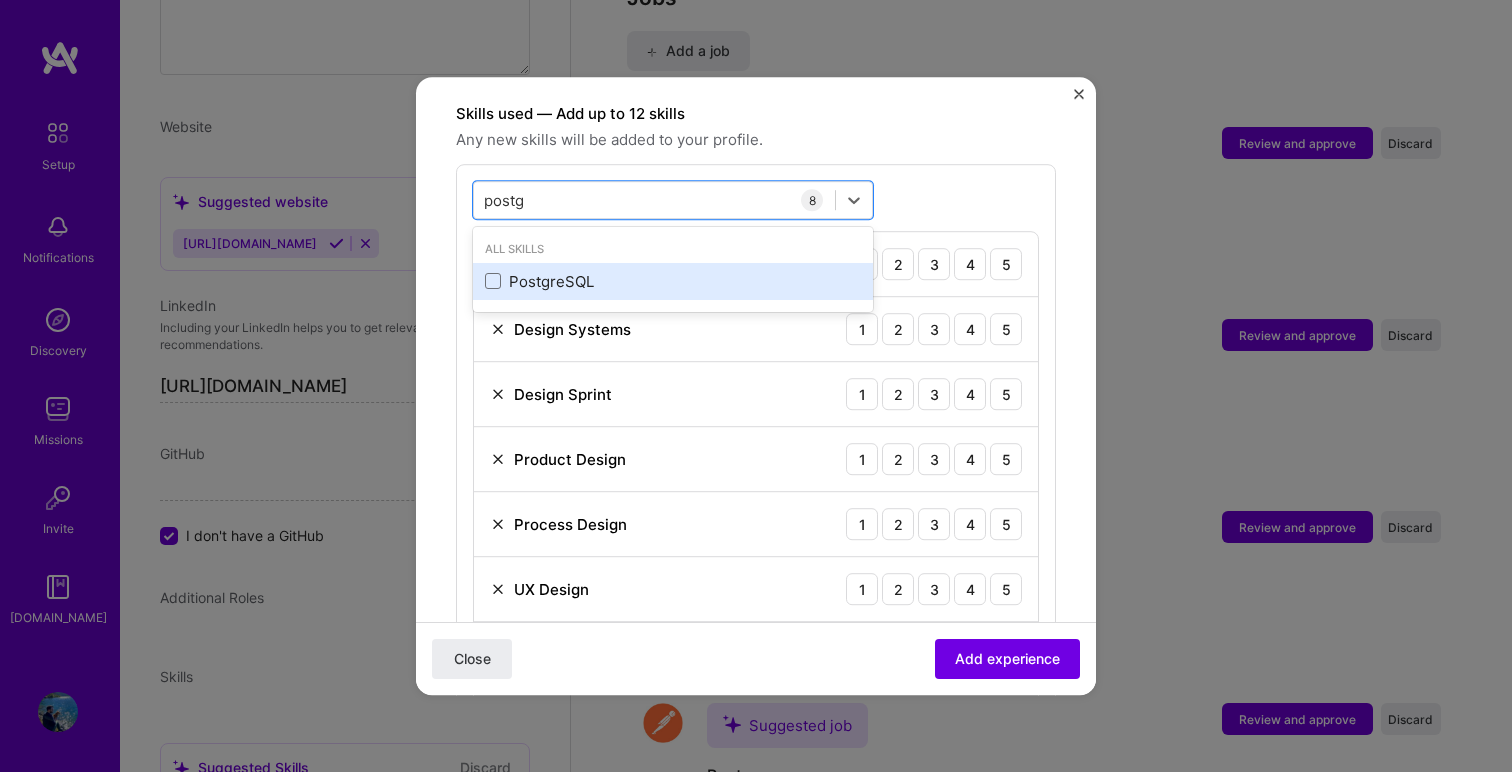 click on "PostgreSQL" at bounding box center [673, 281] 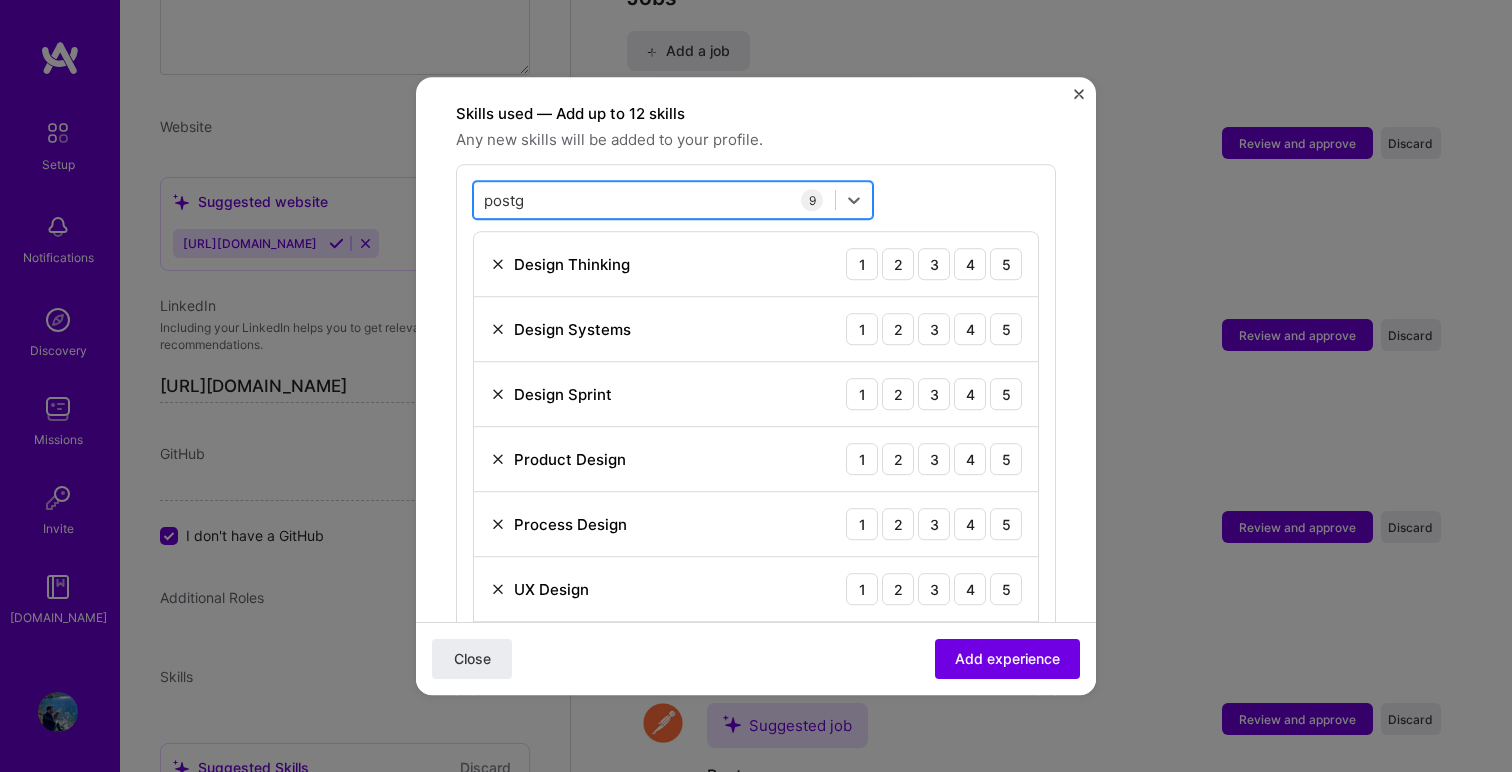 click on "postg postg" at bounding box center (654, 200) 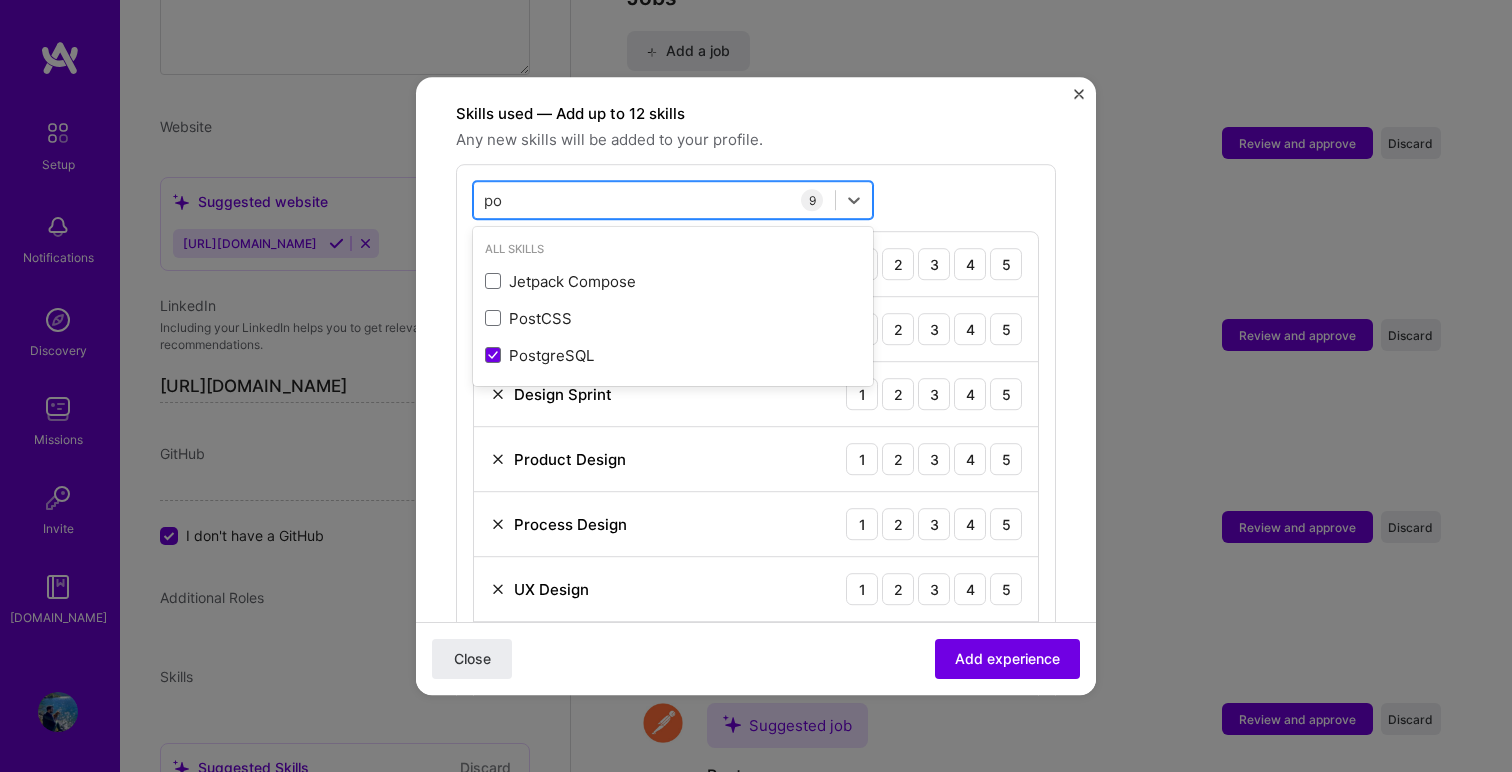type on "p" 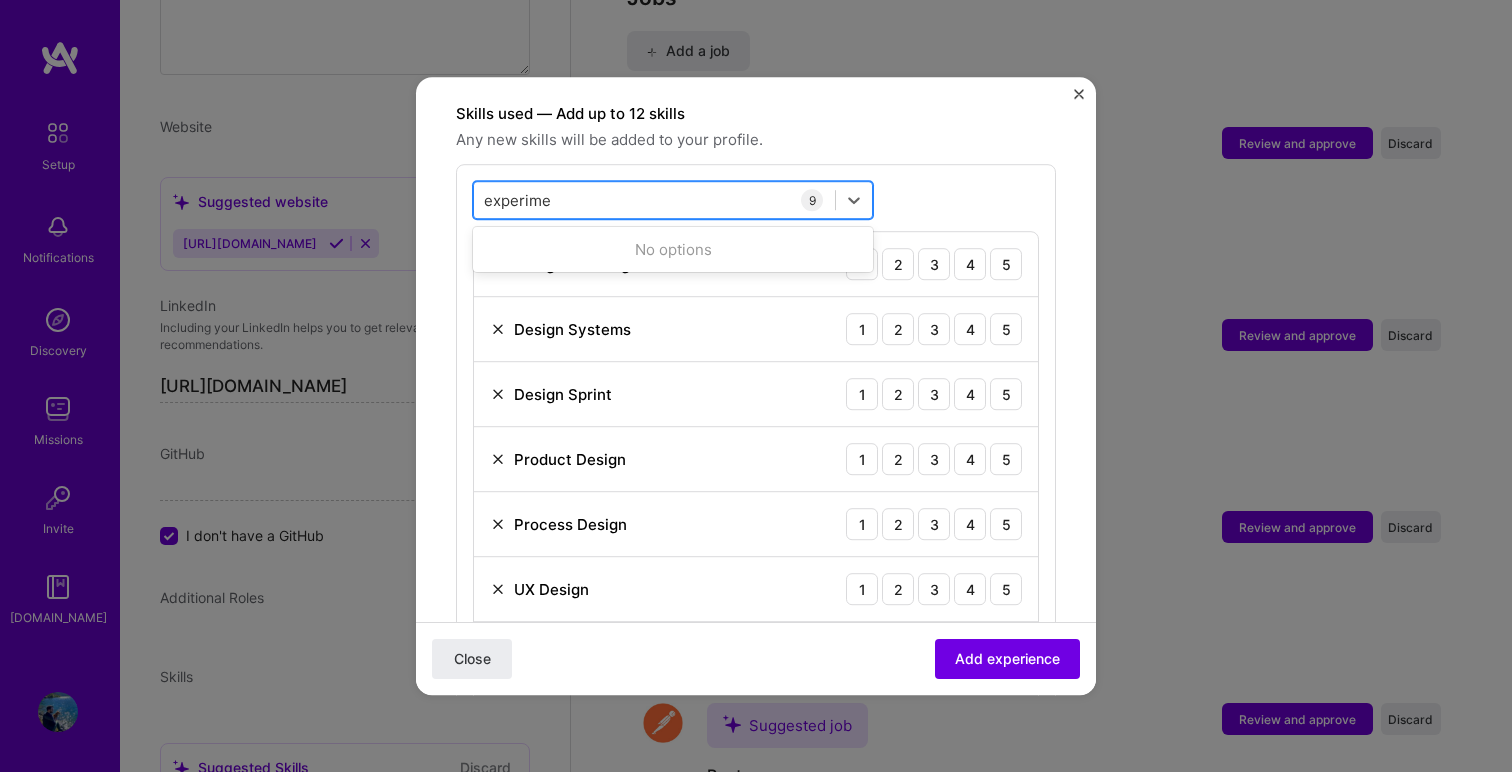 type on "experimen" 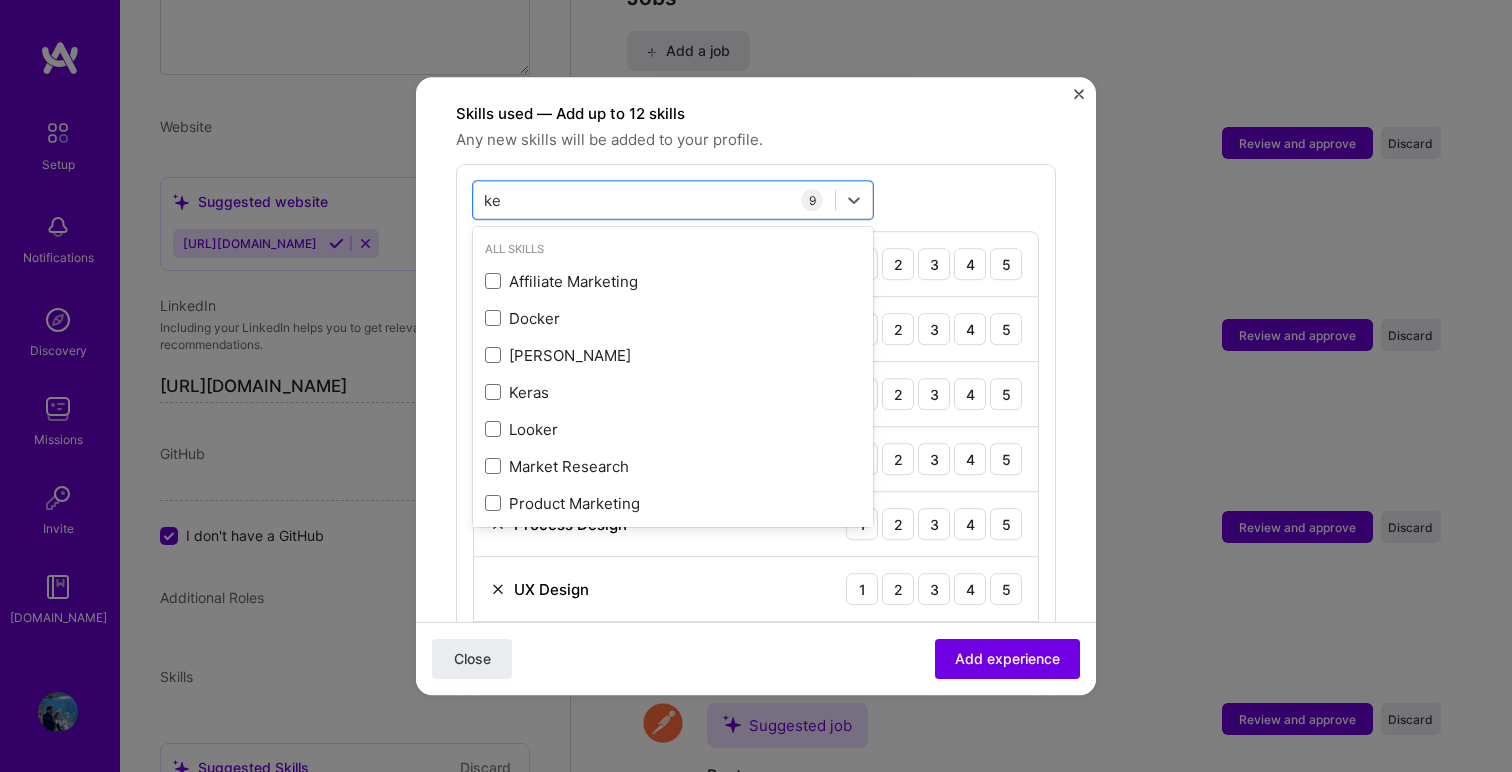 type on "k" 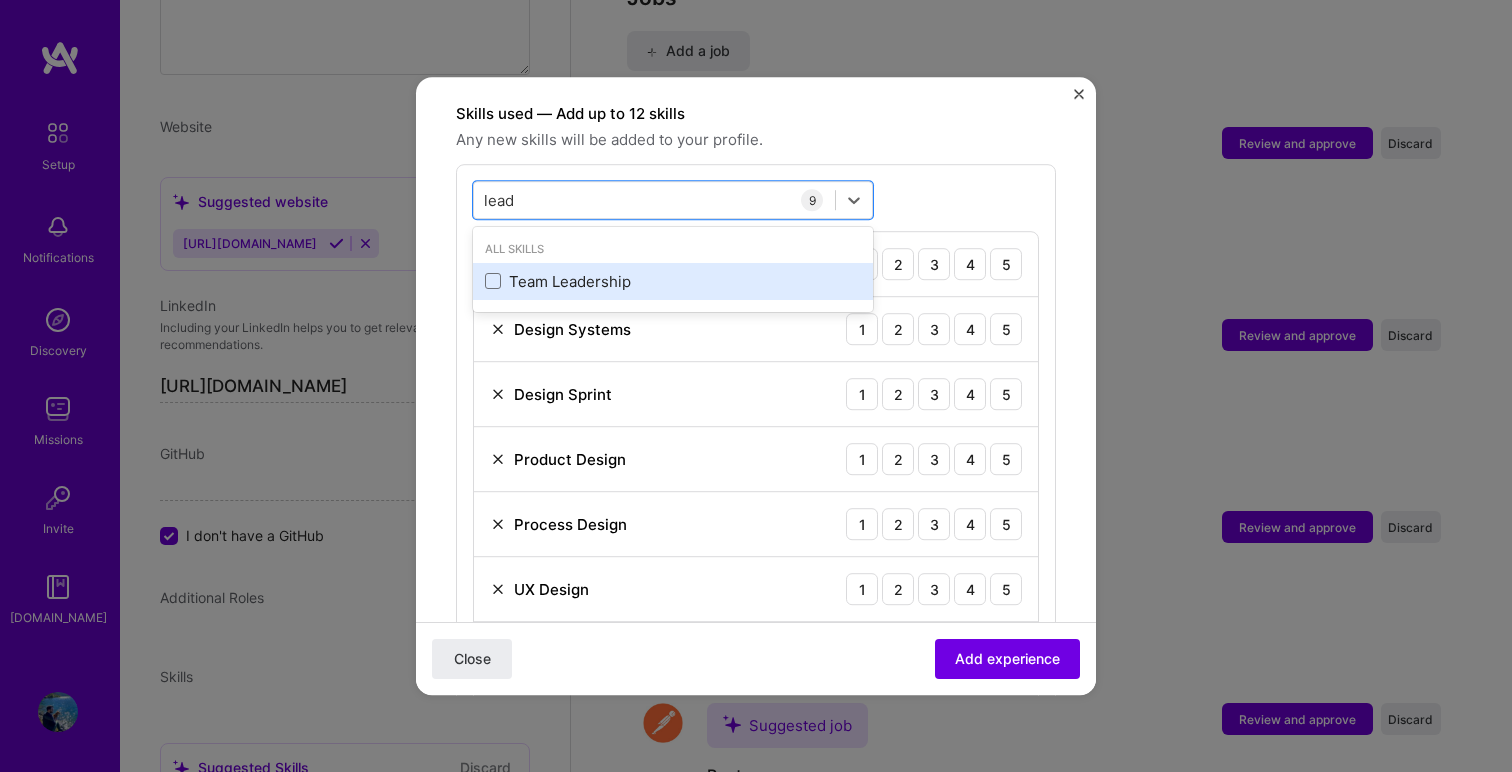 click on "Team Leadership" at bounding box center [673, 281] 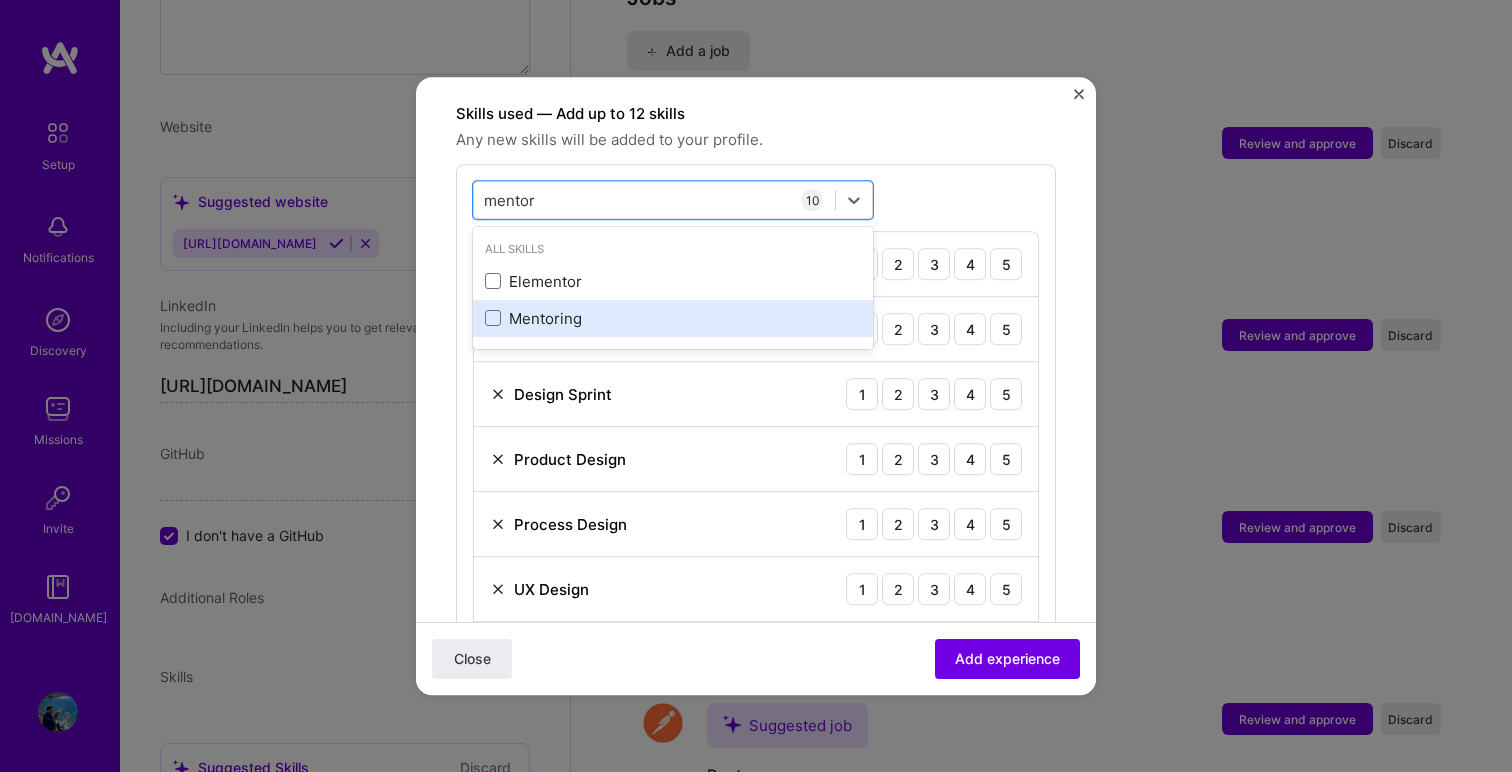 click on "Mentoring" at bounding box center (673, 318) 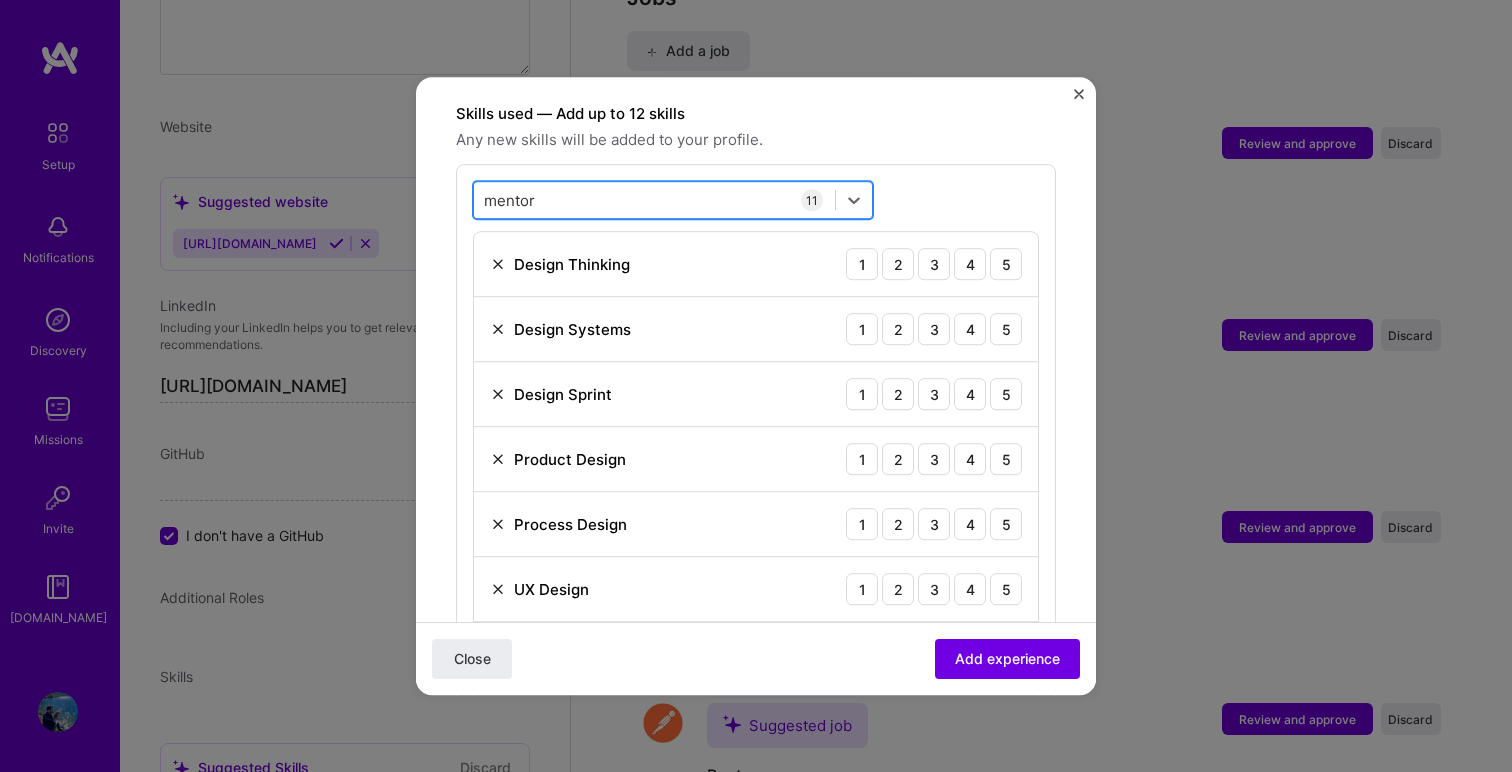 click on "mentor mentor" at bounding box center (654, 200) 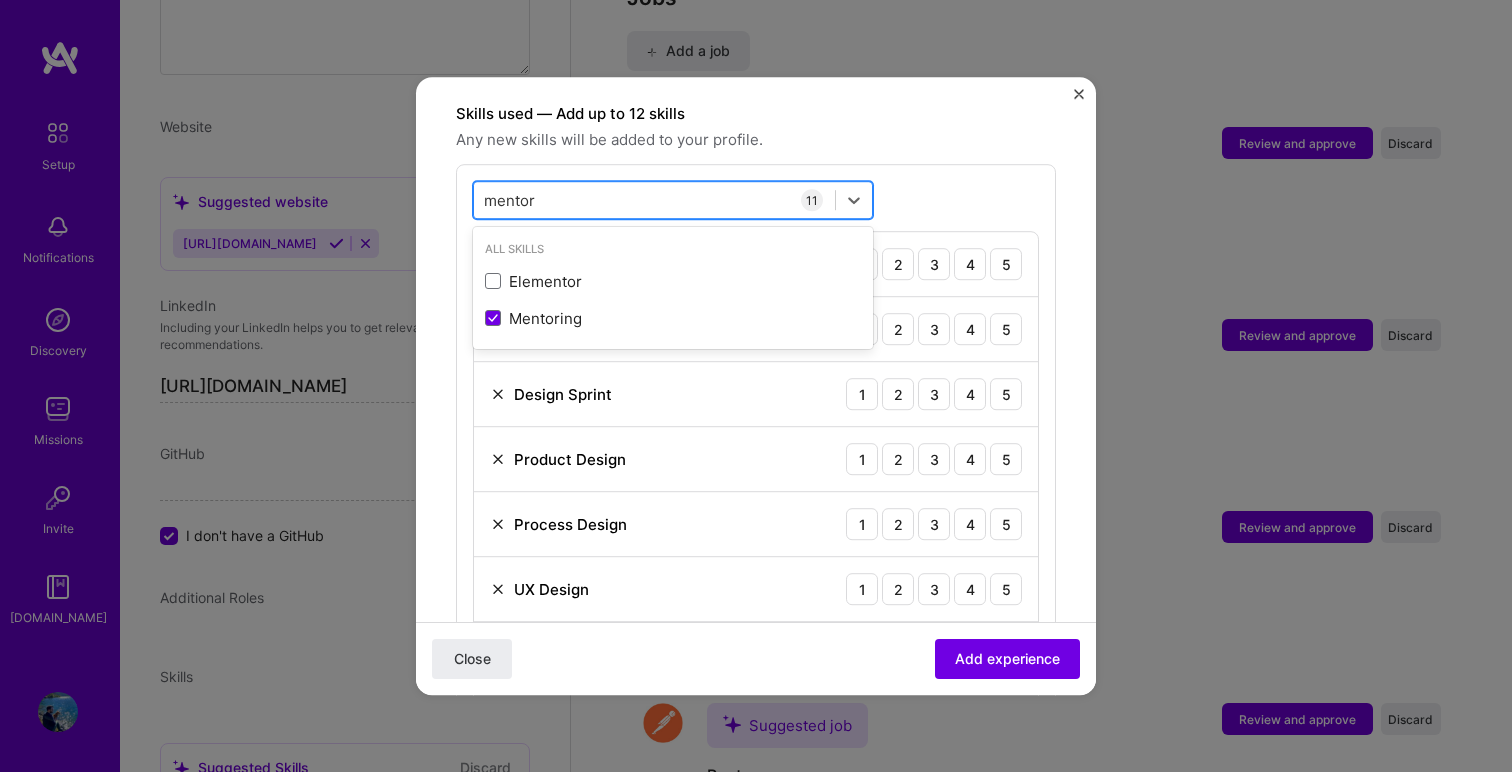 click on "mentor mentor" at bounding box center (654, 200) 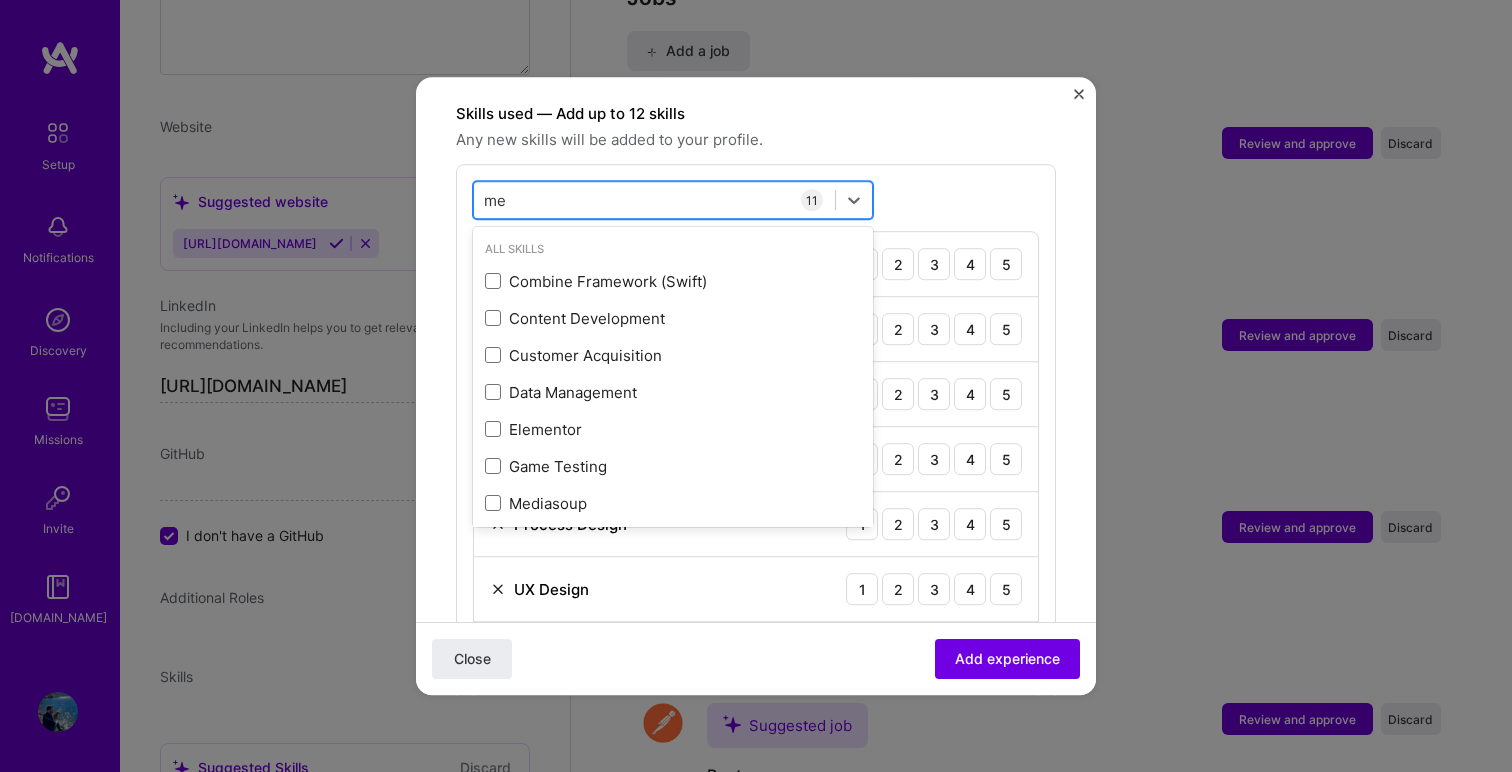 type on "m" 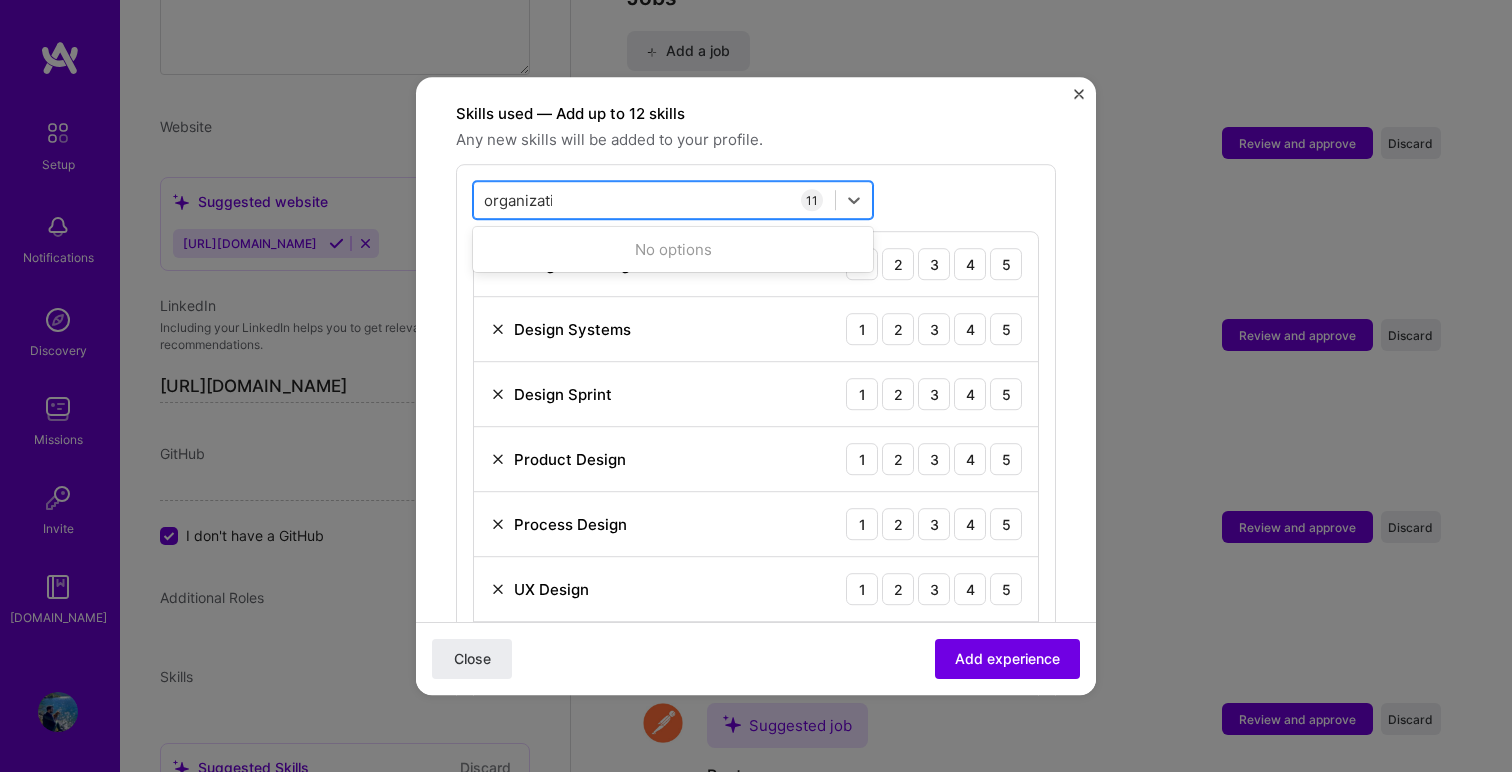 type on "organizatino" 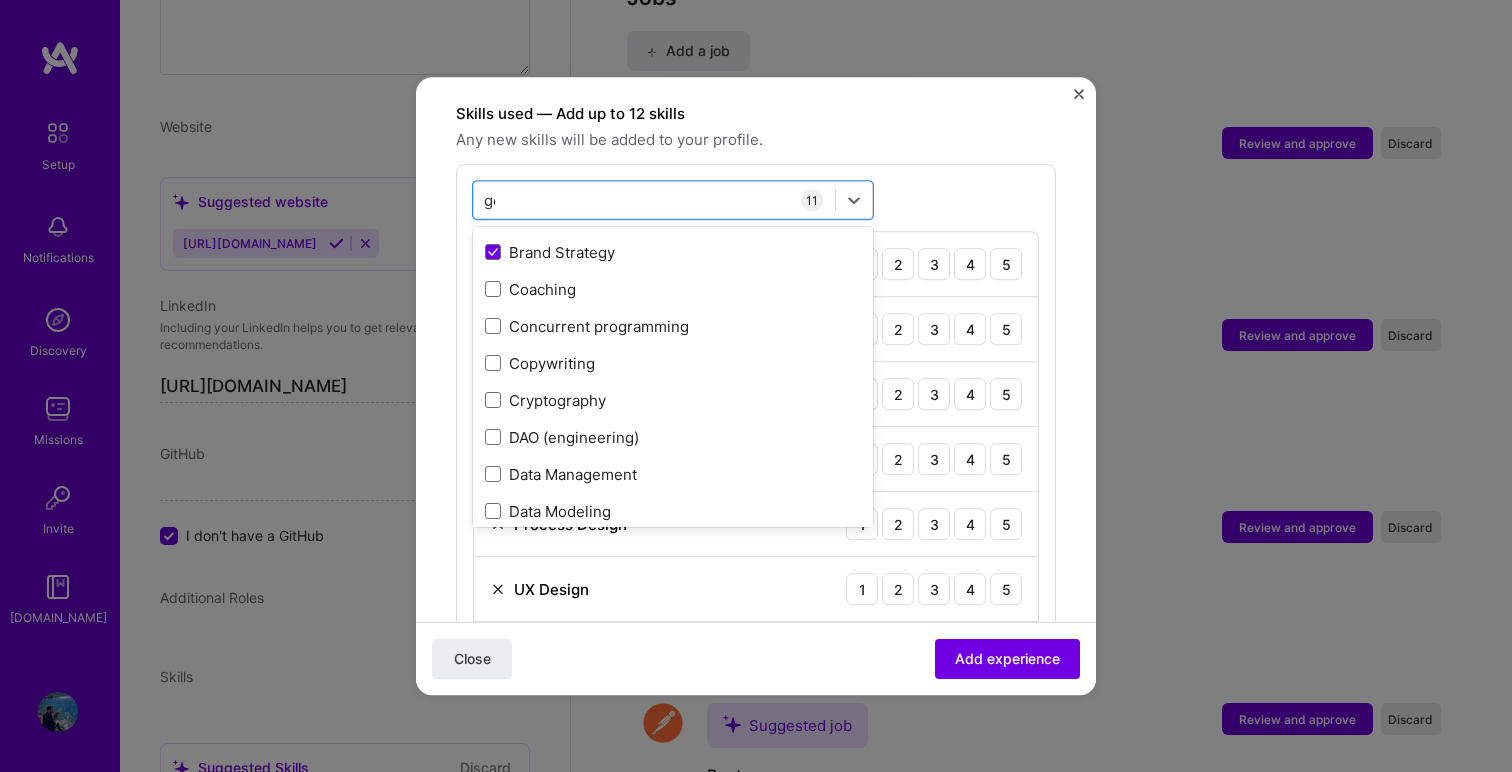 scroll, scrollTop: 0, scrollLeft: 0, axis: both 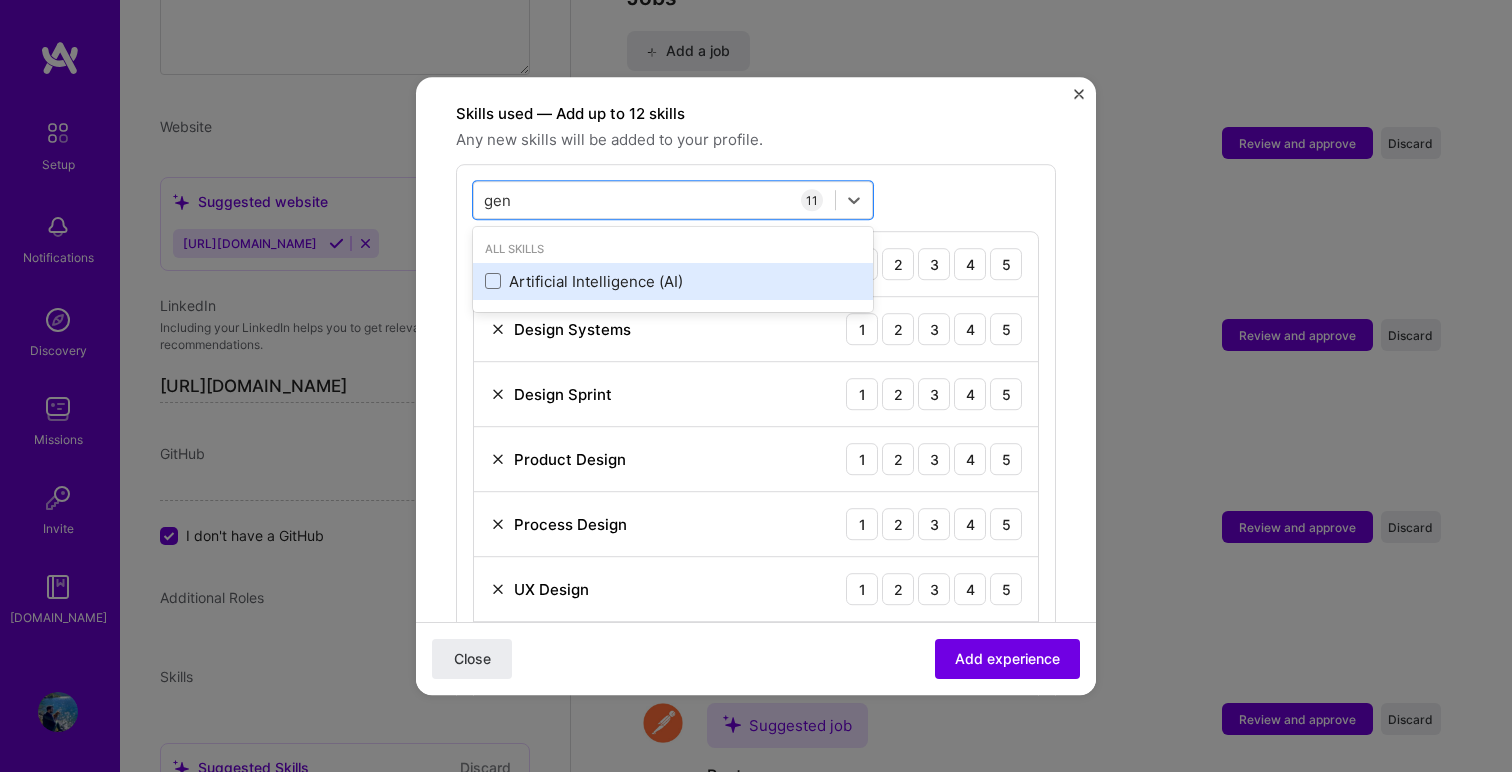 click on "Artificial Intelligence (AI)" at bounding box center (673, 281) 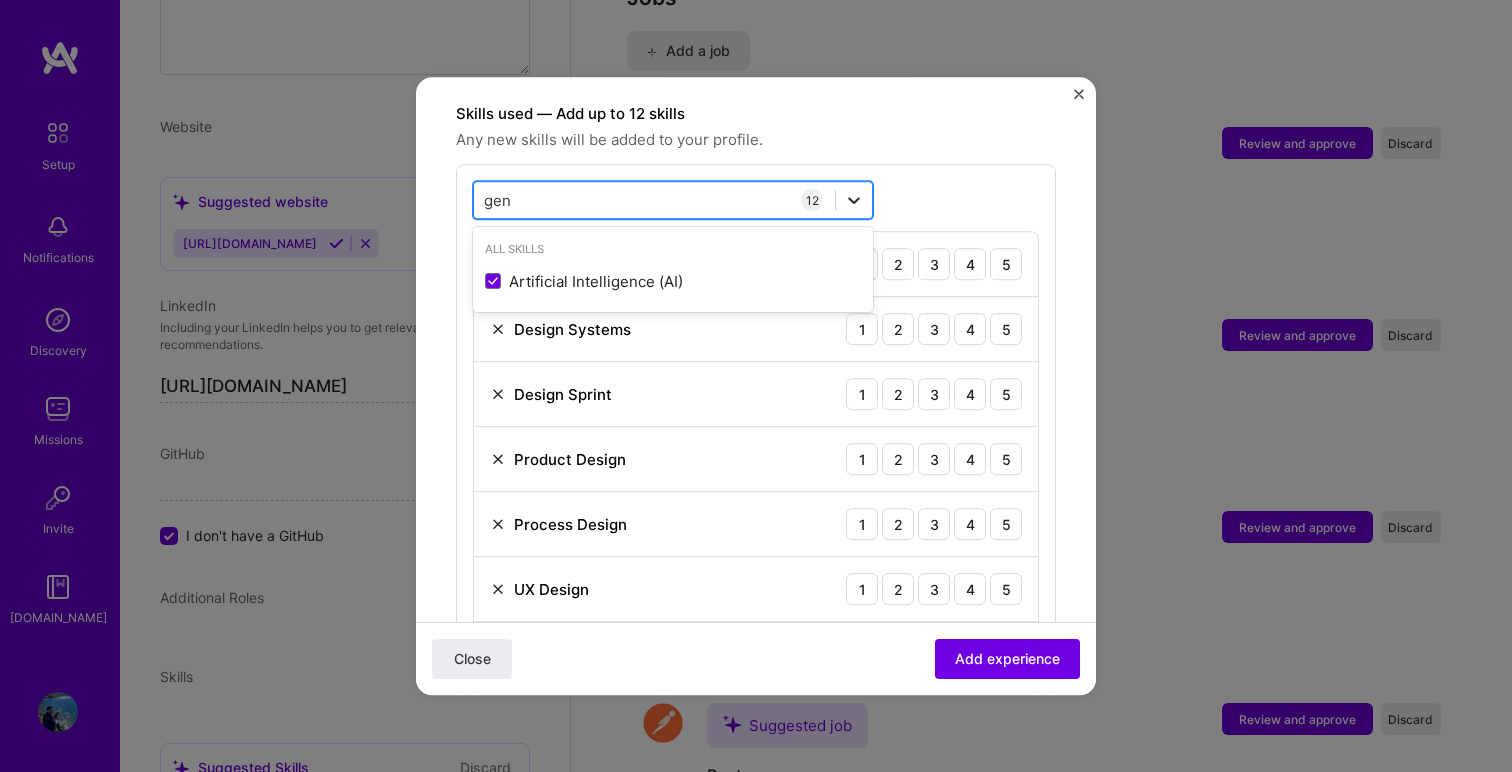 click 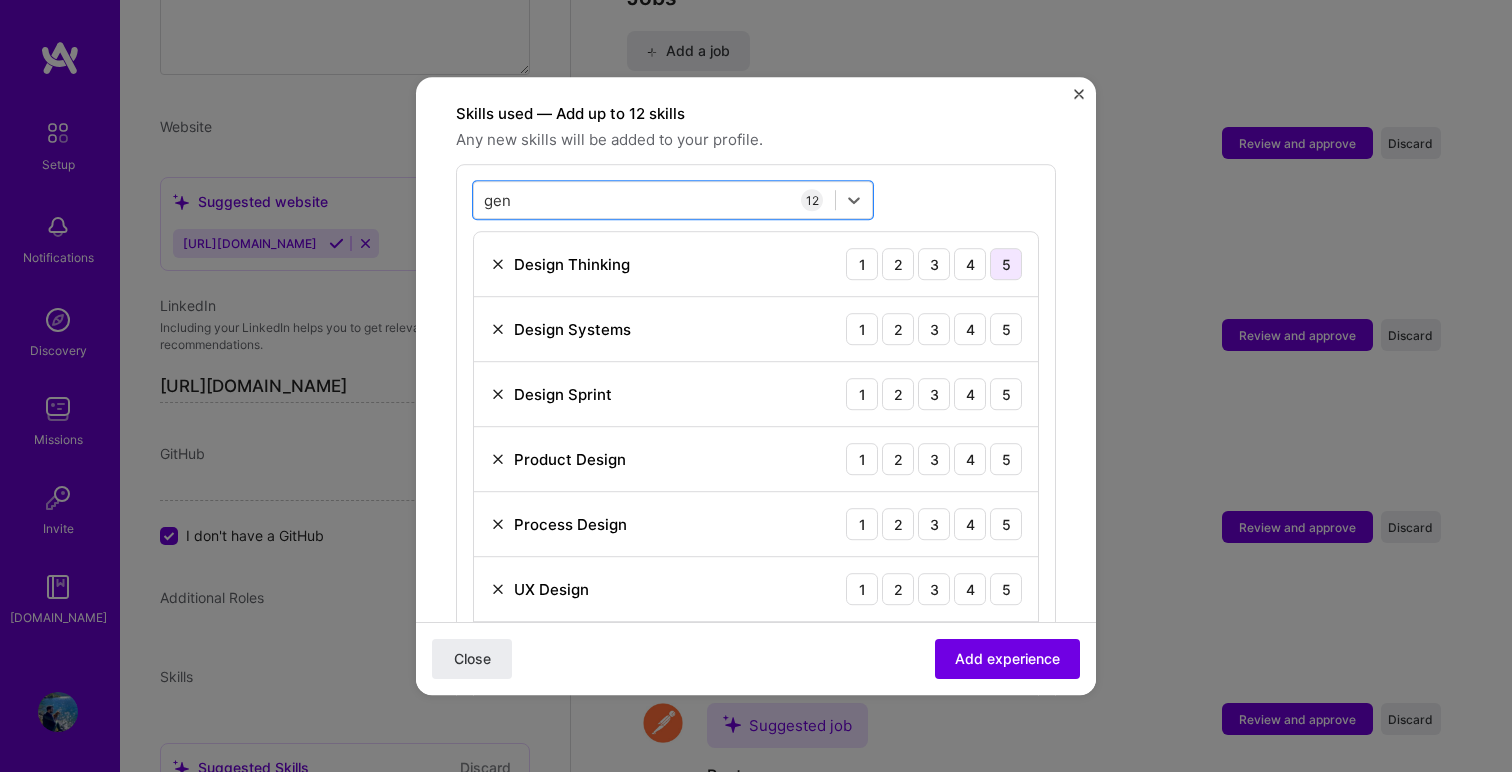 type on "gen" 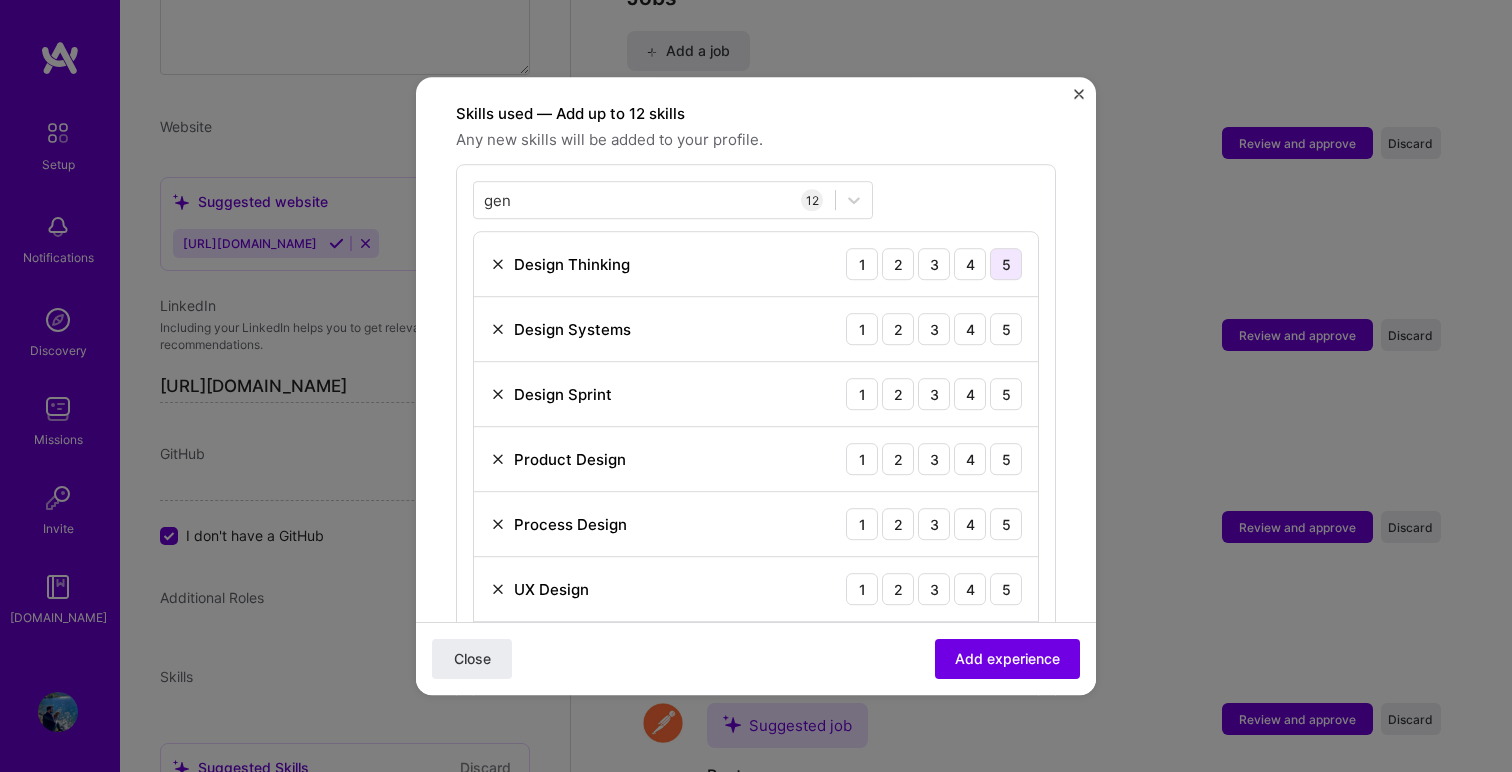 click on "5" at bounding box center (1006, 264) 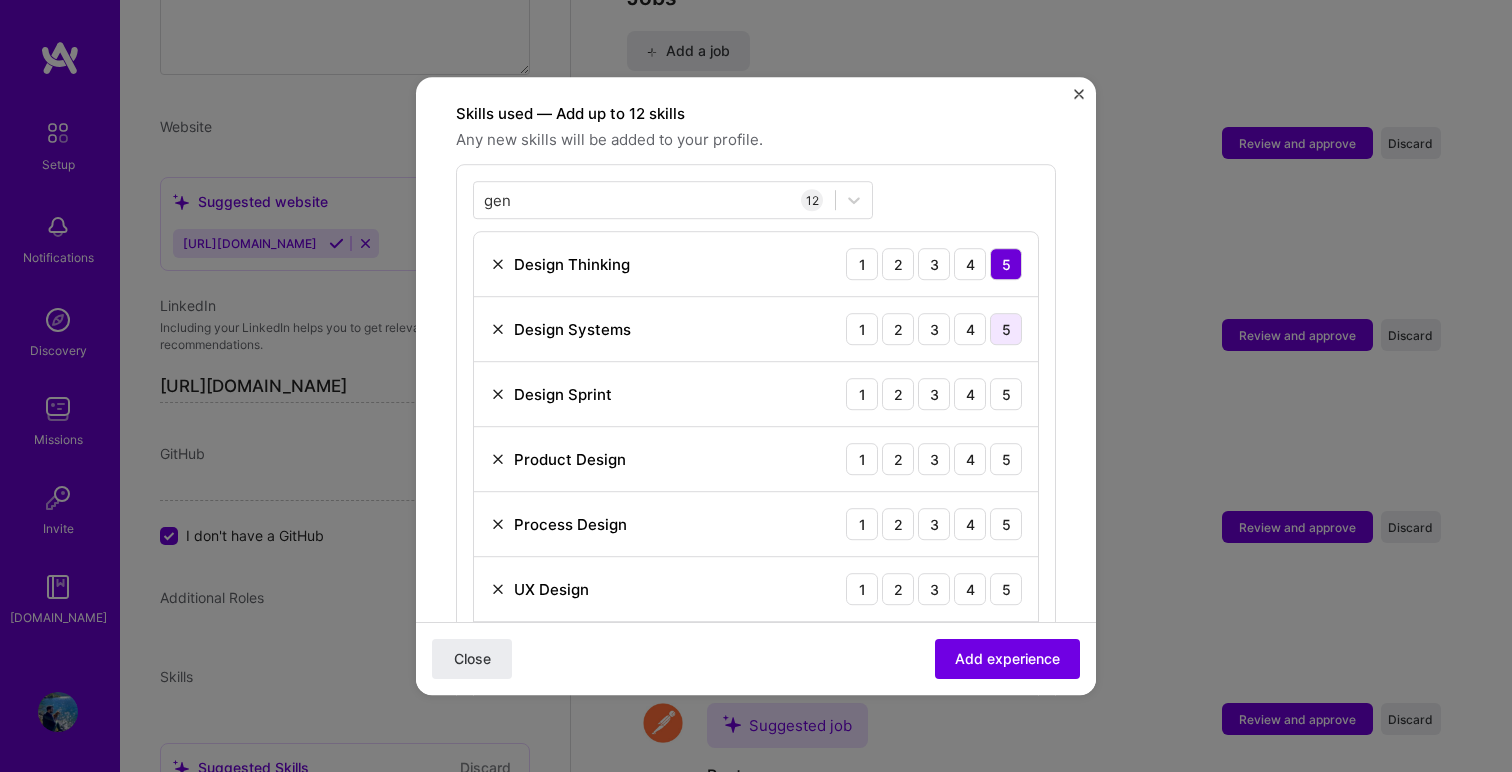 click on "5" at bounding box center (1006, 329) 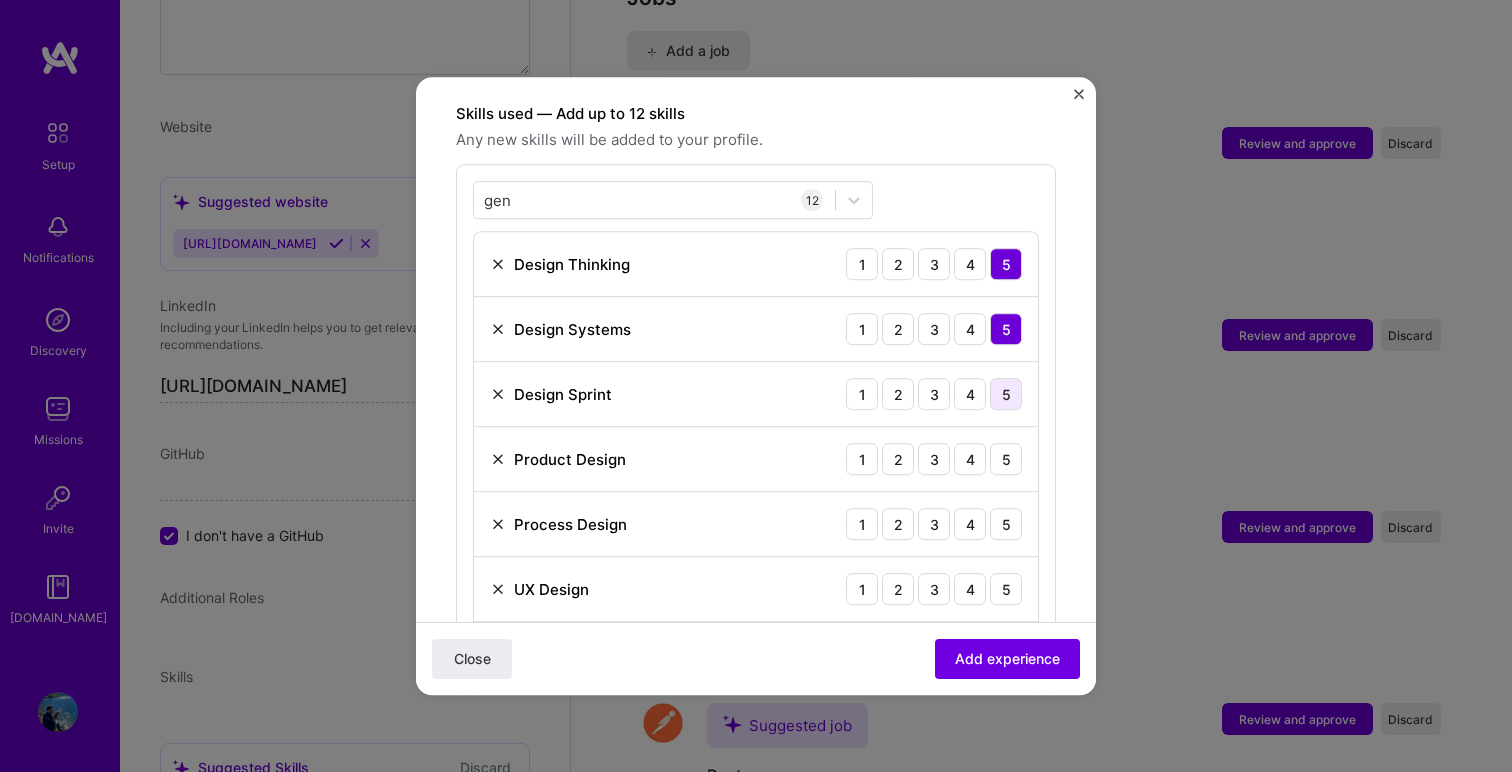click on "5" at bounding box center [1006, 394] 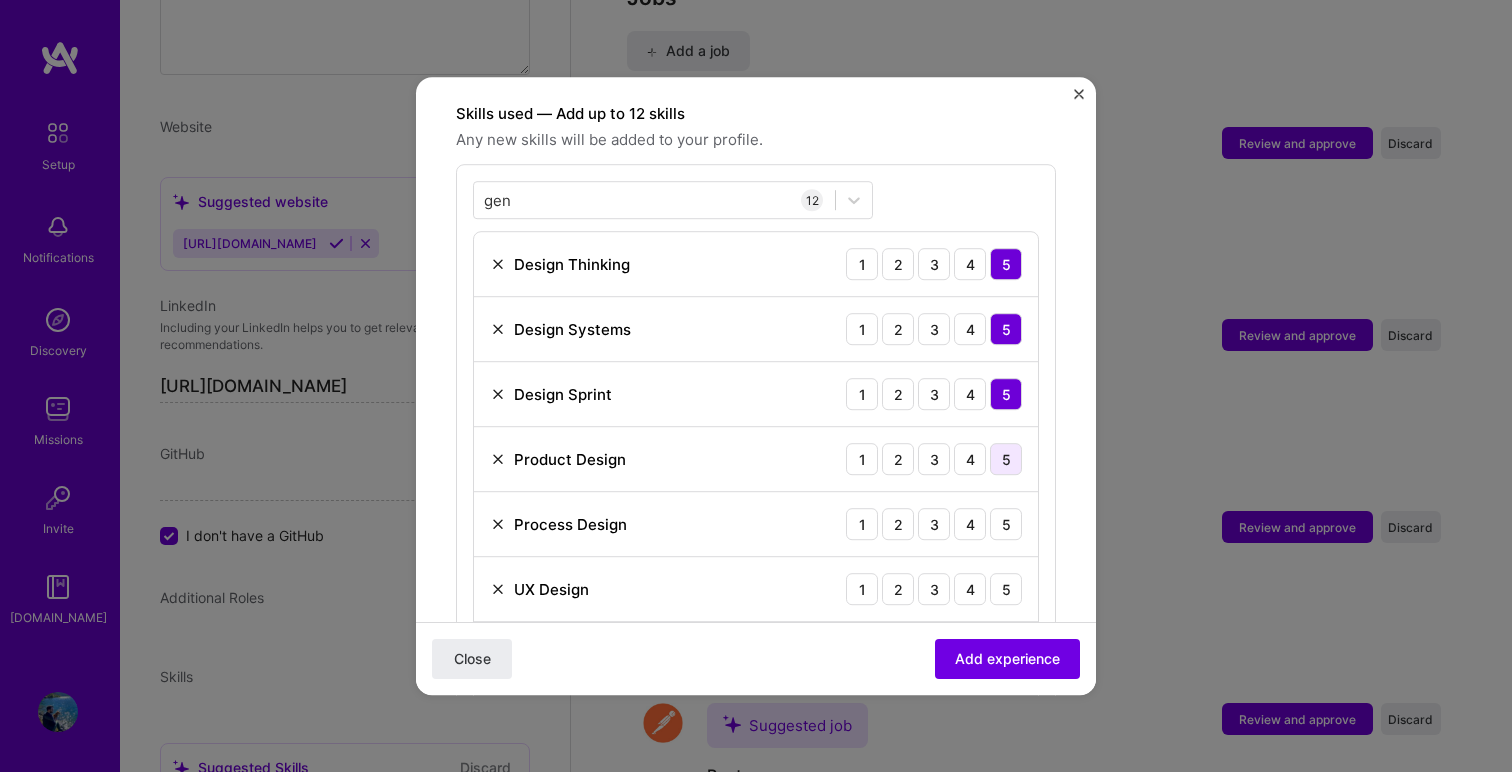 click on "5" at bounding box center [1006, 459] 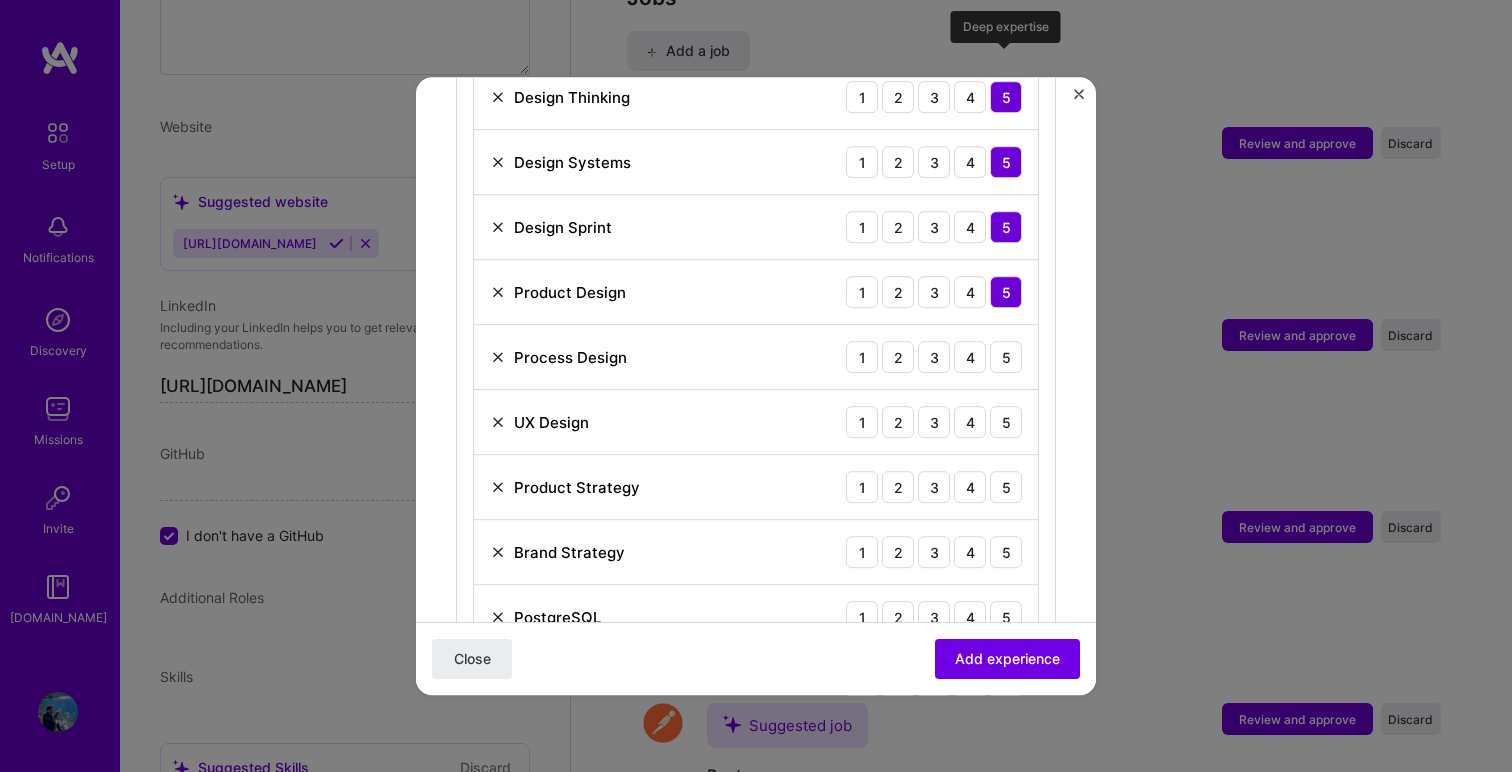 scroll, scrollTop: 867, scrollLeft: 0, axis: vertical 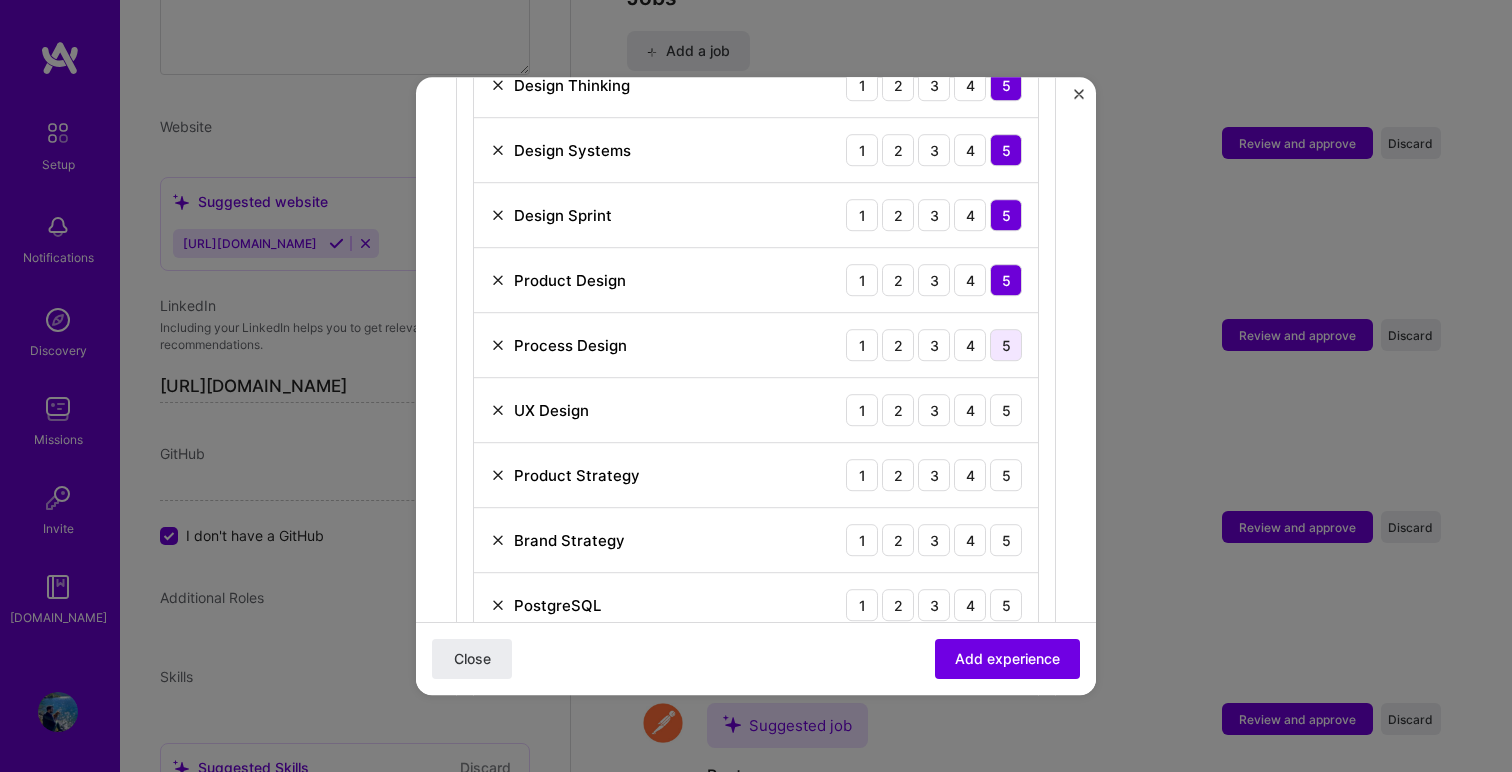 click on "5" at bounding box center (1006, 345) 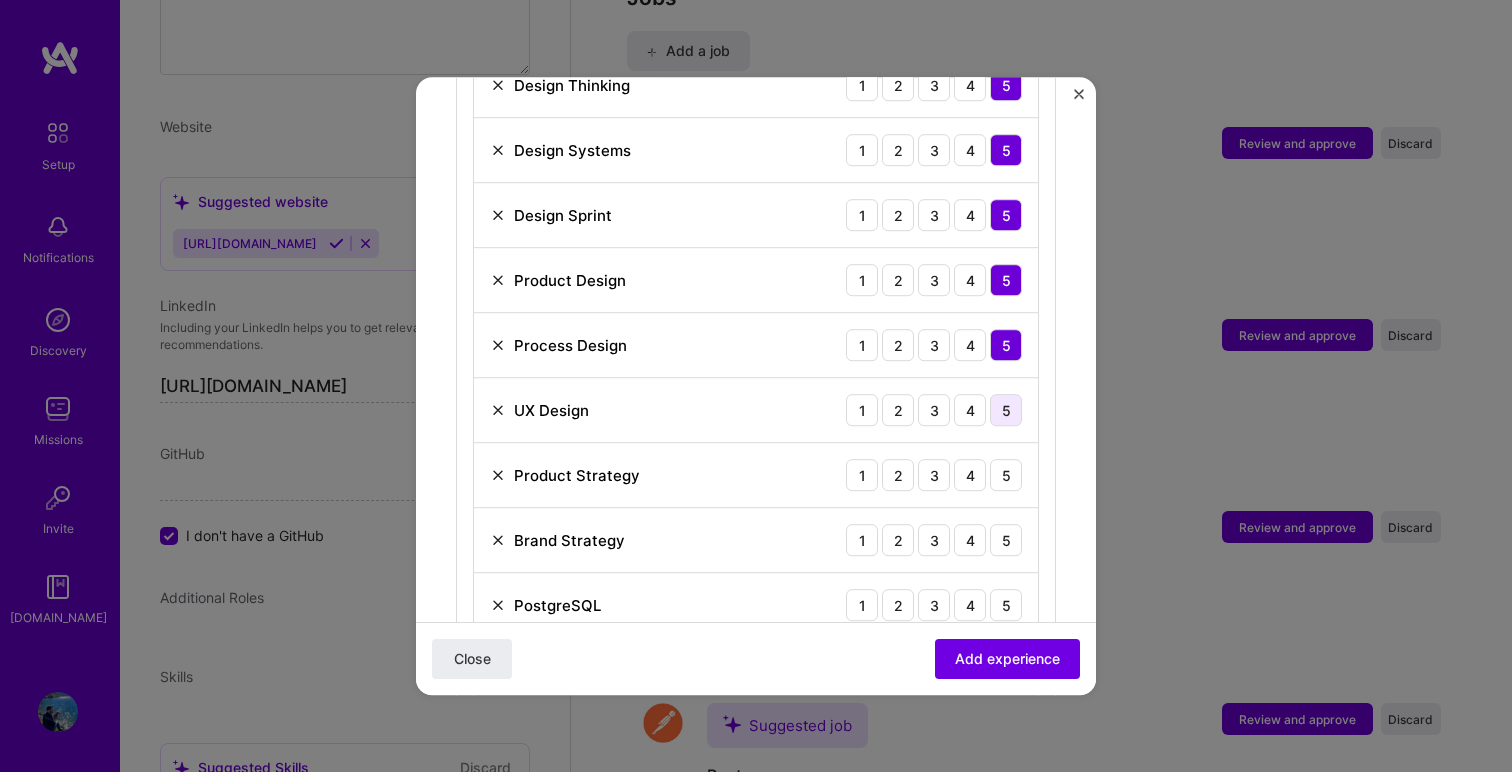 click on "5" at bounding box center [1006, 410] 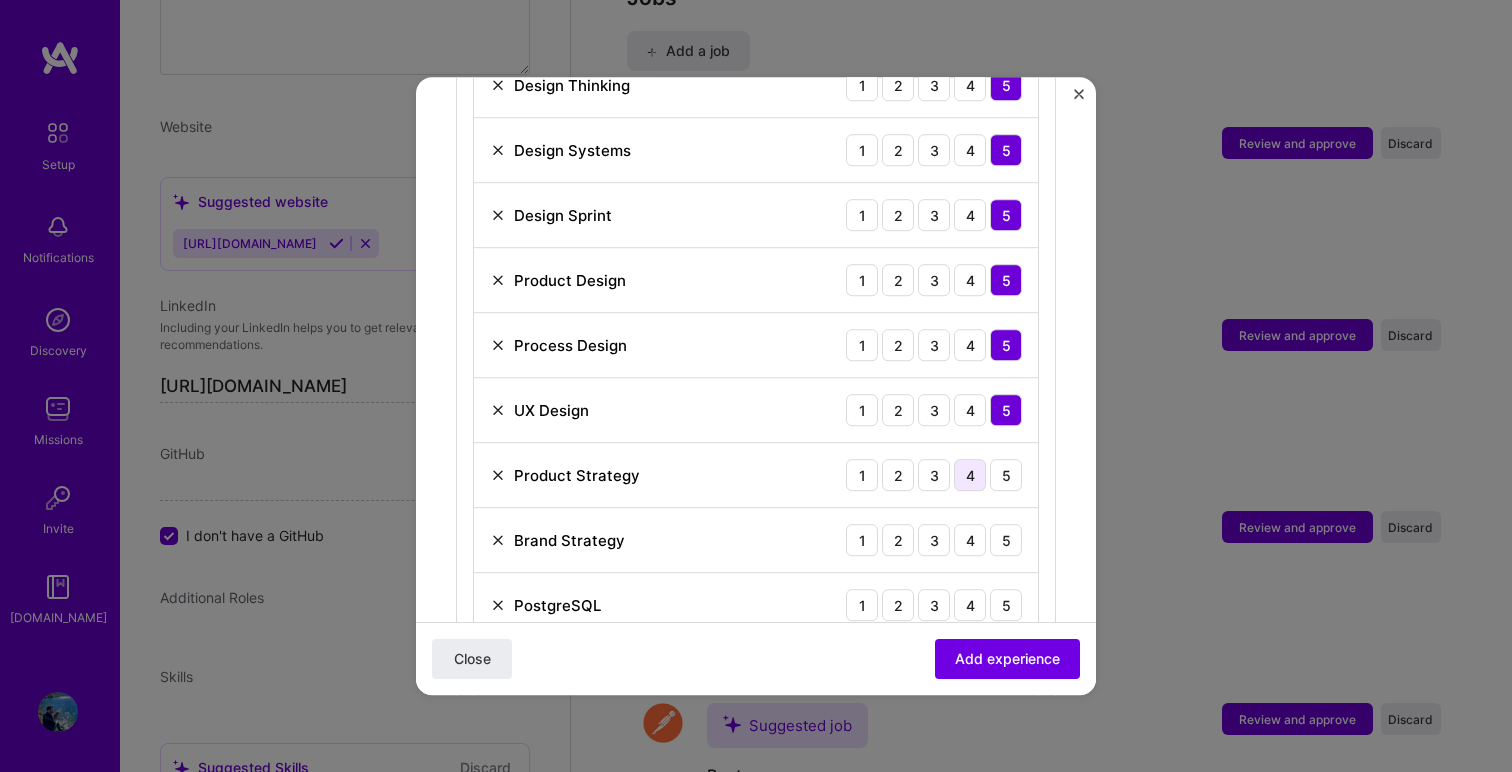 click on "4" at bounding box center (970, 475) 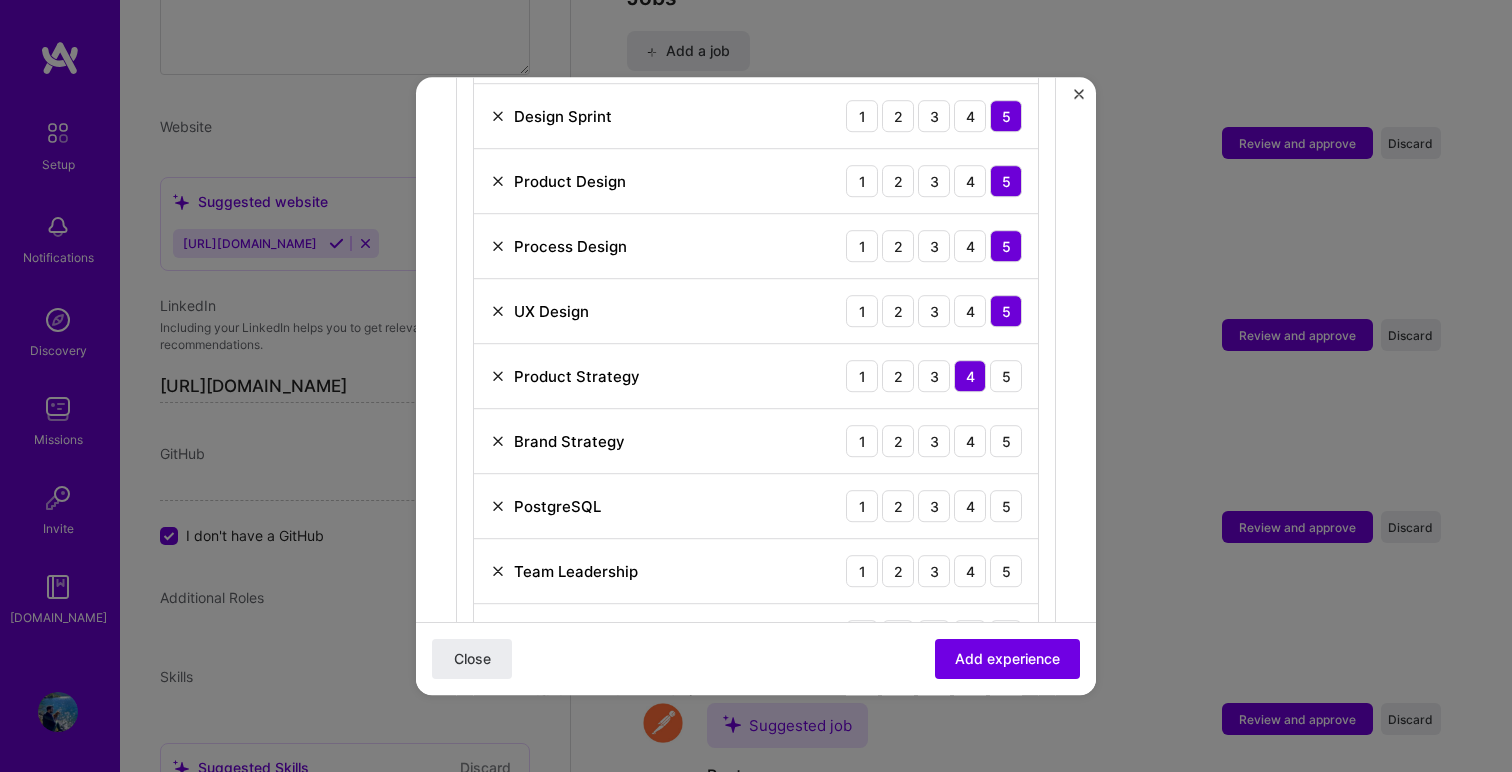 scroll, scrollTop: 983, scrollLeft: 0, axis: vertical 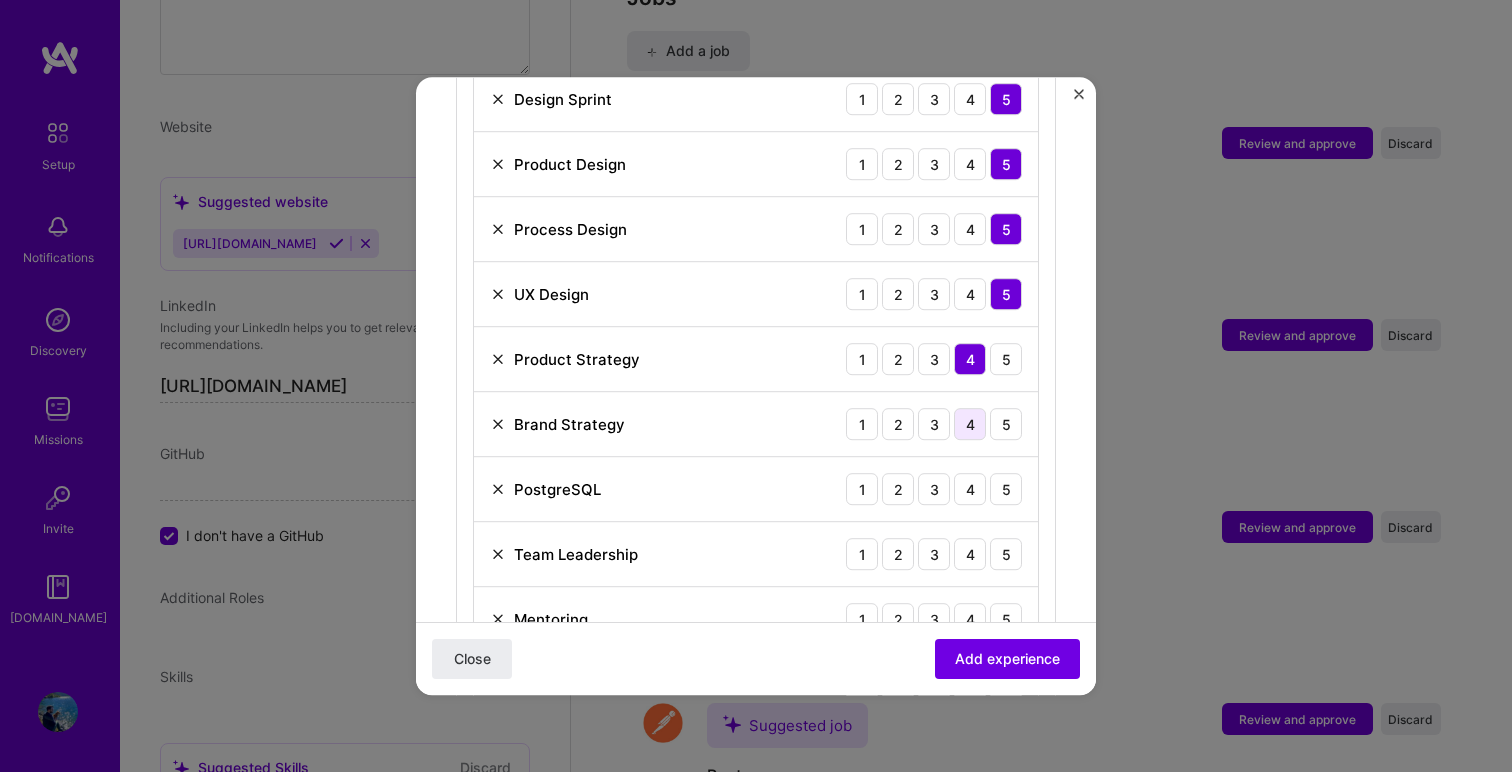 click on "4" at bounding box center (970, 424) 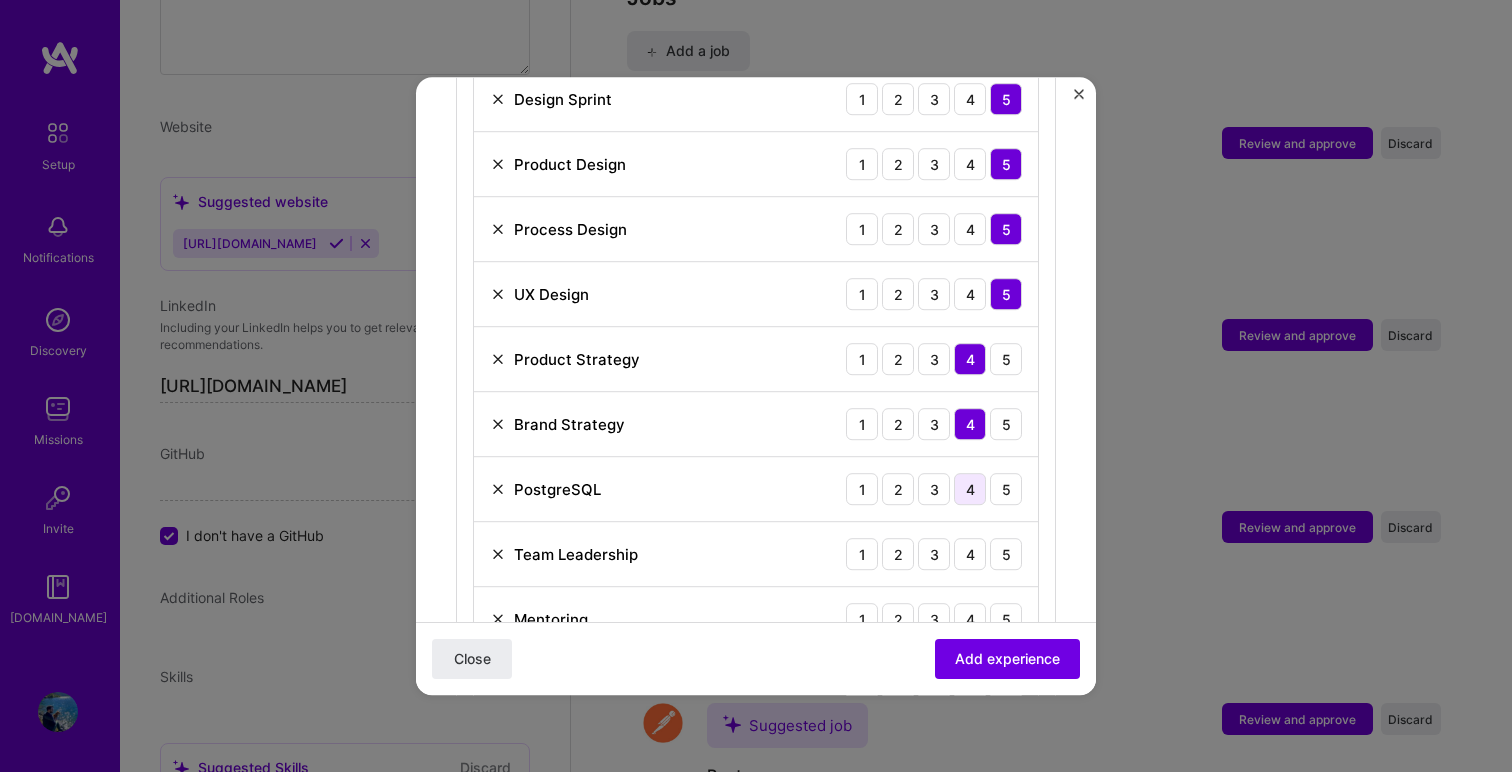 click on "4" at bounding box center (970, 489) 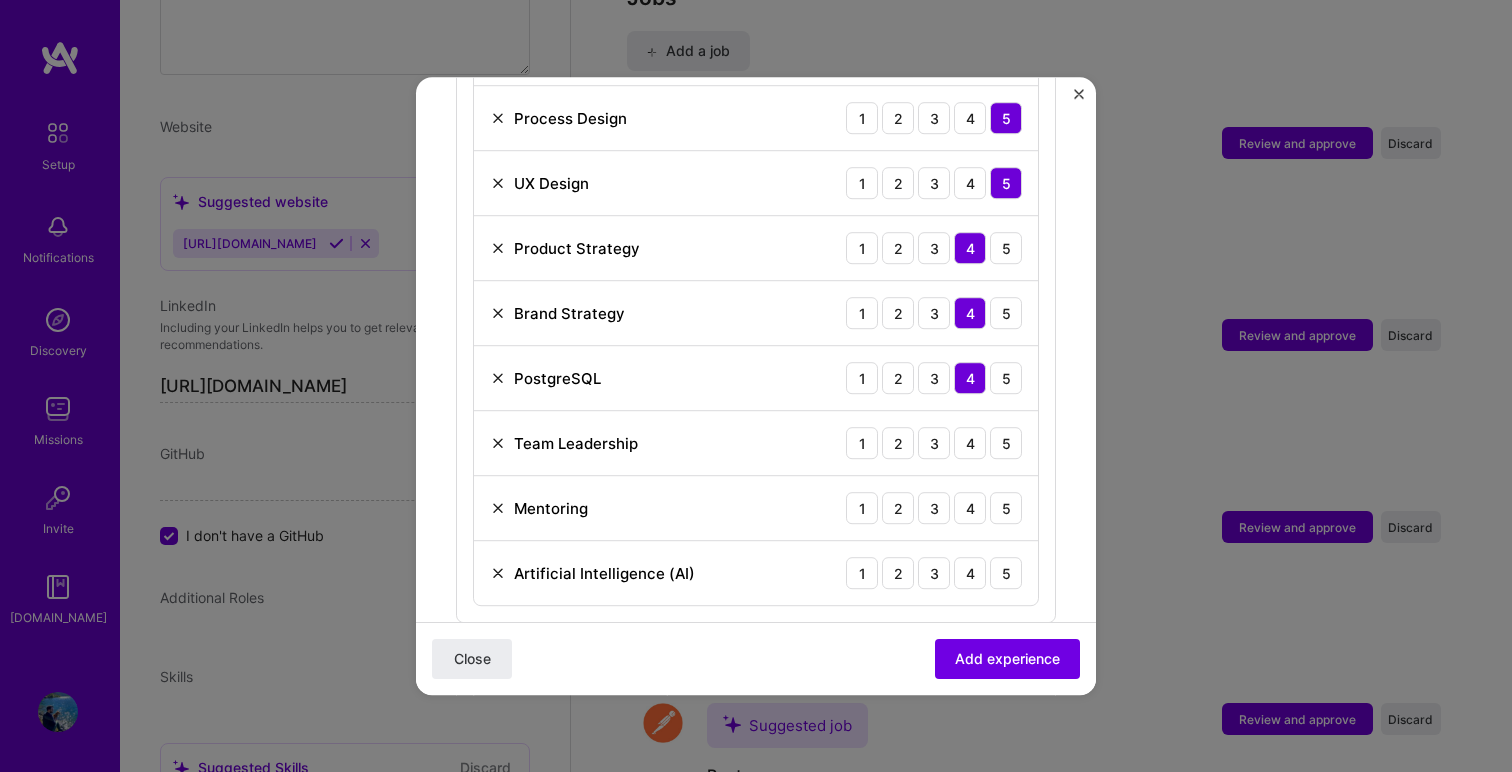 scroll, scrollTop: 1102, scrollLeft: 0, axis: vertical 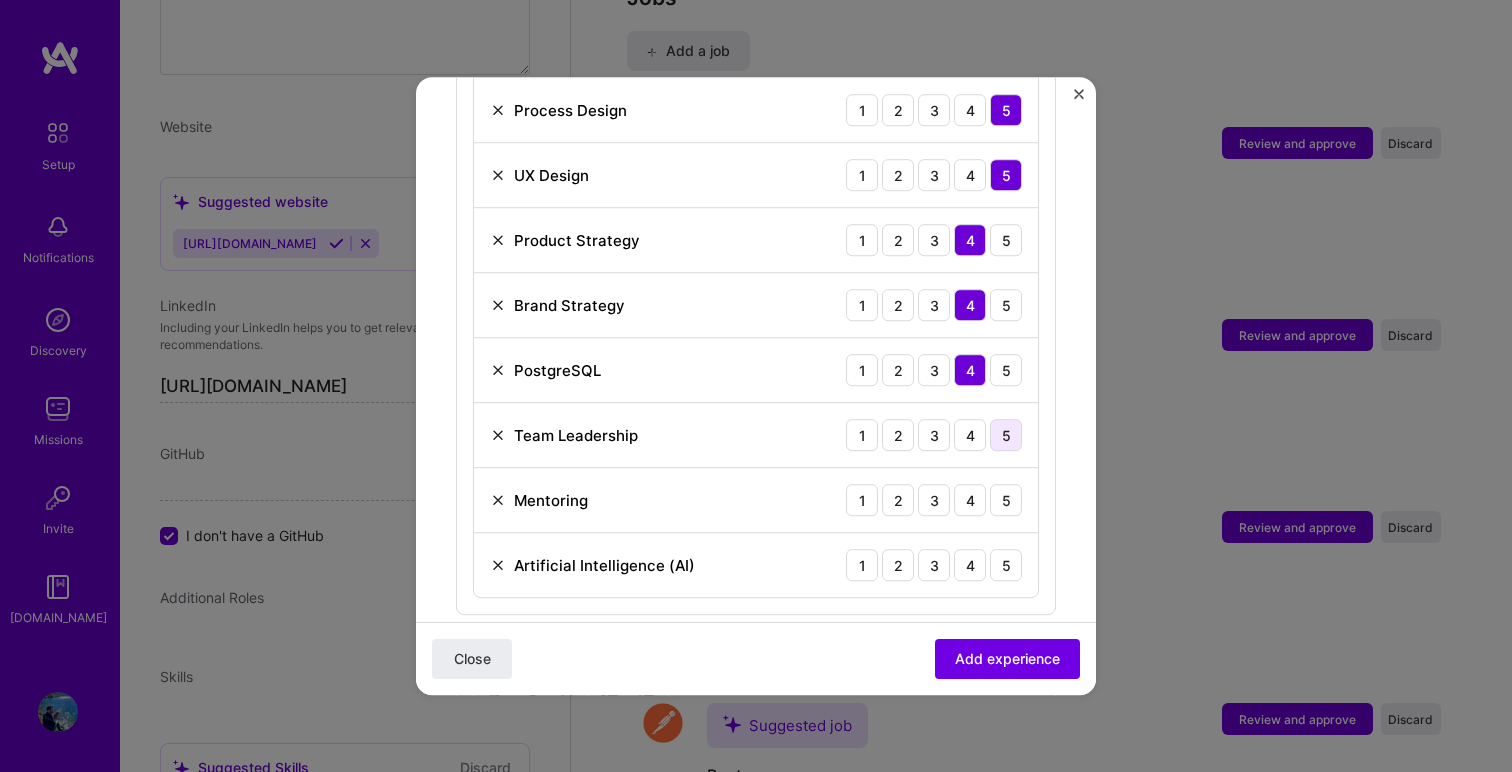 click on "5" at bounding box center [1006, 435] 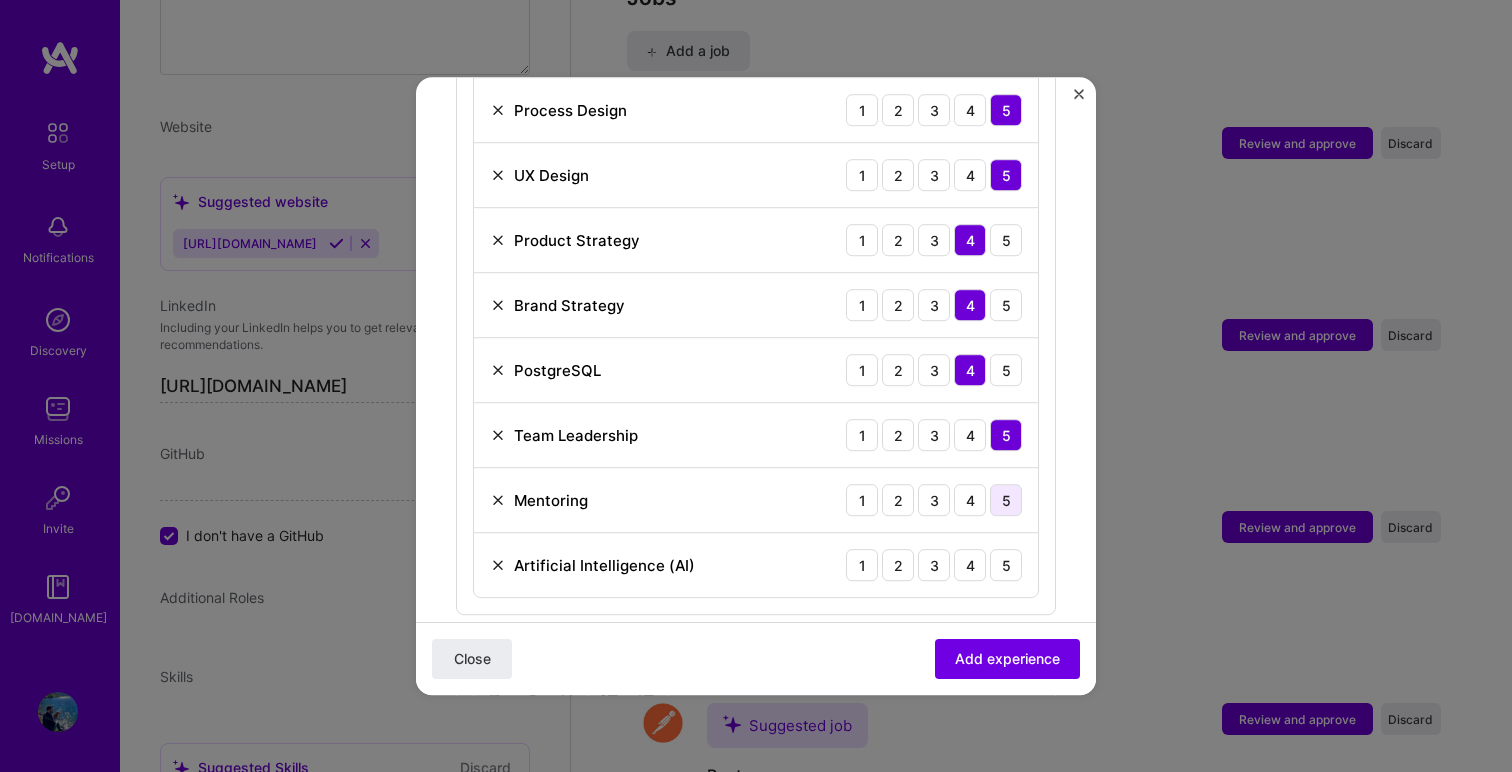 click on "5" at bounding box center (1006, 500) 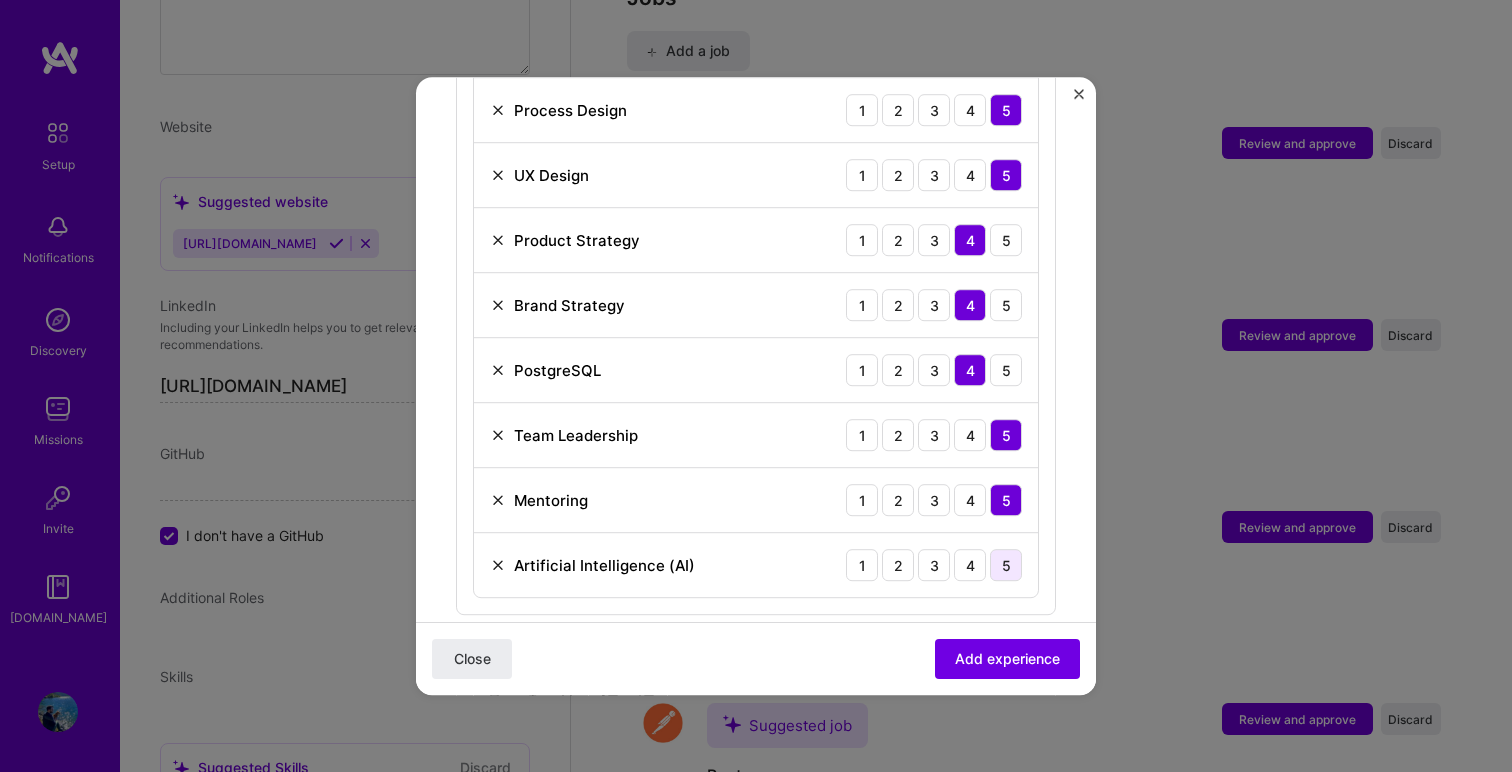 click on "5" at bounding box center (1006, 565) 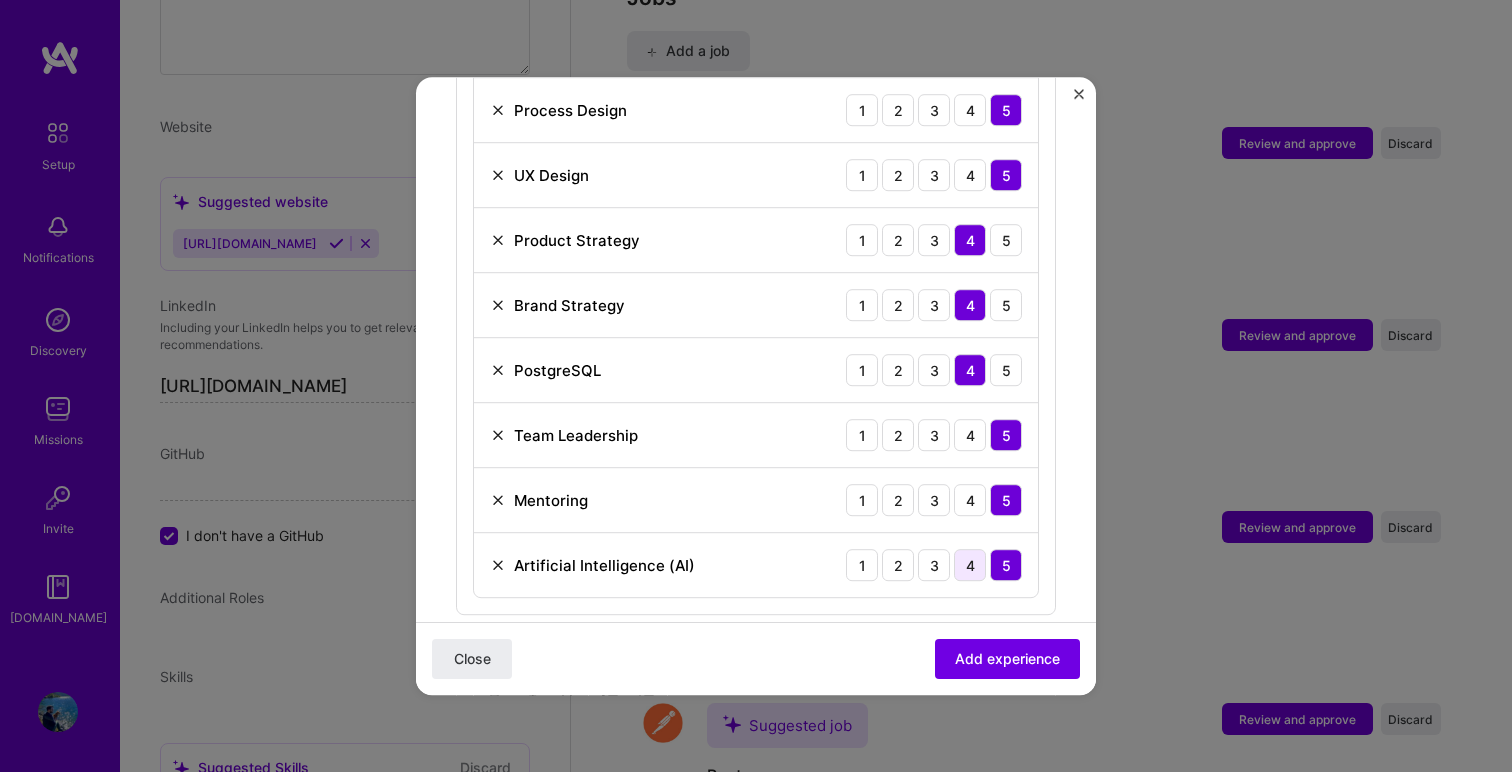 click on "4" at bounding box center (970, 565) 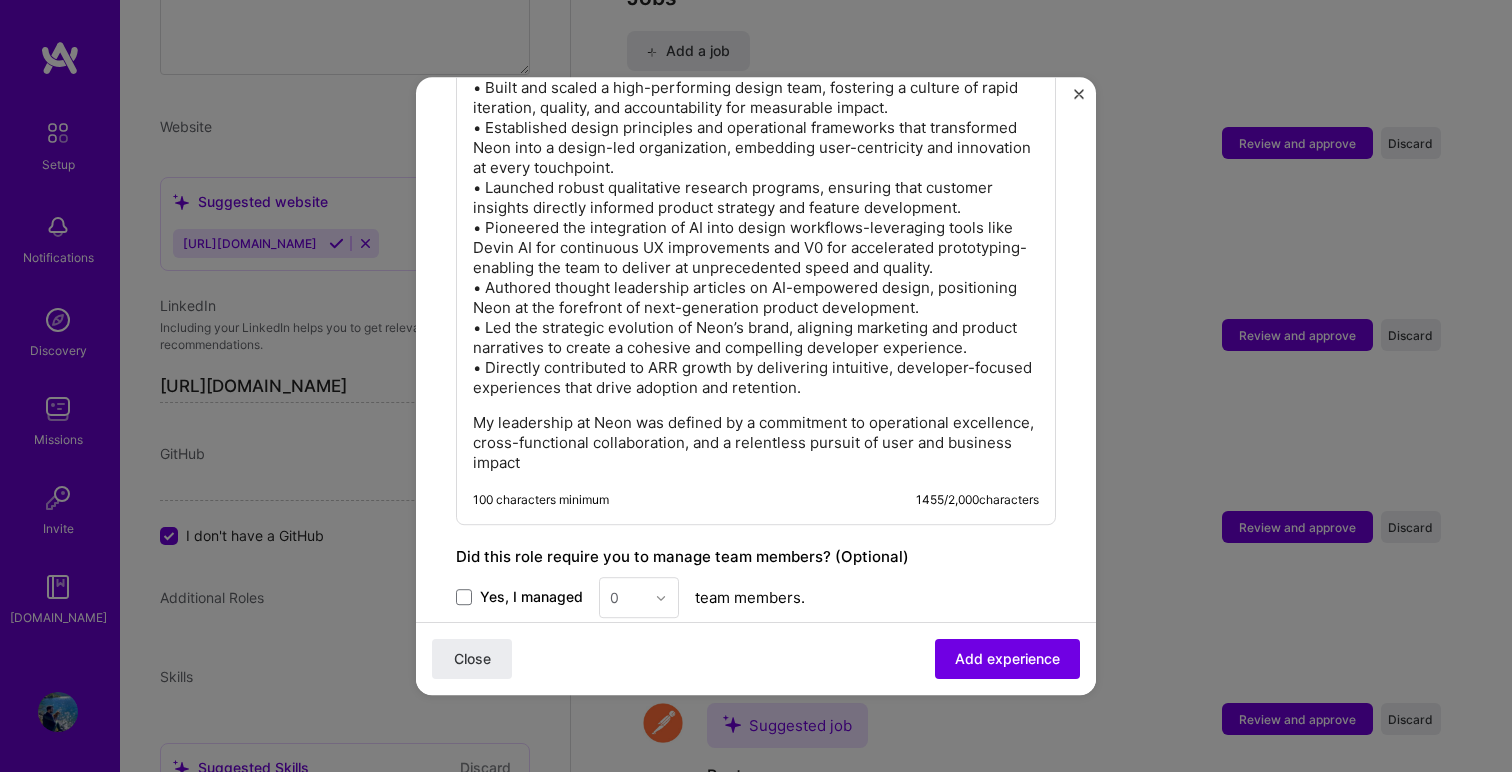 scroll, scrollTop: 1831, scrollLeft: 0, axis: vertical 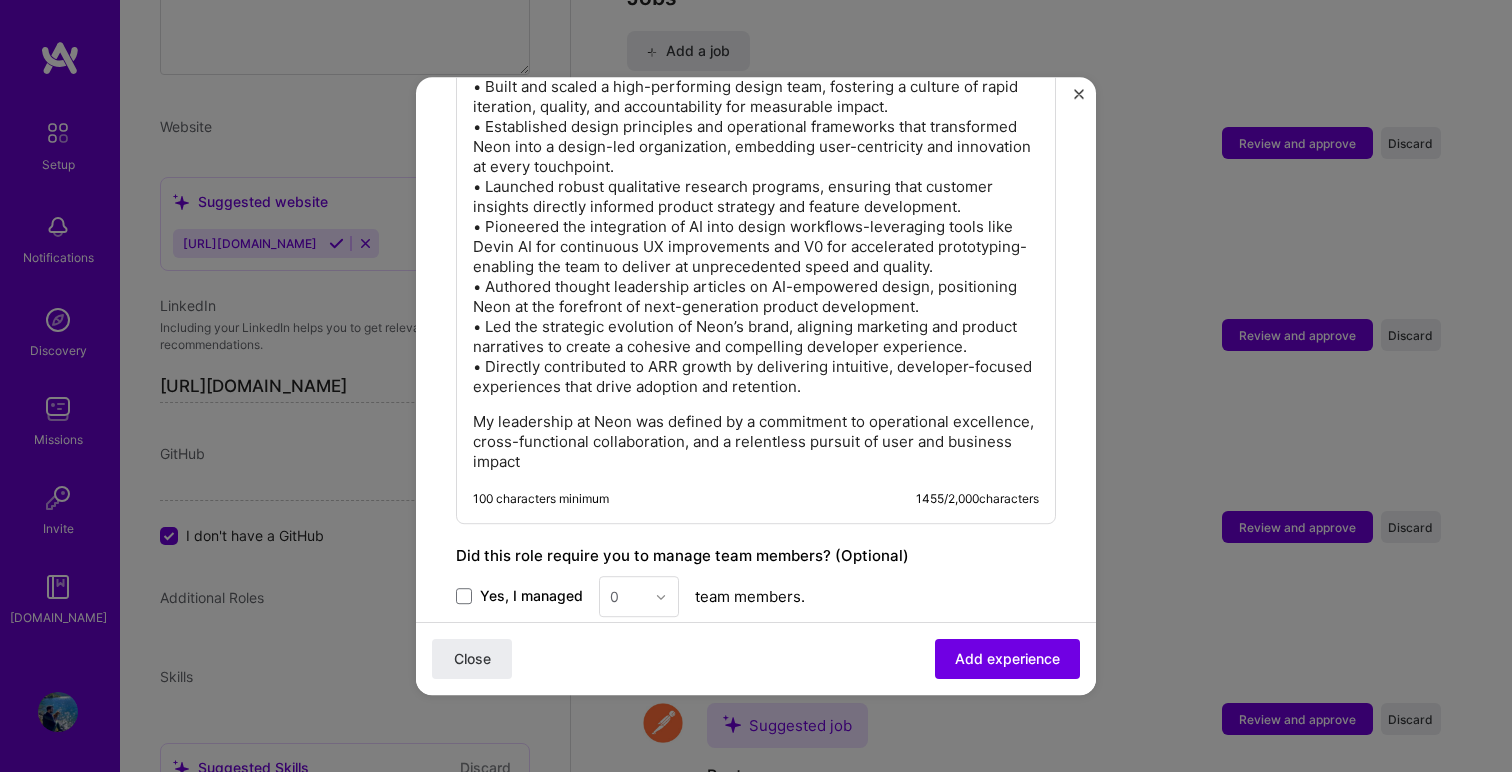 click on "• Built and scaled a high-performing design team, fostering a culture of rapid iteration, quality, and accountability for measurable impact. • Established design principles and operational frameworks that transformed Neon into a design-led organization, embedding user-centricity and innovation at every touchpoint. • Launched robust qualitative research programs, ensuring that customer insights directly informed product strategy and feature development. • Pioneered the integration of AI into design workflows-leveraging tools like Devin AI for continuous UX improvements and V0 for accelerated prototyping-enabling the team to deliver at unprecedented speed and quality. • Authored thought leadership articles on AI-empowered design, positioning Neon at the forefront of next-generation product development. • Led the strategic evolution of Neon’s brand, aligning marketing and product narratives to create a cohesive and compelling developer experience." at bounding box center [756, 237] 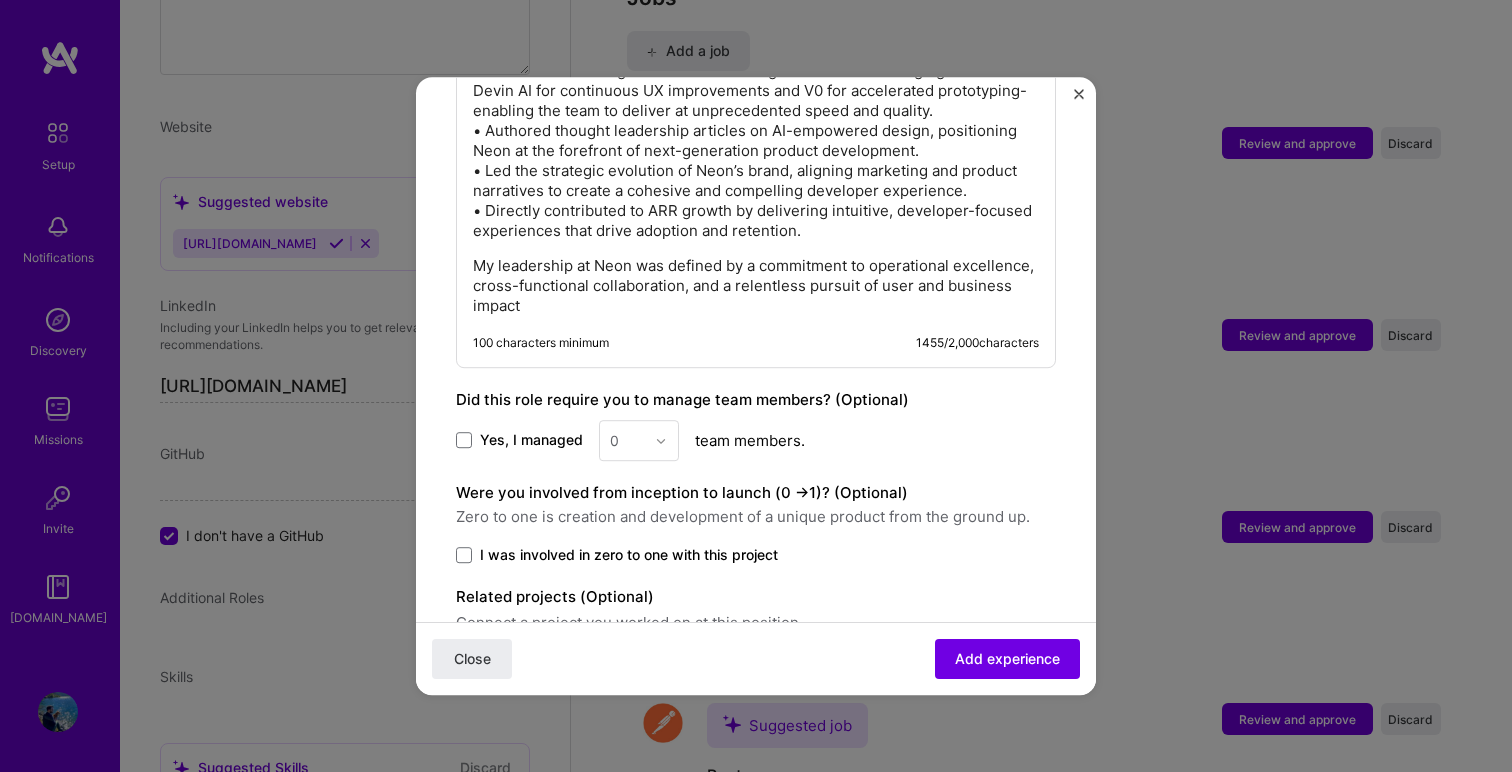 scroll, scrollTop: 1988, scrollLeft: 0, axis: vertical 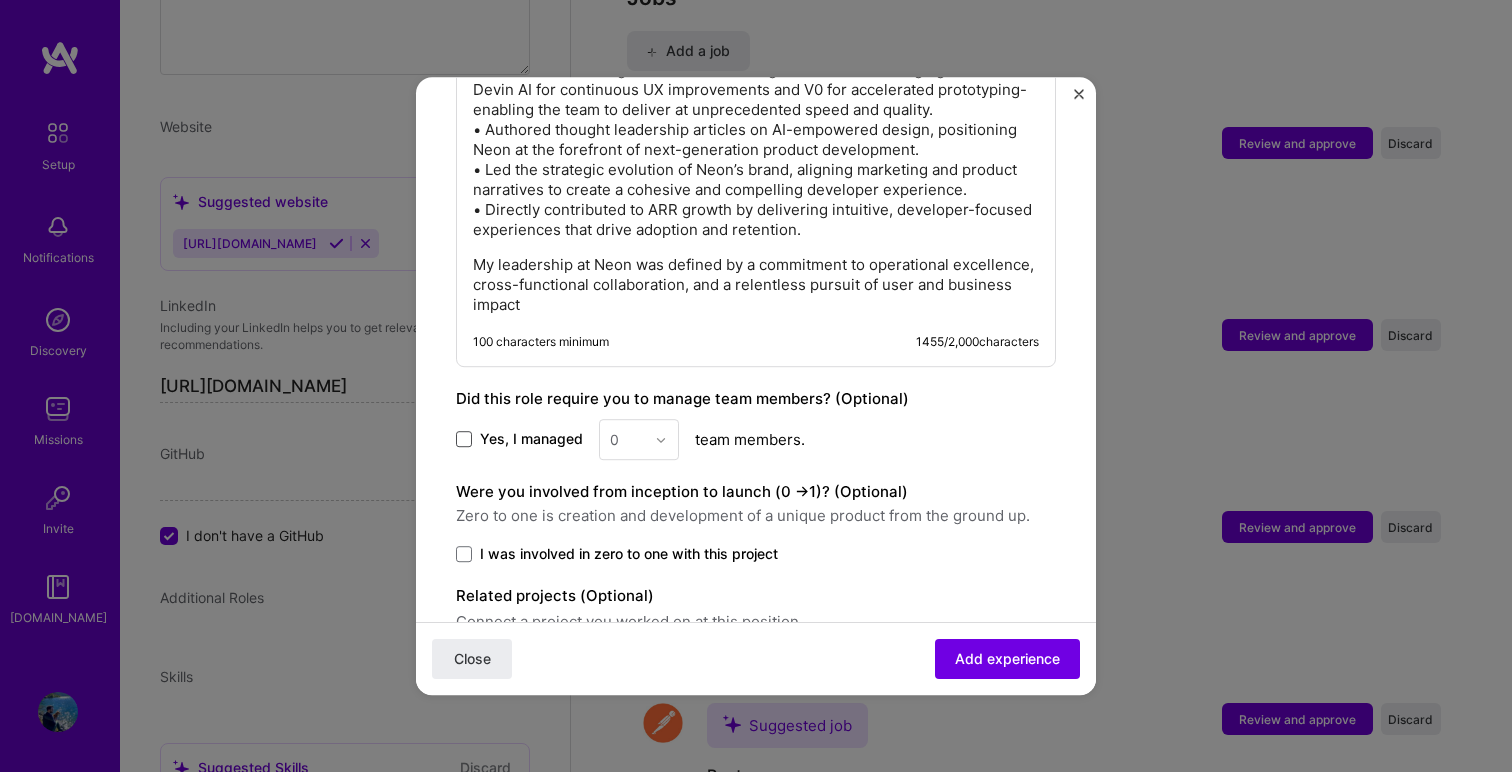 click at bounding box center (464, 440) 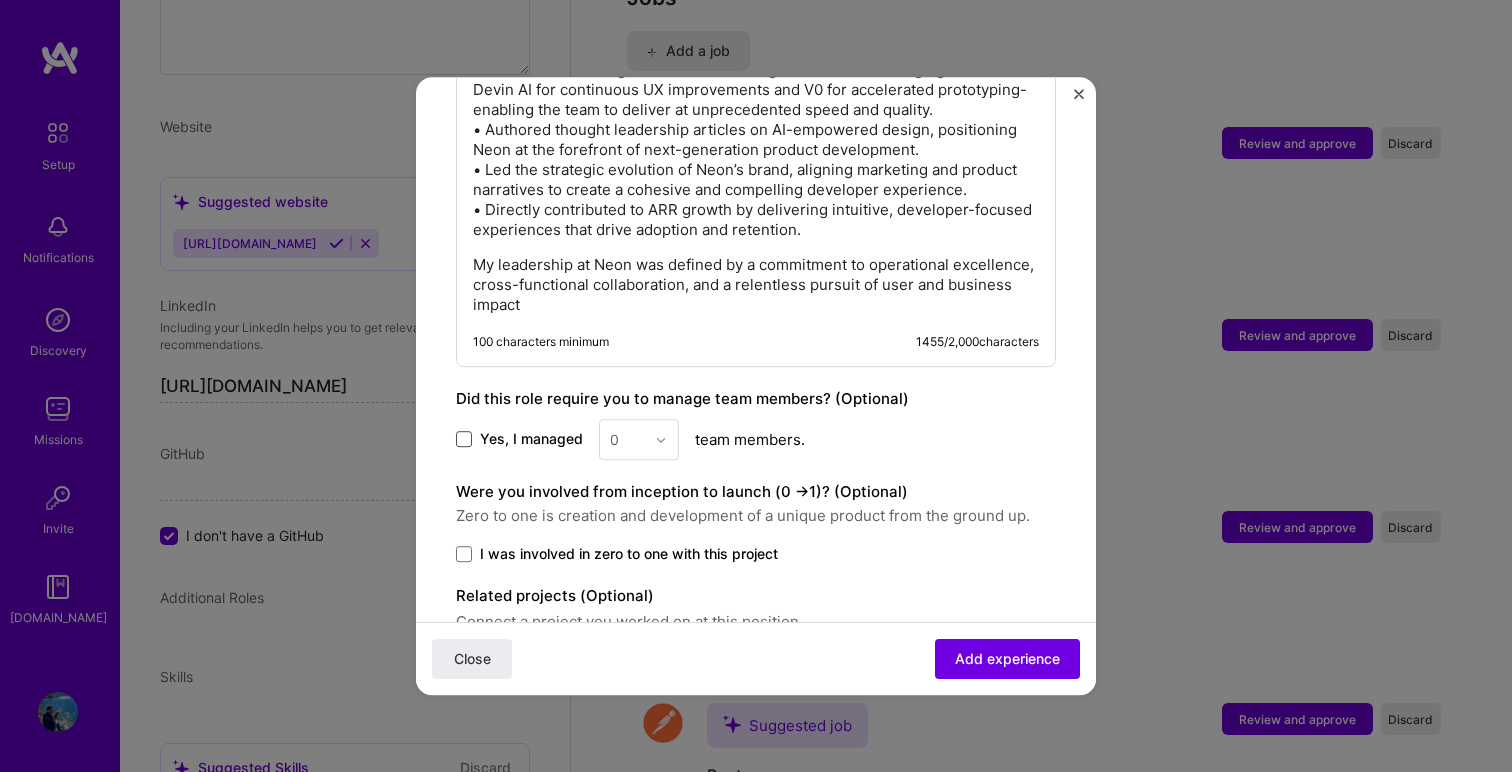 click on "Yes, I managed" at bounding box center (0, 0) 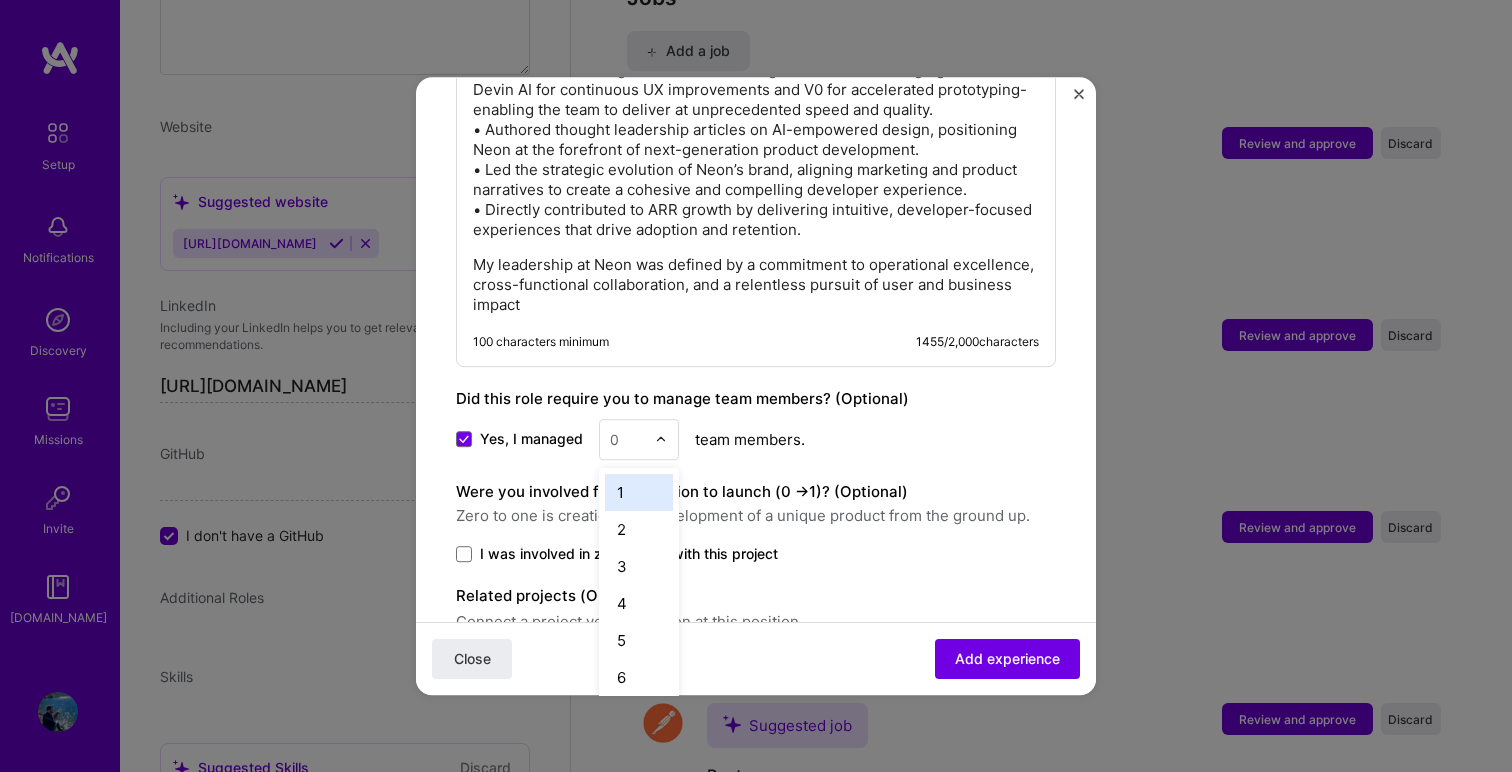click at bounding box center [627, 439] 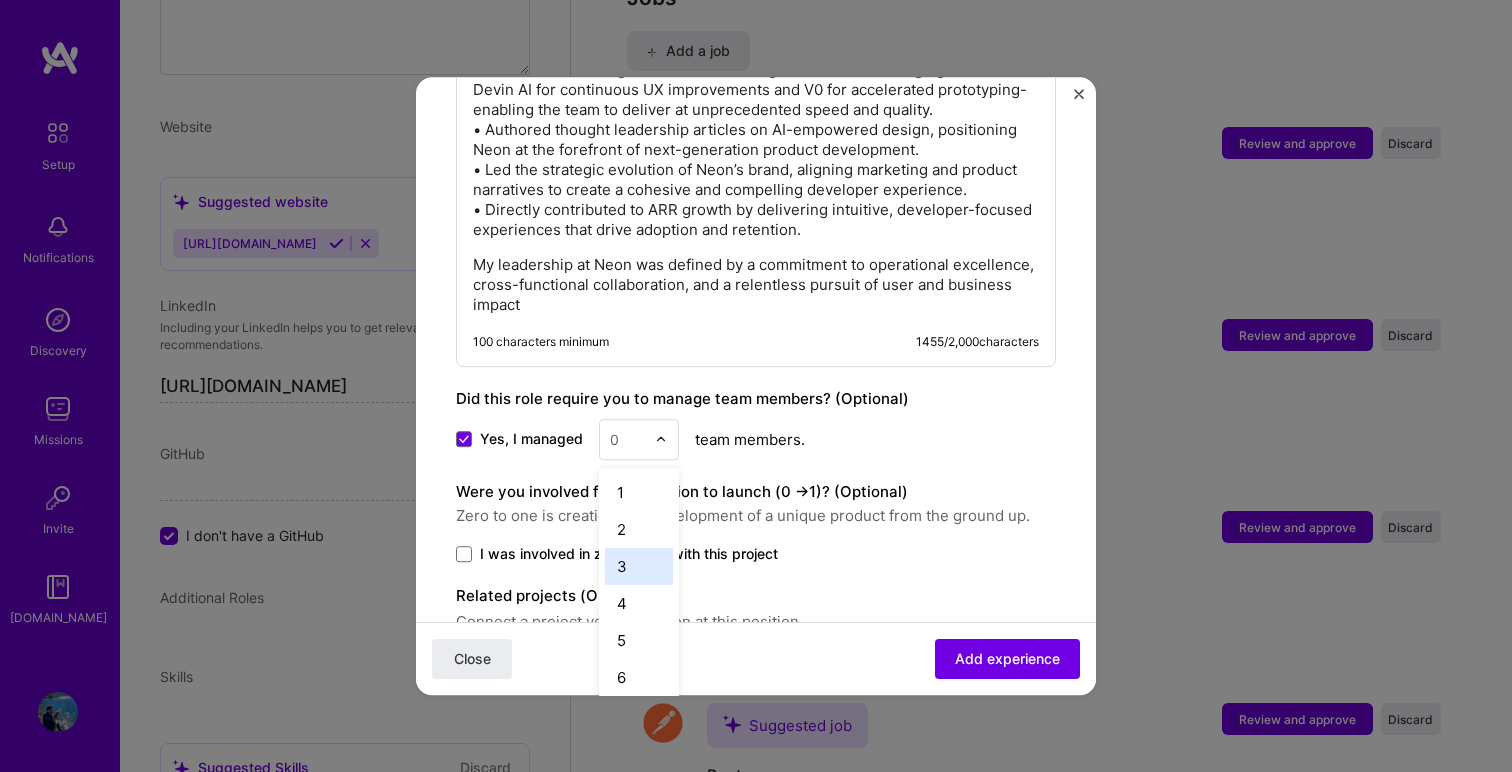click on "3" at bounding box center (639, 566) 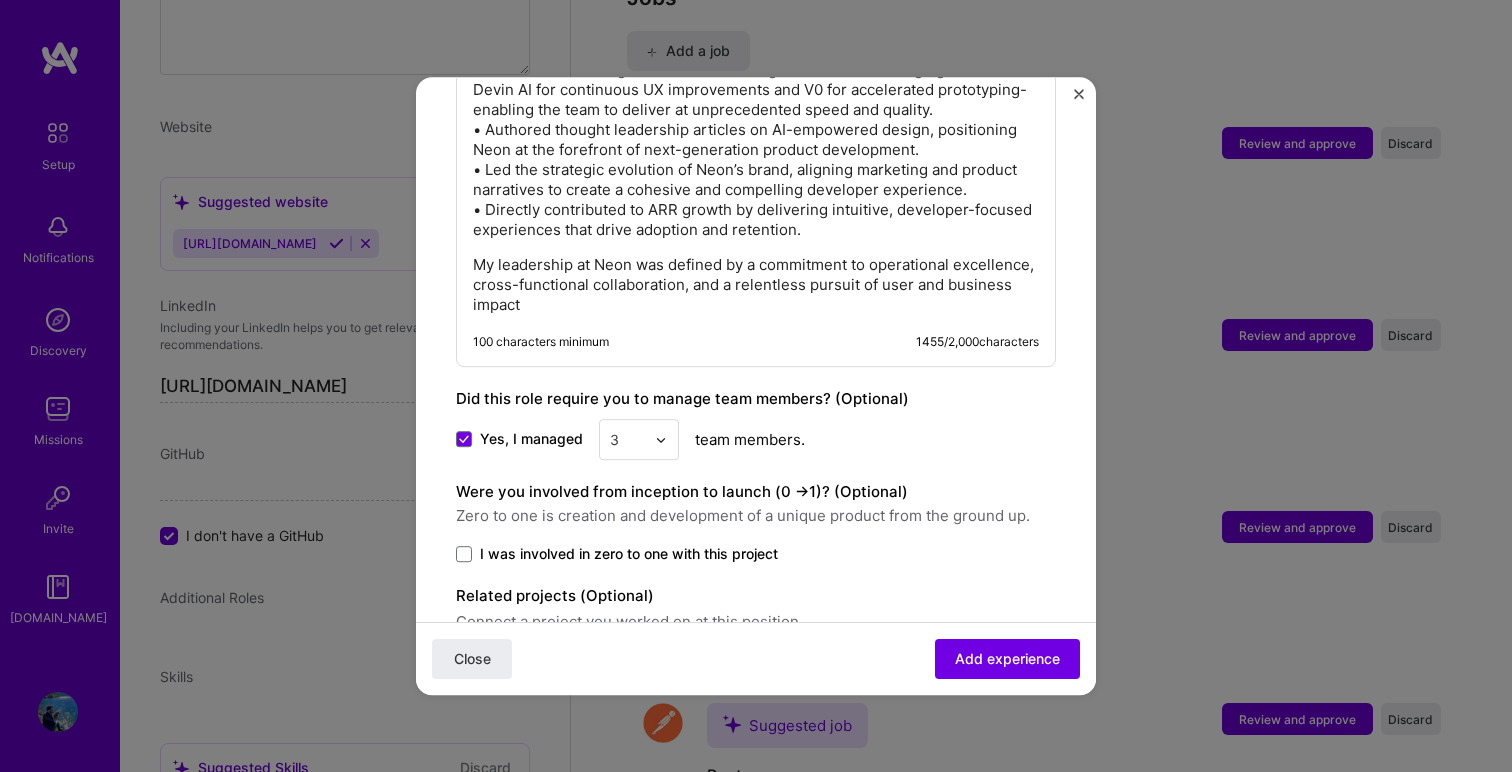 click on "Yes, I managed 3 team members." at bounding box center (756, 439) 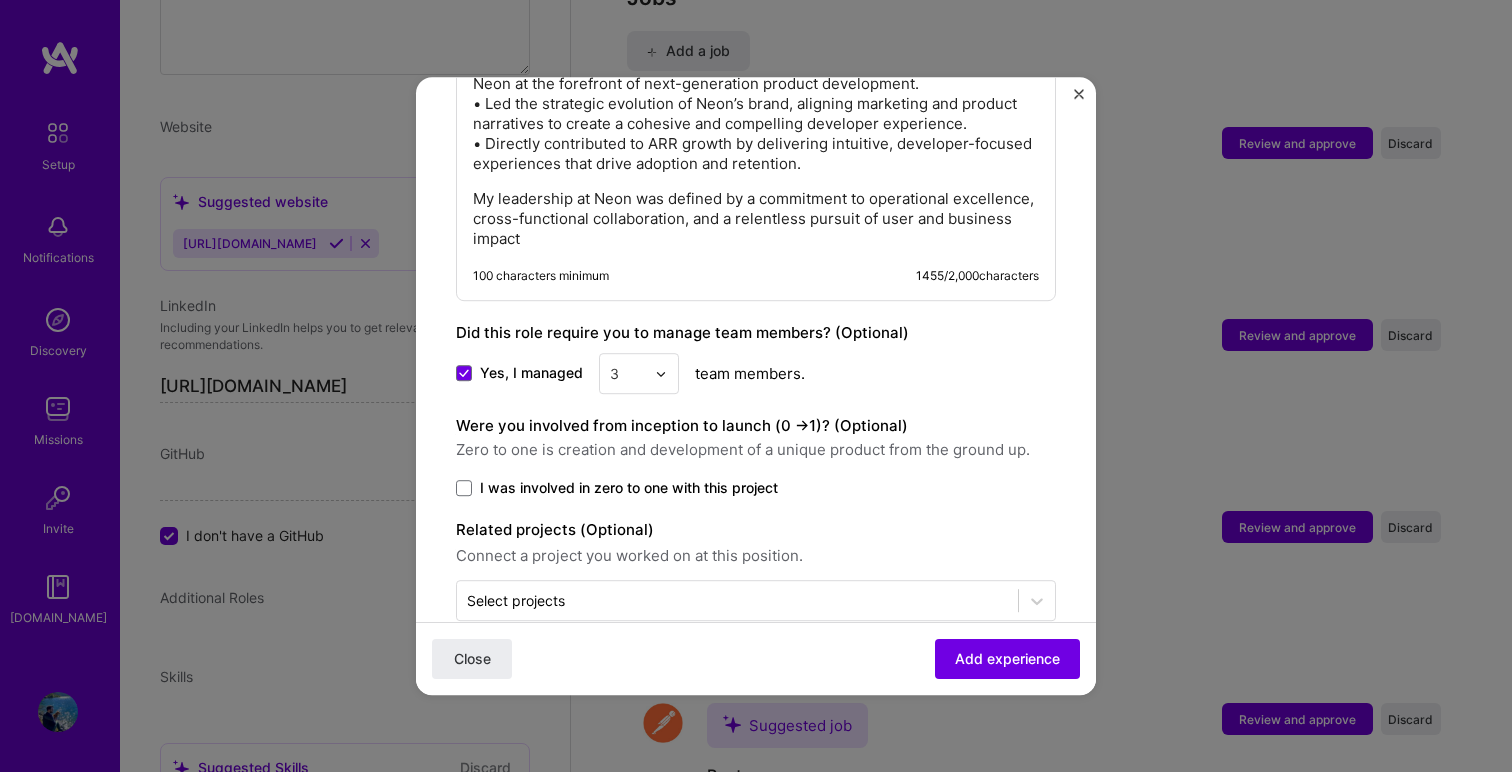 scroll, scrollTop: 2072, scrollLeft: 0, axis: vertical 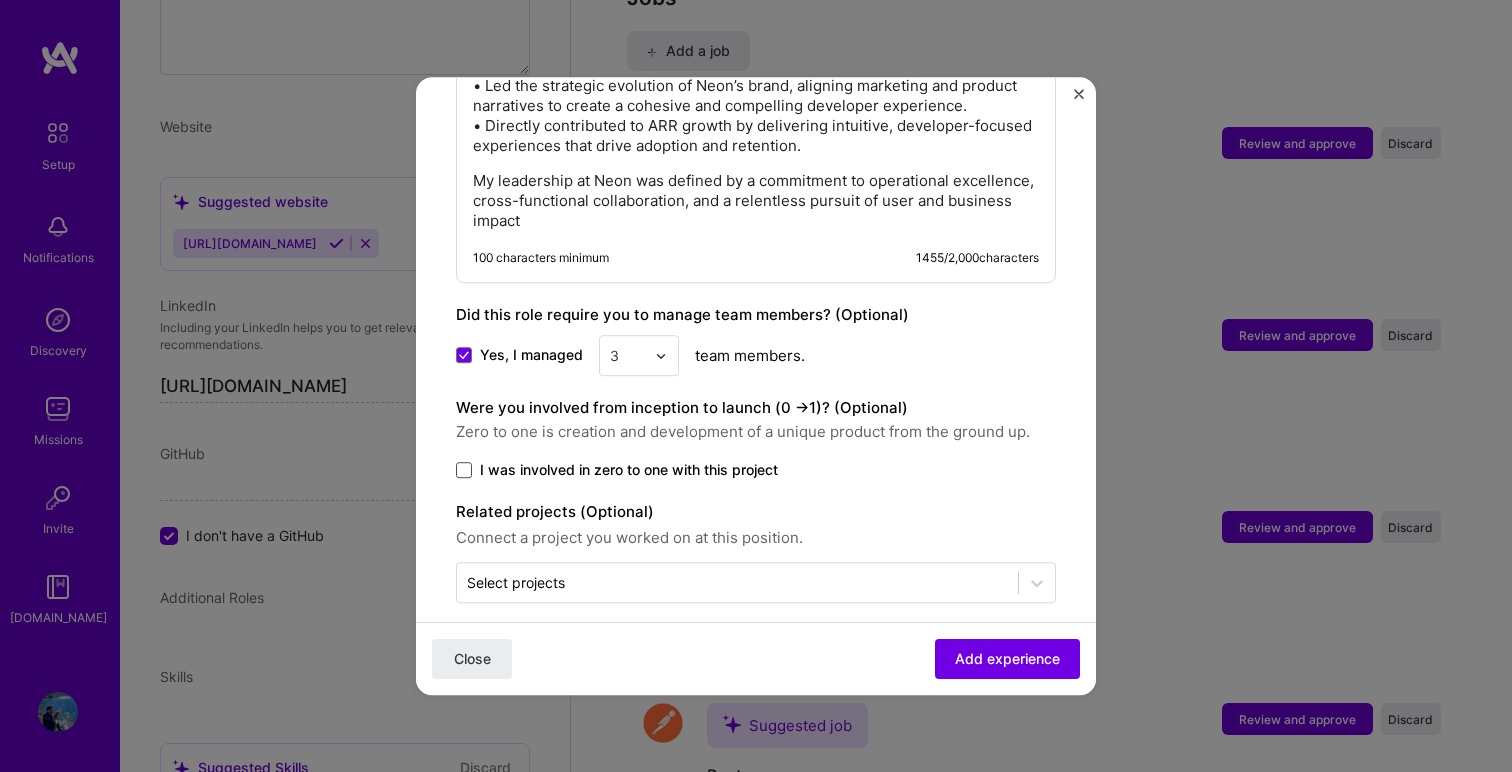 click at bounding box center (464, 470) 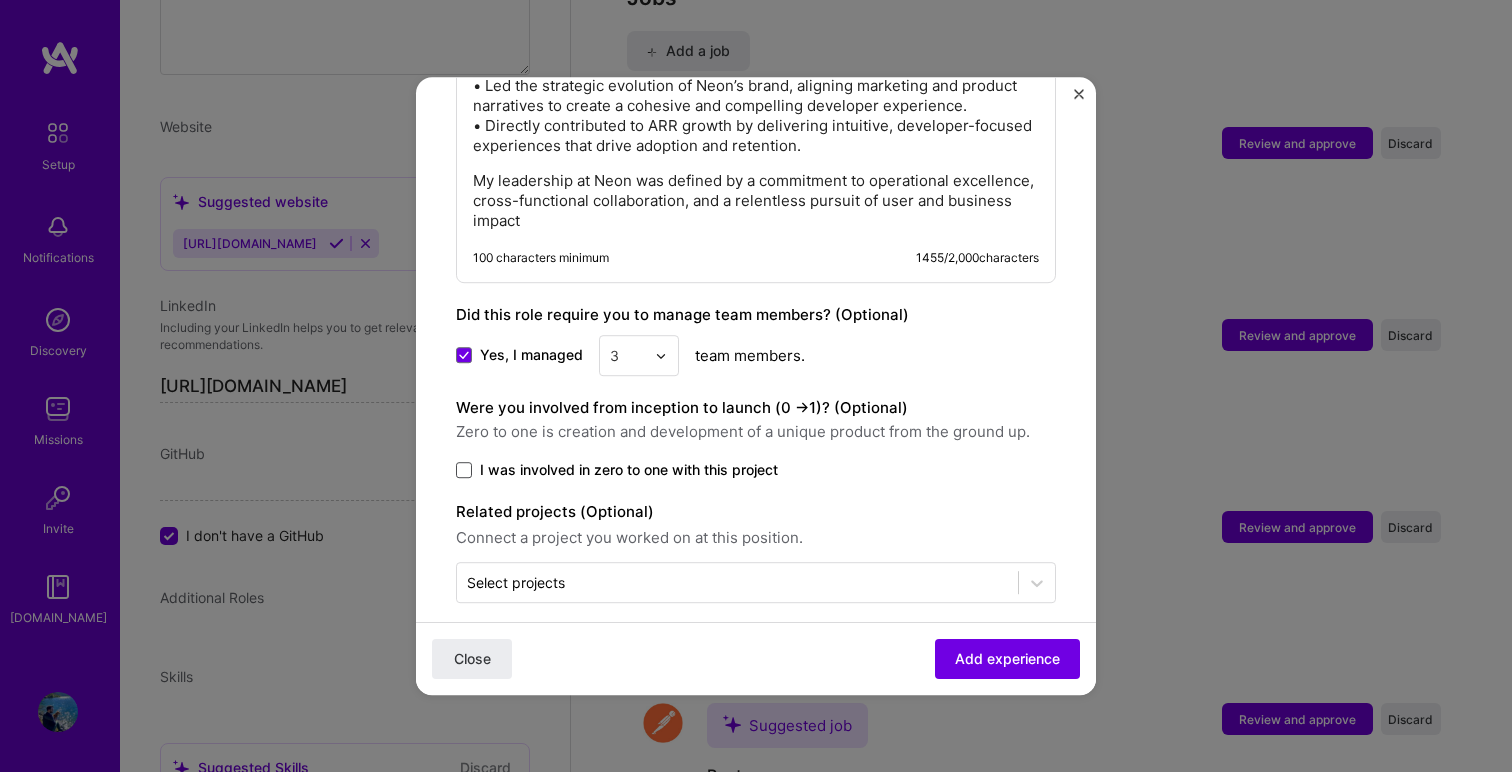 click on "I was involved in zero to one with this project" at bounding box center [0, 0] 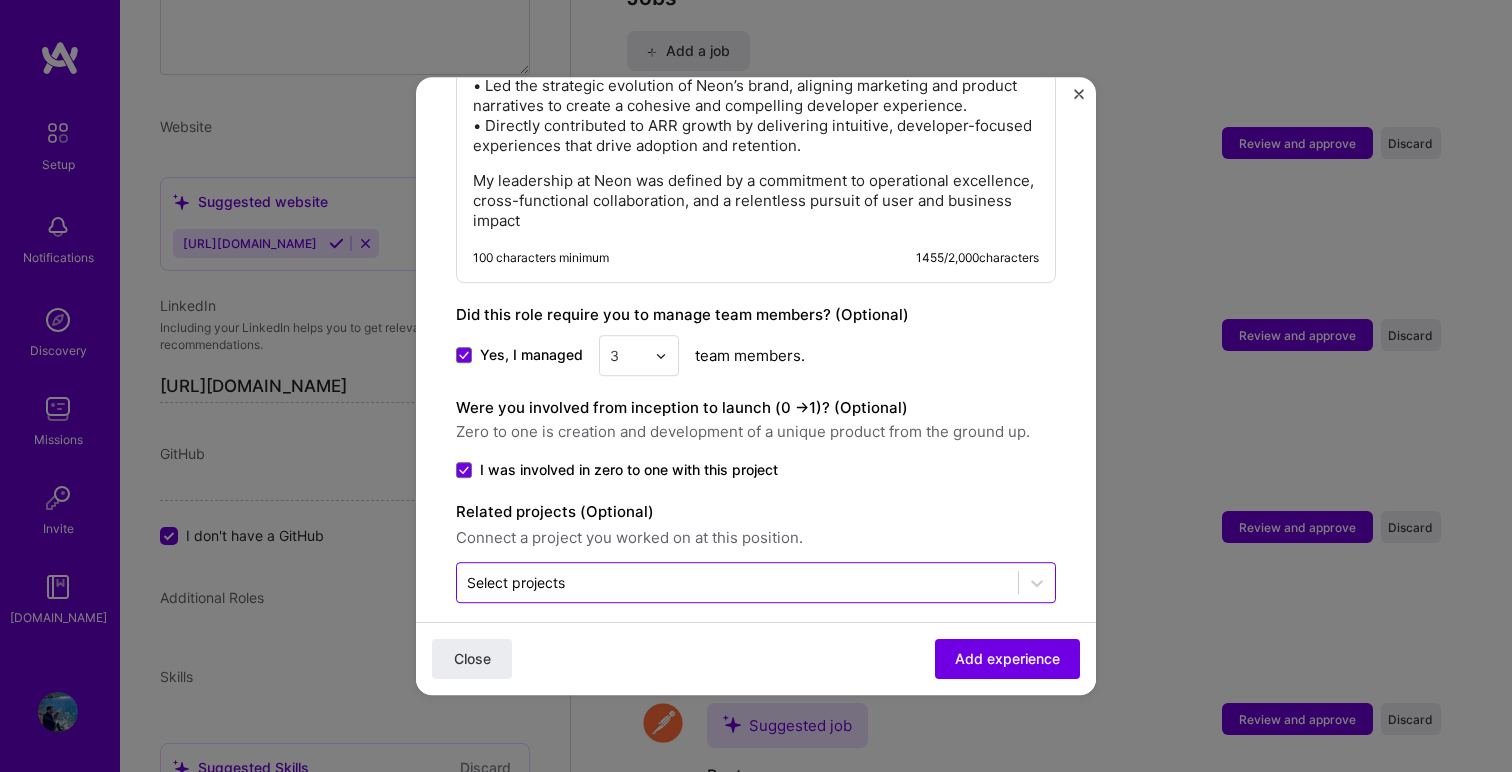 click at bounding box center (737, 582) 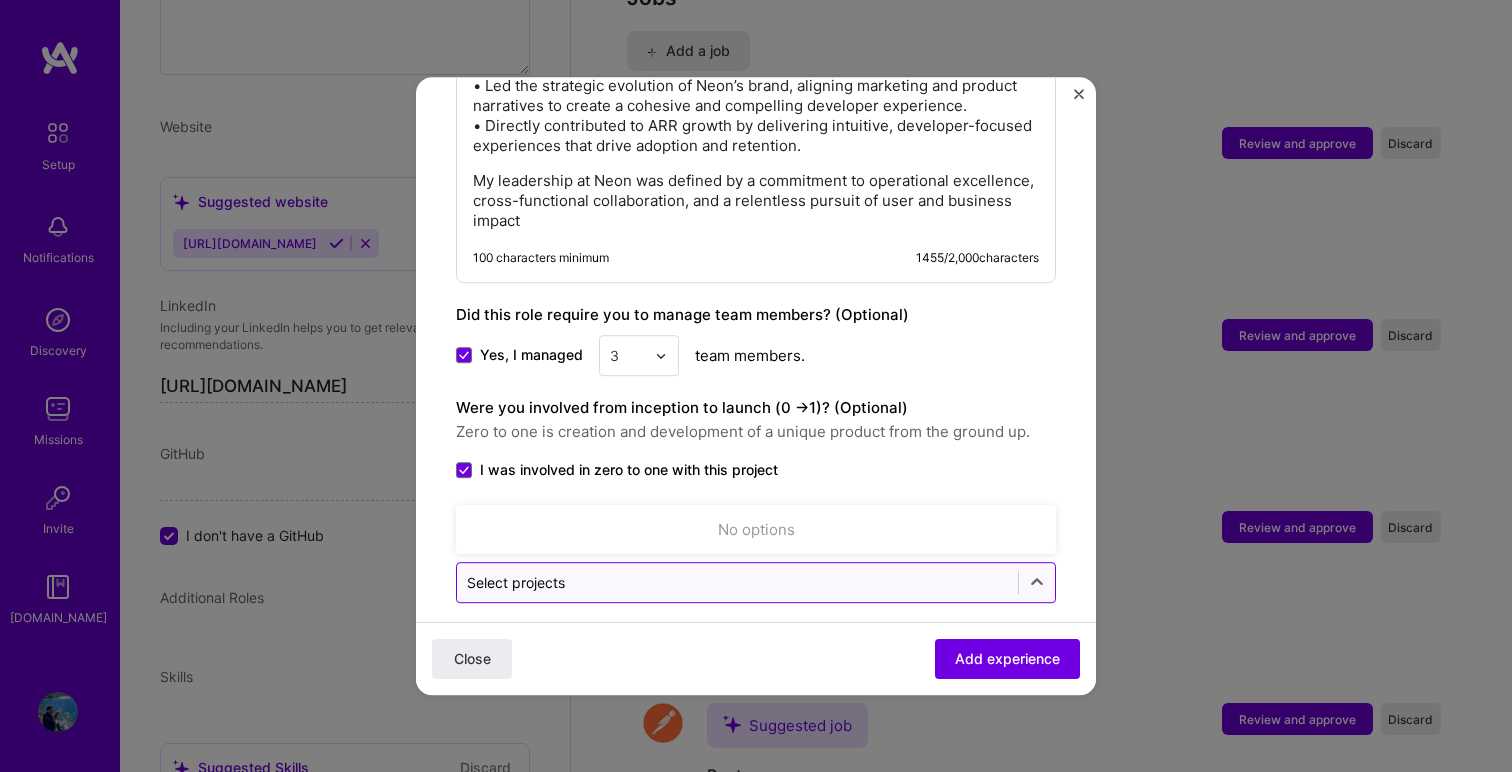 click on "Select projects" at bounding box center [737, 582] 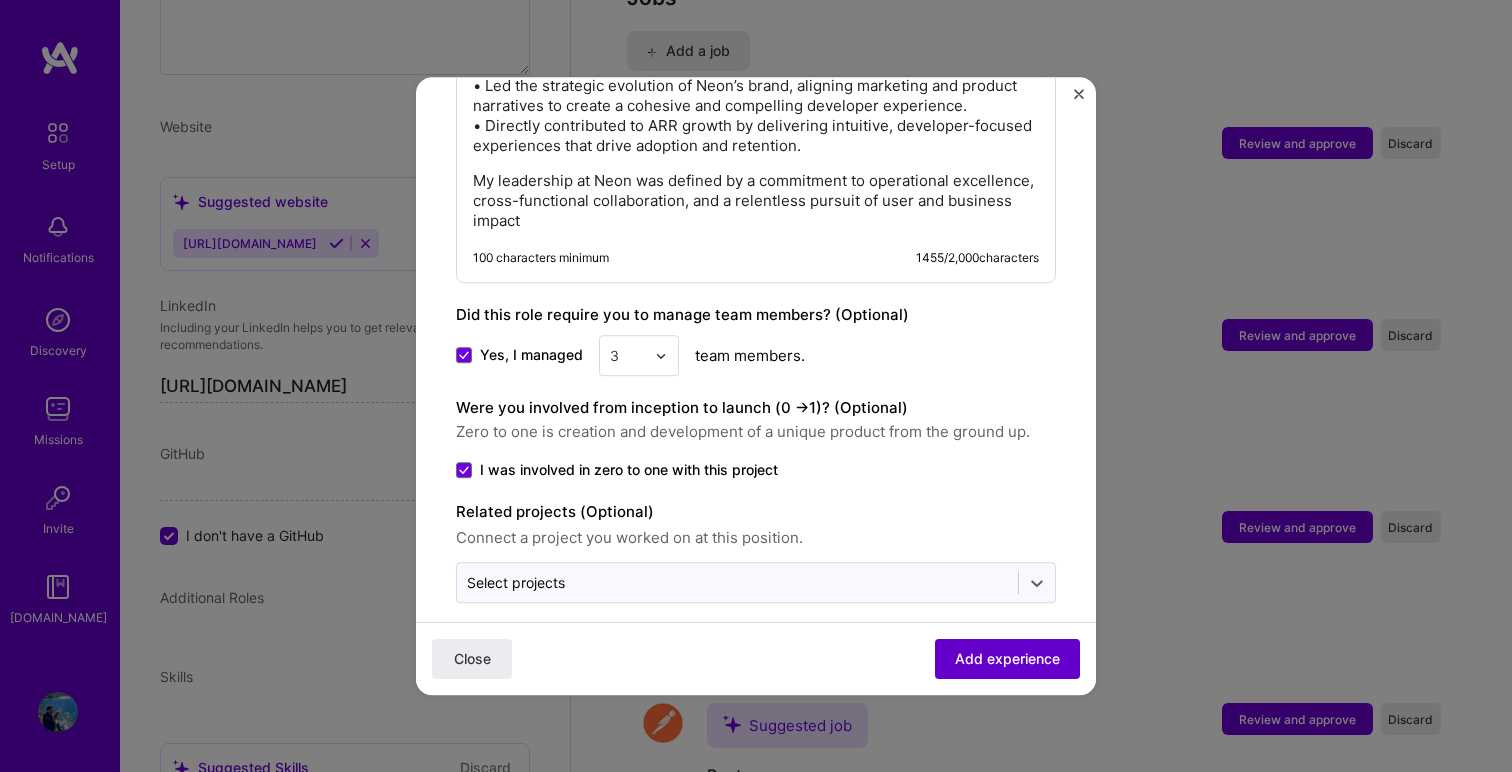 click on "Add experience" at bounding box center (1007, 659) 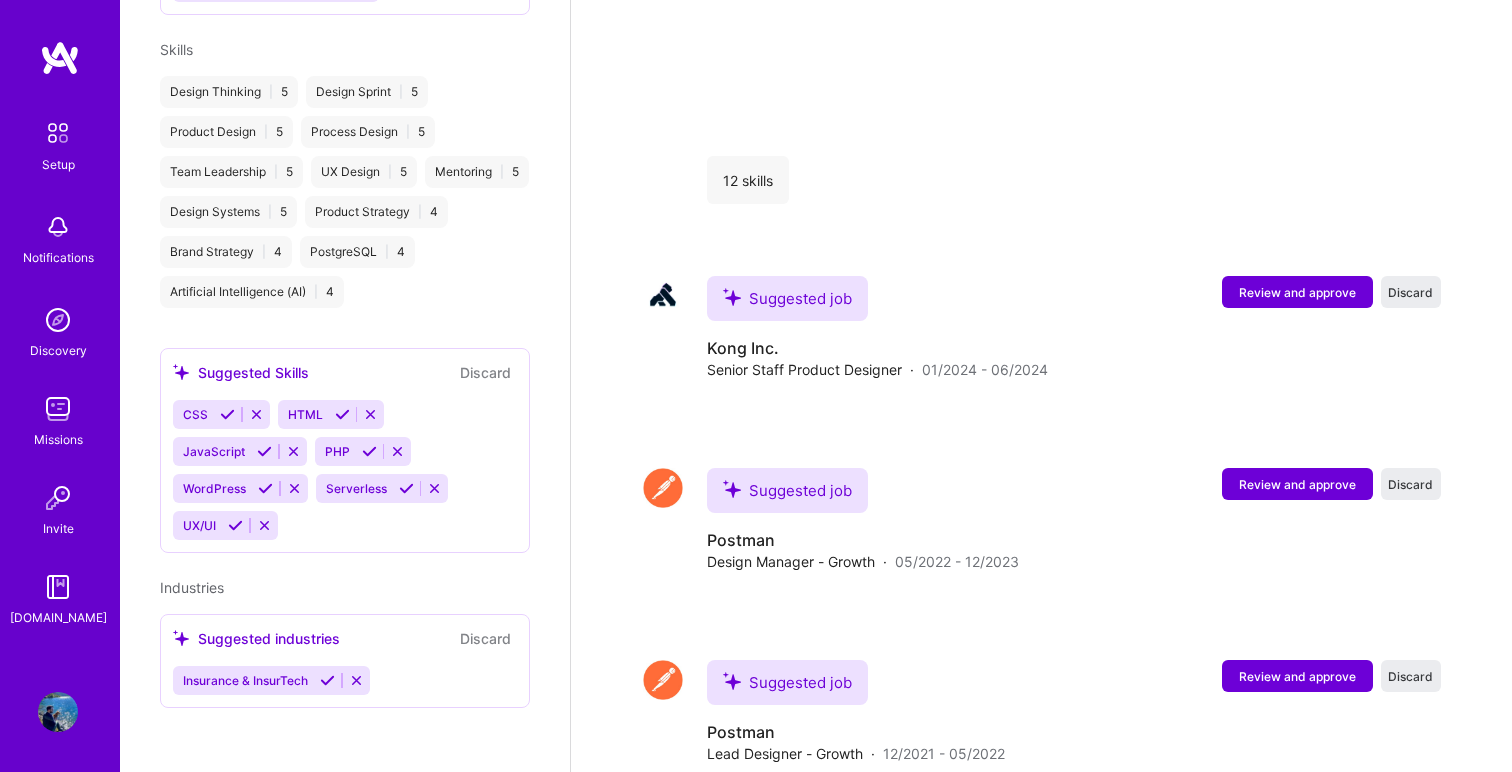 scroll, scrollTop: 612, scrollLeft: 0, axis: vertical 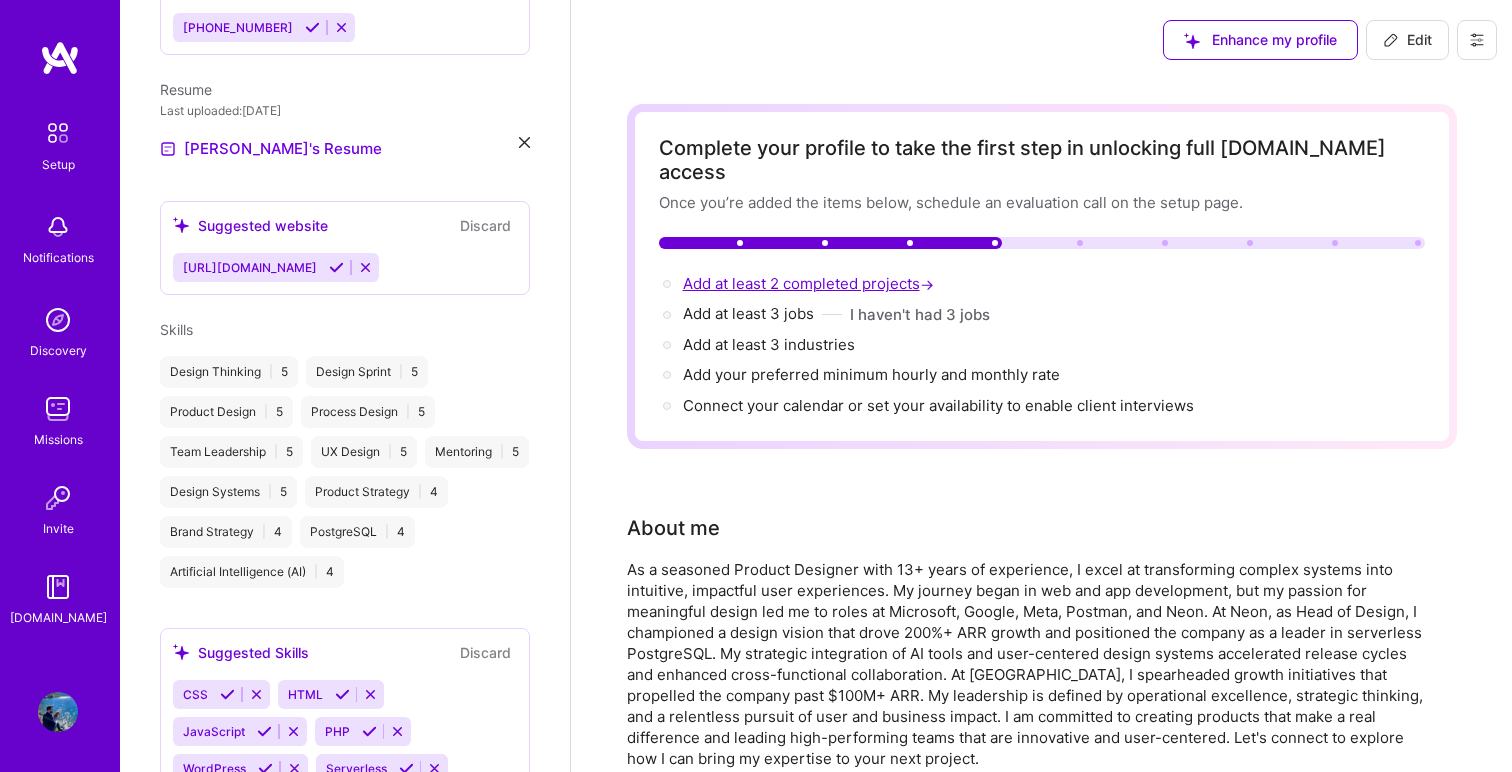click on "Add at least 2 completed projects  →" at bounding box center [810, 283] 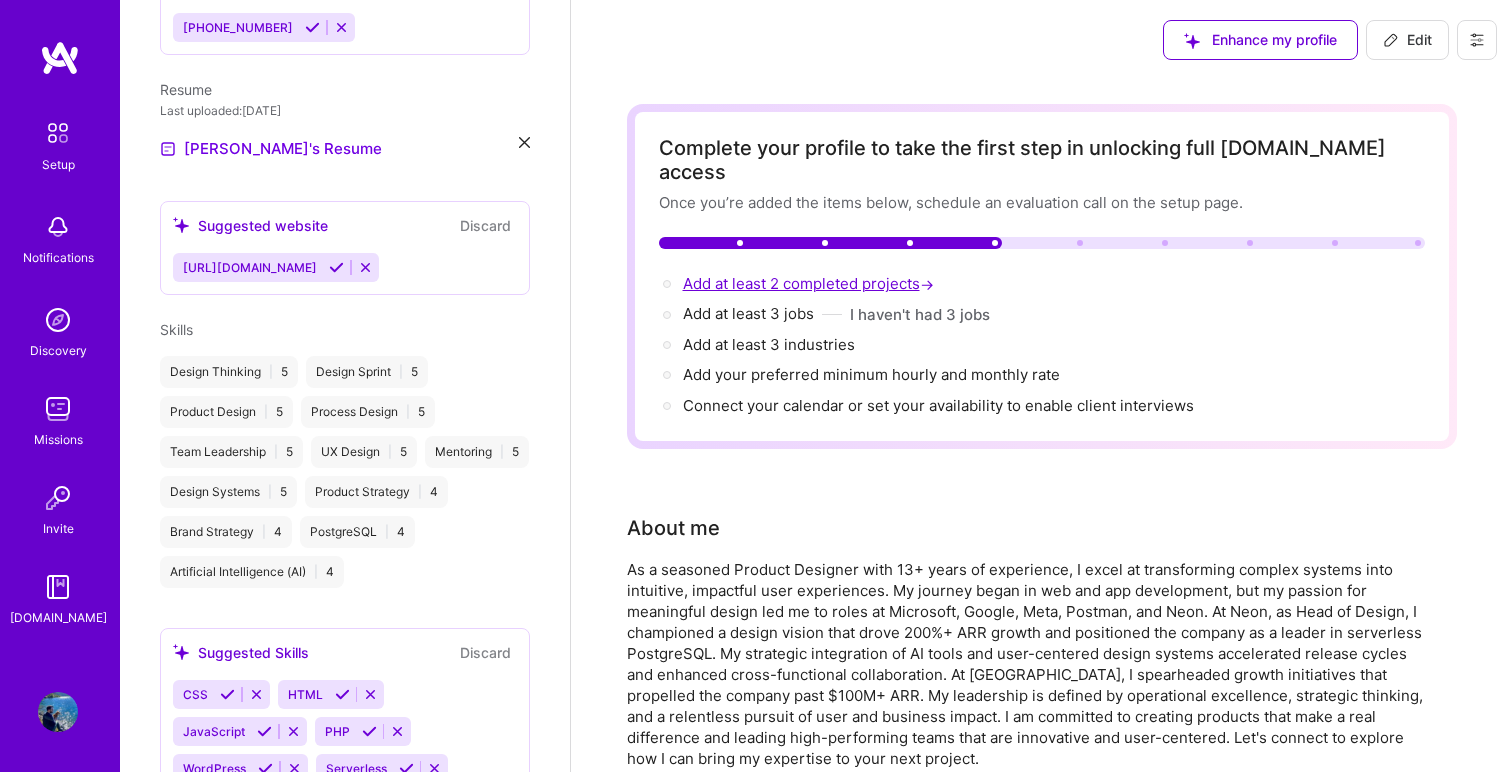 scroll, scrollTop: 1374, scrollLeft: 0, axis: vertical 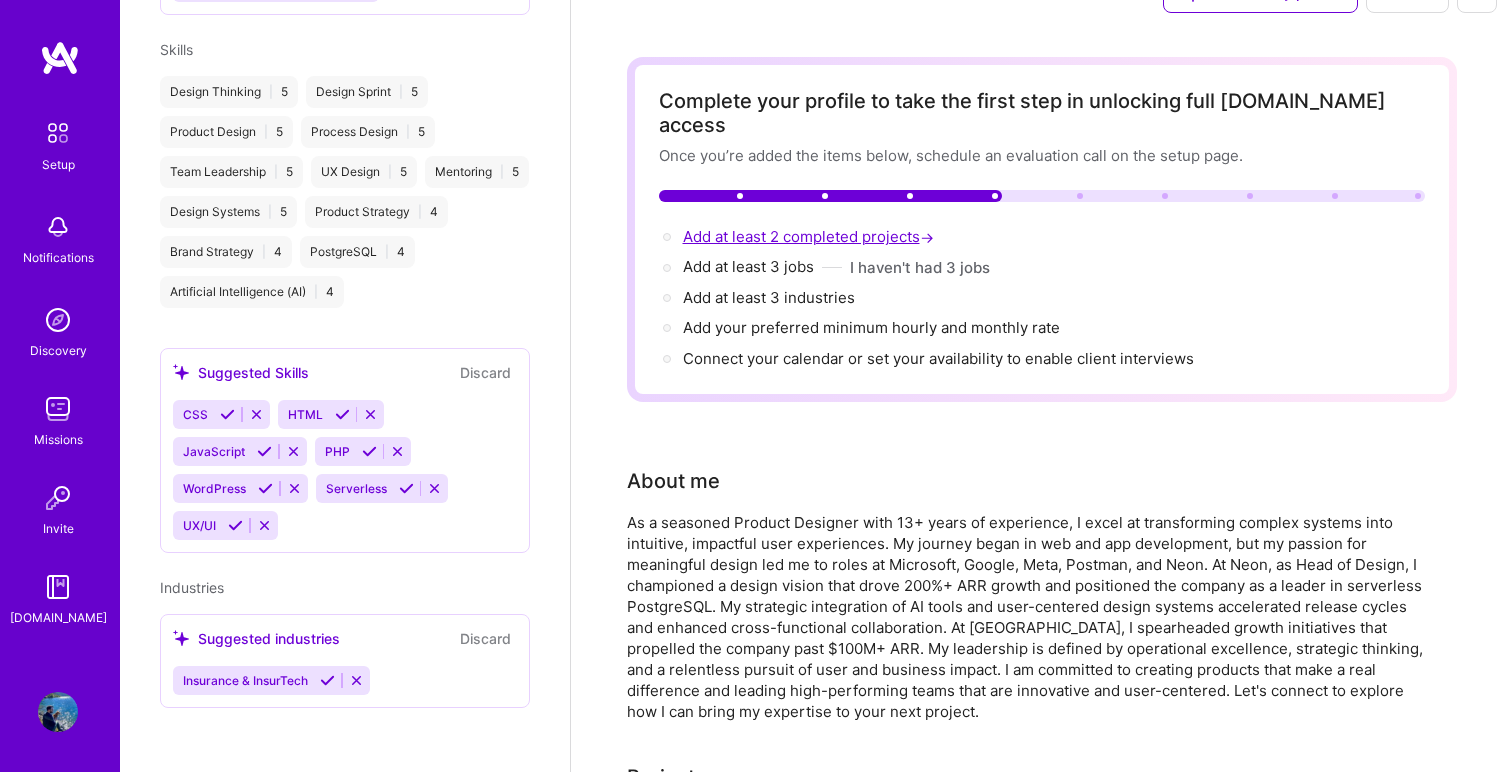 select on "US" 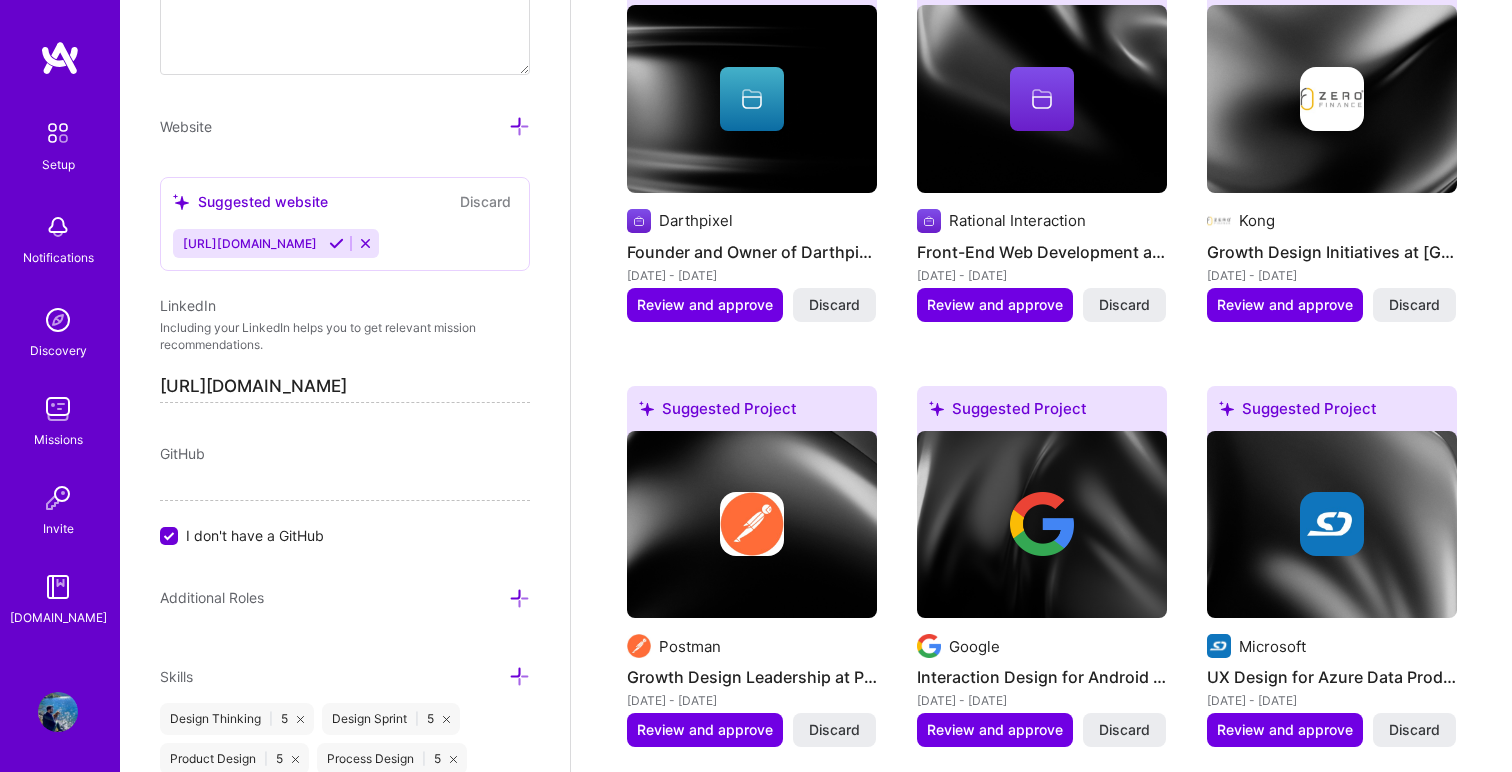 scroll, scrollTop: 2242, scrollLeft: 0, axis: vertical 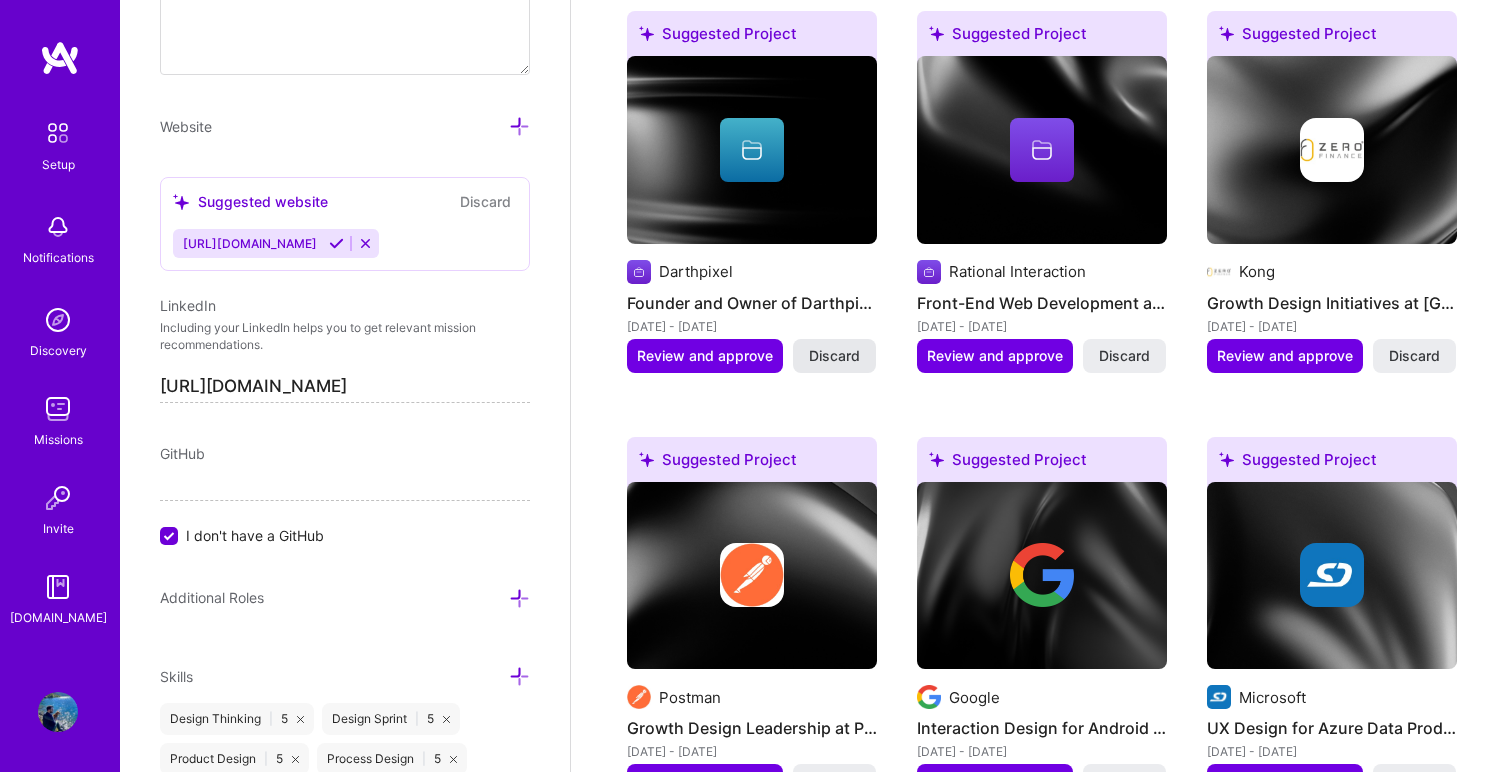 click on "Discard" at bounding box center [834, 356] 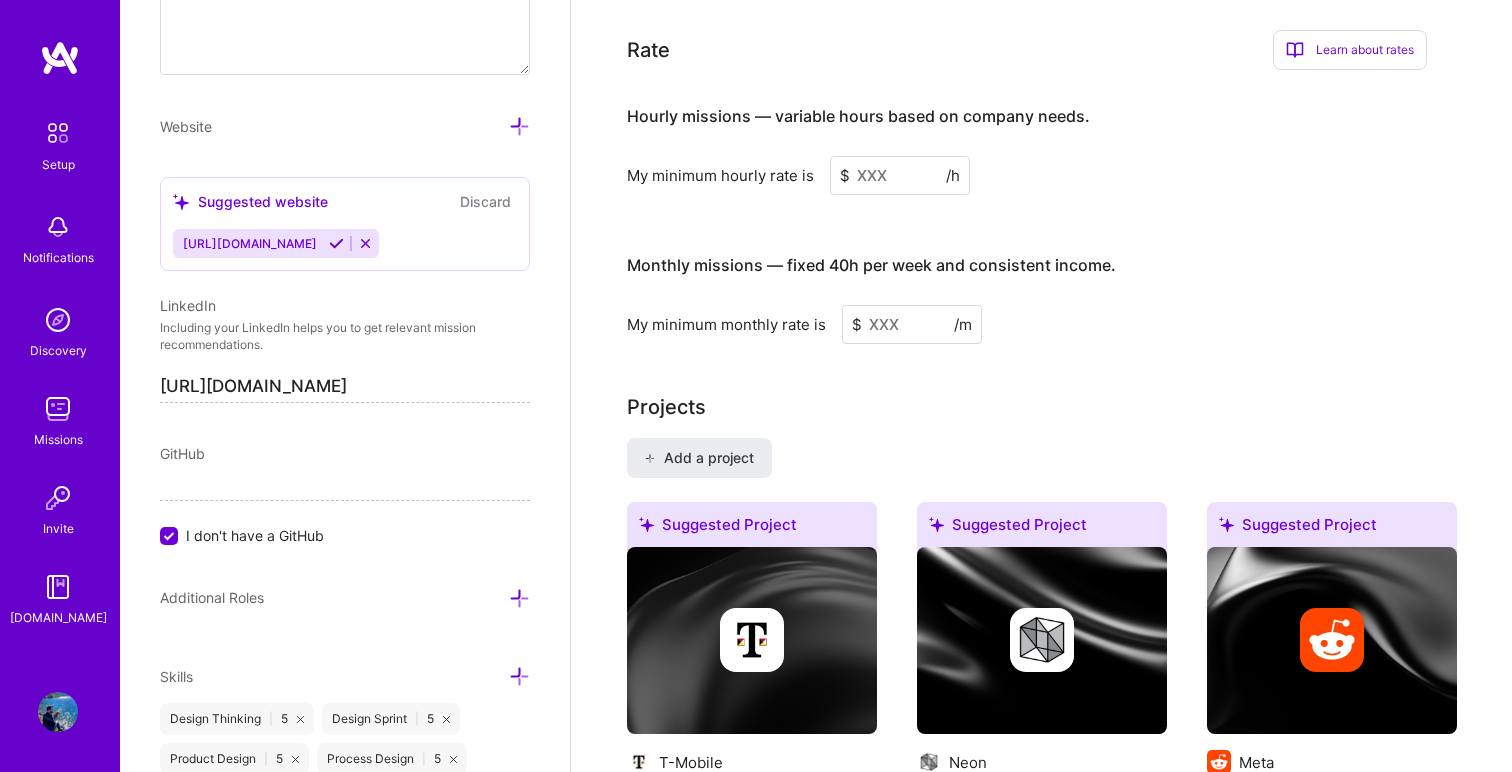 scroll, scrollTop: 1323, scrollLeft: 0, axis: vertical 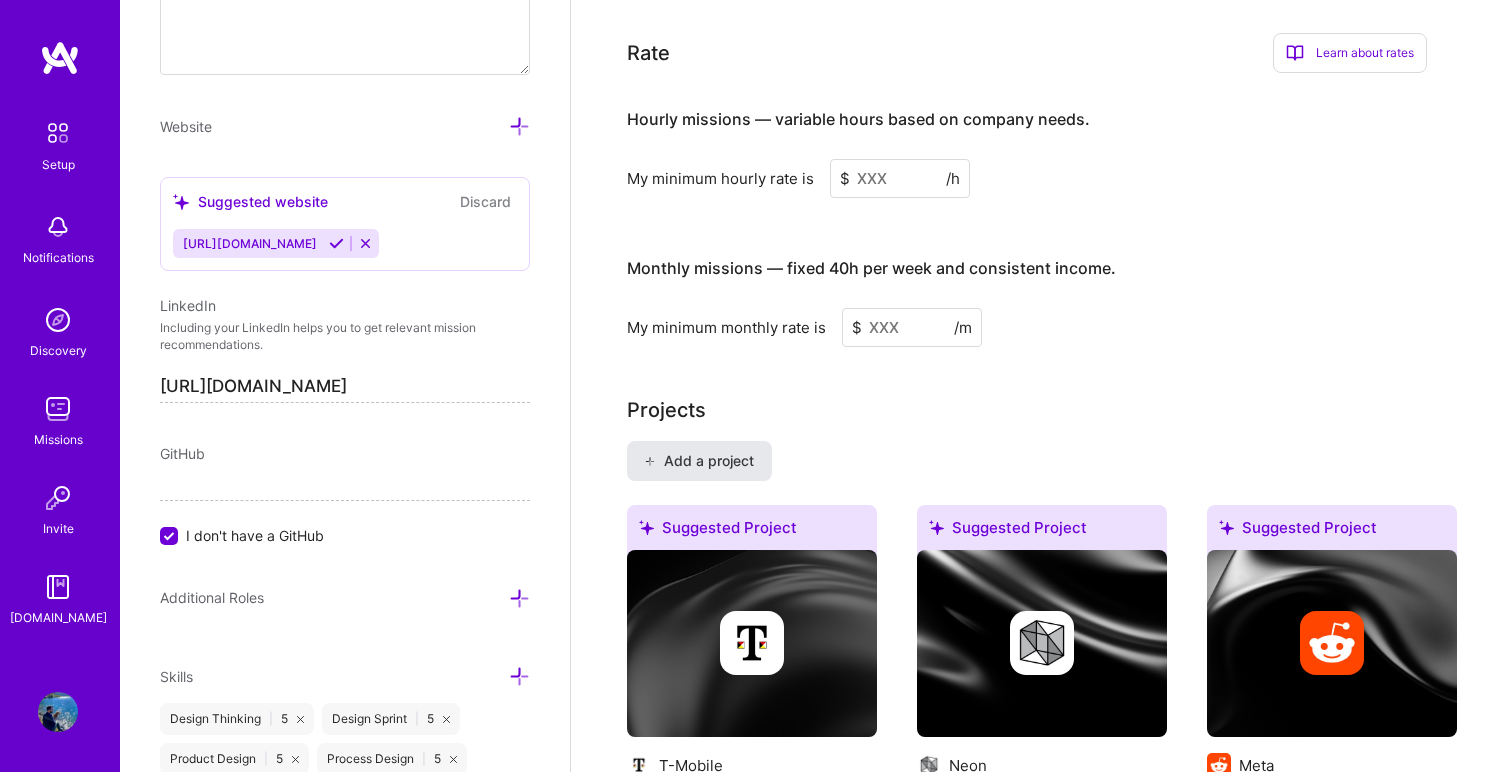 click on "Add a project" at bounding box center (699, 461) 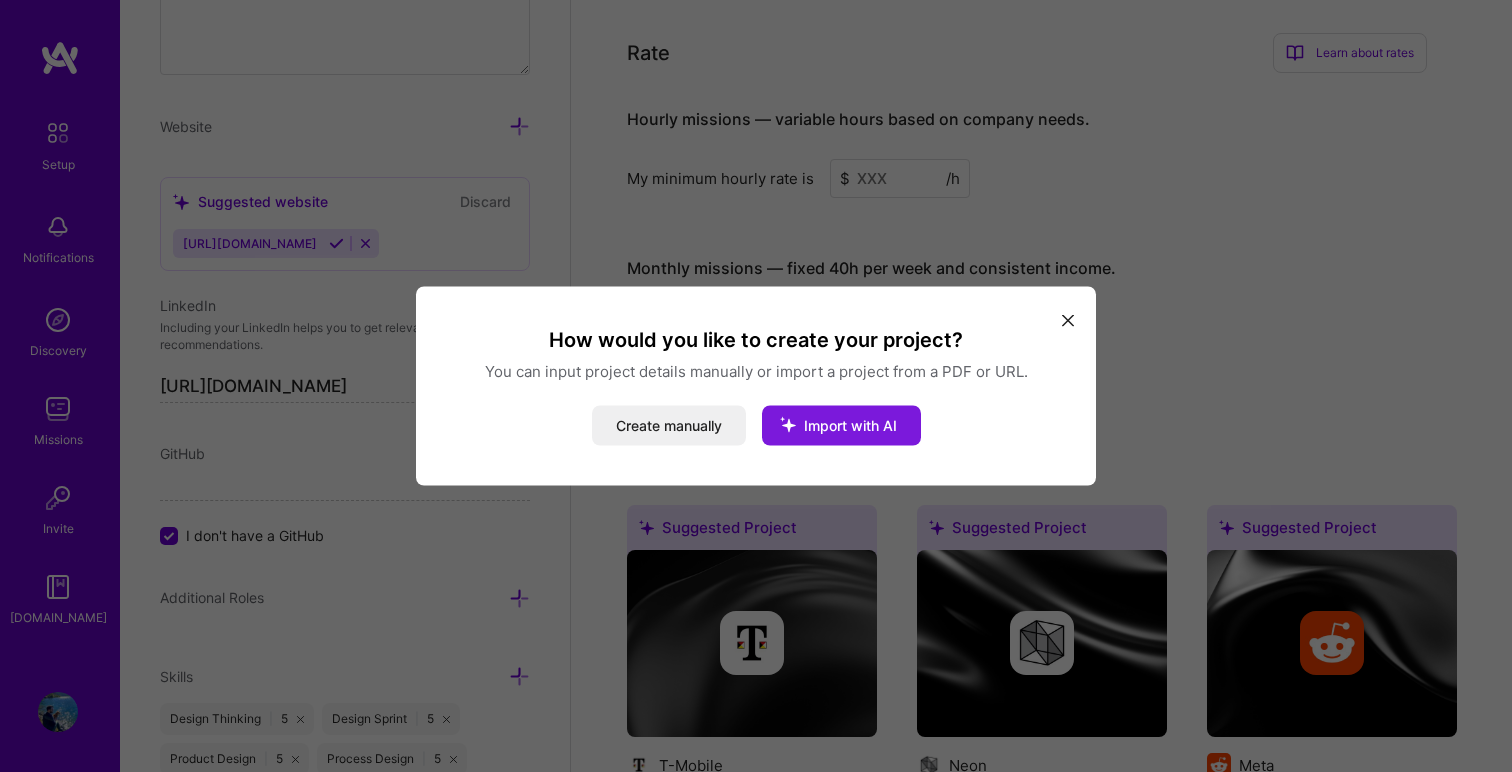 click on "Import with AI" at bounding box center [841, 426] 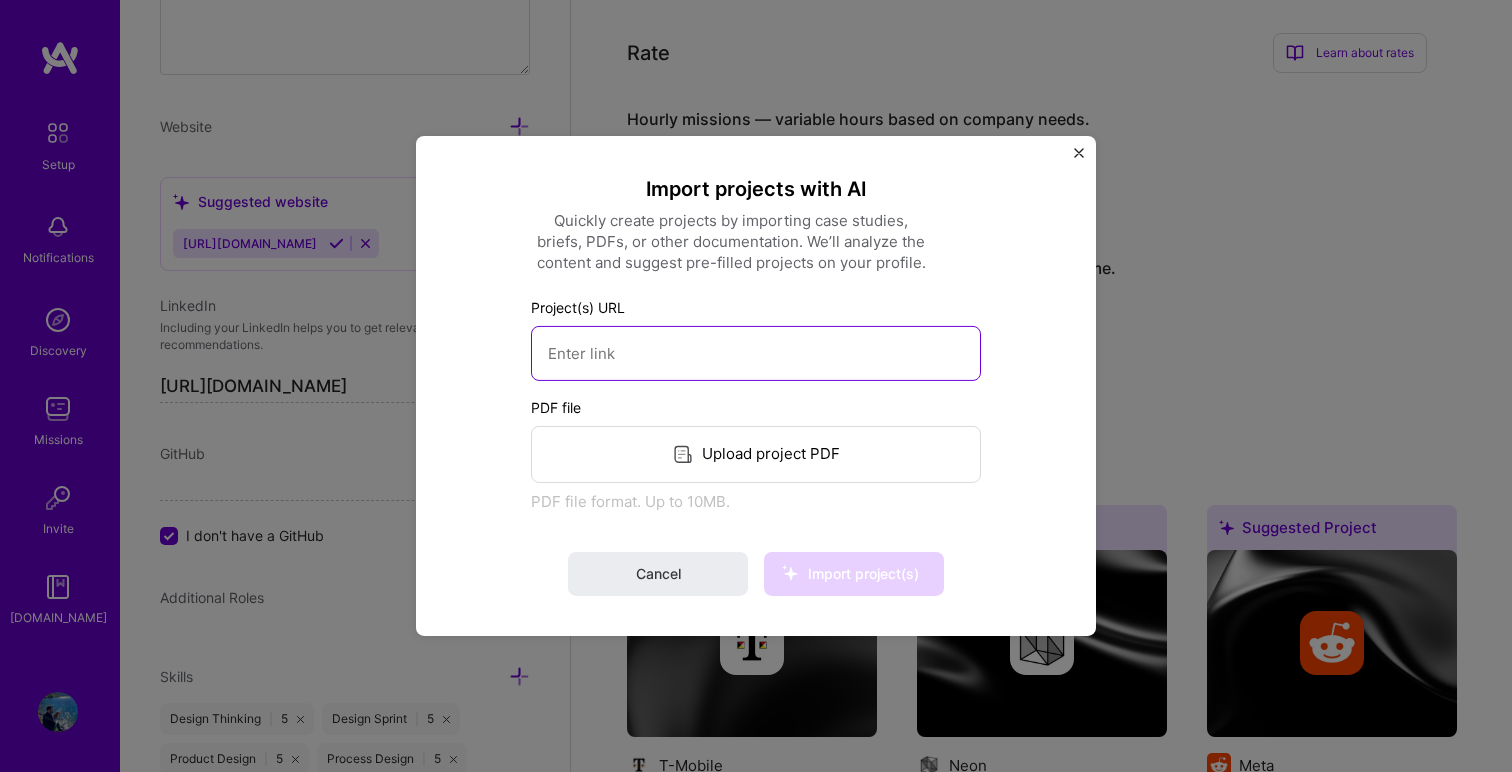 click at bounding box center (756, 353) 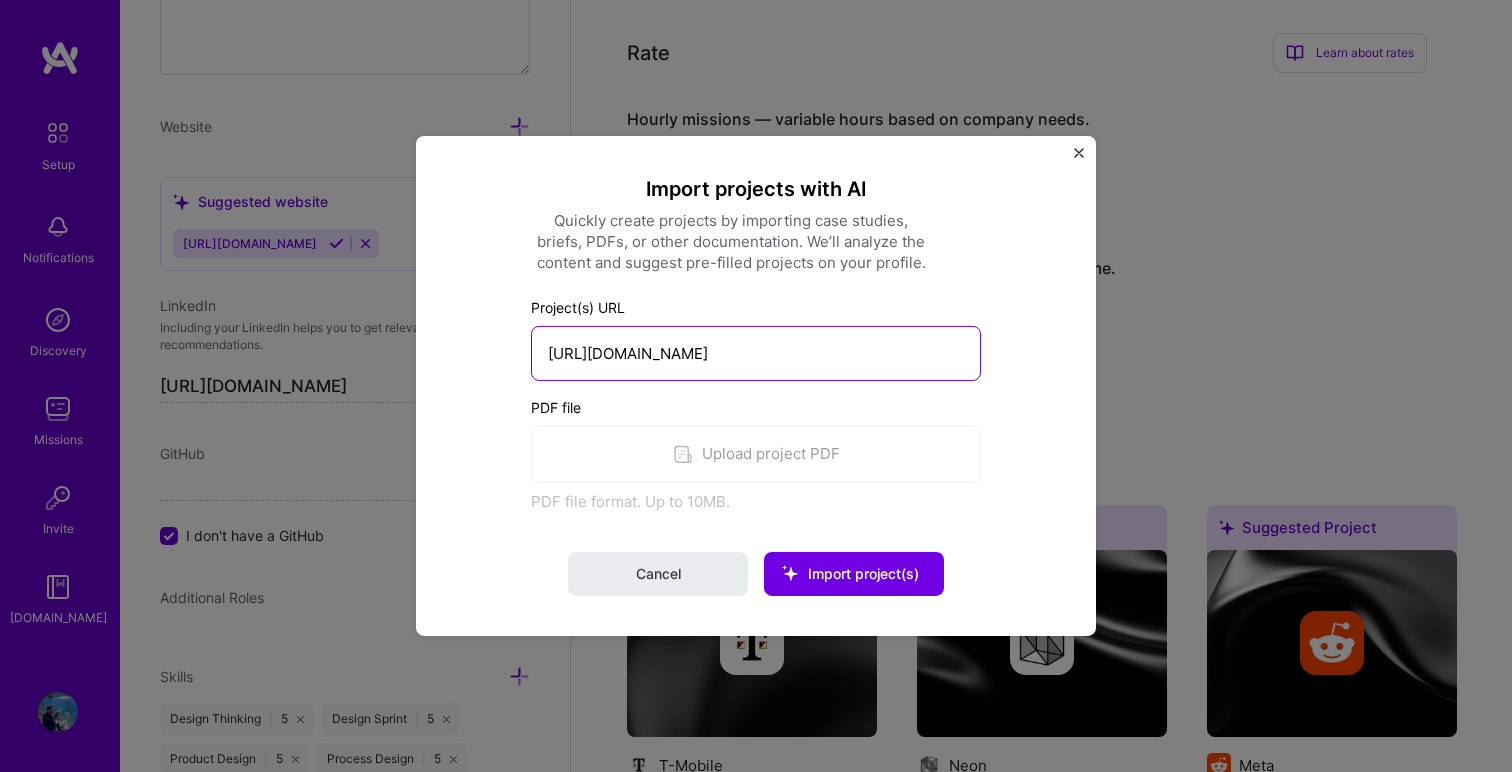 scroll, scrollTop: 0, scrollLeft: 119, axis: horizontal 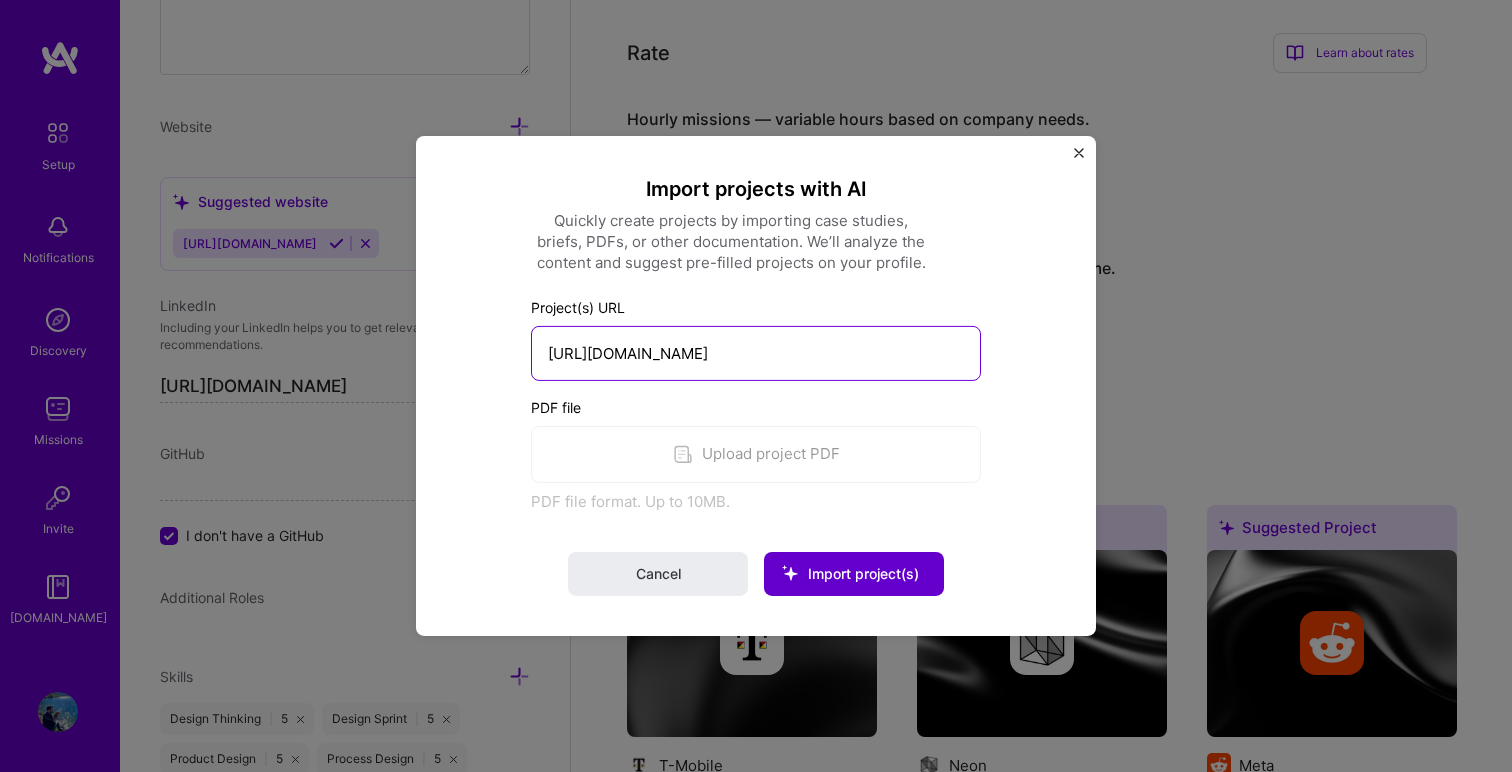 type on "[URL][DOMAIN_NAME]" 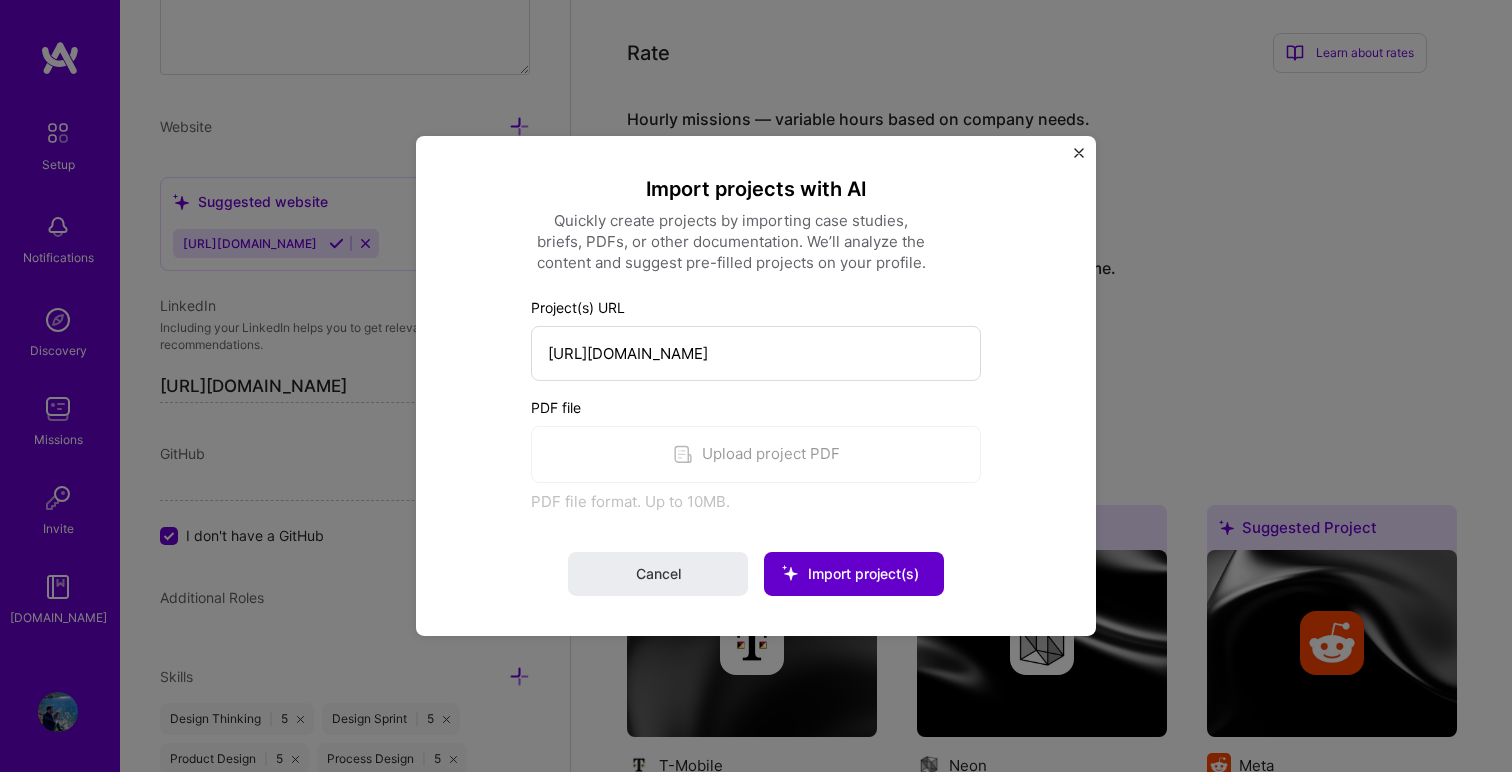 scroll, scrollTop: 0, scrollLeft: 0, axis: both 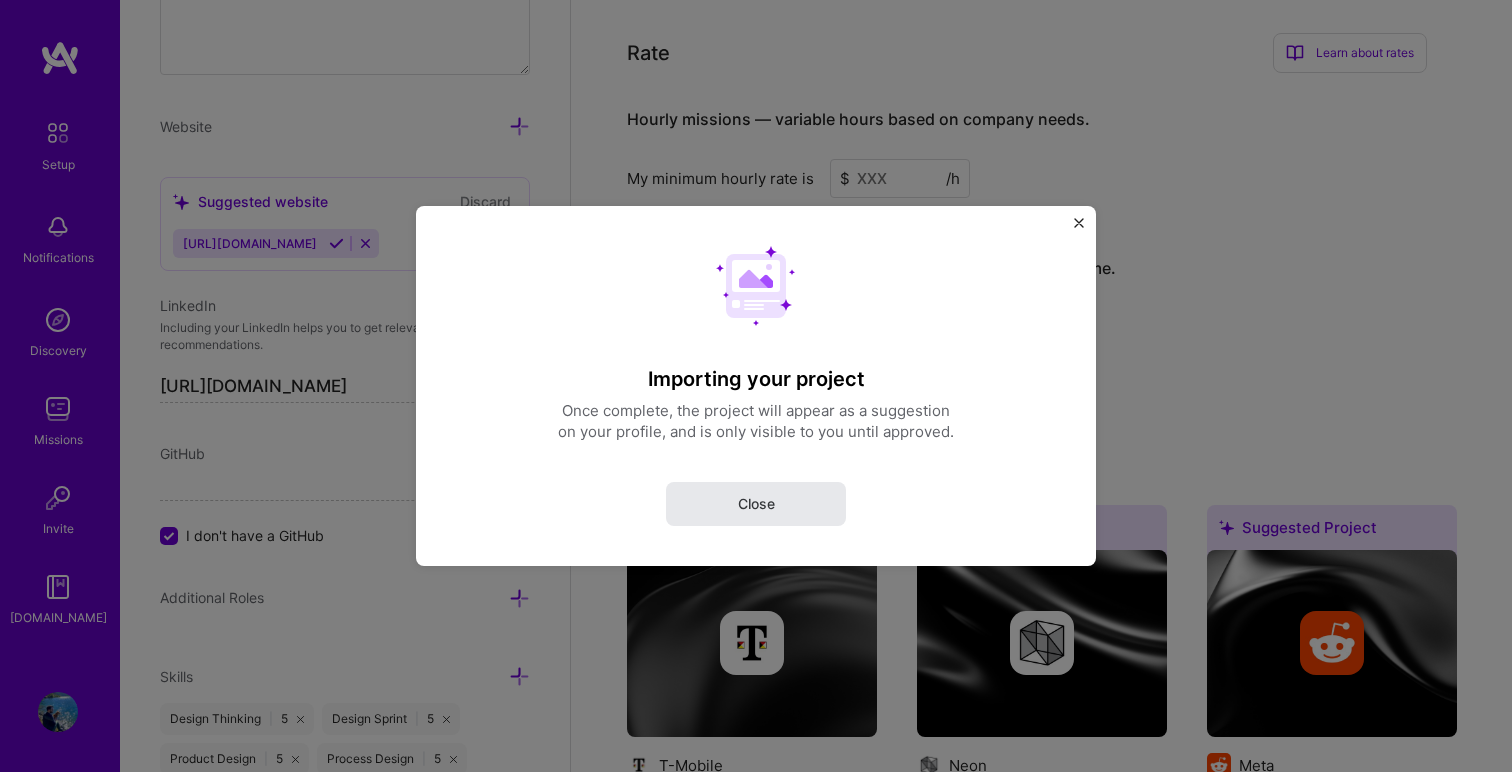 click on "Close" at bounding box center [756, 504] 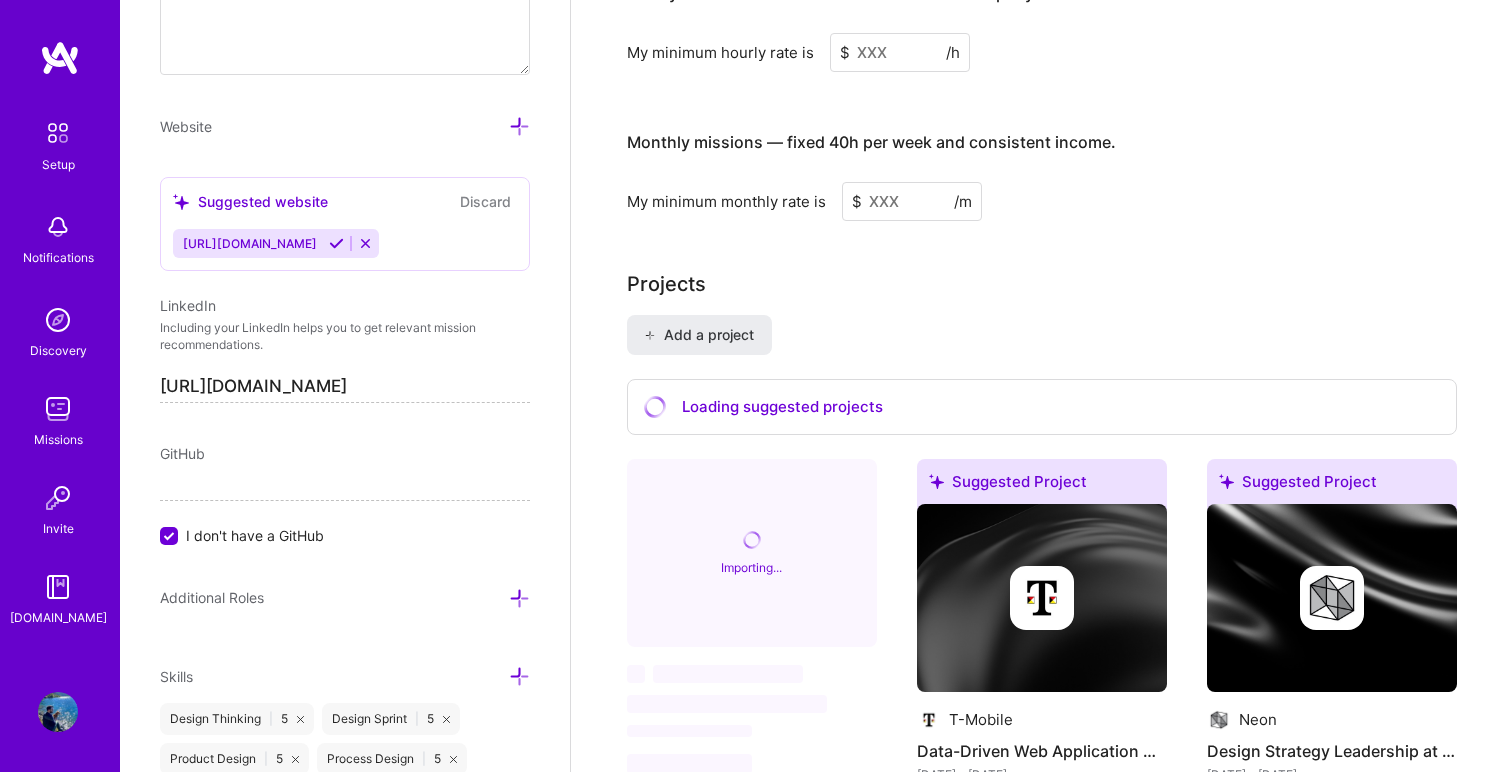 scroll, scrollTop: 1478, scrollLeft: 0, axis: vertical 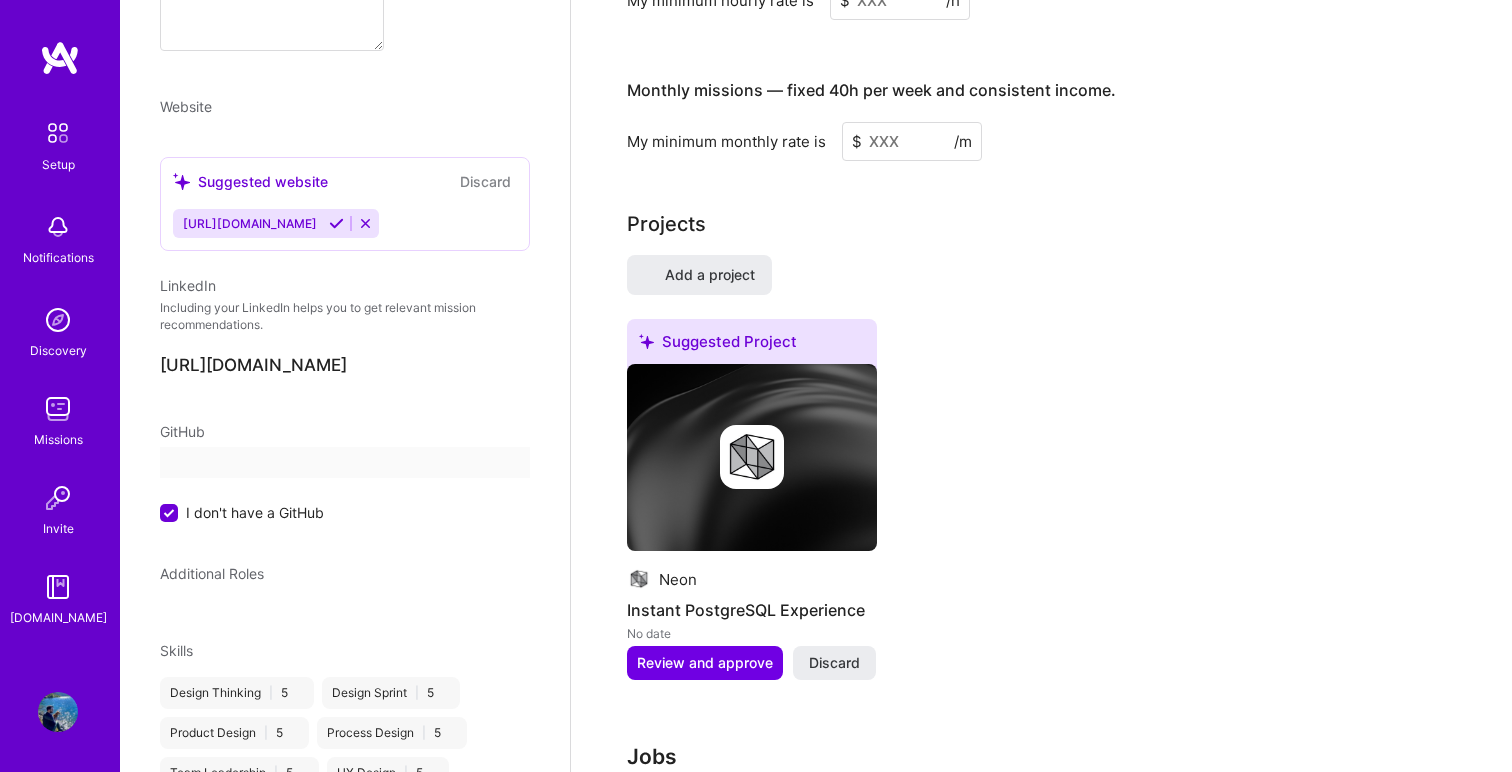 select on "US" 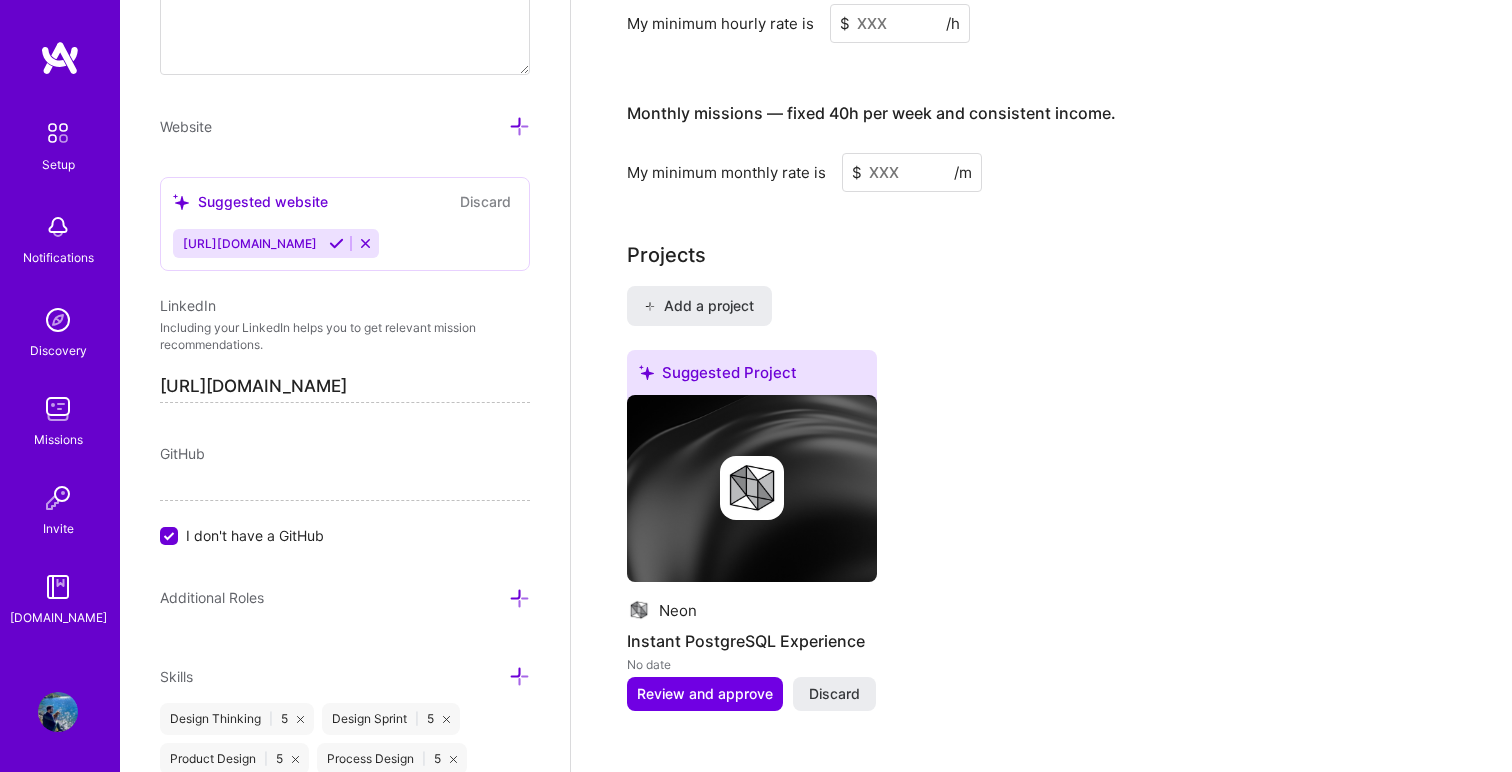 scroll, scrollTop: 1425, scrollLeft: 0, axis: vertical 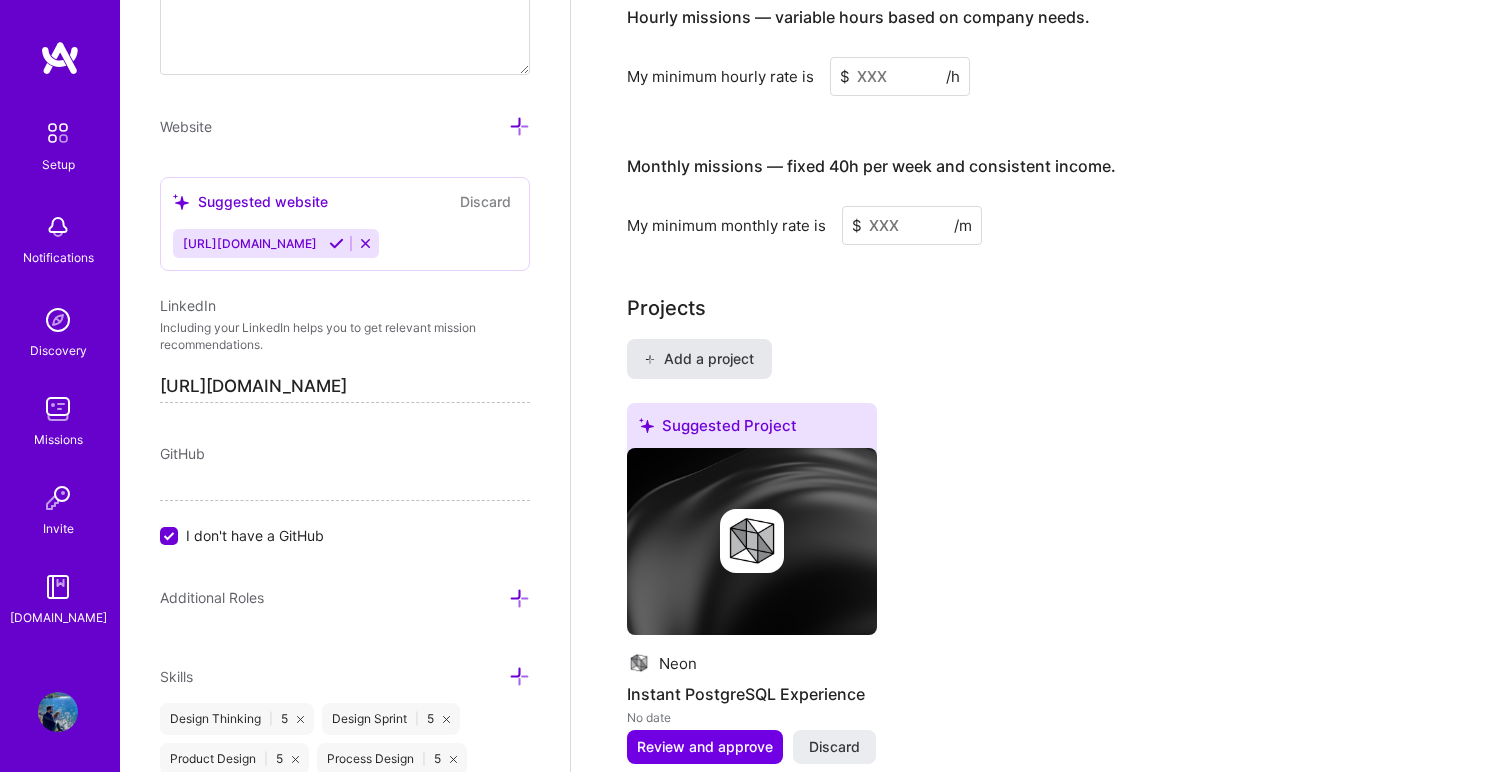 click on "Add a project" at bounding box center (698, 359) 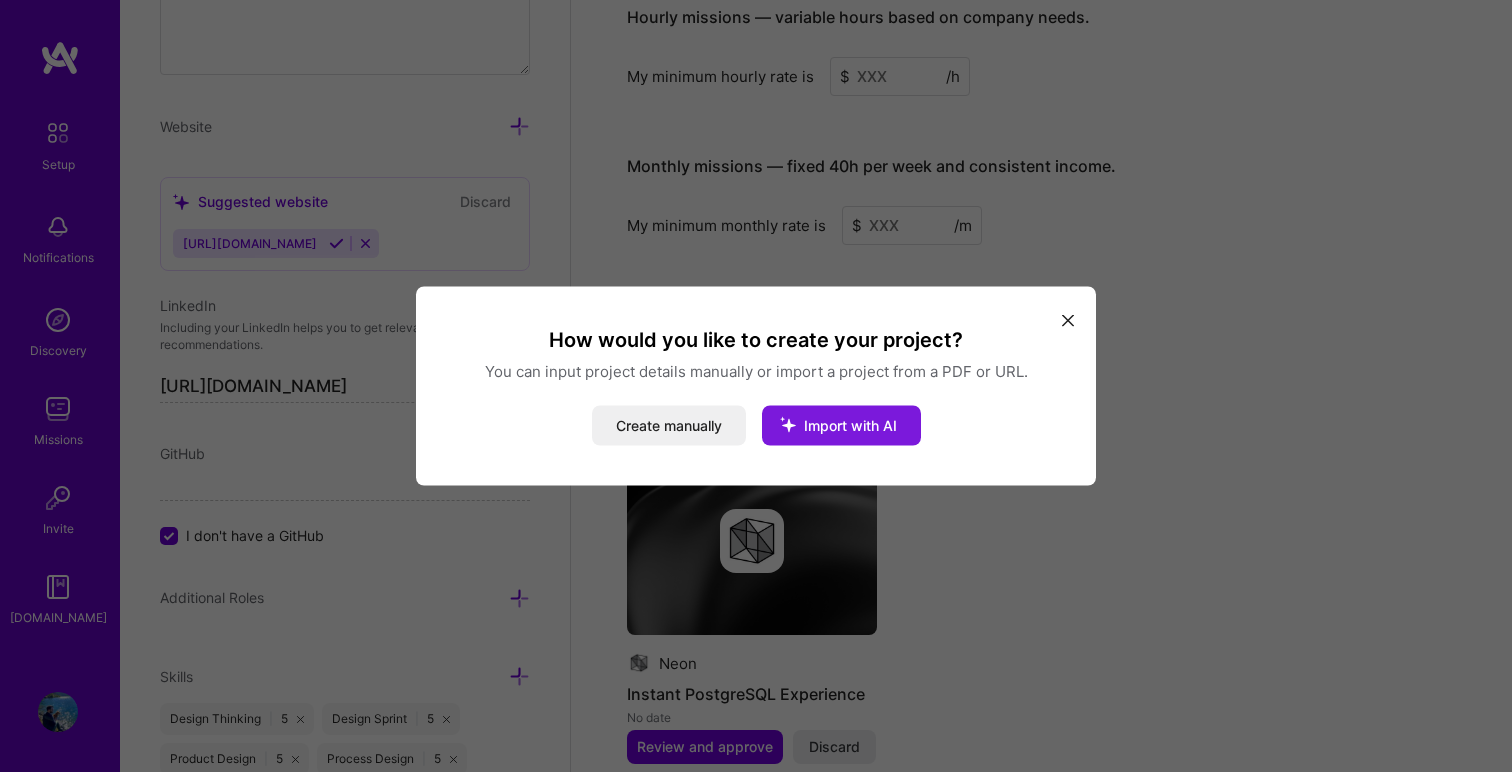 click on "Import with AI" at bounding box center (850, 425) 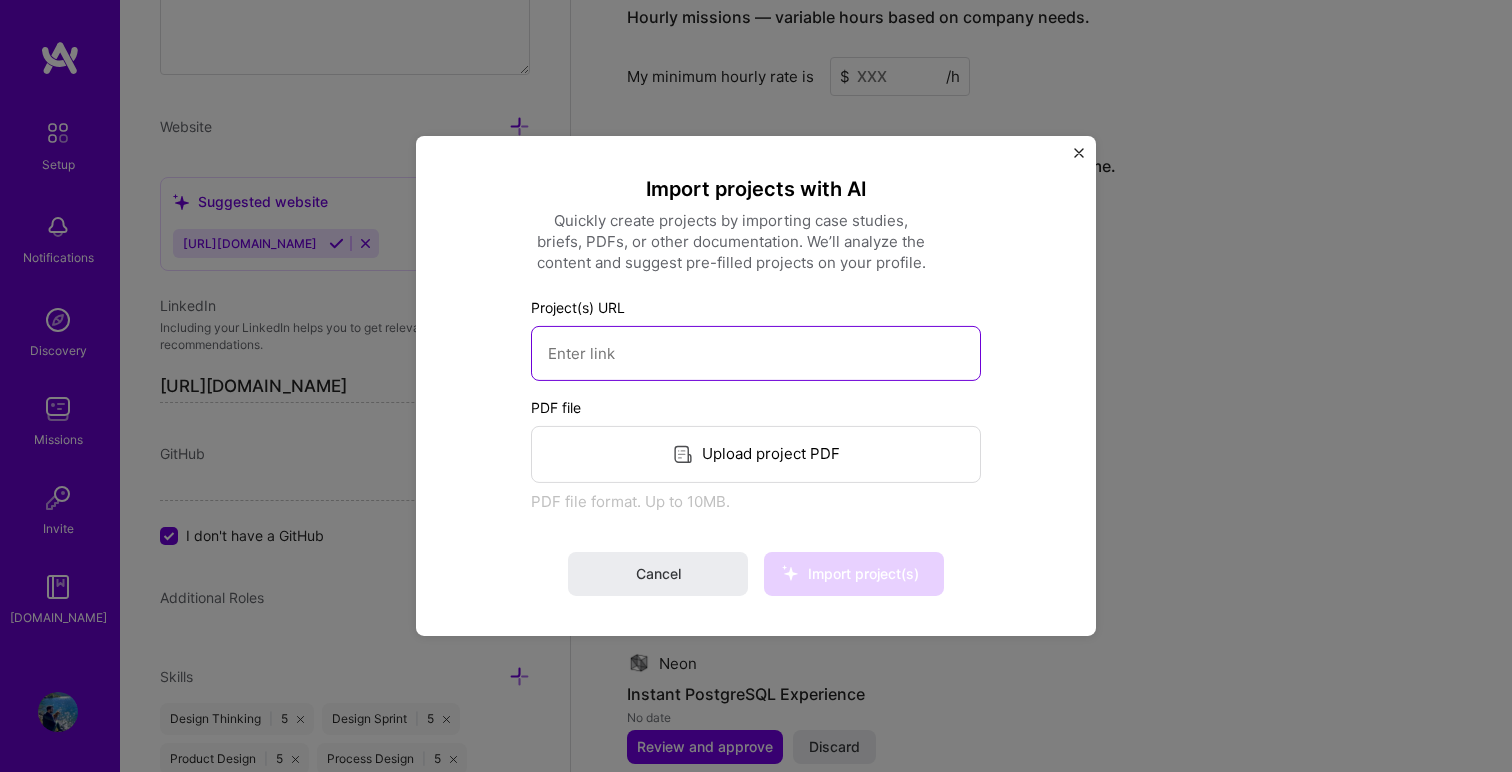 click at bounding box center (756, 353) 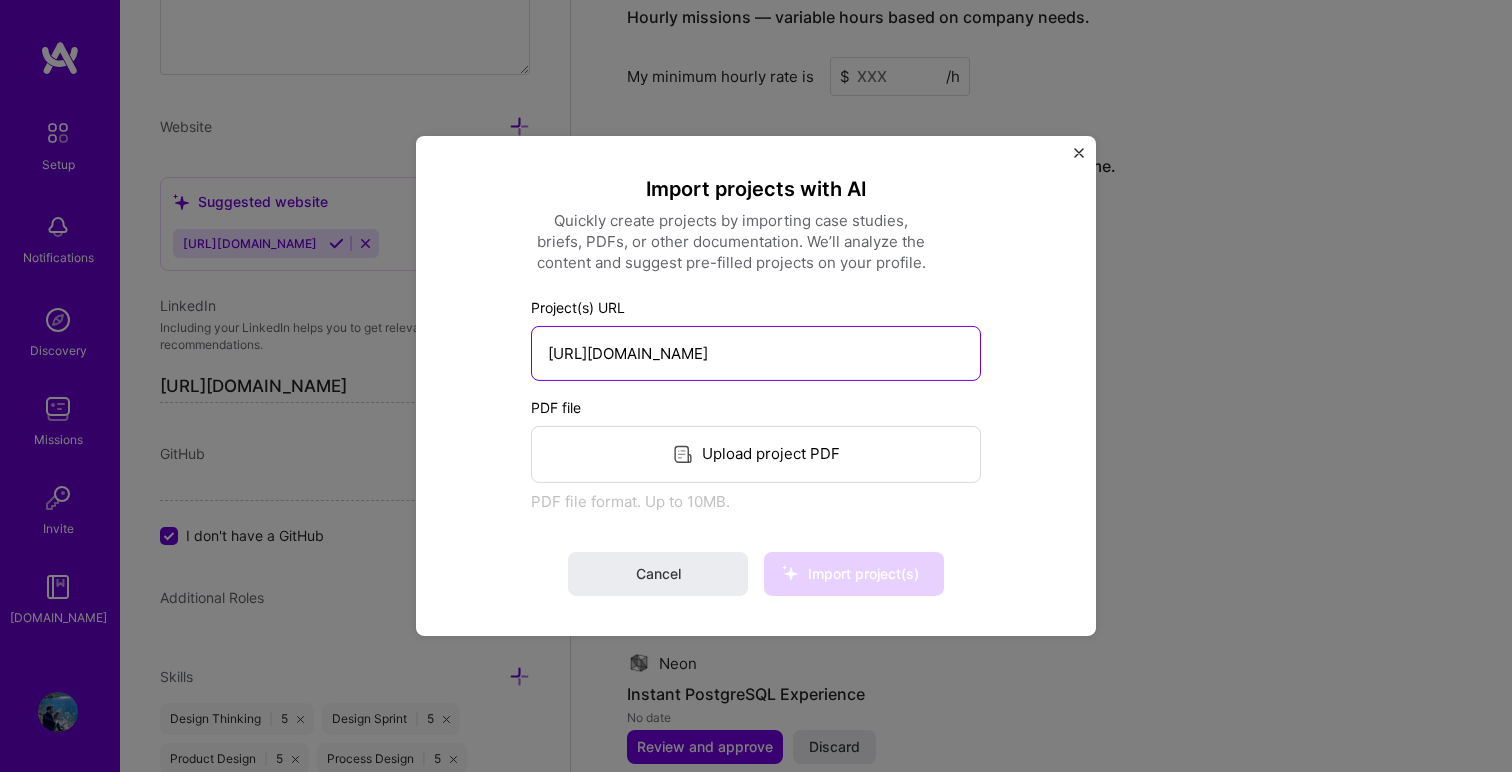 scroll, scrollTop: 0, scrollLeft: 79, axis: horizontal 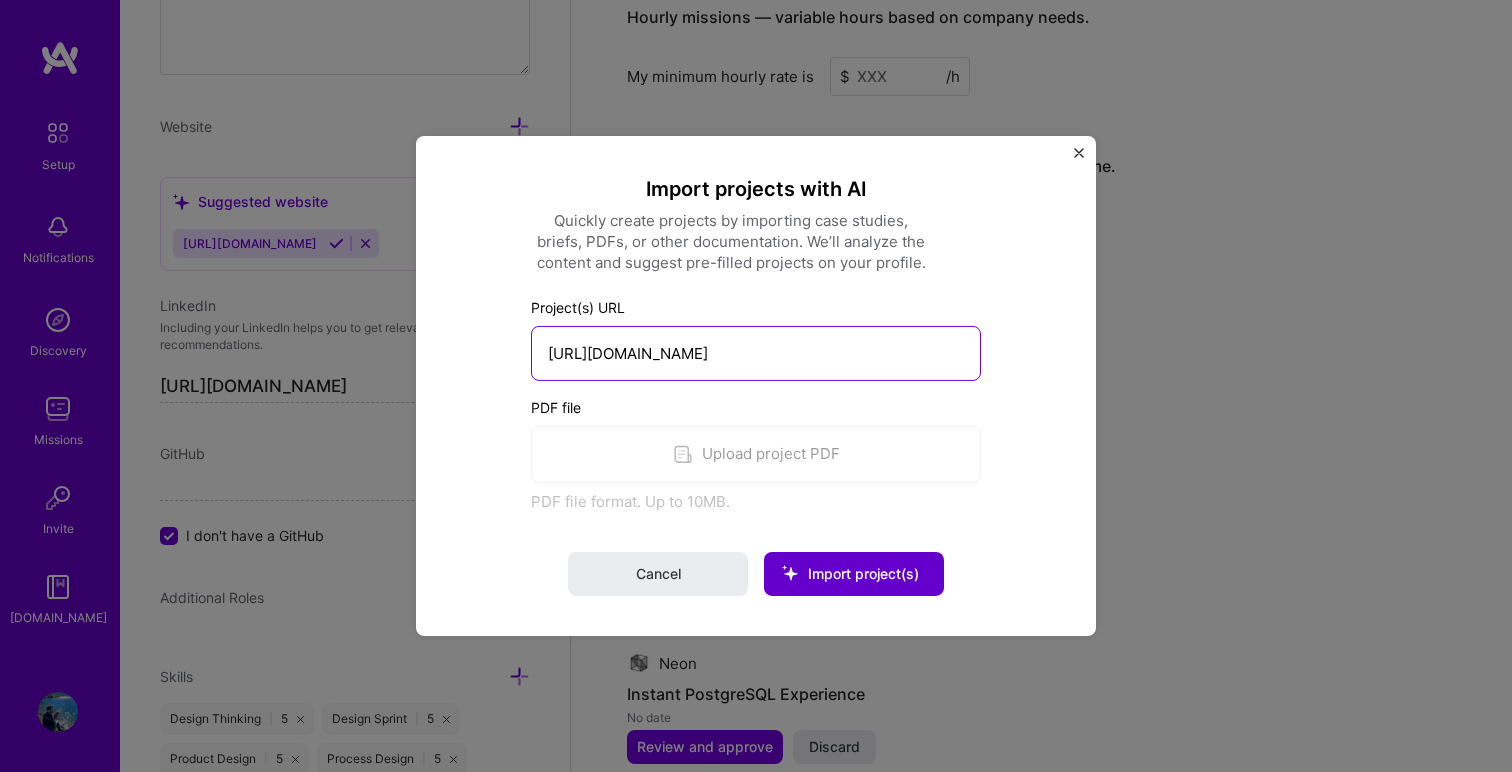 type on "[URL][DOMAIN_NAME]" 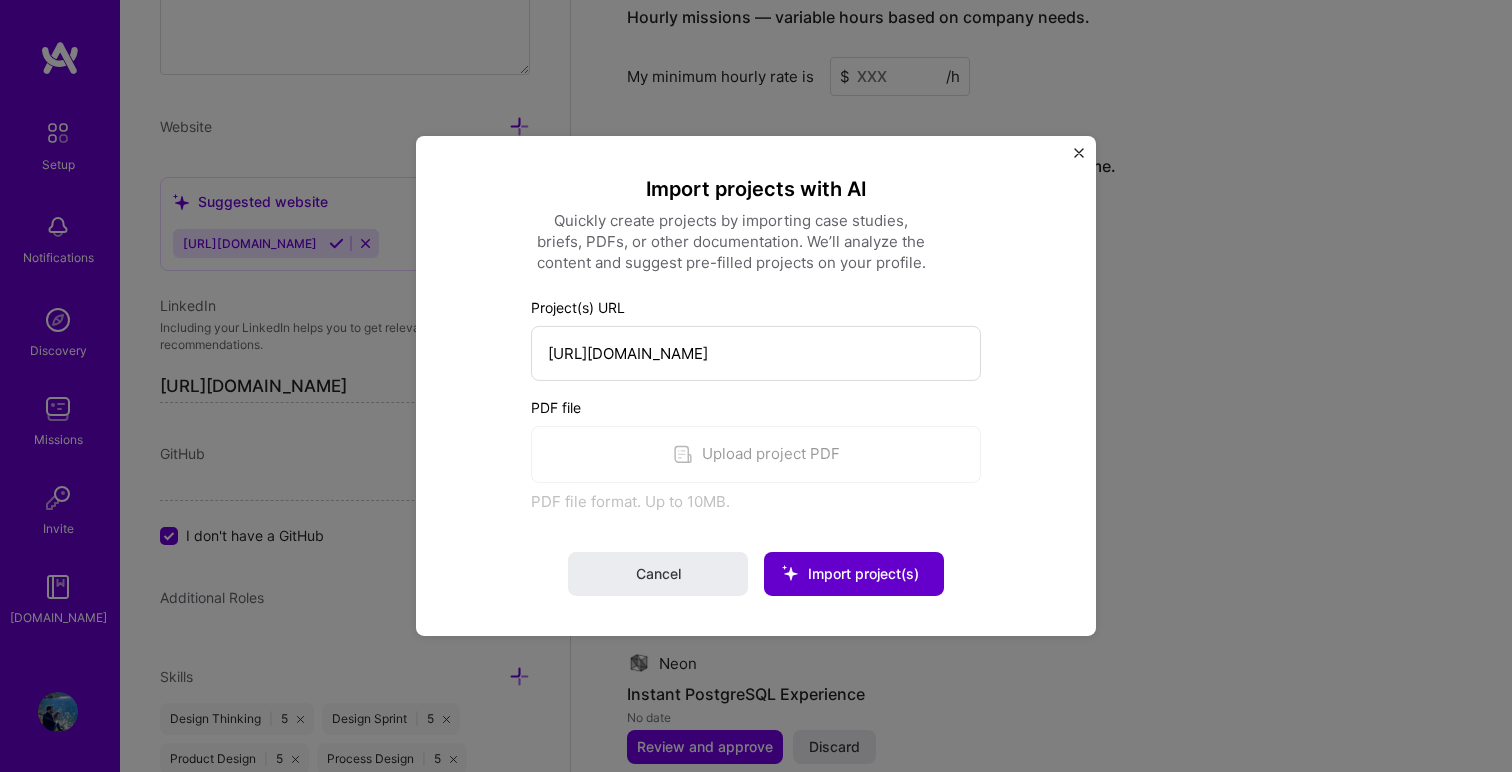 scroll, scrollTop: 0, scrollLeft: 0, axis: both 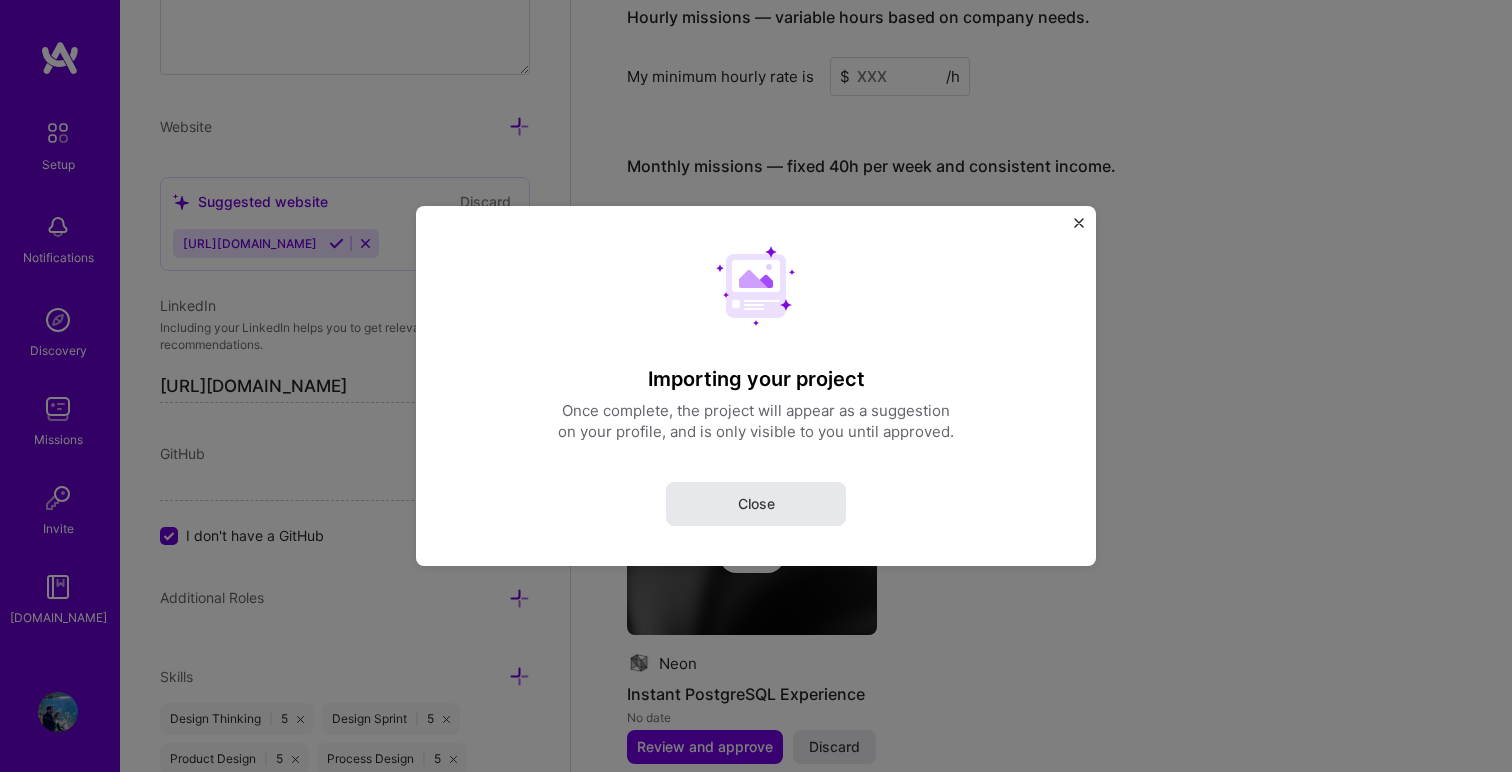 click on "Close" at bounding box center [756, 504] 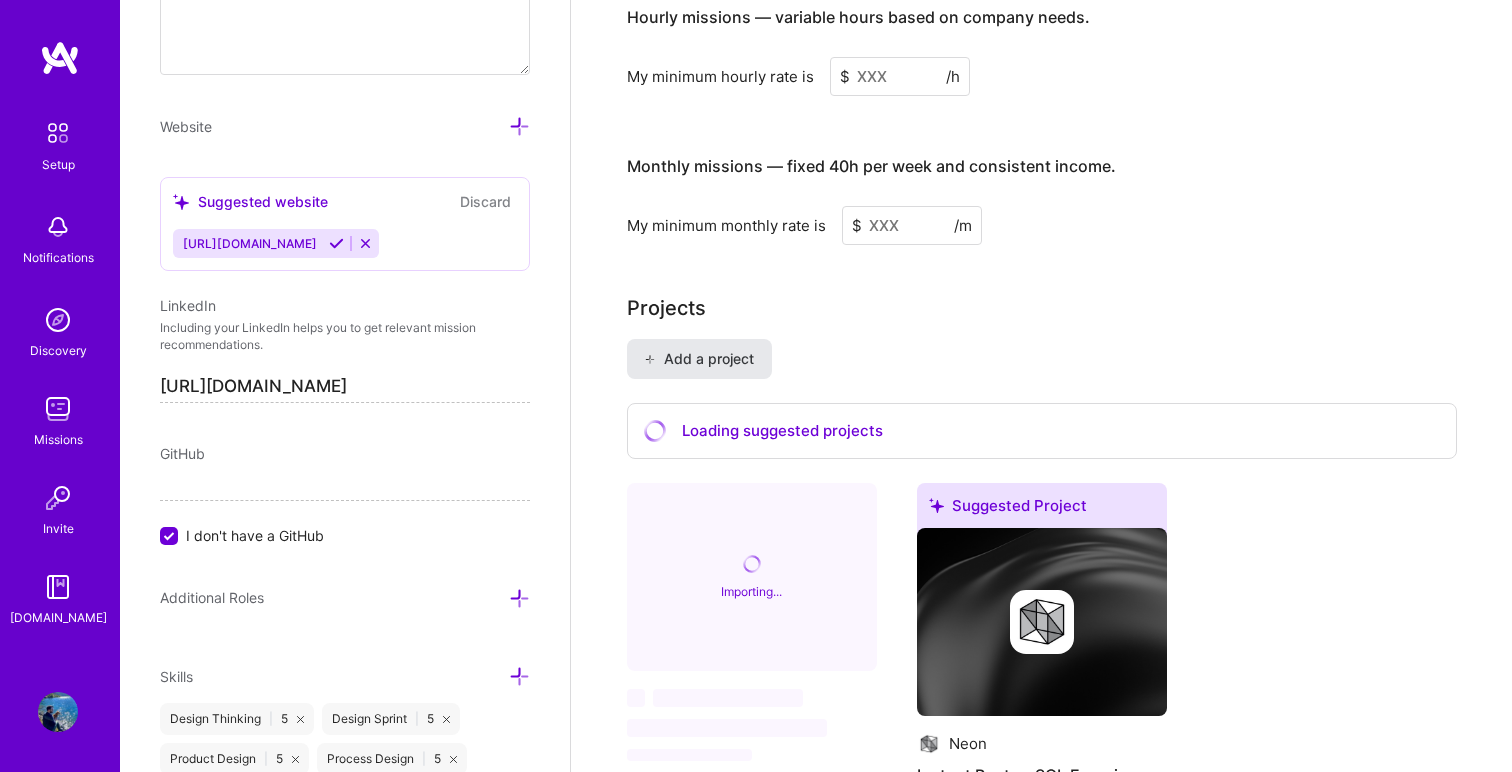 click on "Add a project" at bounding box center [699, 359] 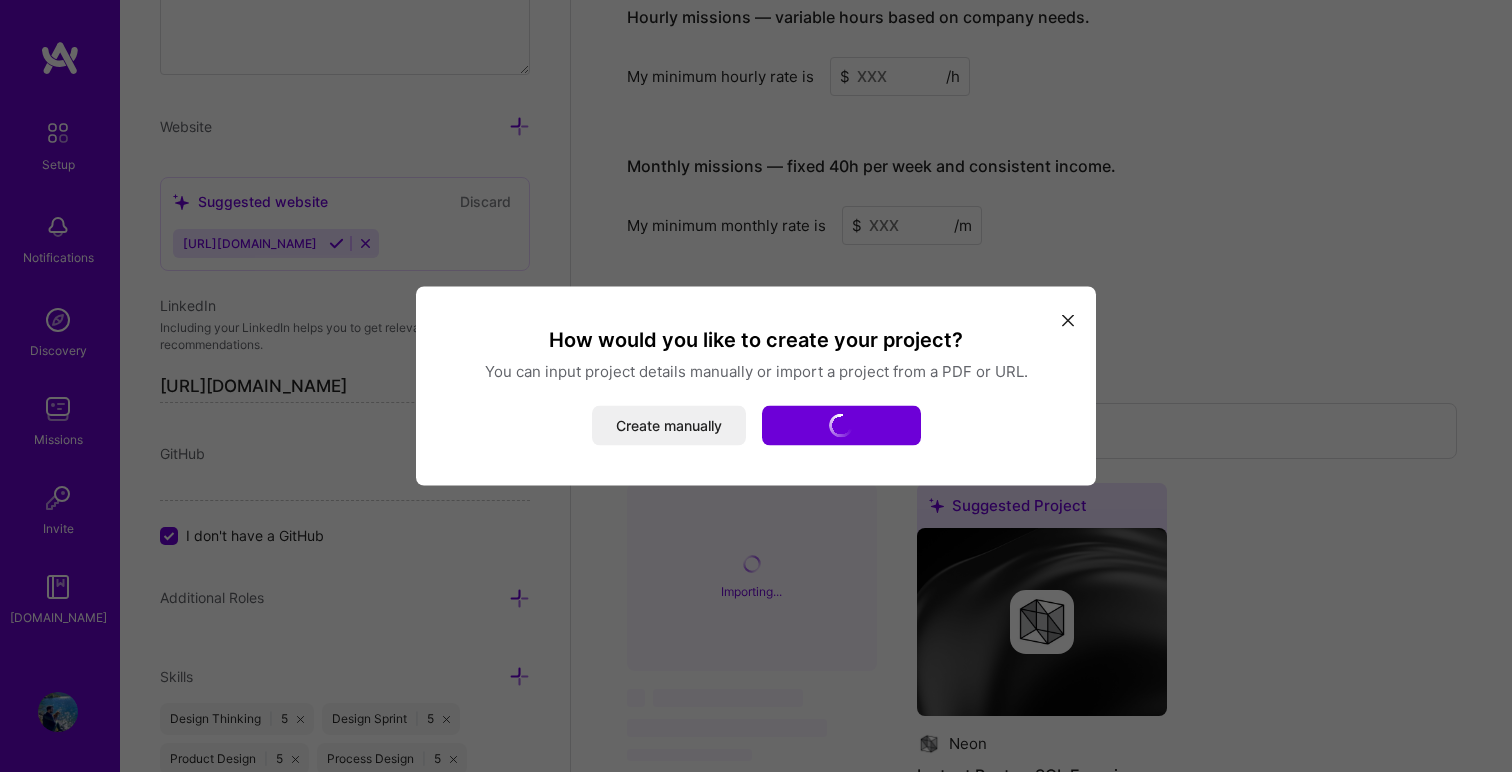 click at bounding box center [1068, 320] 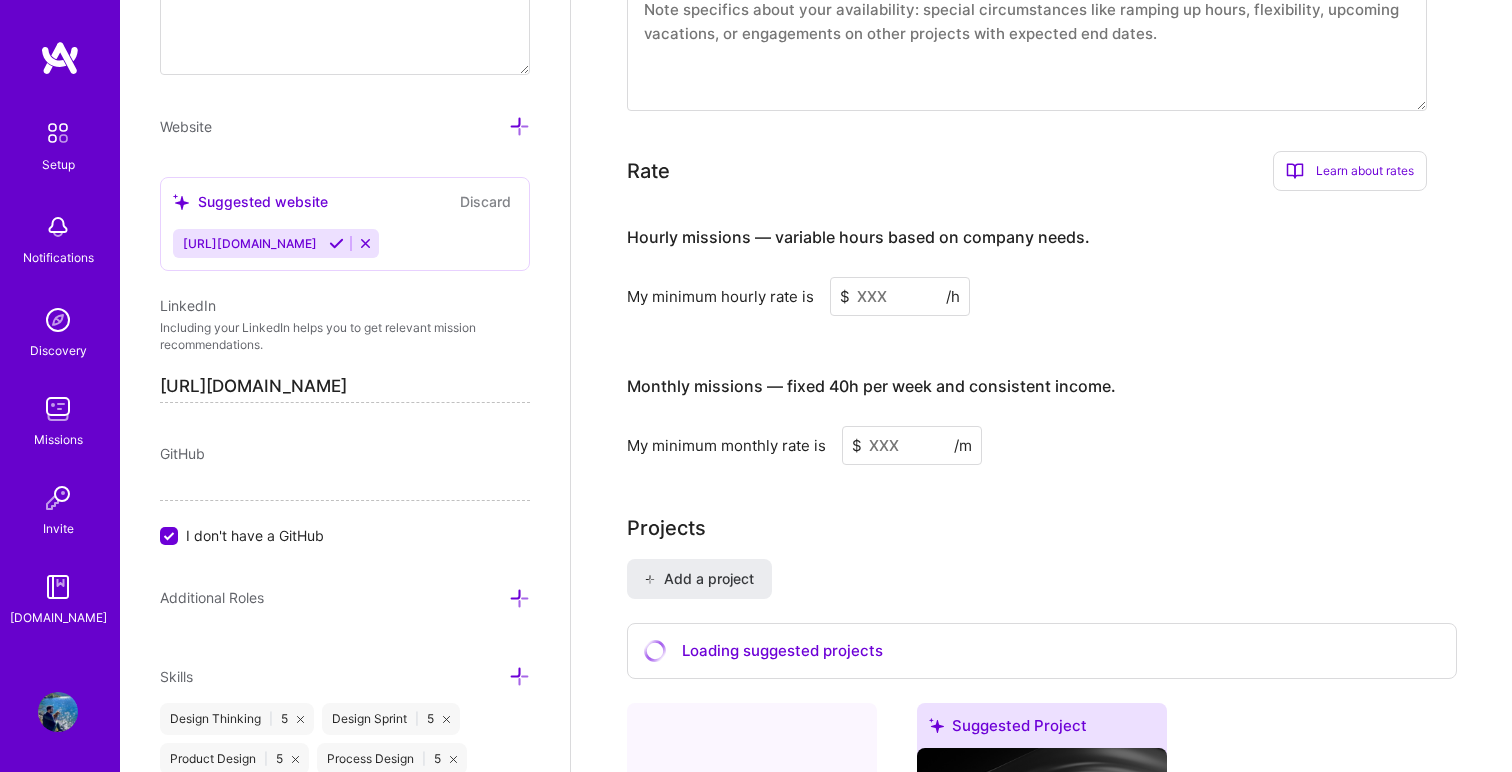 scroll, scrollTop: 1207, scrollLeft: 0, axis: vertical 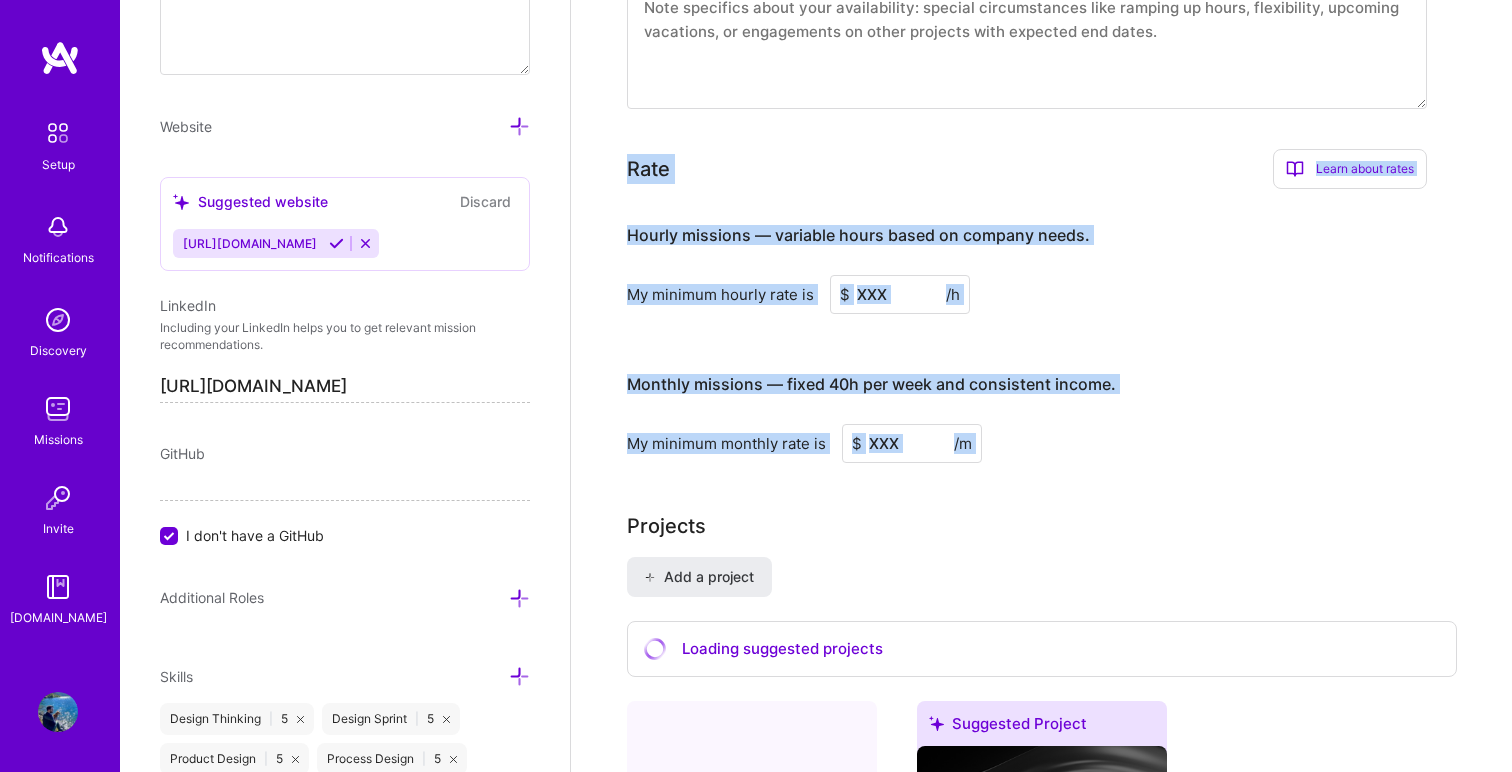 drag, startPoint x: 619, startPoint y: 141, endPoint x: 1060, endPoint y: 447, distance: 536.7653 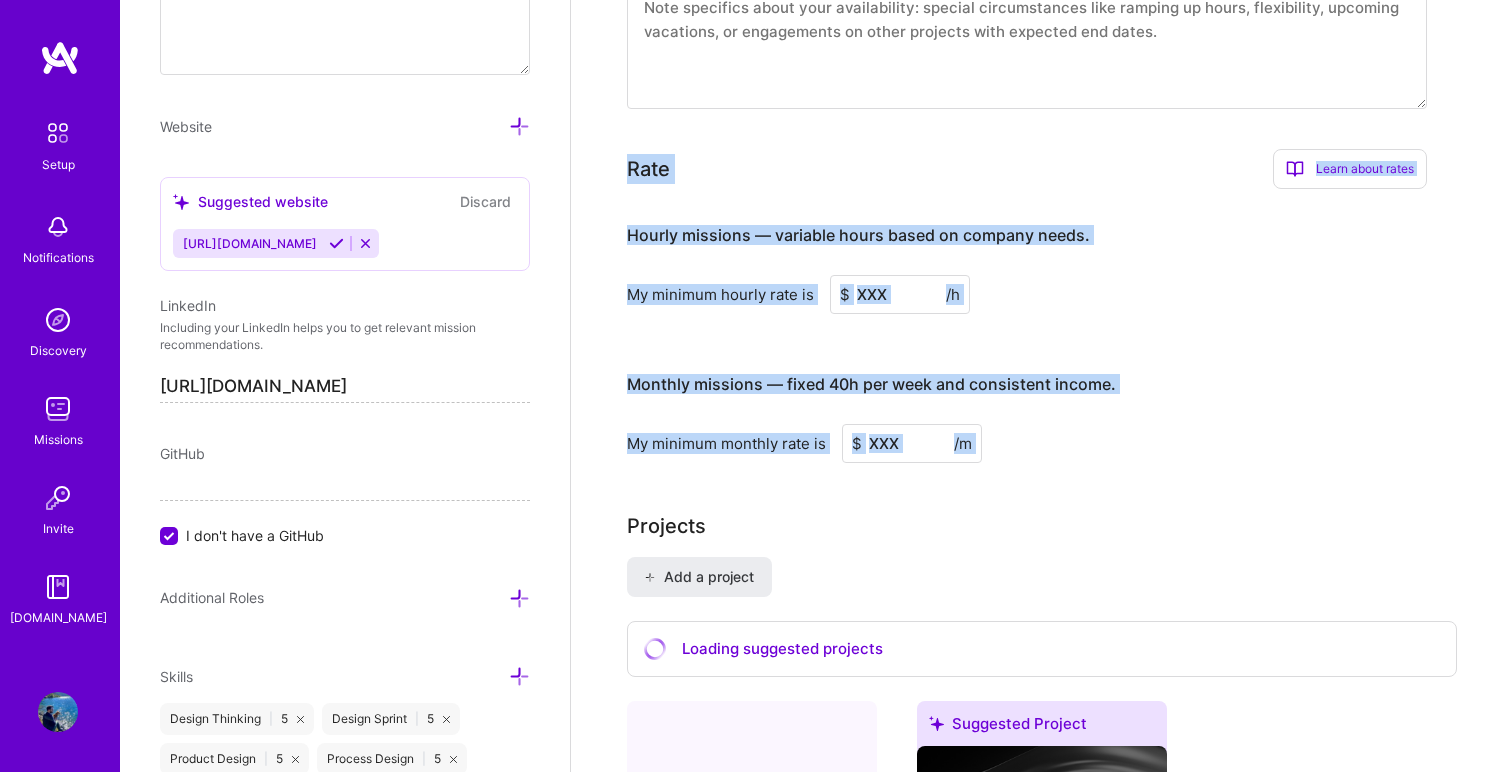 click on "Complete your profile to take the first step in unlocking full [DOMAIN_NAME] access Once you’re added the items below, schedule an evaluation call on the setup page. Add at least 2 completed projects  → Add at least 3 jobs  → I haven't had 3 jobs Add at least 3 industries  → Add your preferred minimum hourly and monthly rate  →   Connect your calendar or set your availability to enable client interviews  →   About me What you write here will be shared with companies. Enter at least  100  characters. Text cannot exceed 1000 characters. Create a comprehensive bio. Start writing Availability I am available from Select... Right Now Future Date Not Available Note on availability   Optional Tell us about any special circumstances, like being able to ramp up hours, or adjust your usual availability. If you're engaged on another project, mention it and include your expected end date. Rate Learn about rates Hourly Rate What is hourly rate? Benefits Monthly Rate What is monthly rate? Benefits Open [DOMAIN_NAME]   $ /h $" at bounding box center [1041, 1482] 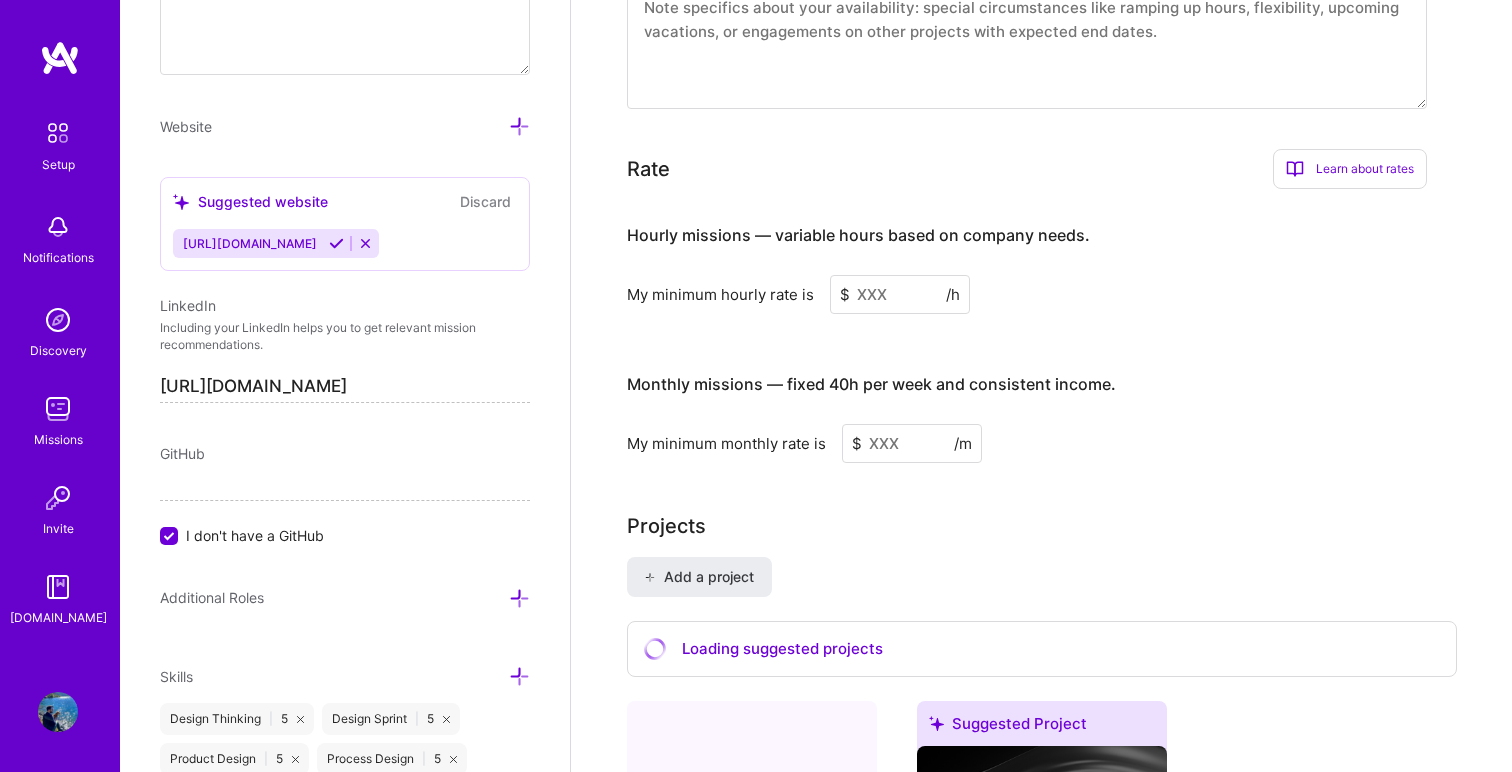 click on "Learn about rates" at bounding box center (1350, 169) 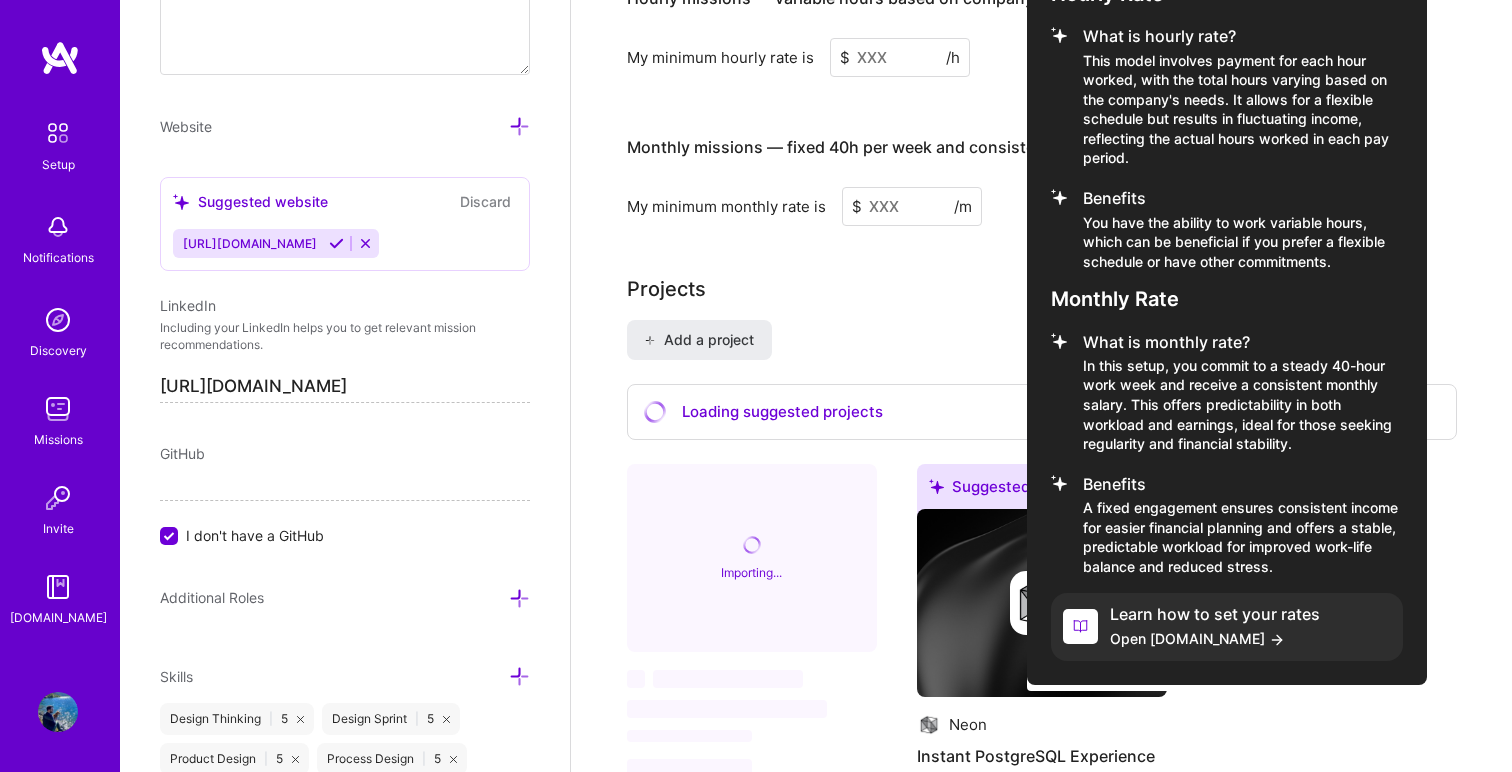 scroll, scrollTop: 1476, scrollLeft: 0, axis: vertical 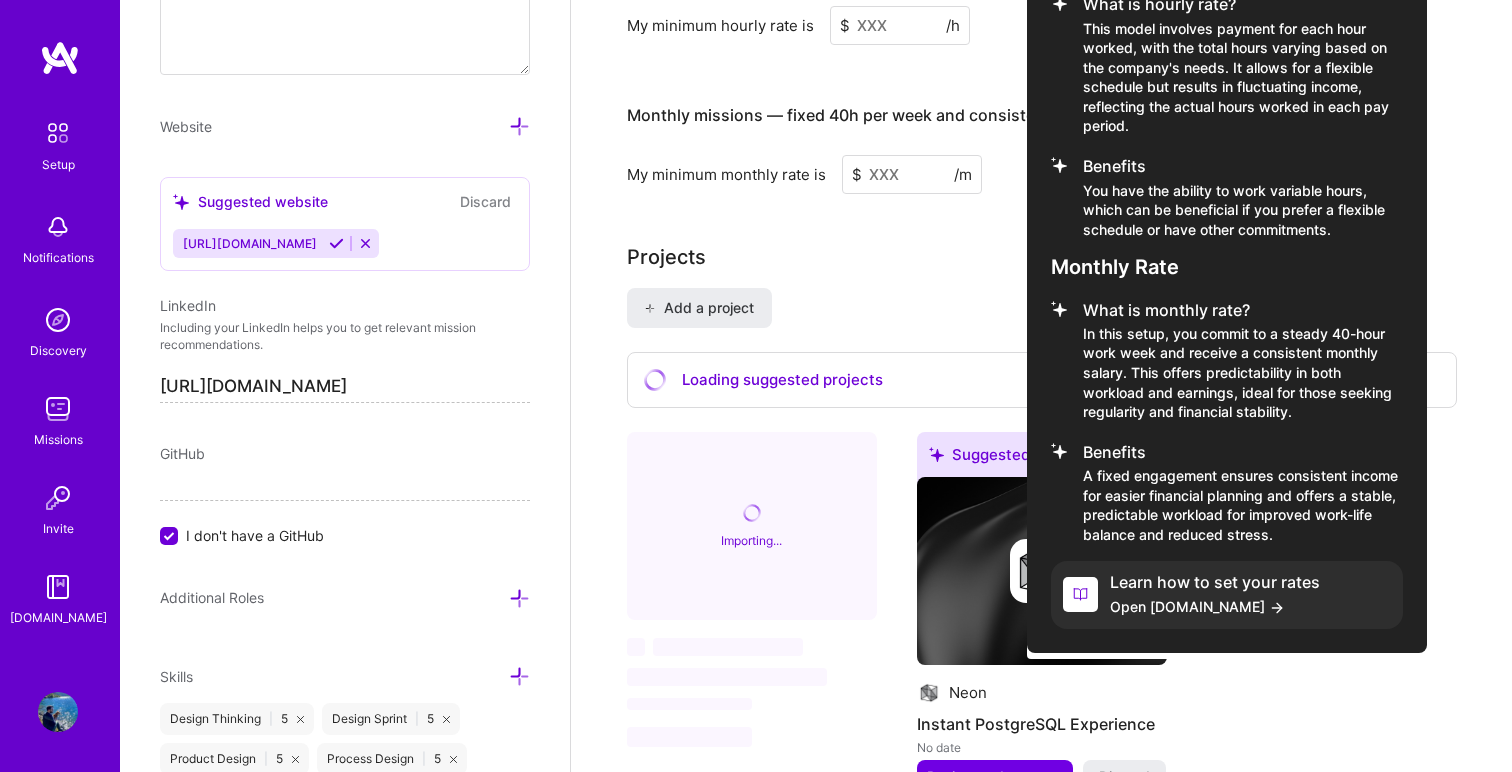 click at bounding box center (1277, 608) 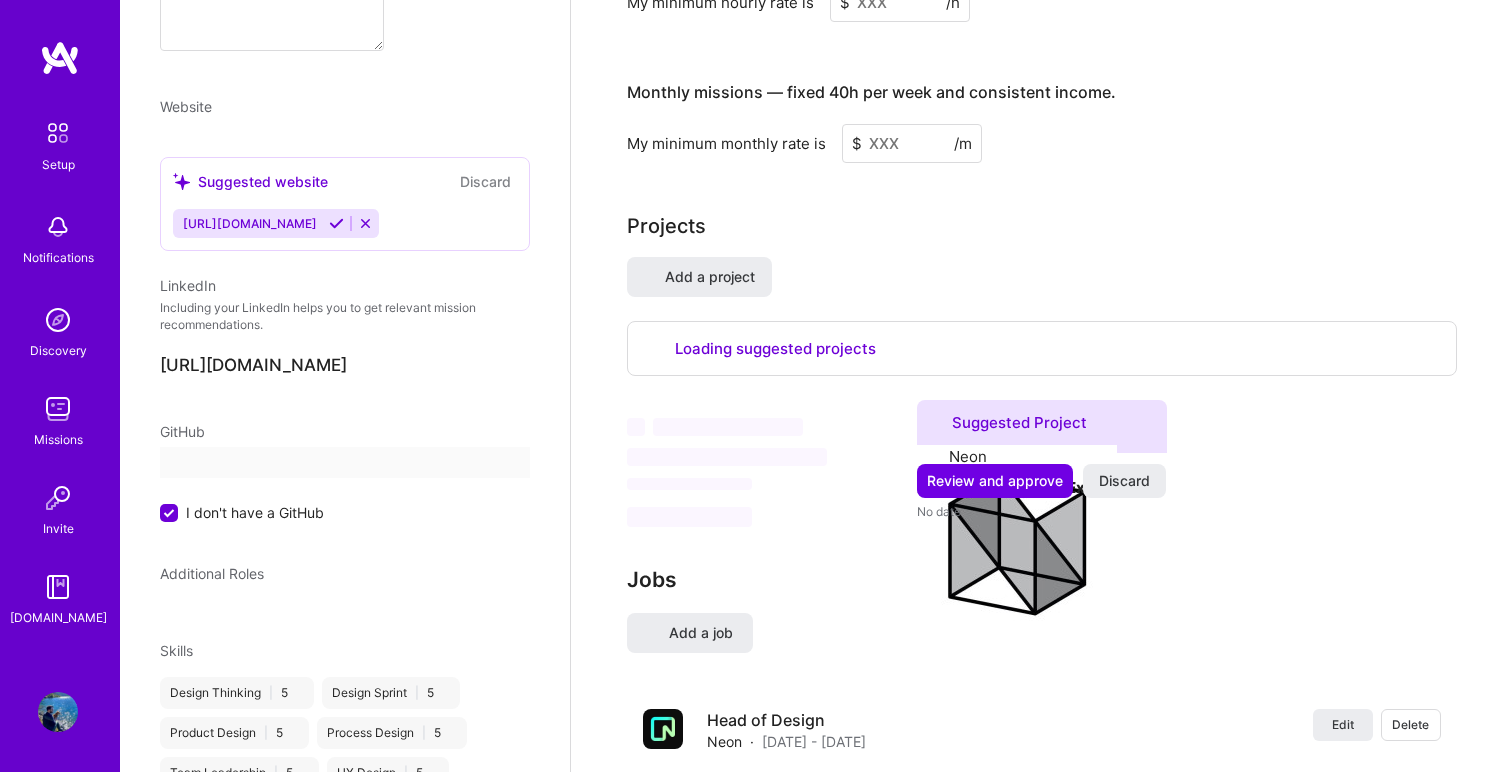 select on "US" 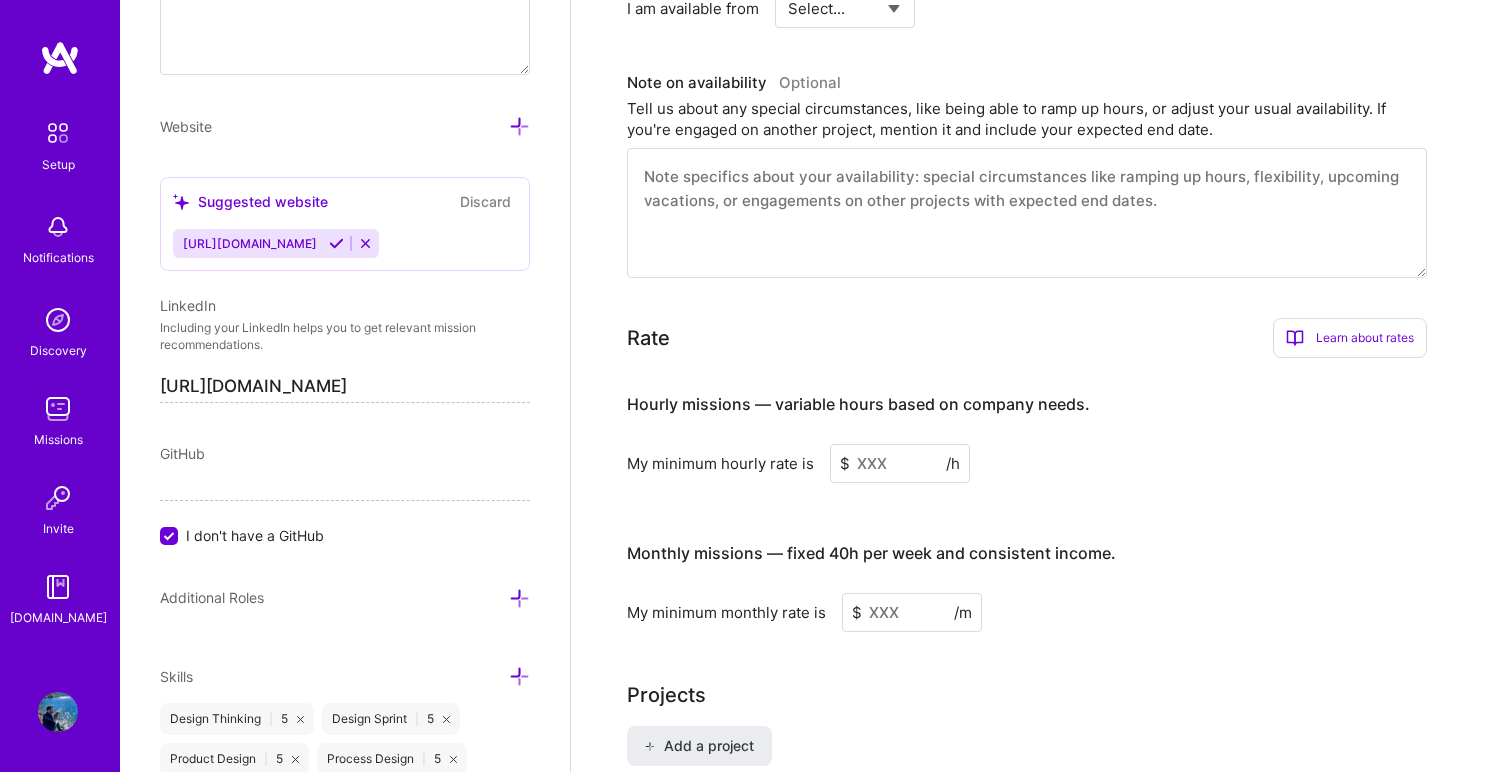 scroll, scrollTop: 1043, scrollLeft: 0, axis: vertical 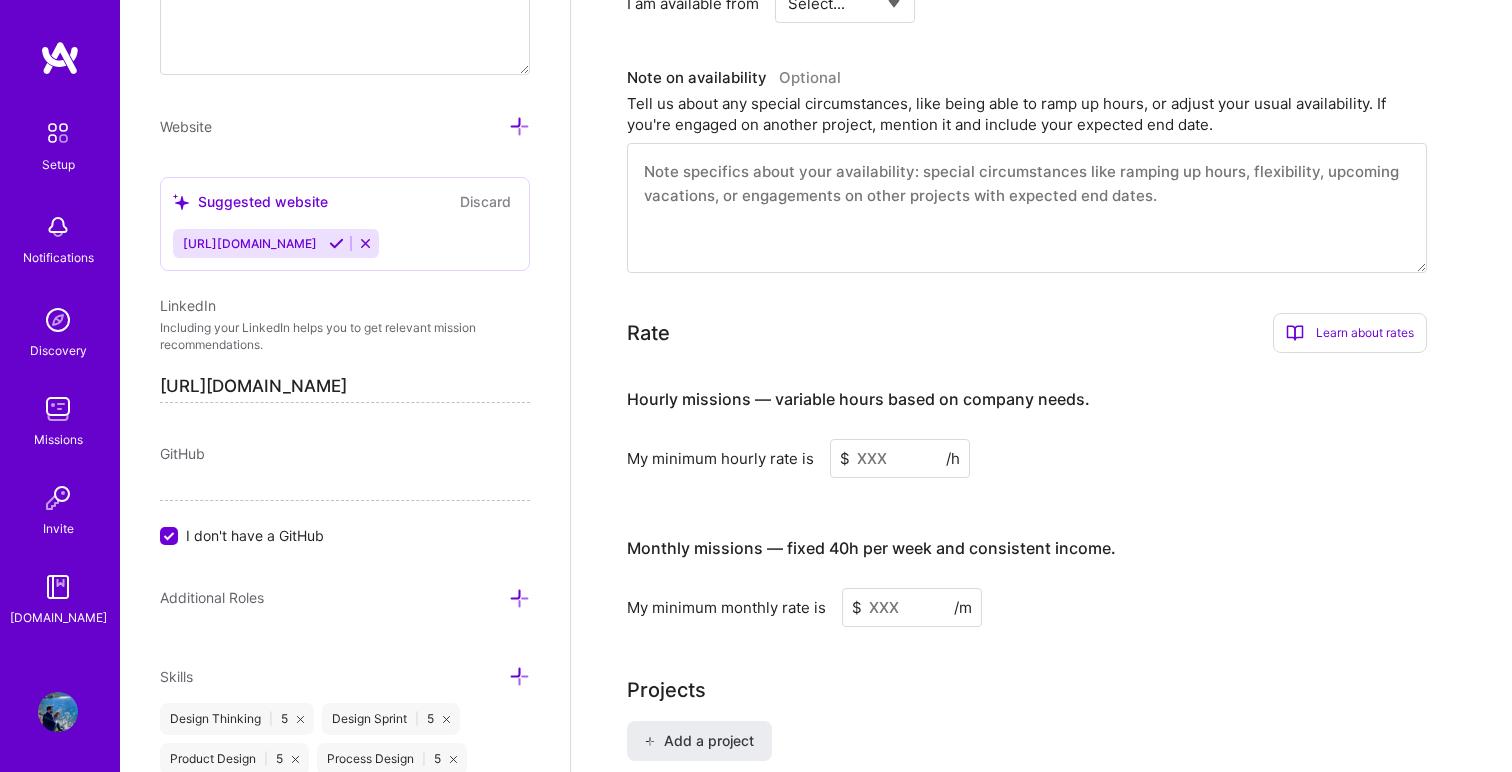 click at bounding box center [912, 607] 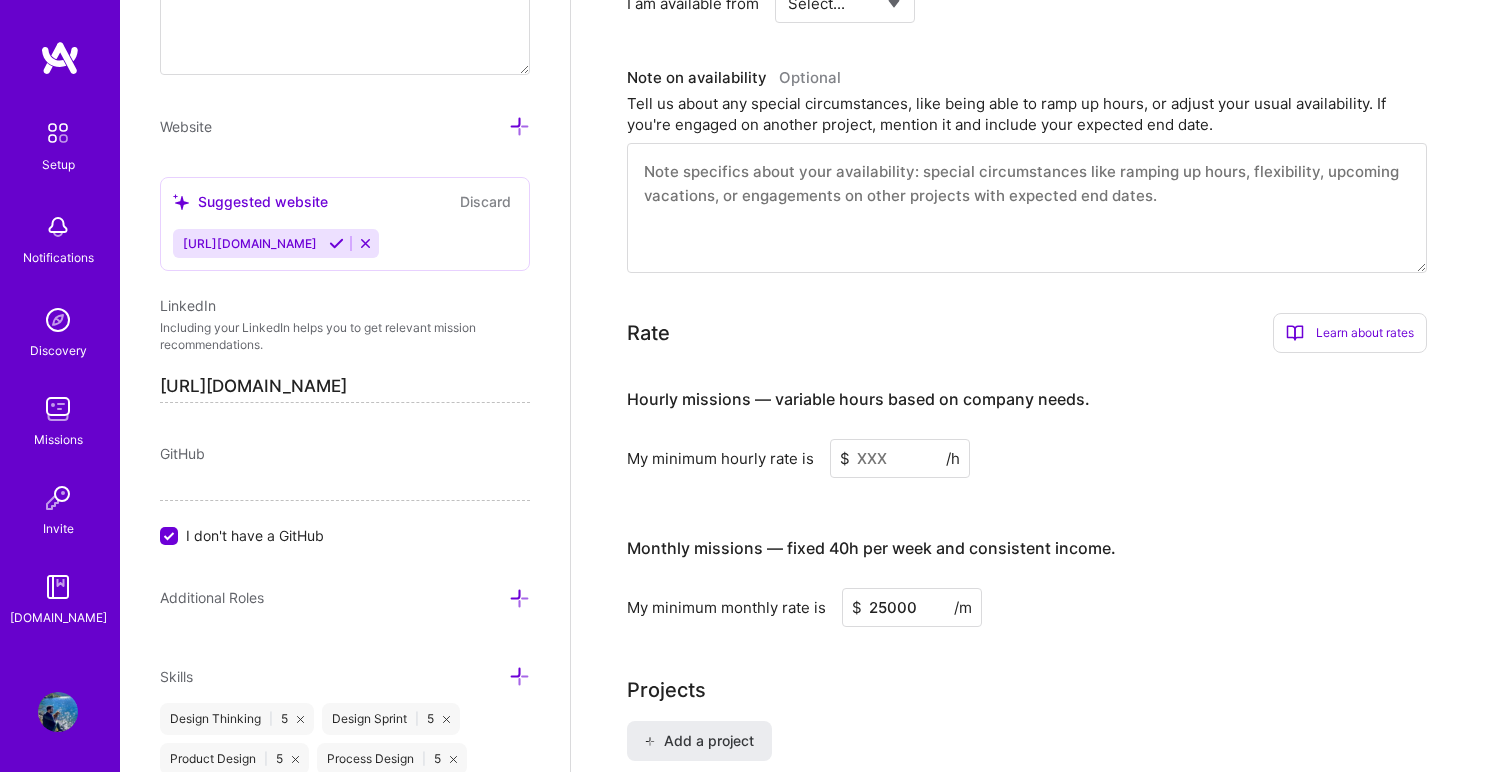 type on "25000" 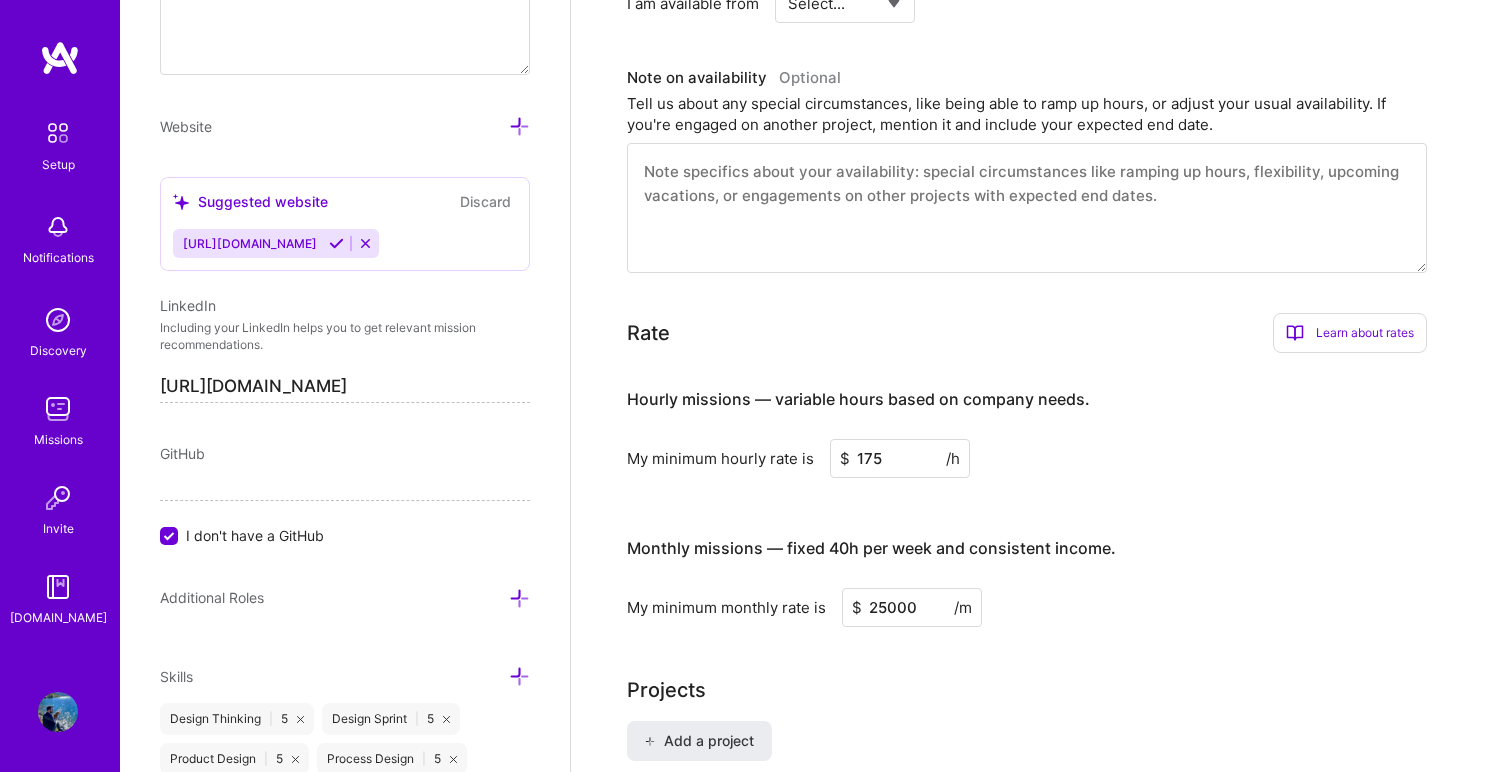 type on "175" 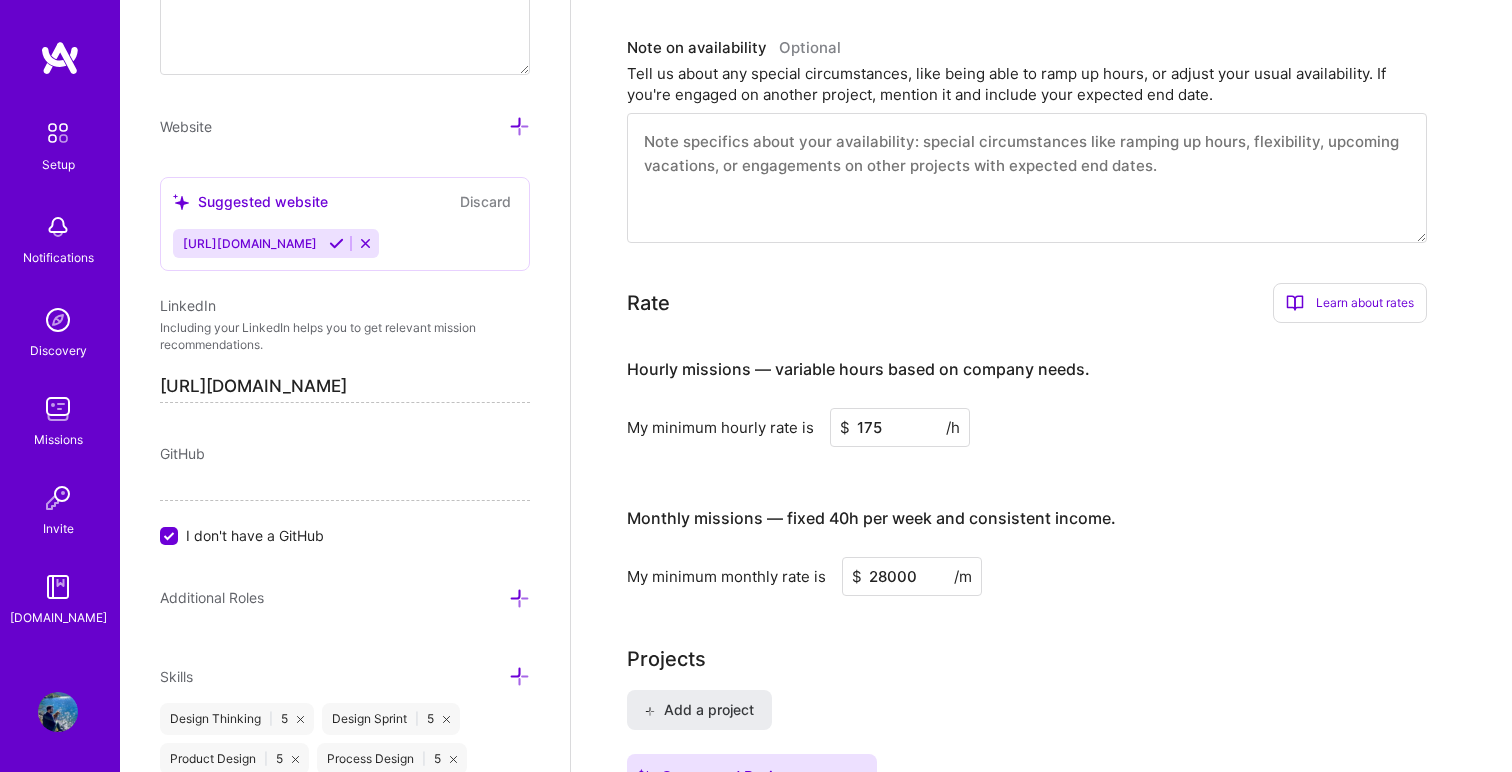 type on "28000" 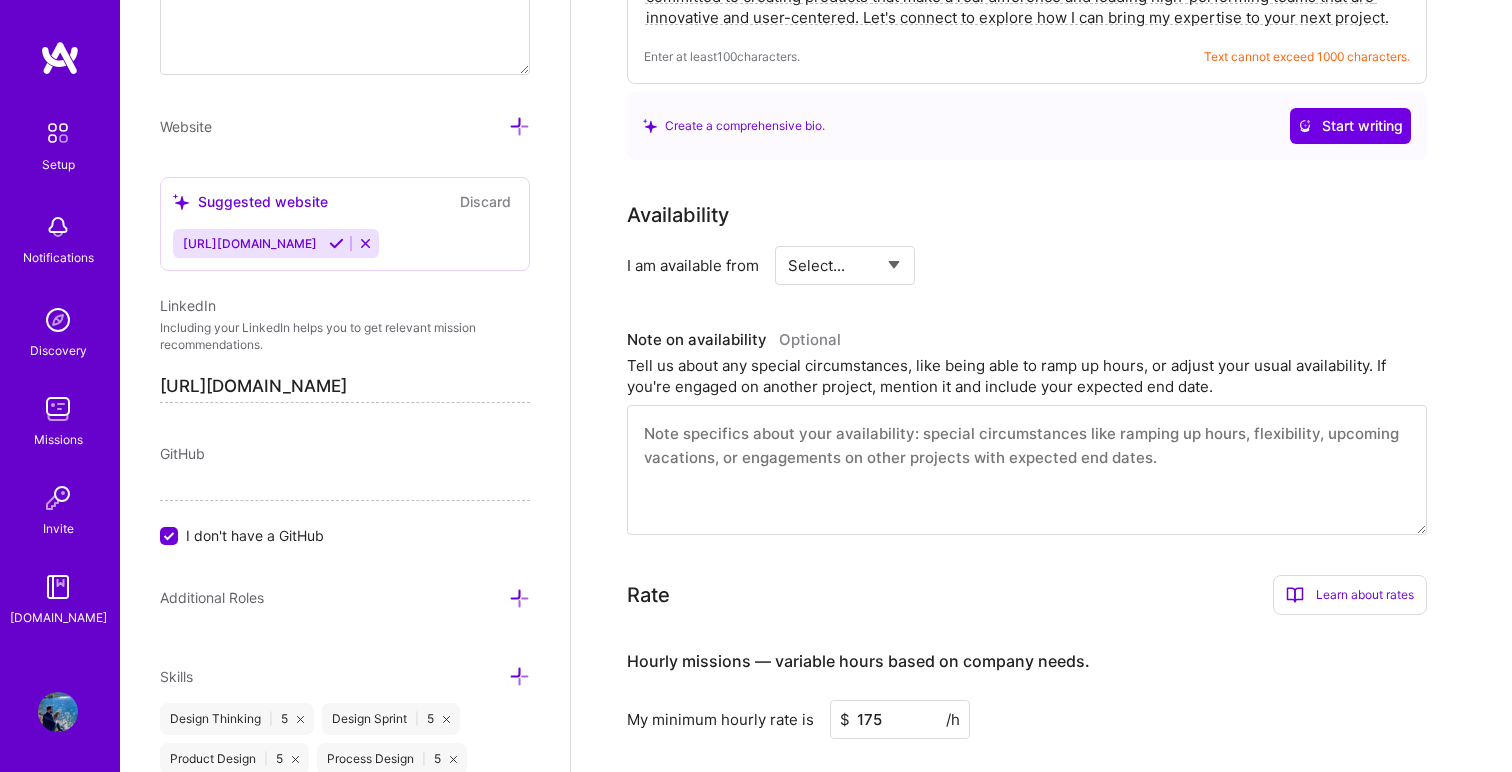 scroll, scrollTop: 750, scrollLeft: 0, axis: vertical 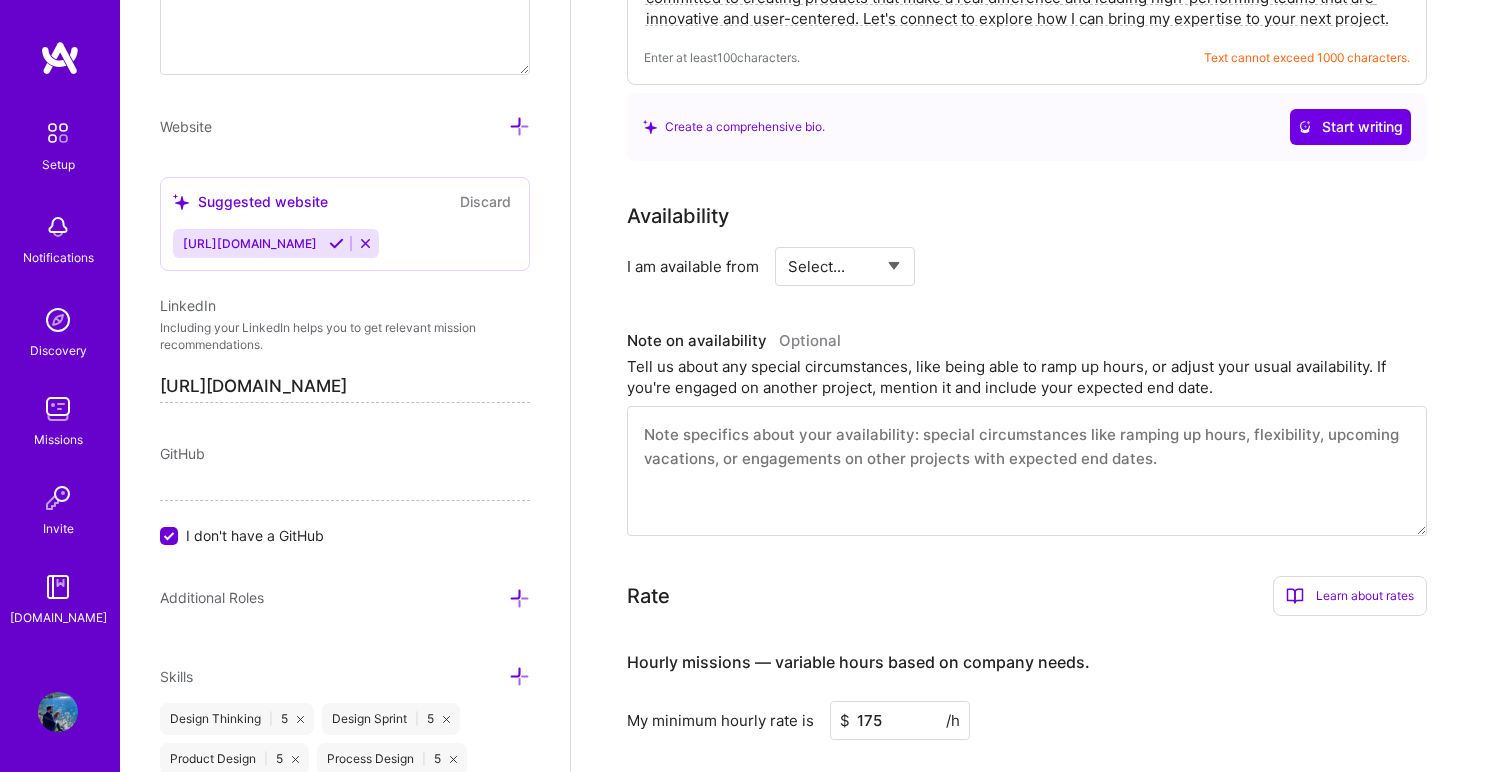 click at bounding box center (1027, 471) 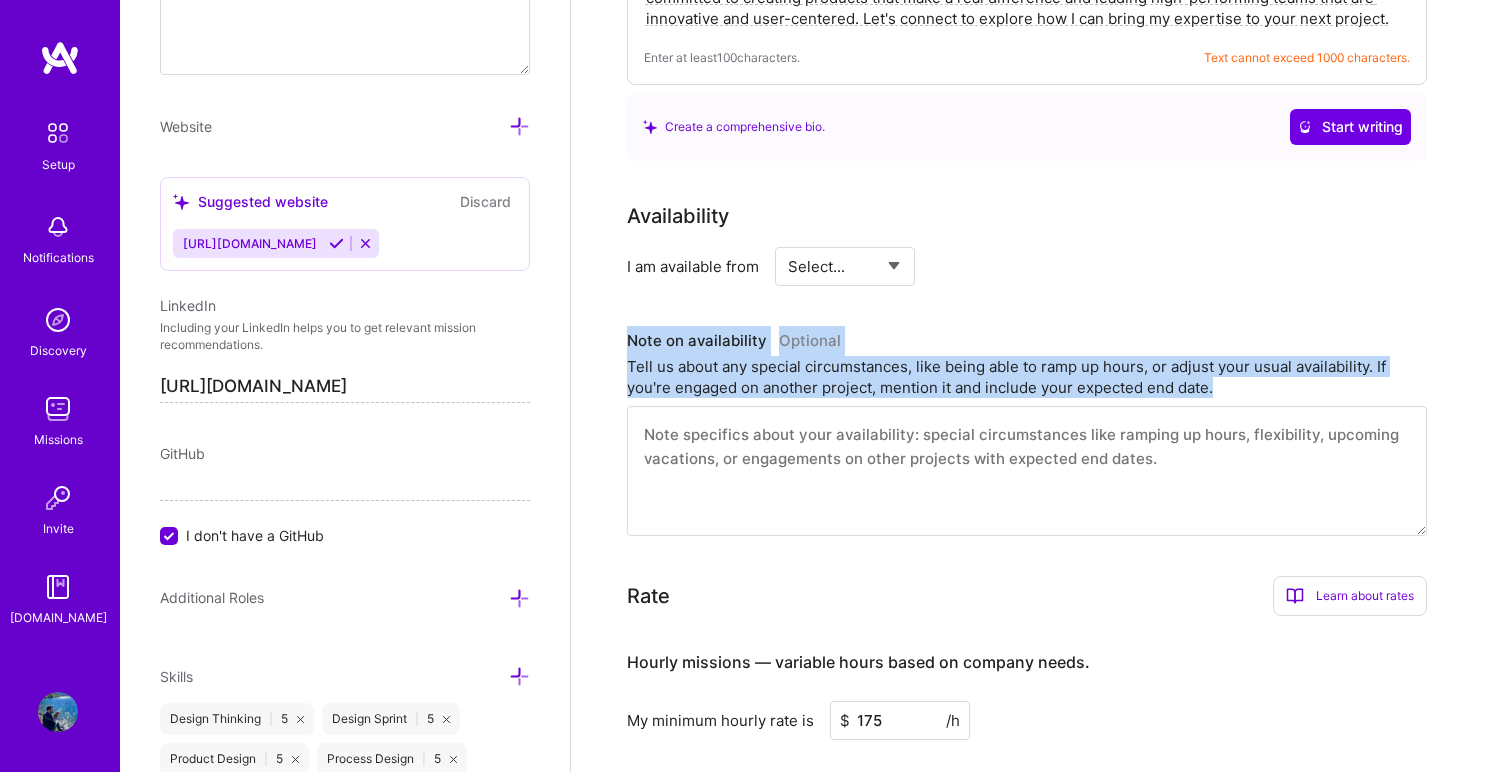 drag, startPoint x: 1264, startPoint y: 357, endPoint x: 577, endPoint y: 313, distance: 688.4076 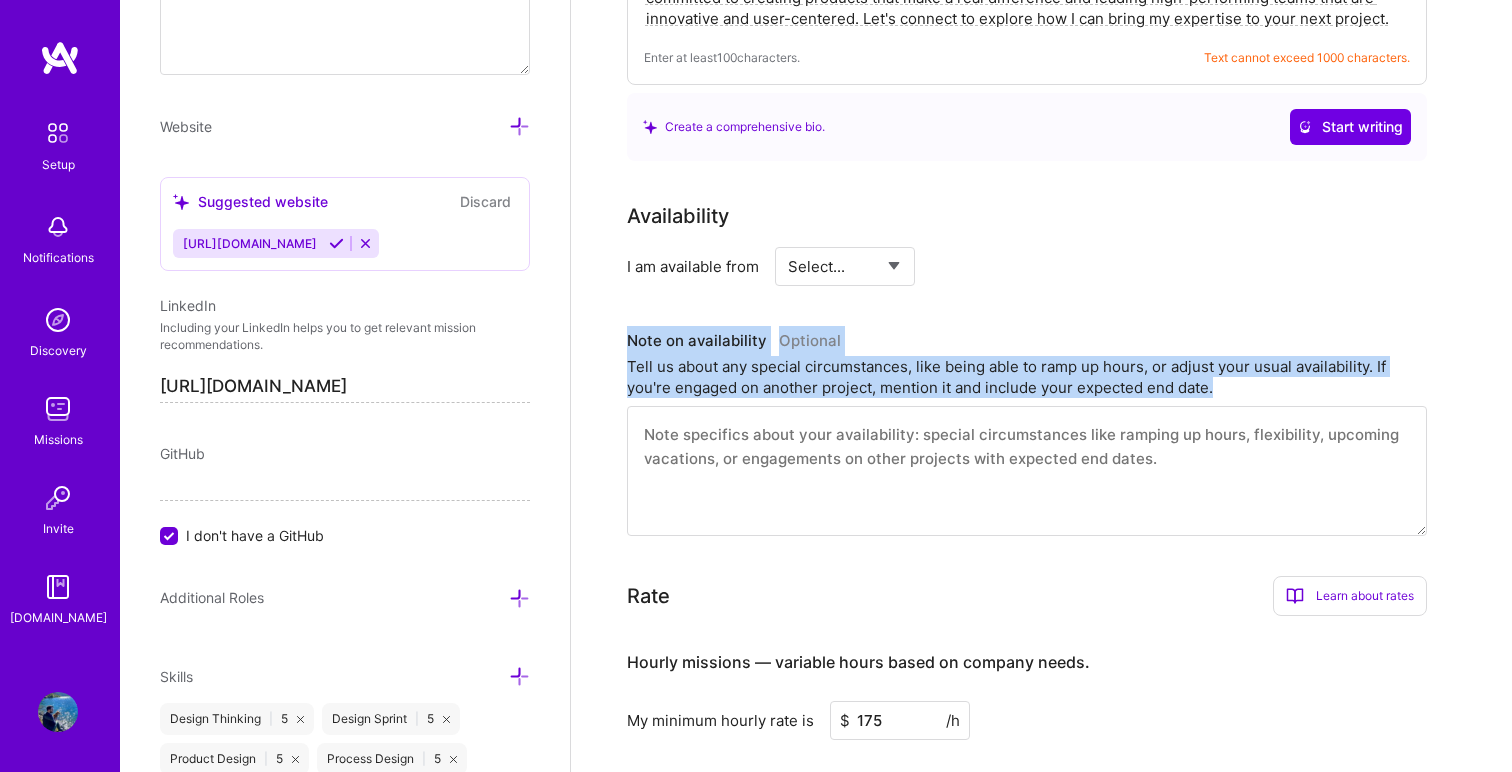 click on "Complete your profile to take the first step in unlocking full [DOMAIN_NAME] access Once you’re added the items below, schedule an evaluation call on the setup page. Add at least 2 completed projects  → Add at least 3 jobs  → I haven't had 3 jobs Add at least 3 industries  →   Connect your calendar or set your availability to enable client interviews  →   About me What you write here will be shared with companies. Enter at least  100  characters. Text cannot exceed 1000 characters. Create a comprehensive bio. Start writing Availability I am available from Select... Right Now Future Date Not Available Note on availability   Optional Tell us about any special circumstances, like being able to ramp up hours, or adjust your usual availability. If you're engaged on another project, mention it and include your expected end date. Rate Learn about rates Hourly Rate What is hourly rate? Benefits Monthly Rate What is monthly rate? Benefits Learn how to set your rates Open [DOMAIN_NAME]   My minimum hourly rate is $ 175 /h" at bounding box center [1041, 1883] 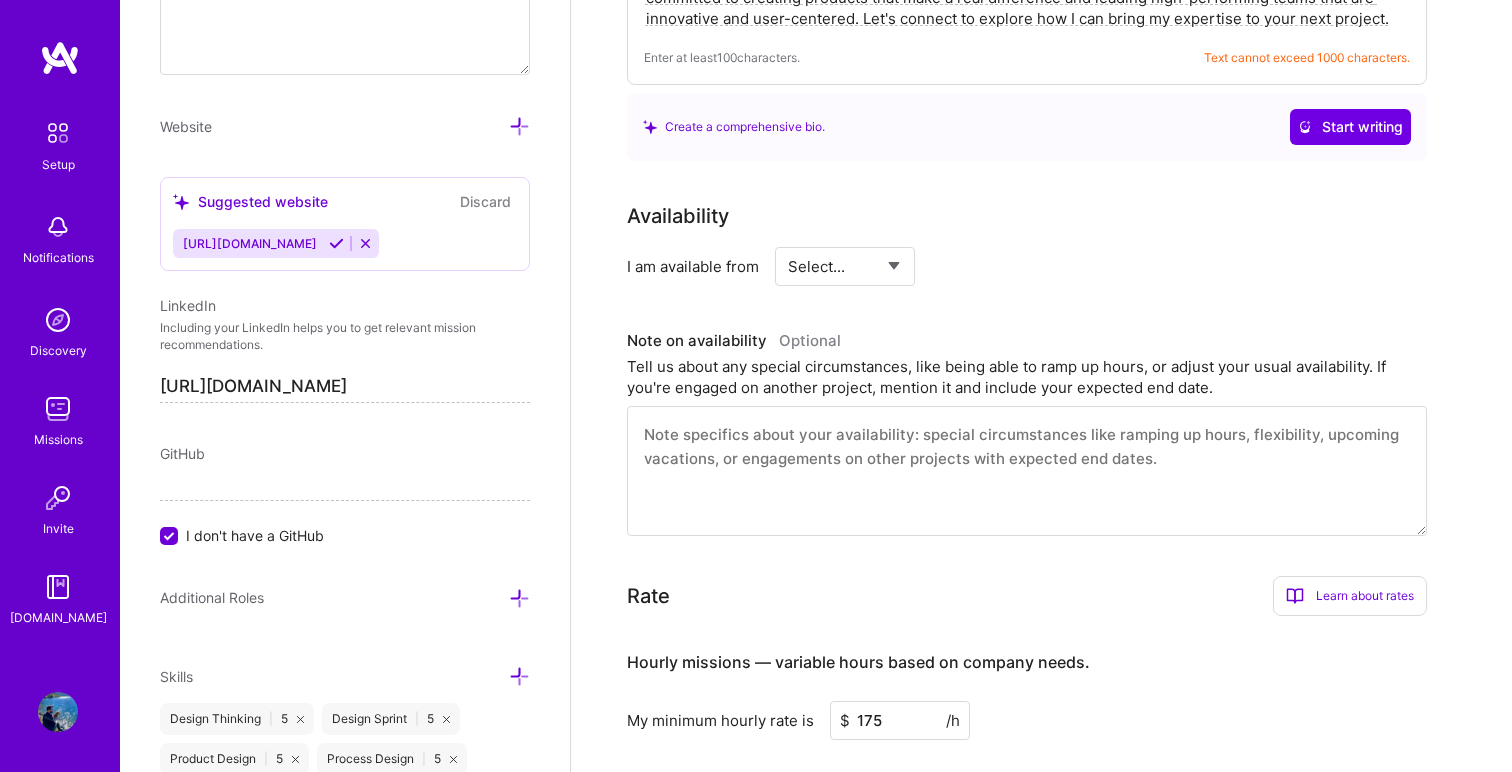 click on "Tell us about any special circumstances, like being able to ramp up hours, or adjust your usual availability. If you're engaged on another project, mention it and include your expected end date." at bounding box center (1027, 377) 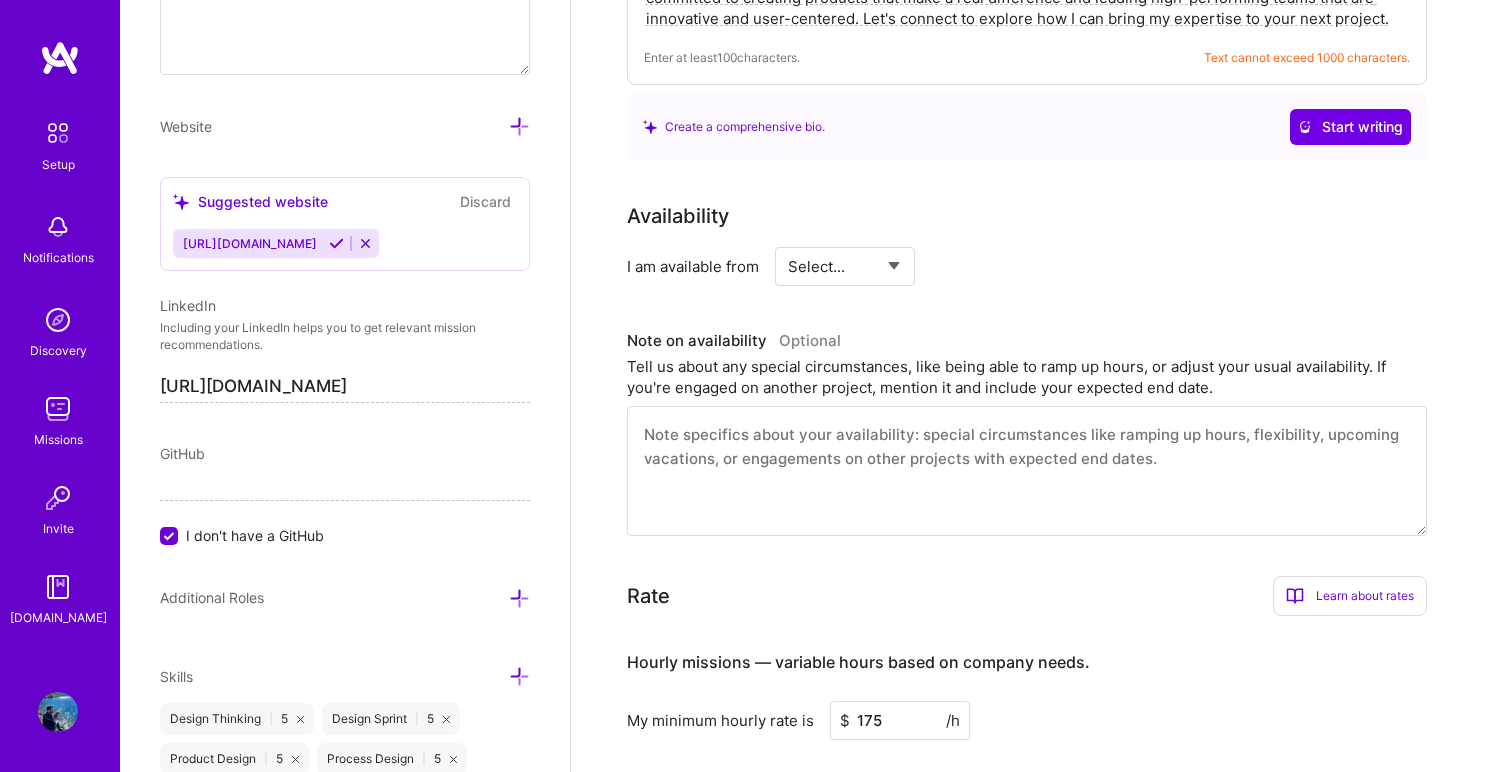 select on "Right Now" 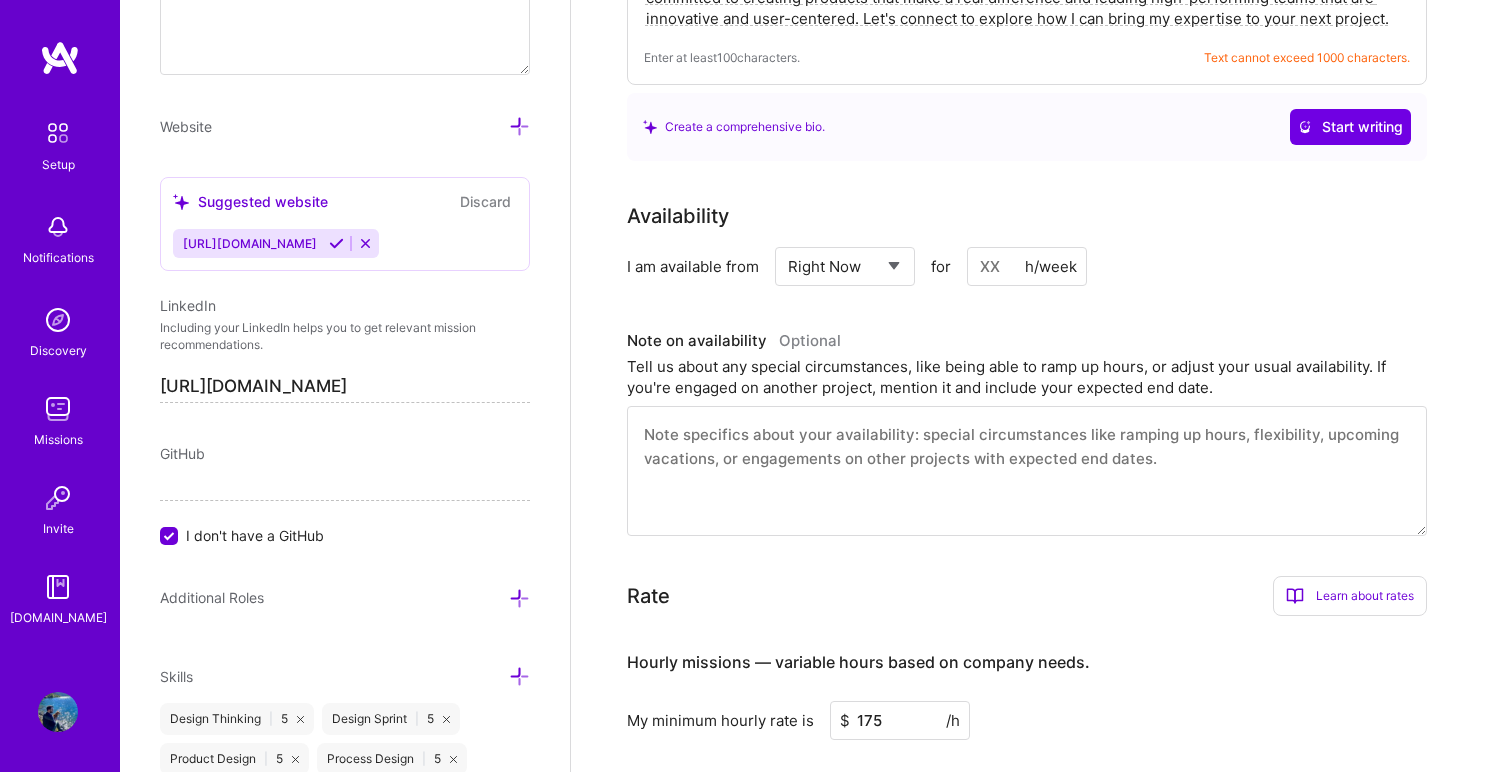 click at bounding box center [1027, 266] 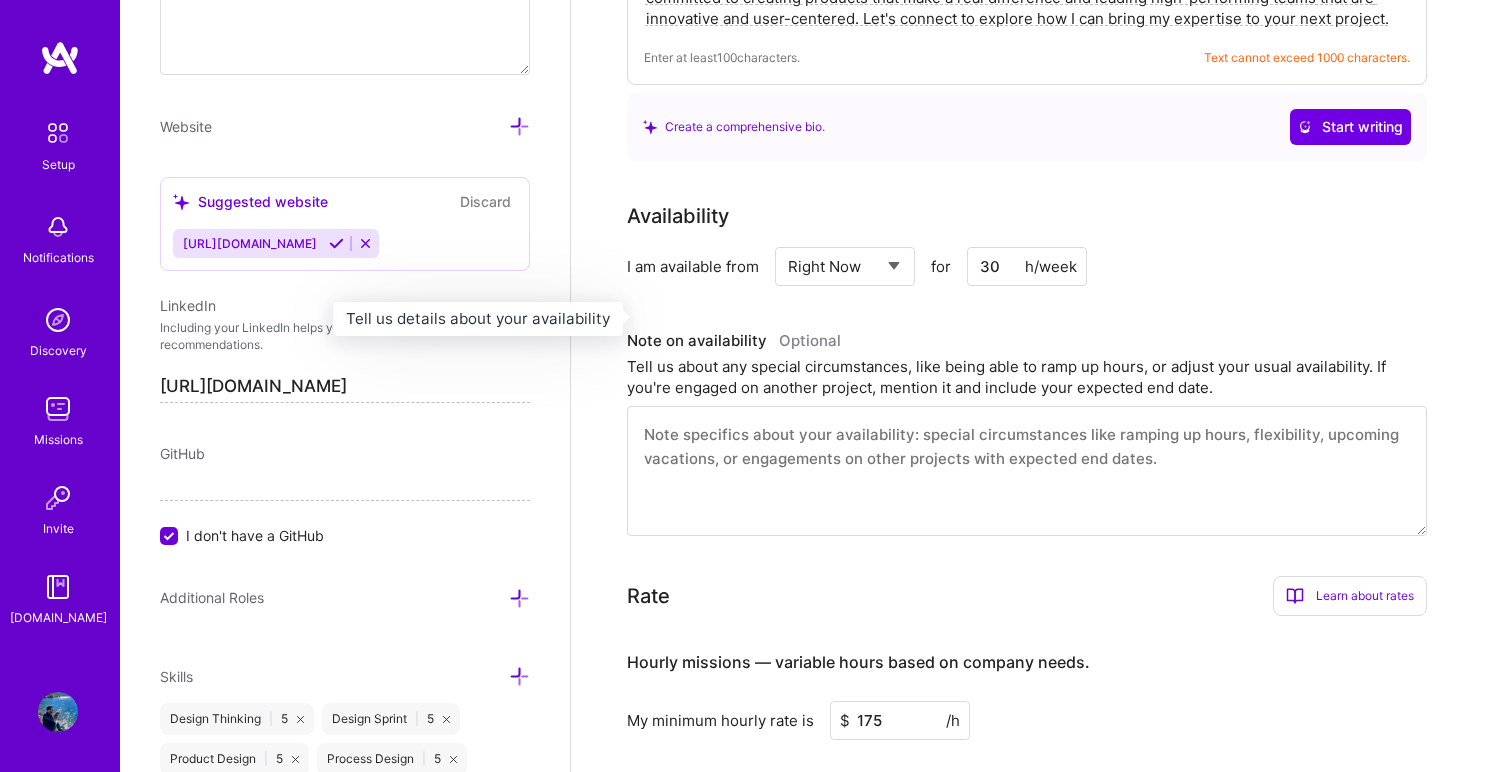 click on "Note on availability   Optional" at bounding box center [1027, 341] 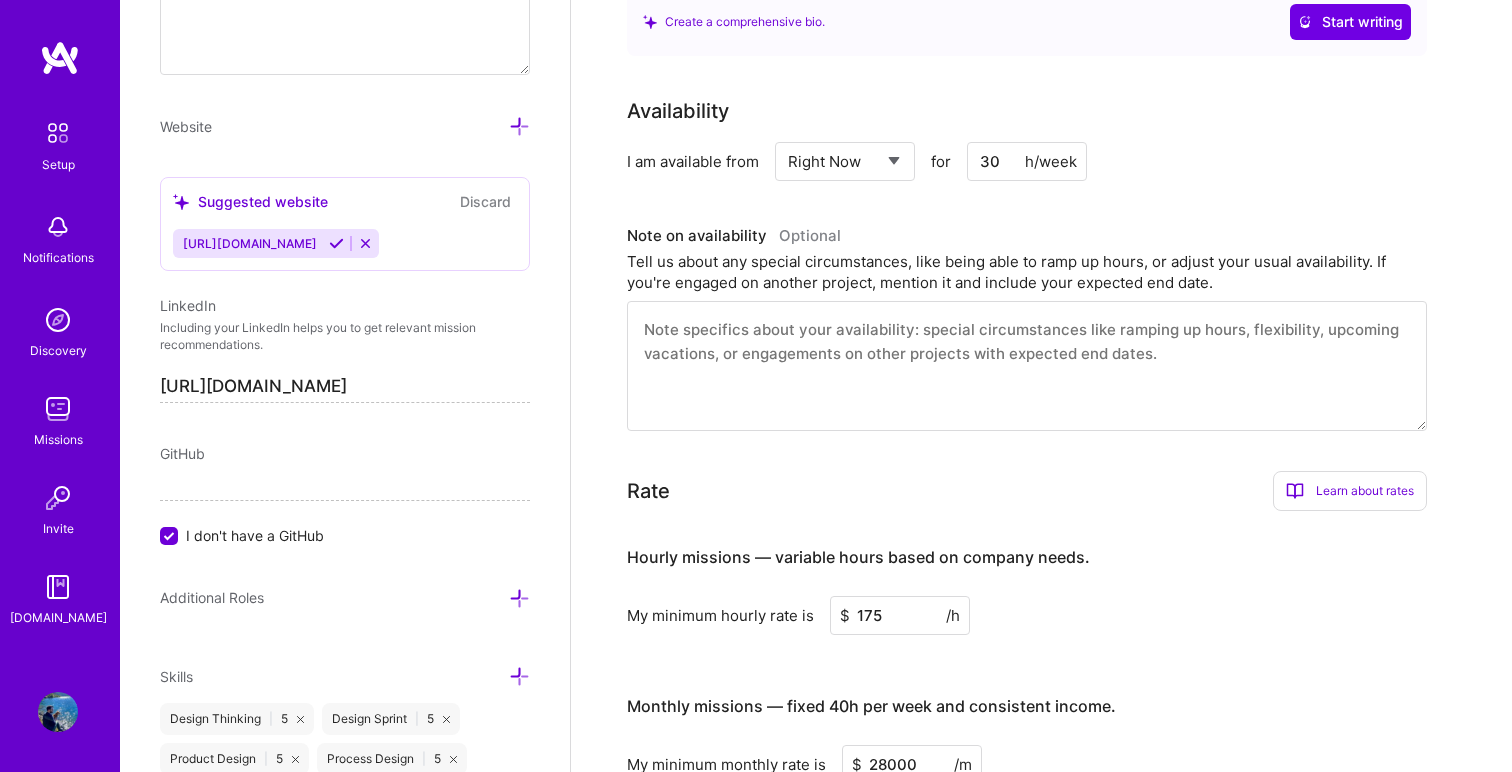 scroll, scrollTop: 861, scrollLeft: 0, axis: vertical 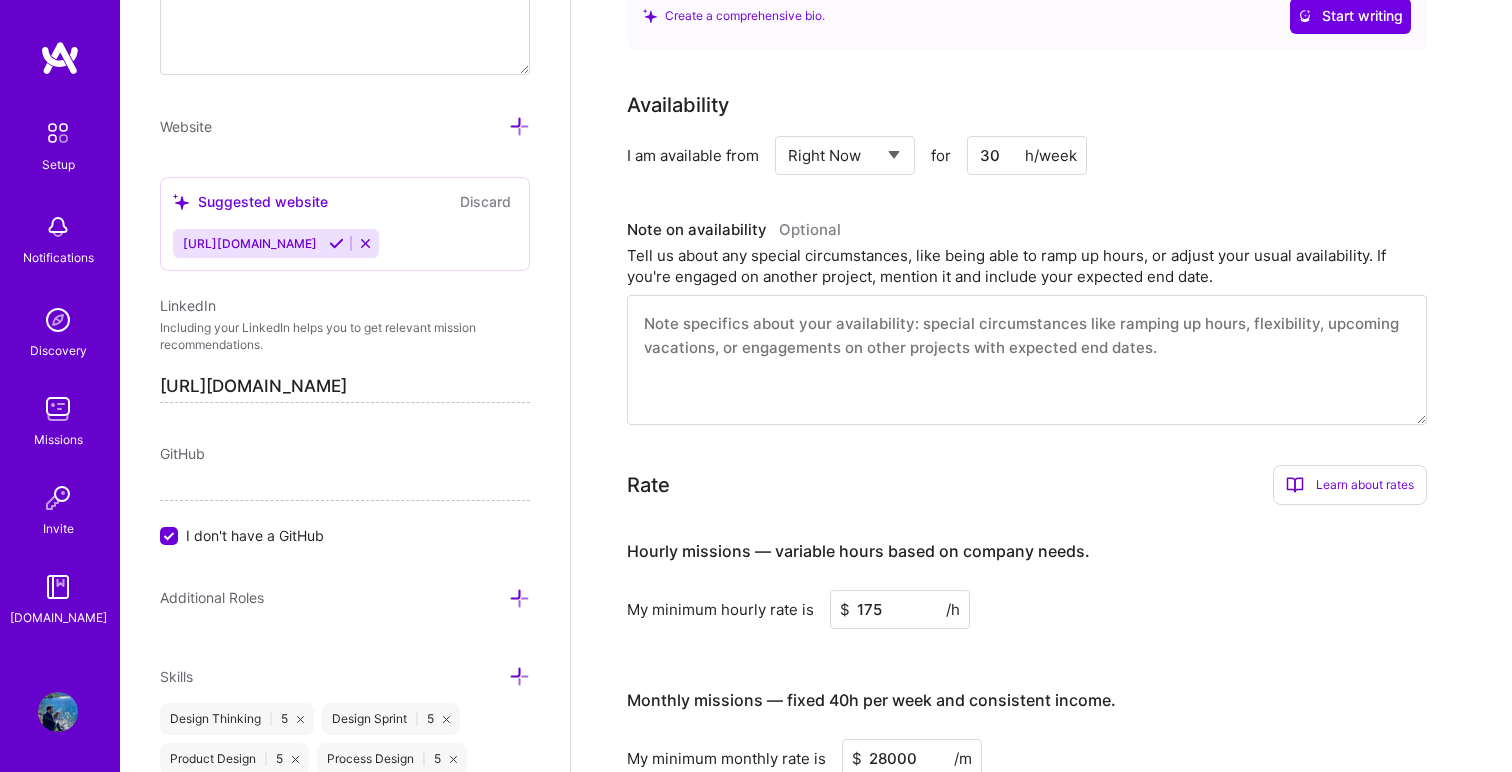 click on "30" at bounding box center (1027, 155) 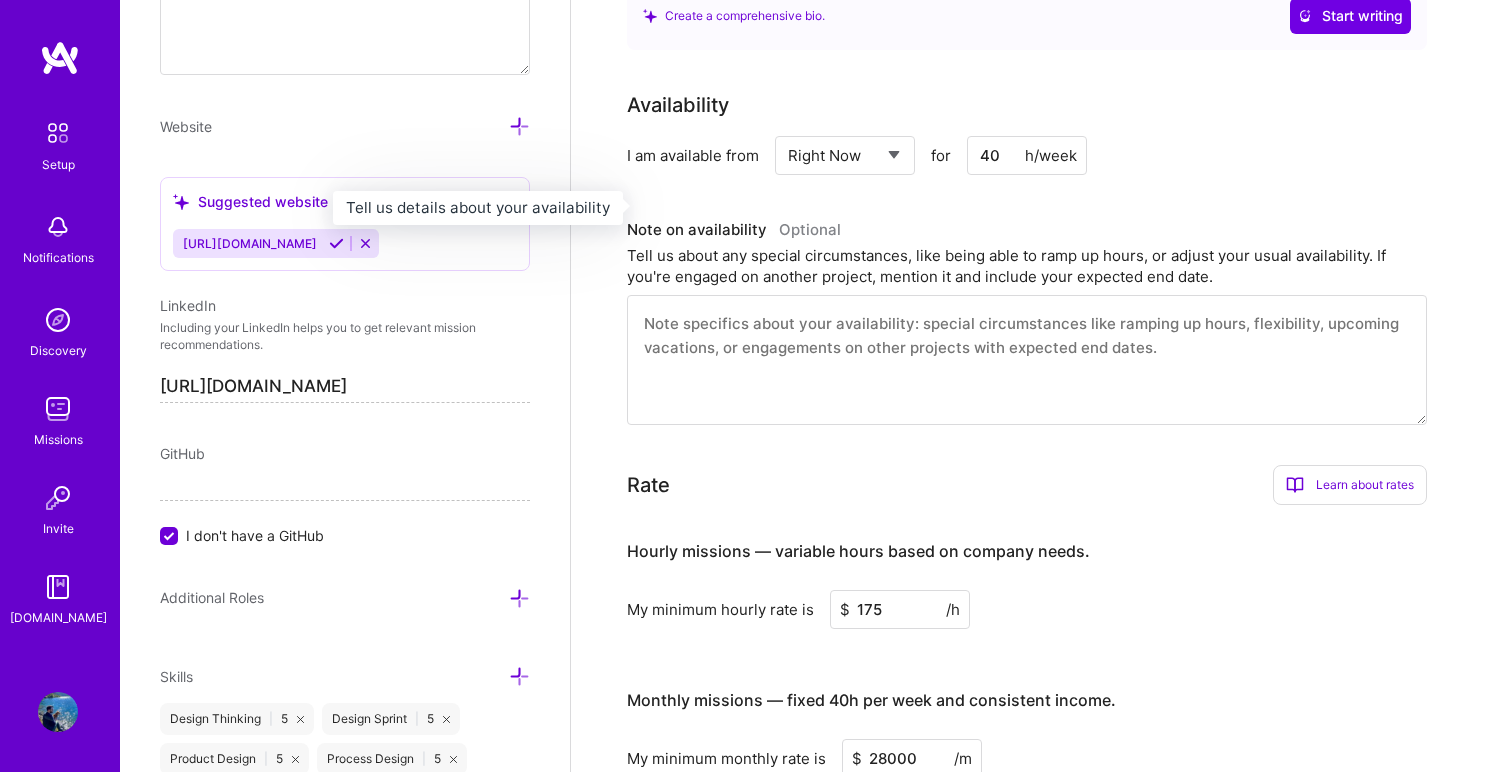 type on "40" 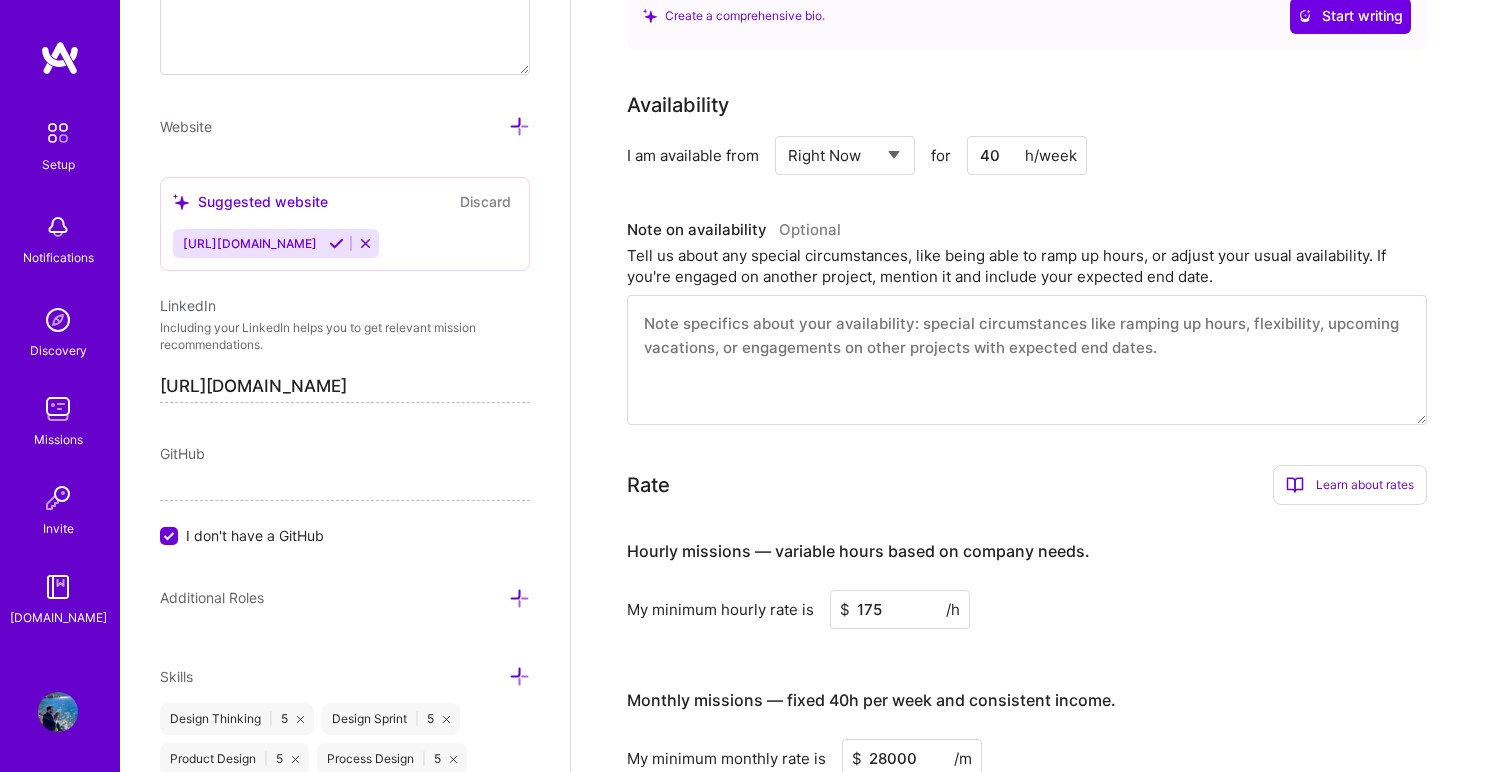 click at bounding box center (1027, 360) 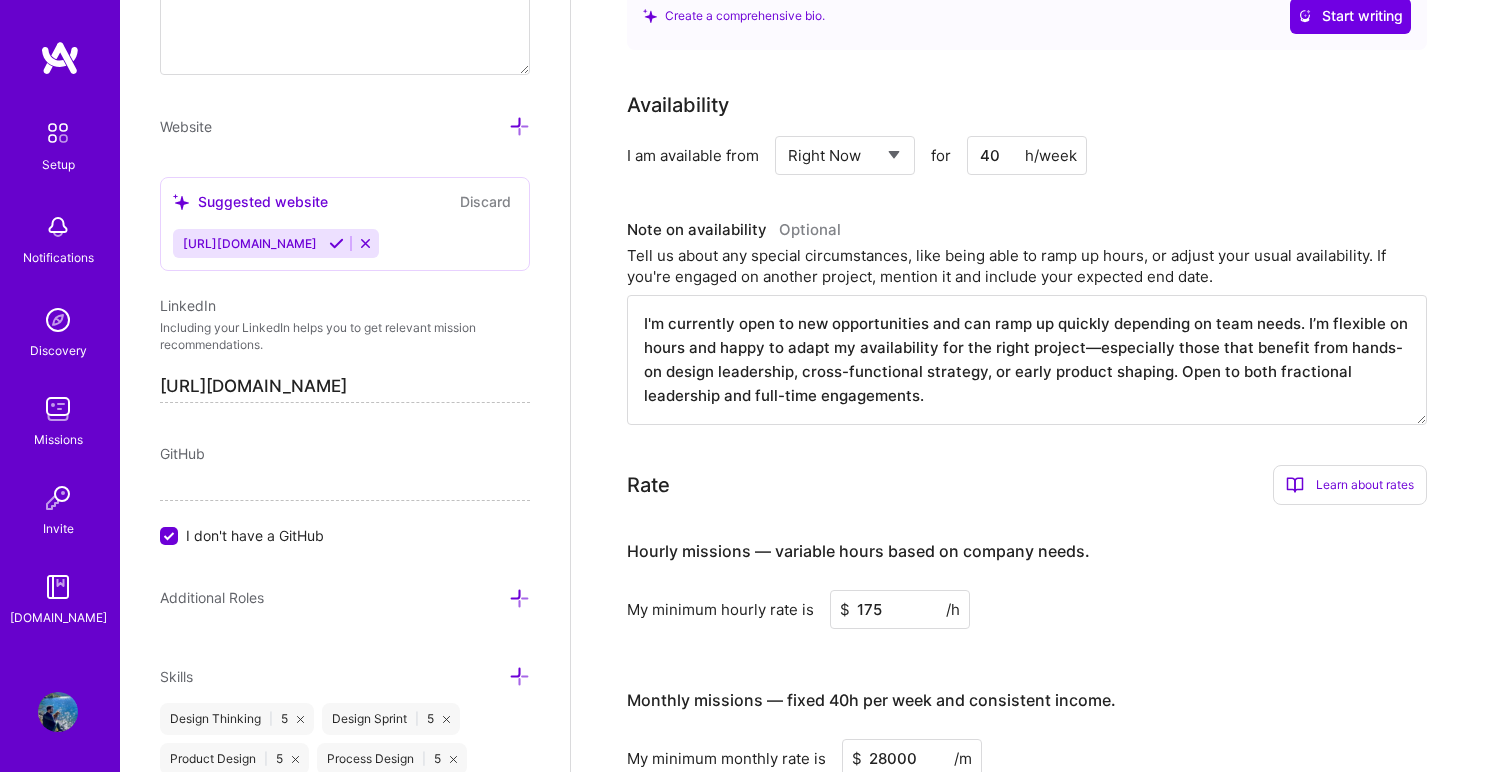 type on "I'm currently open to new opportunities and can ramp up quickly depending on team needs. I’m flexible on hours and happy to adapt my availability for the right project—especially those that benefit from hands-on design leadership, cross-functional strategy, or early product shaping. Open to both fractional leadership and full-time engagements." 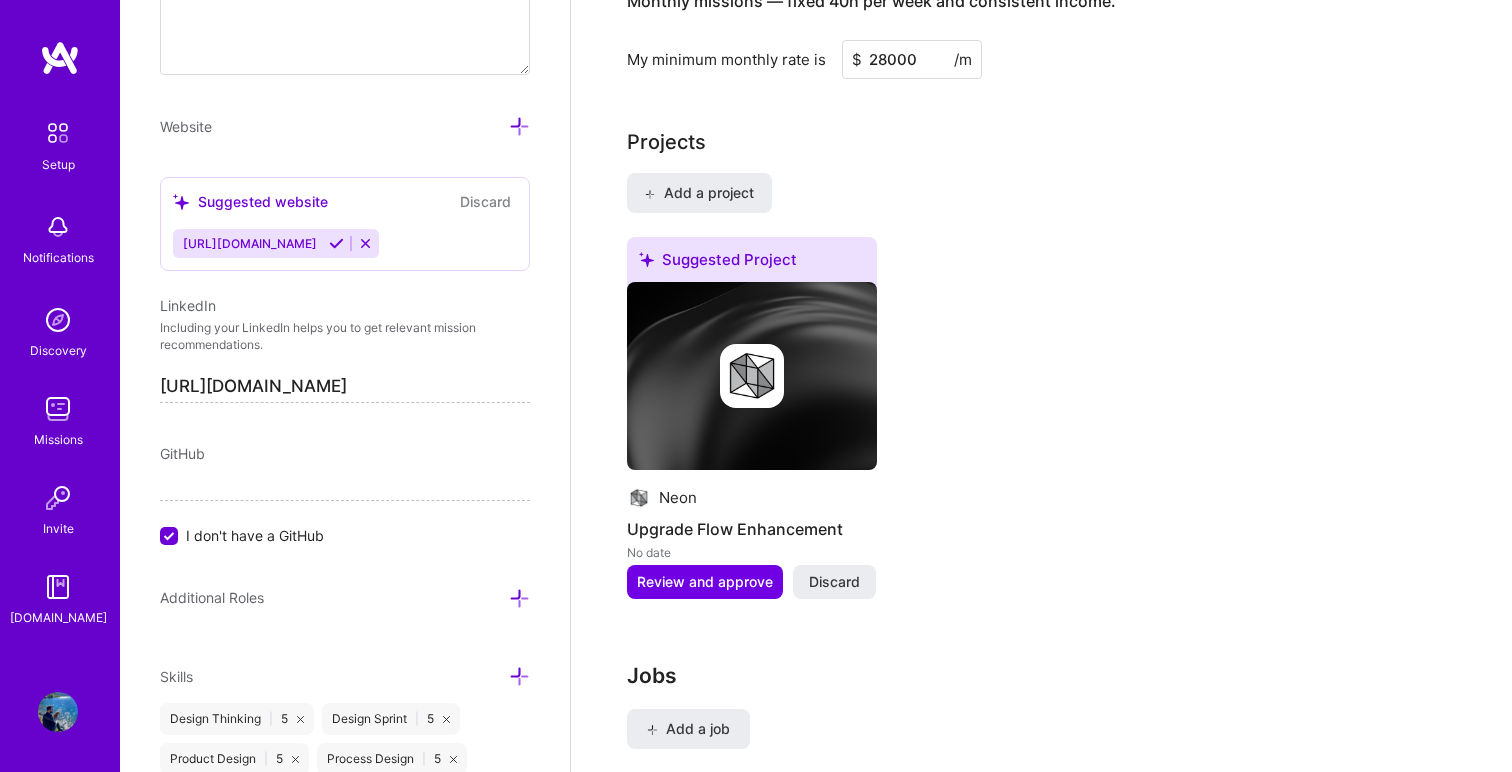 scroll, scrollTop: 1556, scrollLeft: 0, axis: vertical 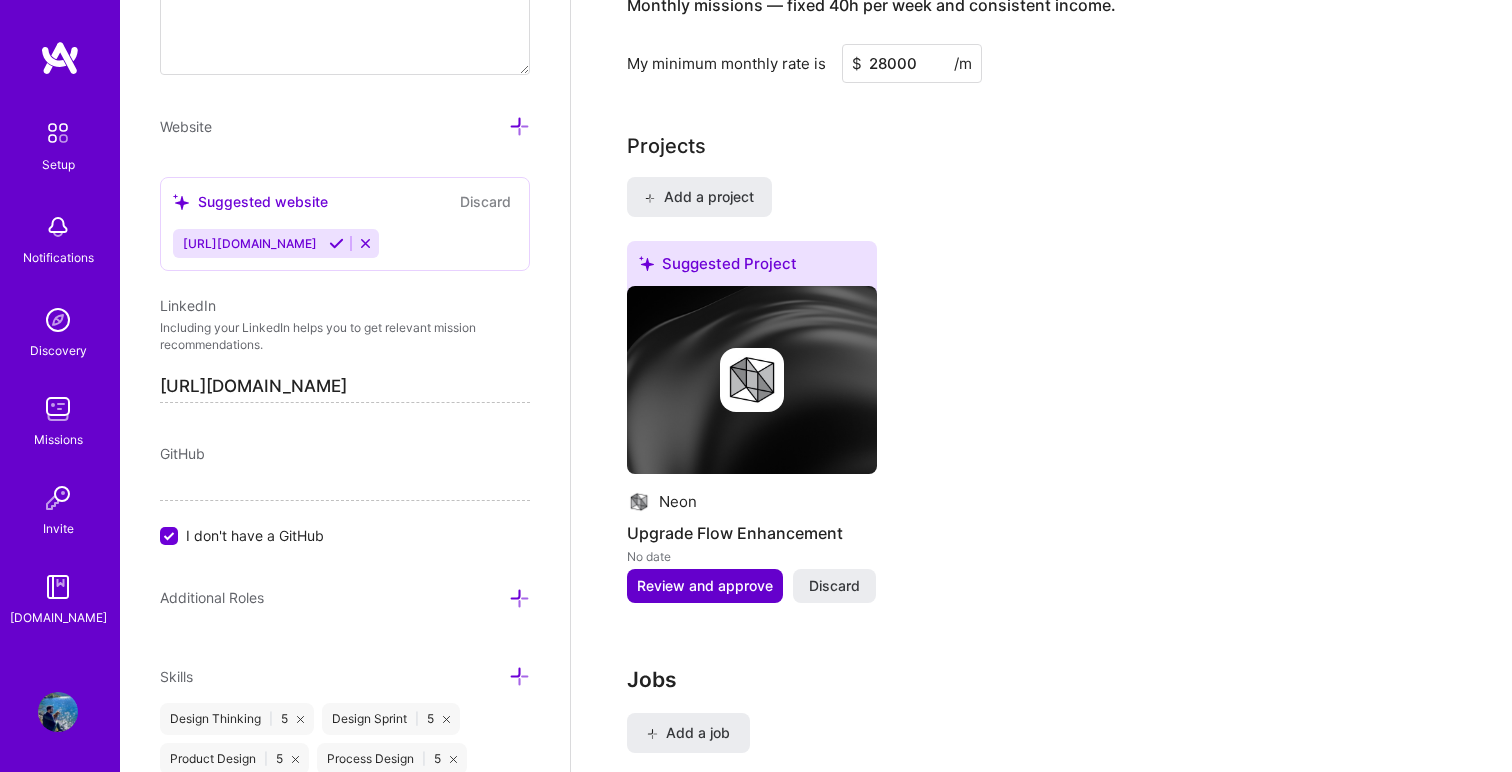 click on "Review and approve" at bounding box center [705, 586] 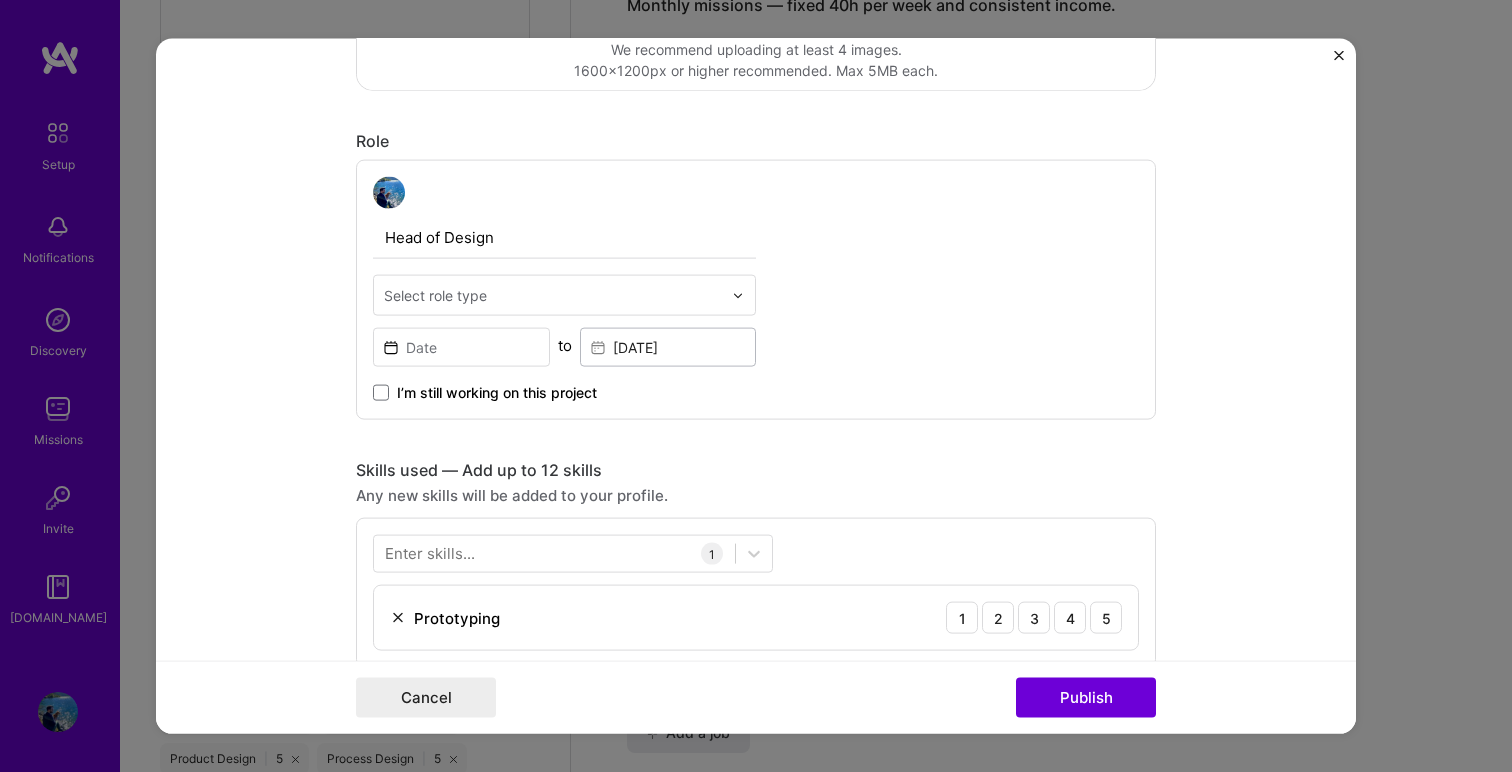 scroll, scrollTop: 584, scrollLeft: 0, axis: vertical 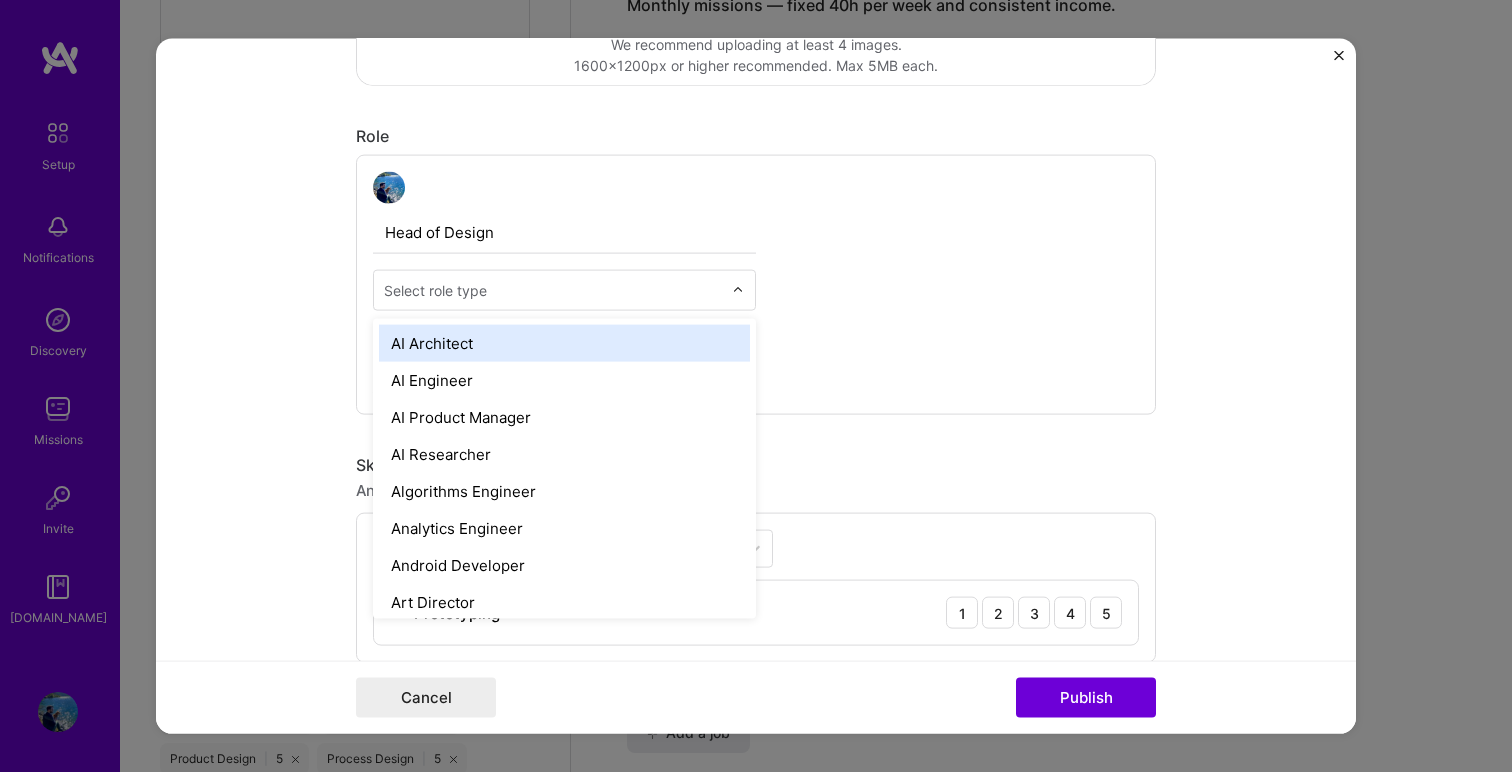 click at bounding box center [553, 290] 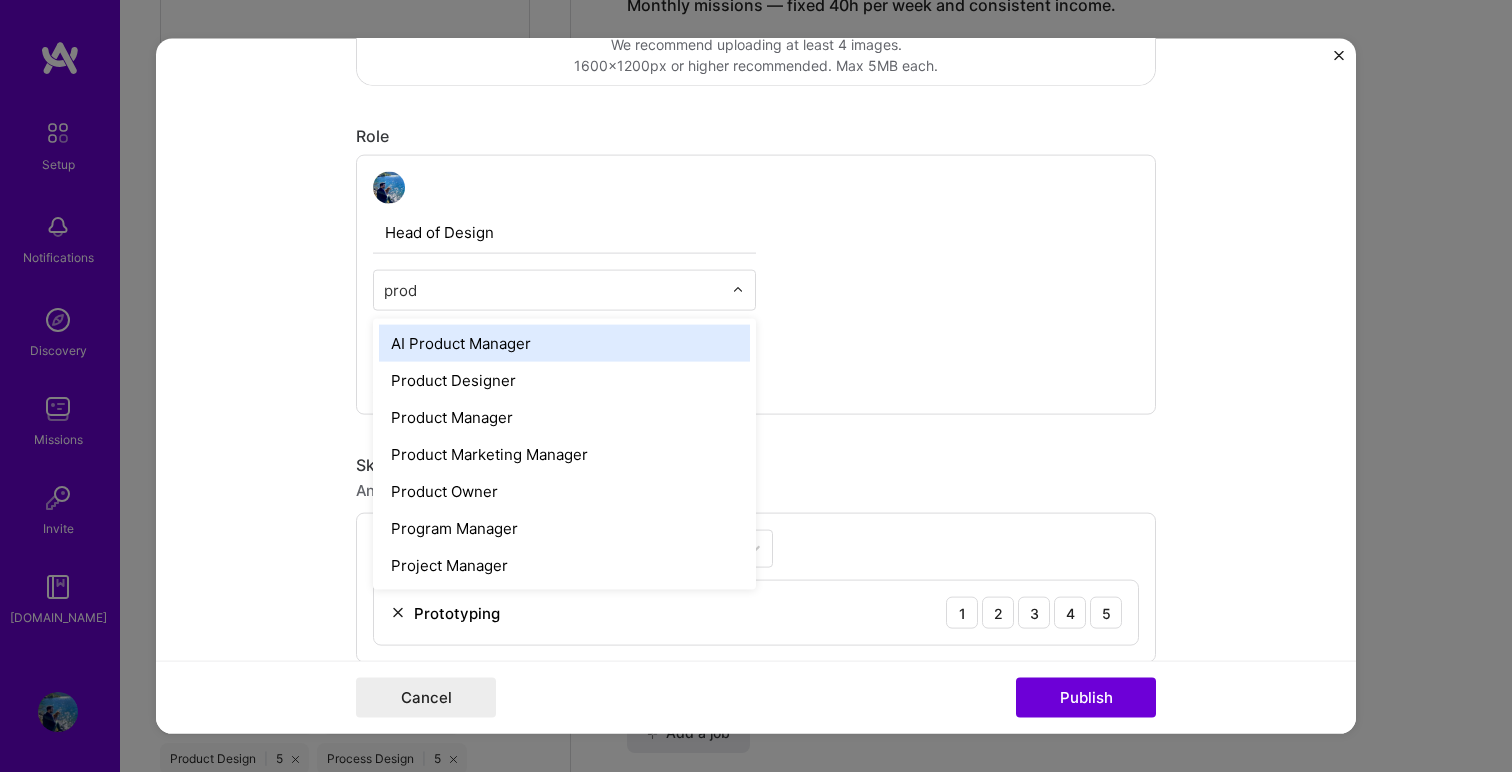 type on "produ" 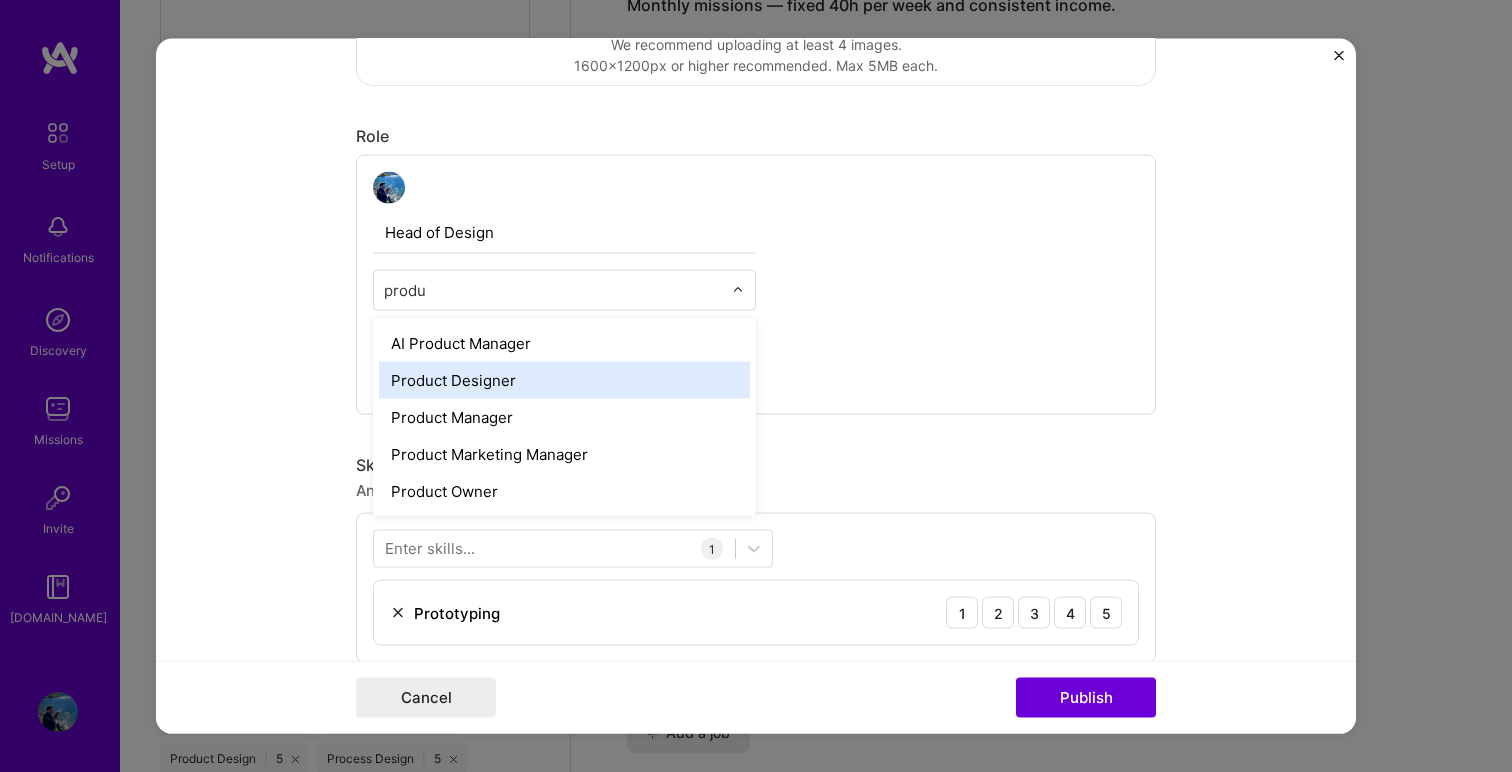 click on "Product Designer" at bounding box center [564, 380] 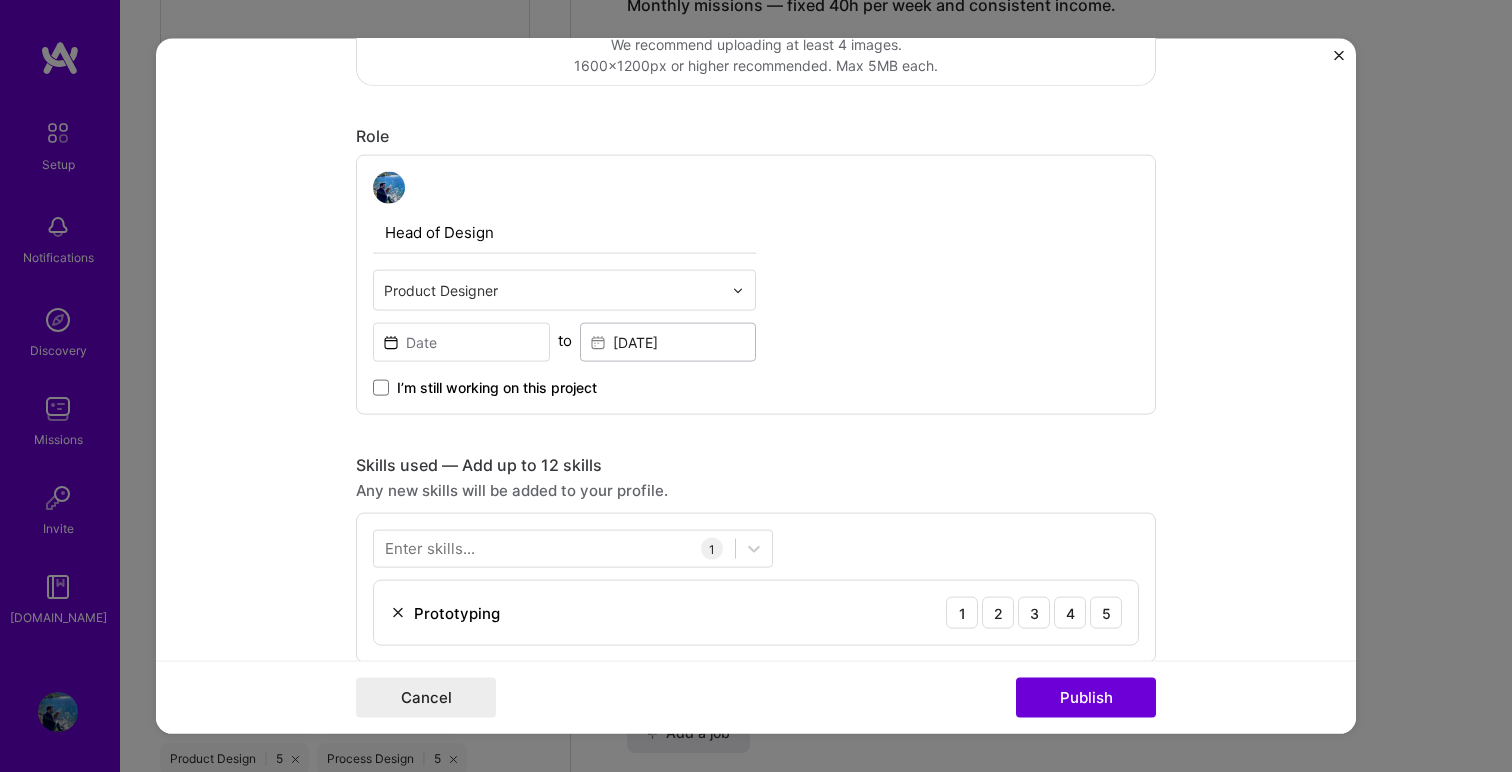 click on "Editing suggested project This project is suggested based on your LinkedIn, resume or [DOMAIN_NAME] activity. Project title Upgrade Flow Enhancement Company Neon
Project industry Industry 1 Project Link (Optional)
Drag and drop an image or   Upload file Upload file We recommend uploading at least 4 images. 1600x1200px or higher recommended. Max 5MB each. Role Head of Design Product Designer
to [DATE]
I’m still working on this project Skills used — Add up to 12 skills Any new skills will be added to your profile. Enter skills... 1 Prototyping 1 2 3 4 5 Did this role require you to manage team members? (Optional) Yes, I managed — team members. Were you involved from inception to launch (0  ->  1)? (Optional) Zero to one is creation and development of a unique product from the ground up. I was involved in zero to one with this project Add metrics (Optional) Project details   100 characters minimum 635 / 1,000  characters" at bounding box center (756, 386) 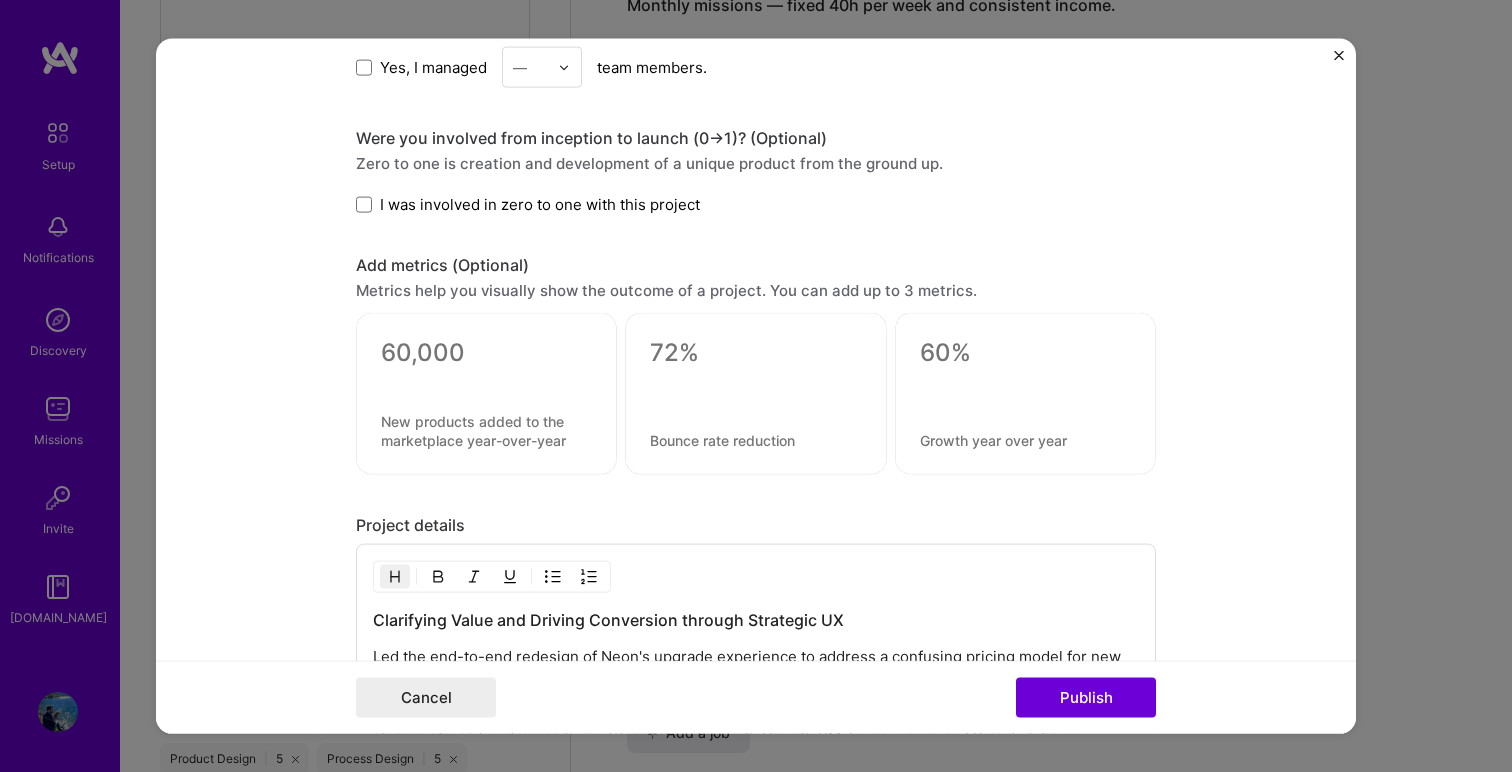 scroll, scrollTop: 1268, scrollLeft: 0, axis: vertical 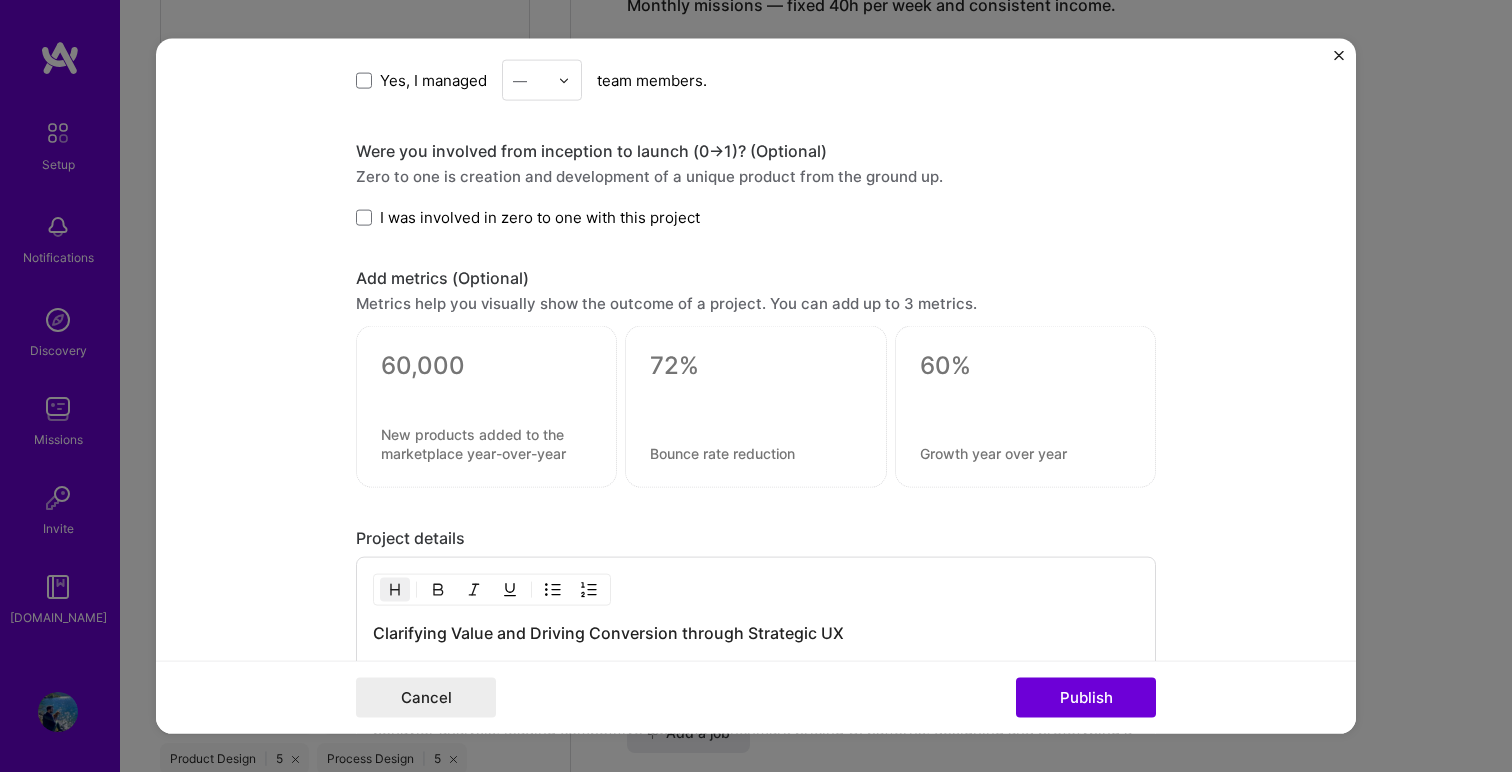 click at bounding box center [1025, 366] 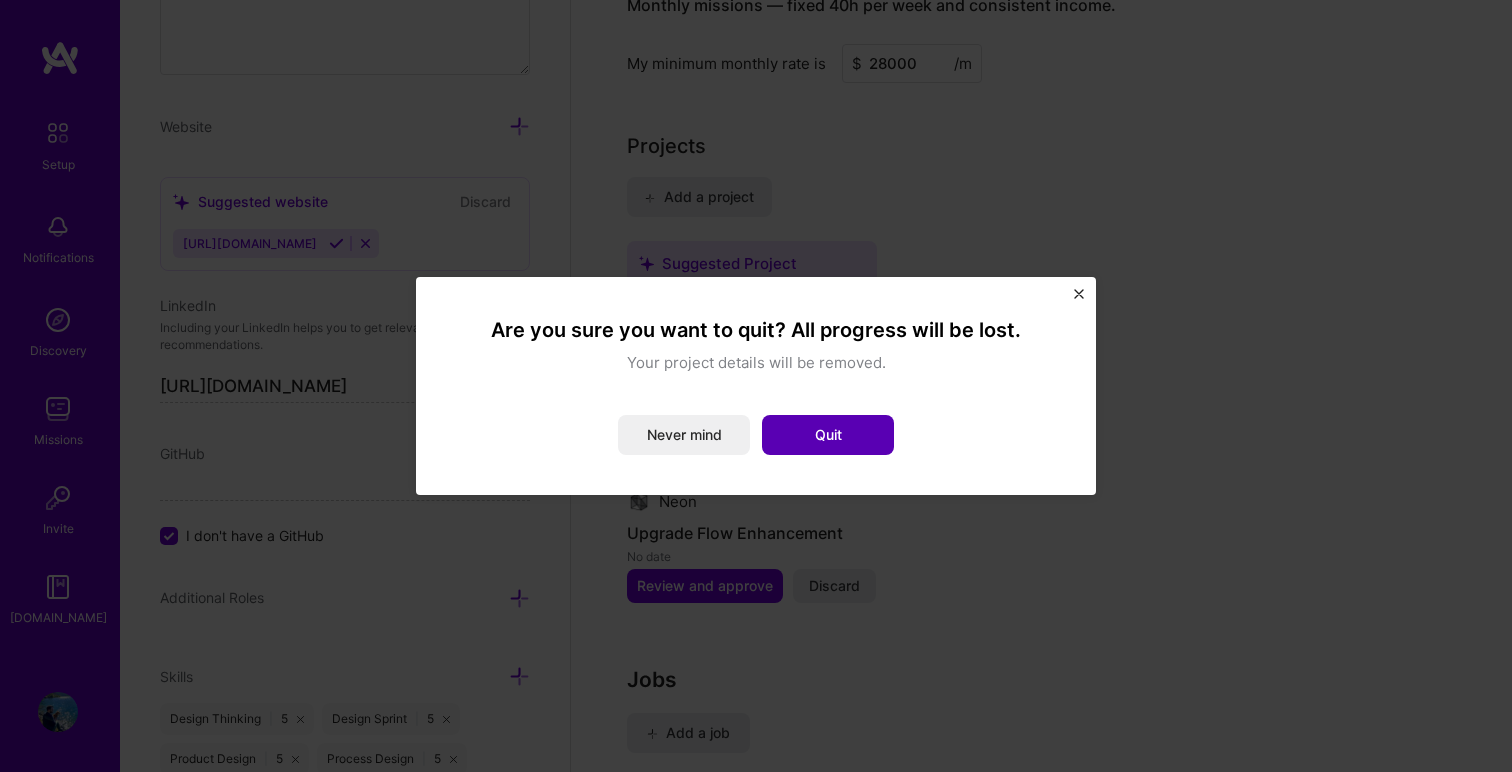 click on "Quit" at bounding box center [828, 435] 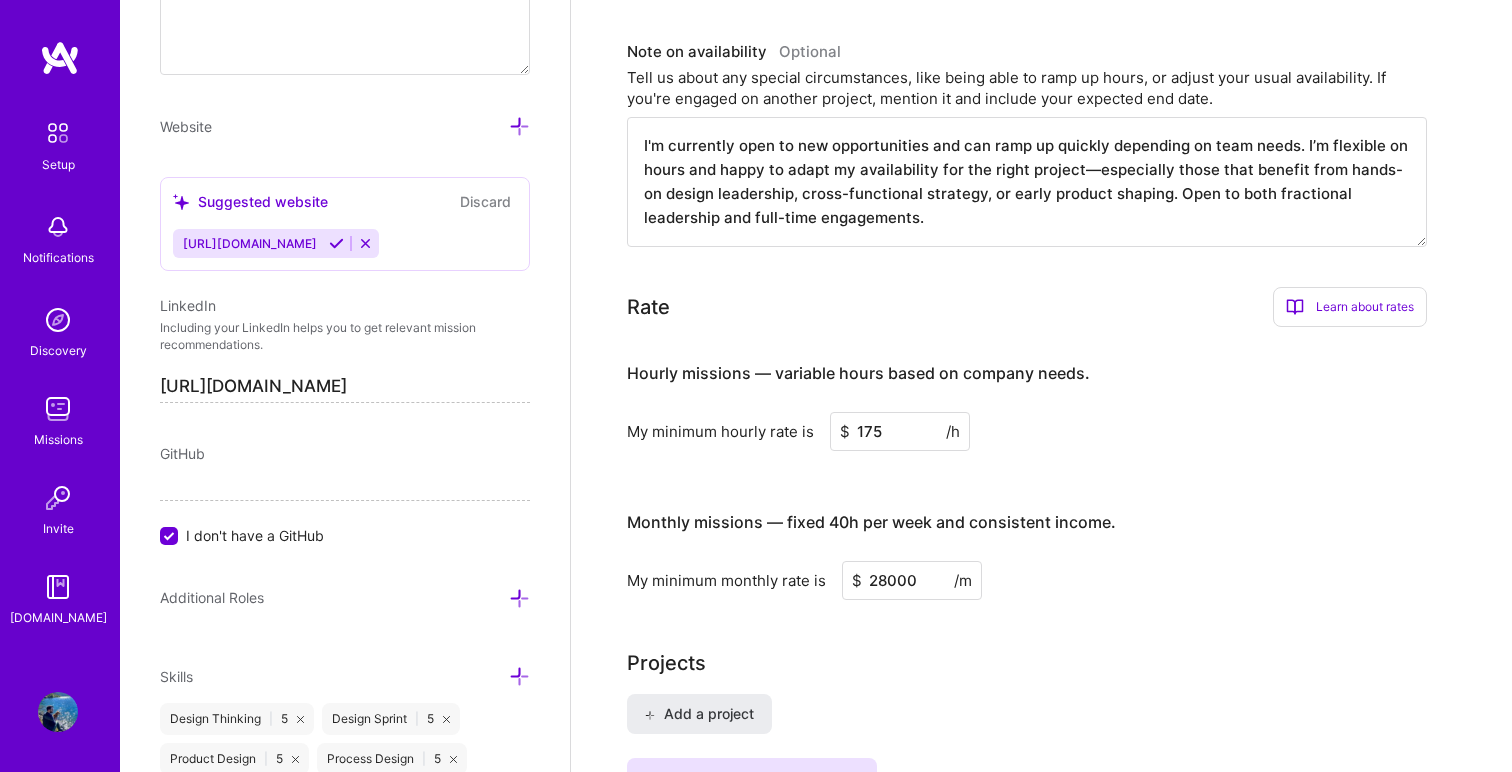 scroll, scrollTop: 1091, scrollLeft: 0, axis: vertical 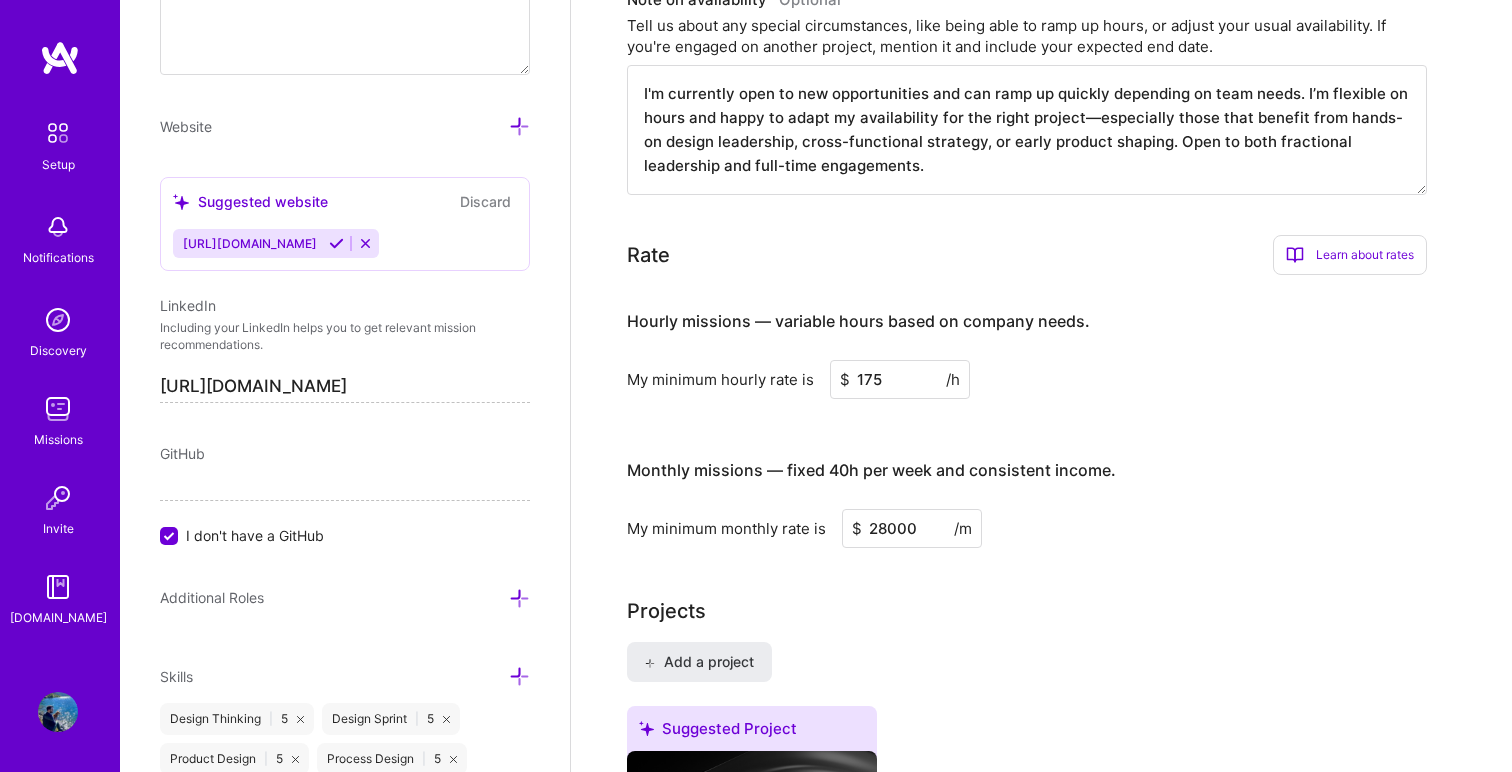click on "175" at bounding box center [900, 379] 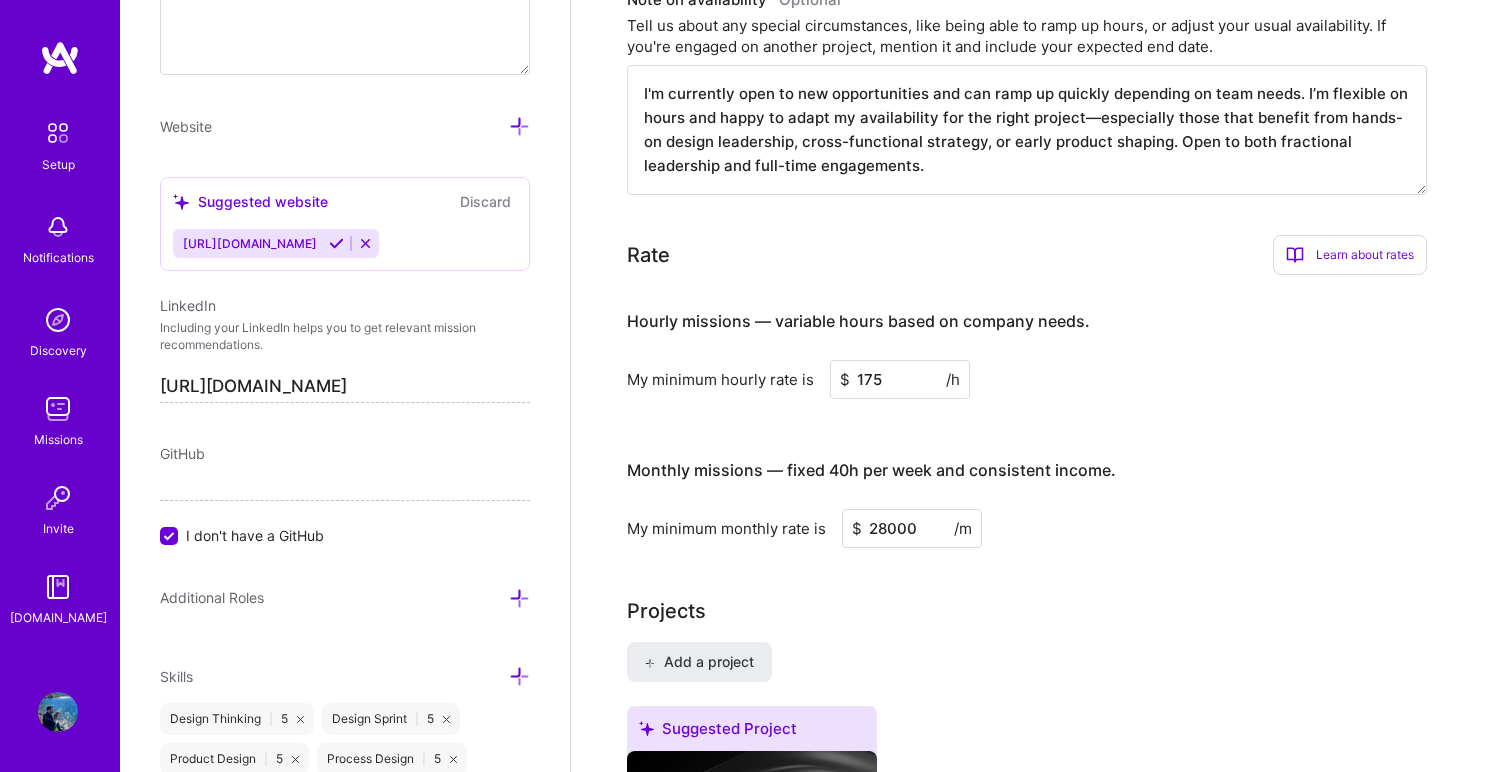 click on "Hourly missions — variable hours based on company needs." at bounding box center (1027, 322) 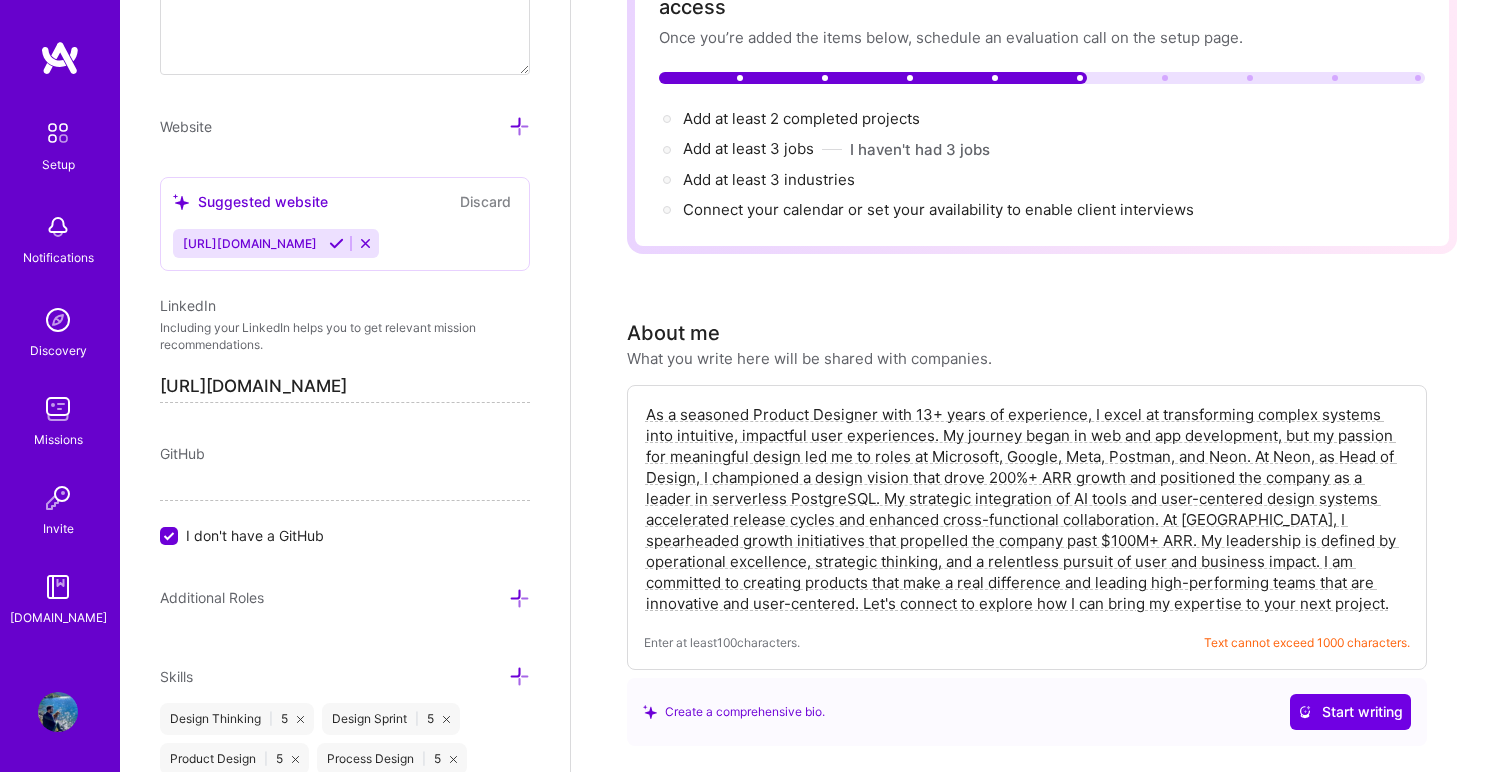 scroll, scrollTop: 0, scrollLeft: 0, axis: both 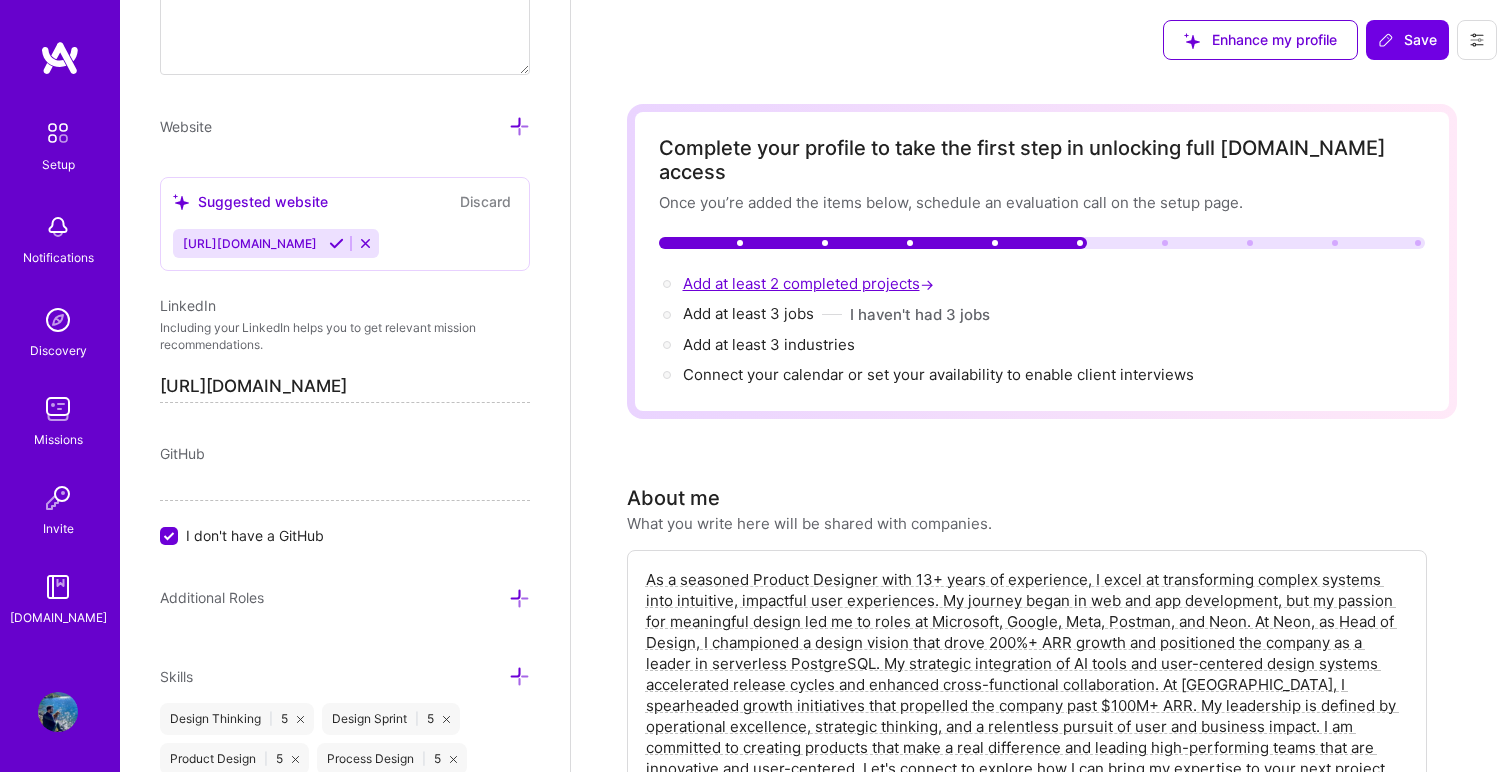 click on "Add at least 2 completed projects  →" at bounding box center (810, 283) 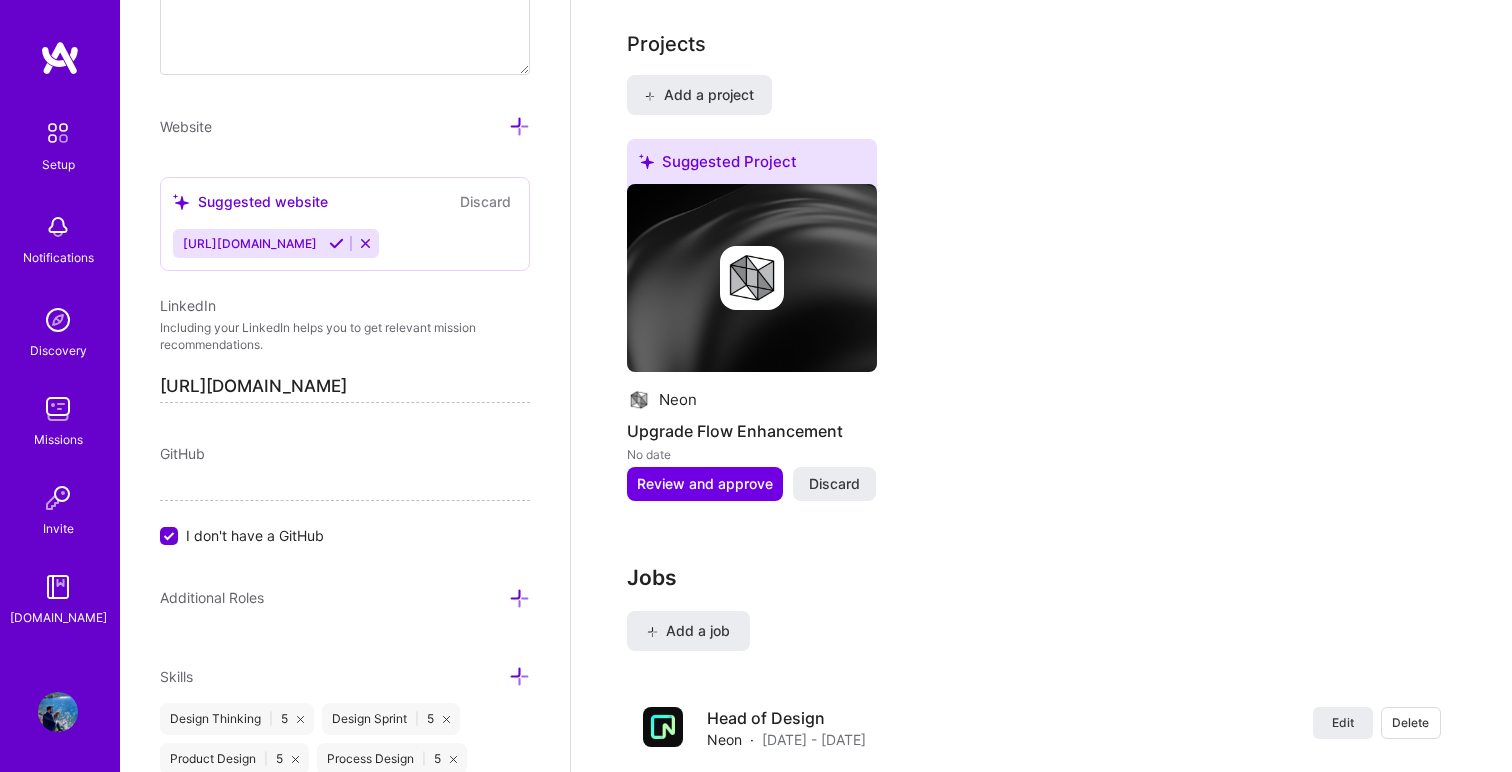 scroll, scrollTop: 1623, scrollLeft: 0, axis: vertical 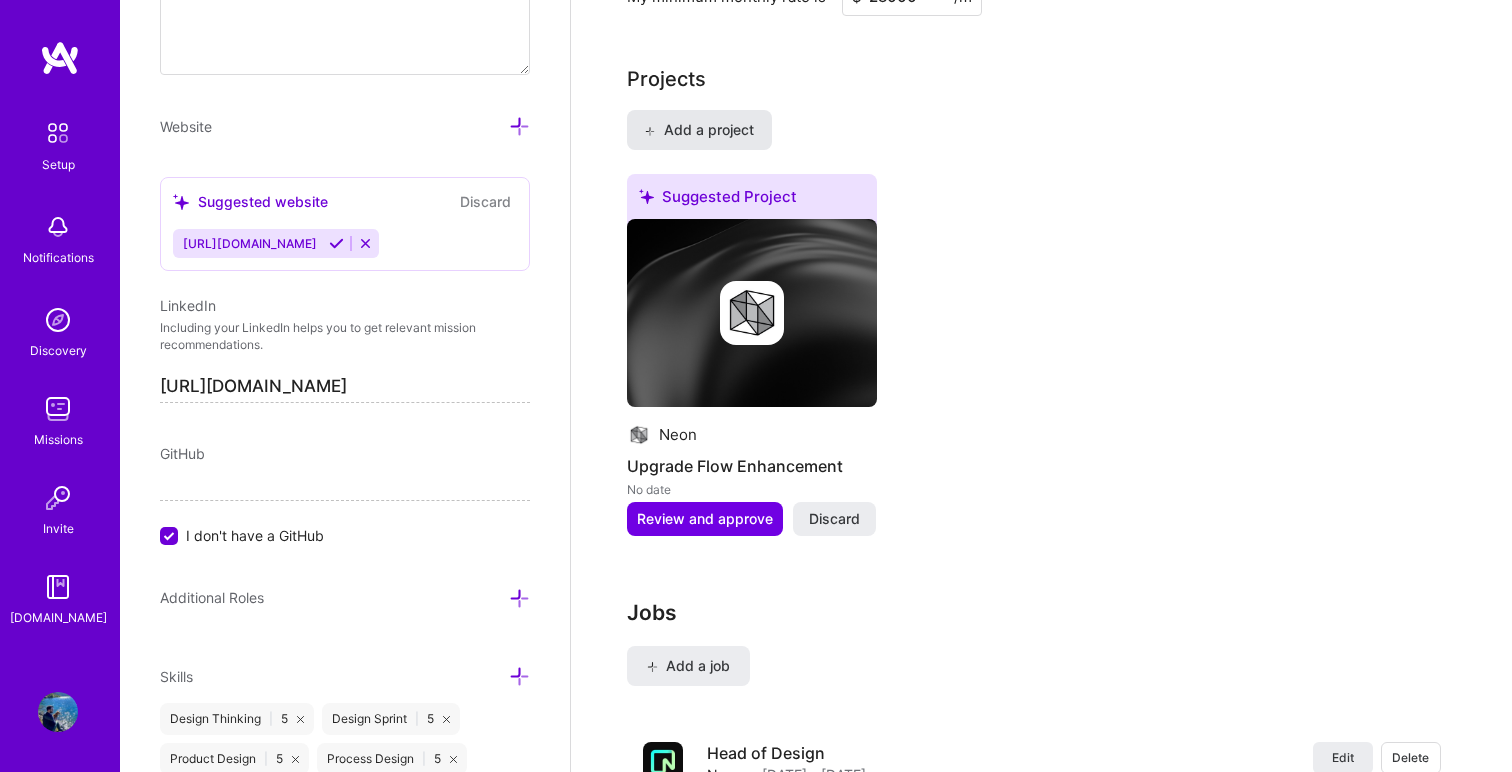 click on "Add a project" at bounding box center (698, 130) 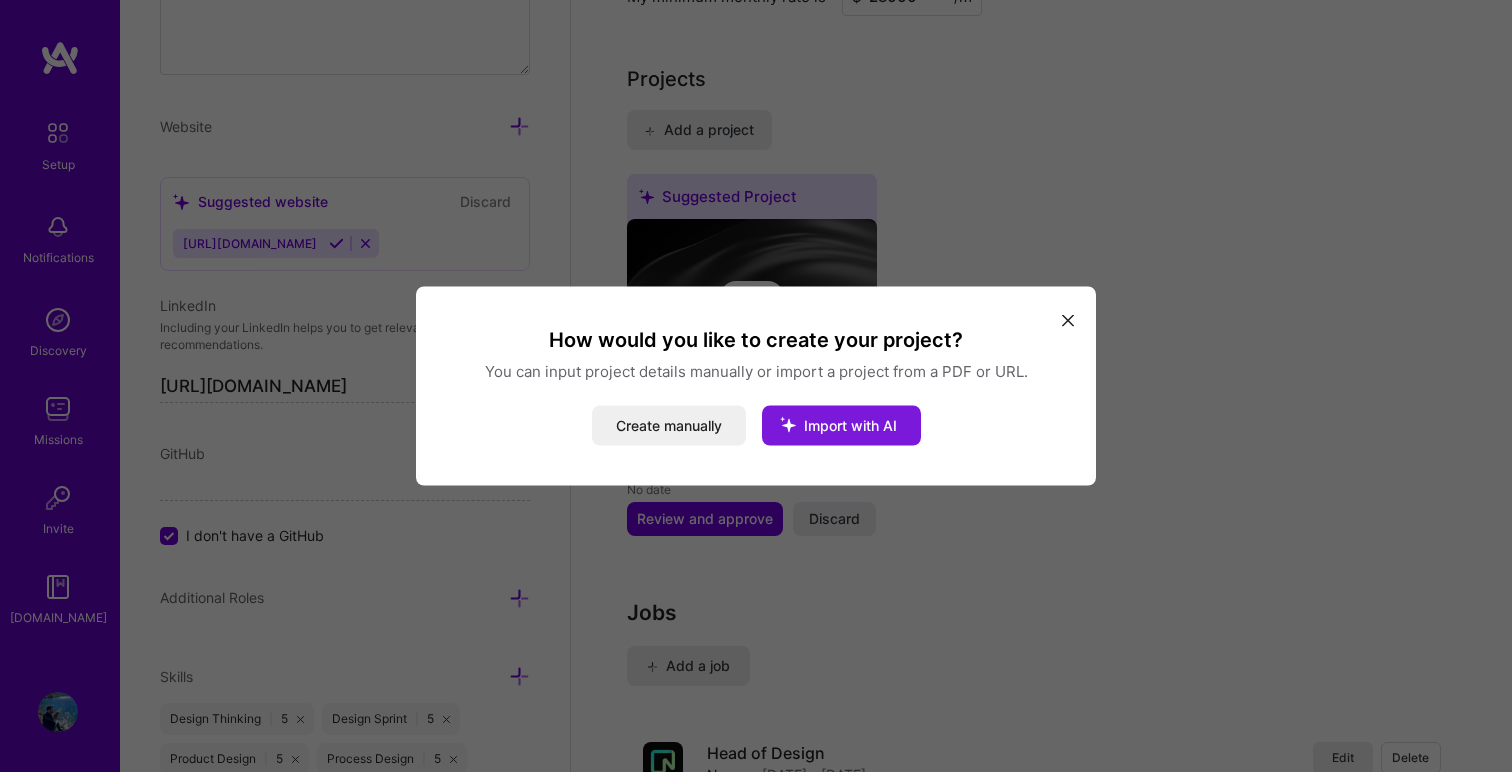 click on "Import with AI" at bounding box center [850, 425] 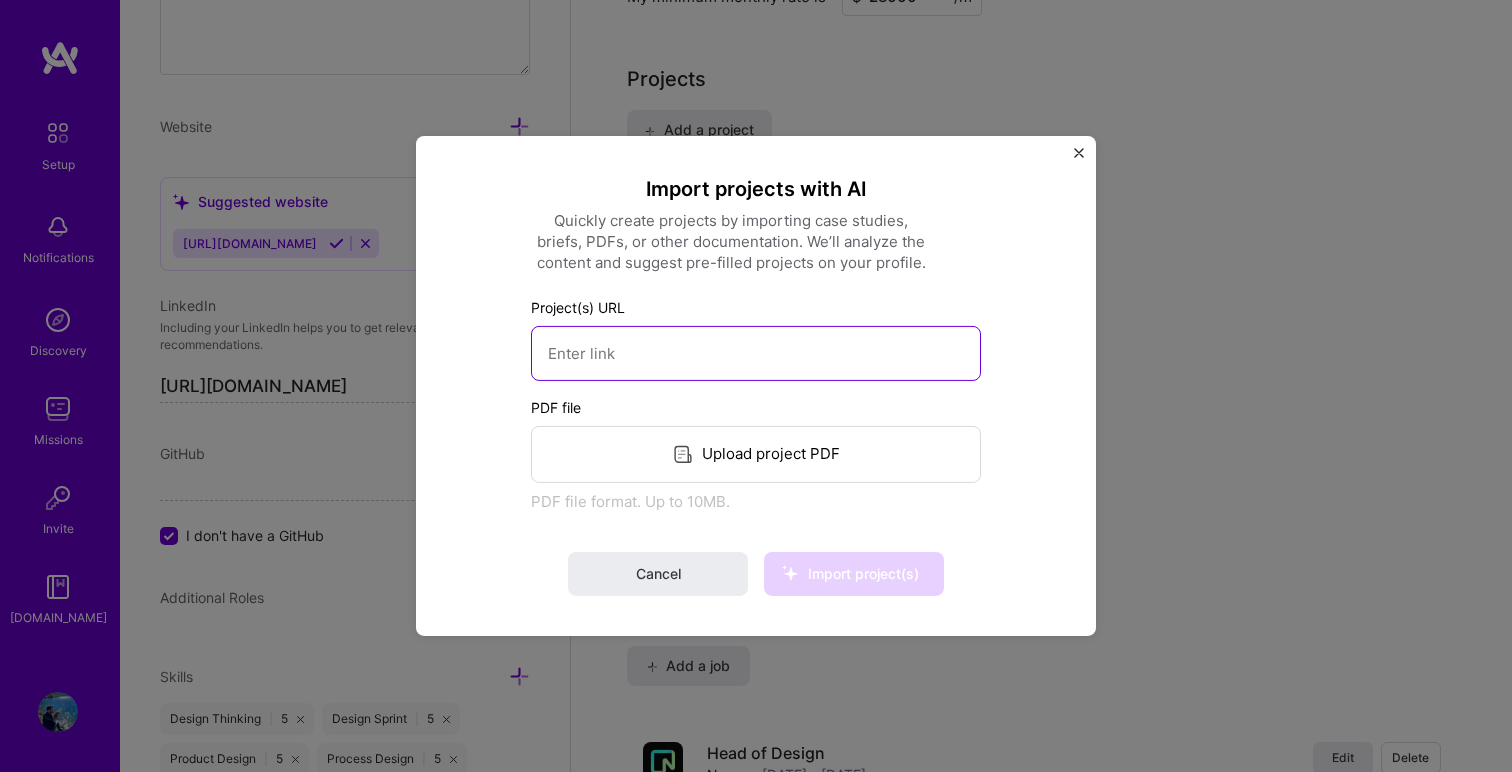 click at bounding box center (756, 353) 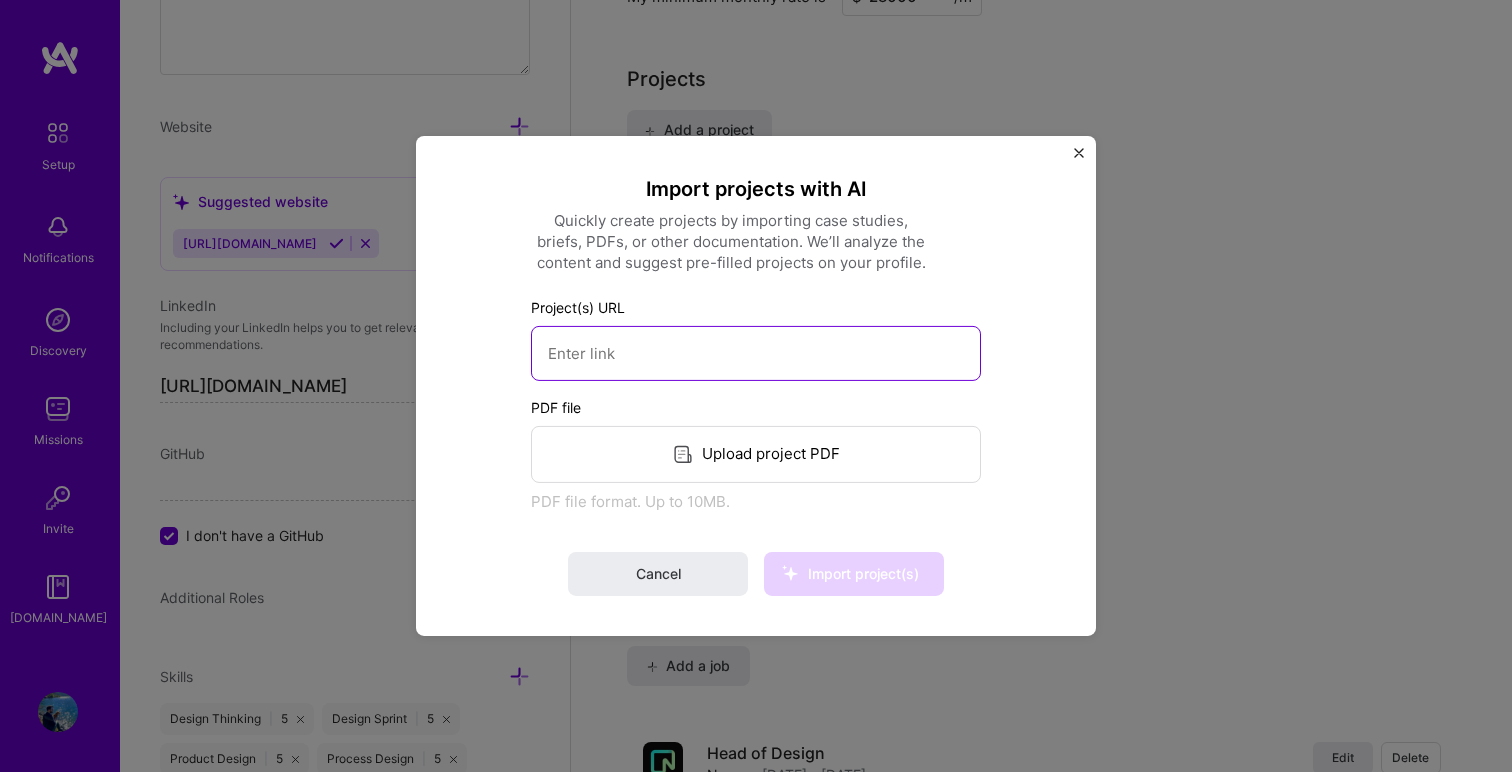click at bounding box center [756, 353] 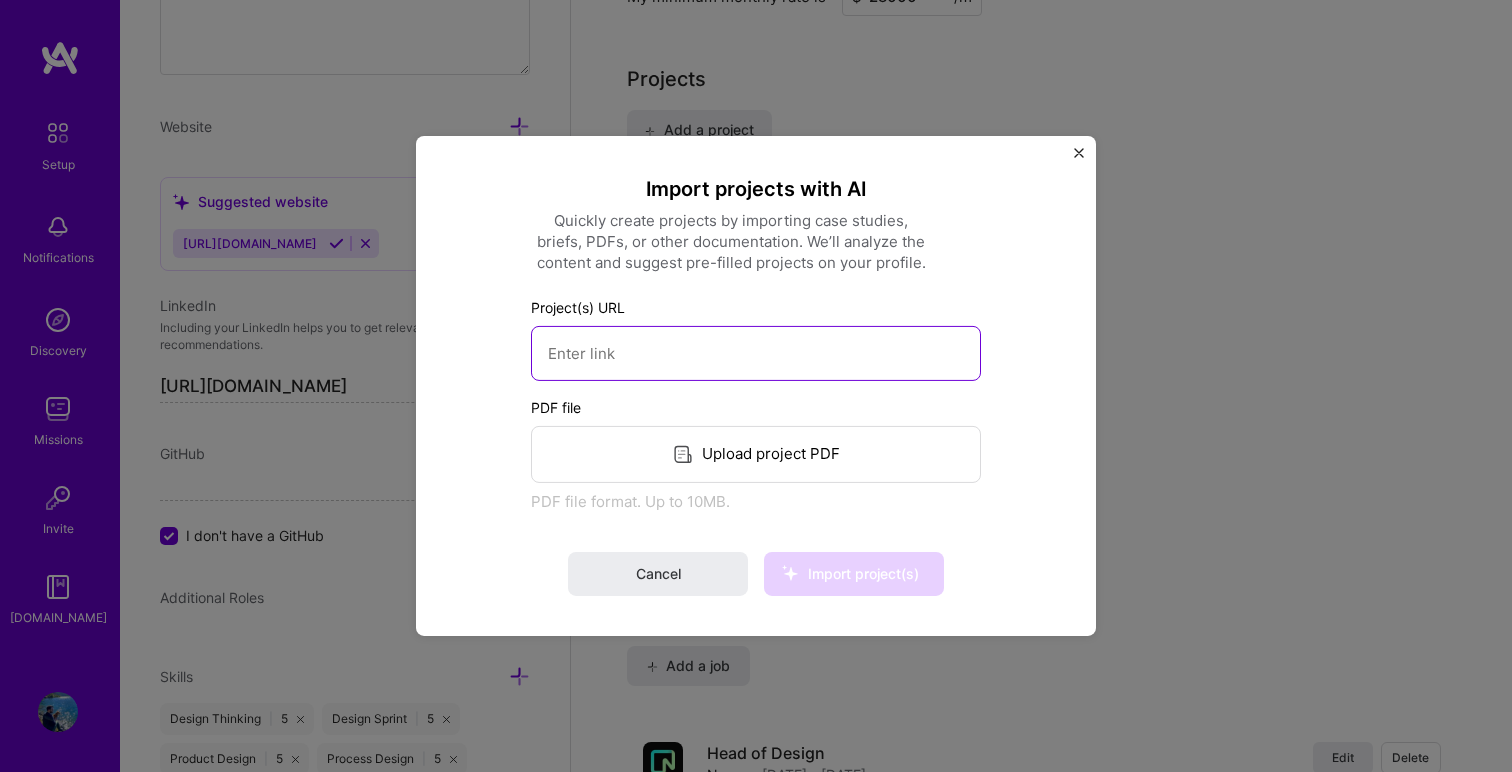 paste on "[URL][DOMAIN_NAME]" 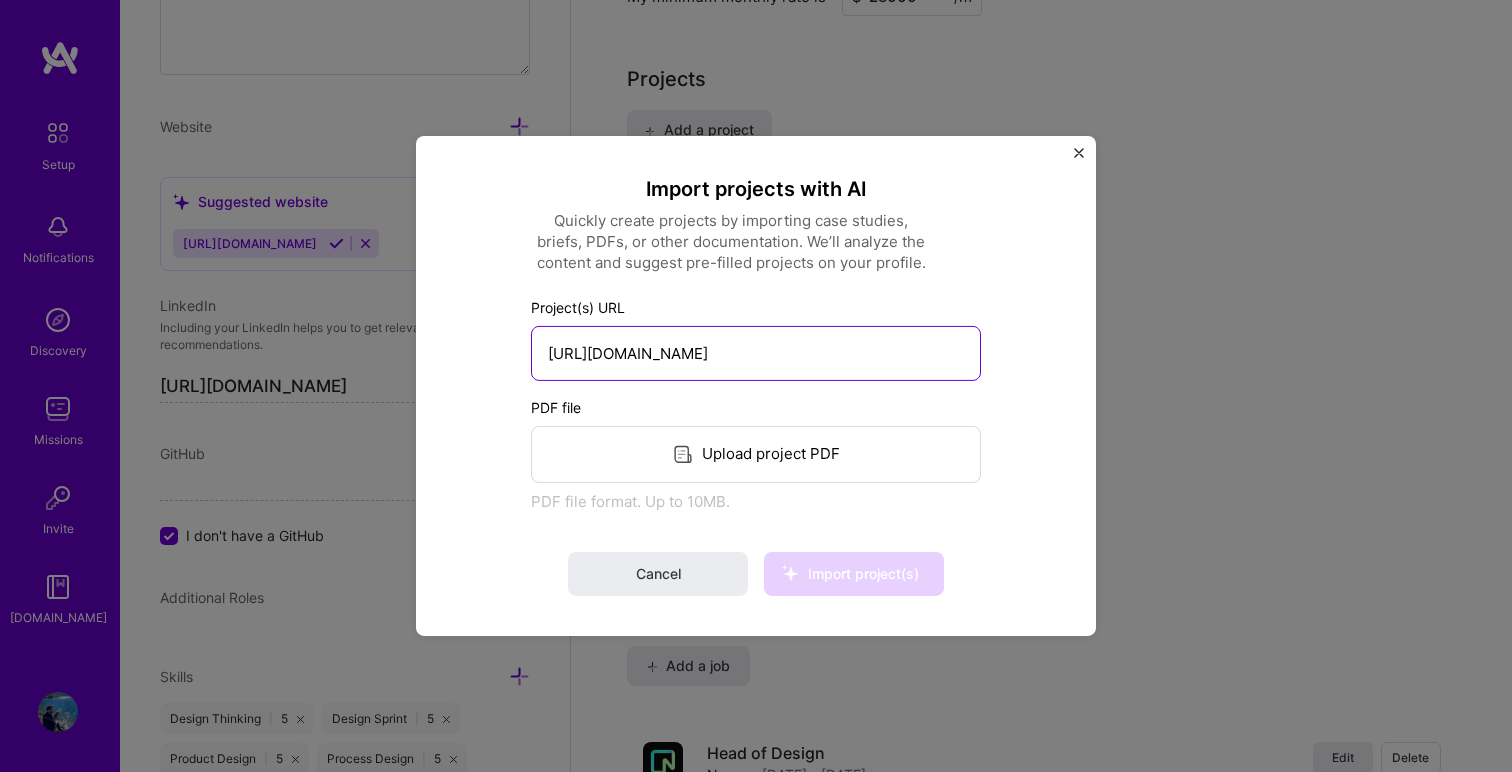 scroll, scrollTop: 0, scrollLeft: 51, axis: horizontal 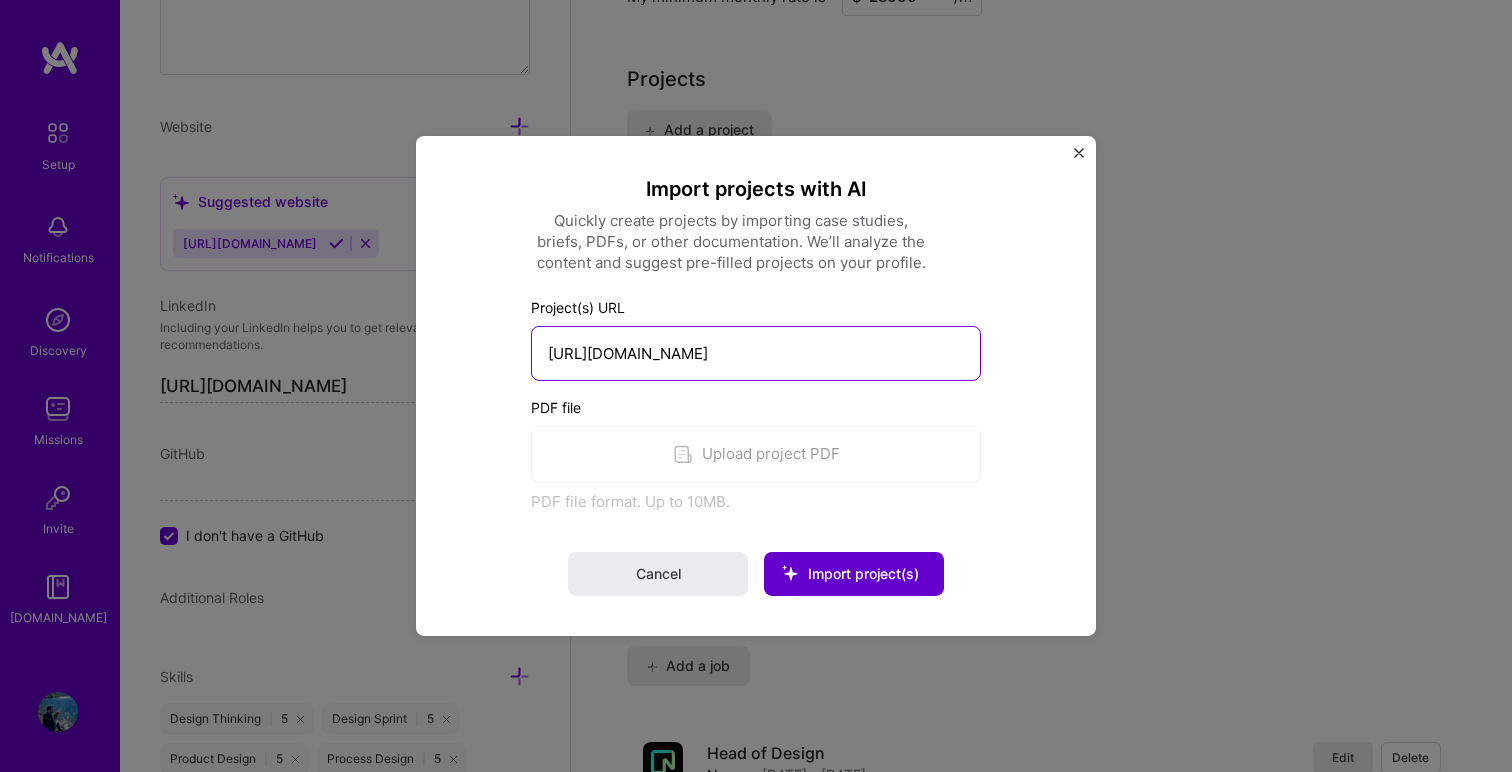 type on "[URL][DOMAIN_NAME]" 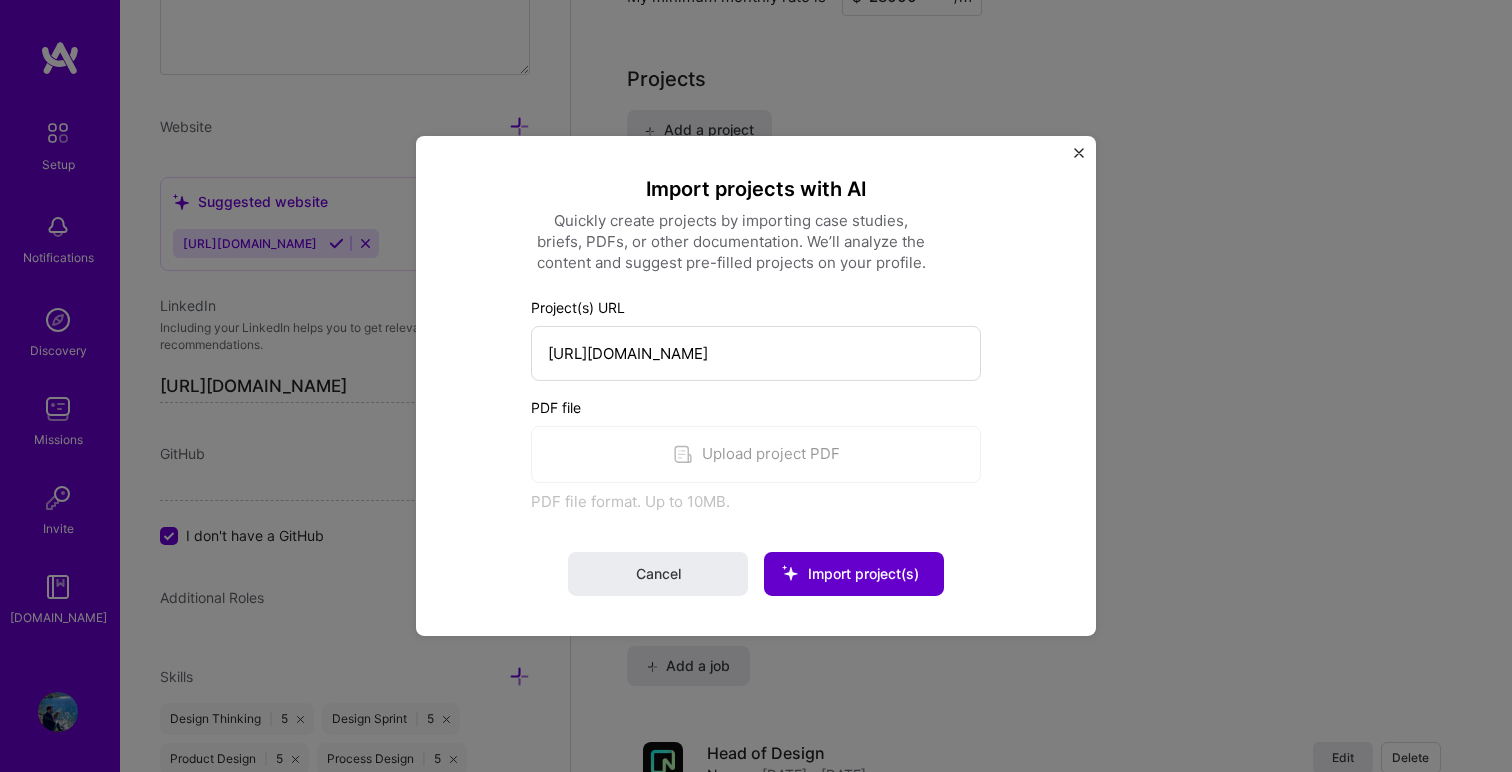 scroll, scrollTop: 0, scrollLeft: 0, axis: both 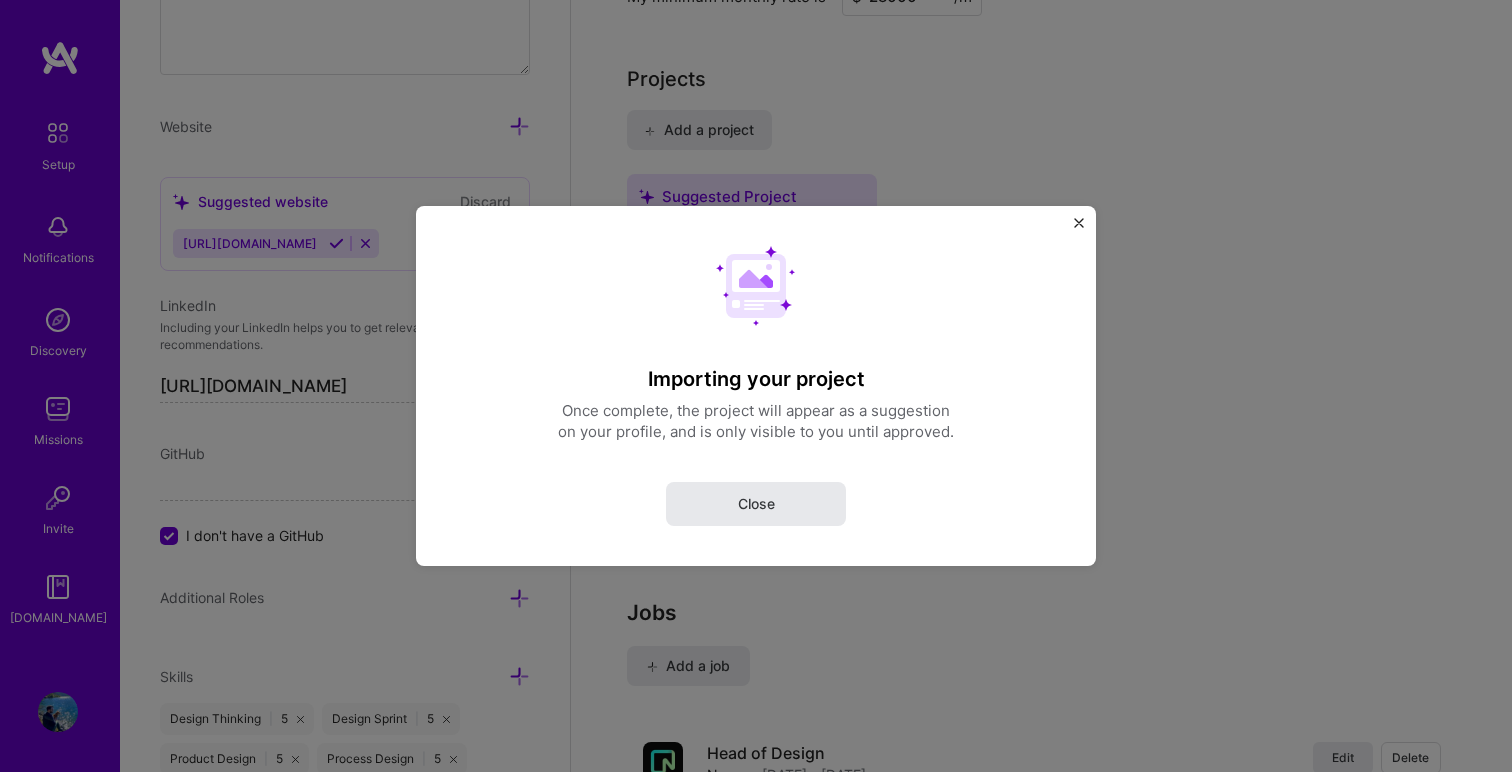 click on "Close" at bounding box center (756, 504) 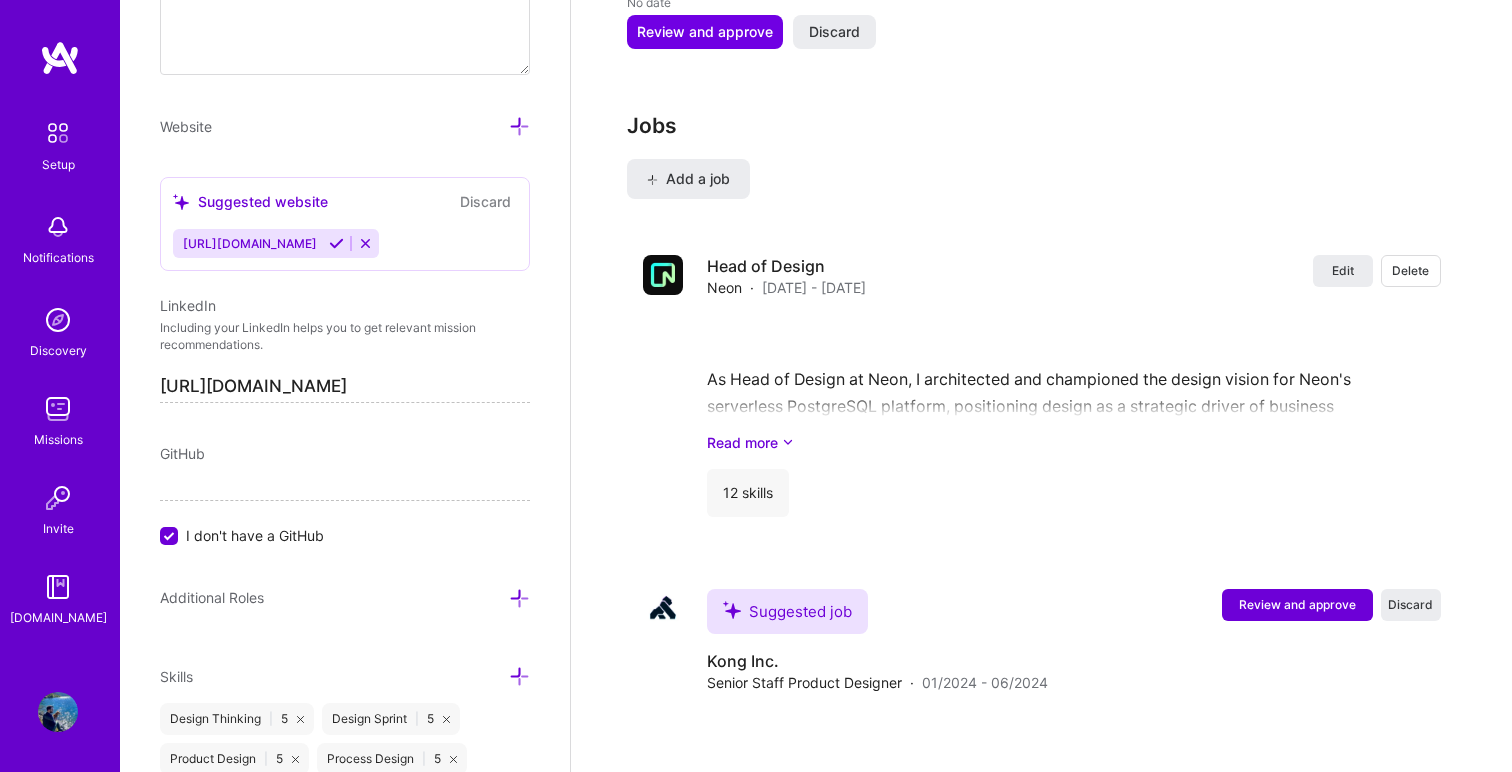 scroll, scrollTop: 2124, scrollLeft: 0, axis: vertical 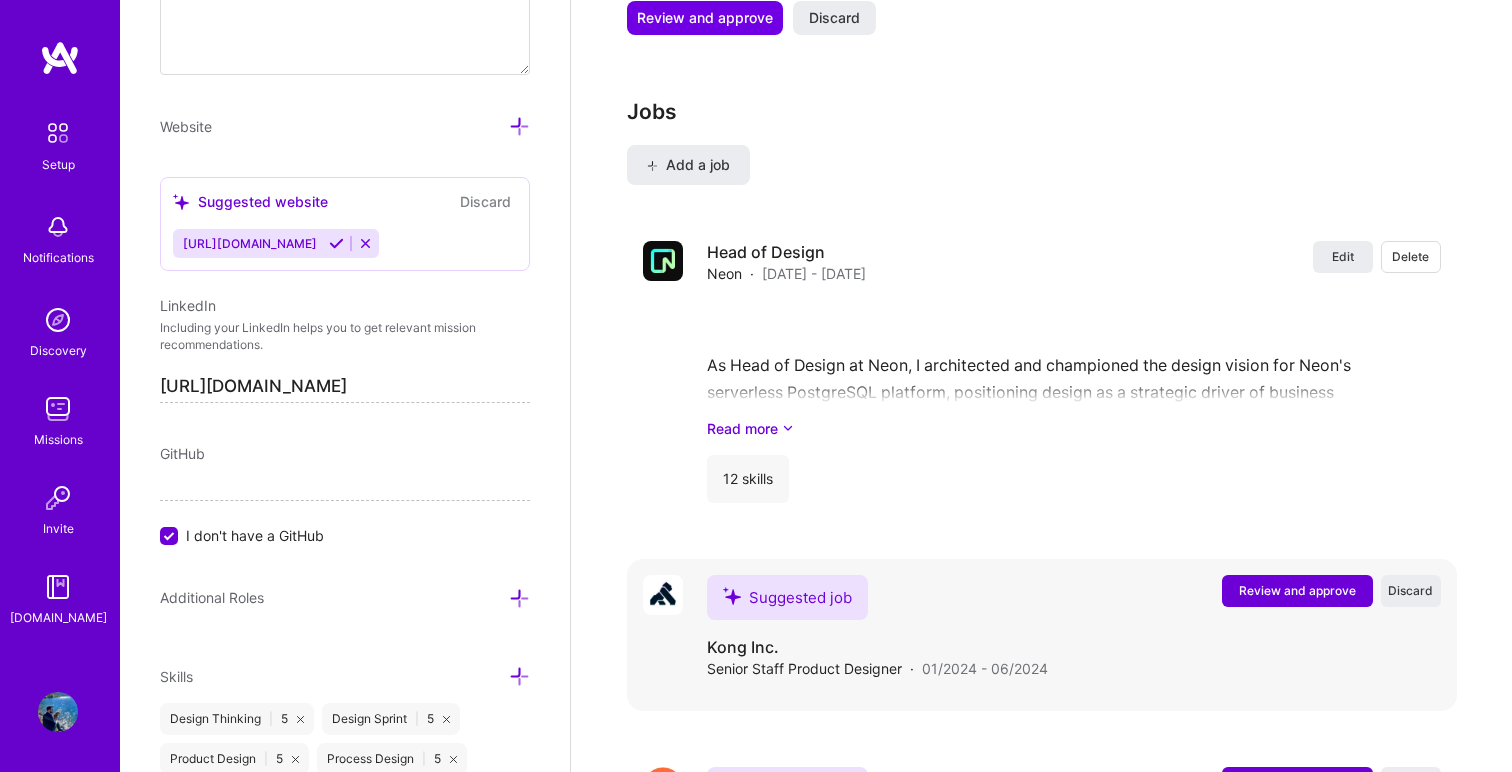 click on "Review and approve" at bounding box center [1297, 590] 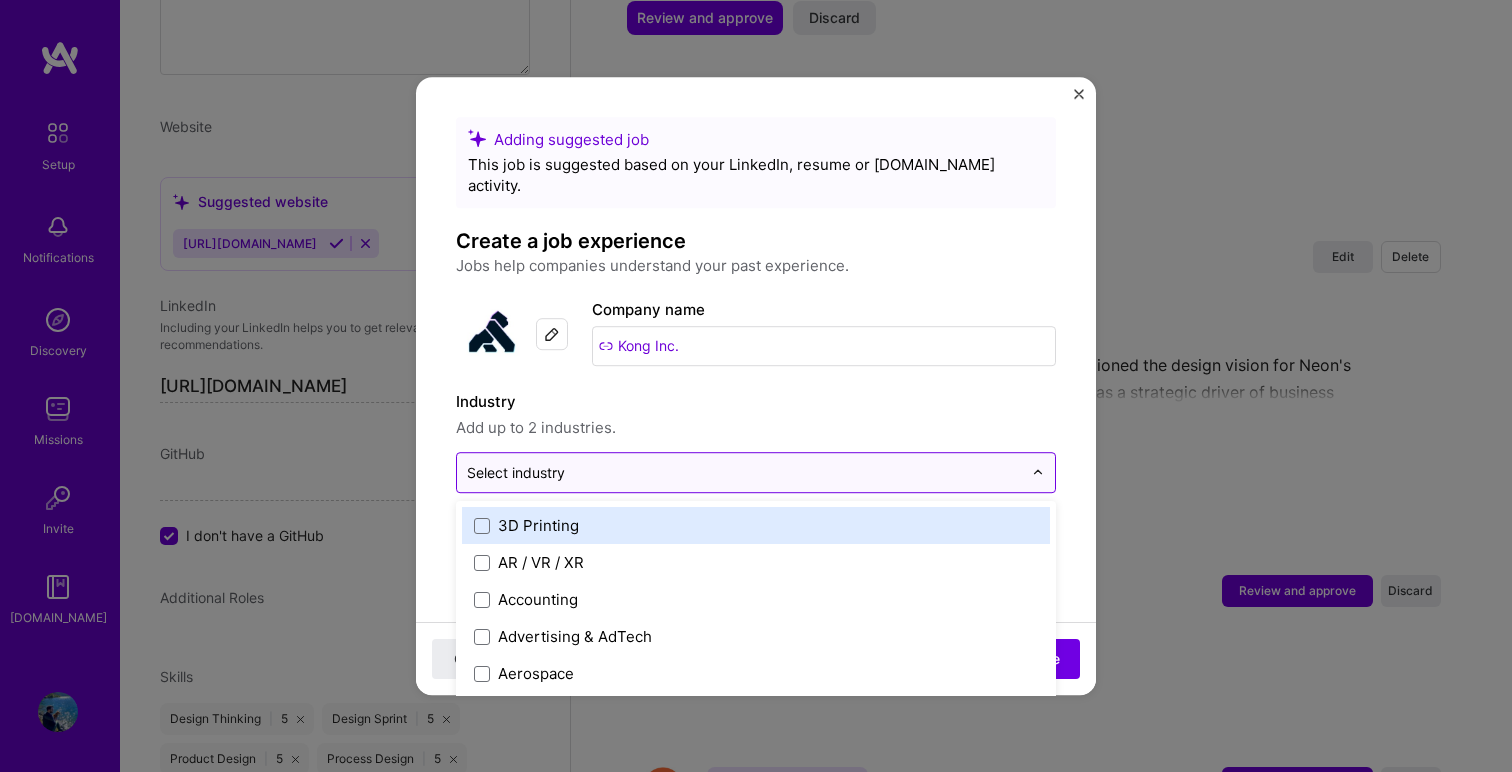 scroll, scrollTop: 2140, scrollLeft: 0, axis: vertical 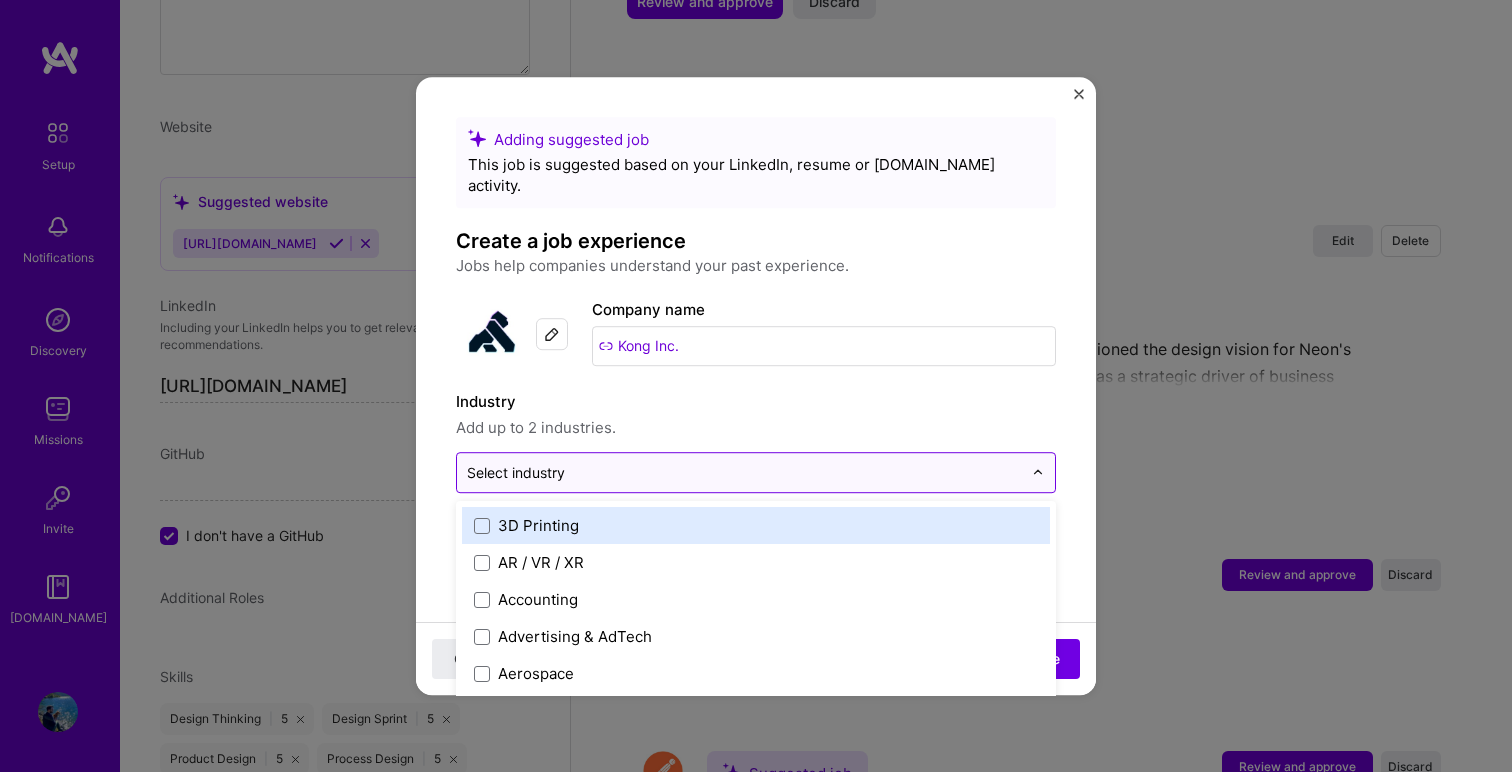 click at bounding box center (744, 472) 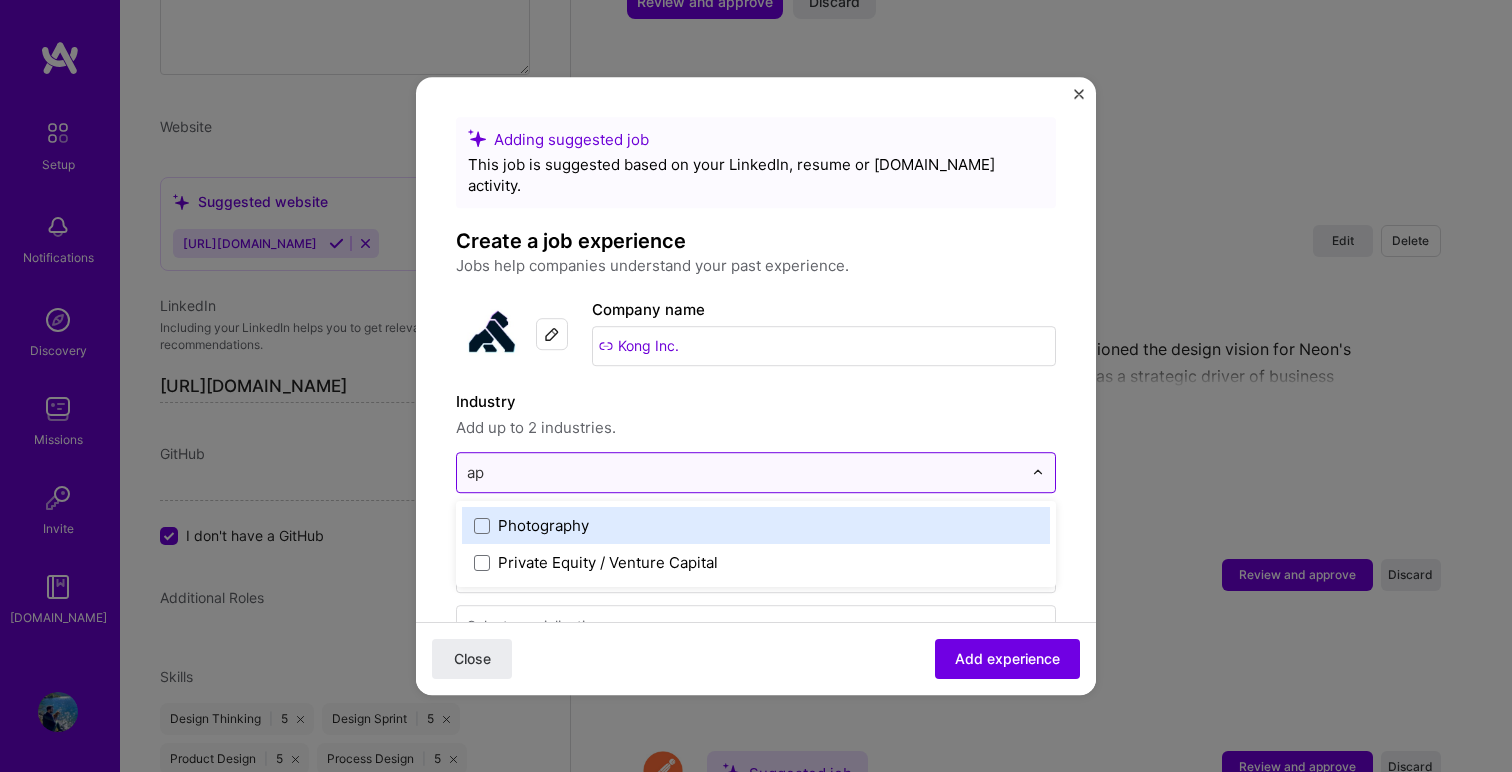 type on "api" 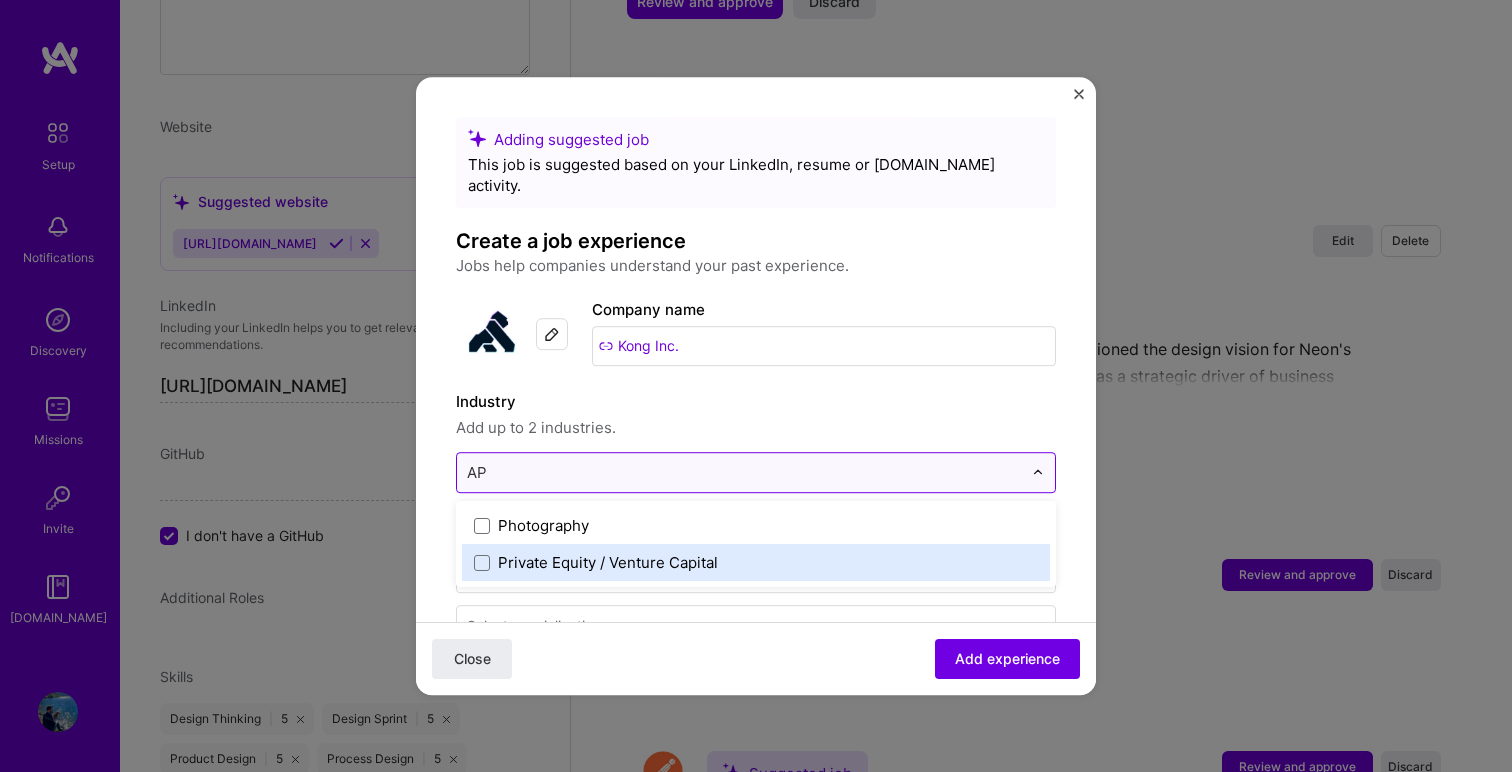 type on "A" 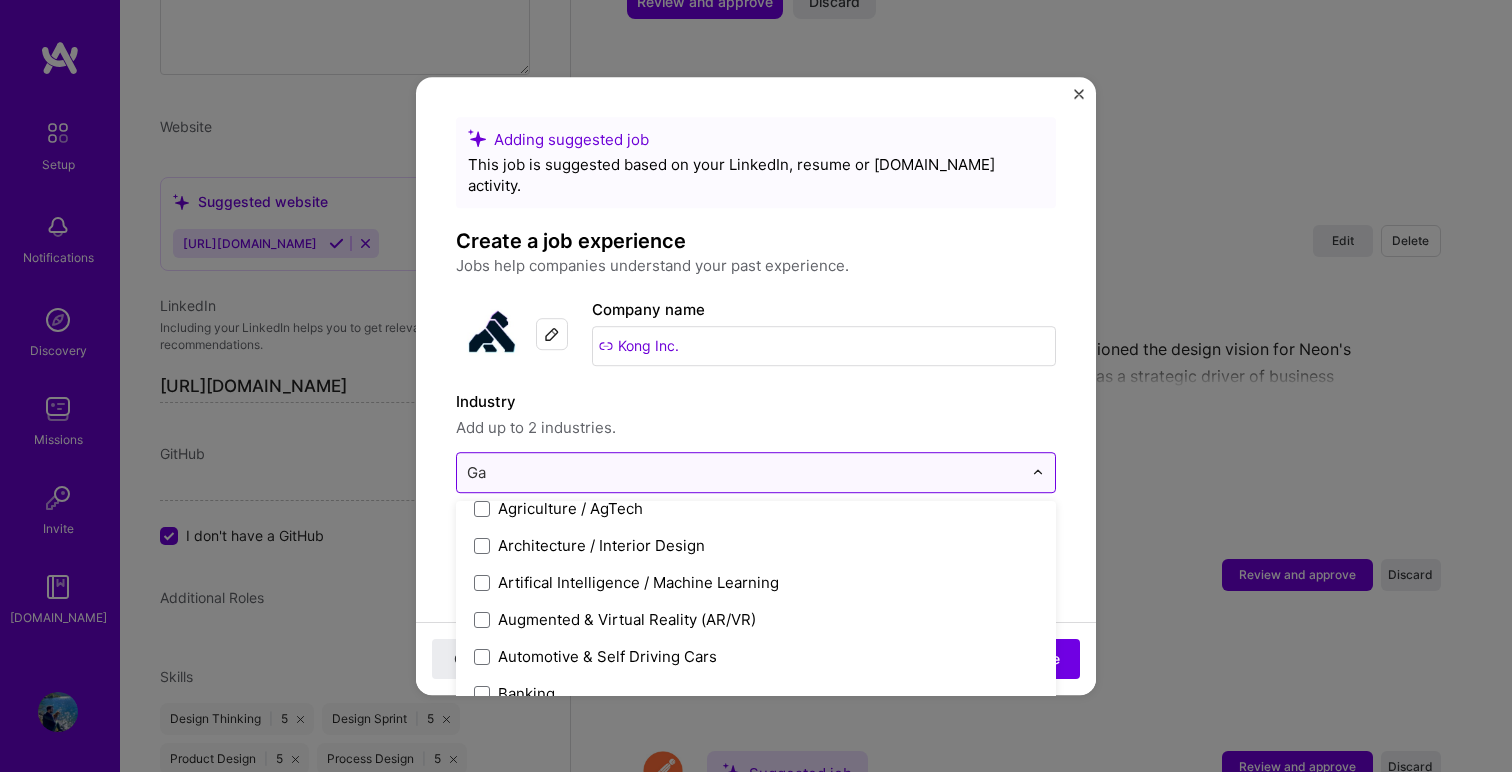 scroll, scrollTop: 0, scrollLeft: 0, axis: both 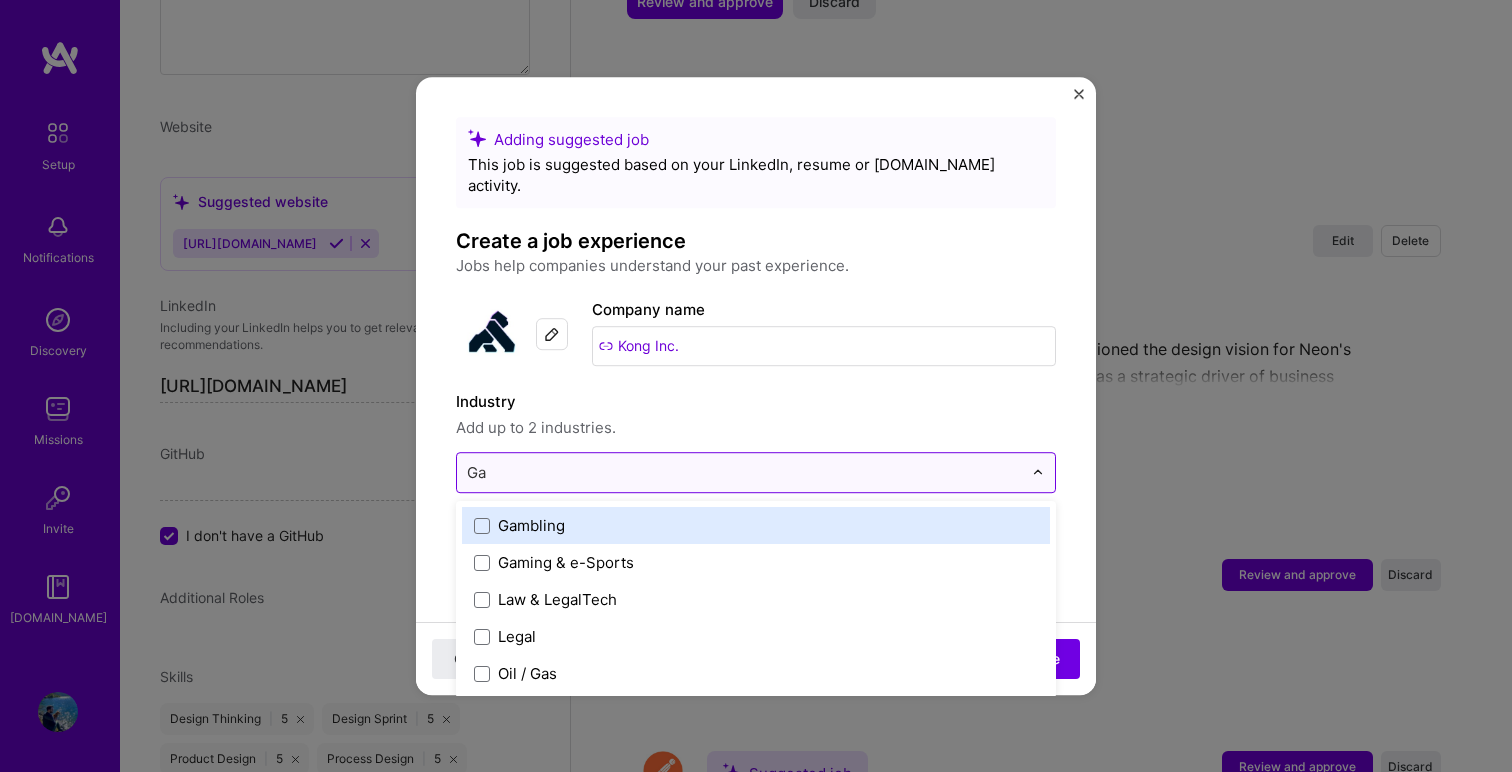 type on "G" 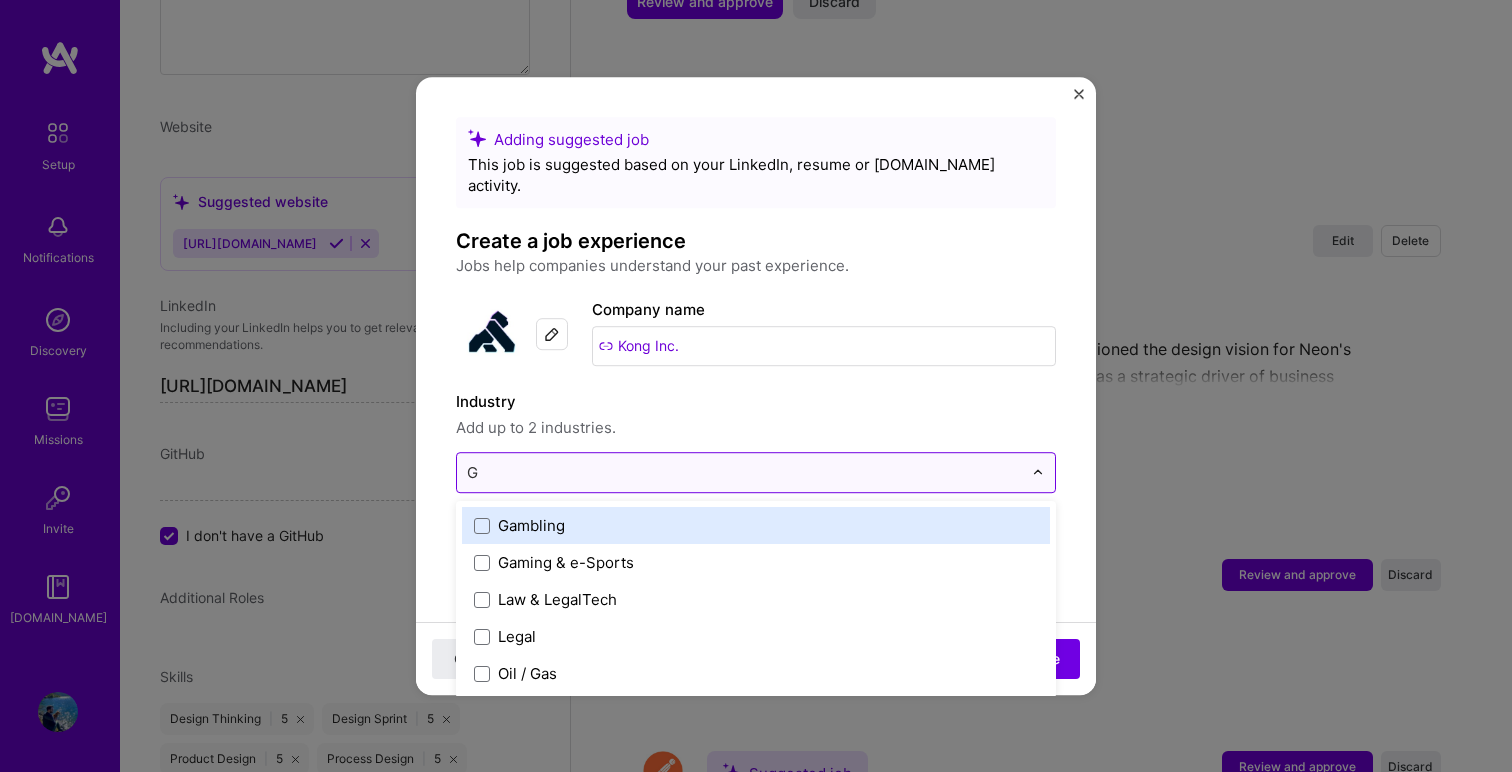 type 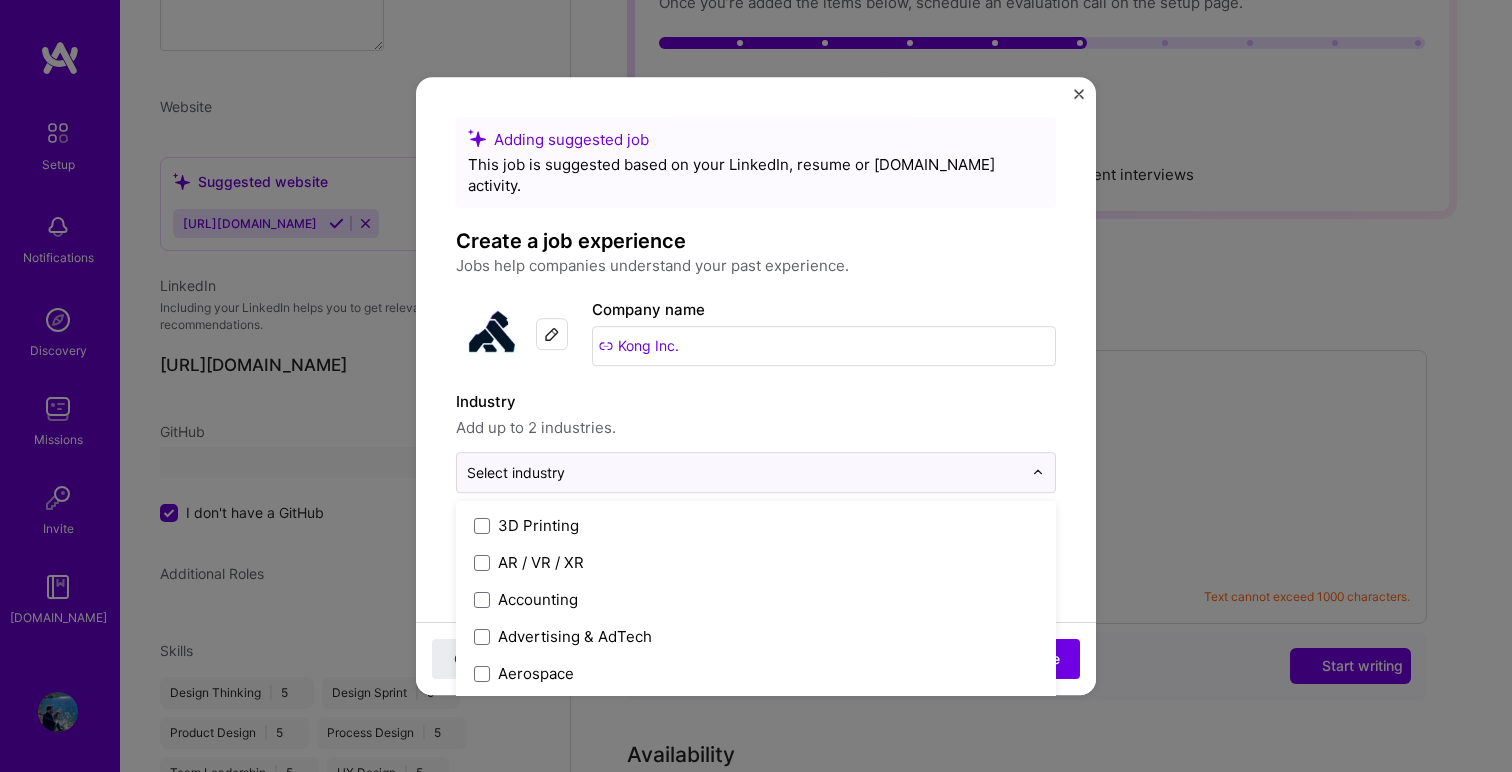 select on "US" 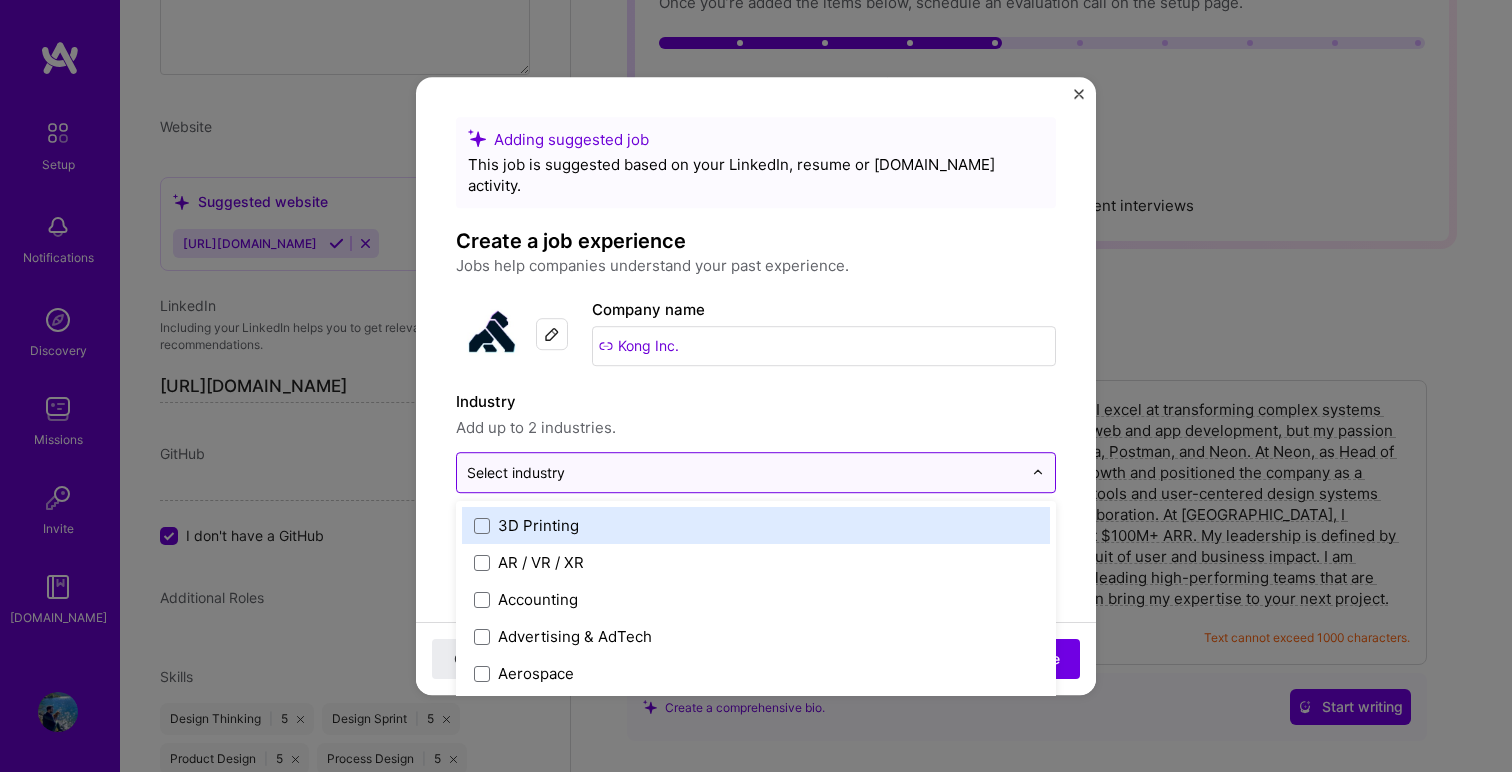 click at bounding box center [744, 472] 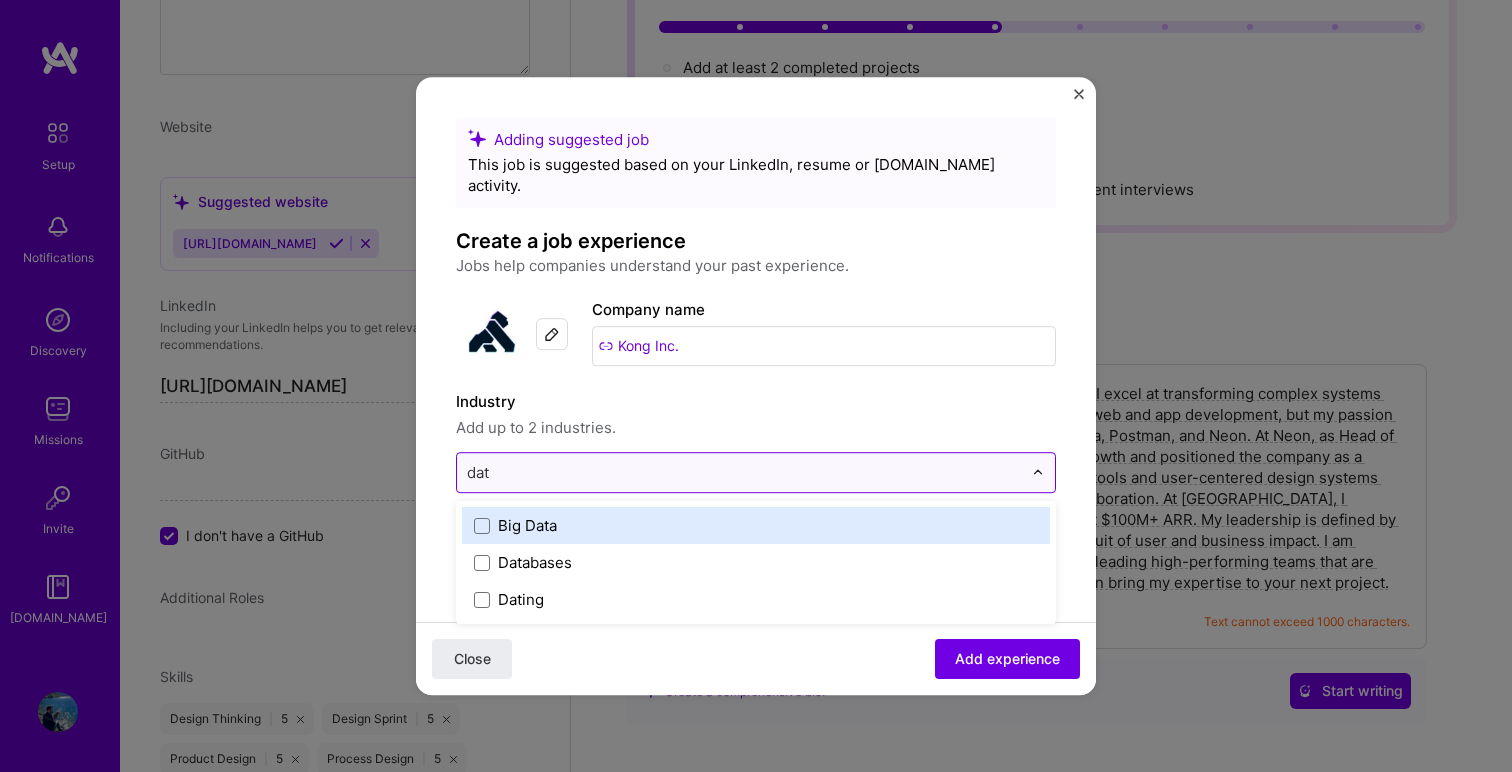type on "data" 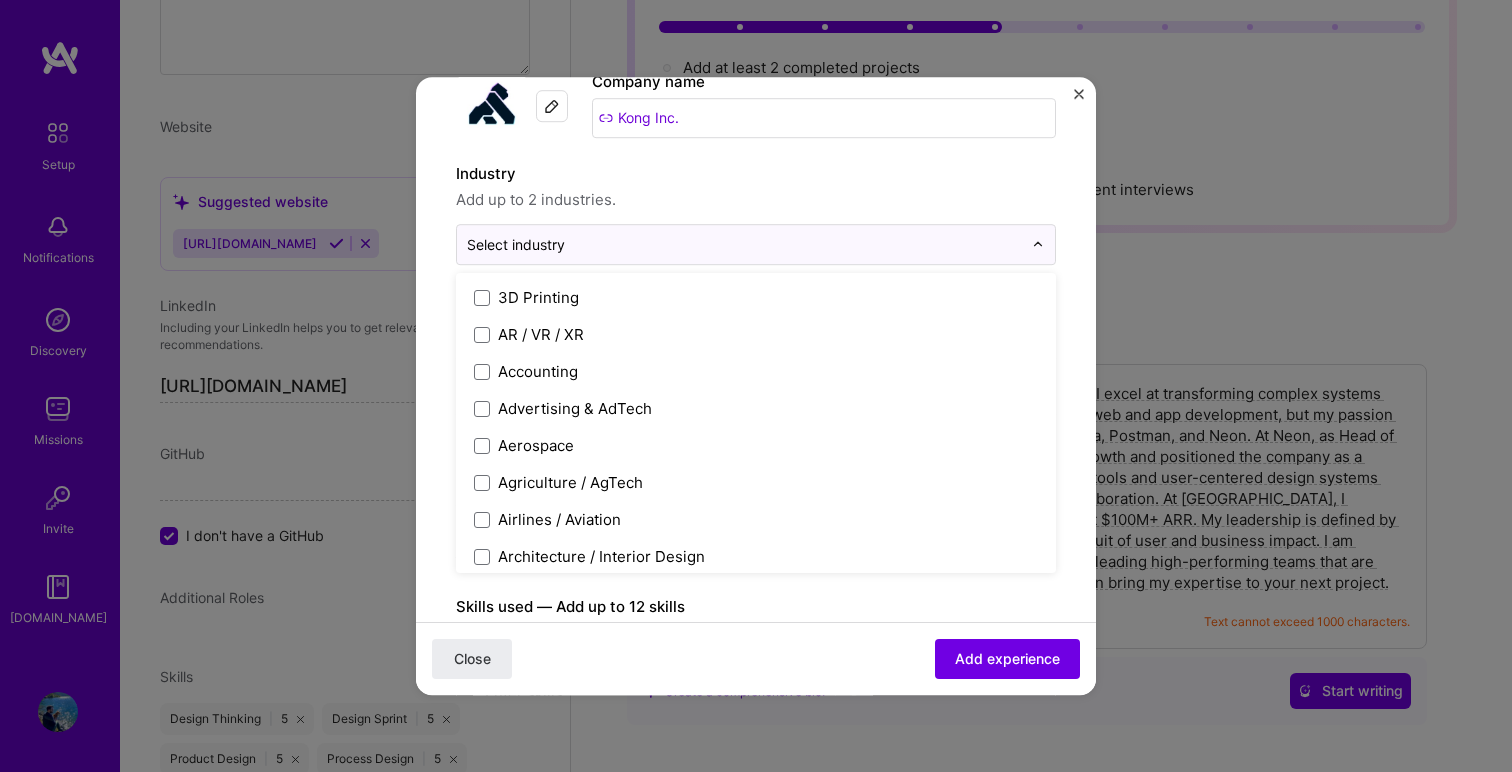 scroll, scrollTop: 230, scrollLeft: 0, axis: vertical 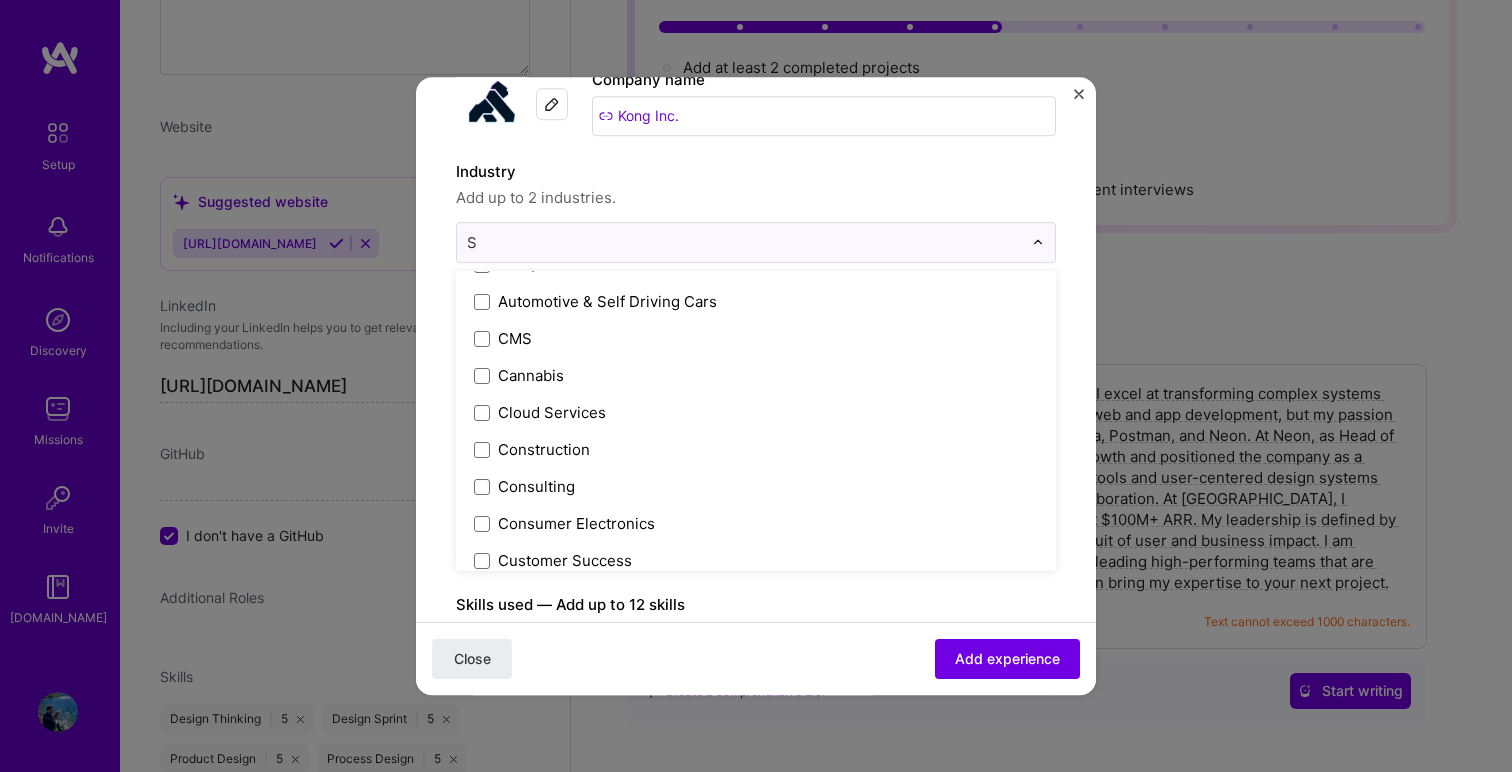 type on "Sa" 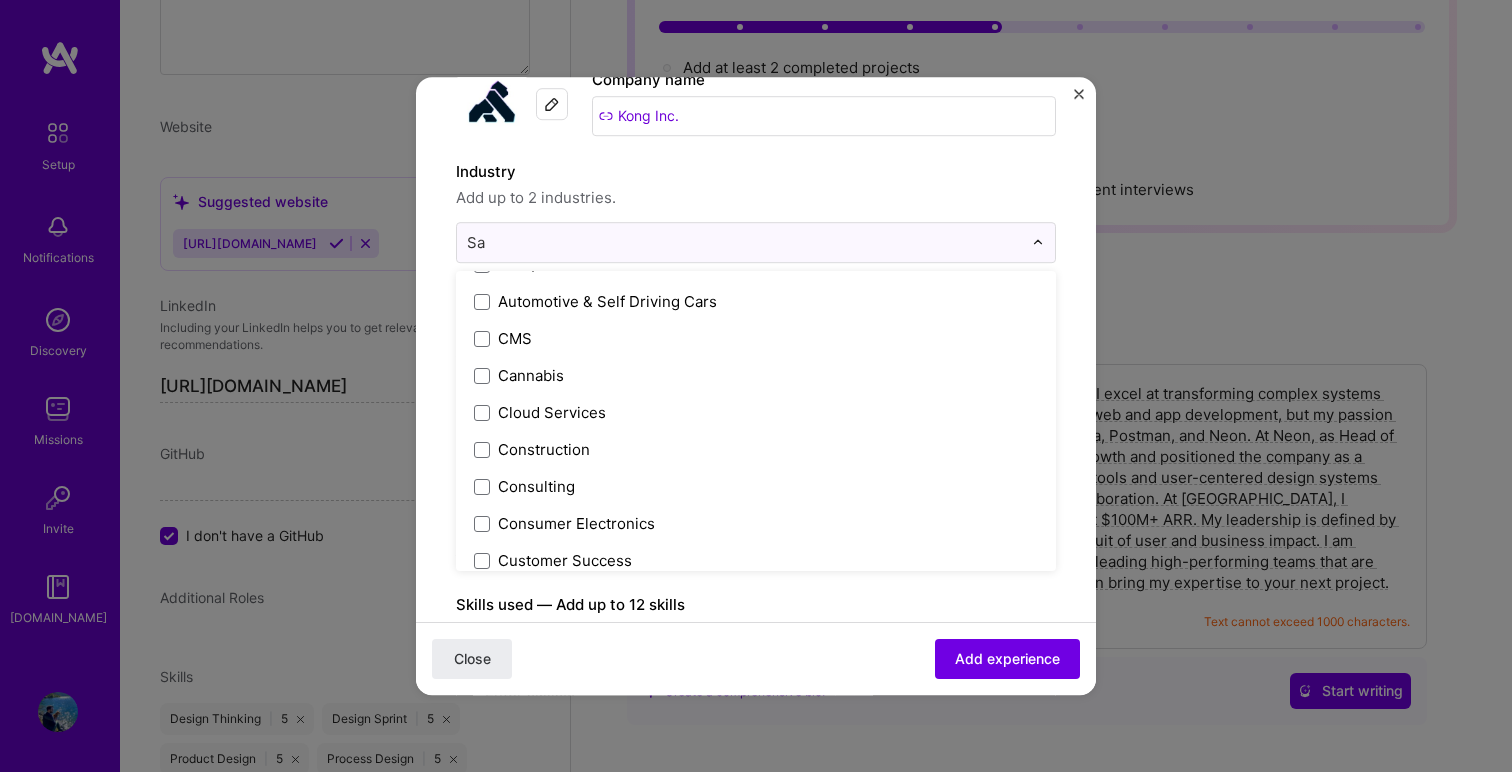 scroll, scrollTop: 0, scrollLeft: 0, axis: both 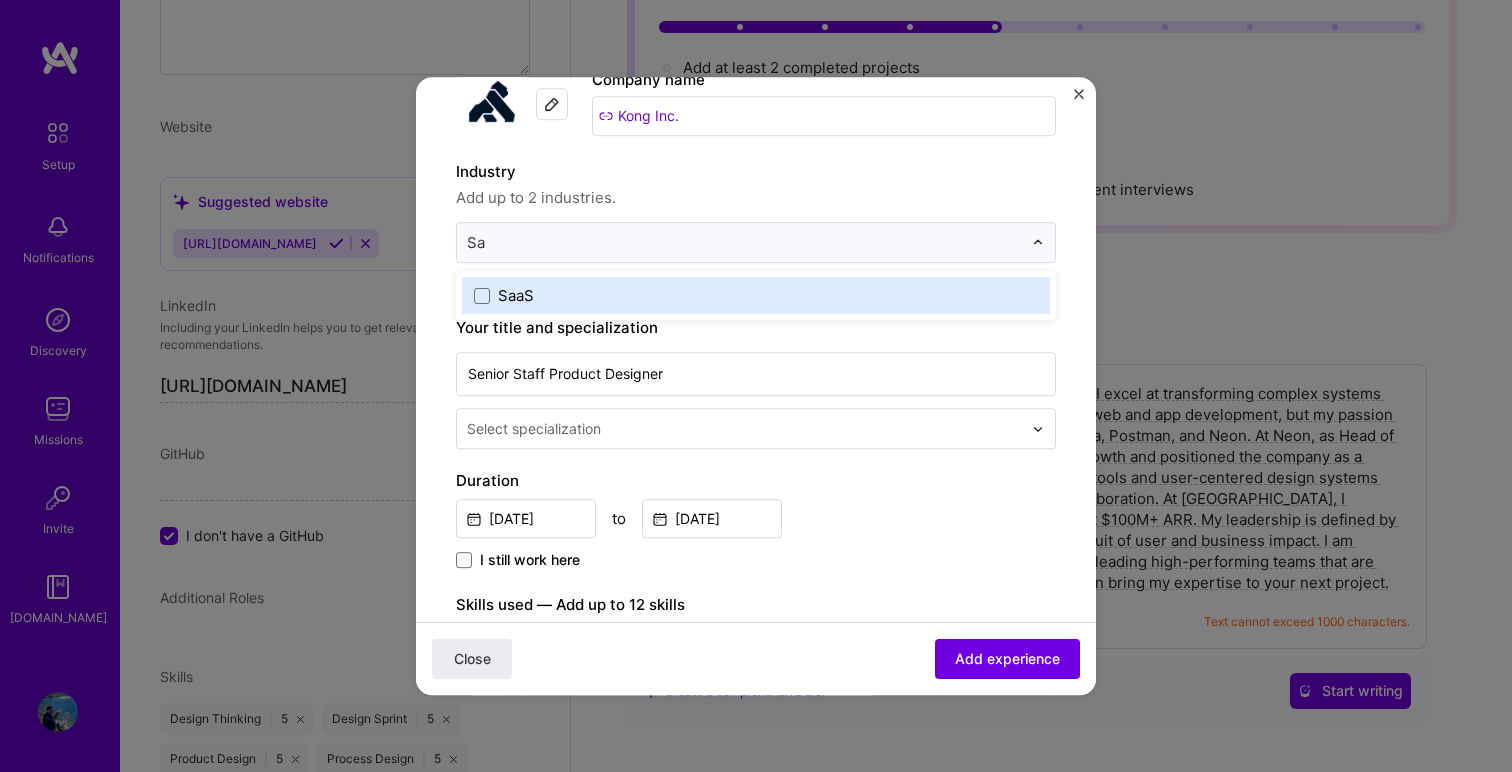 click on "SaaS" at bounding box center [756, 295] 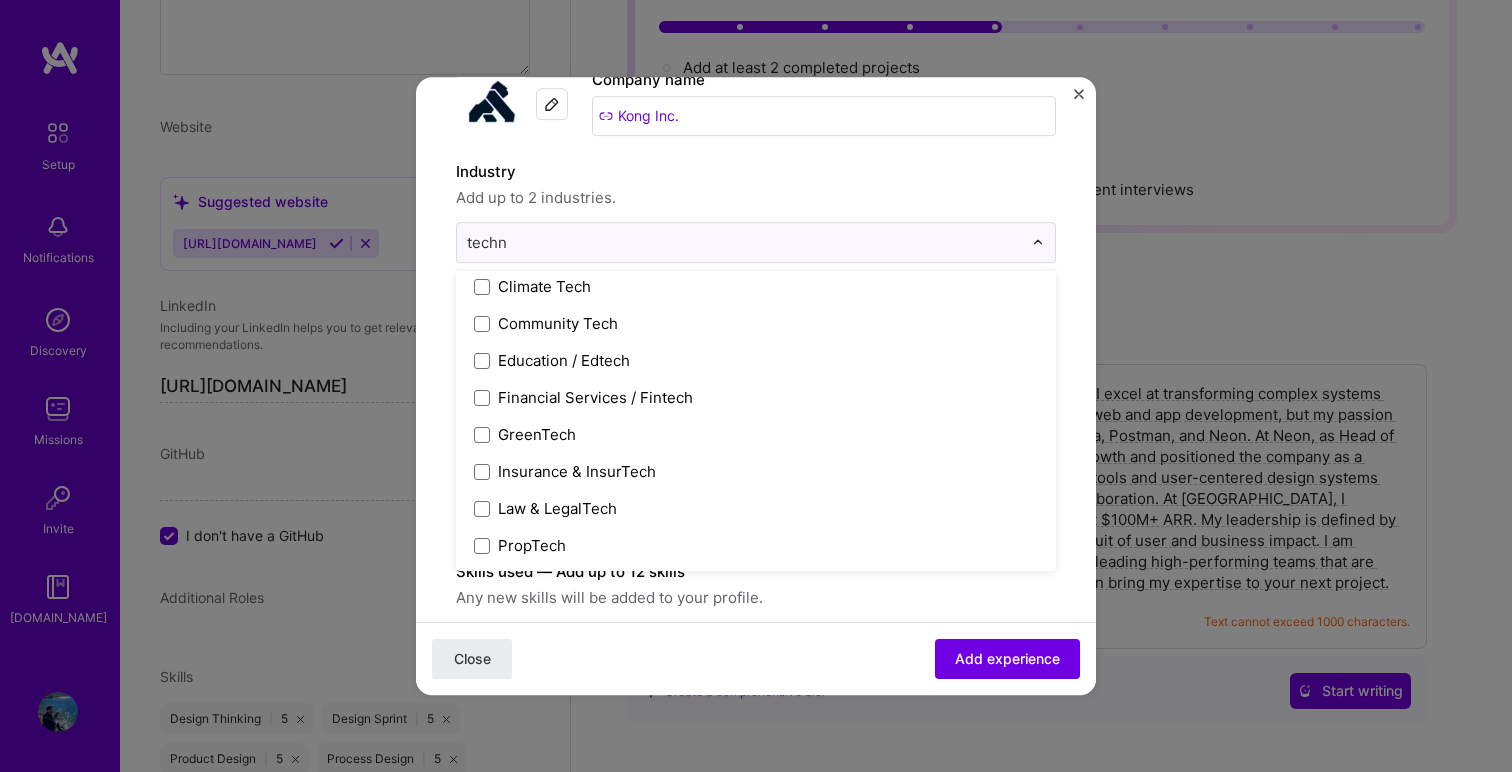 scroll, scrollTop: 0, scrollLeft: 0, axis: both 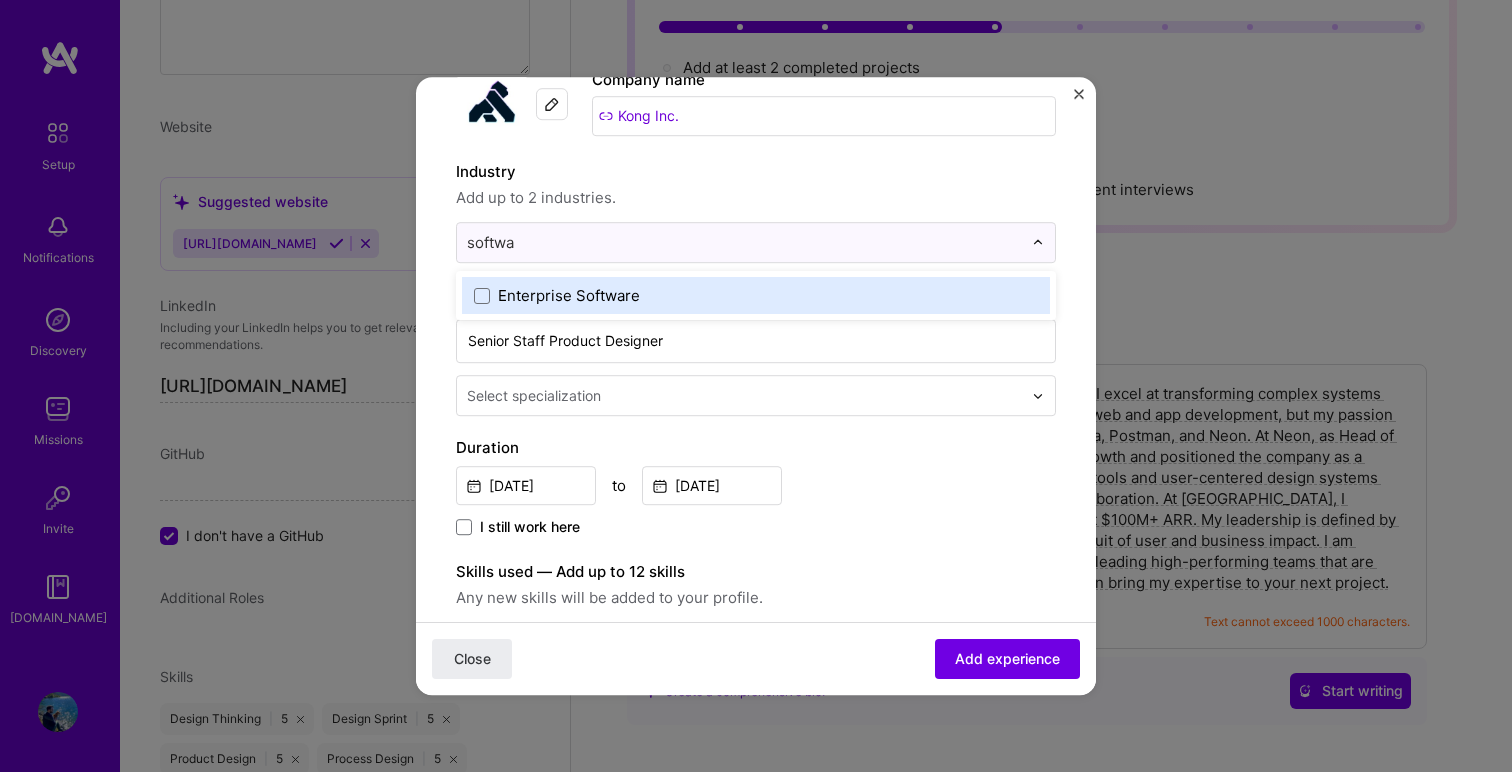 type on "softwar" 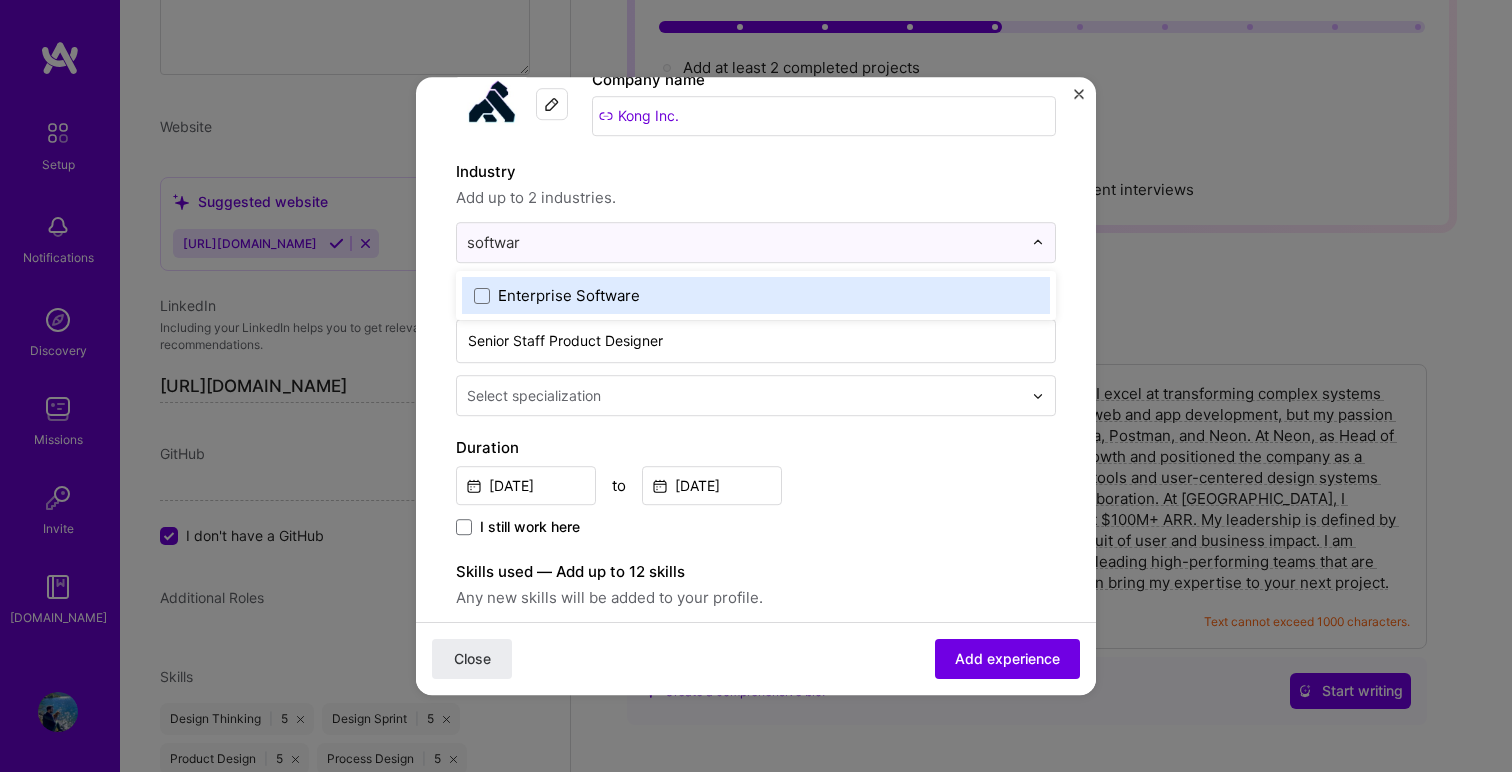 click on "Enterprise Software" at bounding box center (569, 295) 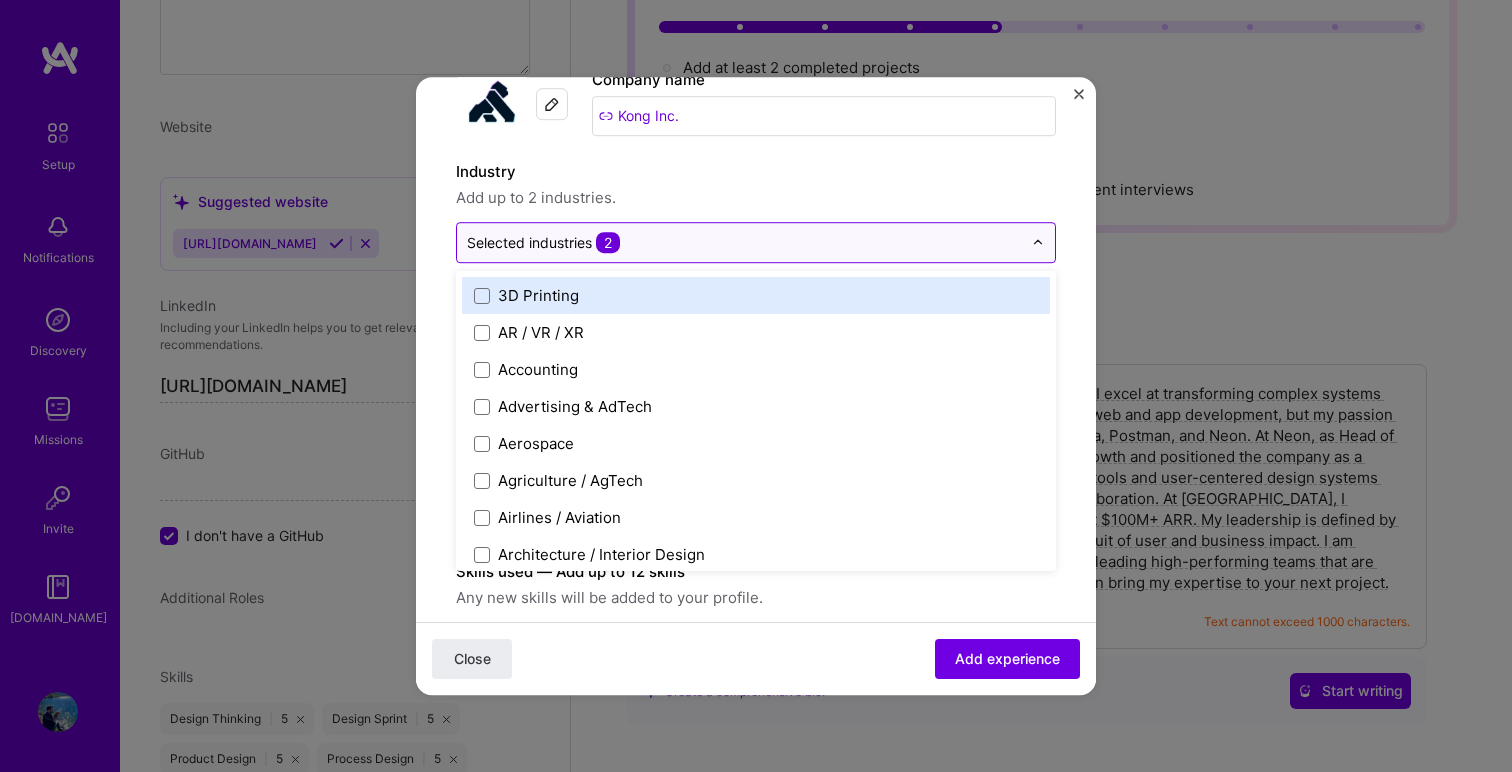 click on "Selected industries 2" at bounding box center [744, 242] 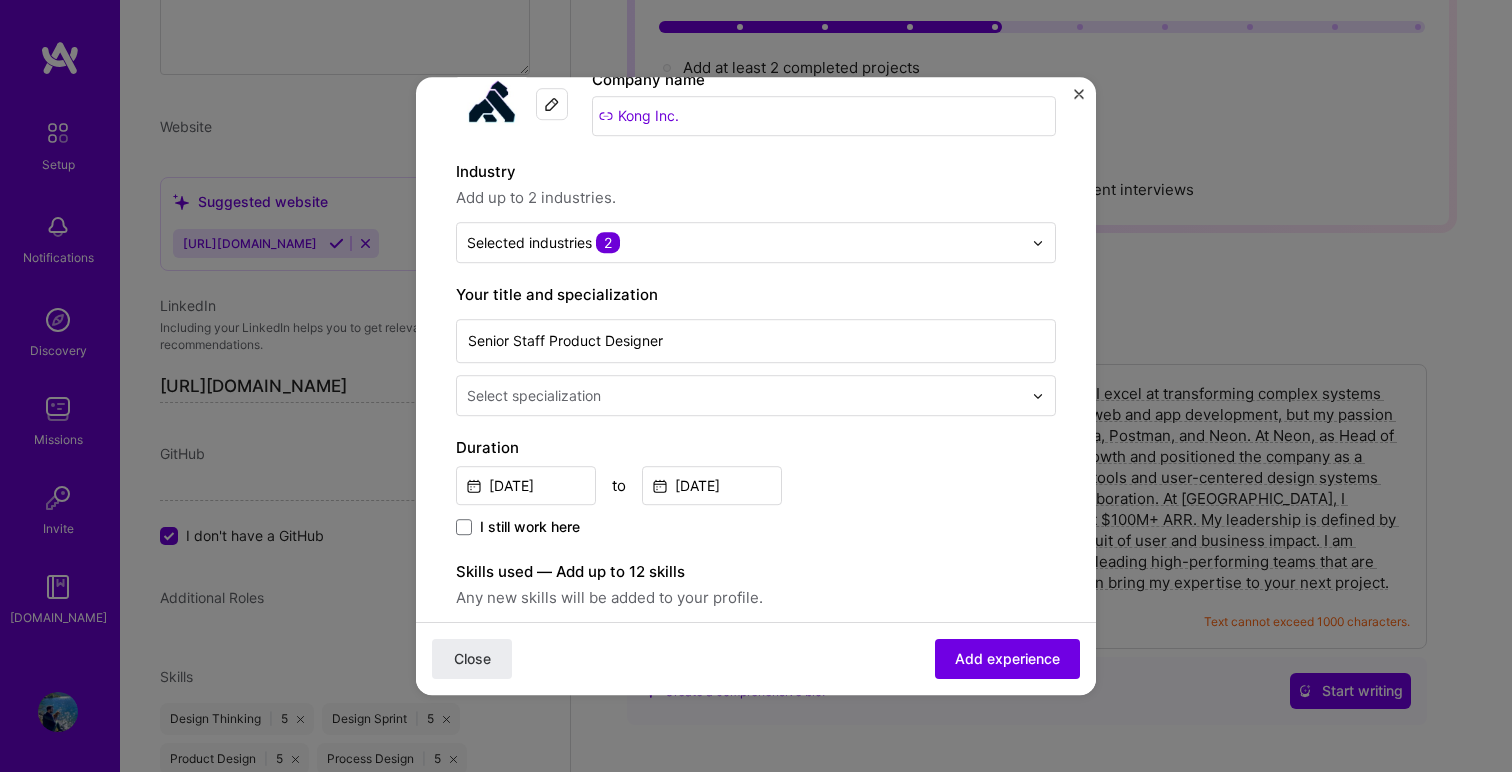 click on "Adding suggested job This job is suggested based on your LinkedIn, resume or [DOMAIN_NAME] activity. Create a job experience Jobs help companies understand your past experience. Company logo Company name Kong Inc.
Industry Add up to 2 industries. Selected industries 2 Your title and specialization Senior Staff Product Designer Select specialization Duration [DATE]
to [DATE]
I still work here Skills used — Add up to 12 skills Any new skills will be added to your profile. Enter skills... Description Lead for growth design initiatives, focused on creating the self service model for Kong konnect products. • Designed the new Serverless Gateway offering for Konnect, releasing over a few months cycle to trial customers. • established growth team design culture and processes, worked with product partners to extend across Kong 100 characters minimum 512 / 2,000  characters Yes, I managed 0 >" at bounding box center [756, 642] 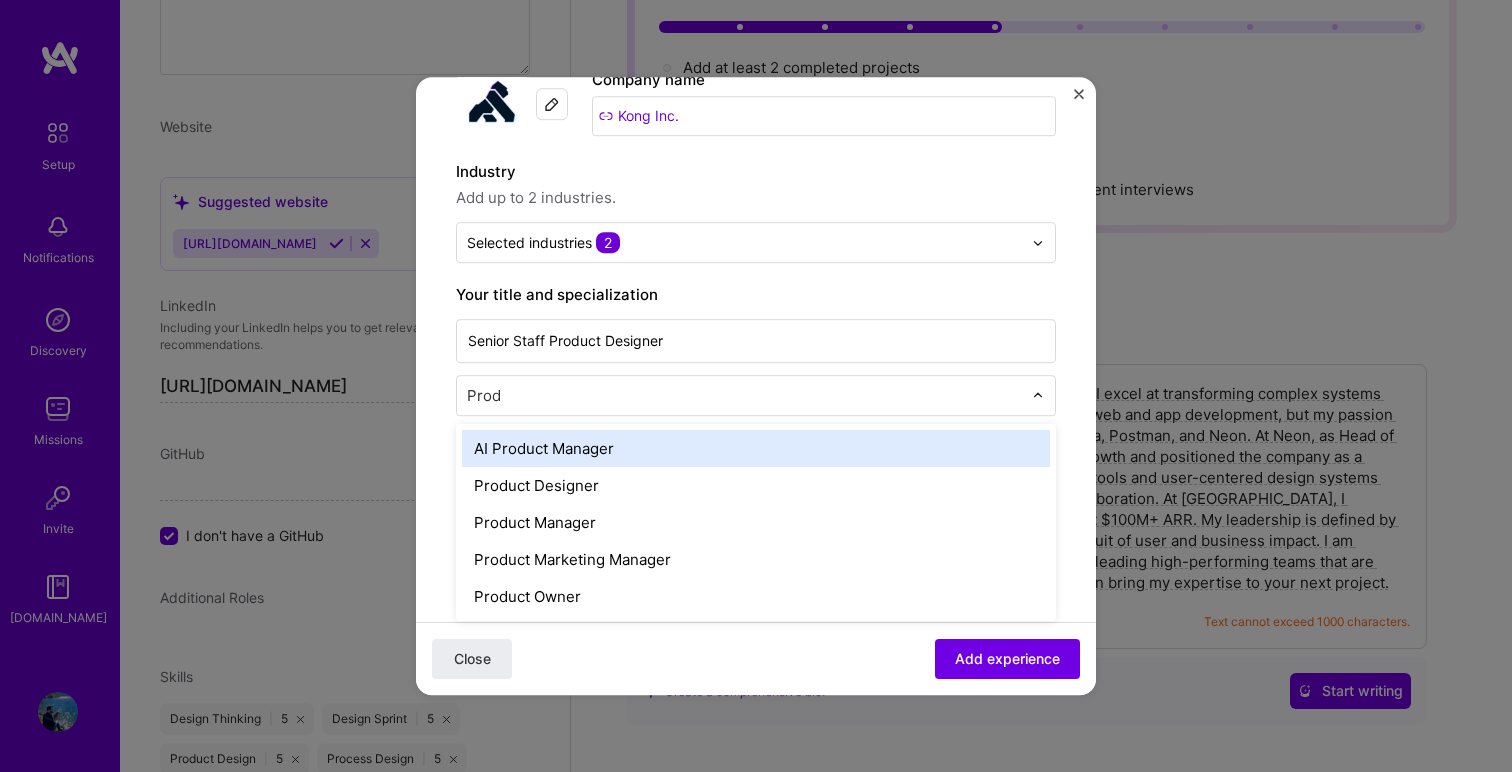 type on "Produ" 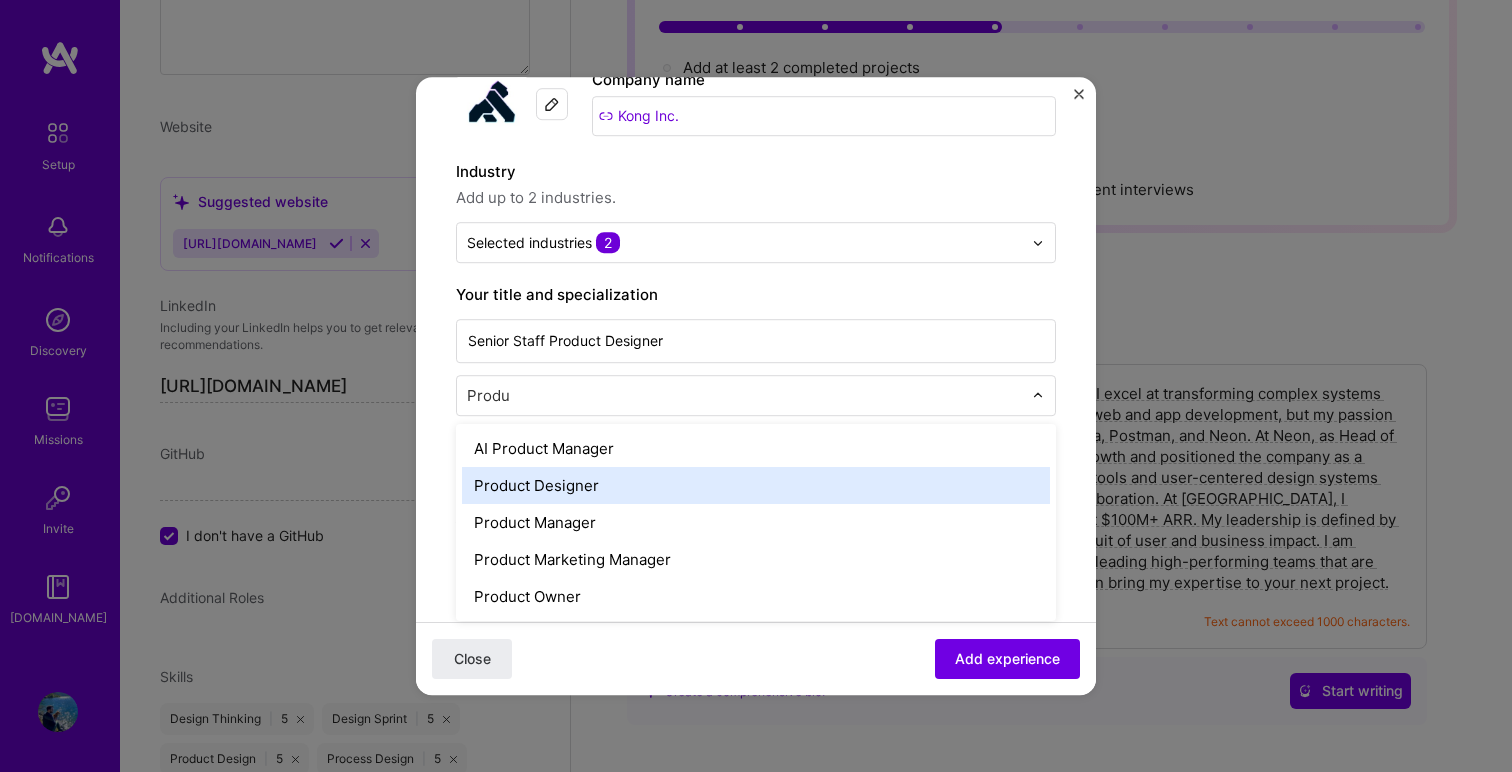 click on "Product Designer" at bounding box center (756, 485) 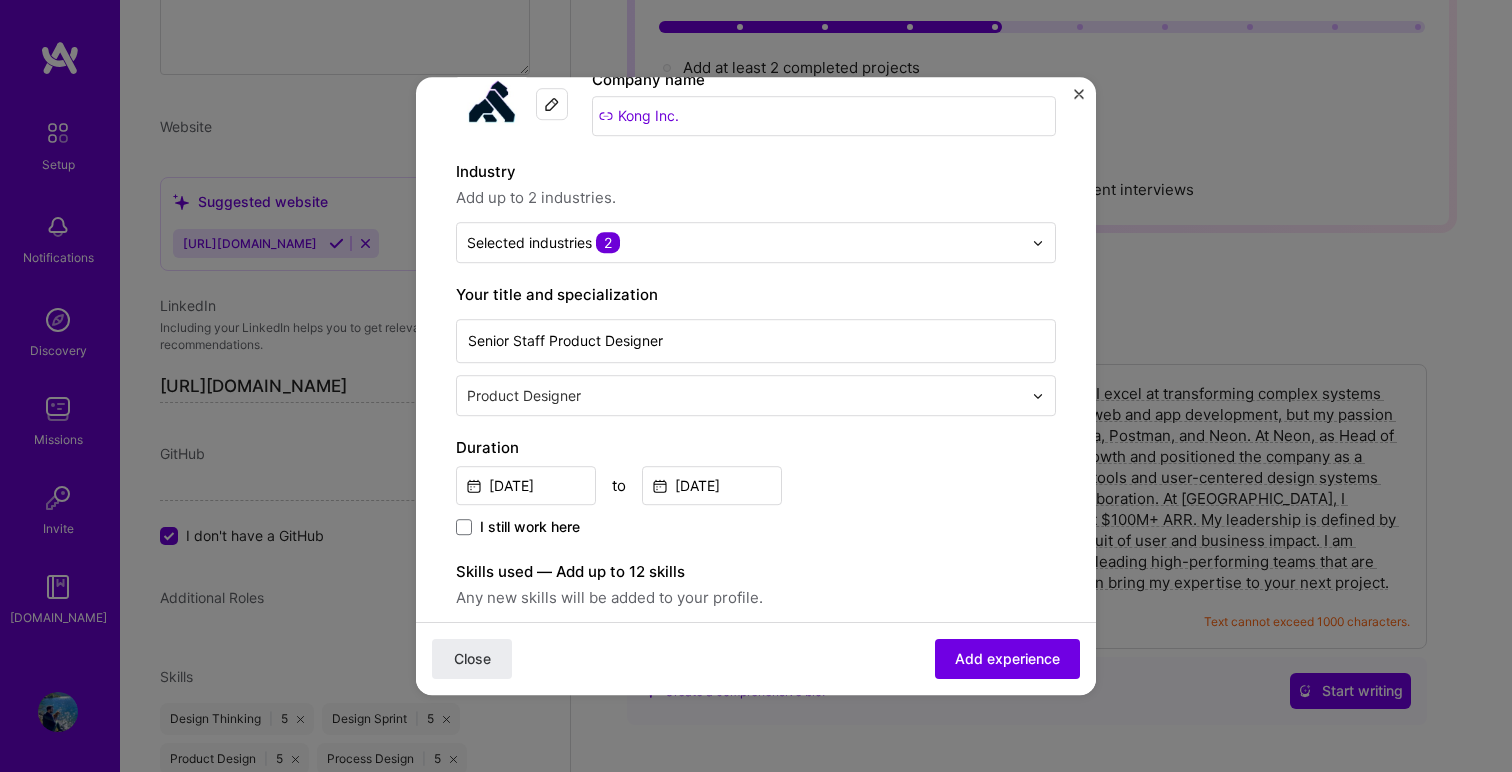 click on "I still work here" at bounding box center [756, 528] 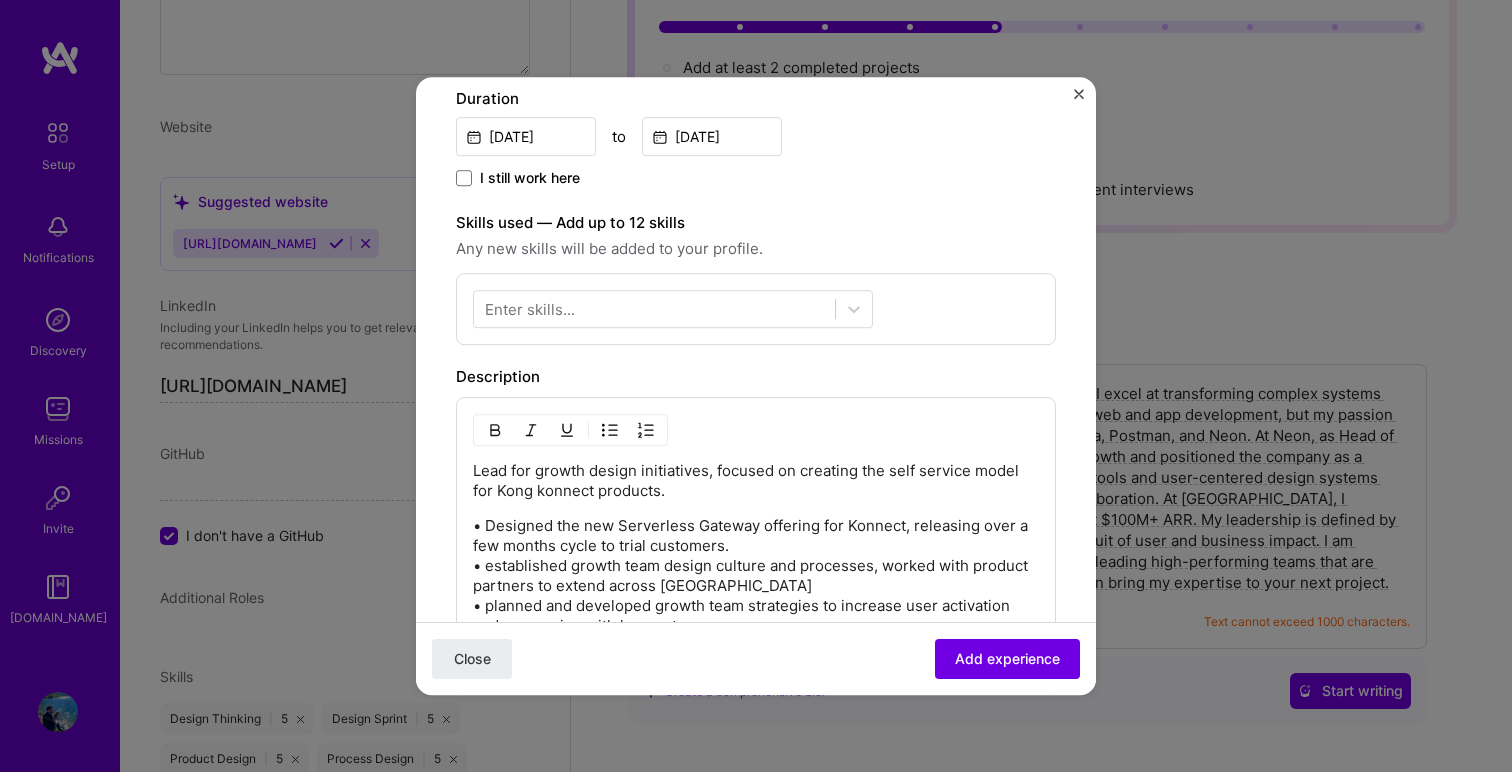 scroll, scrollTop: 594, scrollLeft: 0, axis: vertical 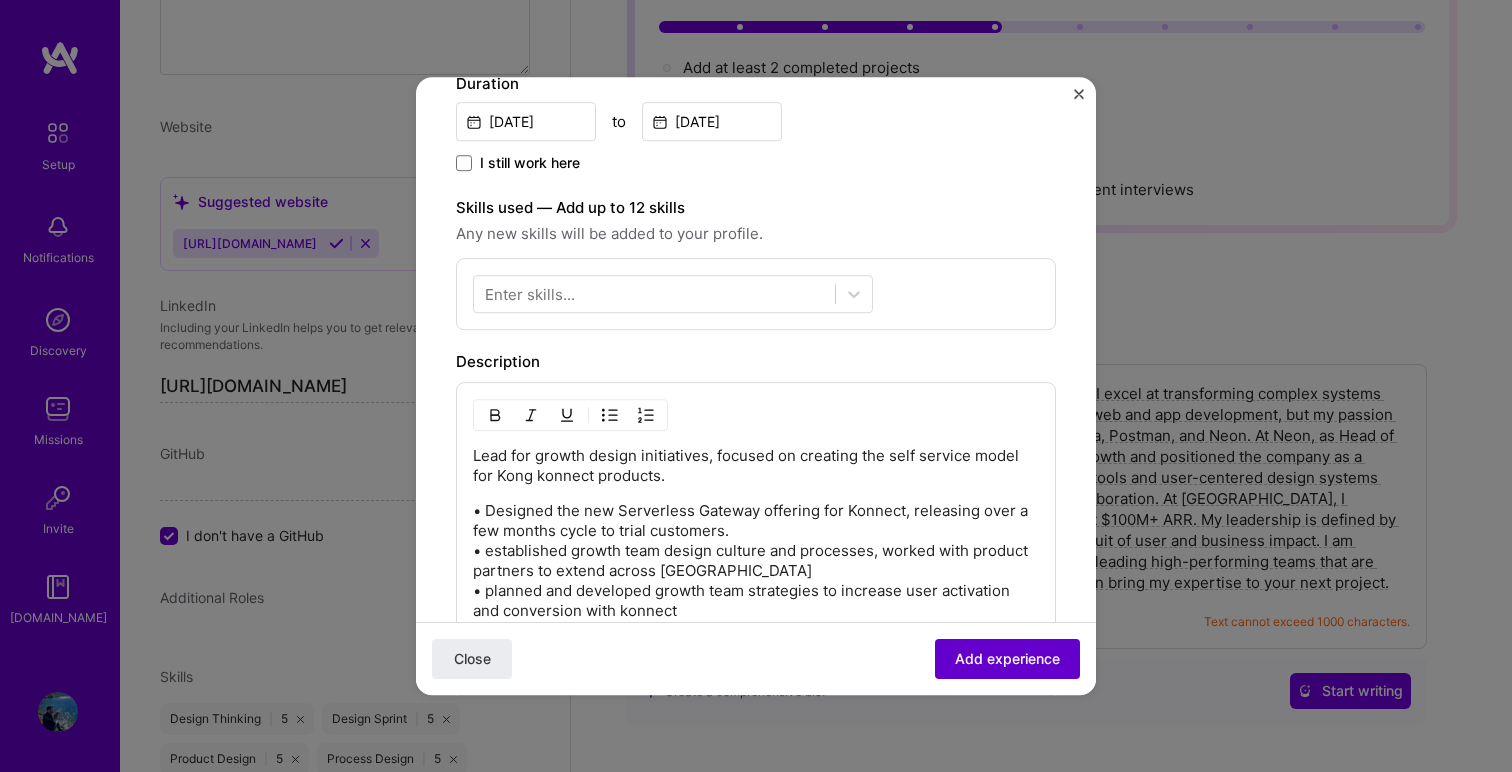 click on "Add experience" at bounding box center (1007, 659) 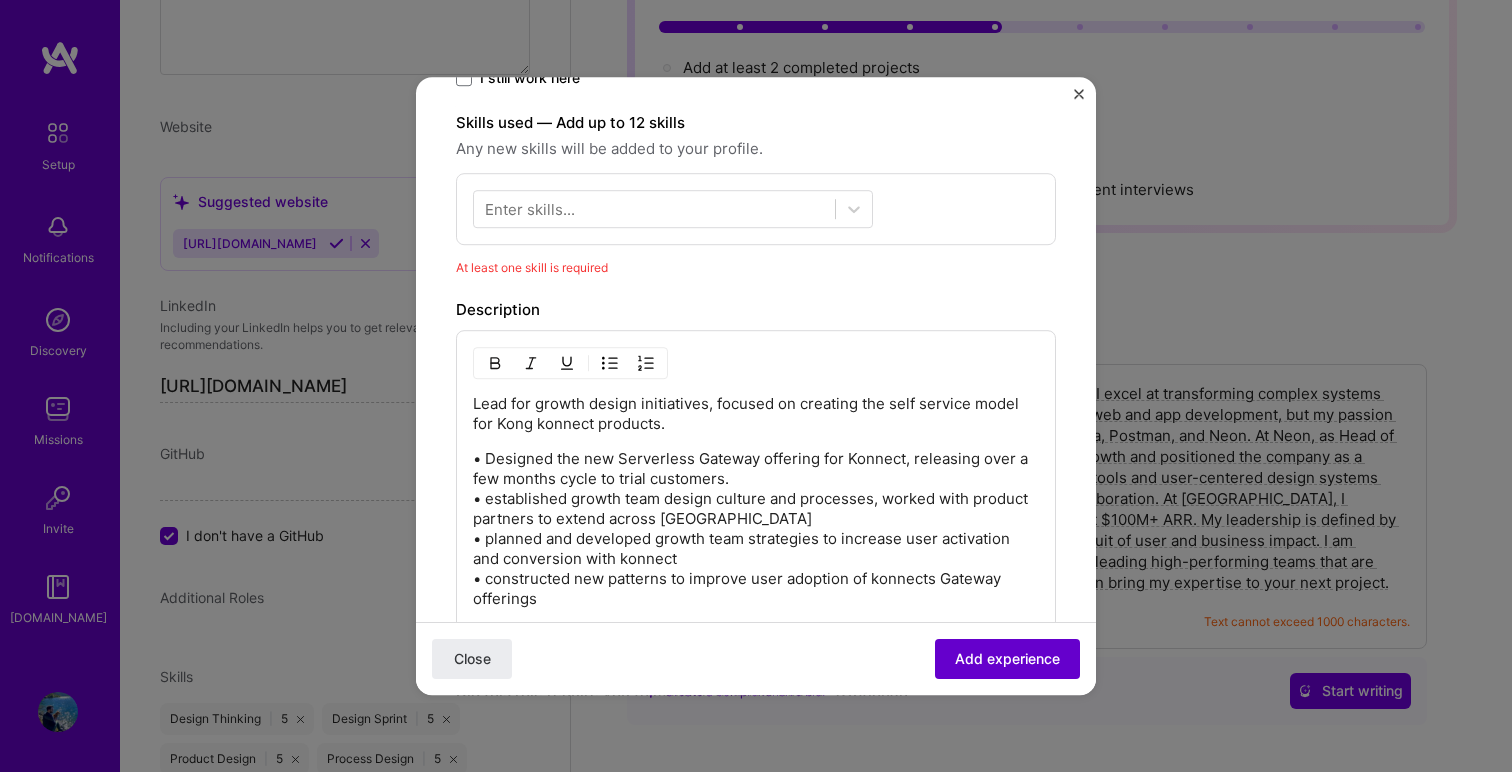 scroll, scrollTop: 692, scrollLeft: 0, axis: vertical 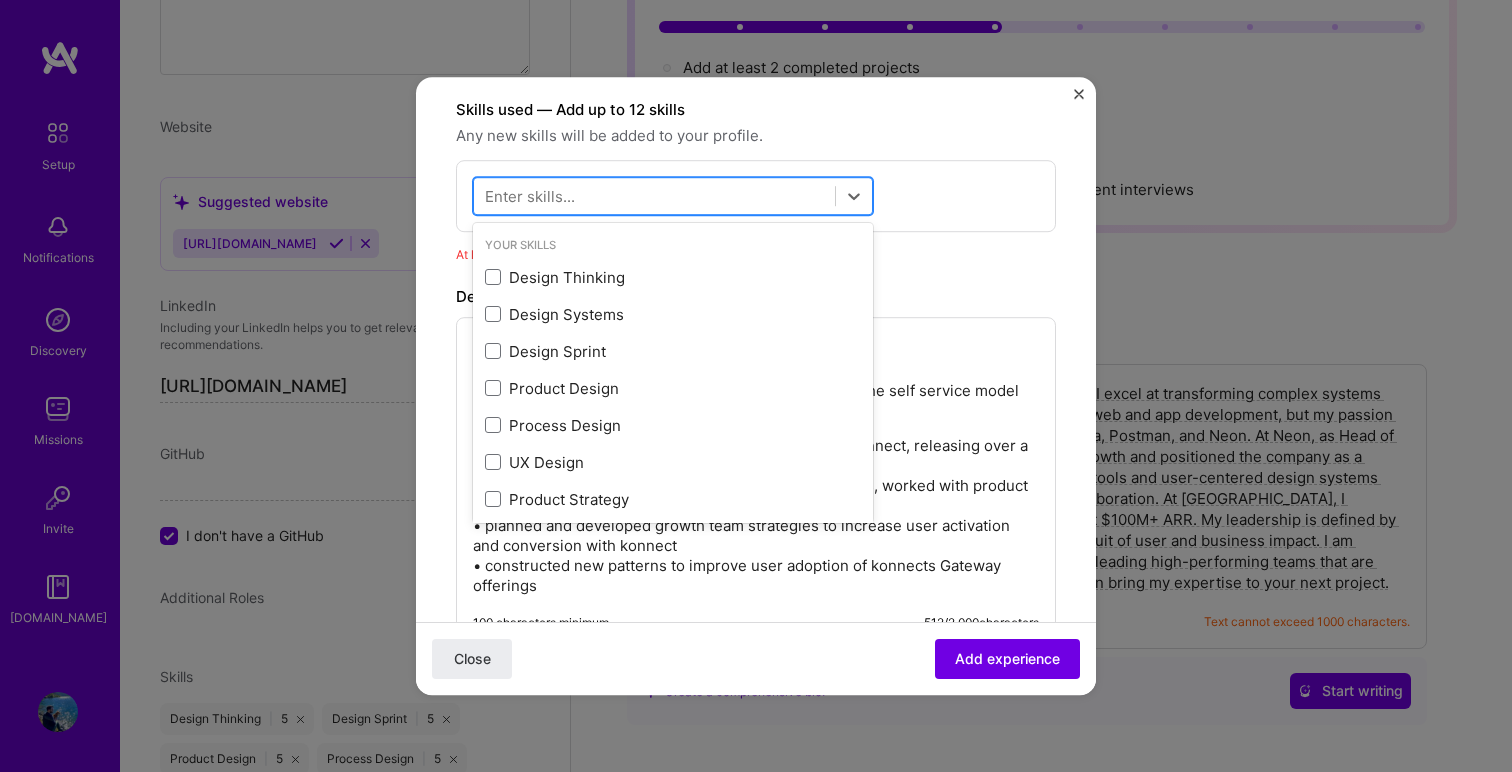 click at bounding box center [654, 196] 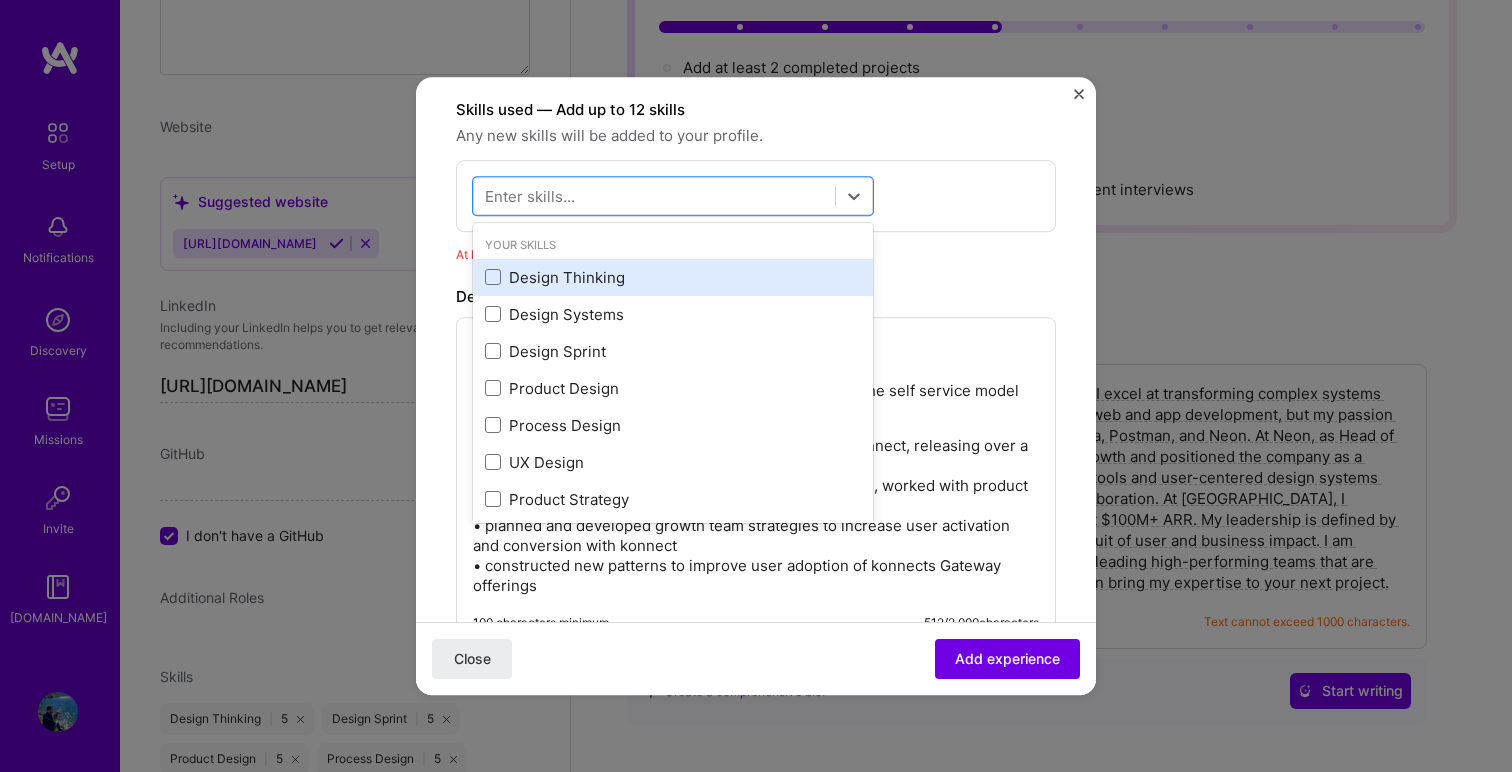 click on "Design Thinking" at bounding box center (673, 277) 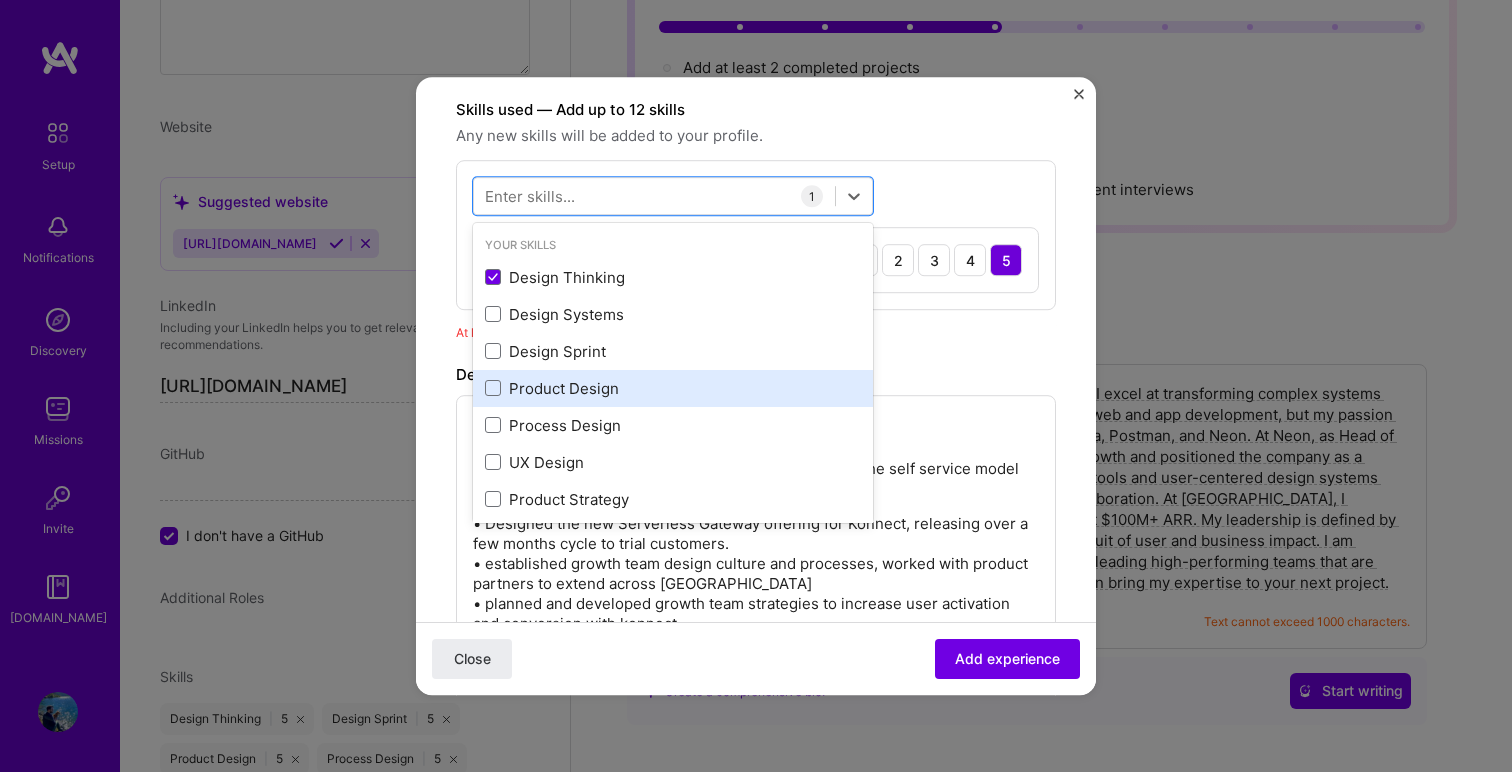 click on "Product Design" at bounding box center (673, 388) 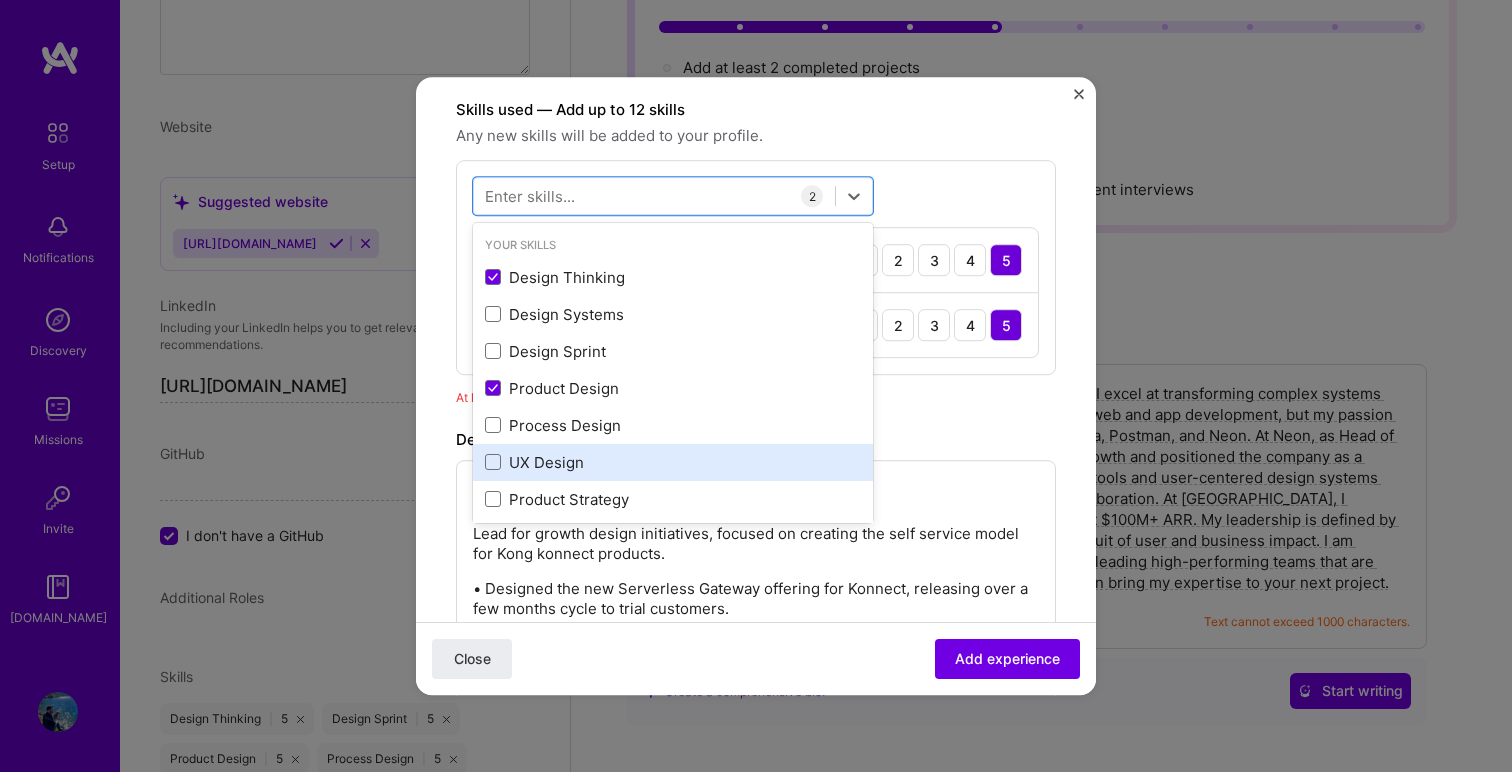 click on "UX Design" at bounding box center [673, 462] 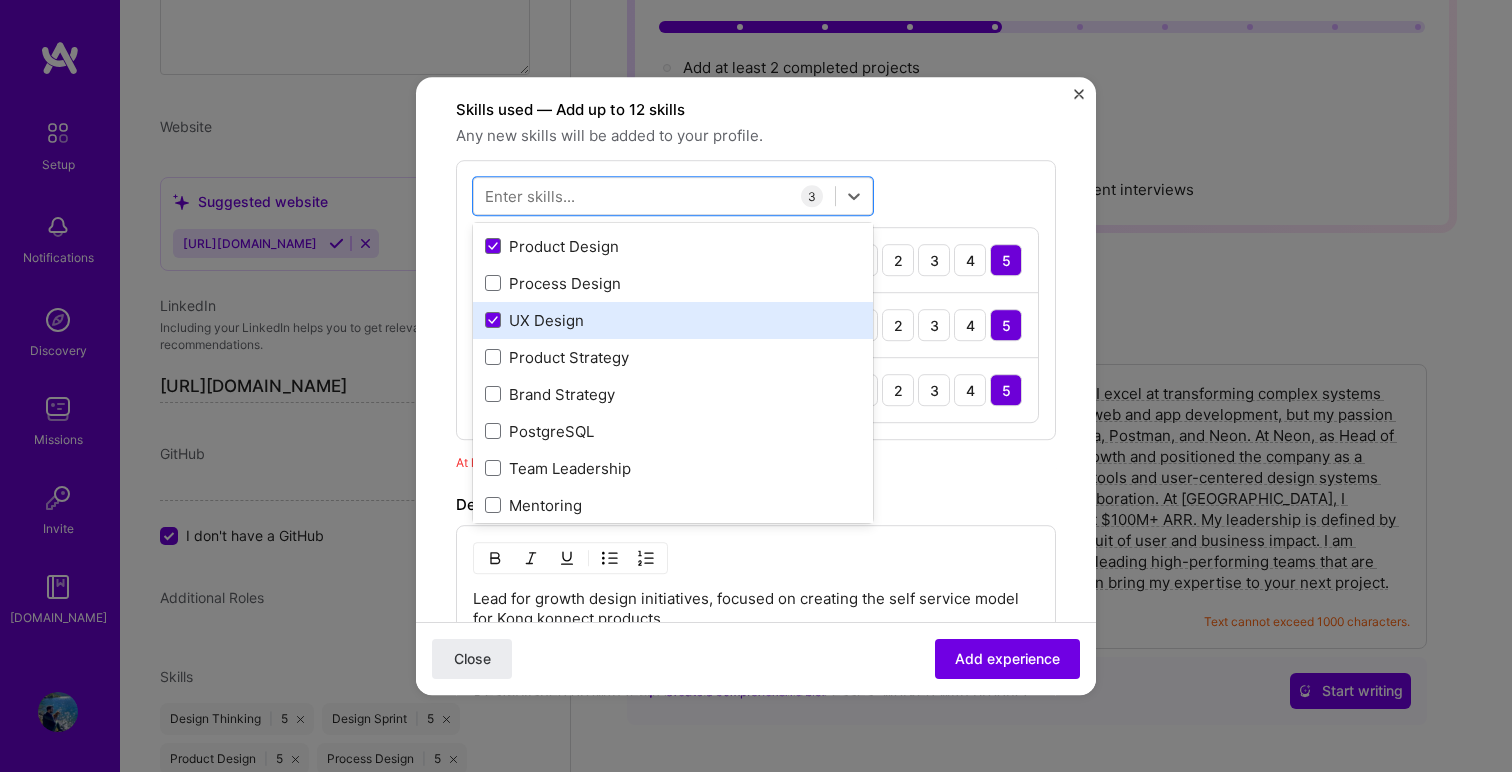 scroll, scrollTop: 144, scrollLeft: 0, axis: vertical 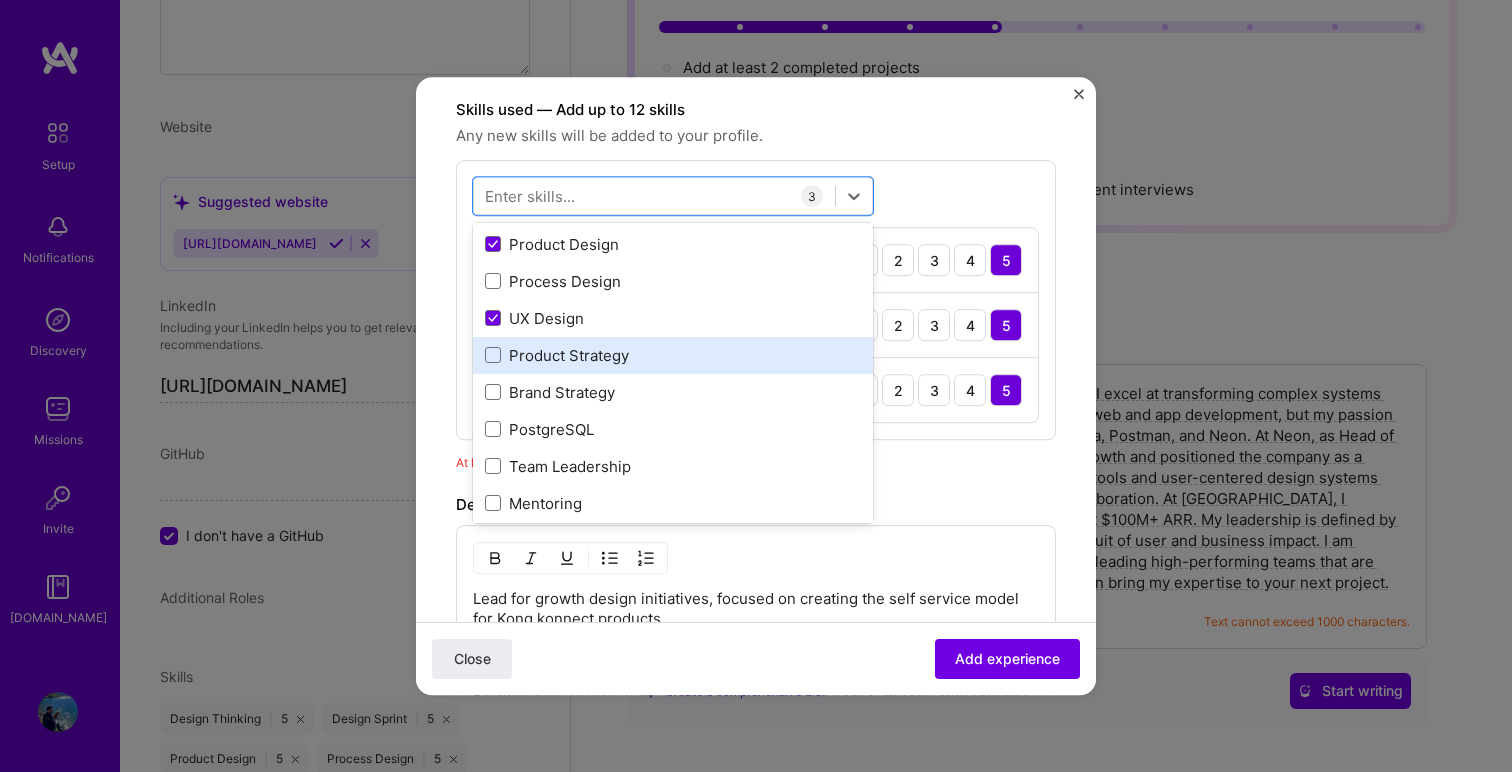 click on "Product Strategy" at bounding box center [673, 355] 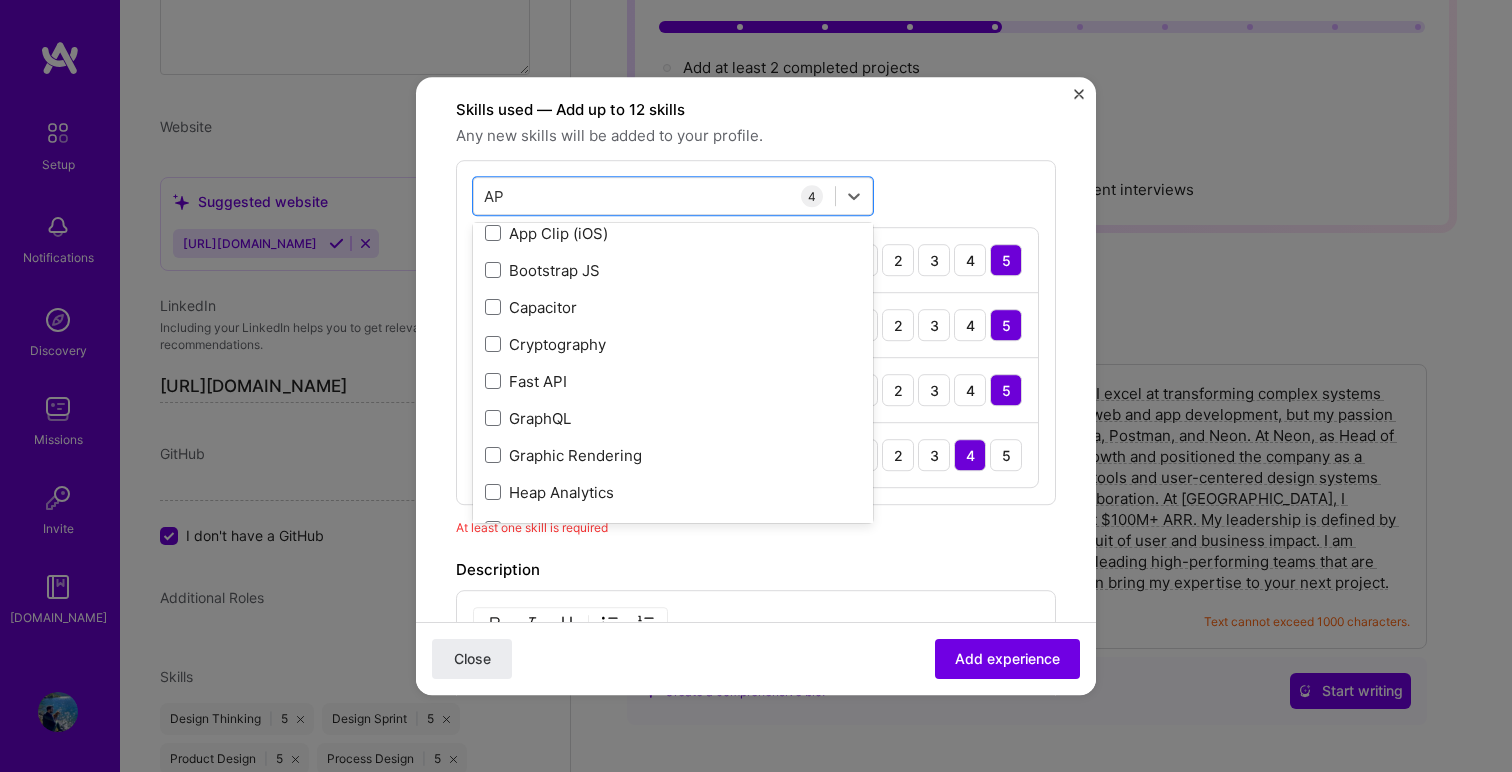 scroll, scrollTop: 0, scrollLeft: 0, axis: both 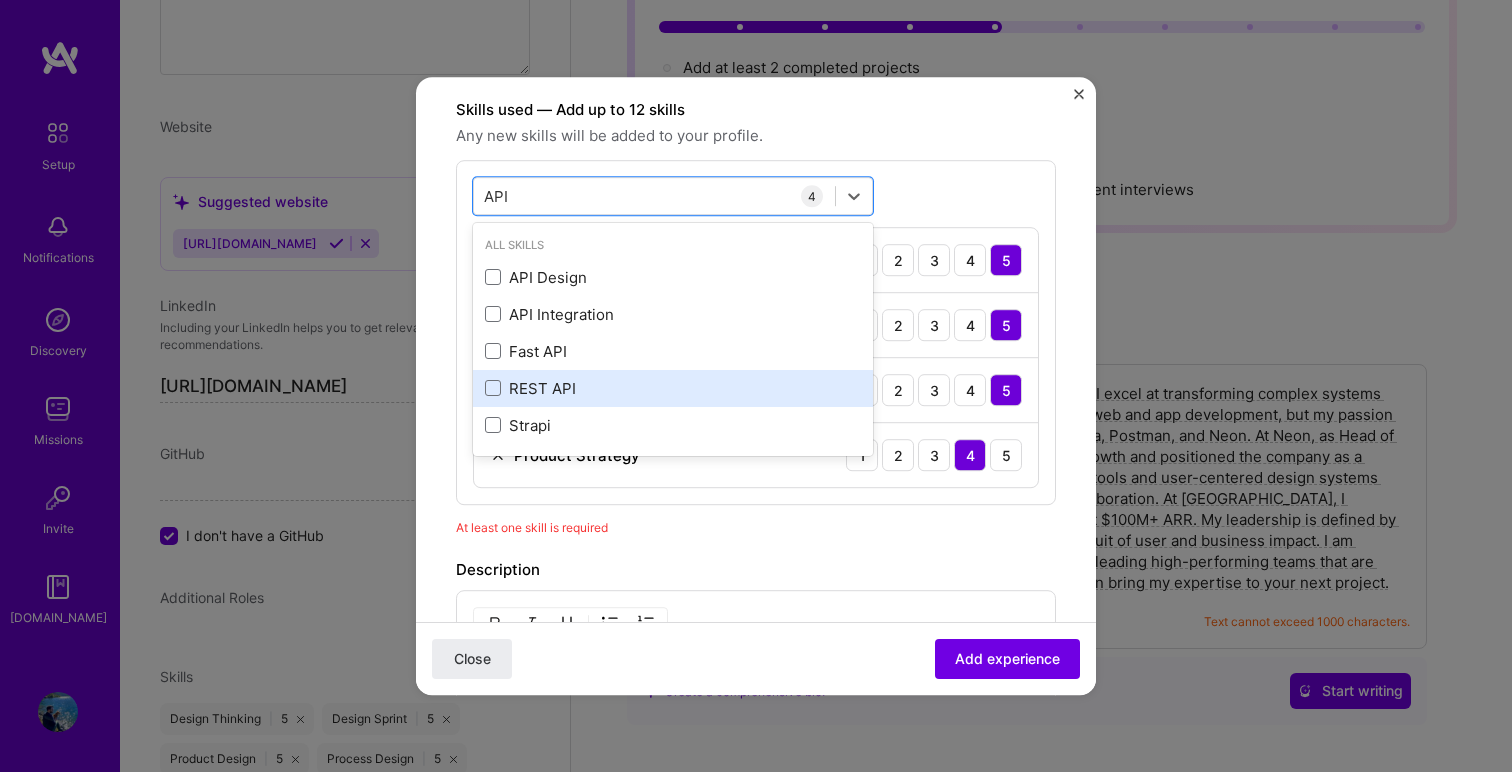 click on "REST API" at bounding box center [673, 388] 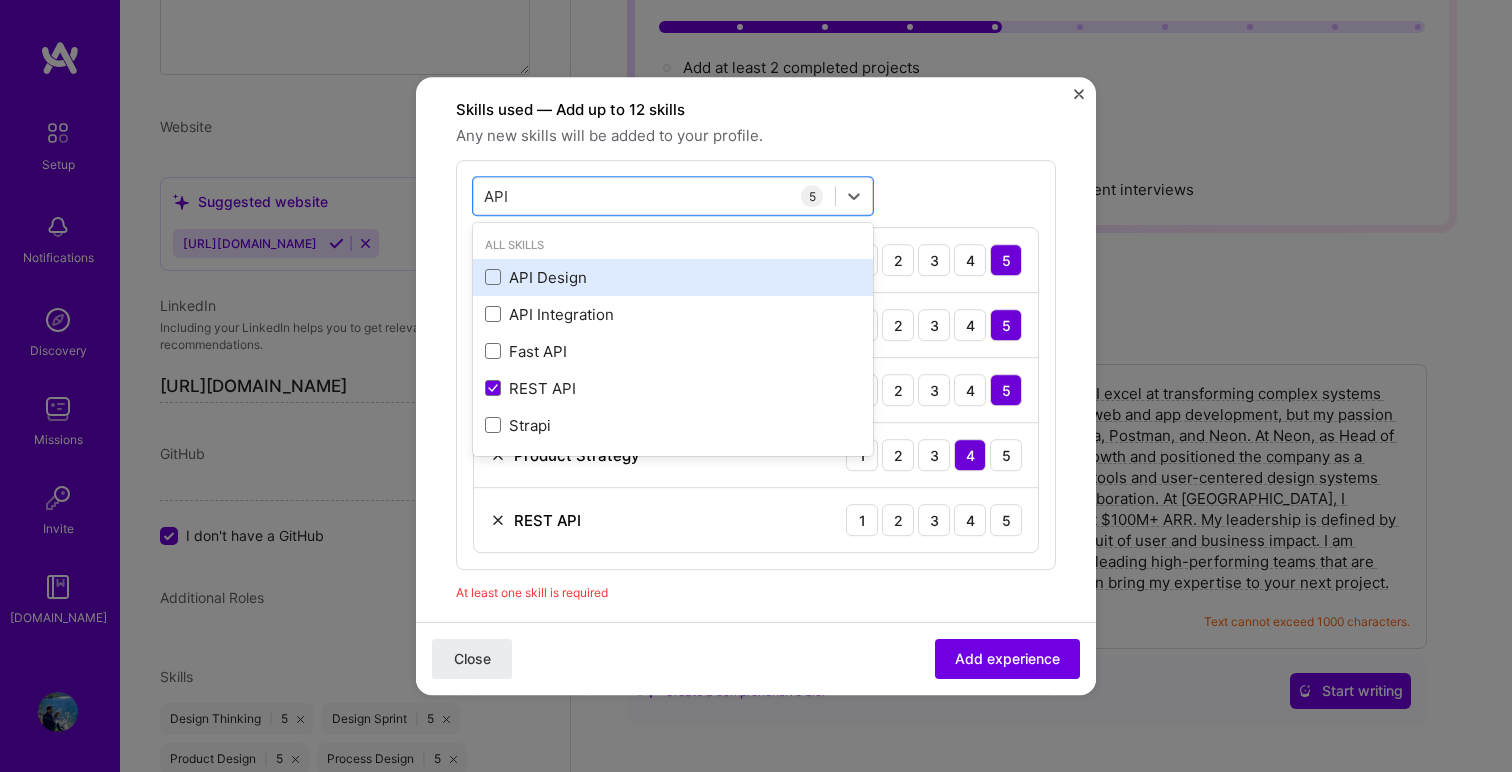 click on "API Design" at bounding box center (673, 277) 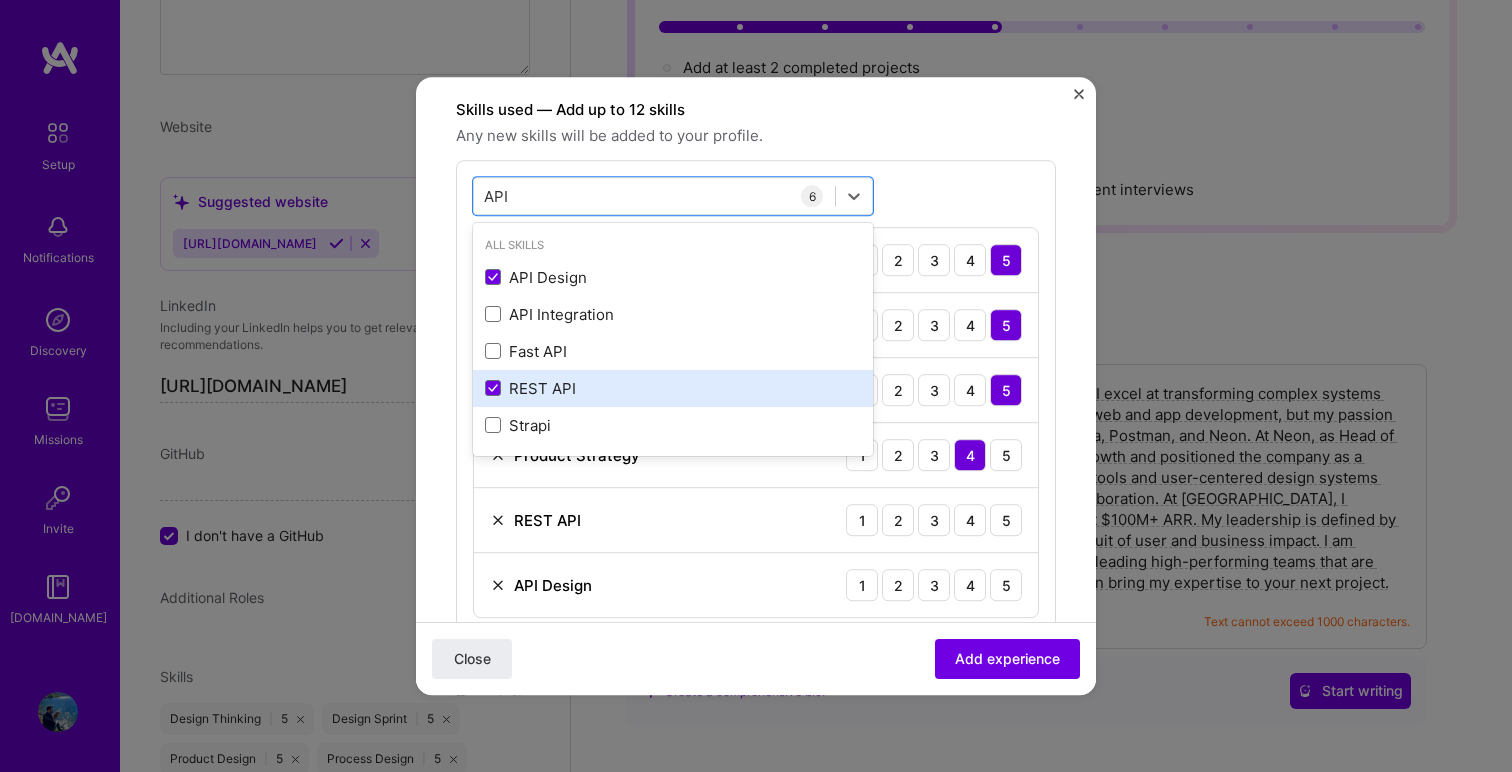 click on "REST API" at bounding box center (673, 388) 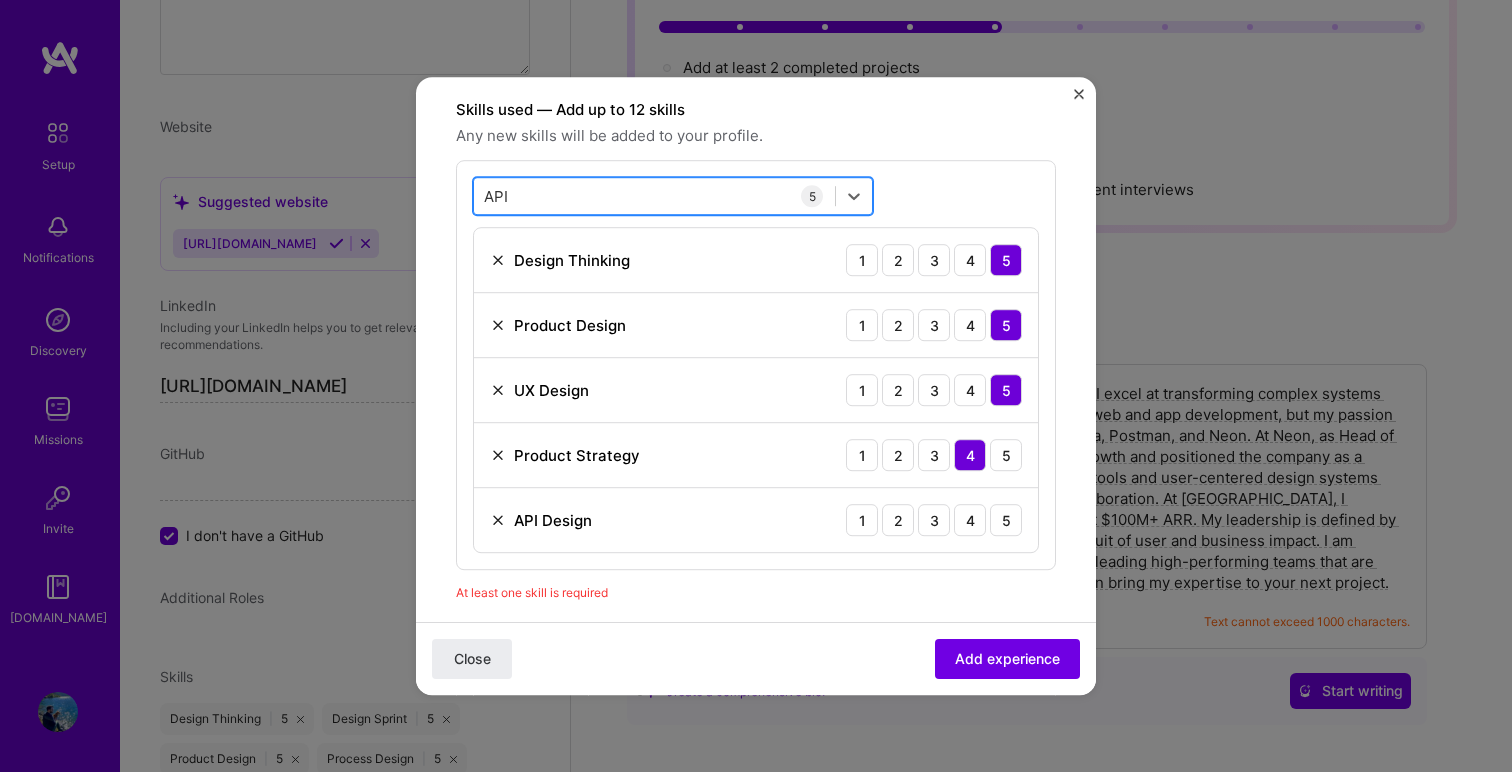 click on "API API" at bounding box center (654, 196) 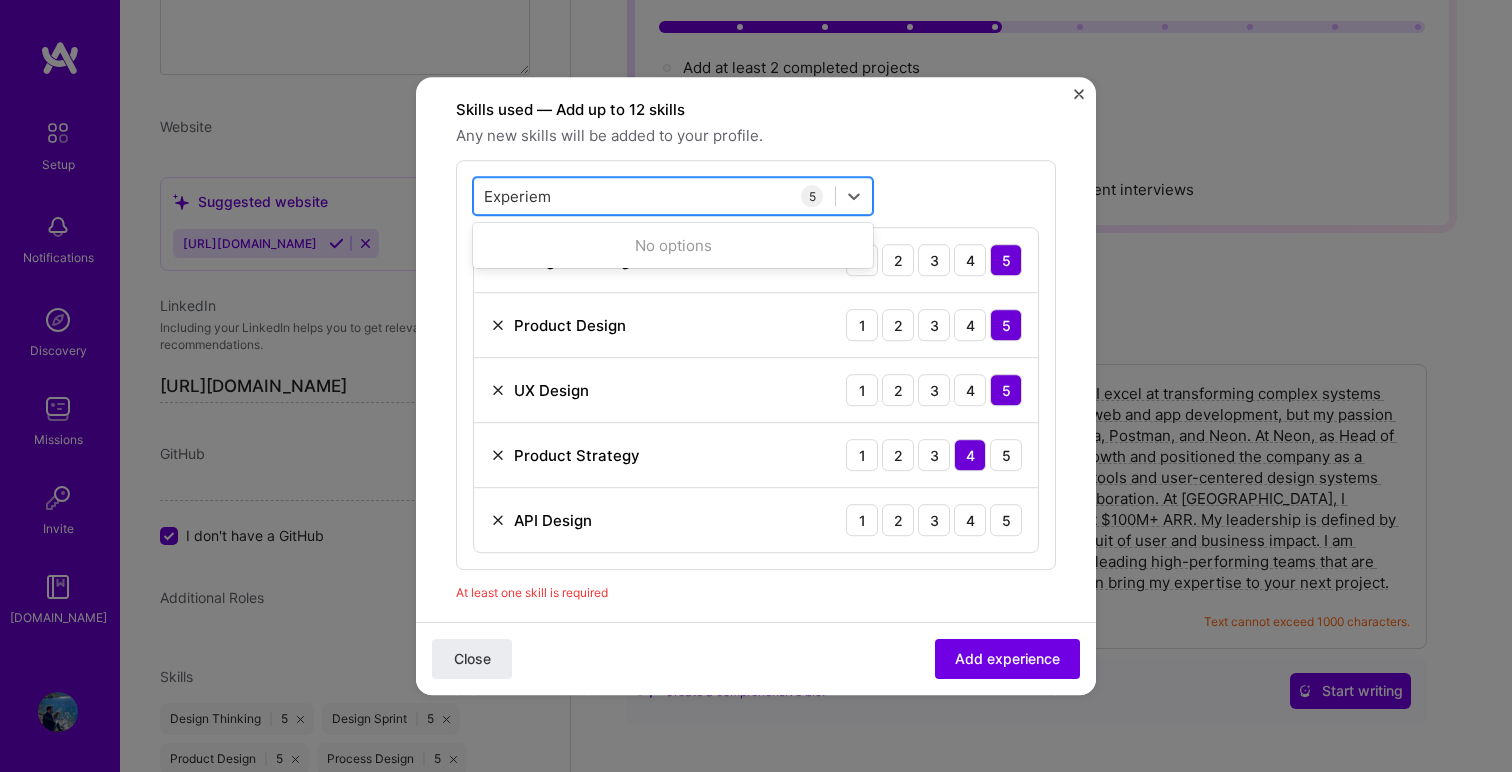 type on "Experie" 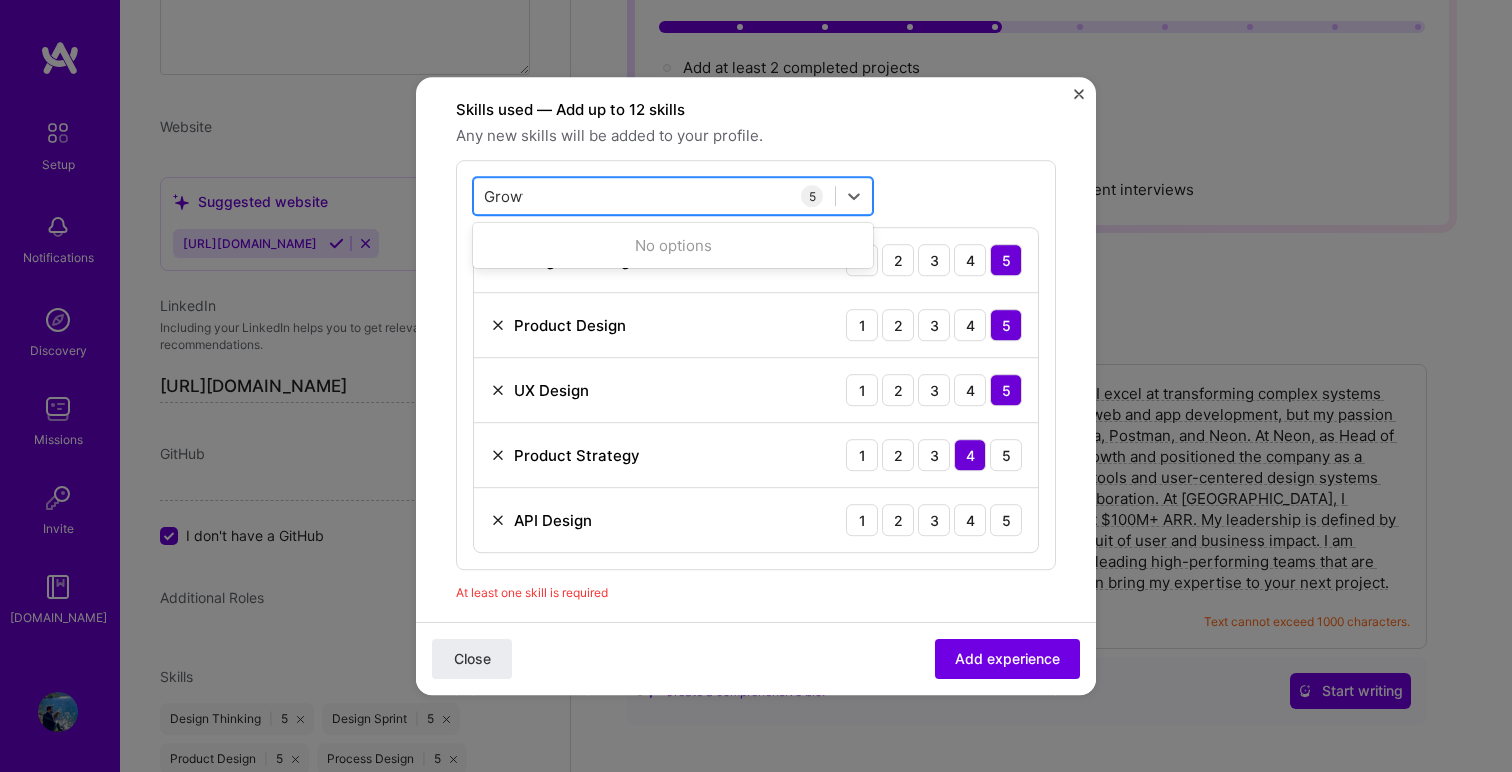 type on "Growth" 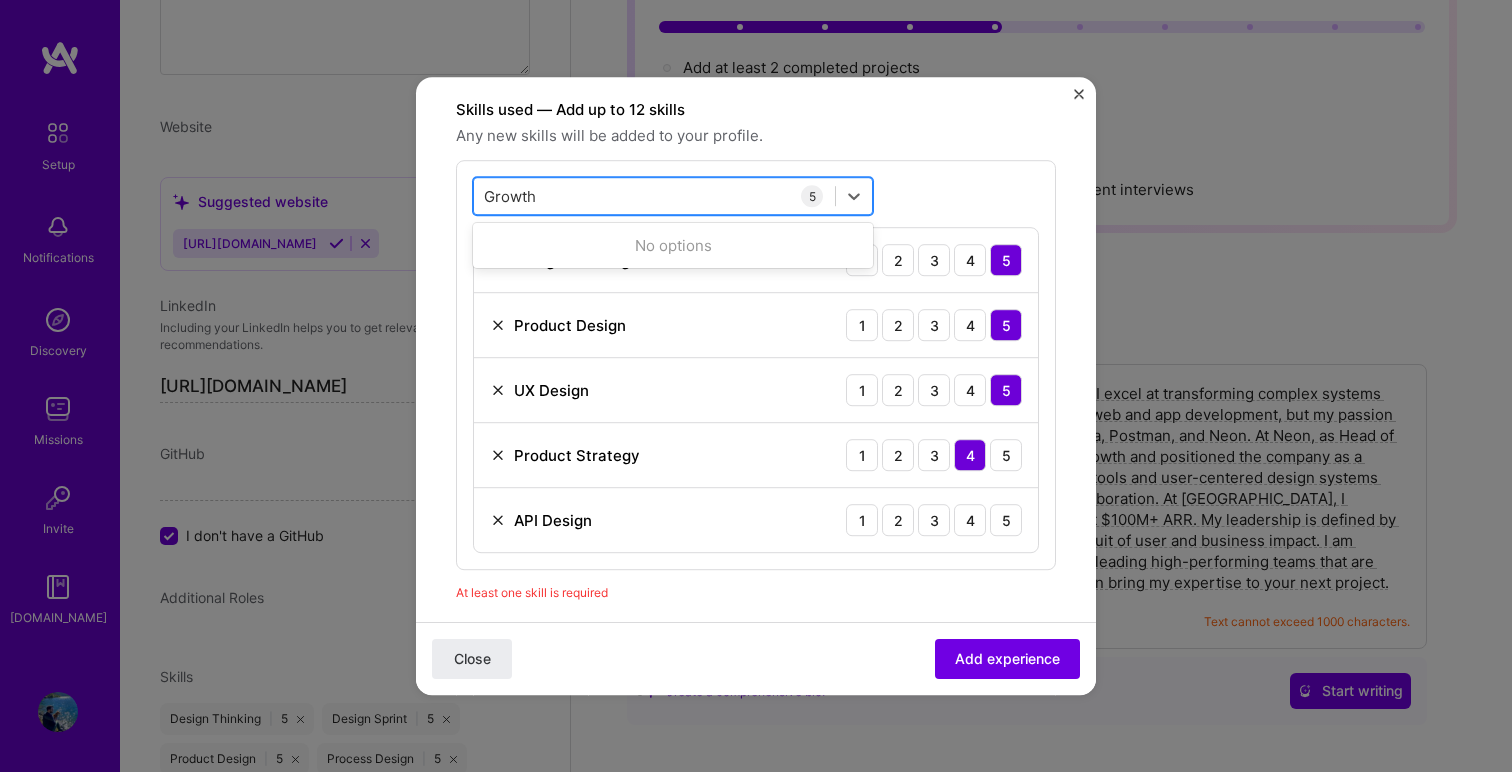 type 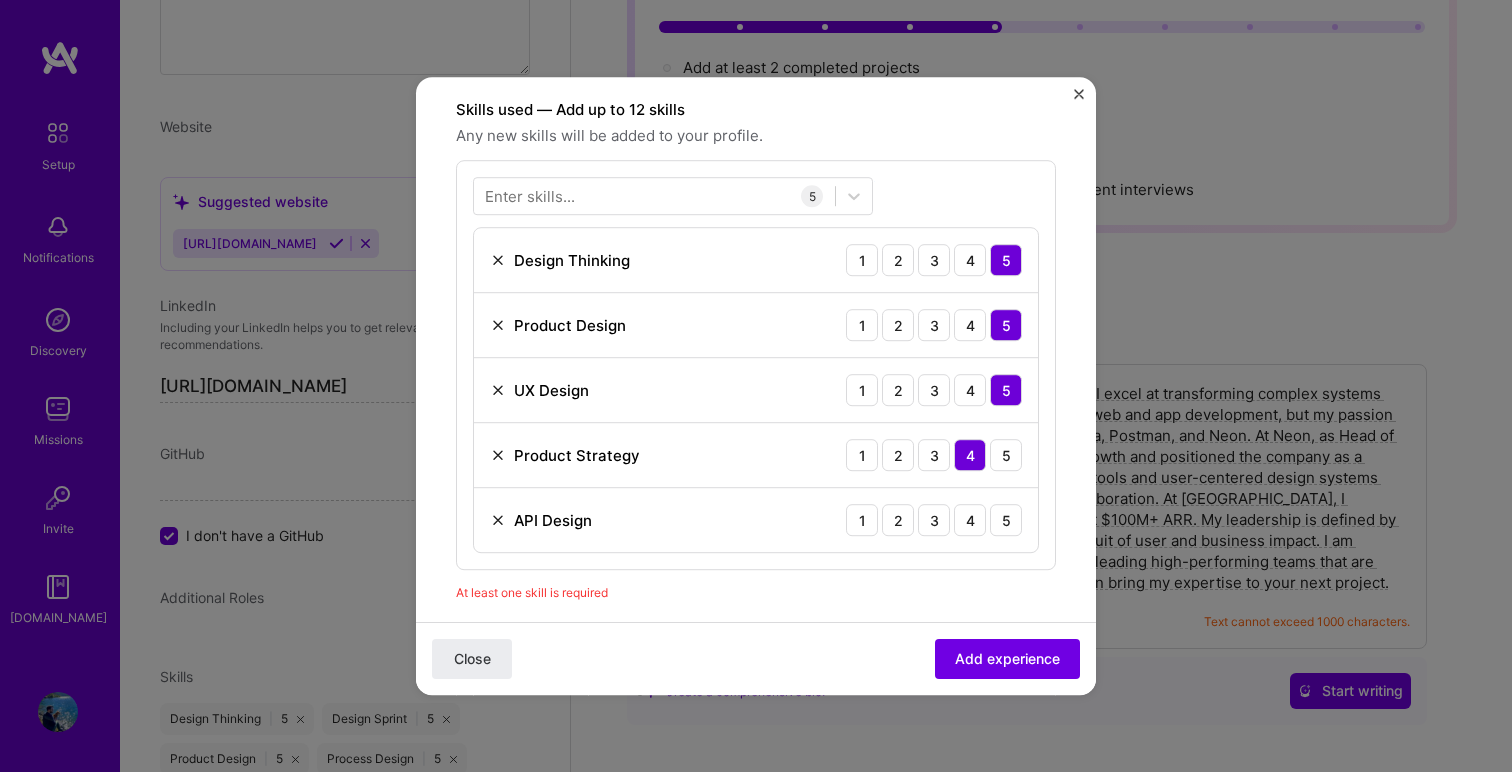 click on "Enter skills... 5 Design Thinking 1 2 3 4 5 Product Design 1 2 3 4 5 UX Design 1 2 3 4 5 Product Strategy 1 2 3 4 5 API Design 1 2 3 4 5" at bounding box center (756, 365) 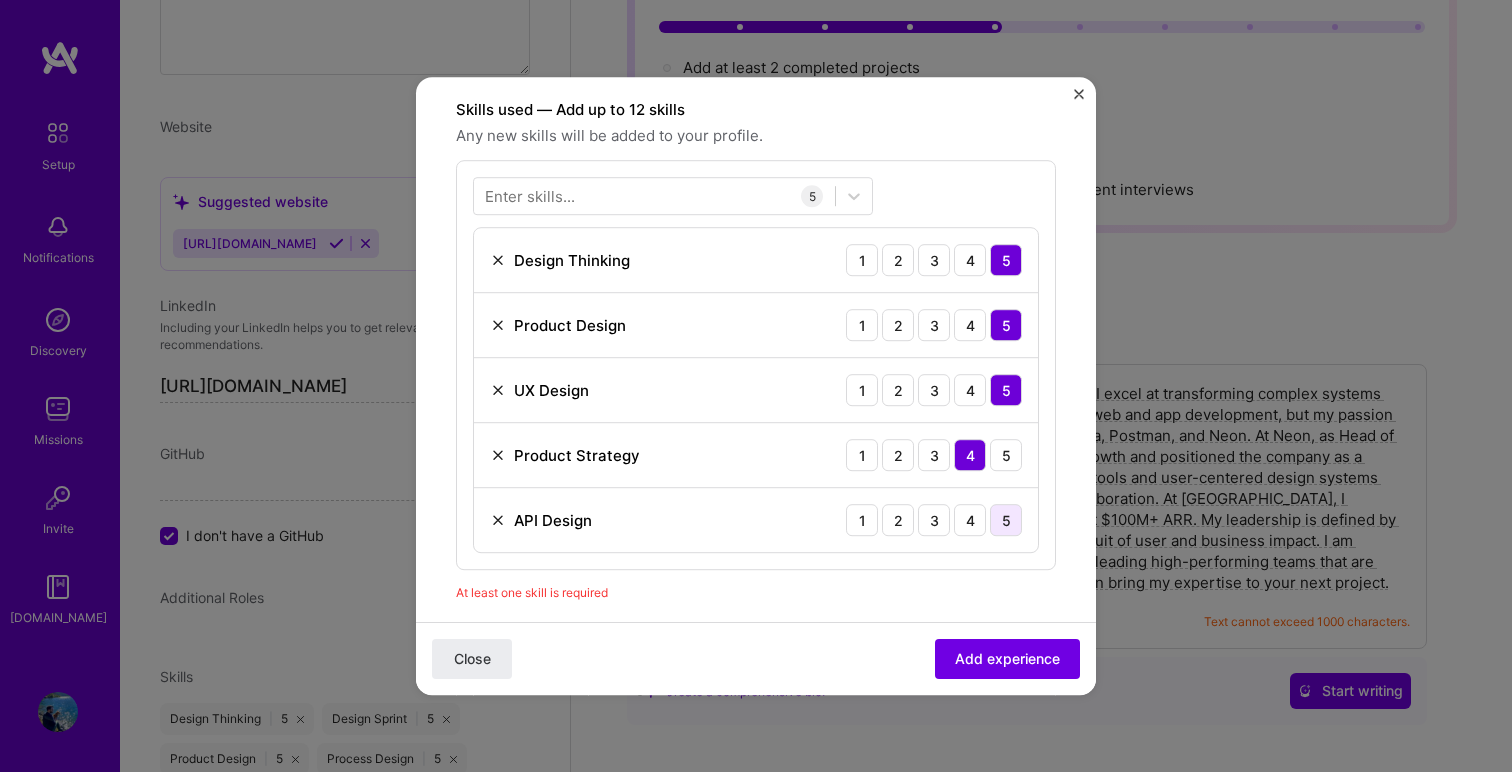 click on "5" at bounding box center (1006, 520) 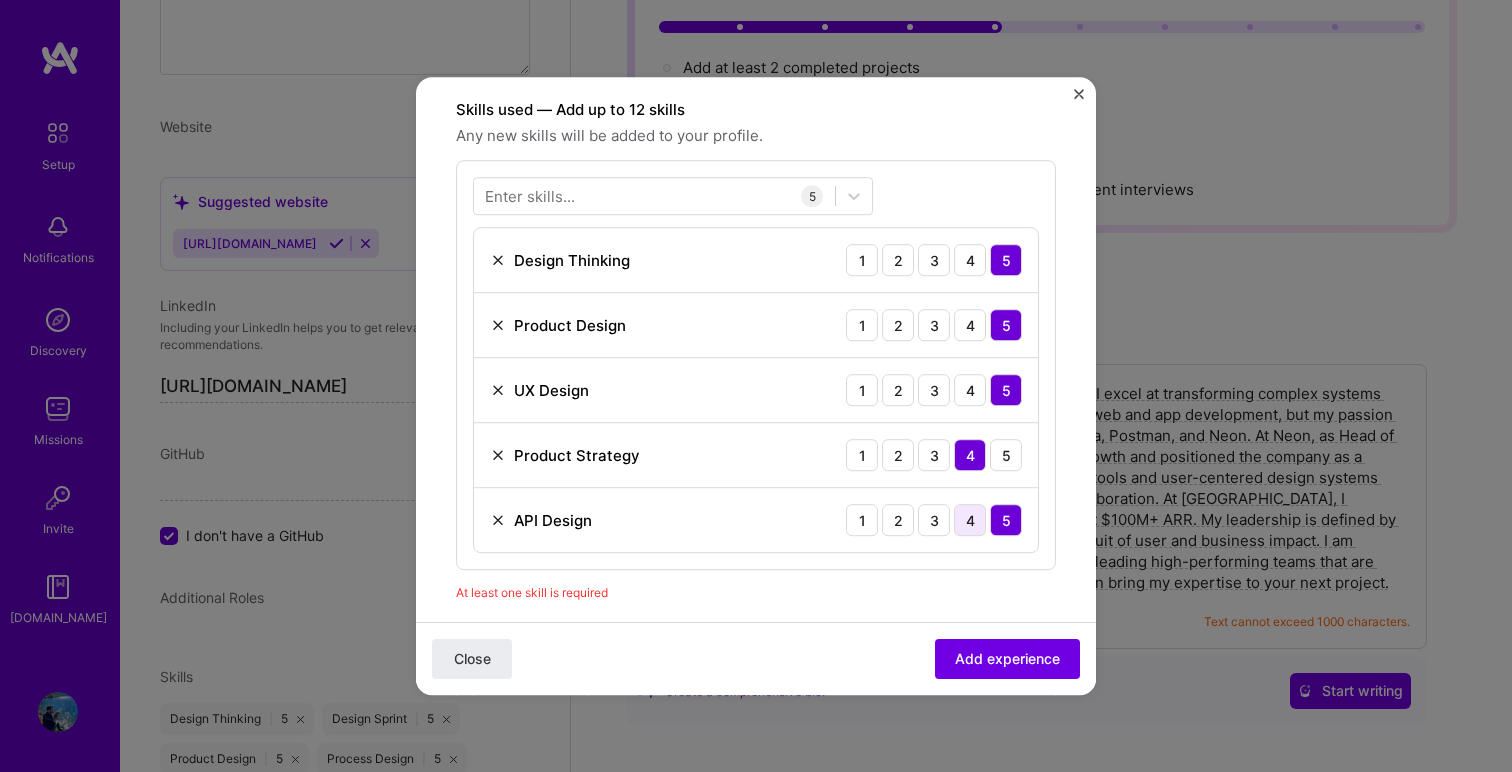 click on "4" at bounding box center (970, 520) 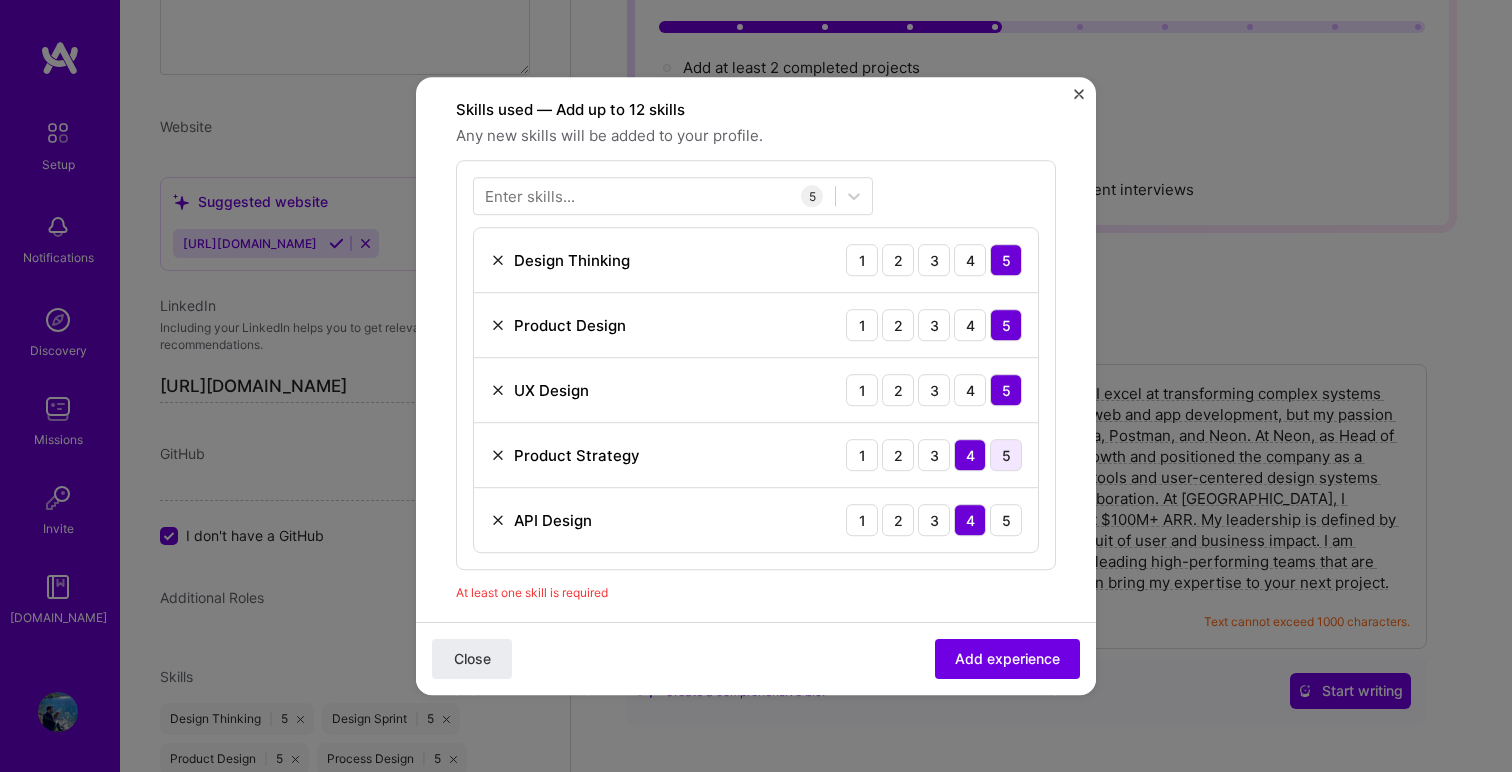 click on "5" at bounding box center [1006, 455] 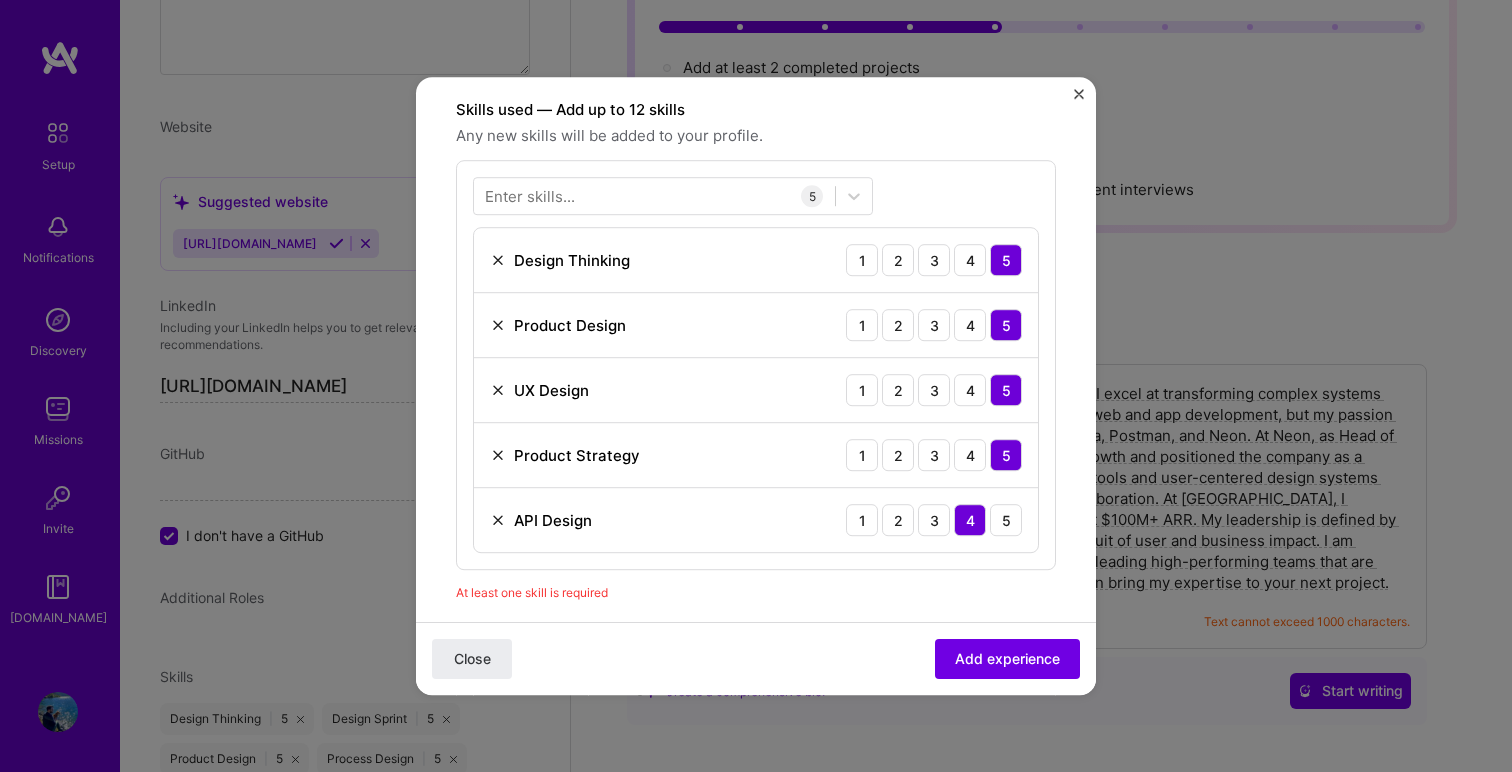 click on "At least one skill is required" at bounding box center [756, 592] 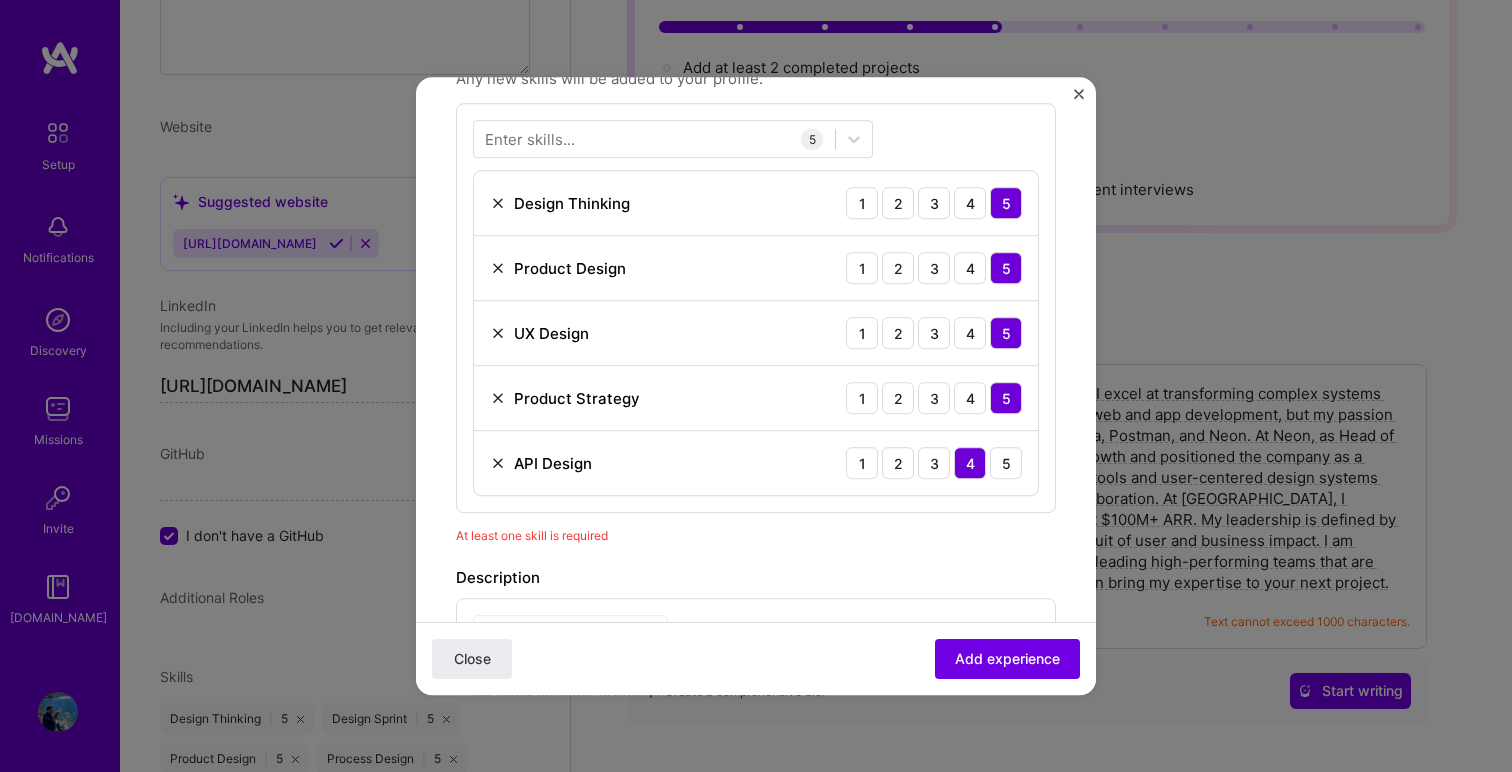 scroll, scrollTop: 761, scrollLeft: 0, axis: vertical 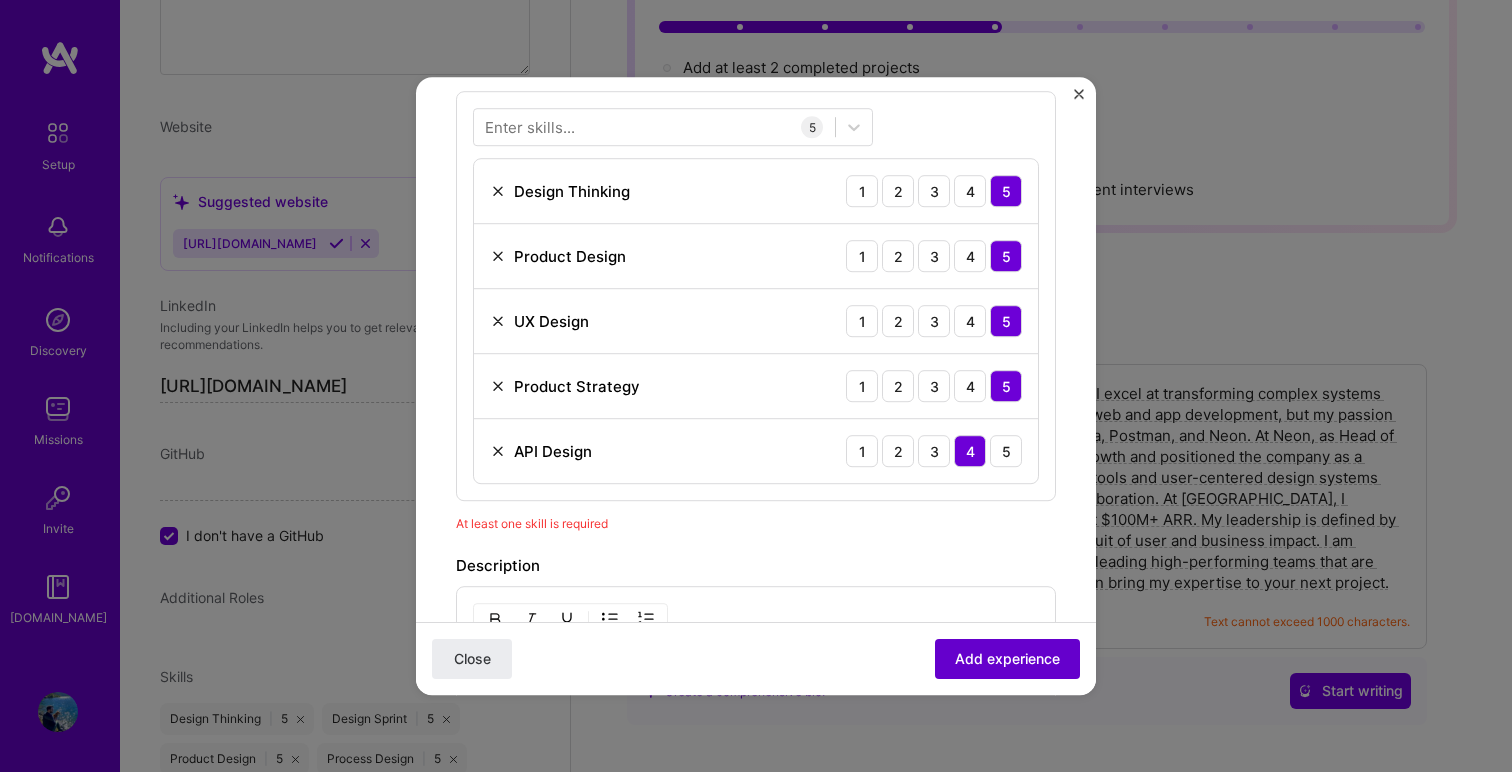 click on "Add experience" at bounding box center (1007, 659) 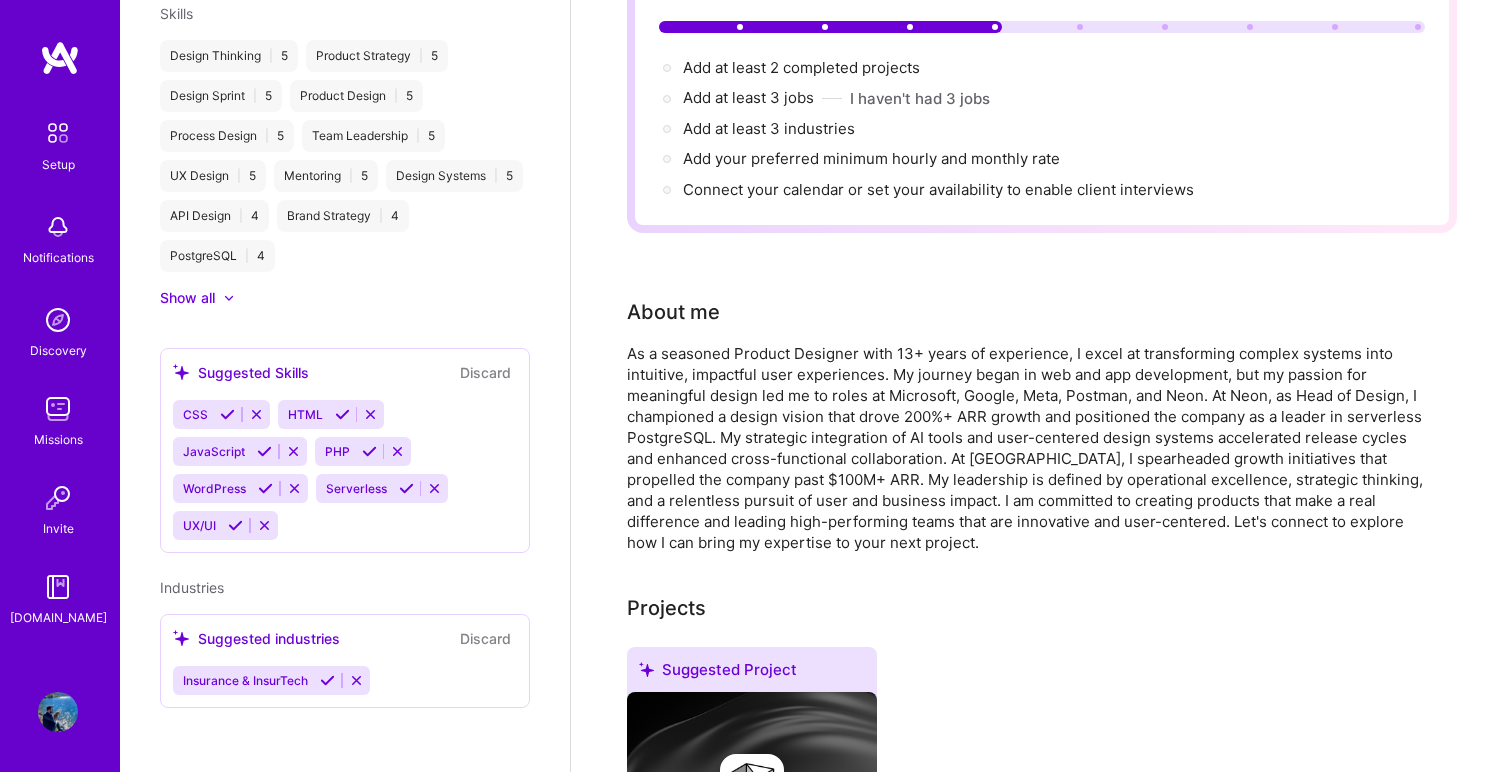 scroll, scrollTop: 2514, scrollLeft: 0, axis: vertical 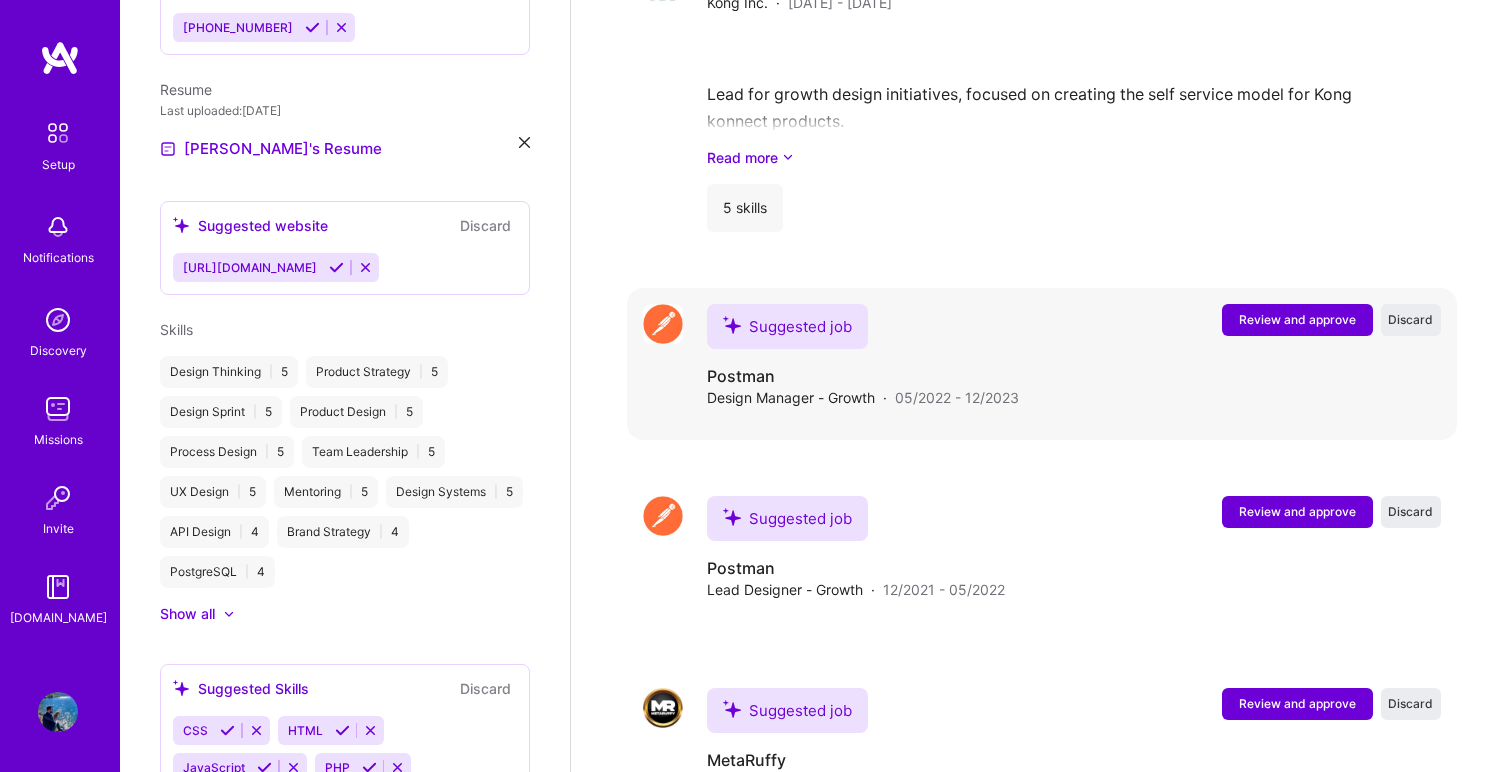 click on "Review and approve" at bounding box center (1297, 319) 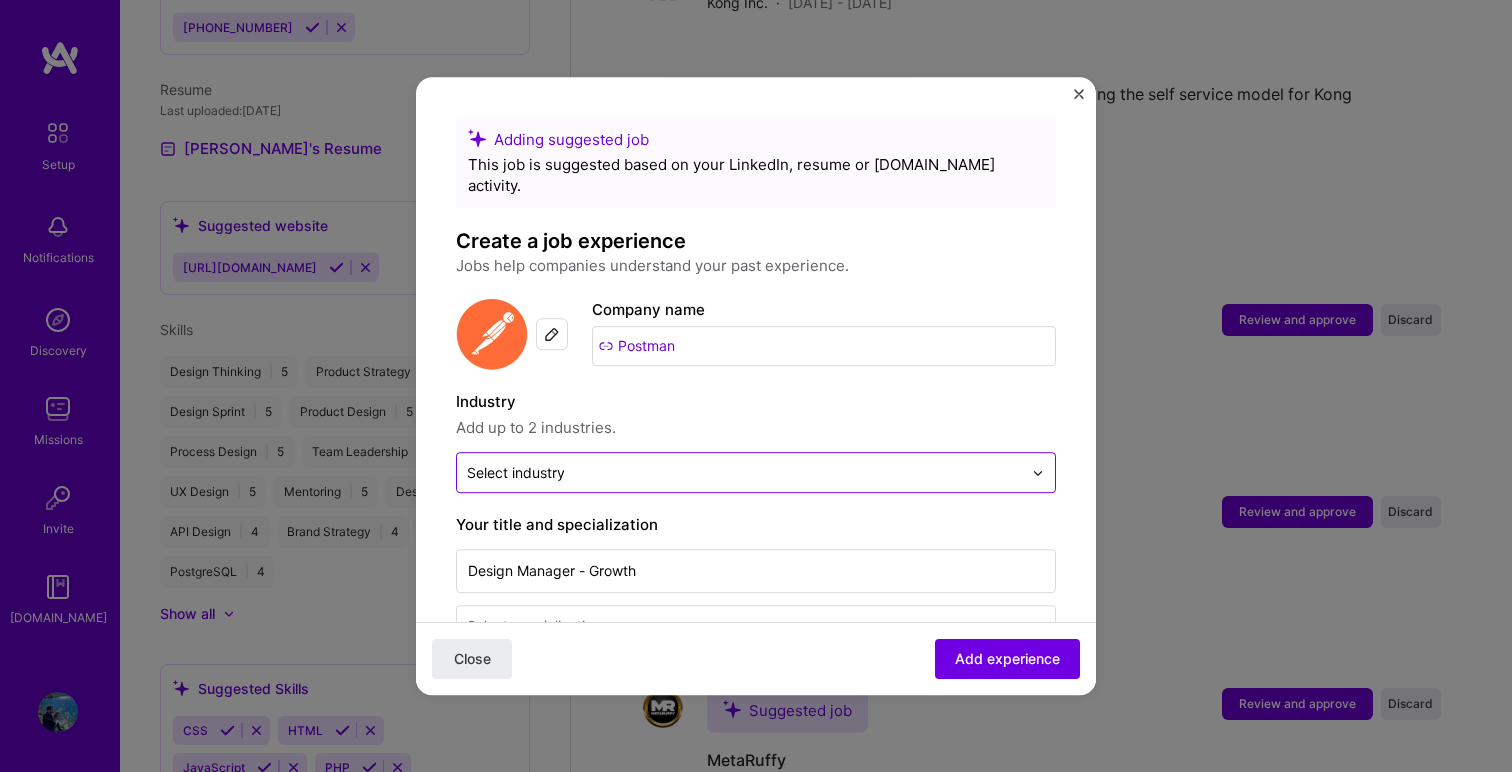scroll, scrollTop: 1750, scrollLeft: 0, axis: vertical 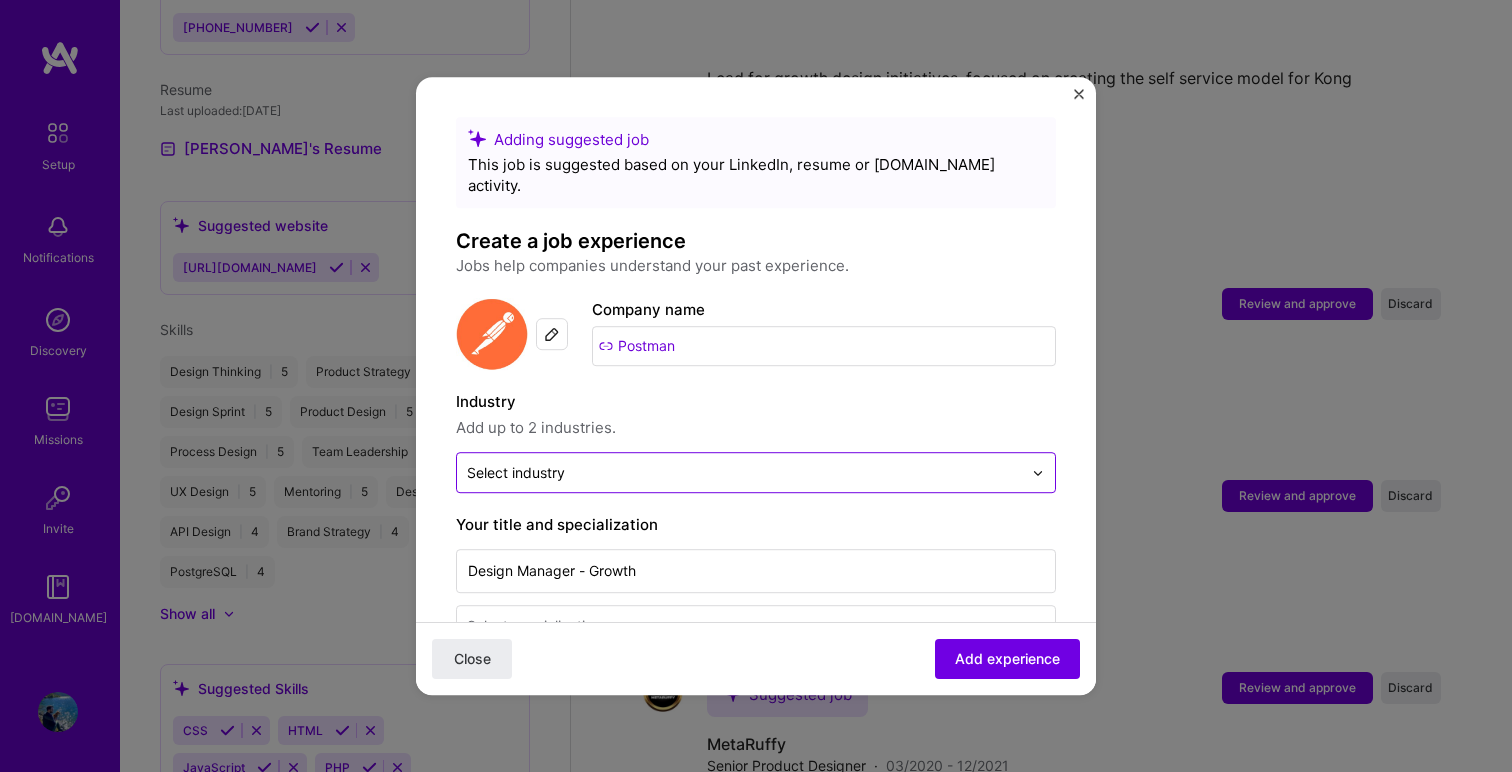 click at bounding box center (744, 472) 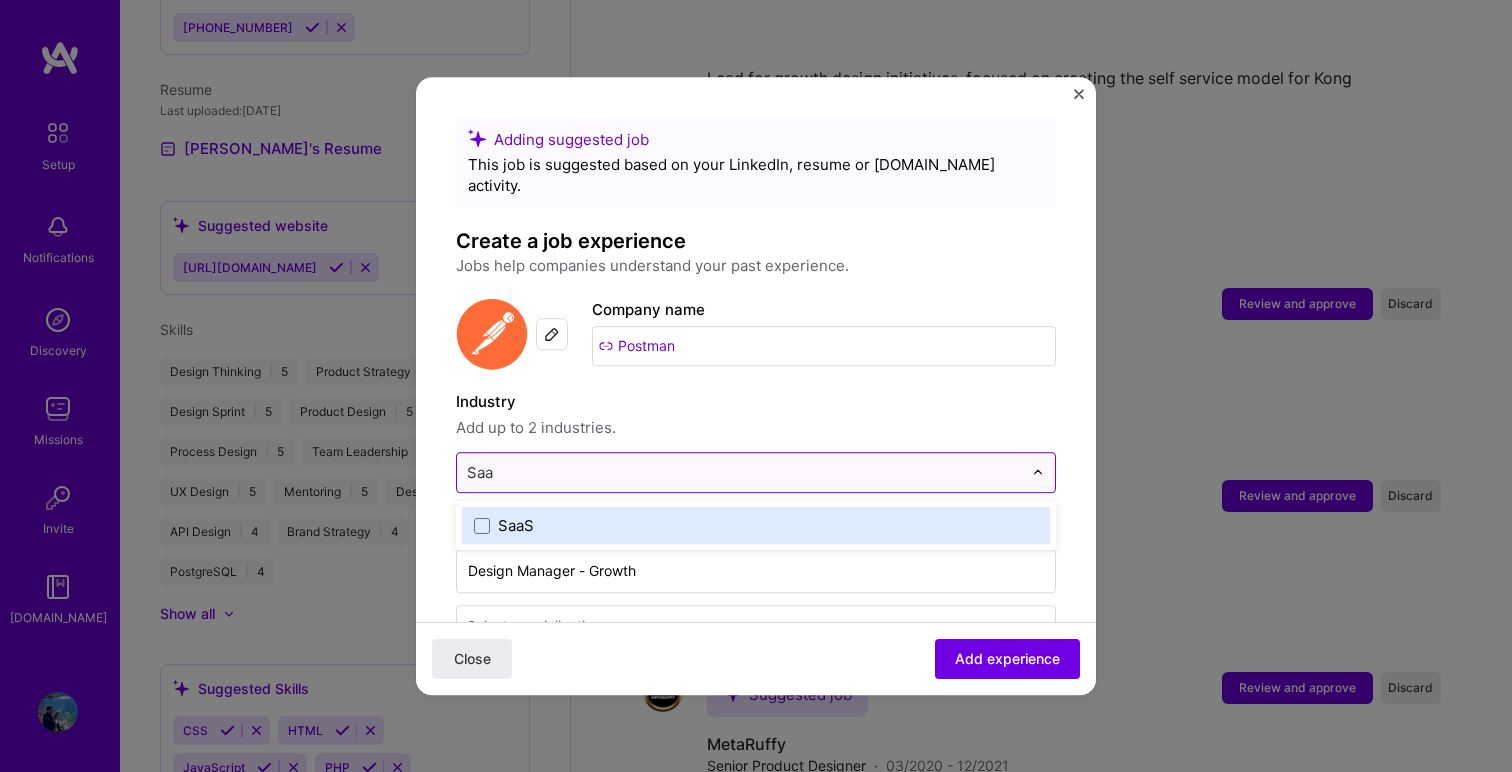 type on "Saas" 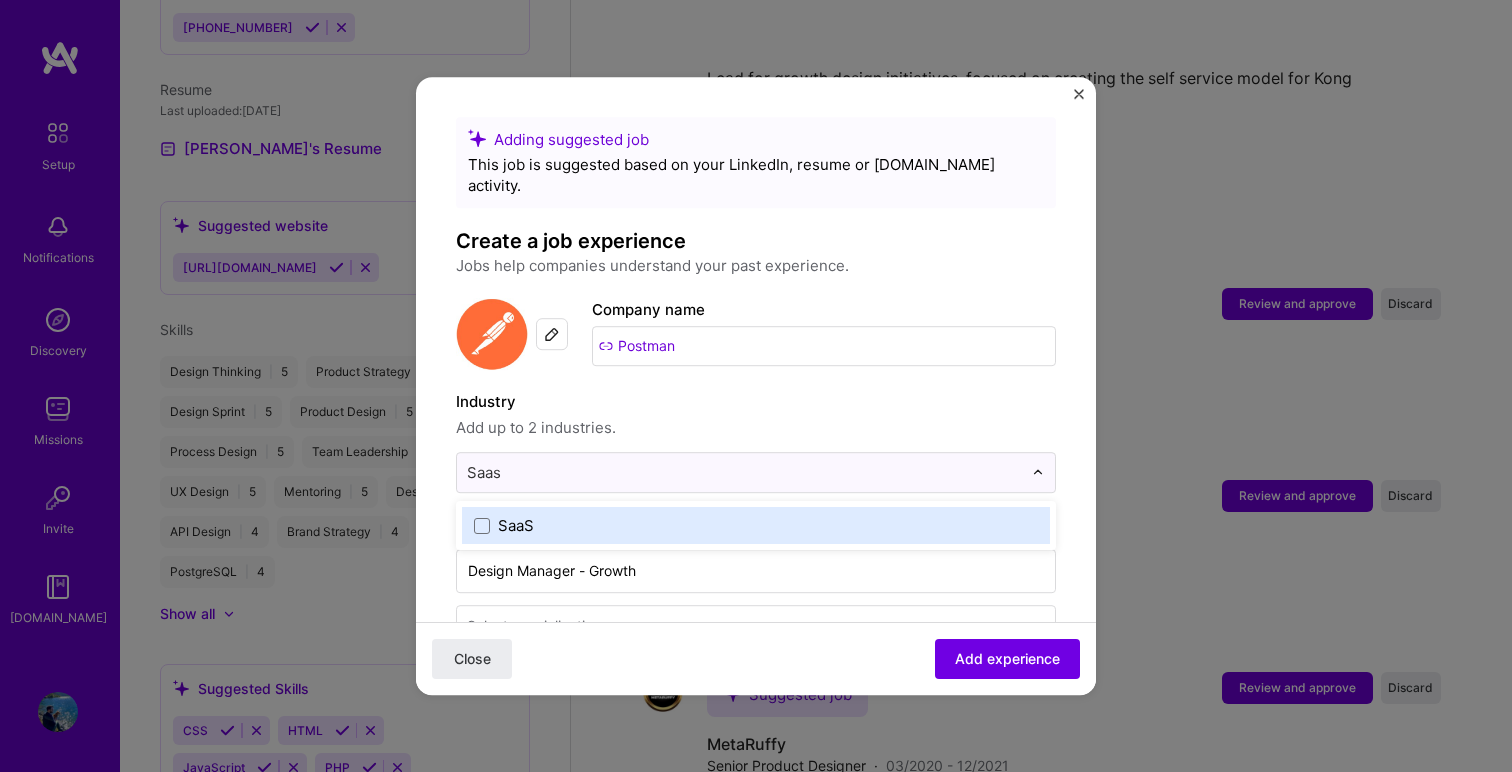 click on "SaaS" at bounding box center [756, 525] 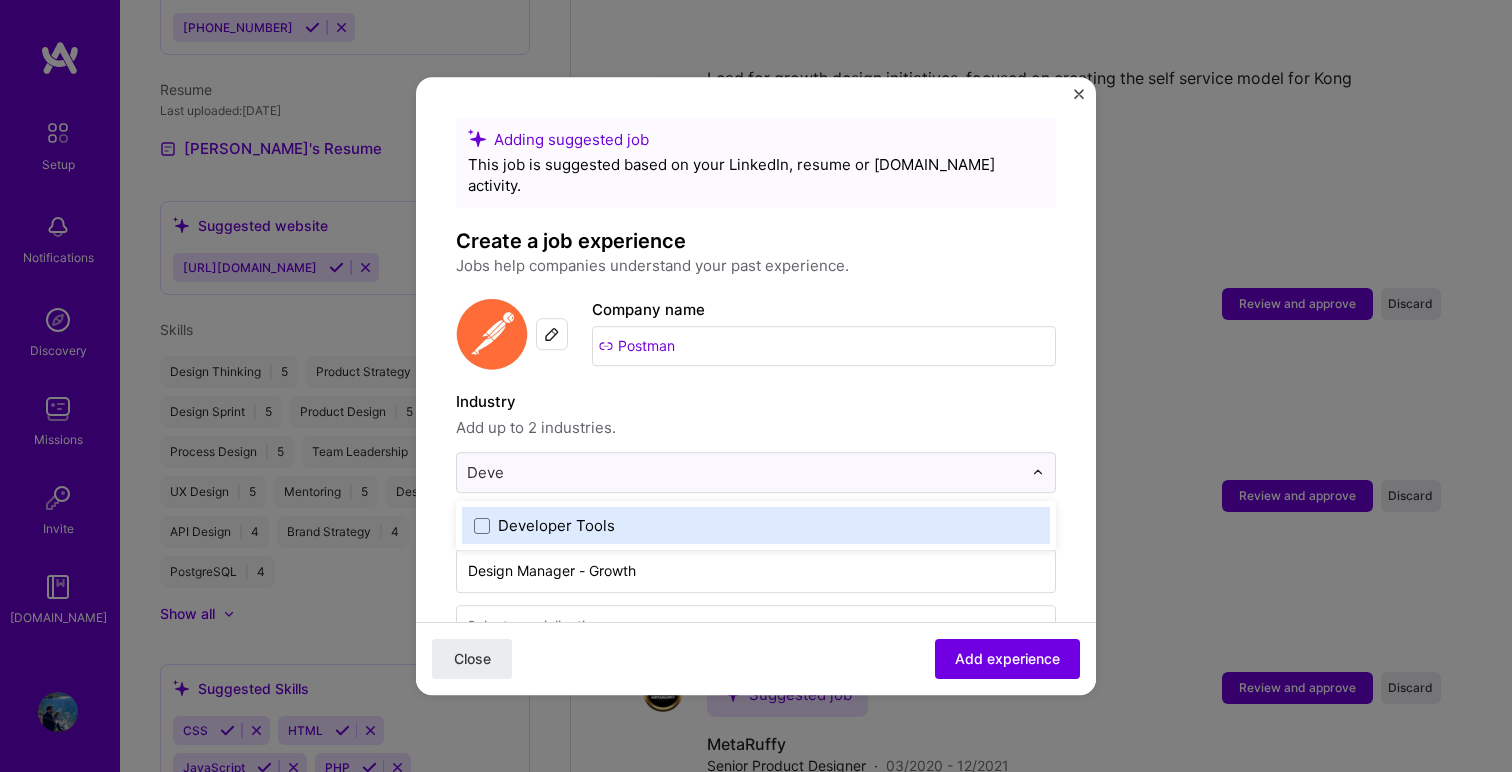 type on "Devel" 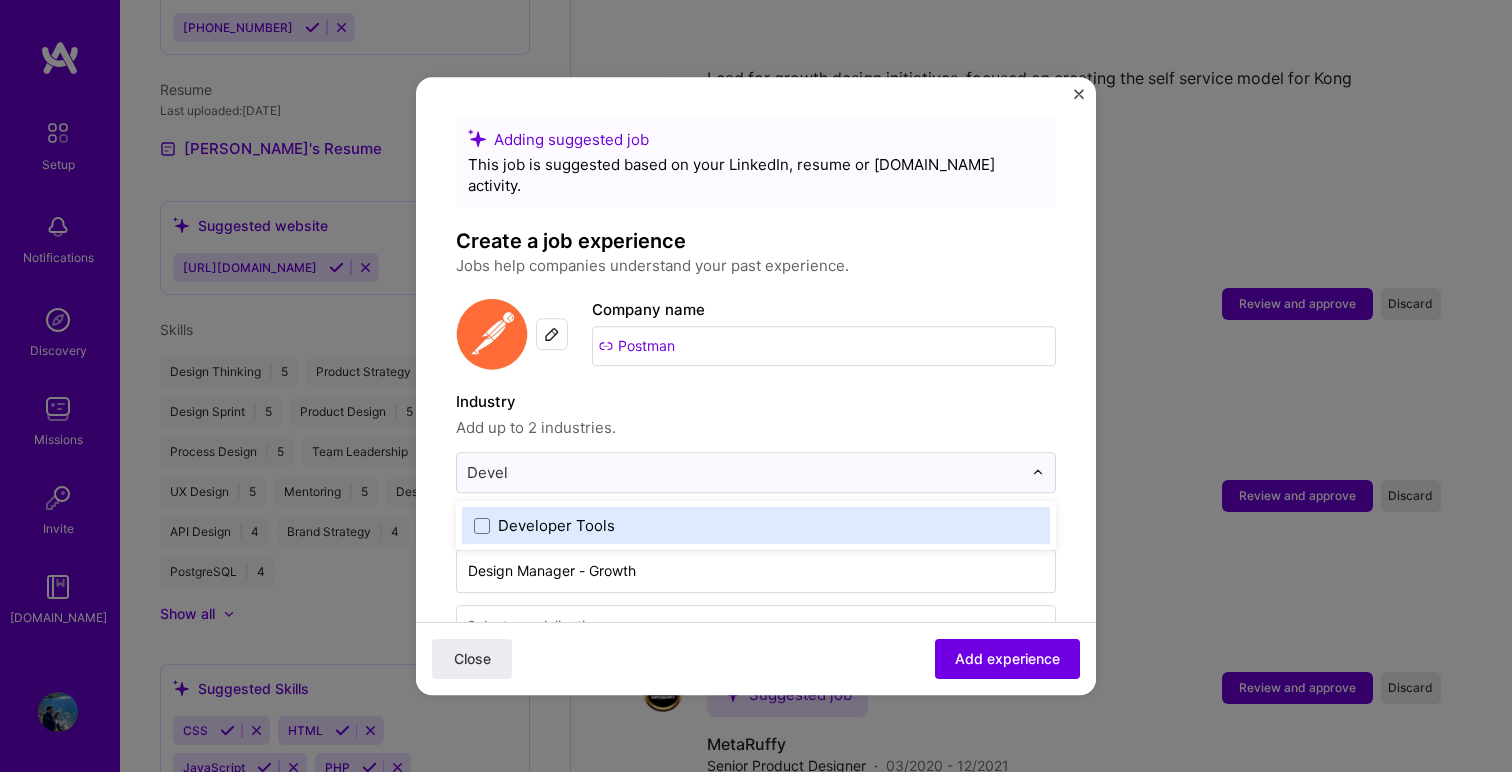 click on "Developer Tools" at bounding box center (556, 525) 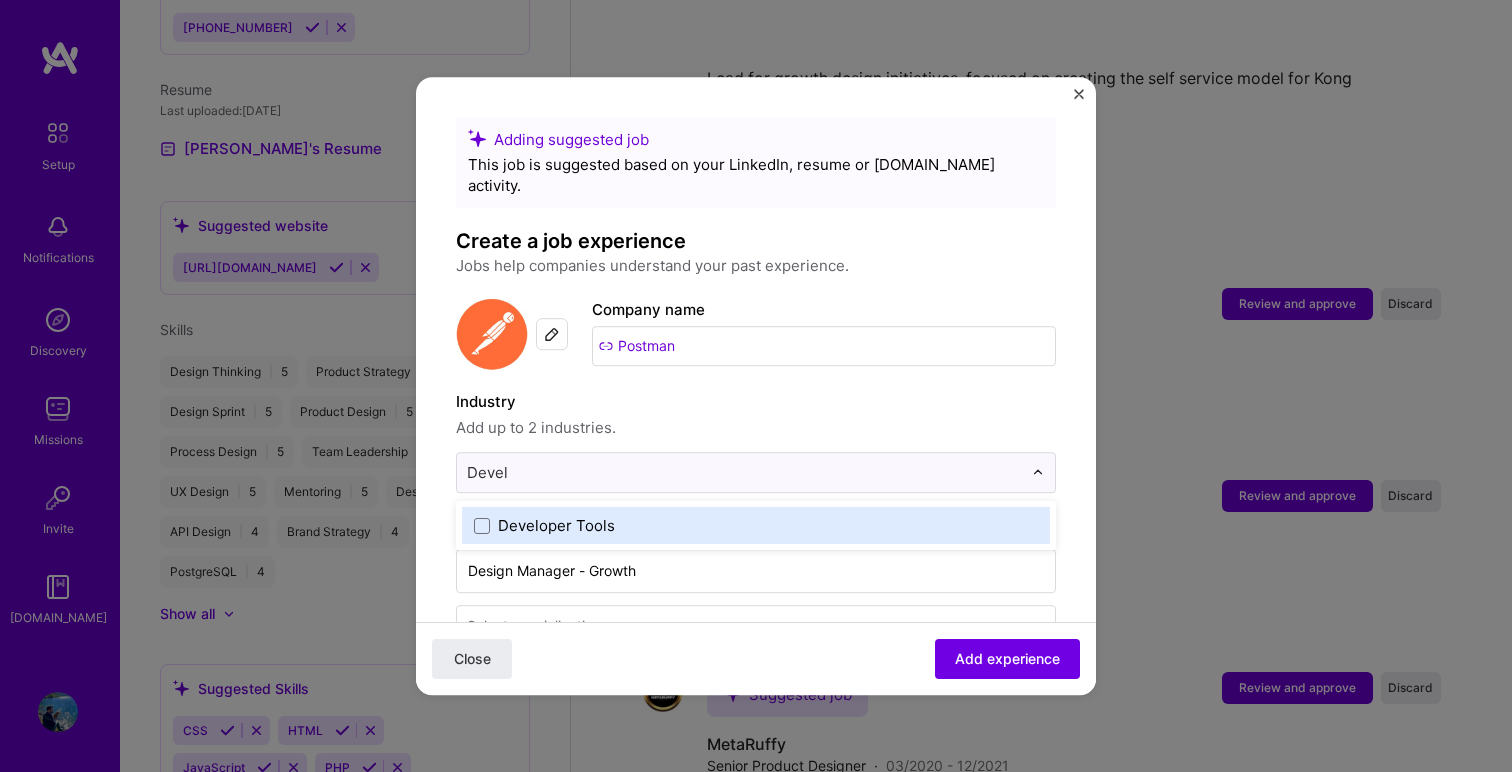 type 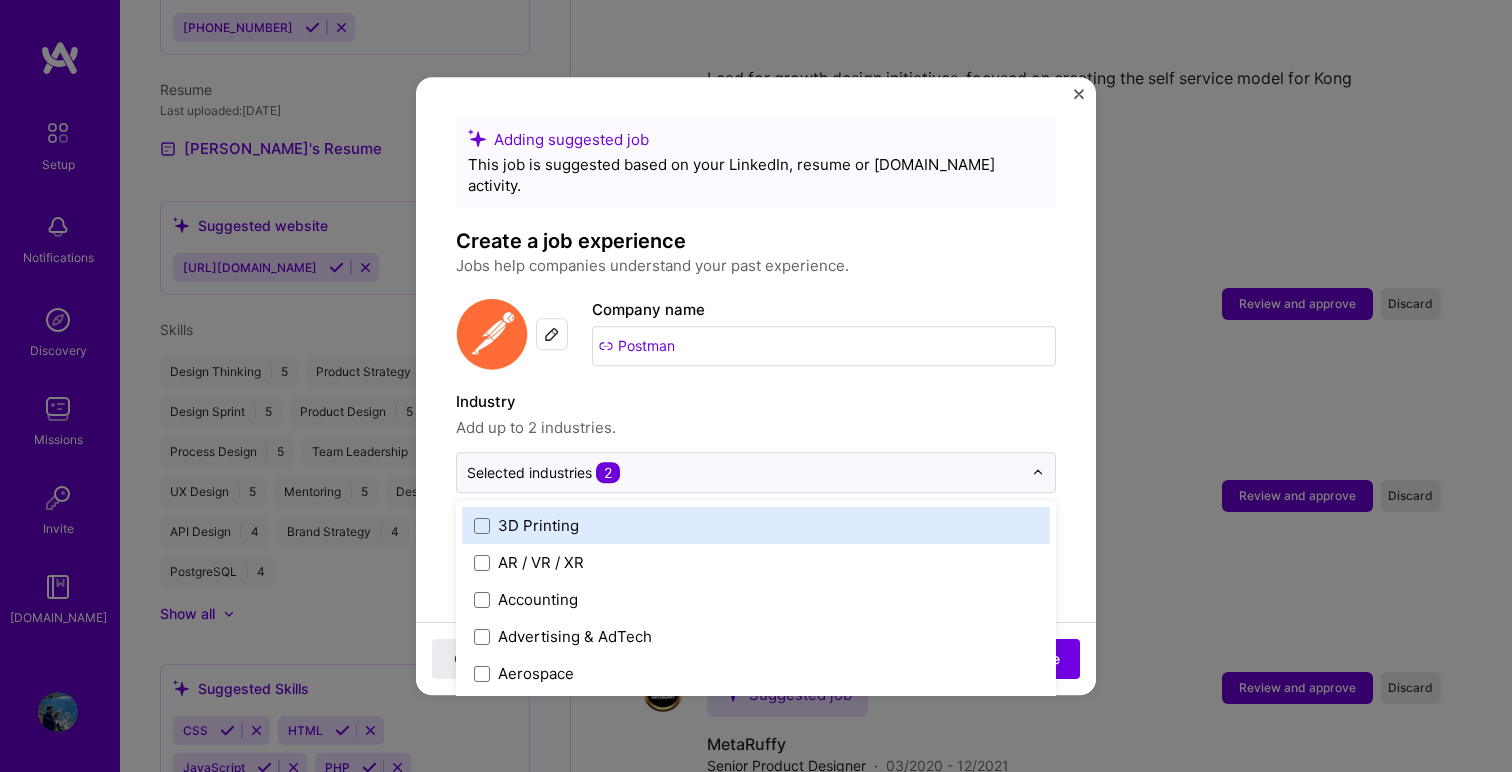 click on "Industry Add up to 2 industries. option Developer Tools, selected. option 3D Printing focused, 1 of 120. 120 results available. Use Up and Down to choose options, press Enter to select the currently focused option, press Escape to exit the menu, press Tab to select the option and exit the menu. Selected industries 2 3D Printing AR / VR / XR Accounting Advertising & AdTech Aerospace Agriculture / AgTech Airlines / Aviation Architecture / Interior Design Art & Museums Artifical Intelligence / Machine Learning Arts / Culture Augmented & Virtual Reality (AR/VR) Automotive Automotive & Self Driving Cars Aviation B2B B2B2C B2C BPA / RPA Banking Beauty Big Data BioTech Blockchain CMS CPG CRM Cannabis Charity & Nonprofit Circular Economy CivTech Climate Tech Cloud Services Coaching Community Tech Construction Consulting Consumer Electronics Crowdfunding Crypto Customer Success Cybersecurity DTC Databases Dating Defense Delivery Developer Tools E-Commerce Education / Edtech Electronics Energy Enterprise Software HR" at bounding box center (756, 441) 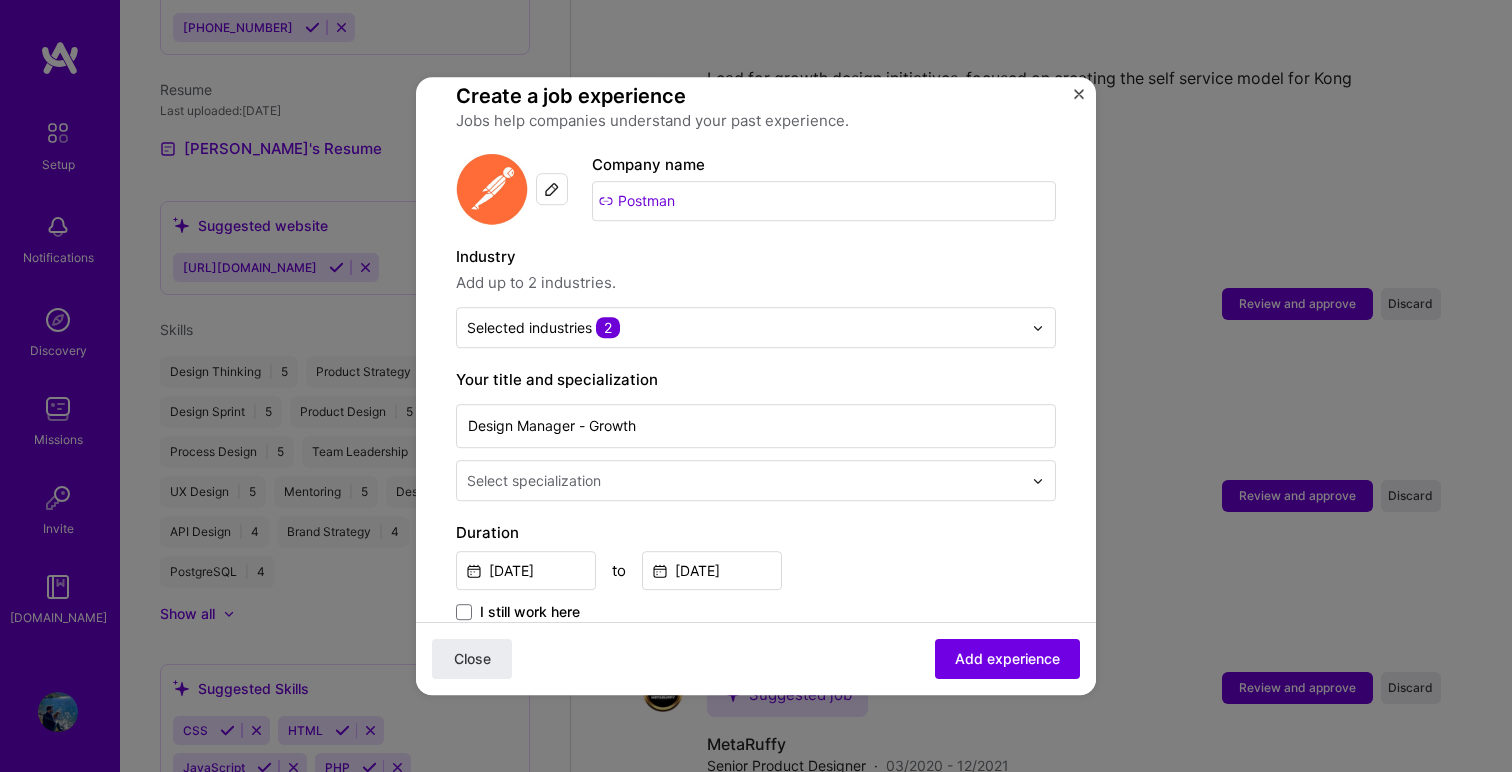 scroll, scrollTop: 165, scrollLeft: 0, axis: vertical 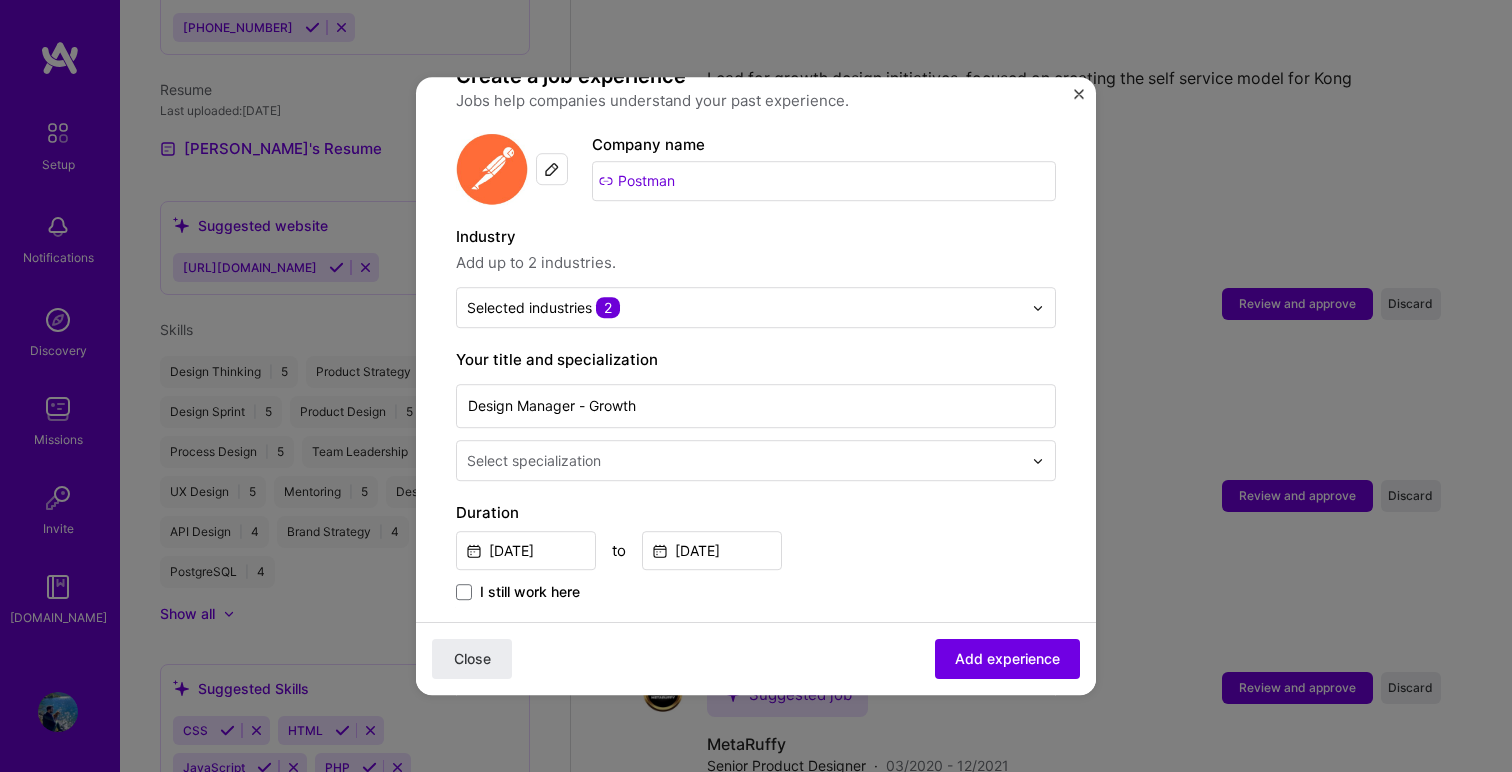click at bounding box center [746, 460] 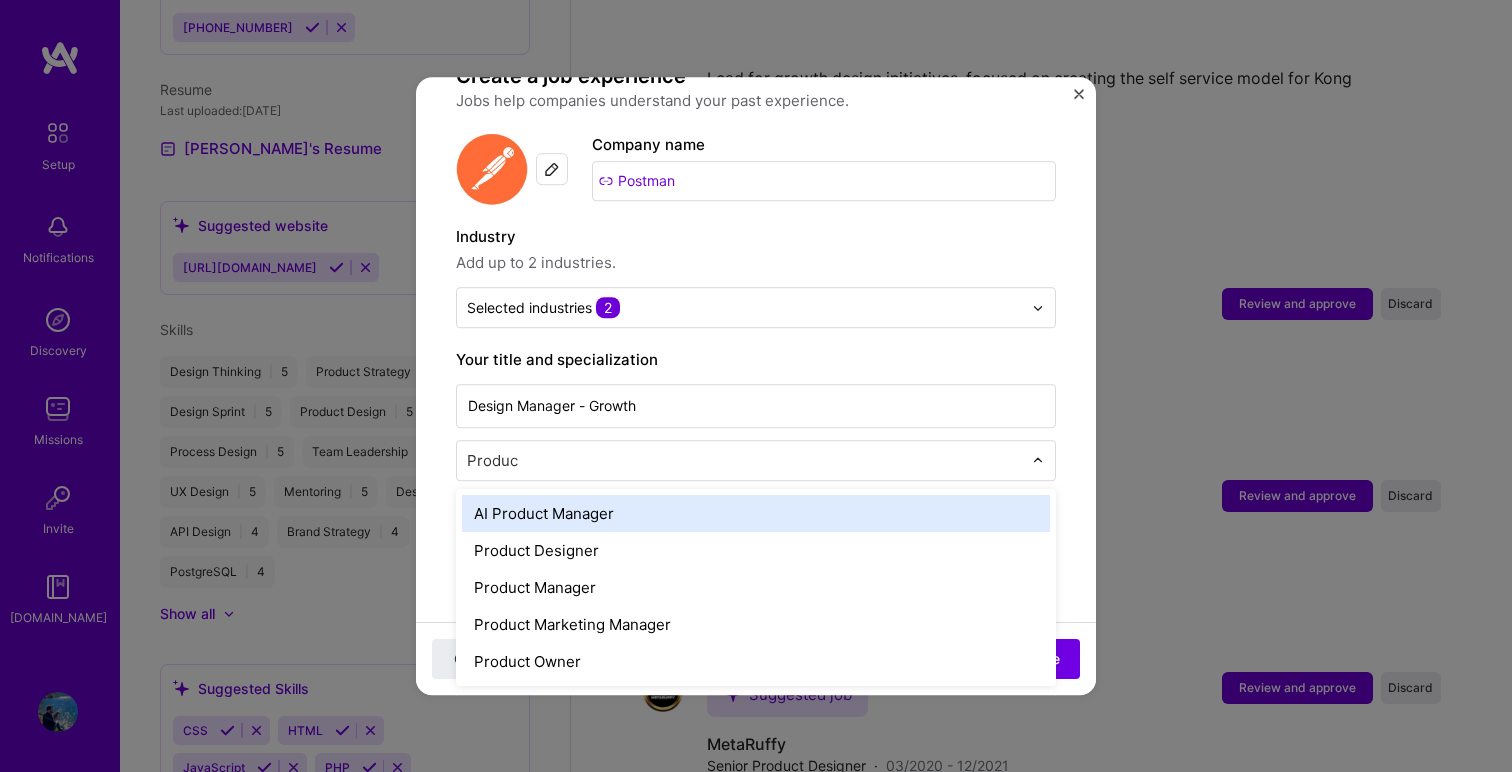 type on "Product" 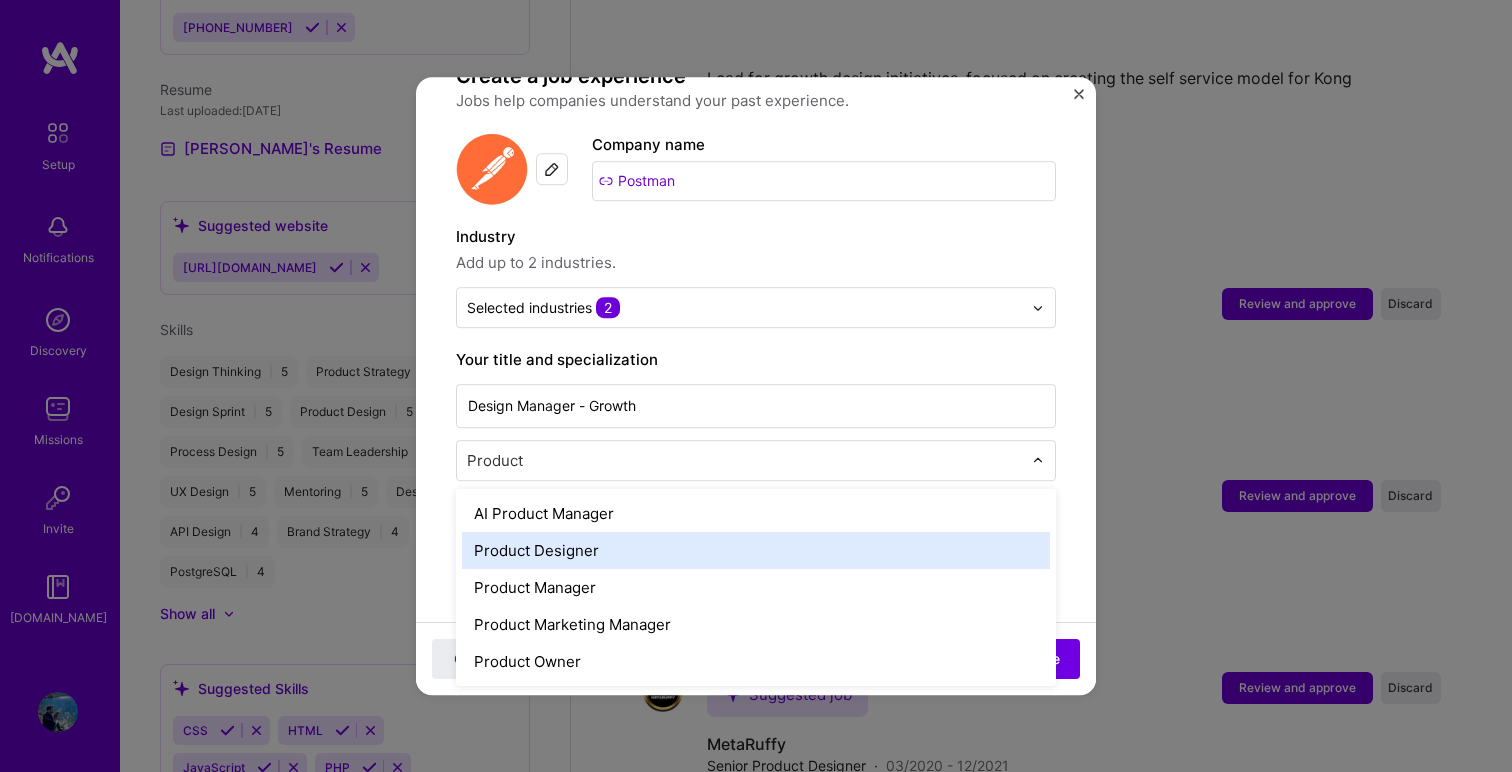 click on "Product Designer" at bounding box center [756, 550] 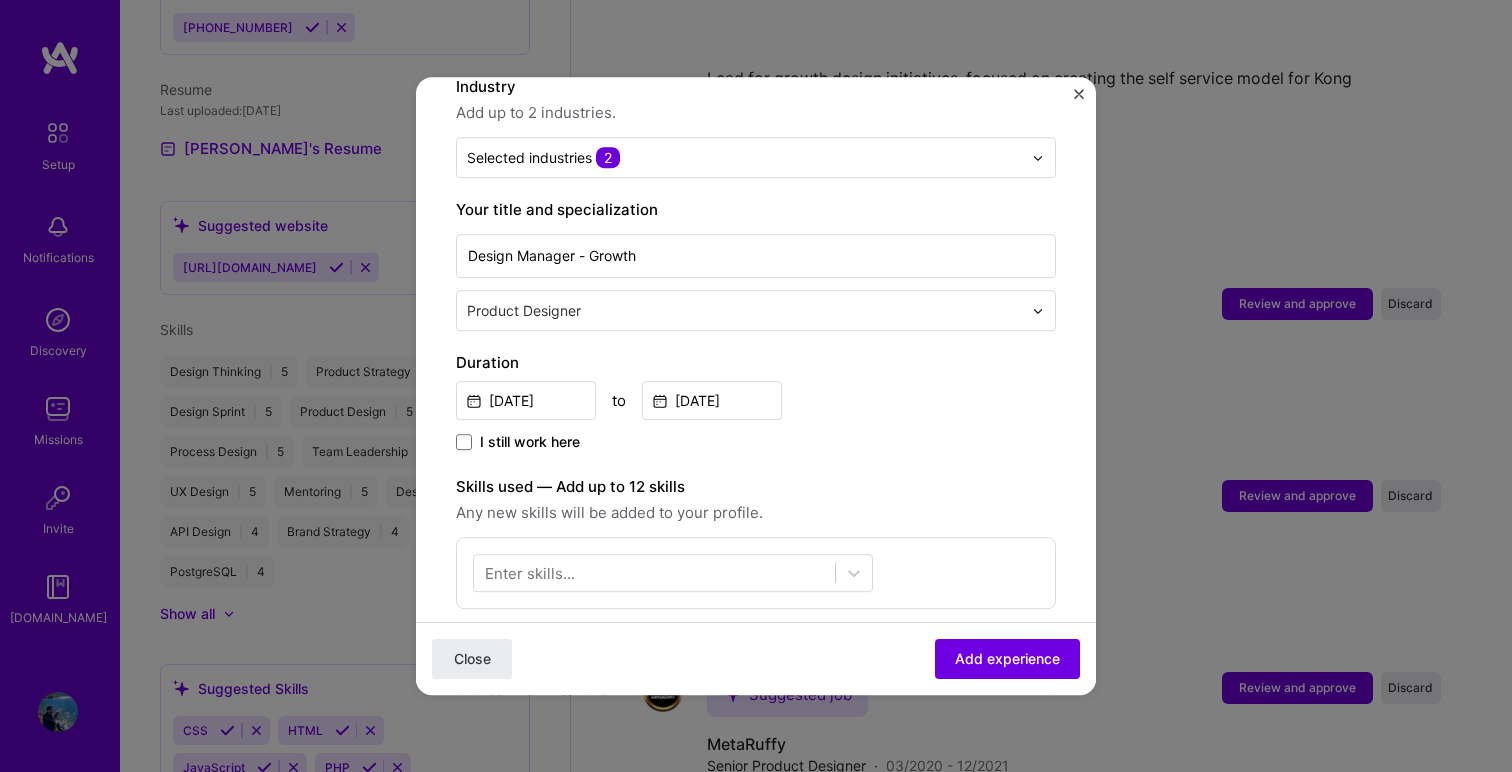 scroll, scrollTop: 327, scrollLeft: 0, axis: vertical 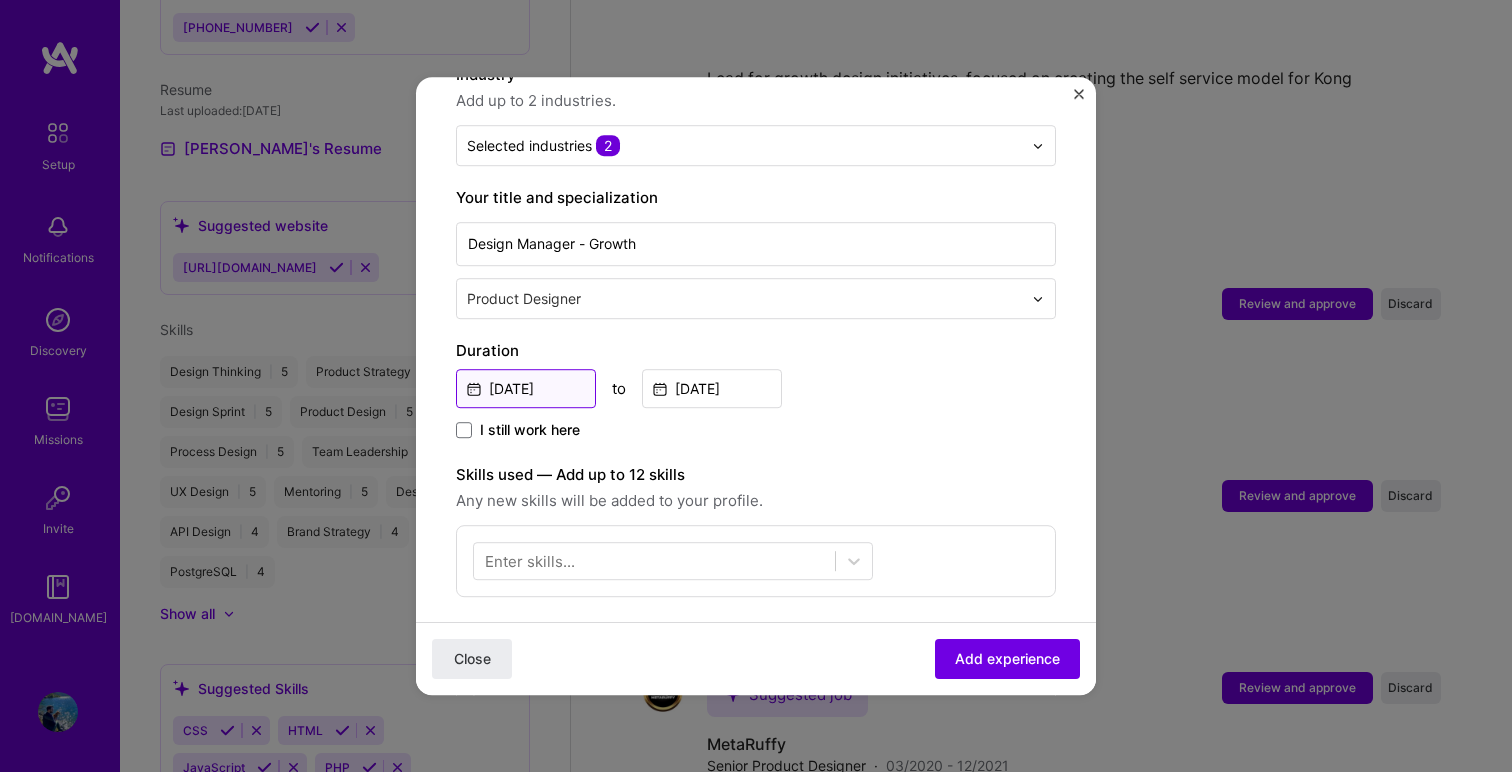 click on "[DATE]" at bounding box center (526, 388) 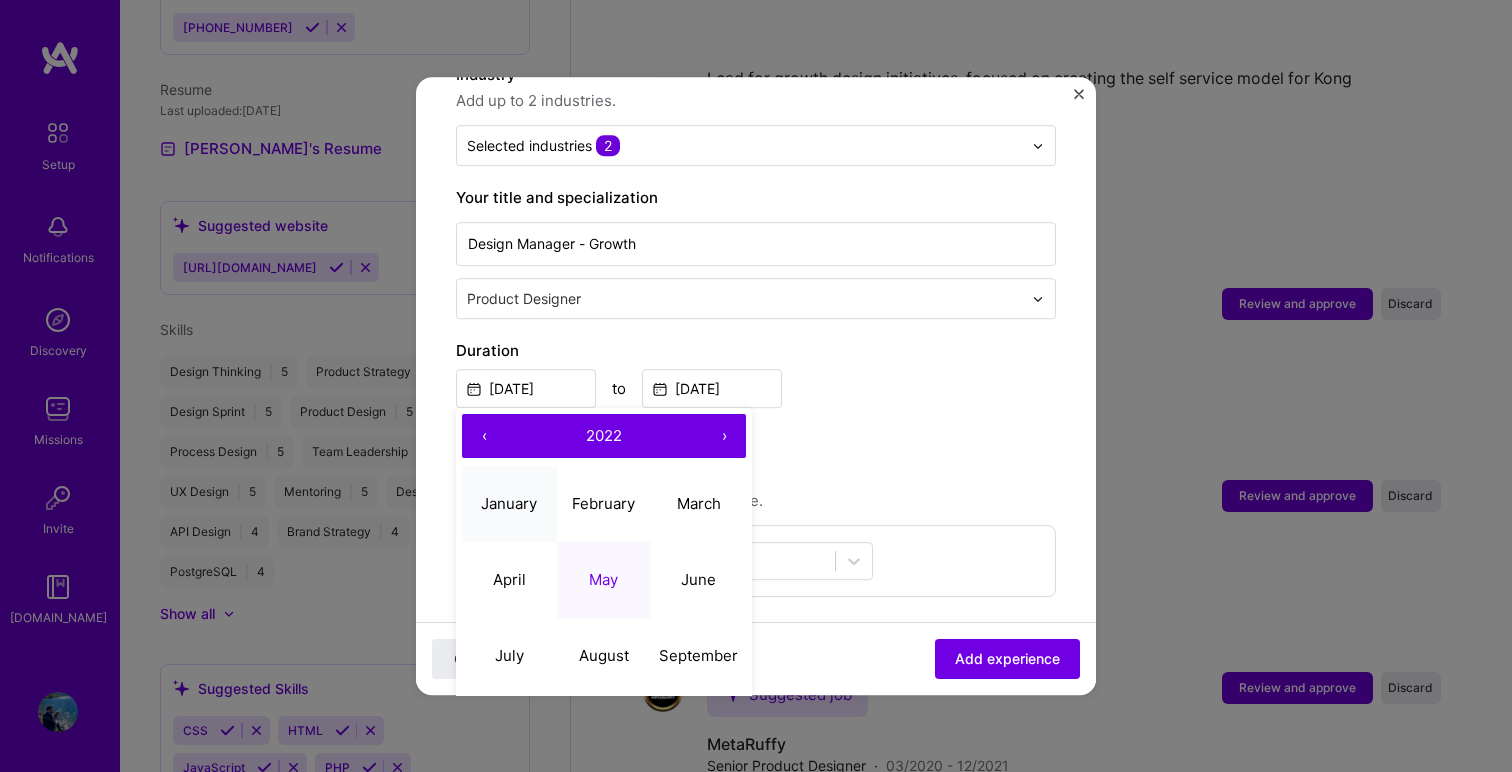 click on "January" at bounding box center (509, 503) 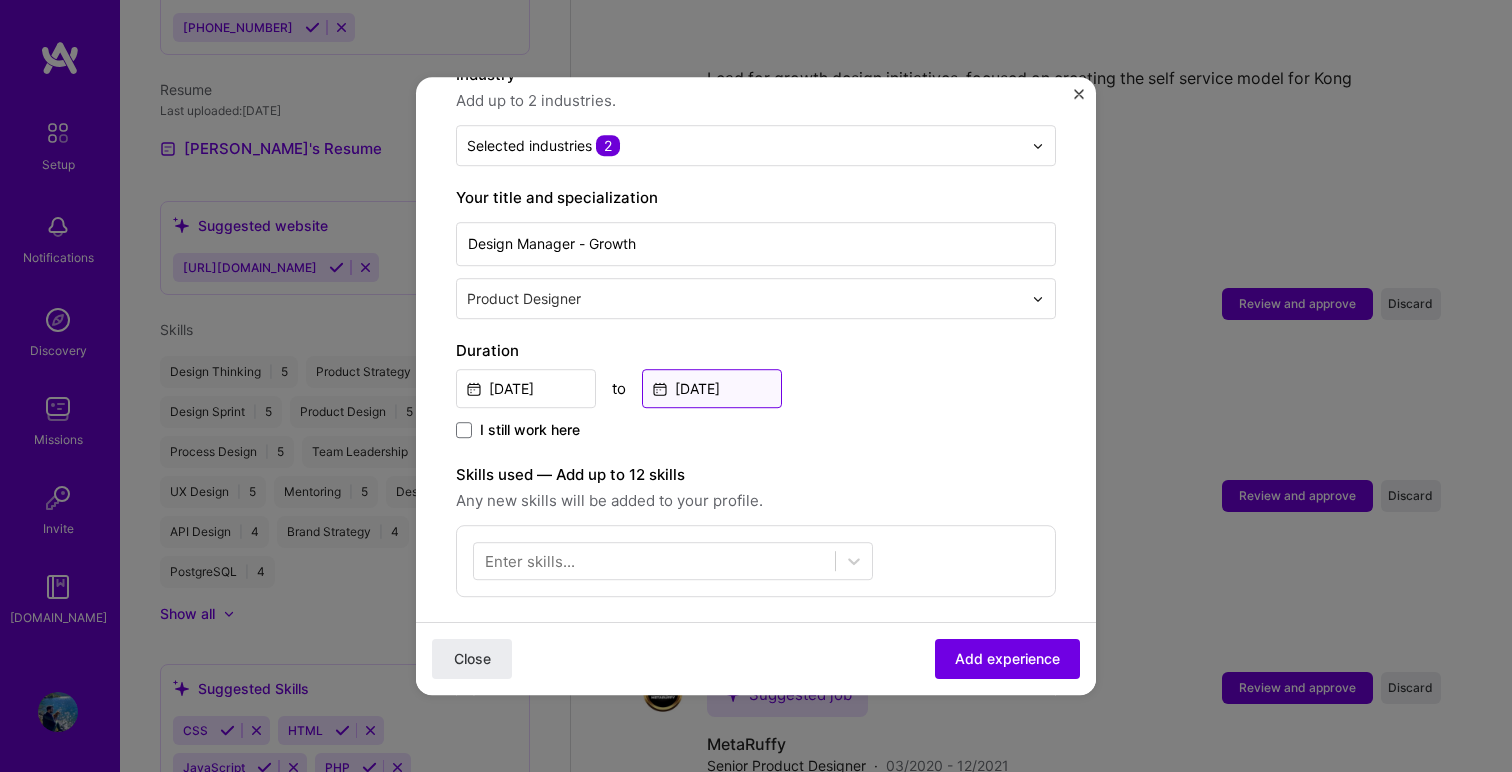 click on "[DATE]" at bounding box center (712, 388) 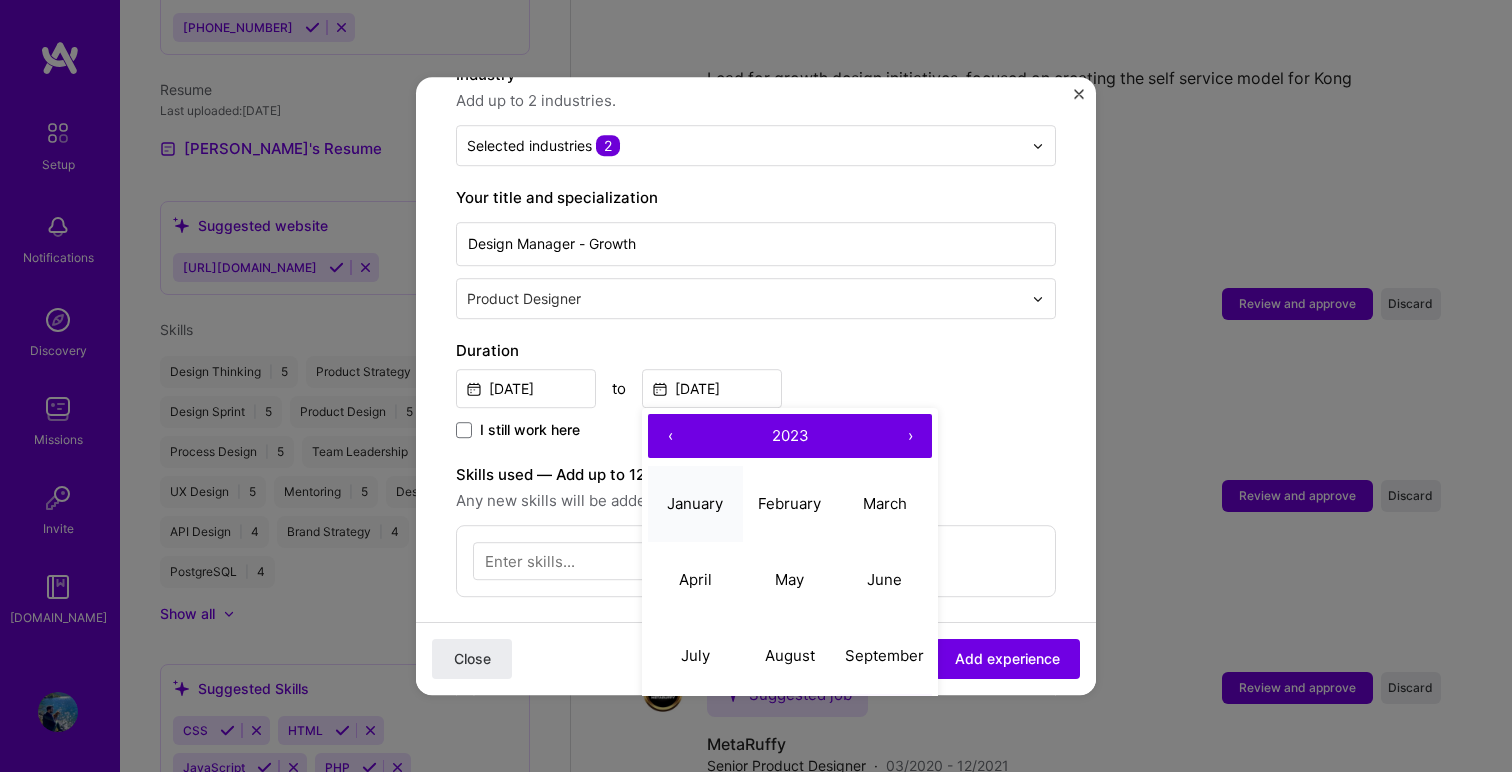 click on "January" at bounding box center [695, 504] 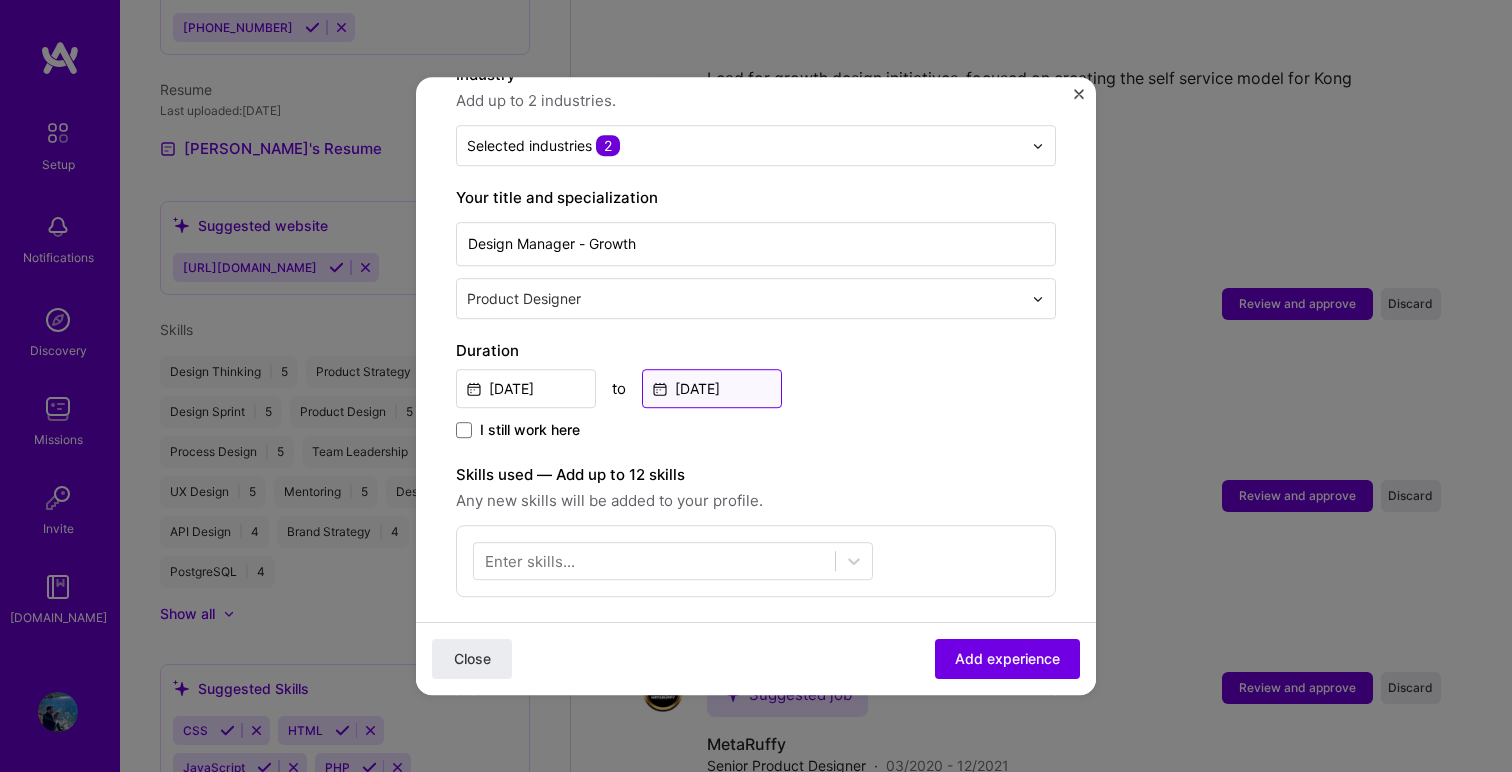 click on "[DATE]" at bounding box center (712, 388) 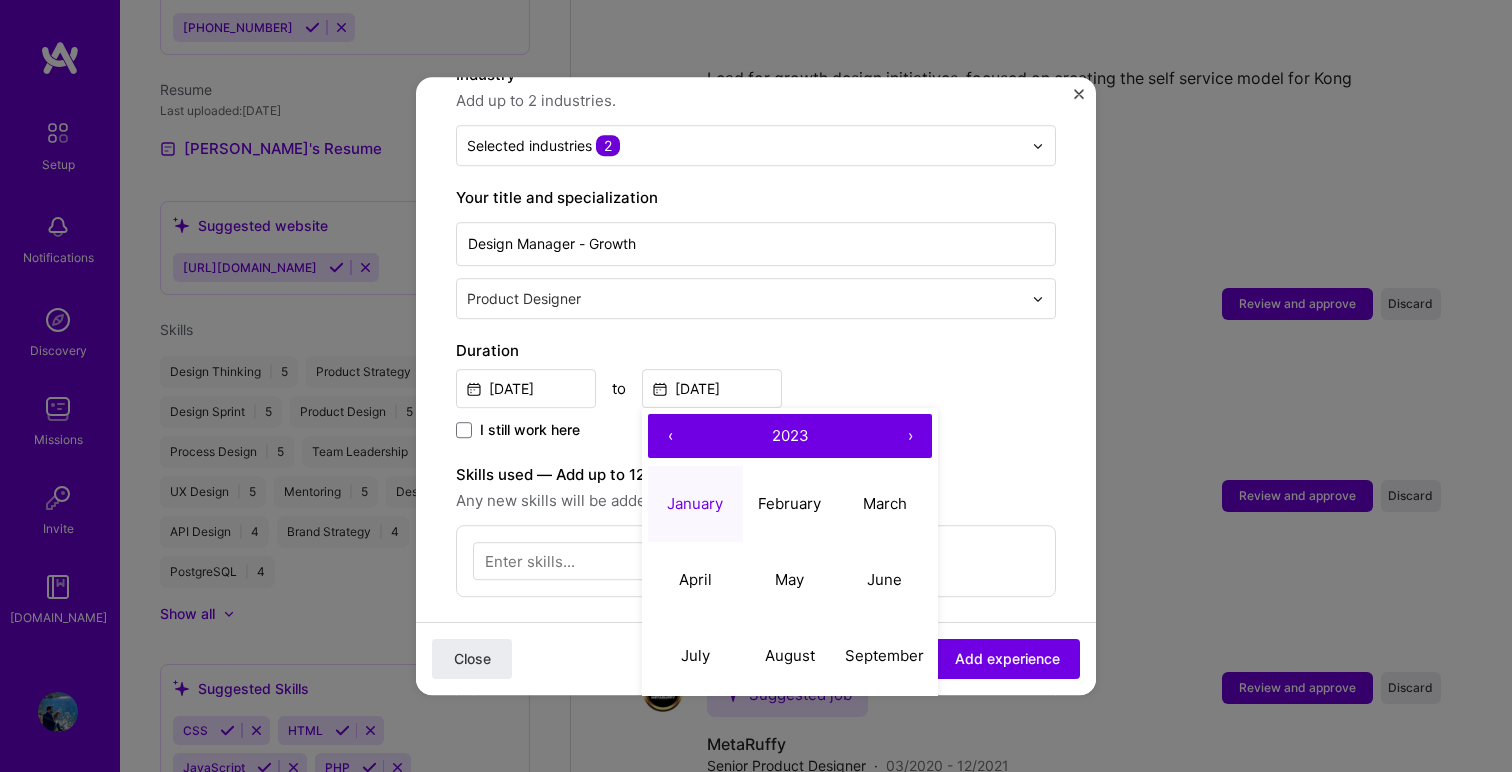 click on "›" at bounding box center (910, 436) 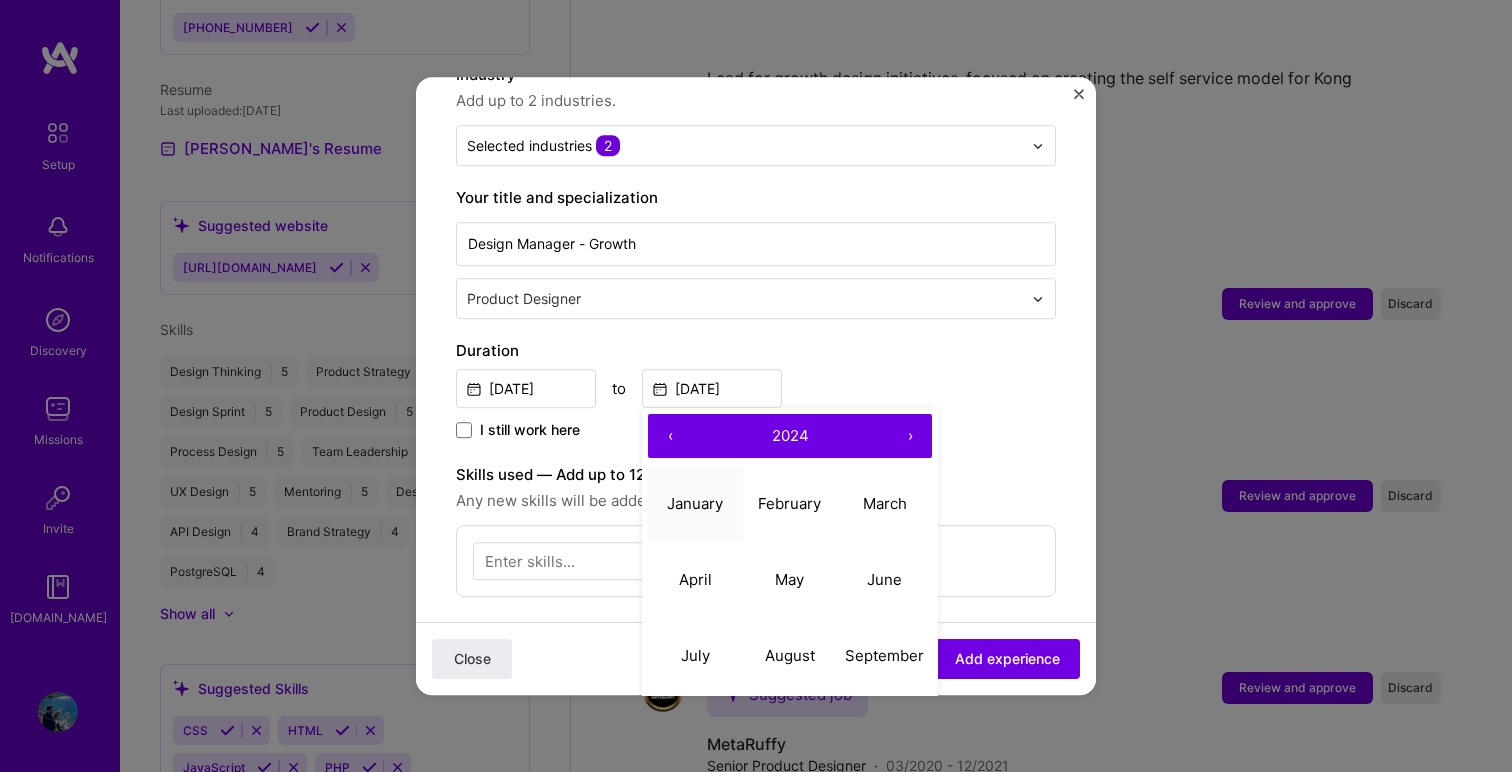 click on "January" at bounding box center (695, 503) 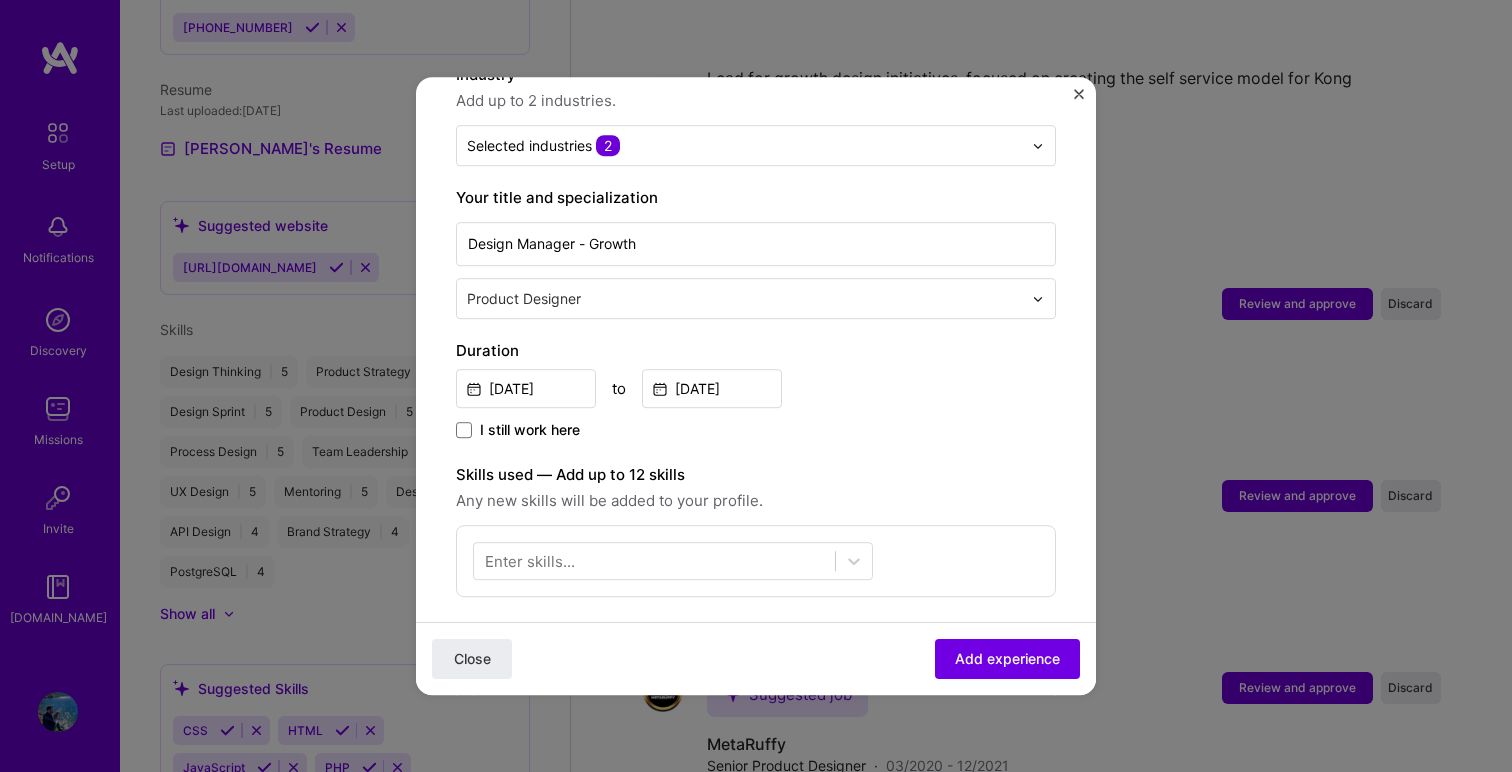 click on "[DATE]
to [DATE]" at bounding box center (756, 386) 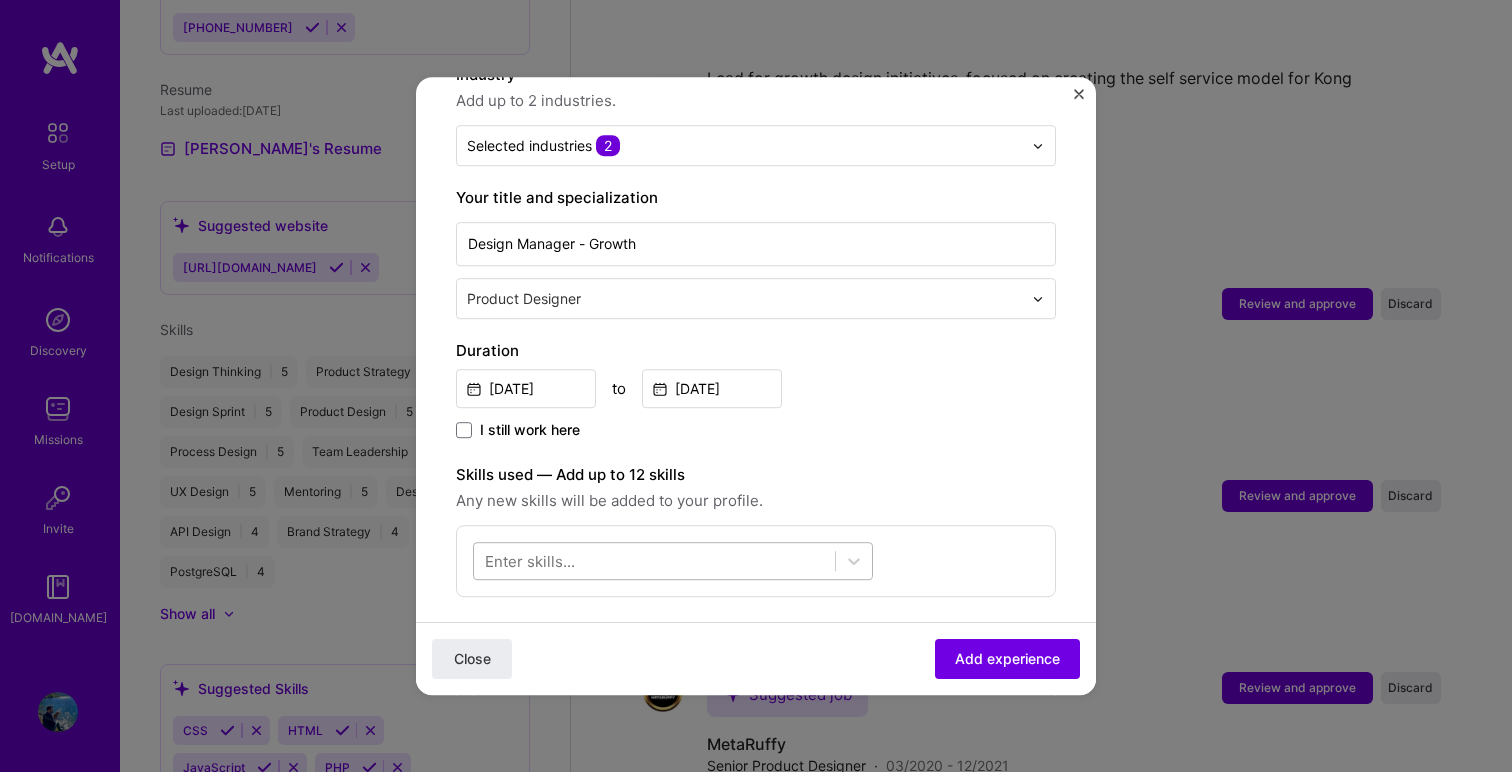 click at bounding box center (654, 561) 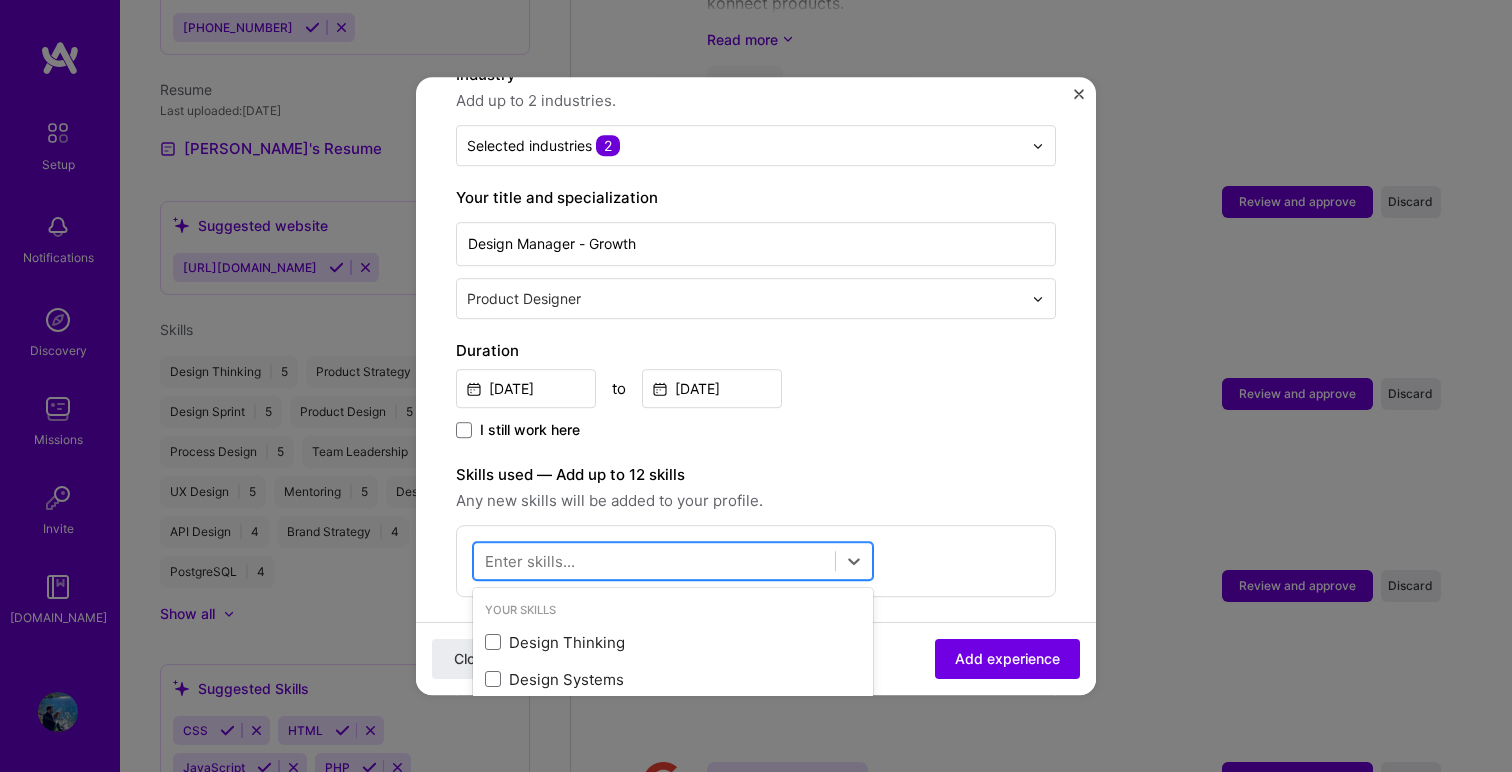 scroll, scrollTop: 1853, scrollLeft: 0, axis: vertical 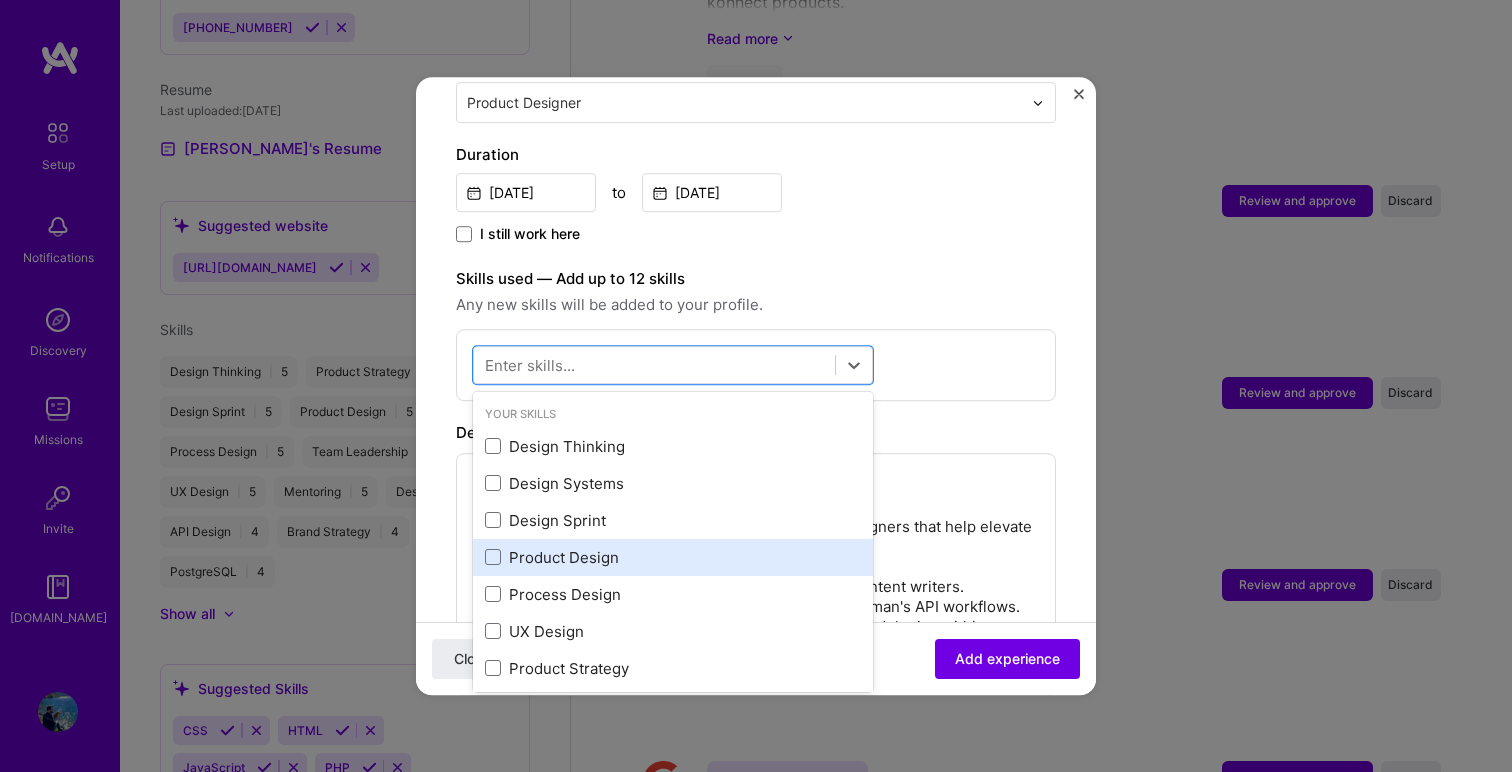 click on "Product Design" at bounding box center (673, 557) 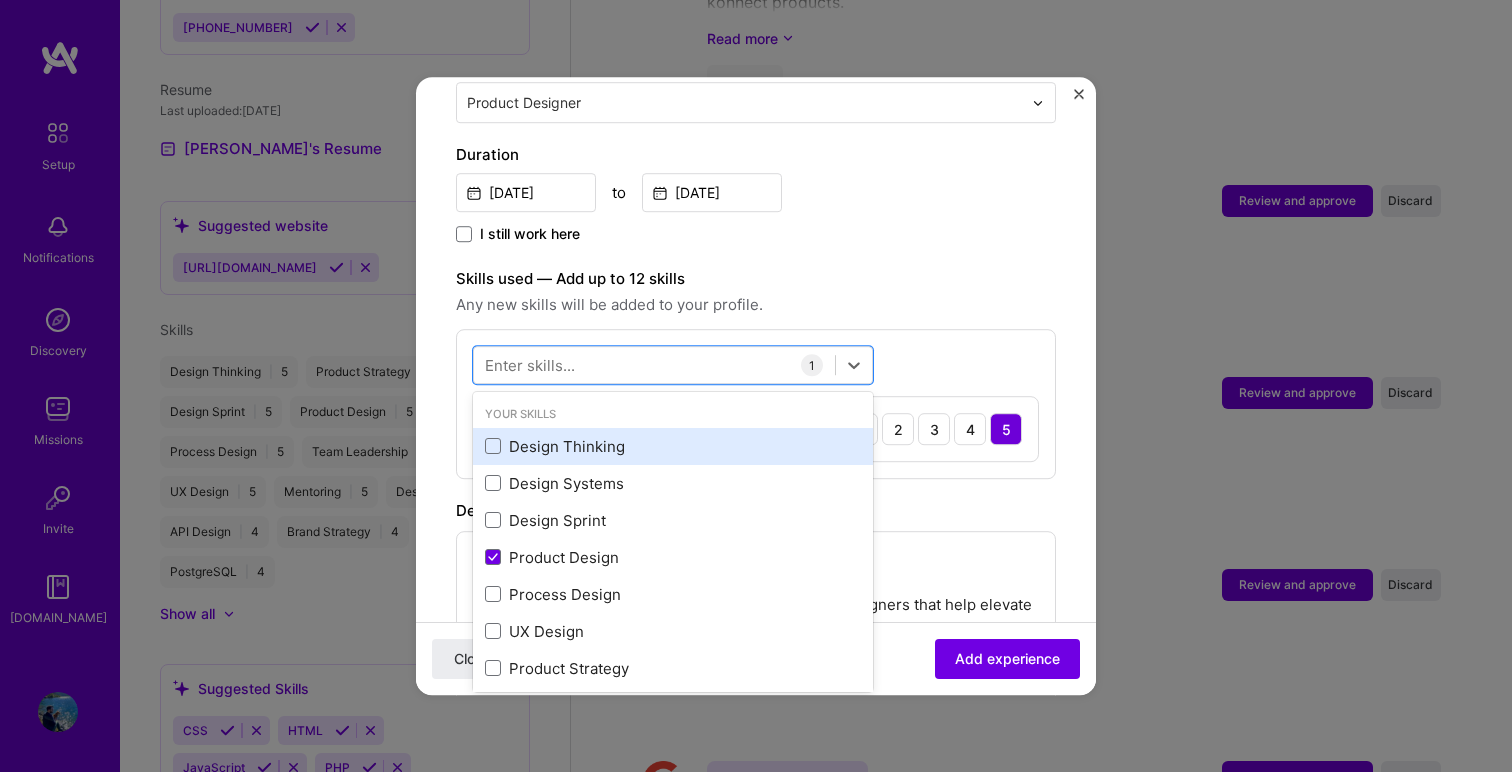 click on "Design Thinking" at bounding box center (673, 446) 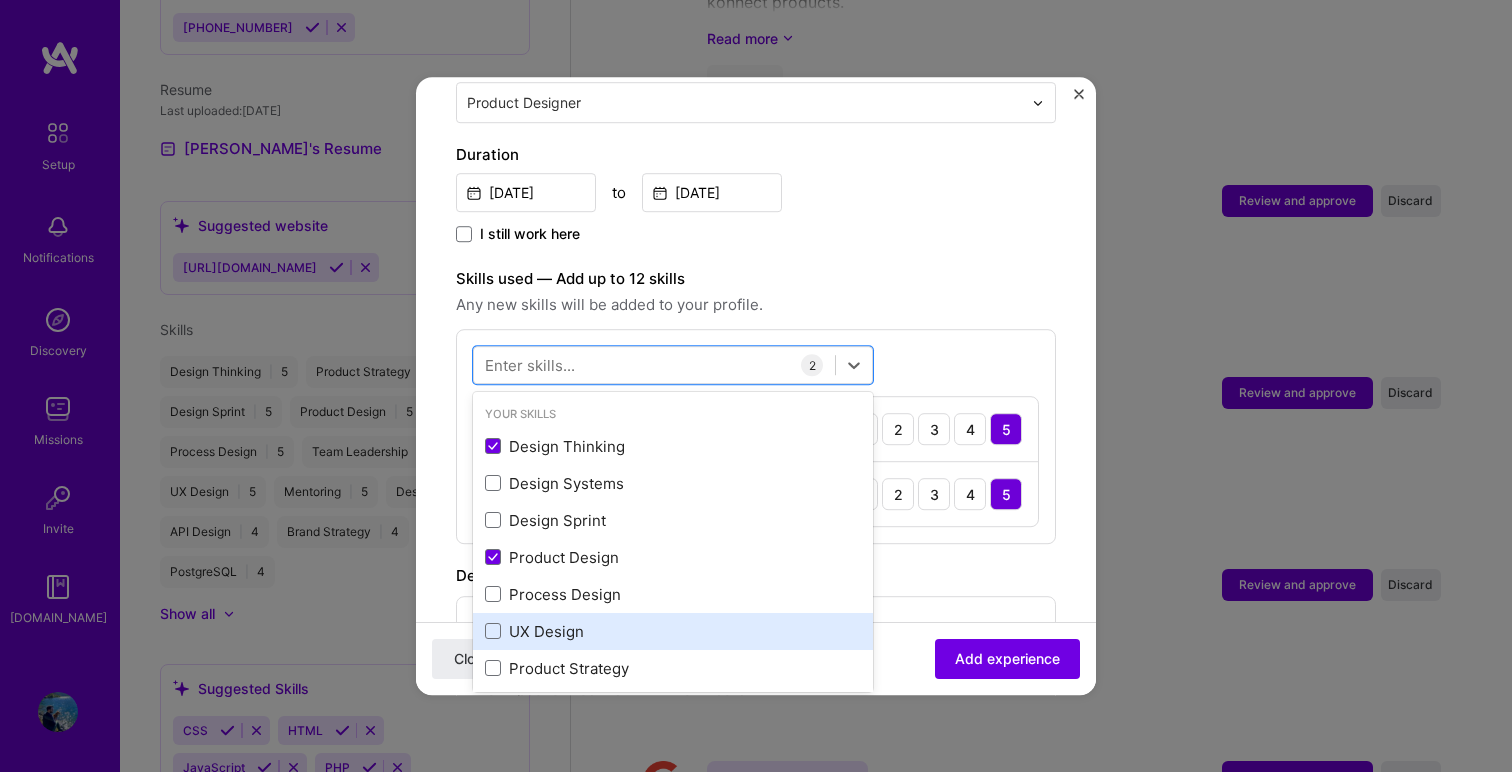 click on "UX Design" at bounding box center [673, 631] 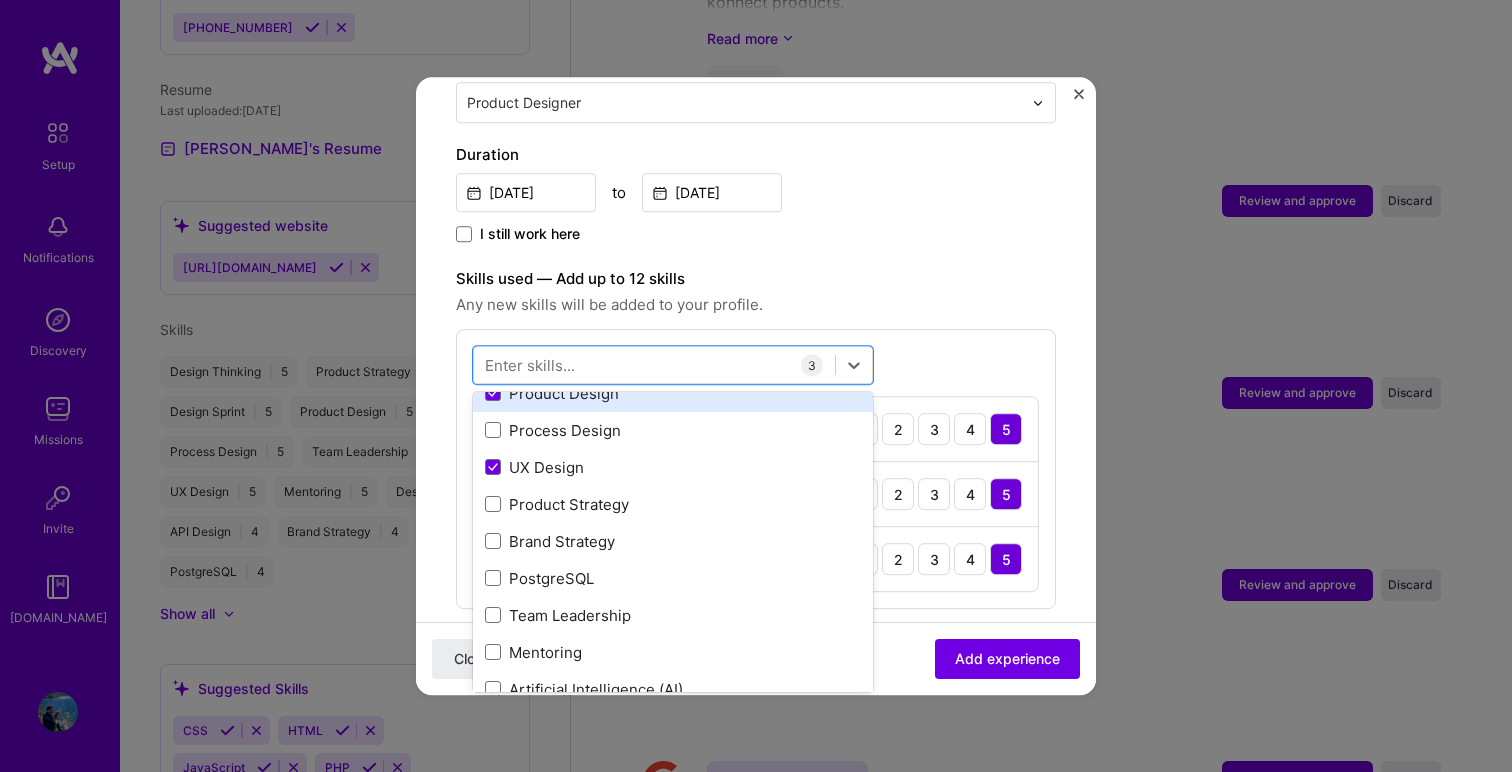 scroll, scrollTop: 178, scrollLeft: 0, axis: vertical 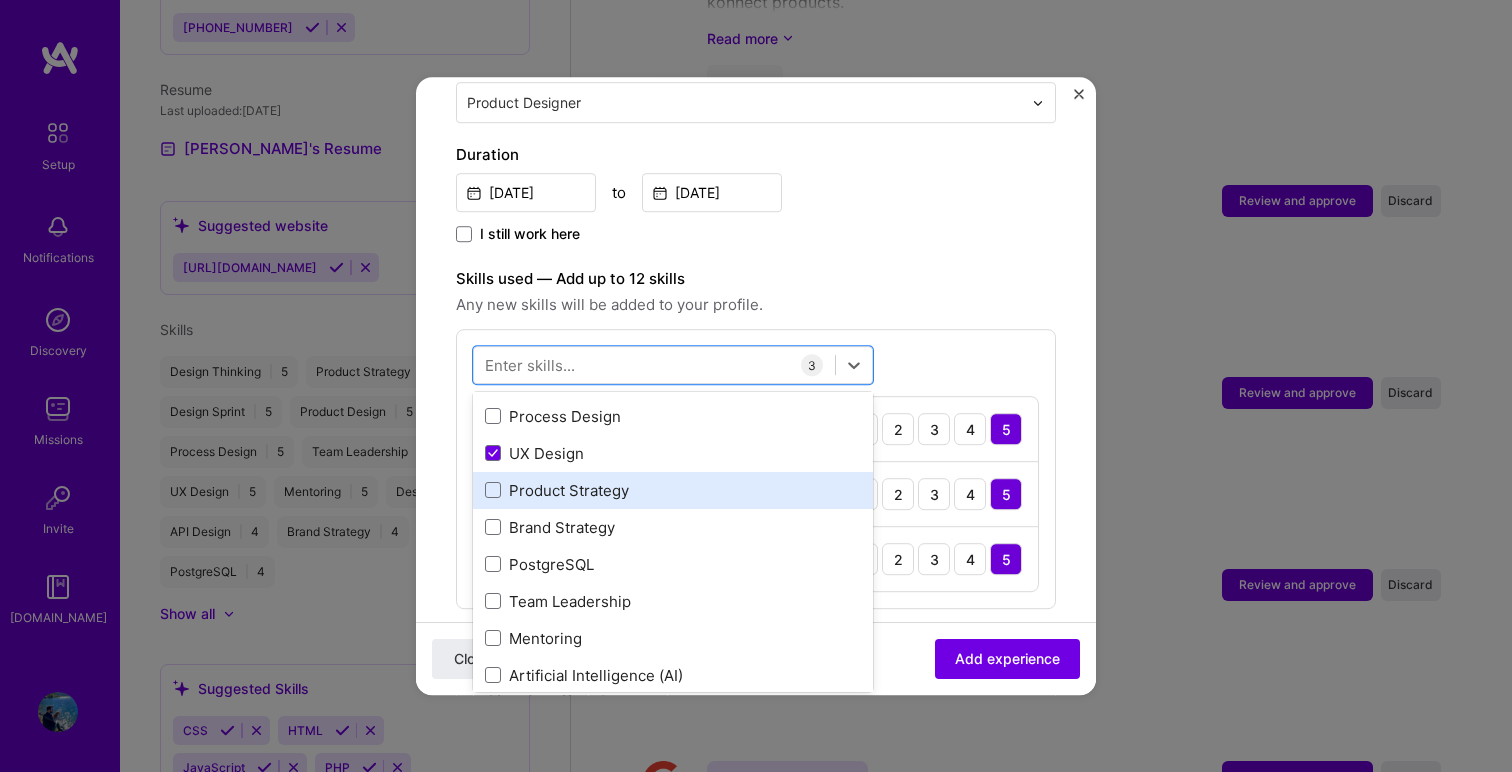 click on "Product Strategy" at bounding box center (673, 490) 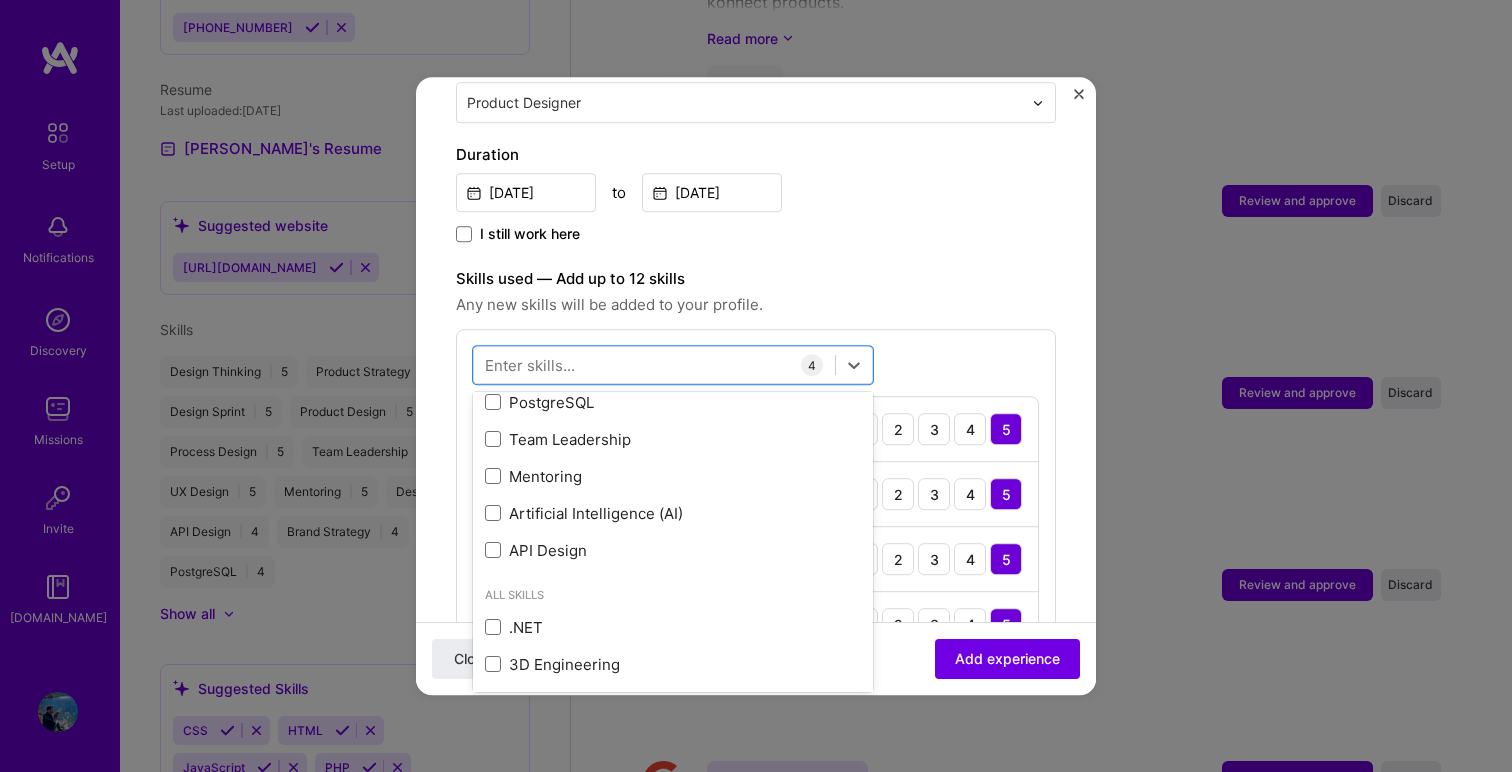 scroll, scrollTop: 343, scrollLeft: 0, axis: vertical 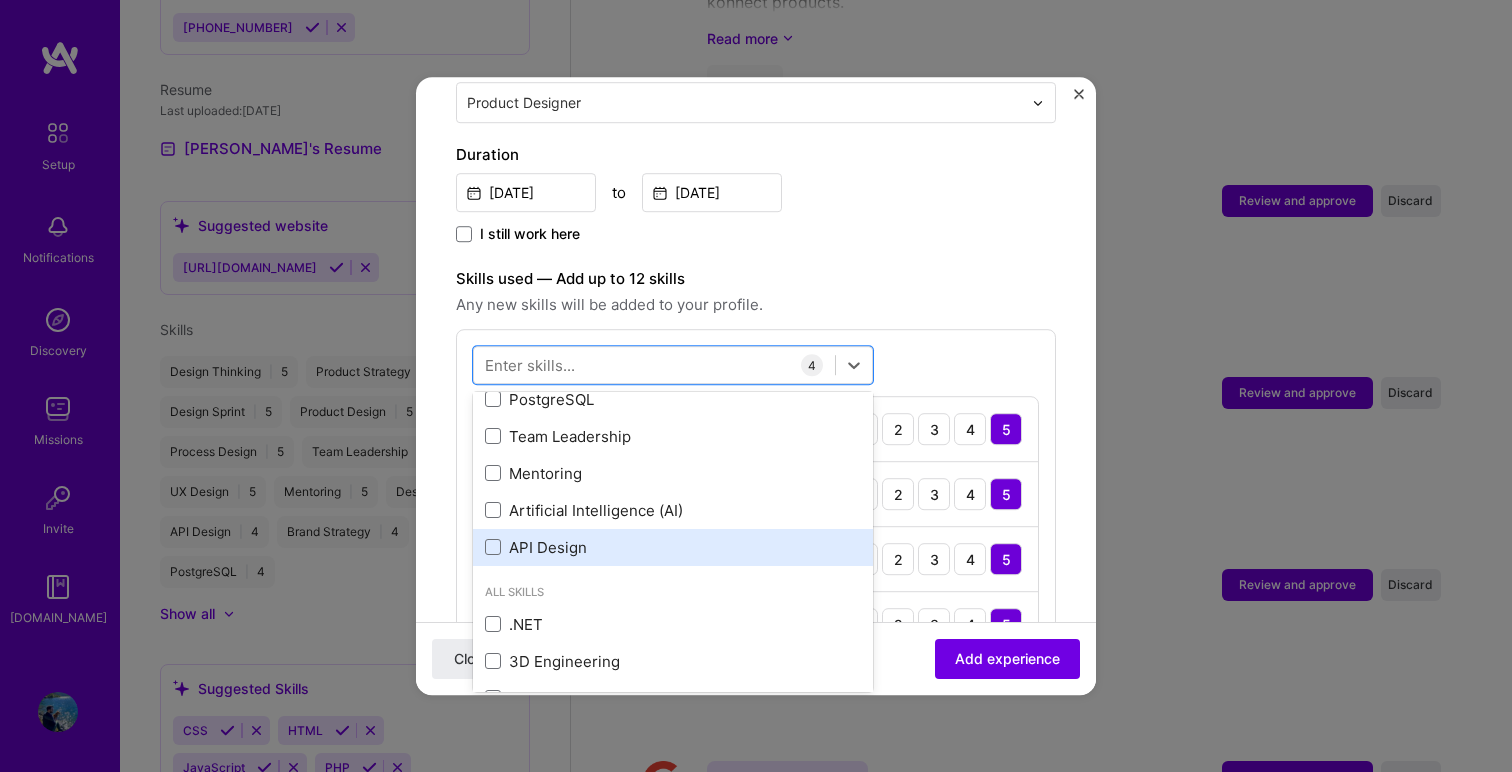 click on "API Design" at bounding box center [673, 547] 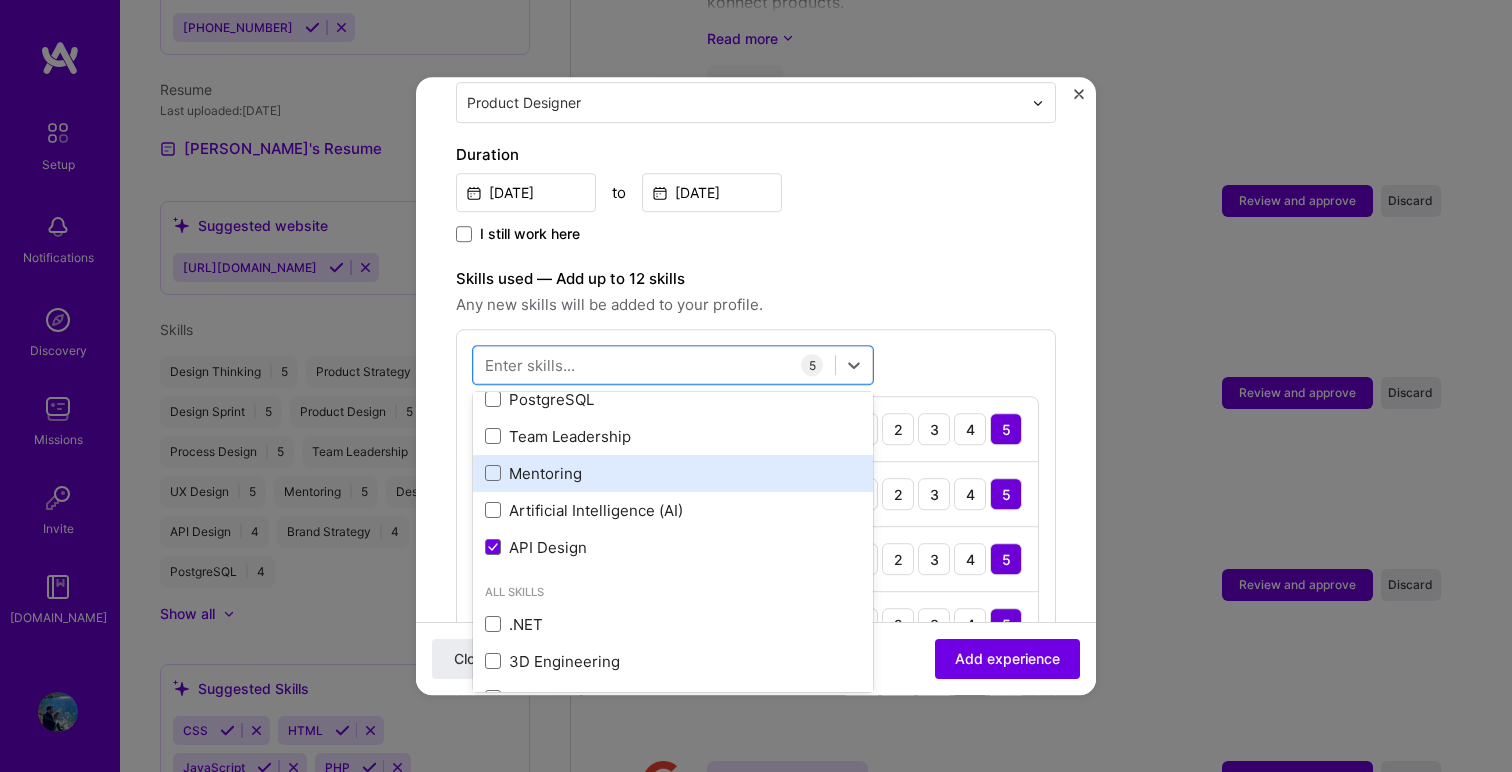 click on "Mentoring" at bounding box center [673, 473] 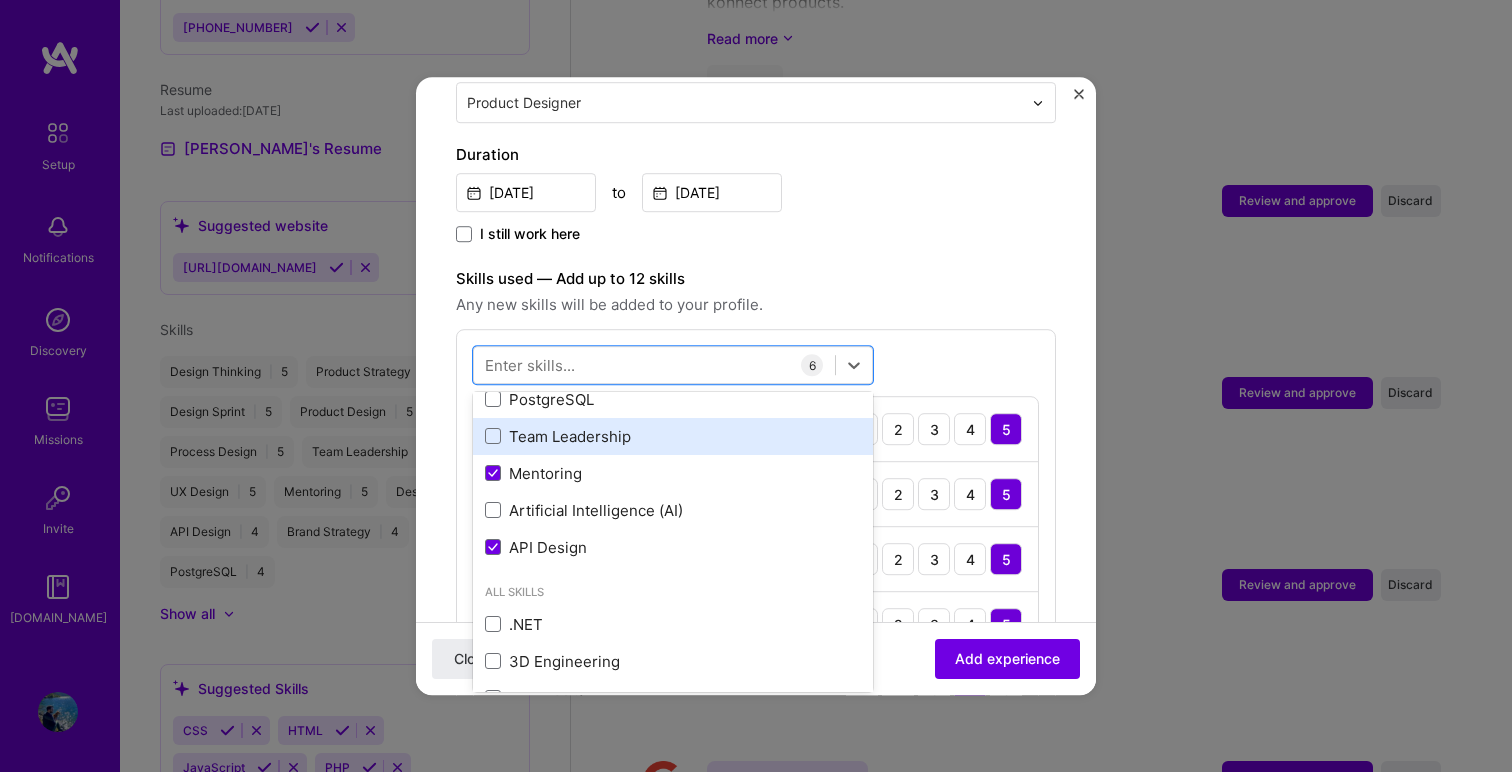 click on "Team Leadership" at bounding box center (673, 436) 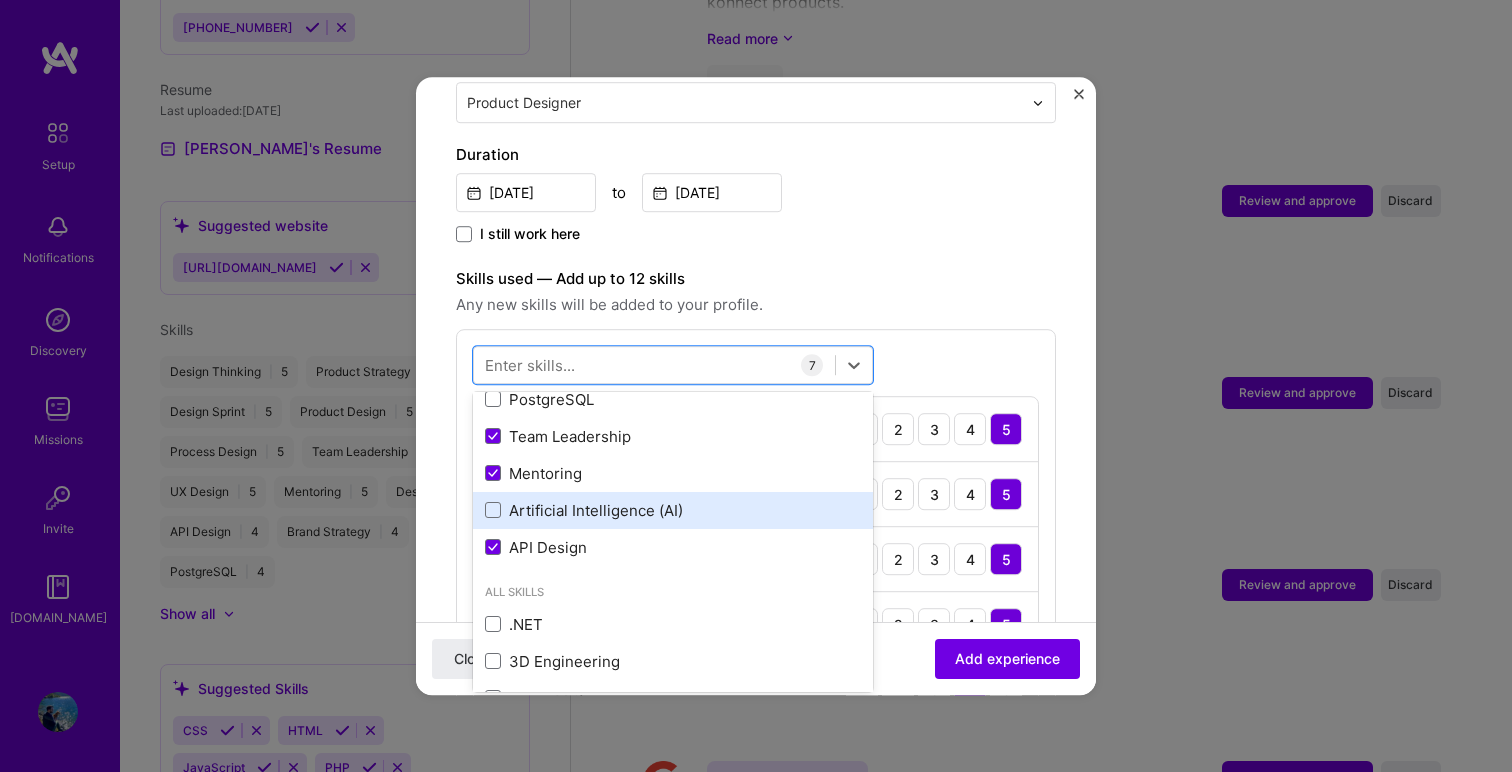 click on "Artificial Intelligence (AI)" at bounding box center [673, 510] 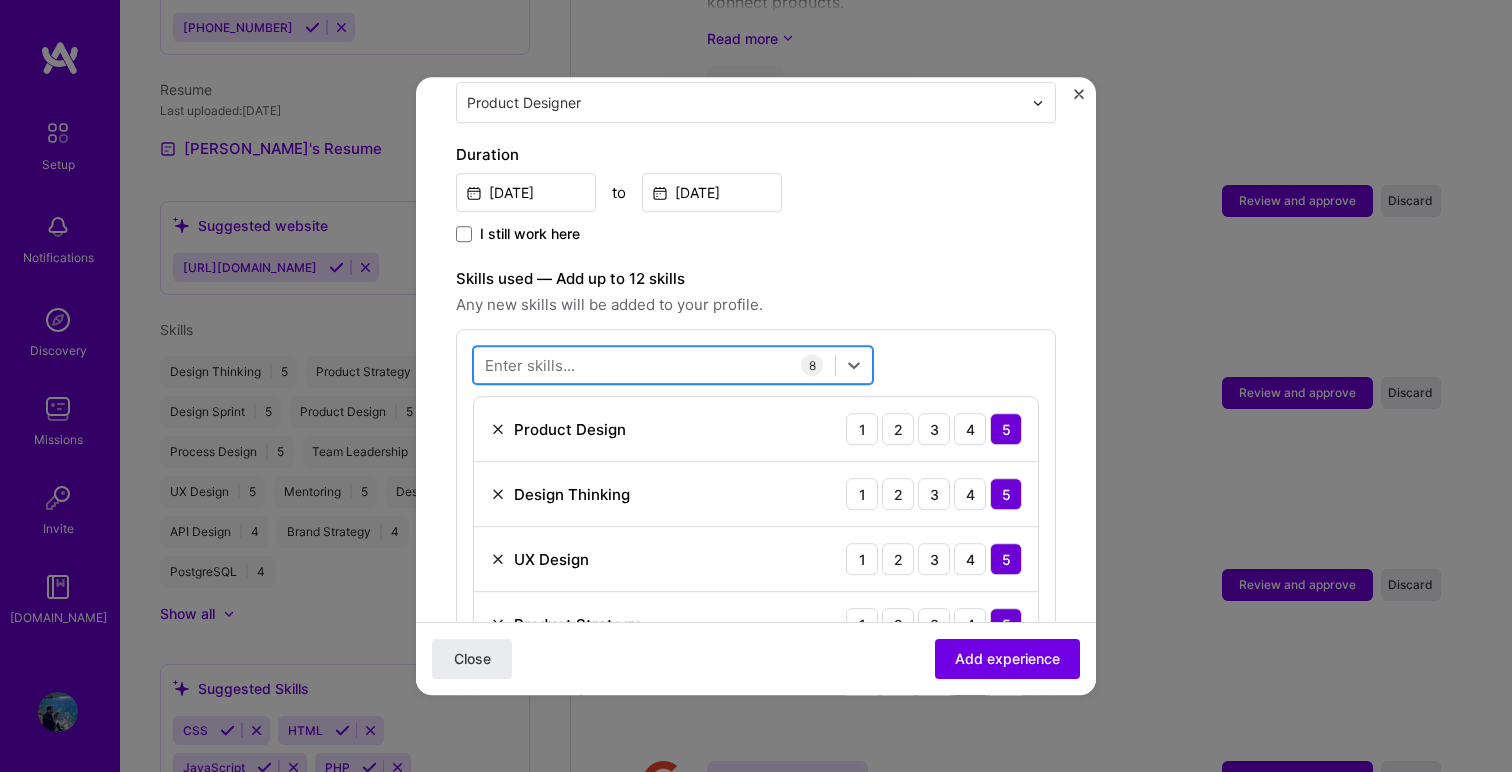click at bounding box center [654, 365] 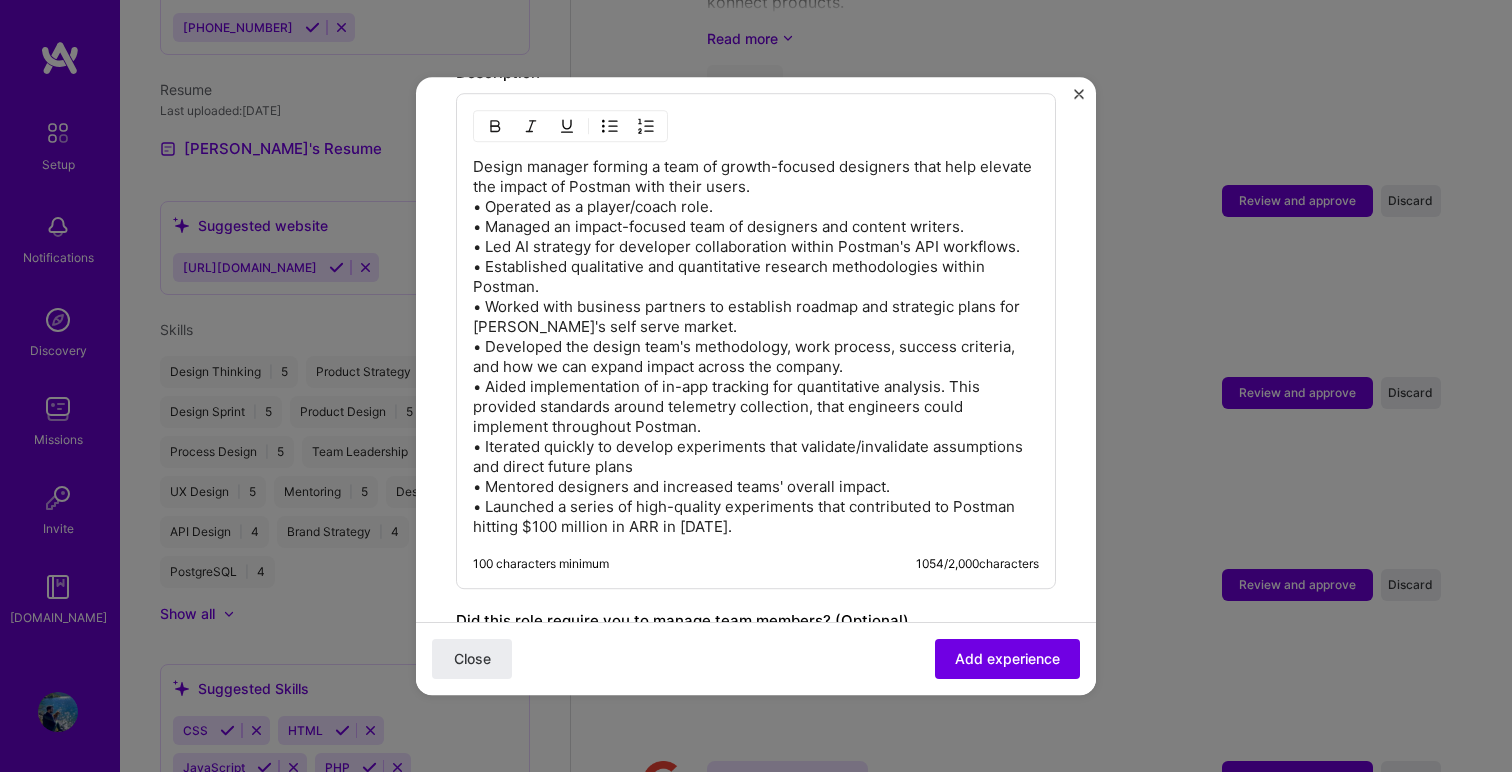 scroll, scrollTop: 1417, scrollLeft: 0, axis: vertical 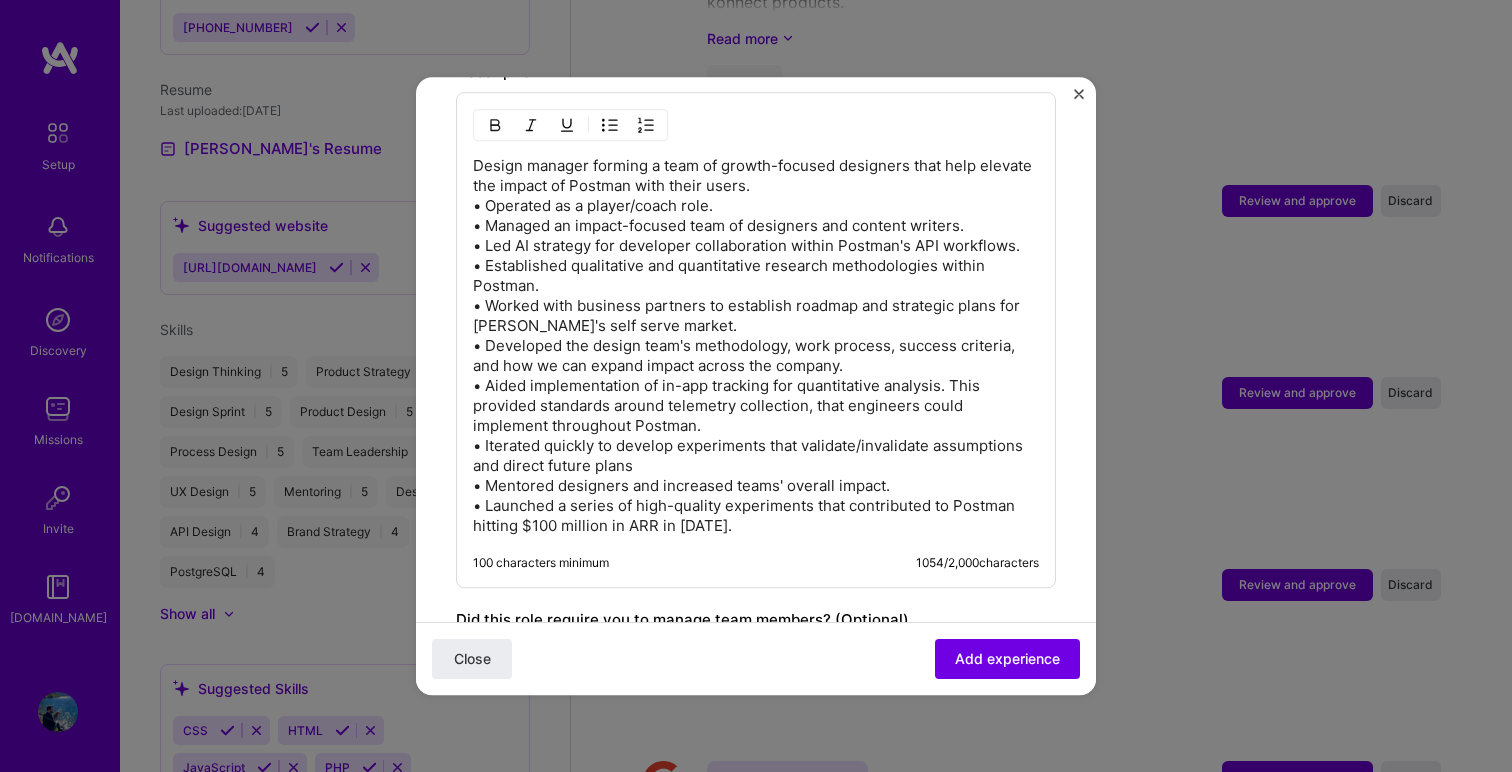 click on "Design manager forming a team of growth-focused designers that help elevate the impact of Postman with their users. • Operated as a player/coach role. • Managed an impact-focused team of designers and content writers. • Led AI strategy for developer collaboration within Postman's API workflows. • Established qualitative and quantitative research methodologies within Postman. • Worked with business partners to establish roadmap and strategic plans for Postman's self serve market. • Developed the design team's methodology, work process, success criteria, and how we can expand impact across the company. • Aided implementation of in-app tracking for quantitative analysis. This provided standards around telemetry collection, that engineers could implement throughout Postman. • Iterated quickly to develop experiments that validate/invalidate assumptions and direct future plans • Mentored designers and increased teams' overall impact." at bounding box center (756, 346) 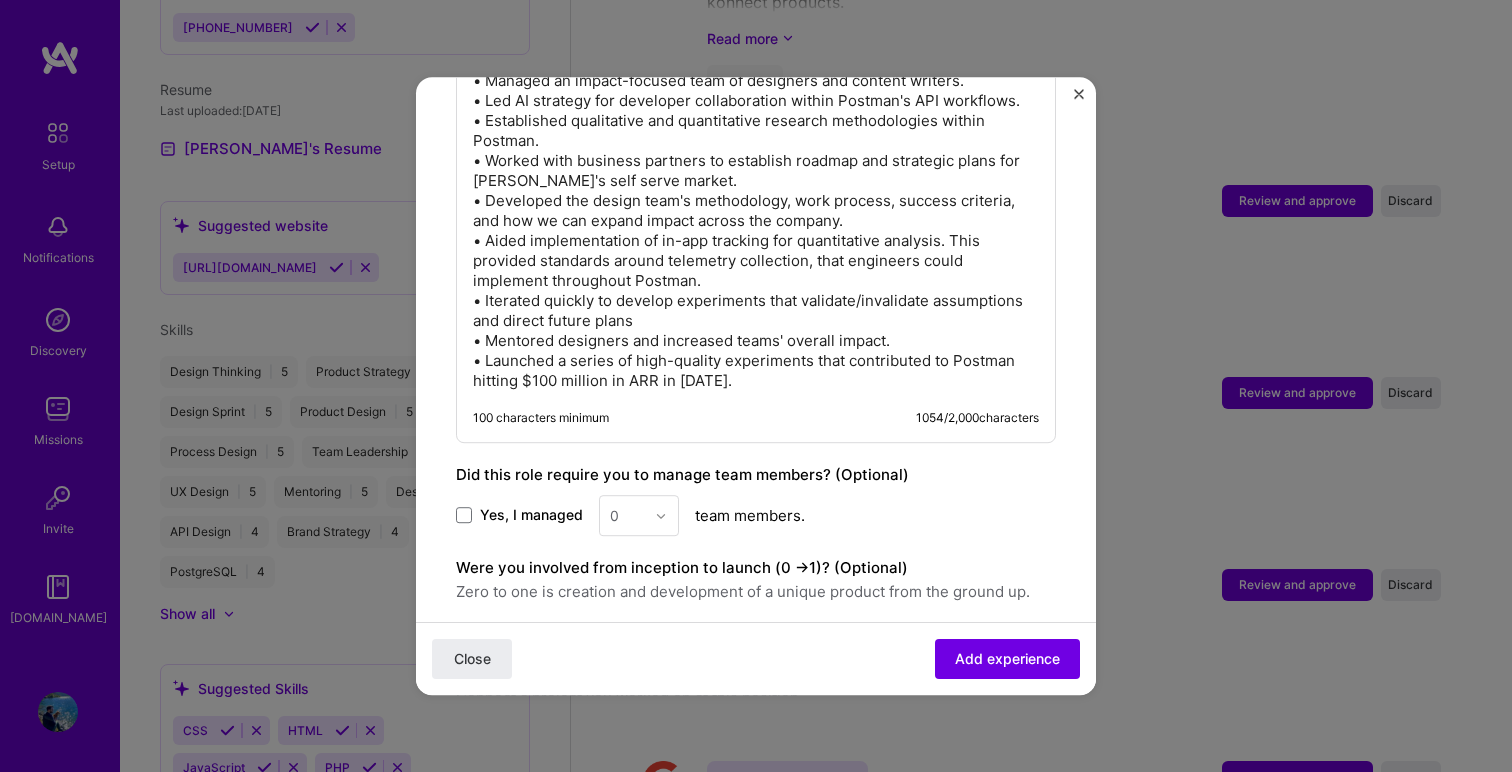 scroll, scrollTop: 1722, scrollLeft: 0, axis: vertical 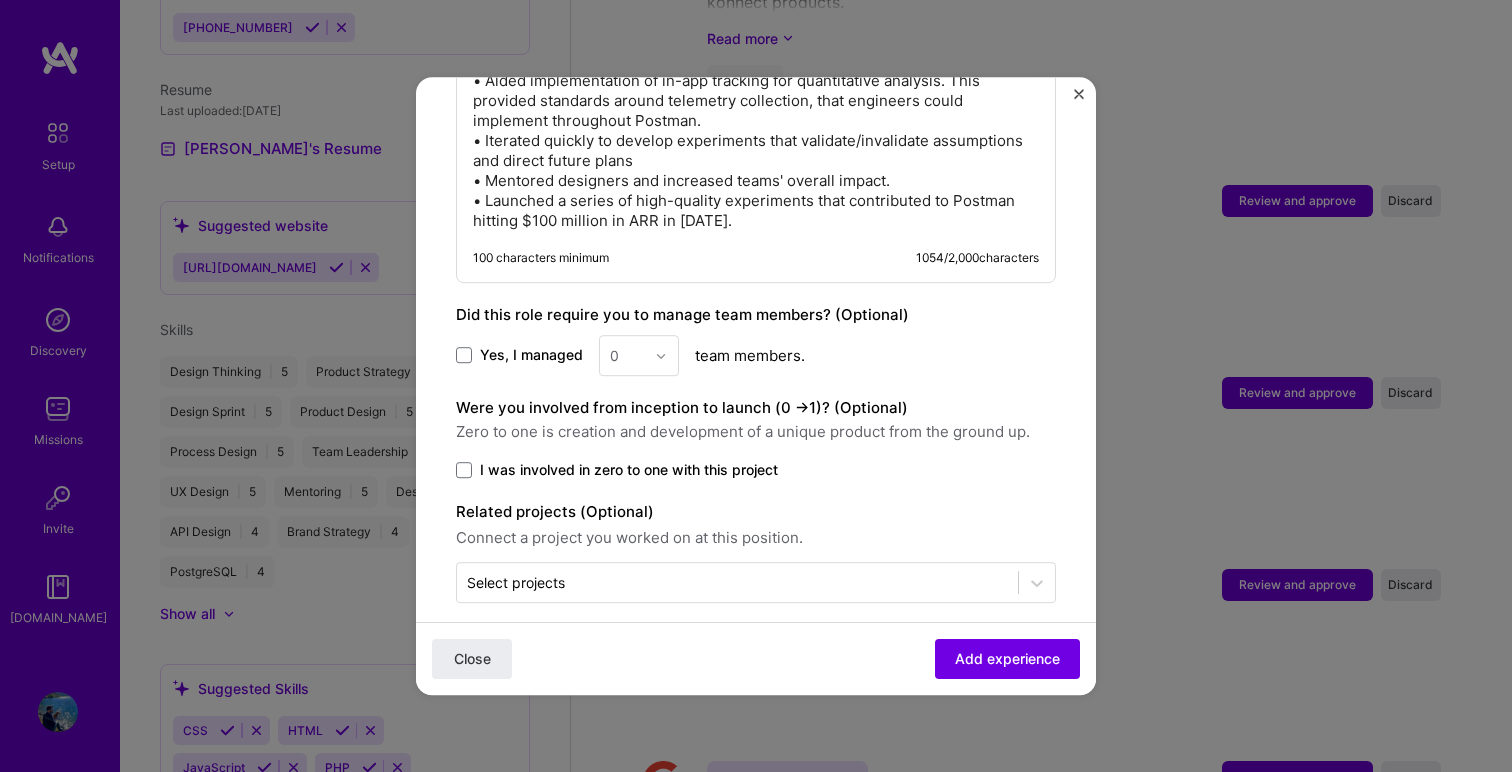 click on "Yes, I managed" at bounding box center (531, 356) 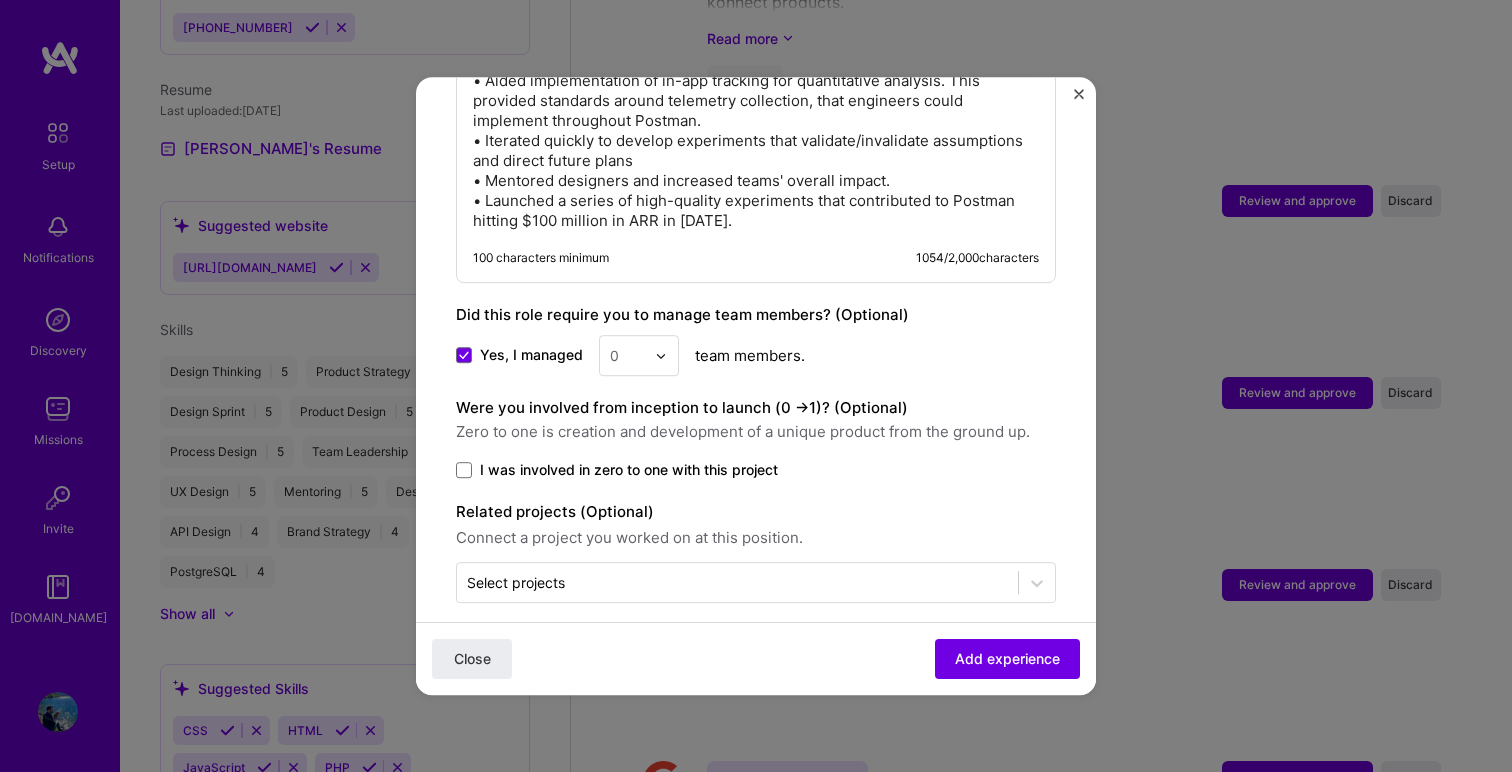 click at bounding box center [666, 355] 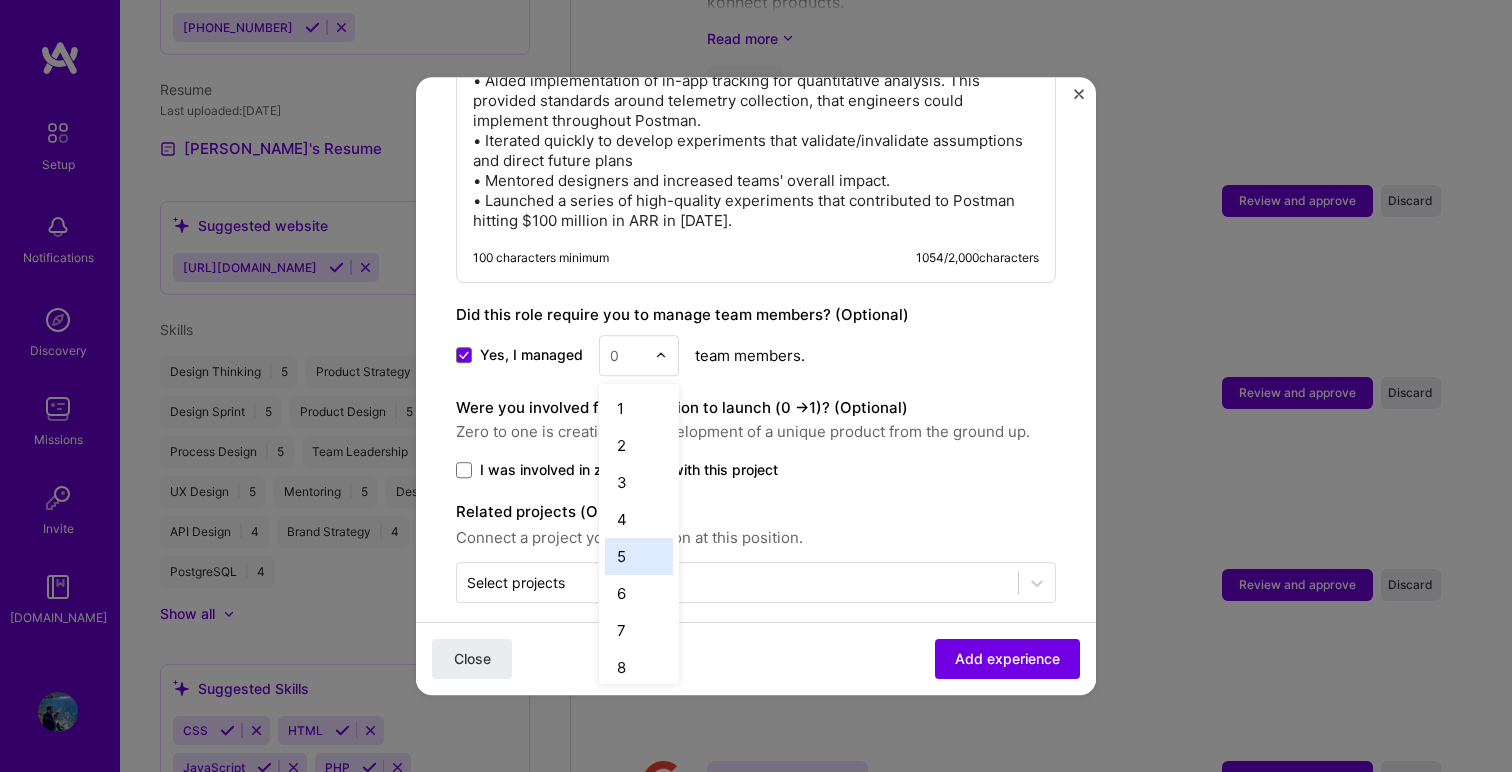 click on "5" at bounding box center [639, 556] 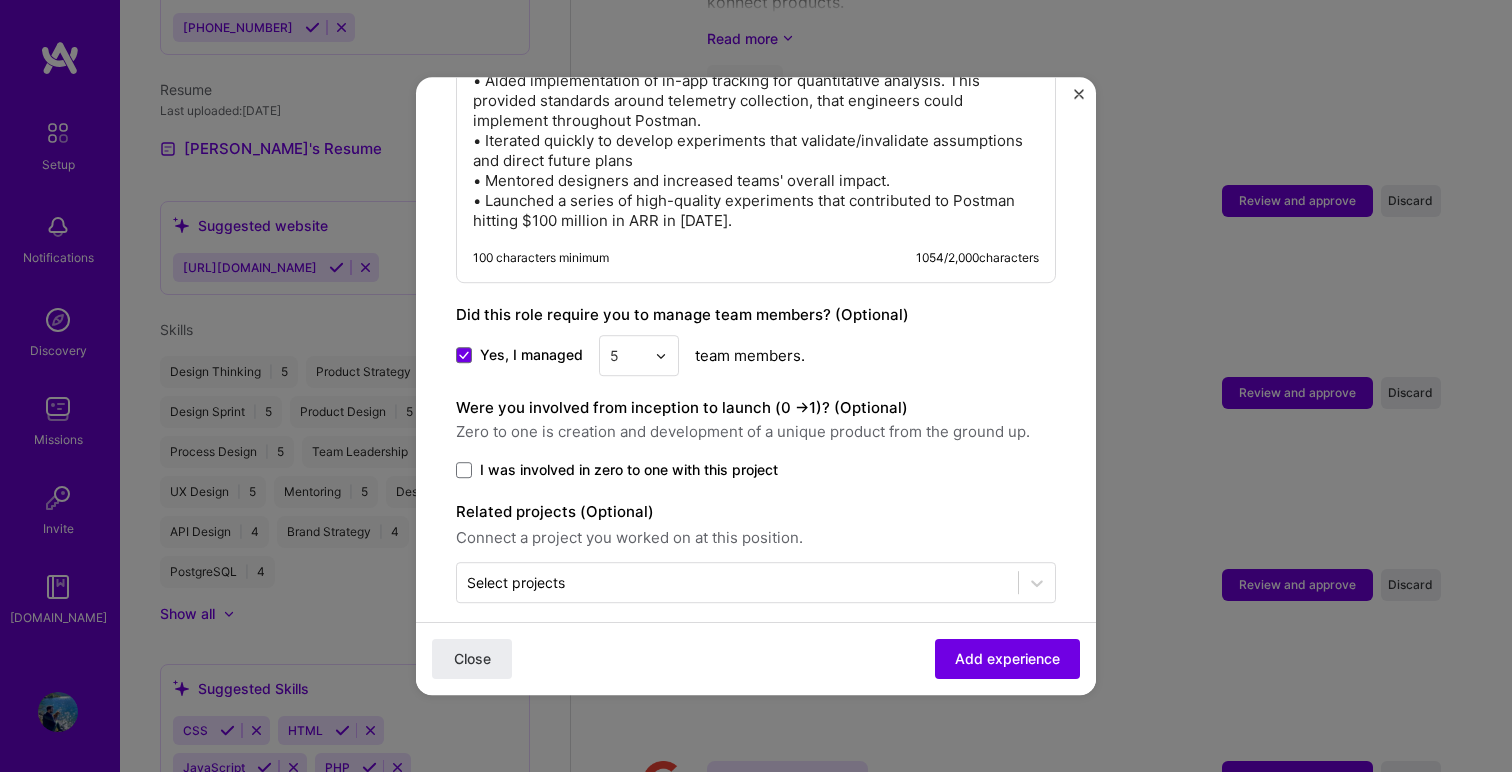 click on "I was involved in zero to one with this project" at bounding box center (629, 470) 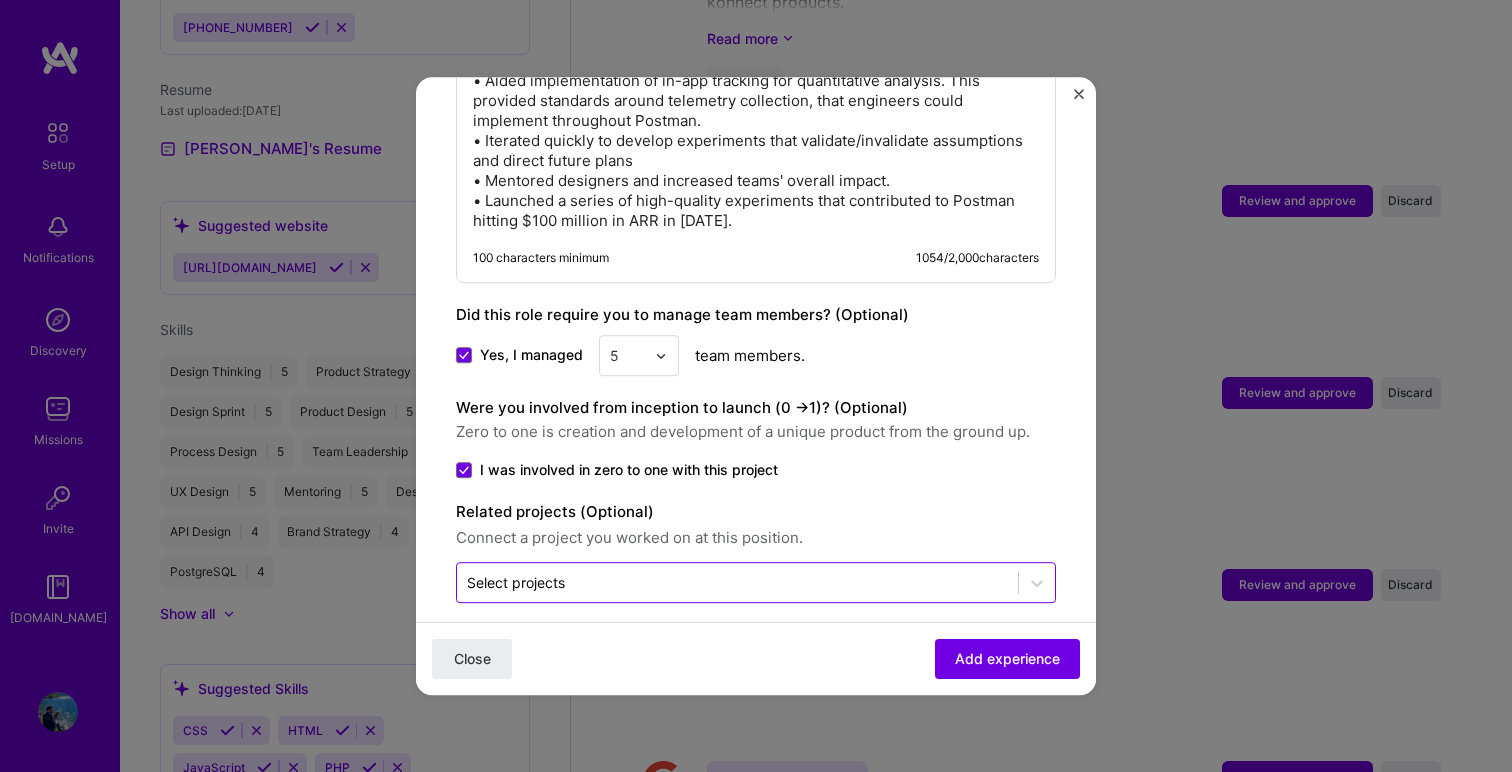 click at bounding box center (737, 582) 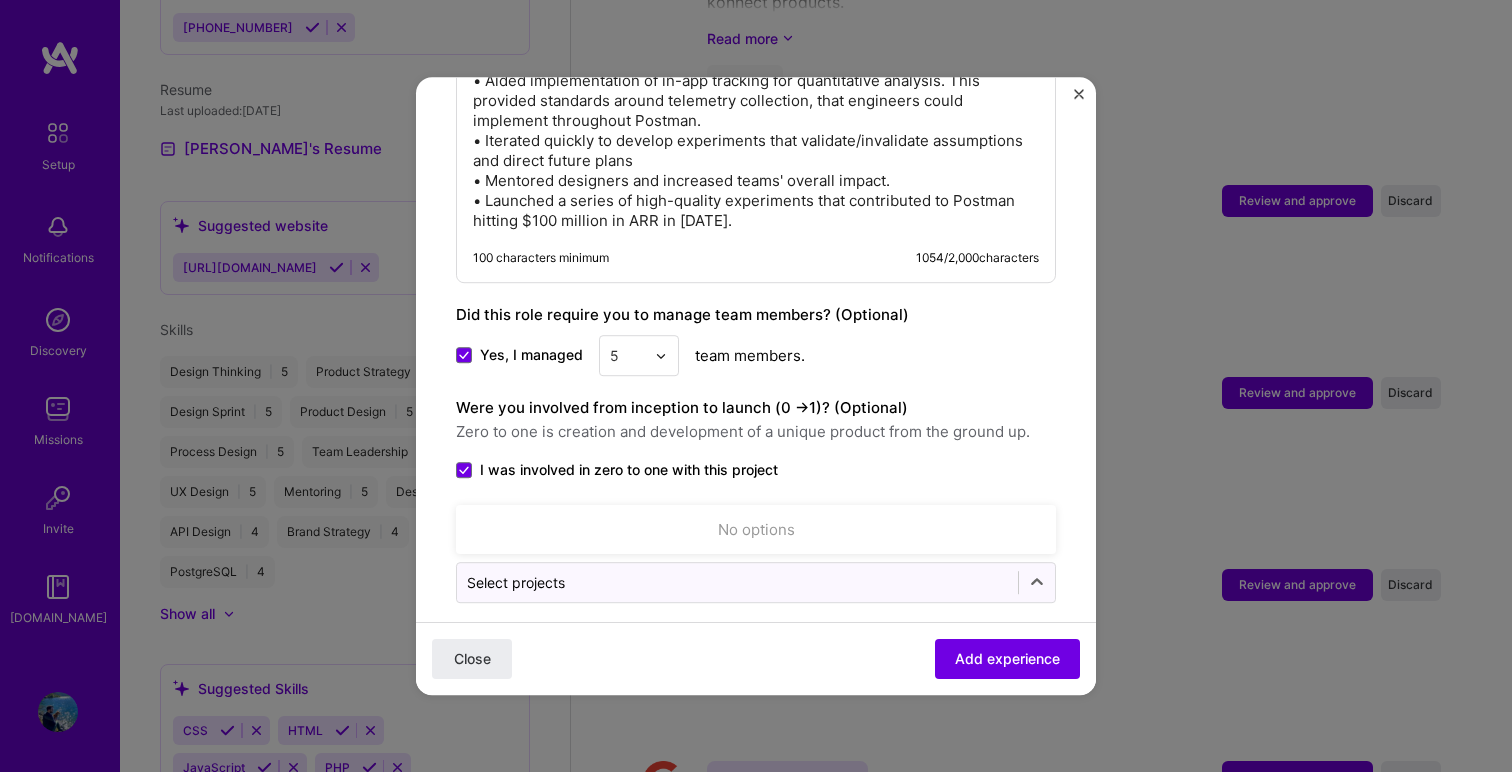 click on "Adding suggested job This job is suggested based on your LinkedIn, resume or [DOMAIN_NAME] activity. Create a job experience Jobs help companies understand your past experience. Company logo Company name Postman
Industry Add up to 2 industries. Selected industries 2 Your title and specialization Design Manager - Growth Product Designer Duration [DATE]
to [DATE]
I still work here Skills used — Add up to 12 skills Any new skills will be added to your profile. Enter skills... 8 Product Design 1 2 3 4 5 Design Thinking 1 2 3 4 5 UX Design 1 2 3 4 5 Product Strategy 1 2 3 4 5 API Design 1 2 3 4 5 Mentoring 1 2 3 4 5 Team Leadership 1 2 3 4 5 Artificial Intelligence (AI) 1 2 3 4 5 Description Design manager forming a team of growth-focused designers that help elevate the impact of Postman with their users. • Operated as a player/coach role. • Mentored designers and increased teams' overall impact." at bounding box center (756, -445) 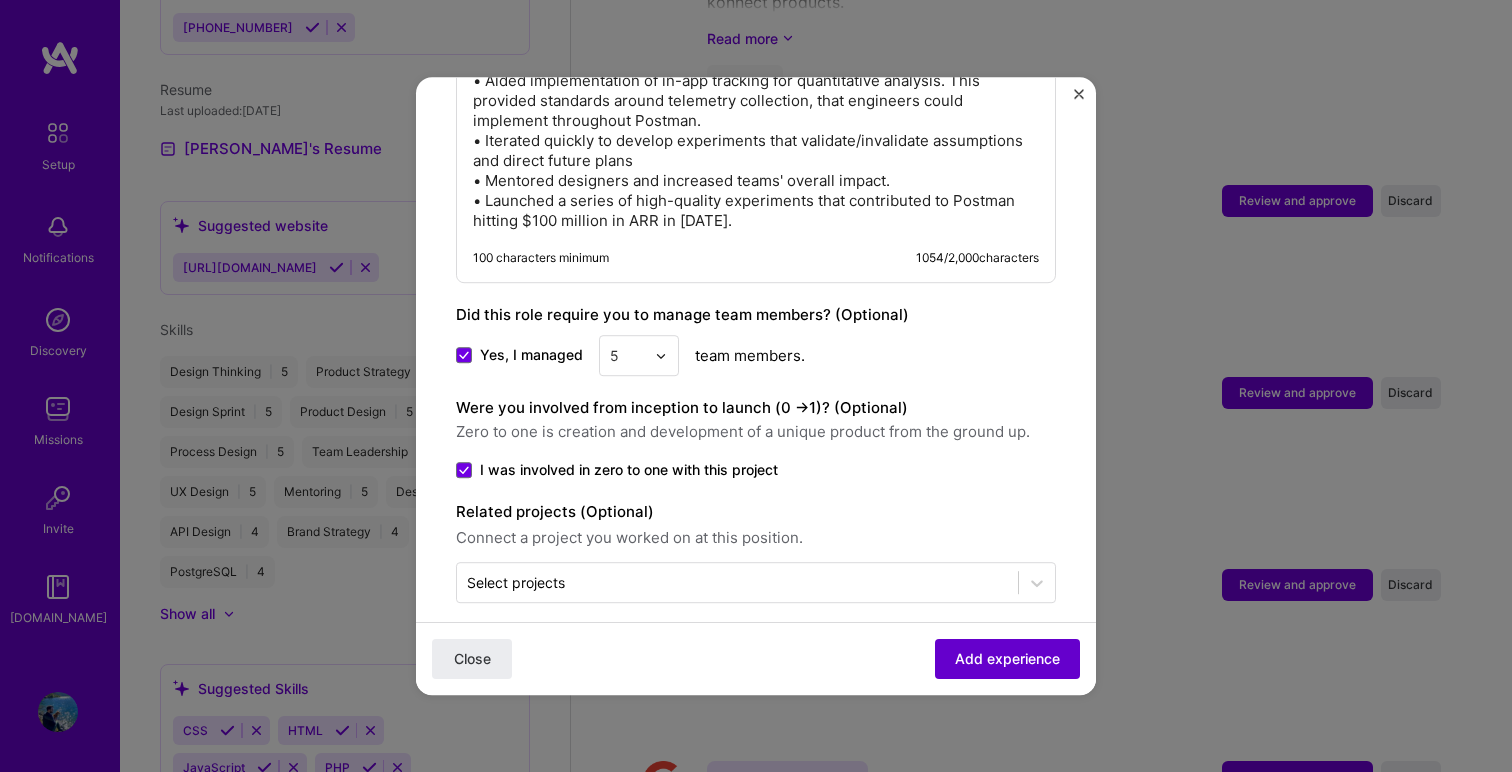 click on "Add experience" at bounding box center (1007, 659) 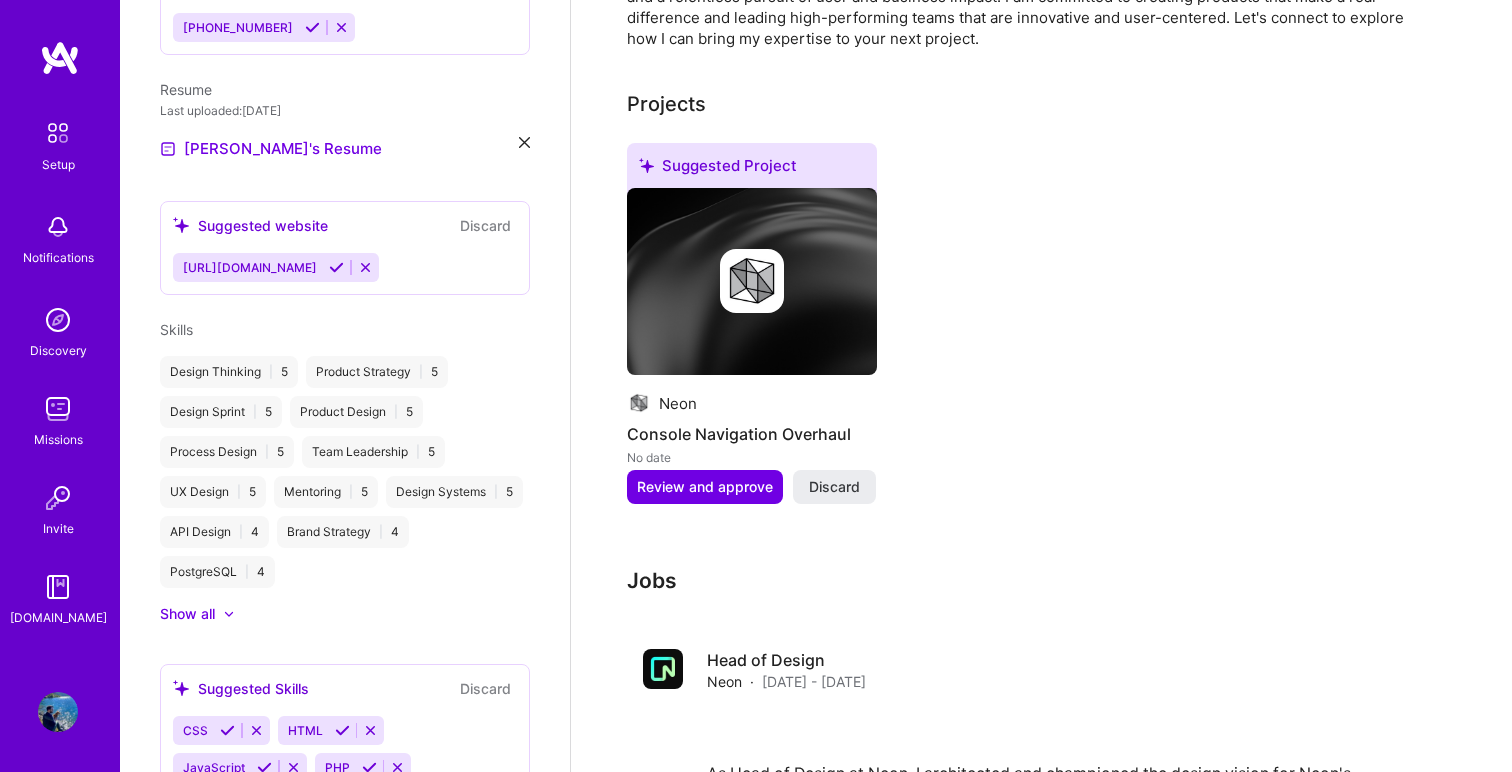 scroll, scrollTop: 644, scrollLeft: 0, axis: vertical 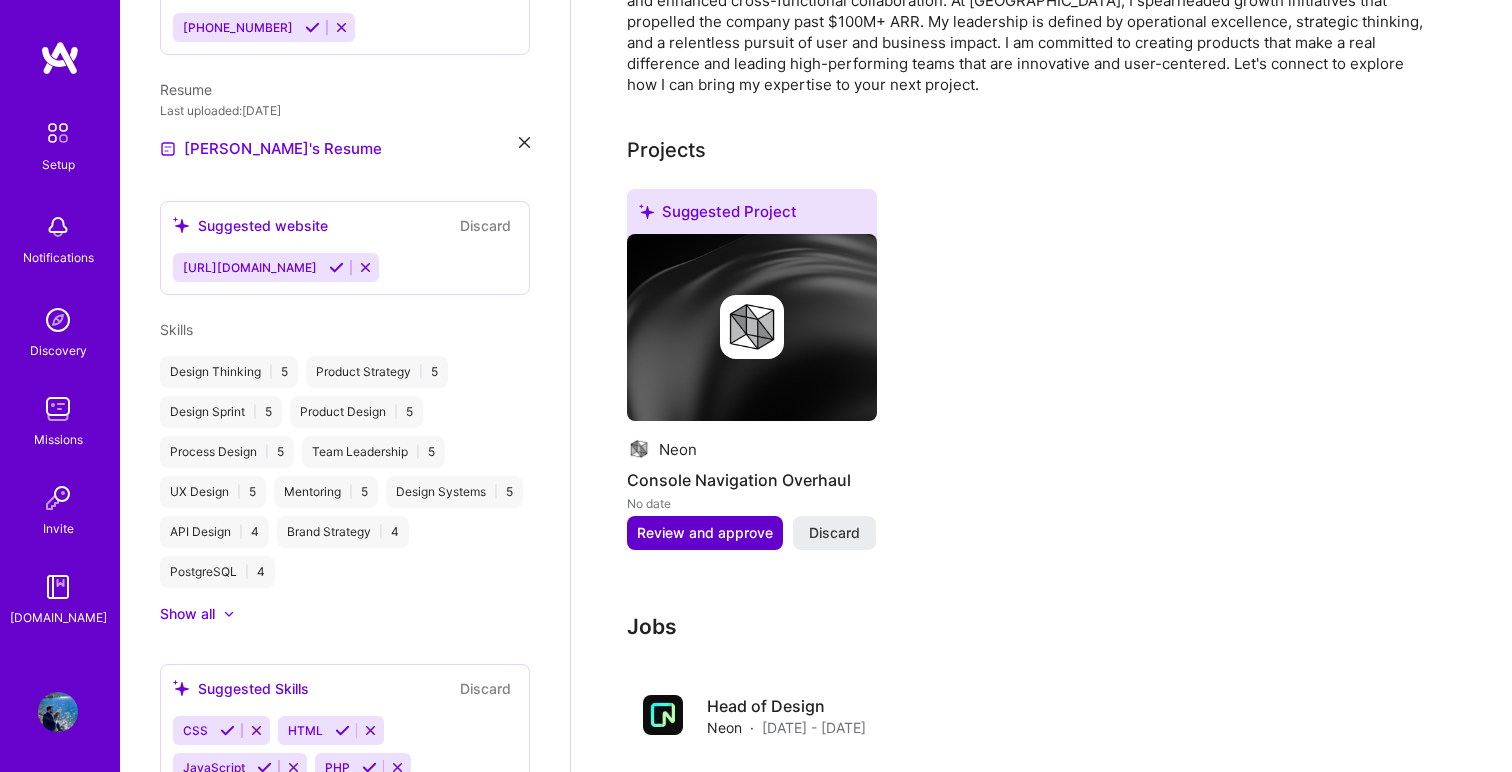 click on "Review and approve" at bounding box center (705, 533) 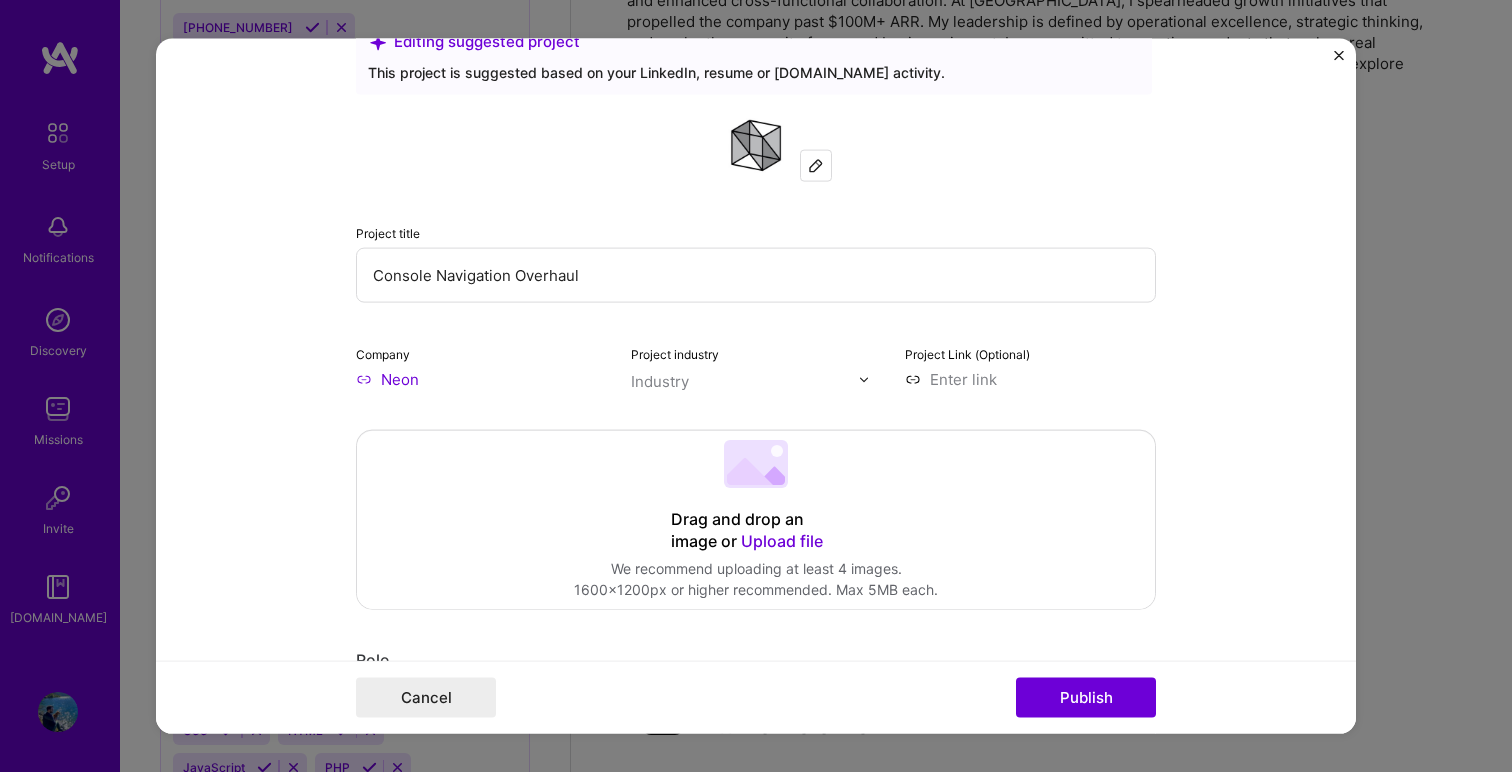 scroll, scrollTop: 64, scrollLeft: 0, axis: vertical 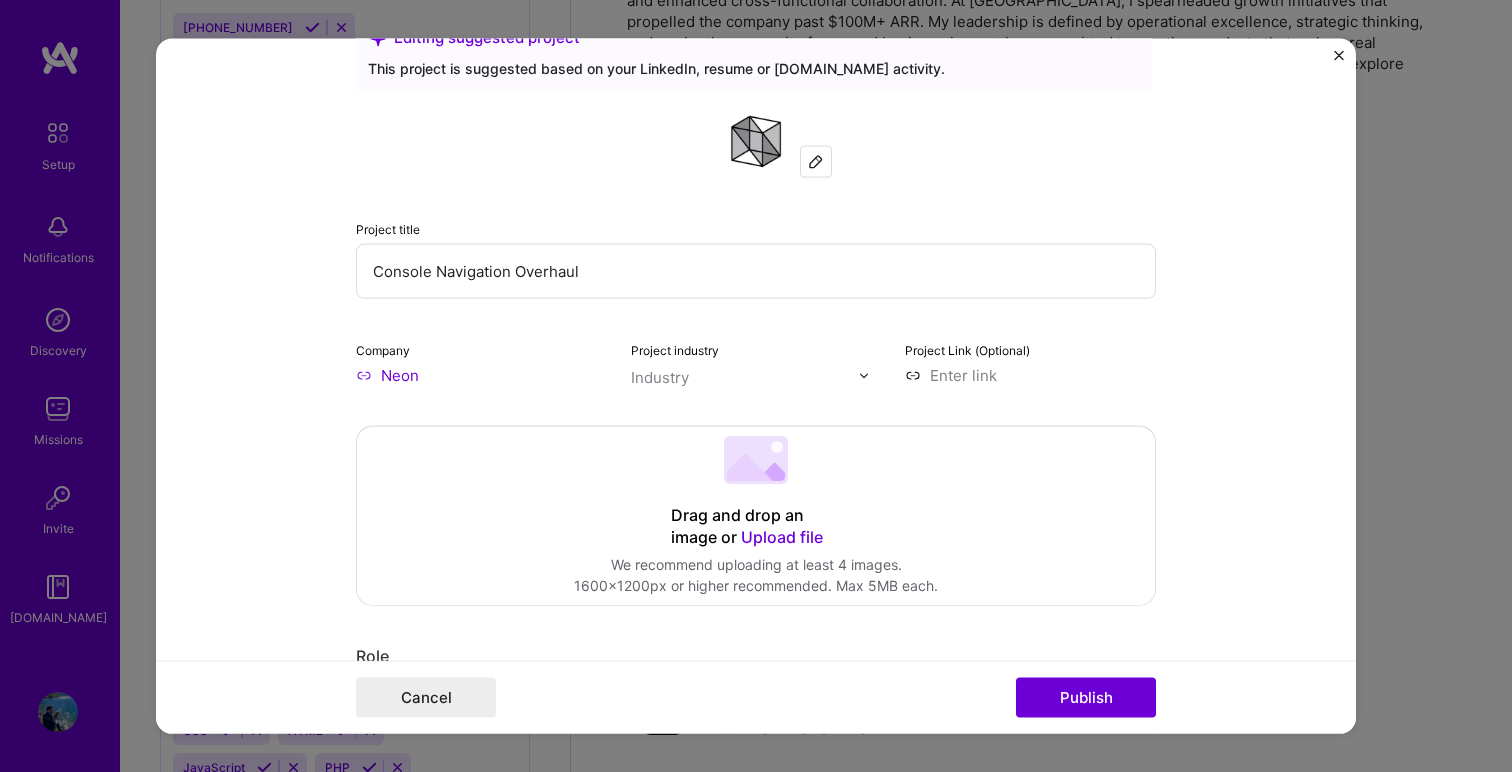 click at bounding box center [745, 377] 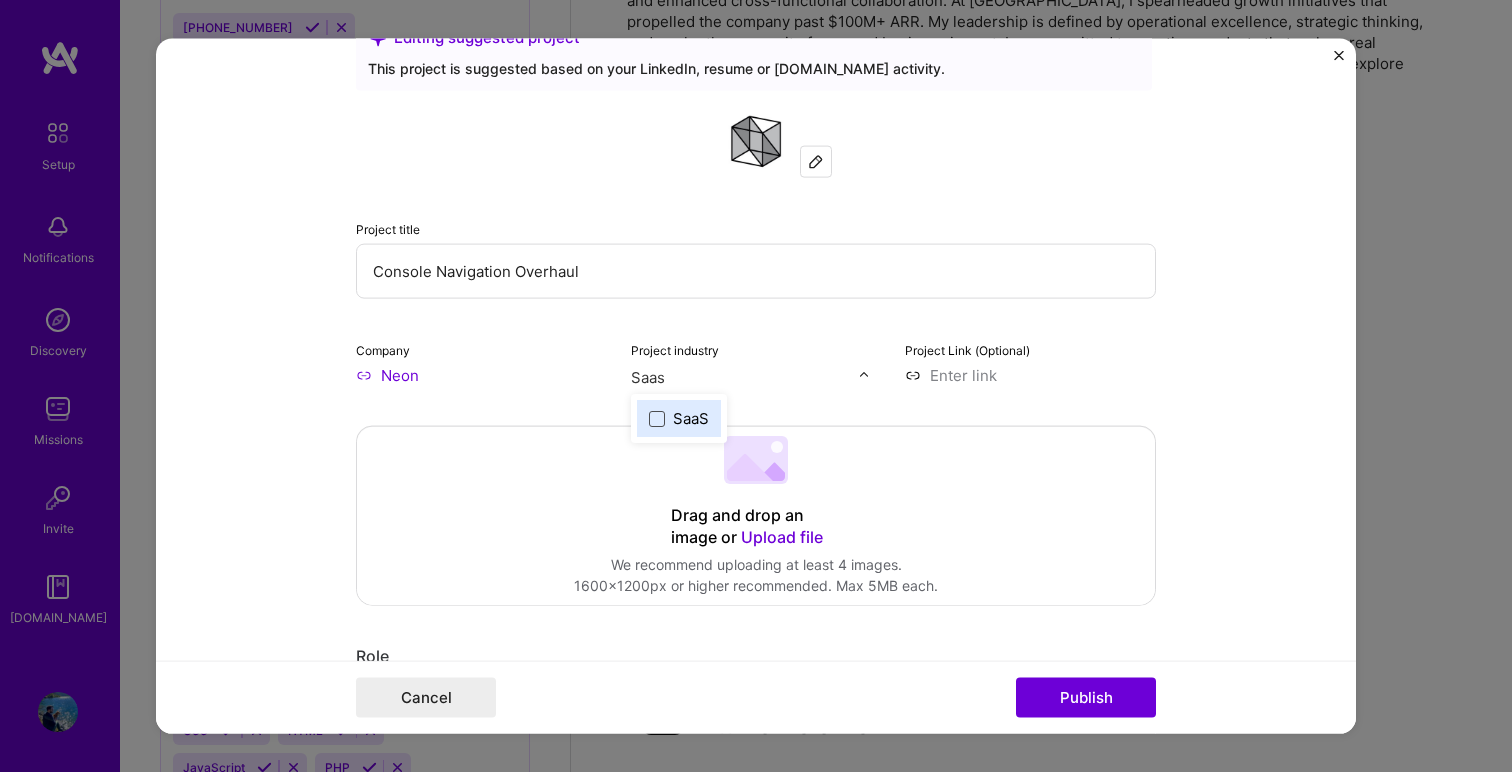 type on "d" 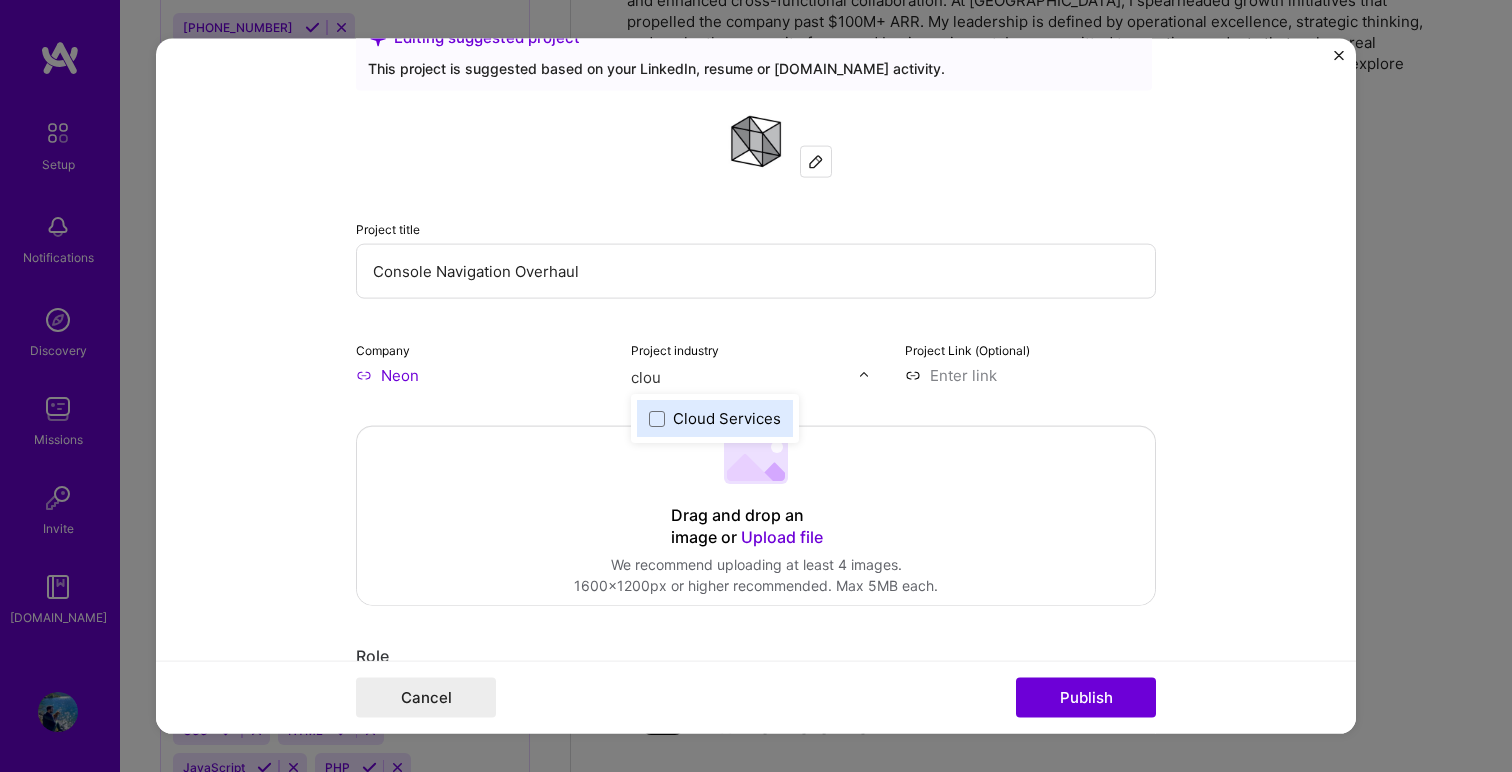 type on "cloud" 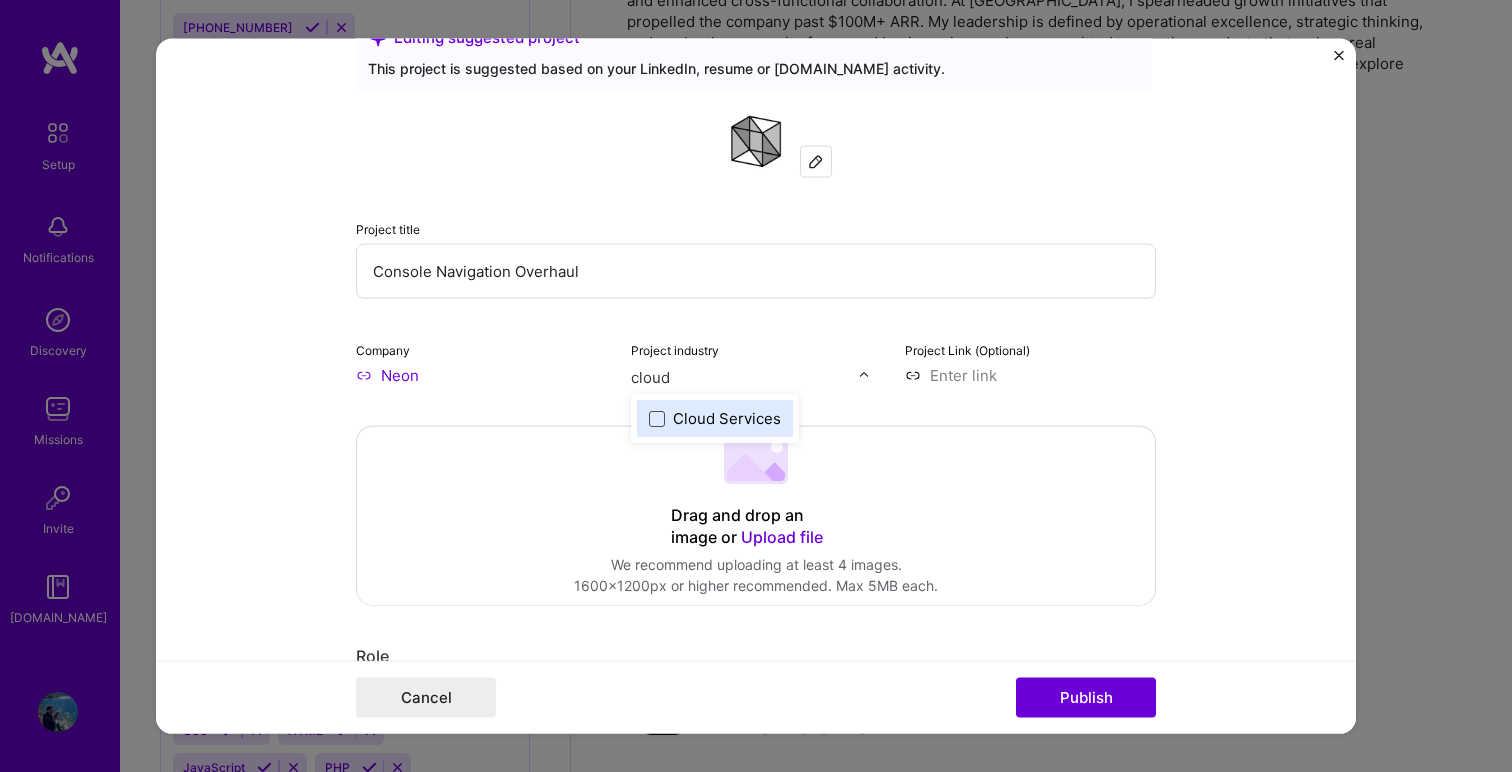 click at bounding box center (657, 418) 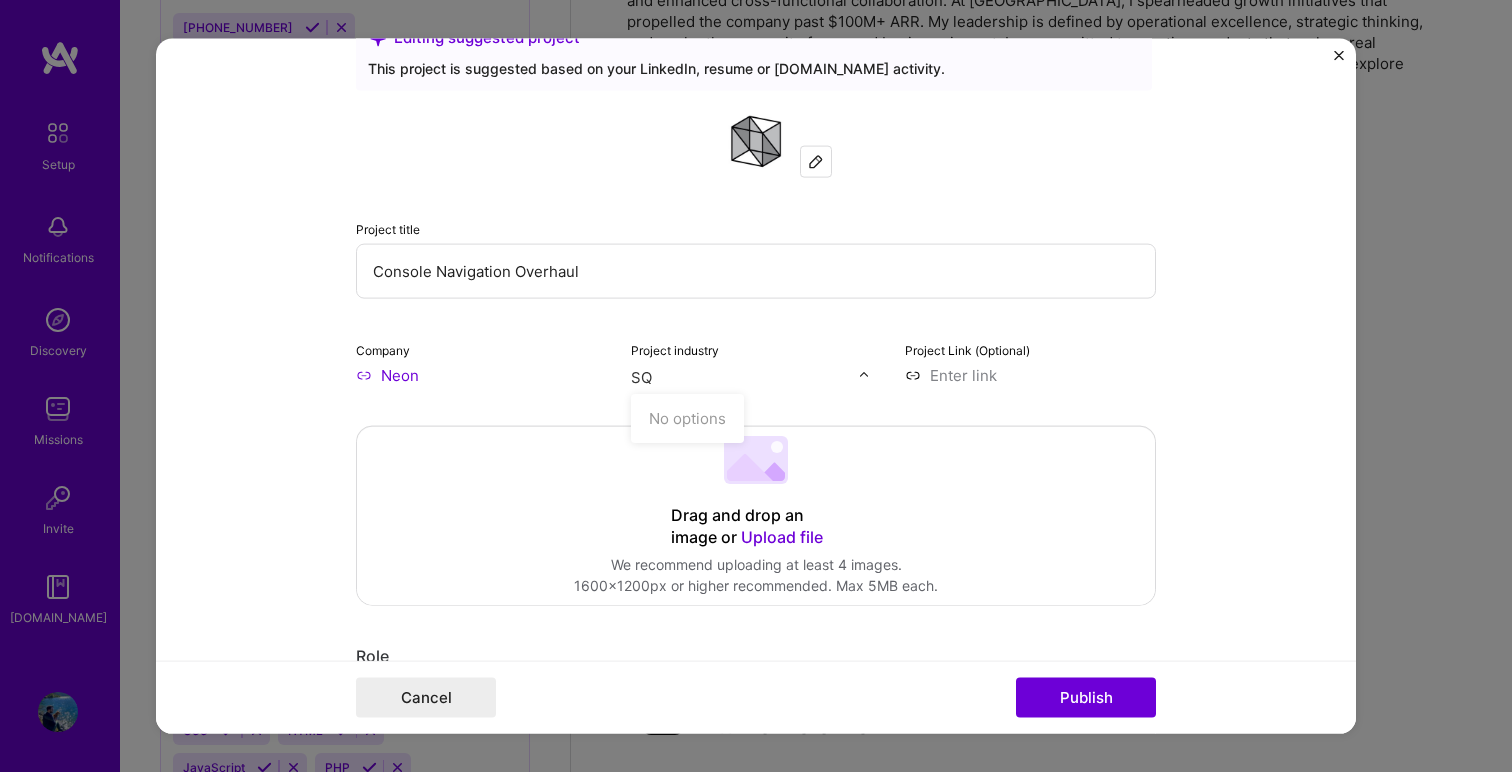 type on "S" 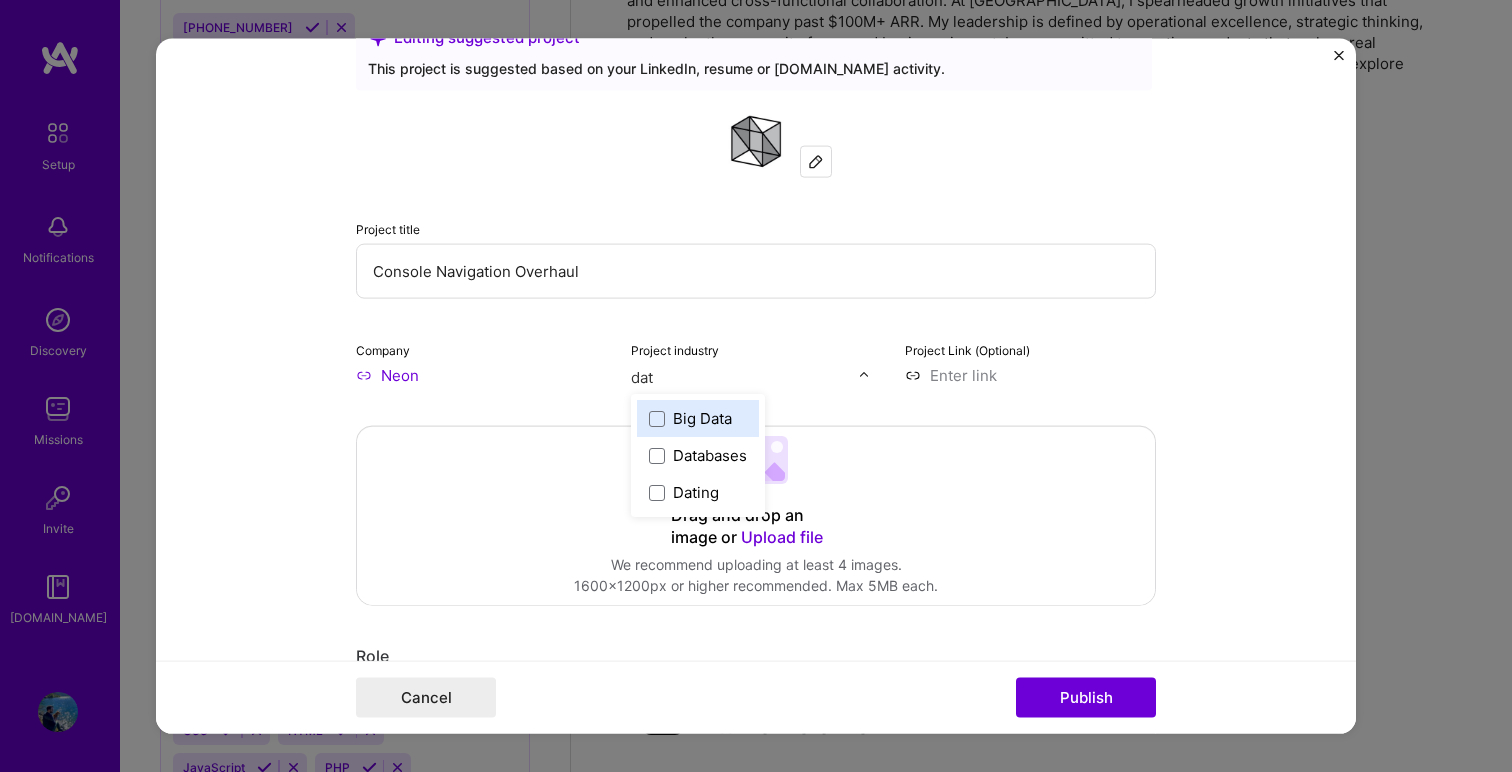 type on "data" 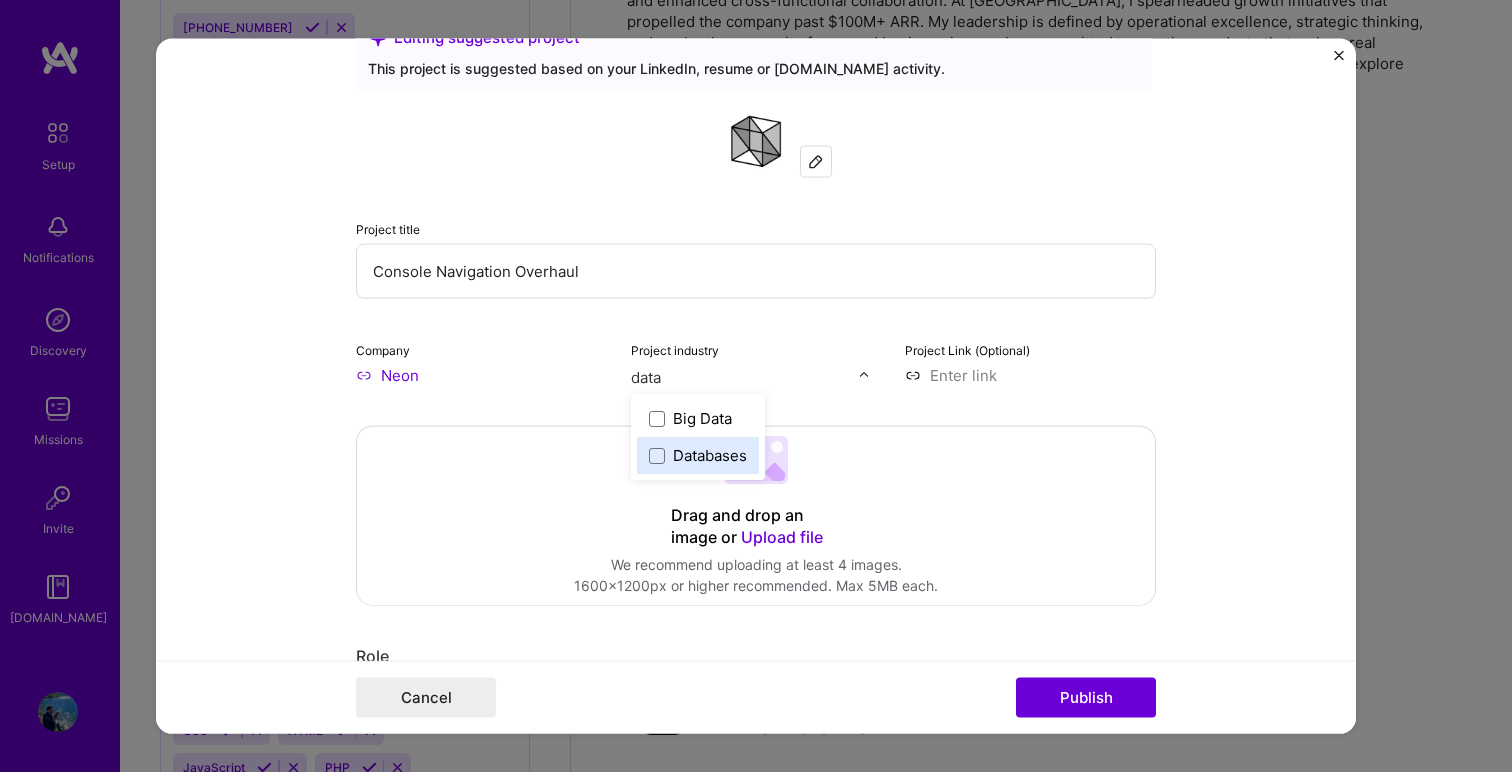 click on "Databases" at bounding box center (710, 455) 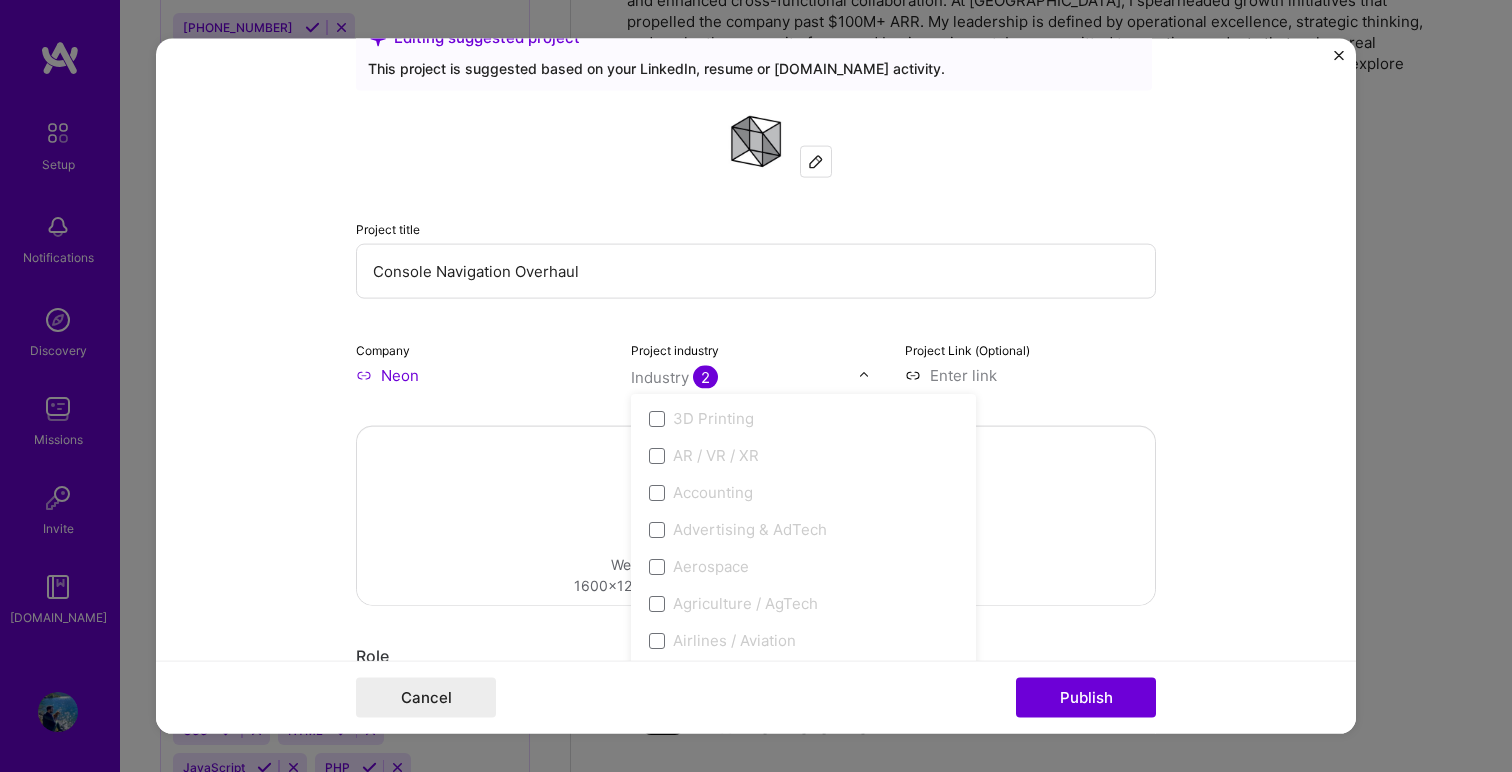 click at bounding box center [1030, 375] 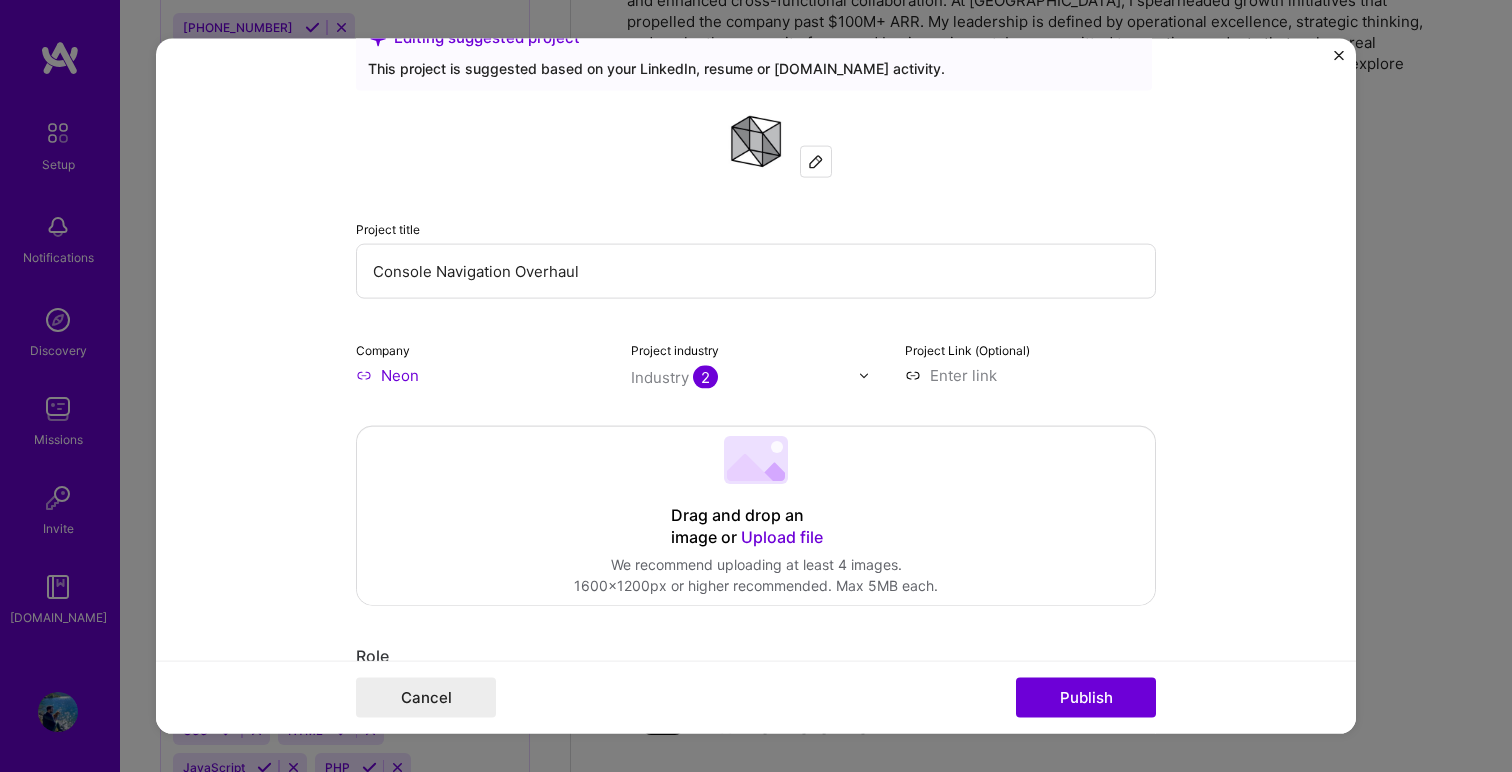 paste on "[URL][DOMAIN_NAME]" 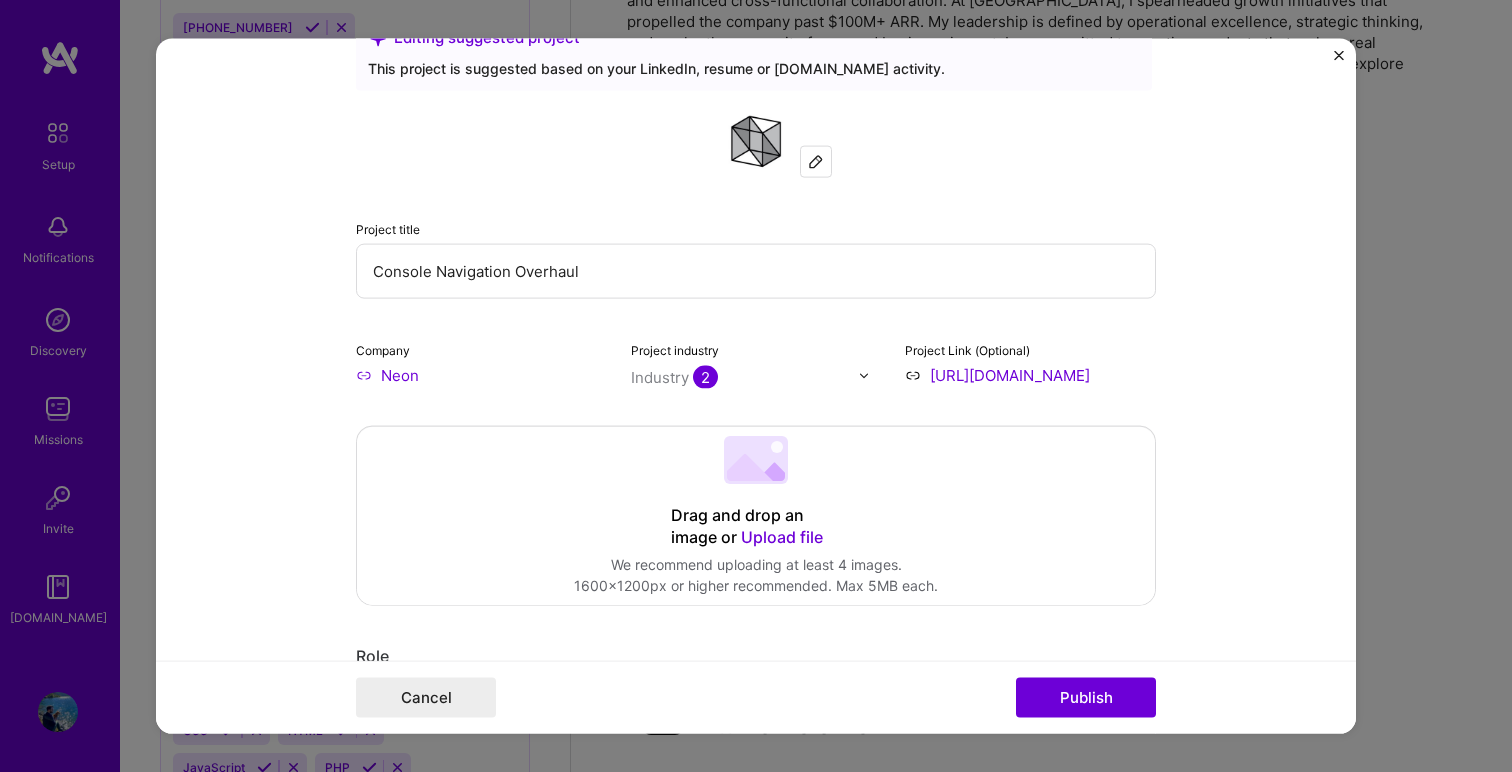 scroll, scrollTop: 0, scrollLeft: 241, axis: horizontal 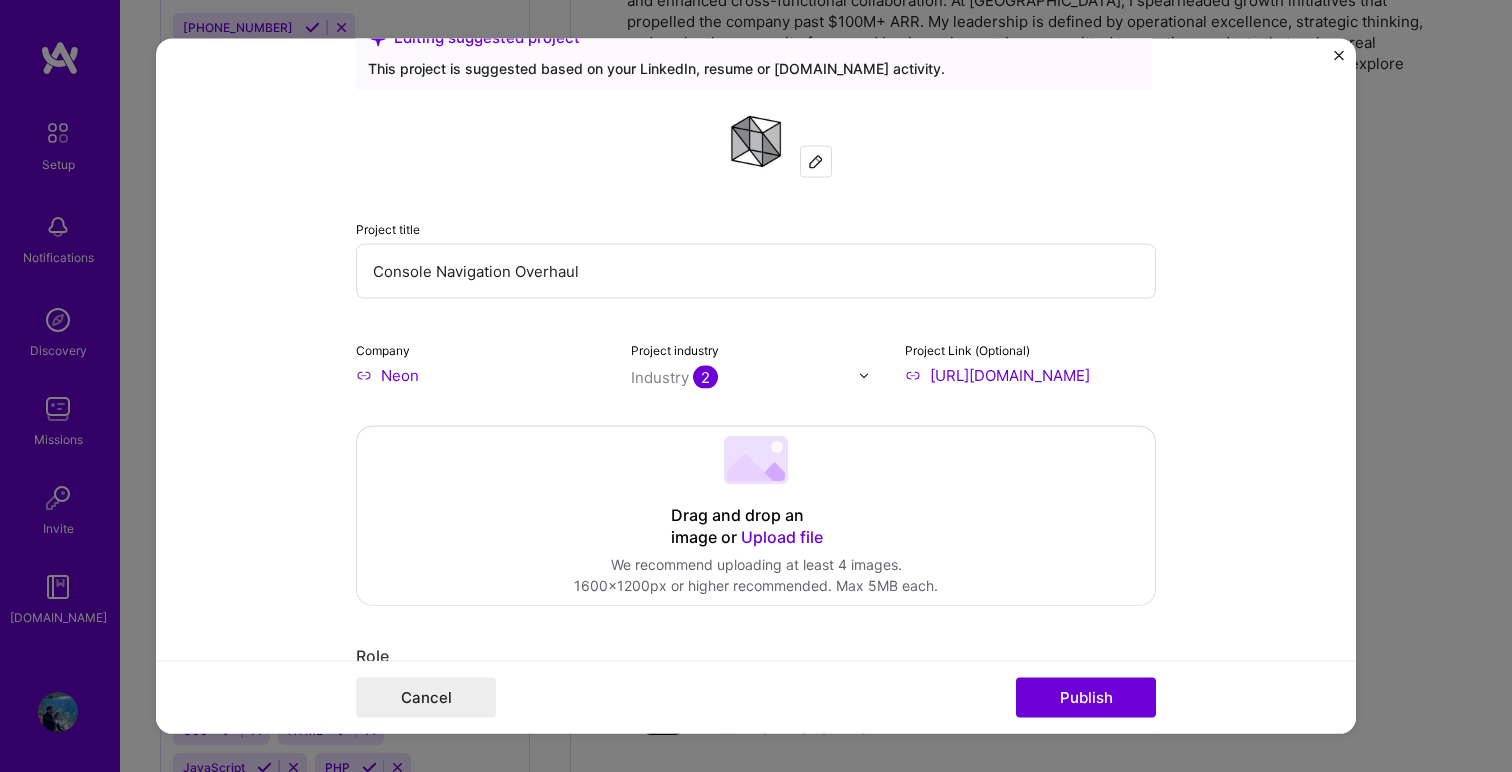 type on "[URL][DOMAIN_NAME]" 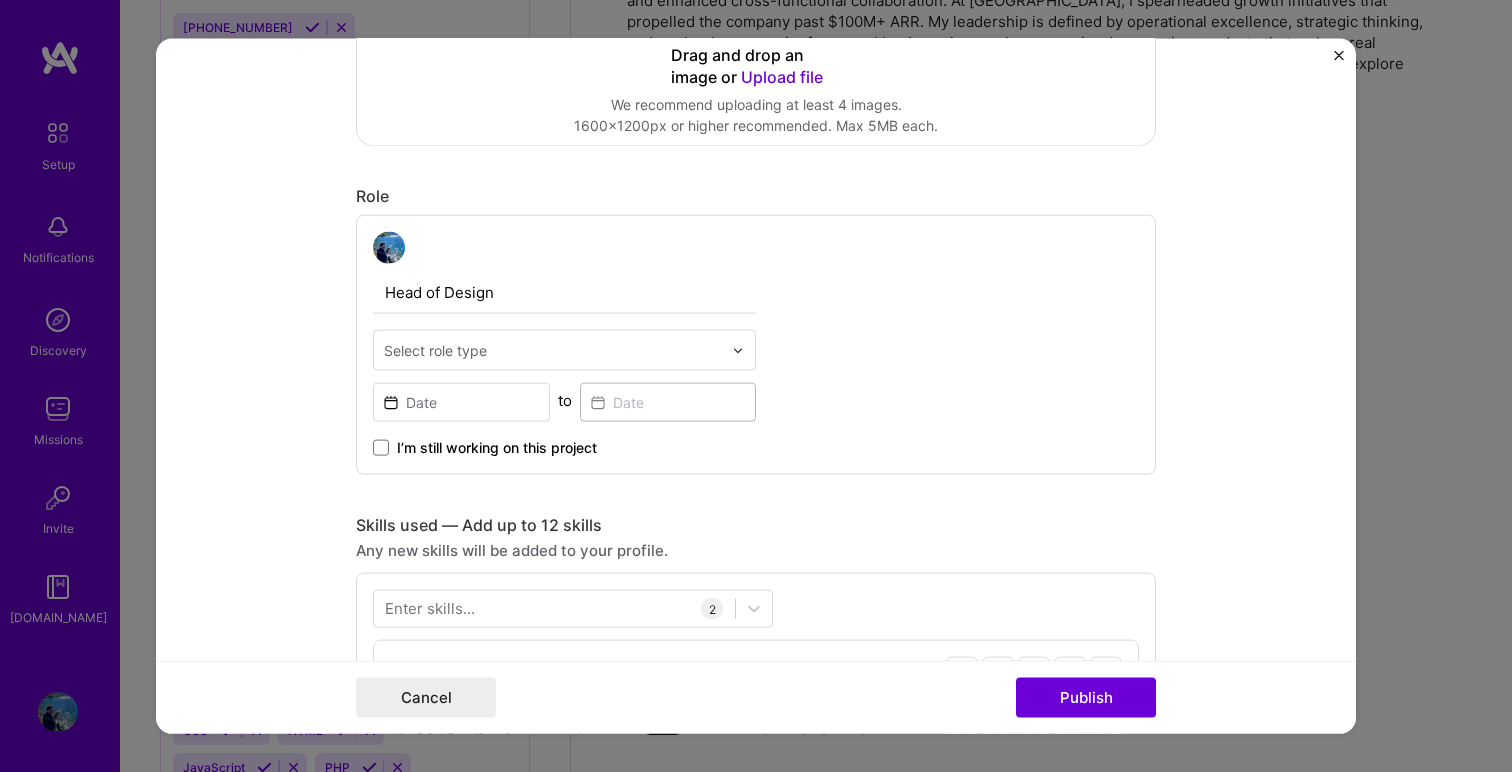 scroll, scrollTop: 564, scrollLeft: 0, axis: vertical 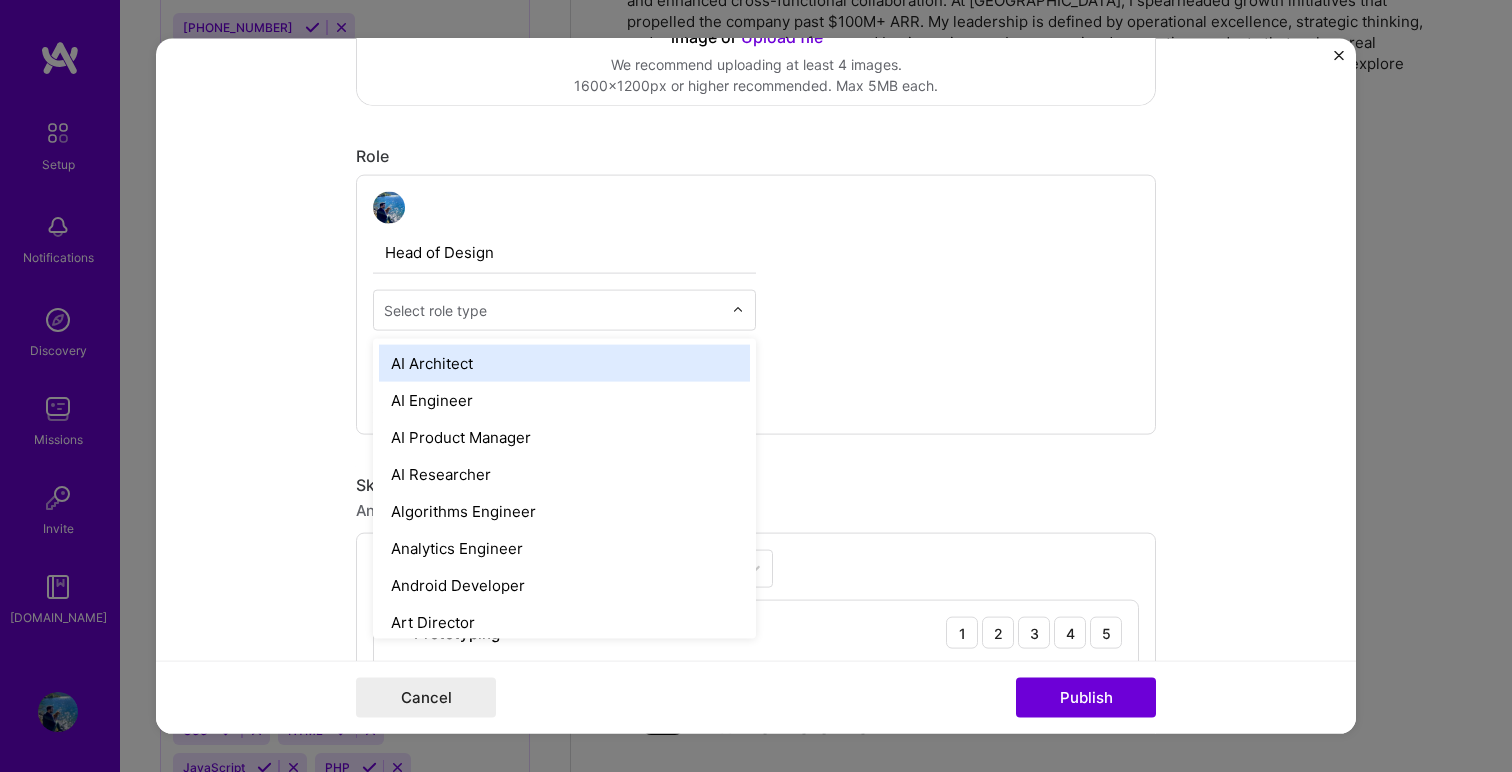 click at bounding box center [553, 310] 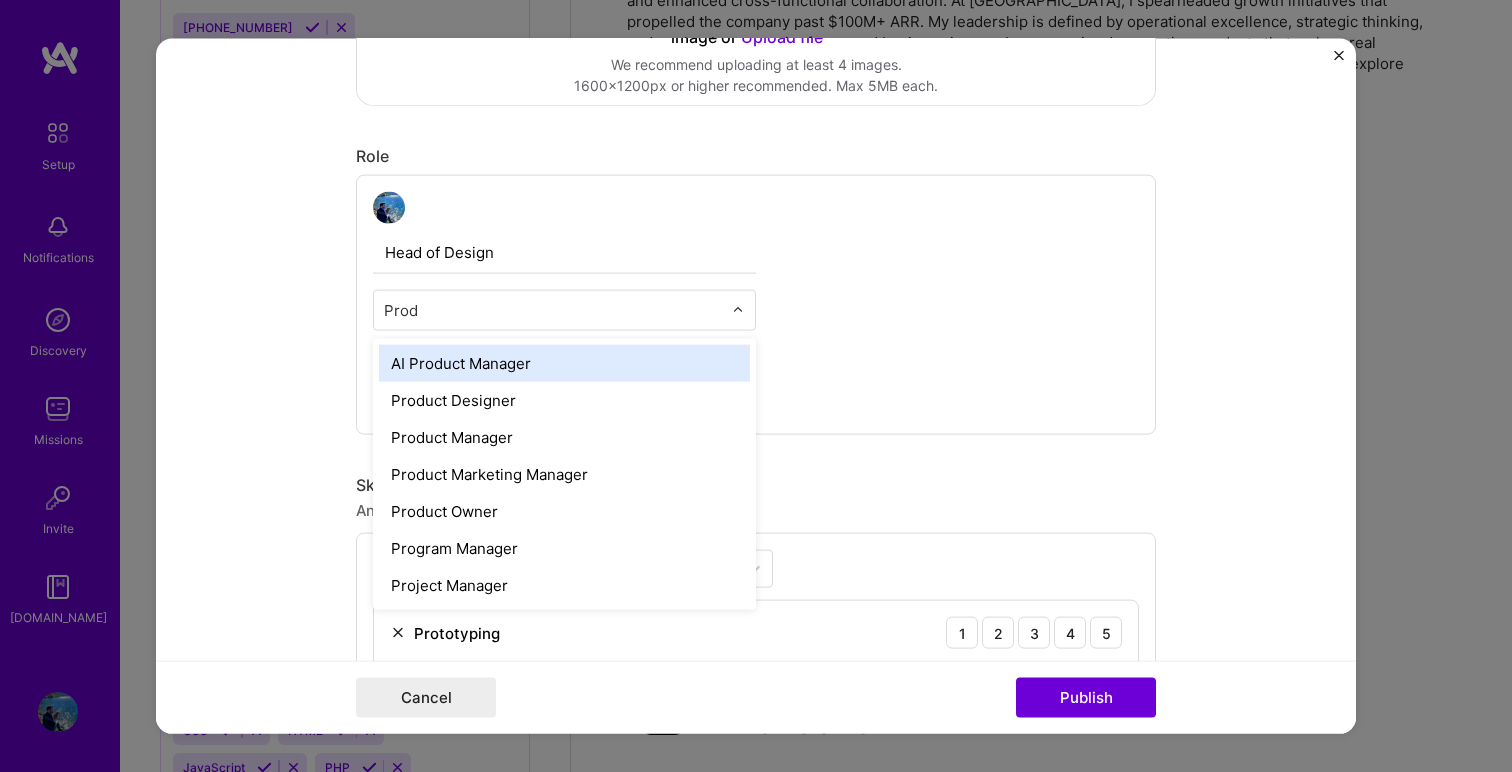 type on "Produ" 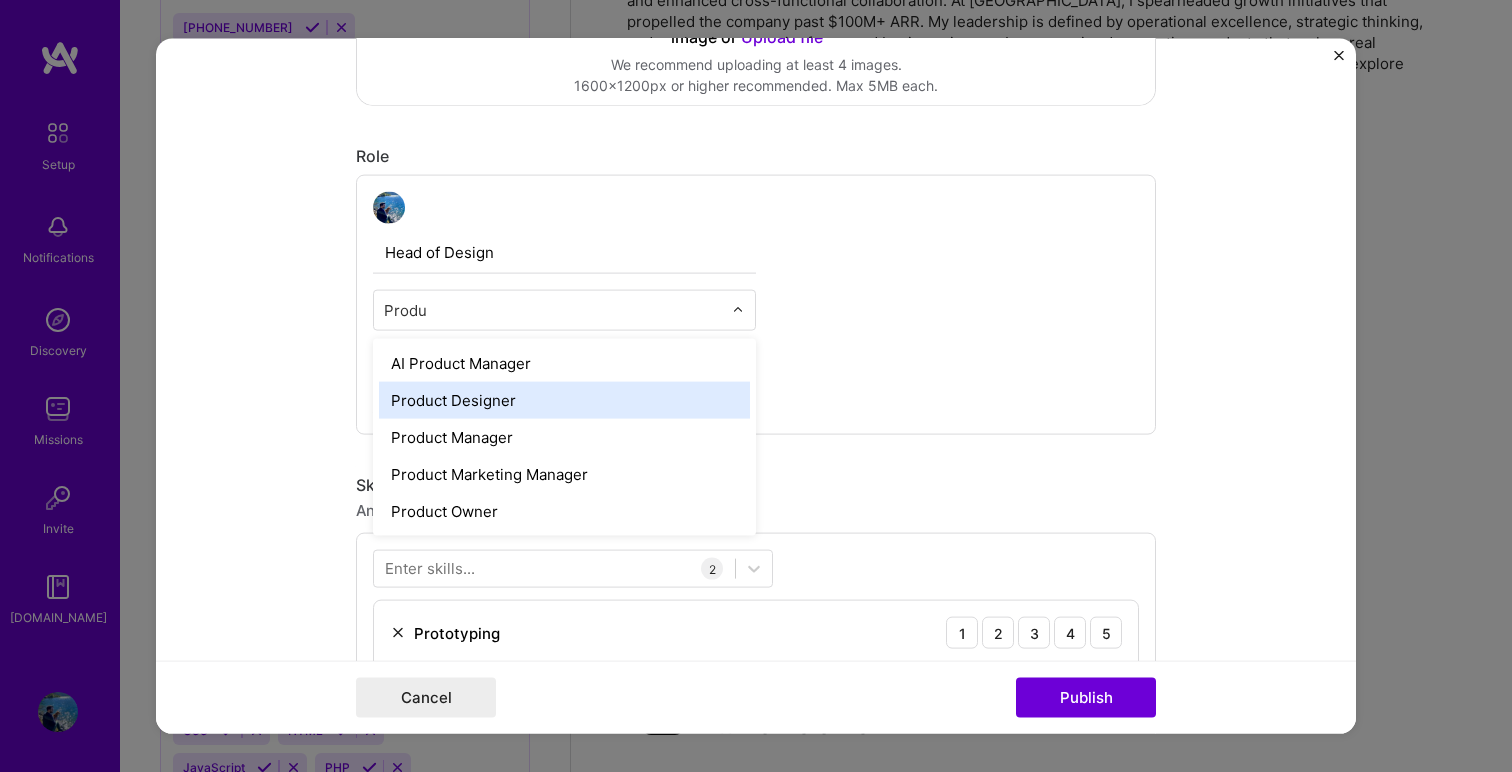 click on "Product Designer" at bounding box center [564, 400] 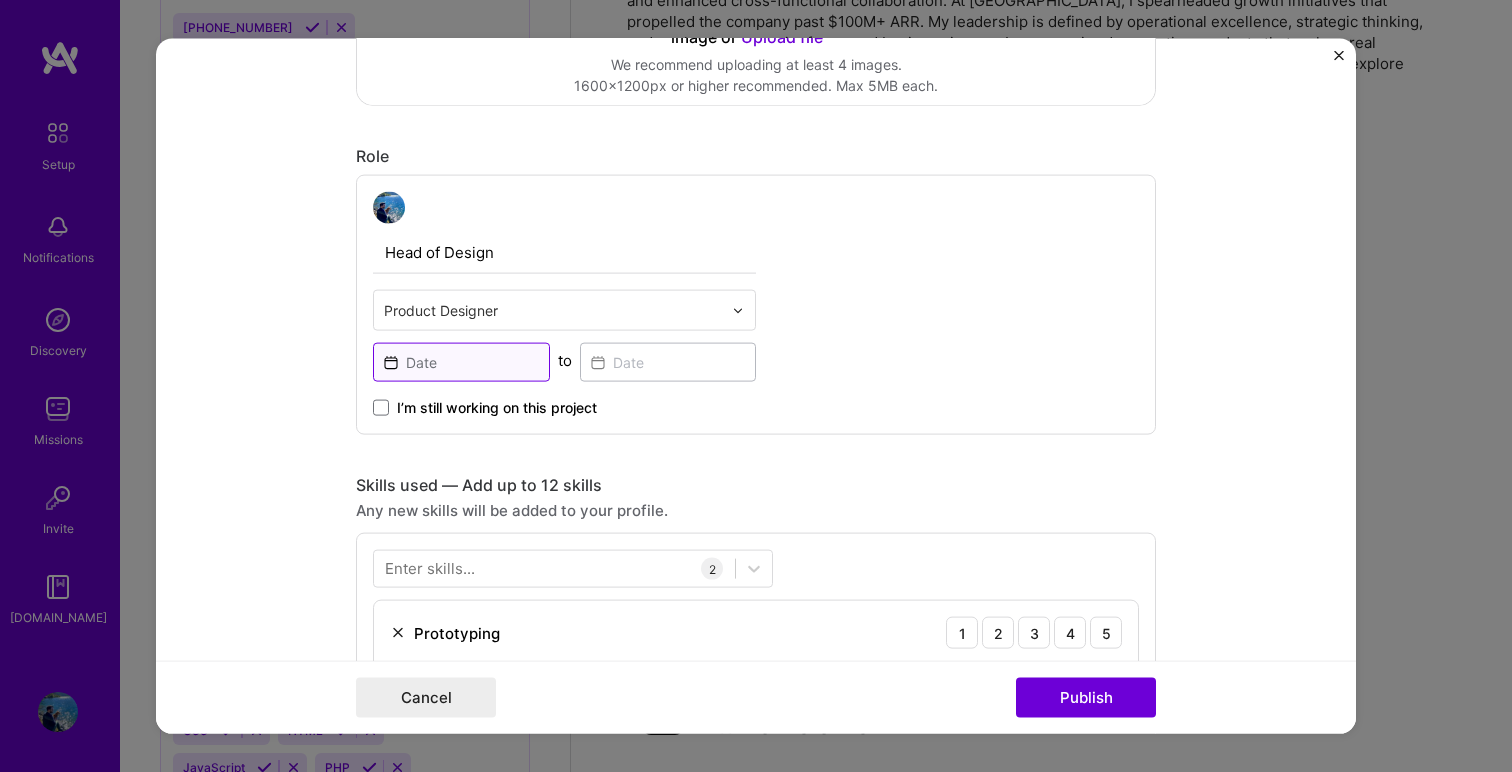 click at bounding box center [461, 362] 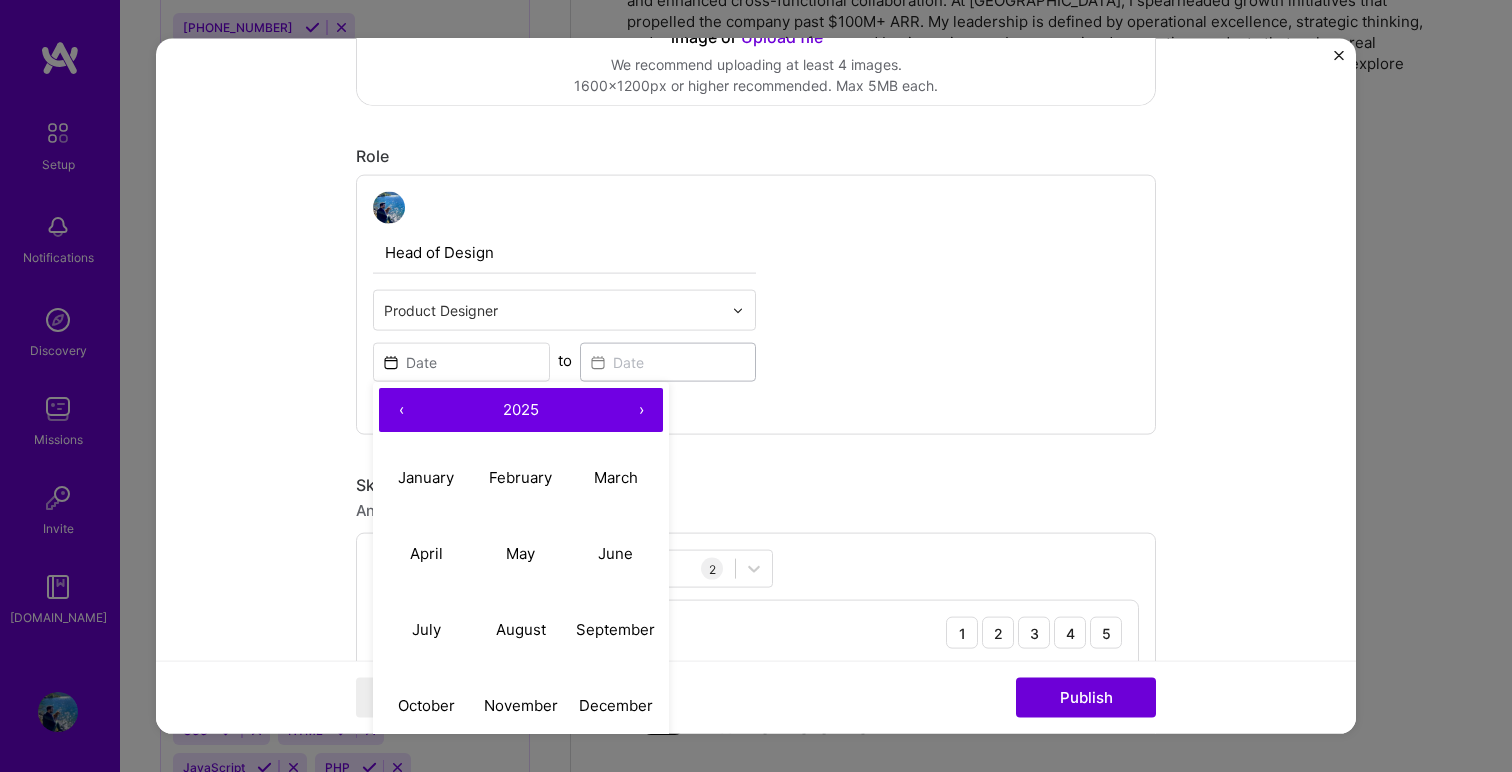 click on "‹" at bounding box center (401, 410) 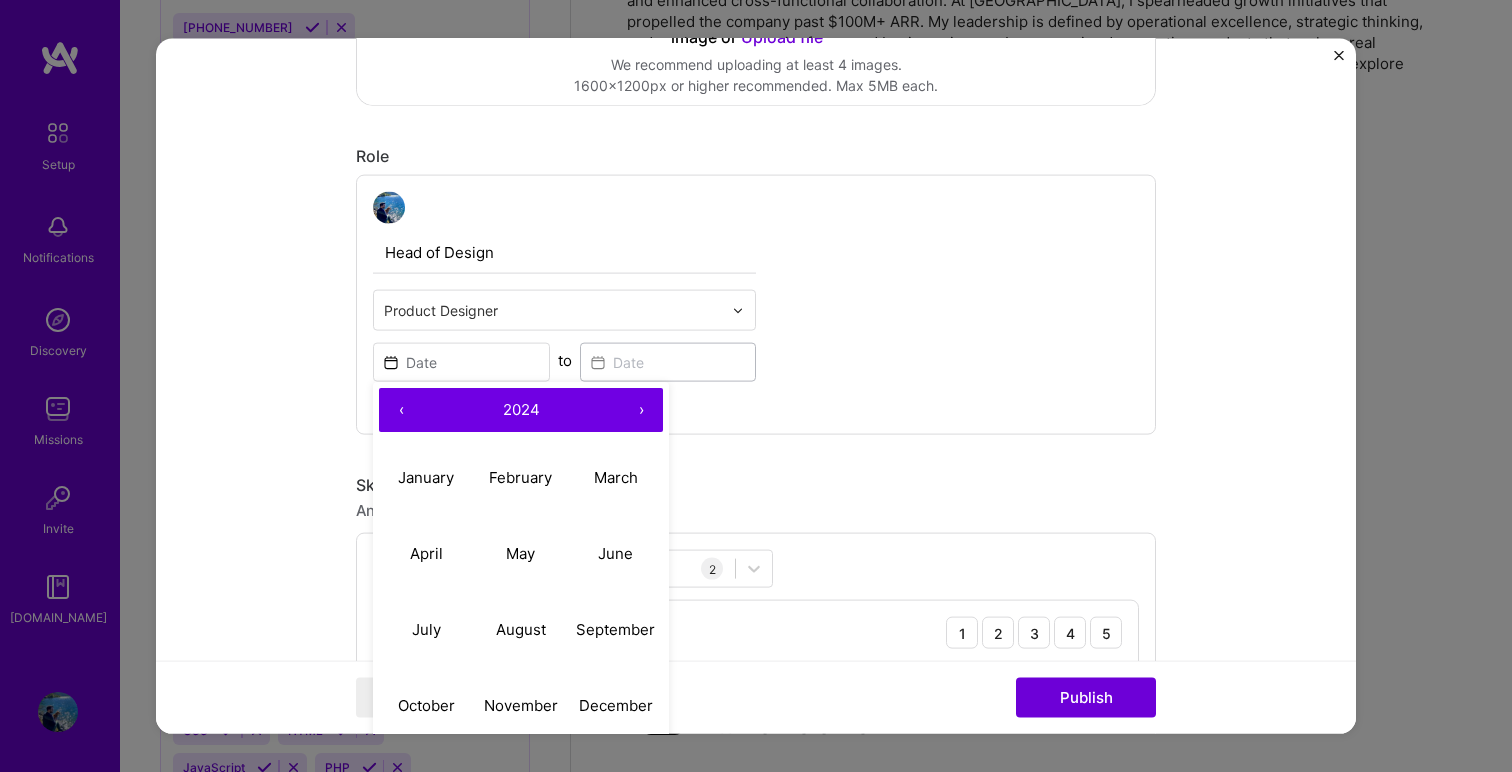 click on "›" at bounding box center [641, 410] 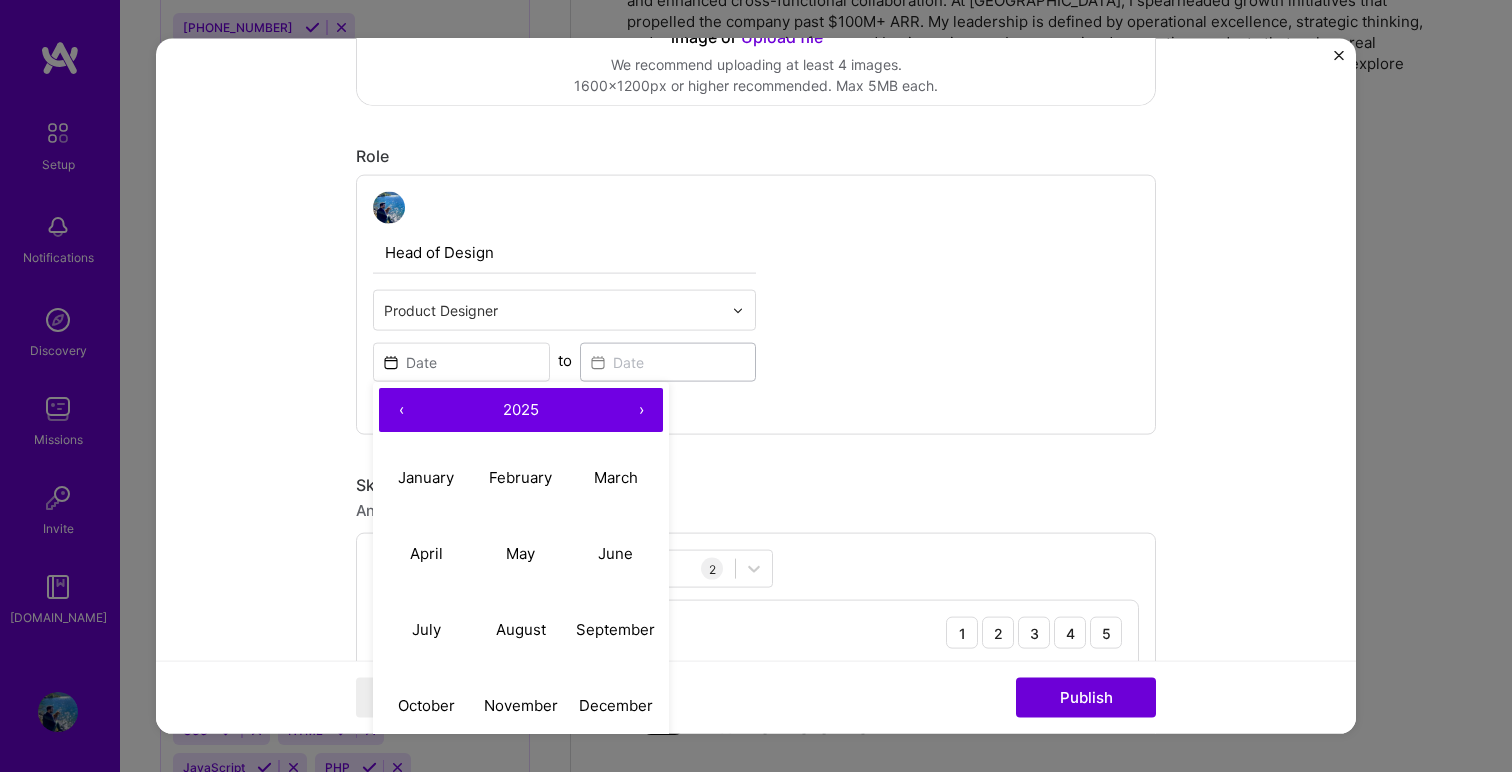 click on "‹" at bounding box center (401, 410) 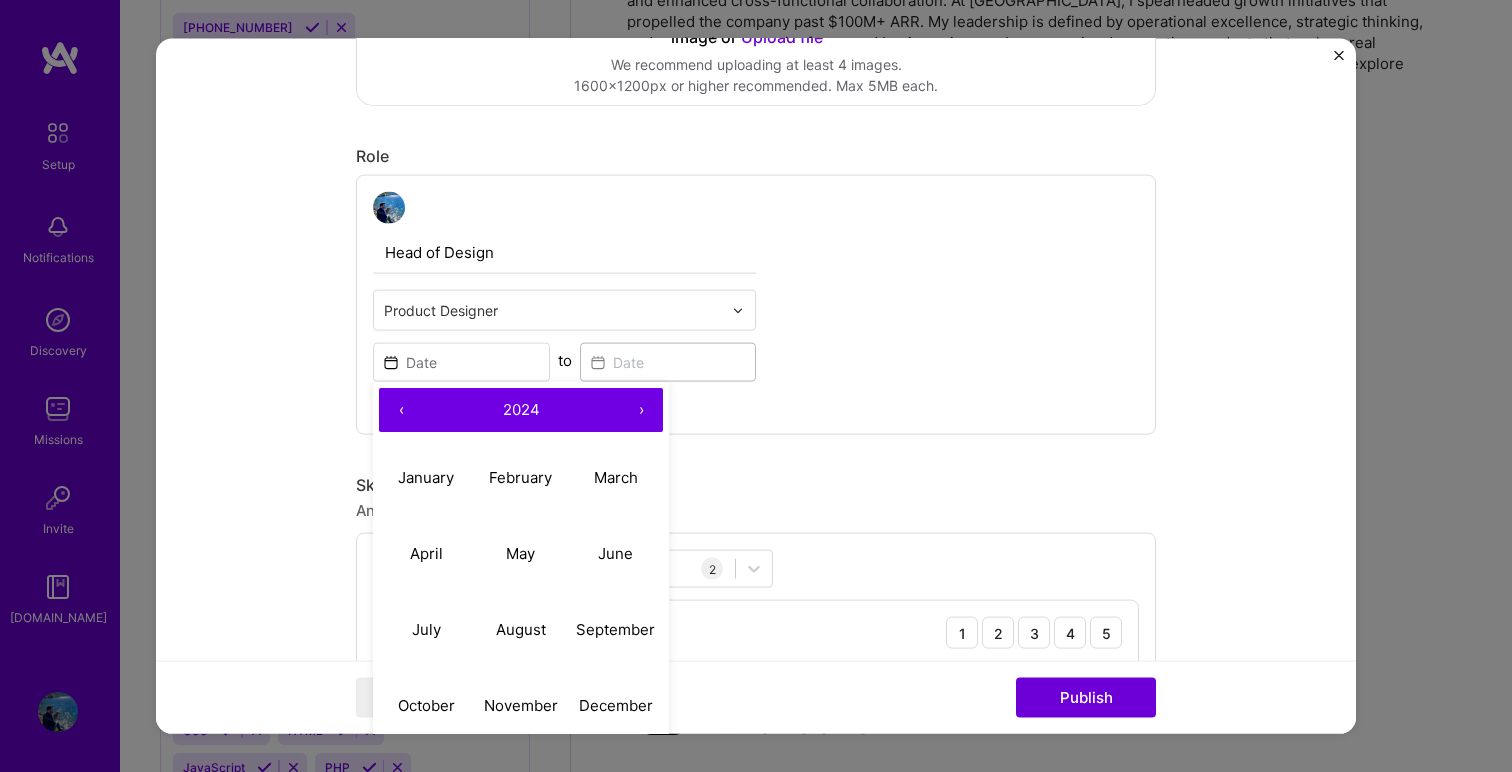 click on "‹" at bounding box center (401, 410) 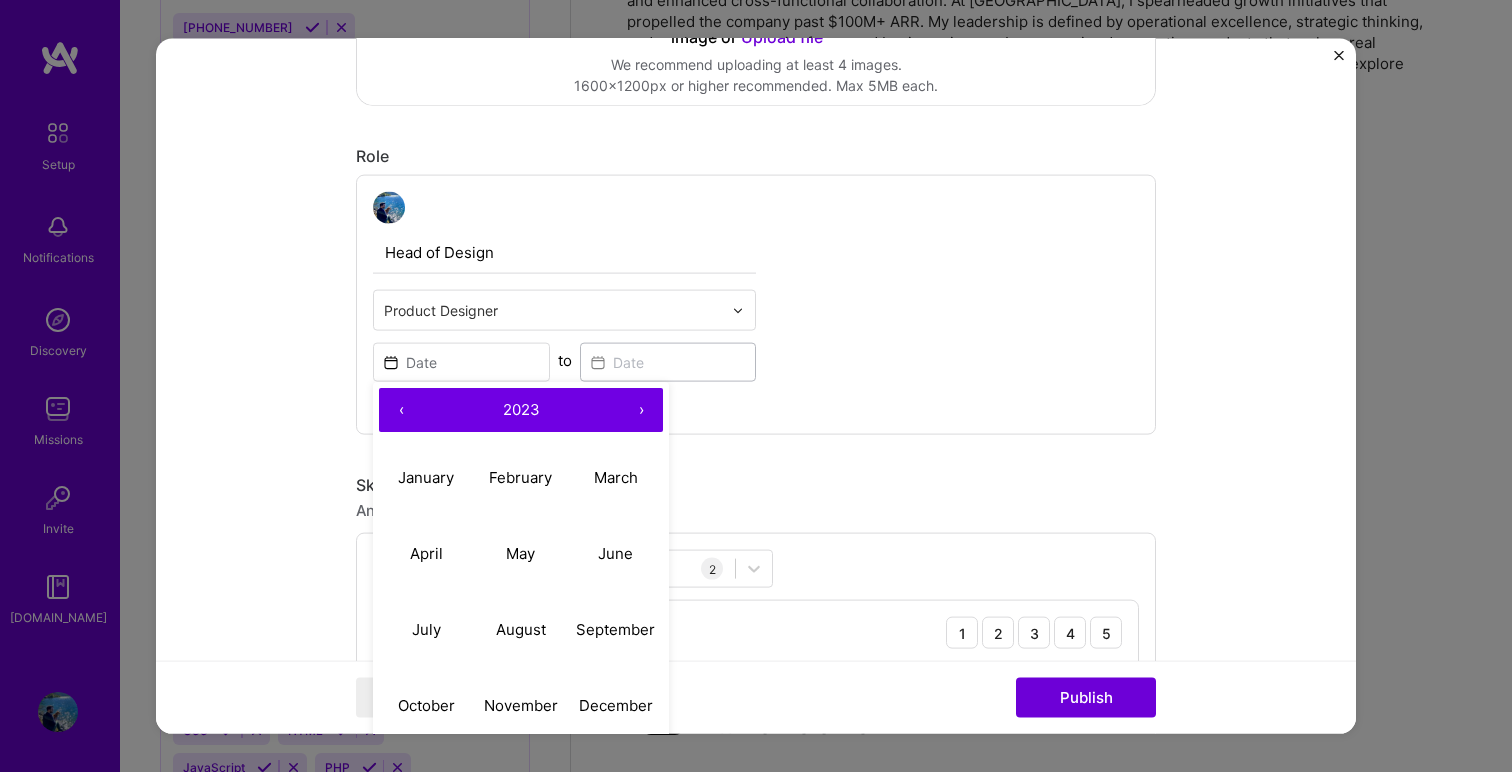 click on "›" at bounding box center [641, 410] 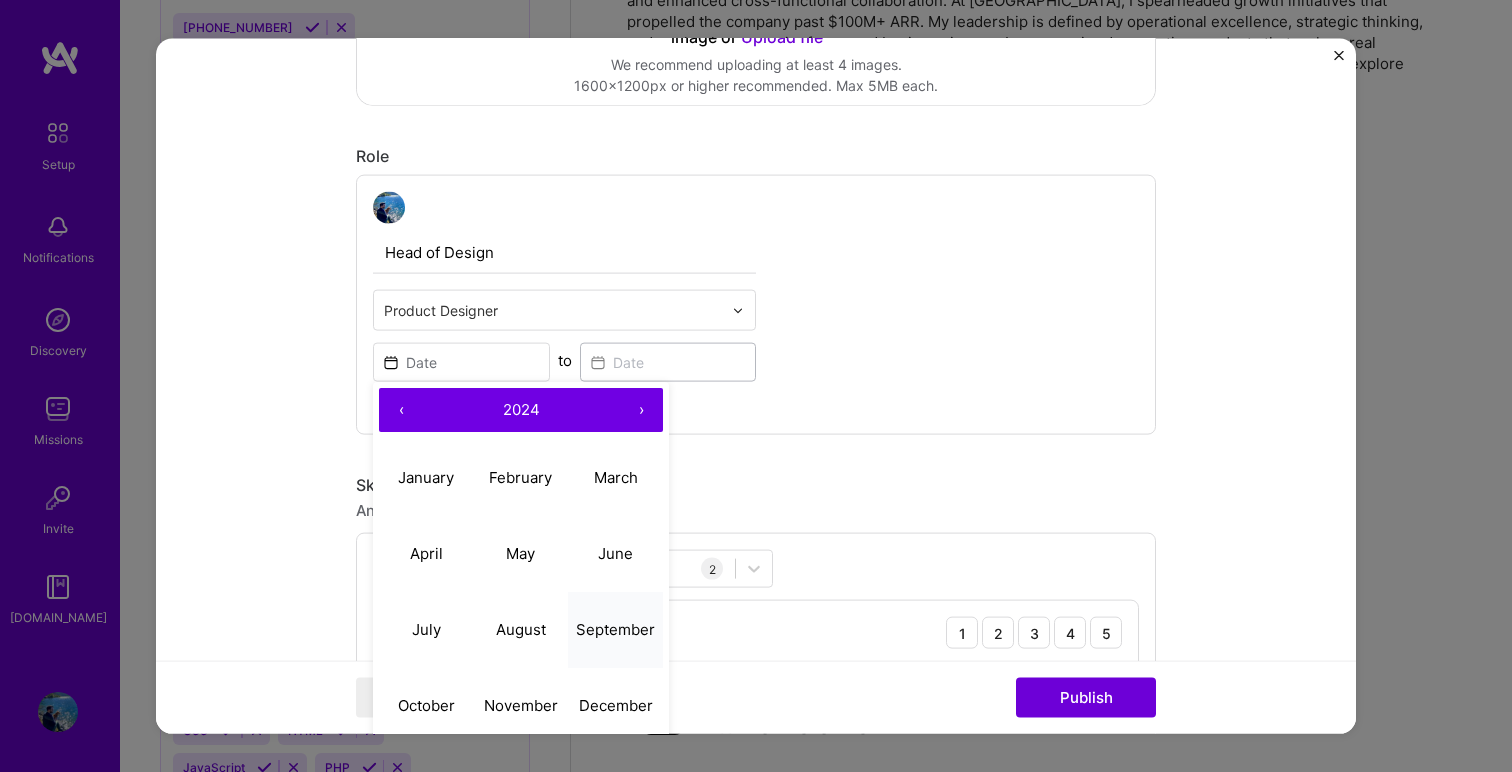 click on "September" at bounding box center (615, 629) 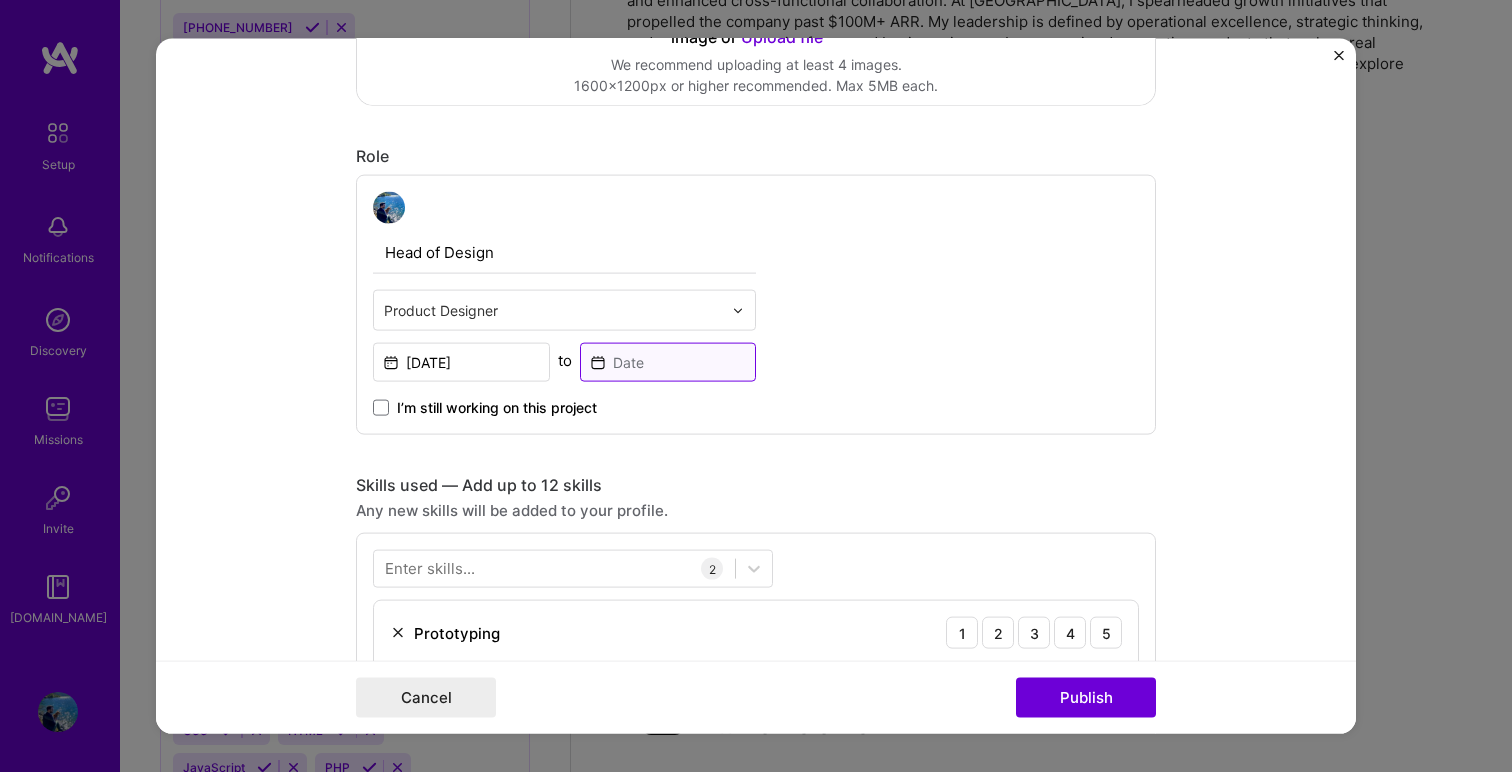 click at bounding box center (668, 362) 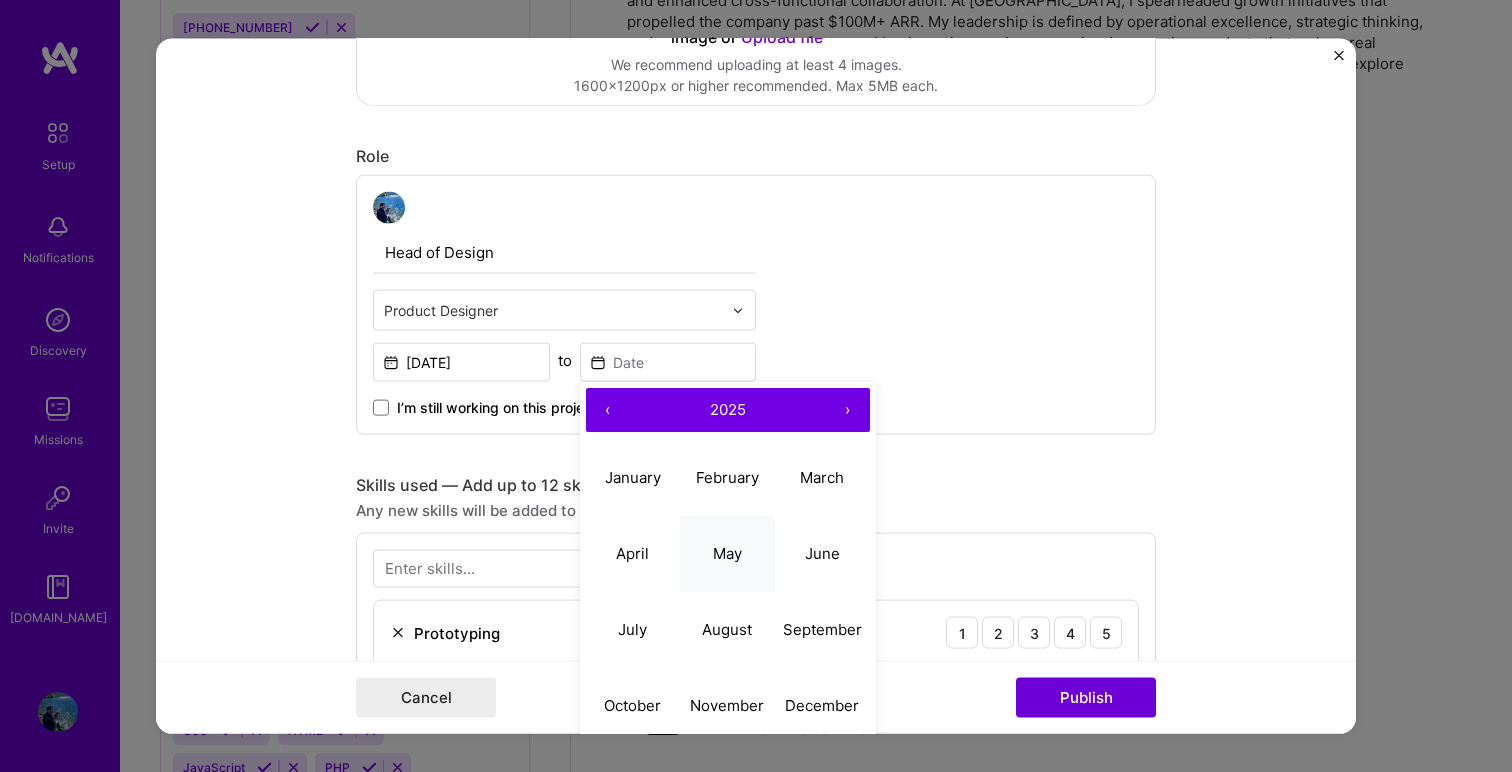 click on "May" at bounding box center (727, 552) 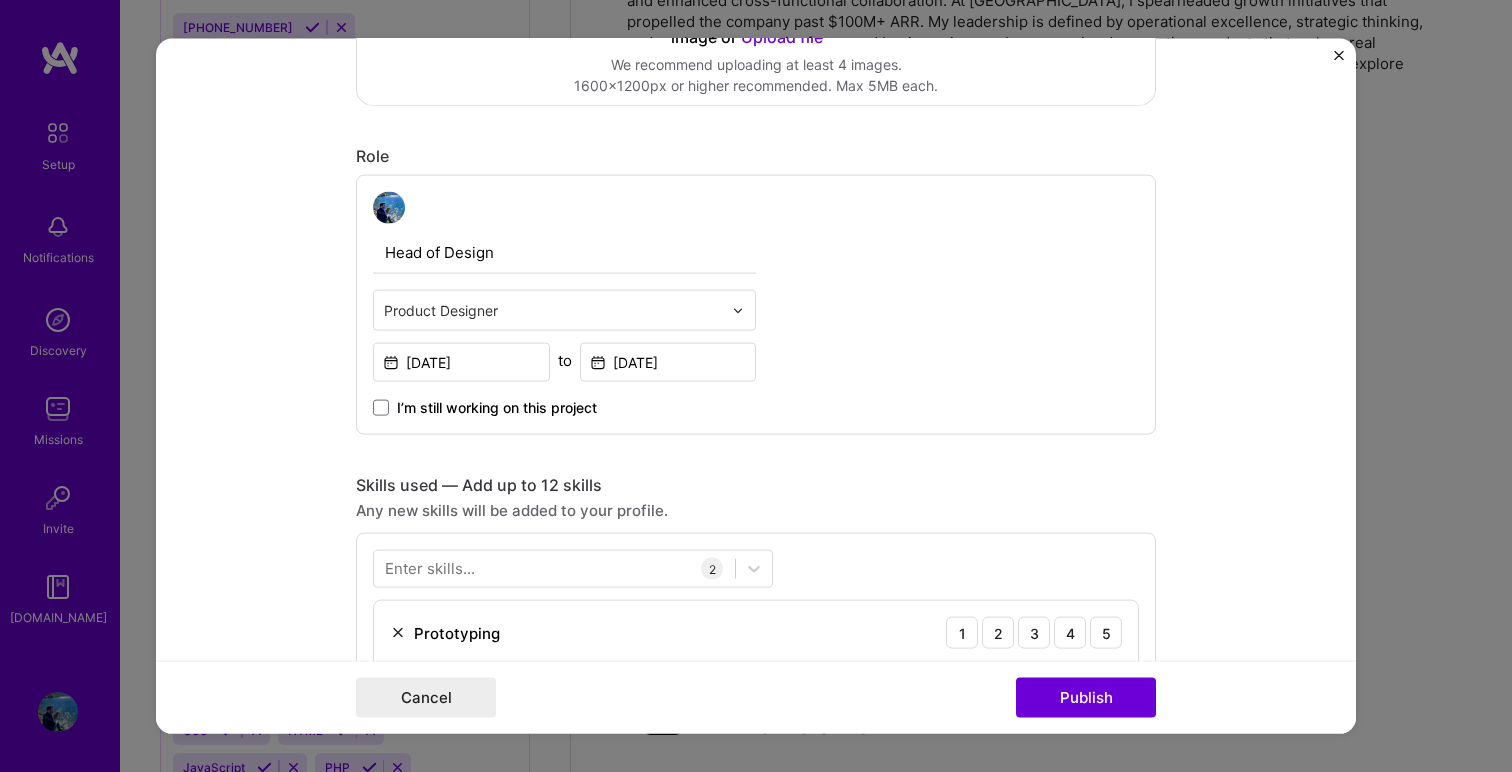 type on "[DATE]" 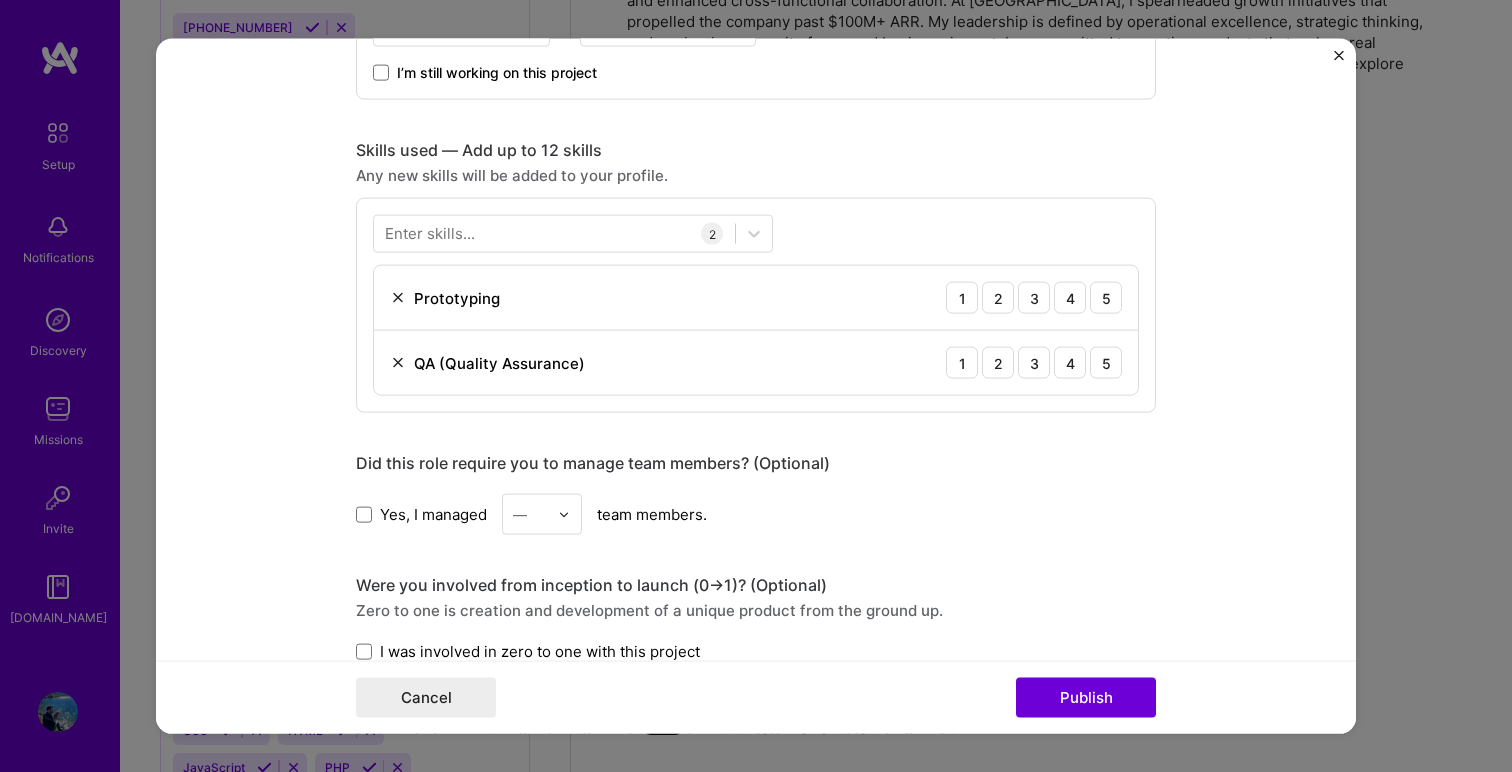 scroll, scrollTop: 900, scrollLeft: 0, axis: vertical 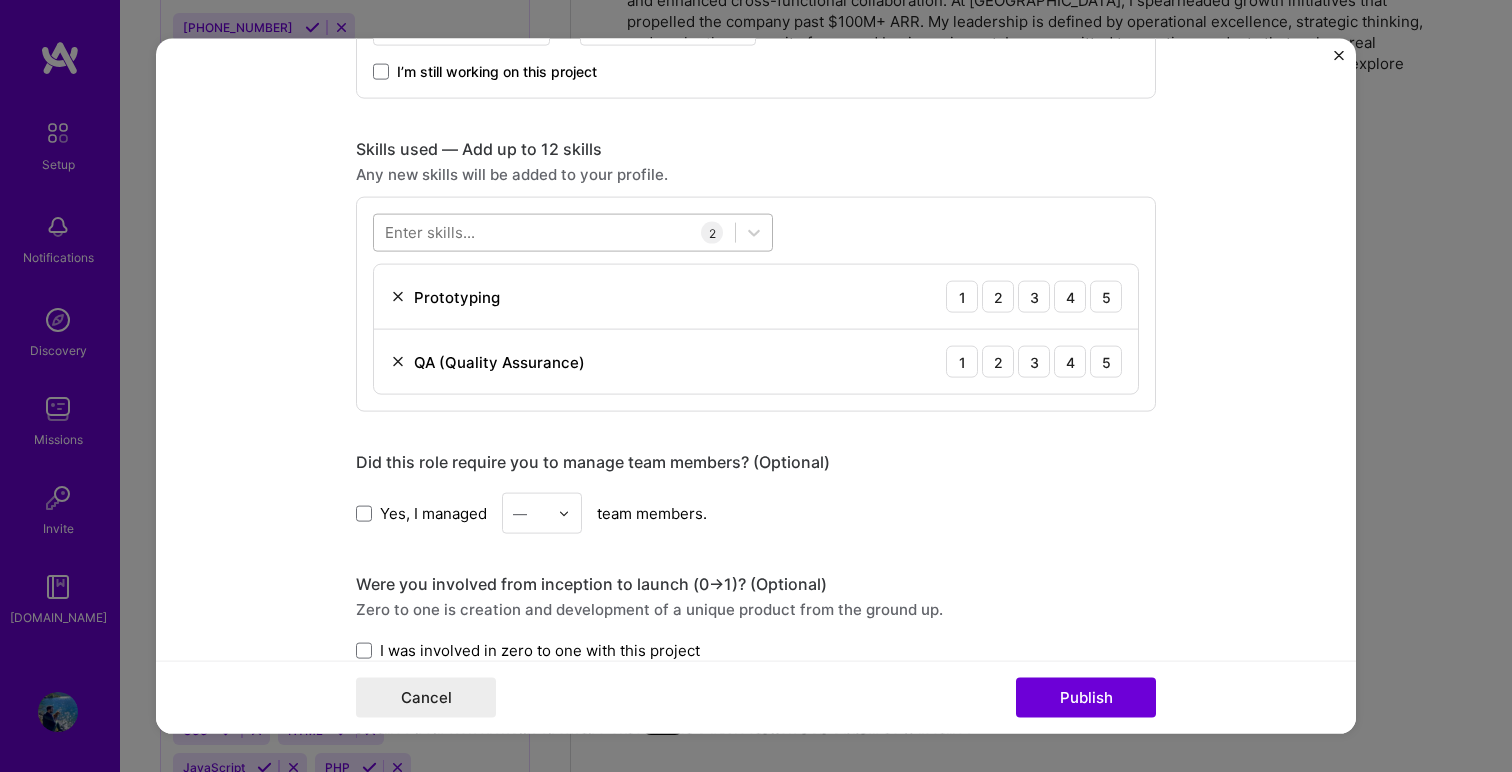 click at bounding box center [554, 232] 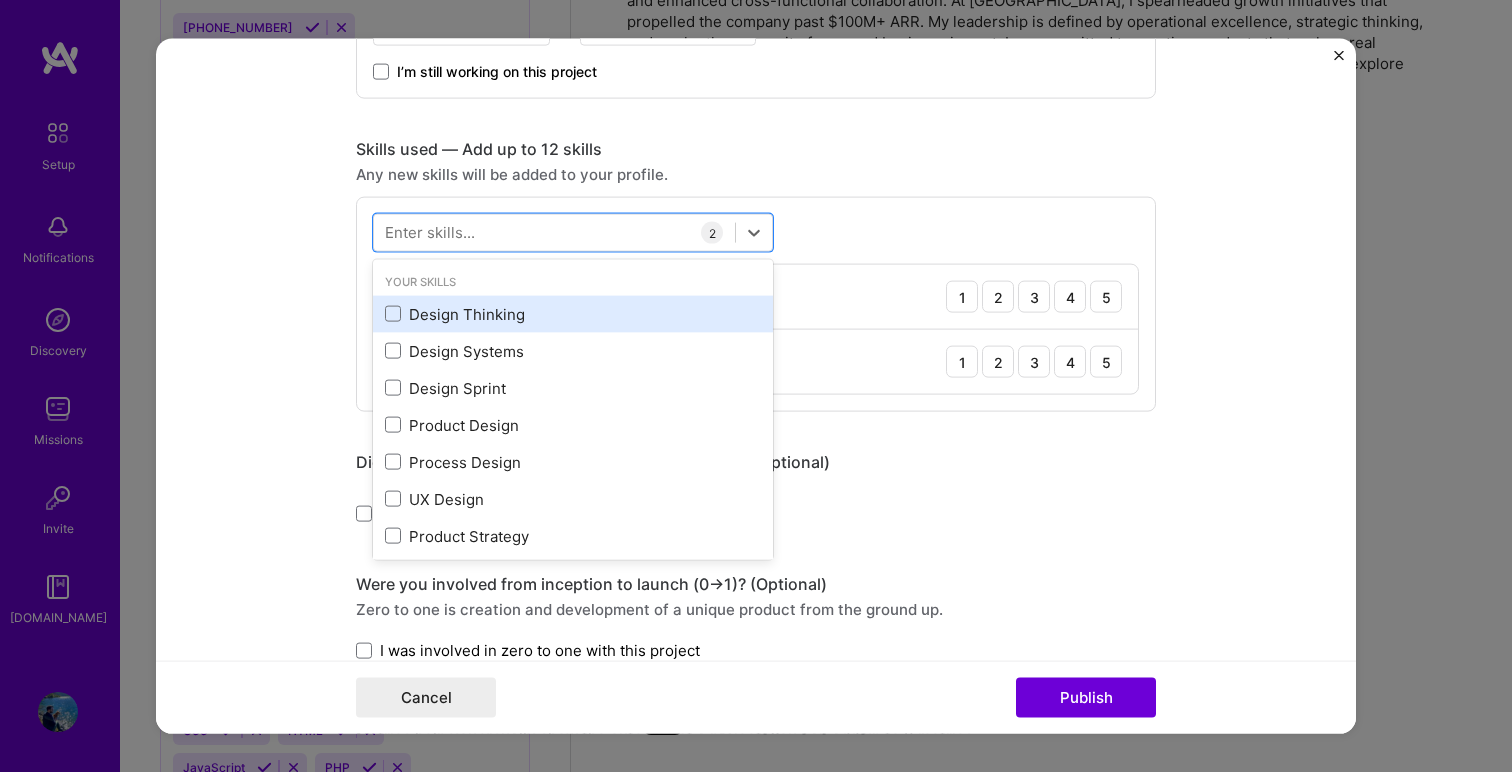 click on "Design Thinking" at bounding box center [573, 313] 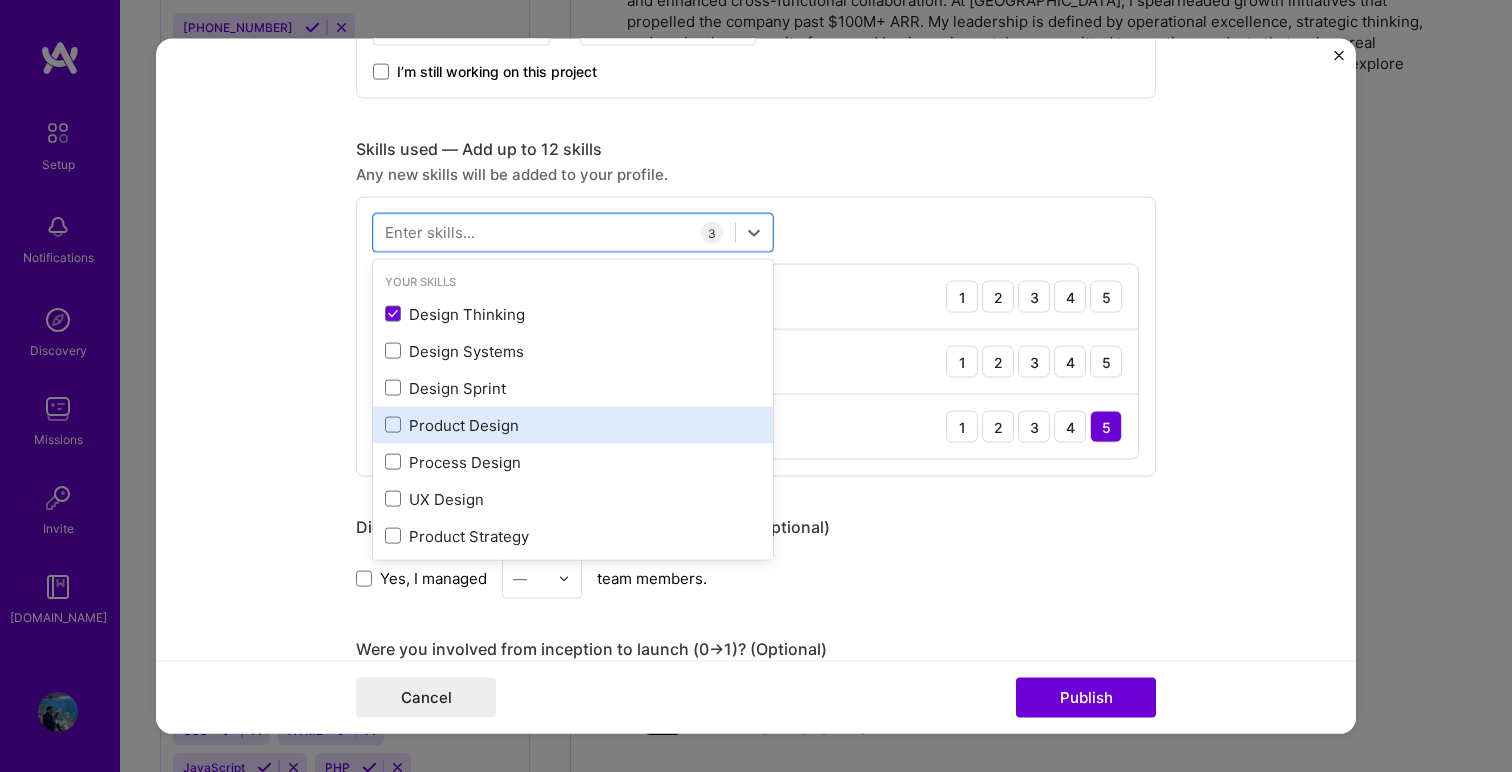 click on "Product Design" at bounding box center (573, 424) 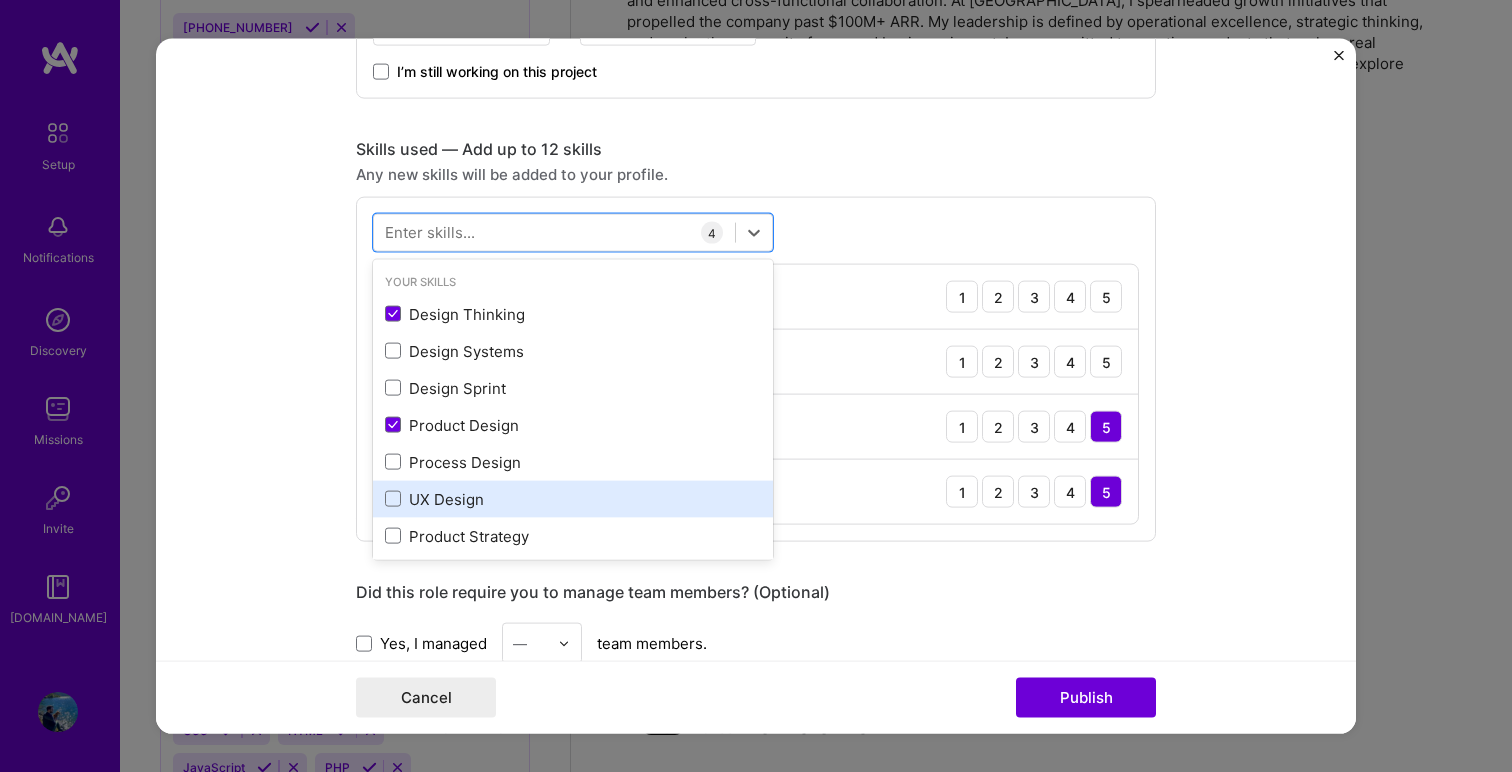 click on "UX Design" at bounding box center [573, 498] 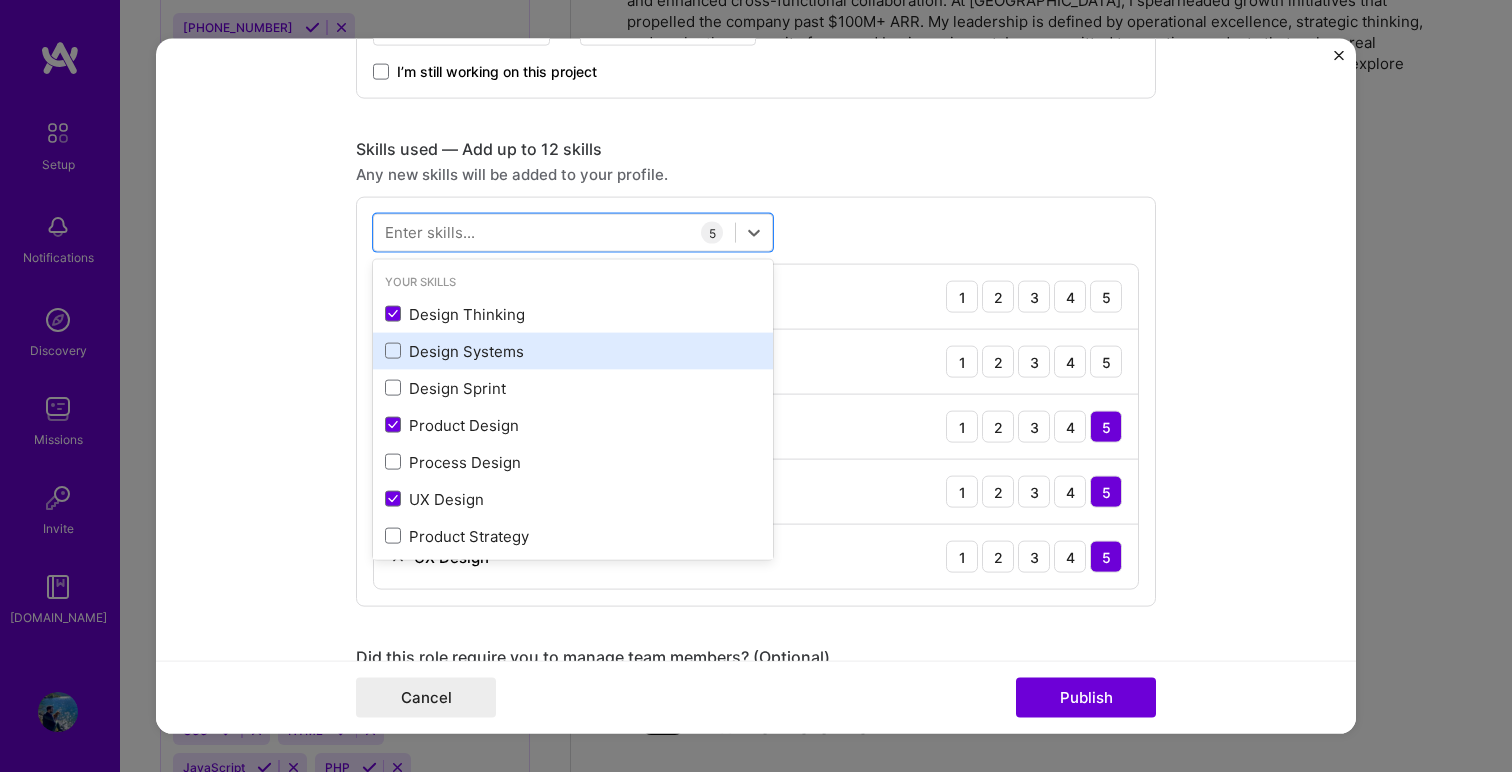 click on "Design Systems" at bounding box center (573, 350) 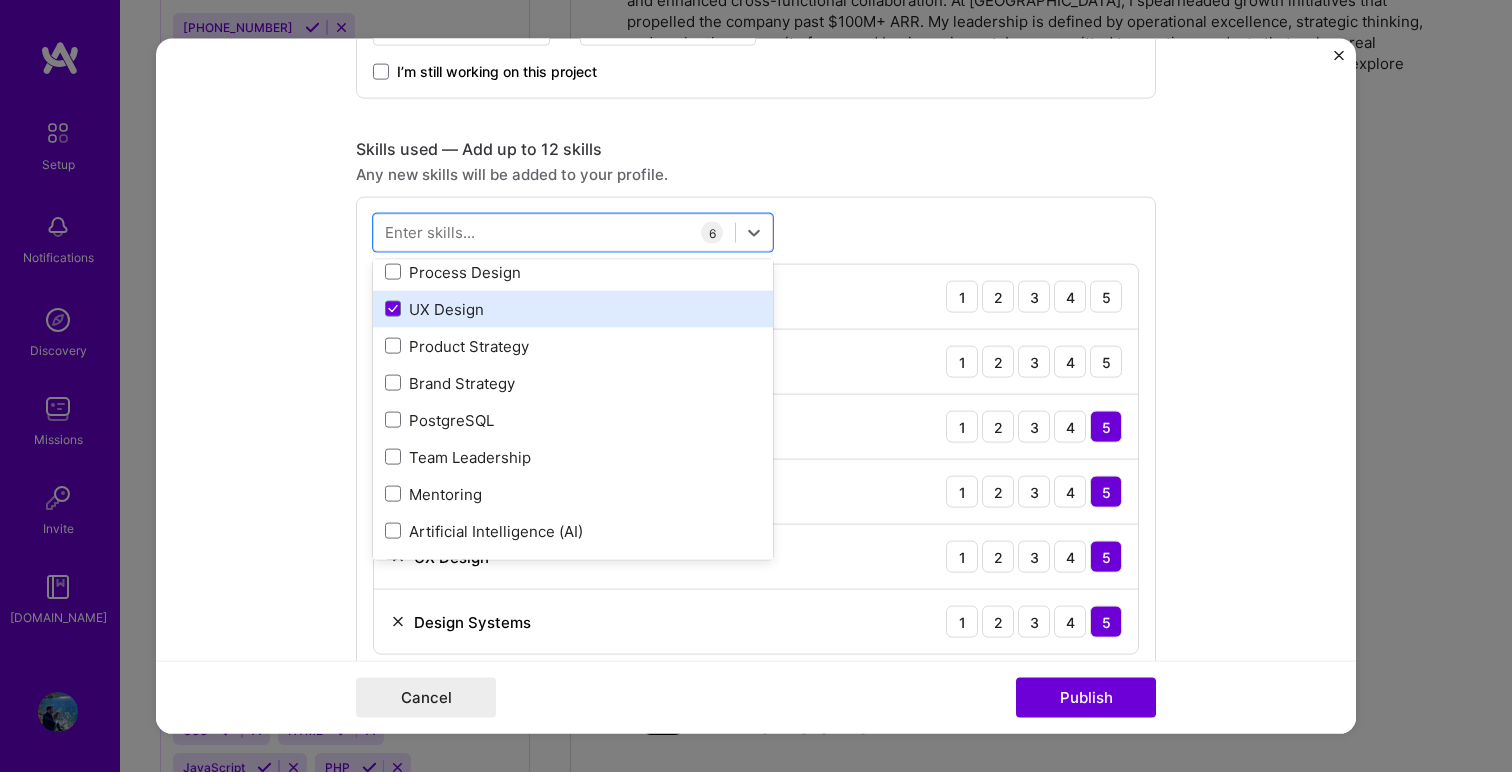 scroll, scrollTop: 203, scrollLeft: 0, axis: vertical 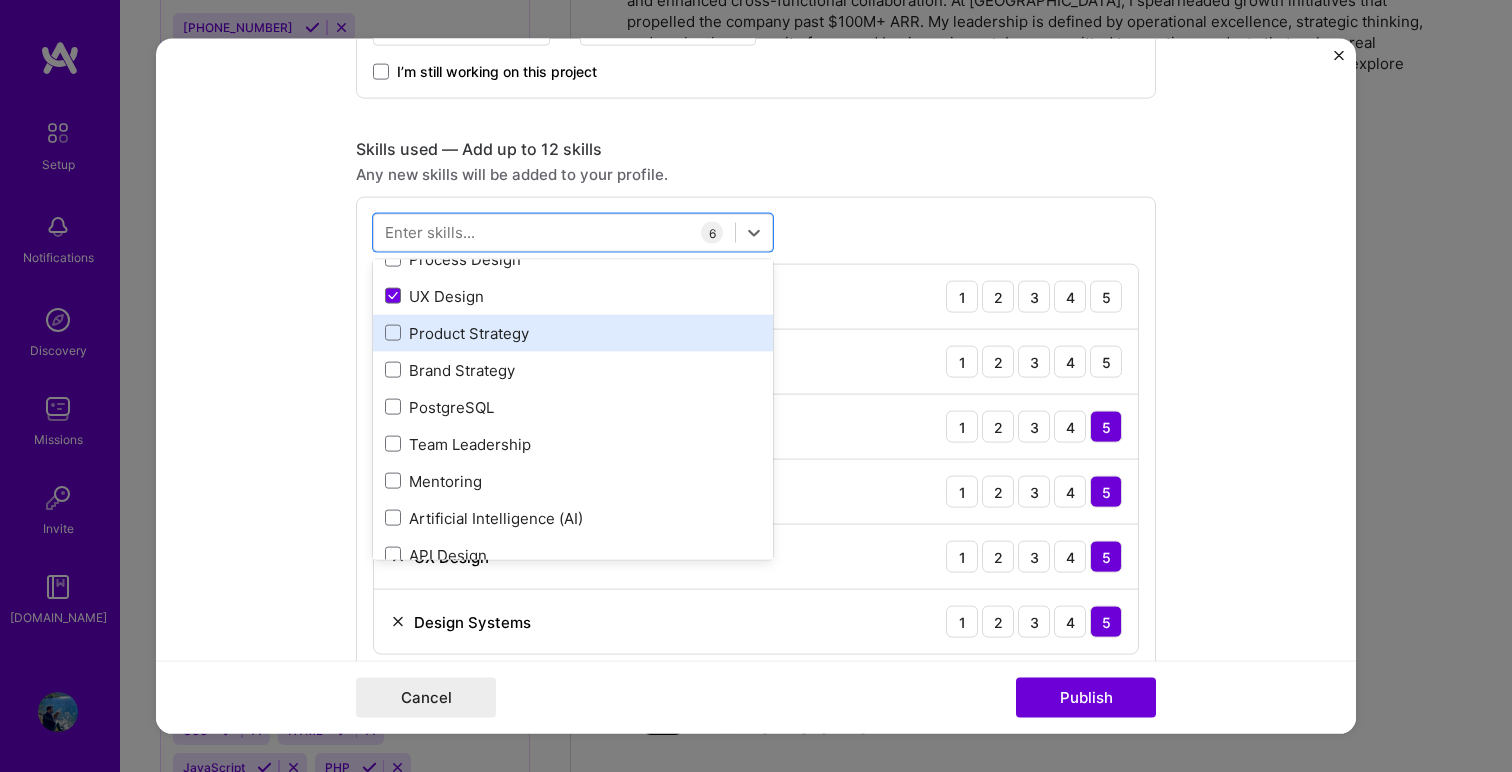 click on "Product Strategy" at bounding box center [573, 332] 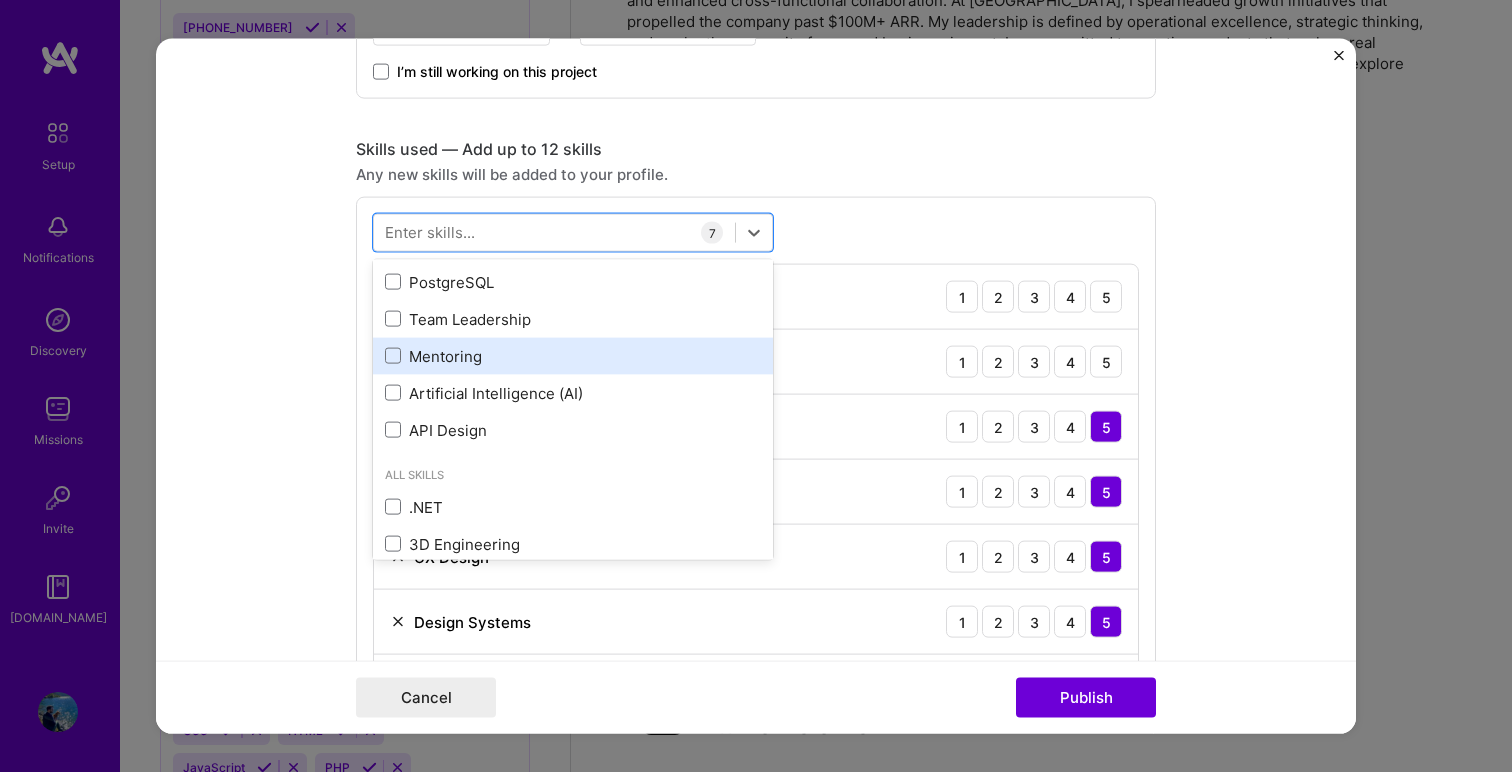 scroll, scrollTop: 340, scrollLeft: 0, axis: vertical 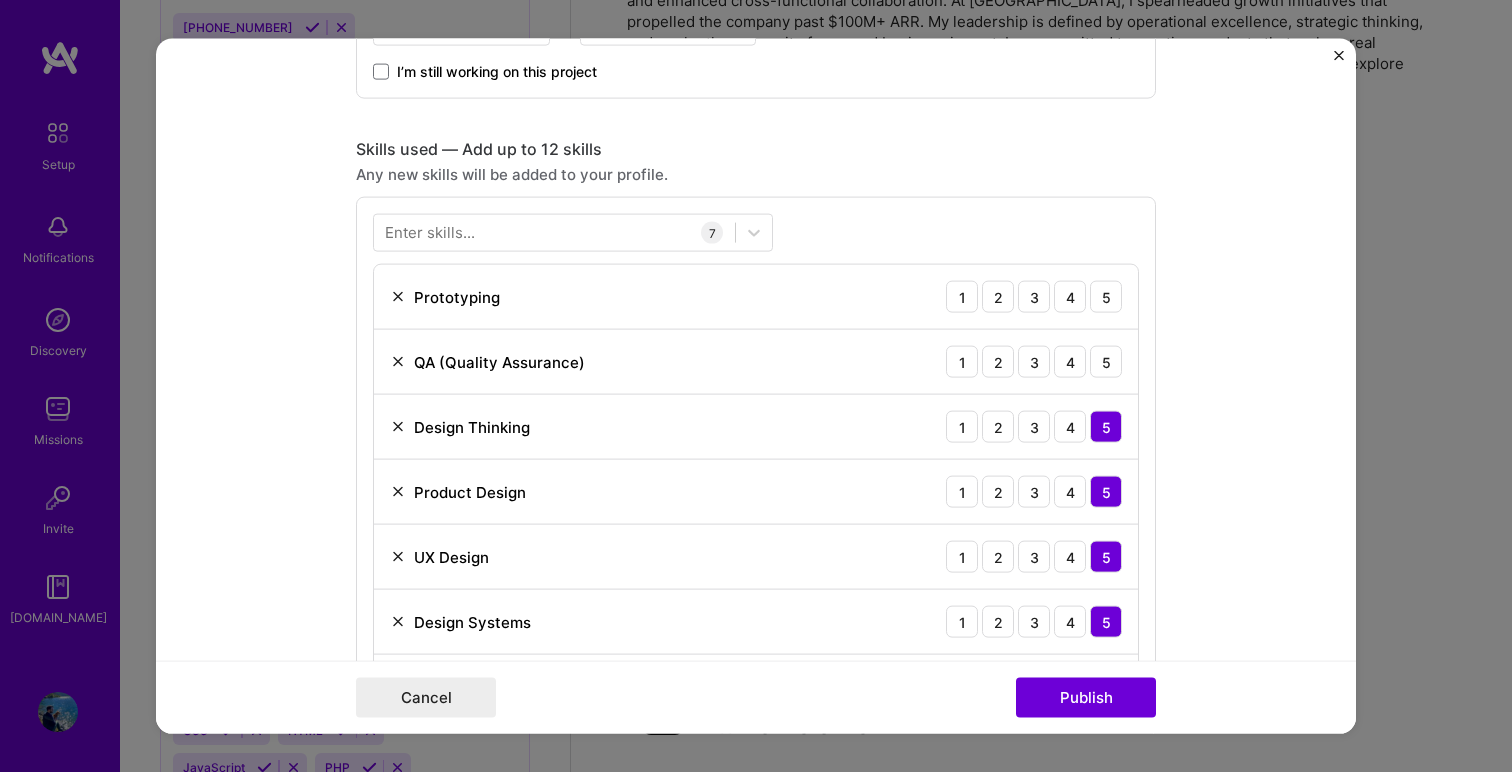 click on "Editing suggested project This project is suggested based on your LinkedIn, resume or [DOMAIN_NAME] activity. Project title Console Navigation Overhaul Company Neon
Project industry Industry 2 Project Link (Optional) [URL][DOMAIN_NAME]
Drag and drop an image or   Upload file Upload file We recommend uploading at least 4 images. 1600x1200px or higher recommended. Max 5MB each. Role Head of Design Product Designer [DATE]
to [DATE]
I’m still working on this project Skills used — Add up to 12 skills Any new skills will be added to your profile. Enter skills... 7 Prototyping 1 2 3 4 5 QA (Quality Assurance) 1 2 3 4 5 Design Thinking 1 2 3 4 5 Product Design 1 2 3 4 5 UX Design 1 2 3 4 5 Design Systems 1 2 3 4 5 Product Strategy 1 2 3 4 5 Did this role require you to manage team members? (Optional) Yes, I managed — team members. ->   353 /" at bounding box center [756, 386] 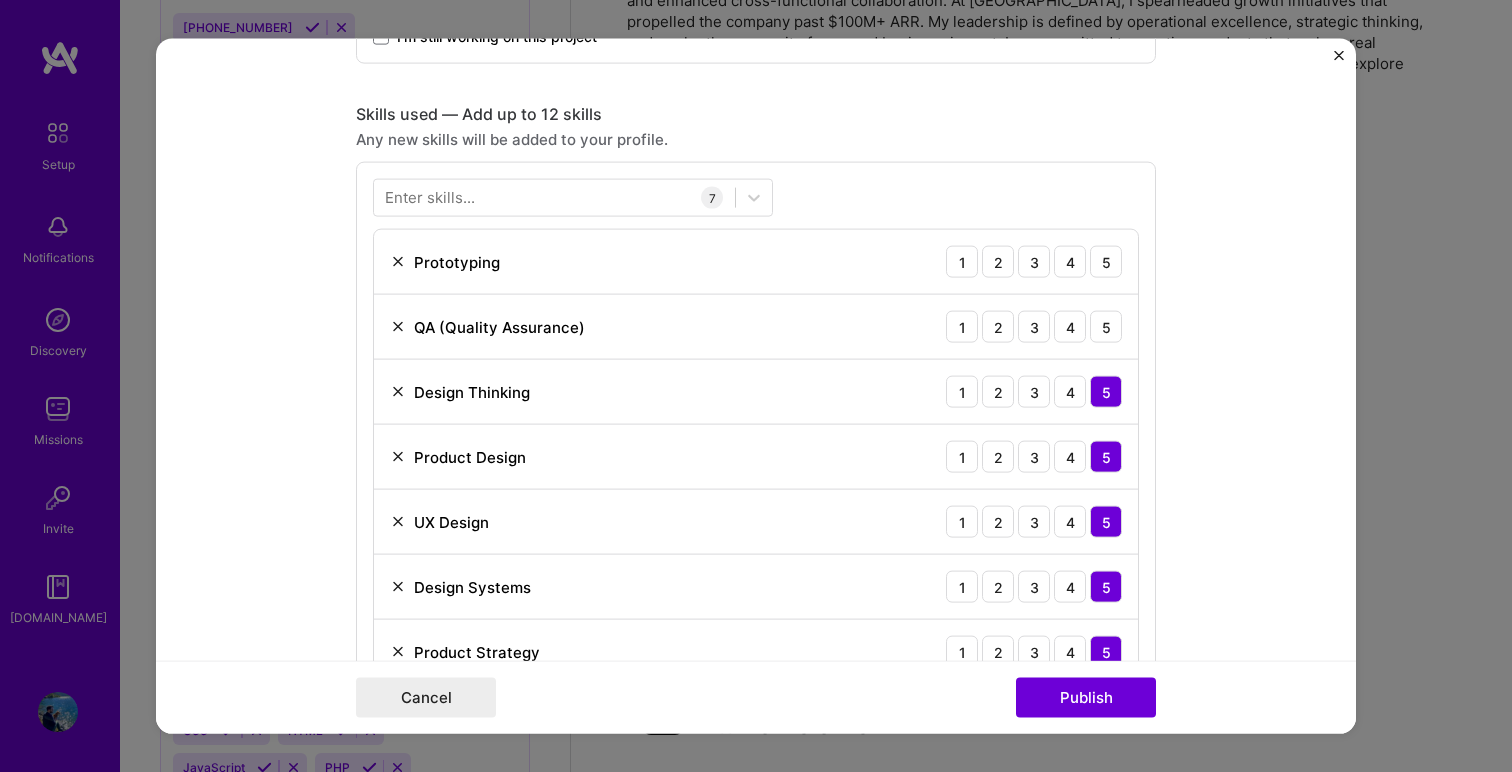 scroll, scrollTop: 934, scrollLeft: 0, axis: vertical 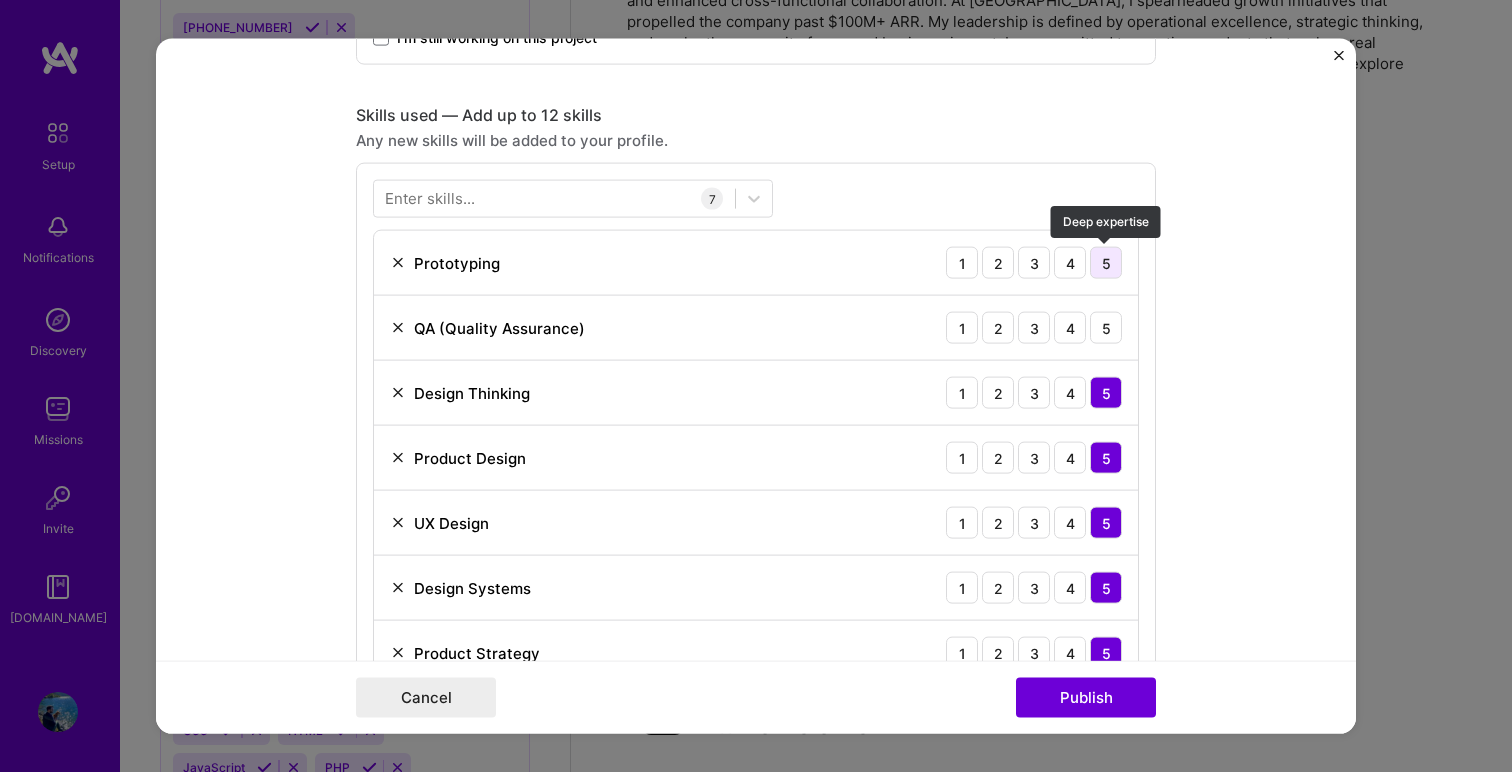click on "5" at bounding box center [1106, 263] 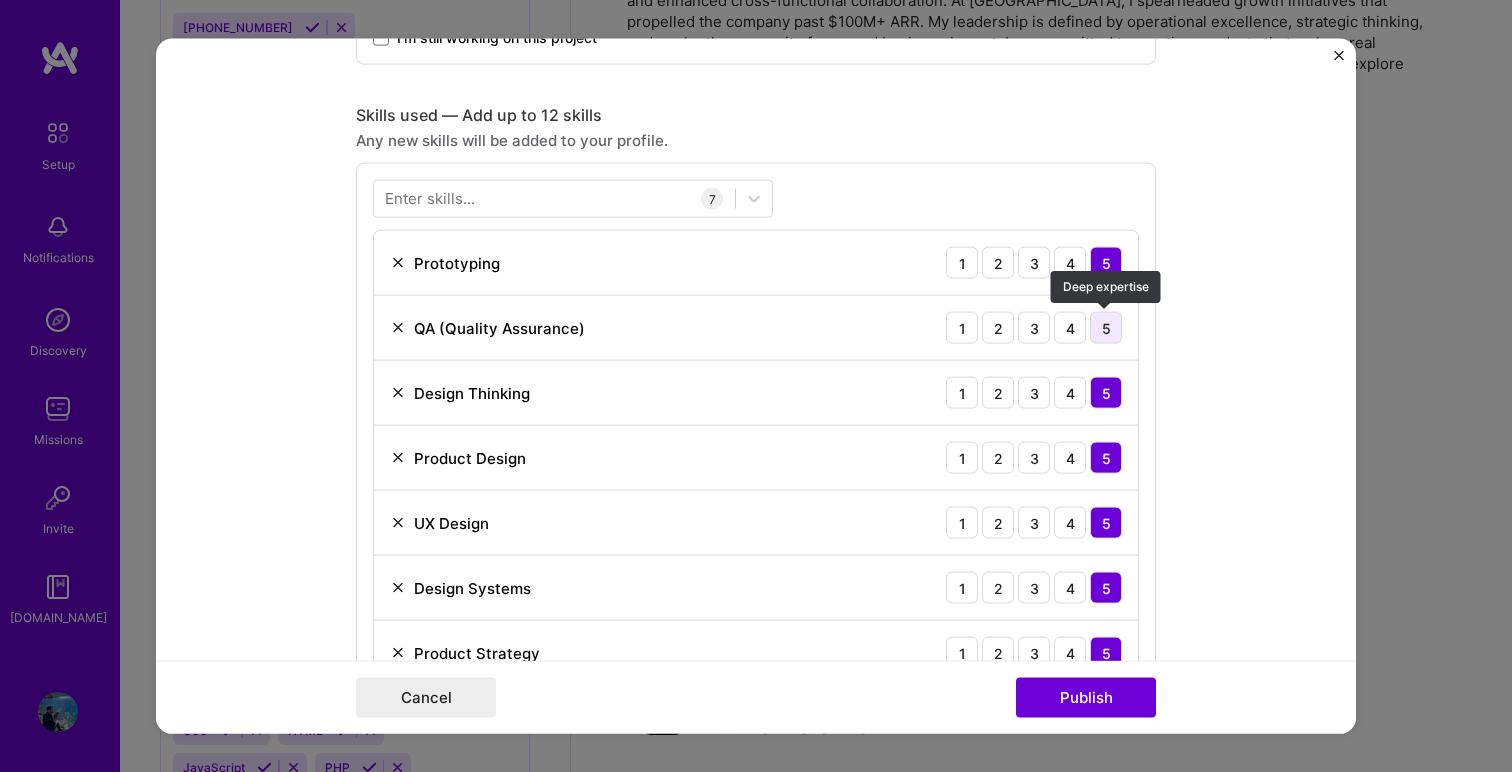 click on "5" at bounding box center [1106, 328] 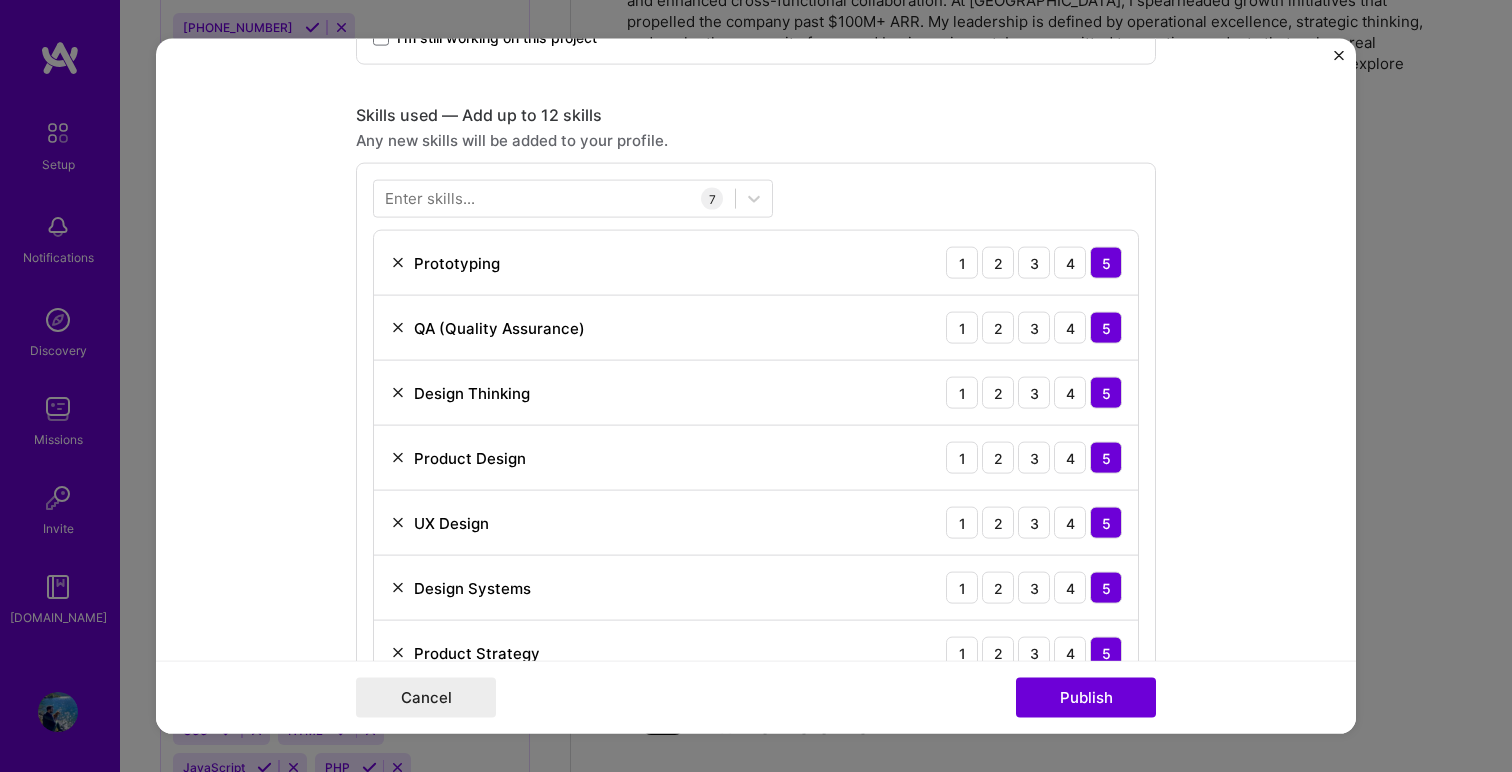 click on "5" at bounding box center [1106, 328] 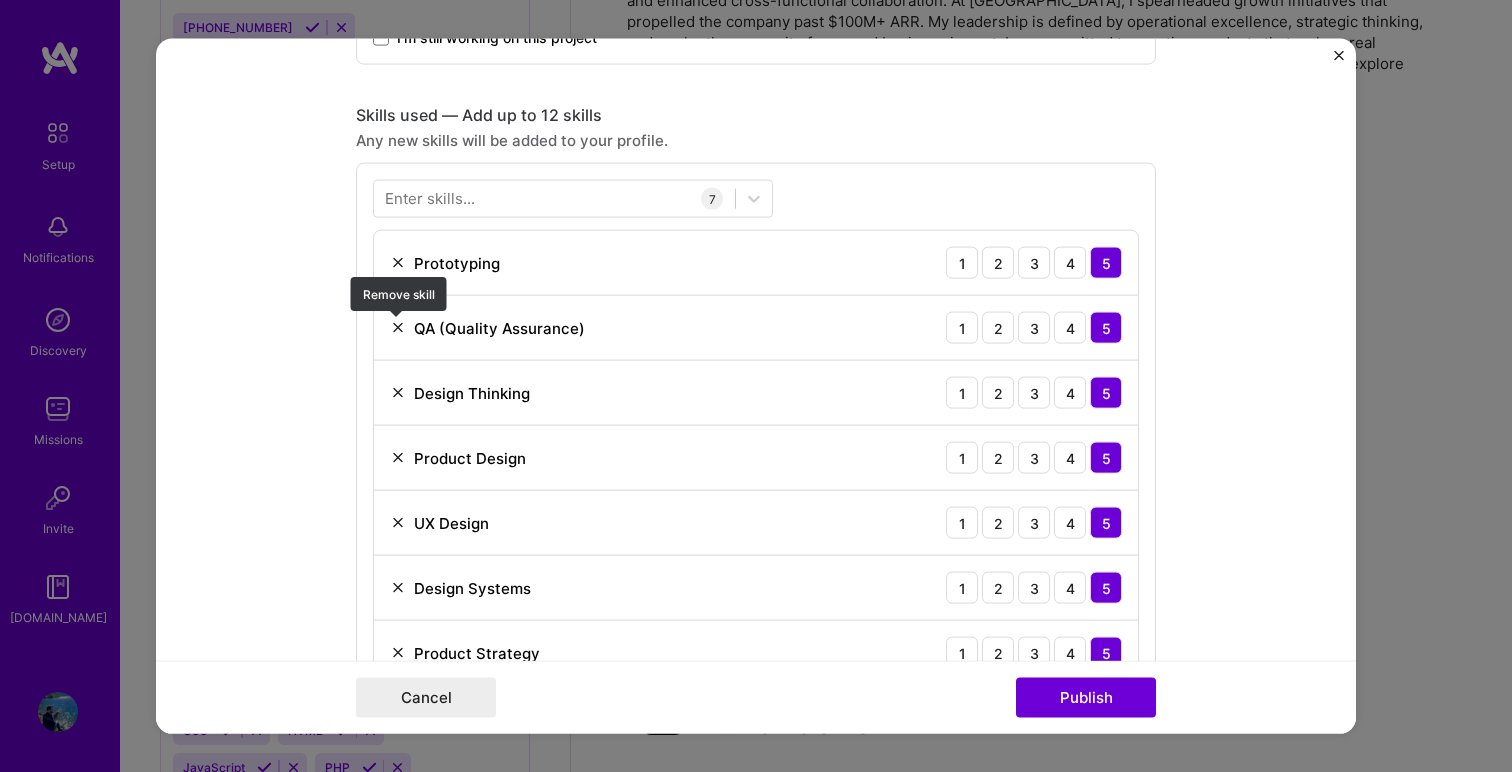 click at bounding box center (398, 328) 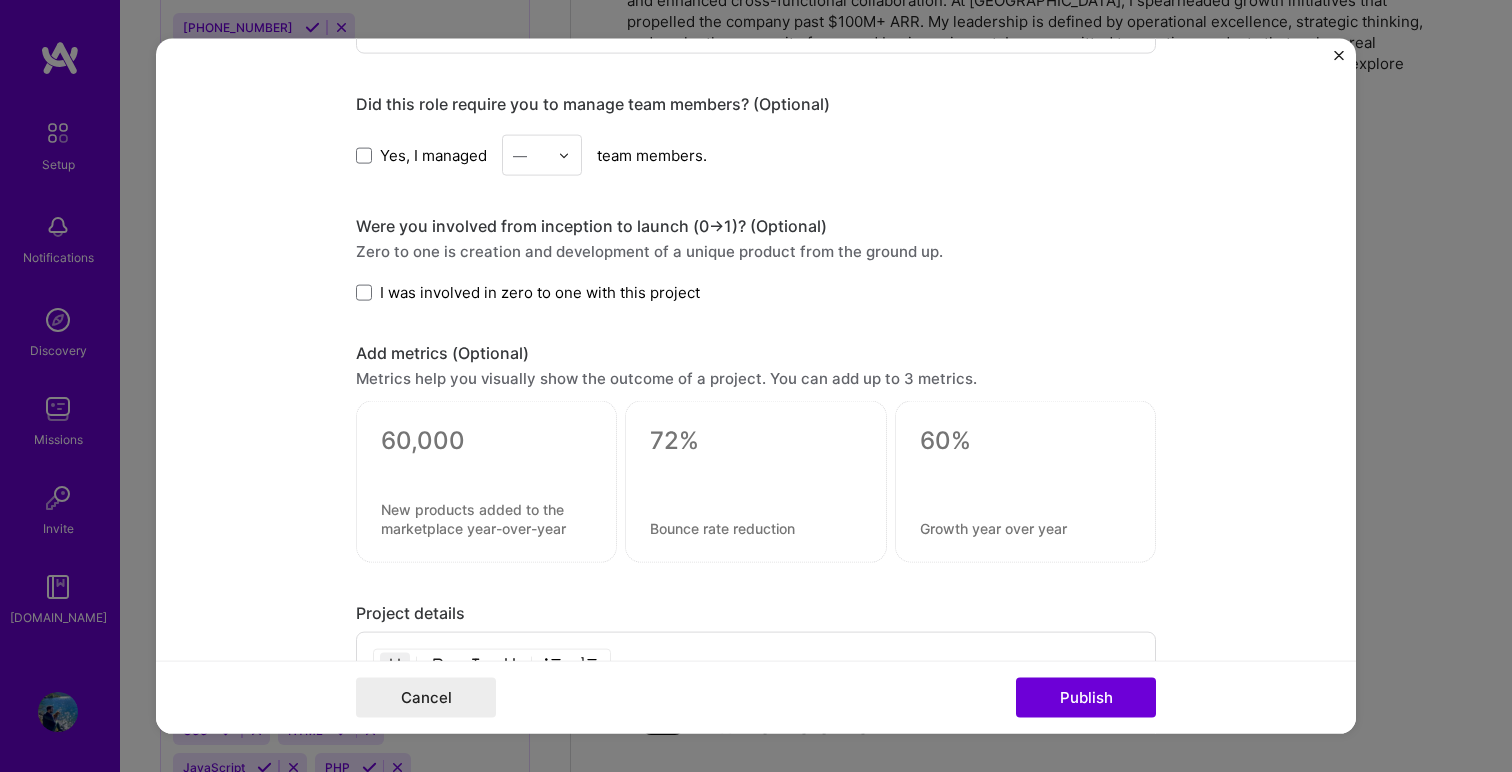 scroll, scrollTop: 1479, scrollLeft: 0, axis: vertical 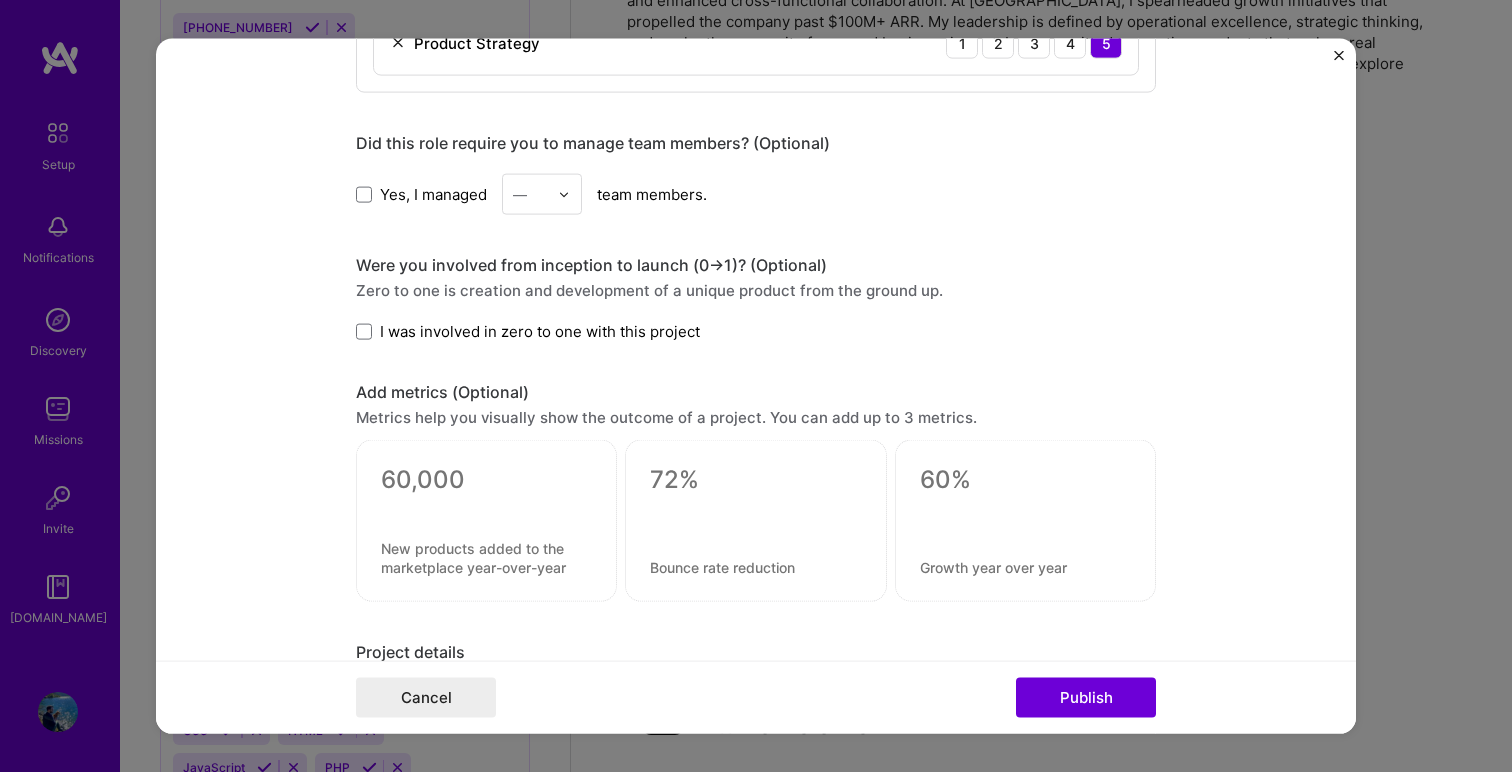 click on "Yes, I managed" at bounding box center (433, 193) 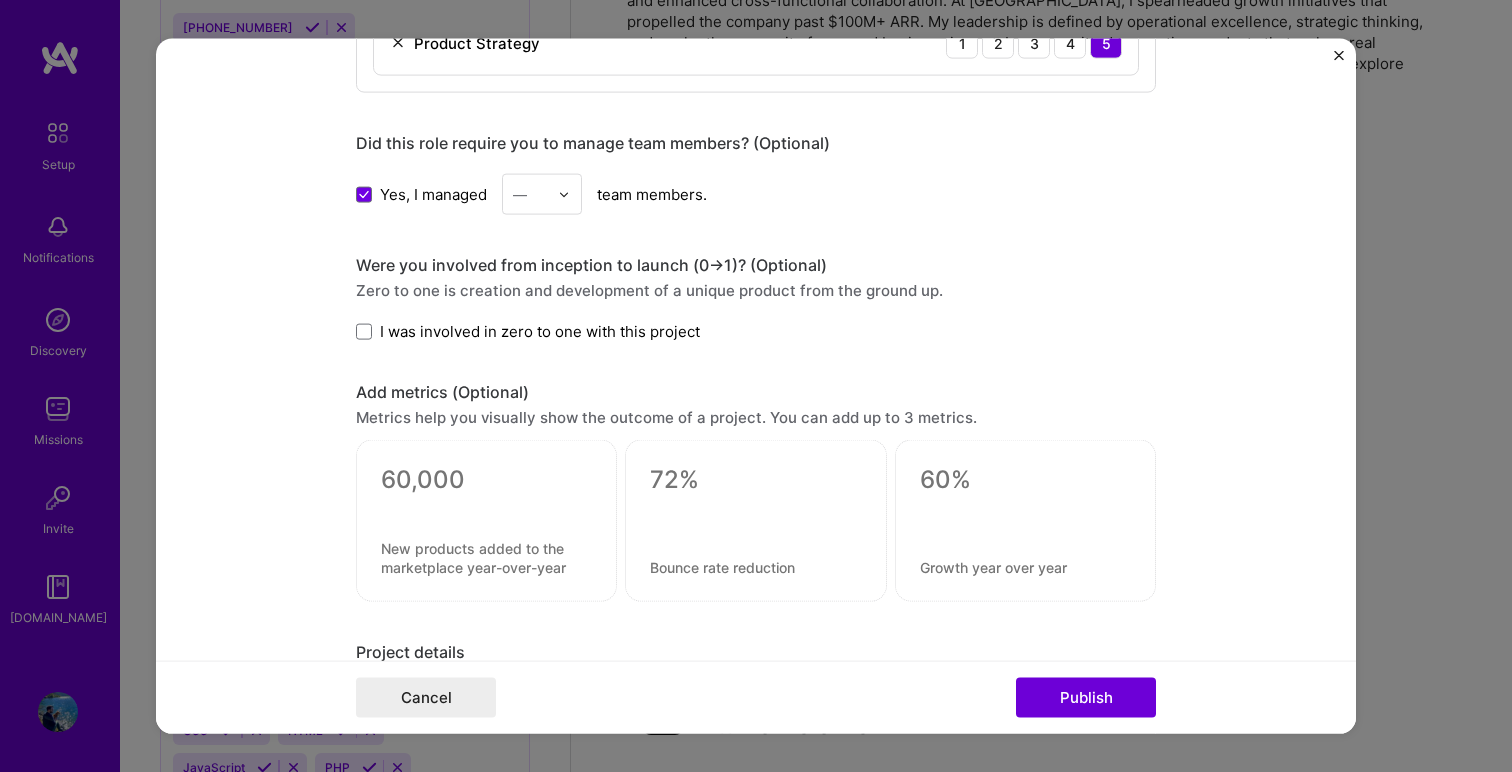 click on "—" at bounding box center (530, 194) 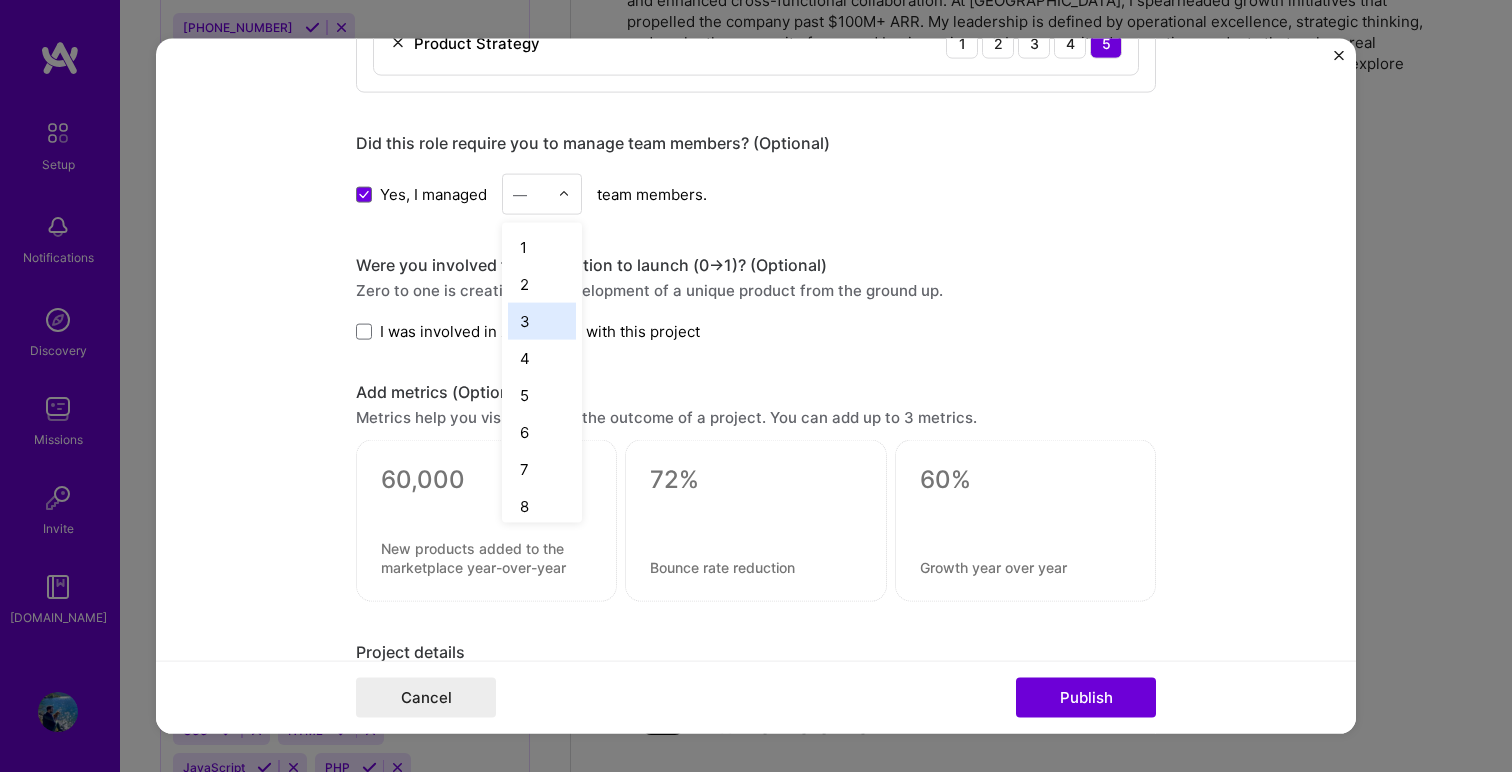 click on "3" at bounding box center (542, 321) 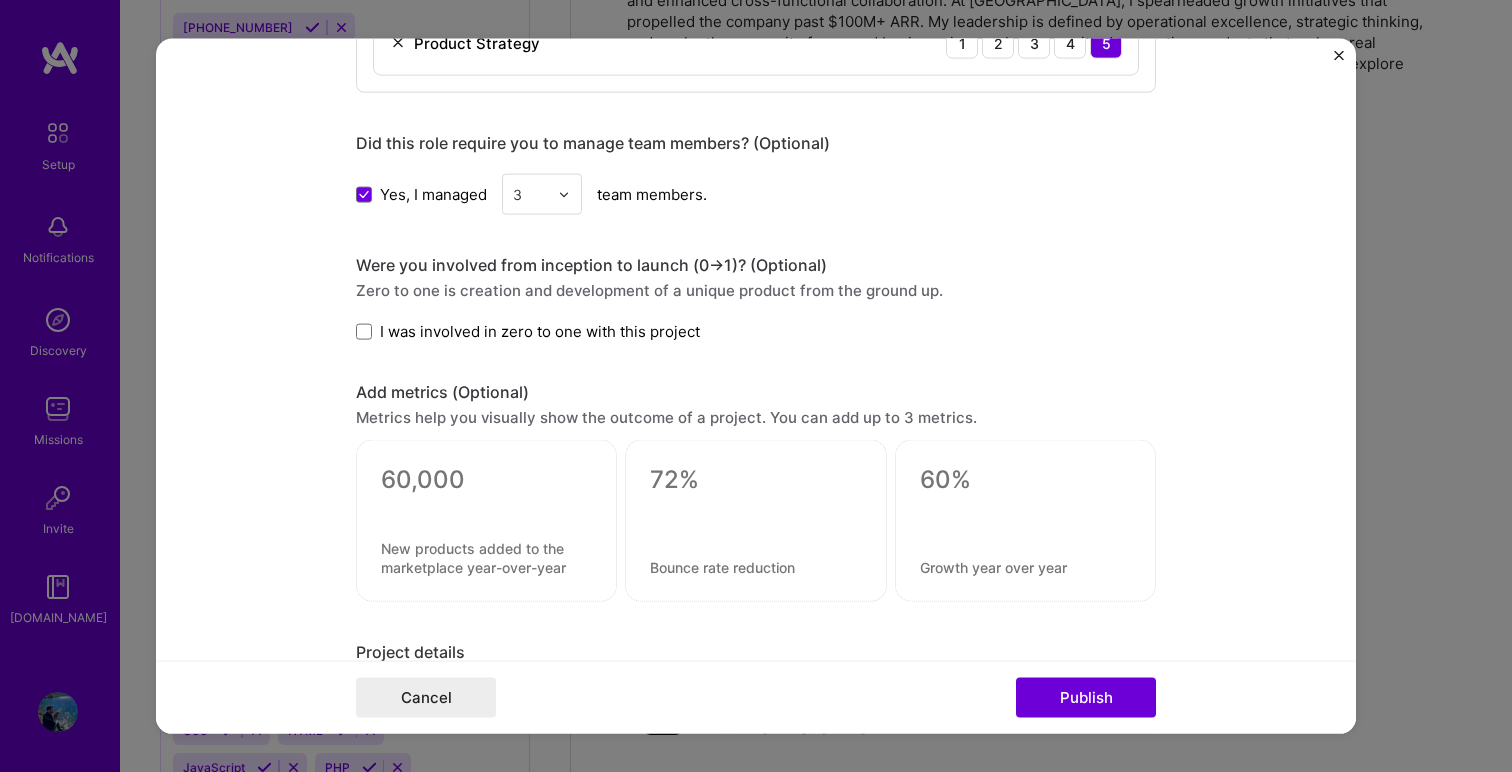 click on "I was involved in zero to one with this project" at bounding box center [756, 331] 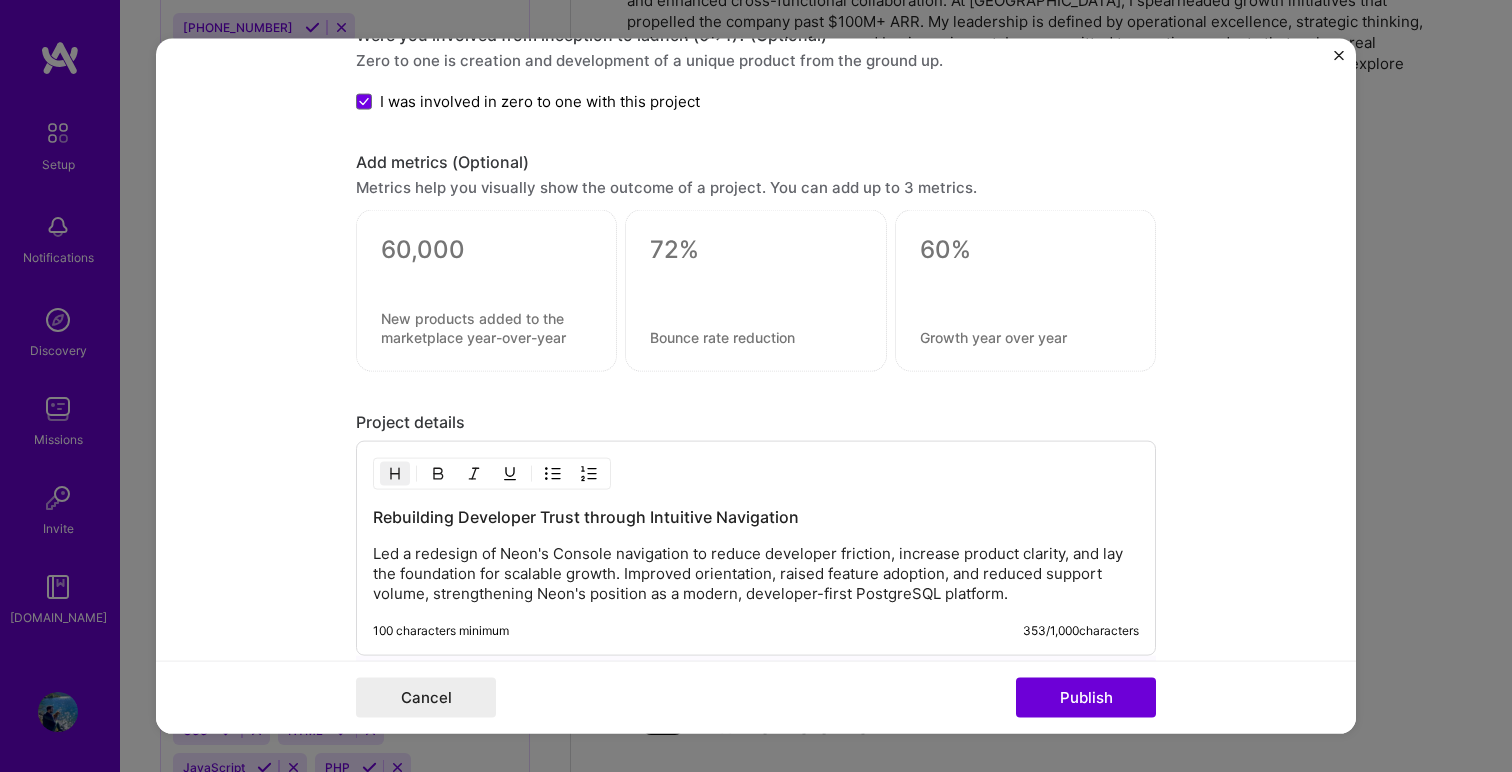 scroll, scrollTop: 1740, scrollLeft: 0, axis: vertical 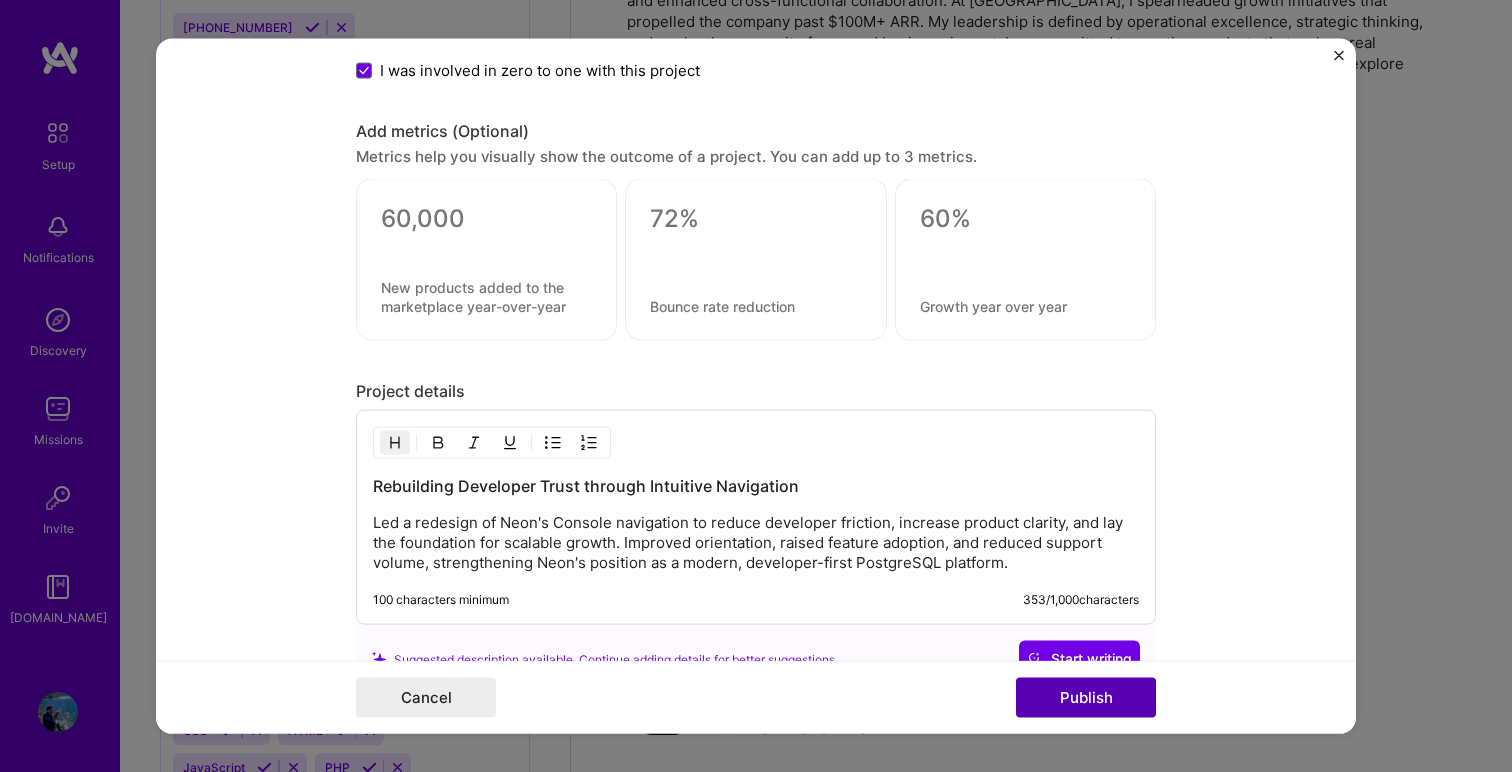 click on "Publish" at bounding box center [1086, 697] 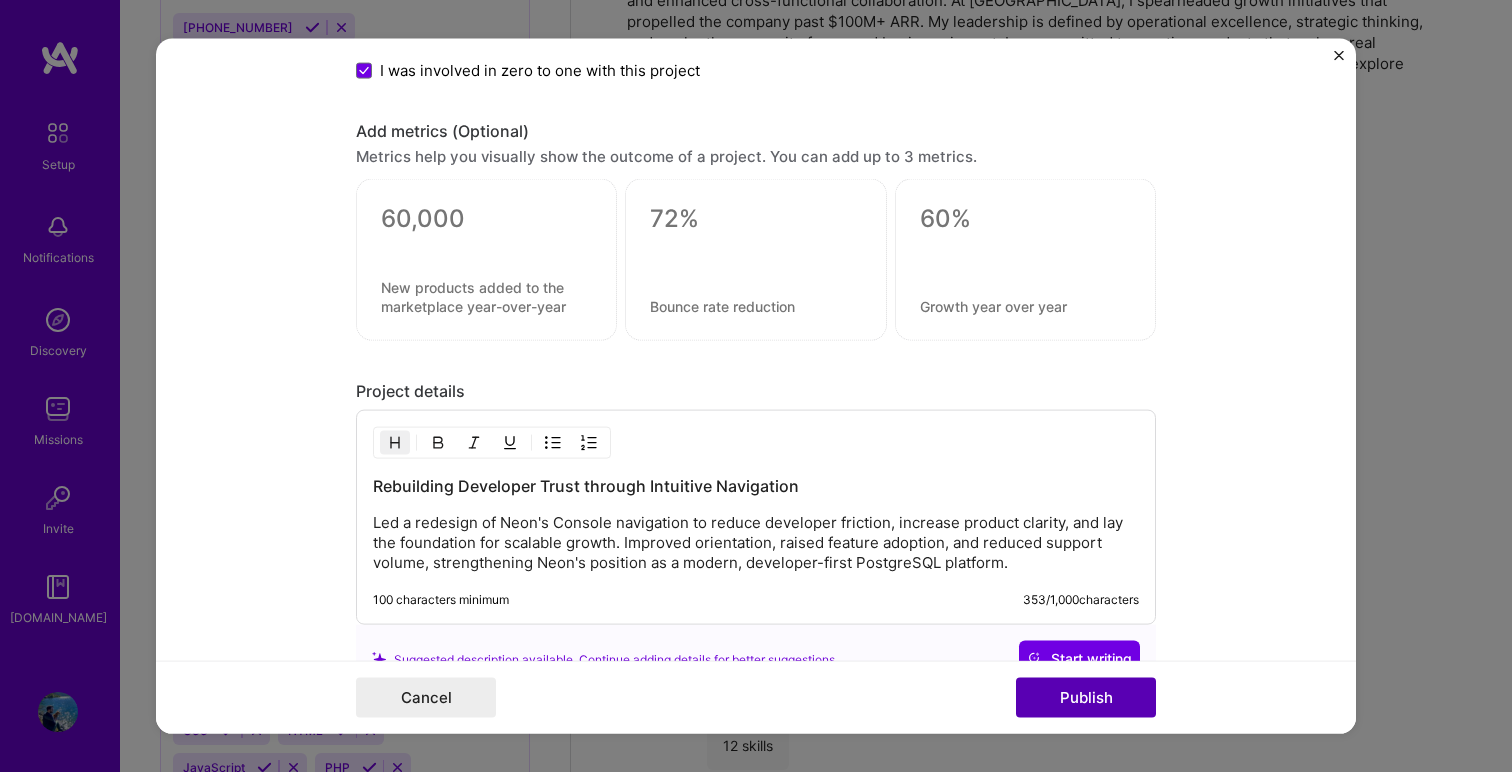 type 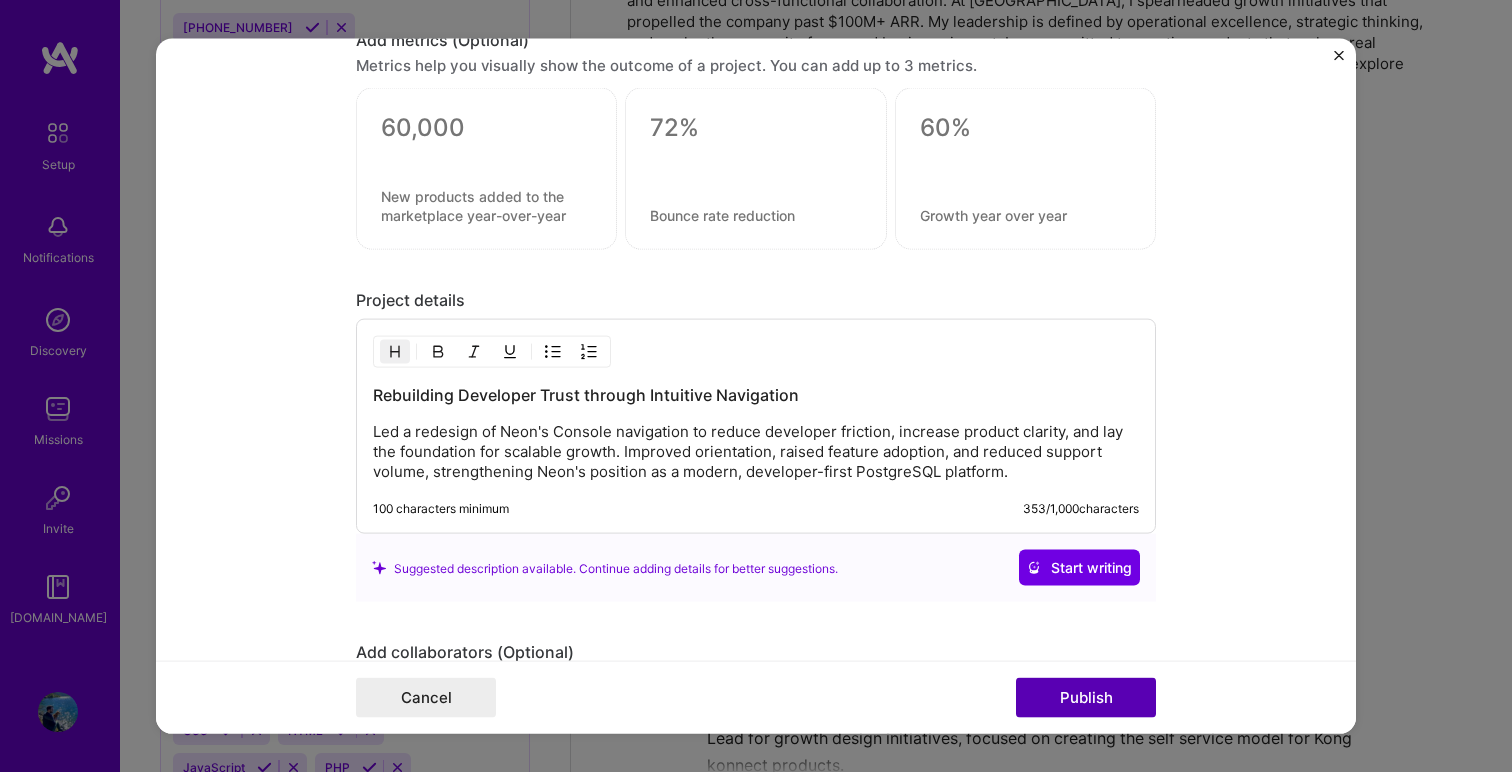 scroll, scrollTop: 1649, scrollLeft: 0, axis: vertical 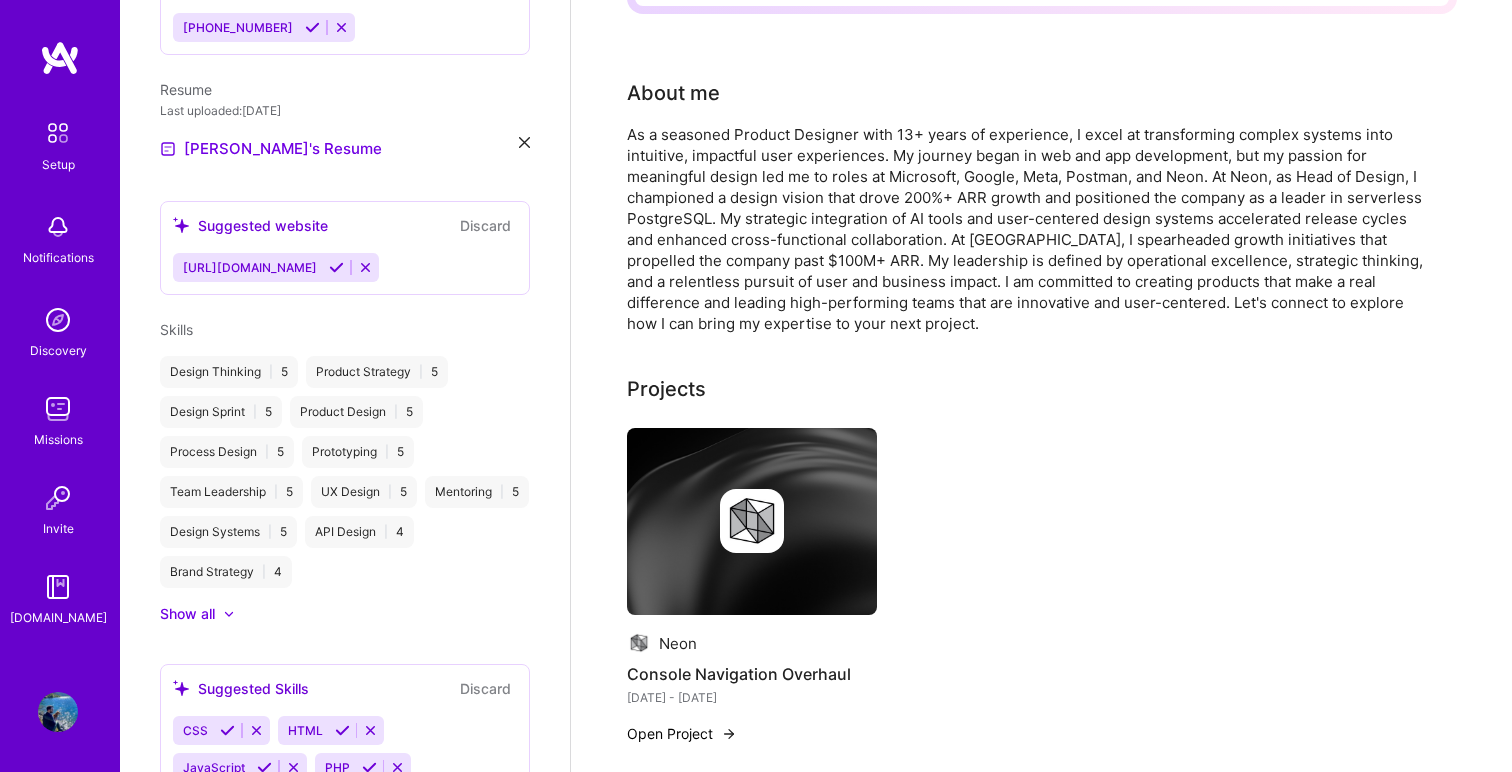 click on "Neon Console Navigation Overhaul [DATE] - [DATE] Open Project" at bounding box center [1042, 598] 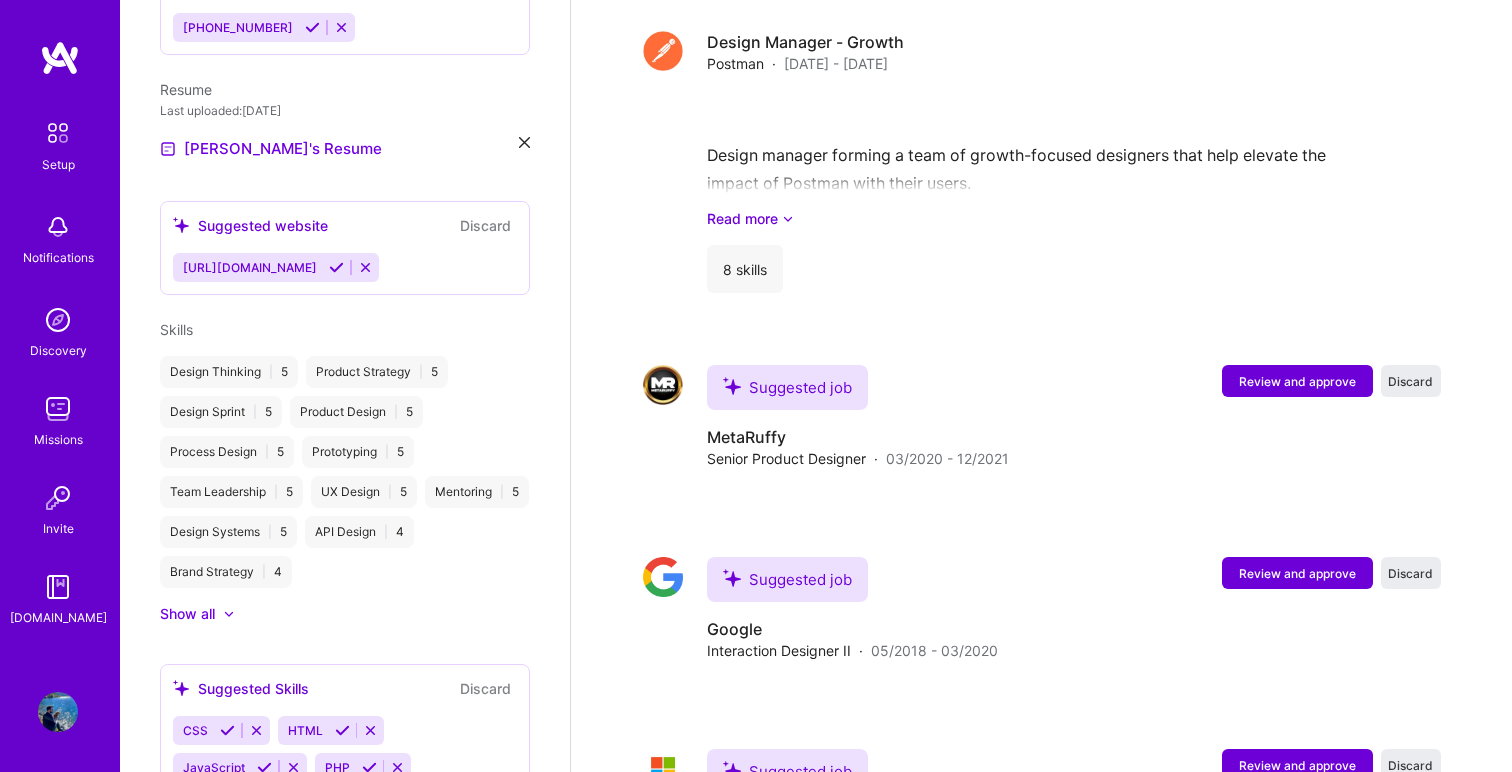 scroll, scrollTop: 1953, scrollLeft: 0, axis: vertical 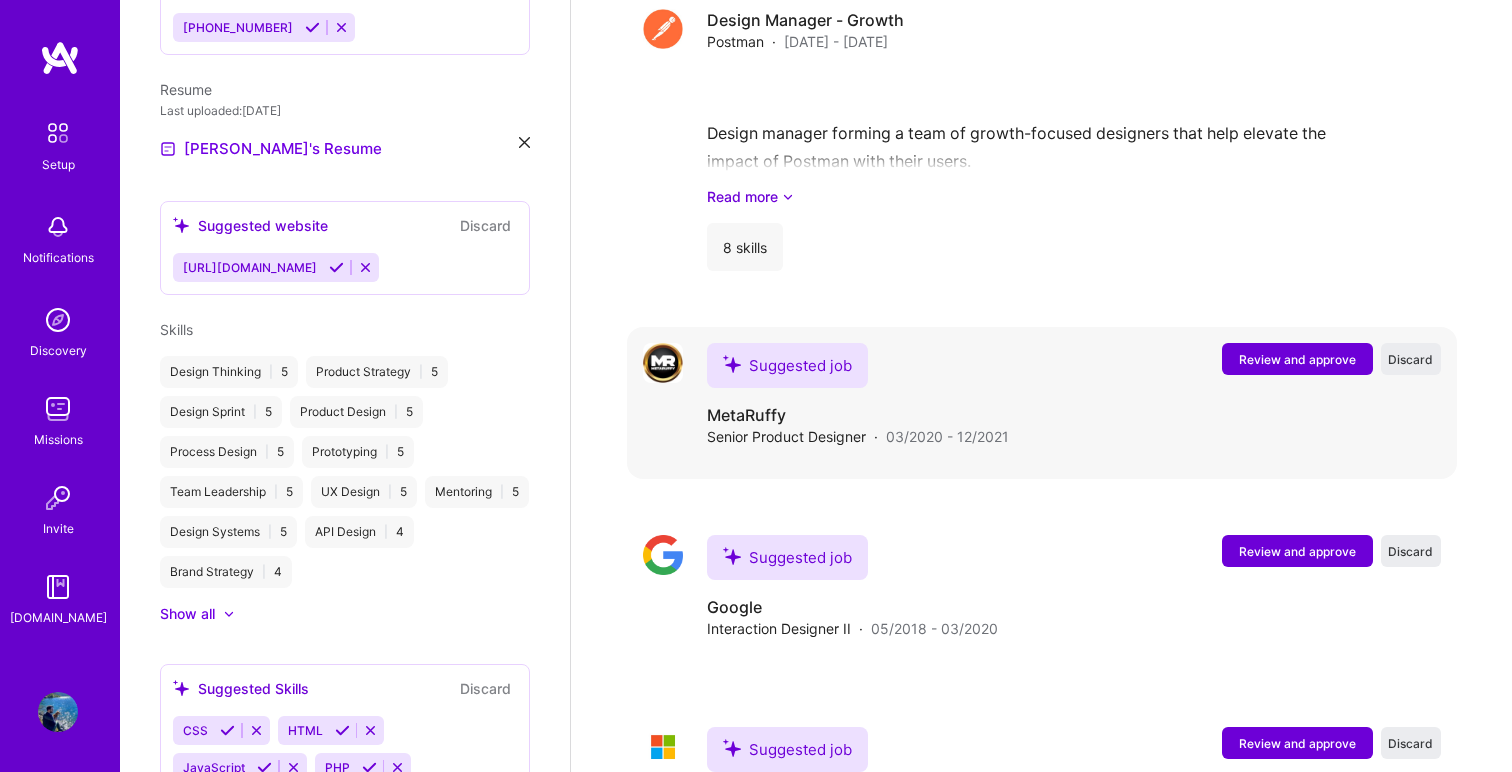 click on "Review and approve" at bounding box center (1297, 359) 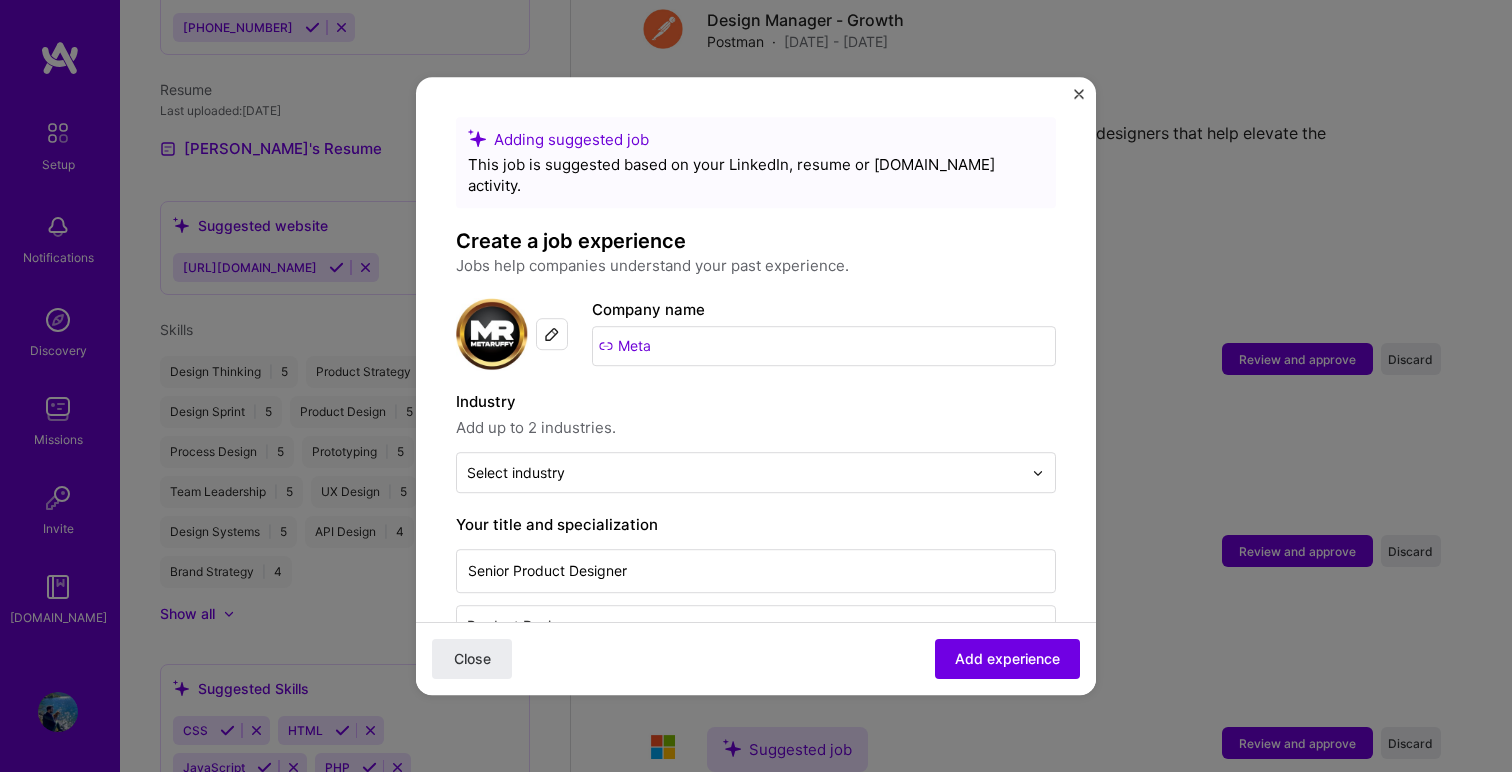 click on "Meta" at bounding box center [824, 346] 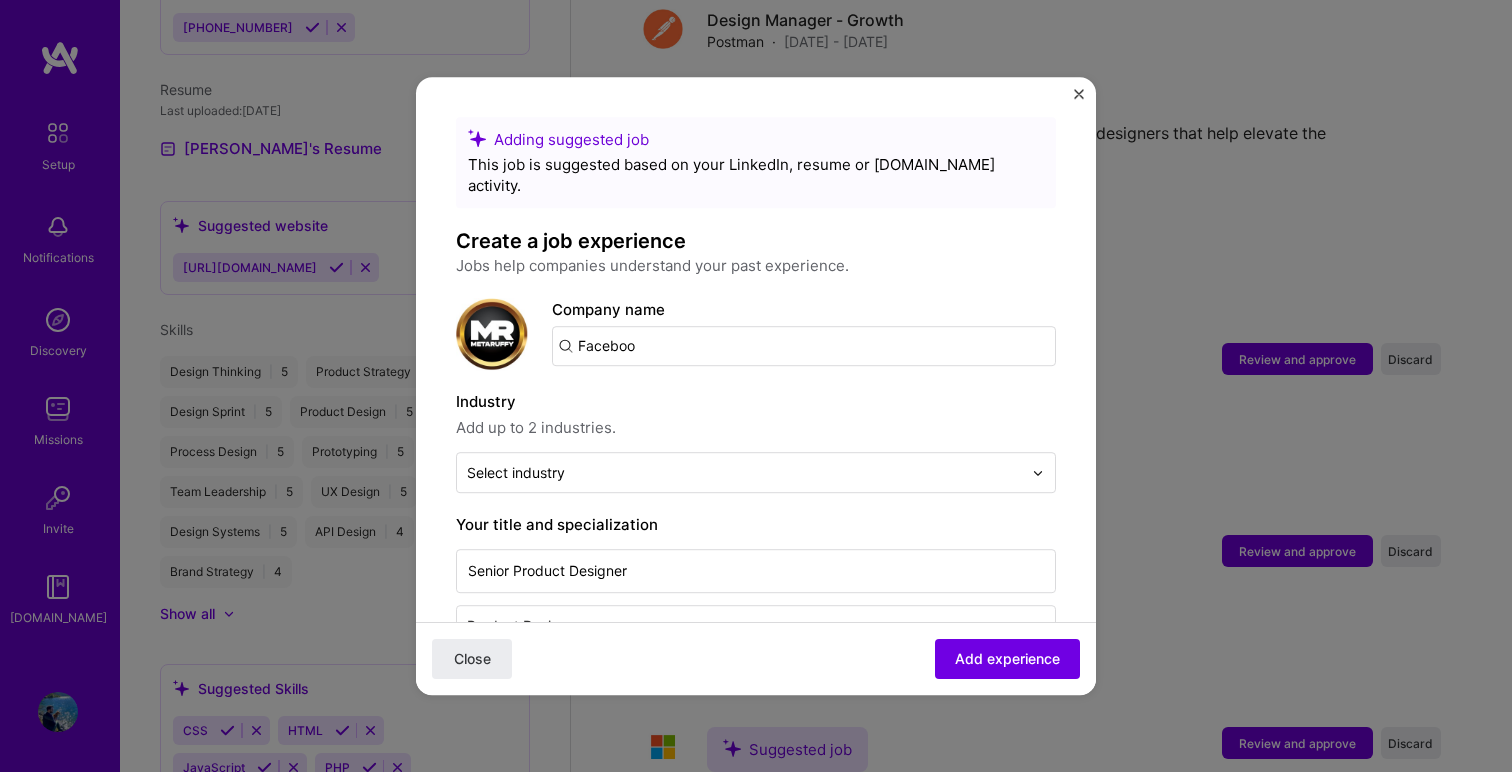 type on "Facebook" 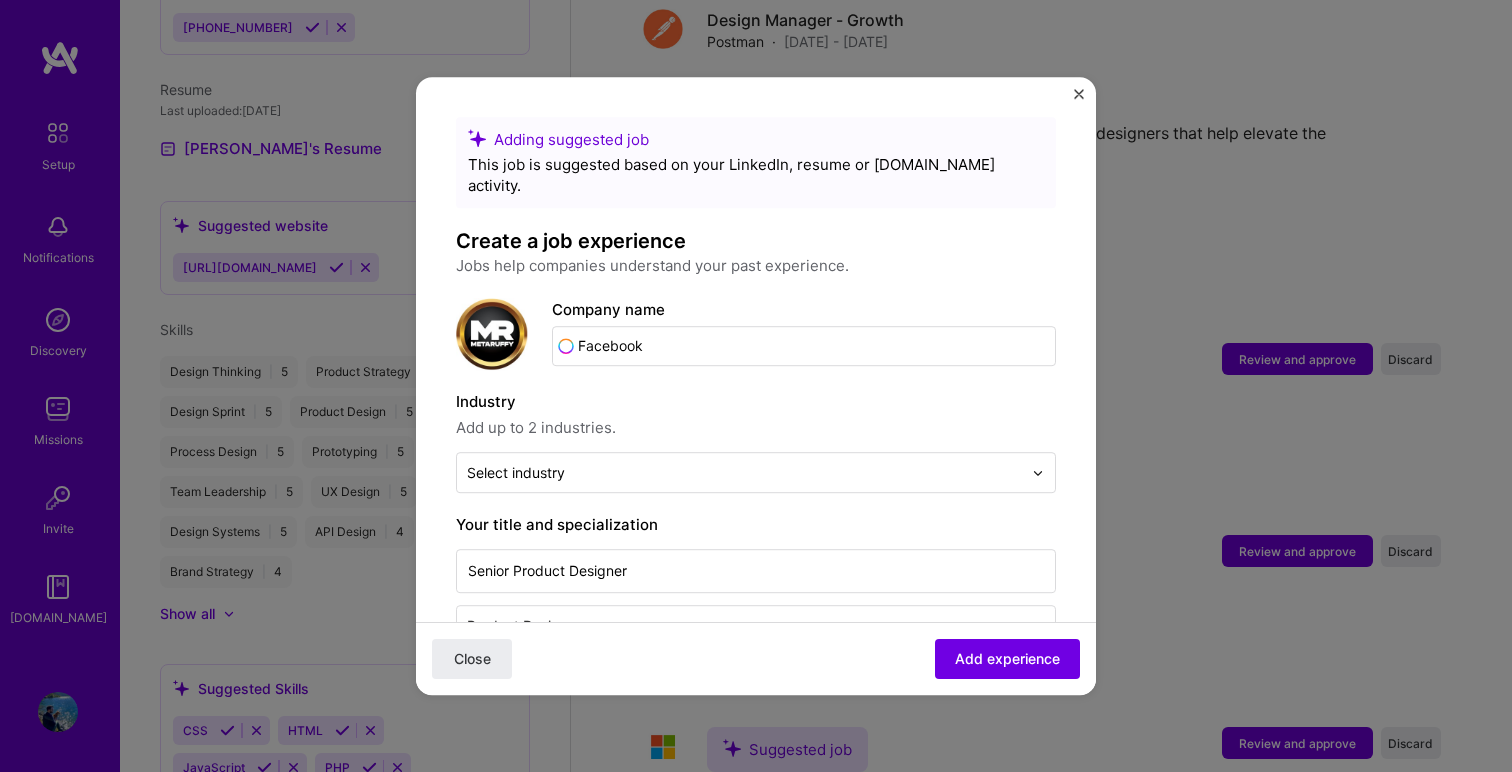 click on "Close" at bounding box center [472, 659] 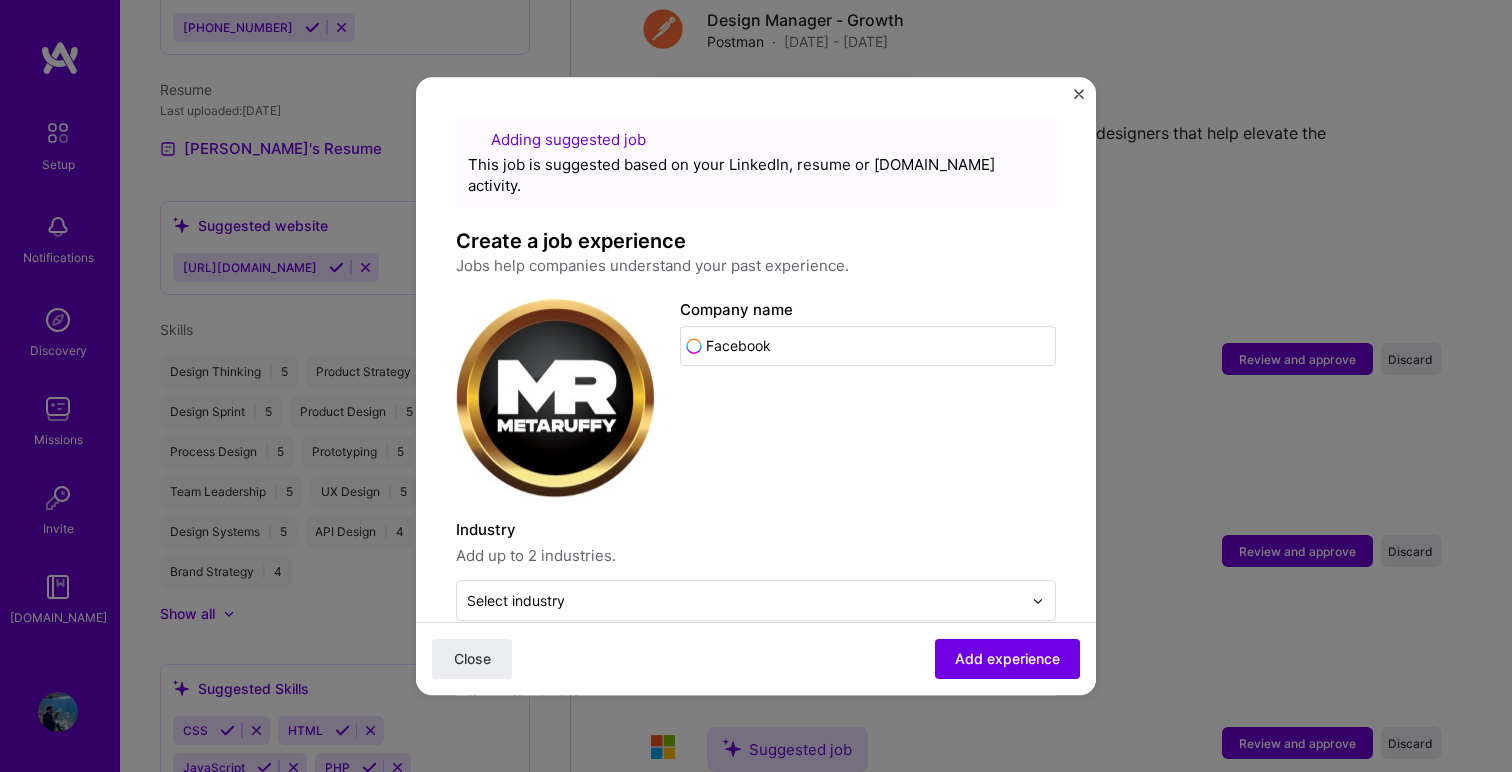 type 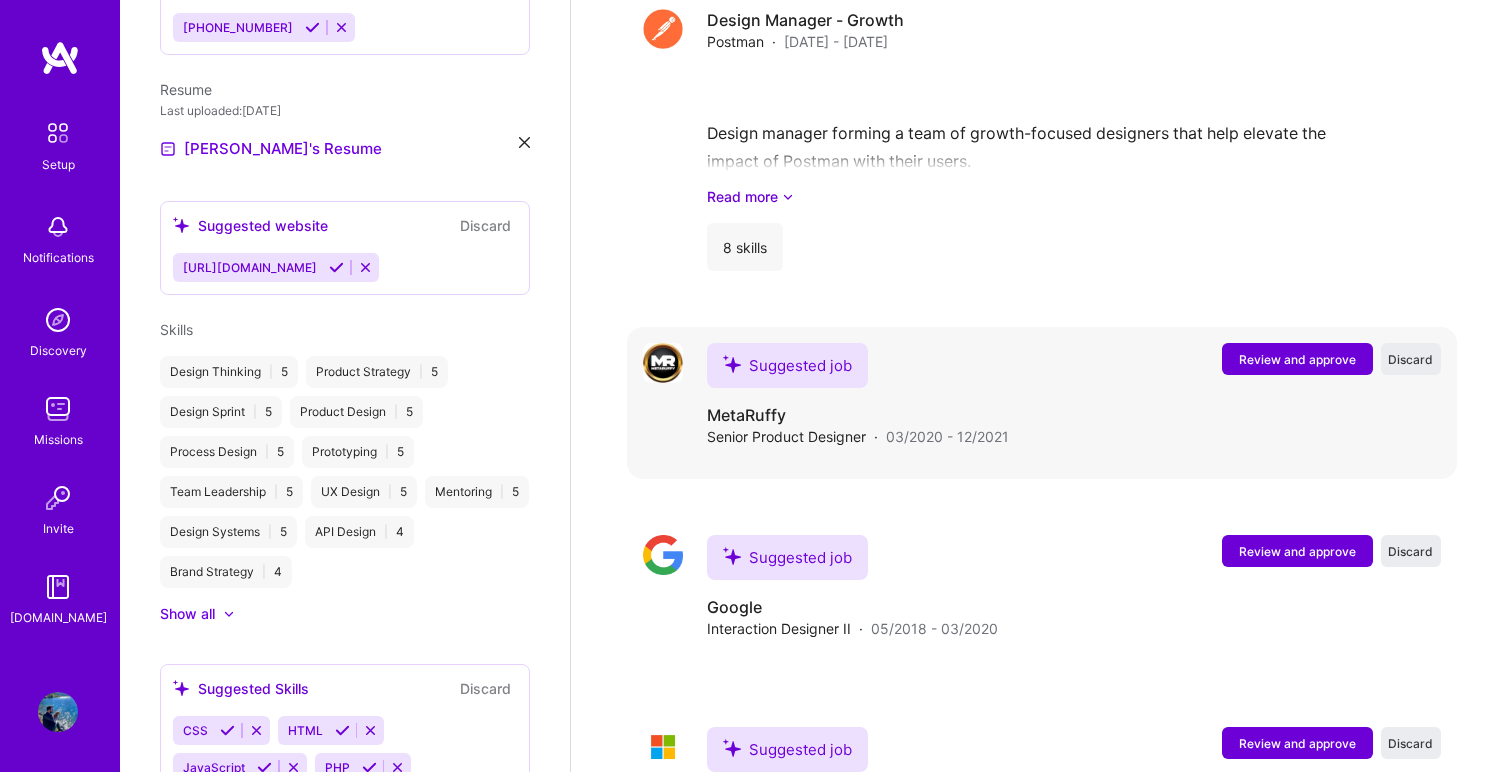 click on "Review and approve" at bounding box center [1297, 359] 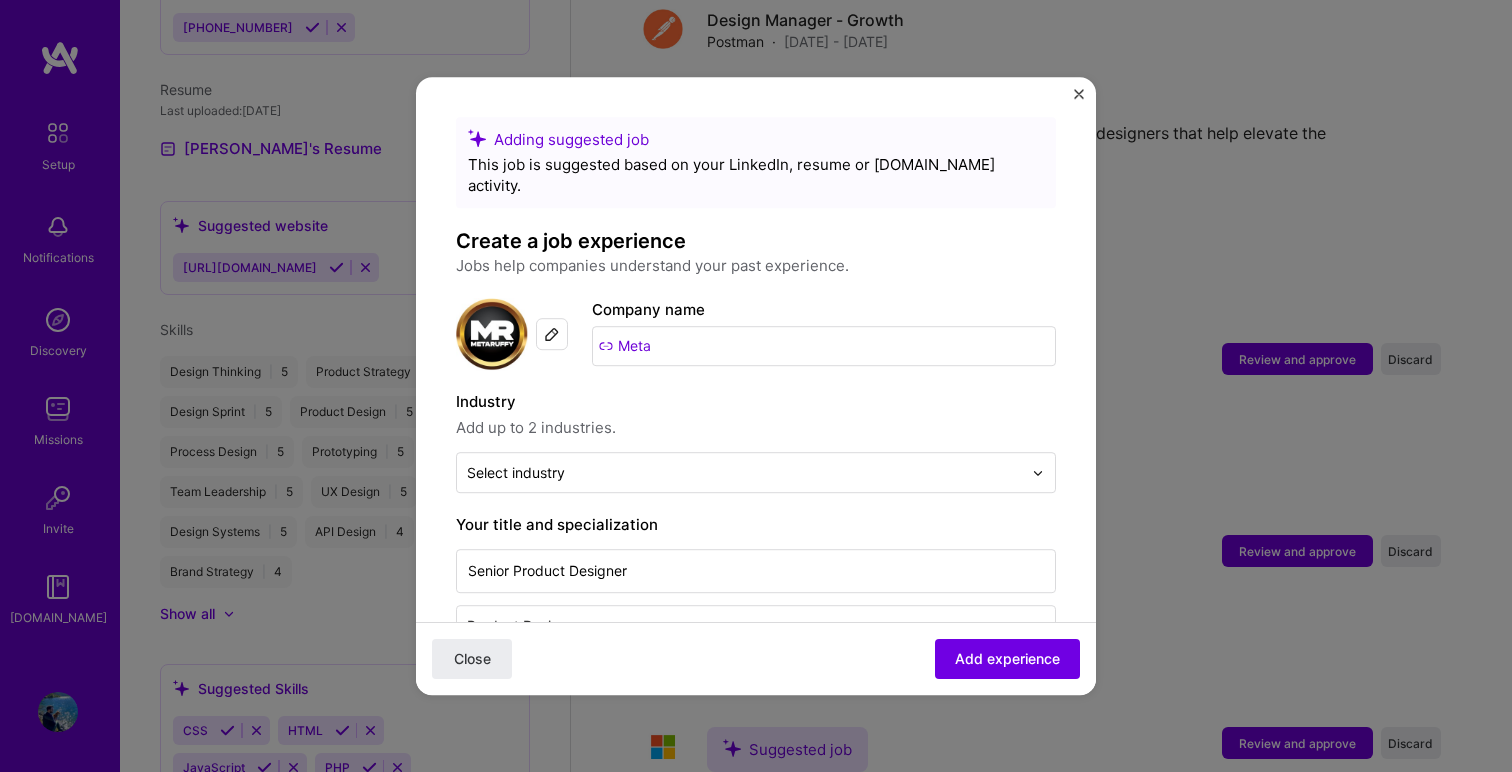 click at bounding box center [552, 334] 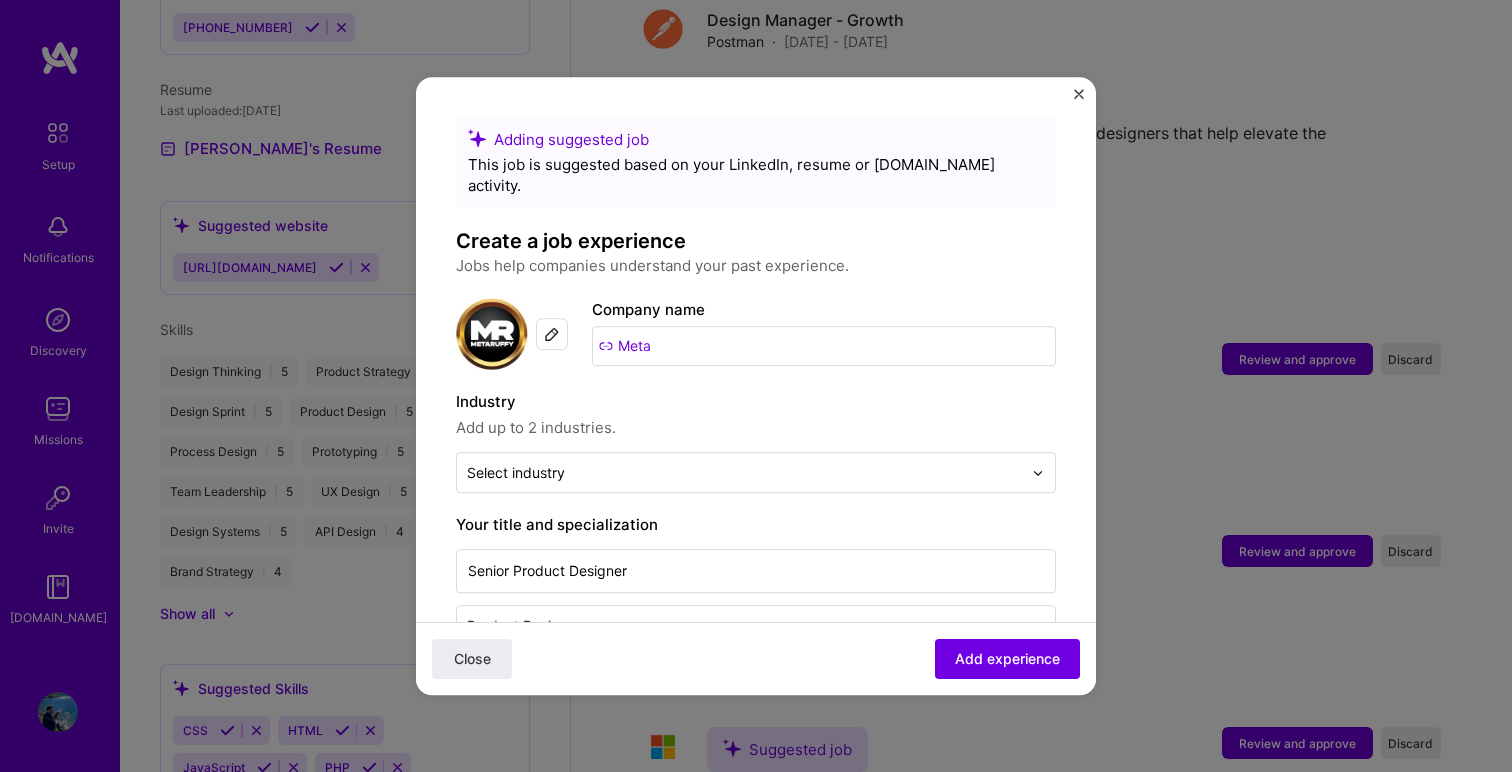 click on "Meta" at bounding box center [824, 346] 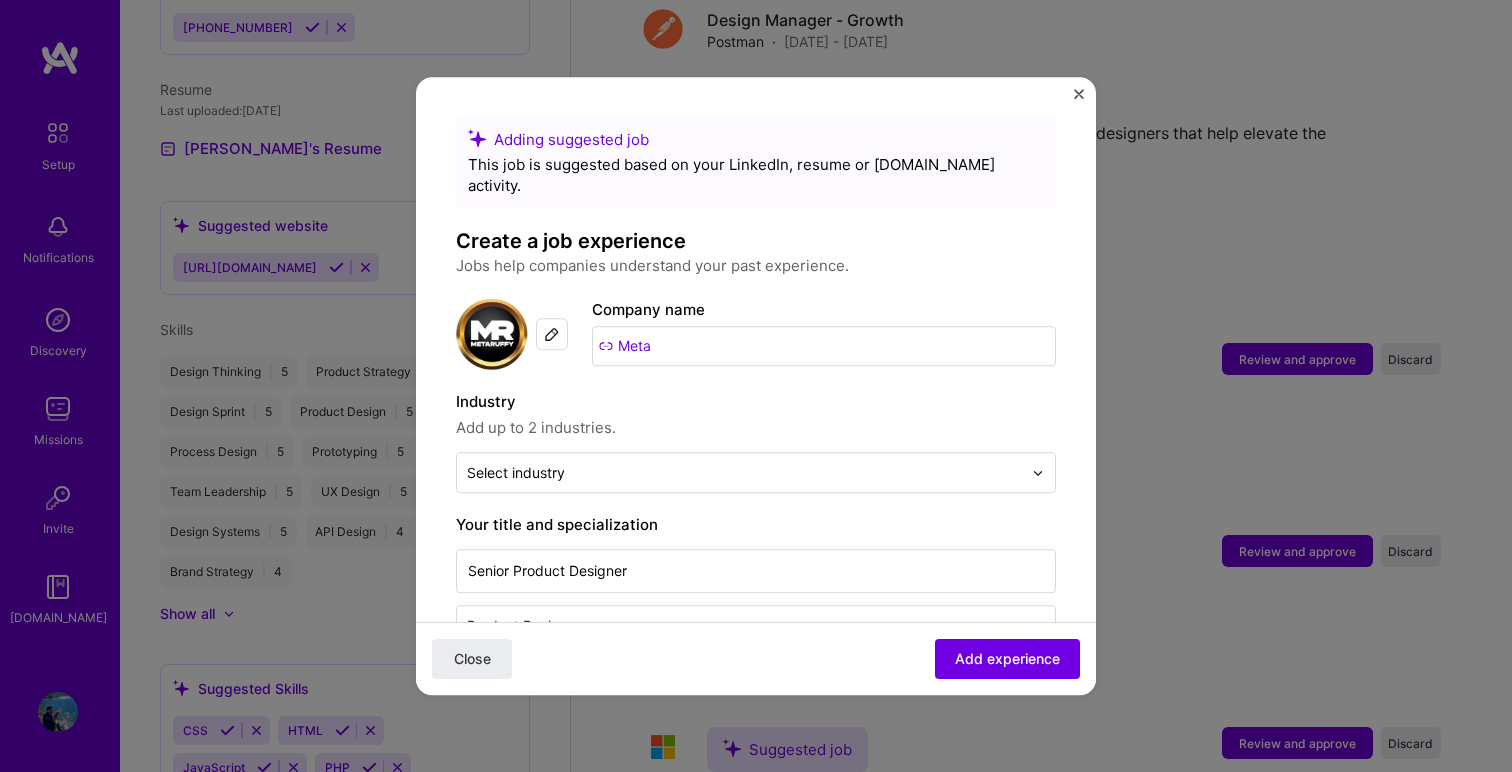 click on "Meta" at bounding box center (824, 346) 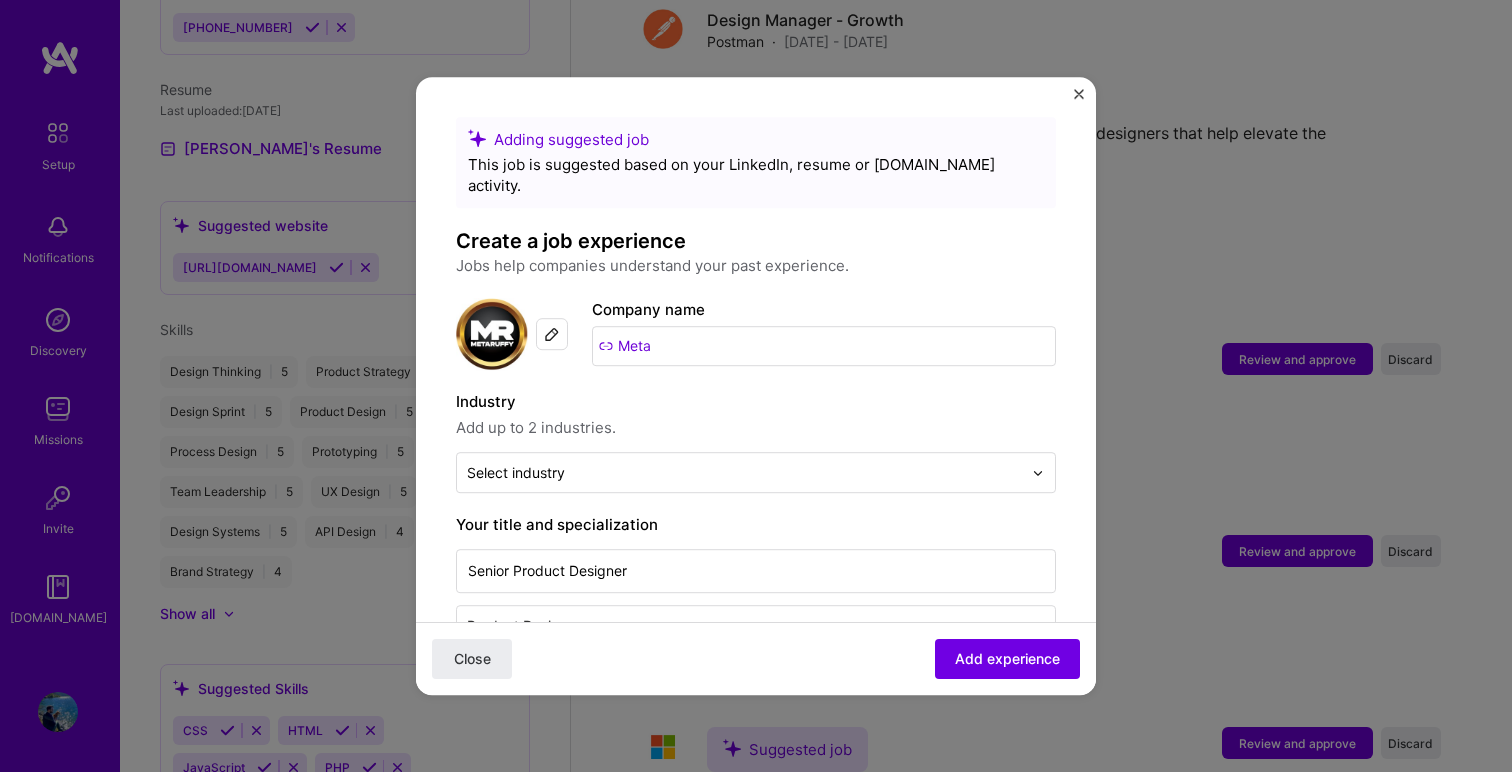 click on "Meta" at bounding box center (824, 346) 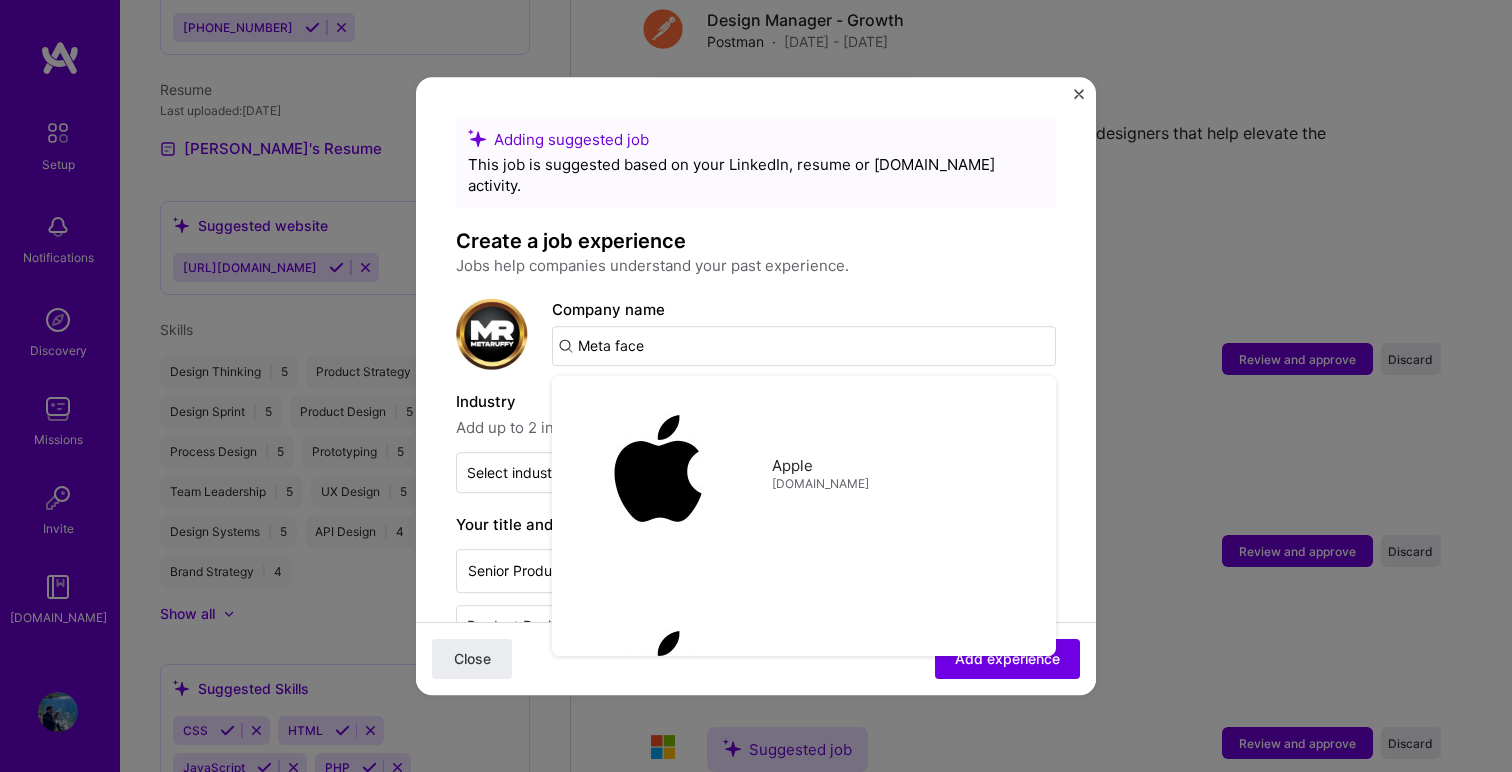 scroll, scrollTop: 0, scrollLeft: 0, axis: both 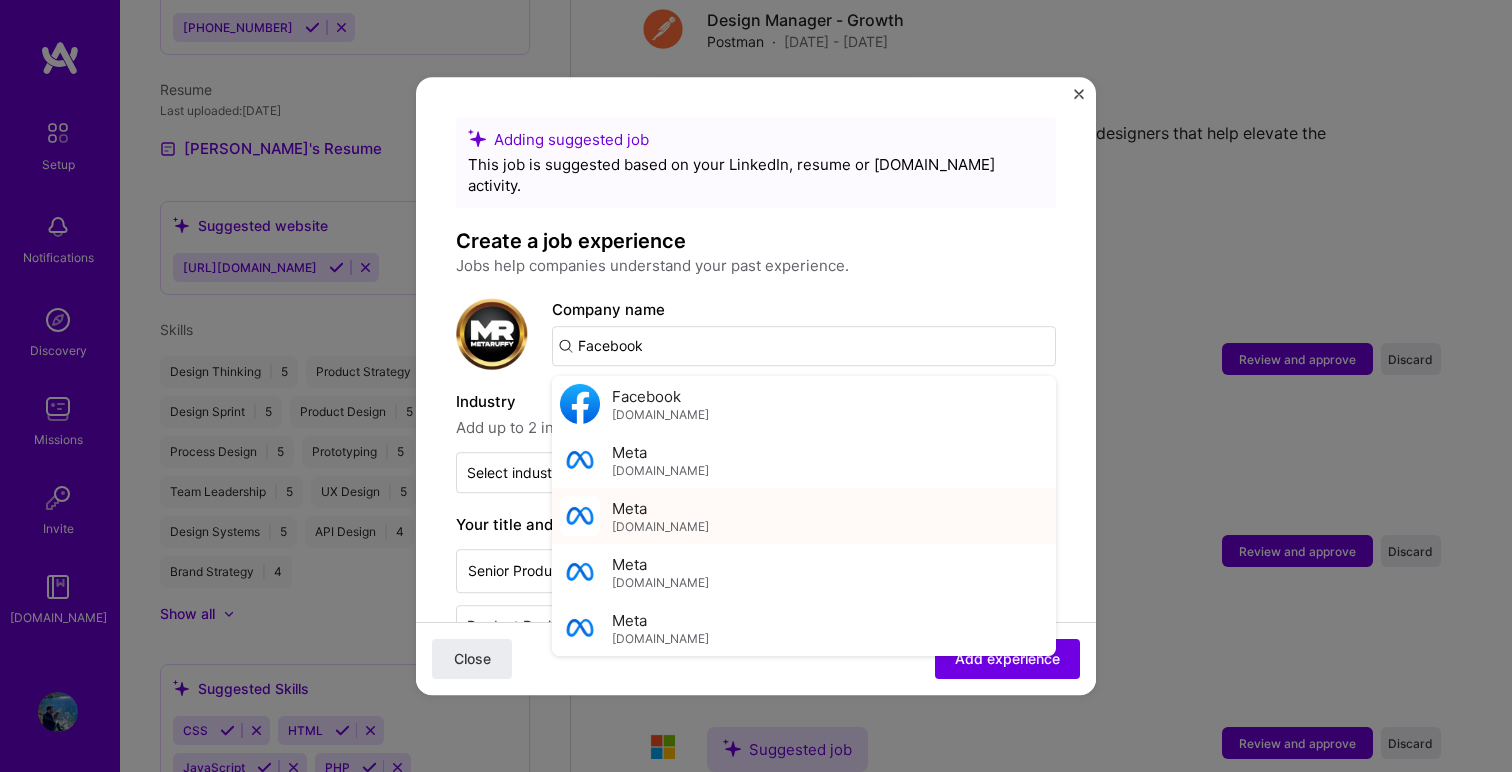 click on "Meta [DOMAIN_NAME]" at bounding box center (804, 516) 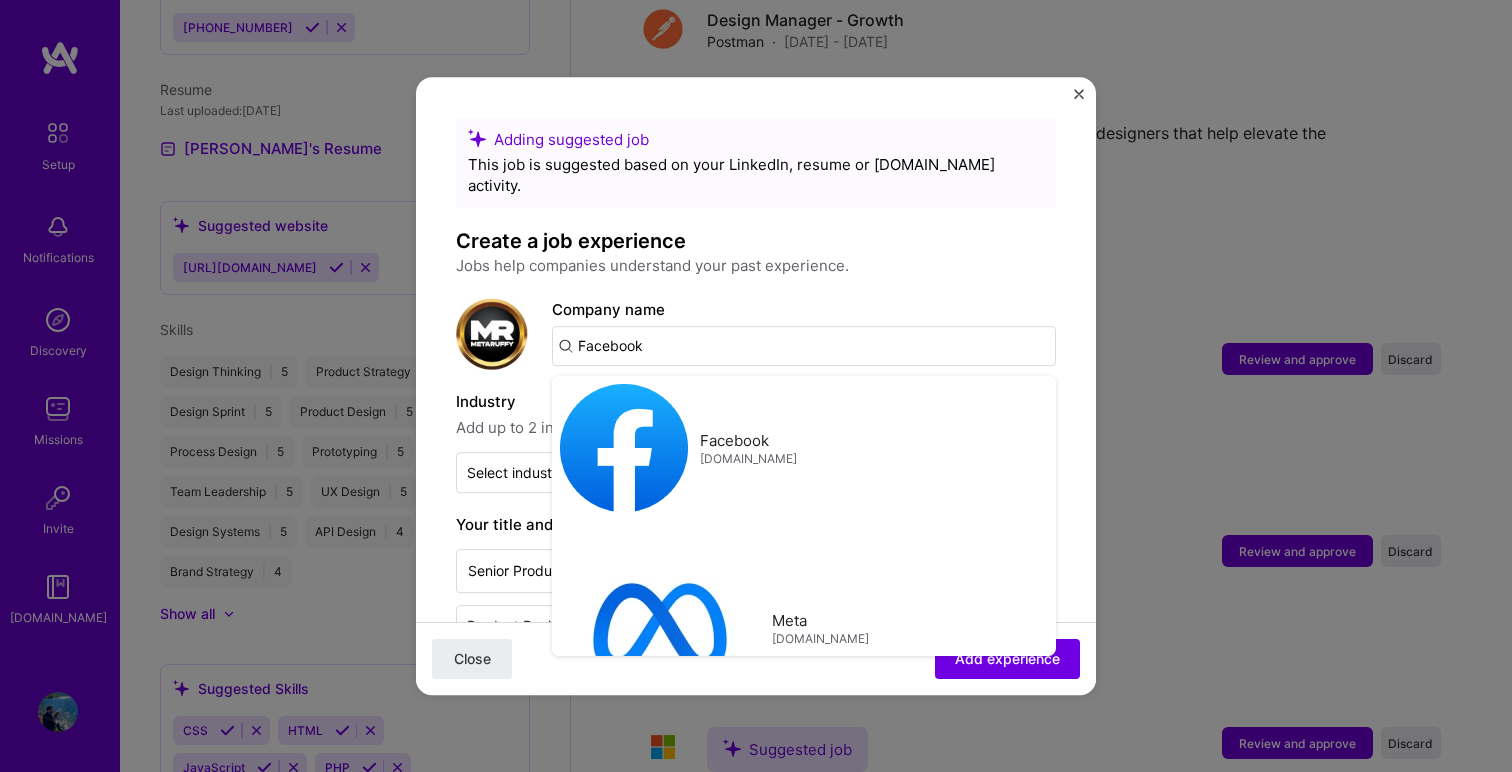 type on "Meta" 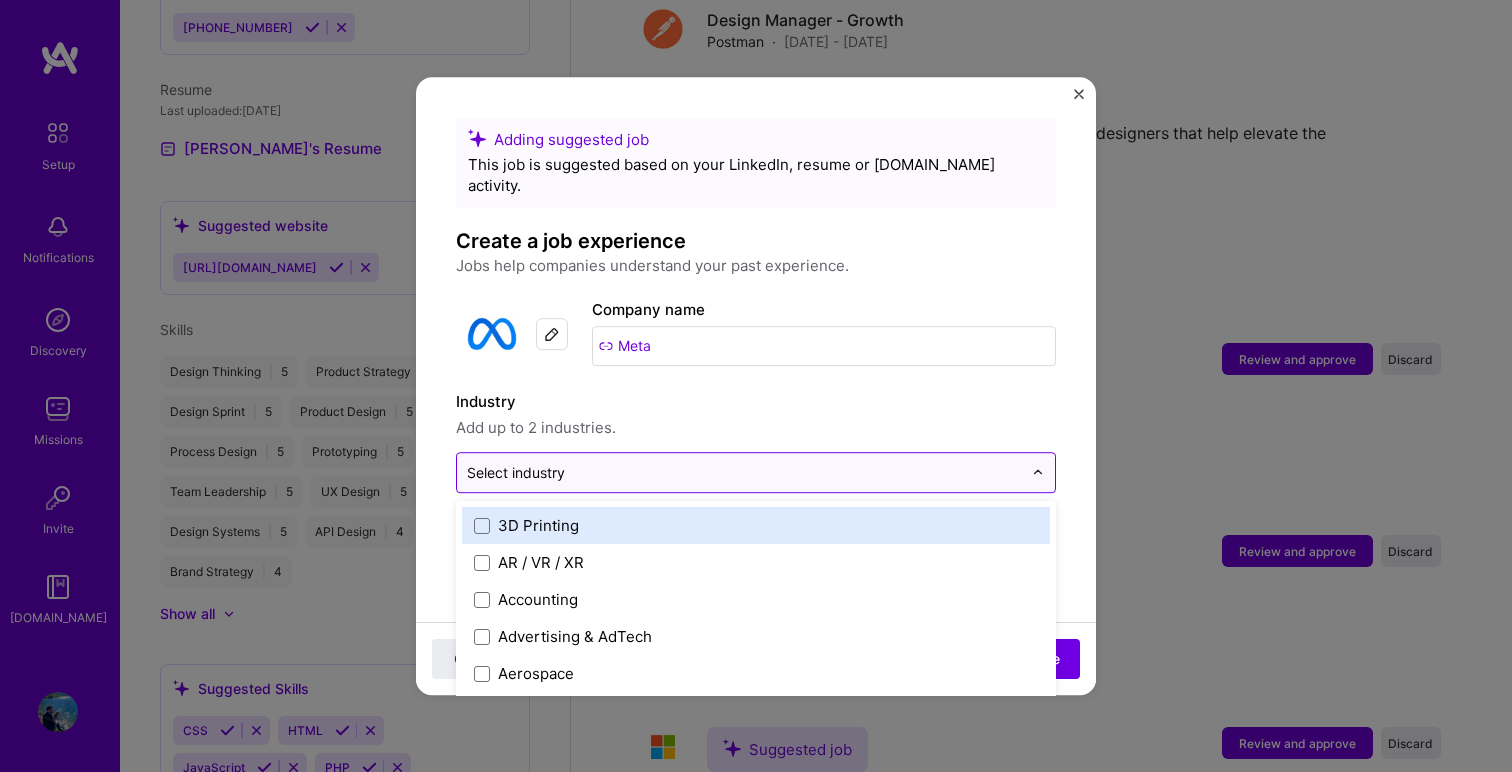 click at bounding box center [744, 472] 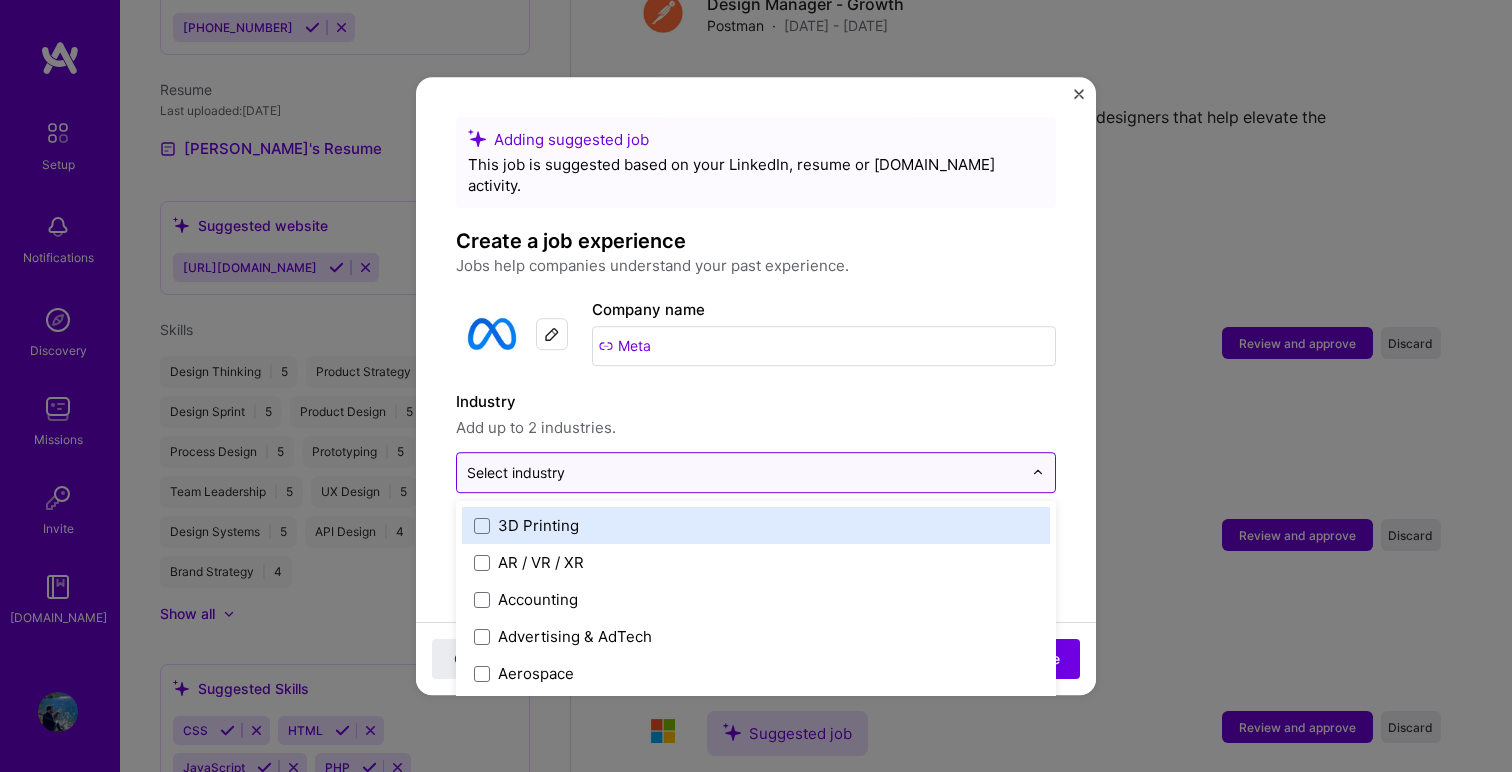 scroll, scrollTop: 1969, scrollLeft: 0, axis: vertical 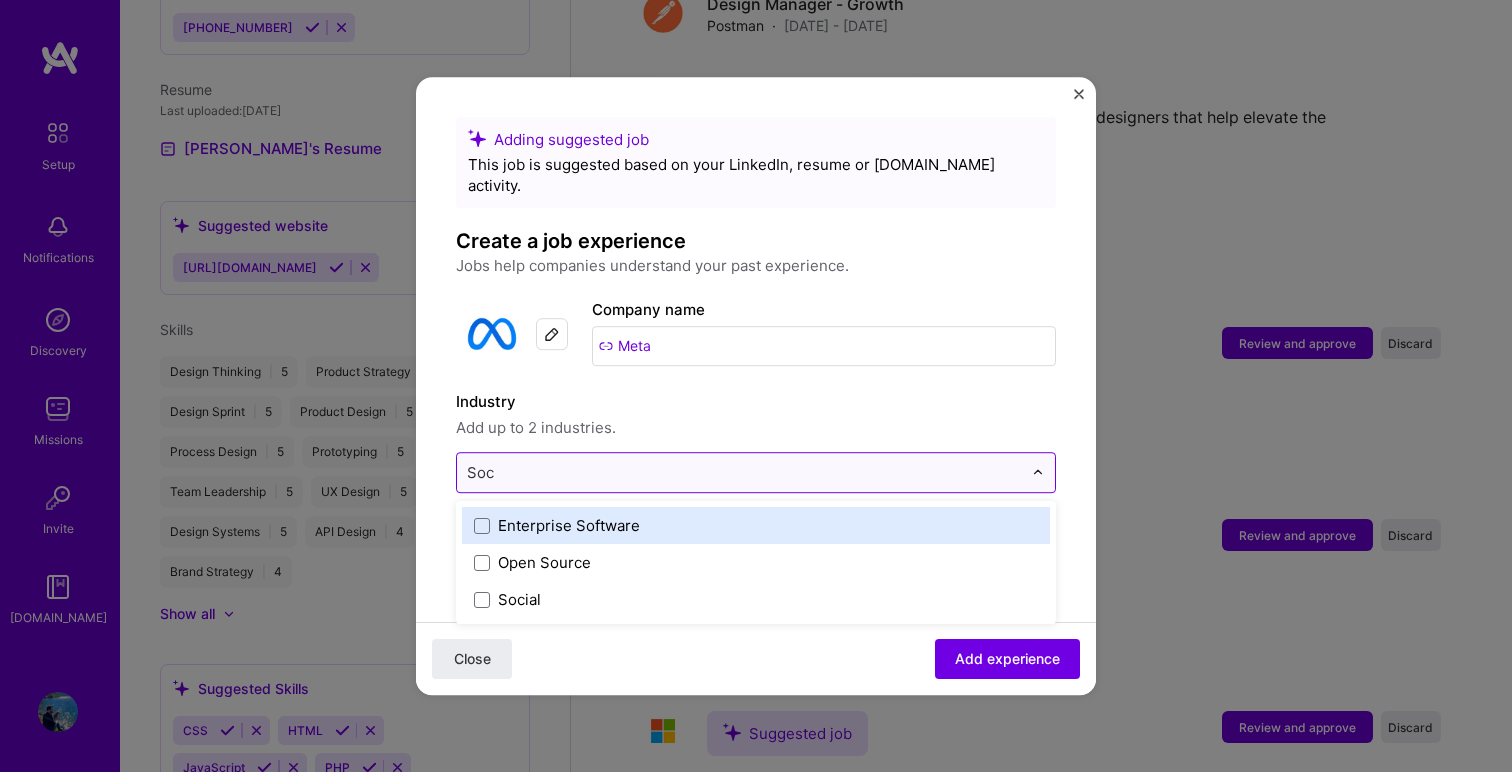 type on "Soci" 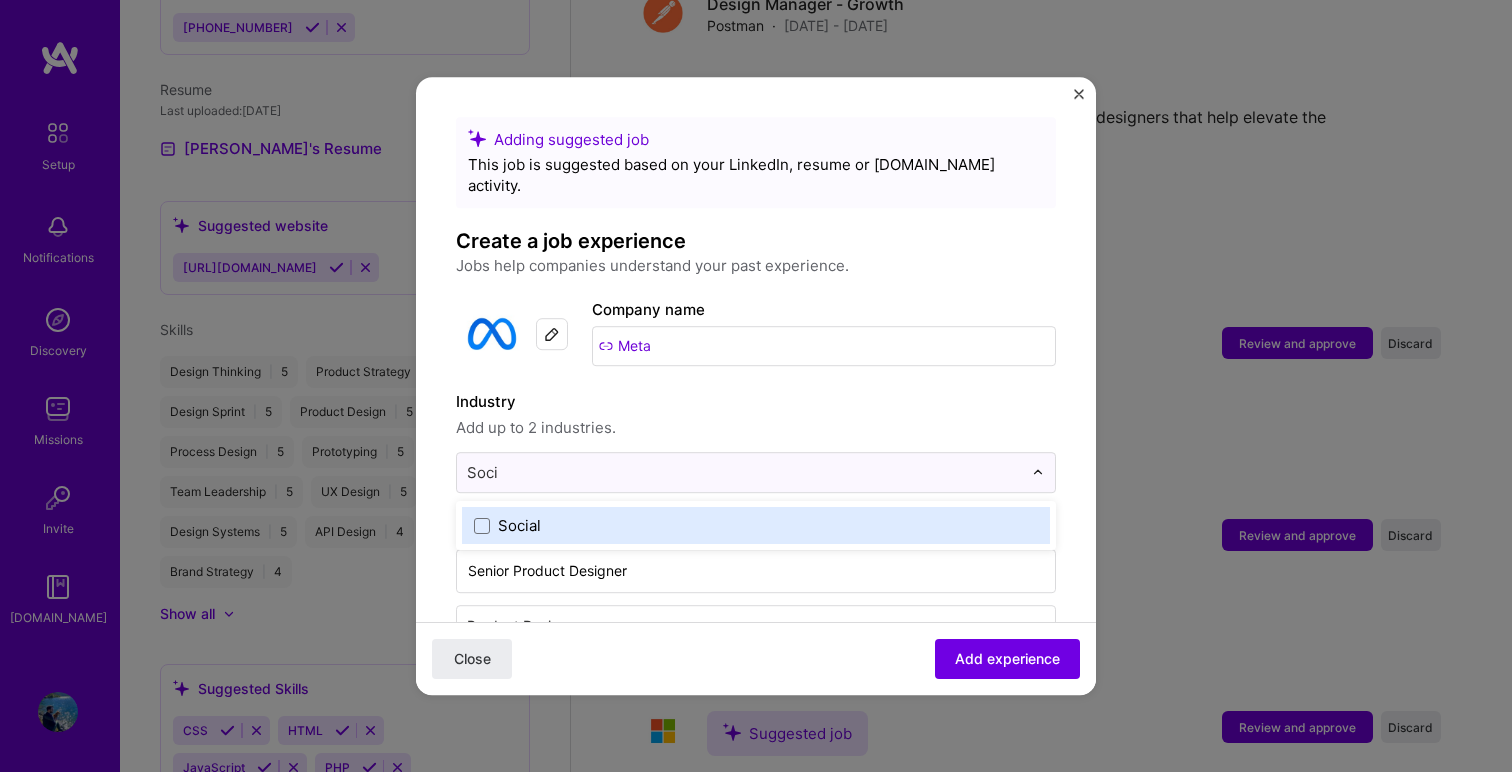 click on "Social" at bounding box center [756, 525] 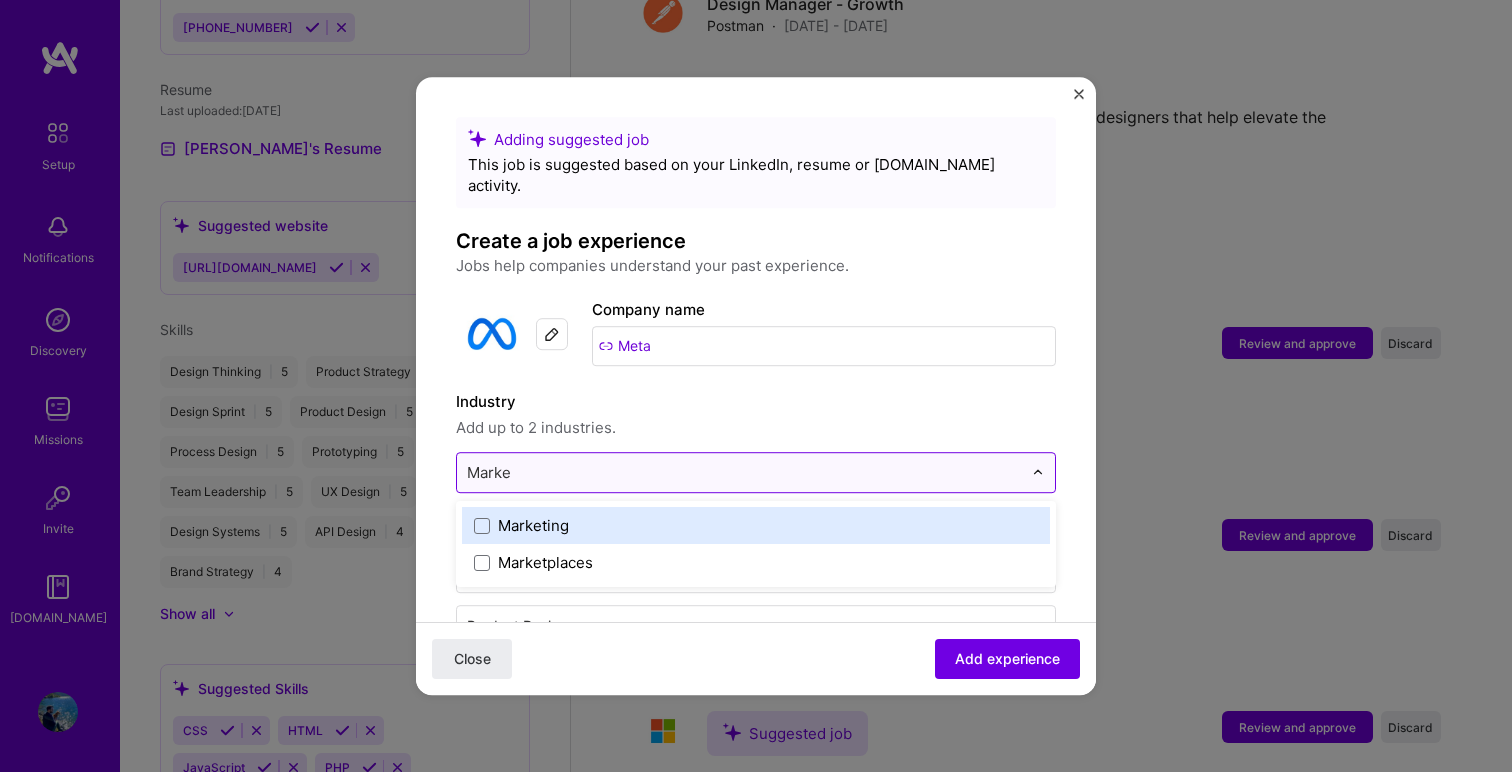 type on "Market" 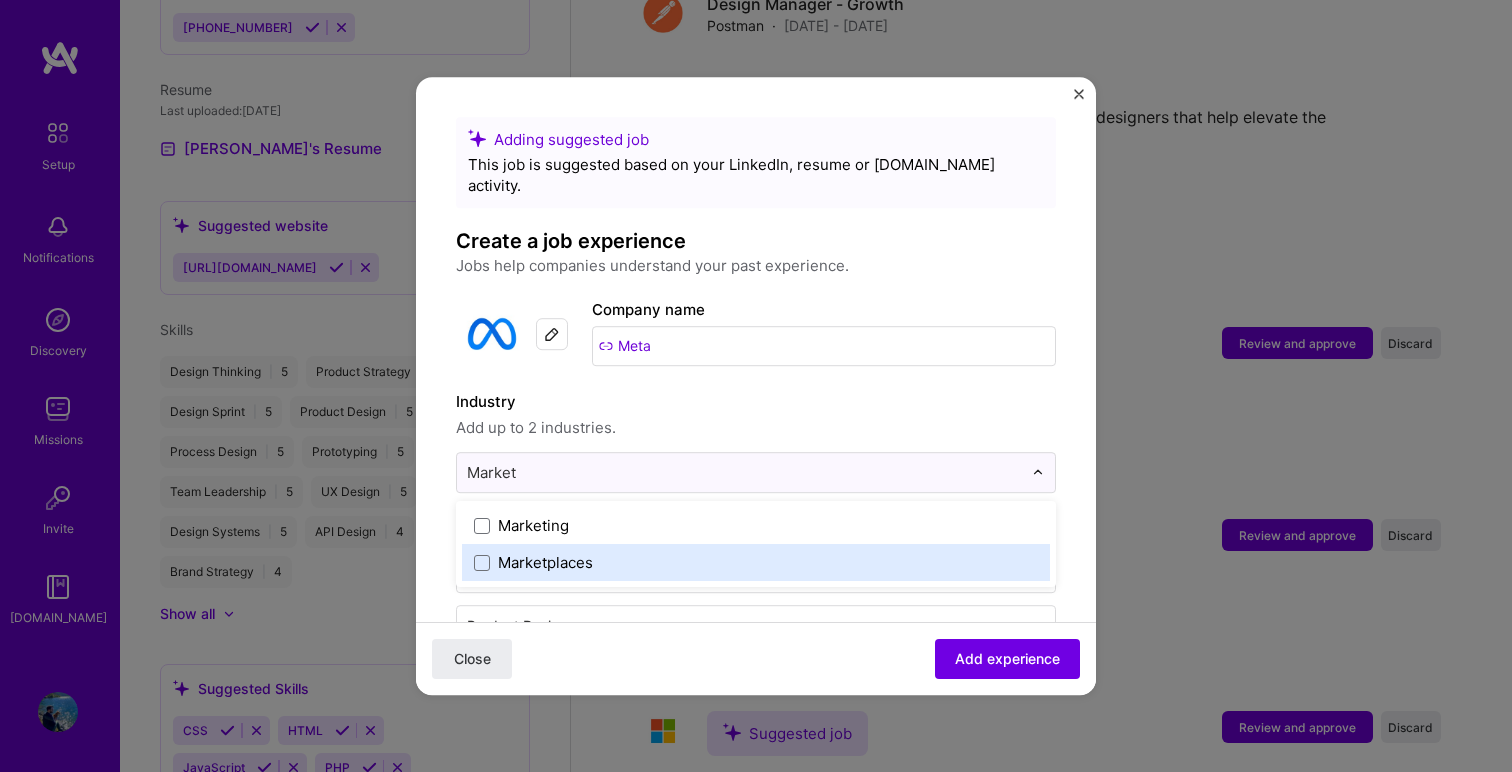 click on "Marketplaces" at bounding box center (756, 562) 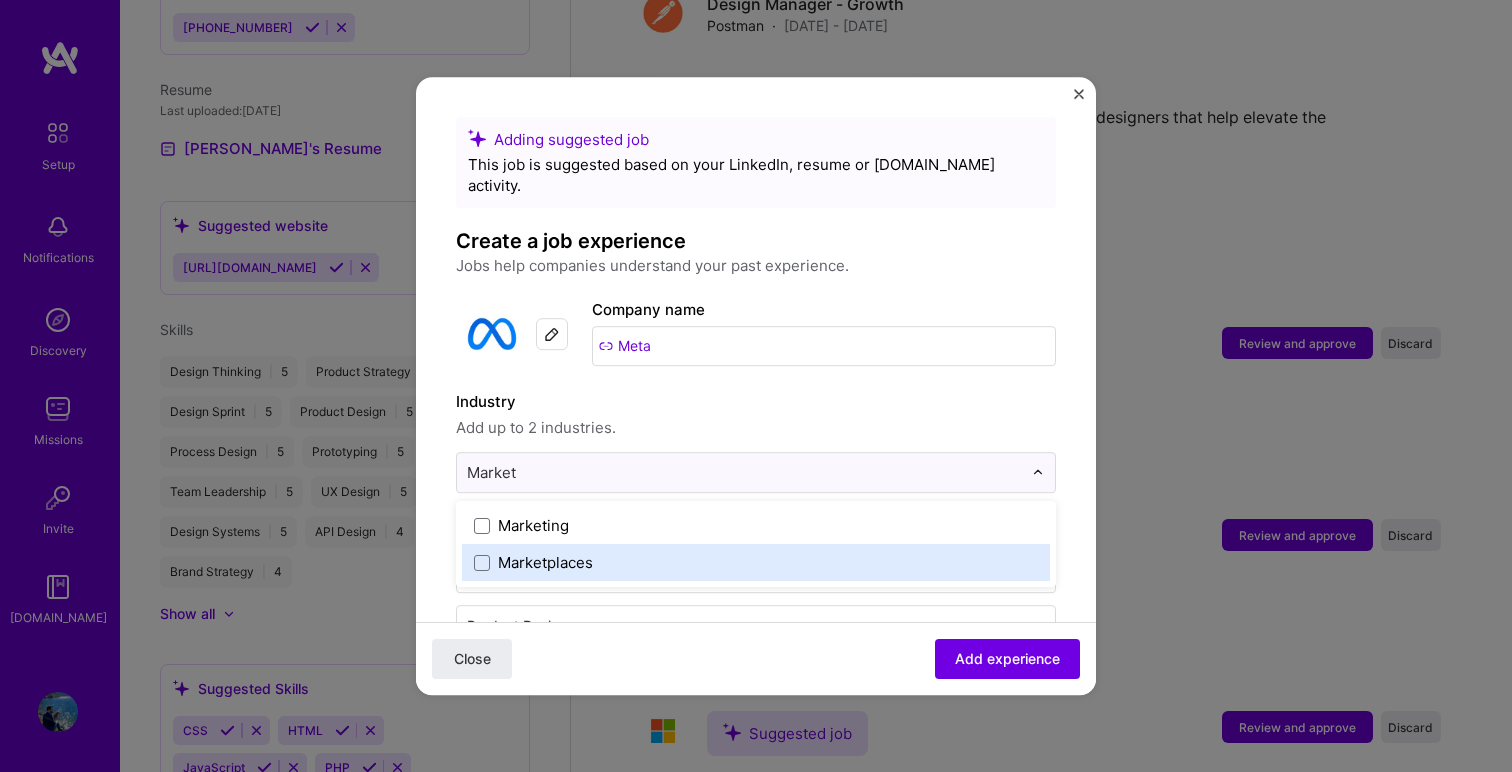 type 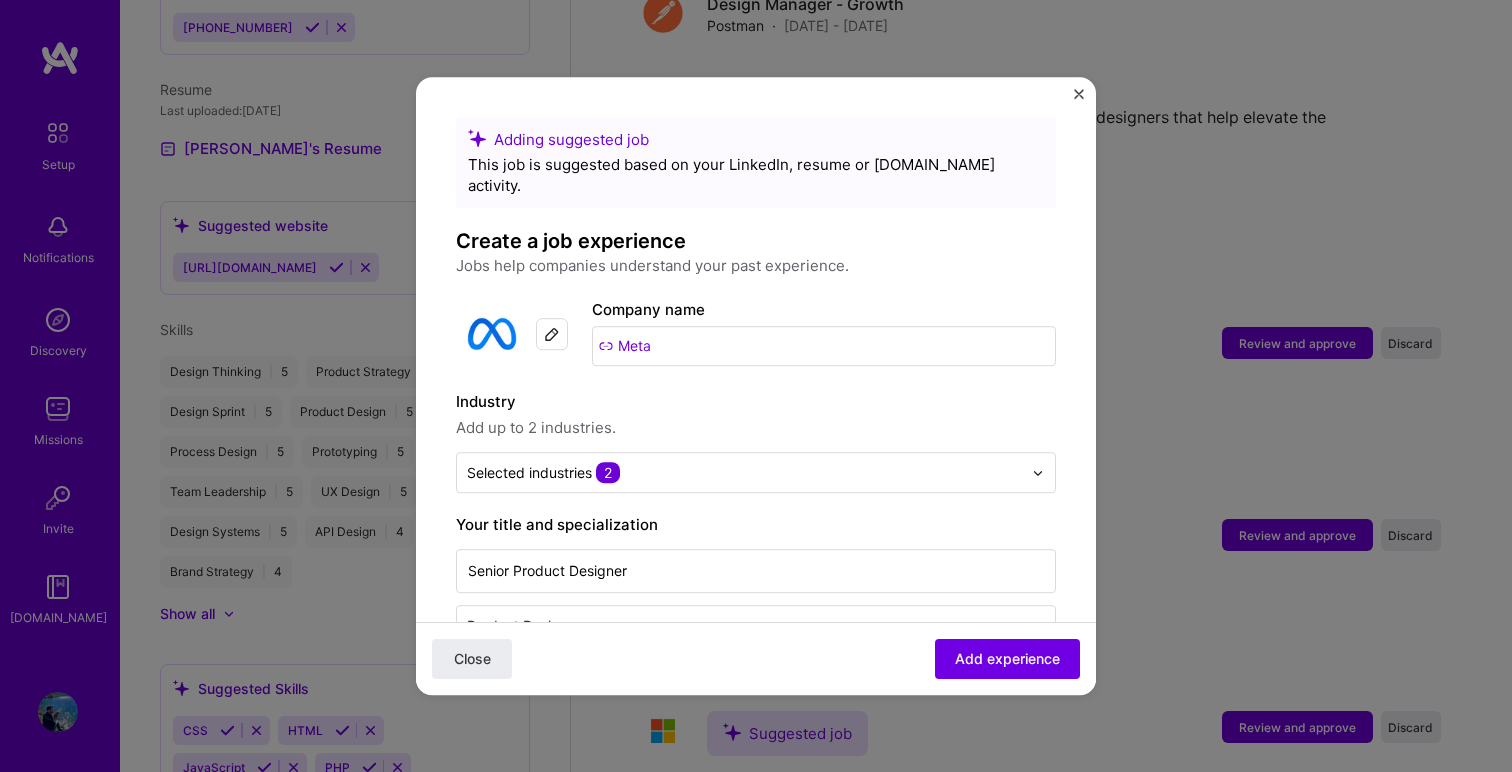 click on "Industry" at bounding box center (756, 402) 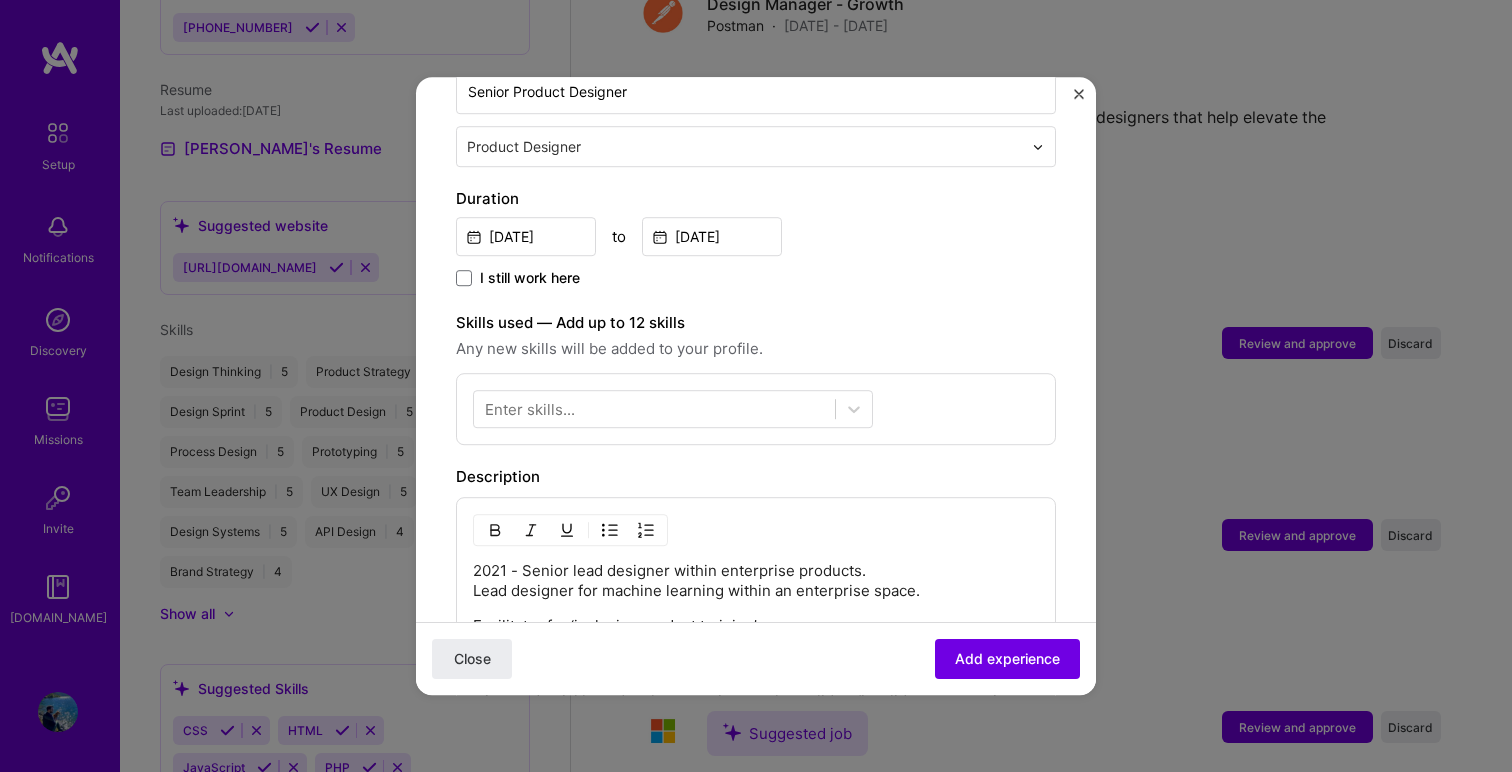 scroll, scrollTop: 481, scrollLeft: 0, axis: vertical 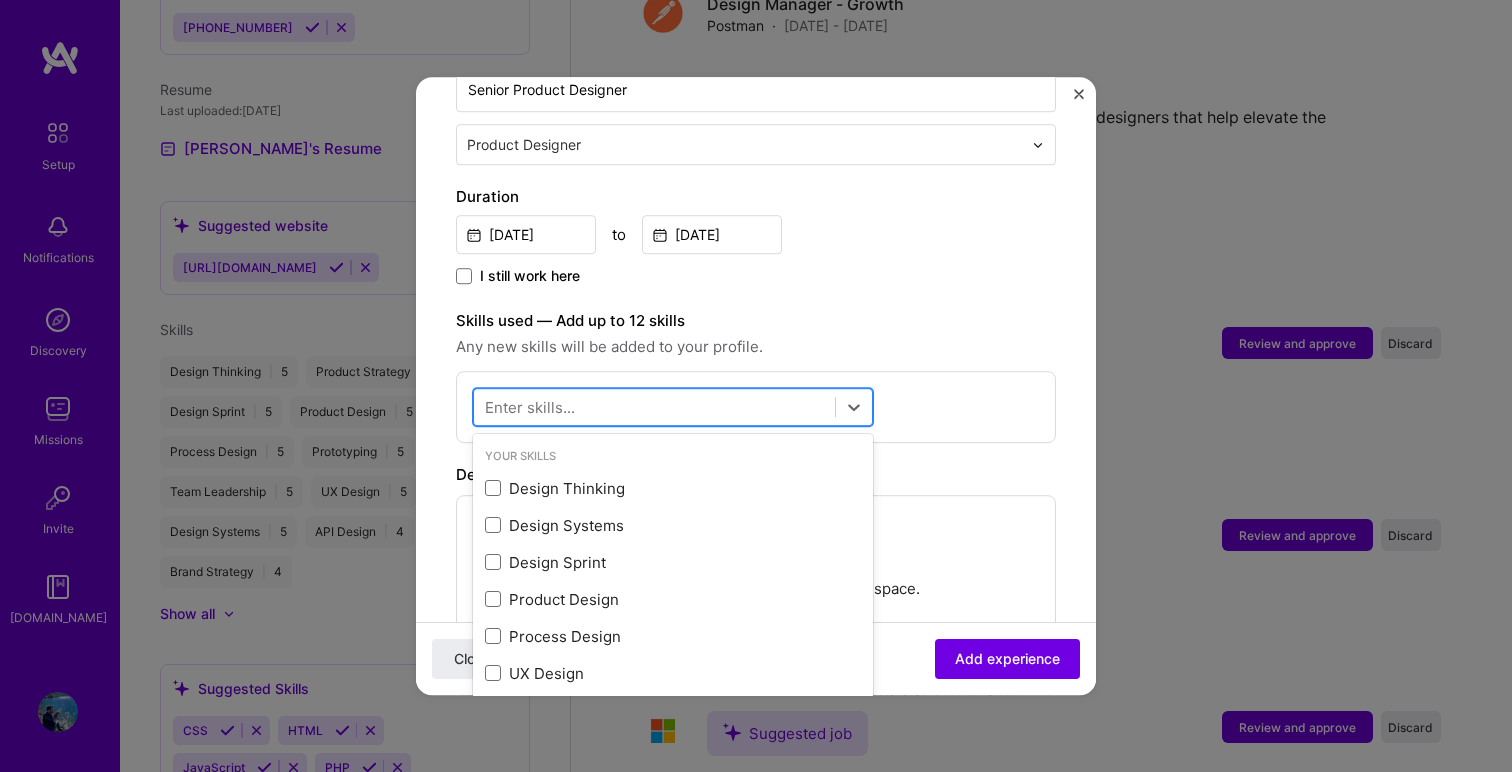 click at bounding box center (654, 407) 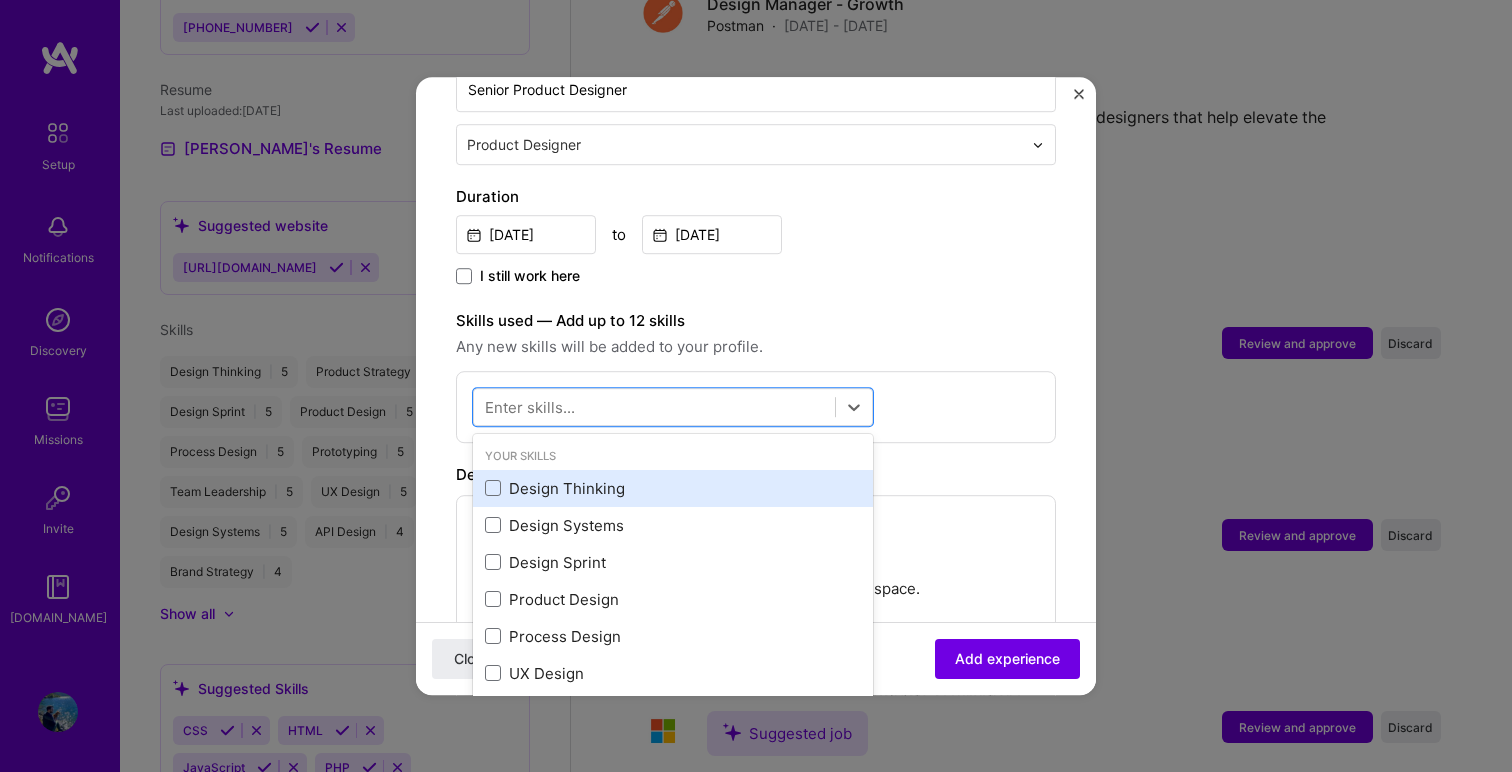 click on "Design Thinking" at bounding box center (673, 488) 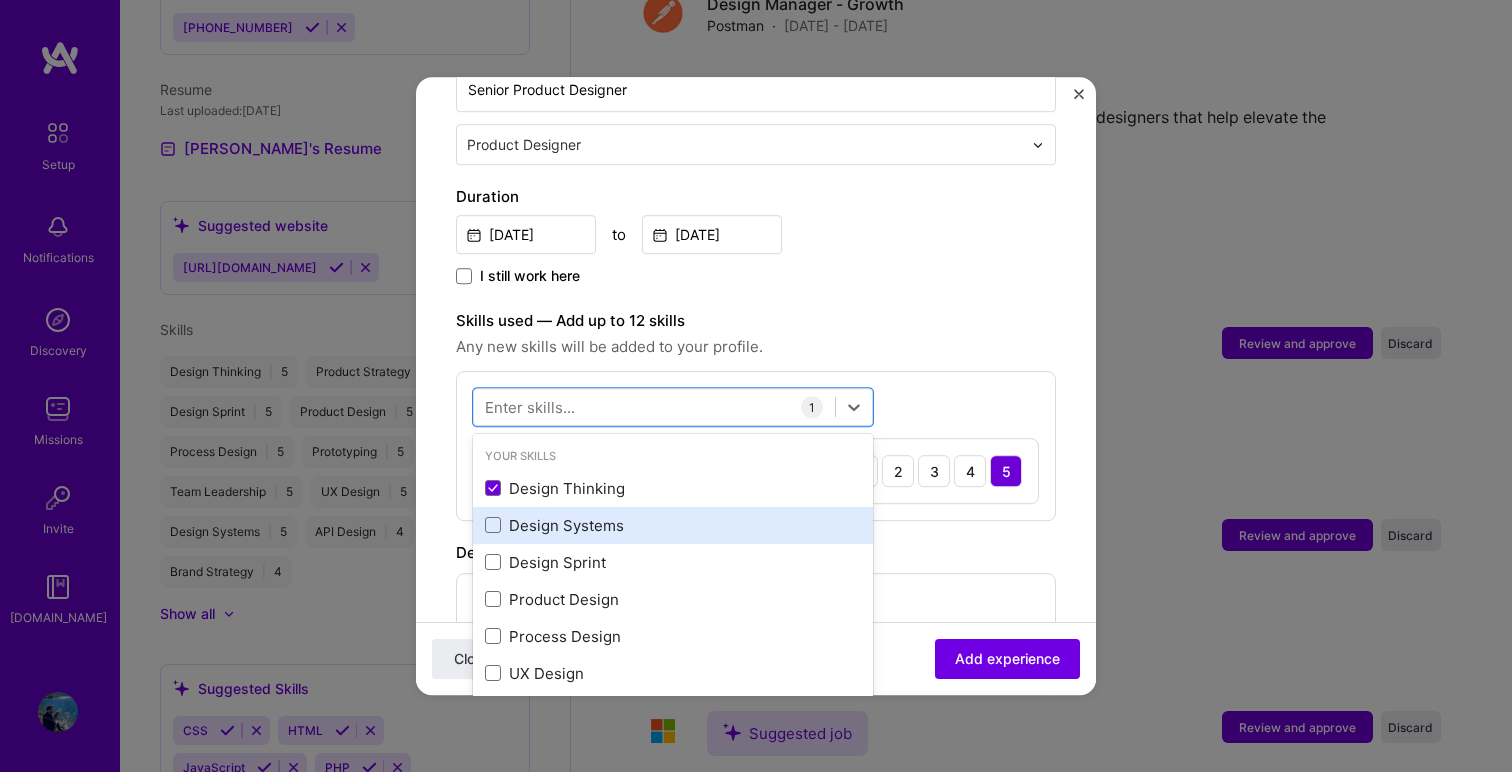 click on "Design Systems" at bounding box center (673, 525) 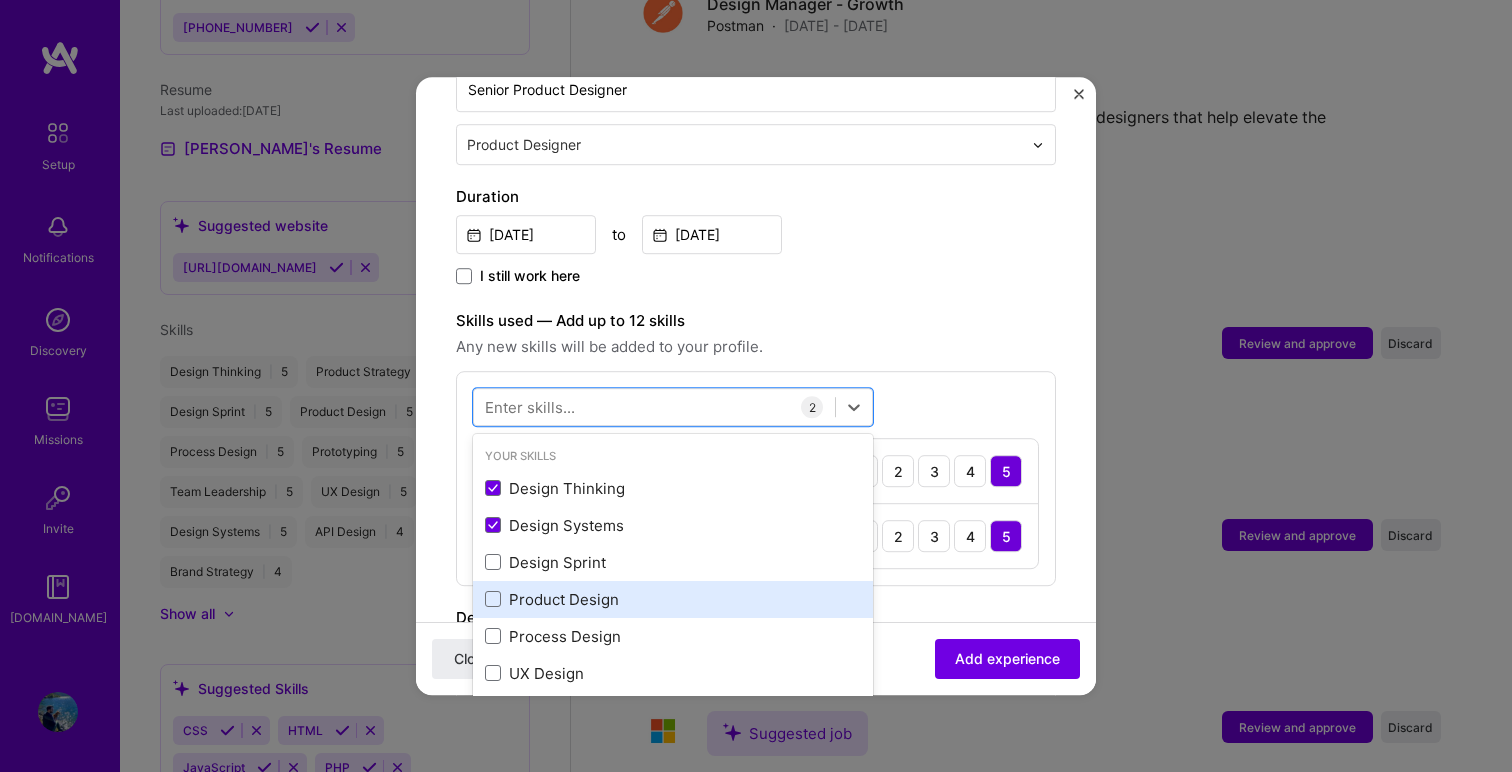 click on "Product Design" at bounding box center [673, 599] 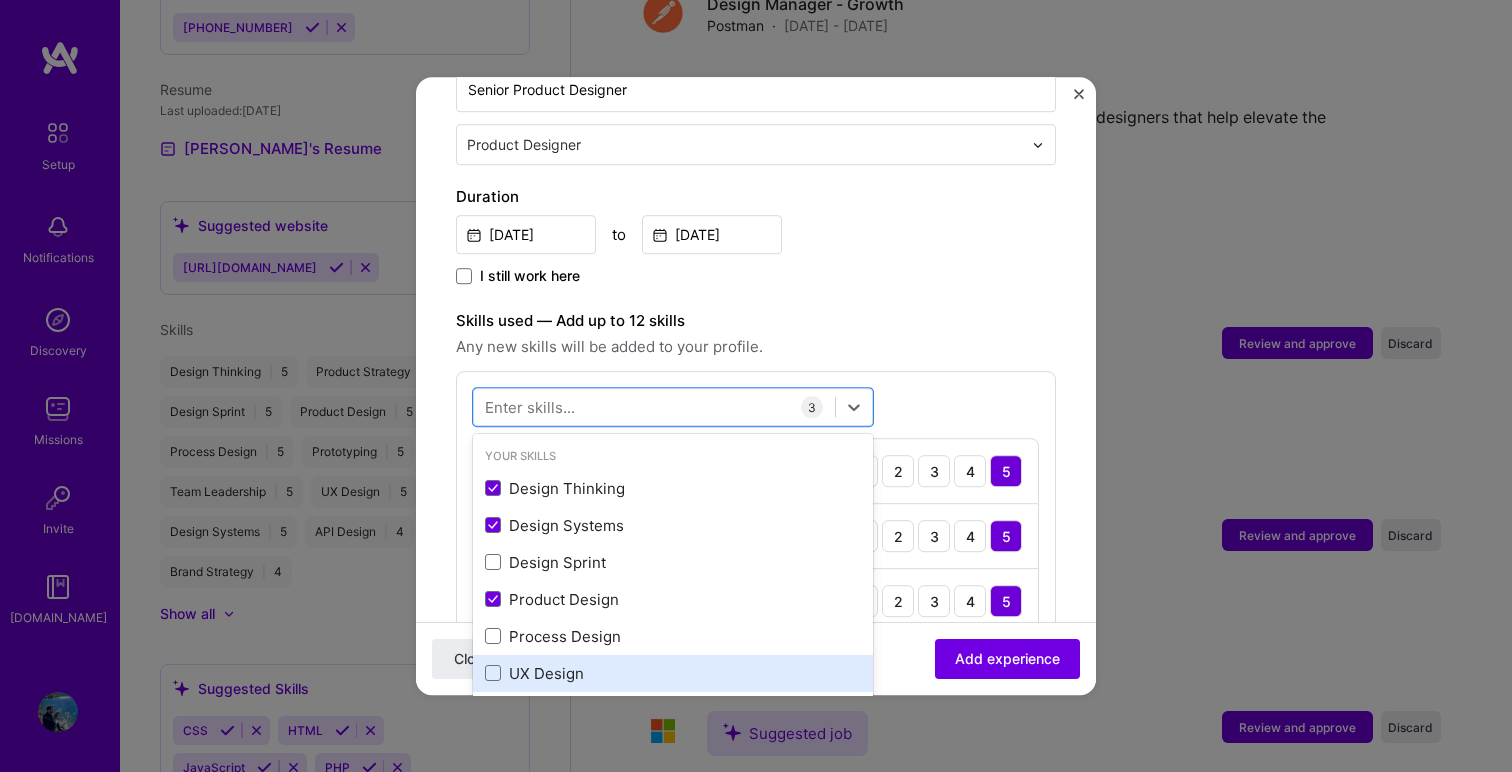 click on "UX Design" at bounding box center (673, 673) 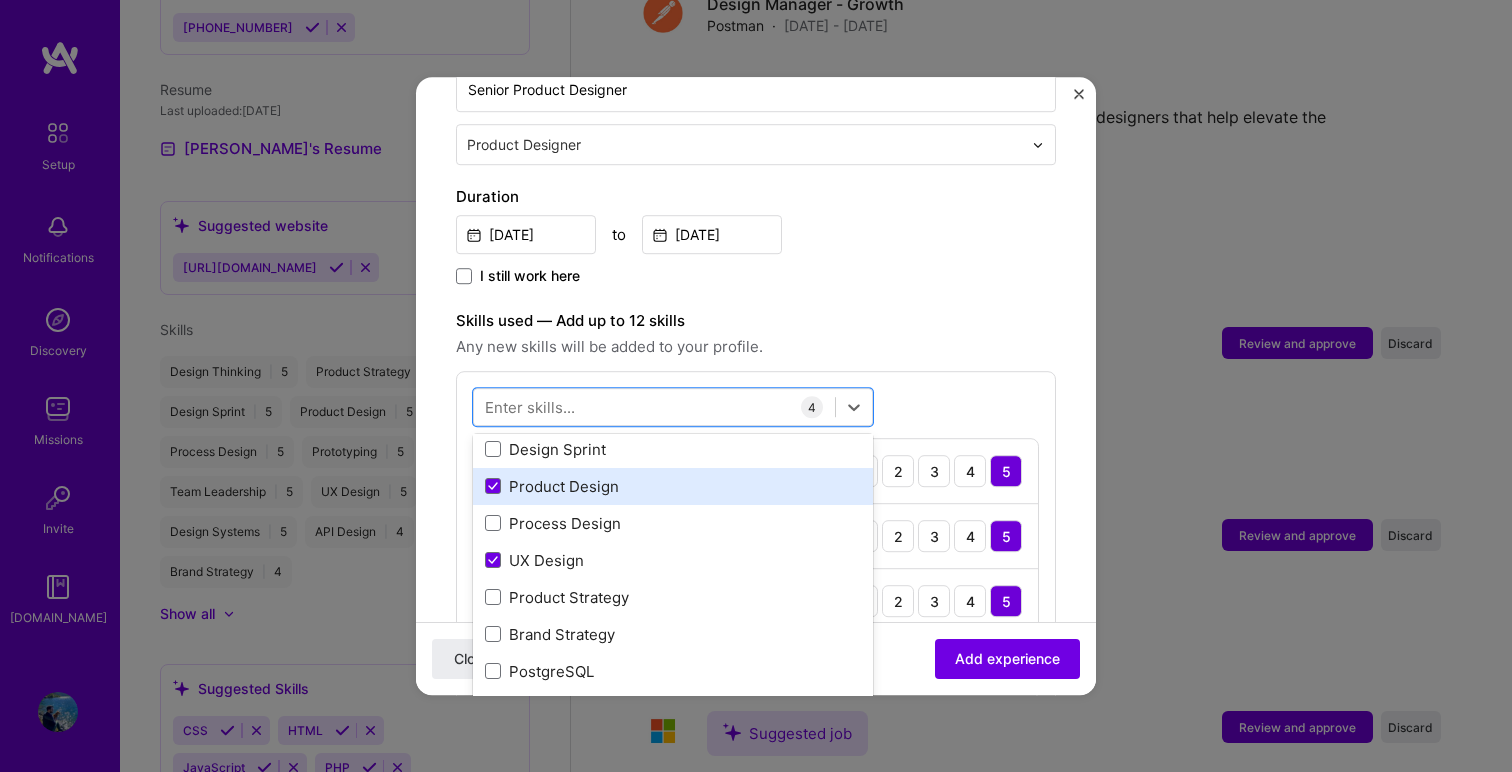 scroll, scrollTop: 145, scrollLeft: 0, axis: vertical 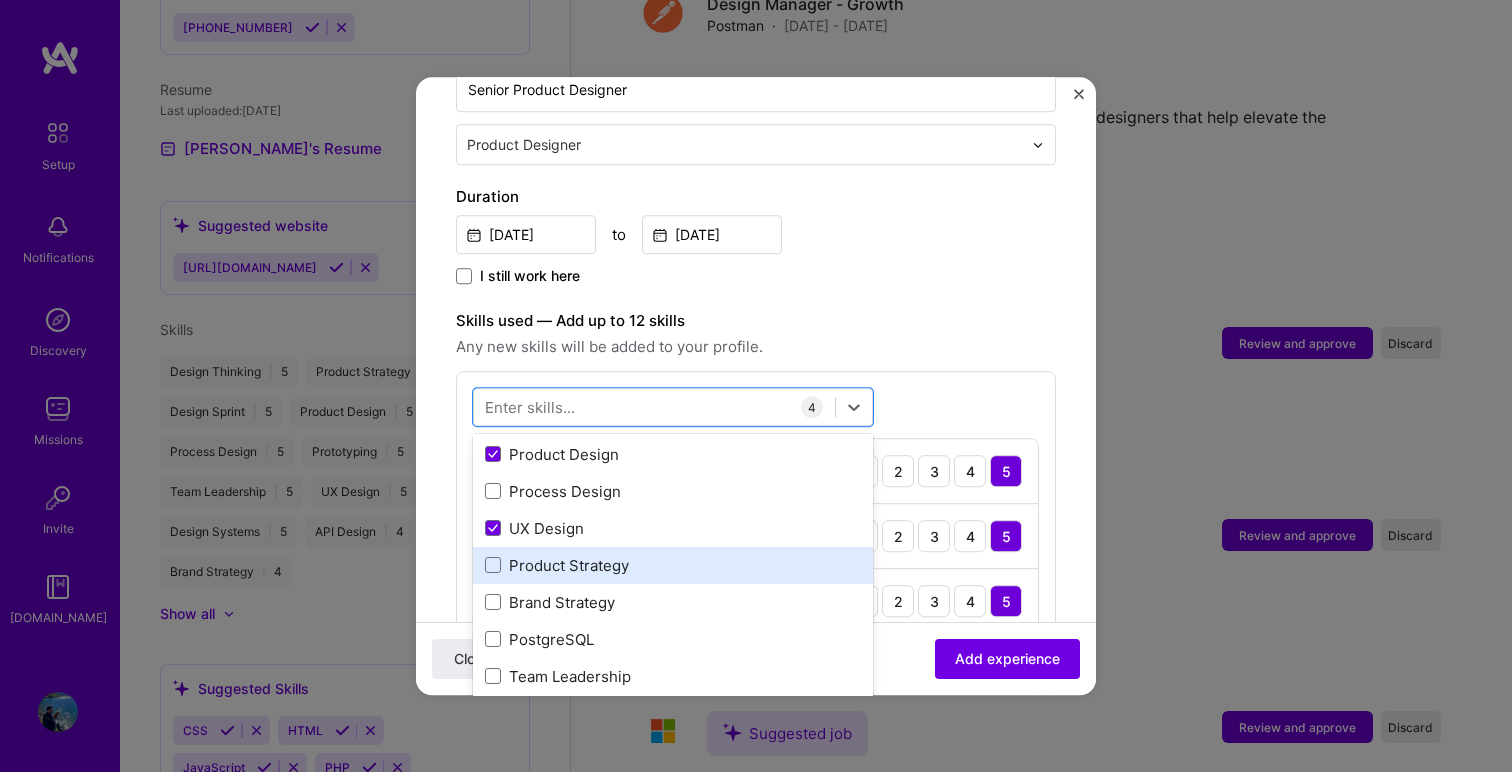 click on "Product Strategy" at bounding box center [673, 565] 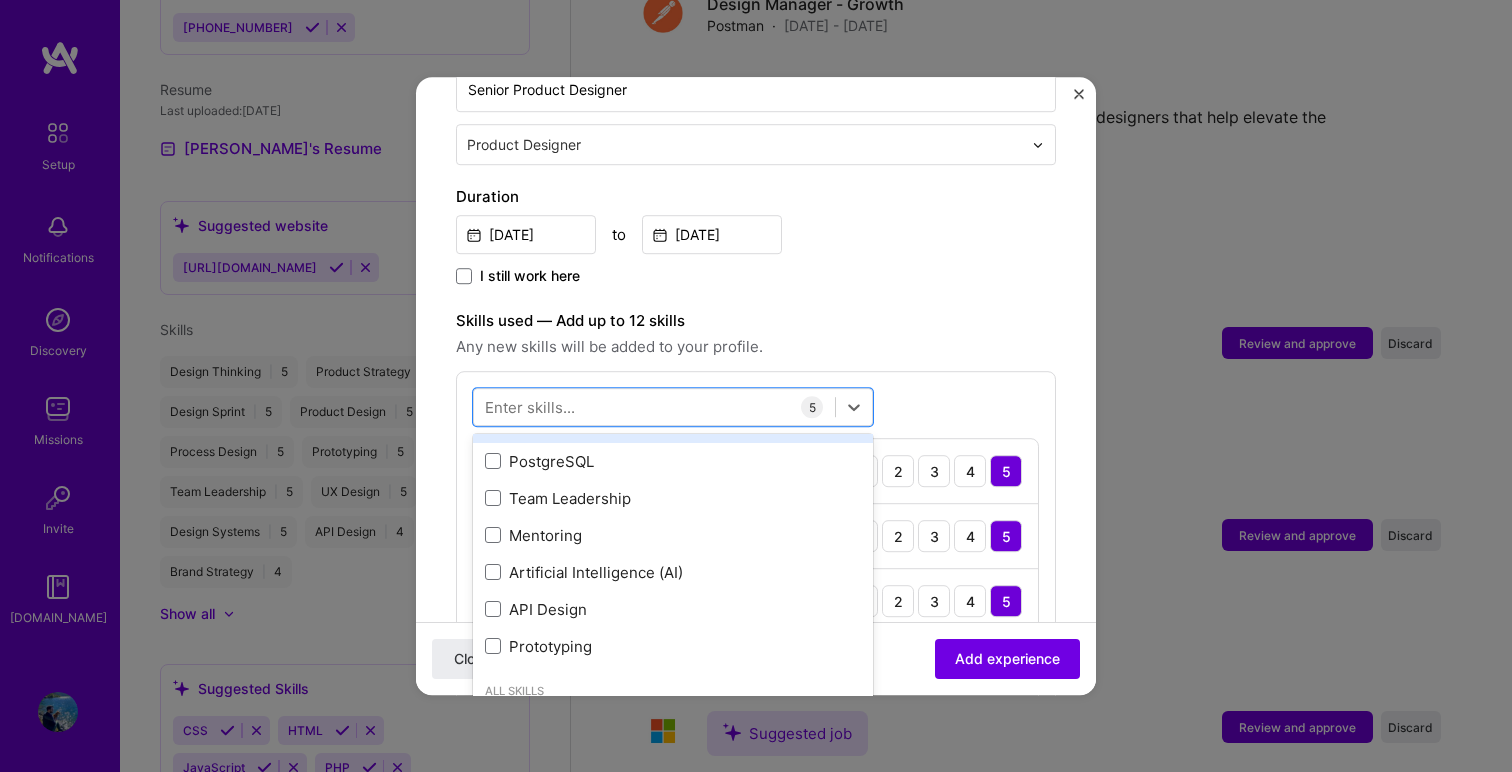 scroll, scrollTop: 354, scrollLeft: 0, axis: vertical 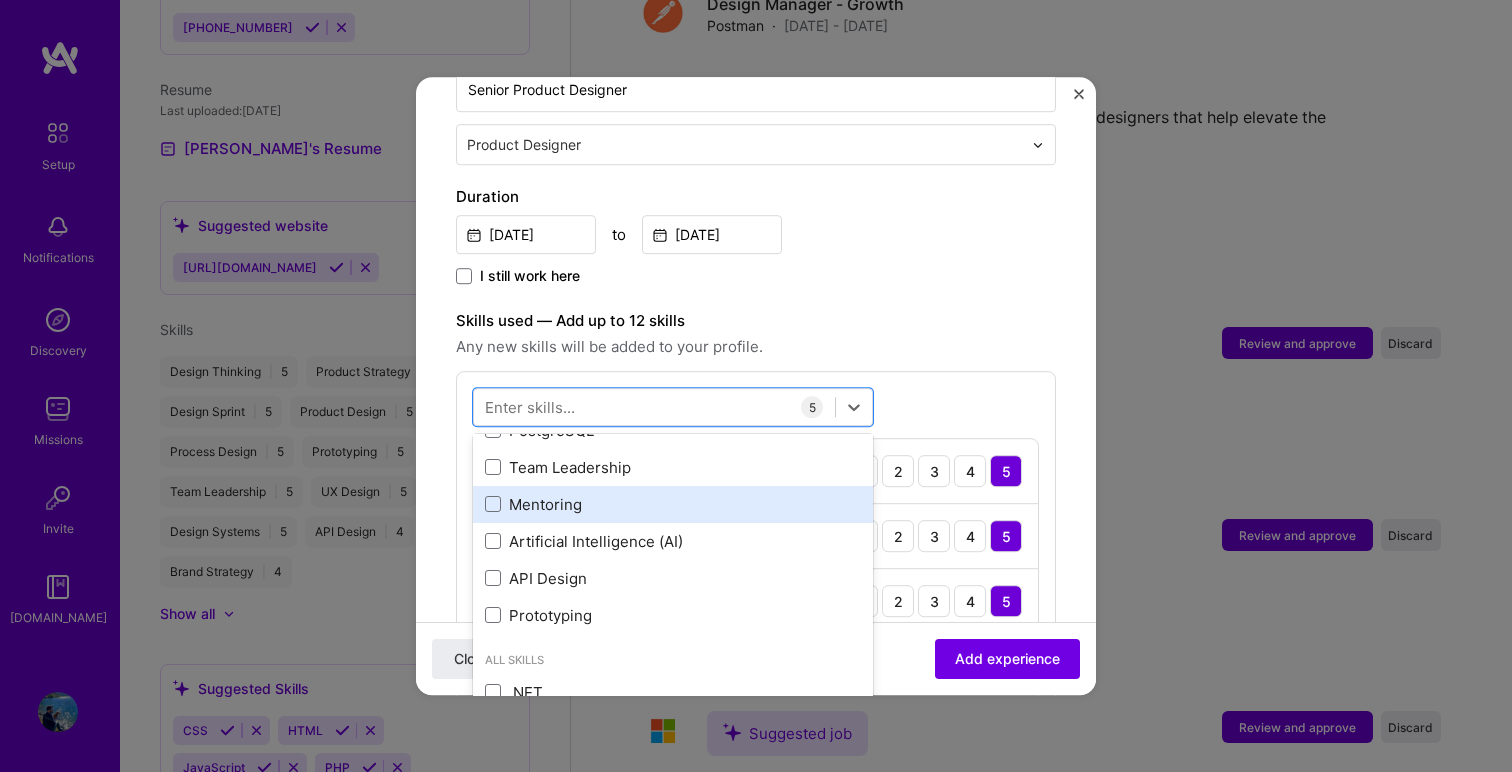 click on "Mentoring" at bounding box center [673, 504] 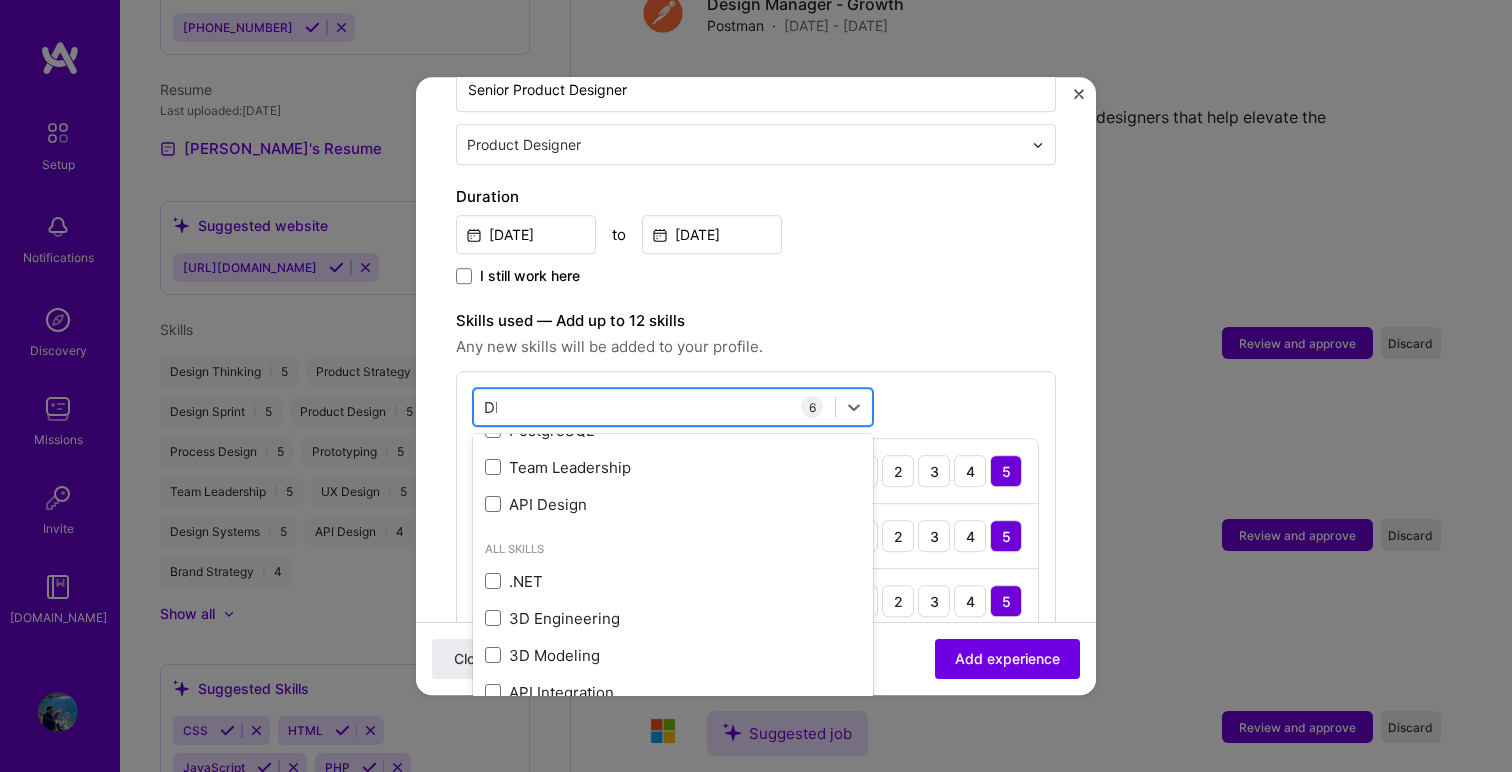 scroll, scrollTop: 0, scrollLeft: 0, axis: both 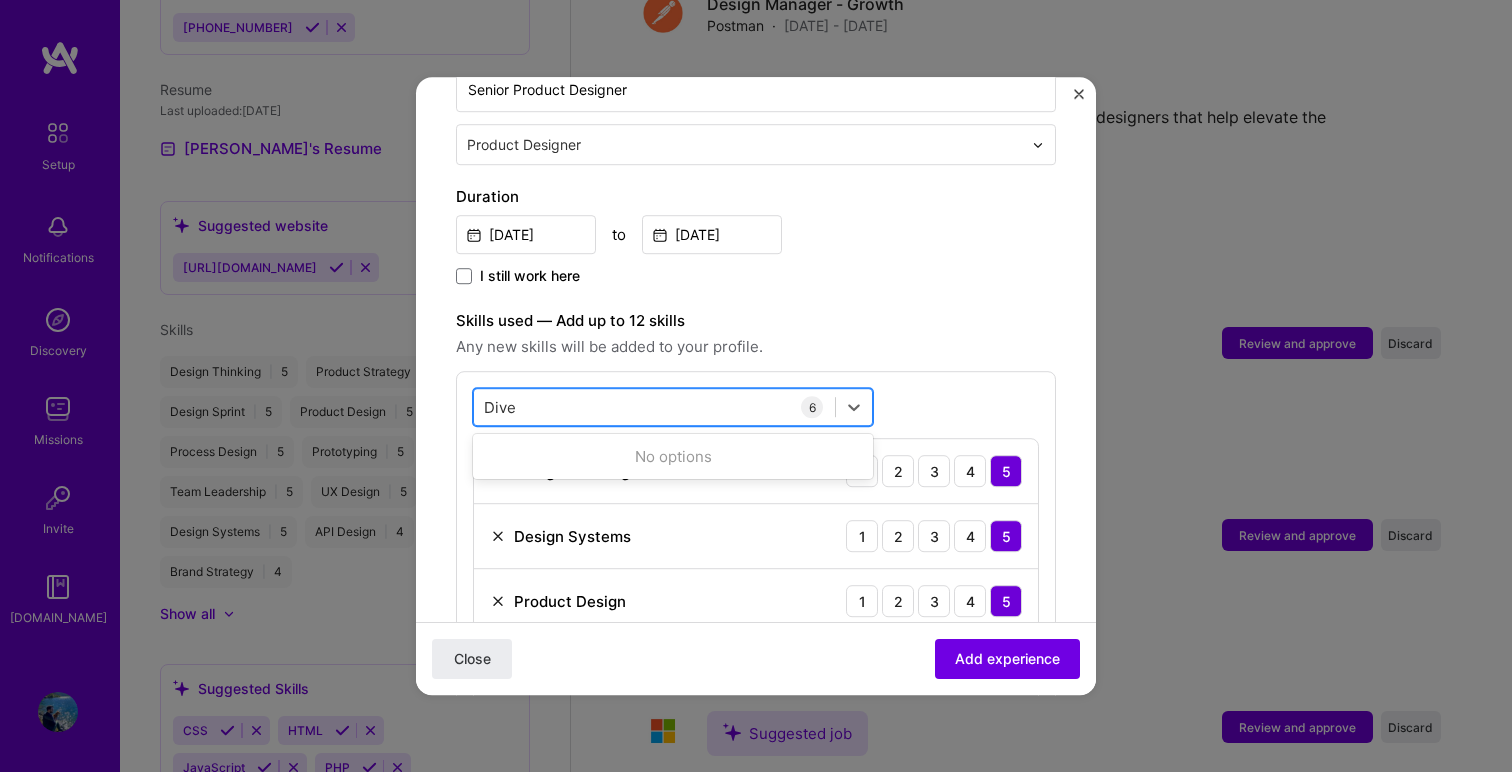 type on "Divers" 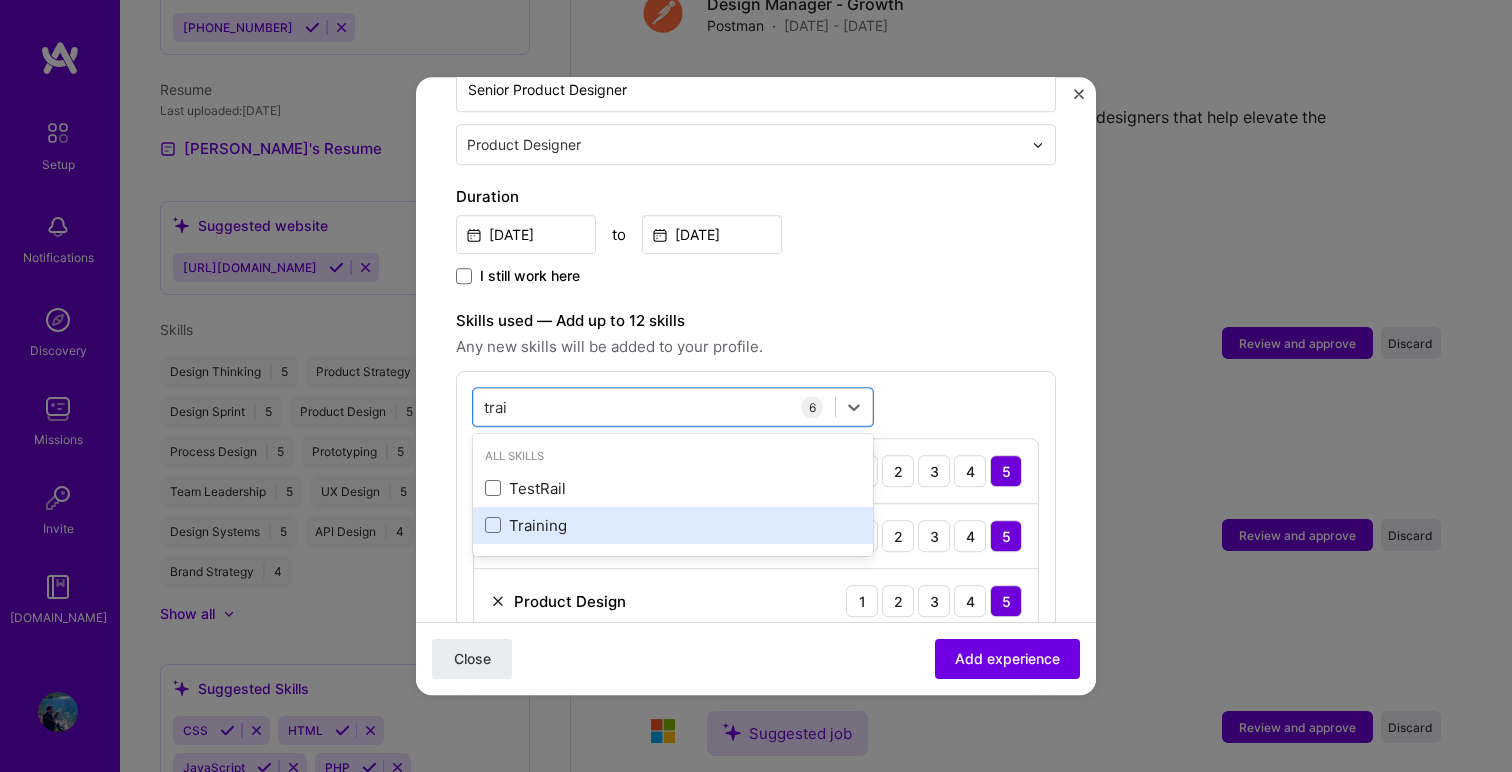 click on "Training" at bounding box center (673, 525) 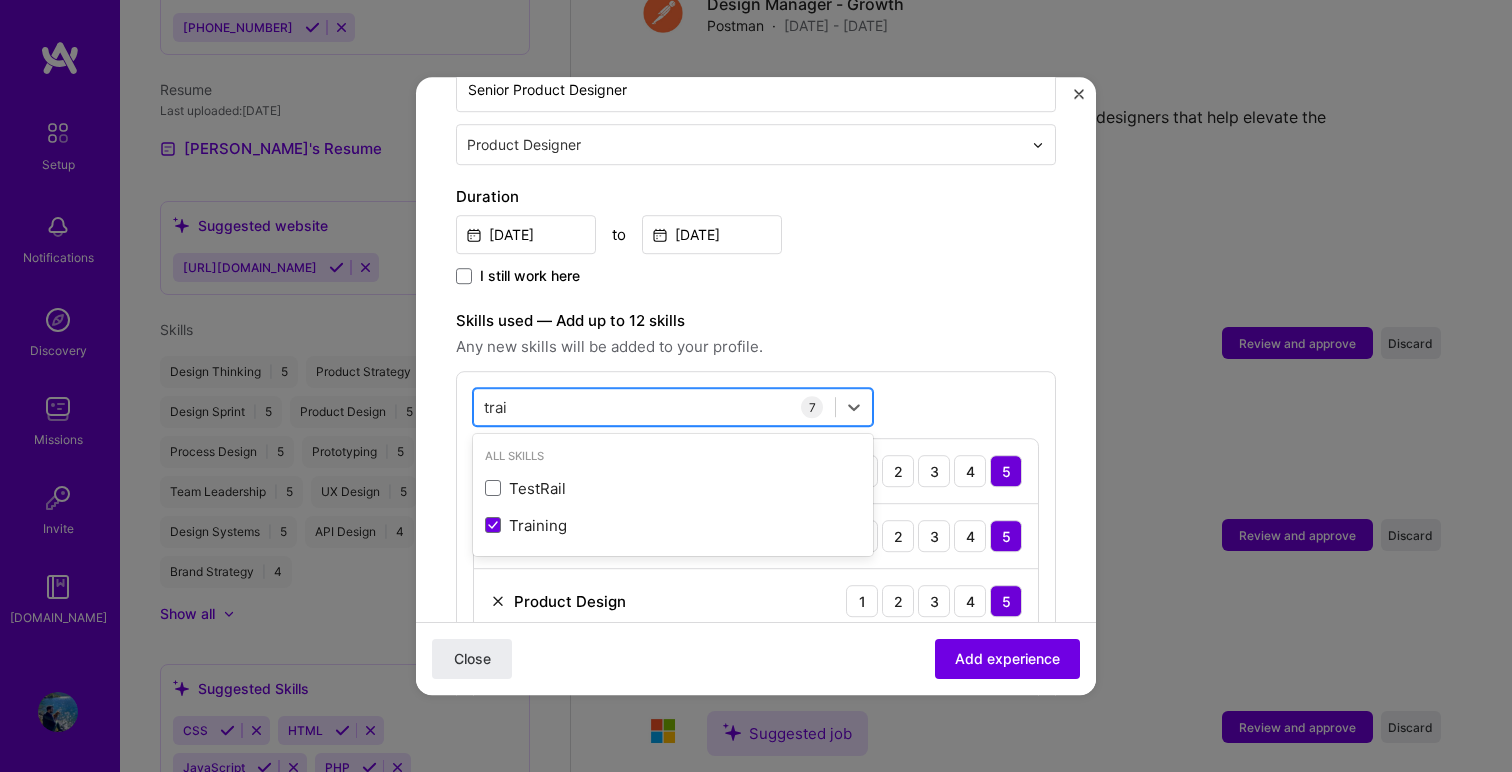 click on "trai trai" at bounding box center (654, 407) 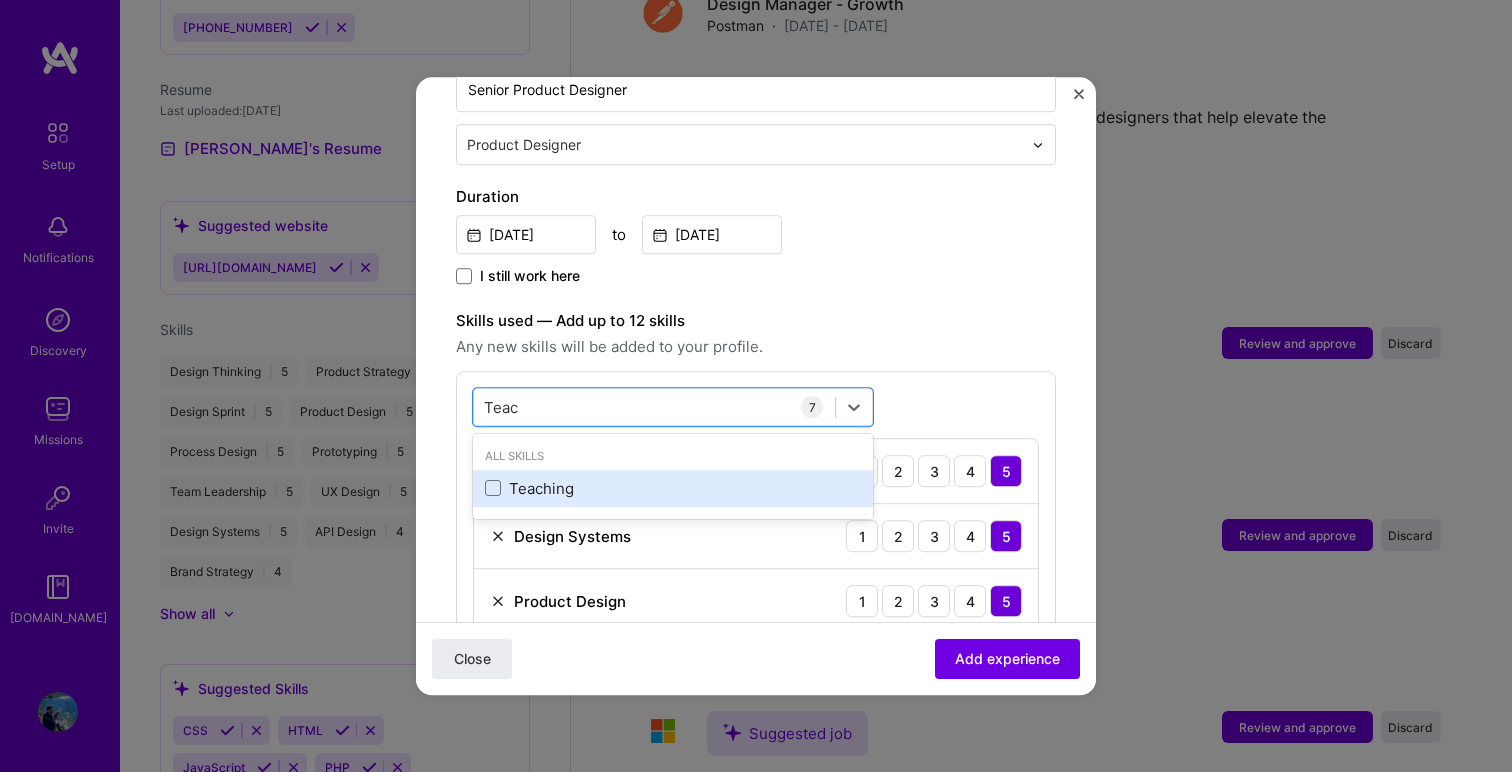 click on "Teaching" at bounding box center [673, 488] 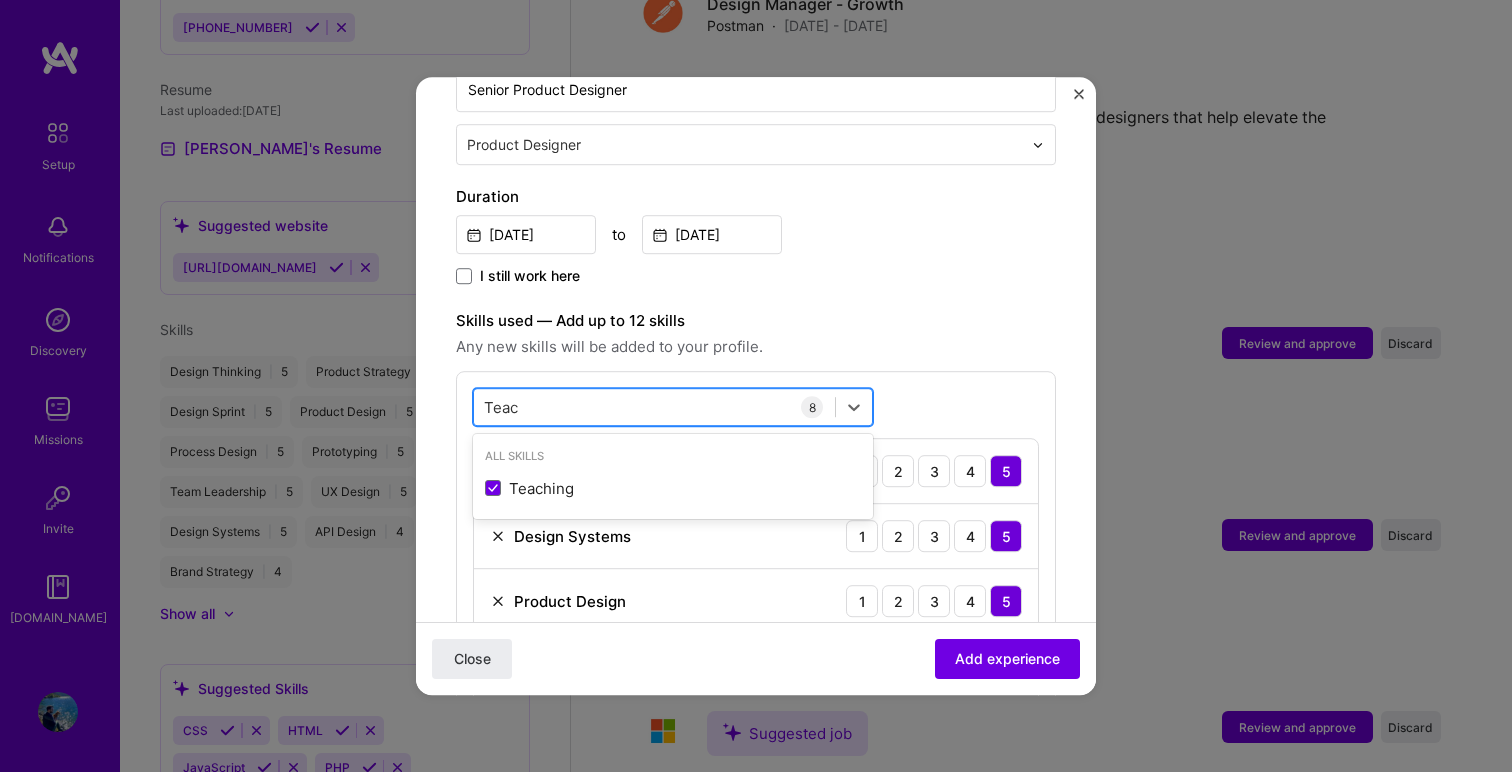click on "Teac Teac" at bounding box center [654, 407] 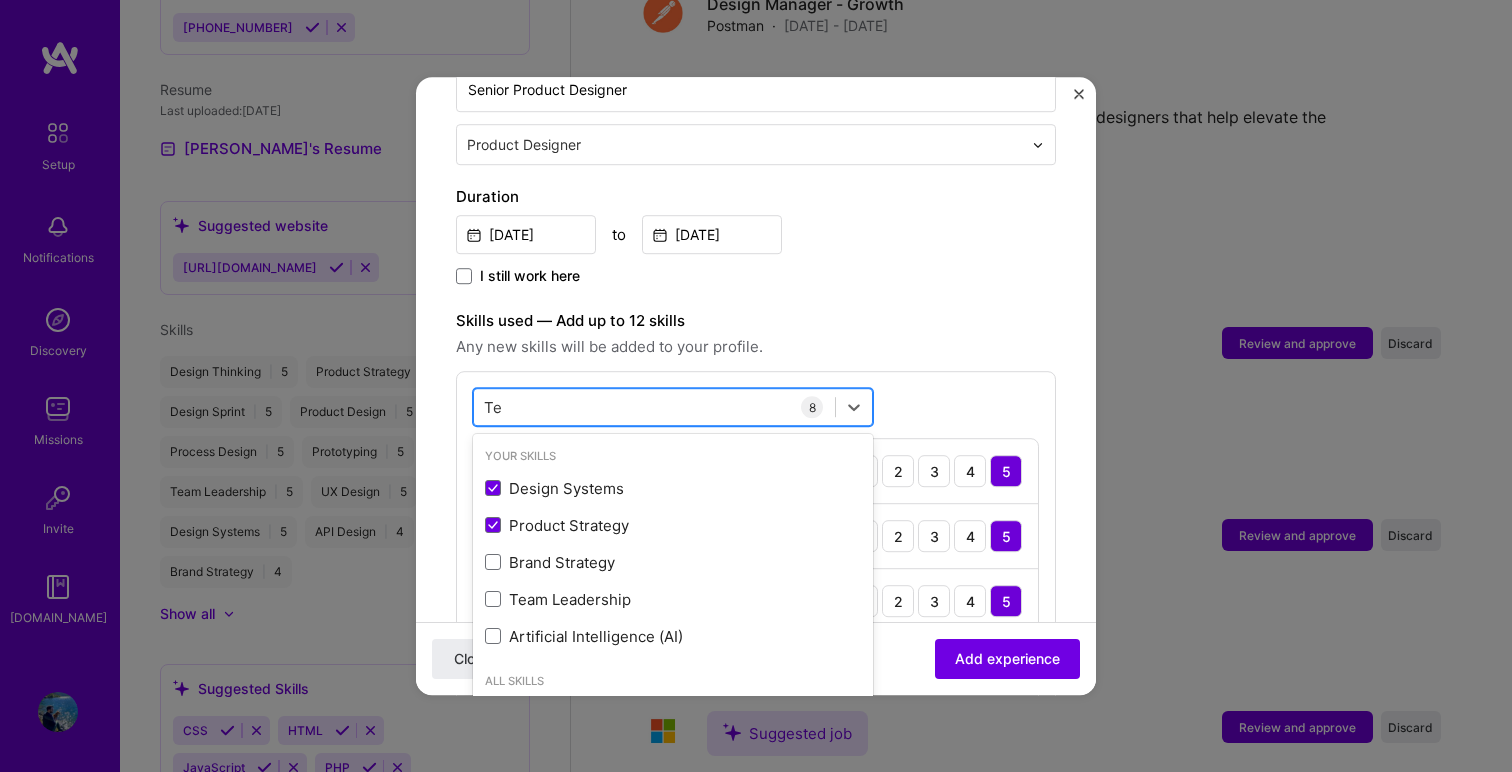 type on "T" 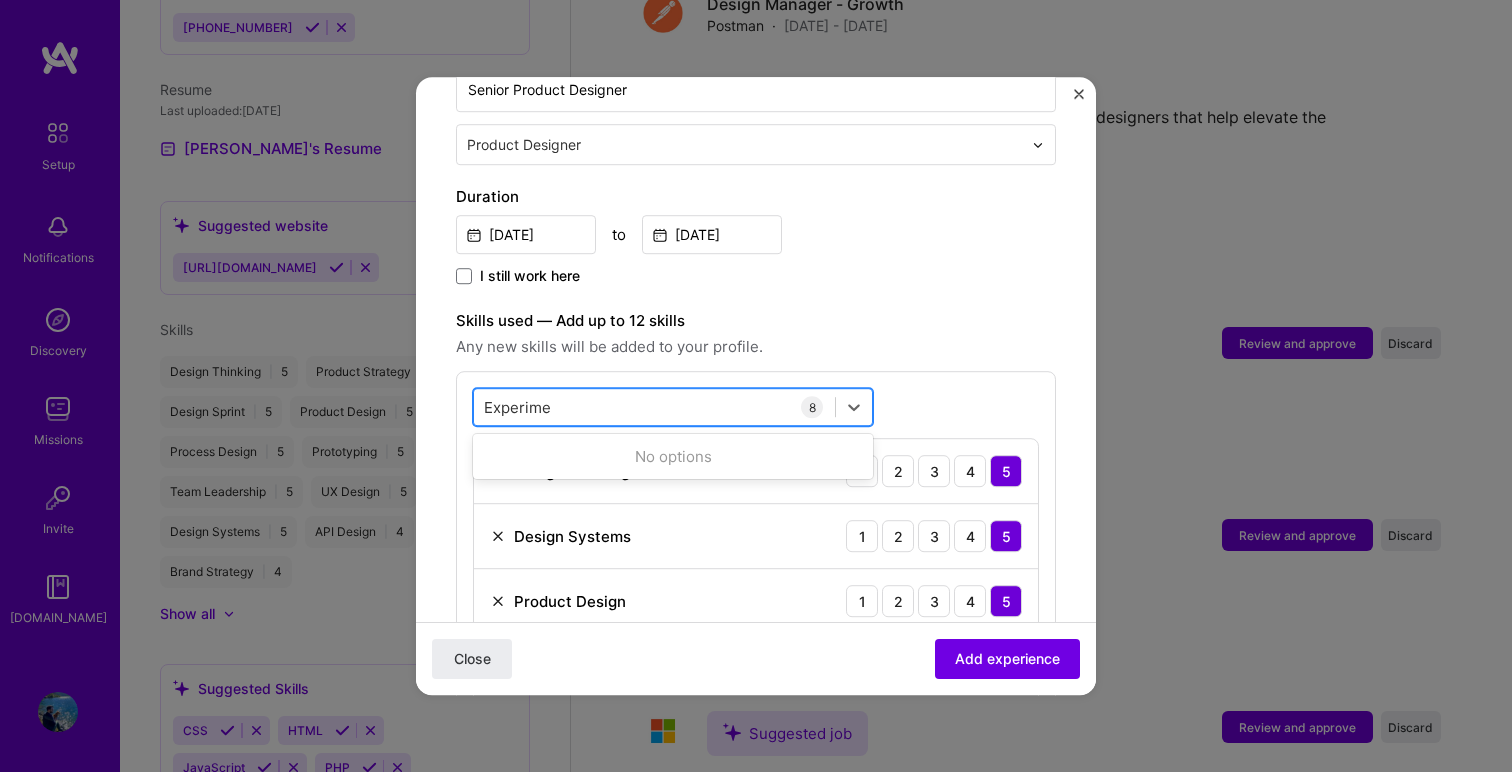 type on "Experiment" 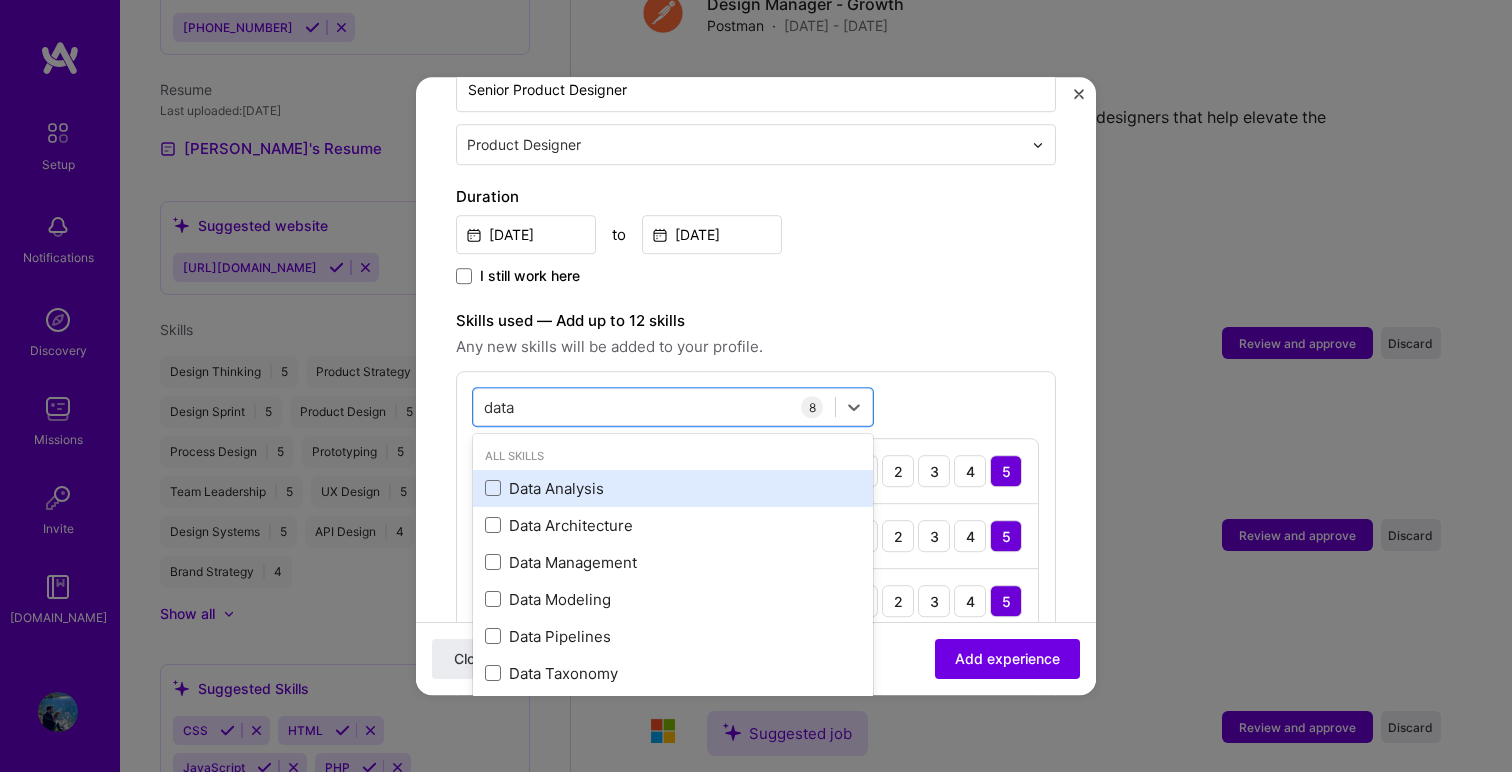 click on "Data Analysis" at bounding box center [673, 488] 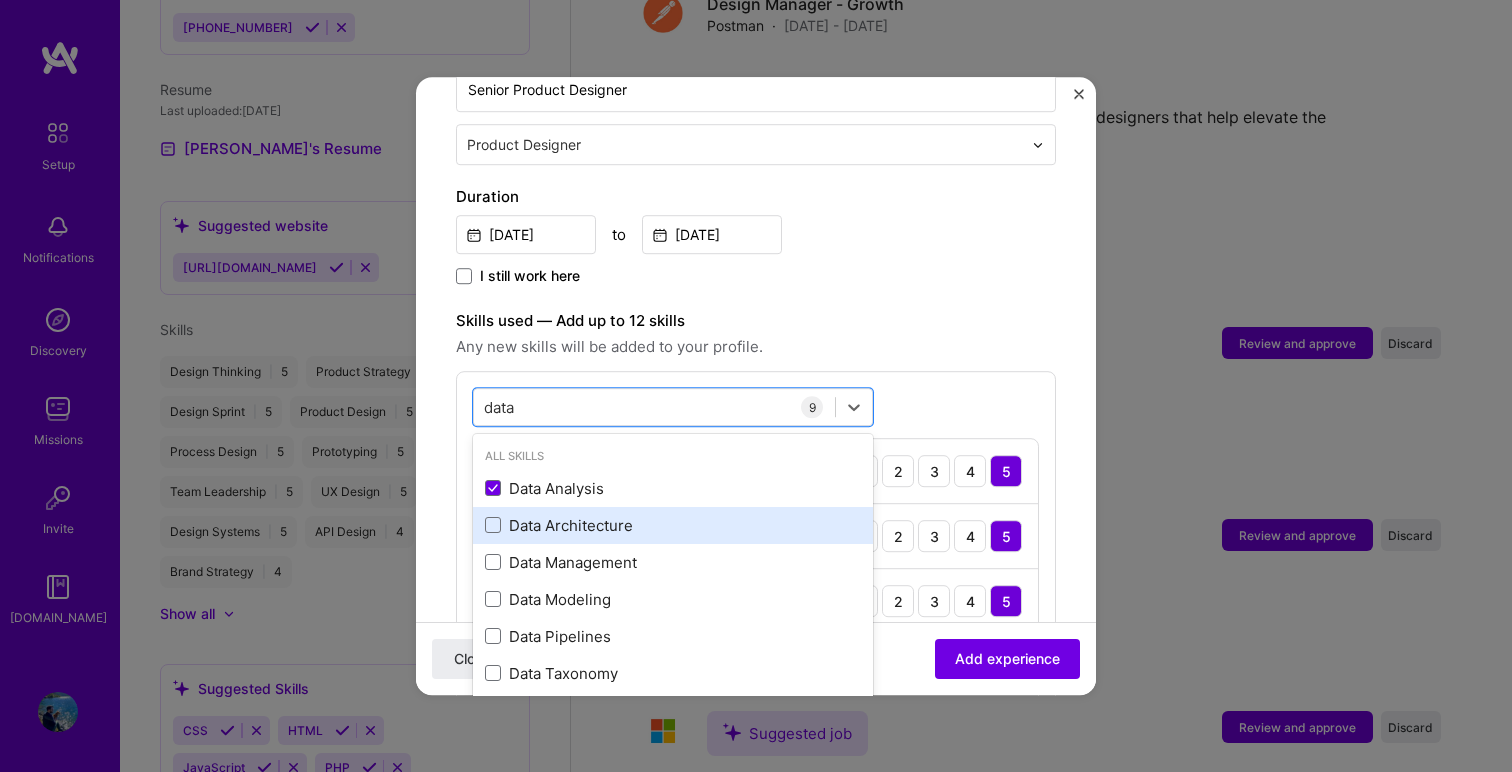 scroll, scrollTop: 81, scrollLeft: 0, axis: vertical 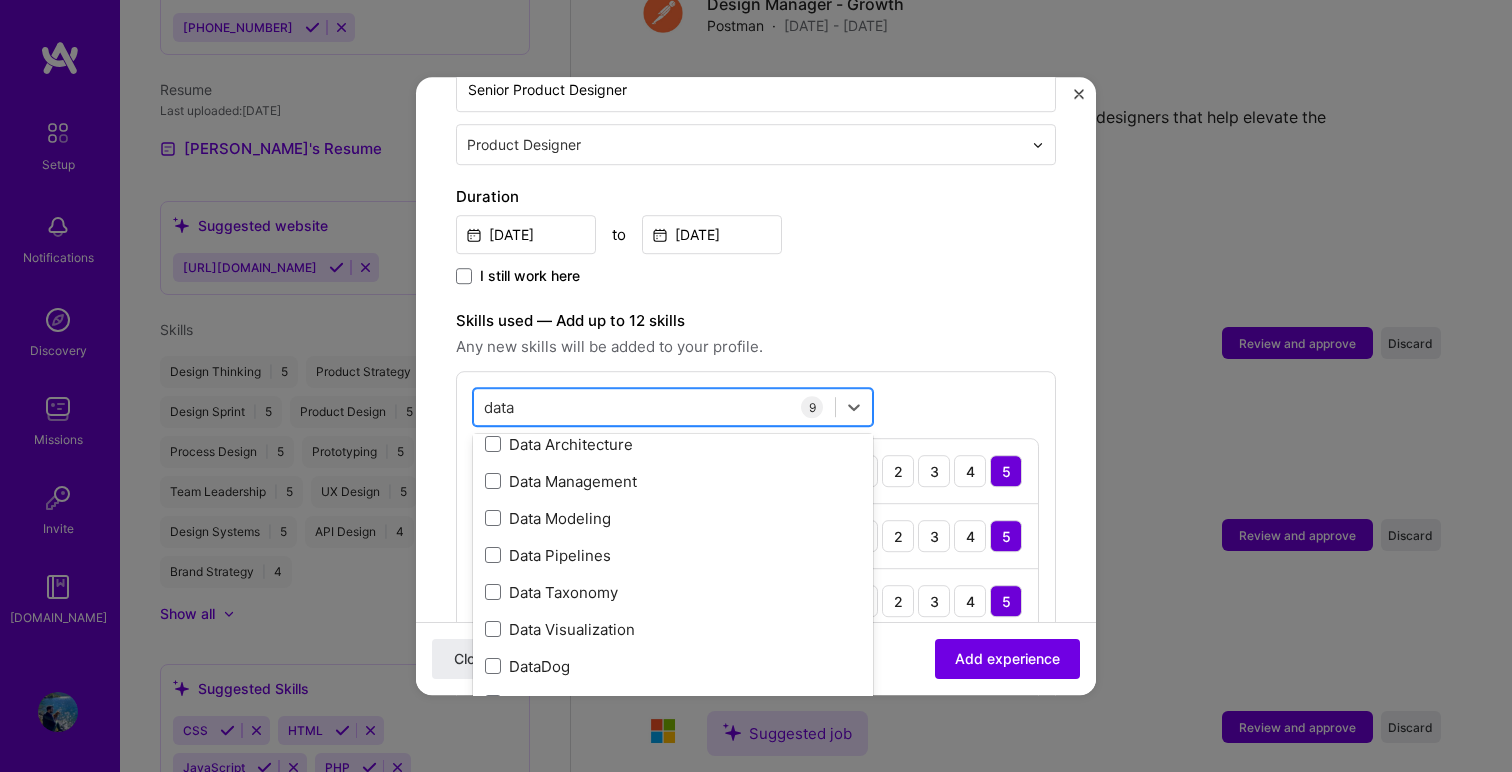 click on "data data" at bounding box center (654, 407) 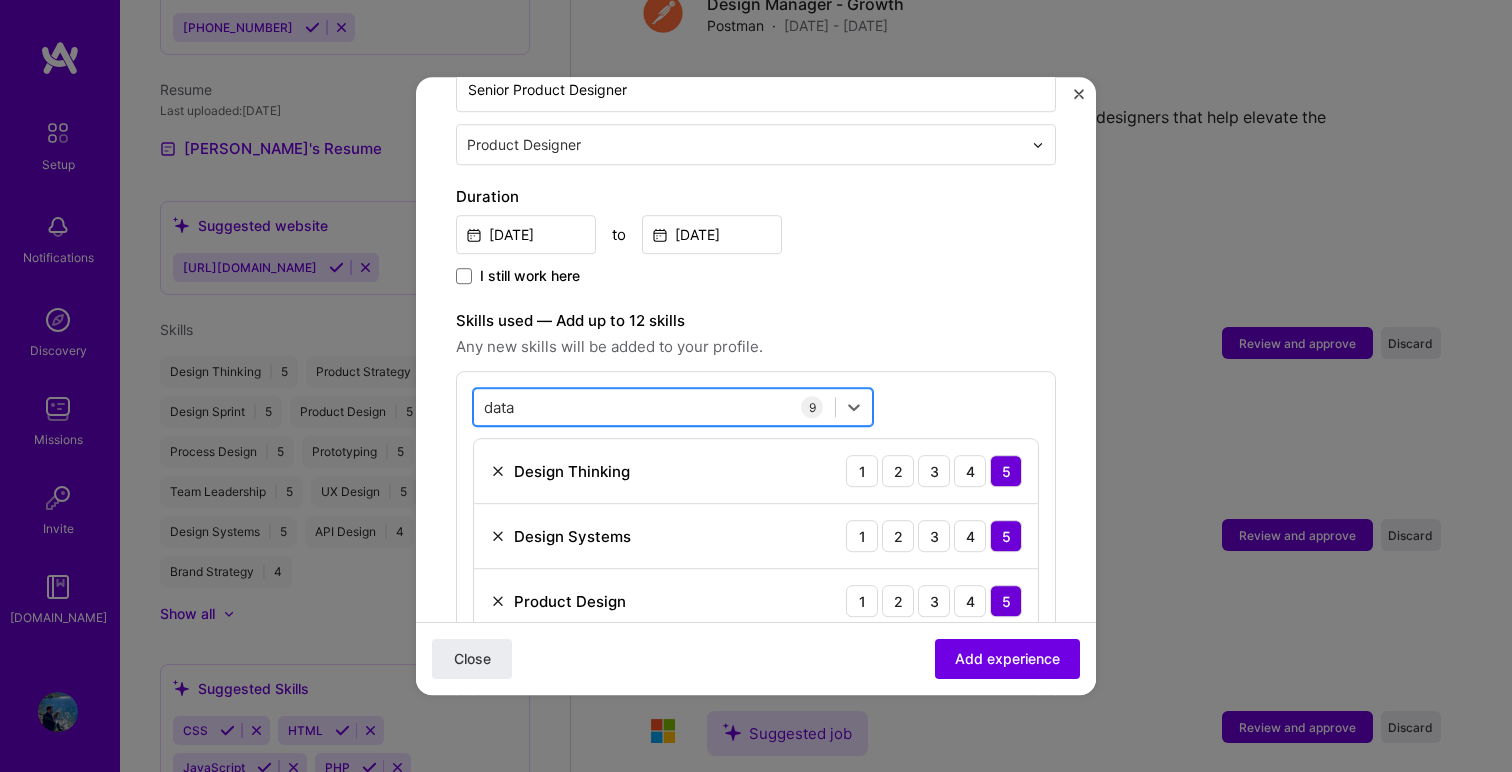 click on "data data" at bounding box center (654, 407) 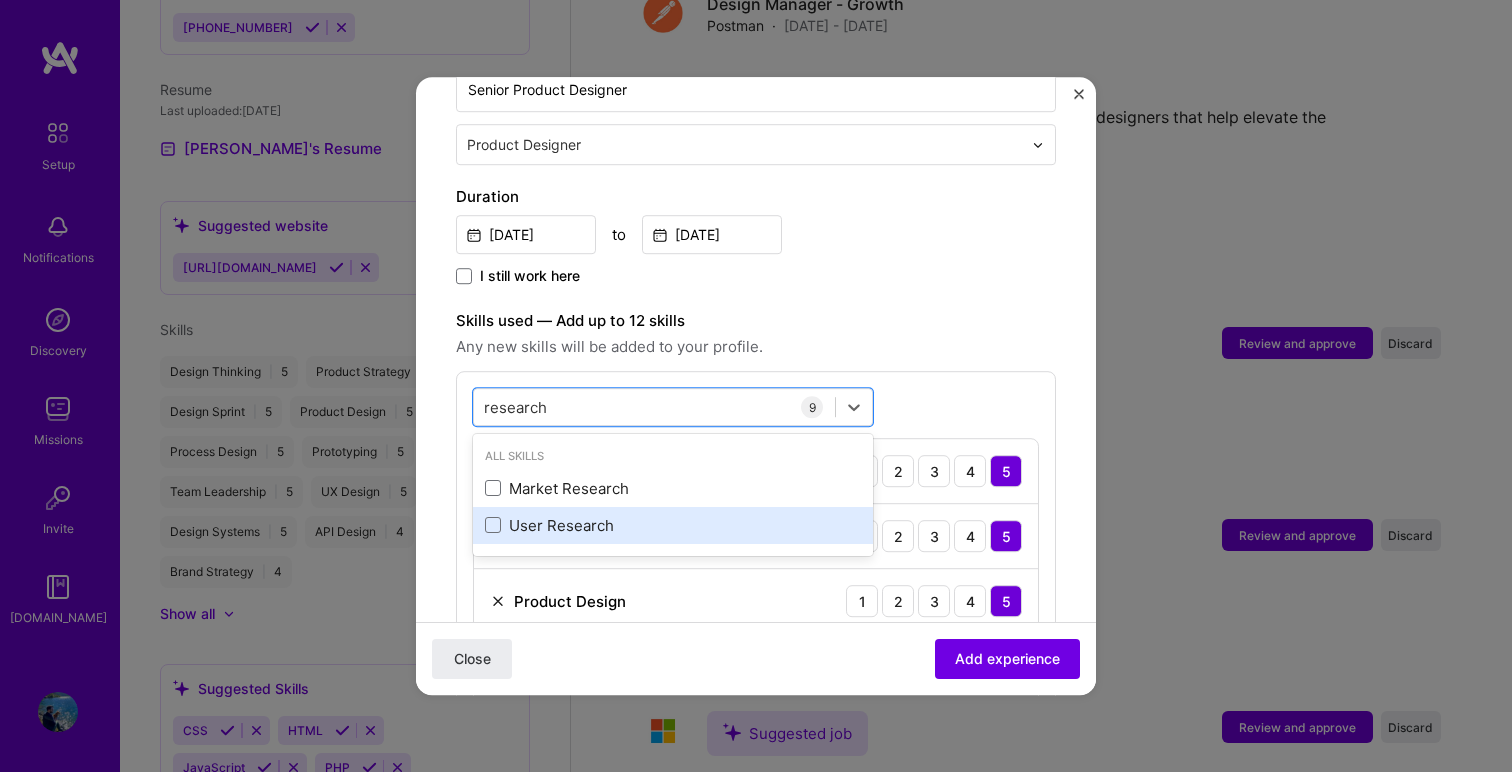 click on "User Research" at bounding box center (673, 525) 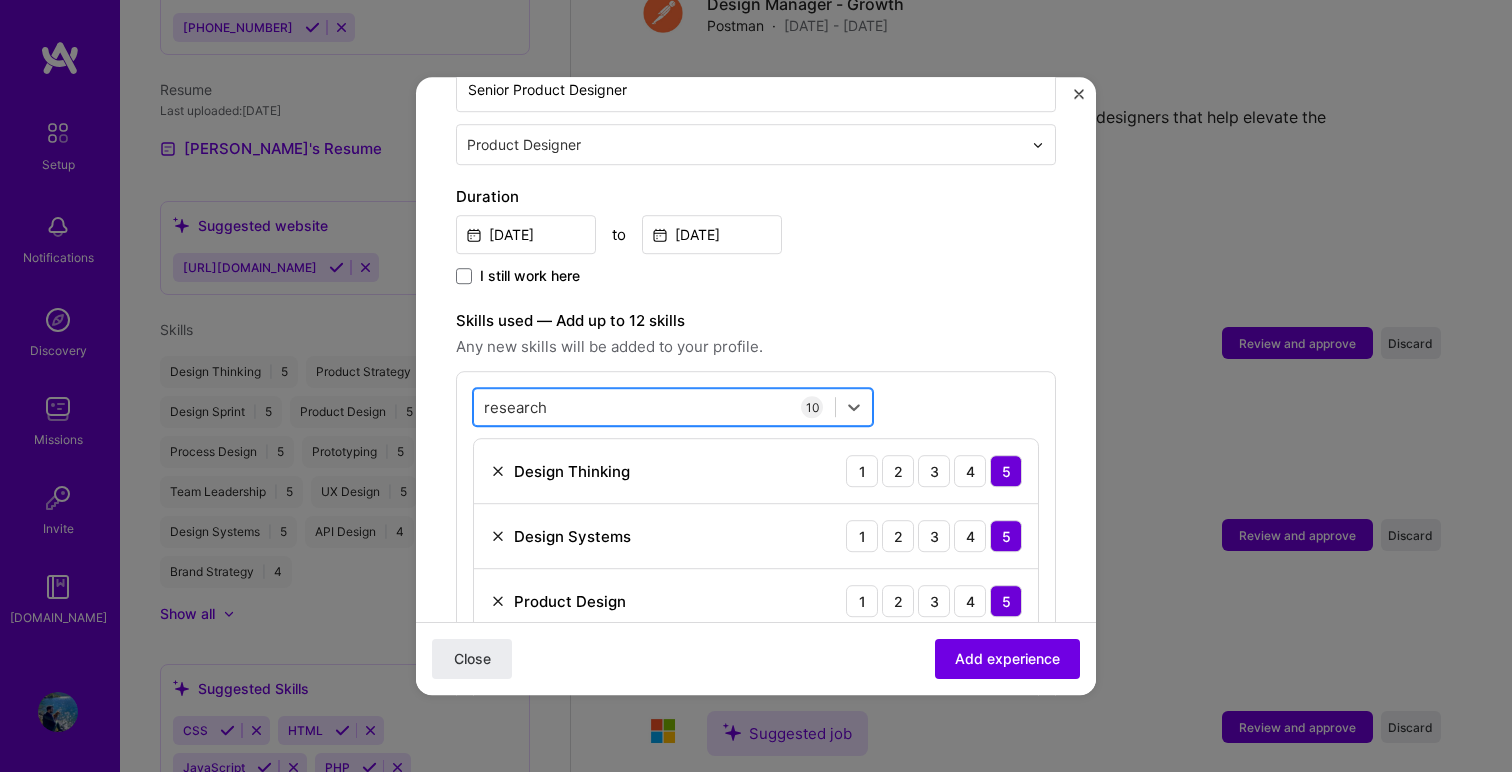 click on "research research" at bounding box center (654, 407) 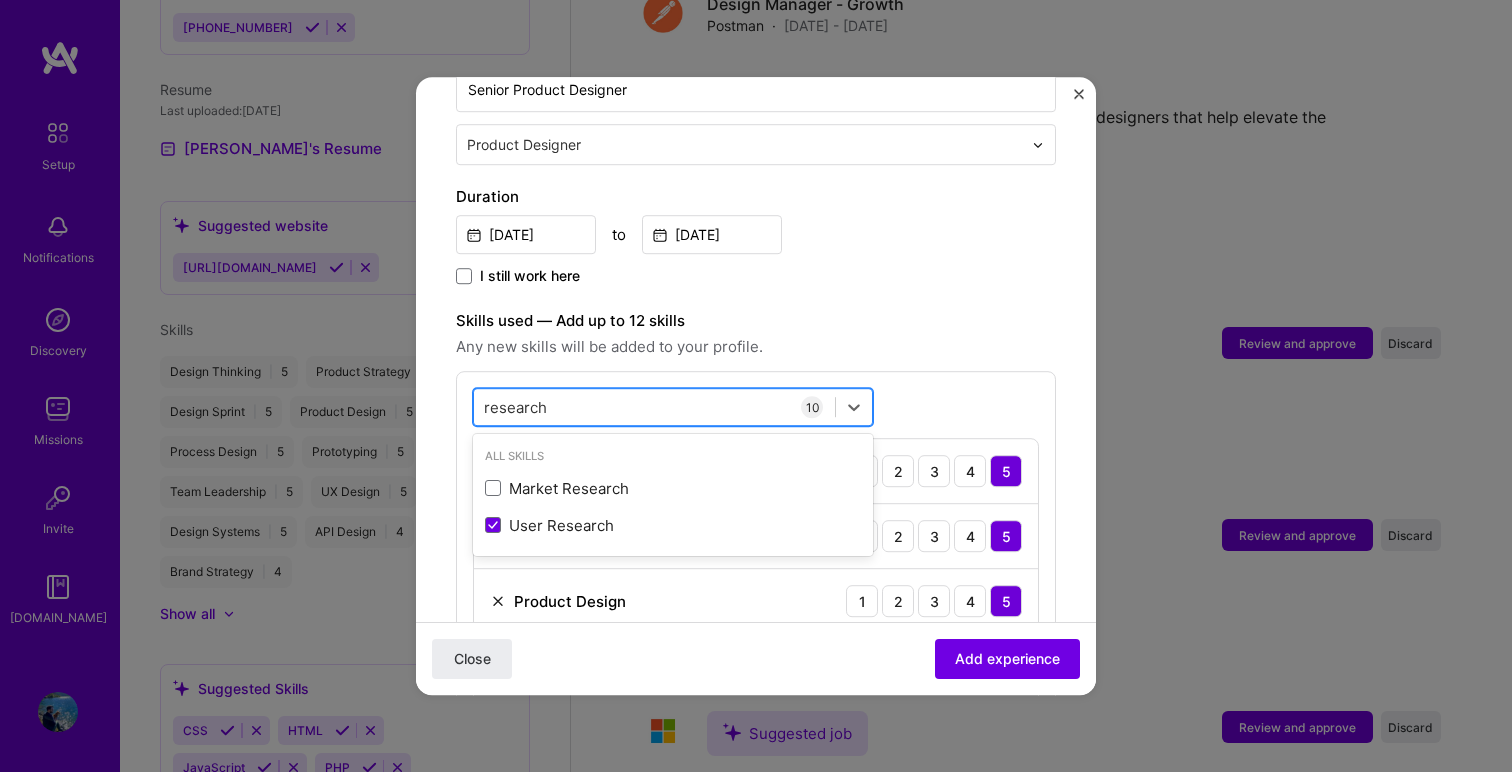 click on "research research" at bounding box center [654, 407] 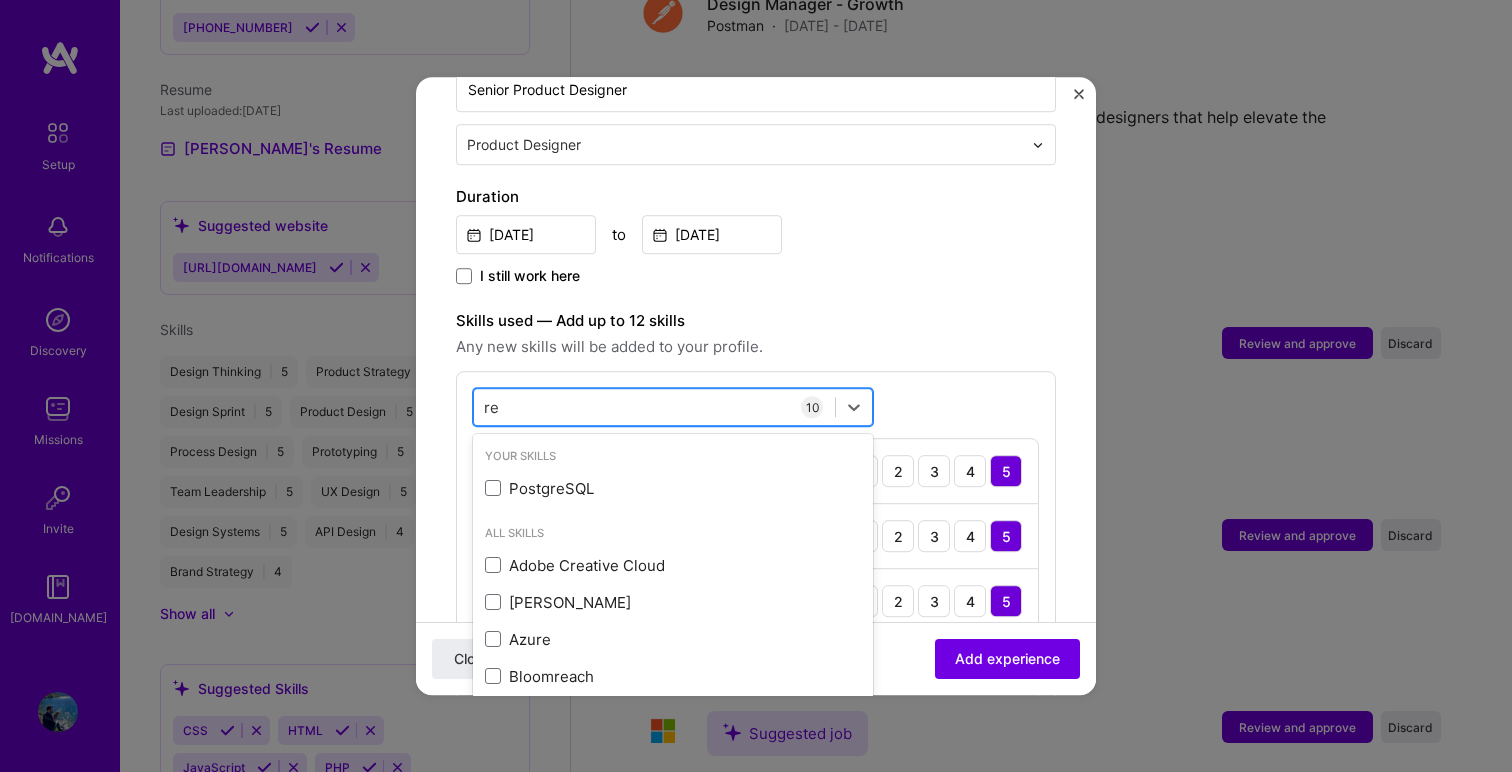 type on "r" 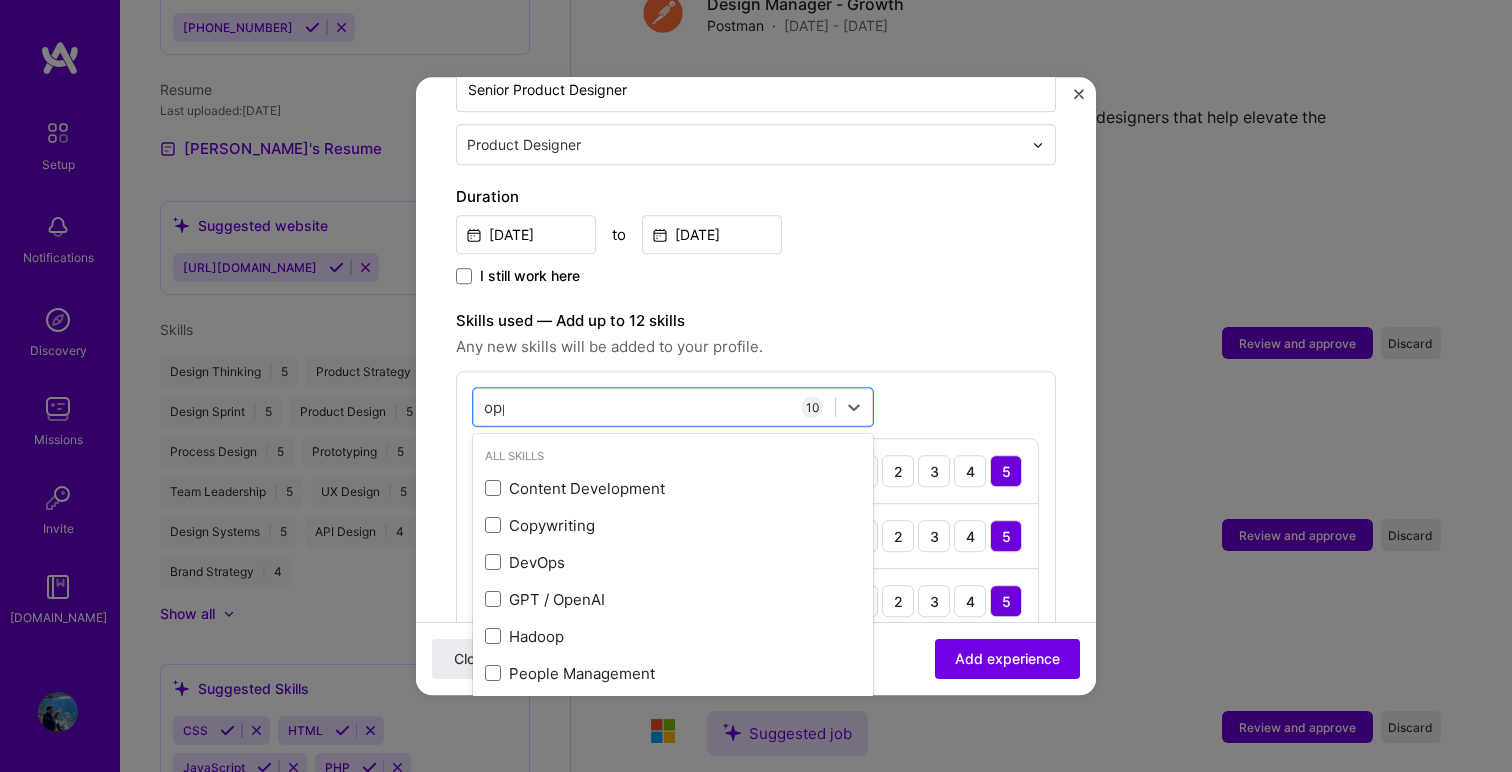 type on "oppo" 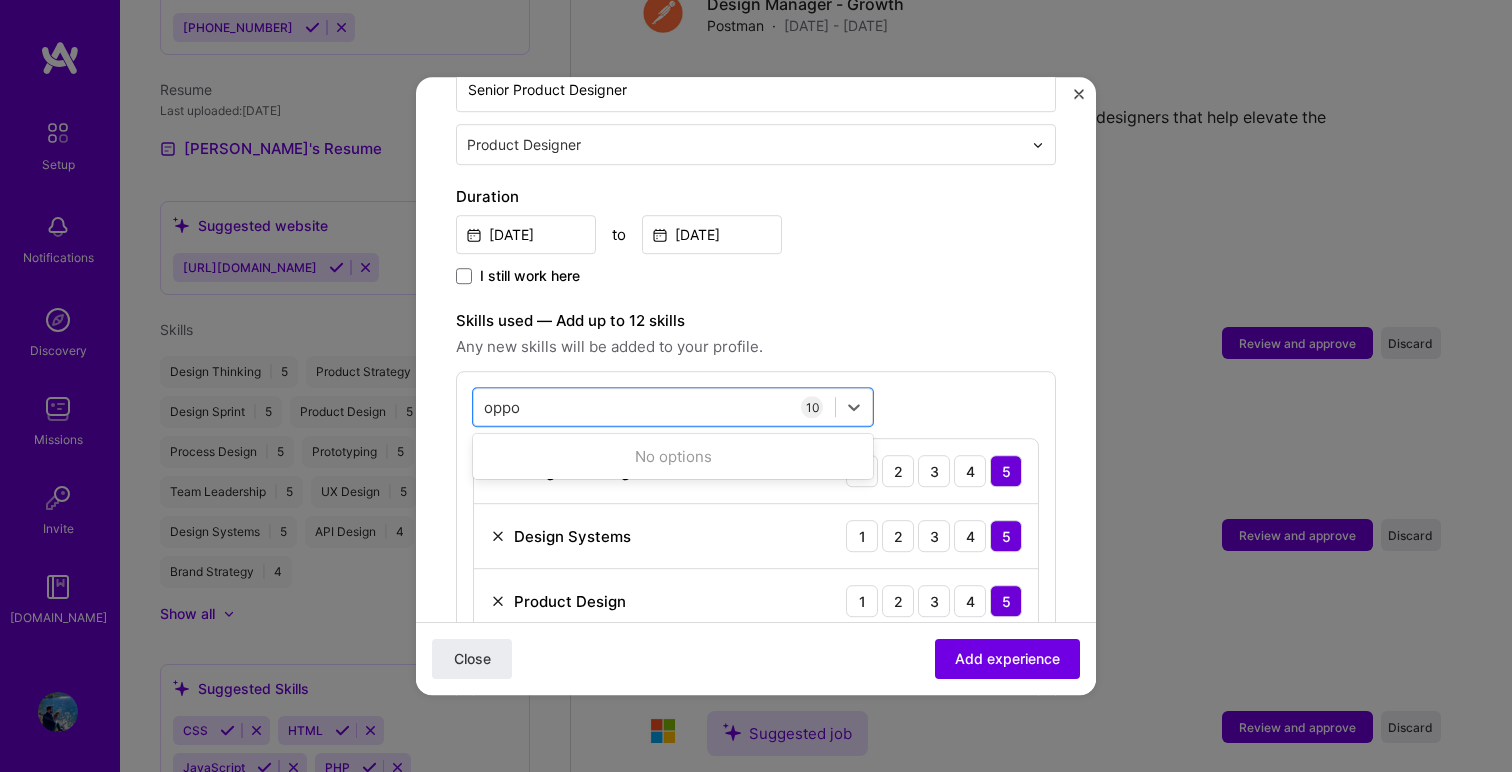 type 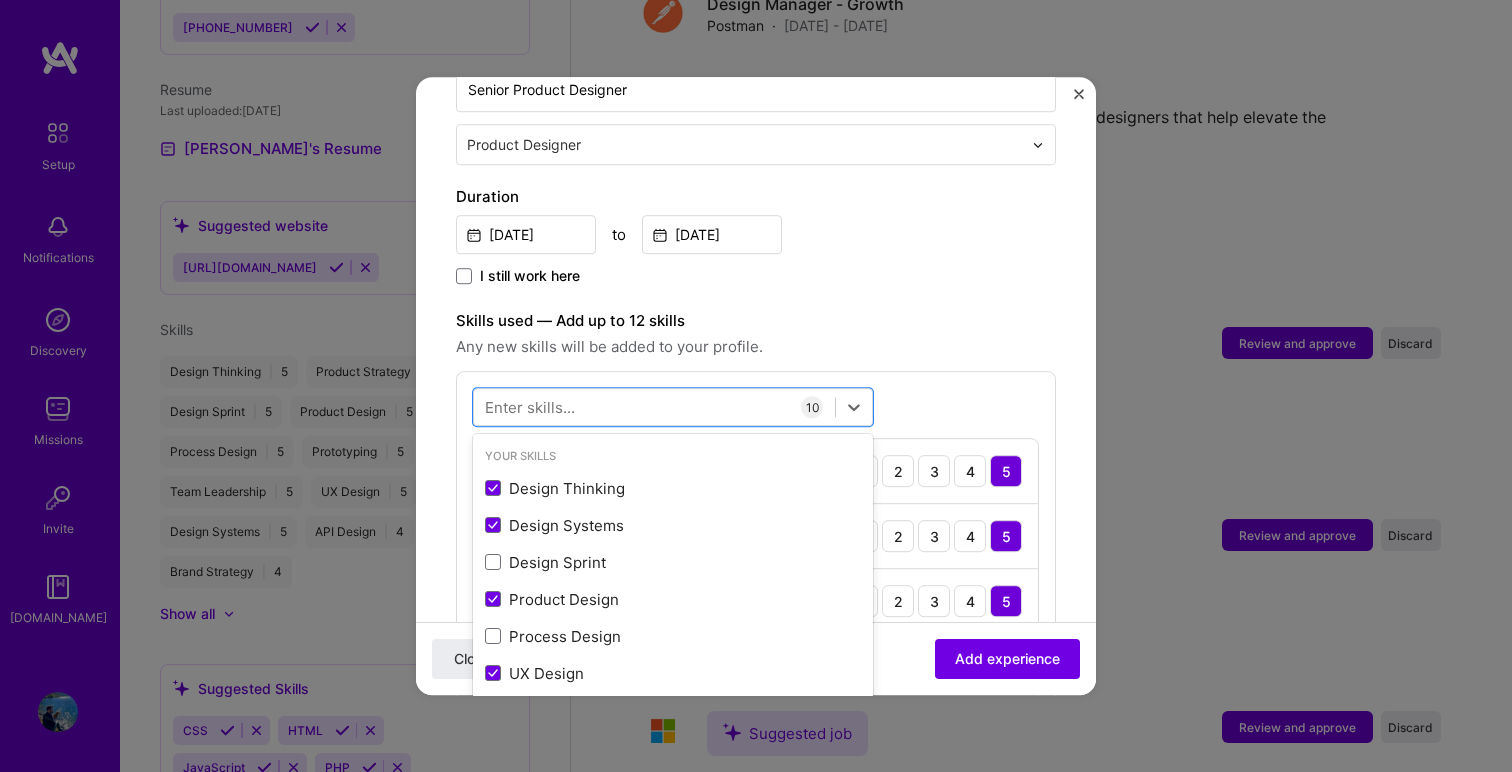 click on "Any new skills will be added to your profile." at bounding box center (756, 347) 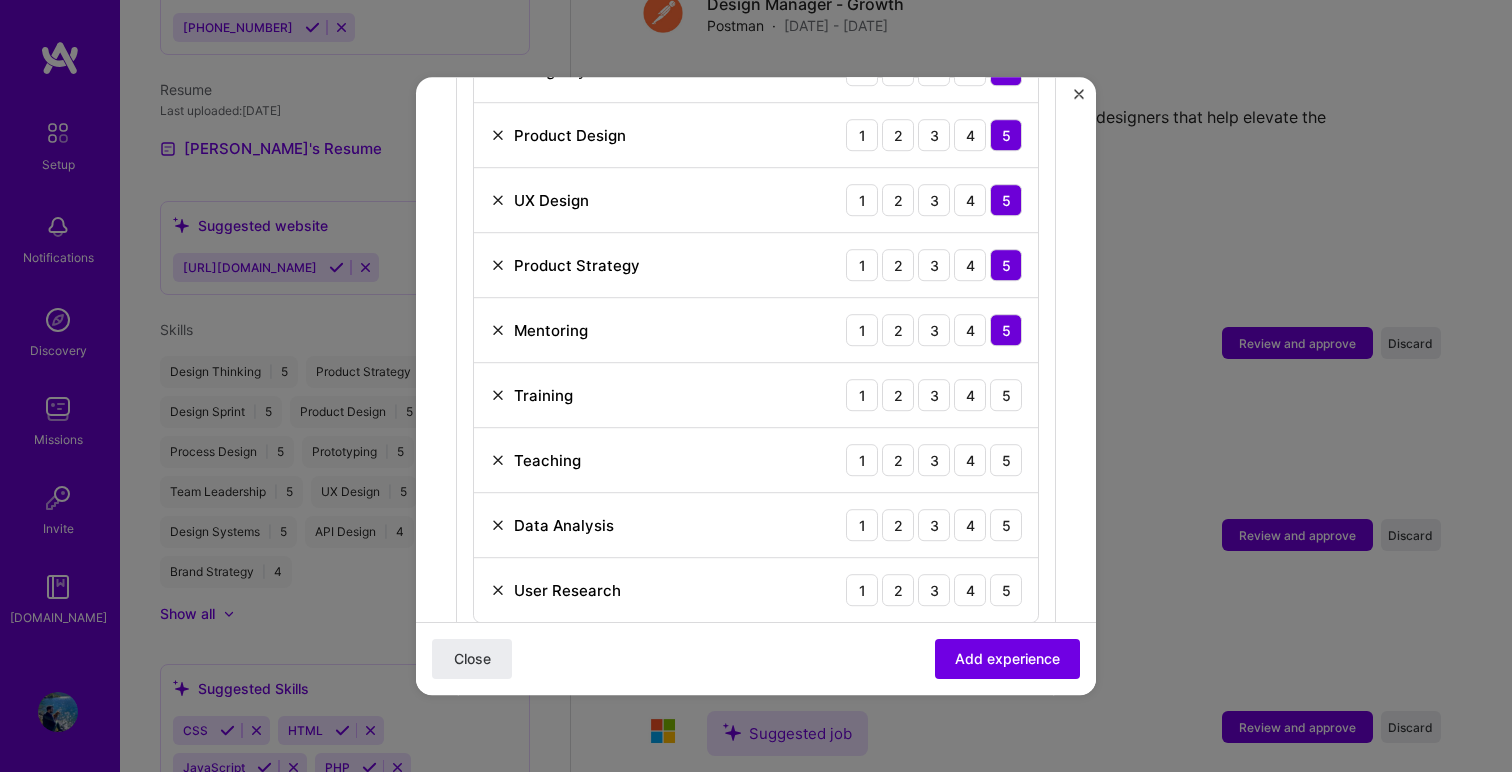 scroll, scrollTop: 948, scrollLeft: 0, axis: vertical 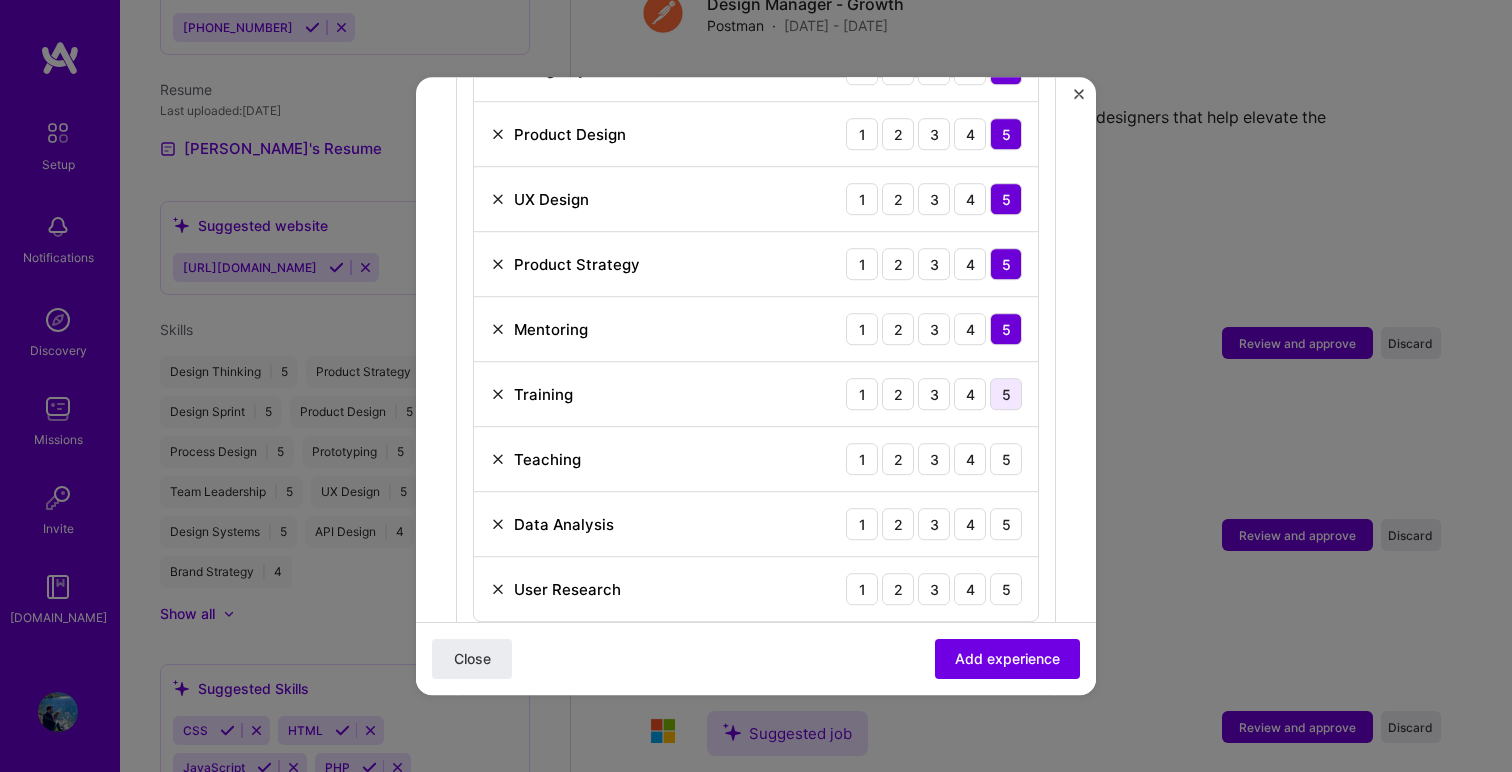 click on "5" at bounding box center [1006, 394] 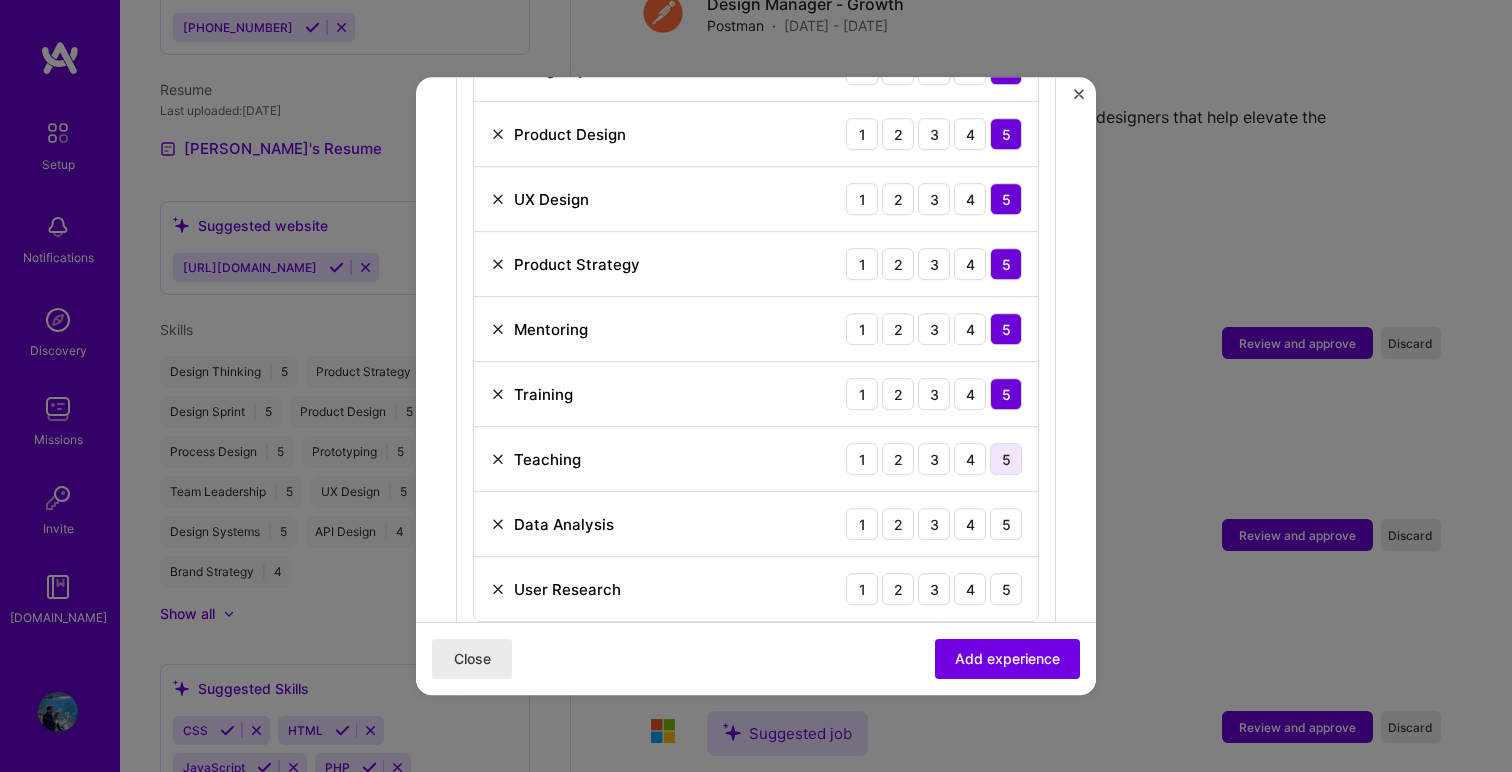 click on "5" at bounding box center [1006, 459] 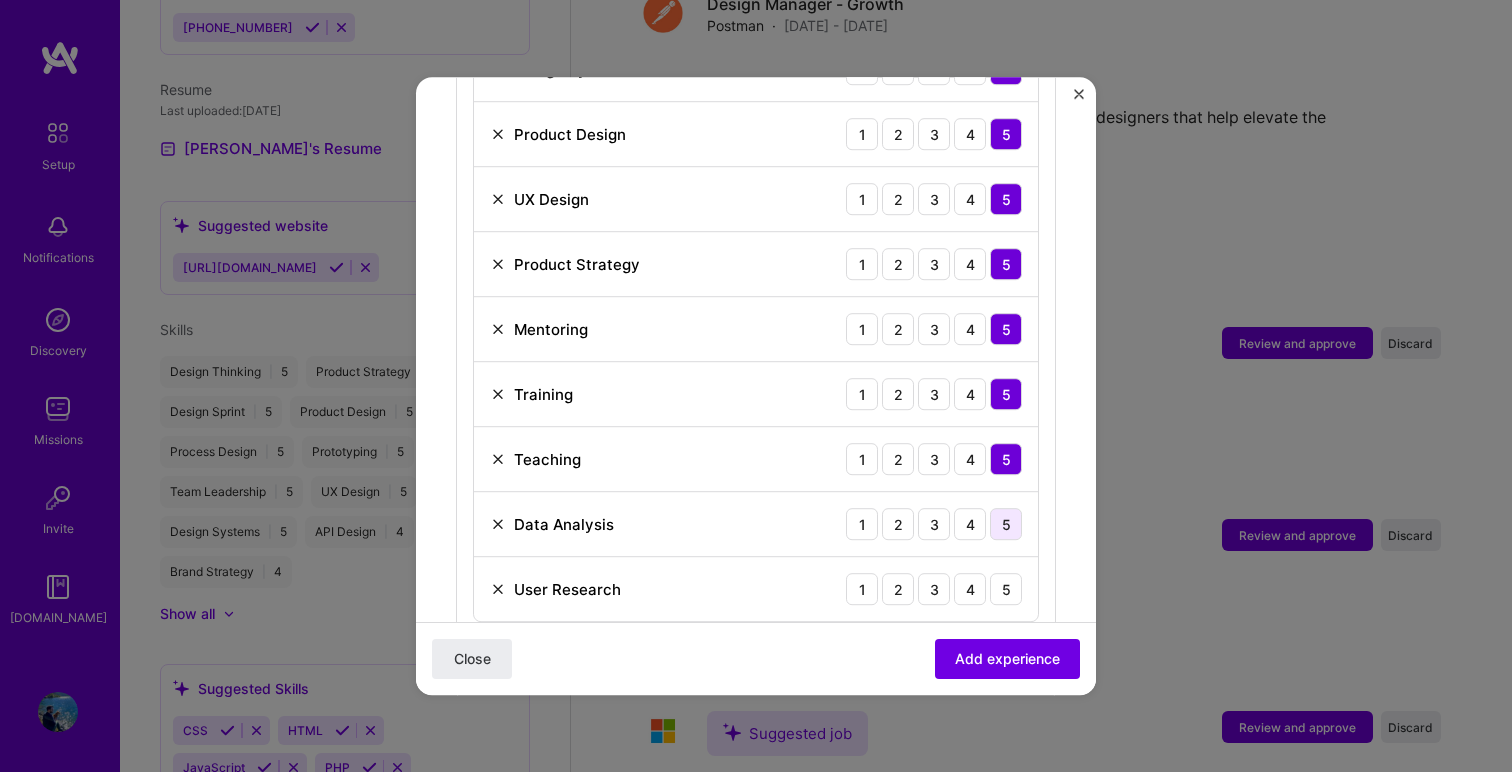 click on "5" at bounding box center [1006, 524] 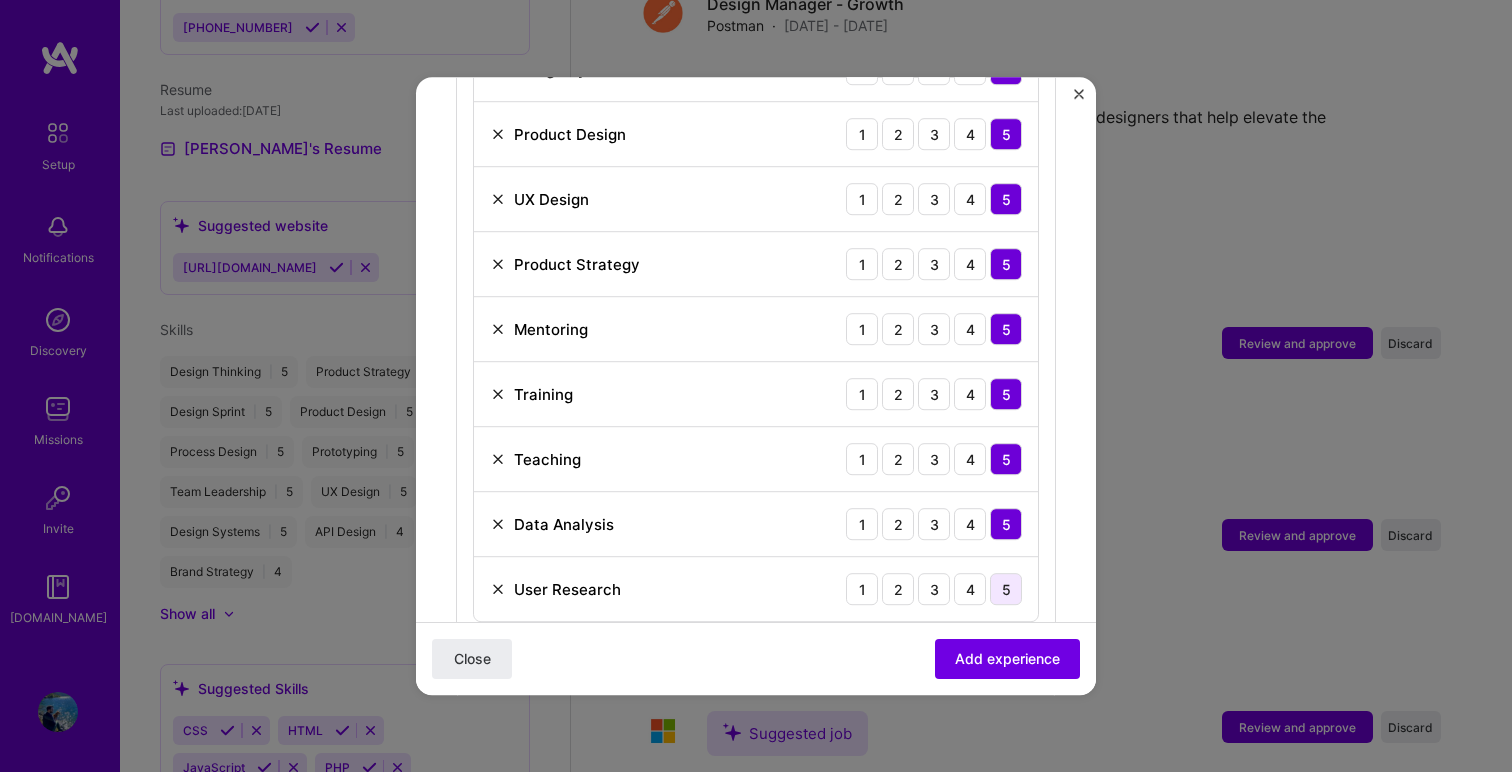 click on "5" at bounding box center [1006, 589] 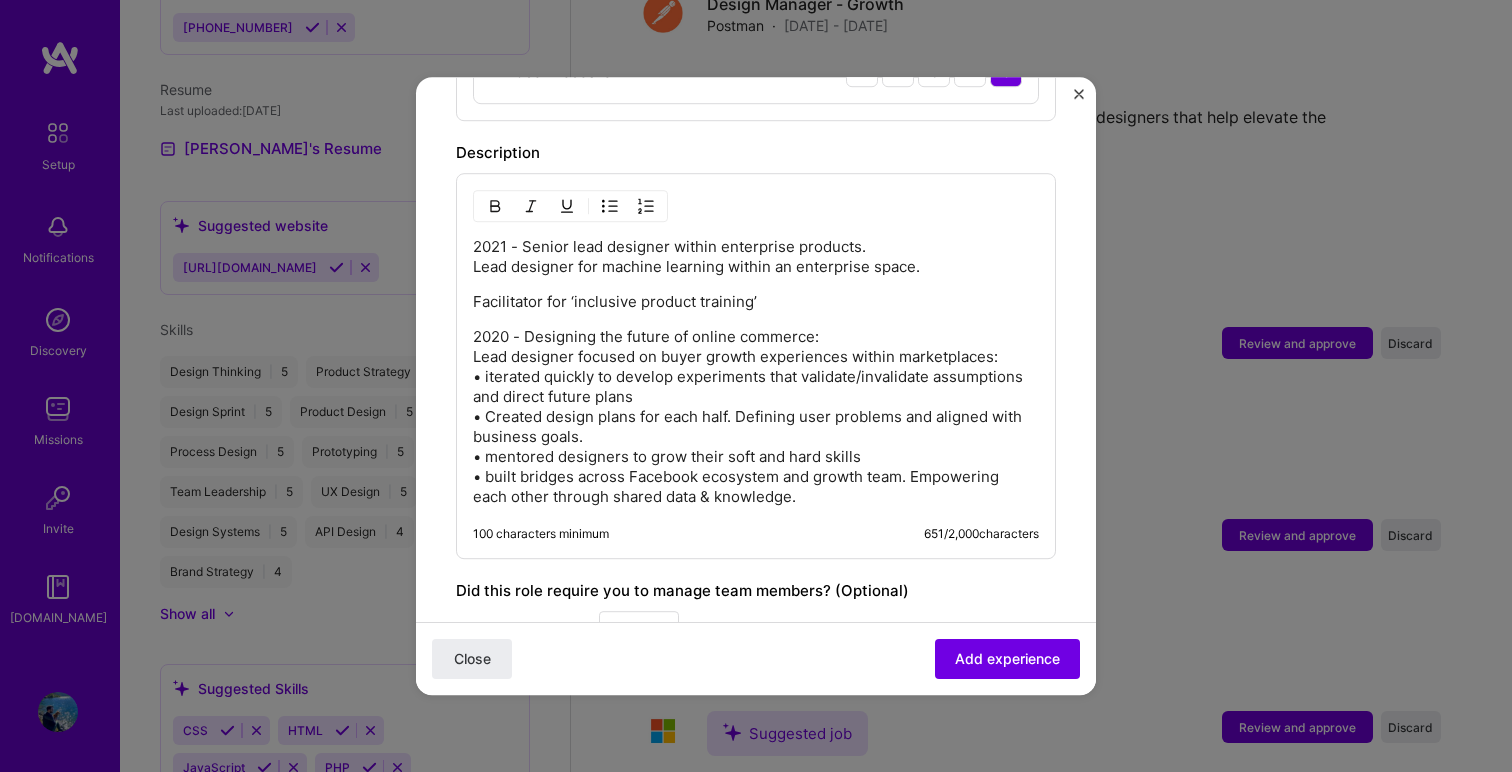 scroll, scrollTop: 1742, scrollLeft: 0, axis: vertical 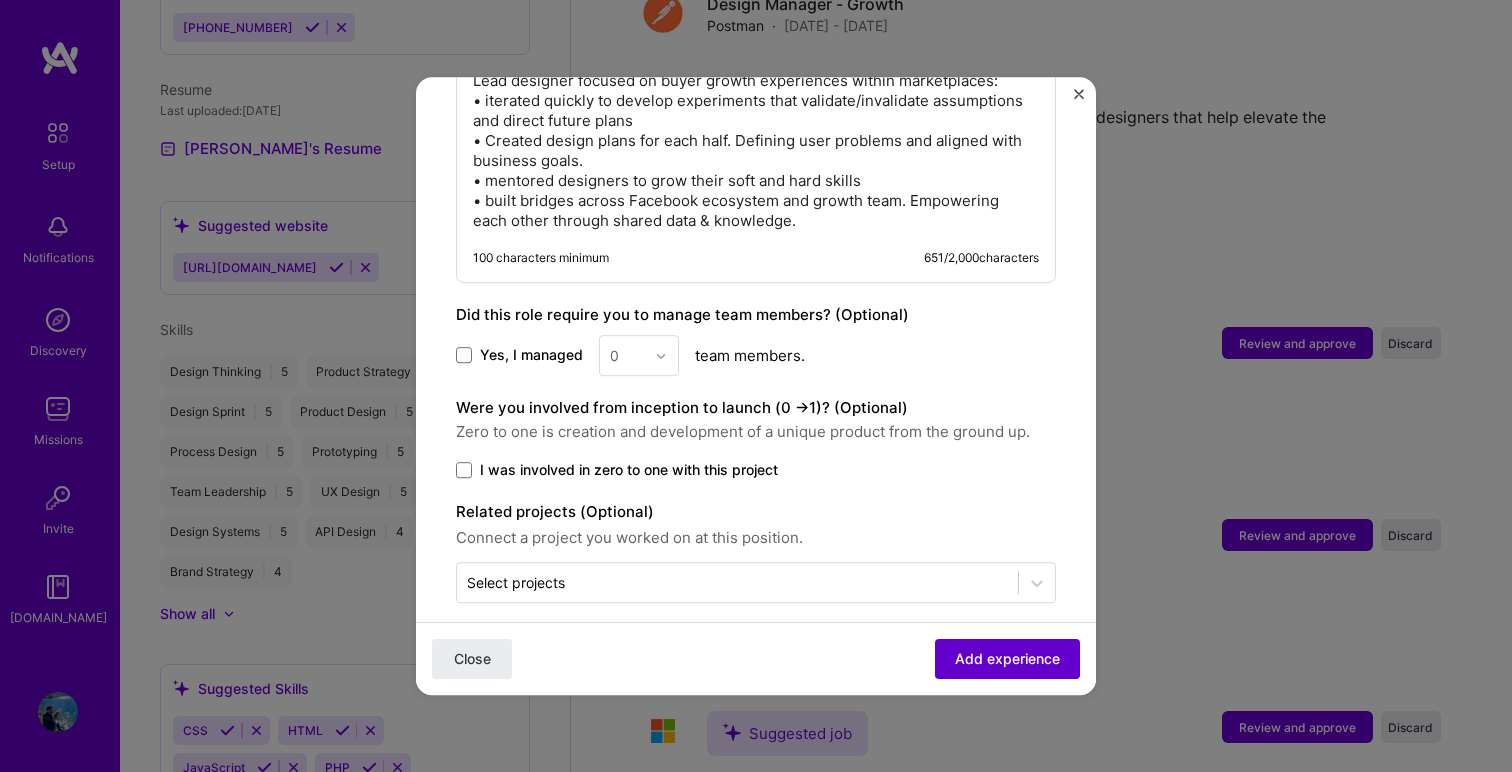 click on "Add experience" at bounding box center (1007, 659) 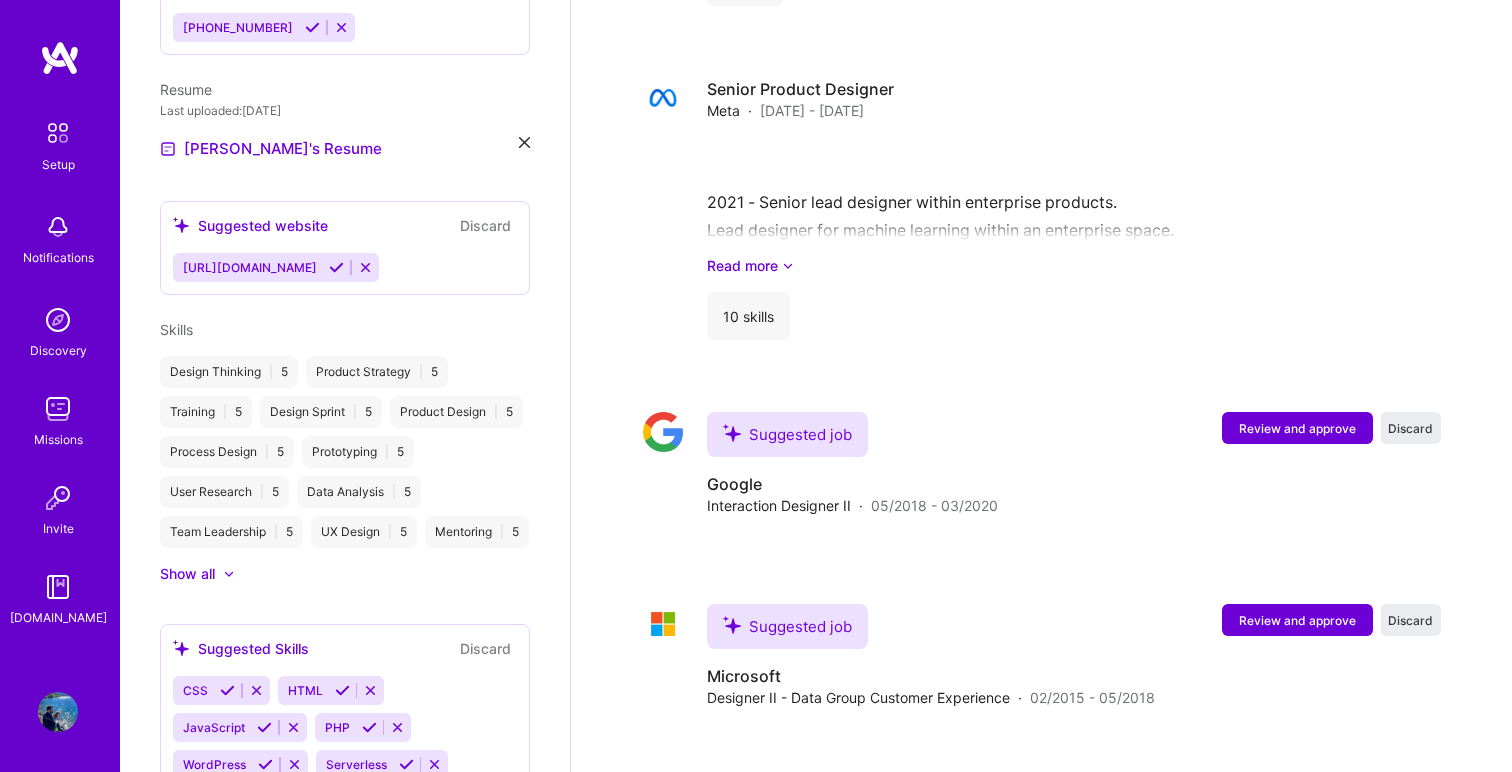 scroll, scrollTop: 2188, scrollLeft: 0, axis: vertical 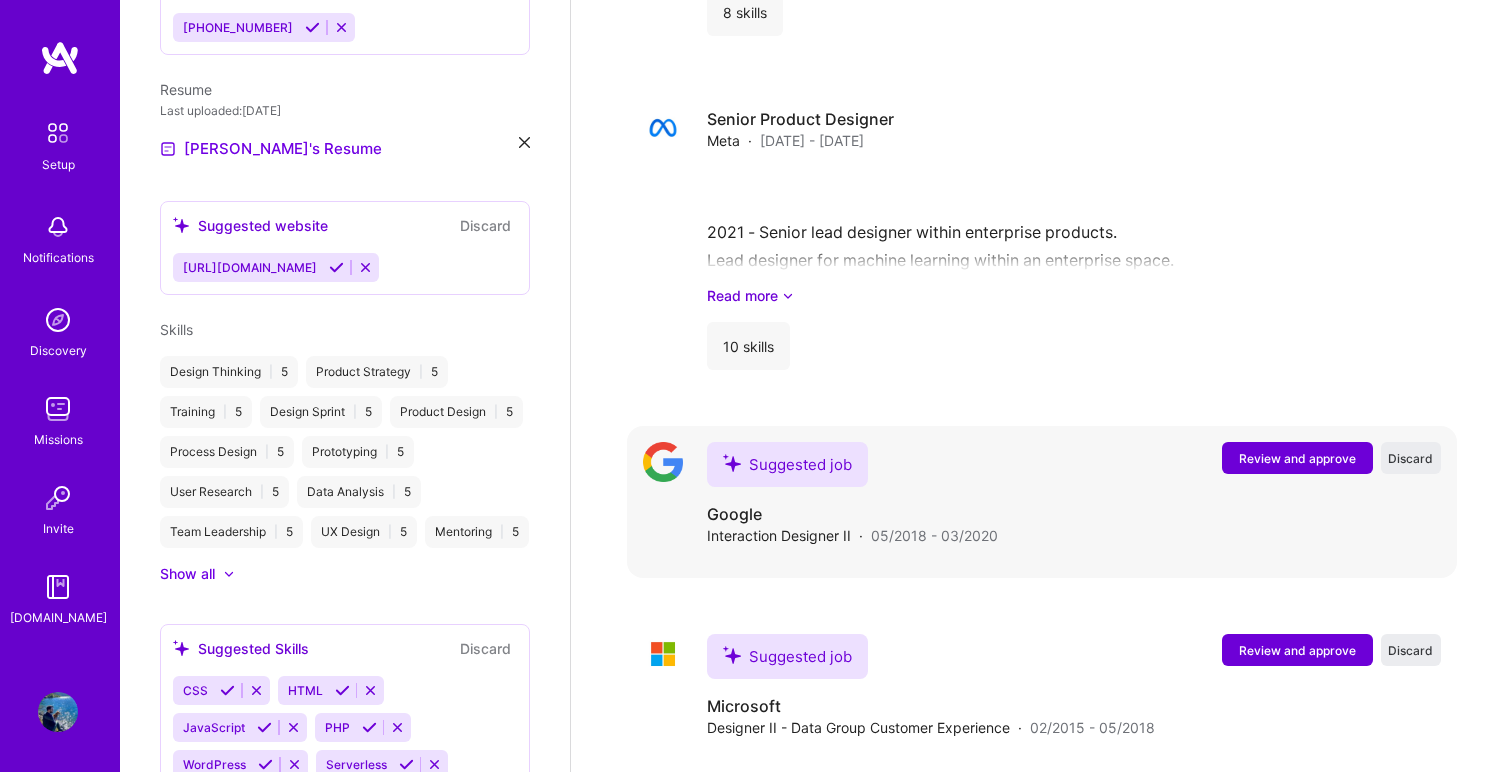 click on "Review and approve" at bounding box center [1297, 458] 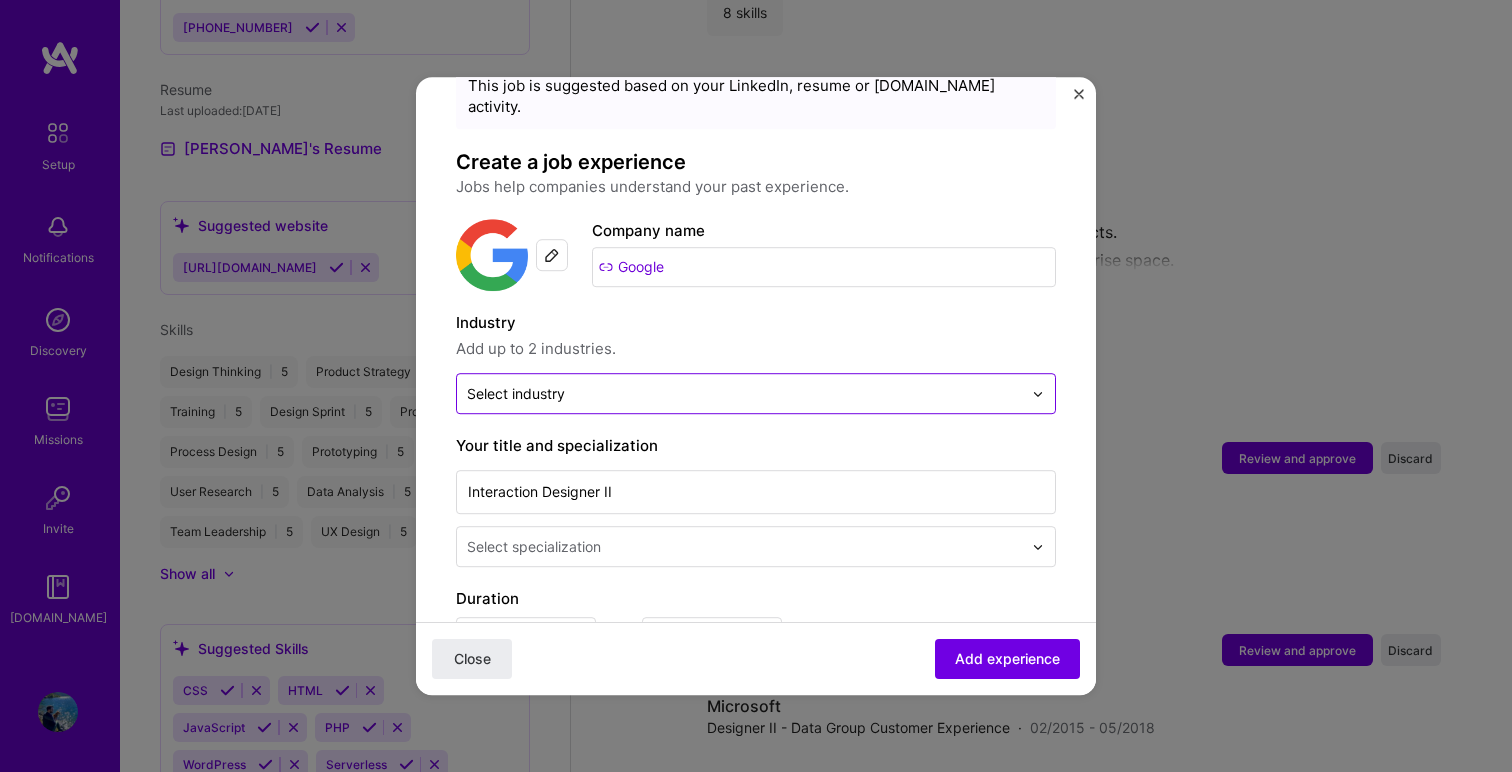 scroll, scrollTop: 122, scrollLeft: 0, axis: vertical 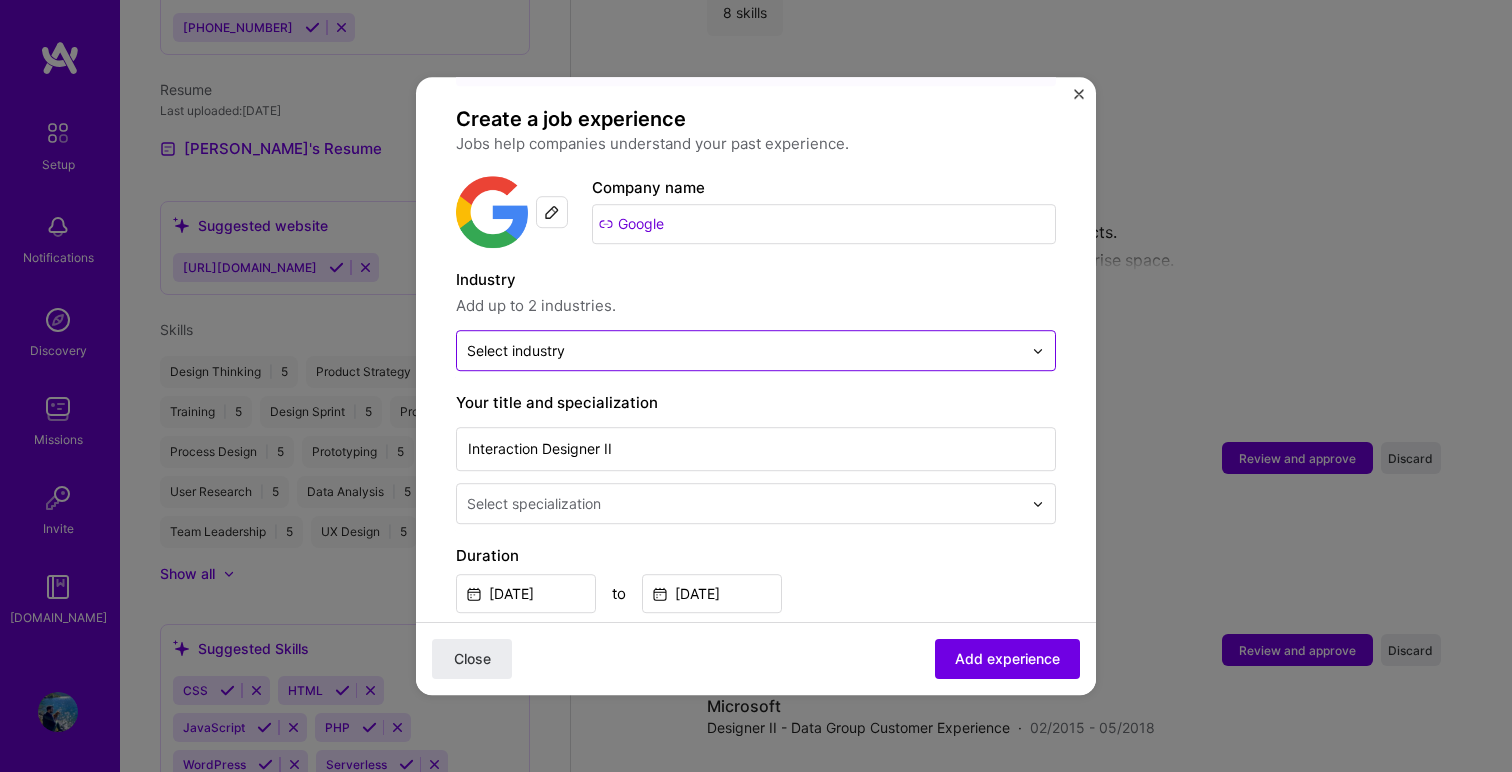 click at bounding box center (744, 350) 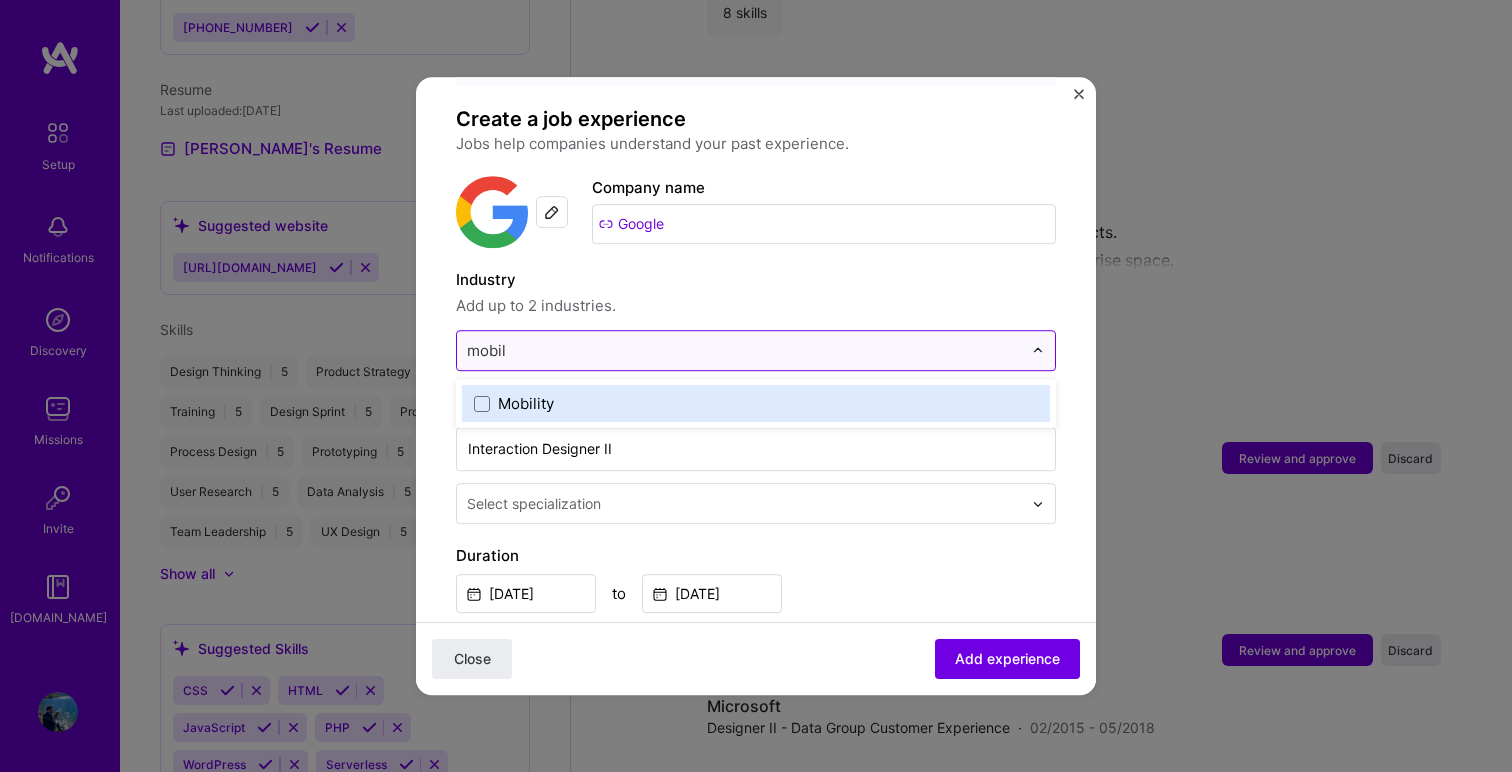 type on "a" 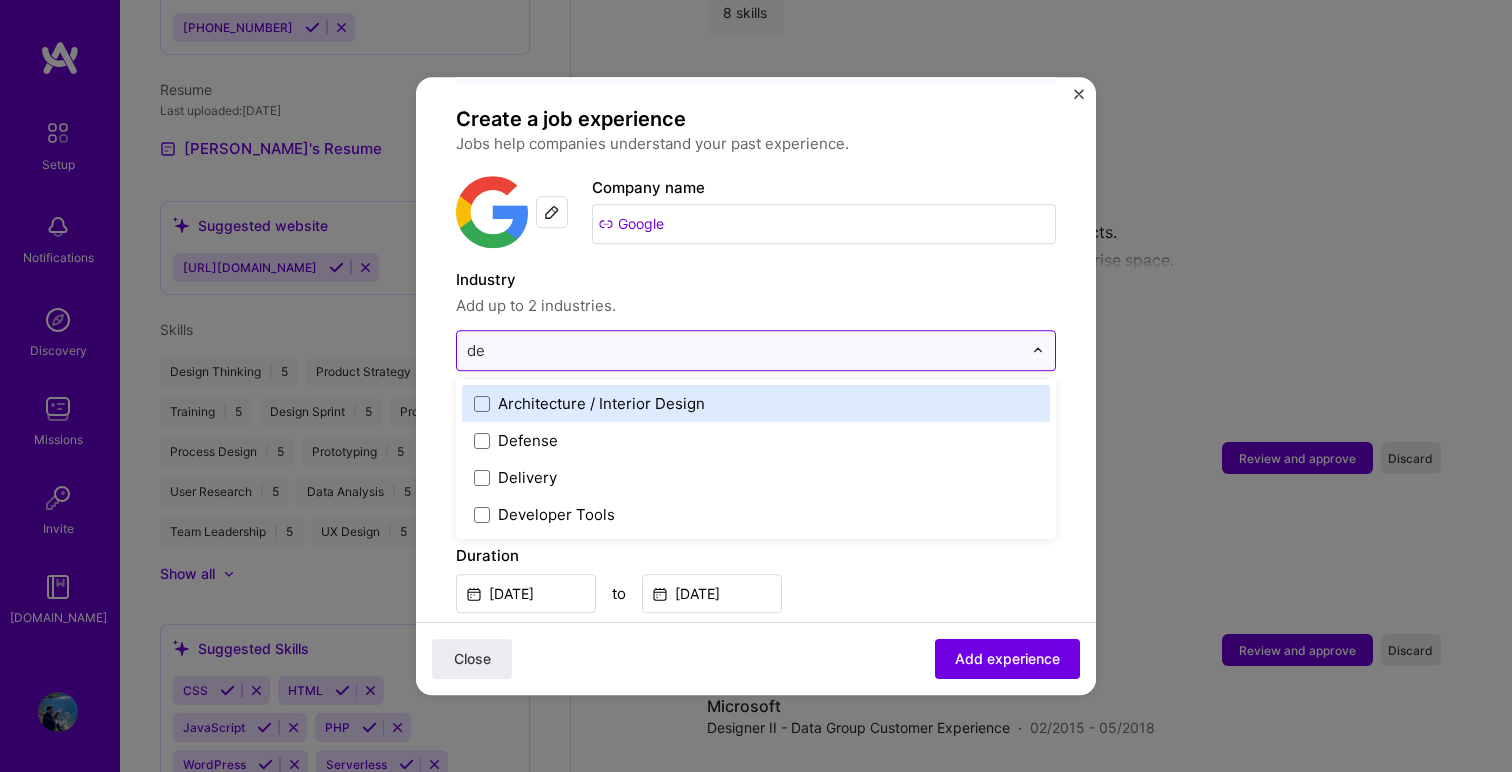 type on "dev" 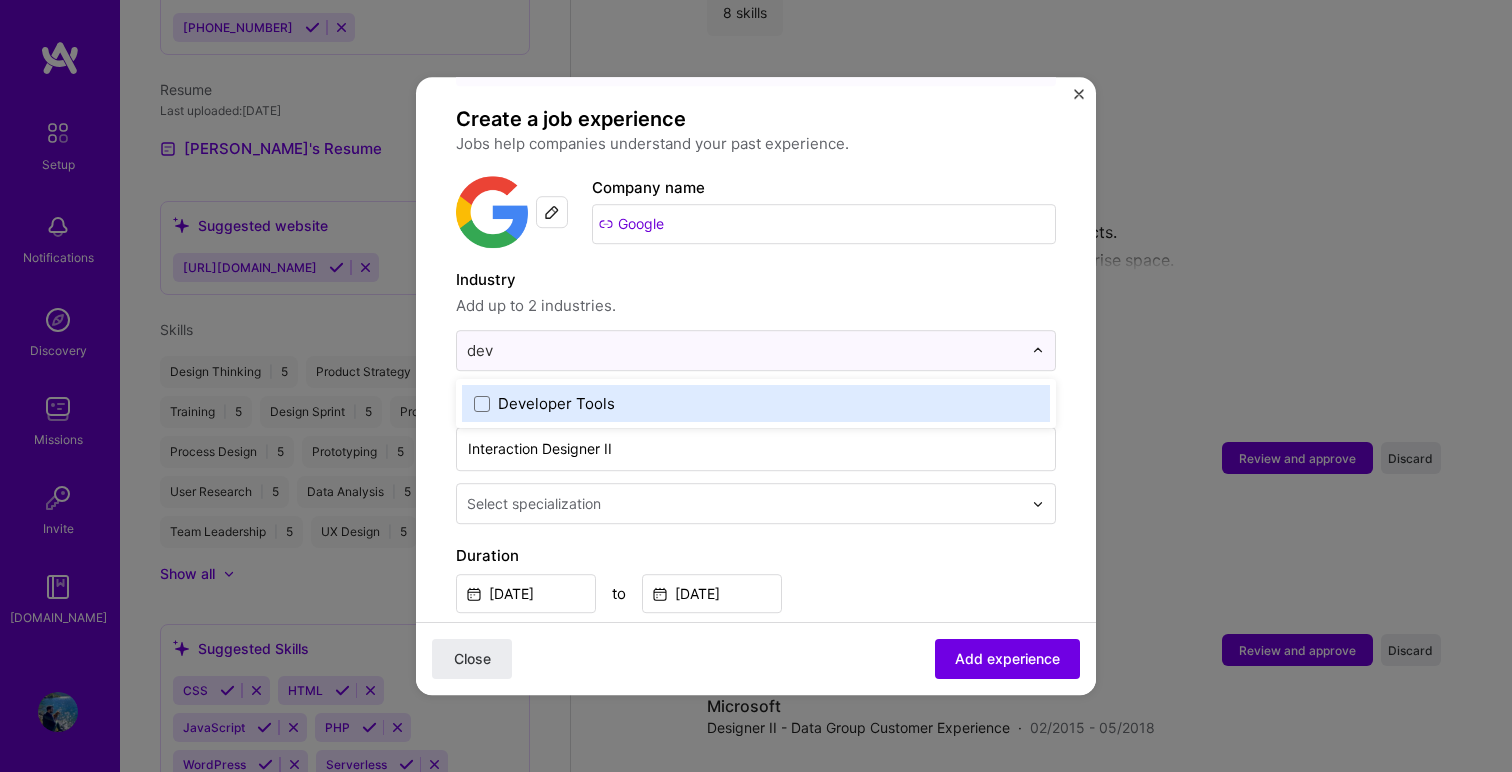 click on "Developer Tools" at bounding box center [756, 403] 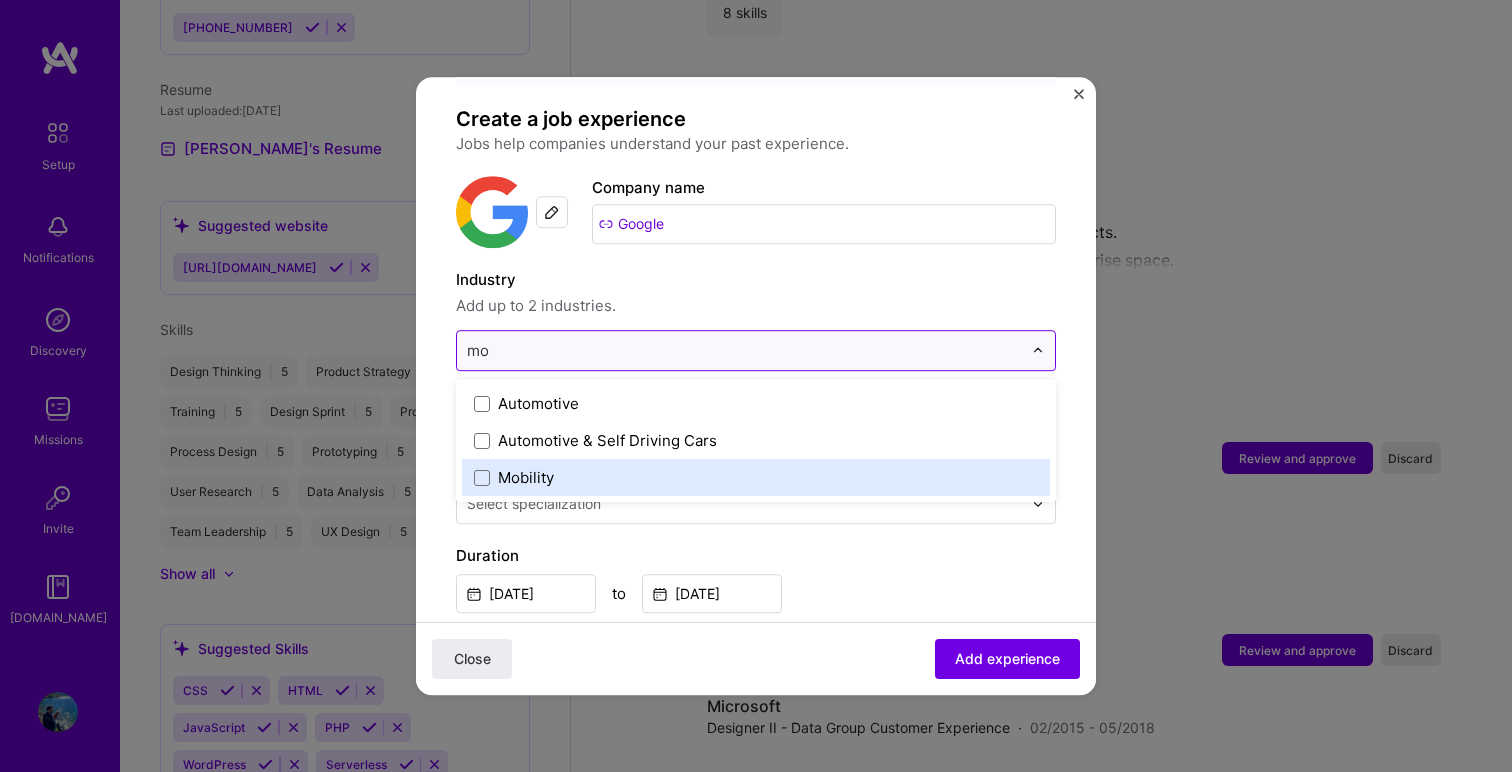 type on "m" 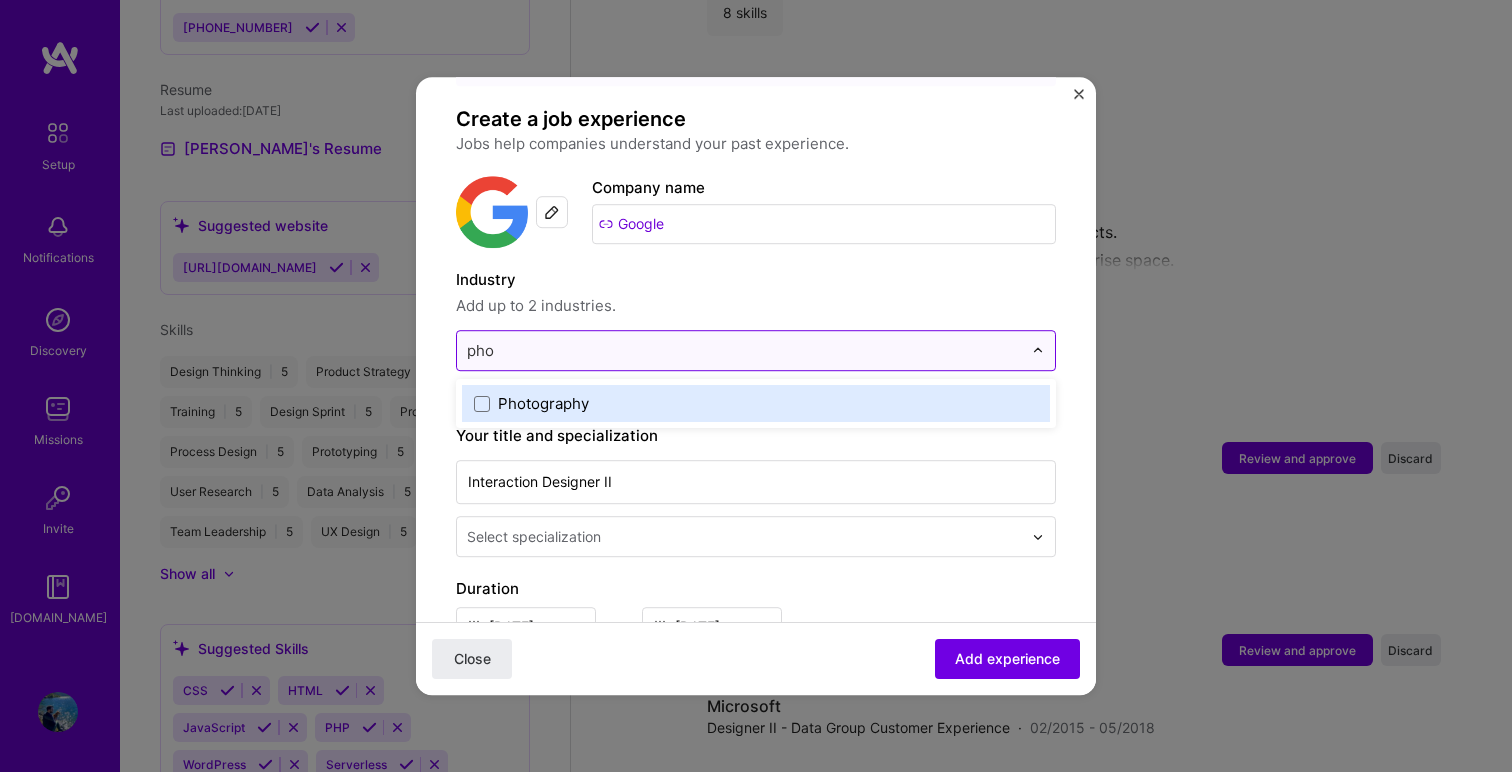 type on "phon" 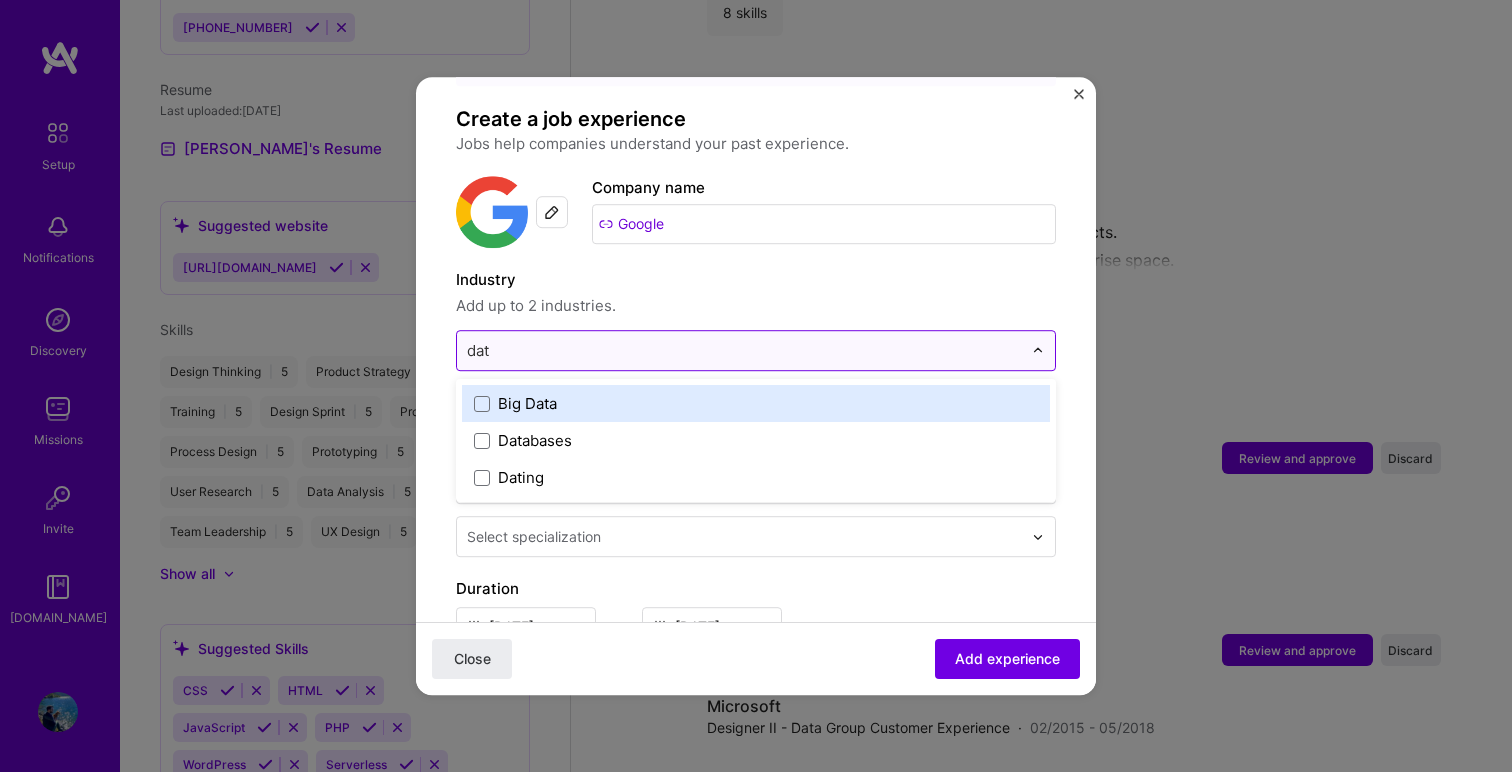 type on "data" 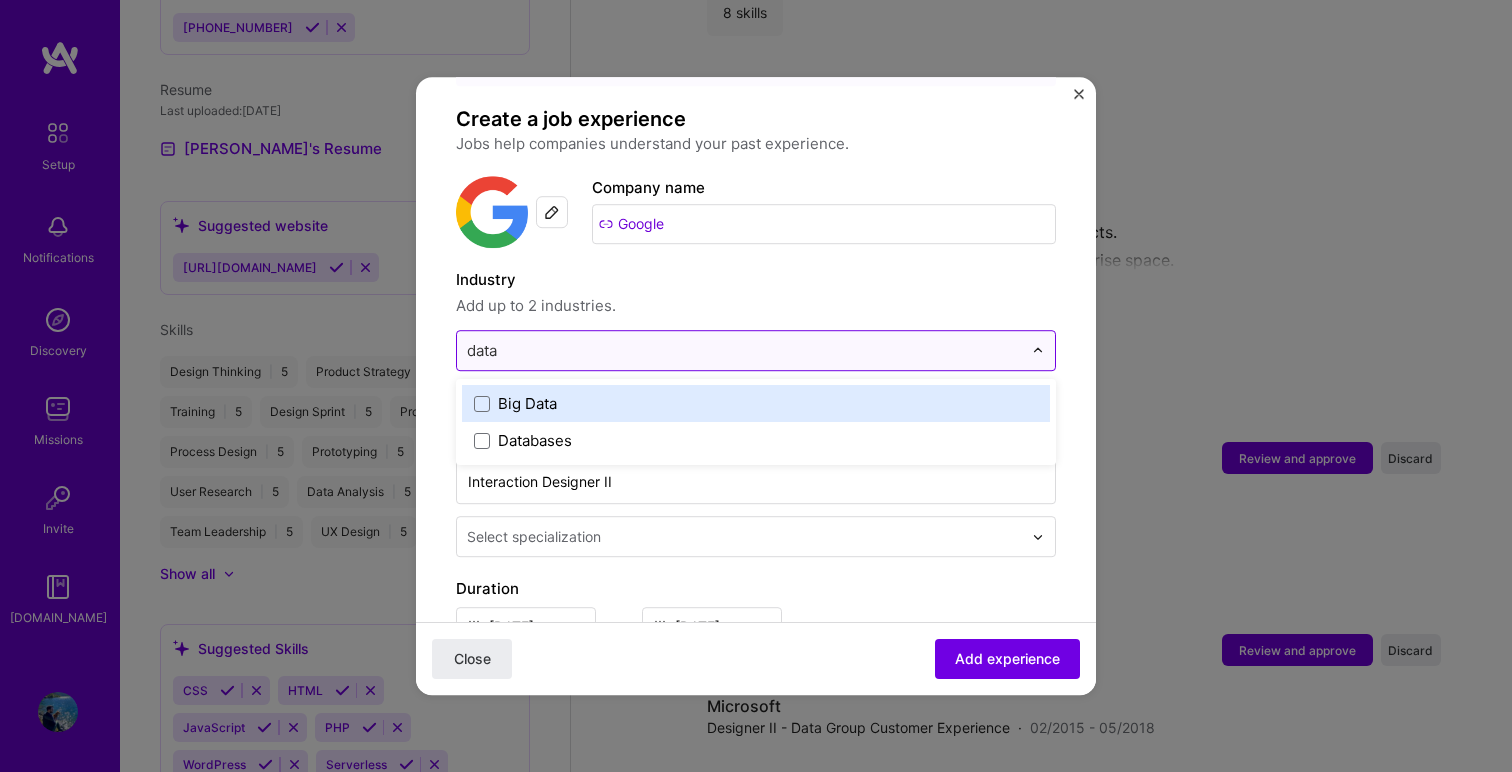type 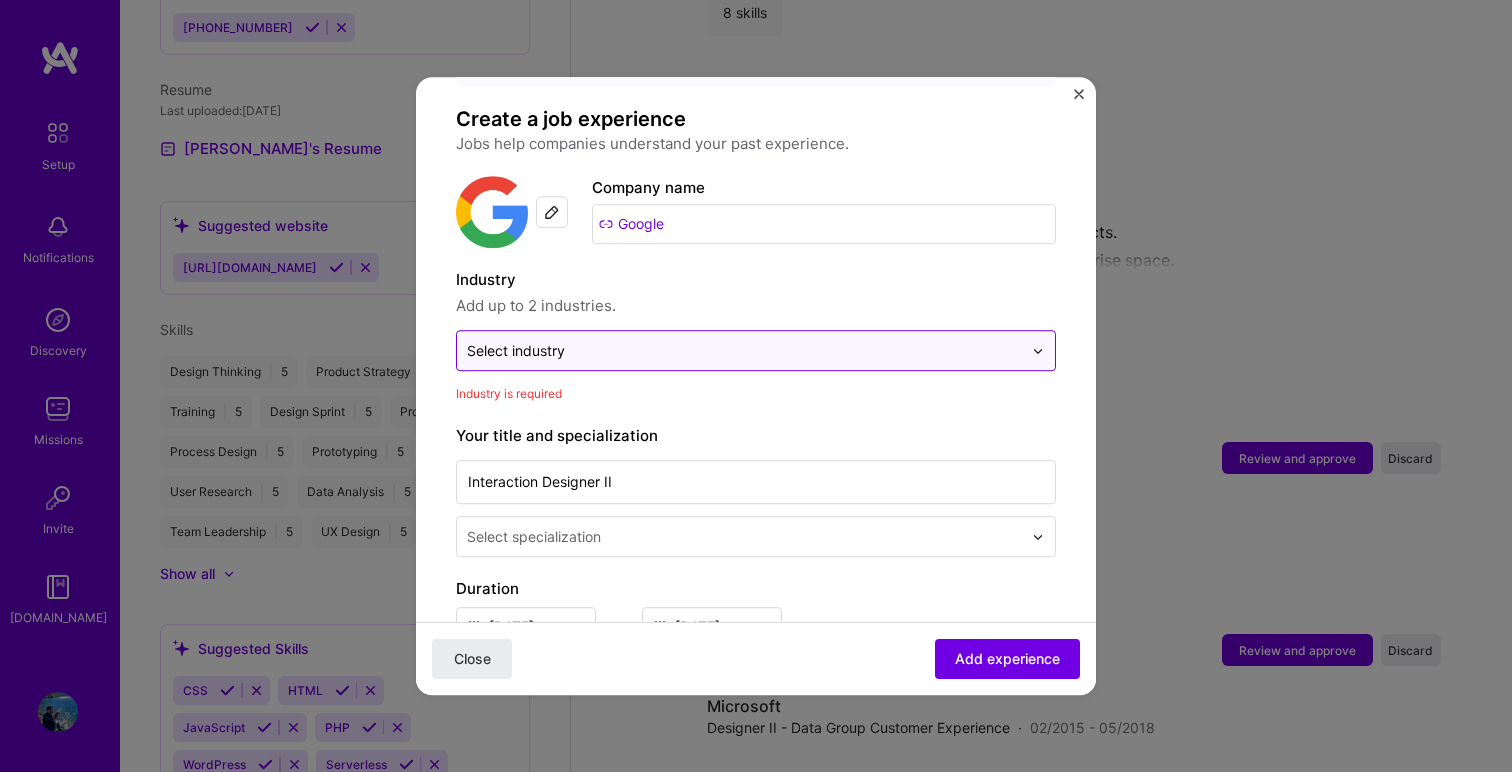 click at bounding box center (744, 350) 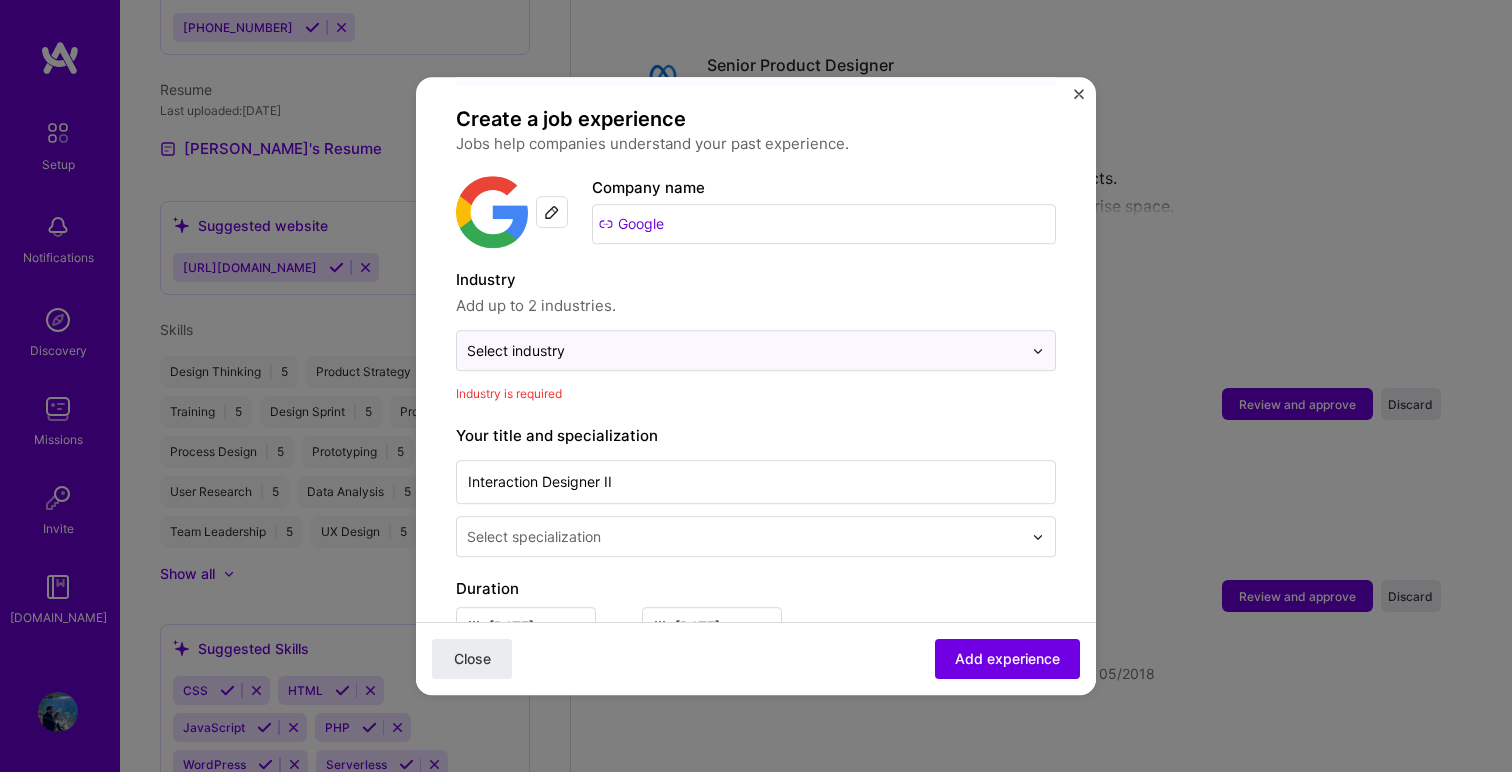 click at bounding box center [746, 536] 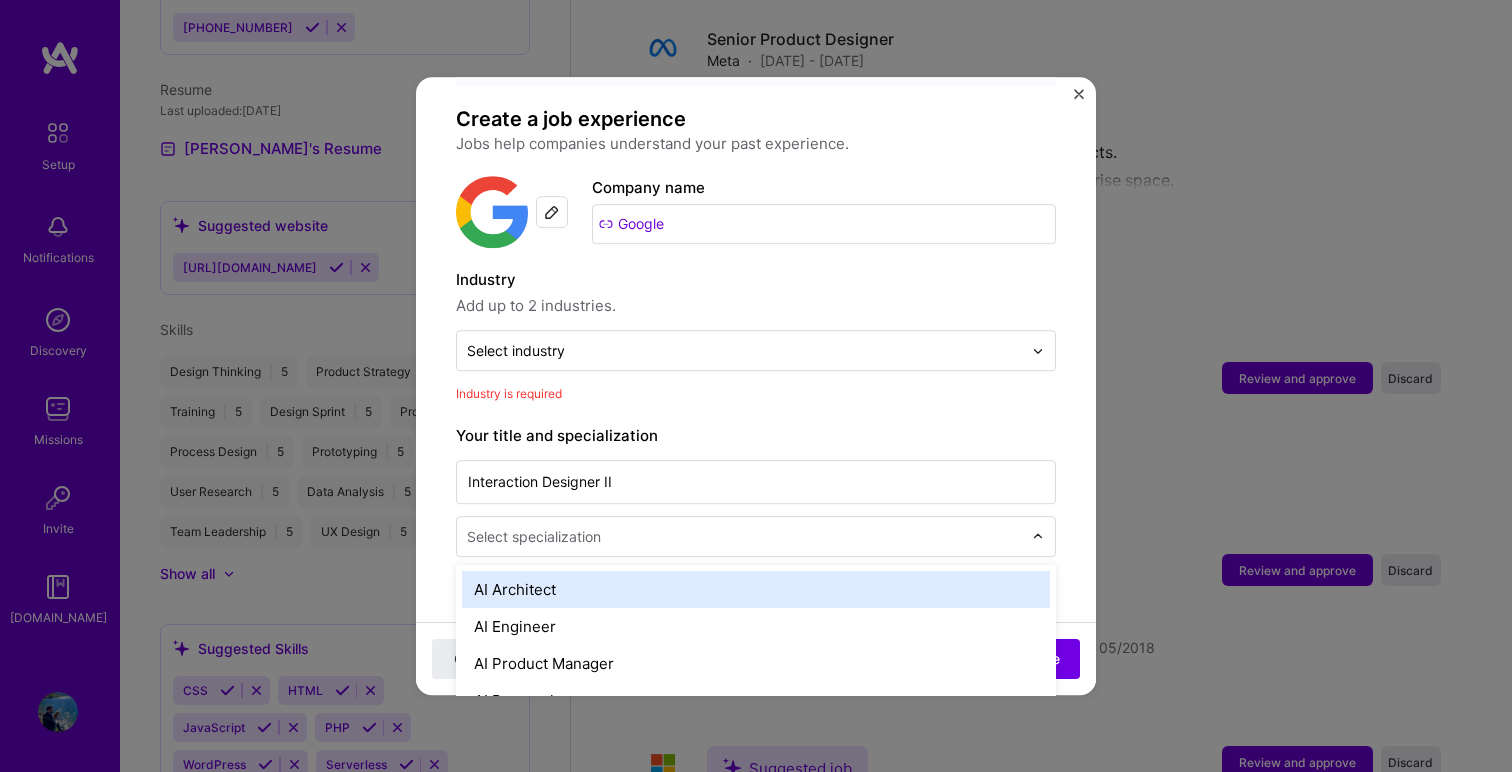 scroll, scrollTop: 2268, scrollLeft: 0, axis: vertical 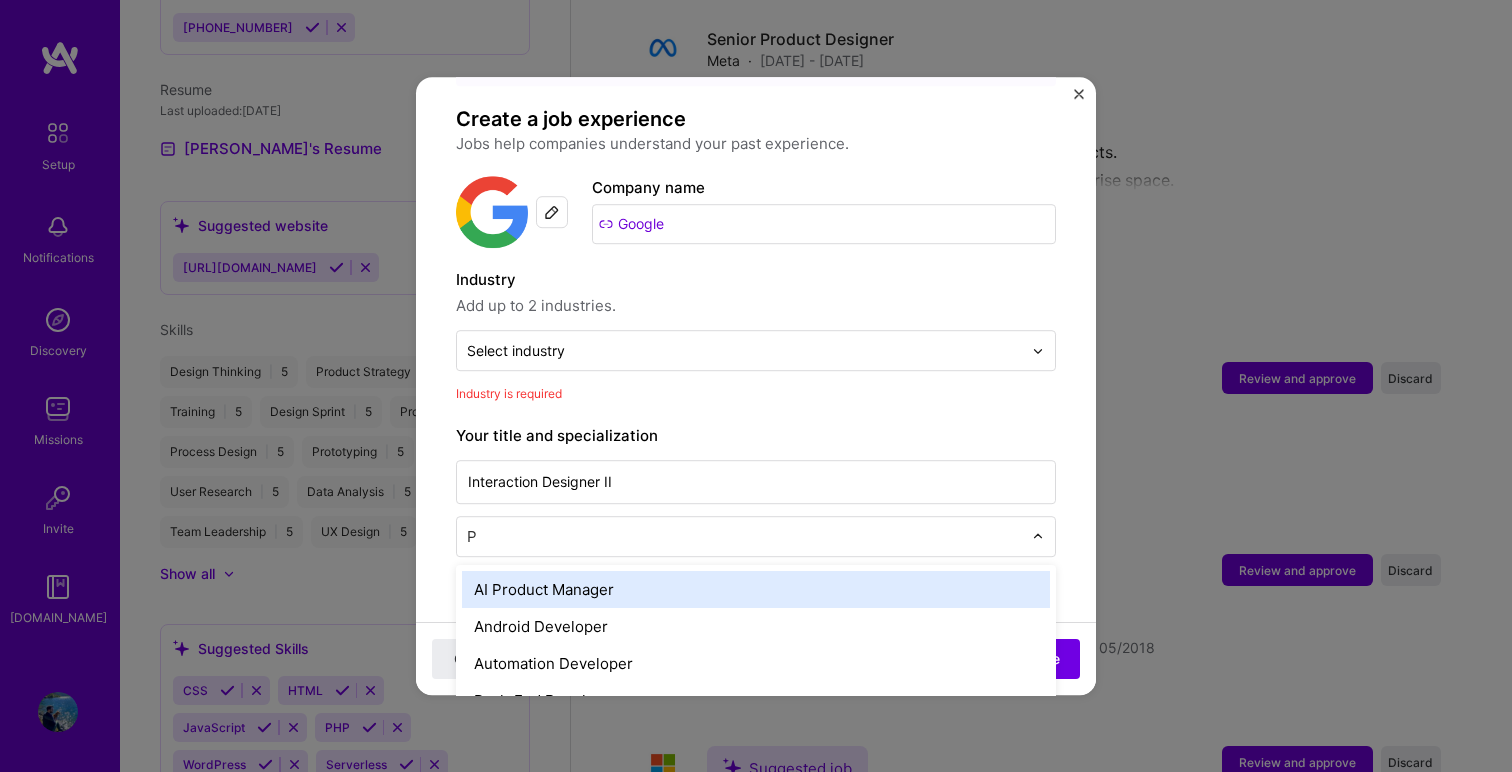 type on "Pr" 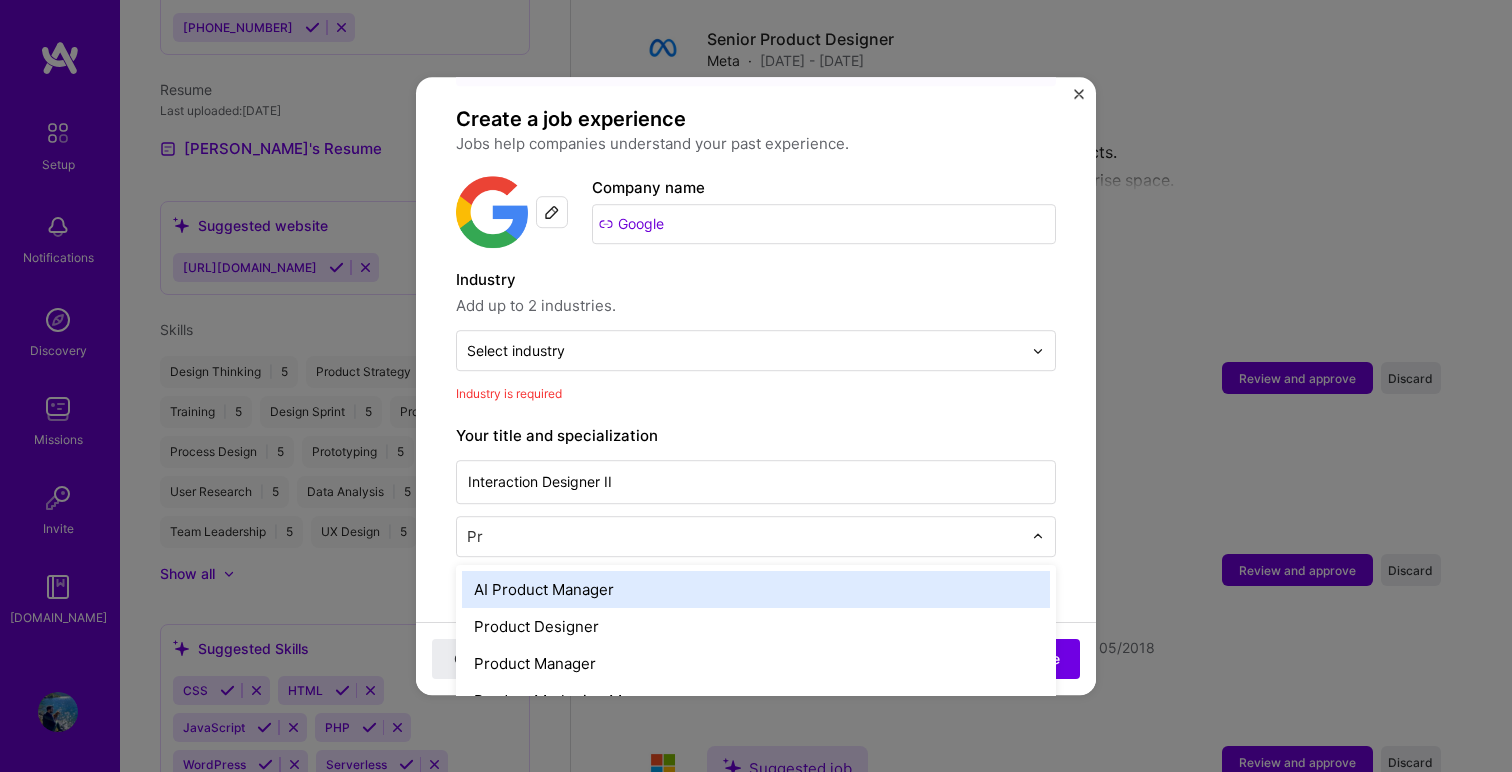 click on "Product Designer" at bounding box center (756, 626) 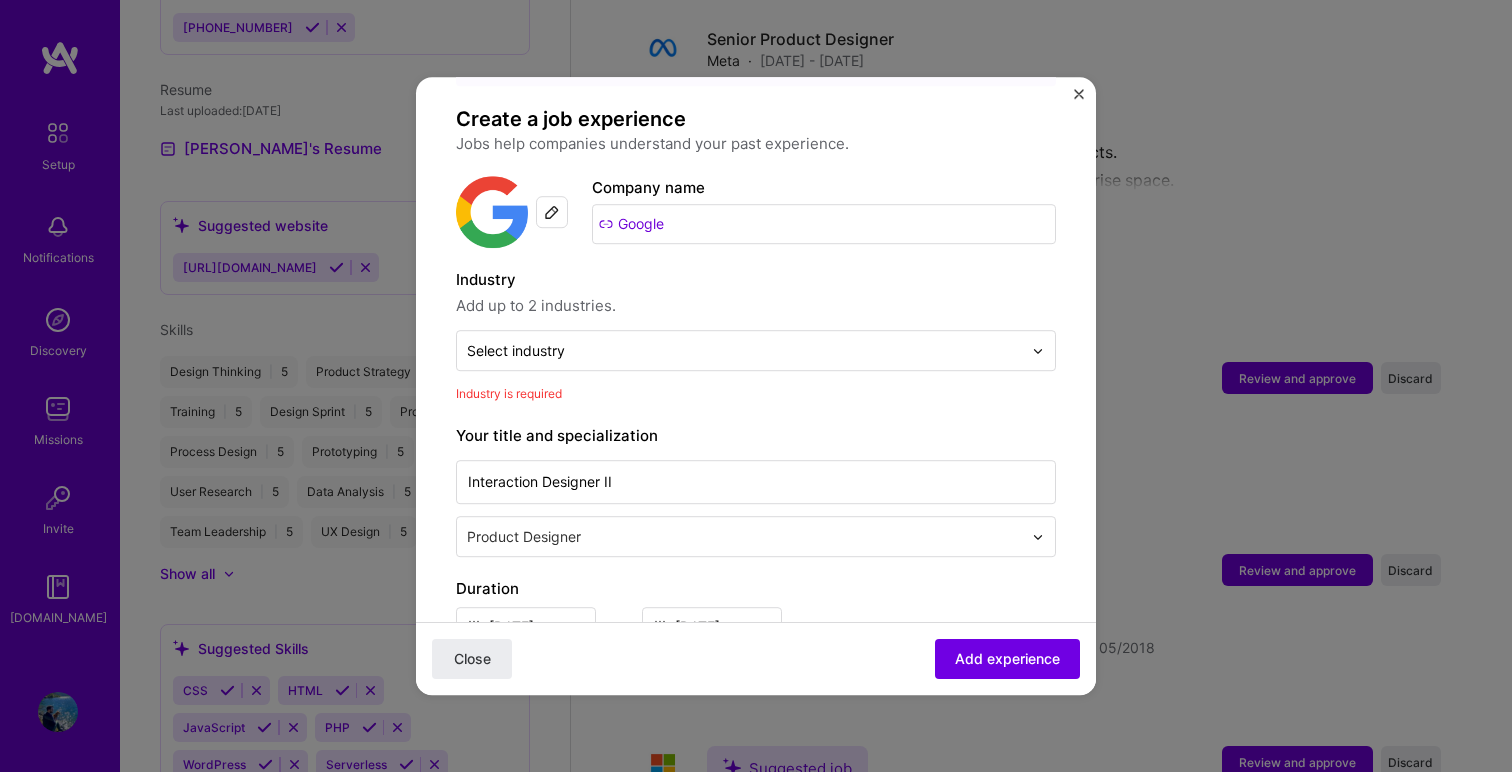 click on "[DATE]
to [DATE]" at bounding box center (756, 624) 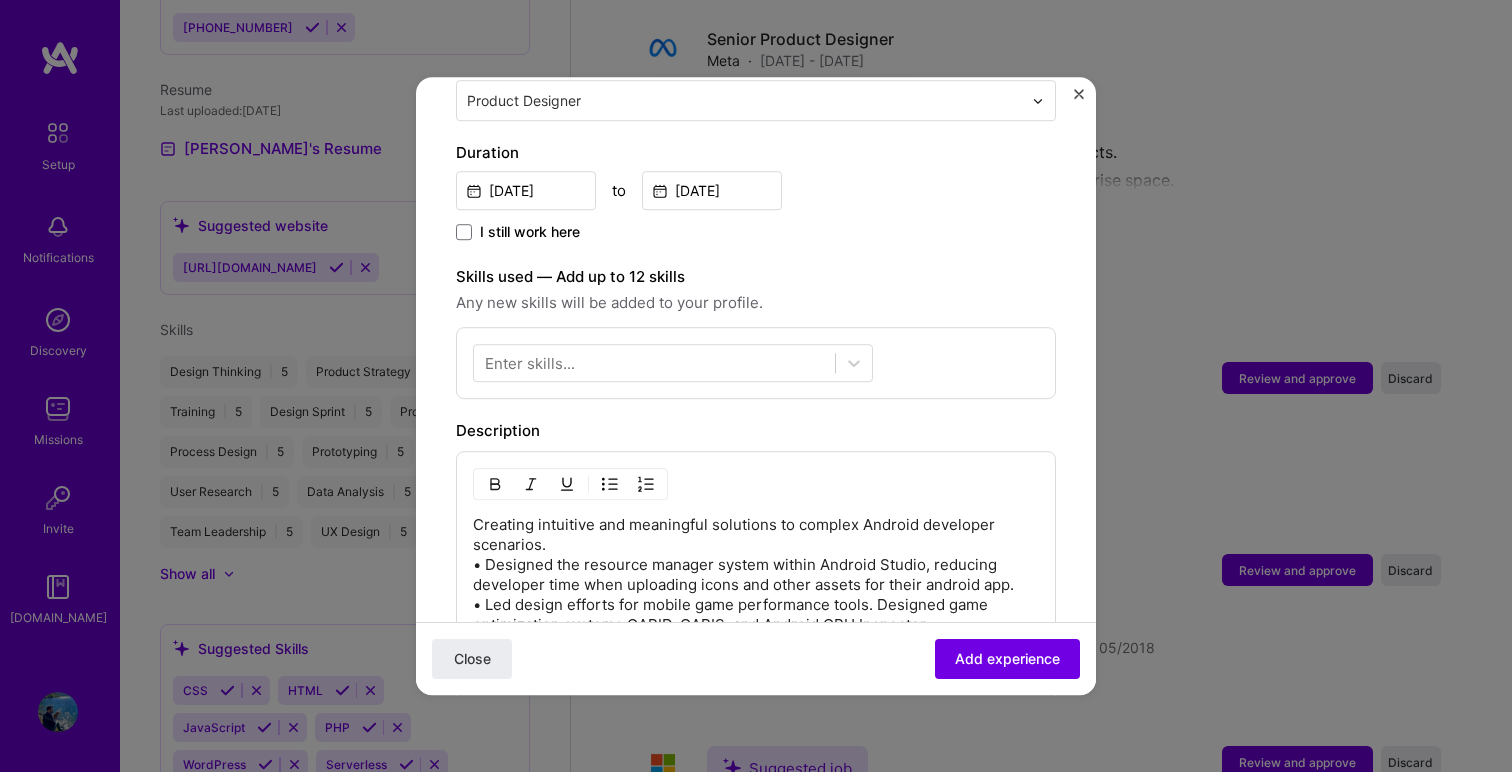 scroll, scrollTop: 573, scrollLeft: 0, axis: vertical 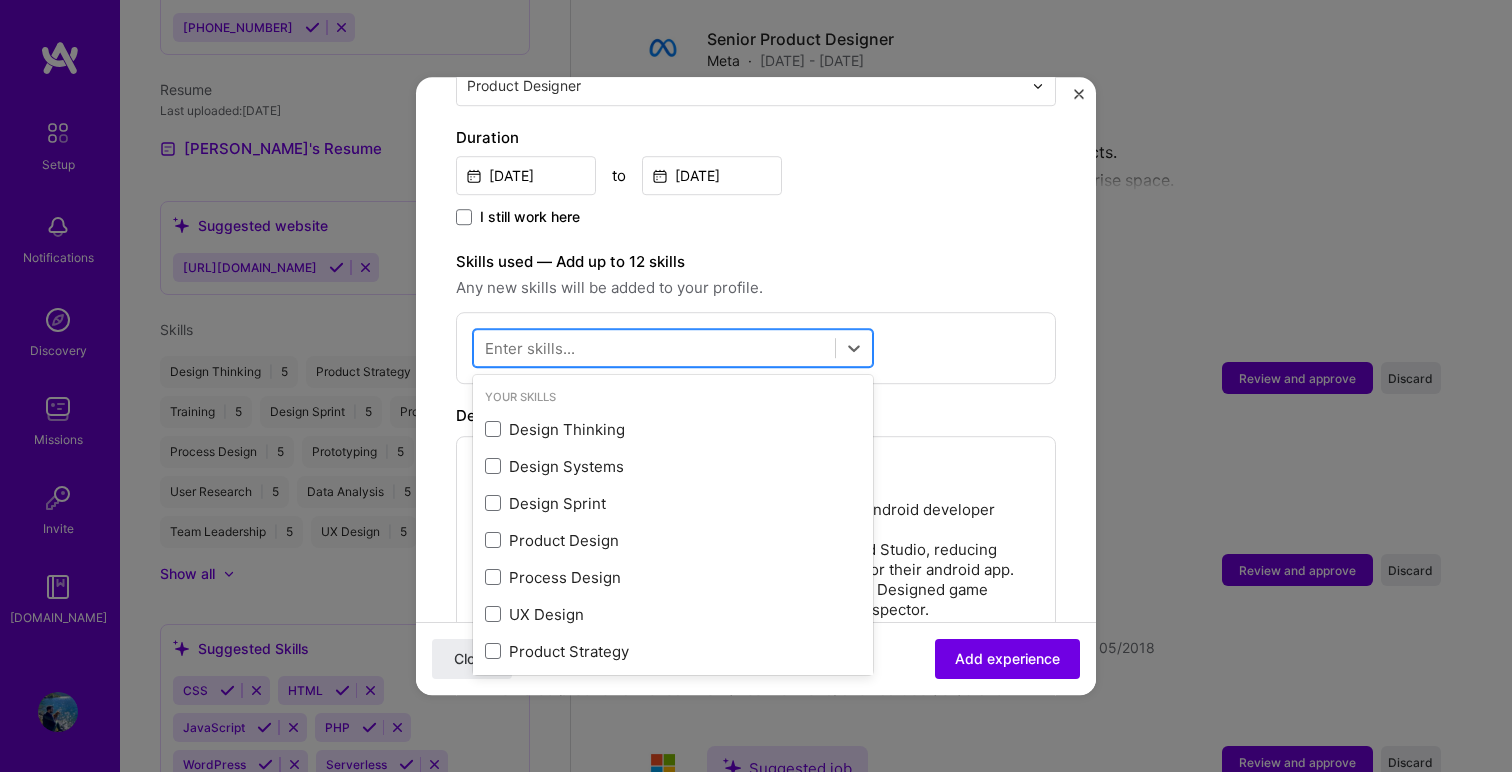 click at bounding box center [654, 348] 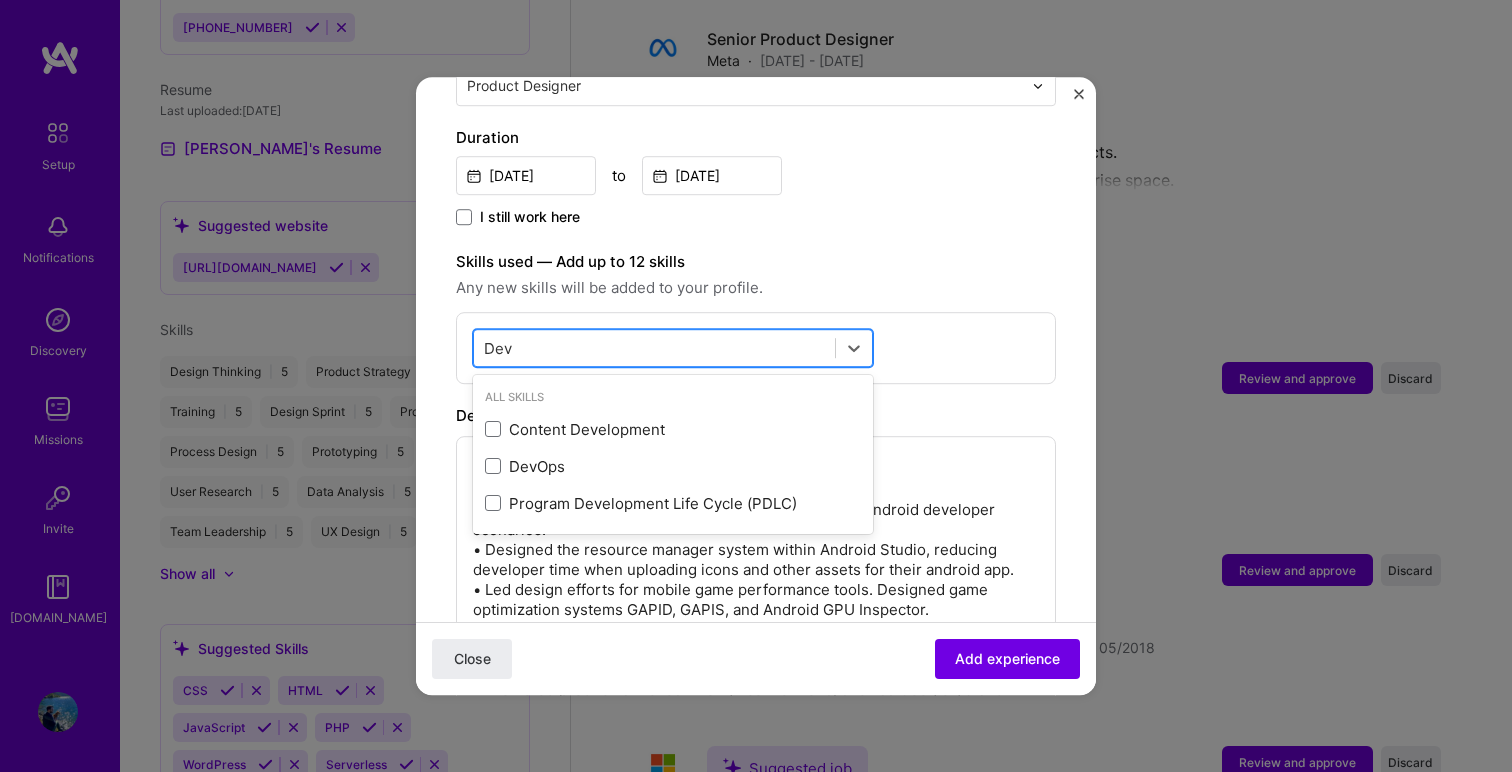 type on "Deve" 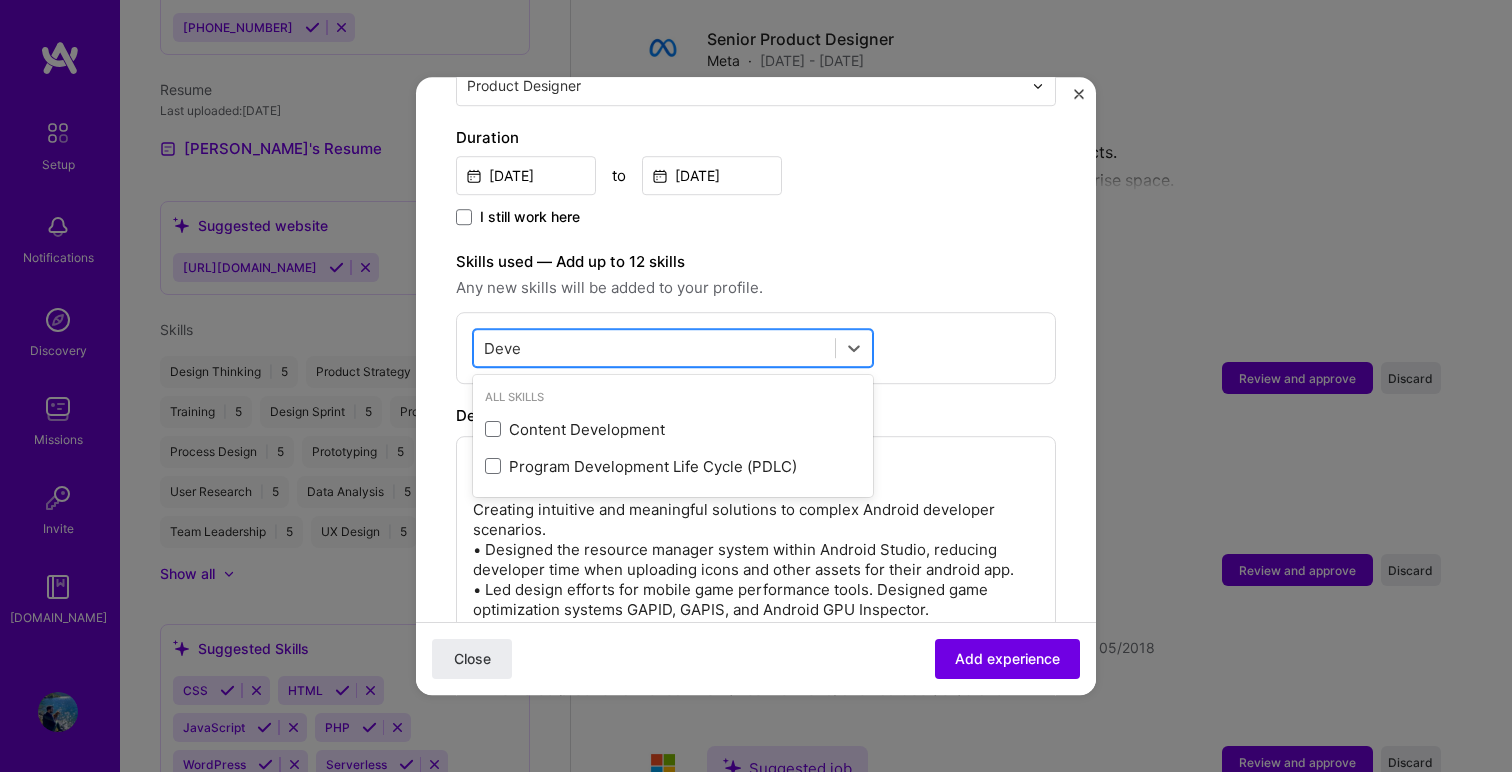 type 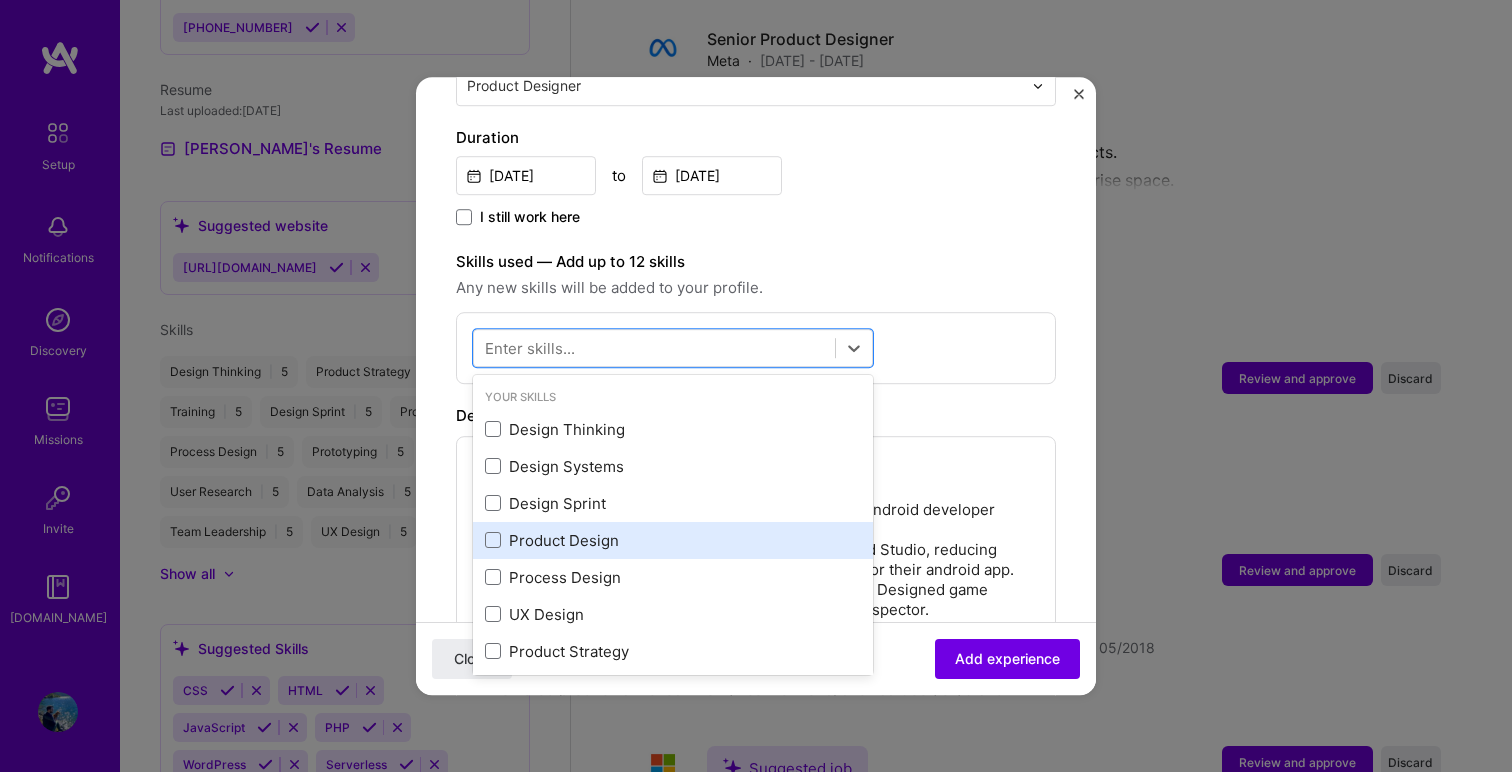 click on "Product Design" at bounding box center [673, 540] 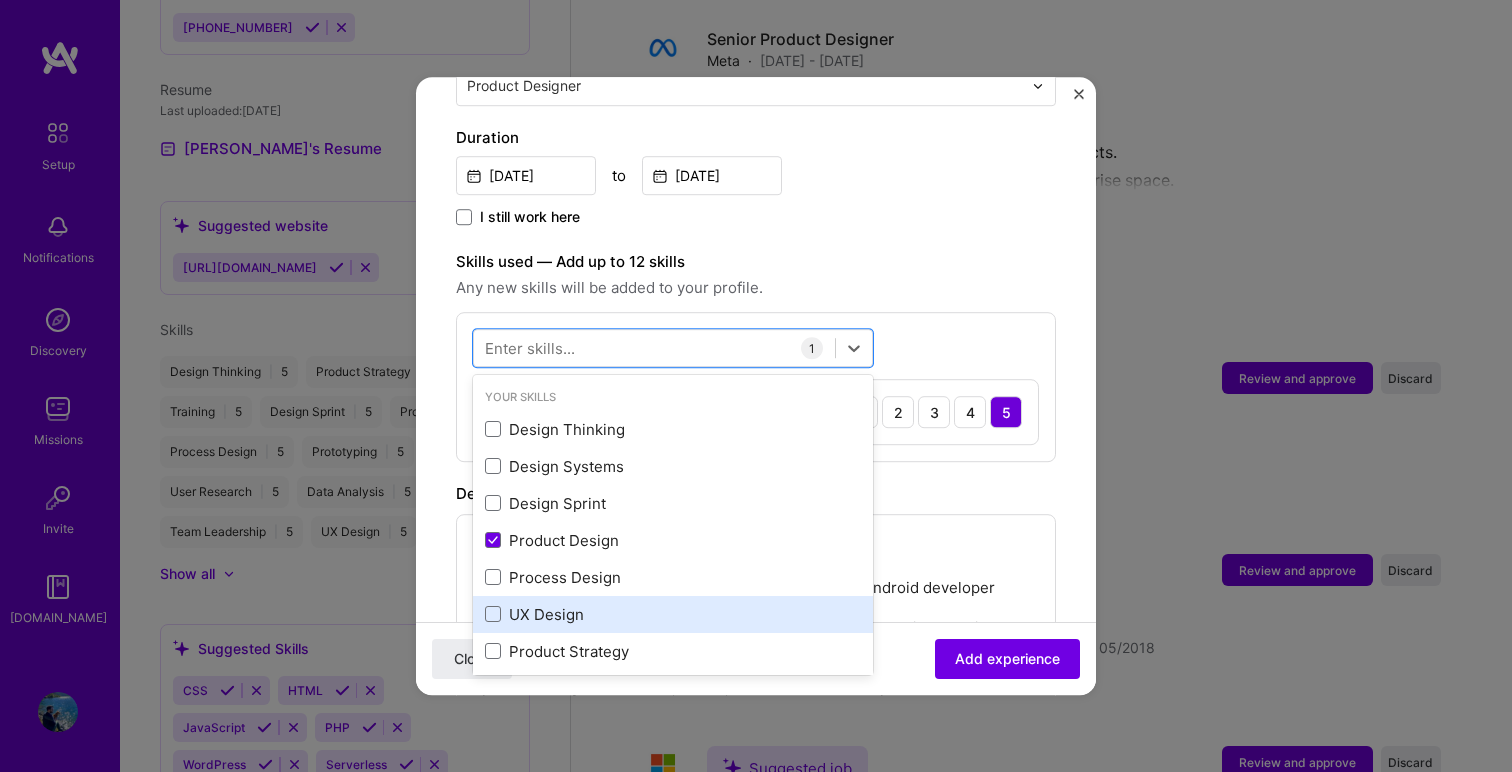 click on "UX Design" at bounding box center (673, 614) 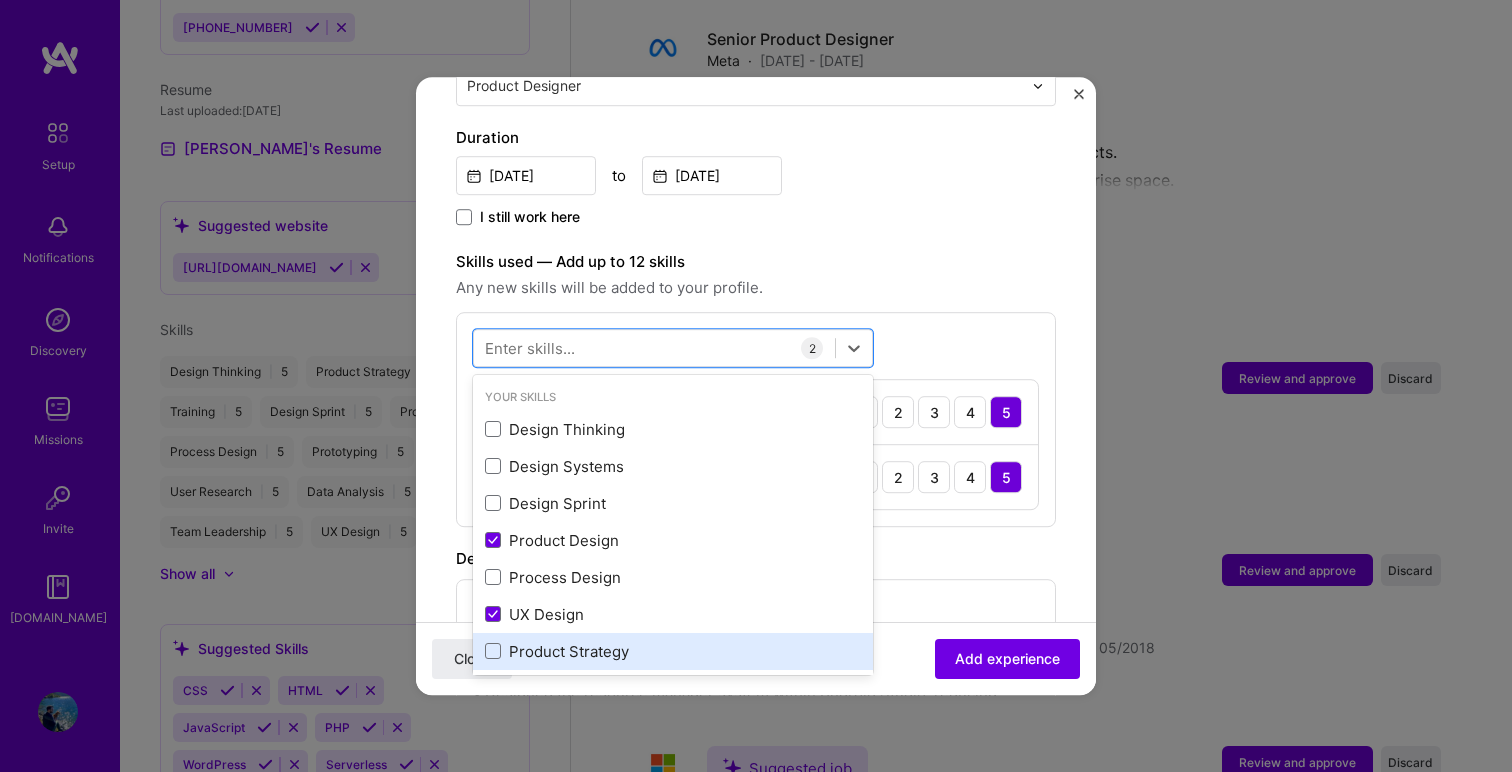 click on "Product Strategy" at bounding box center (673, 651) 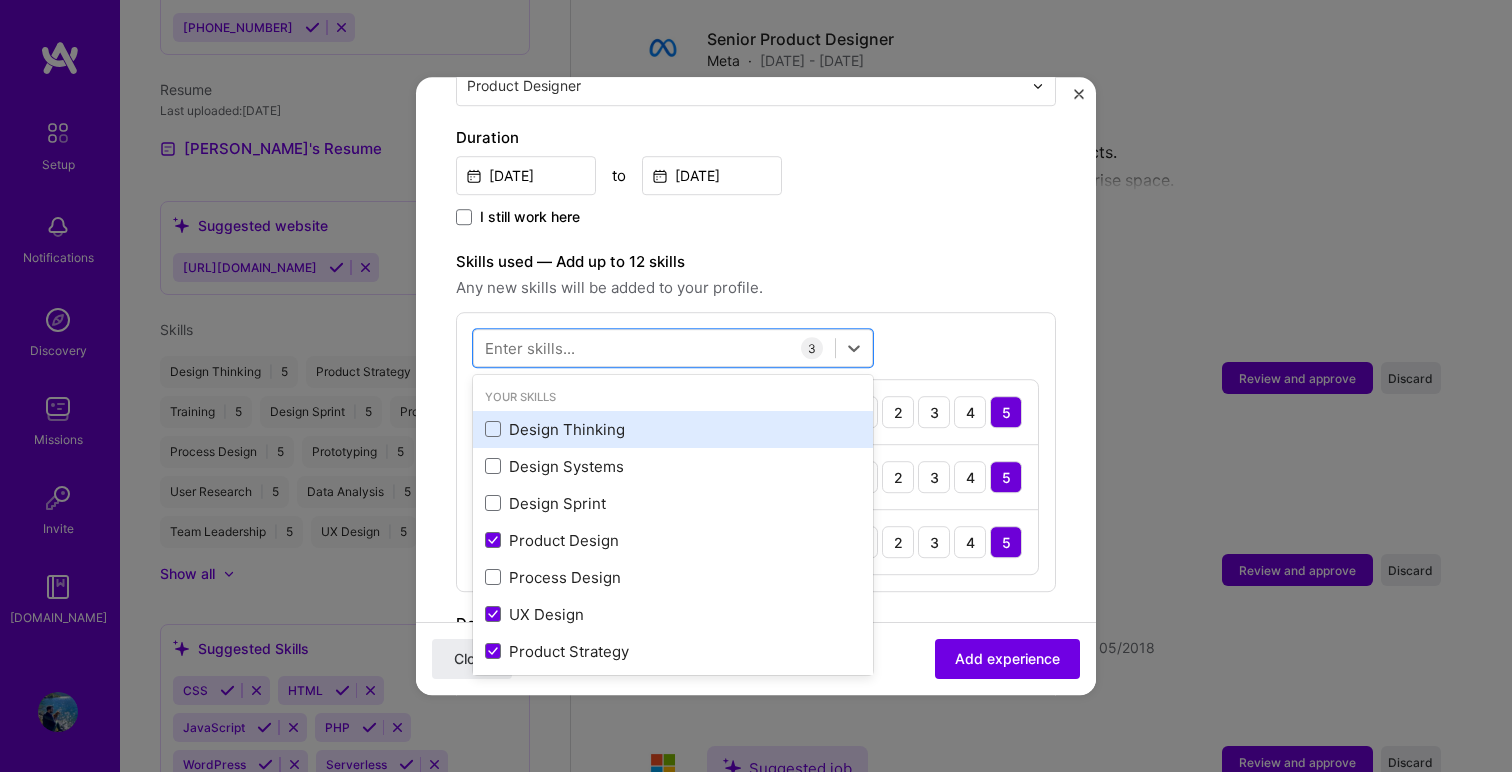 click on "Design Thinking" at bounding box center (673, 429) 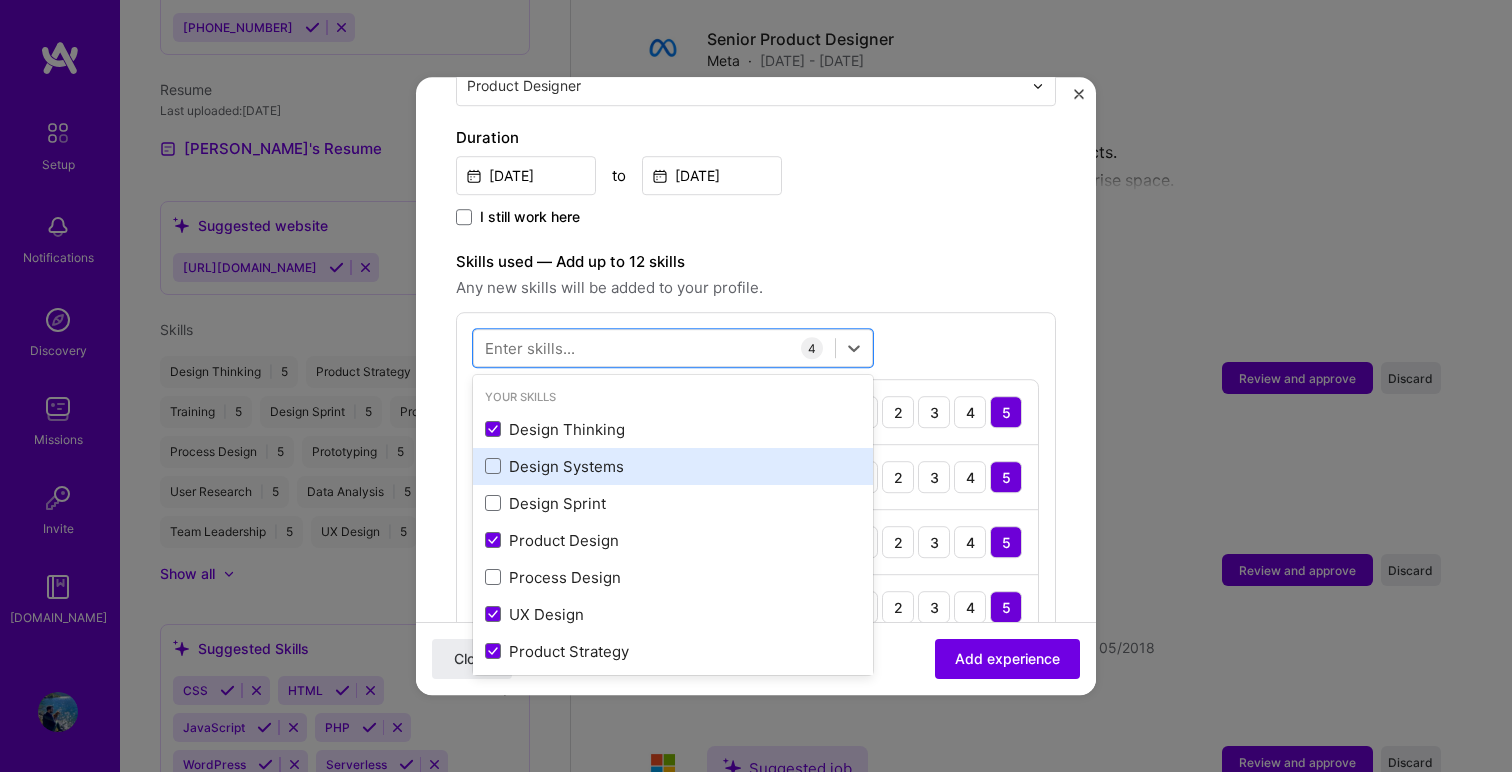 click on "Design Systems" at bounding box center [673, 466] 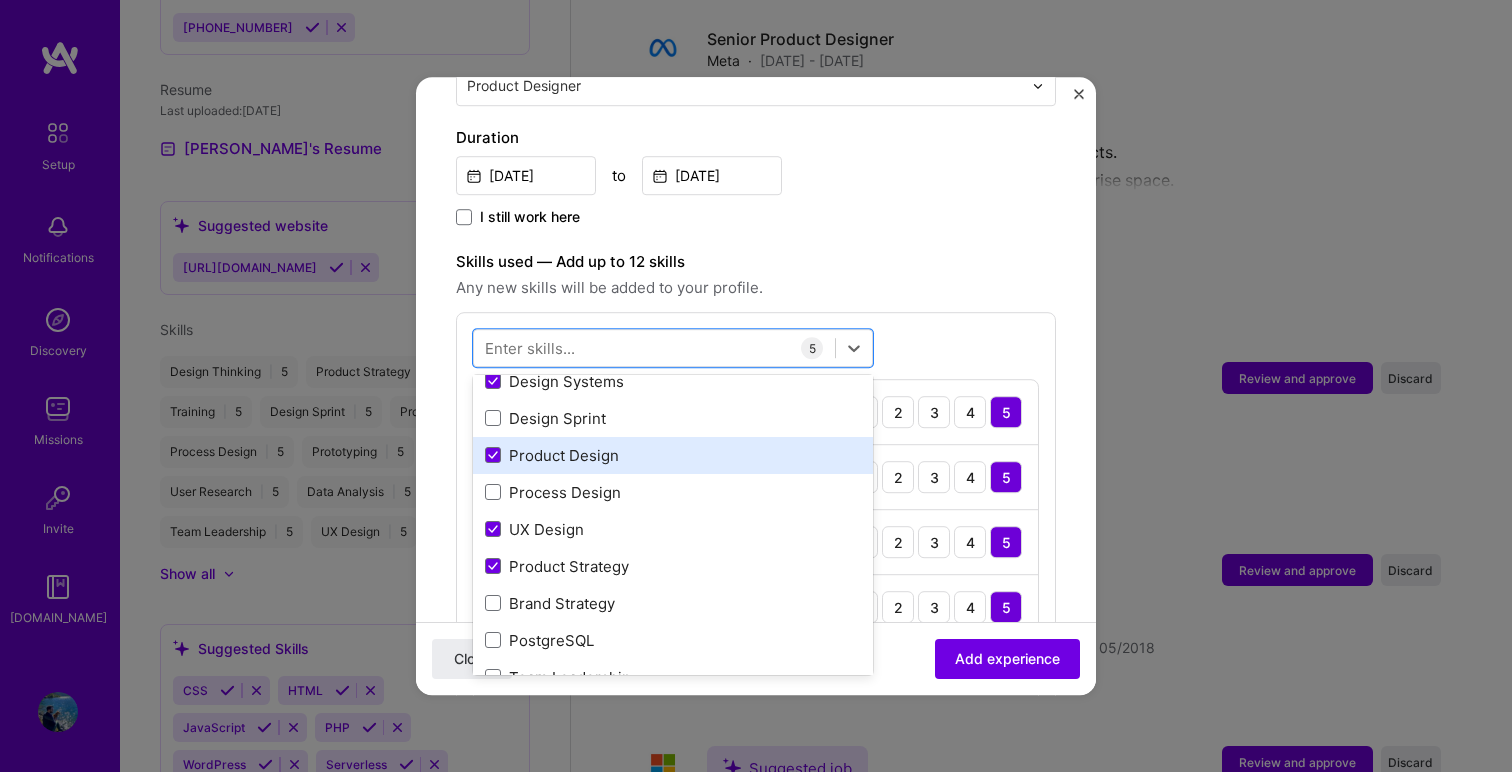 scroll, scrollTop: 79, scrollLeft: 0, axis: vertical 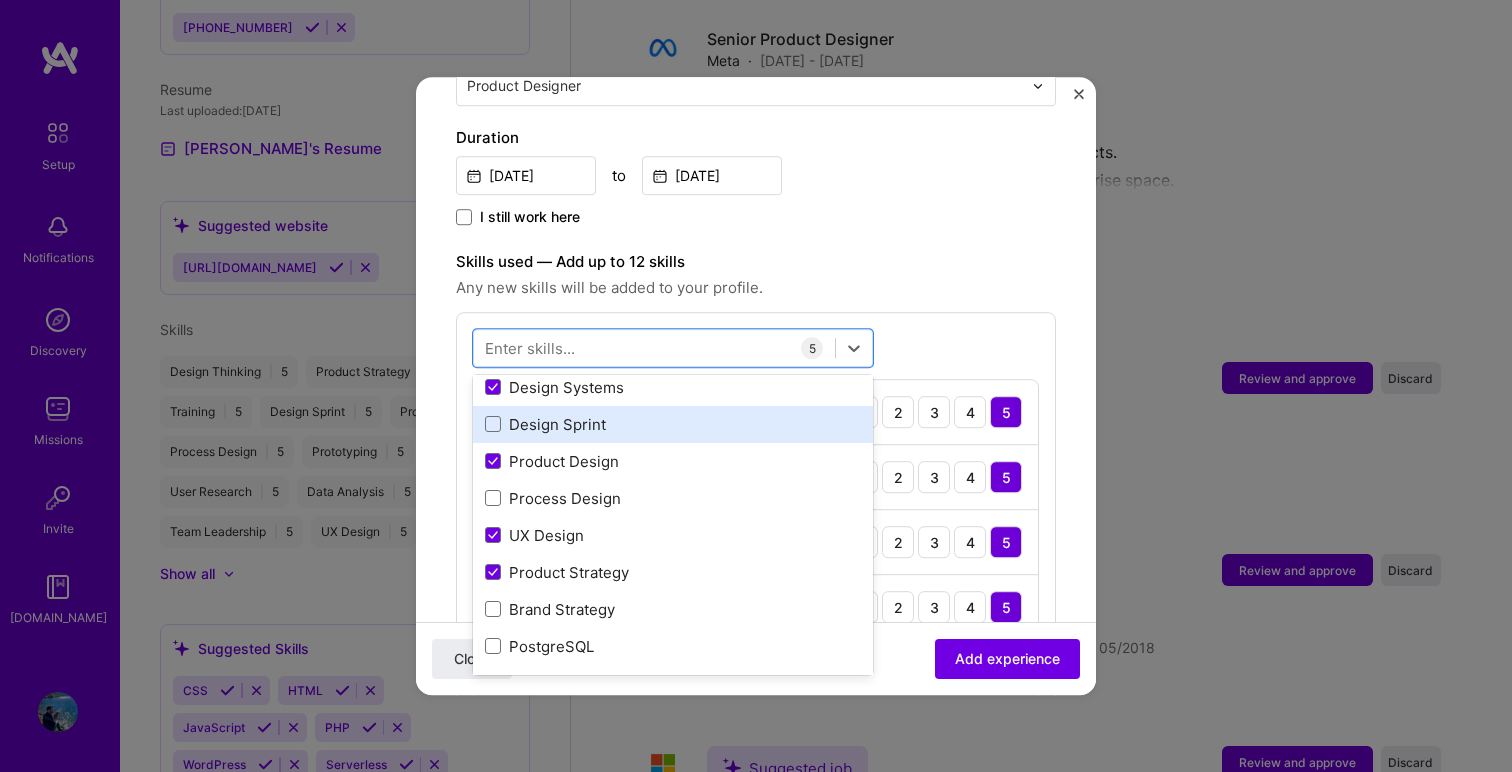 click on "Design Sprint" at bounding box center [673, 424] 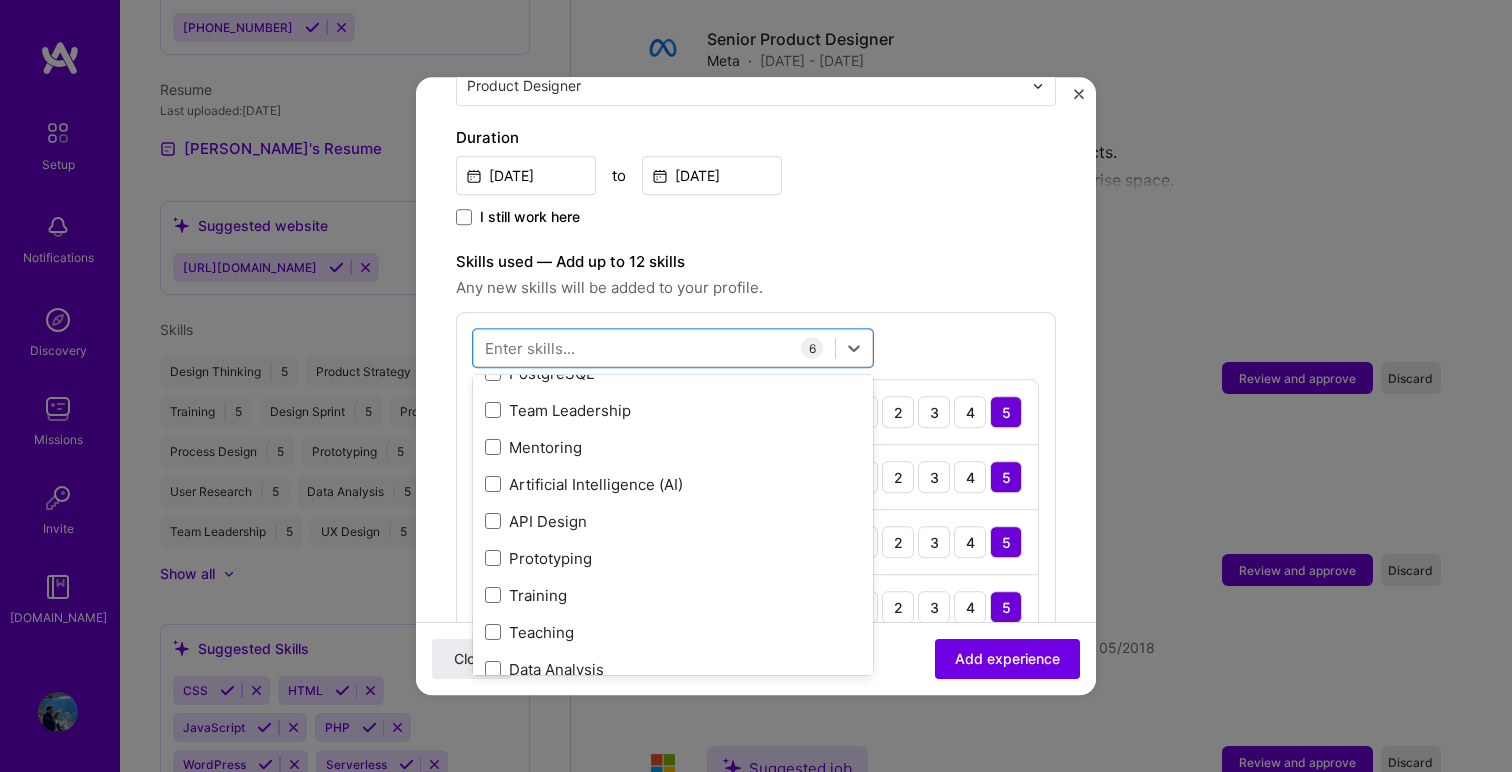 scroll, scrollTop: 361, scrollLeft: 0, axis: vertical 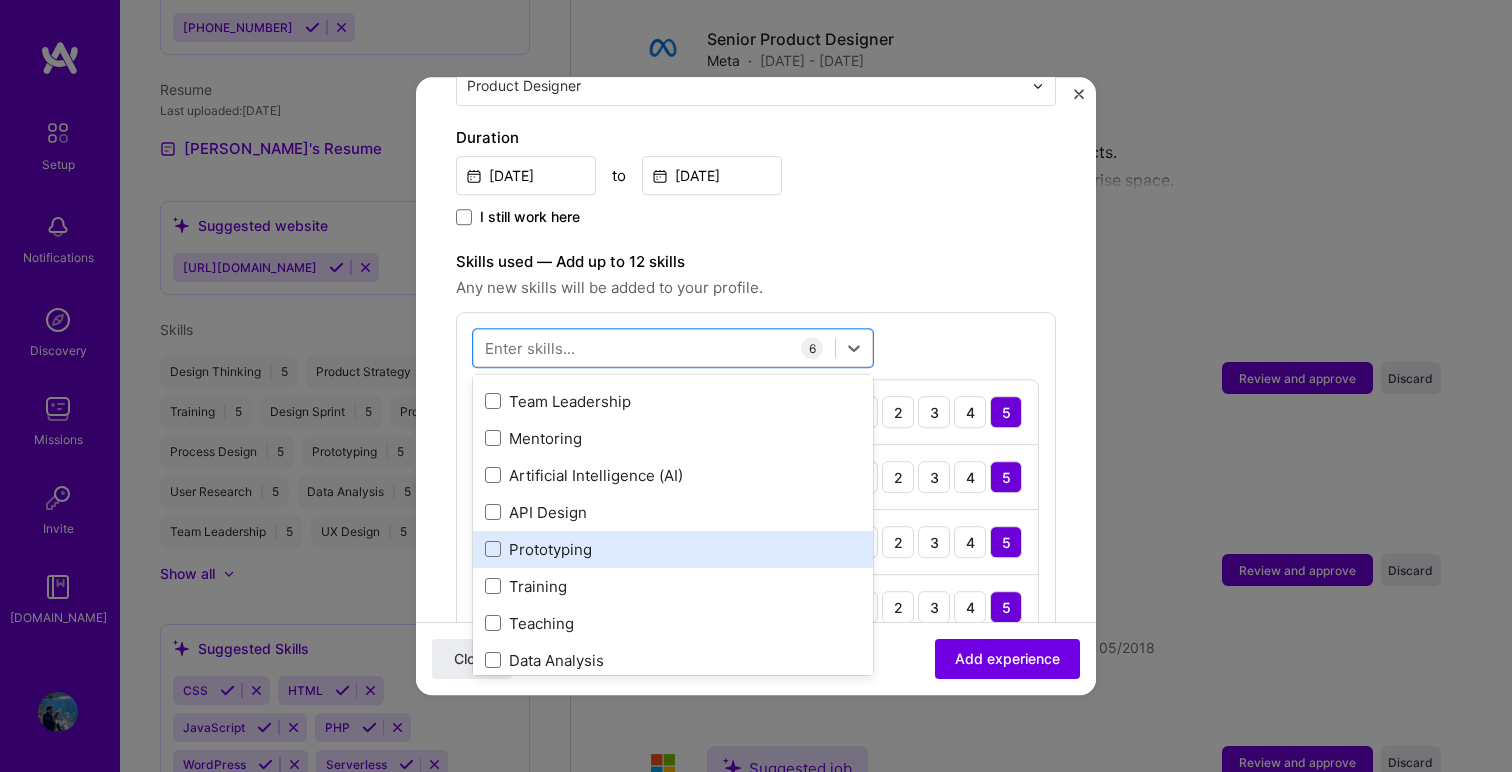 click on "Prototyping" at bounding box center [673, 549] 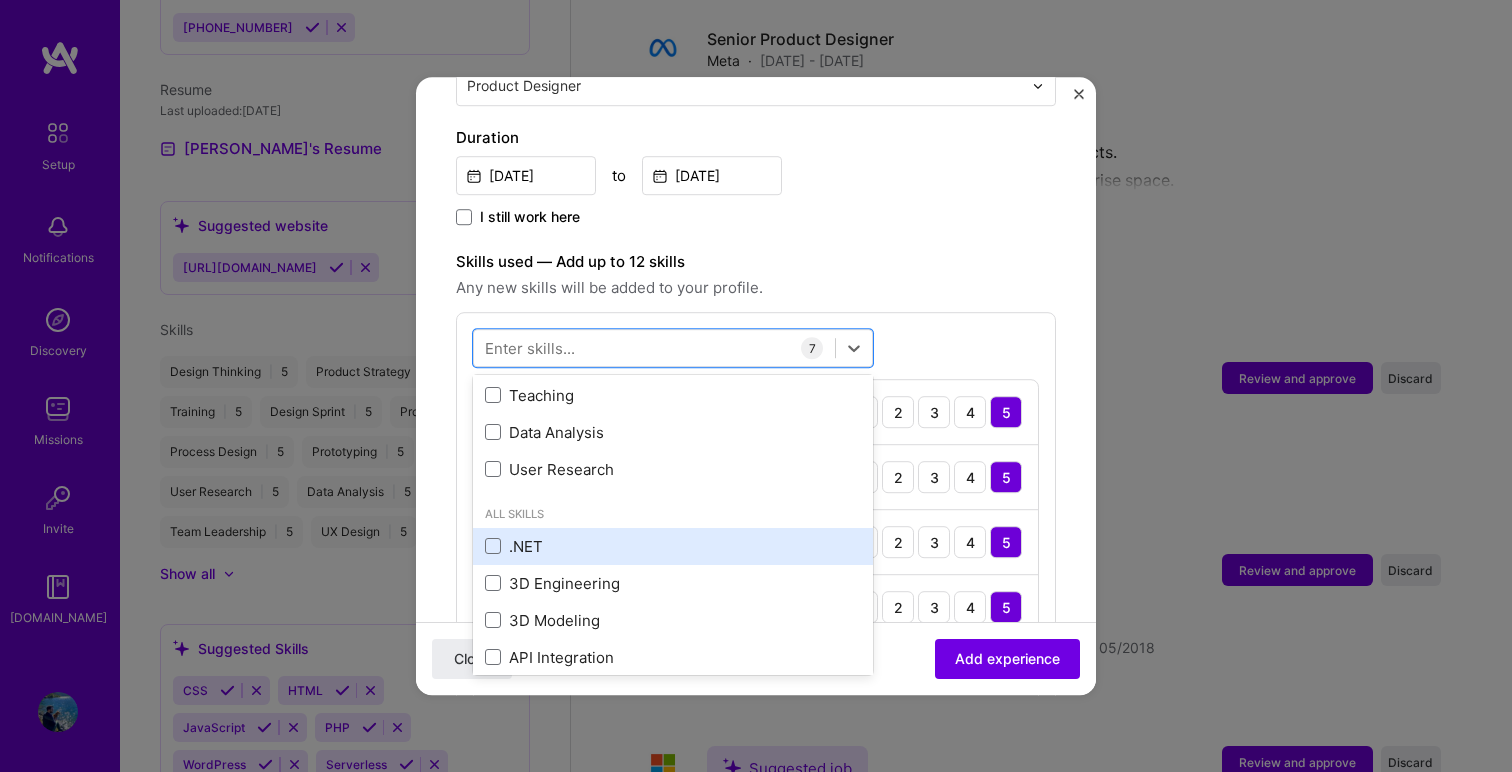 scroll, scrollTop: 591, scrollLeft: 0, axis: vertical 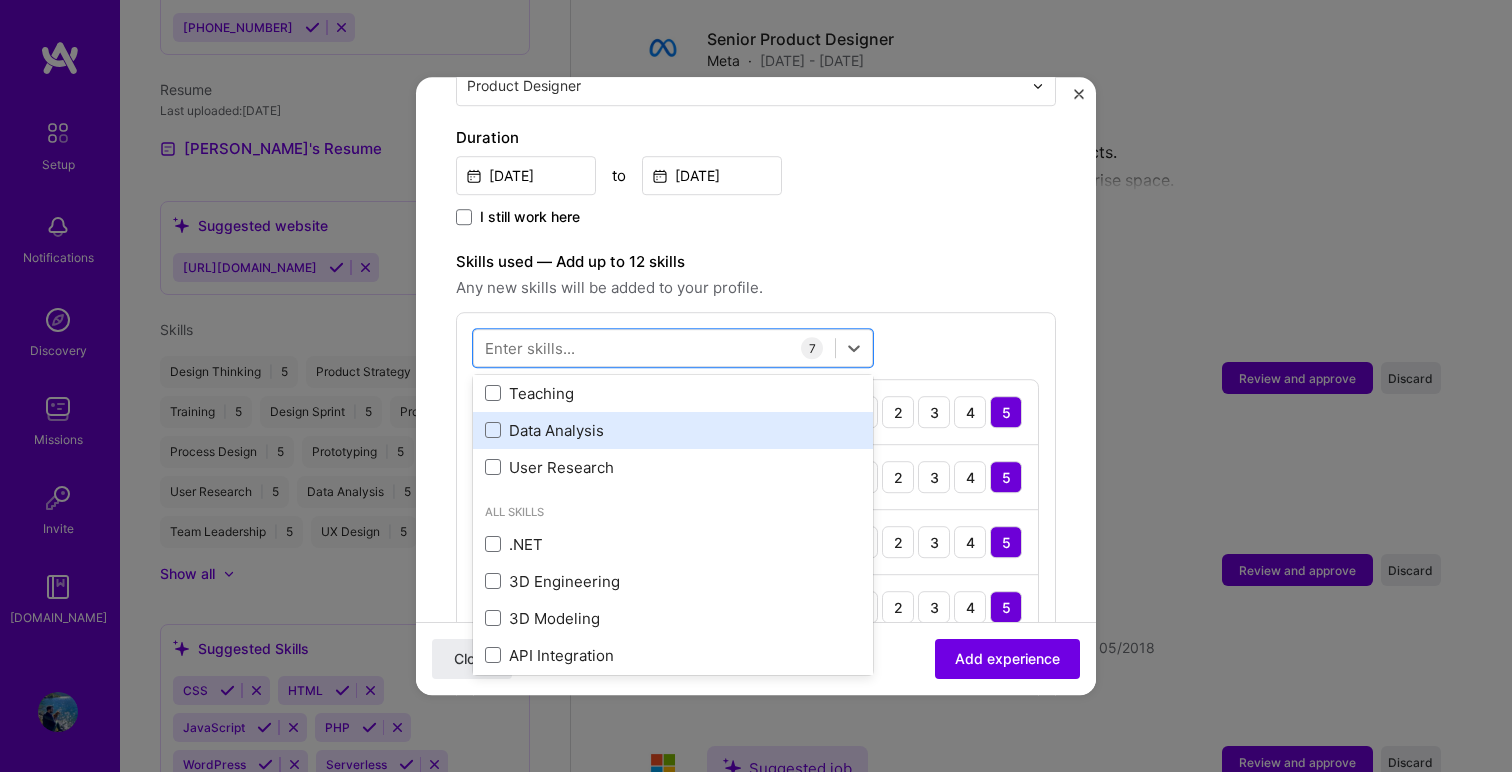 click on "Data Analysis" at bounding box center (673, 430) 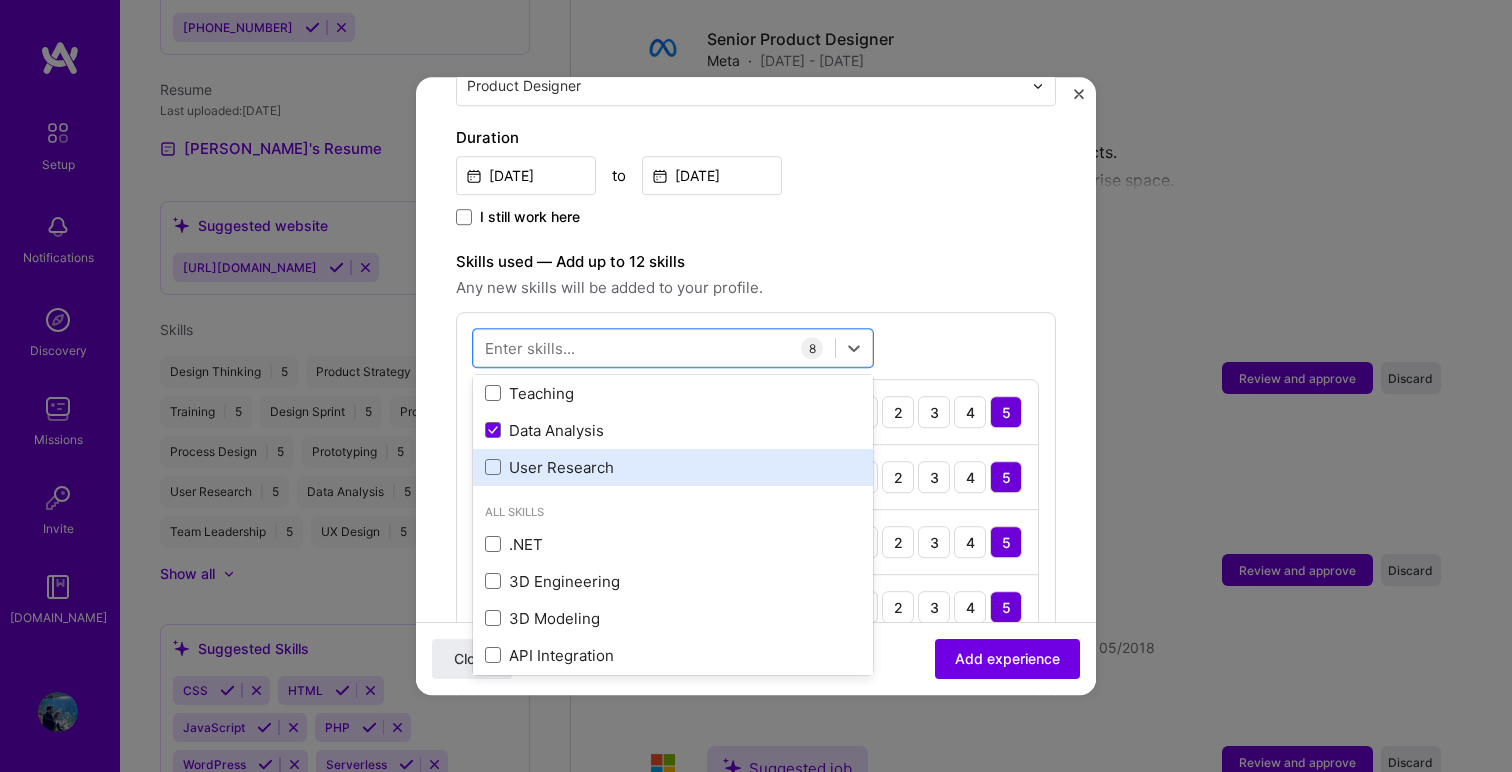 click on "User Research" at bounding box center [673, 467] 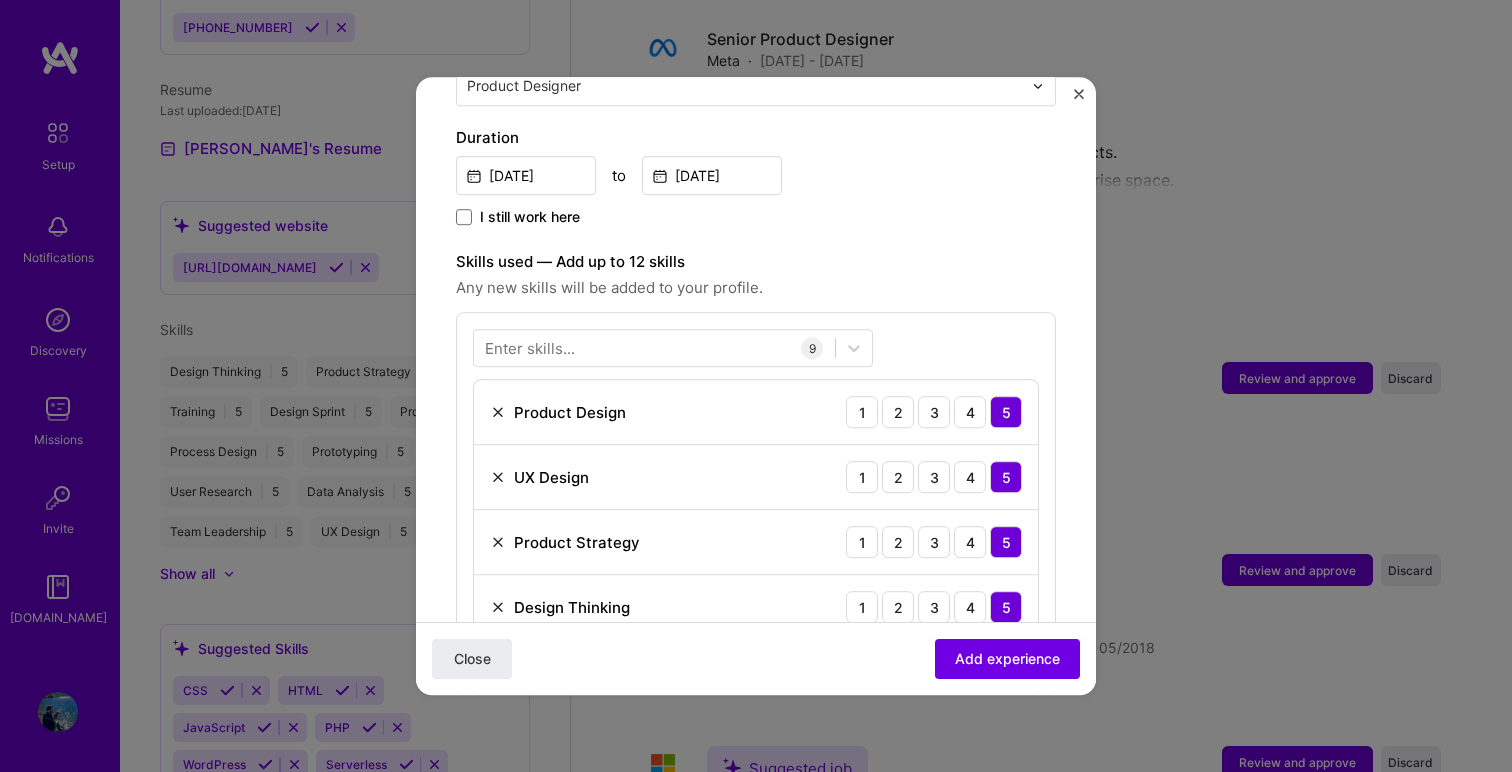 click on "Enter skills... 9 Product Design 1 2 3 4 5 UX Design 1 2 3 4 5 Product Strategy 1 2 3 4 5 Design Thinking 1 2 3 4 5 Design Systems 1 2 3 4 5 Design Sprint 1 2 3 4 5 Prototyping 1 2 3 4 5 Data Analysis 1 2 3 4 5 User Research 1 2 3 4 5" at bounding box center [756, 647] 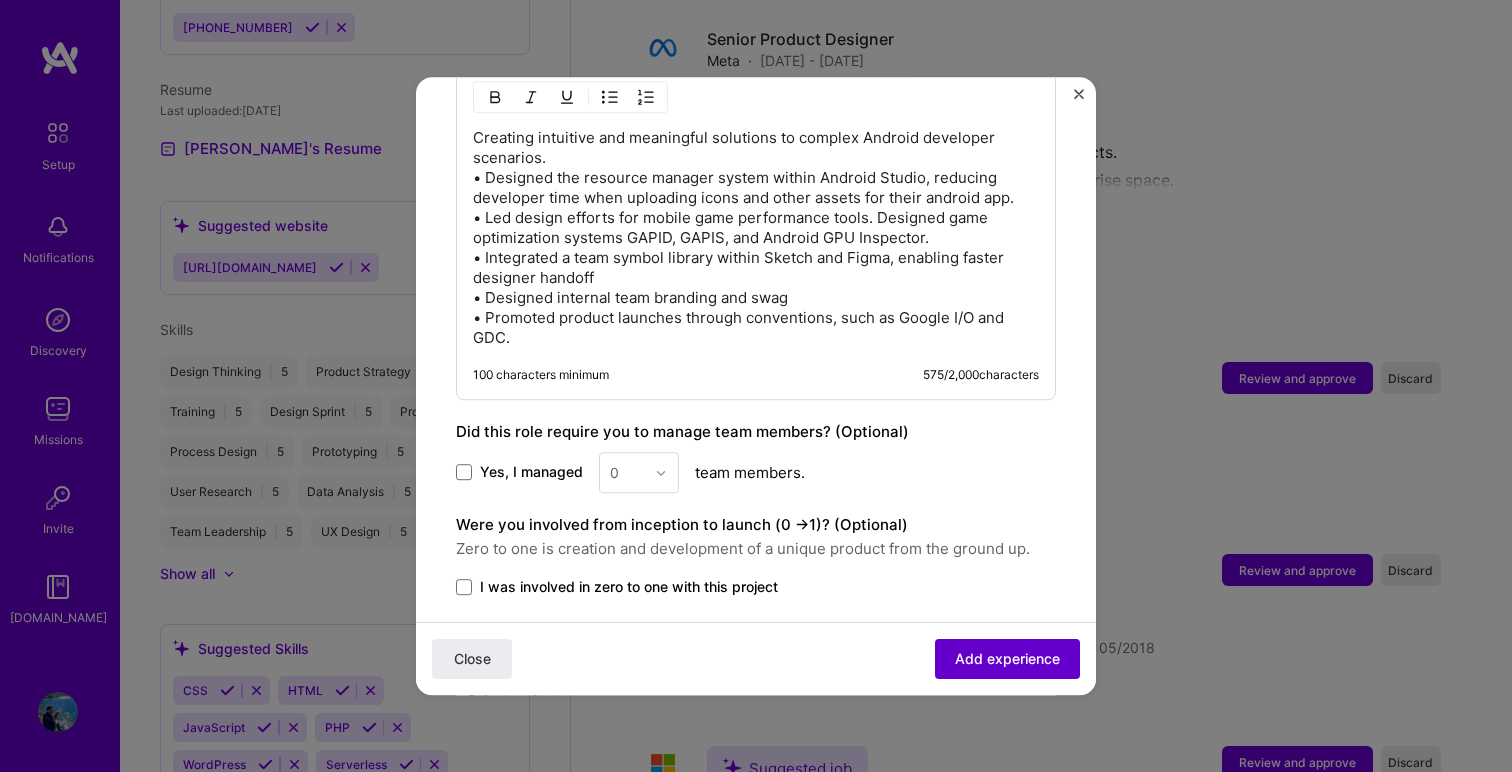 click on "Add experience" at bounding box center [1007, 659] 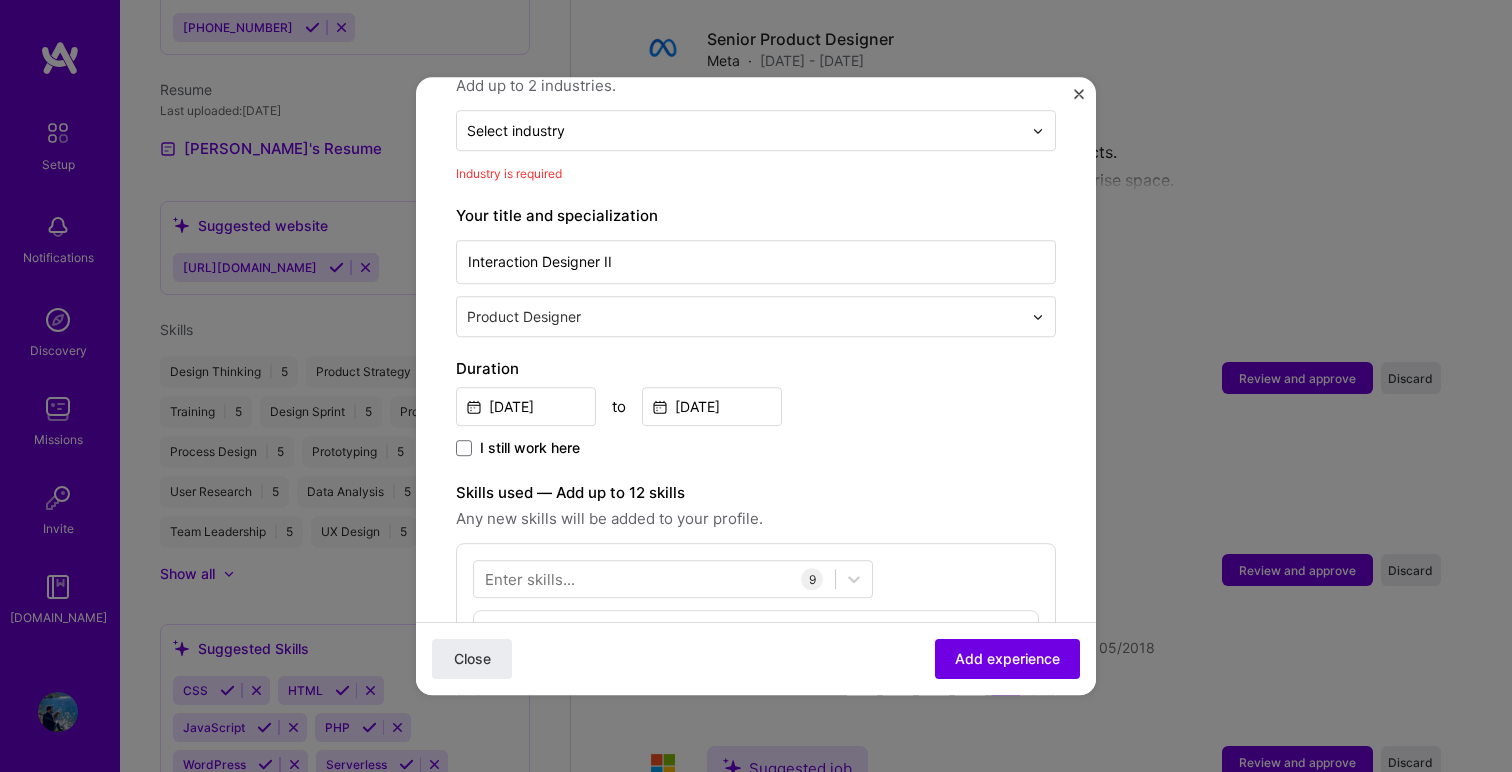 scroll, scrollTop: 292, scrollLeft: 0, axis: vertical 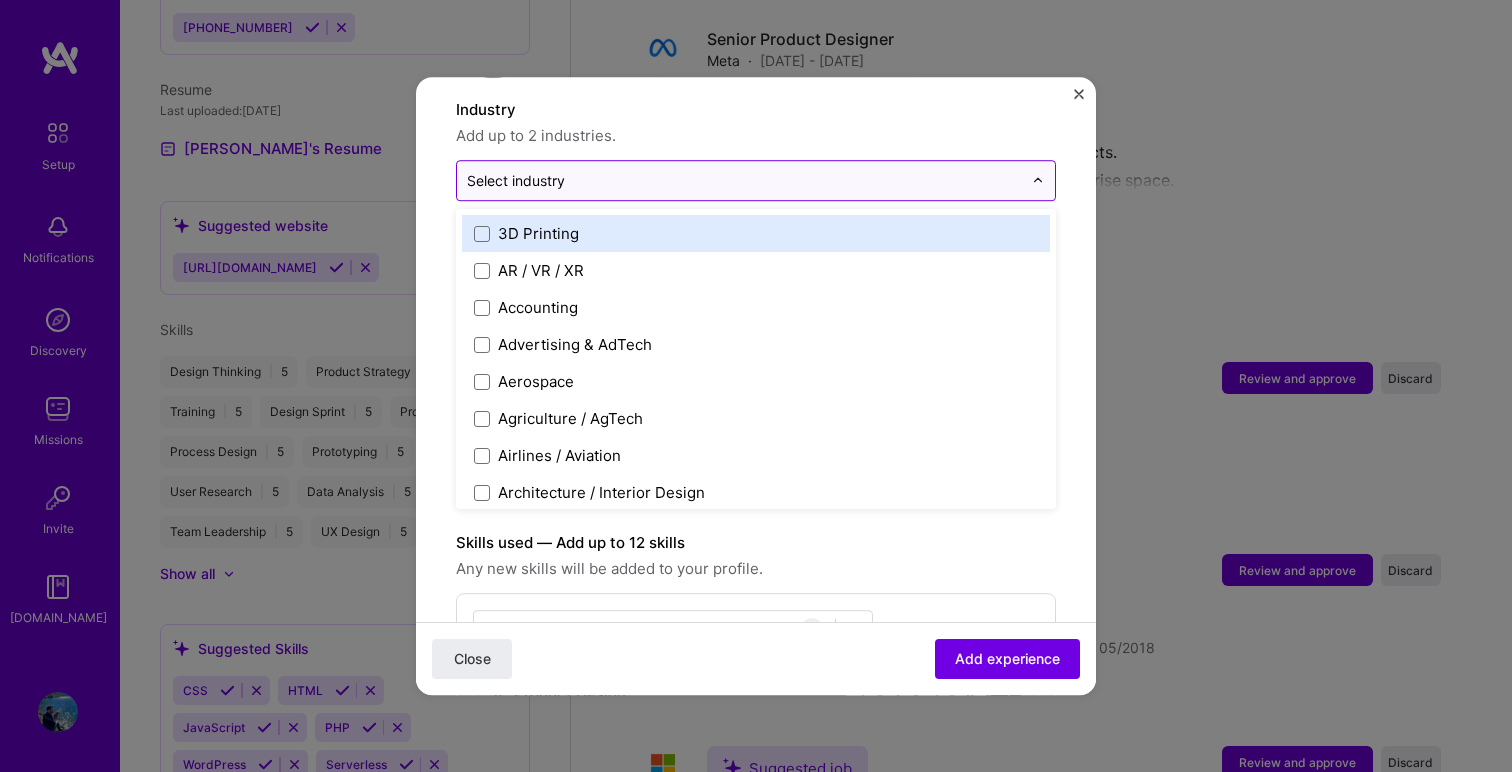click at bounding box center (744, 180) 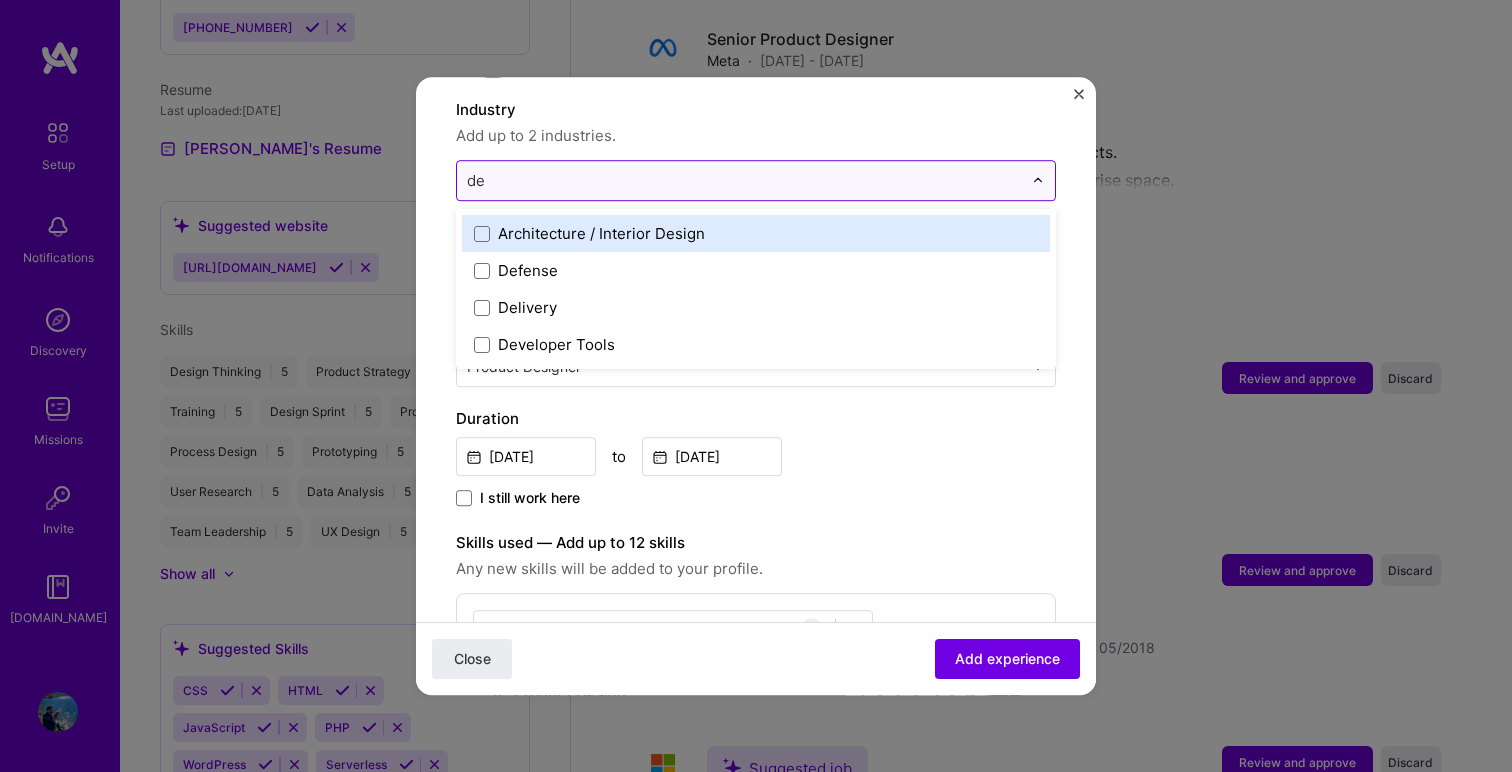type on "dev" 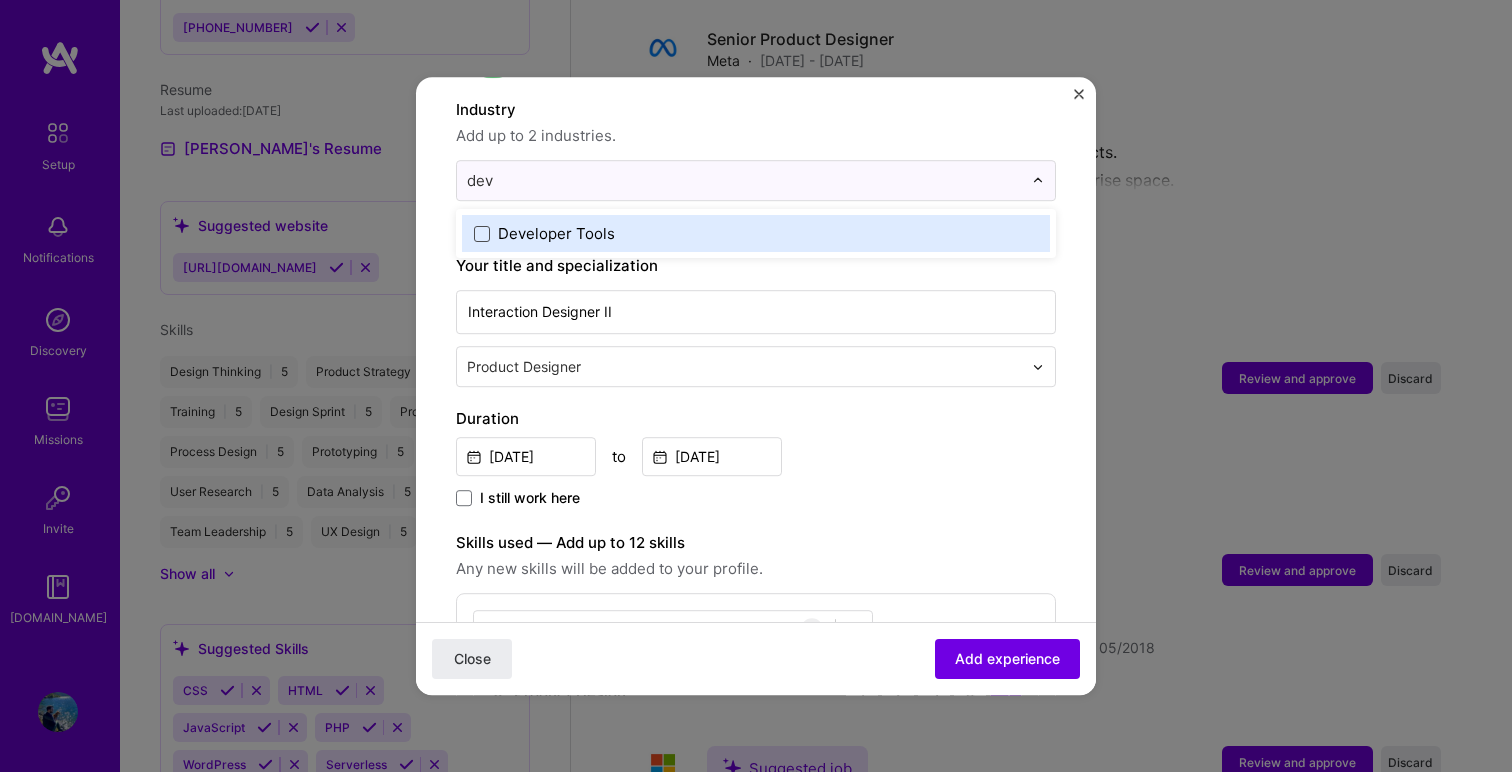 click at bounding box center (482, 234) 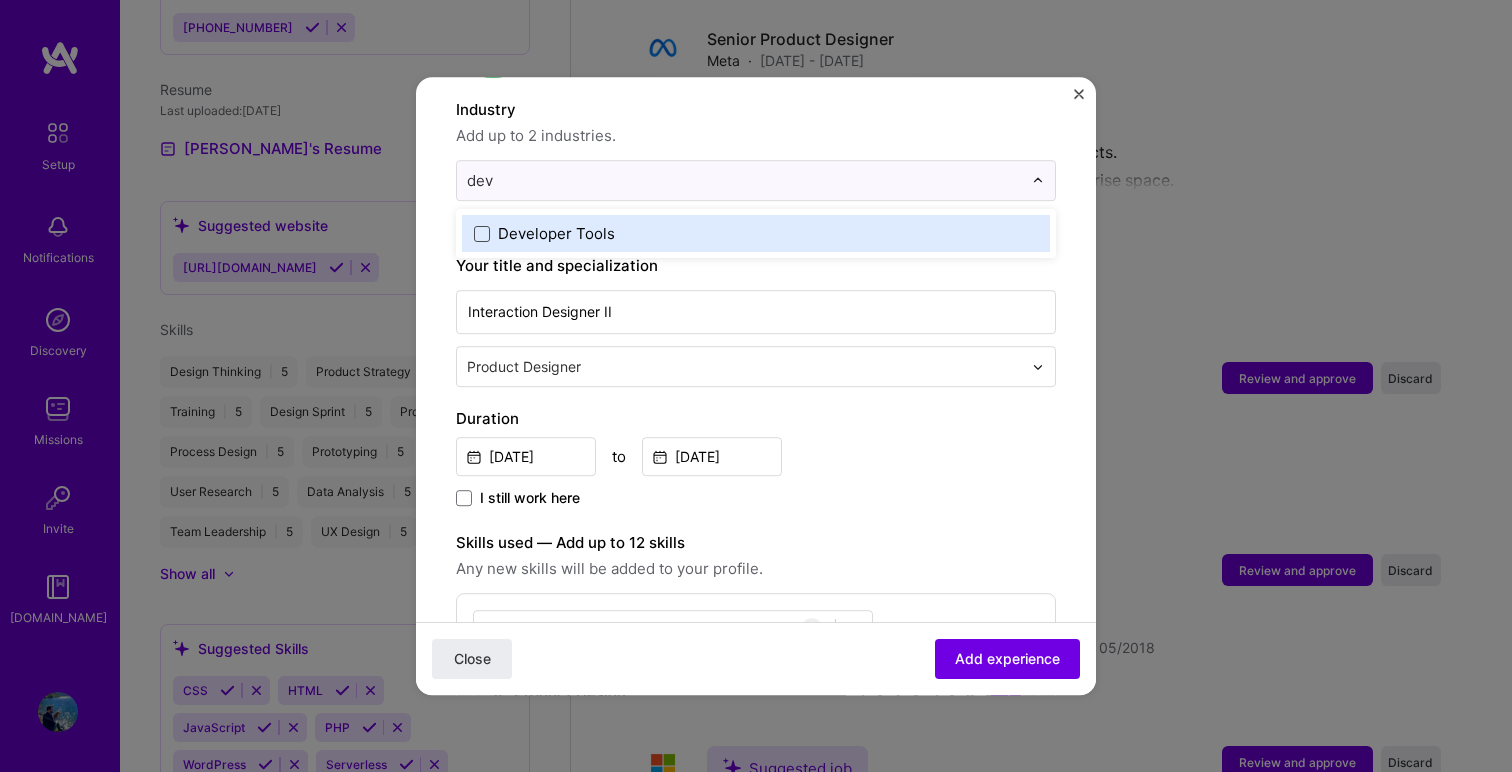 type 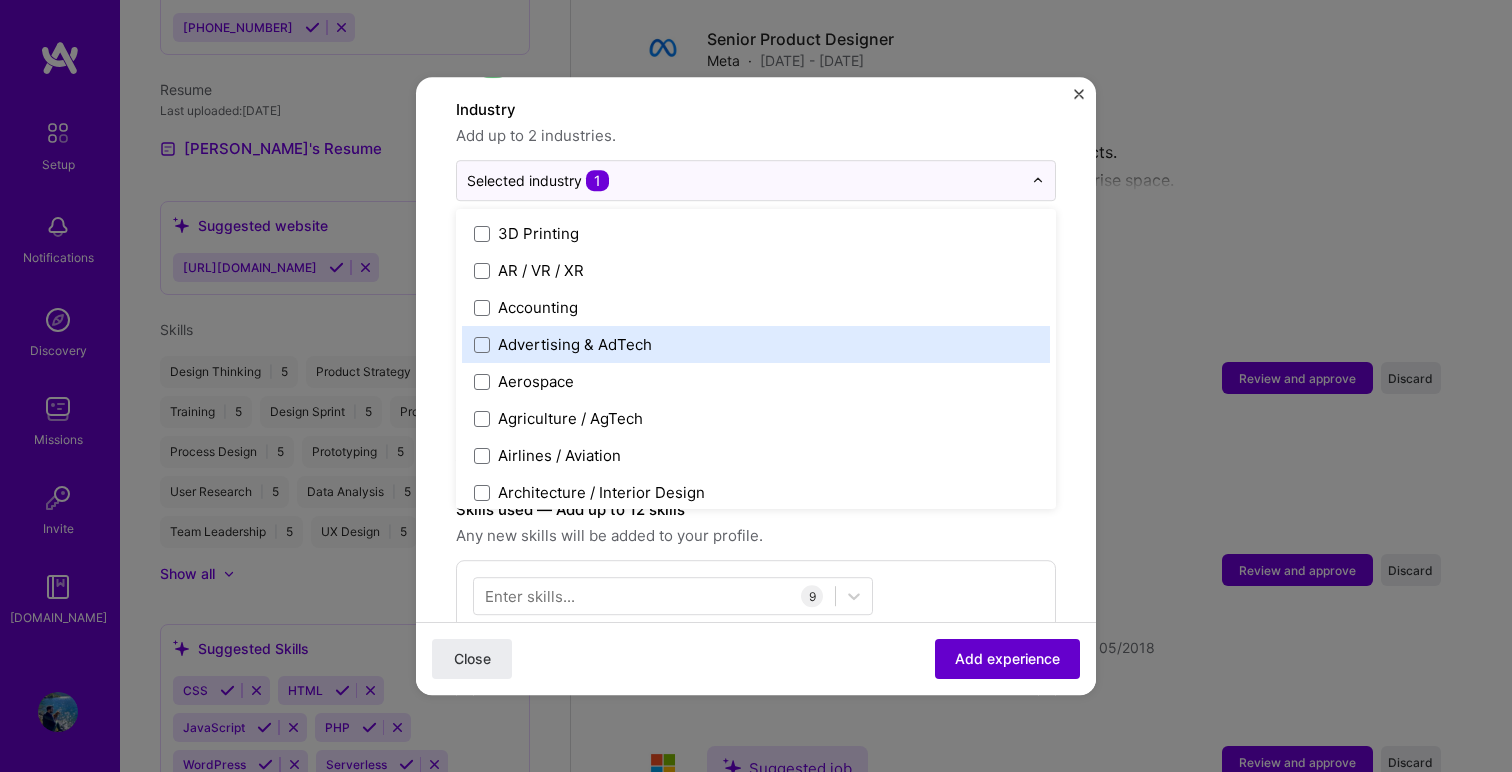 click on "Add experience" at bounding box center (1007, 659) 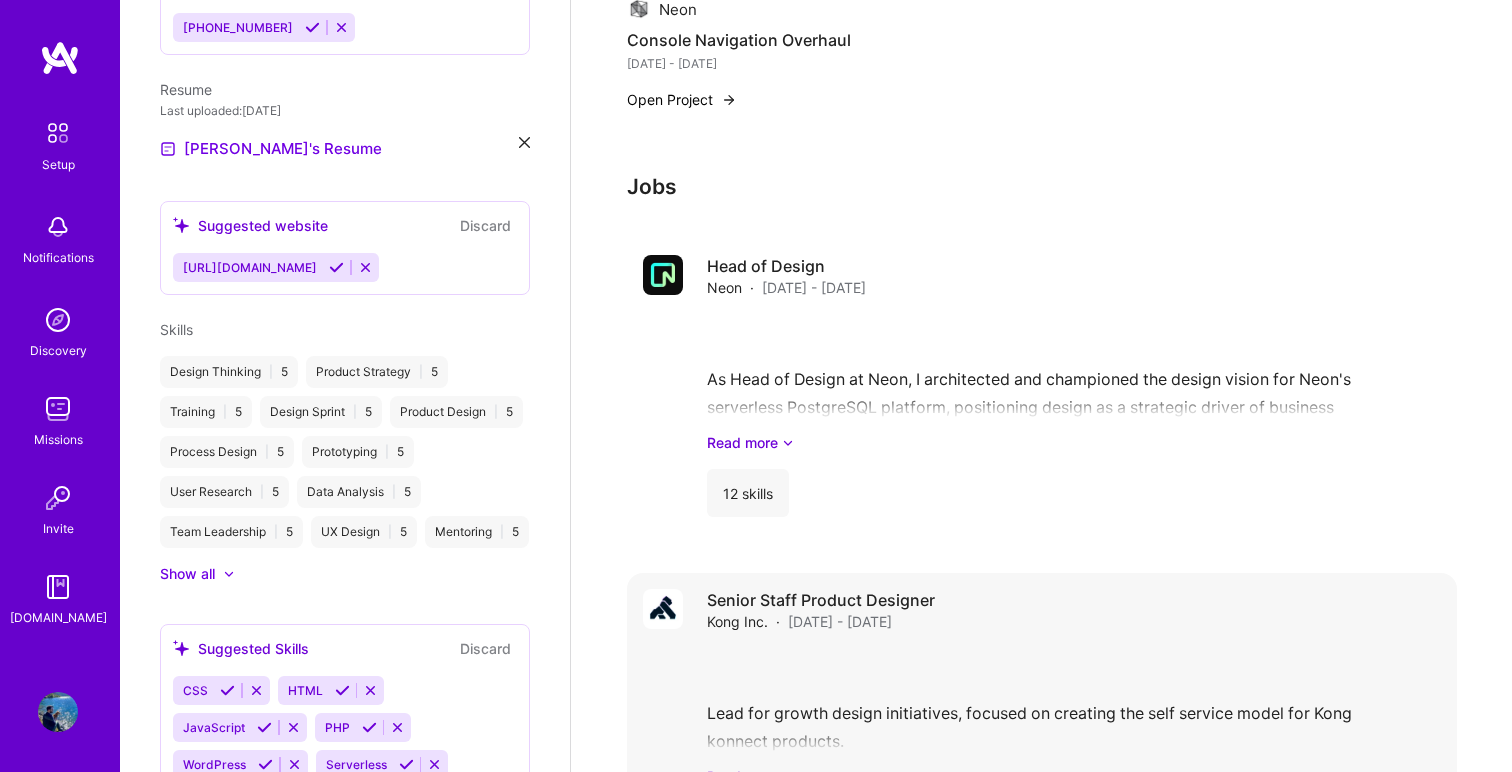 scroll, scrollTop: 920, scrollLeft: 0, axis: vertical 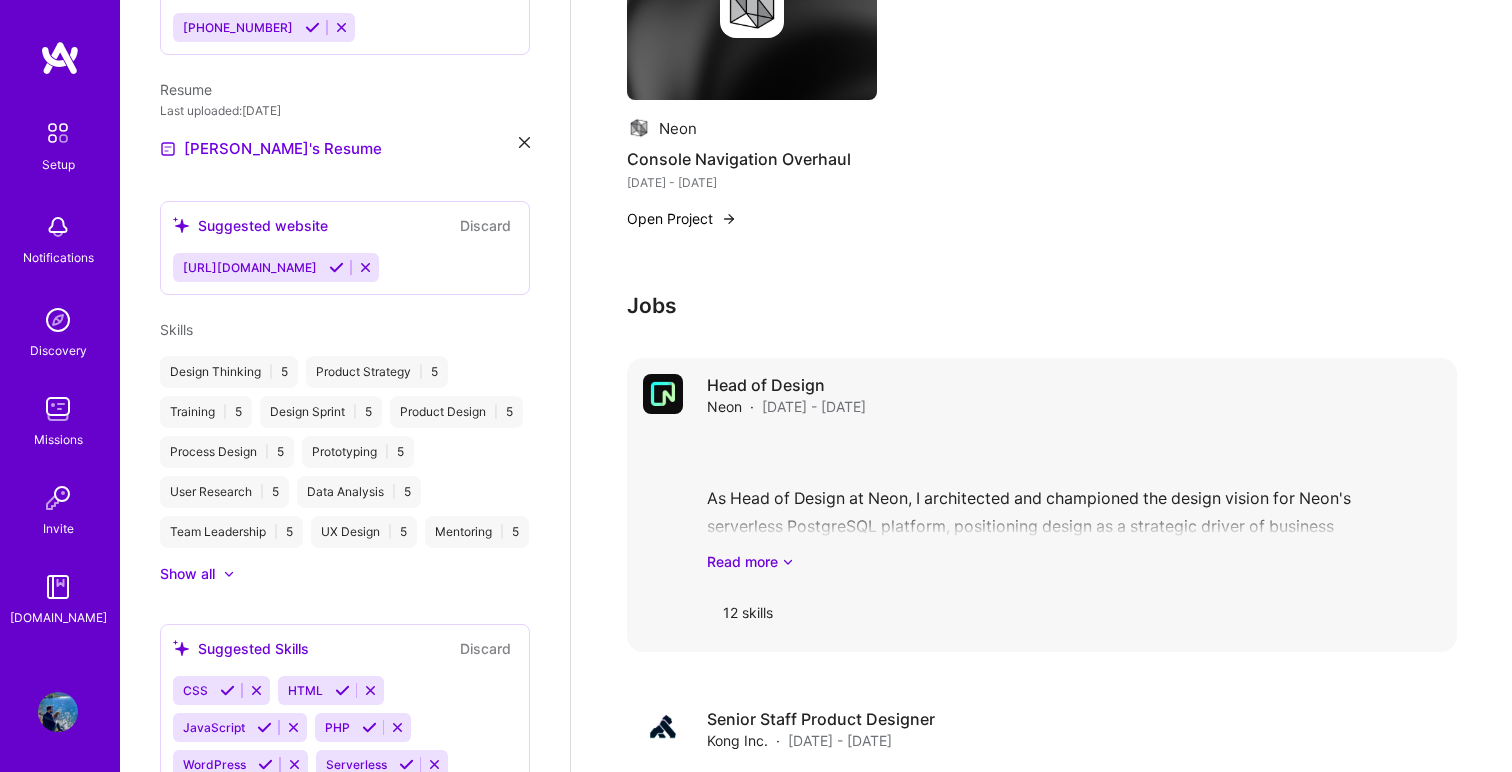 click on "Head of Design" at bounding box center [786, 385] 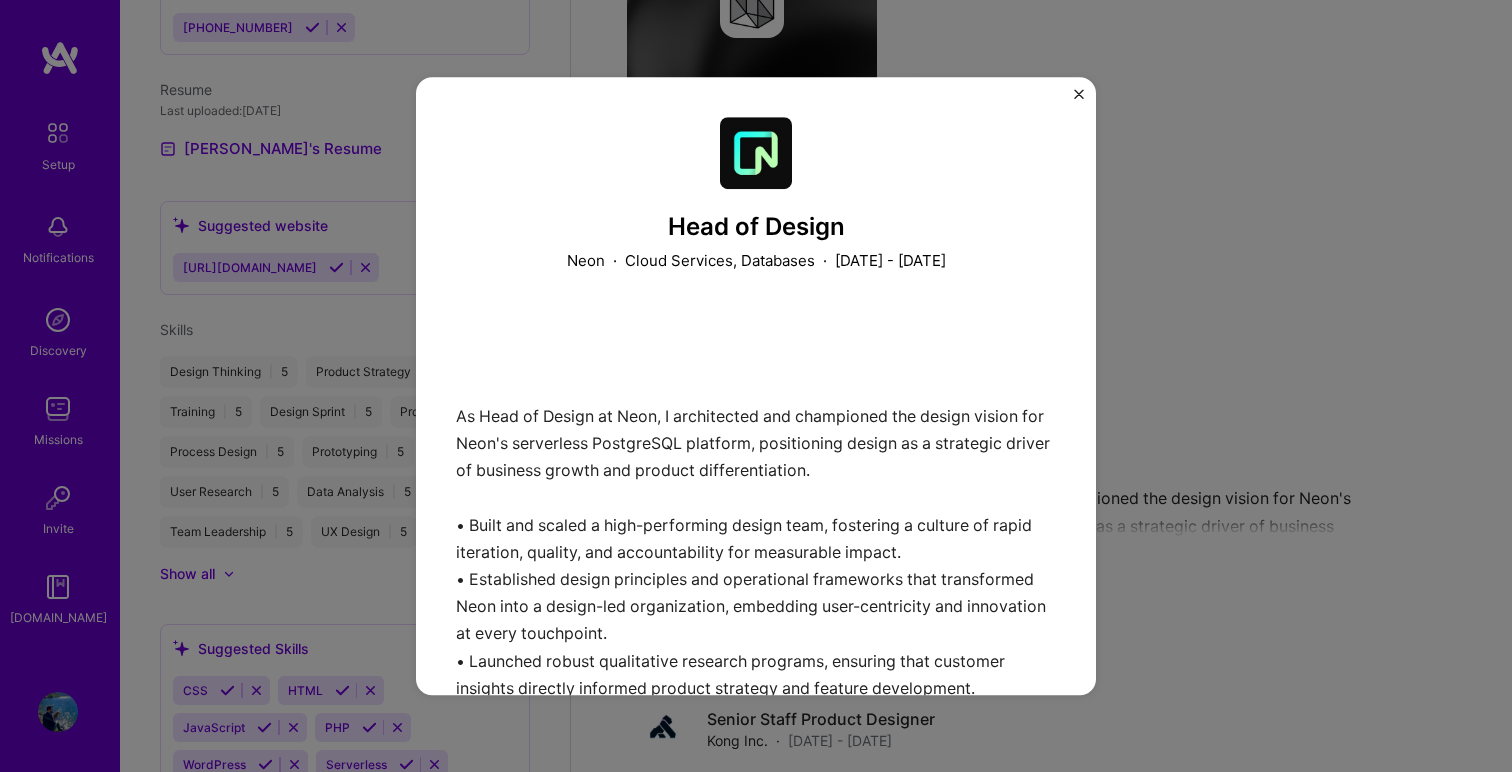click at bounding box center (1079, 94) 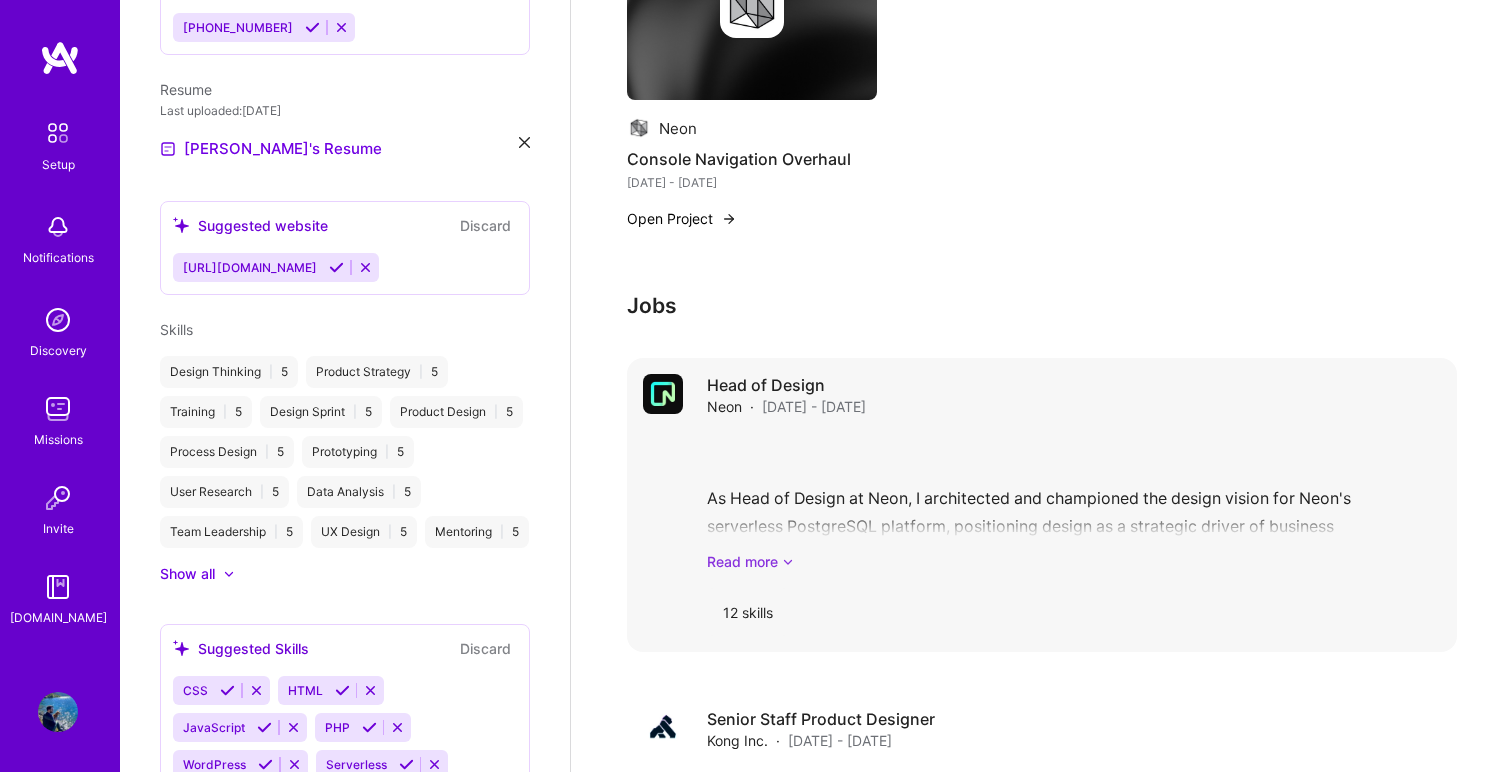 click on "Read more" at bounding box center [1074, 561] 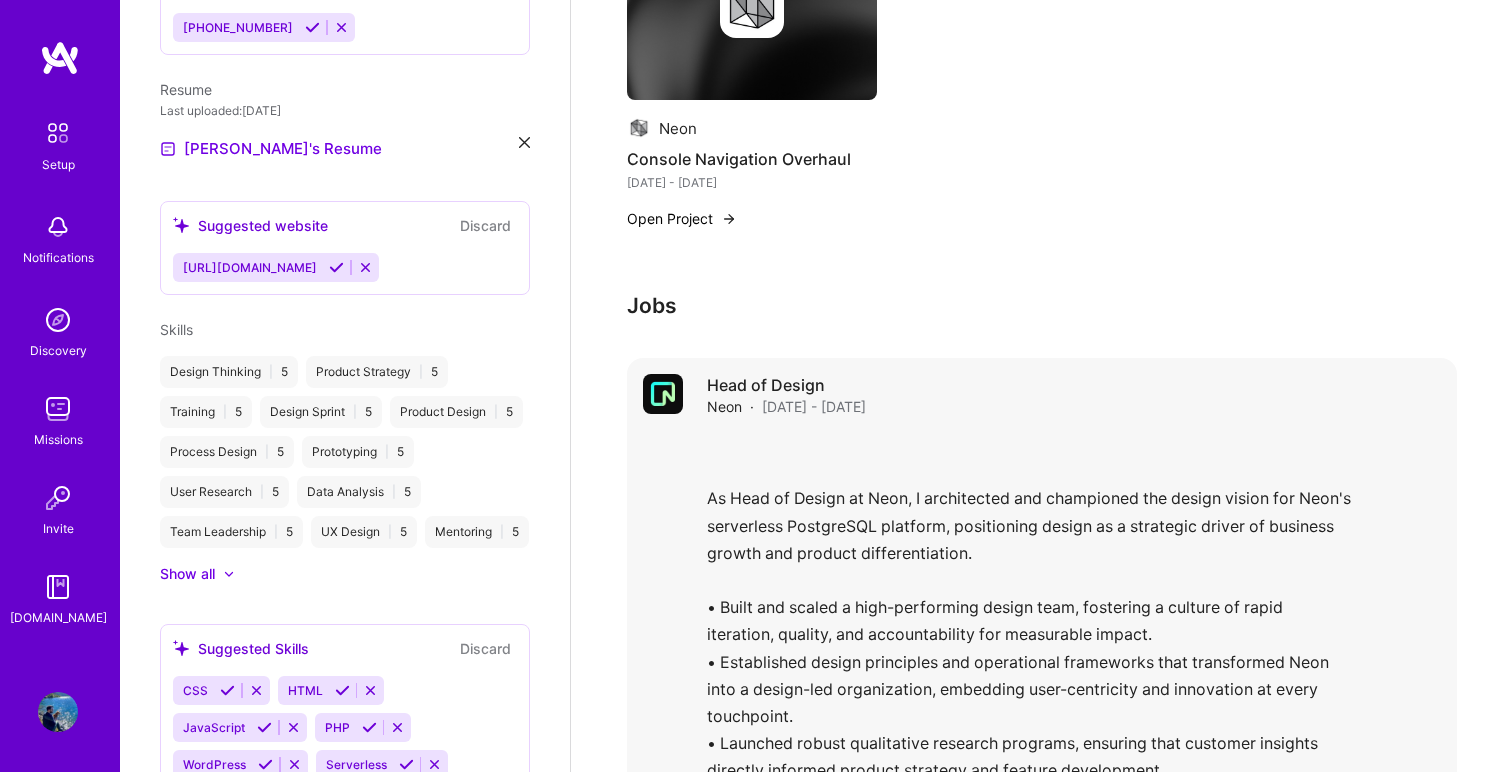 click on "As Head of Design at Neon, I architected and championed the design vision for Neon's serverless PostgreSQL platform, positioning design as a strategic driver of business growth and product differentiation. • Built and scaled a high-performing design team, fostering a culture of rapid iteration, quality, and accountability for measurable impact. • Established design principles and operational frameworks that transformed Neon into a design-led organization, embedding user-centricity and innovation at every touchpoint. • Launched robust qualitative research programs, ensuring that customer insights directly informed product strategy and feature development. • Pioneered the integration of AI into design workflows-leveraging tools like Devin AI for continuous UX improvements and V0 for accelerated prototyping-enabling the team to deliver at unprecedented speed and quality. • Directly contributed to ARR growth by delivering intuitive, developer-focused experiences that drive adoption and retention." at bounding box center [1074, 791] 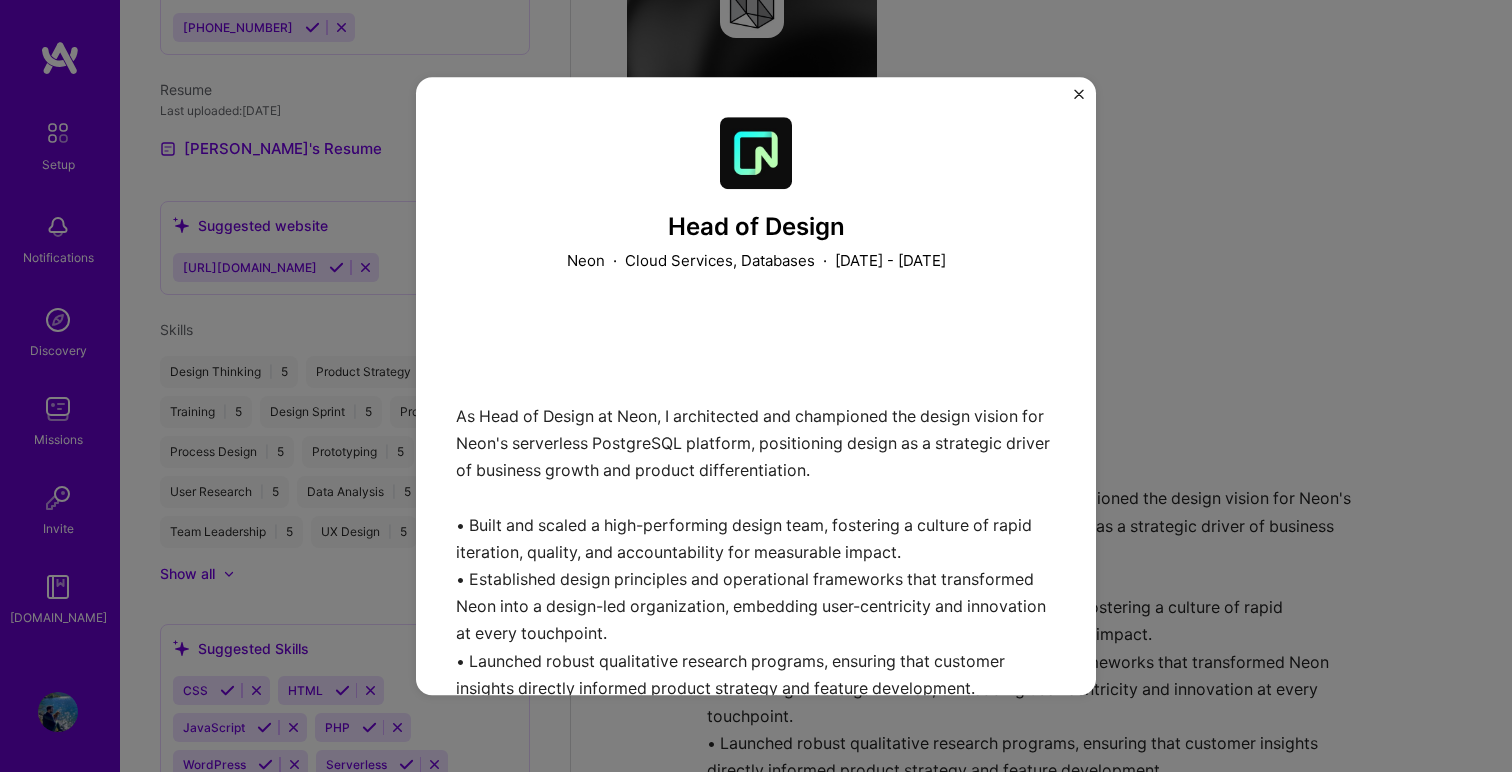 scroll, scrollTop: 713, scrollLeft: 0, axis: vertical 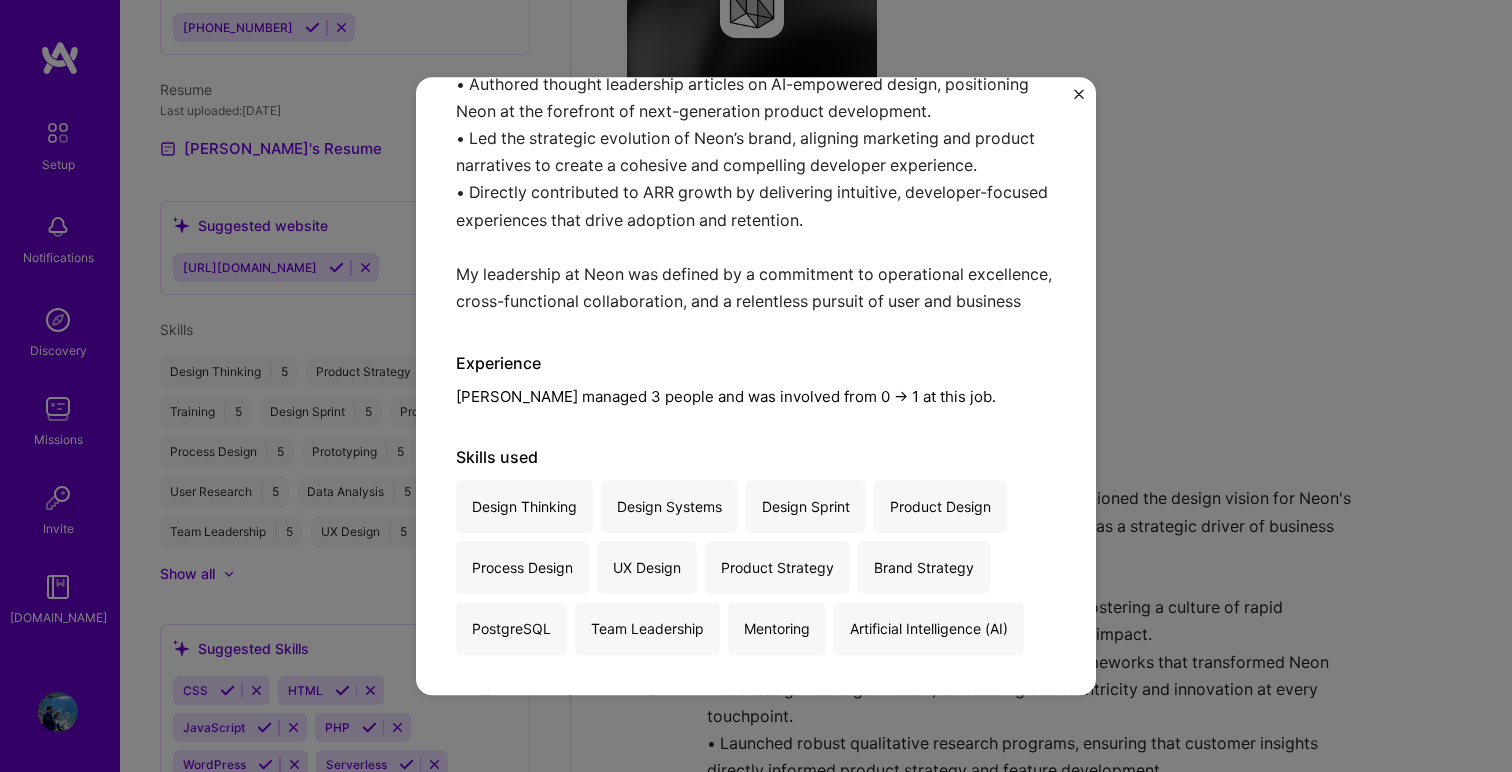 click on "Head of Design Neon   ·     Cloud Services, Databases     ·   [DATE] - [DATE]   As Head of Design at Neon, I architected and championed the design vision for Neon's serverless PostgreSQL platform, positioning design as a strategic driver of business growth and product differentiation. • Built and scaled a high-performing design team, fostering a culture of rapid iteration, quality, and accountability for measurable impact. • Established design principles and operational frameworks that transformed Neon into a design-led organization, embedding user-centricity and innovation at every touchpoint. • Launched robust qualitative research programs, ensuring that customer insights directly informed product strategy and feature development. • Pioneered the integration of AI into design workflows-leveraging tools like Devin AI for continuous UX improvements and V0 for accelerated prototyping-enabling the team to deliver at unprecedented speed and quality. Experience Skills used Design Thinking" at bounding box center [756, 386] 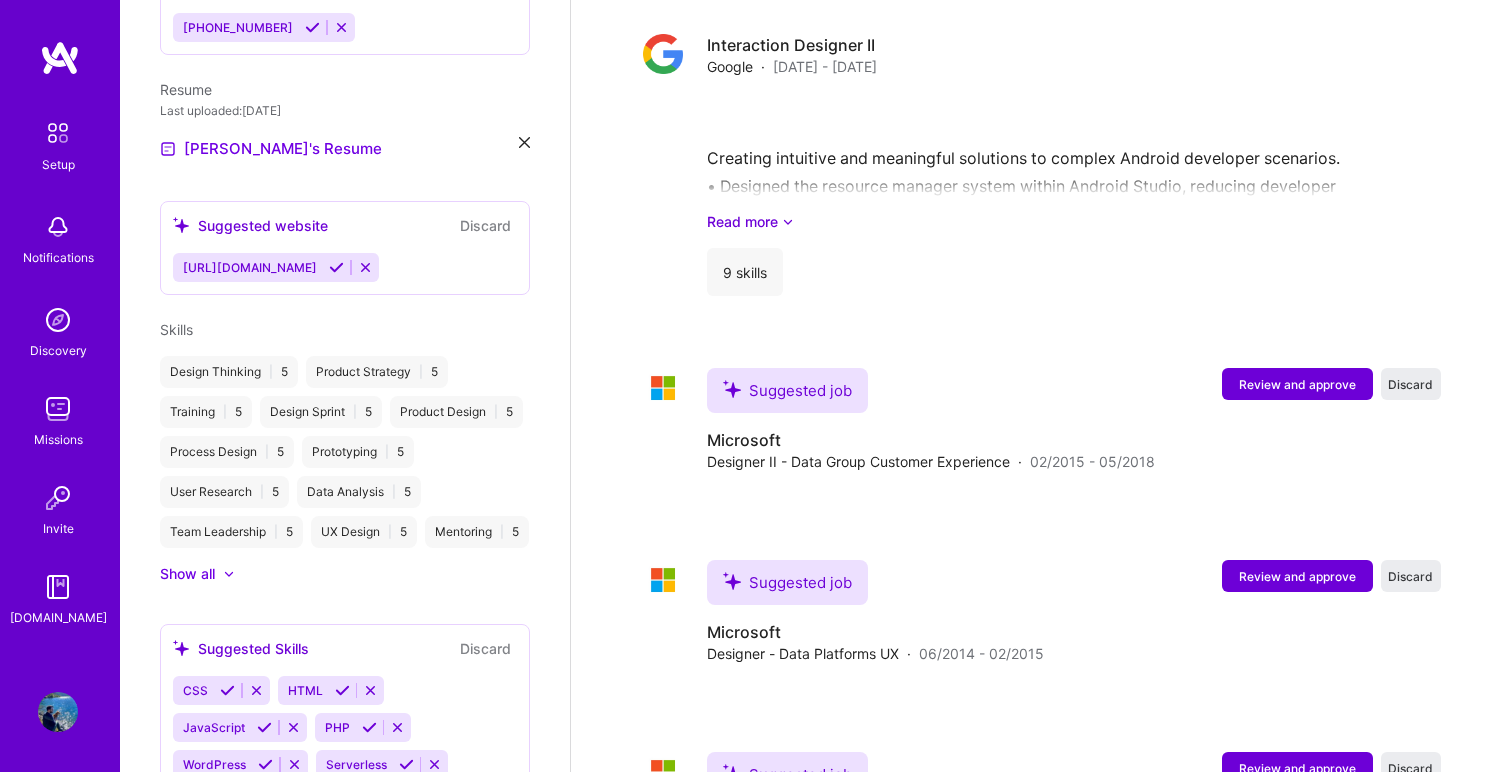 scroll, scrollTop: 3182, scrollLeft: 0, axis: vertical 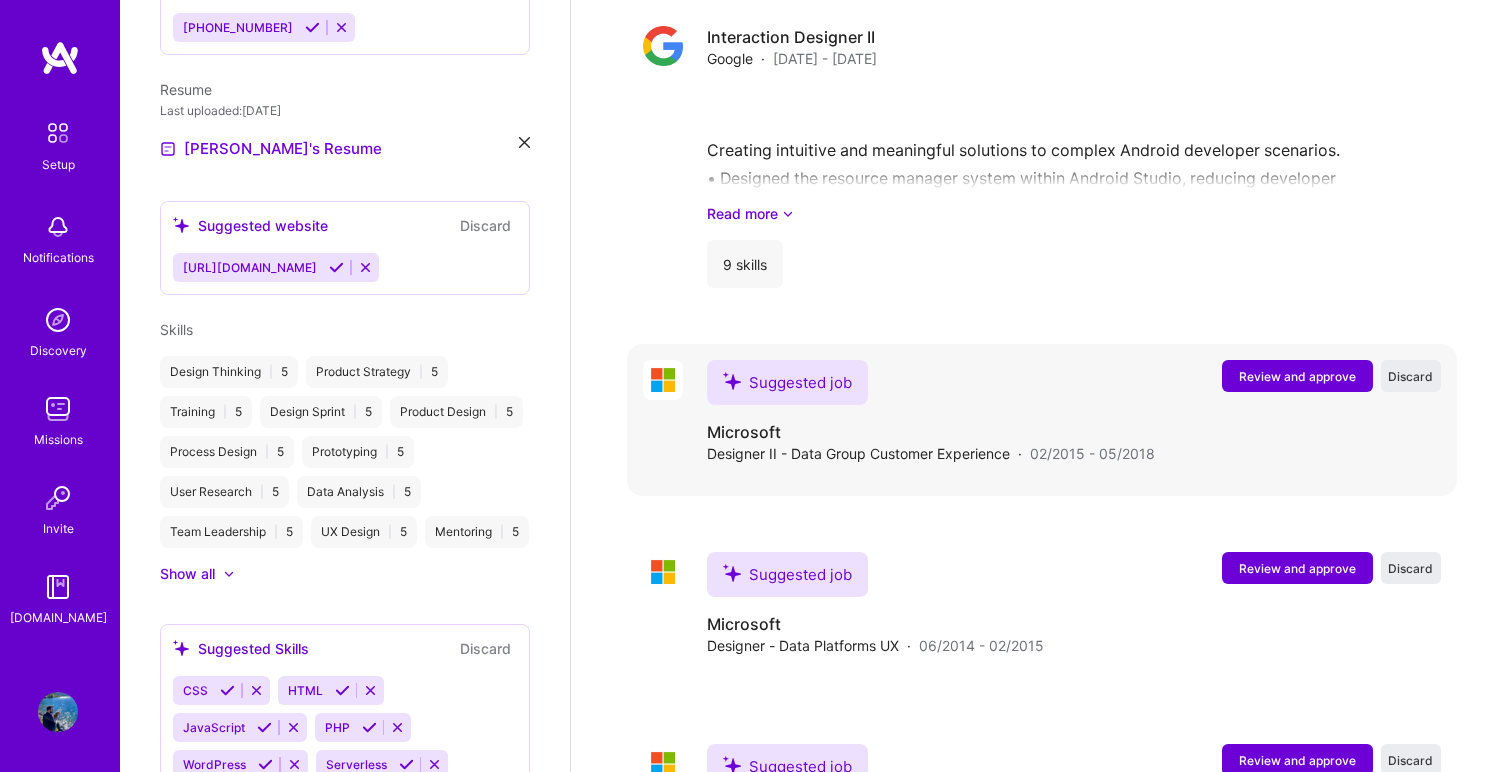 click on "Review and approve" at bounding box center (1297, 376) 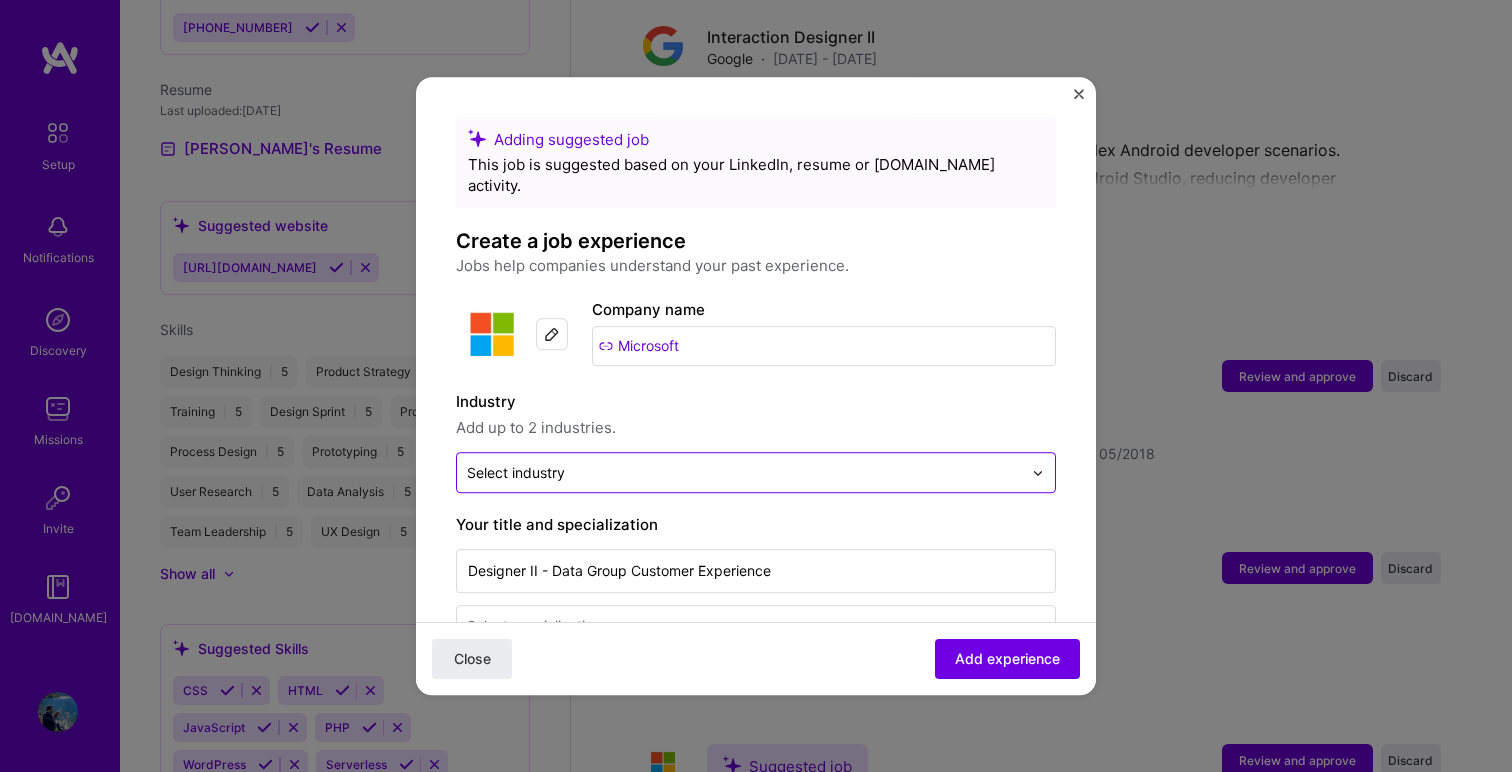 click at bounding box center [744, 472] 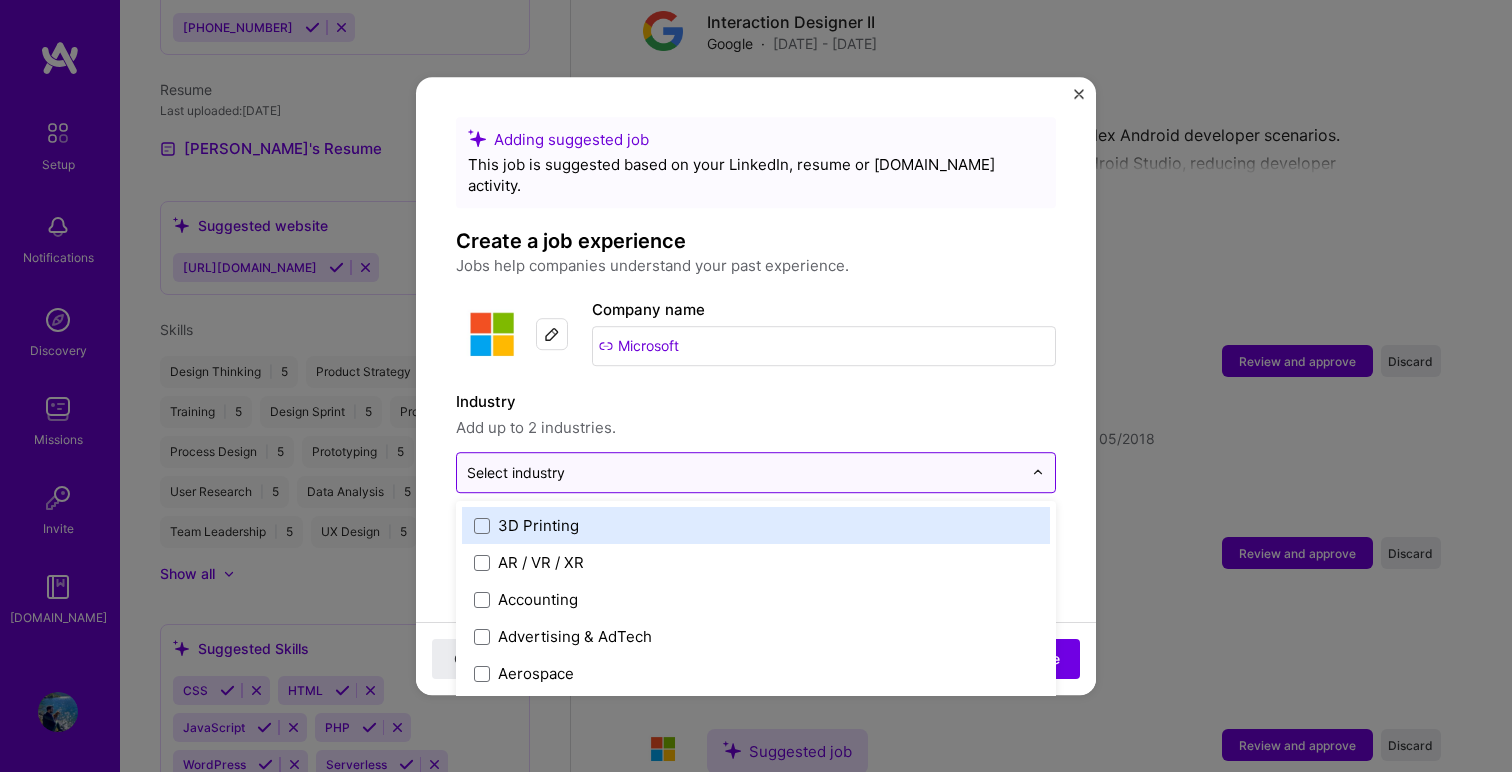 scroll, scrollTop: 3198, scrollLeft: 0, axis: vertical 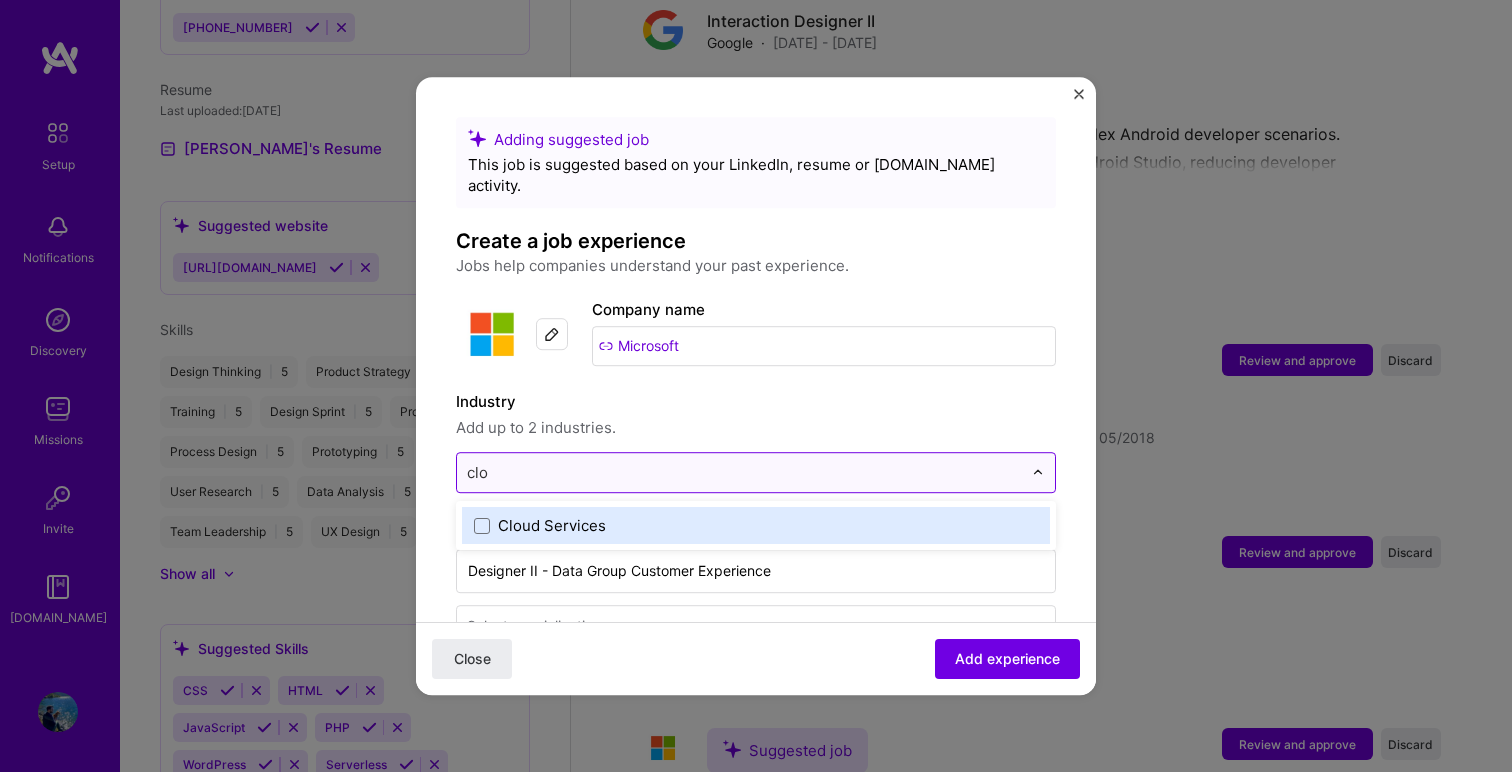 type on "clou" 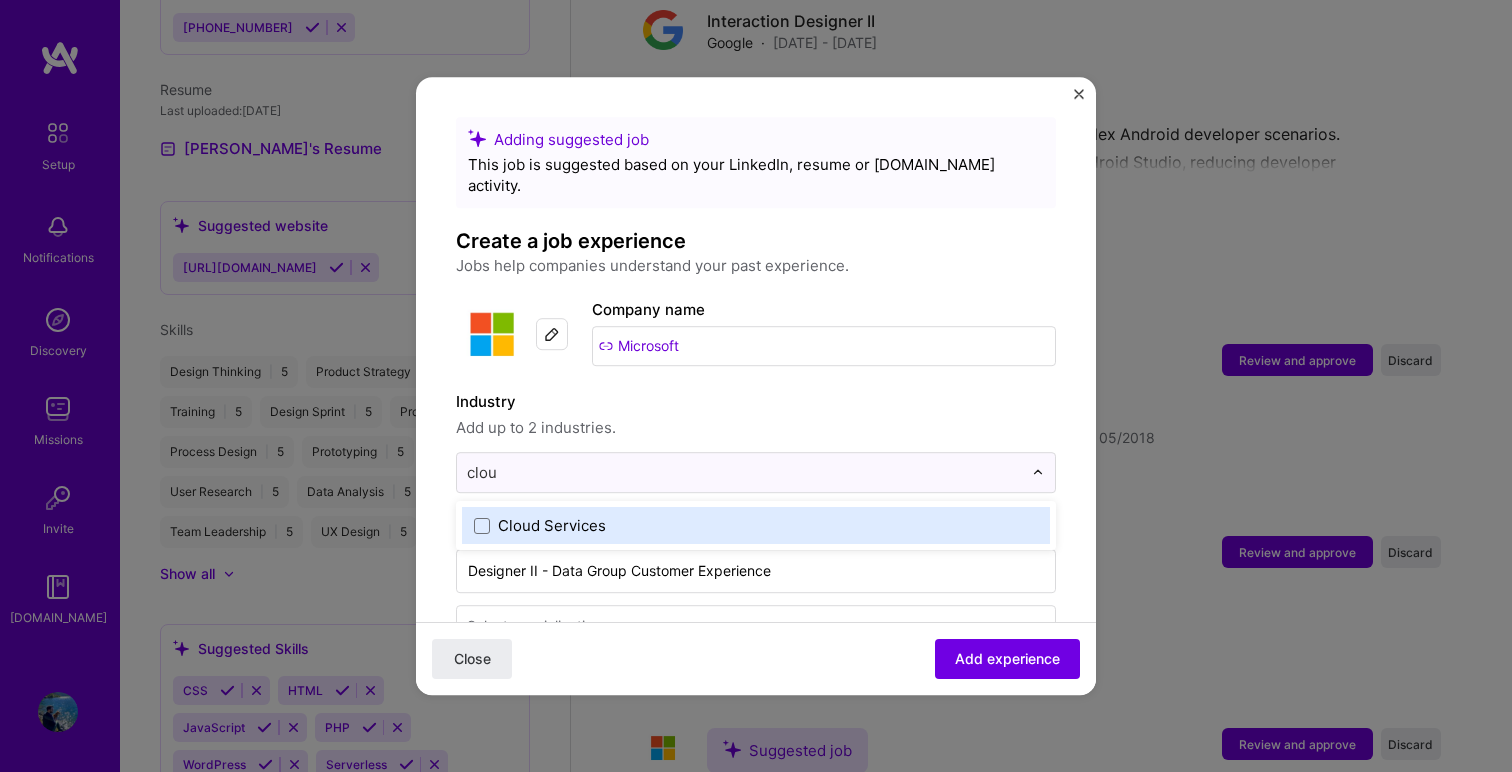 click on "Cloud Services" at bounding box center [756, 525] 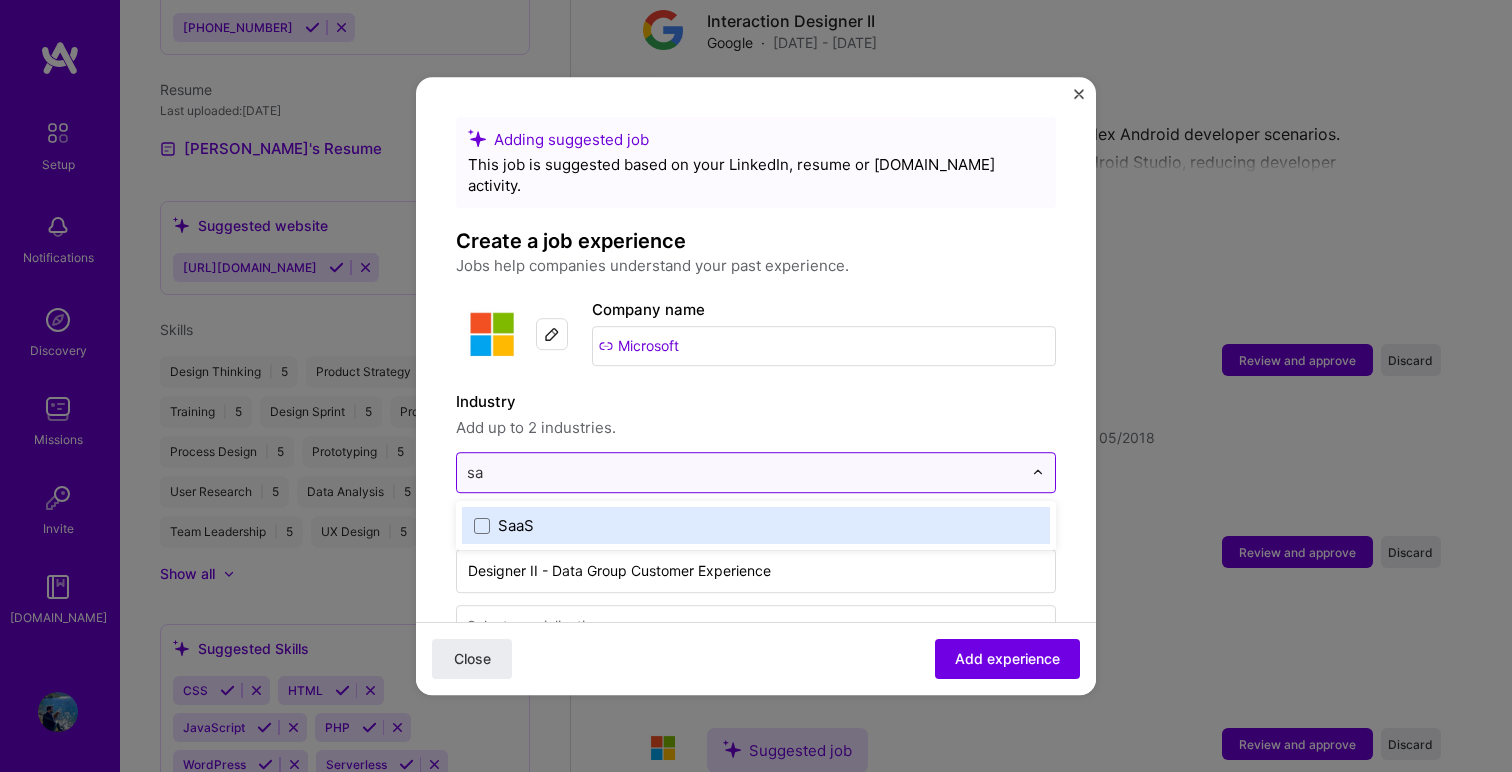 type on "s" 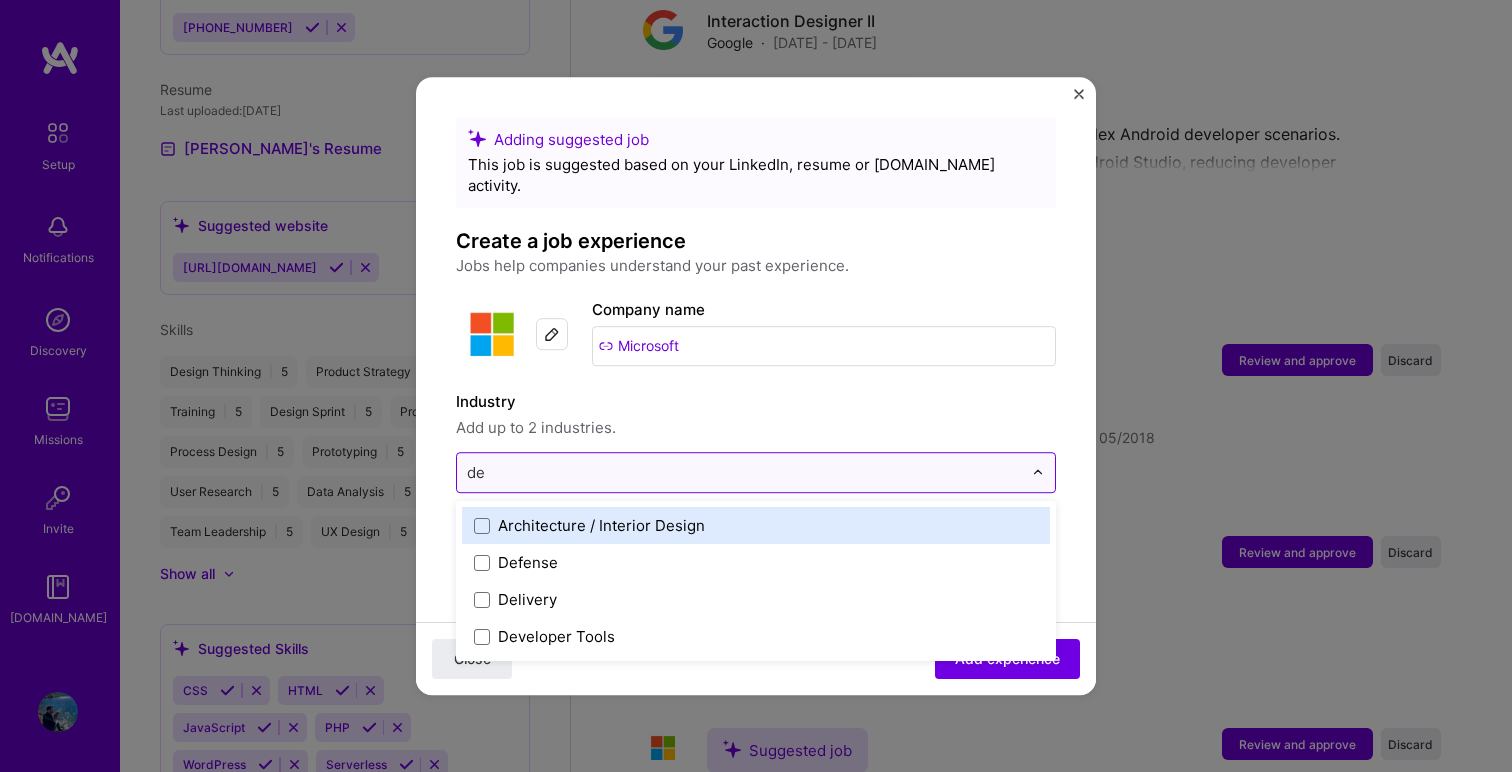 type on "dev" 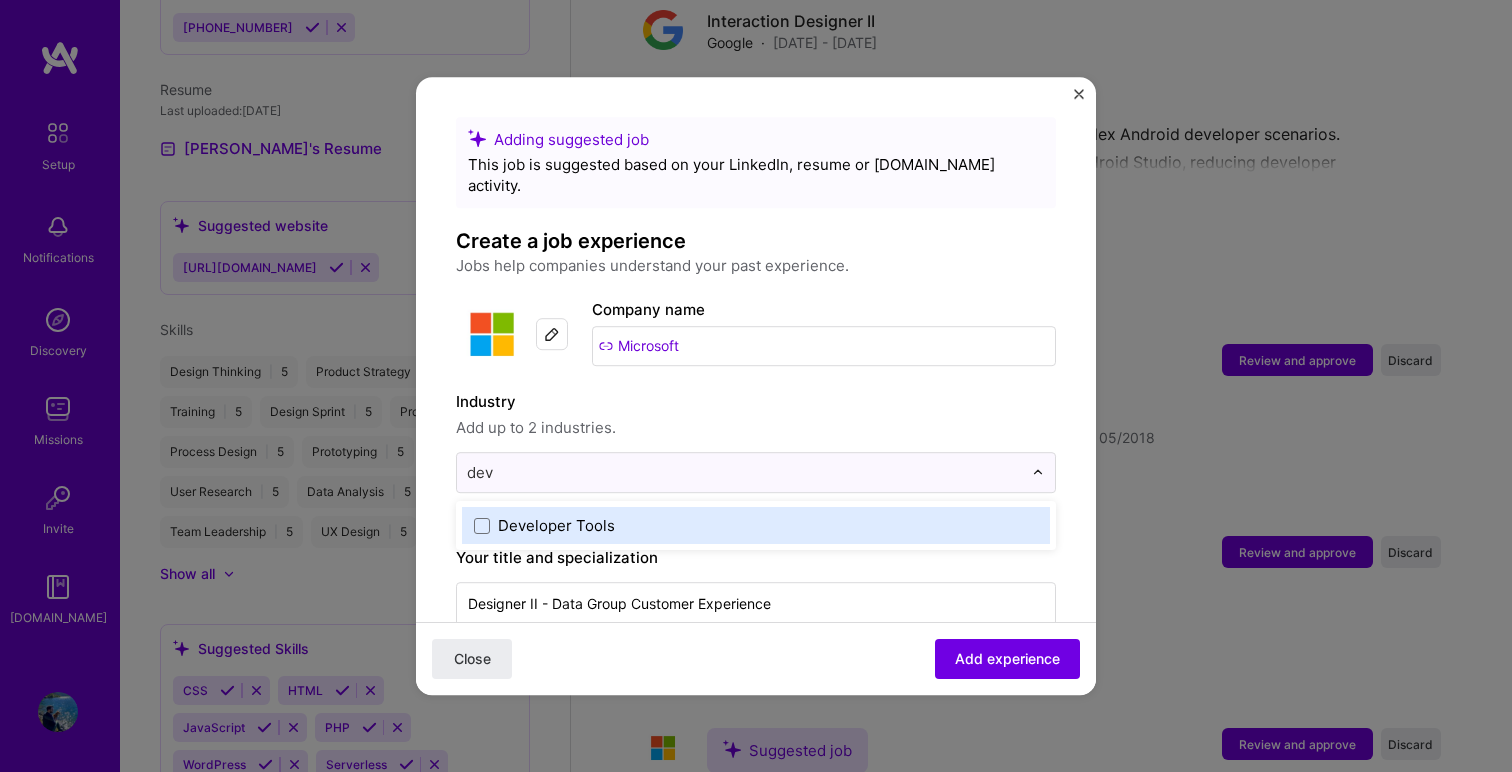 click on "Developer Tools" at bounding box center [756, 525] 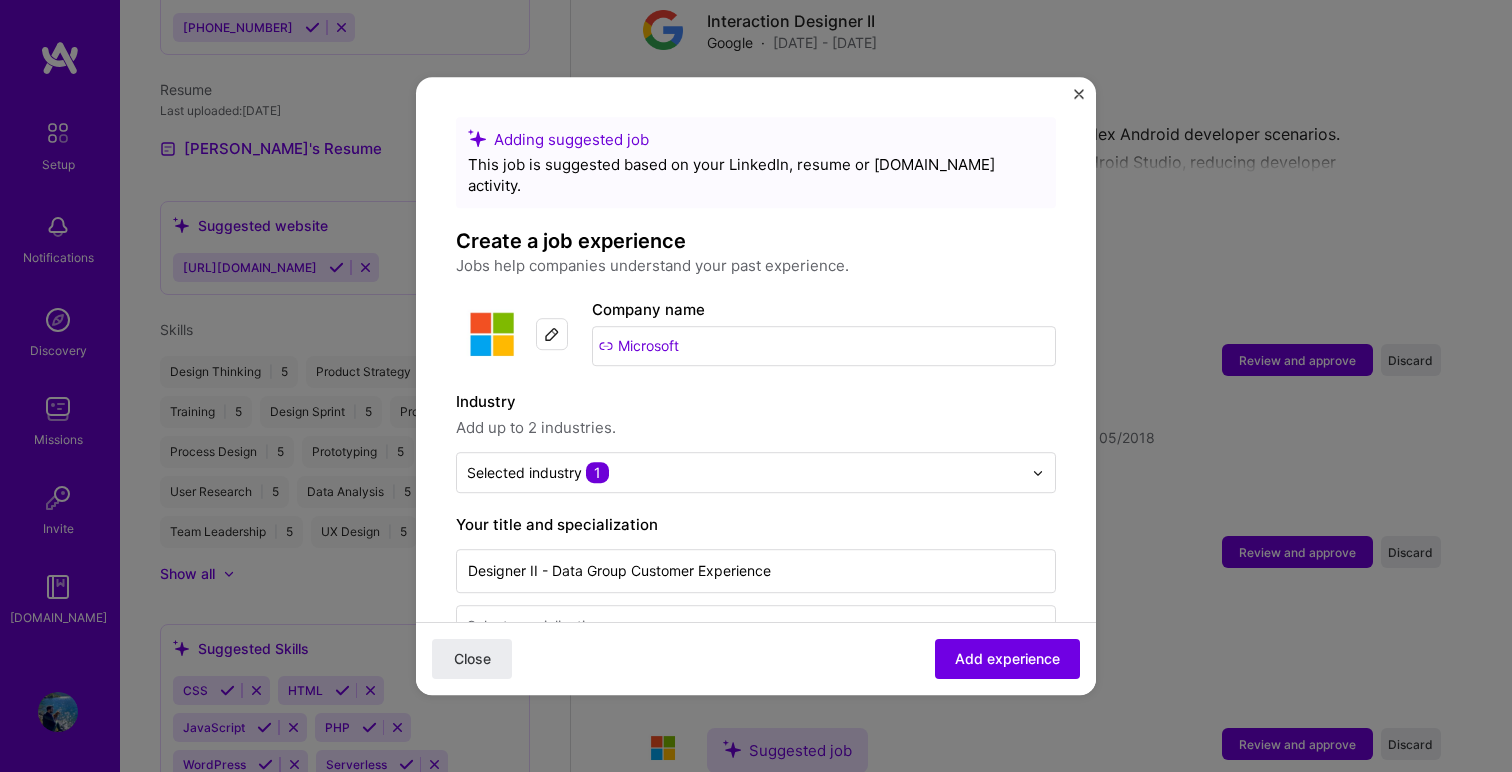 click on "Industry" at bounding box center (756, 402) 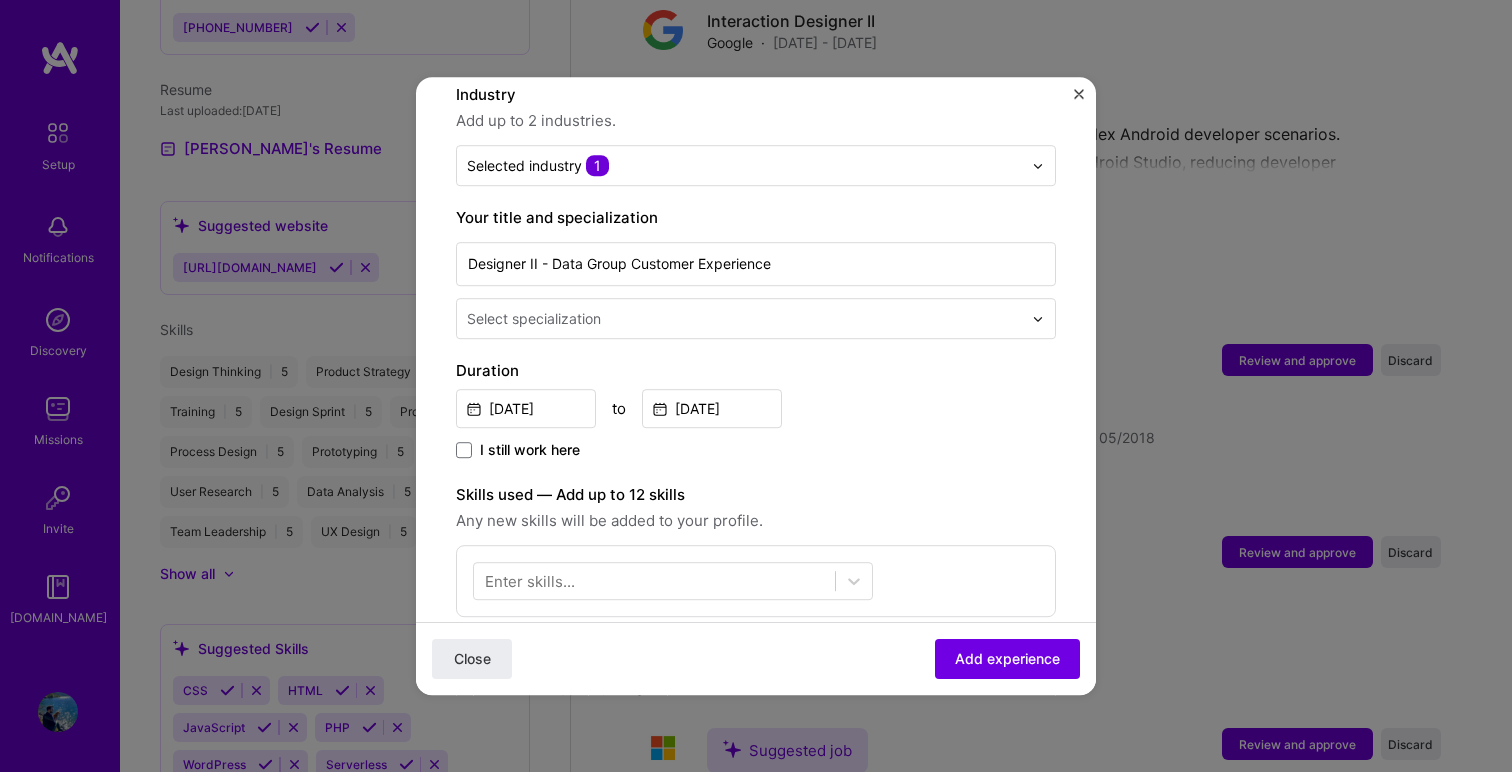 scroll, scrollTop: 356, scrollLeft: 0, axis: vertical 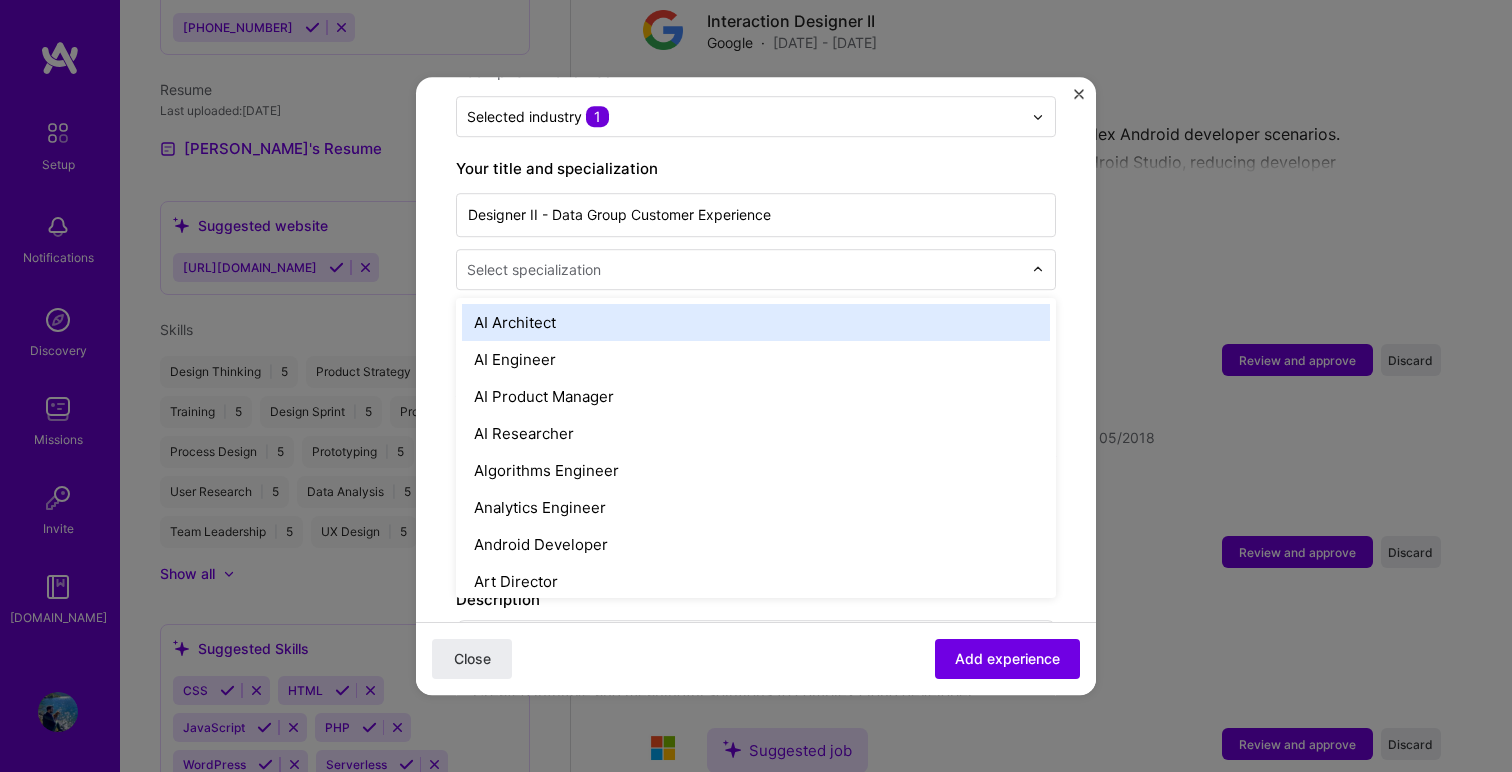 click on "Select specialization" at bounding box center (744, 269) 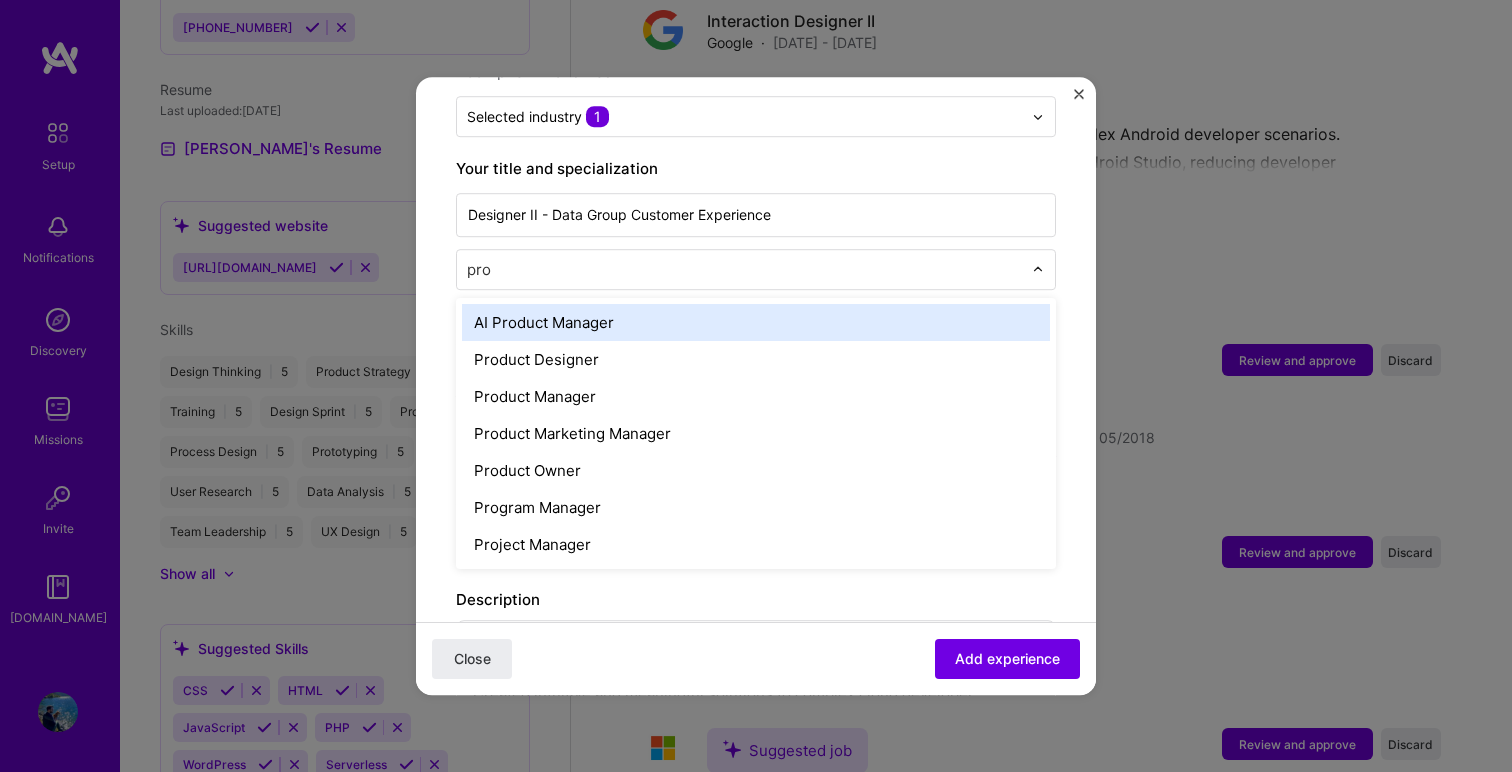type on "prod" 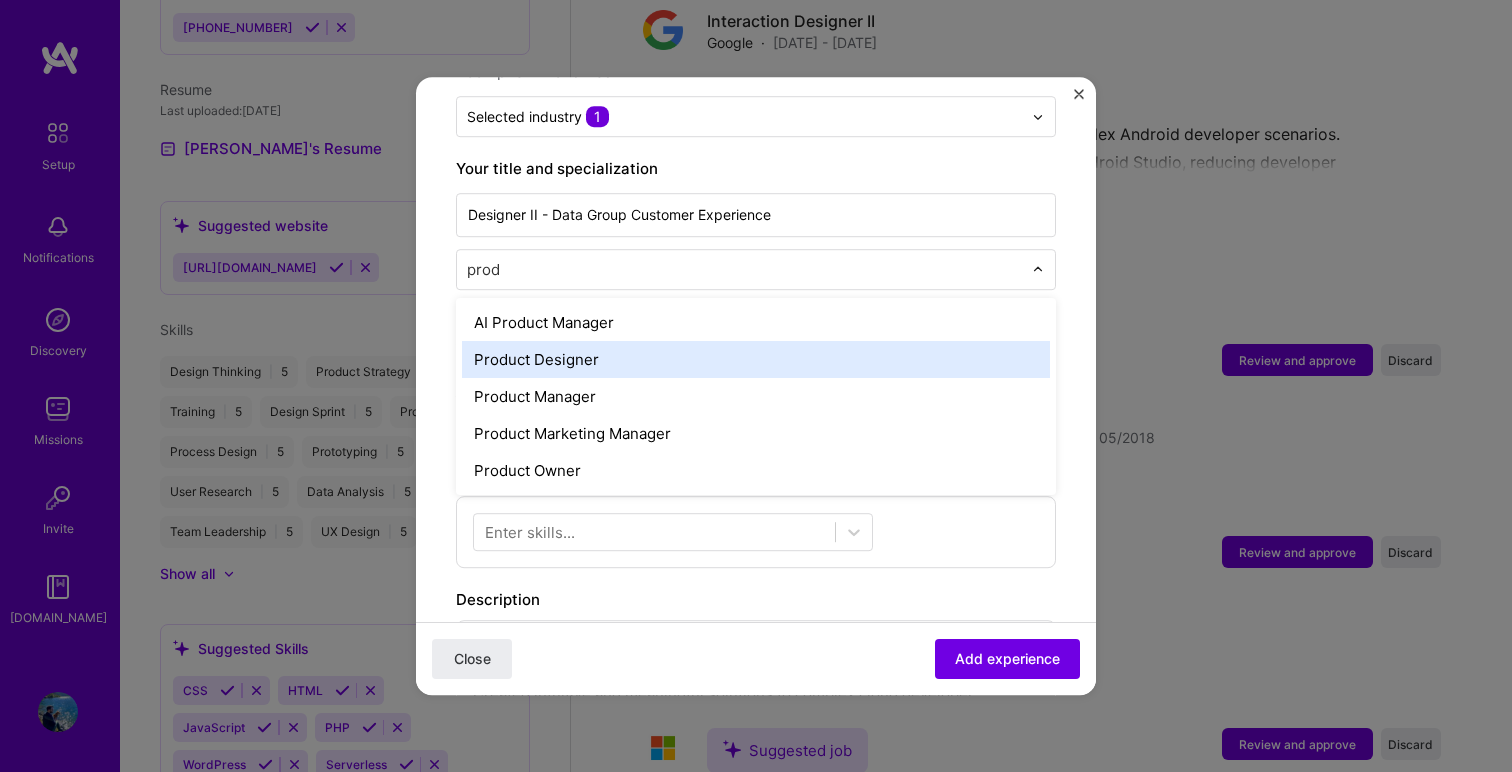 click on "Product Designer" at bounding box center [756, 359] 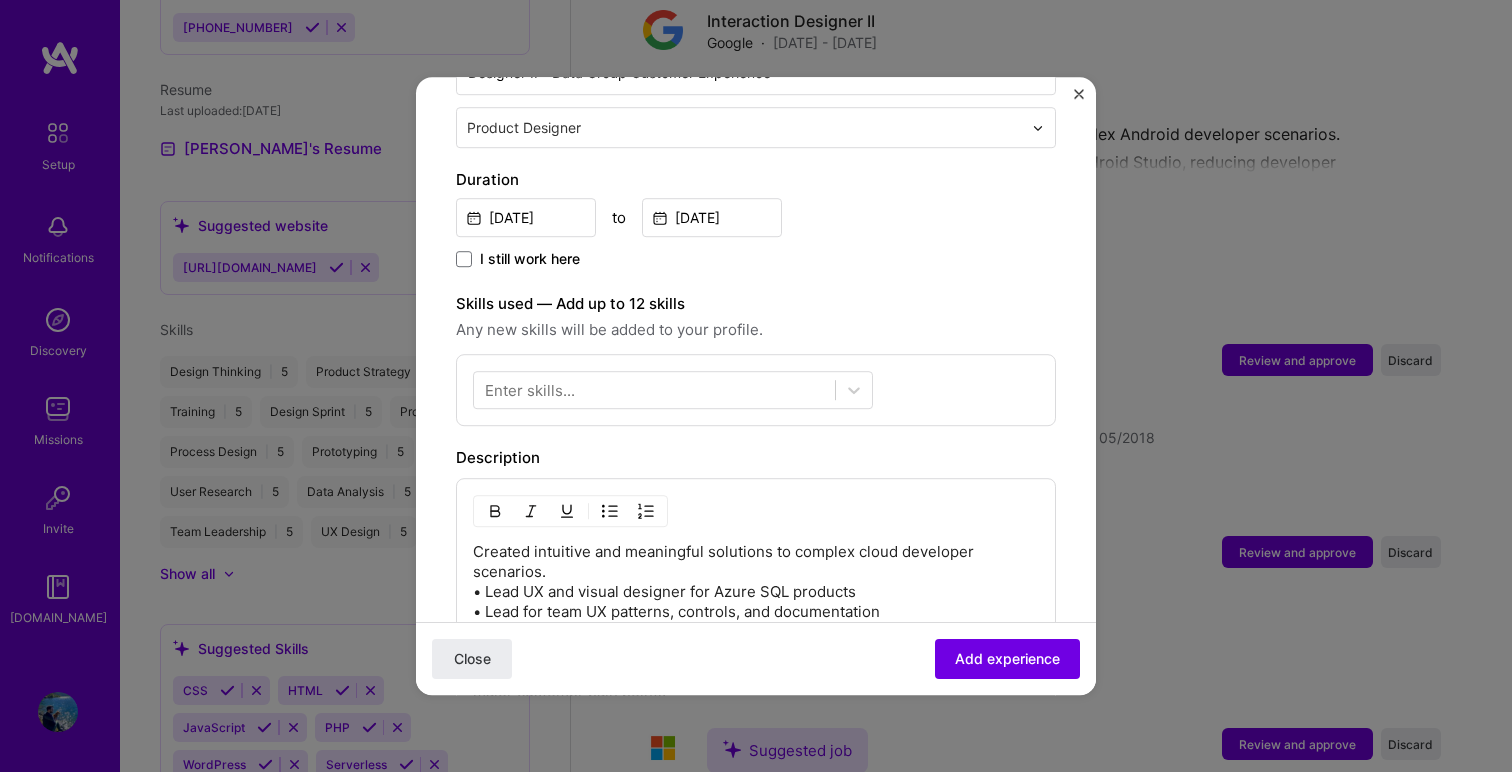 scroll, scrollTop: 514, scrollLeft: 0, axis: vertical 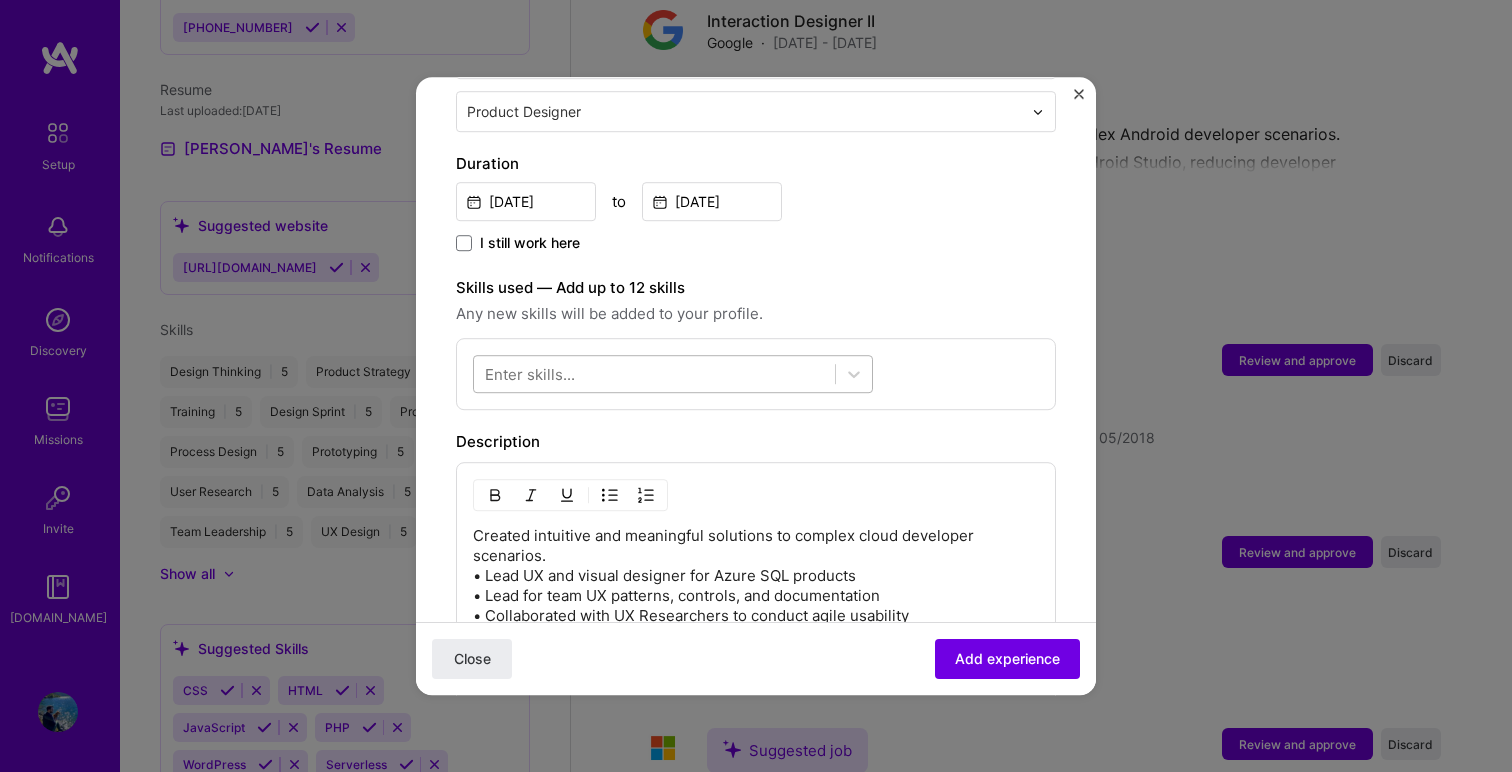 click at bounding box center [654, 374] 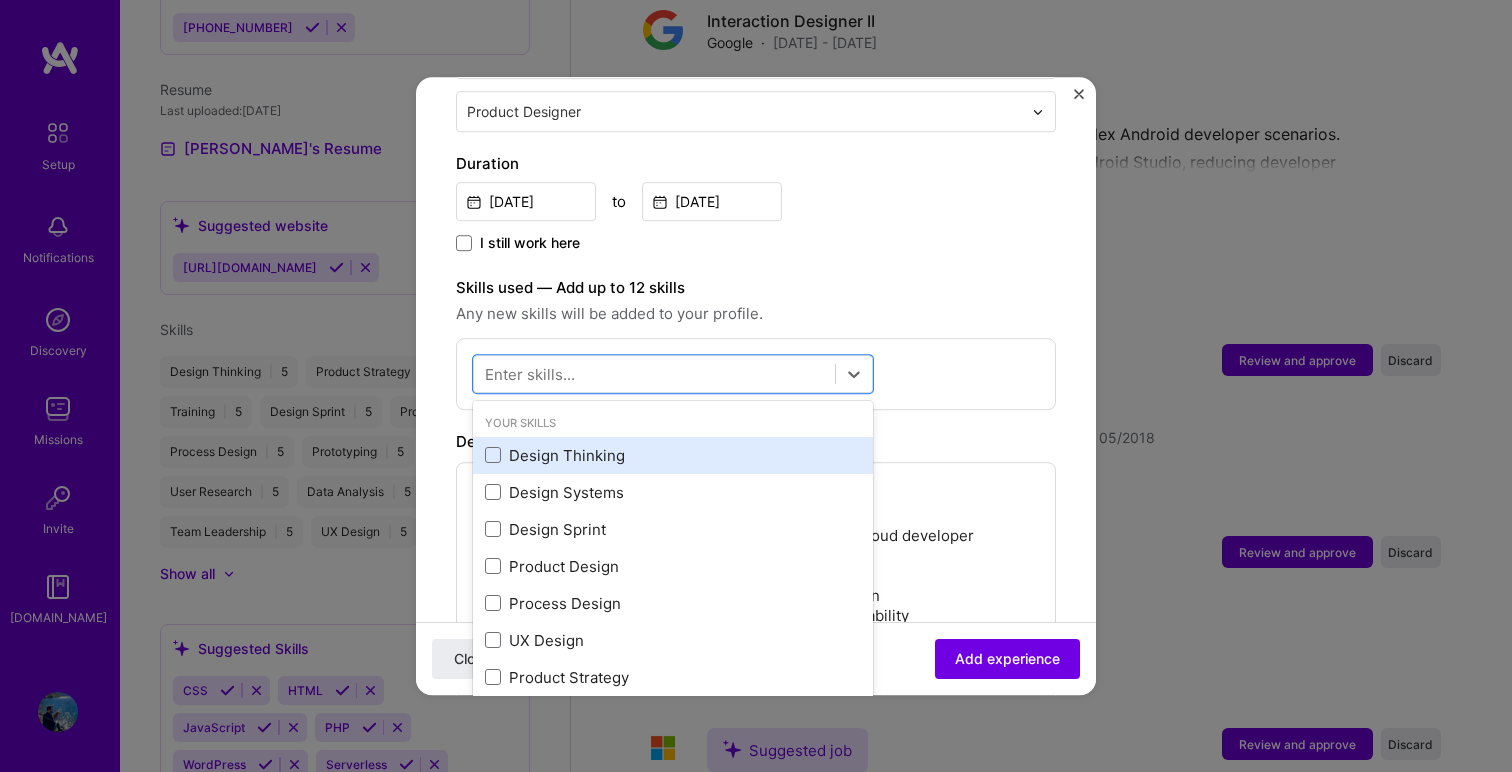 click on "Design Thinking" at bounding box center (673, 455) 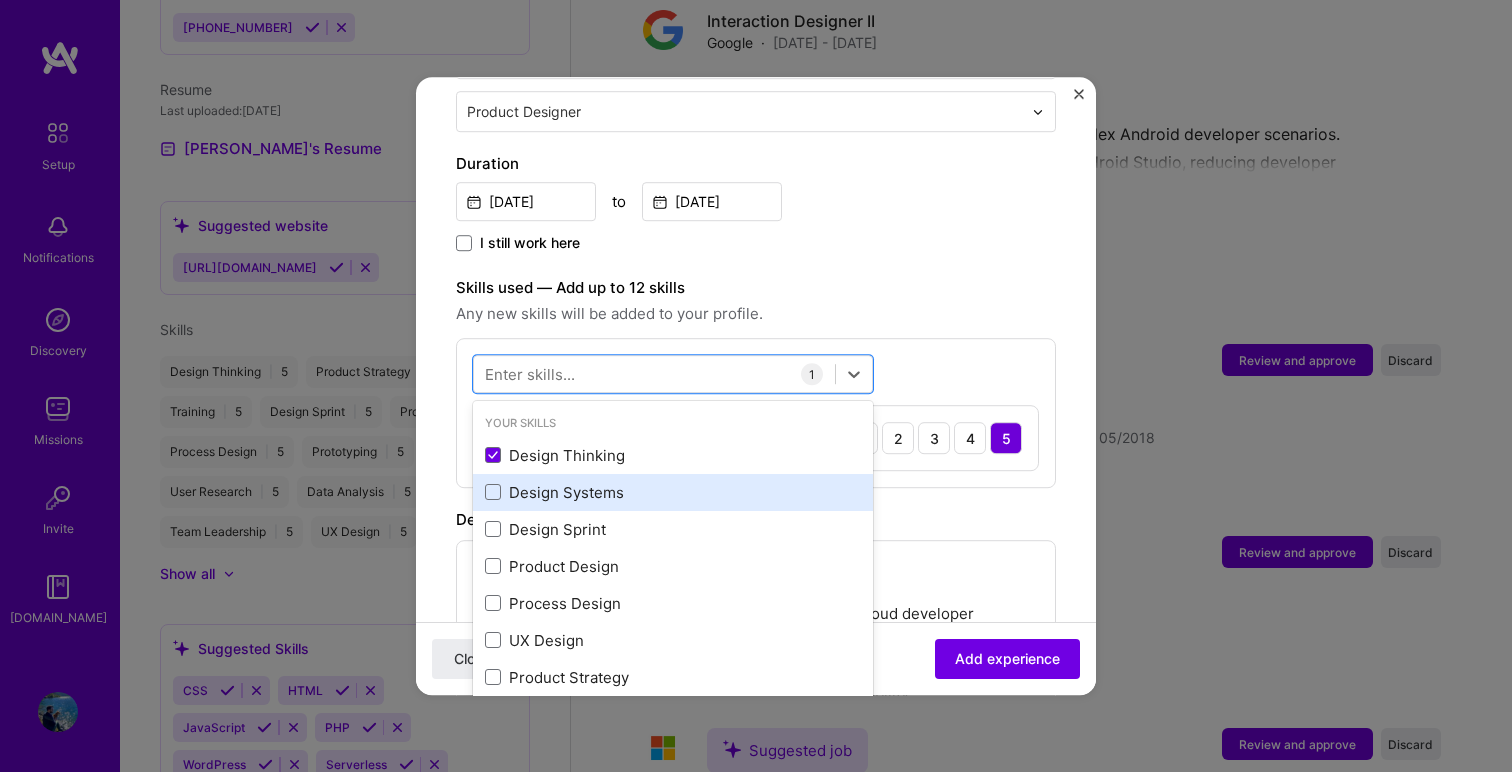 click on "Design Systems" at bounding box center (673, 492) 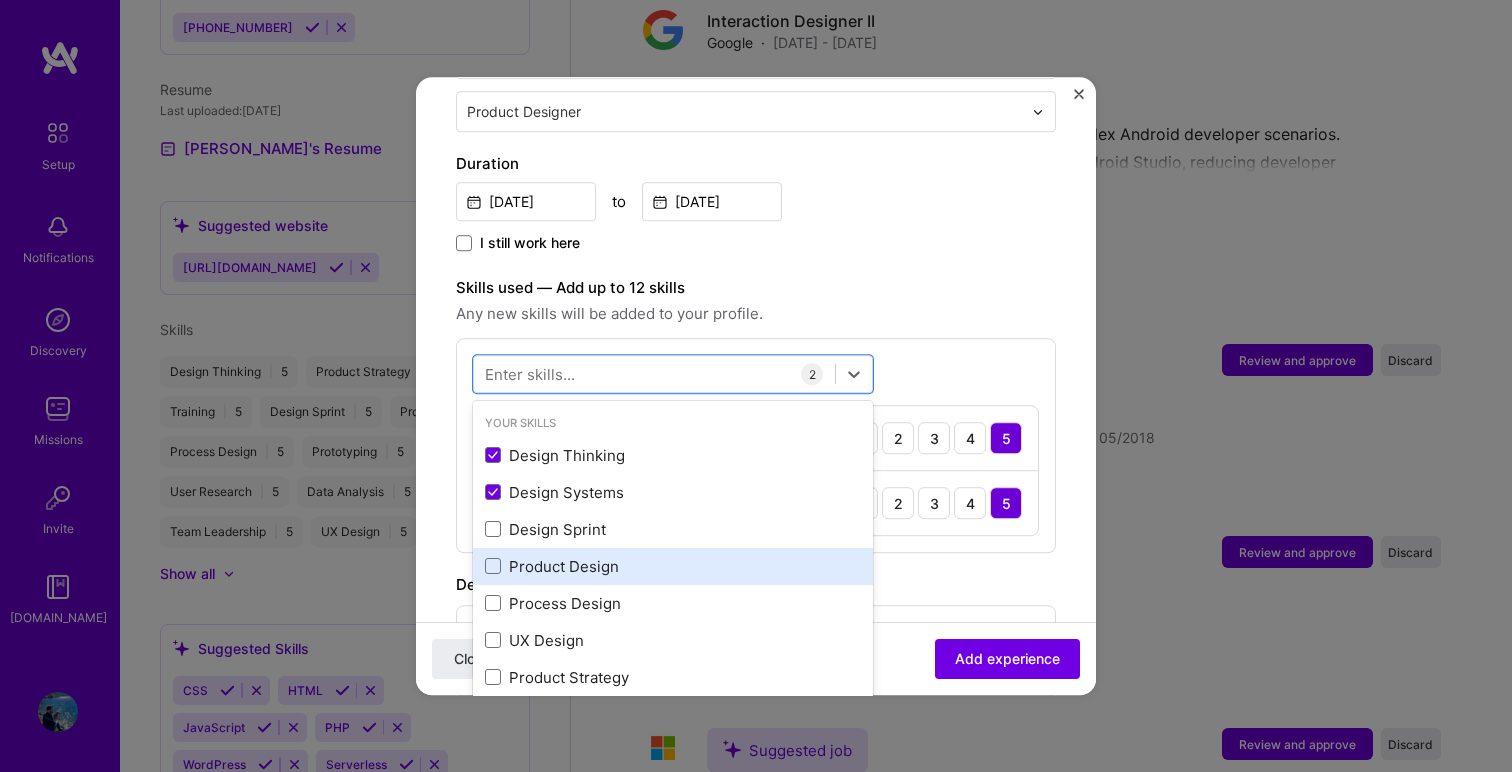 click on "Product Design" at bounding box center [673, 566] 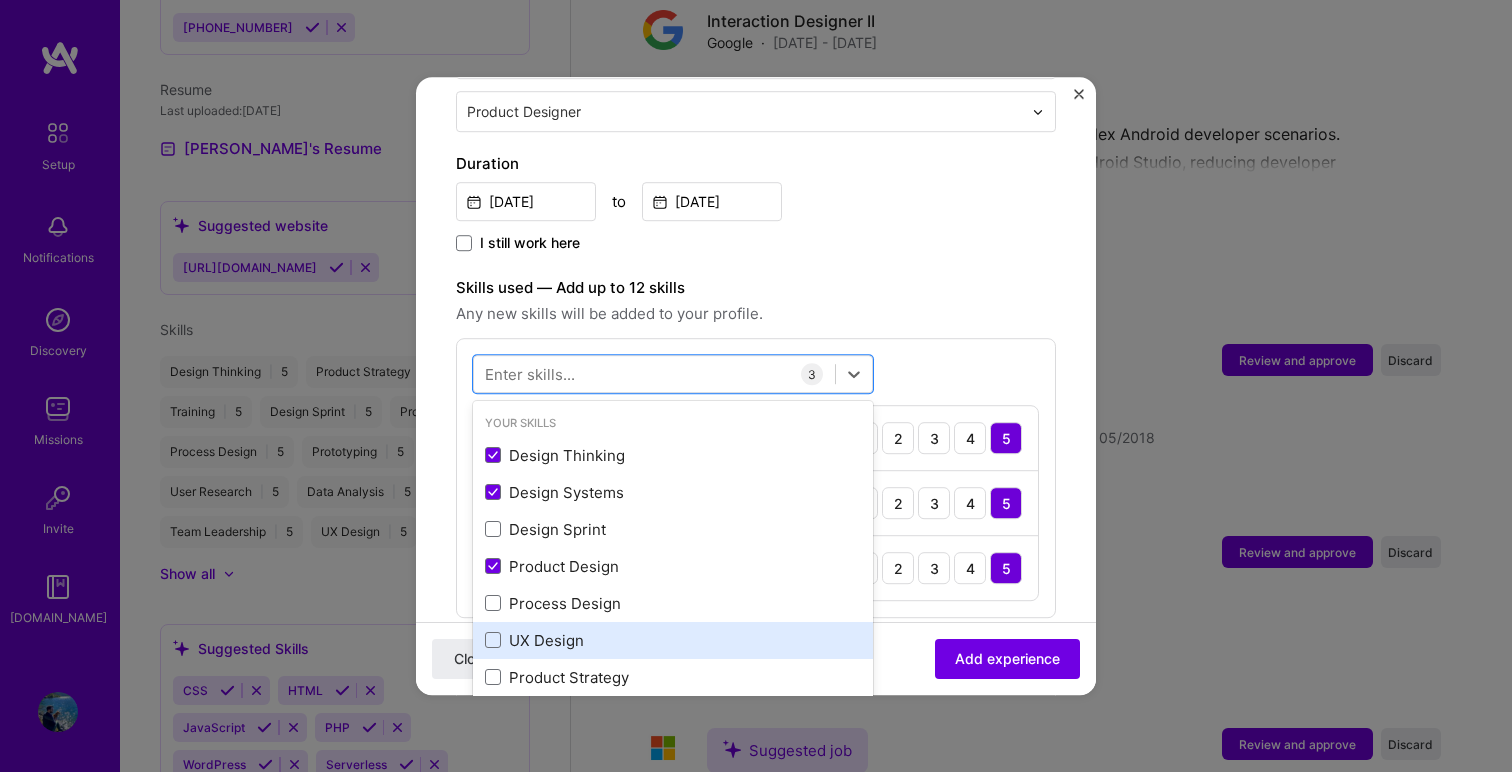click on "UX Design" at bounding box center [673, 640] 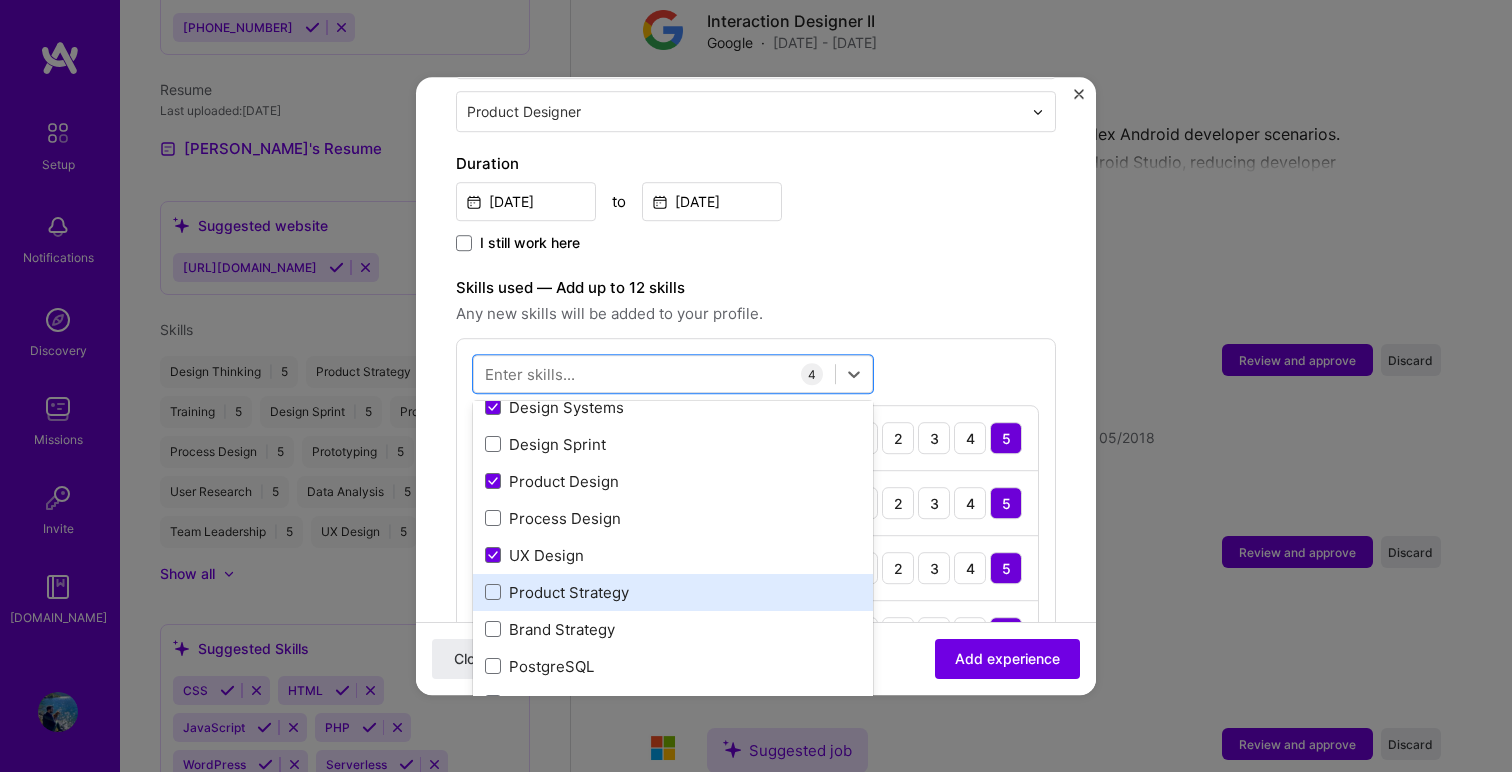 click on "Product Strategy" at bounding box center [673, 592] 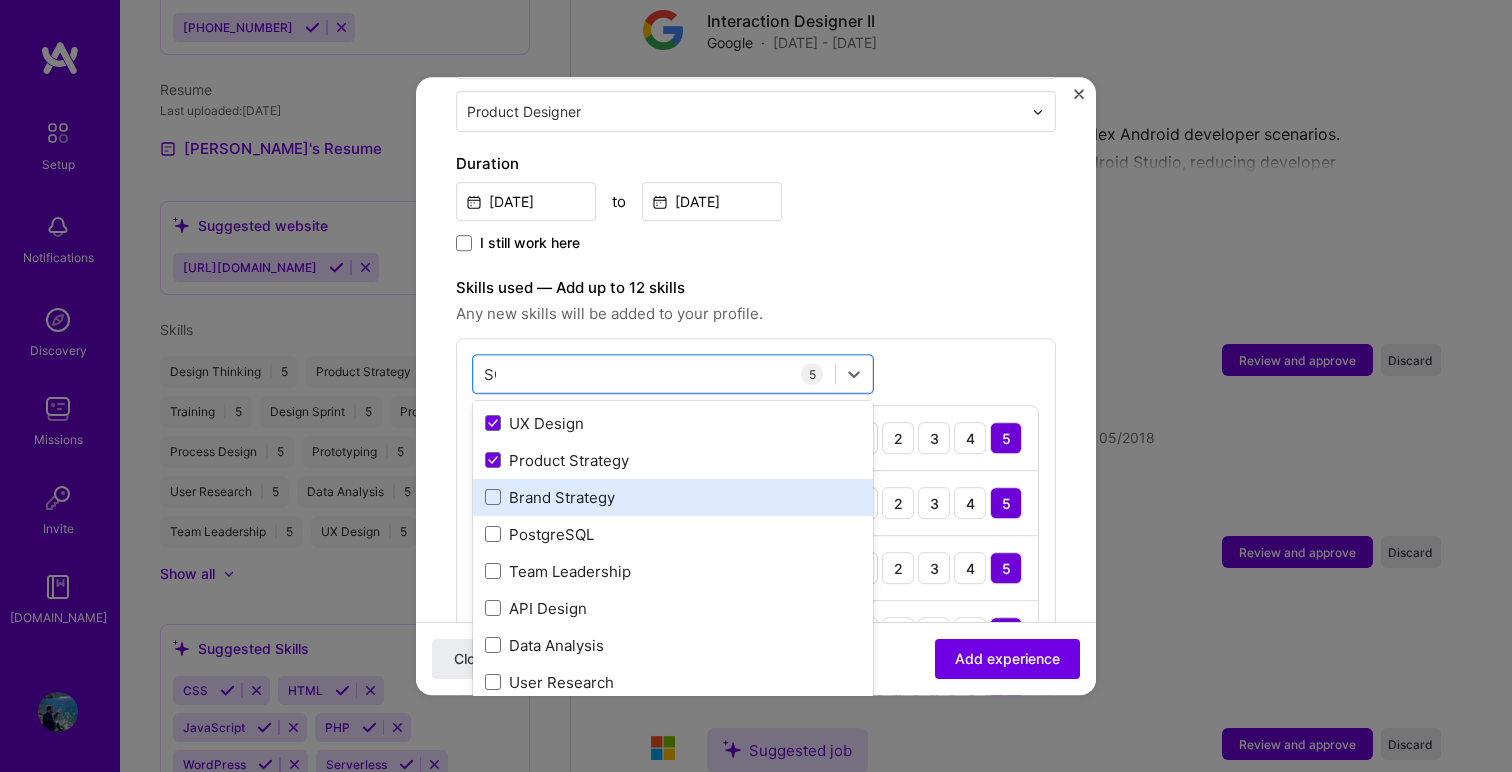 scroll, scrollTop: 0, scrollLeft: 0, axis: both 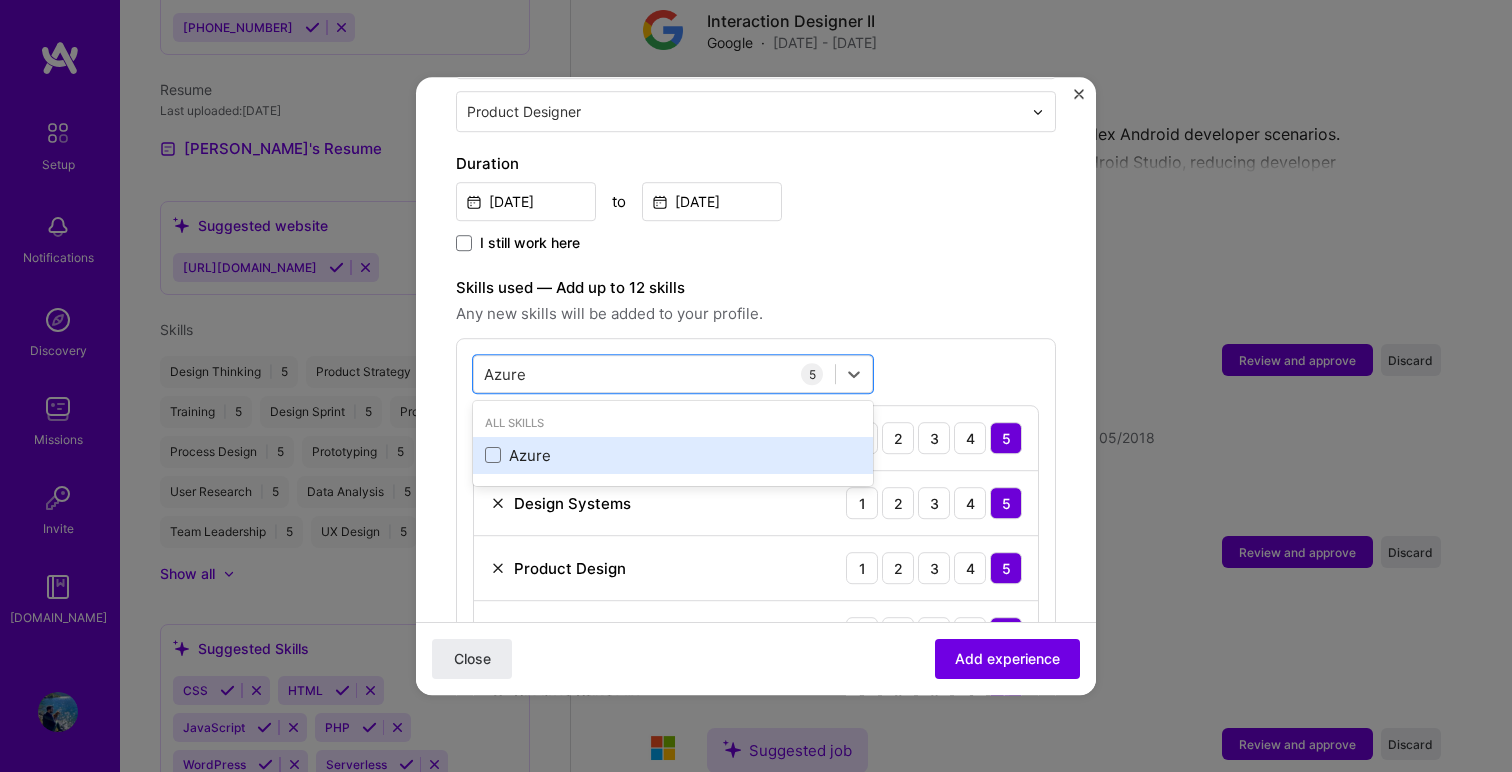 click on "Azure" at bounding box center [673, 455] 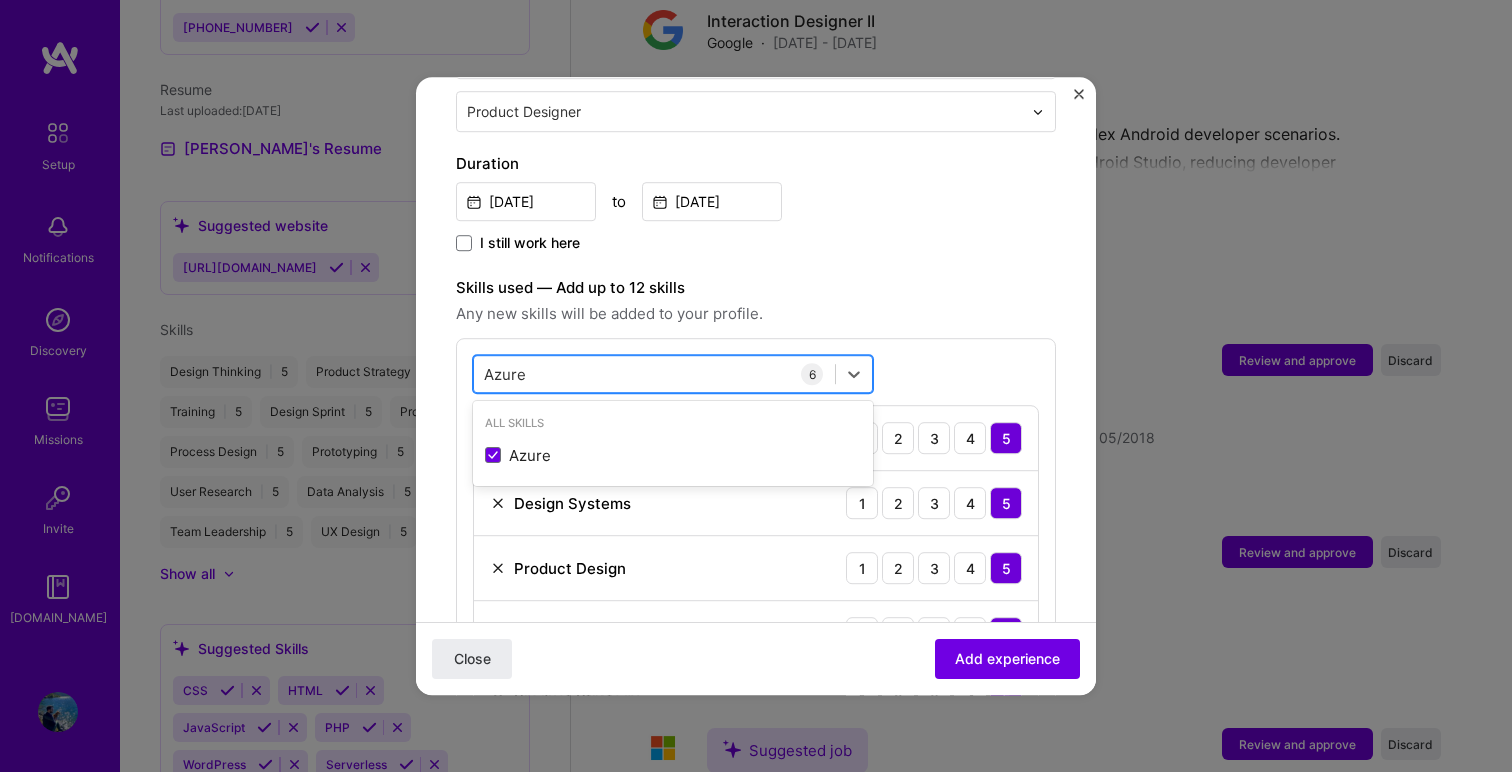 click on "Azure Azure" at bounding box center [654, 374] 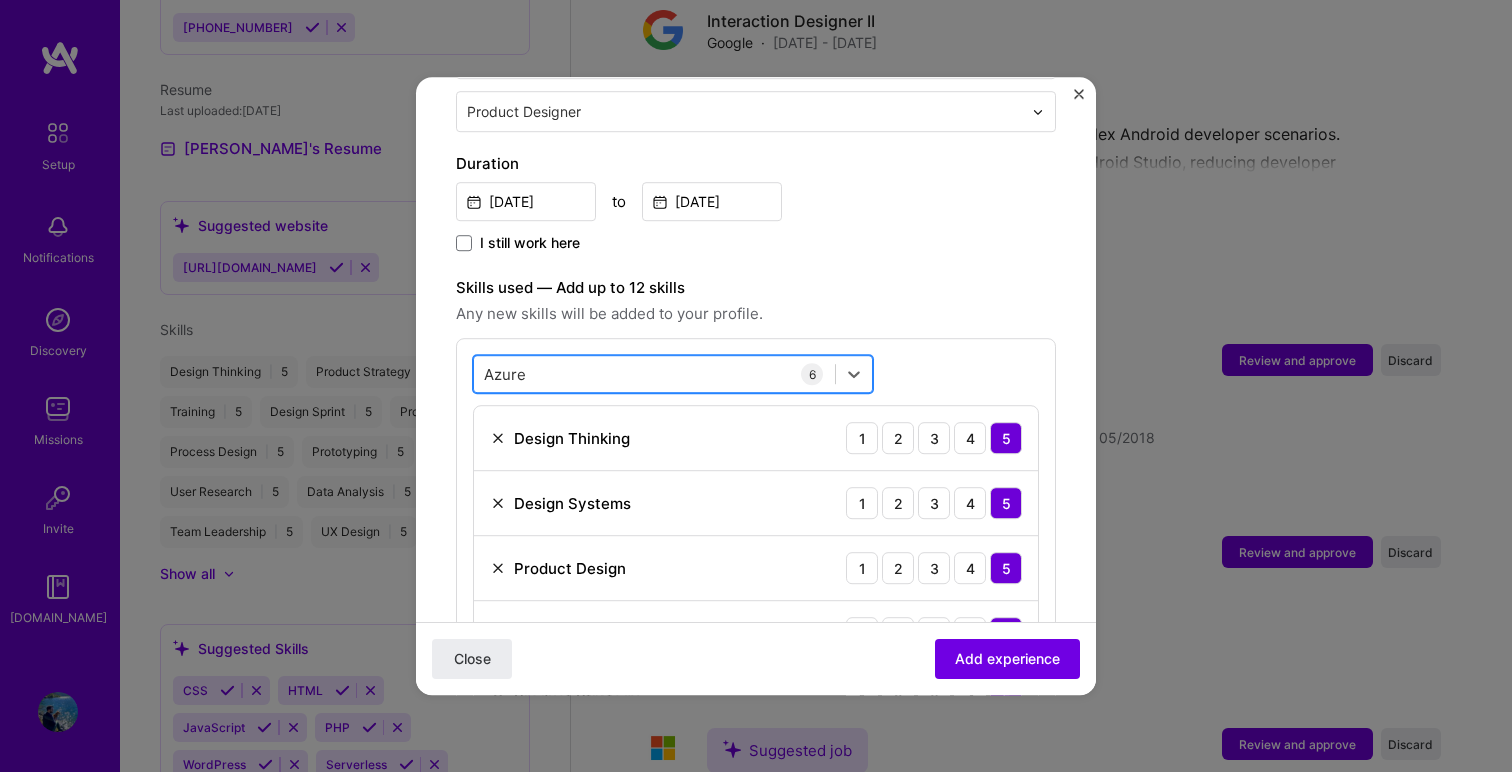 click on "Azure Azure" at bounding box center (654, 374) 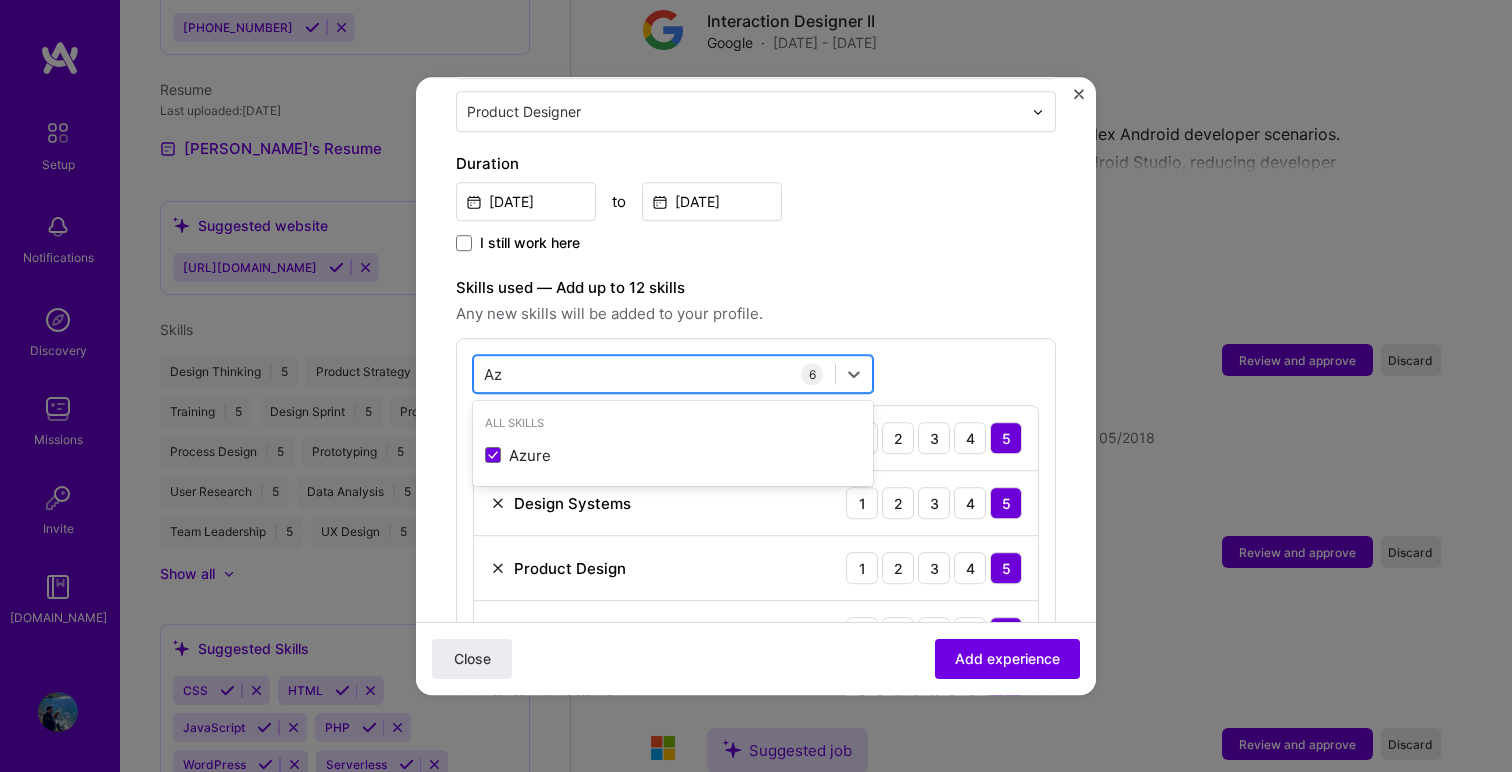 type on "A" 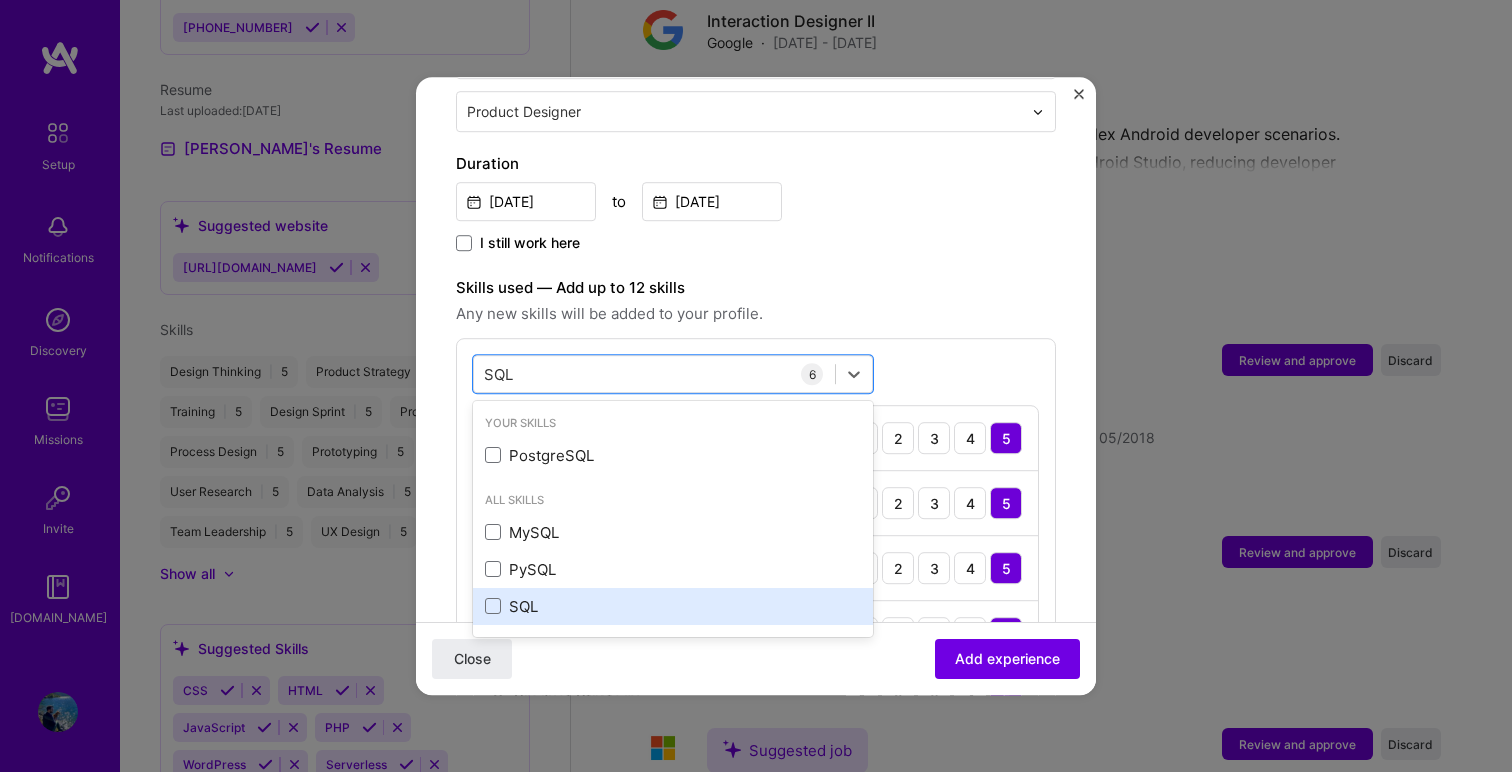 click on "SQL" at bounding box center (673, 606) 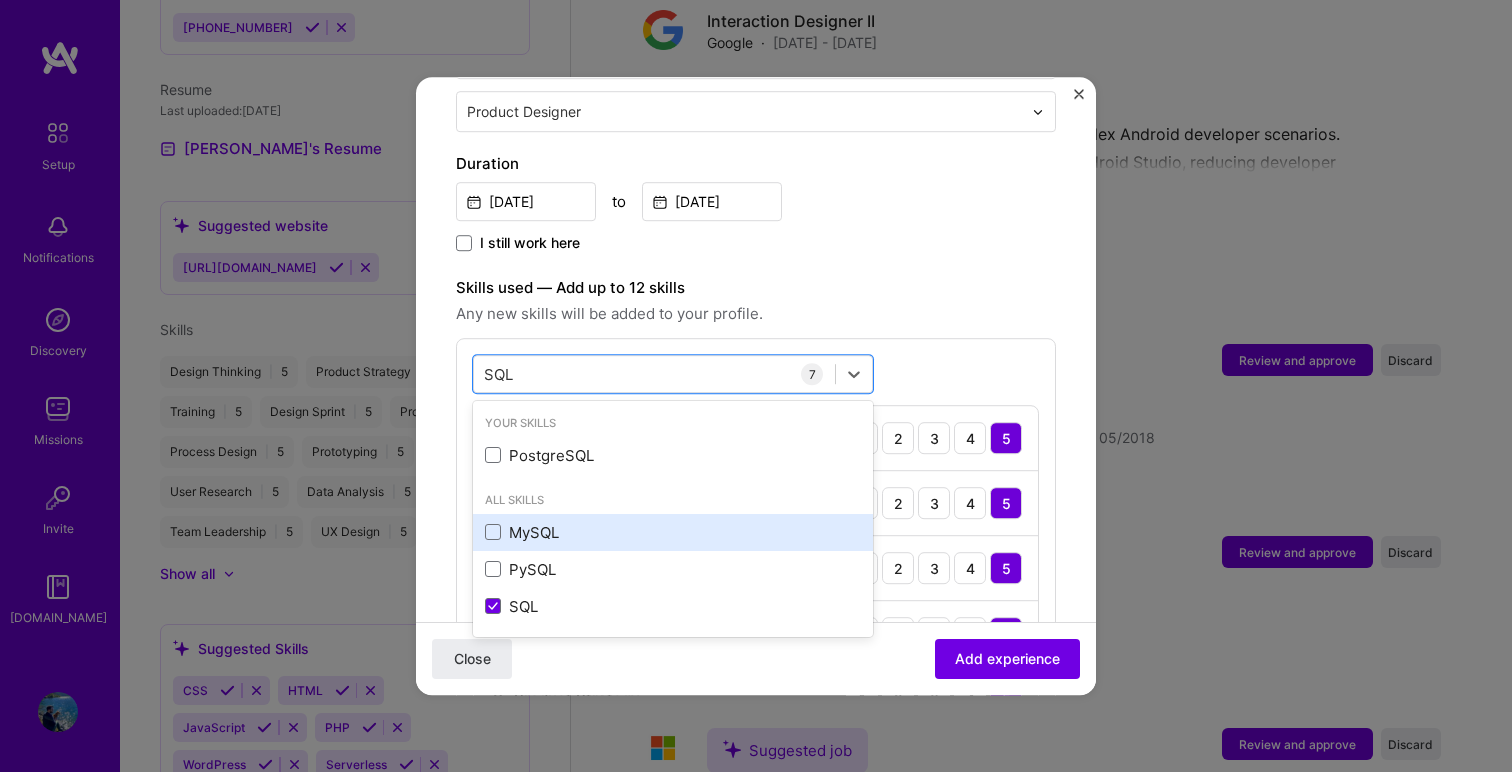 click on "MySQL" at bounding box center [673, 532] 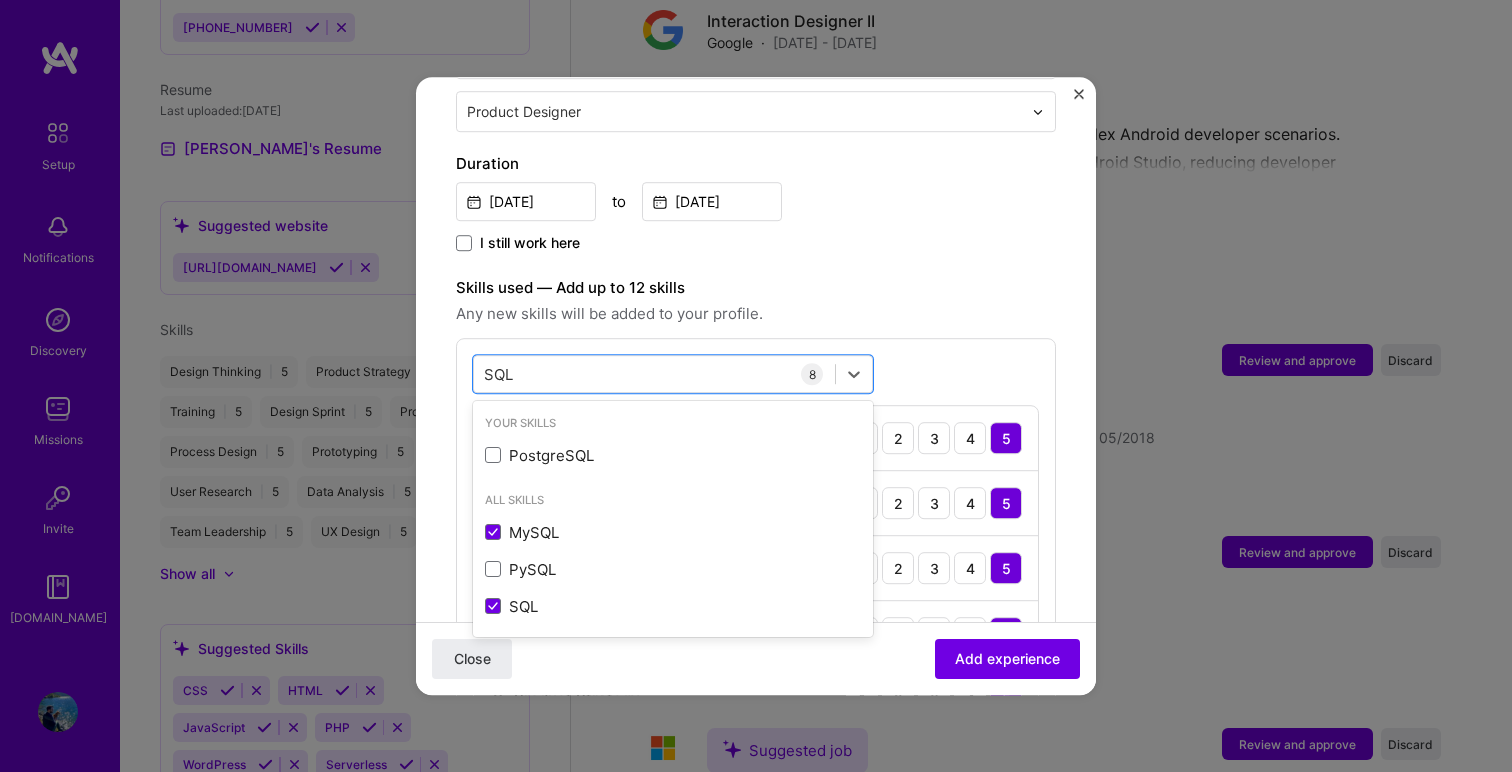click on "Your Skills PostgreSQL" at bounding box center (673, 443) 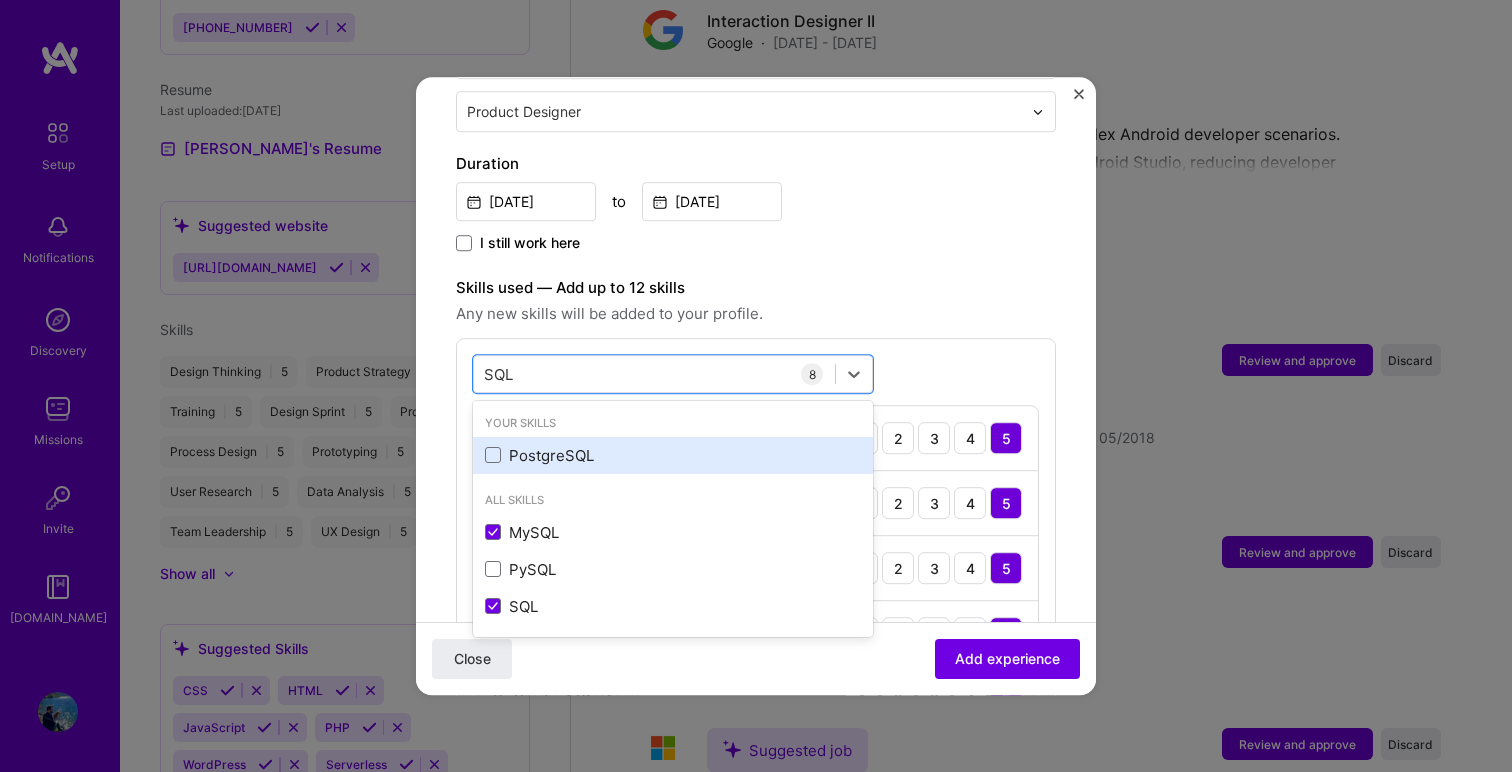 click on "PostgreSQL" at bounding box center [673, 455] 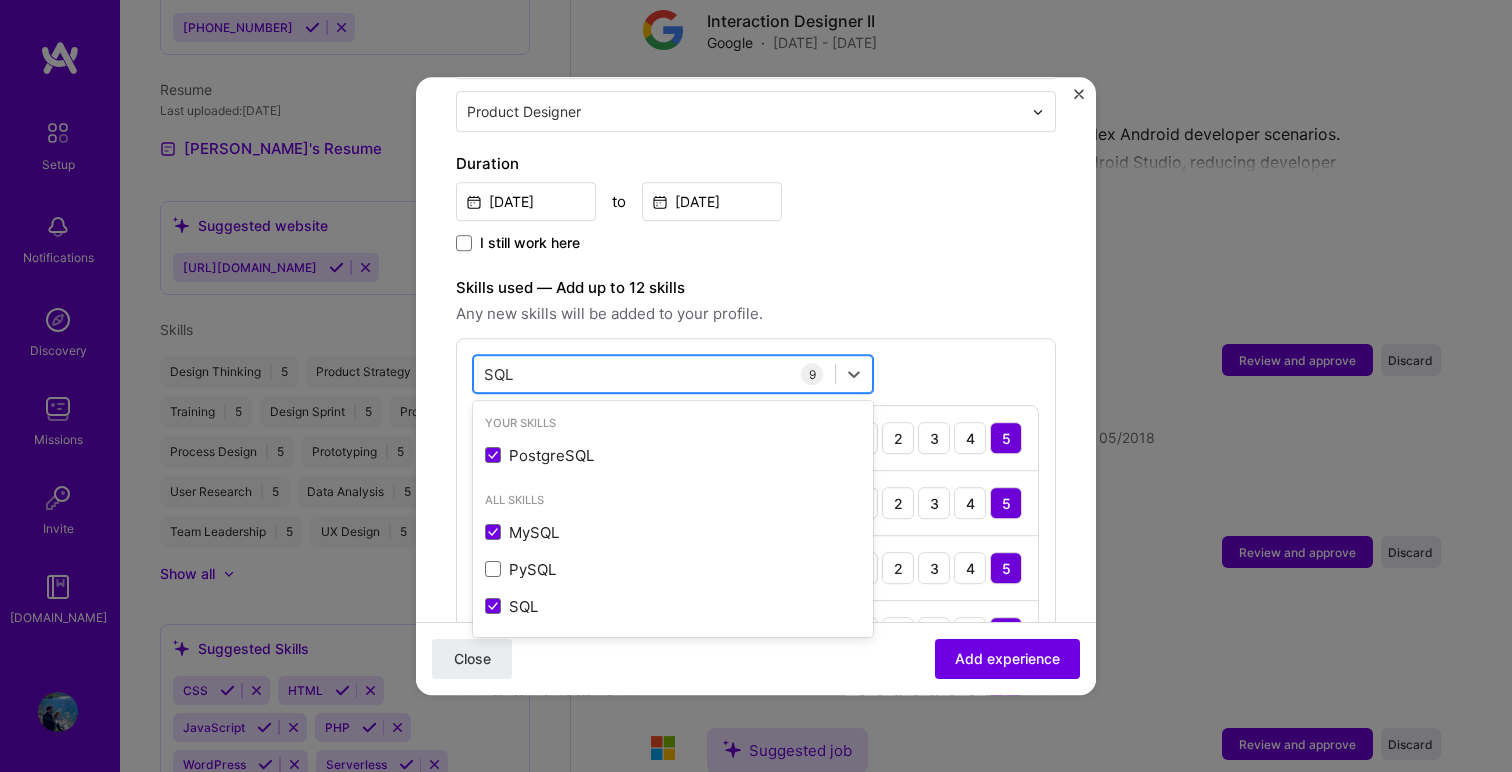 click on "SQL SQL" at bounding box center [654, 374] 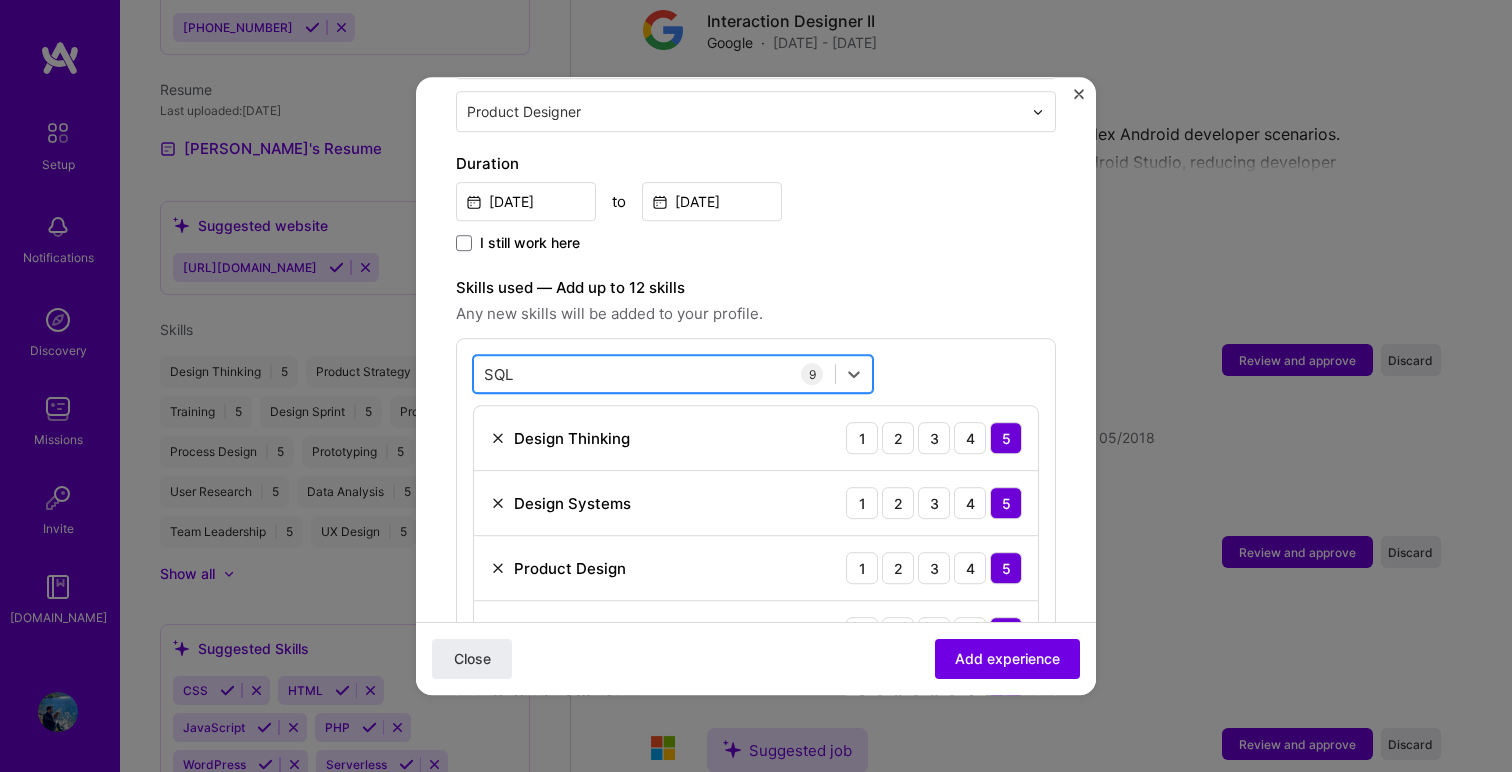 click on "SQL SQL" at bounding box center (654, 374) 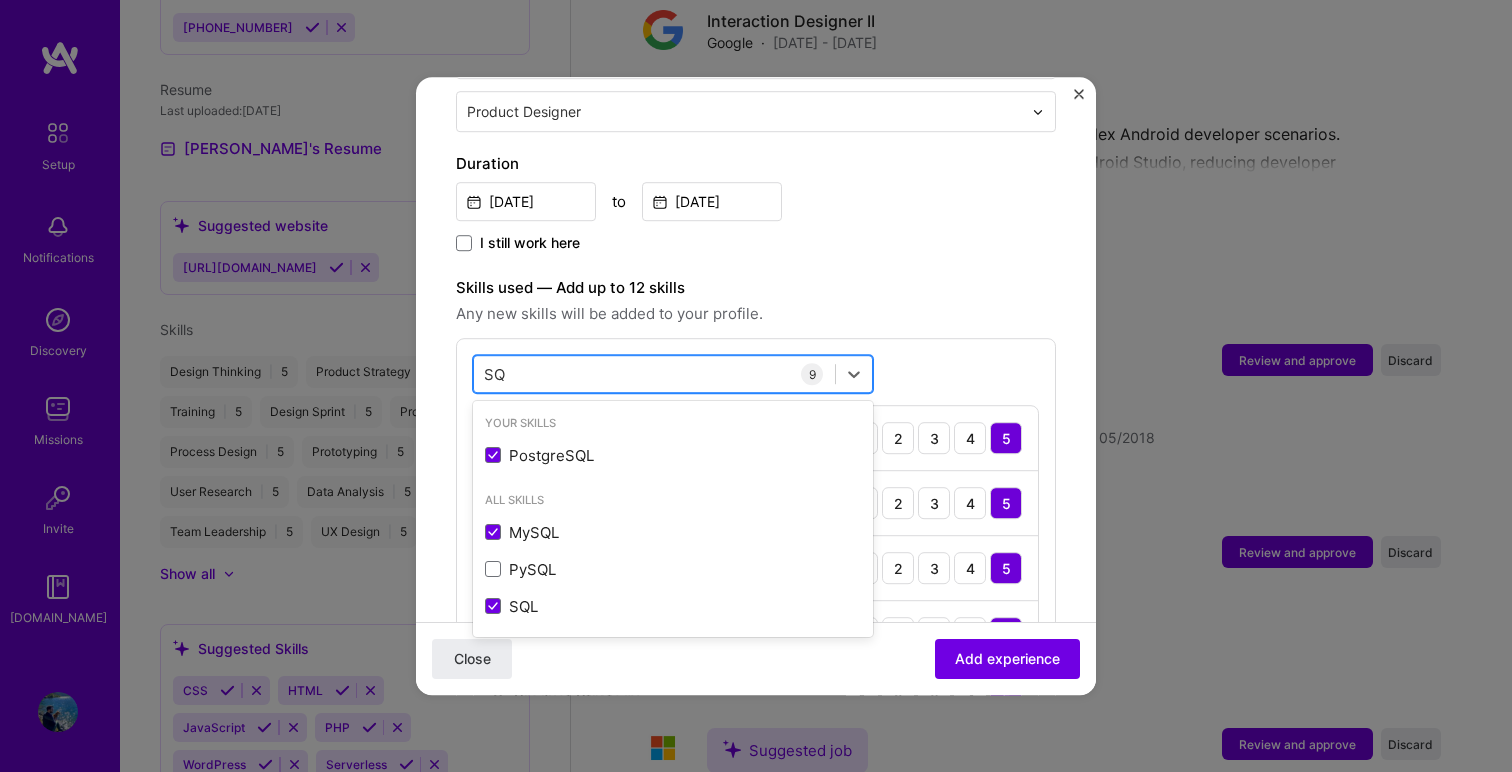 type on "S" 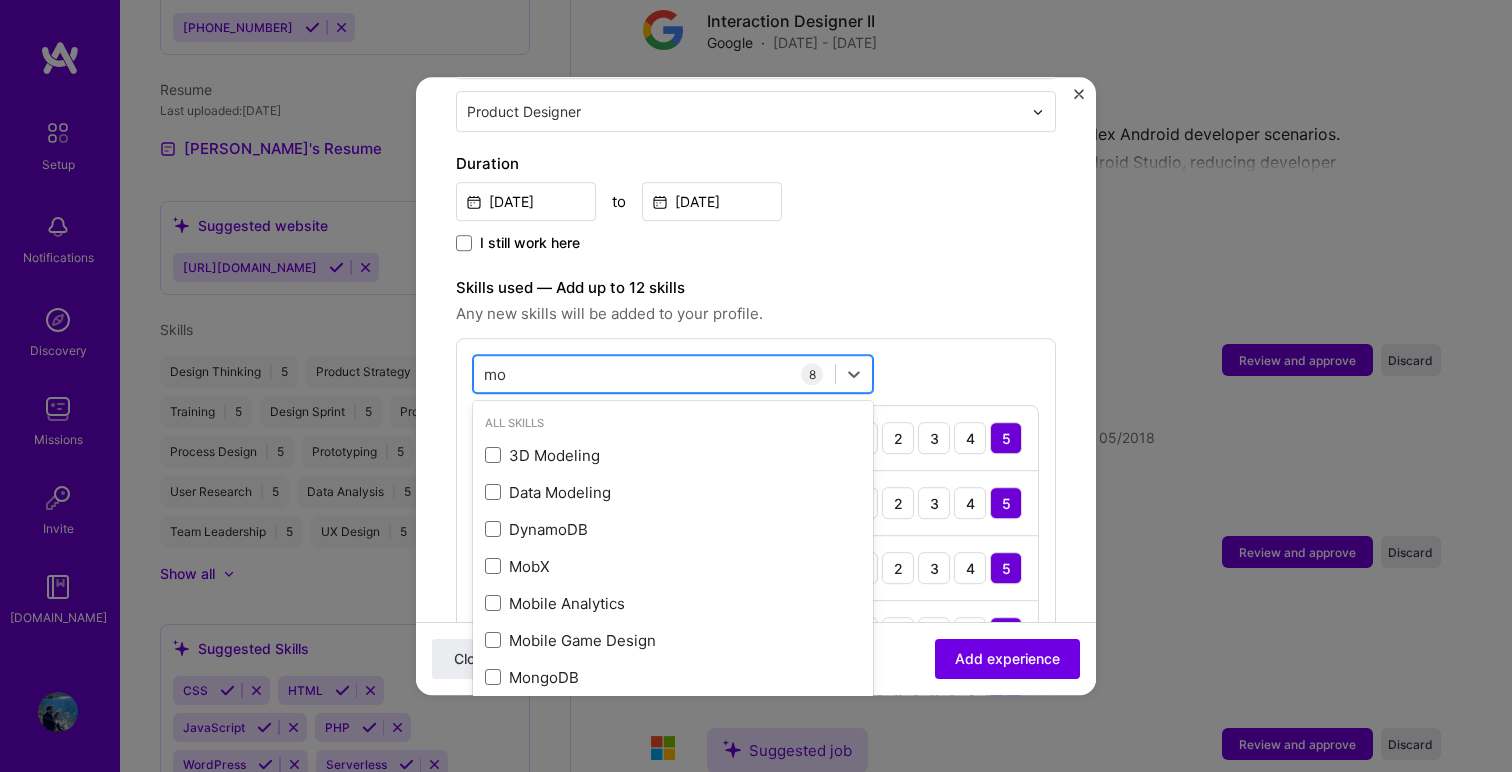 type on "m" 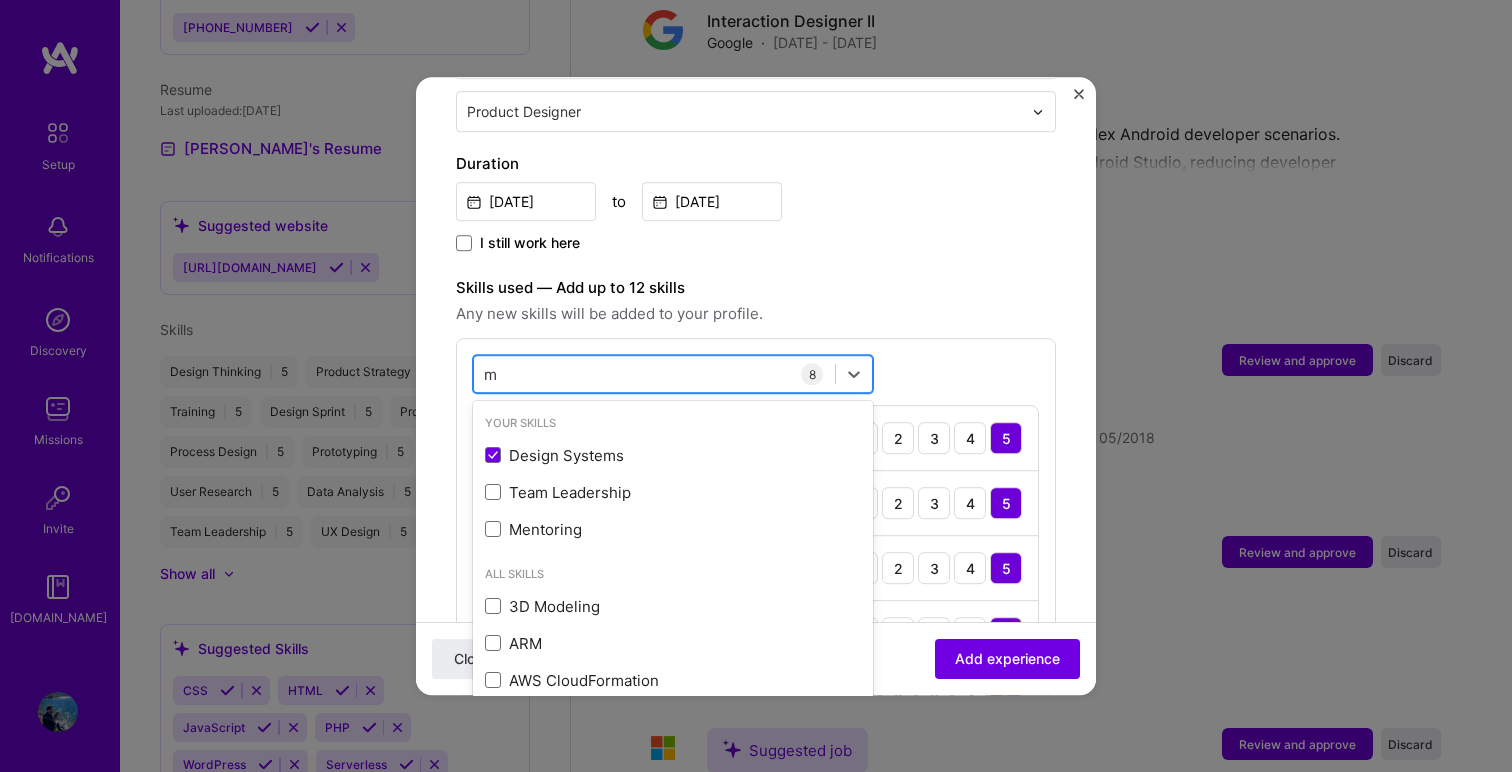 type 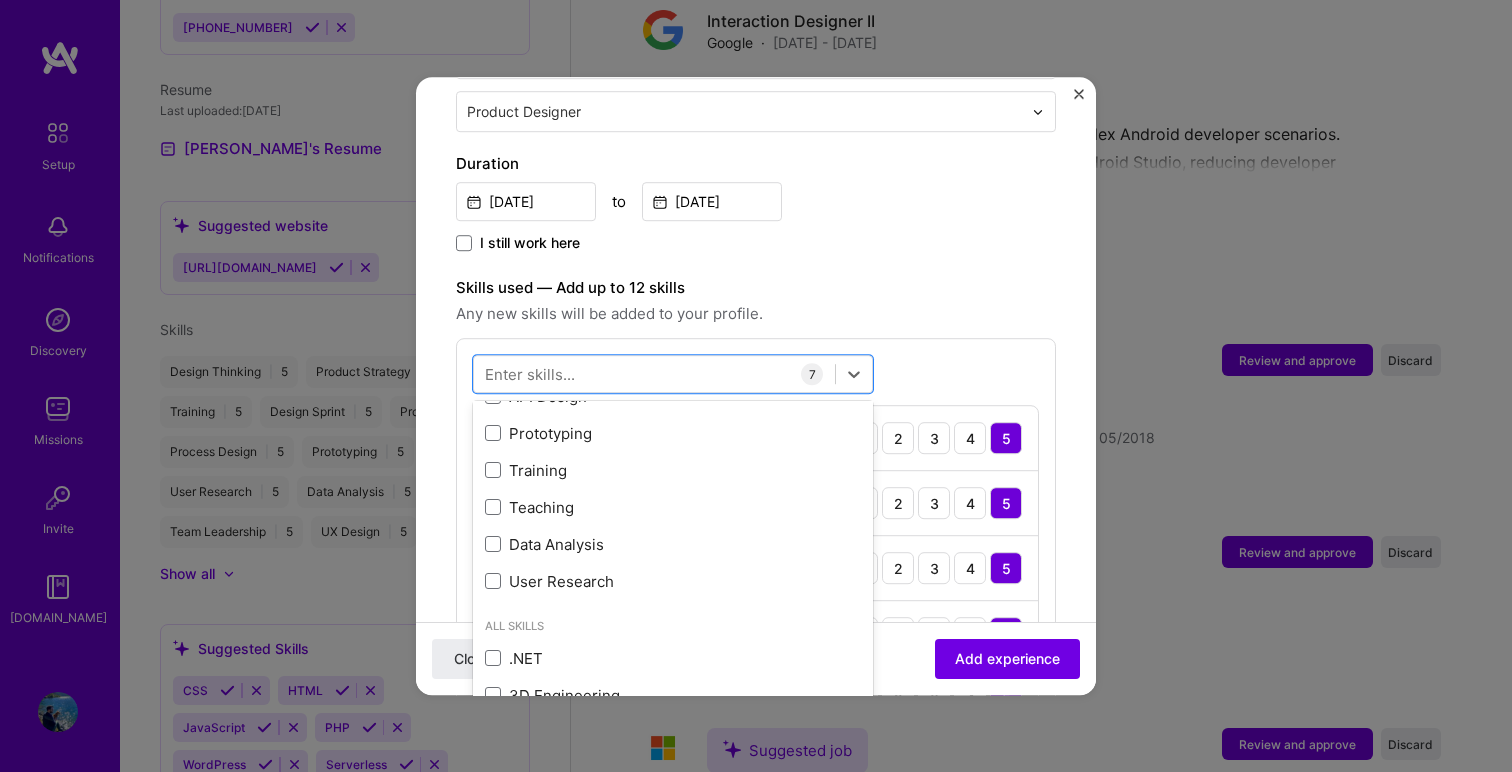 scroll, scrollTop: 536, scrollLeft: 0, axis: vertical 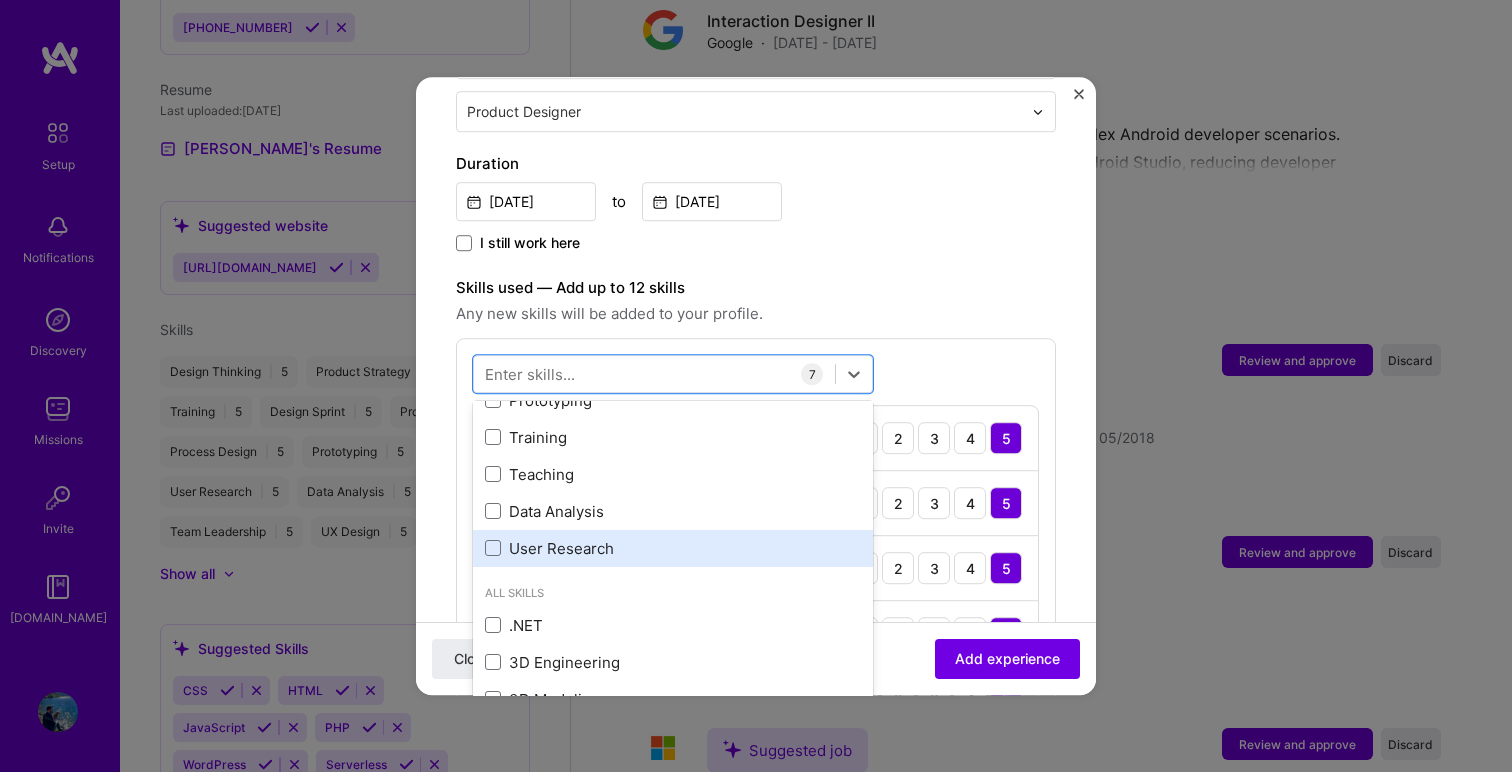 click on "User Research" at bounding box center [673, 548] 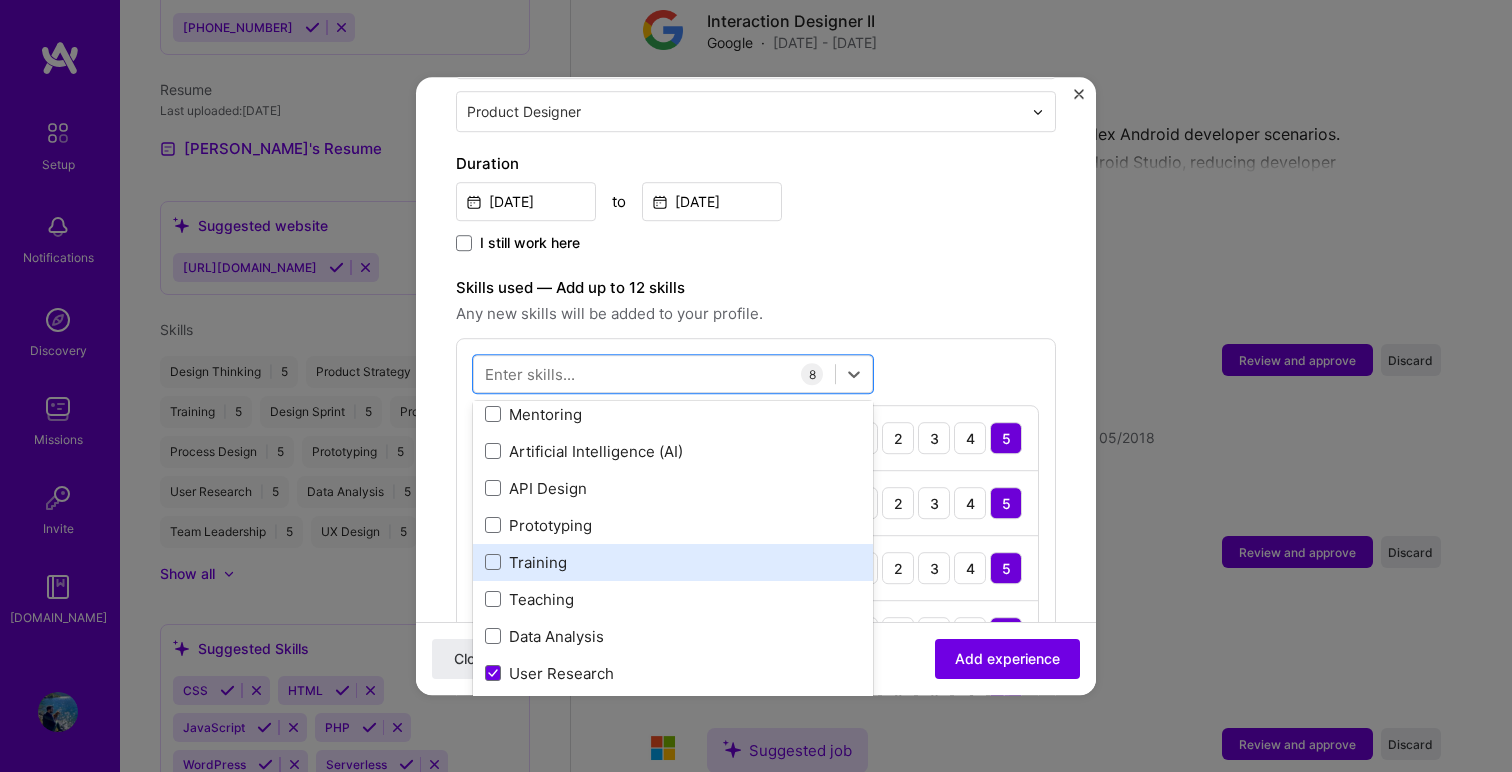 scroll, scrollTop: 395, scrollLeft: 0, axis: vertical 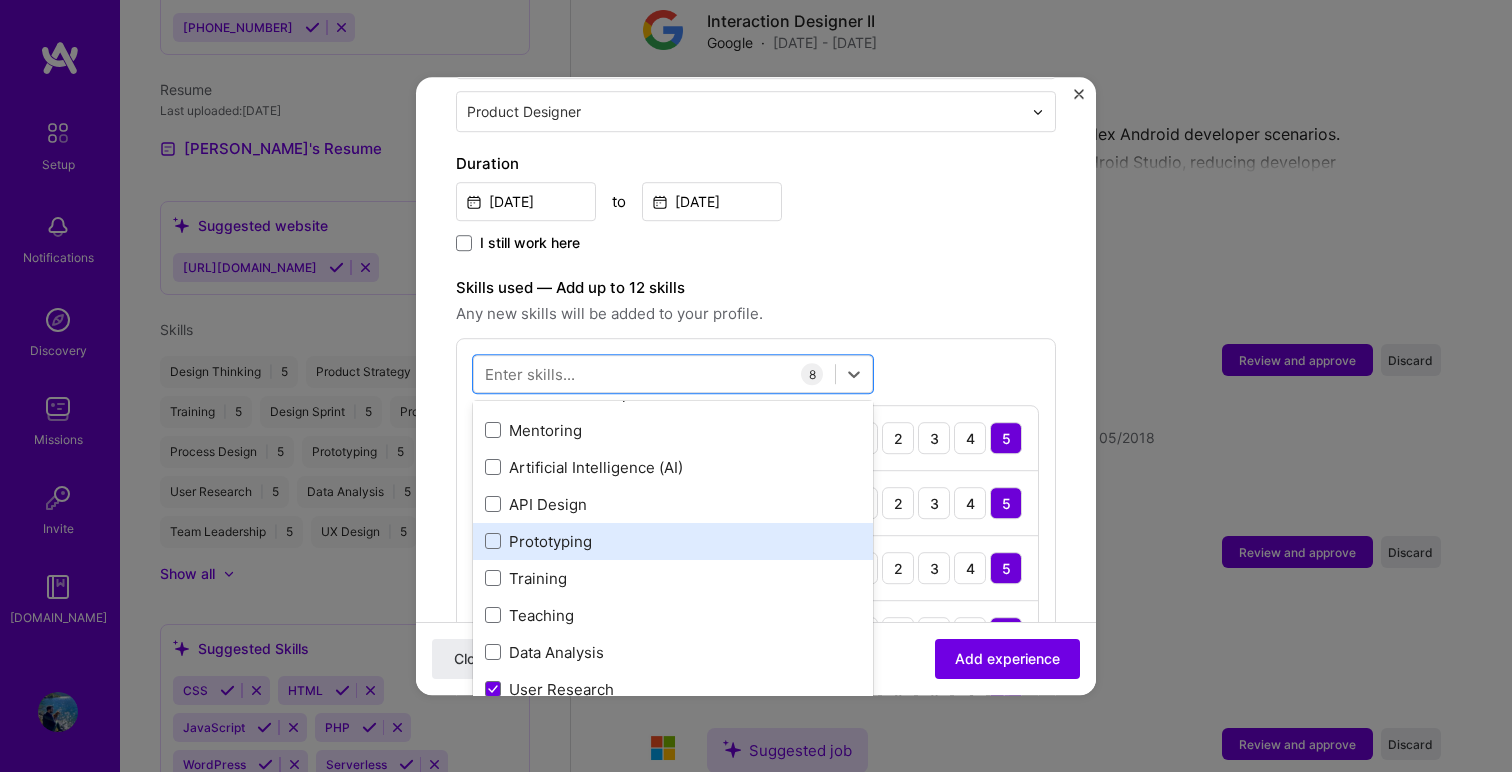 click on "Prototyping" at bounding box center (673, 541) 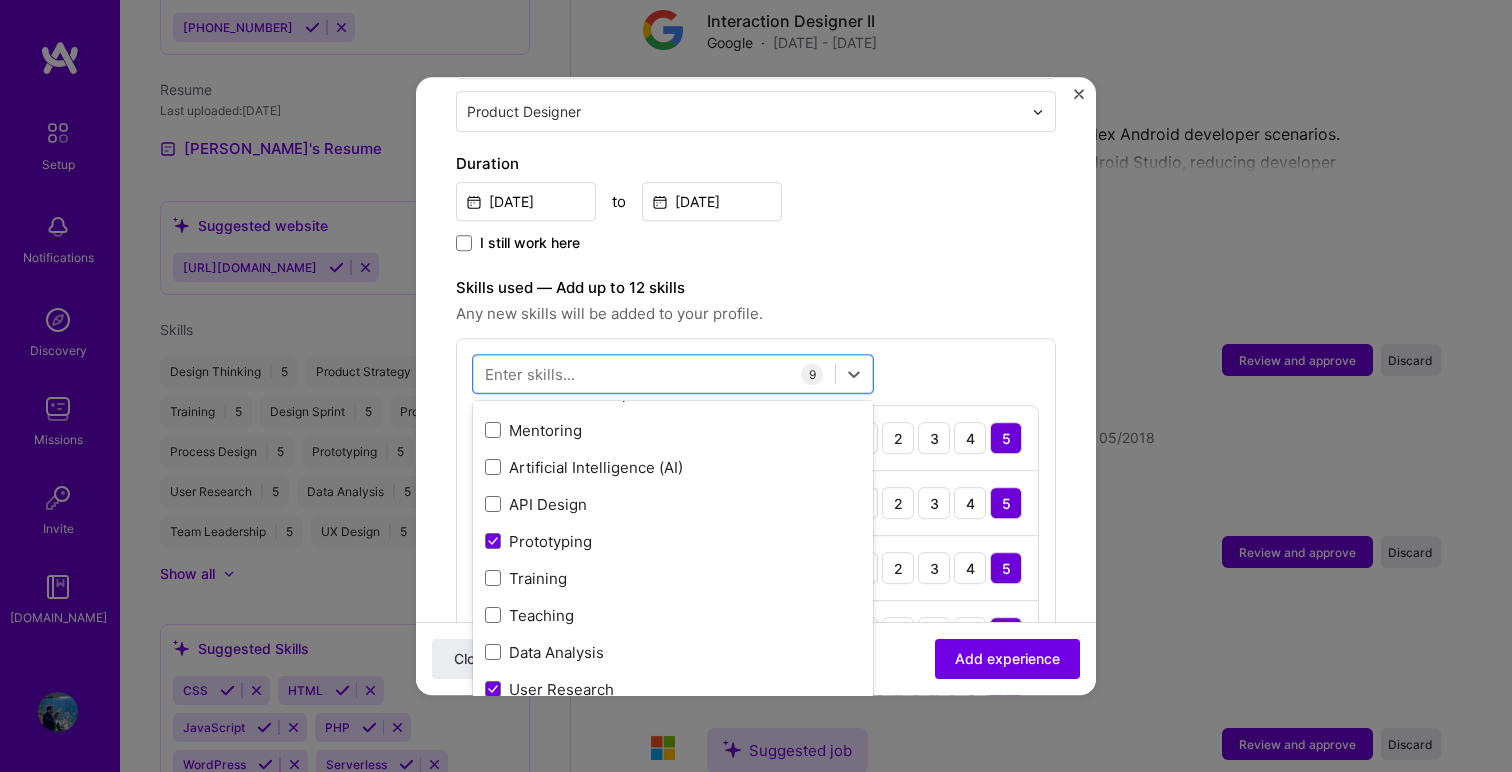 click on "option Prototyping, selected. option Team Leadership focused, 0 of 2. 378 results available. Use Up and Down to choose options, press Enter to select the currently focused option, press Escape to exit the menu, press Tab to select the option and exit the menu. Your Skills Design Thinking Design Systems Design Sprint Product Design Process Design UX Design Product Strategy Brand Strategy PostgreSQL Team Leadership Mentoring Artificial Intelligence (AI) API Design Prototyping Training Teaching Data Analysis User Research All Skills .NET 3D Engineering 3D Modeling API Integration APNS ARM [DOMAIN_NAME] AWS AWS Aurora AWS BETA AWS CDK AWS CloudFormation AWS Lambda AWS Neptune AWS RDS Ada Adobe Creative Cloud Adobe Experience Manager Affiliate Marketing Agile Agora Airflow Airtable Algorithm Design Amazon Athena Amplitude Analytics Android Angular Angular.js Ansible Apache [PERSON_NAME] Apex (Salesforce) Apollo App Clip (iOS) ArangoDB Artifactory Assembly [DOMAIN_NAME] [PERSON_NAME] Authentication Automated Testing Azure BLE (Bluetooth) C" at bounding box center [756, 673] 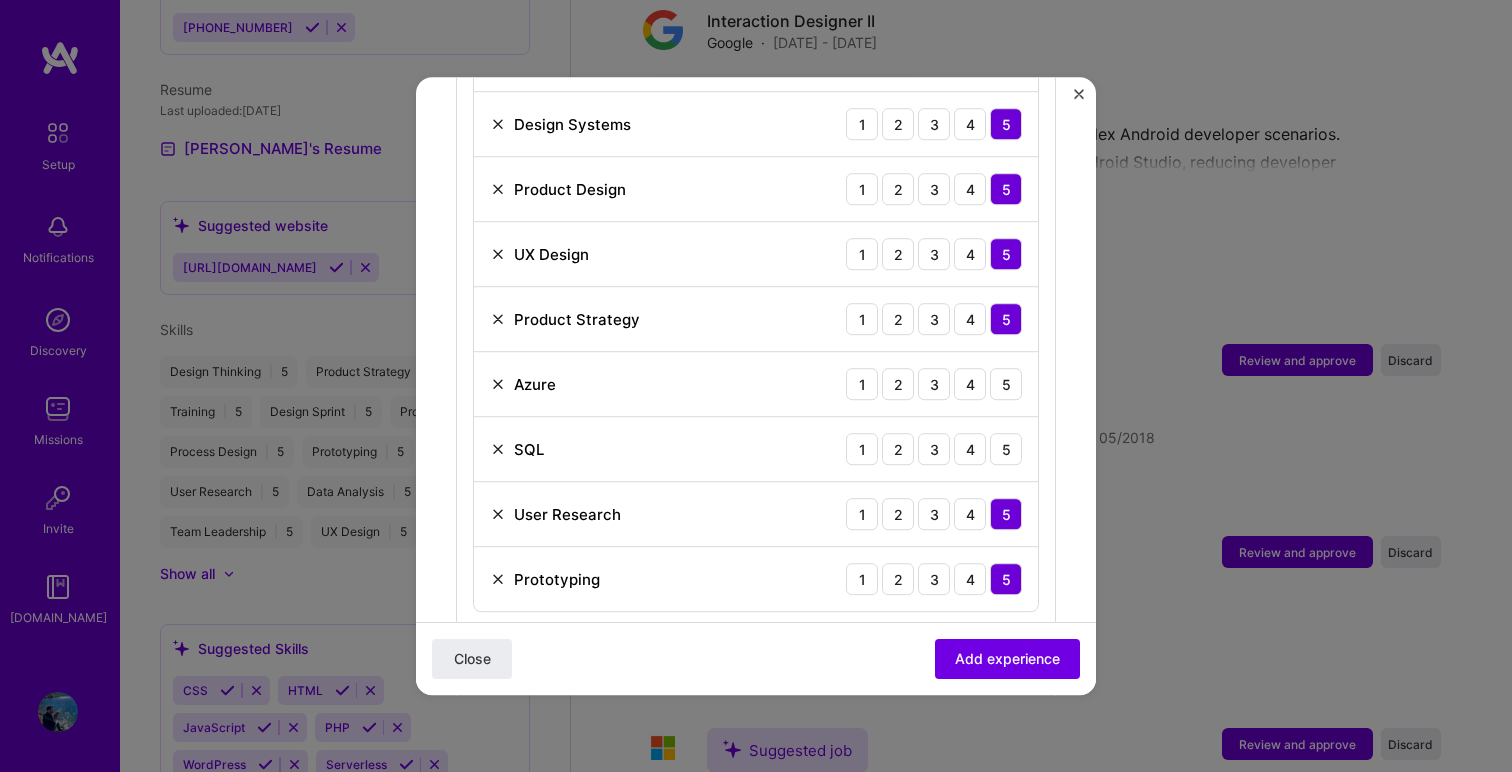scroll, scrollTop: 913, scrollLeft: 0, axis: vertical 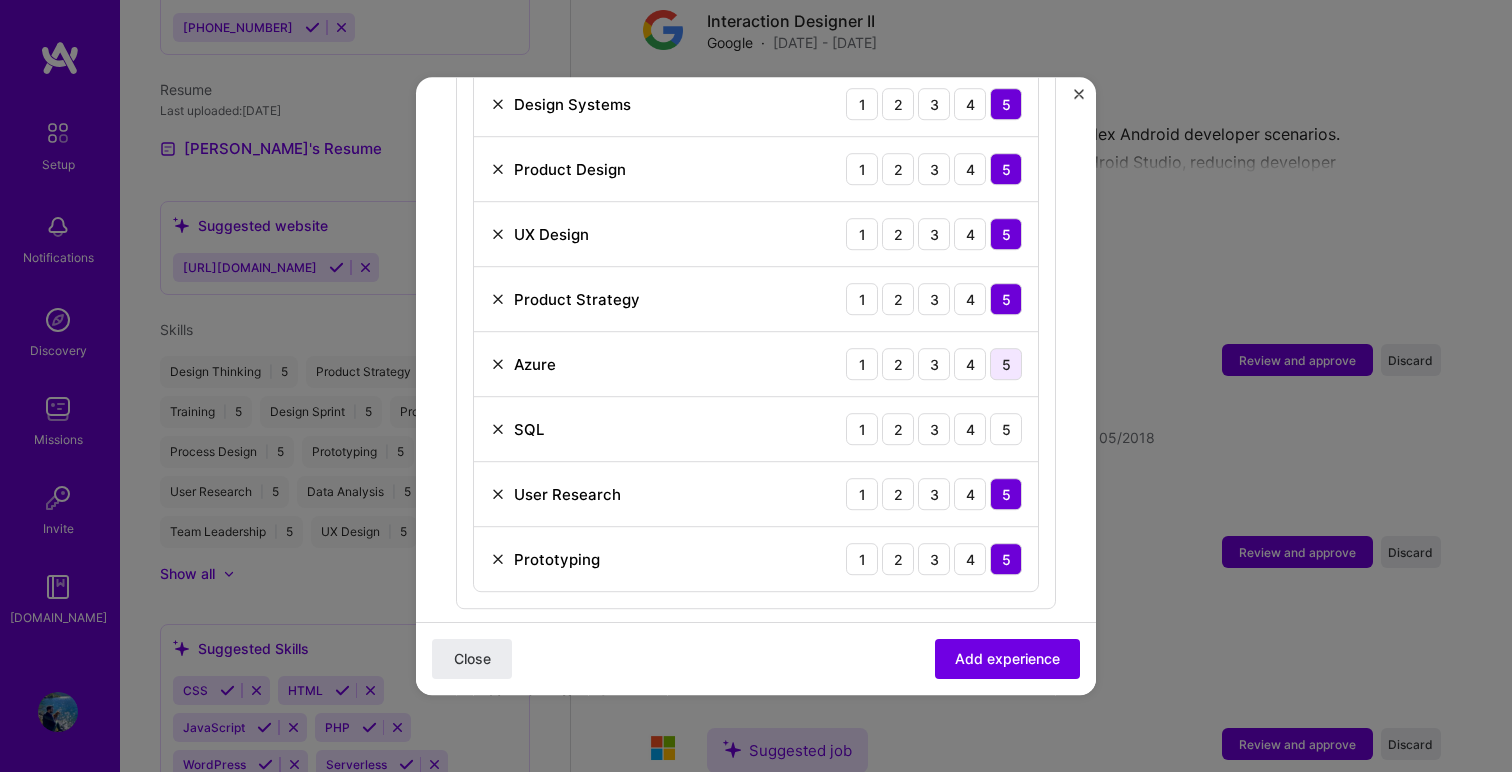 click on "5" at bounding box center (1006, 364) 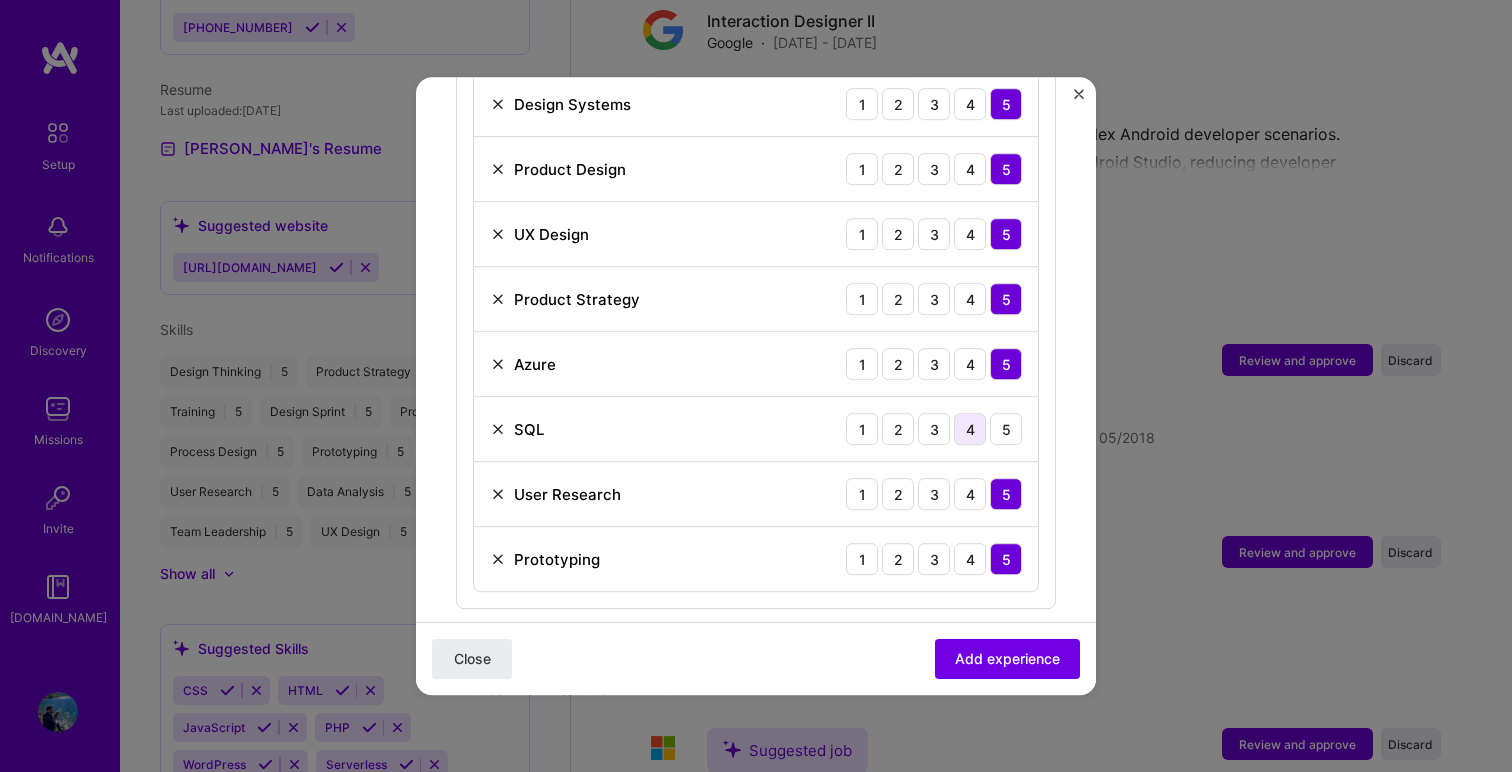 click on "4" at bounding box center [970, 429] 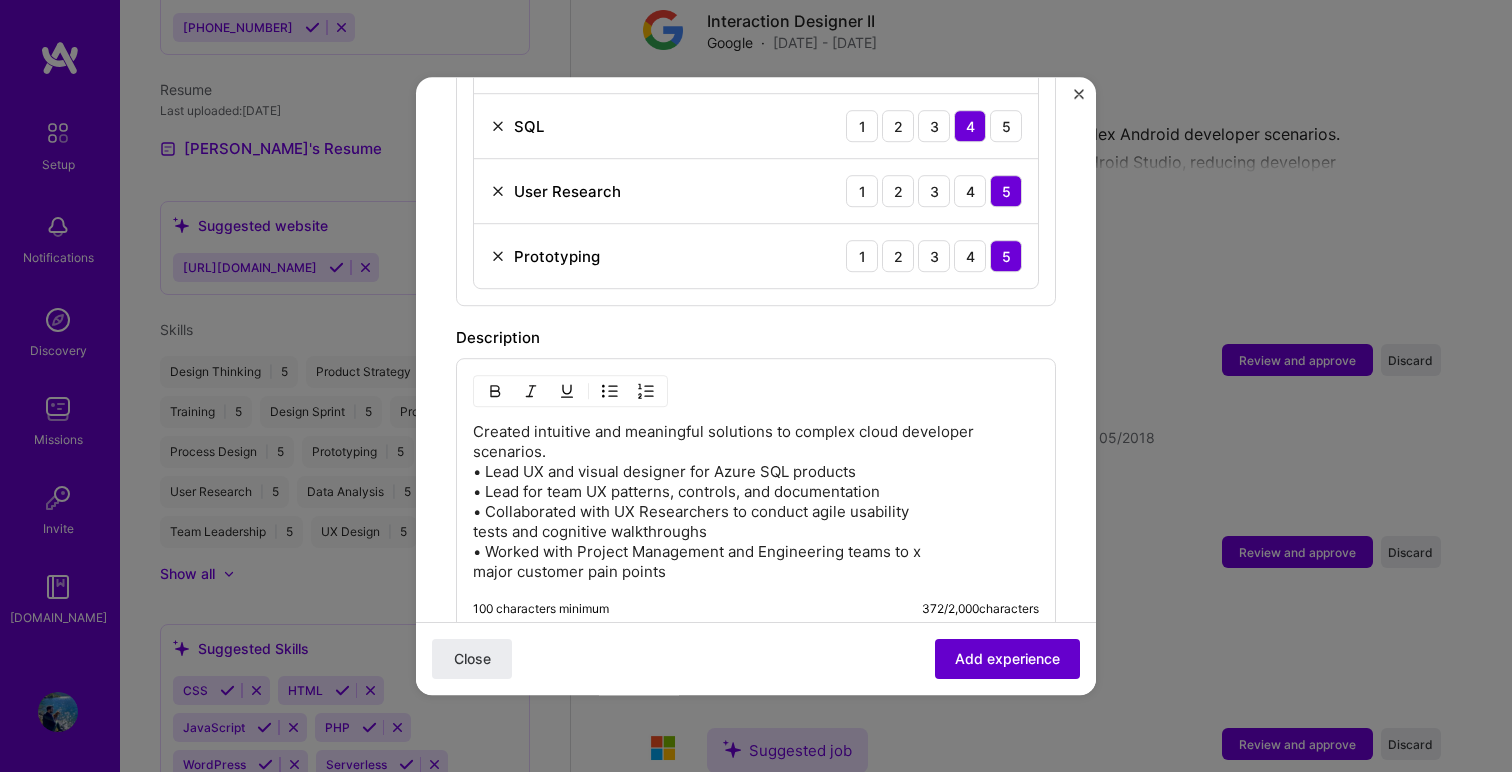 scroll, scrollTop: 1236, scrollLeft: 0, axis: vertical 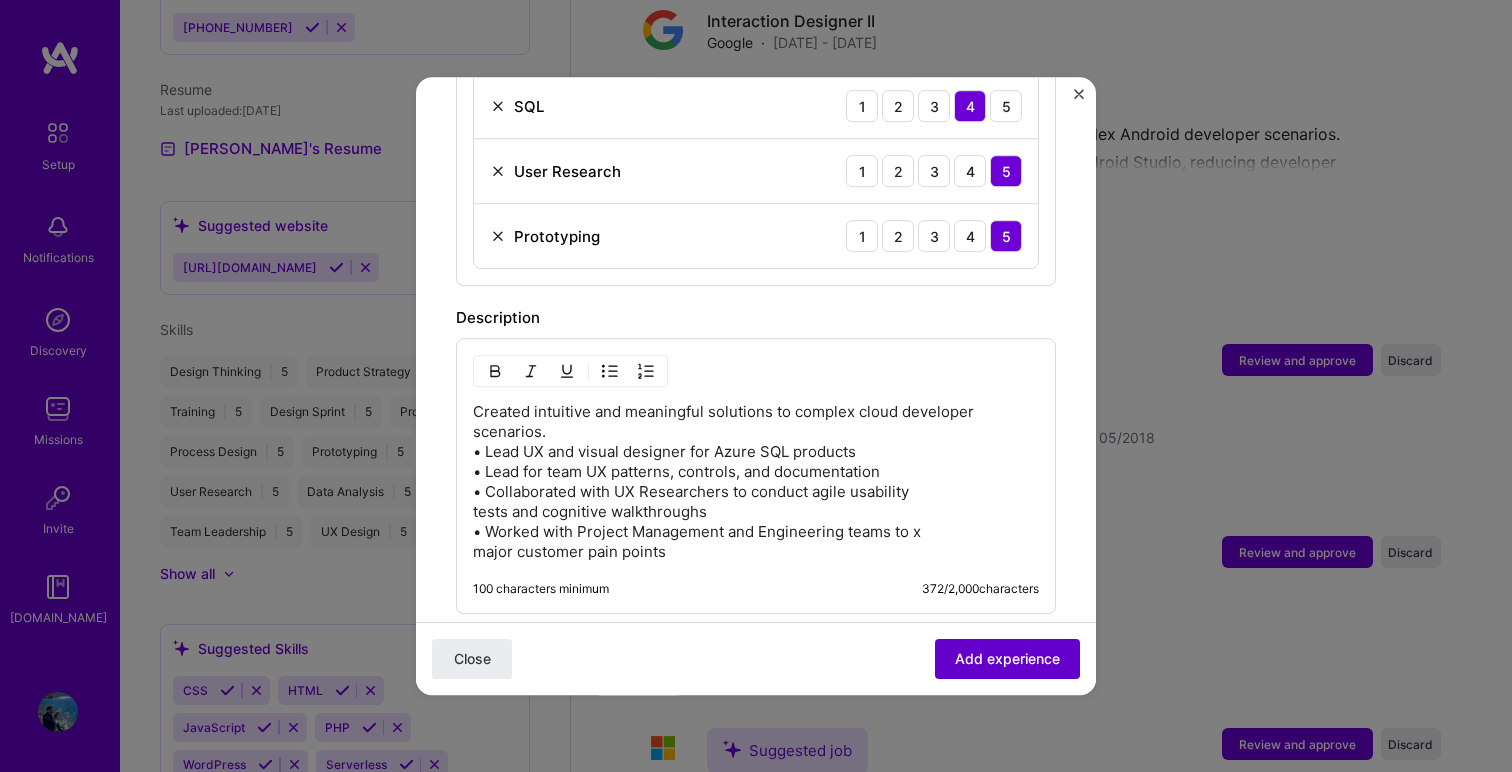 click on "Add experience" at bounding box center [1007, 659] 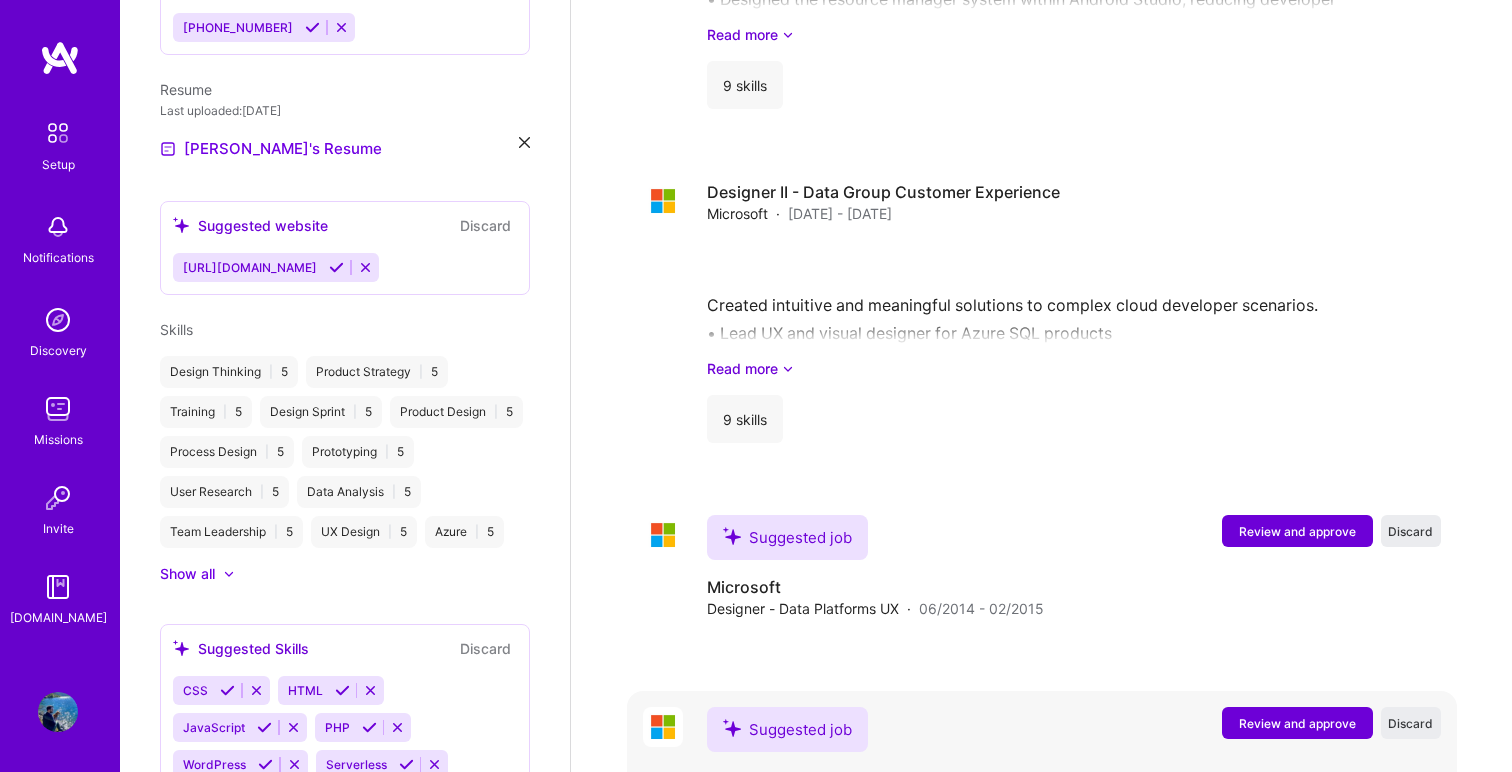 scroll, scrollTop: 3332, scrollLeft: 0, axis: vertical 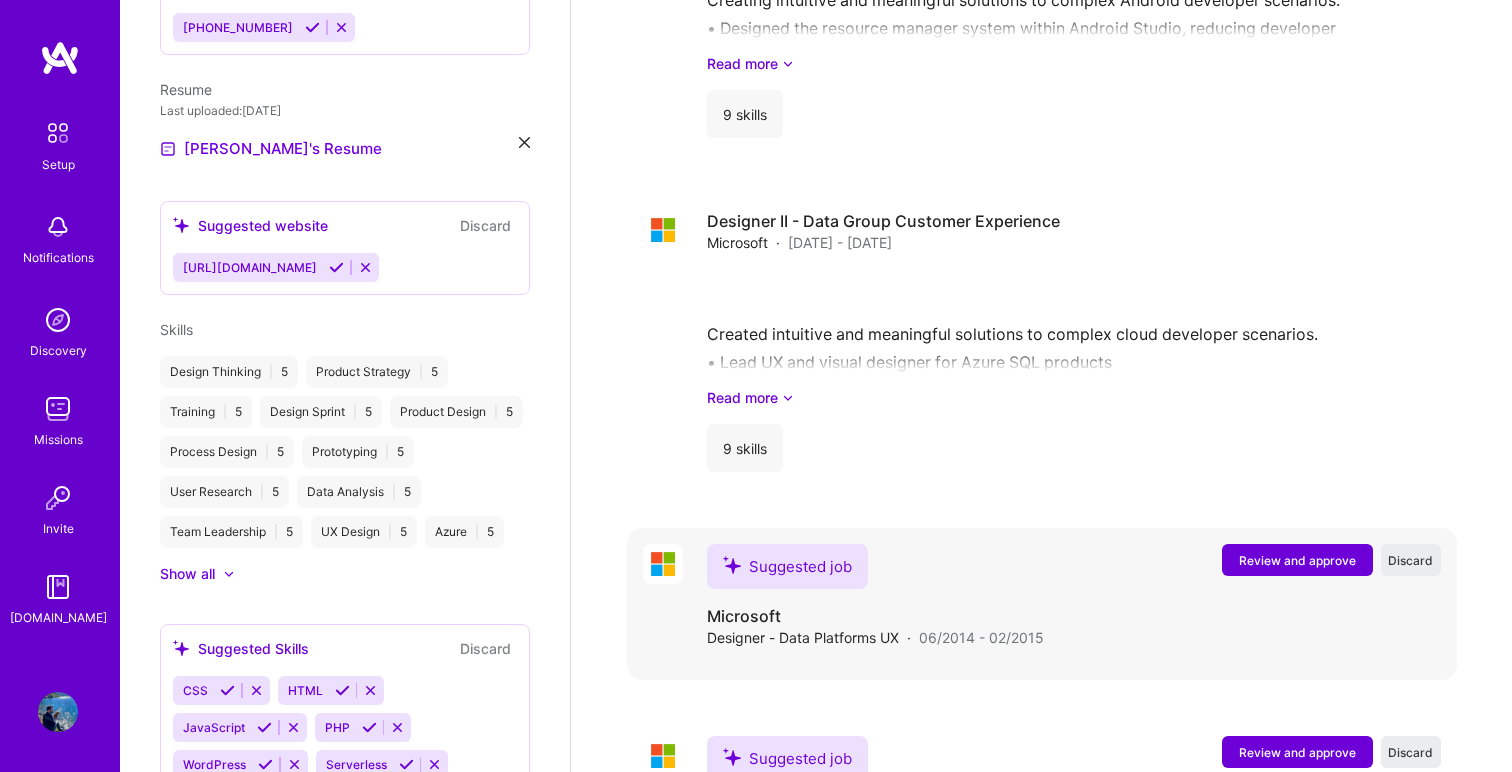 click on "Review and approve" at bounding box center [1297, 560] 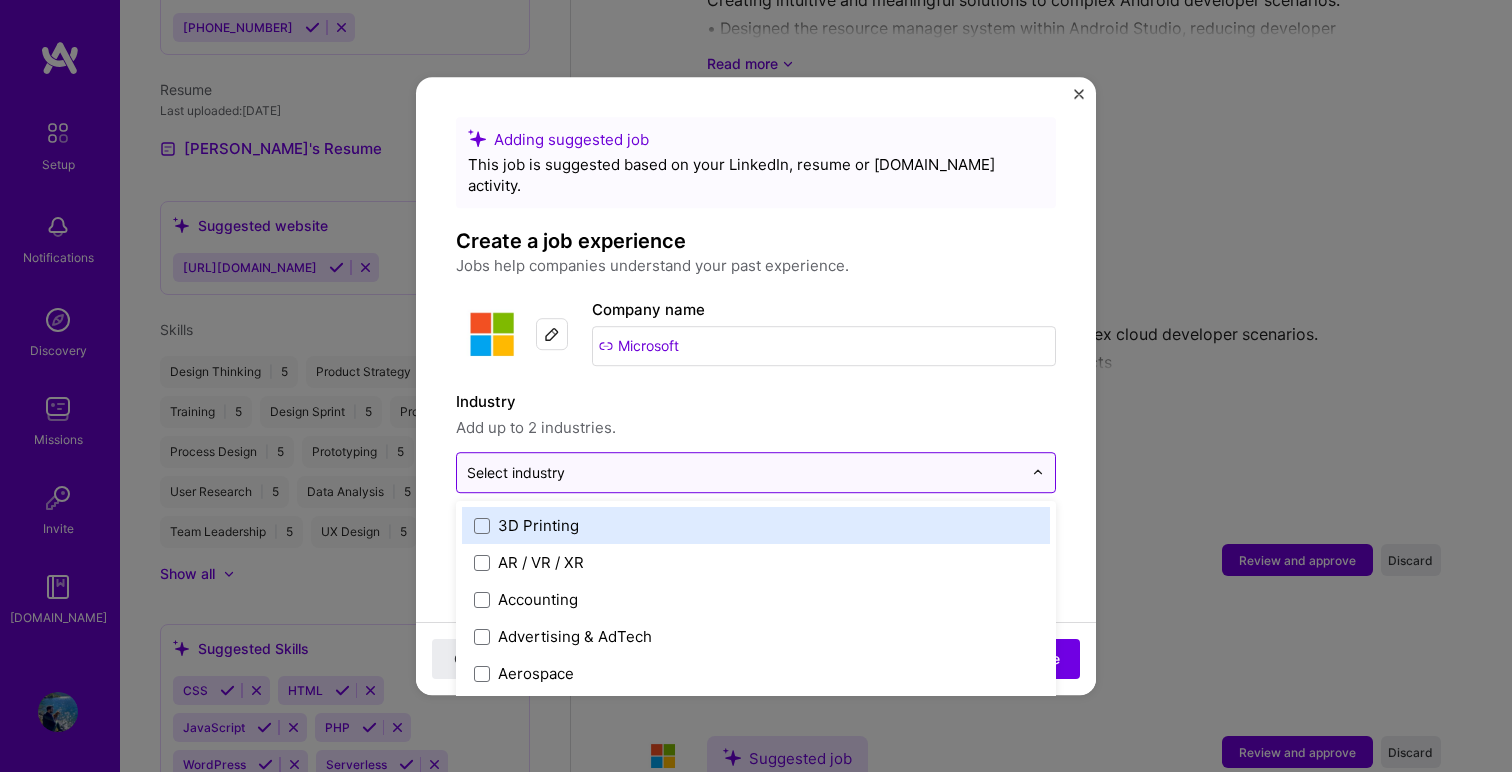click at bounding box center [744, 472] 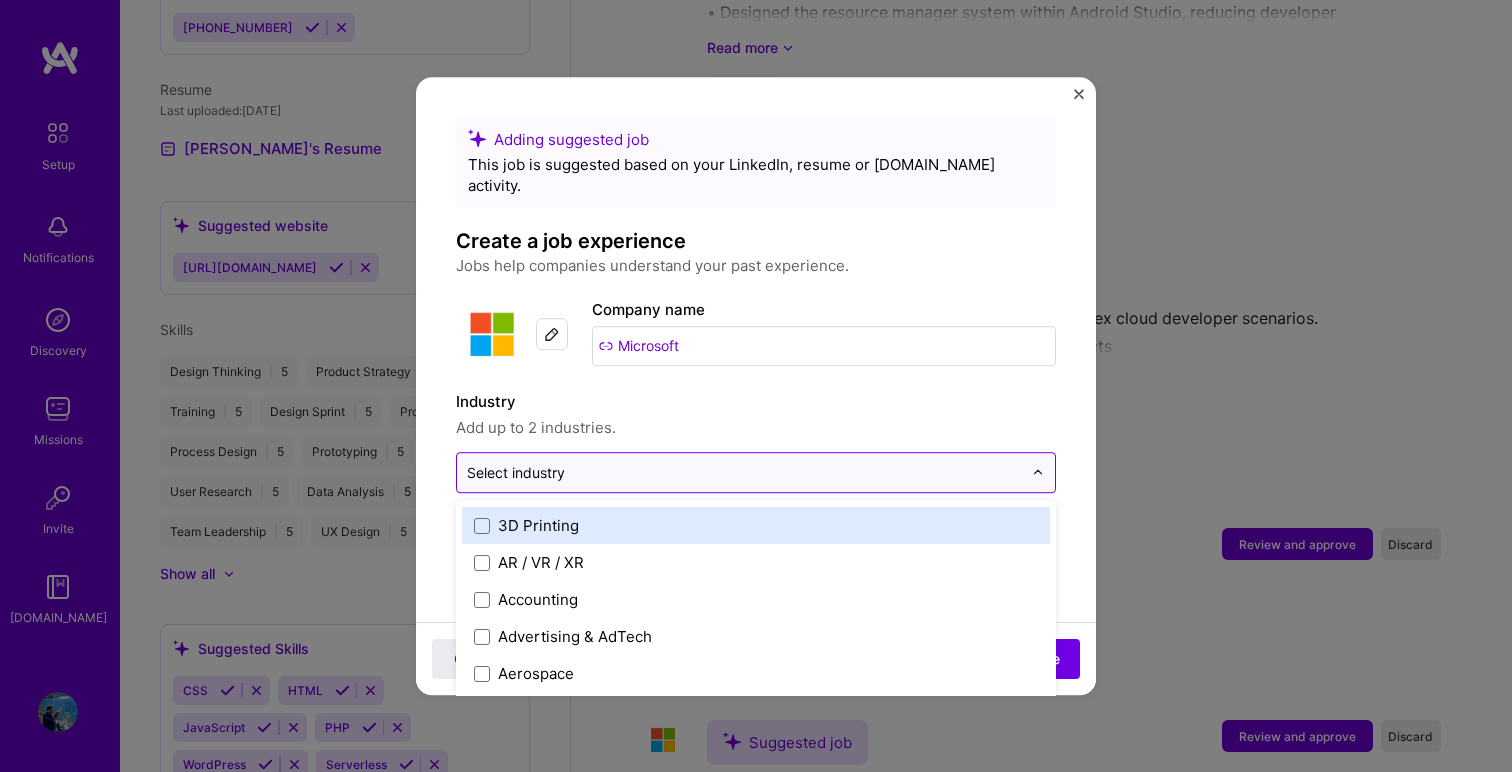 scroll, scrollTop: 3348, scrollLeft: 0, axis: vertical 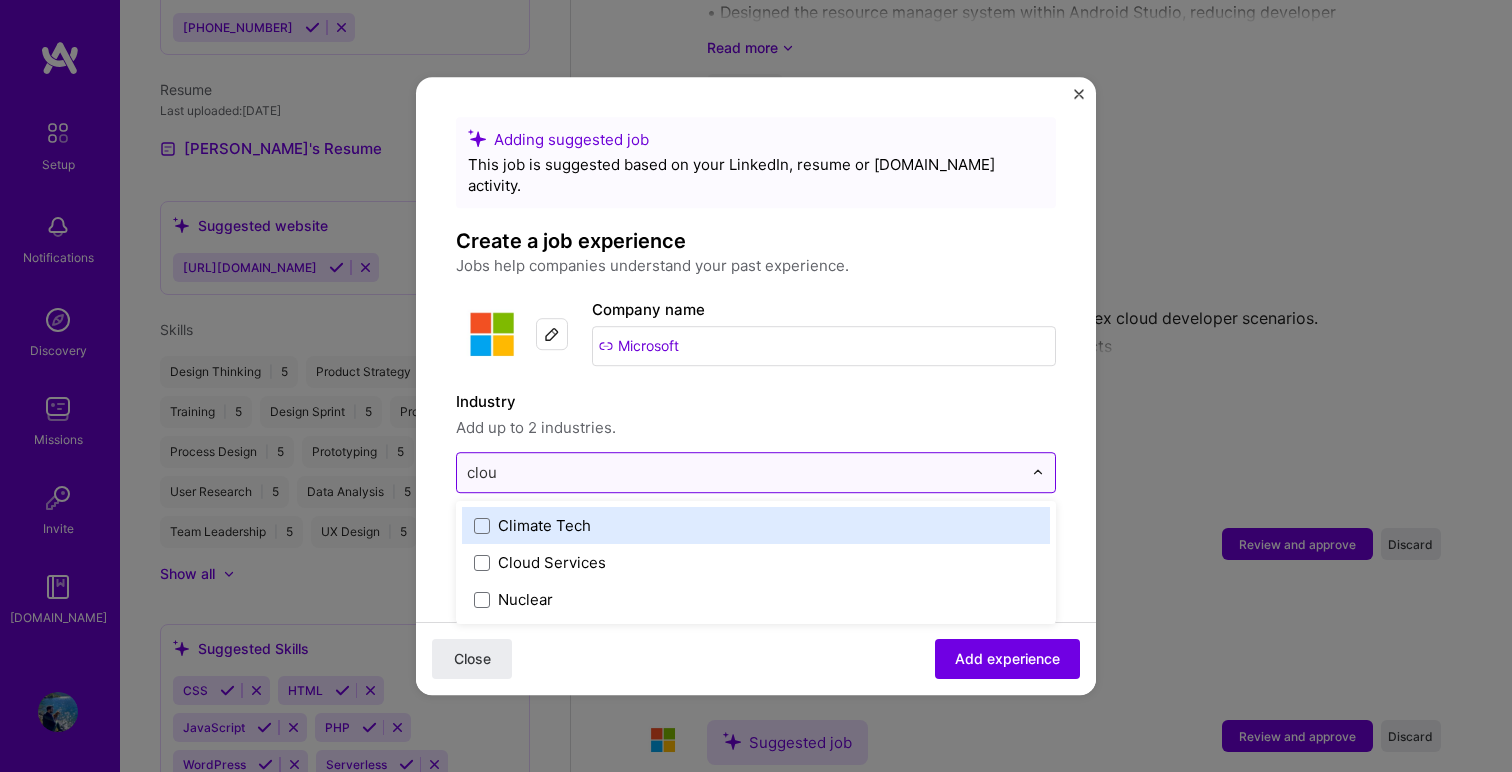type on "cloud" 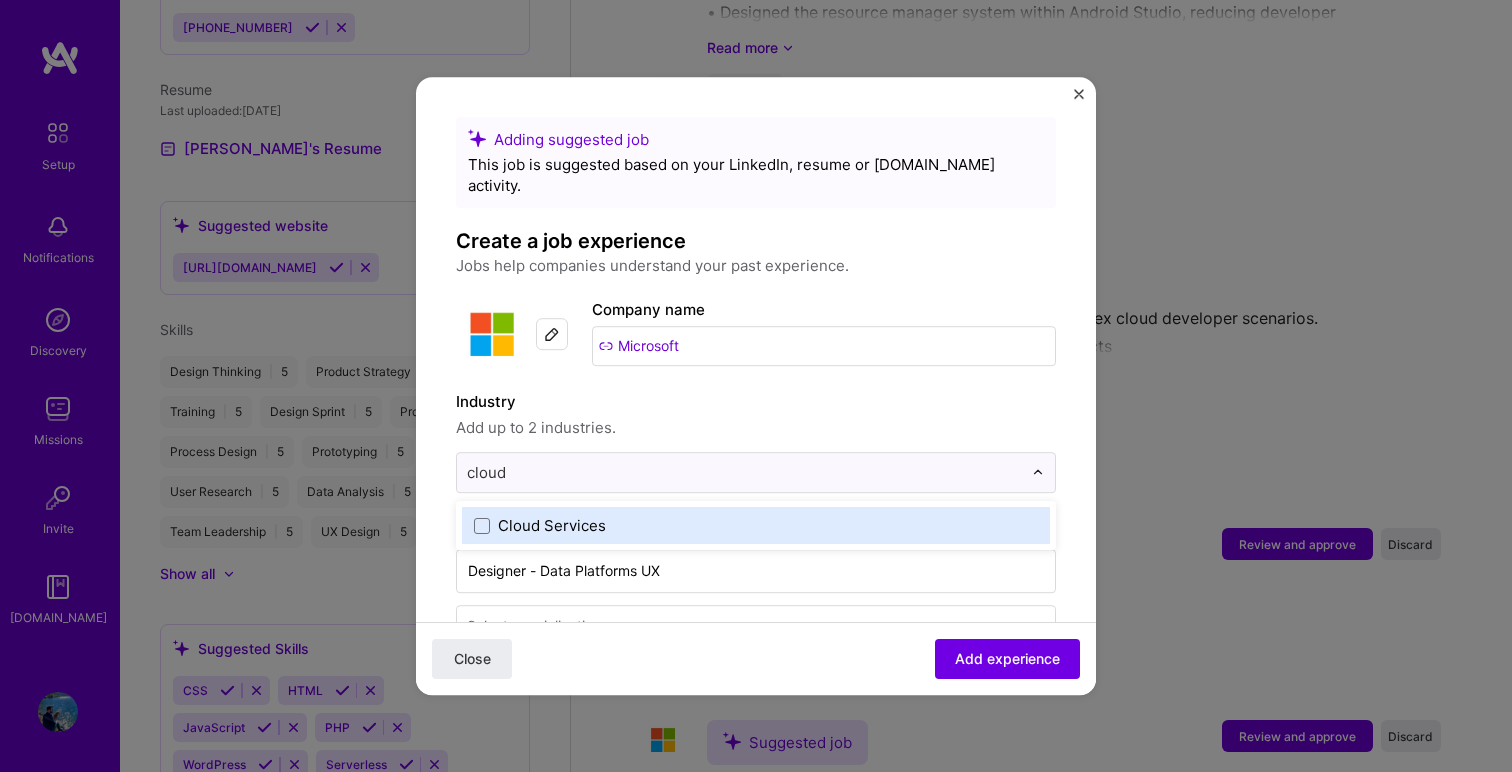 click on "Cloud Services" at bounding box center (756, 525) 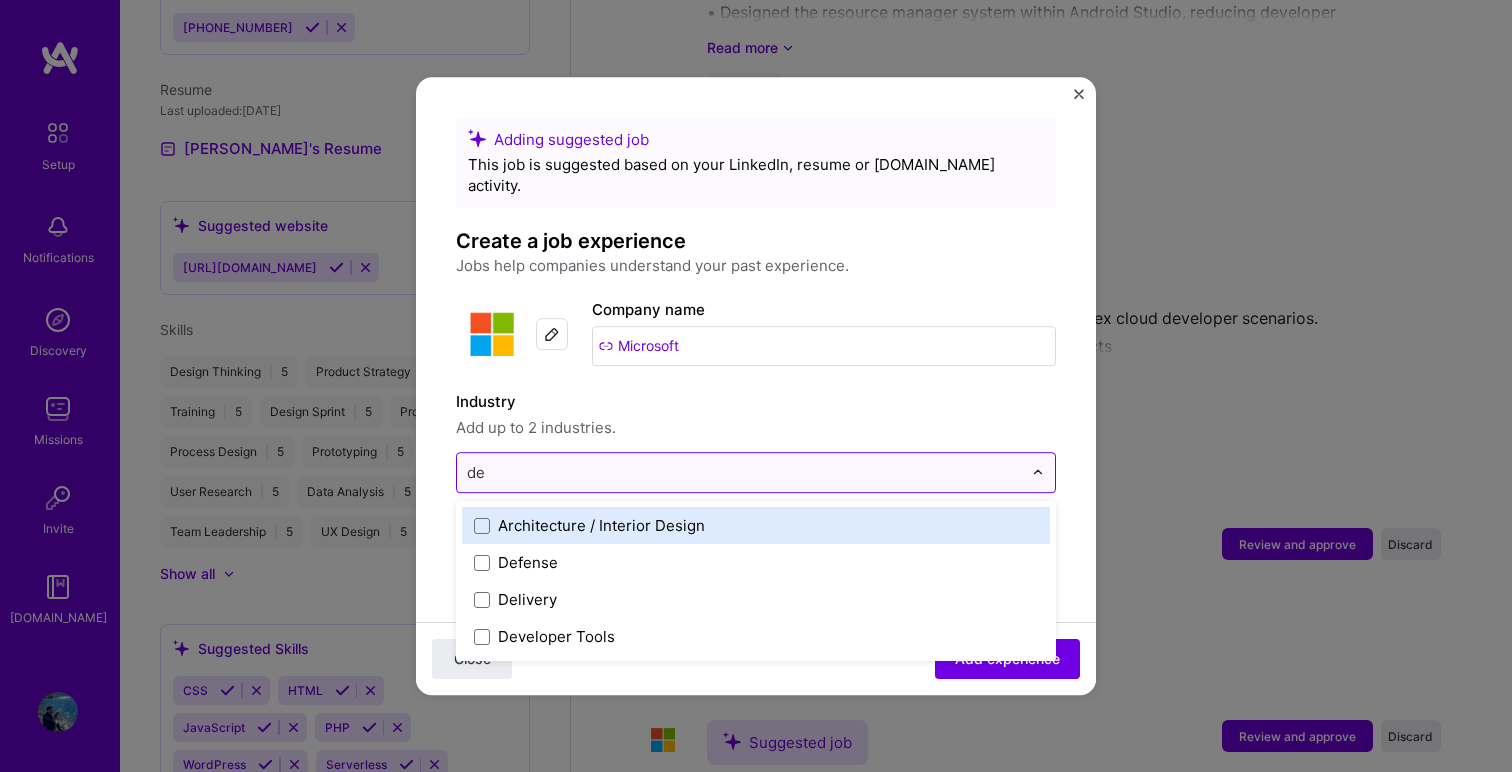 type on "dev" 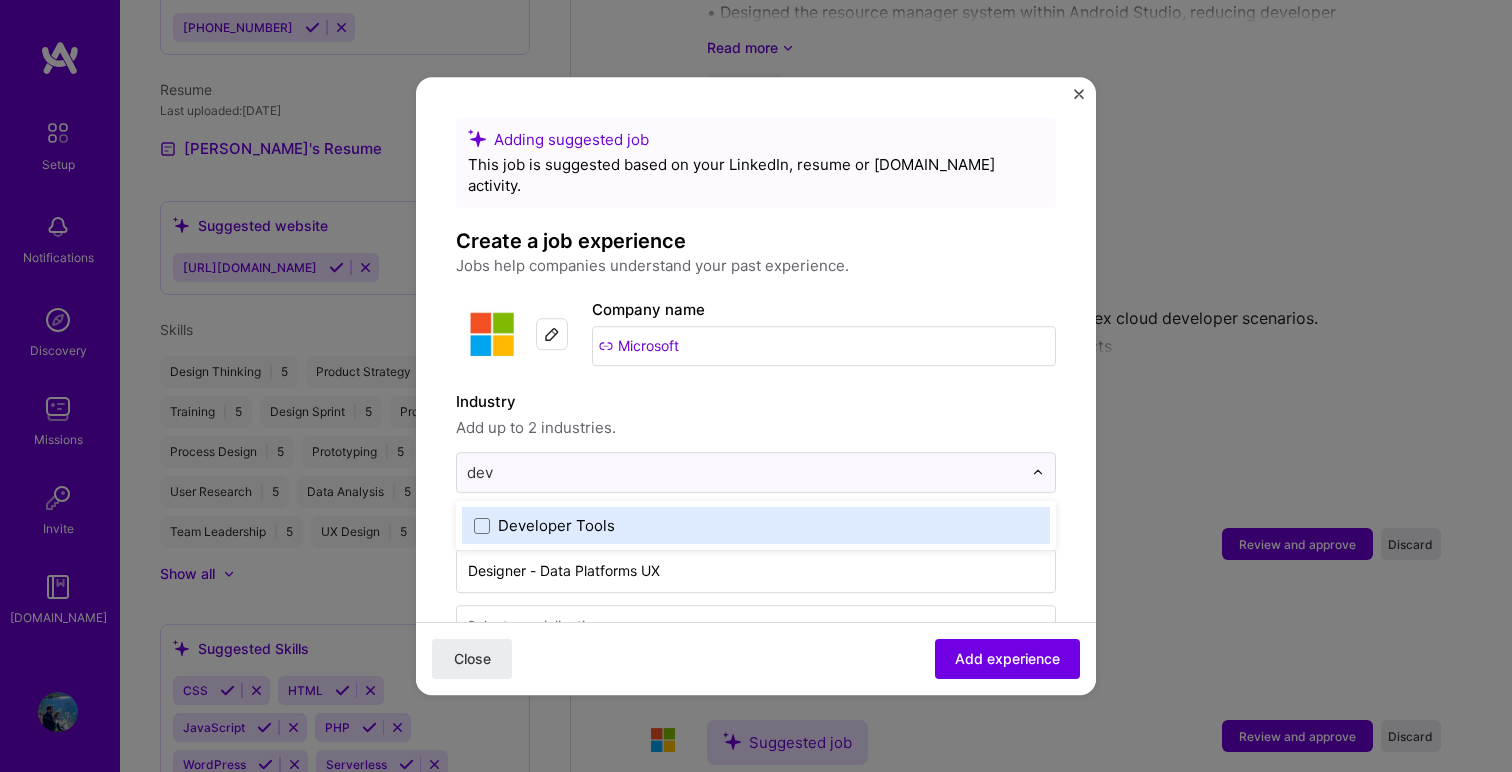 click on "Developer Tools" at bounding box center (756, 525) 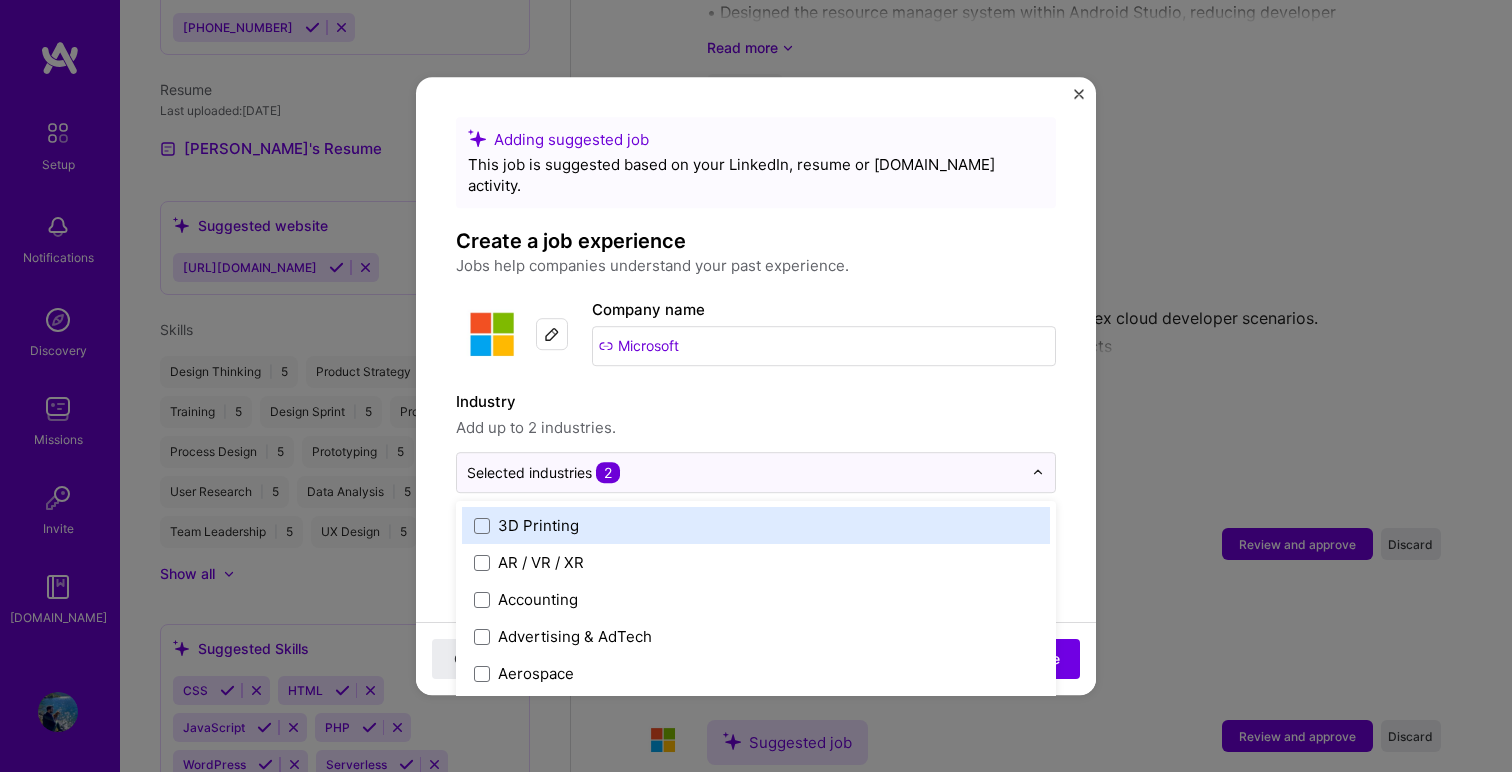 click on "Industry" at bounding box center (756, 402) 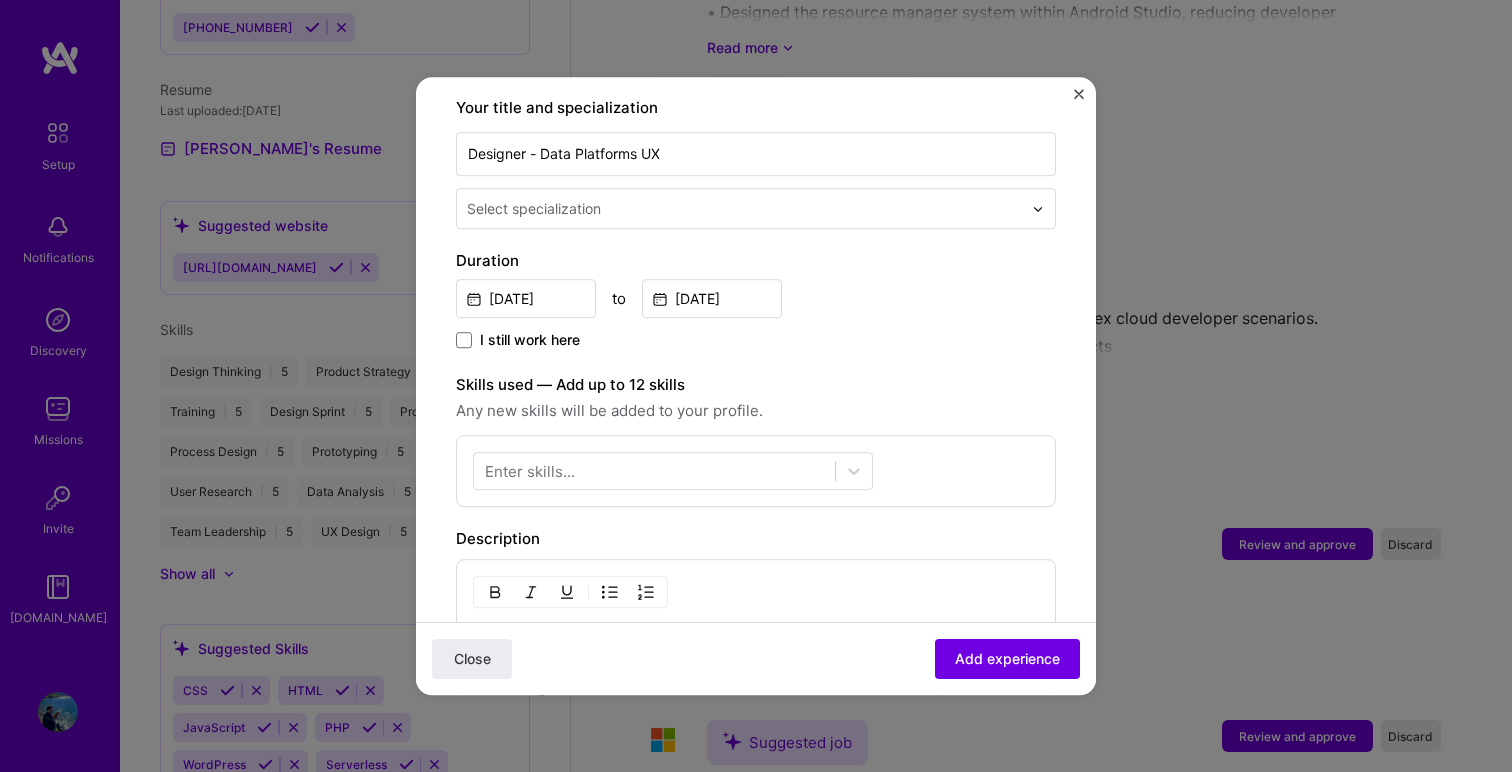 scroll, scrollTop: 427, scrollLeft: 0, axis: vertical 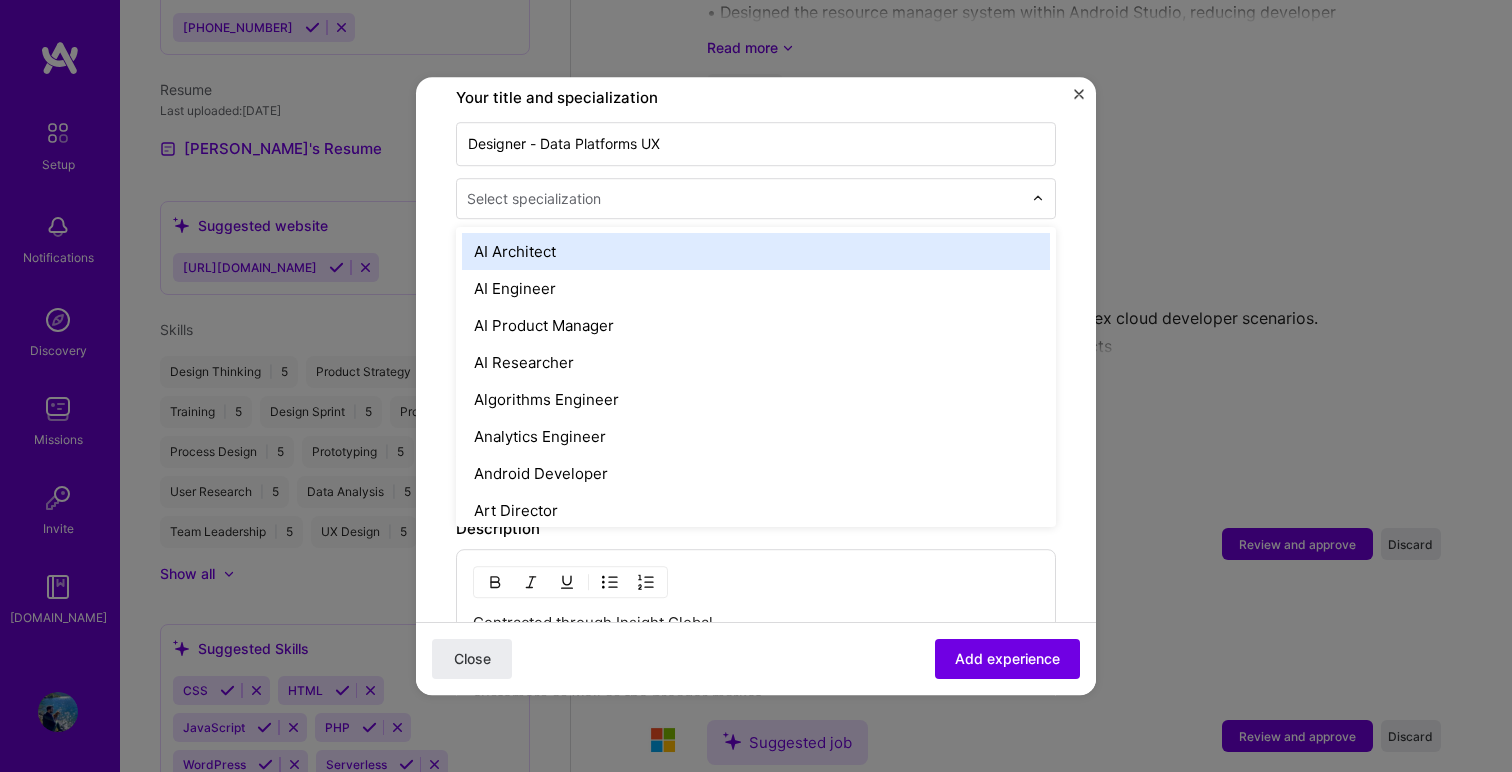 click at bounding box center [746, 198] 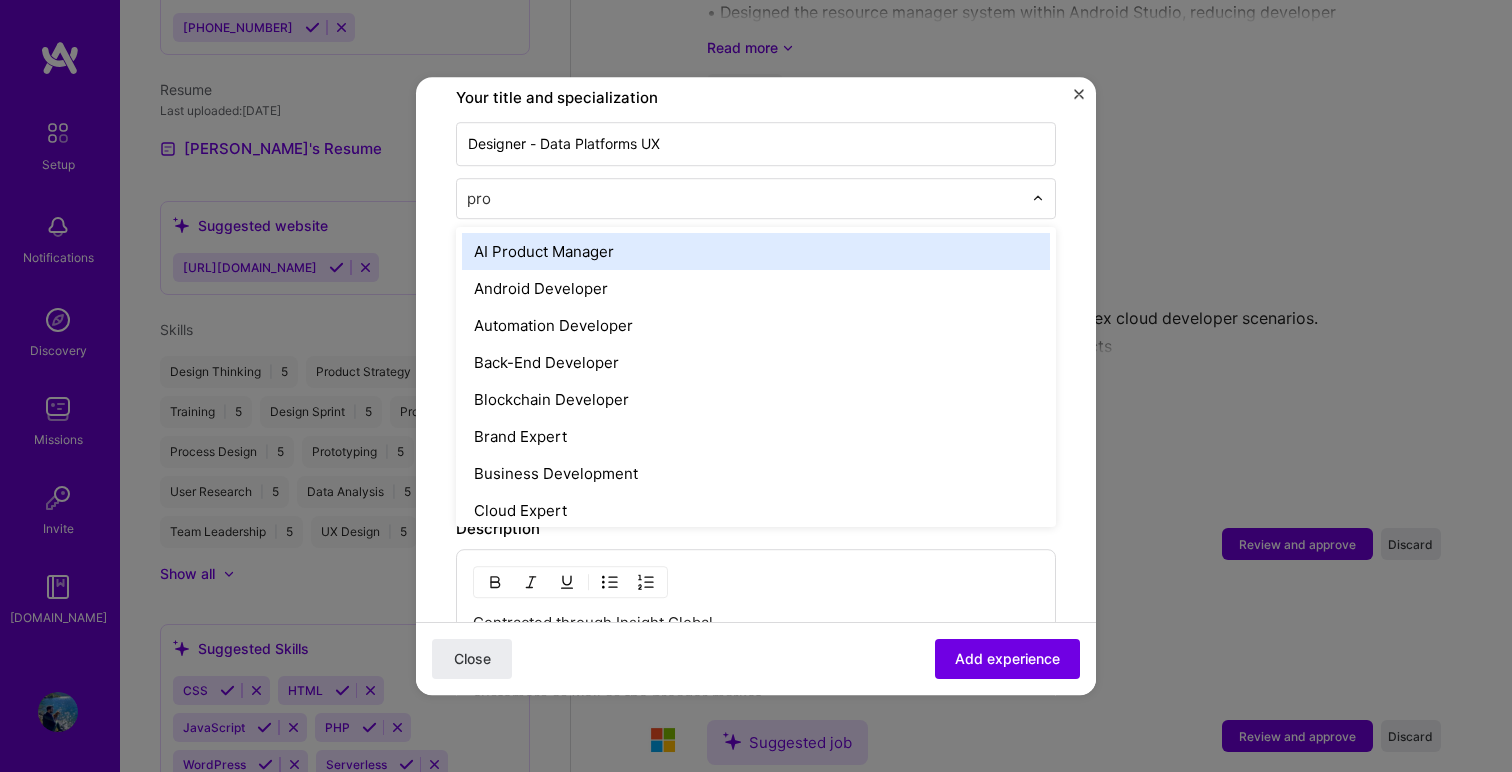 type on "prod" 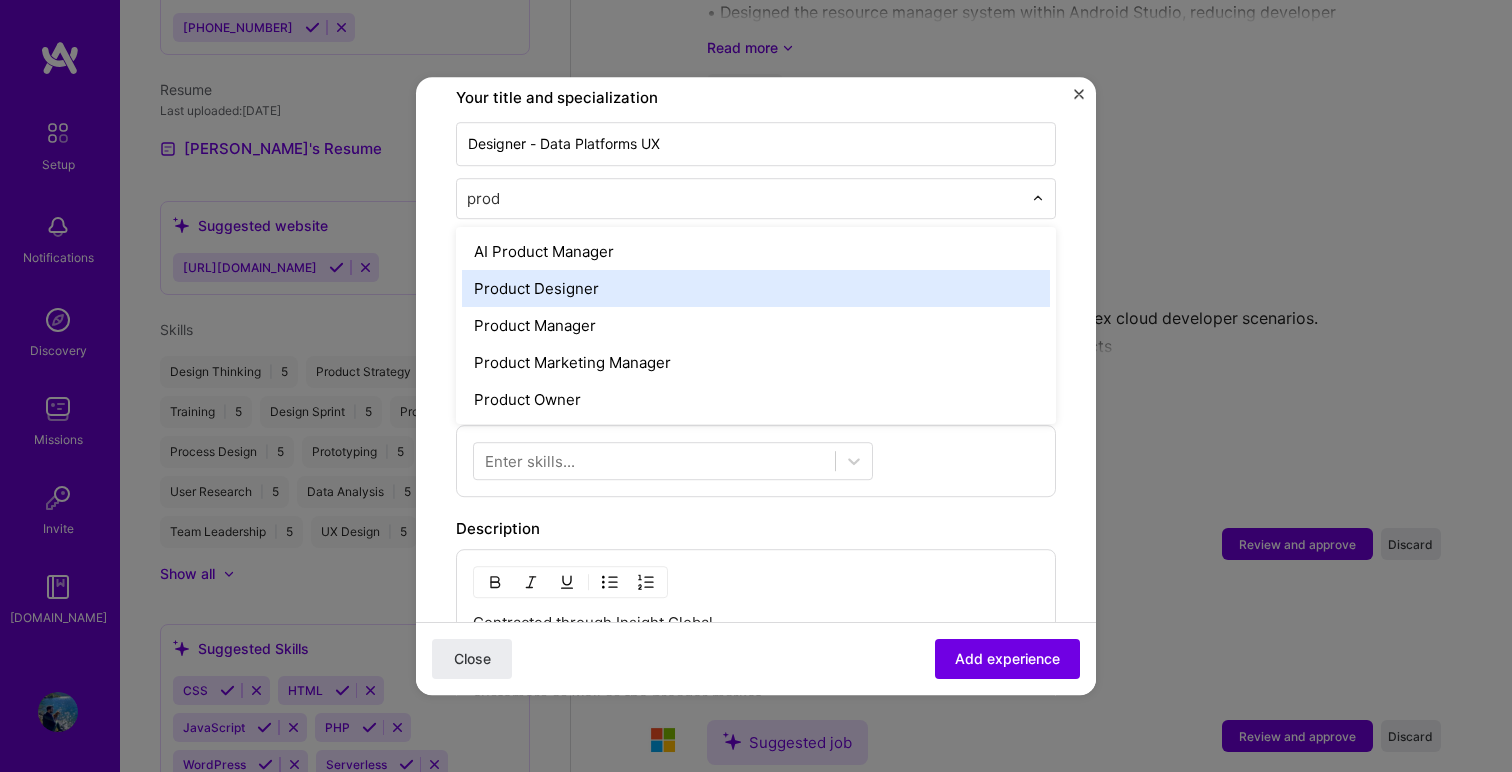 click on "Product Designer" at bounding box center [756, 288] 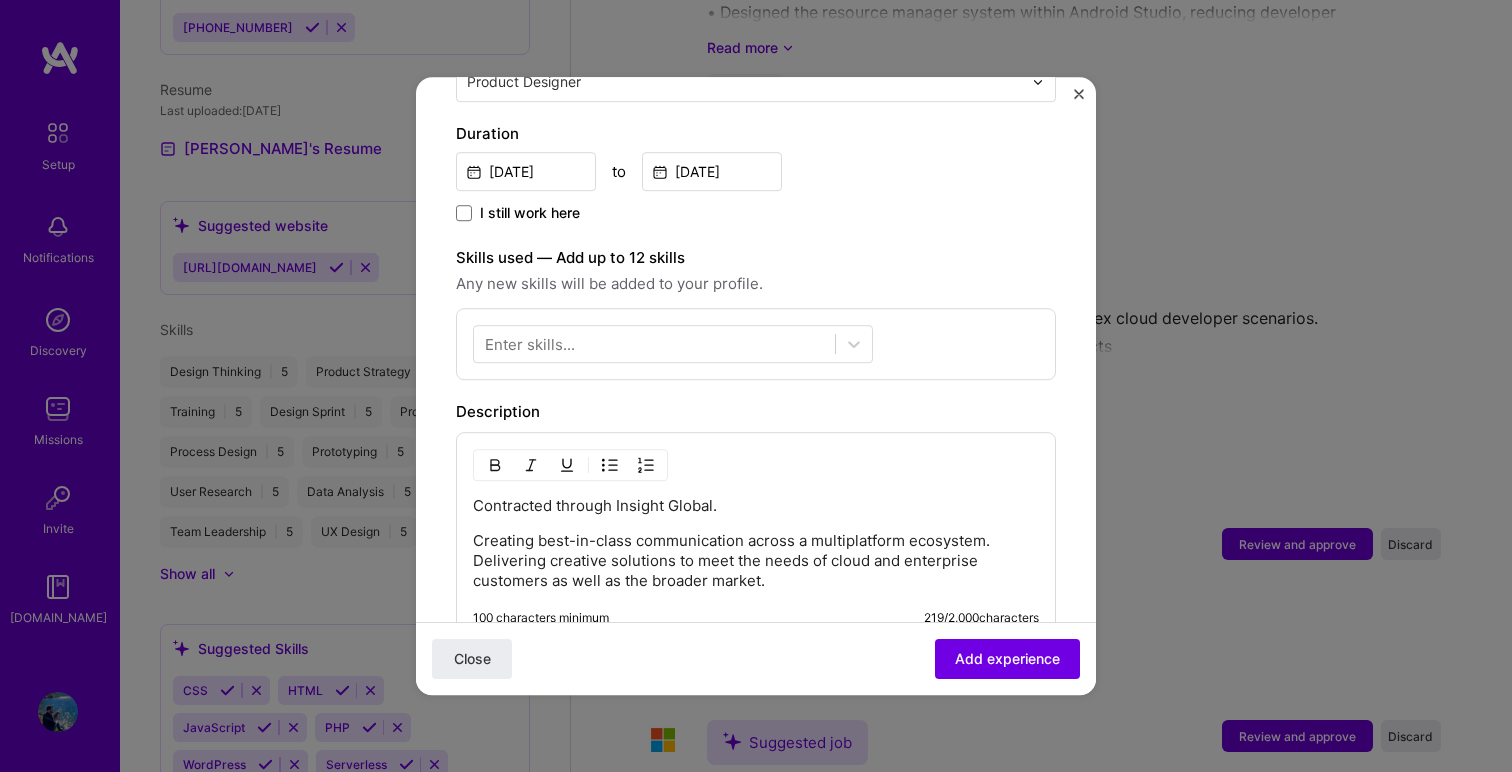scroll, scrollTop: 474, scrollLeft: 0, axis: vertical 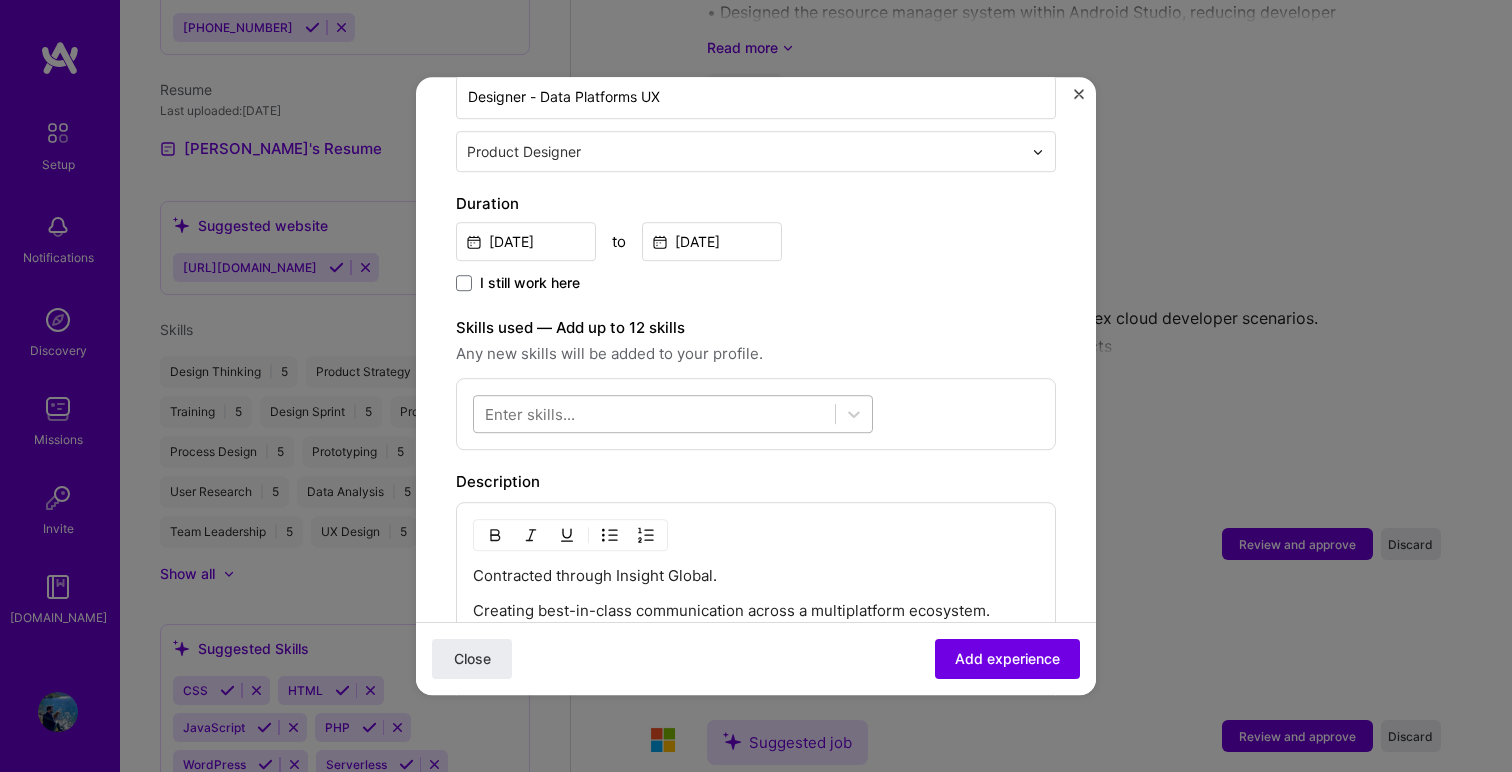 click at bounding box center (654, 414) 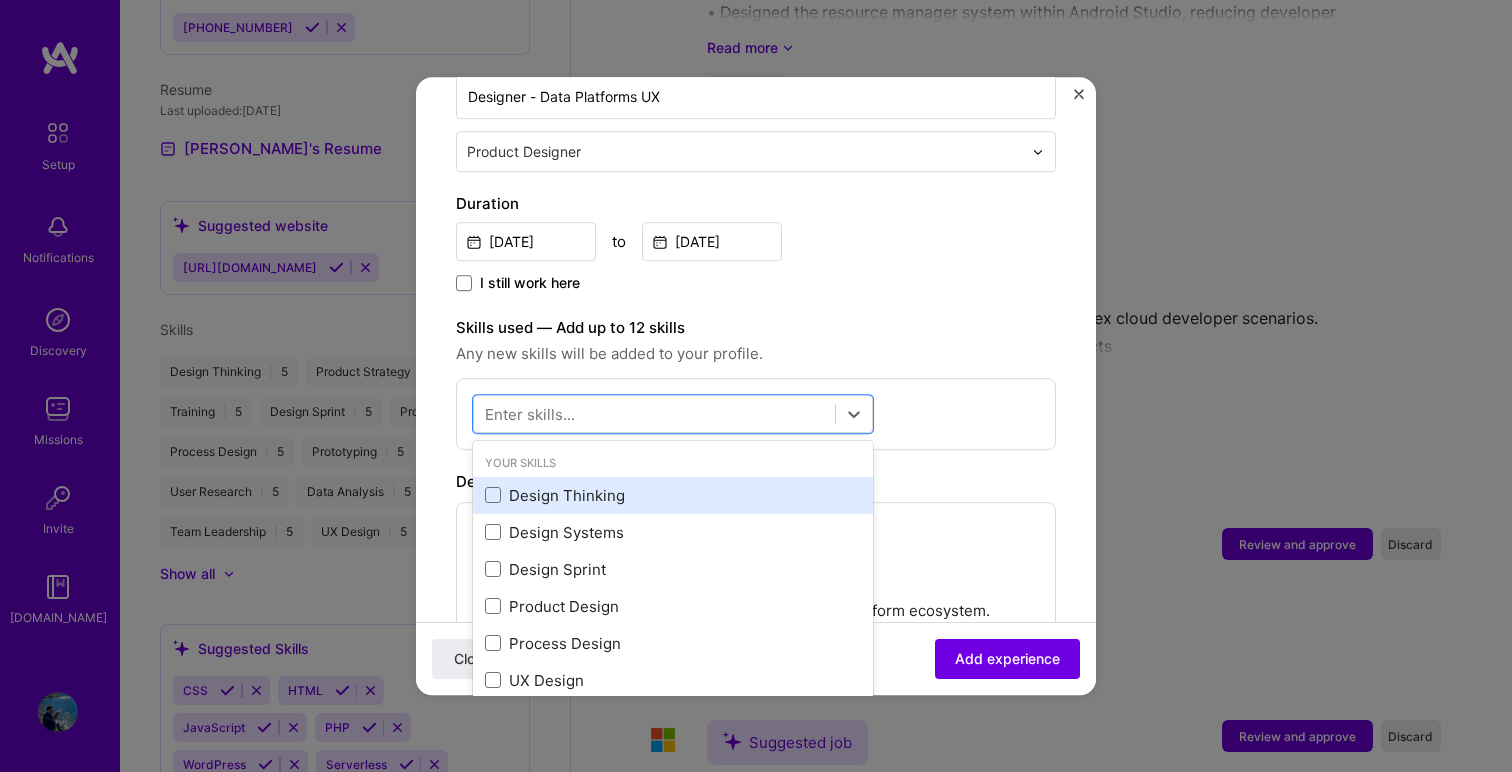 click on "Design Thinking" at bounding box center [673, 495] 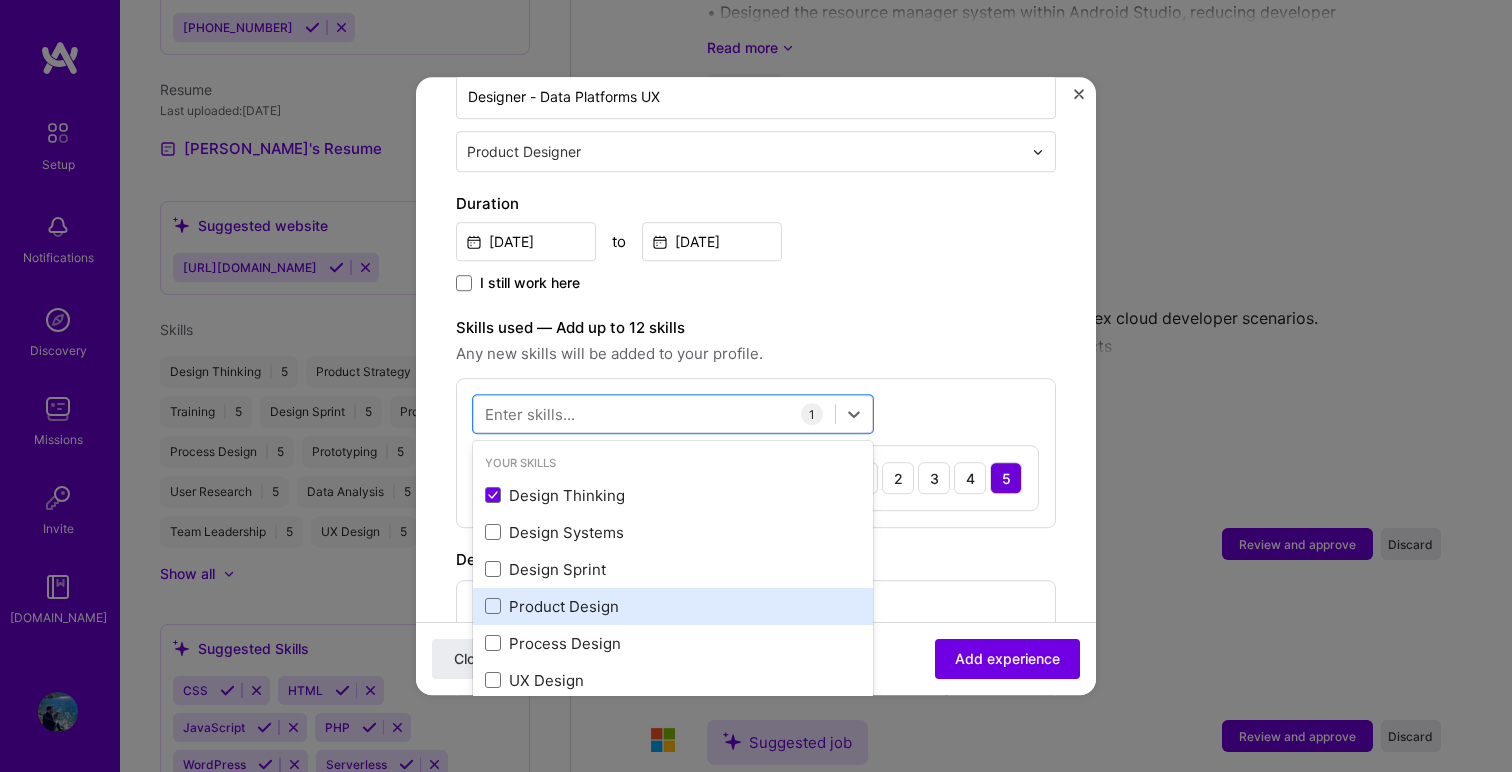 click on "Product Design" at bounding box center (673, 606) 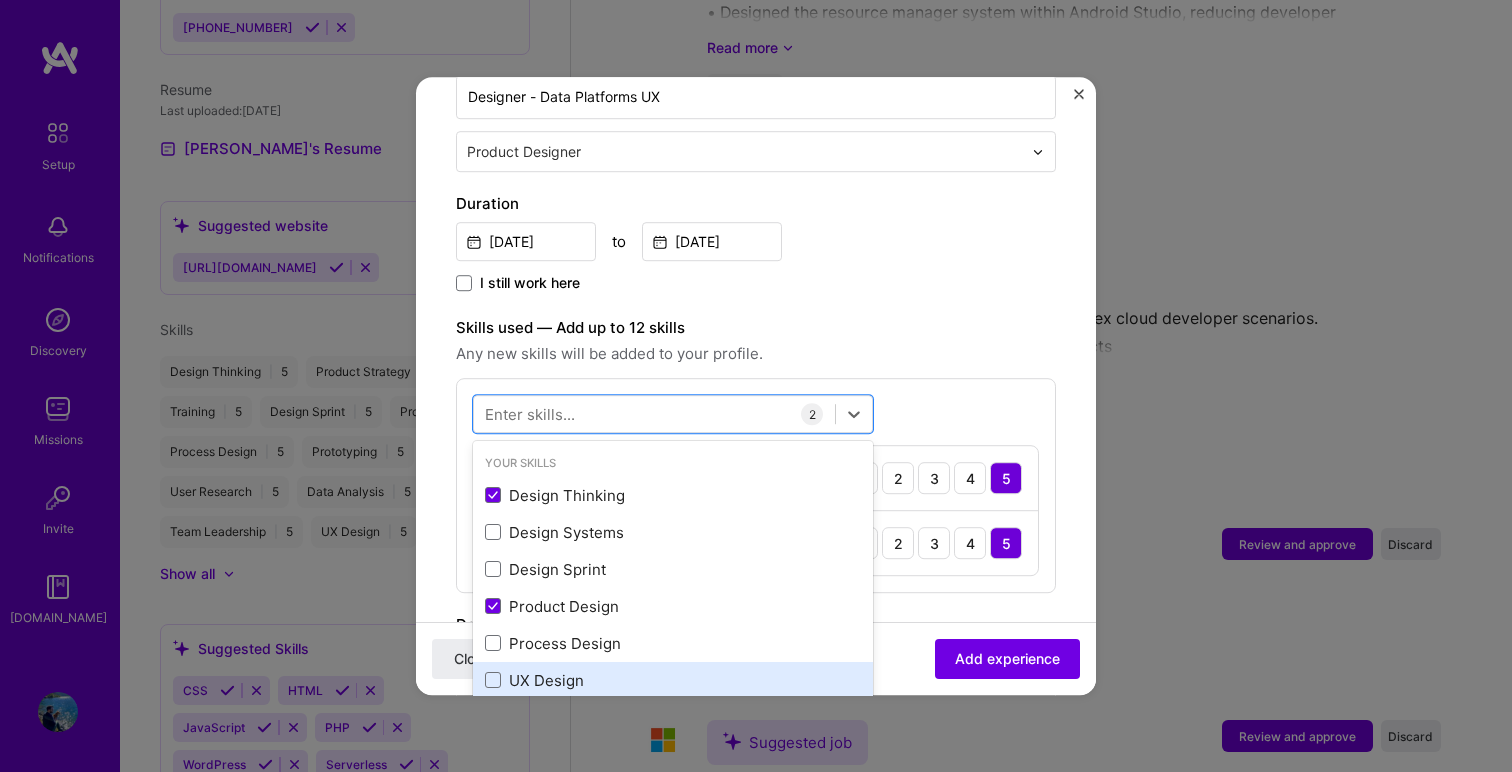 click on "UX Design" at bounding box center (673, 680) 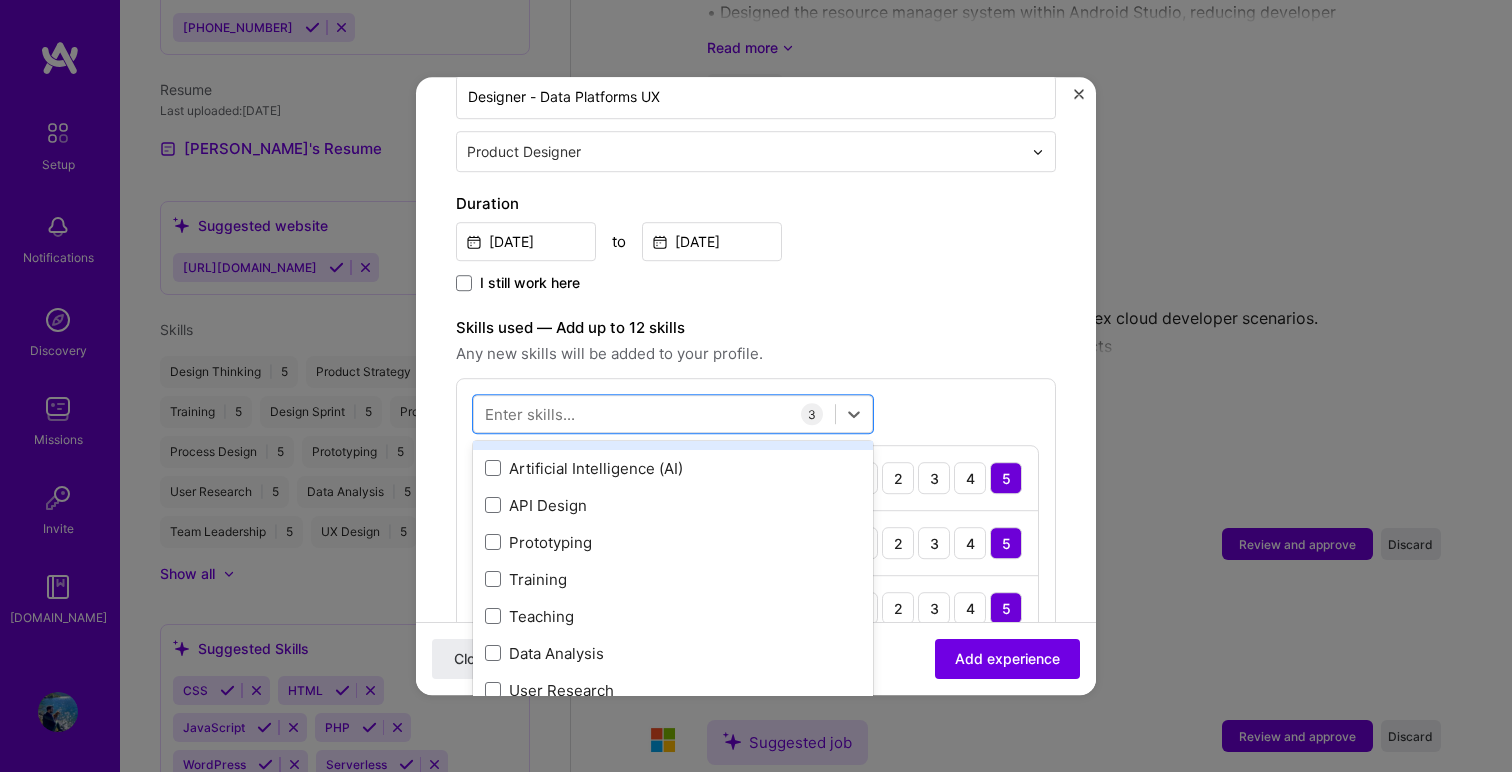 scroll, scrollTop: 453, scrollLeft: 0, axis: vertical 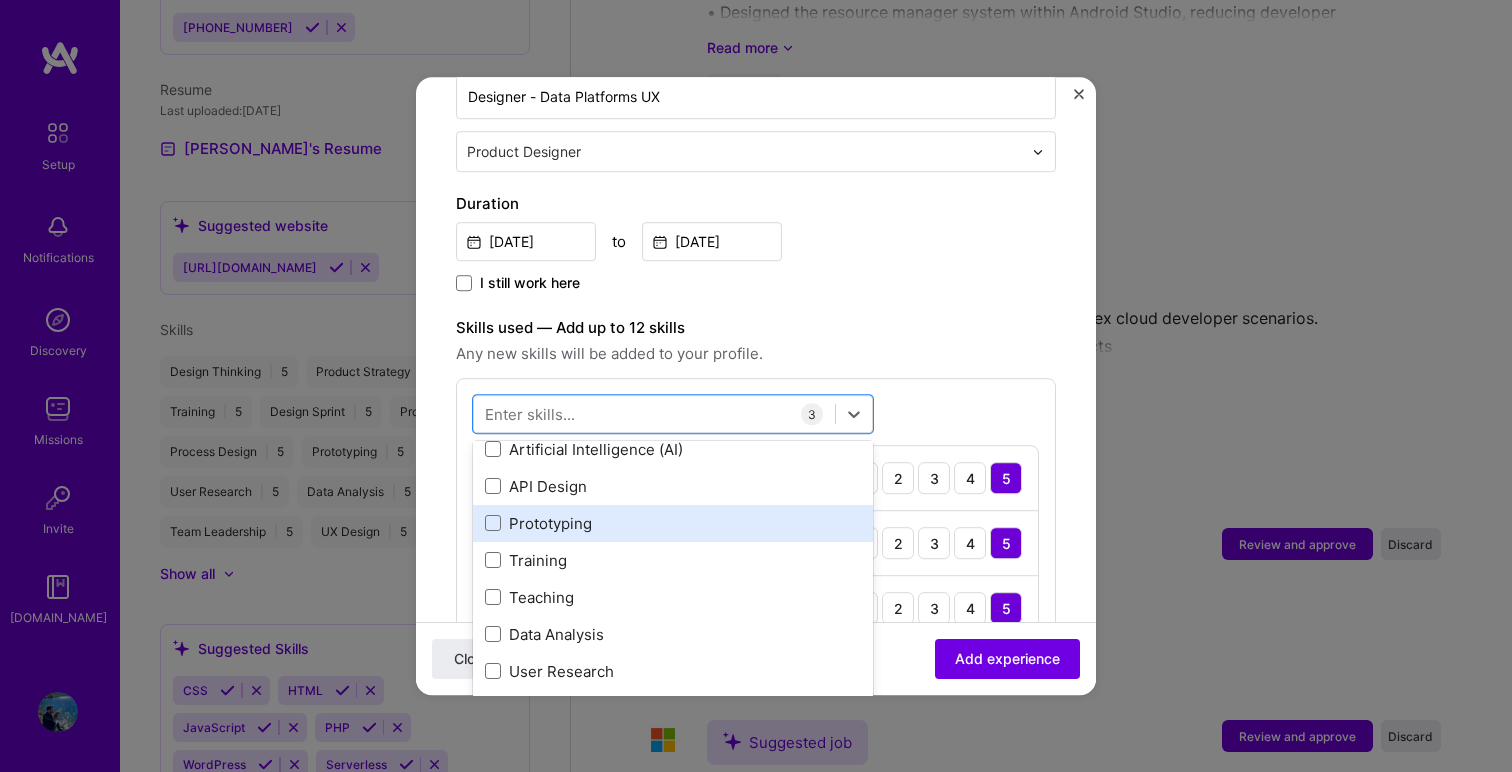 click on "Prototyping" at bounding box center [673, 523] 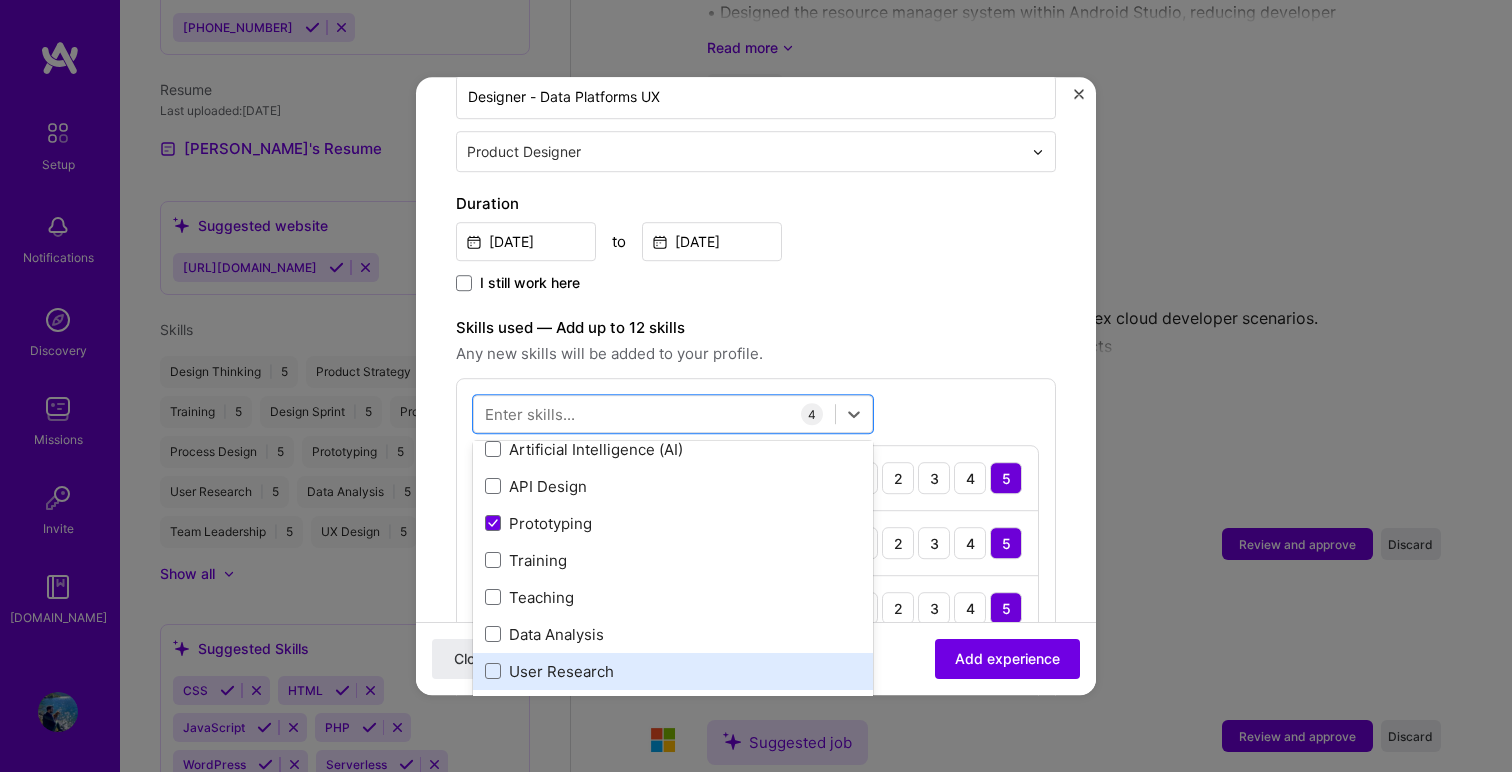 click on "User Research" at bounding box center (673, 671) 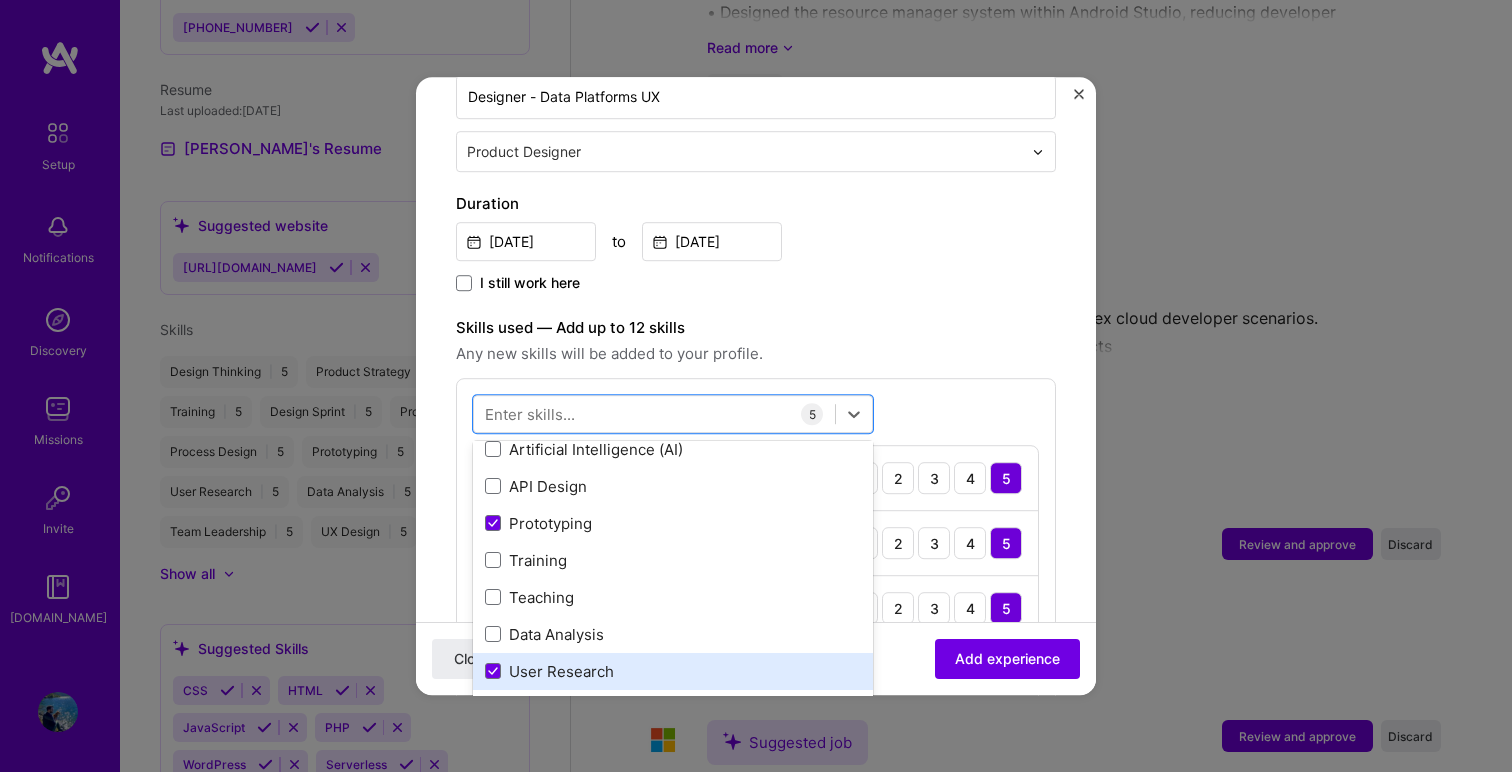 scroll, scrollTop: 514, scrollLeft: 0, axis: vertical 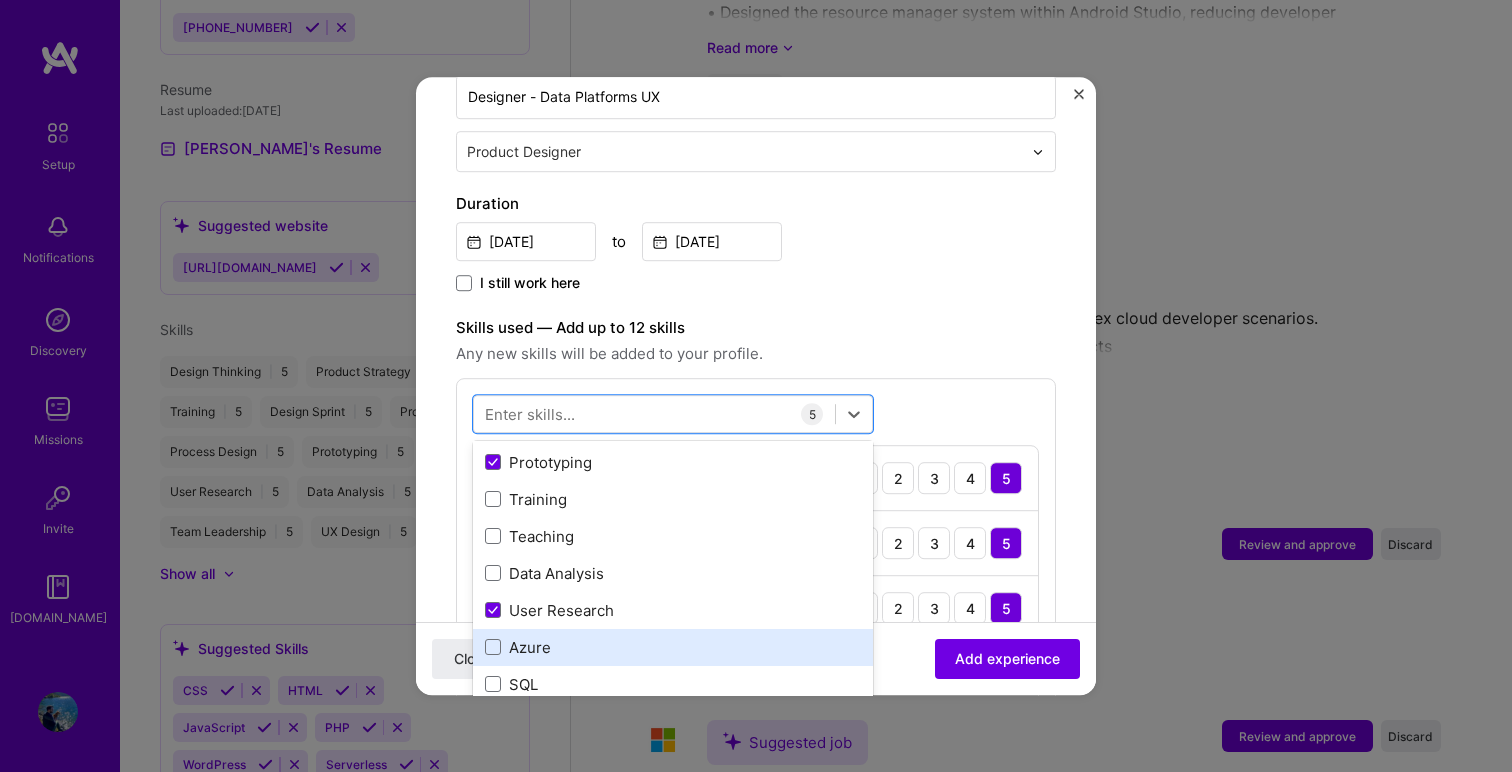 click on "Azure" at bounding box center [673, 647] 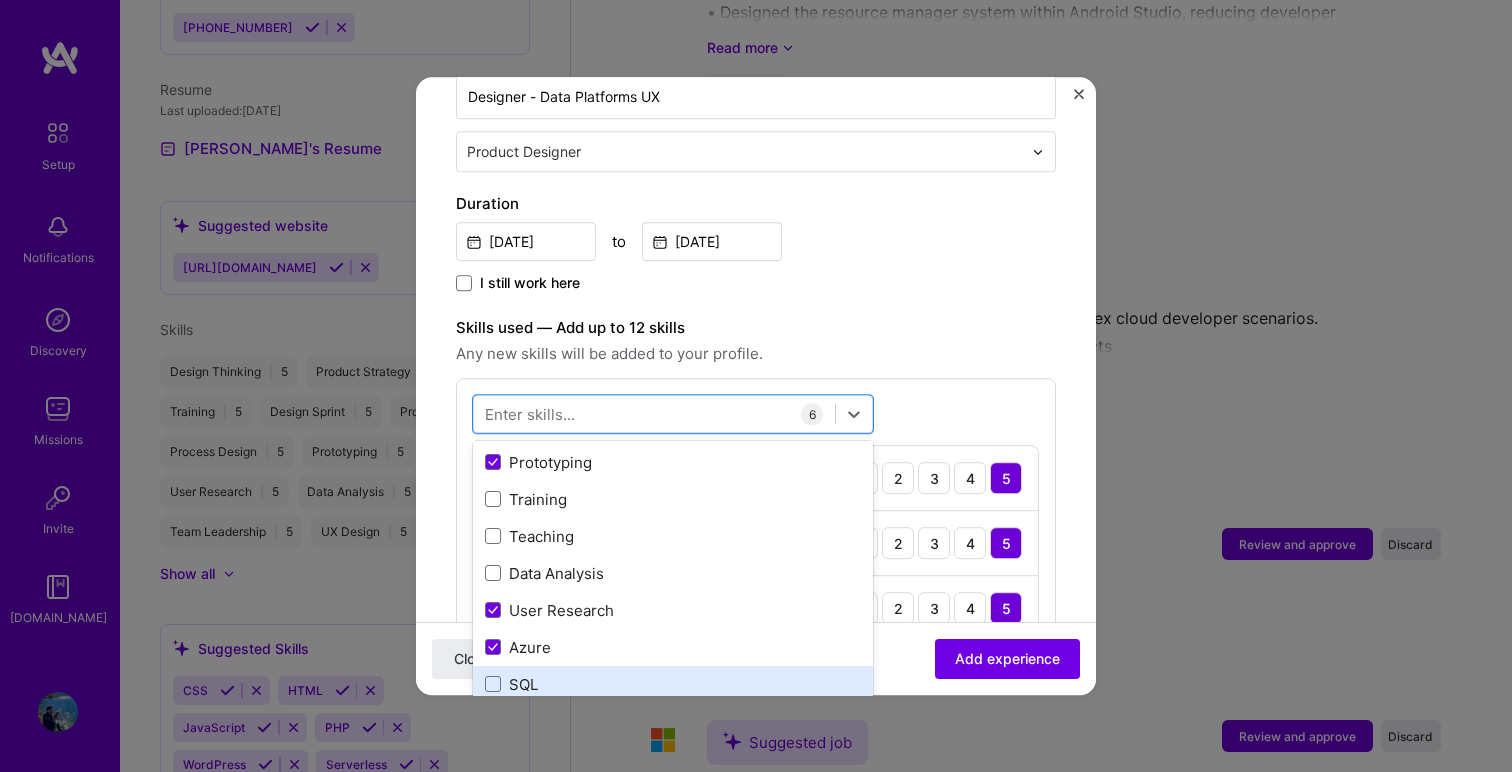 click on "SQL" at bounding box center [673, 684] 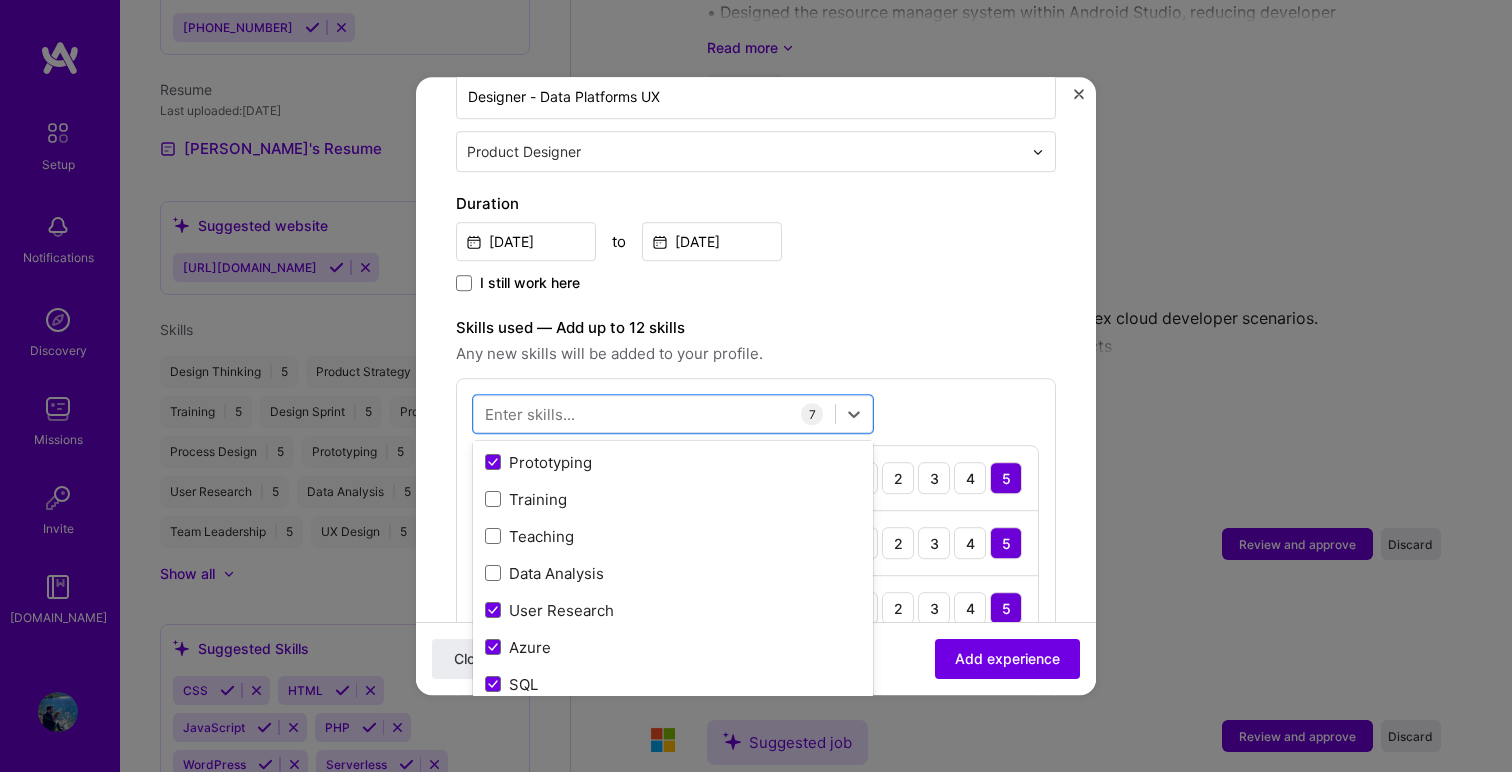 click on "Adding suggested job This job is suggested based on your LinkedIn, resume or [DOMAIN_NAME] activity. Create a job experience Jobs help companies understand your past experience. Company logo Company name Microsoft
Industry Add up to 2 industries. Selected industries 2 Your title and specialization Designer - Data Platforms UX Product Designer Duration [DATE]
to [DATE]
I still work here Skills used — Add up to 12 skills Any new skills will be added to your profile. option SQL, selected. option Training focused, 0 of 2. 378 results available. Use Up and Down to choose options, press Enter to select the currently focused option, press Escape to exit the menu, press Tab to select the option and exit the menu. Your Skills Design Thinking Design Systems Design Sprint Product Design Process Design UX Design Product Strategy Brand Strategy PostgreSQL Team Leadership Mentoring Artificial Intelligence (AI)" at bounding box center [756, 572] 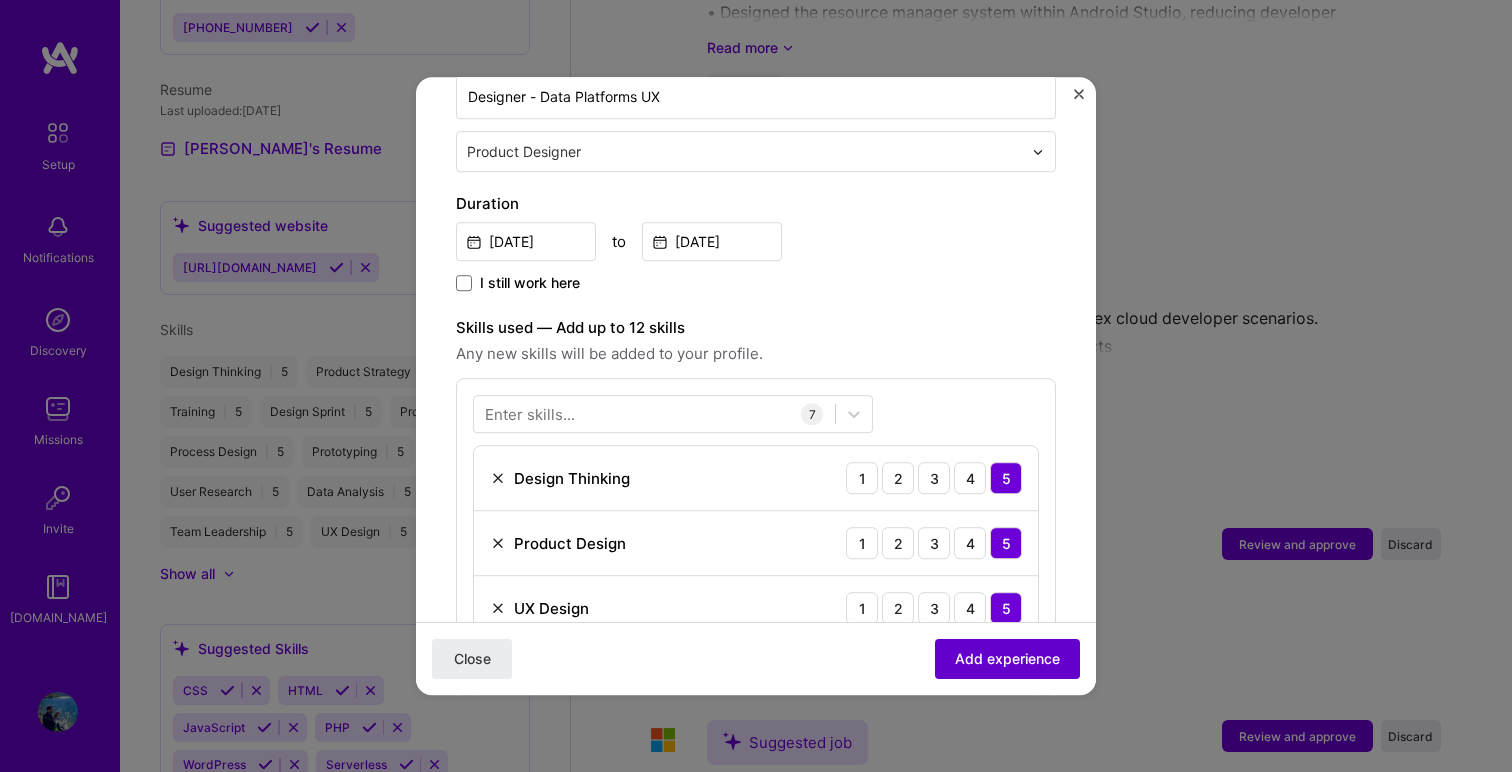 click on "Add experience" at bounding box center [1007, 659] 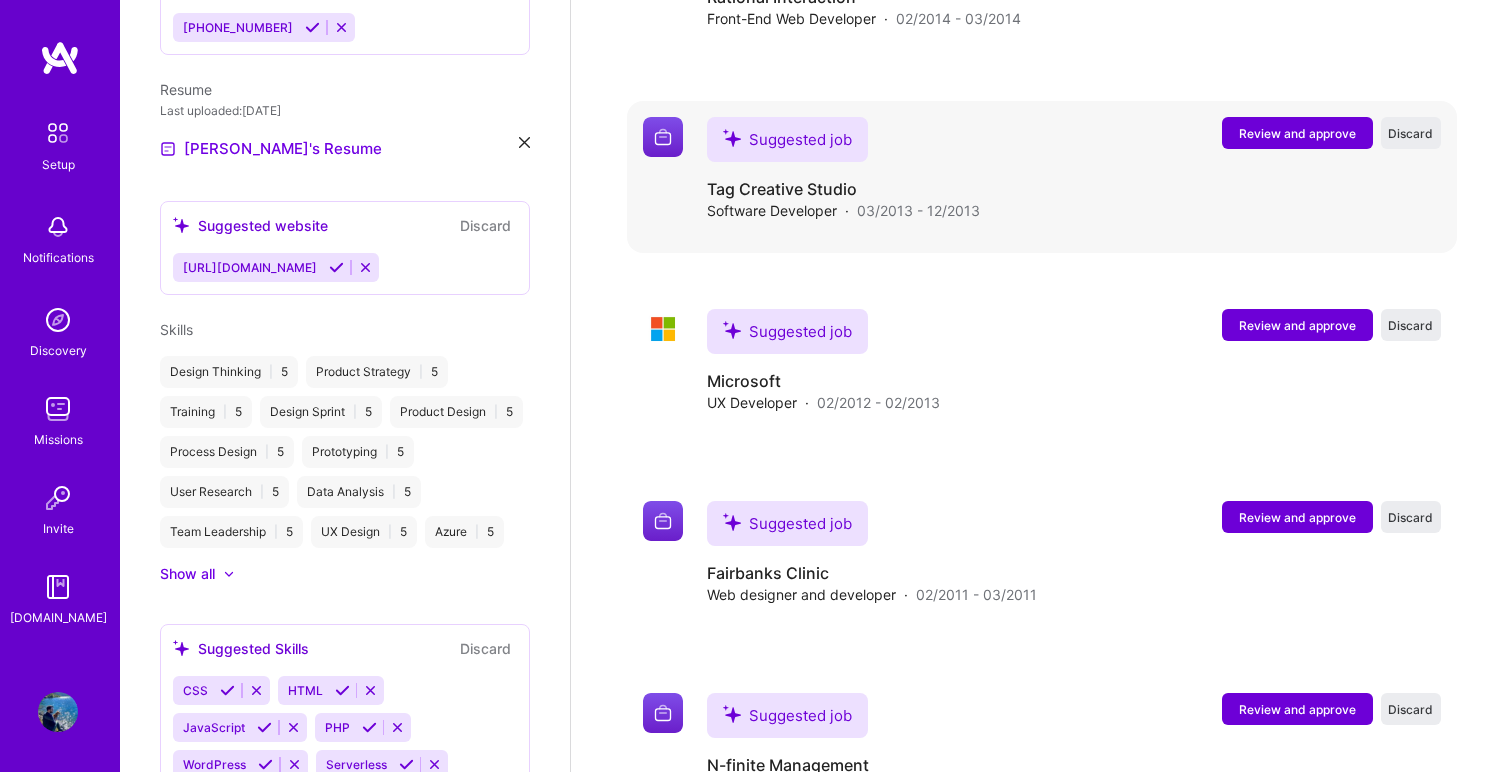 scroll, scrollTop: 4558, scrollLeft: 0, axis: vertical 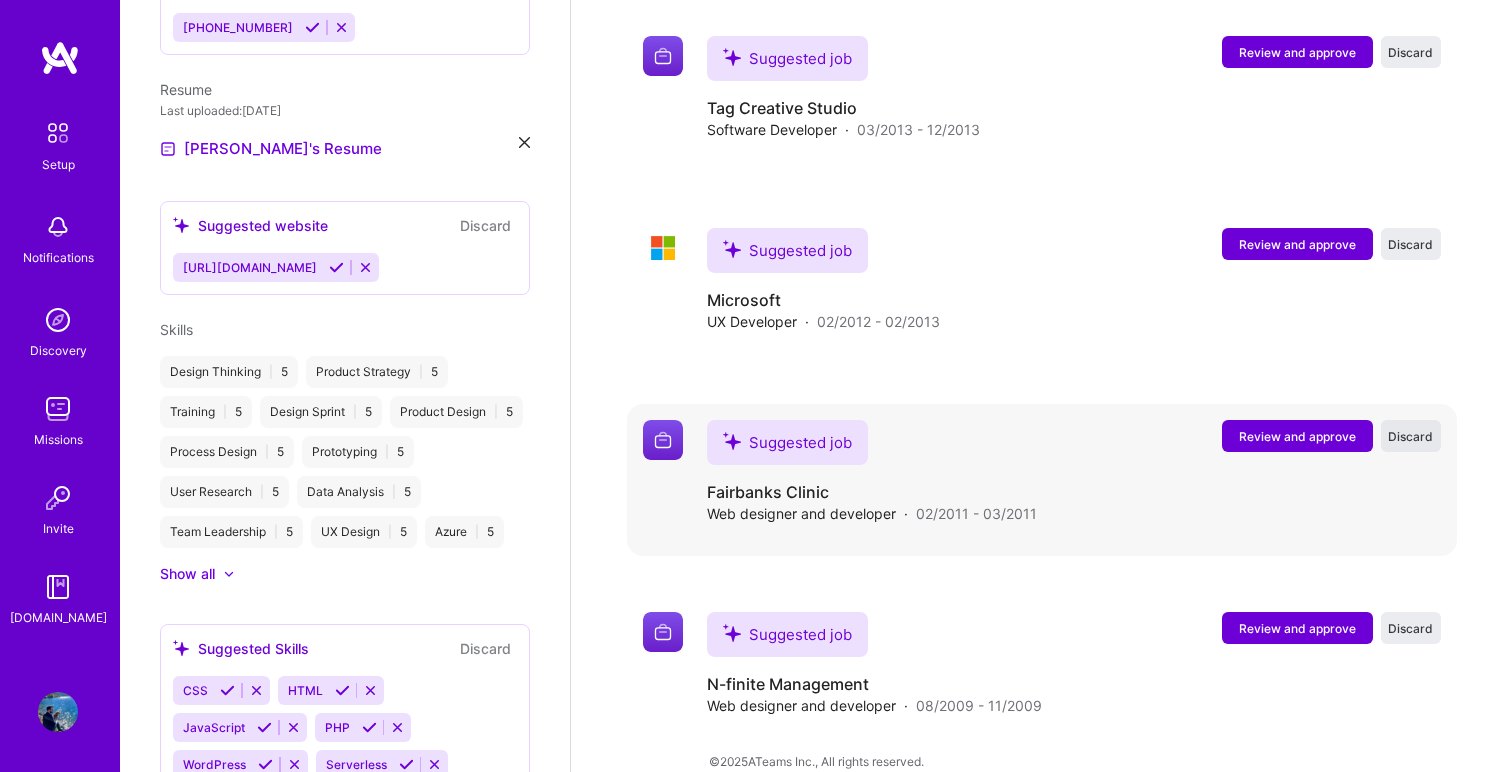 click on "Discard" at bounding box center (1410, 436) 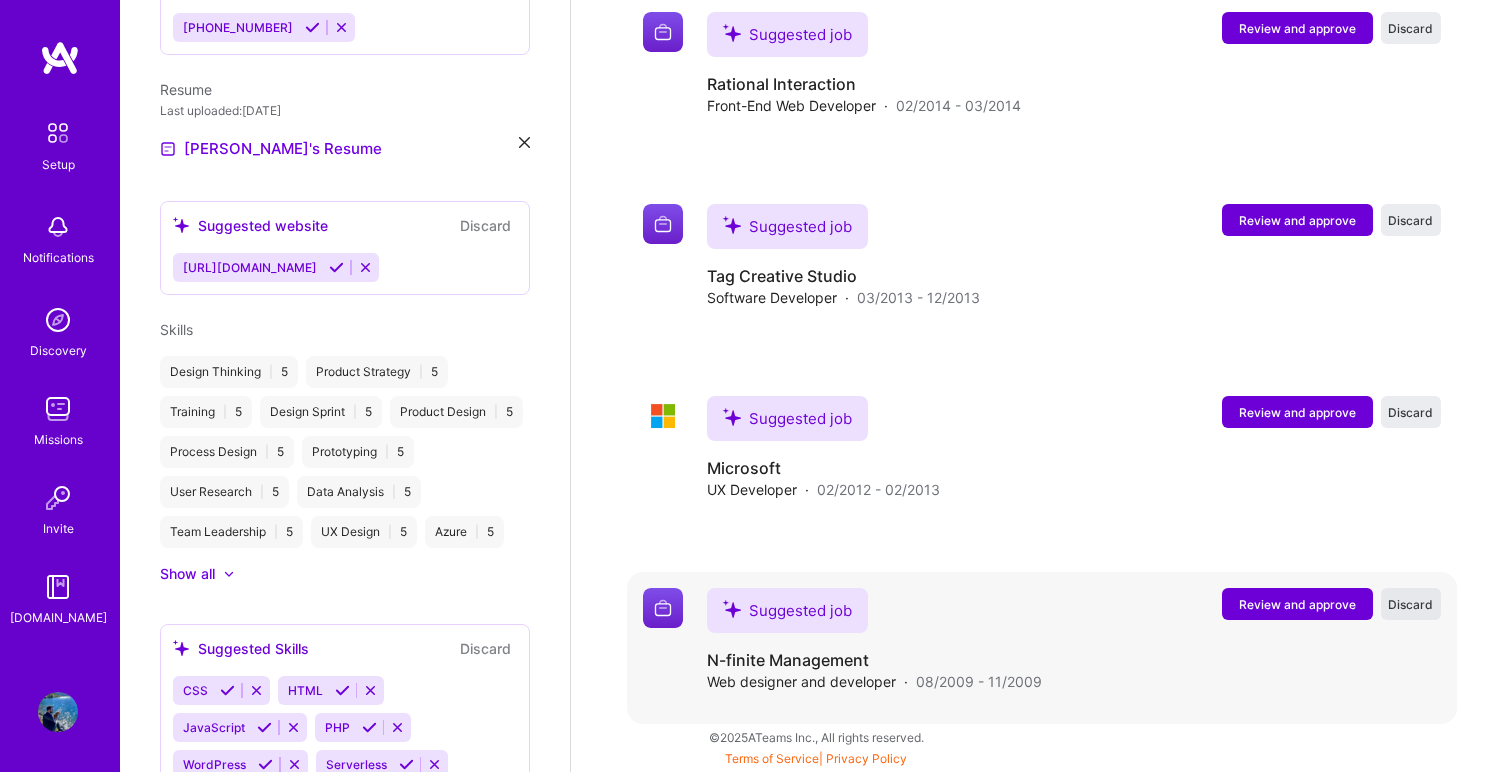 scroll, scrollTop: 4366, scrollLeft: 0, axis: vertical 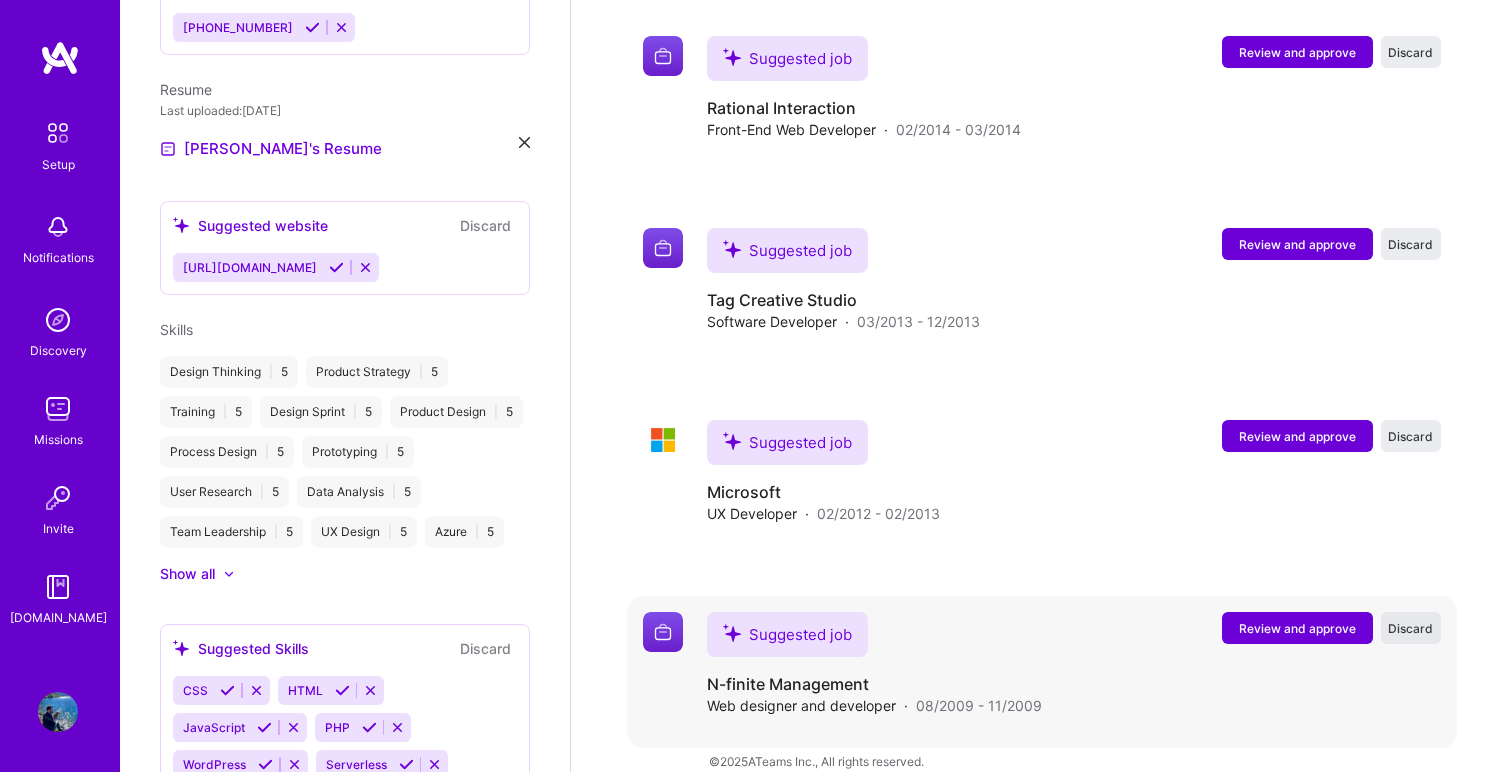 click on "Discard" at bounding box center (1410, 628) 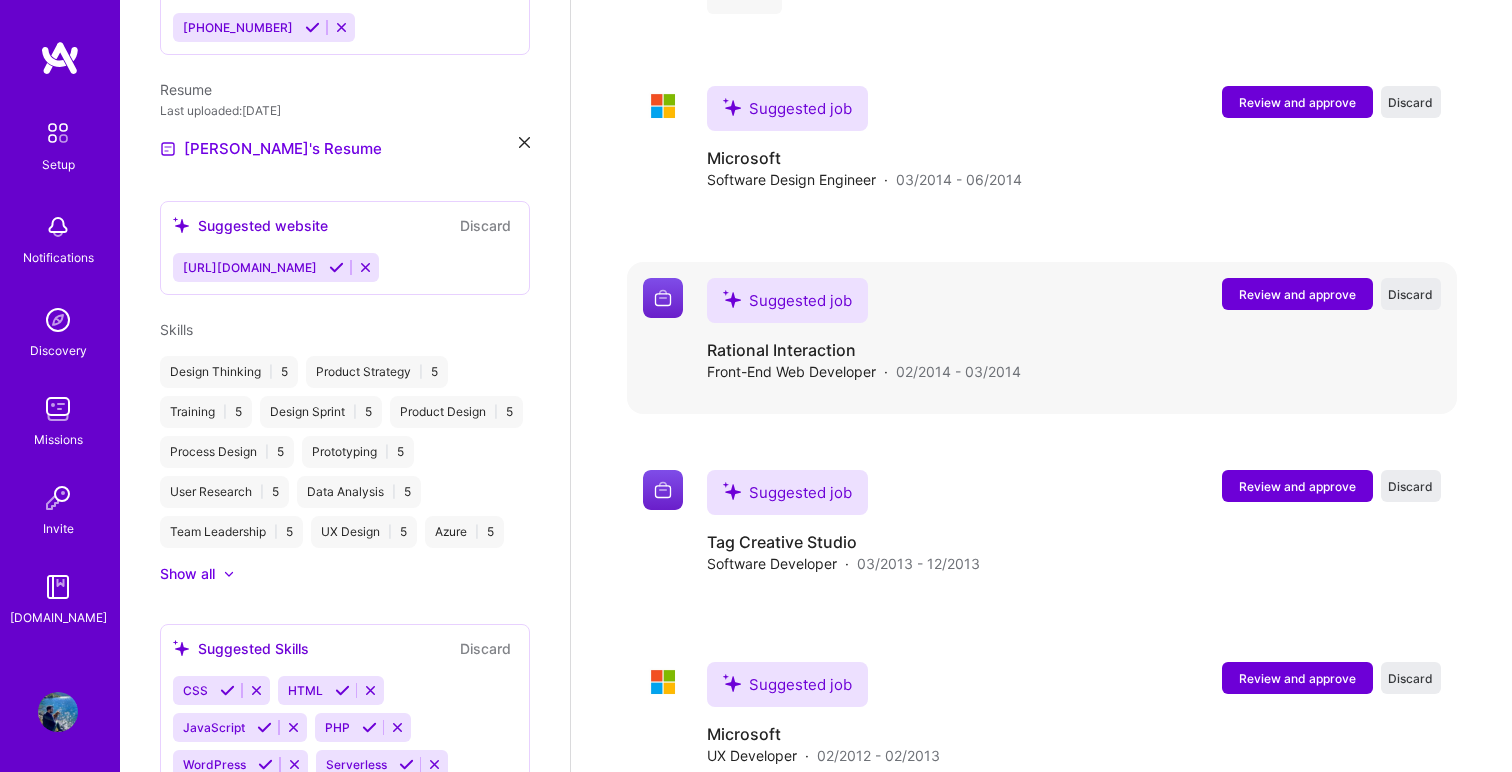 scroll, scrollTop: 4174, scrollLeft: 0, axis: vertical 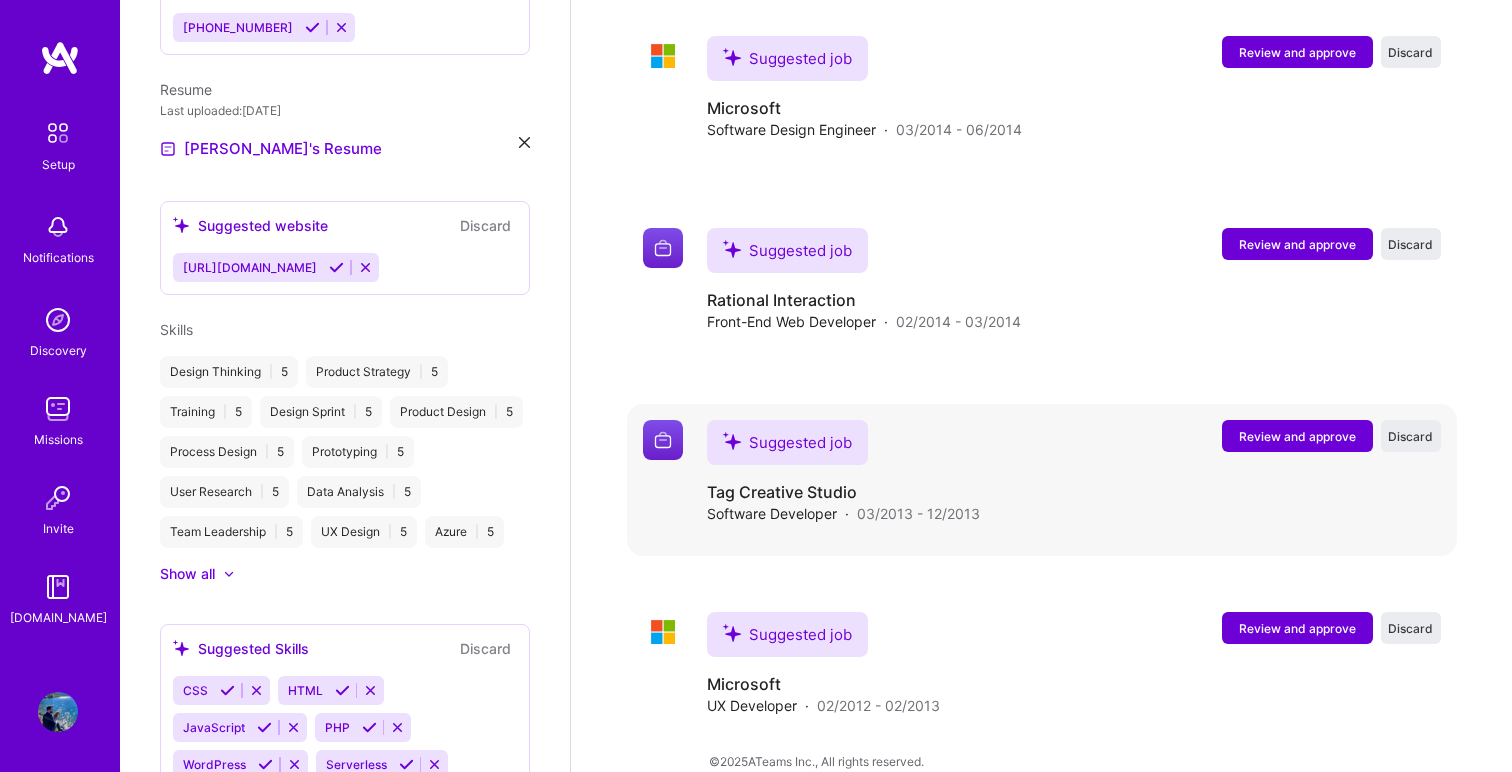 click on "Review and approve" at bounding box center [1297, 436] 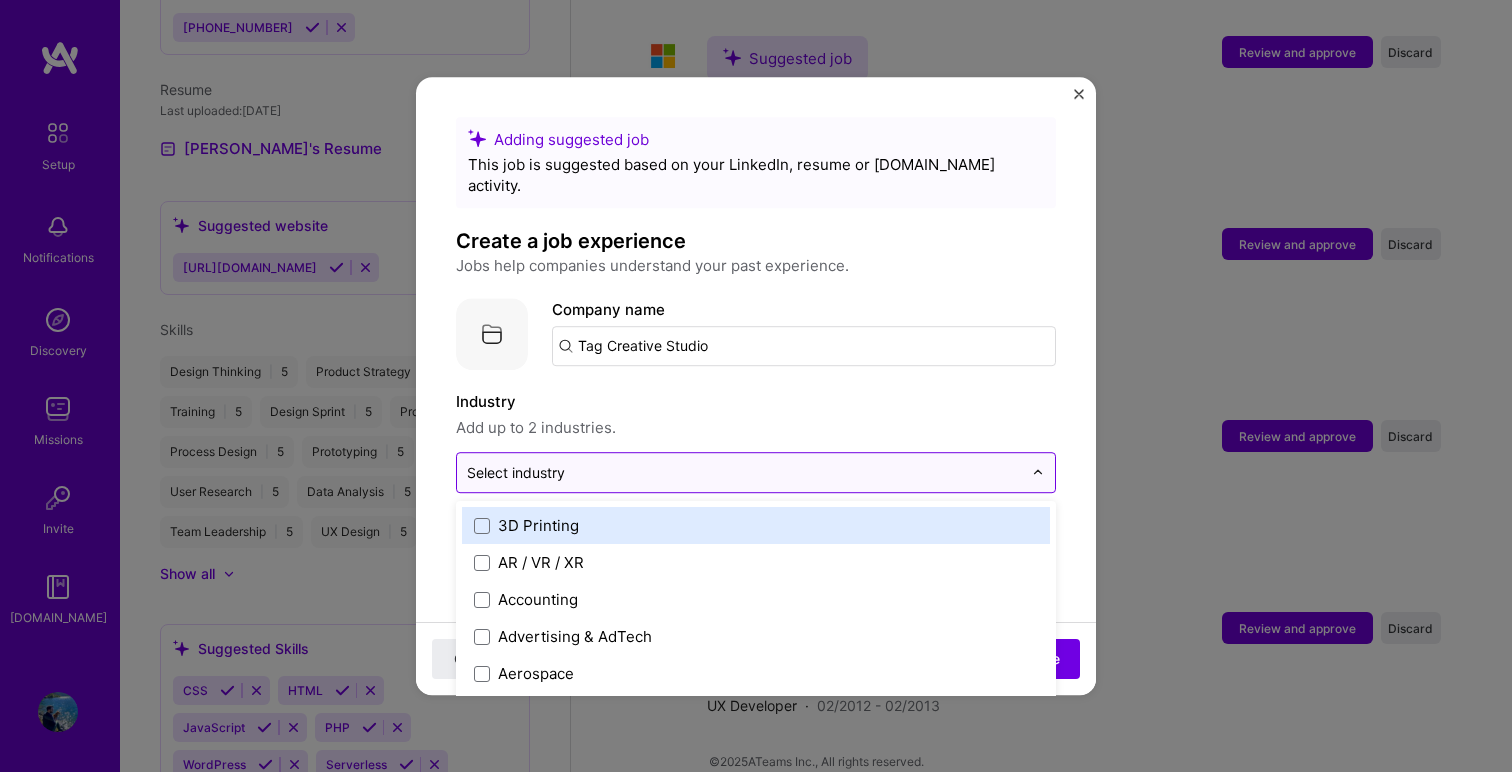 click at bounding box center (744, 472) 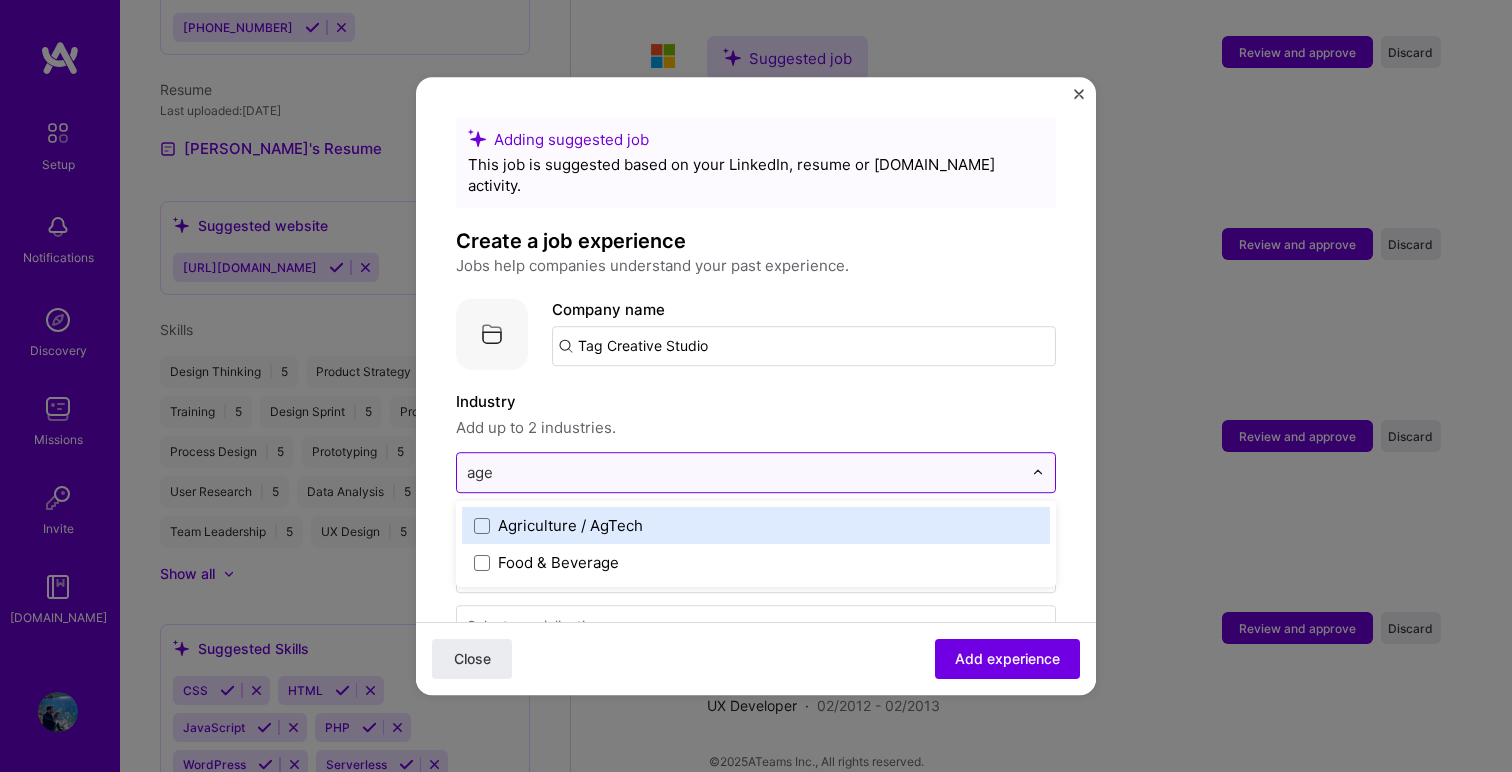 type on "agen" 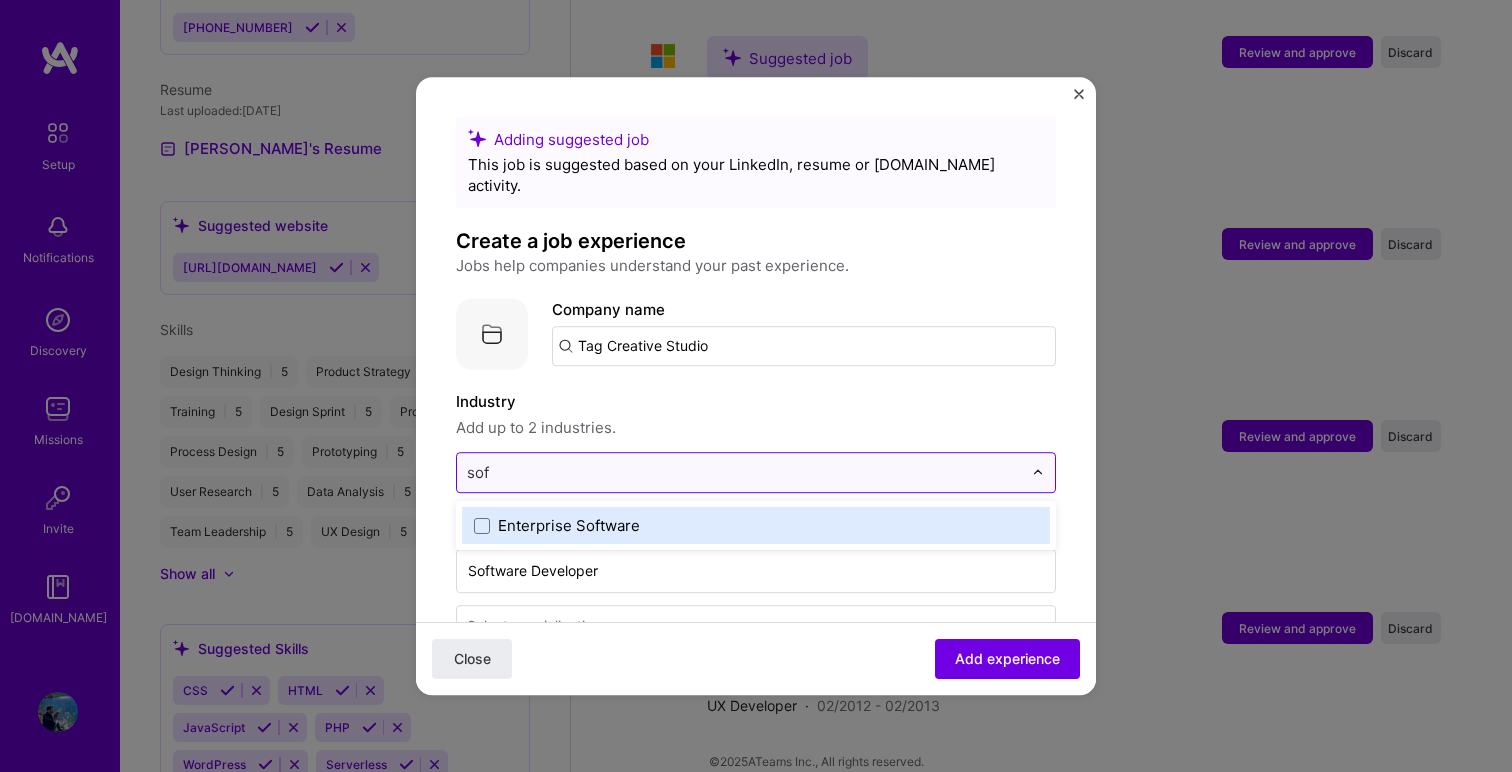 type on "soft" 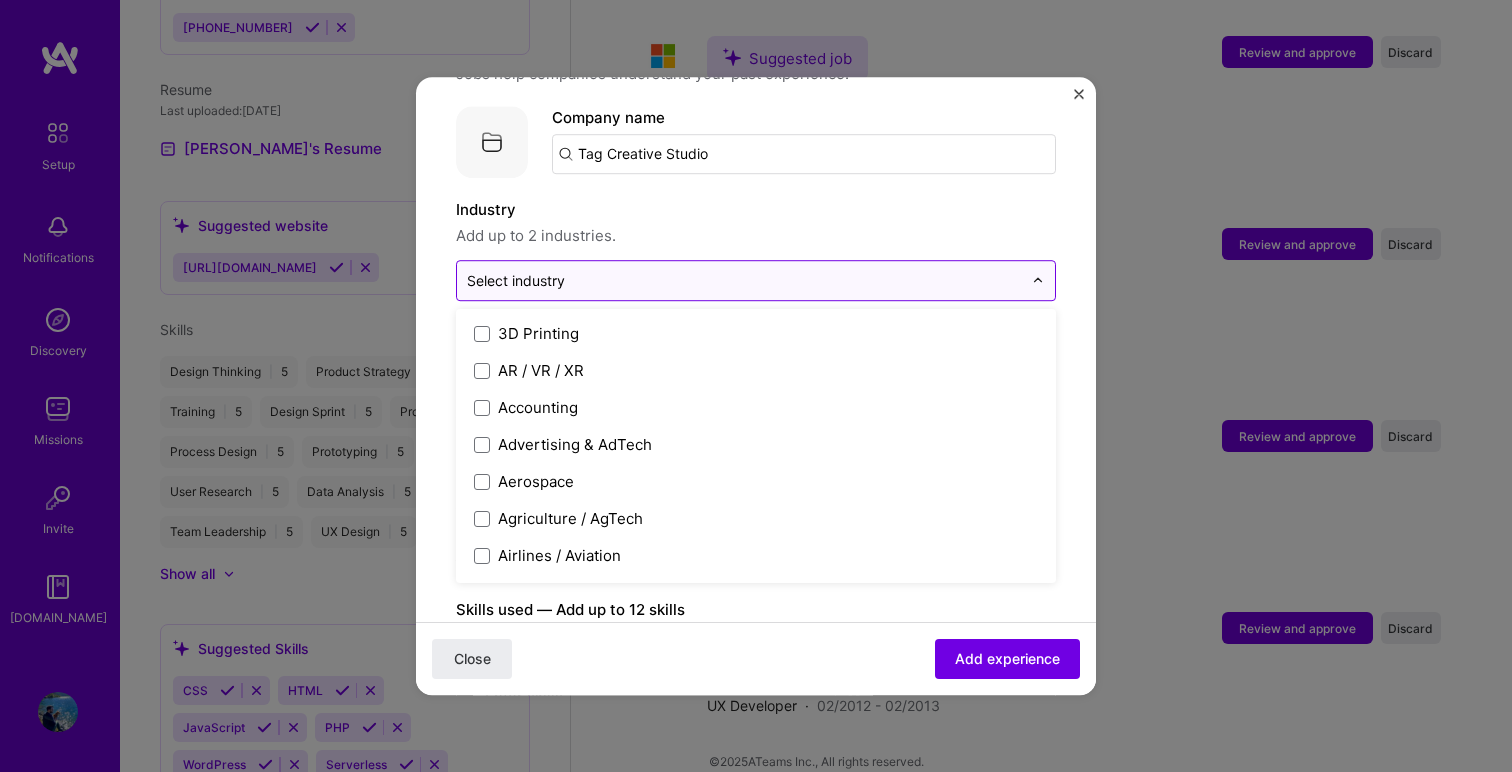 scroll, scrollTop: 205, scrollLeft: 0, axis: vertical 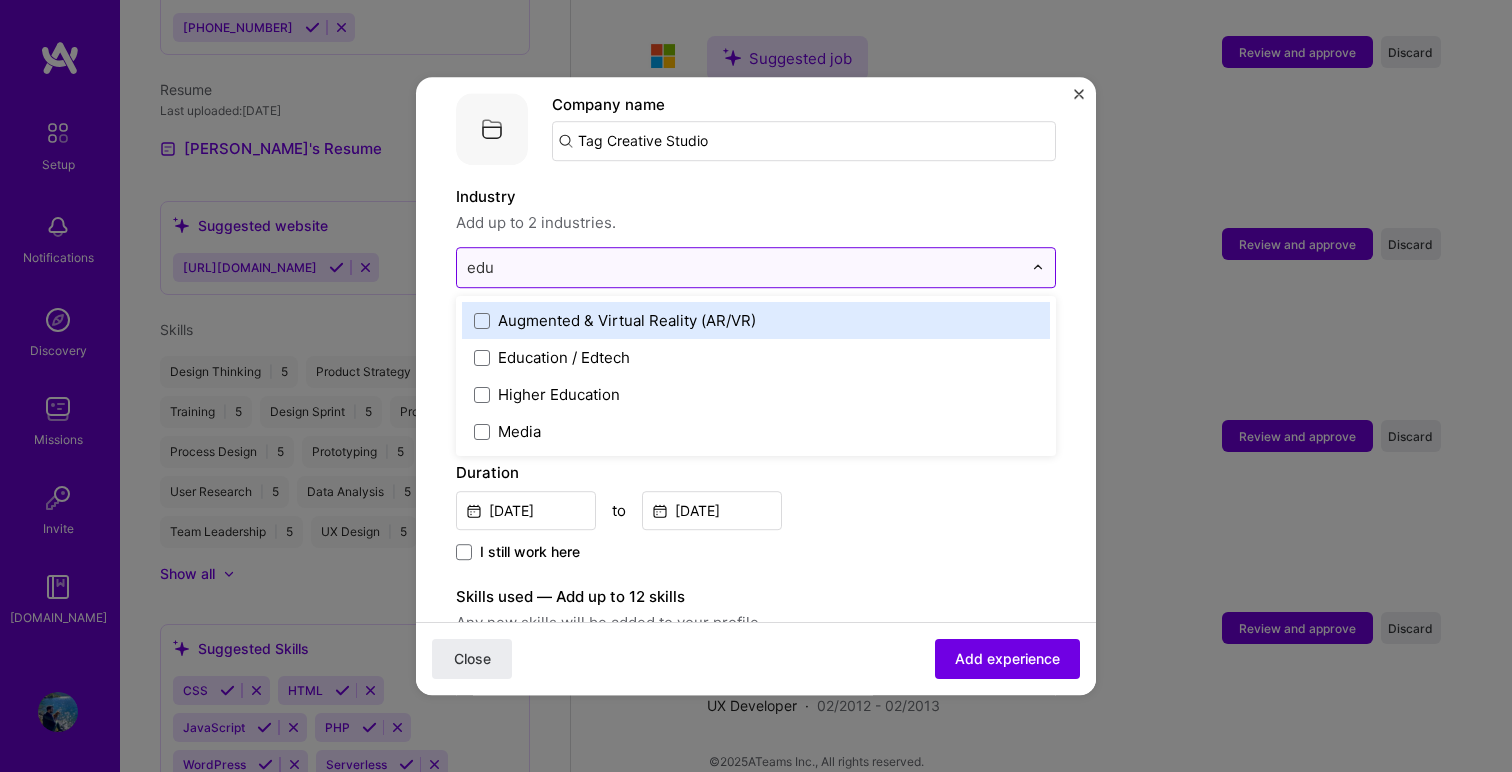 type on "educ" 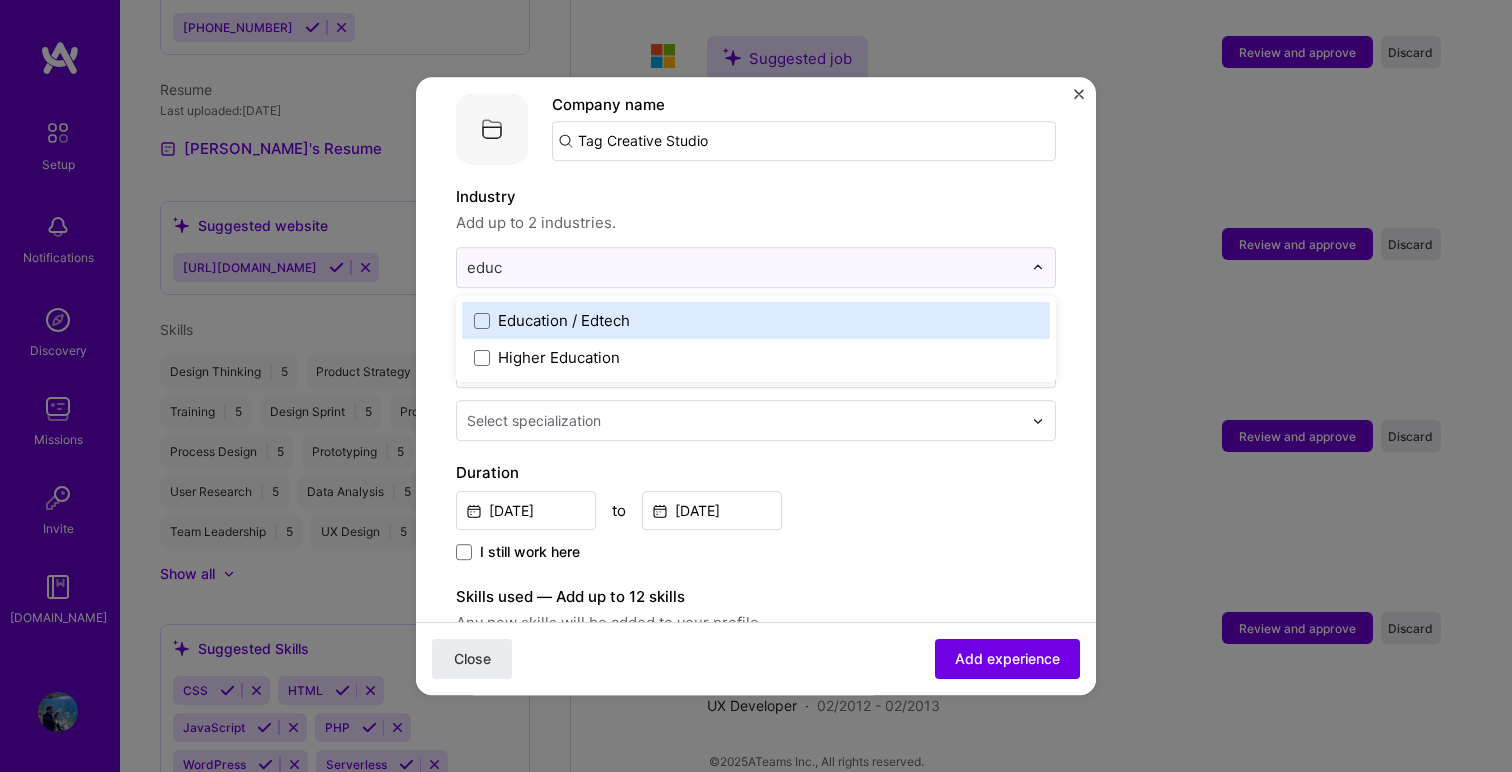 click on "Education / Edtech" at bounding box center [756, 320] 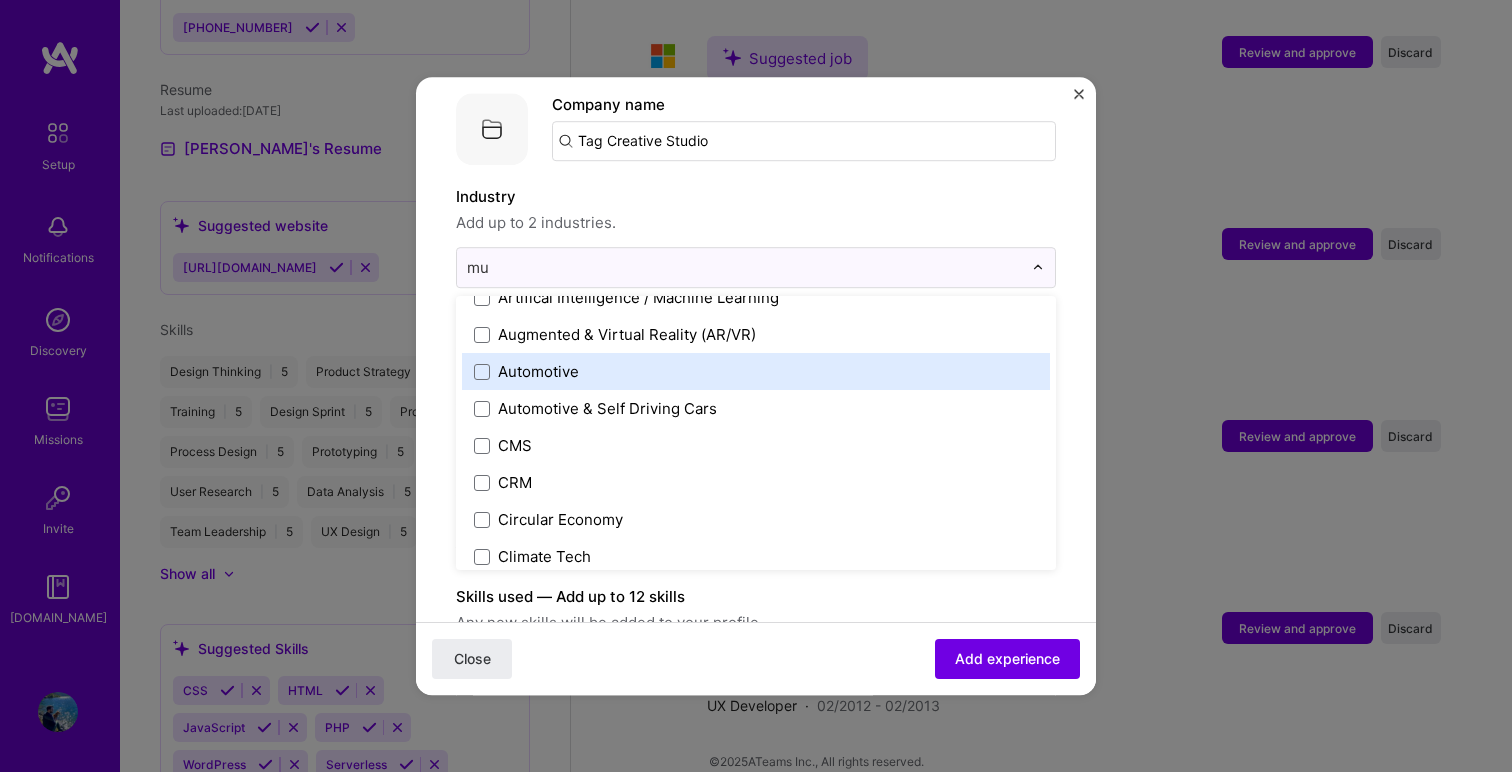 scroll, scrollTop: 0, scrollLeft: 0, axis: both 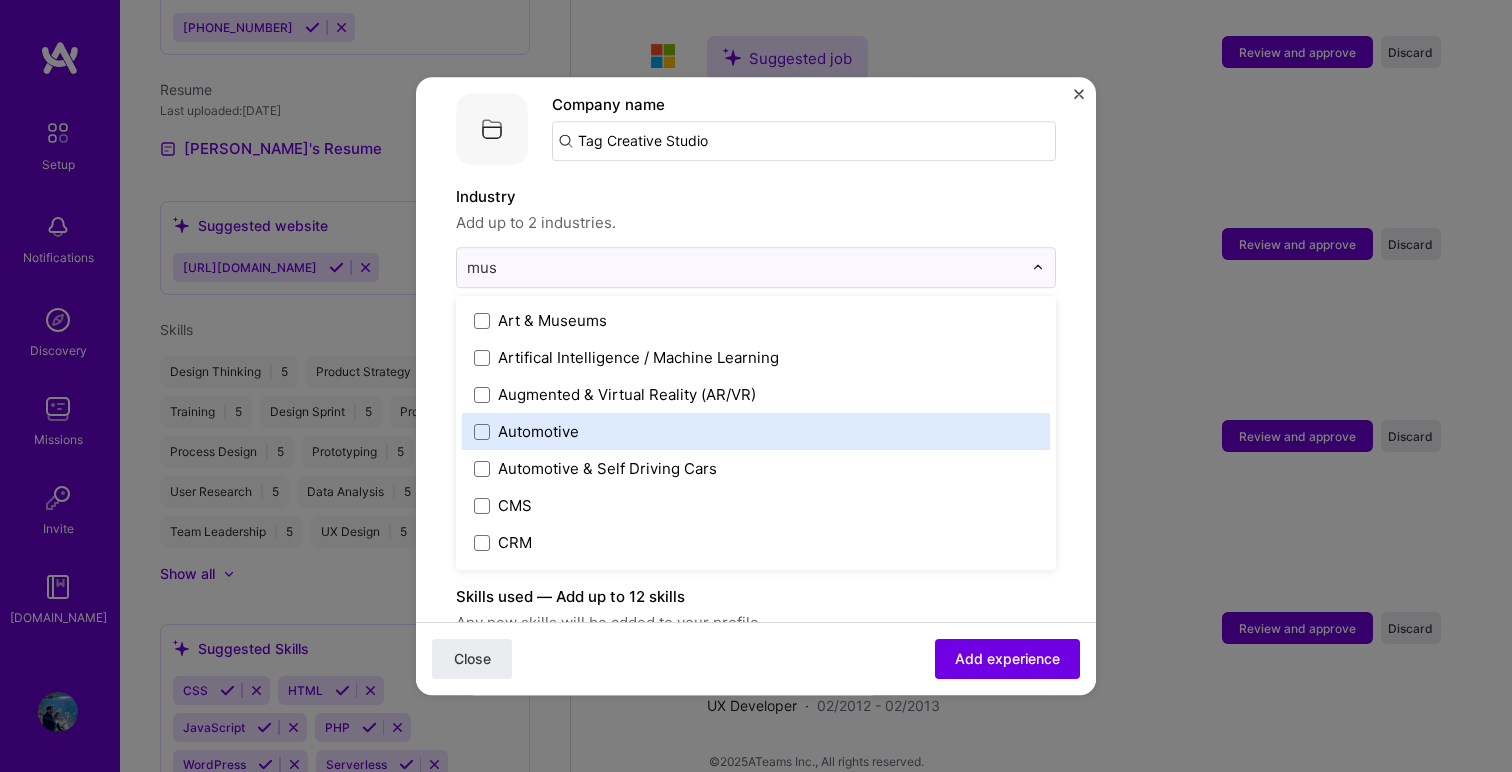 type on "musi" 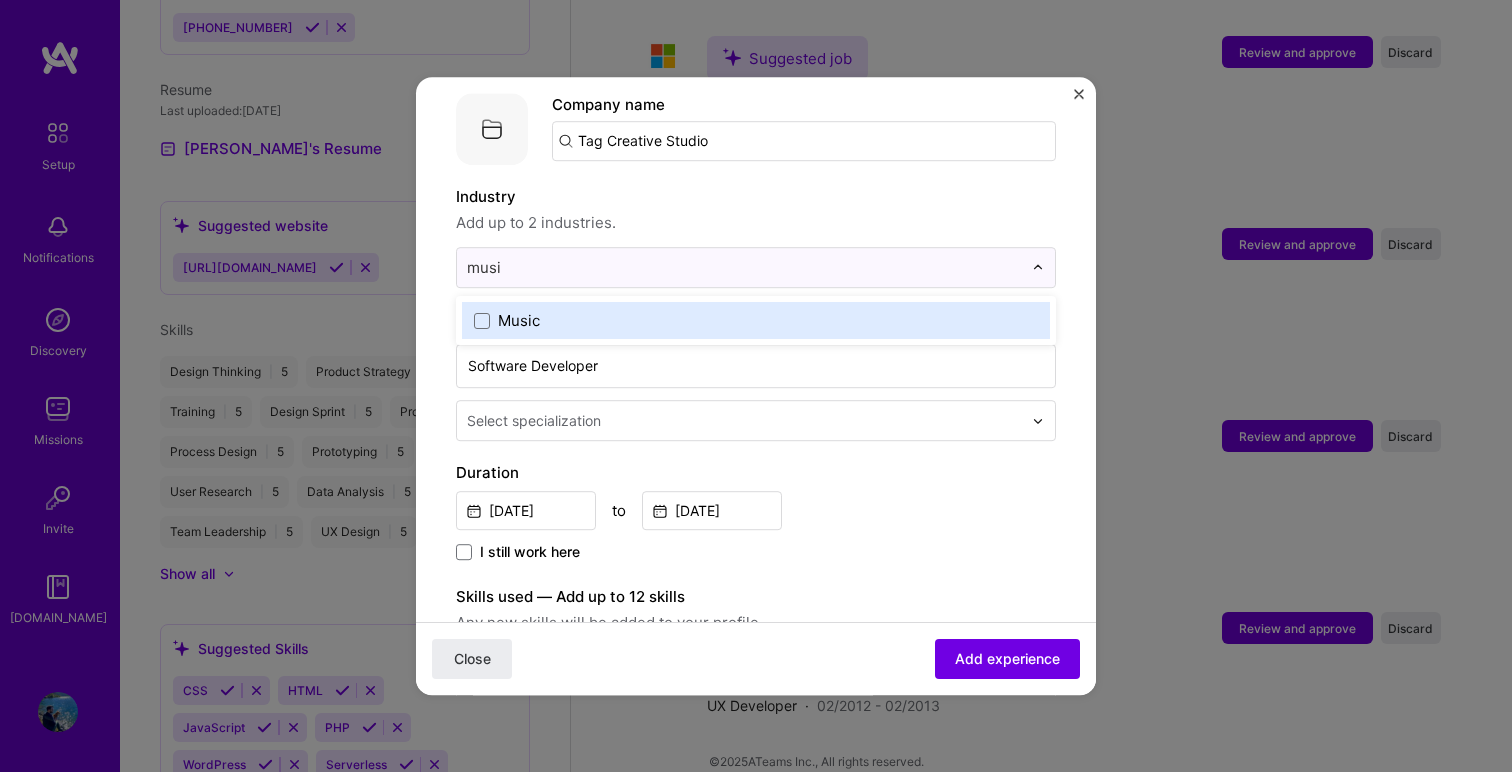 click on "Music" at bounding box center [756, 320] 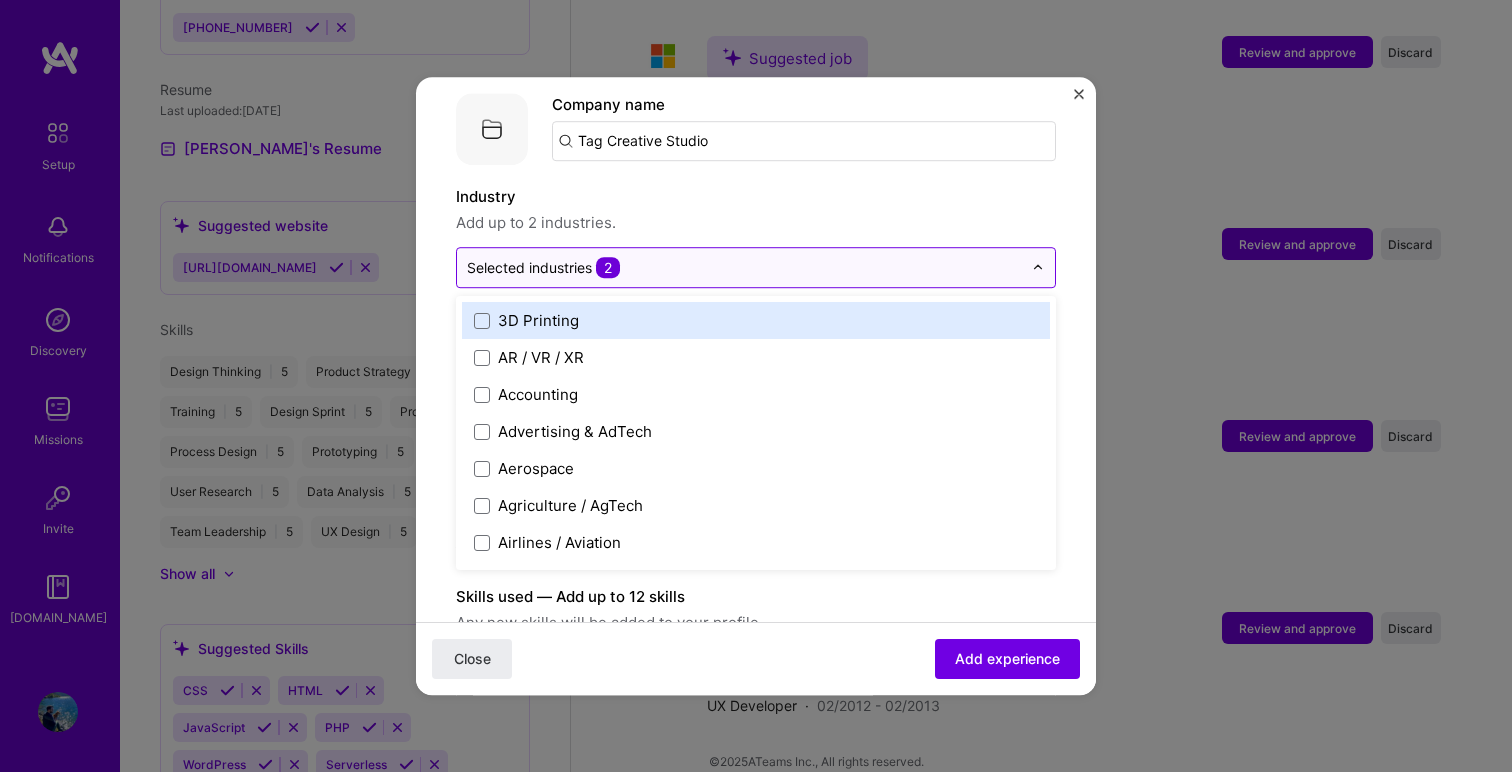 click on "Selected industries 2" at bounding box center (744, 267) 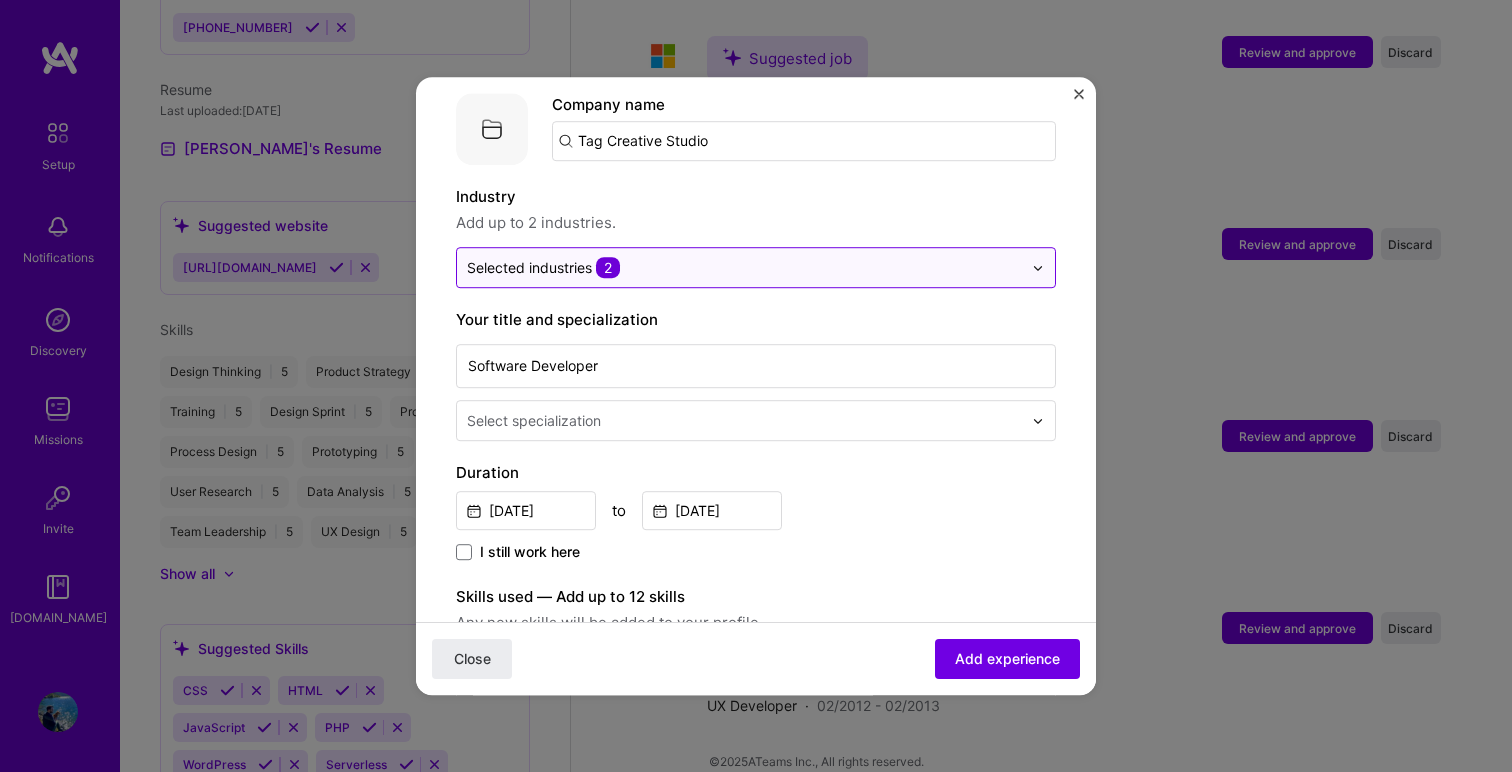 click at bounding box center (744, 267) 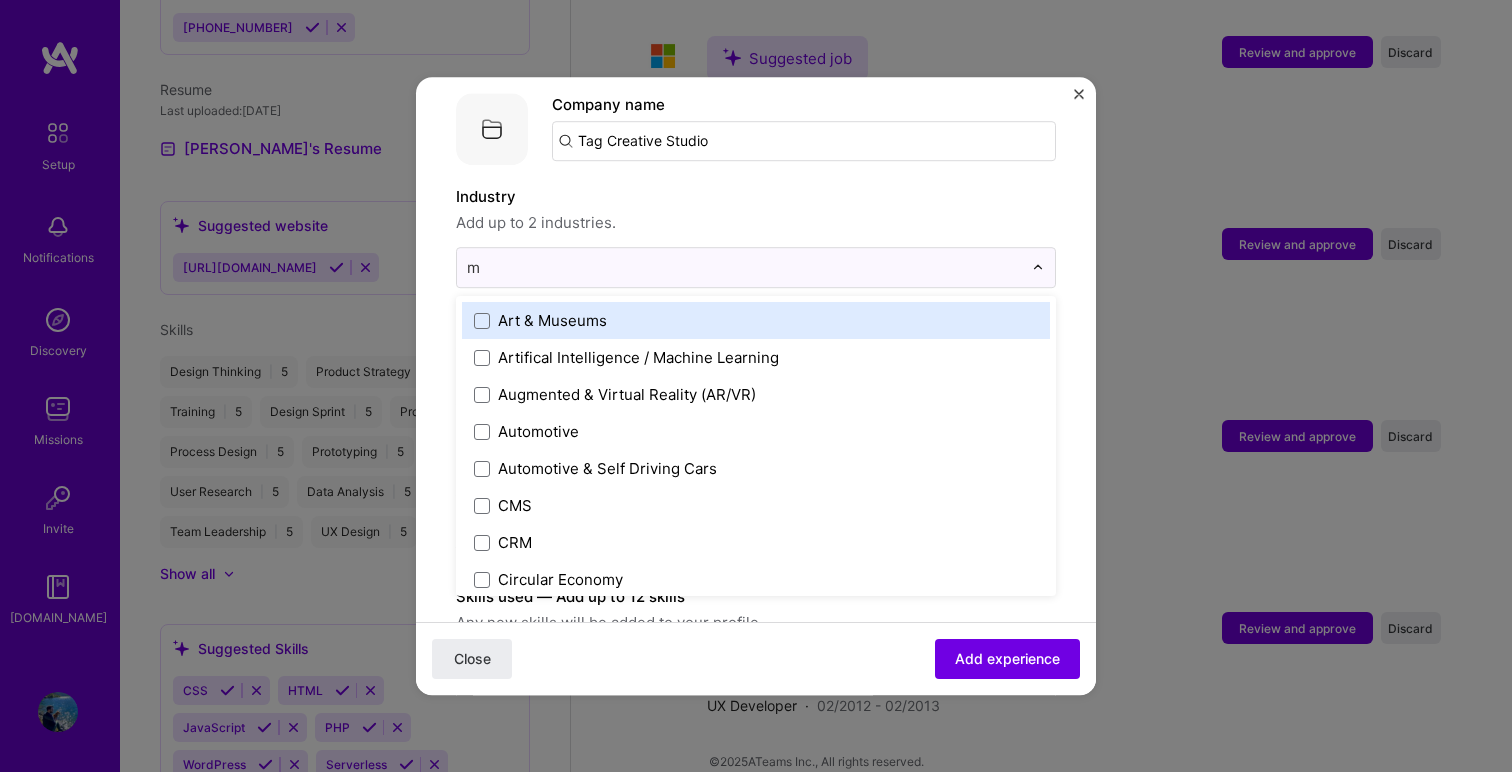 type on "mu" 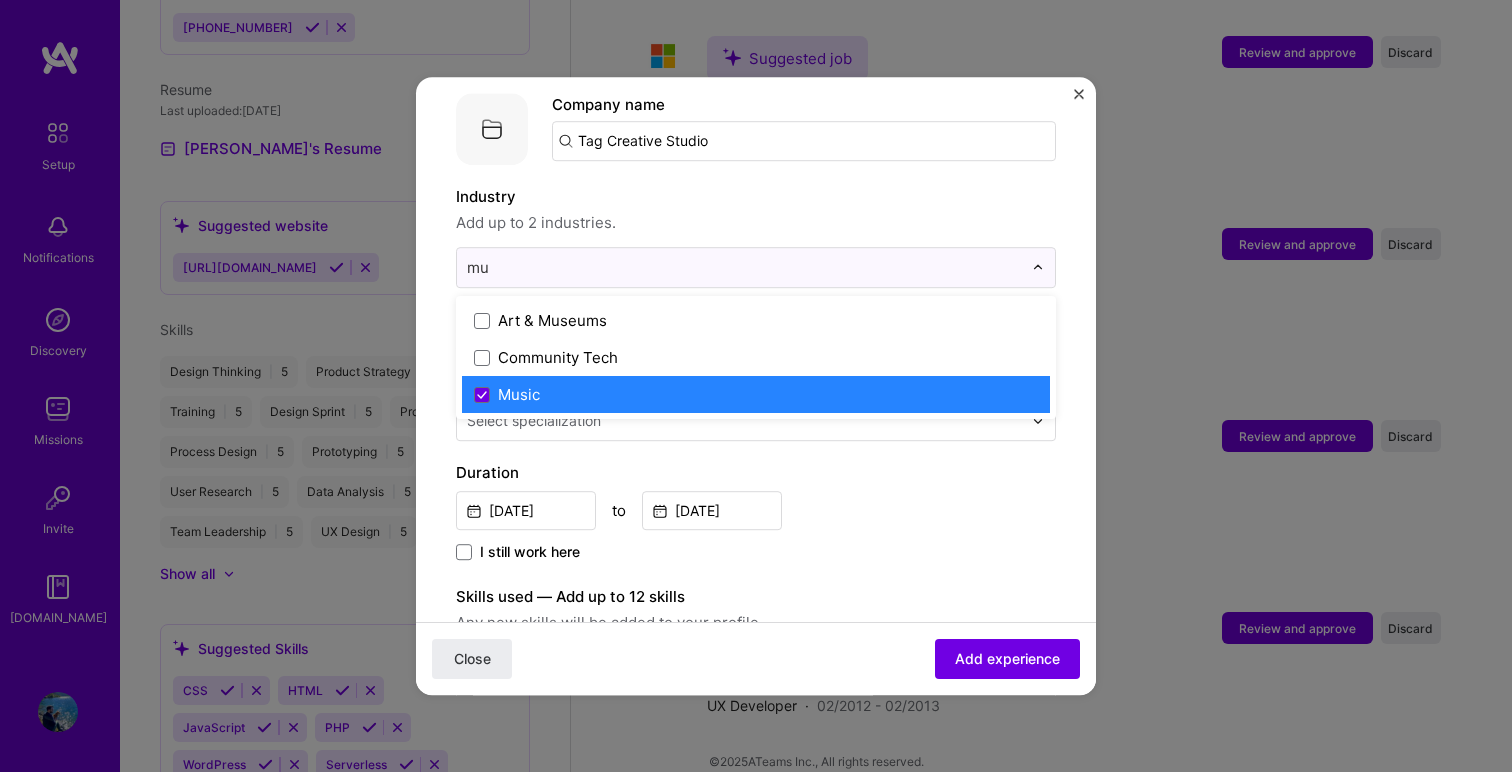 click on "Music" at bounding box center (519, 394) 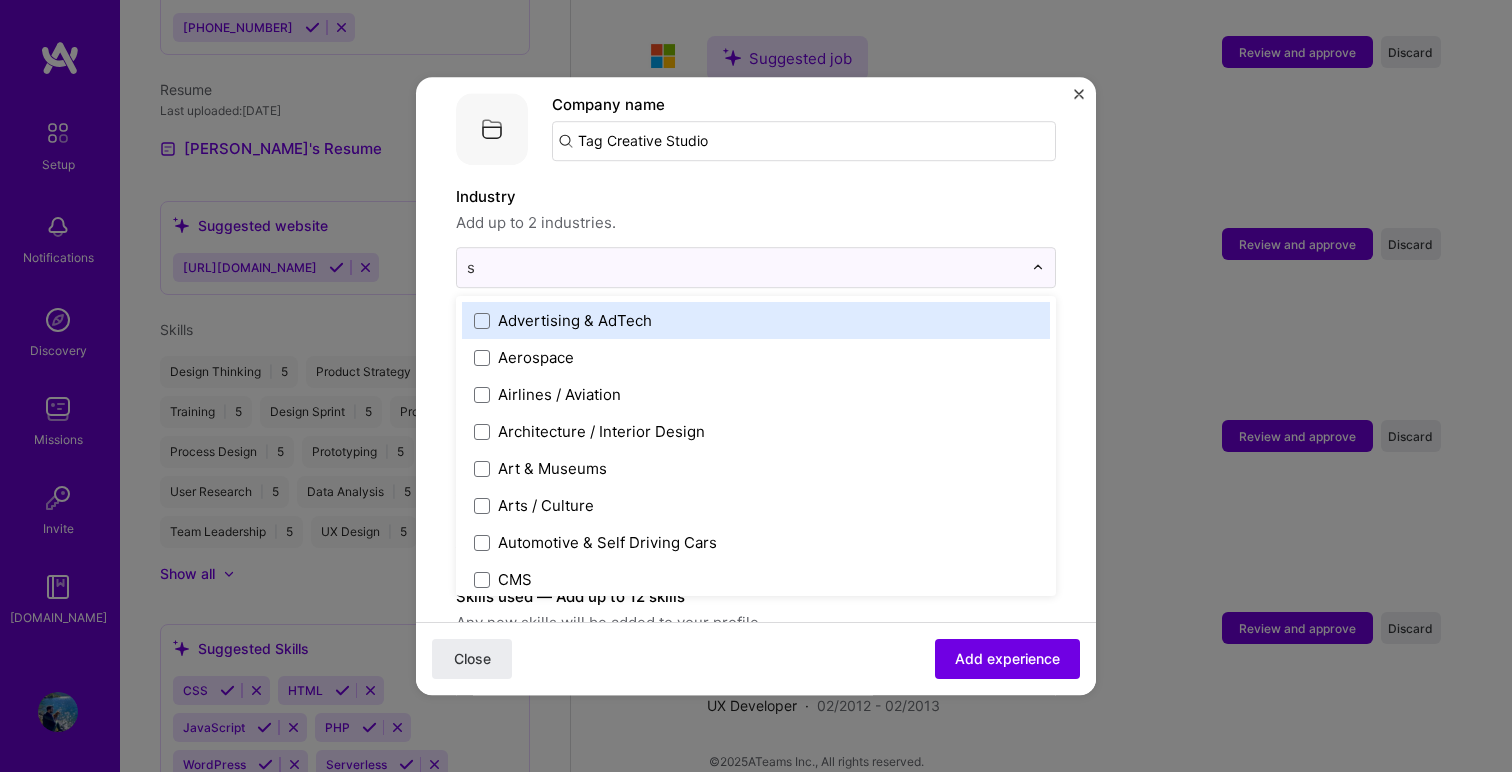 type on "sa" 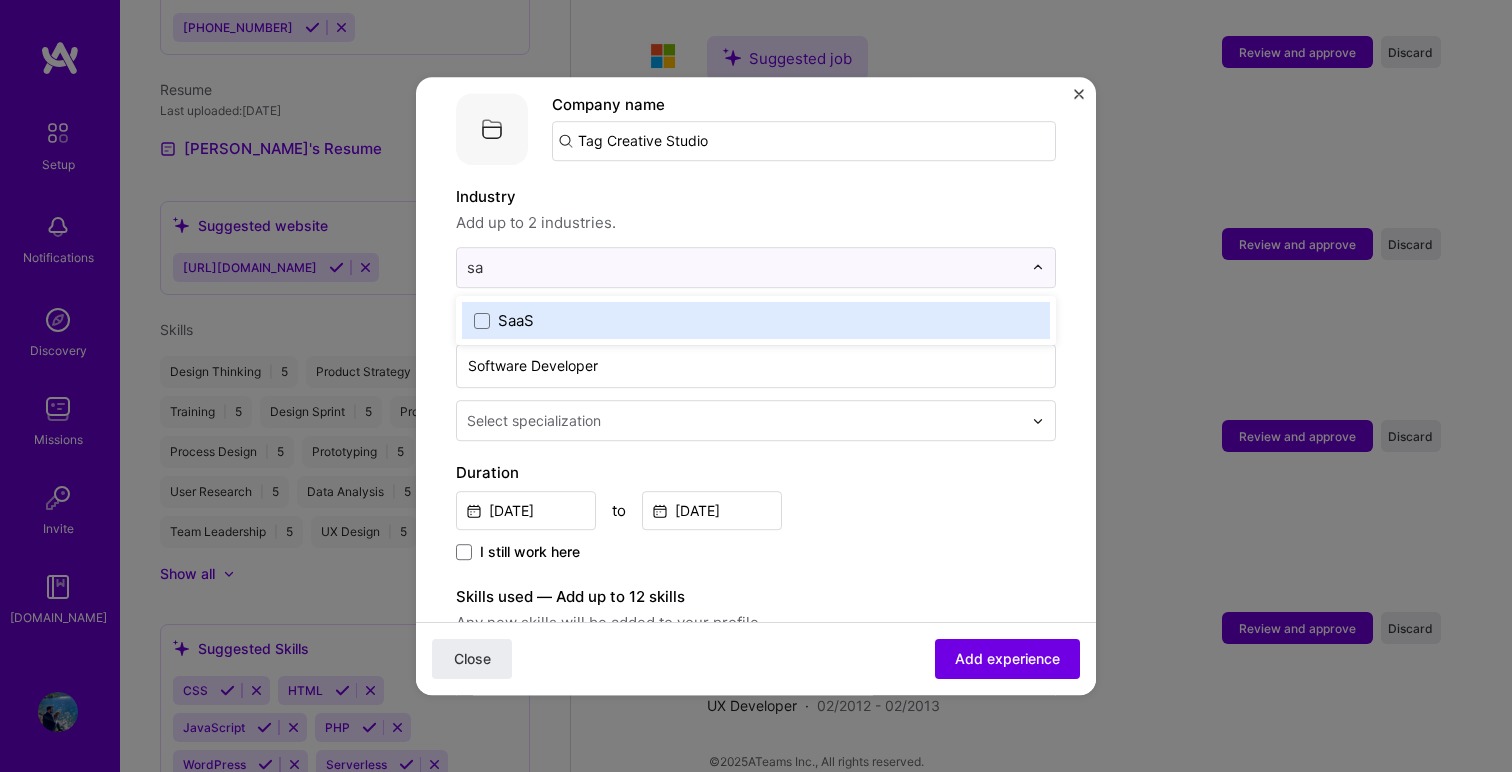 click on "SaaS" at bounding box center (756, 320) 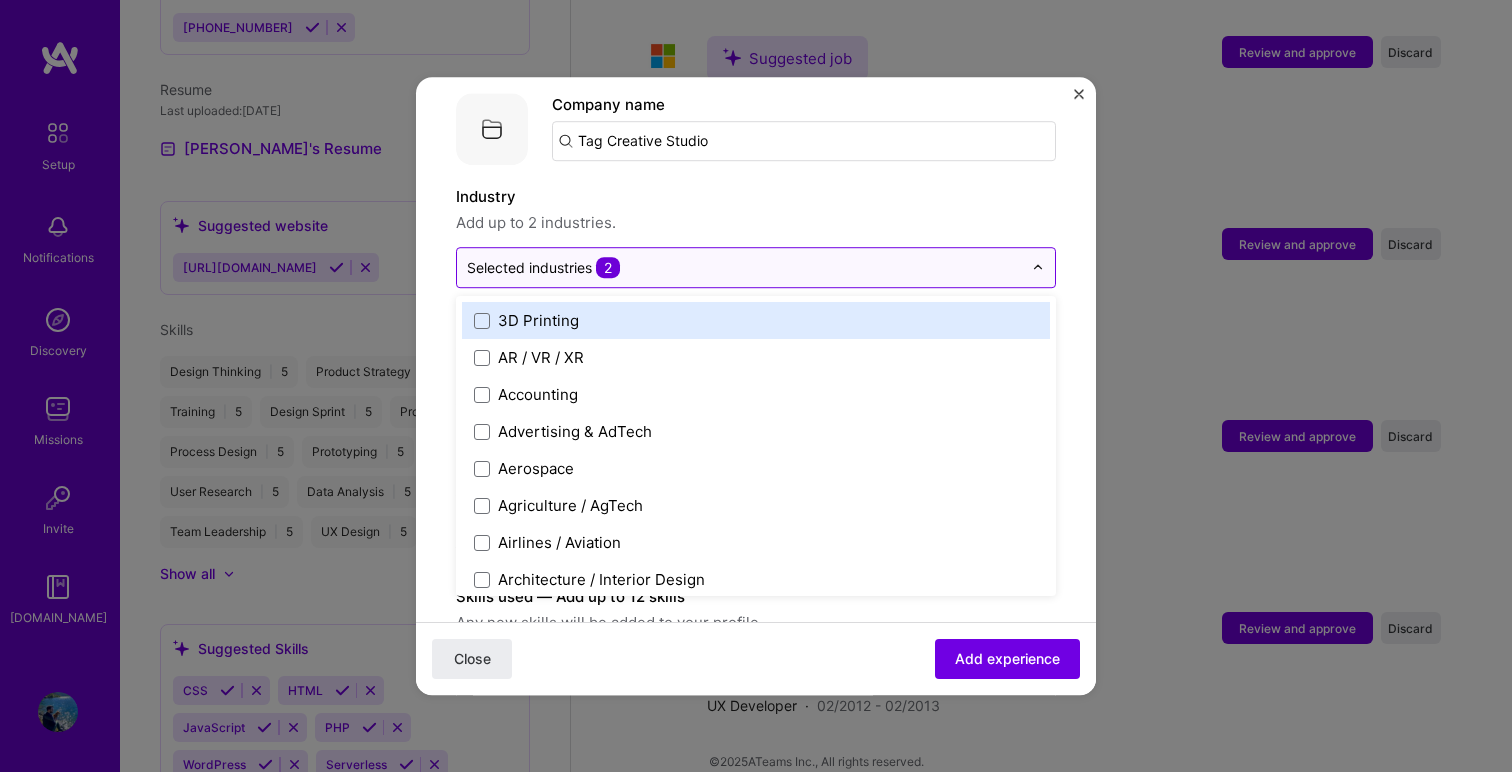 click at bounding box center [744, 267] 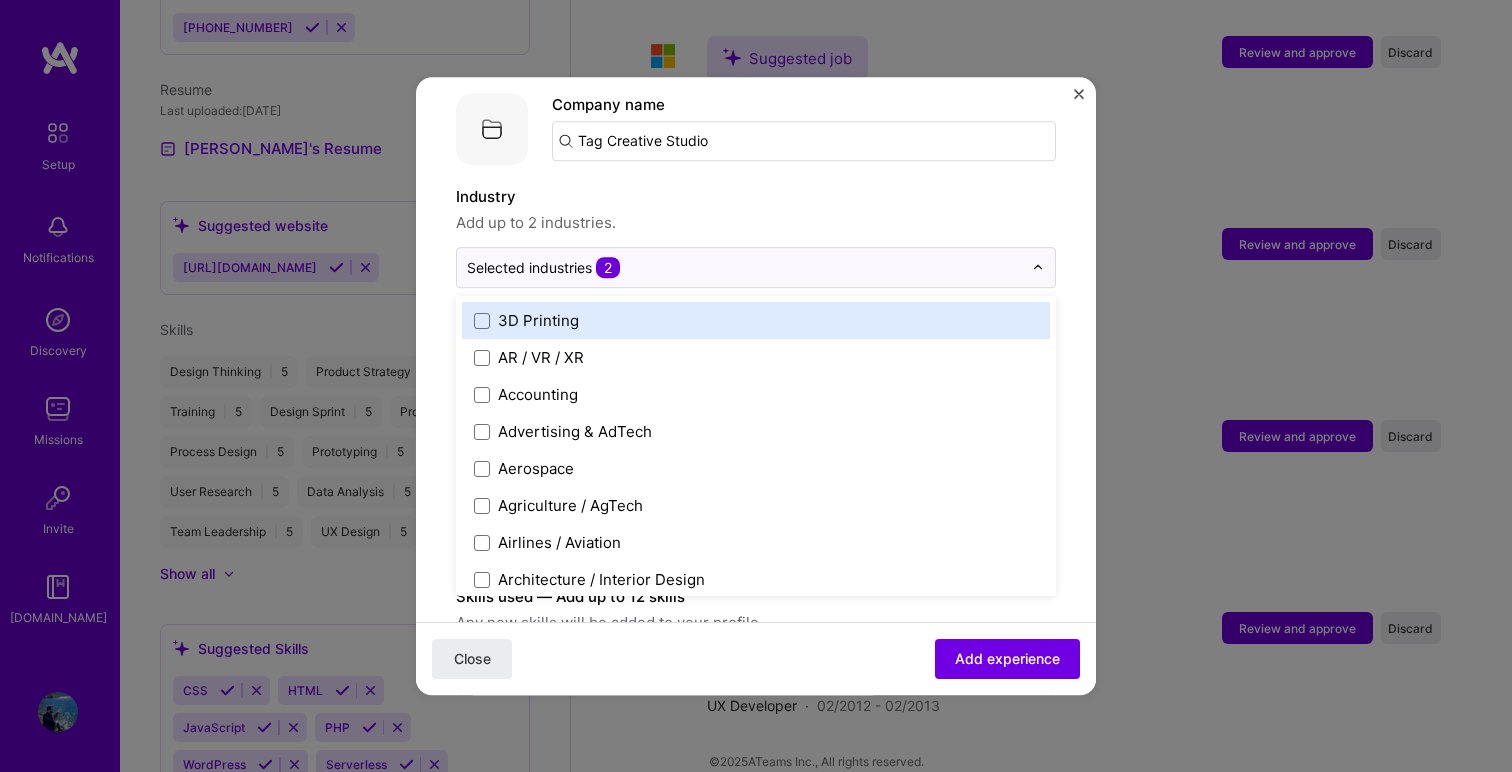 click on "Adding suggested job This job is suggested based on your LinkedIn, resume or [DOMAIN_NAME] activity. Create a job experience Jobs help companies understand your past experience. Company logo Company name Tag Creative Studio
Industry Add up to 2 industries. option SaaS, selected. option 3D Printing focused, 1 of 120. 120 results available. Use Up and Down to choose options, press Enter to select the currently focused option, press Escape to exit the menu, press Tab to select the option and exit the menu. Selected industries 2 3D Printing AR / VR / XR Accounting Advertising & AdTech Aerospace Agriculture / AgTech Airlines / Aviation Architecture / Interior Design Art & Museums Artifical Intelligence / Machine Learning Arts / Culture Augmented & Virtual Reality (AR/VR) Automotive Automotive & Self Driving Cars Aviation B2B B2B2C B2C BPA / RPA Banking Beauty Big Data BioTech Blockchain CMS CPG CRM Cannabis Charity & Nonprofit Circular Economy CivTech Climate Tech Cloud Services Coaching Community Tech DTC" at bounding box center (756, 666) 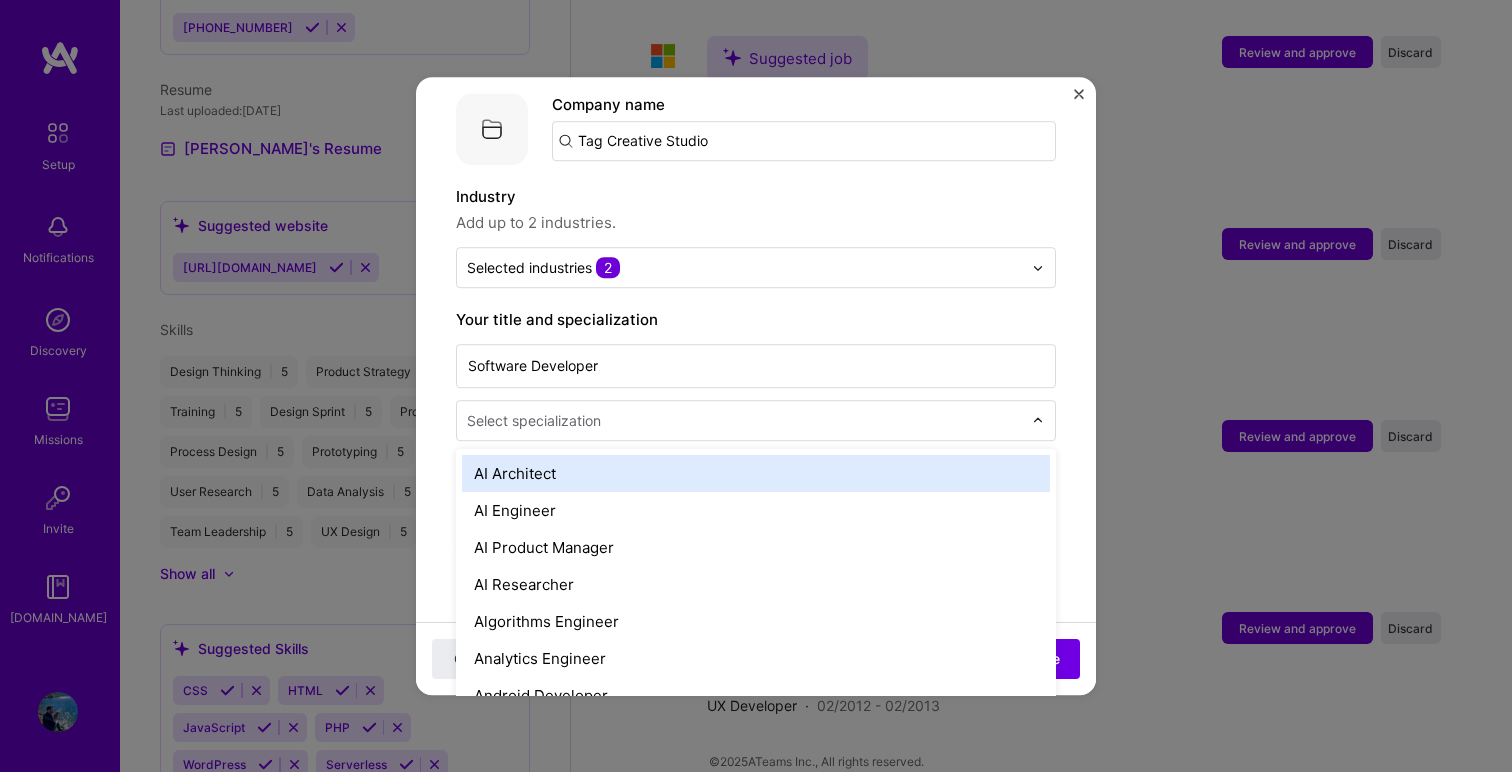 click at bounding box center (746, 420) 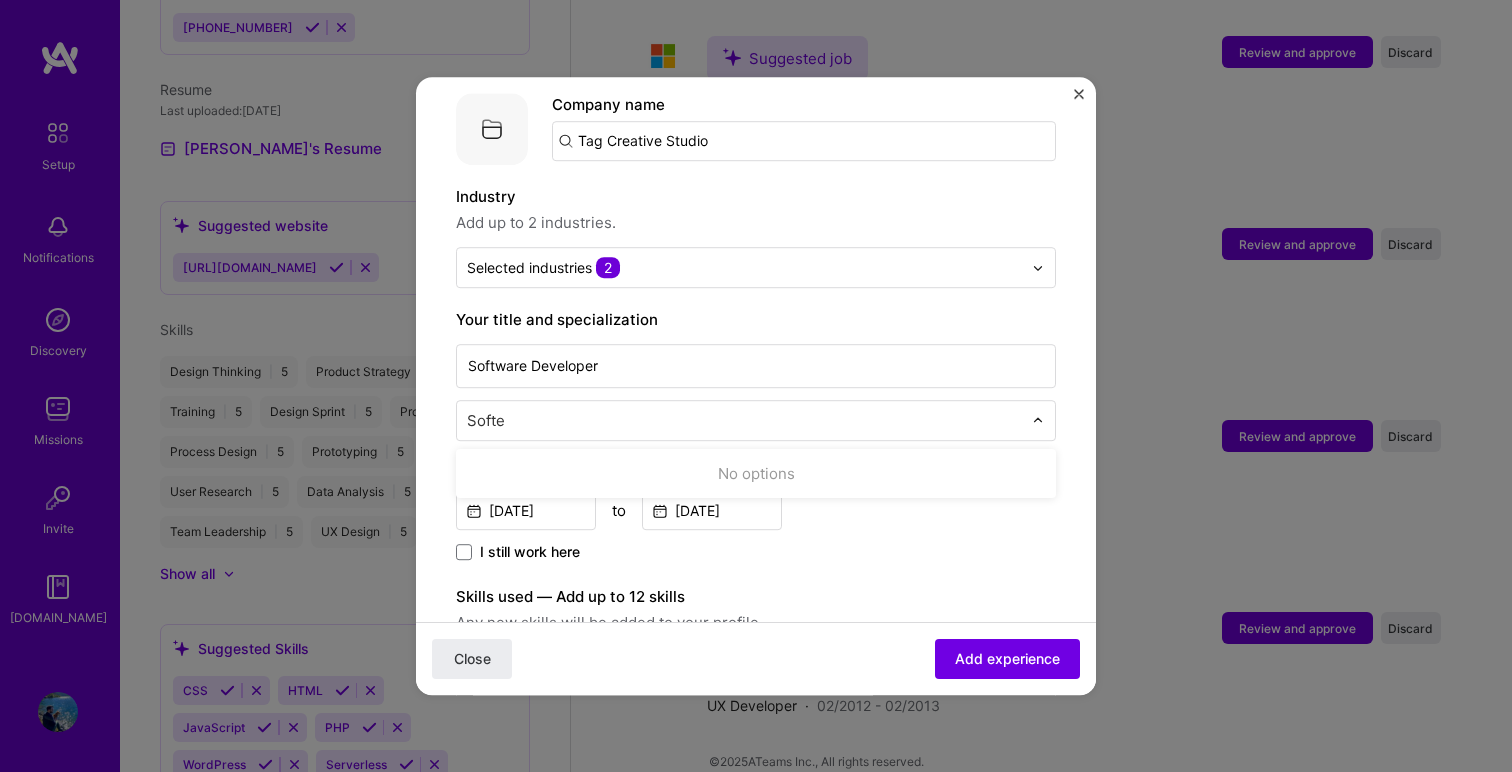 type on "Soft" 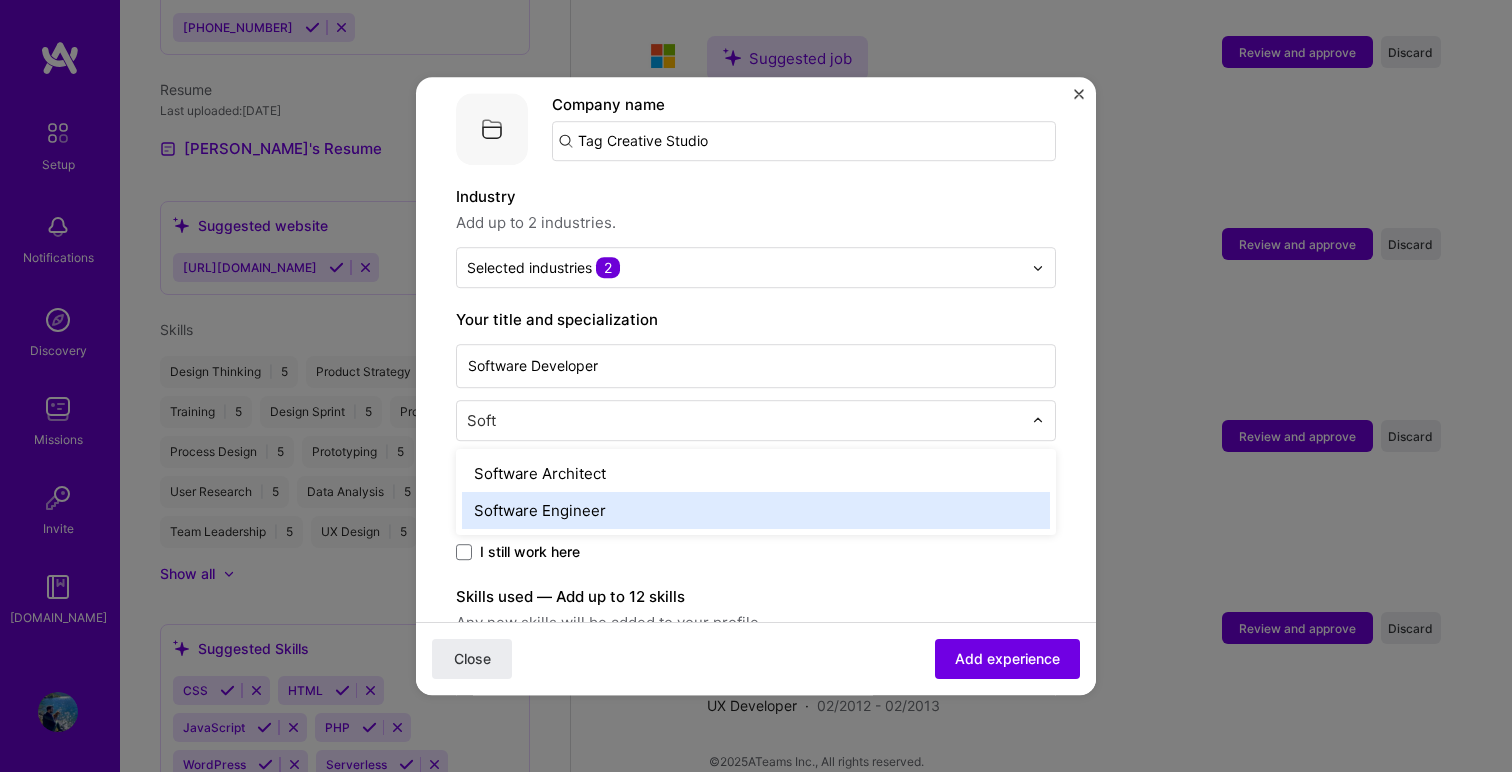 click on "Software Engineer" at bounding box center [756, 510] 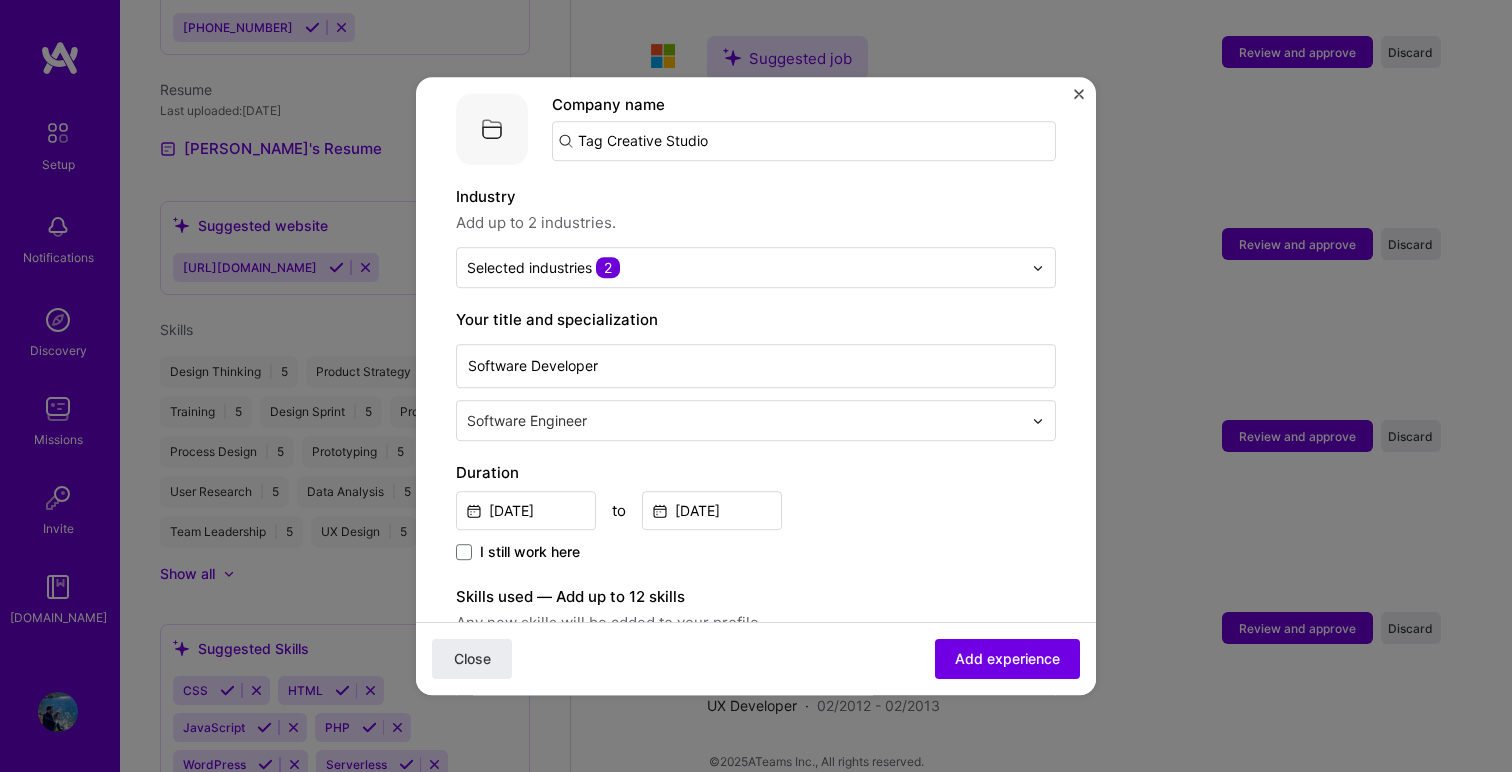 click on "I still work here" at bounding box center (756, 553) 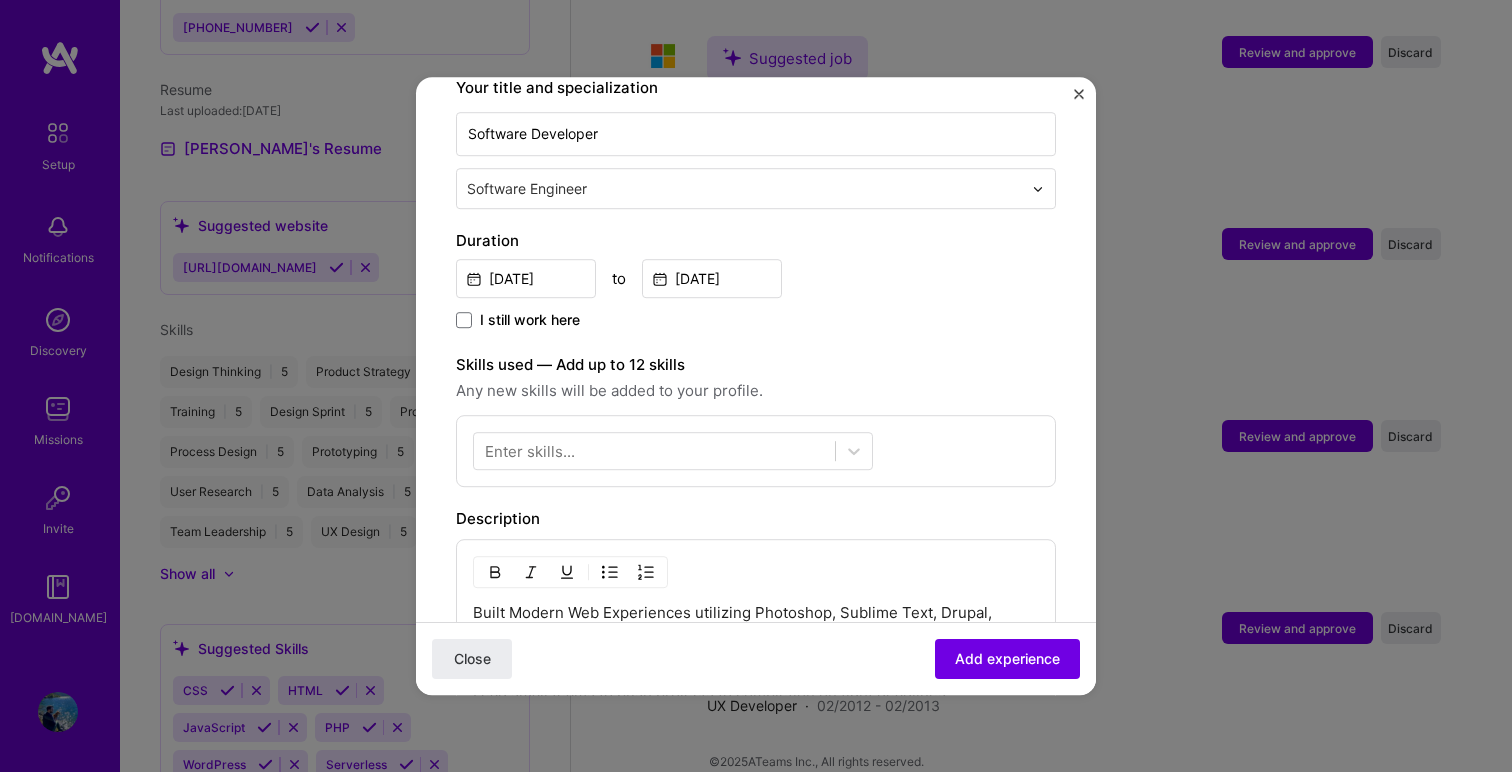scroll, scrollTop: 462, scrollLeft: 0, axis: vertical 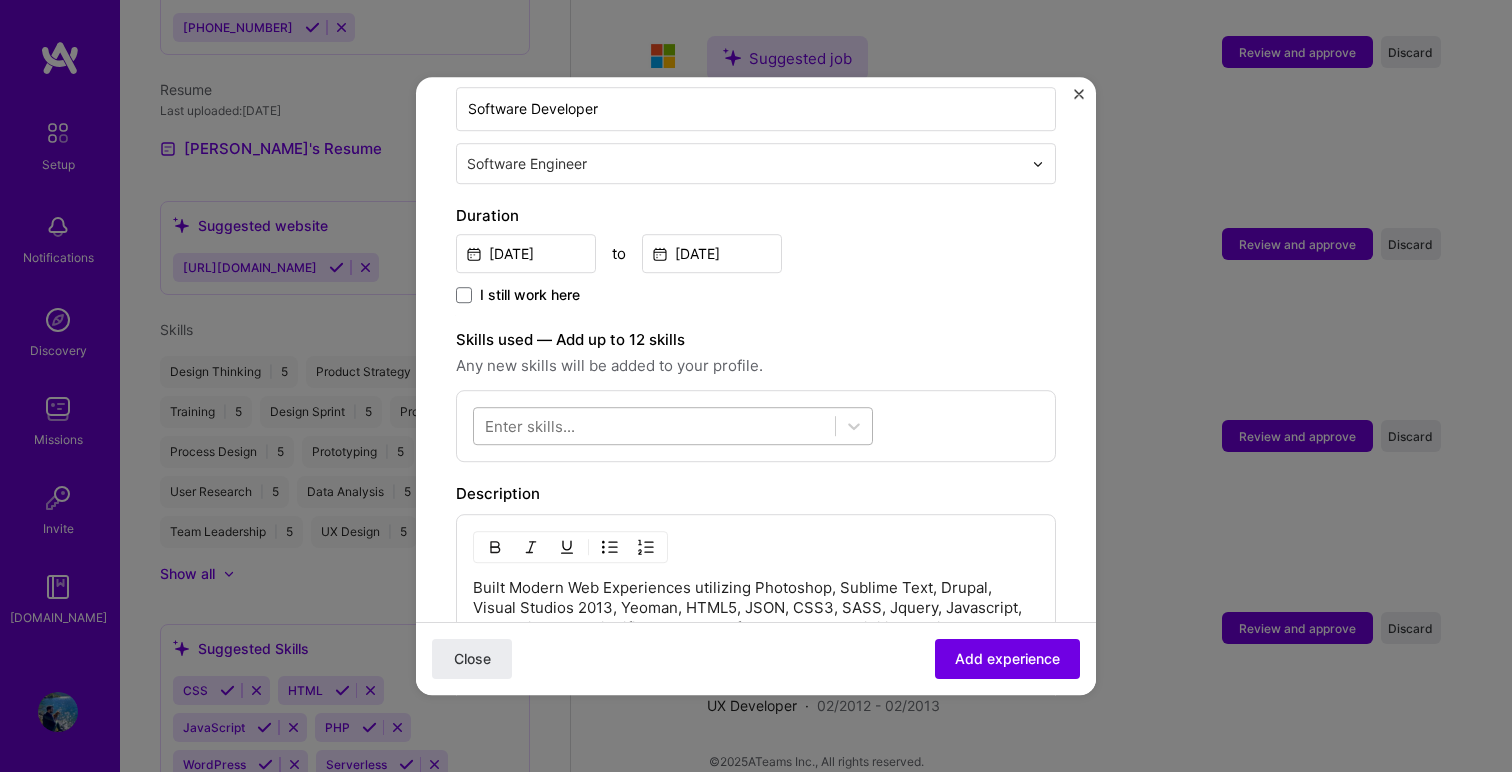 click at bounding box center [654, 426] 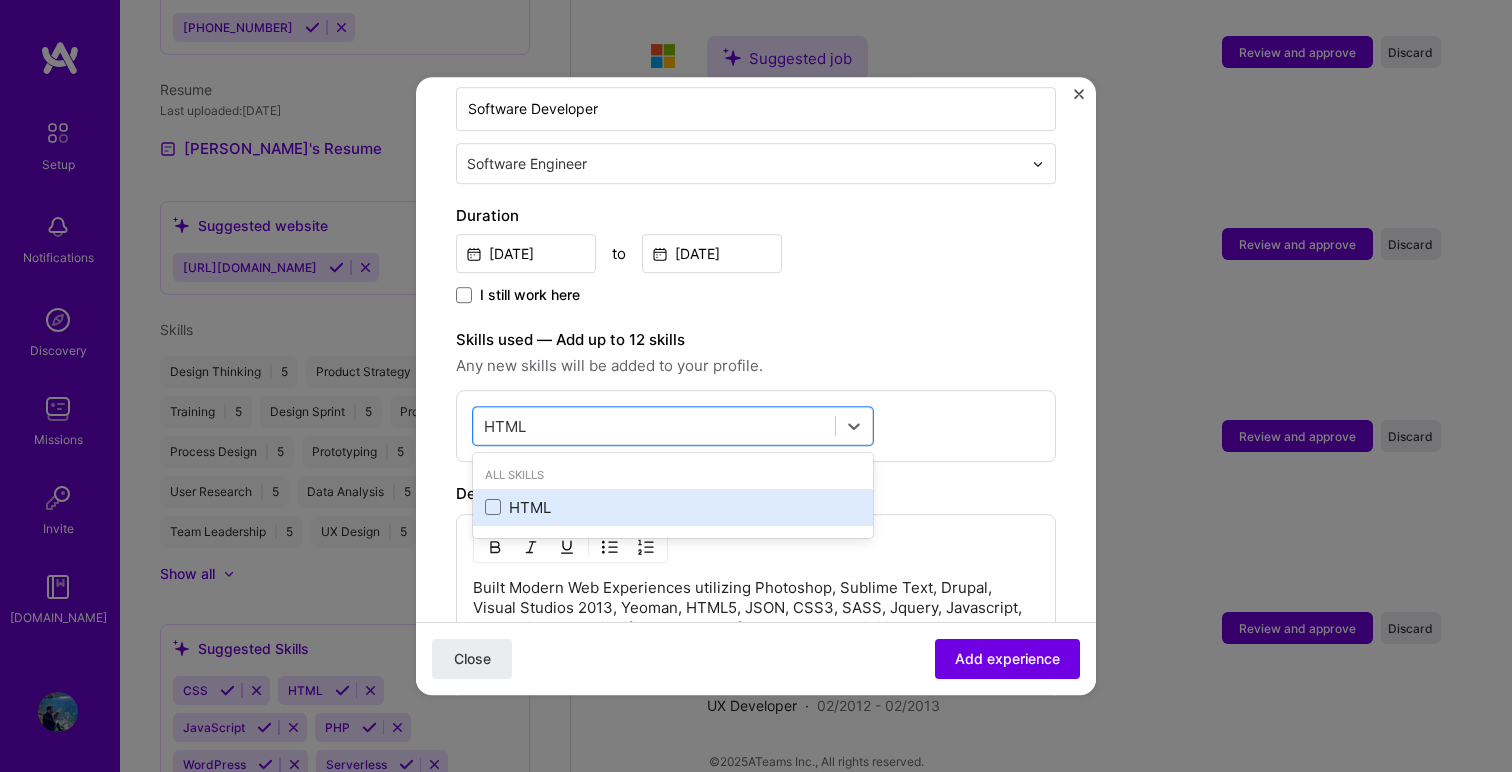 click on "HTML" at bounding box center [673, 507] 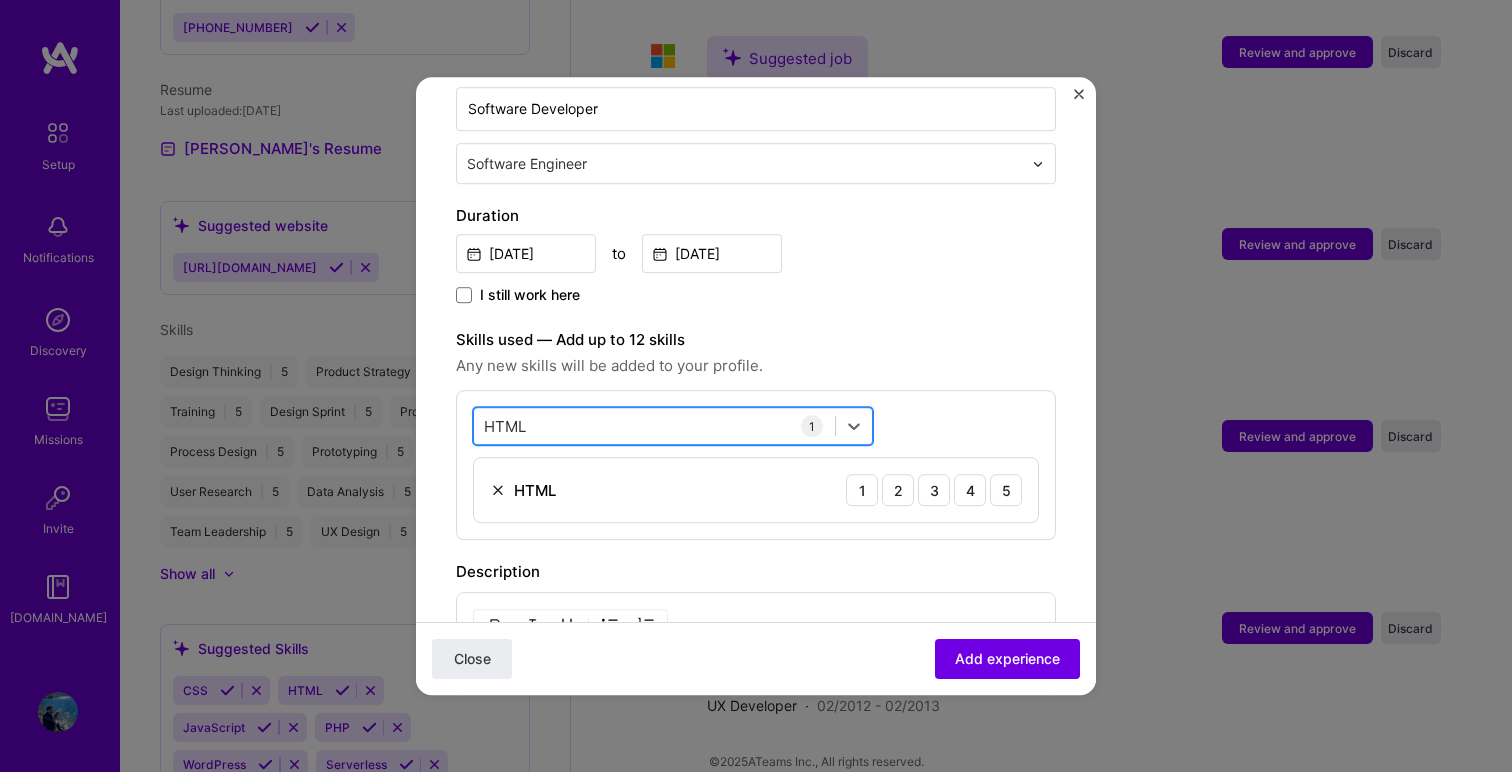 click on "HTML HTML" at bounding box center [654, 426] 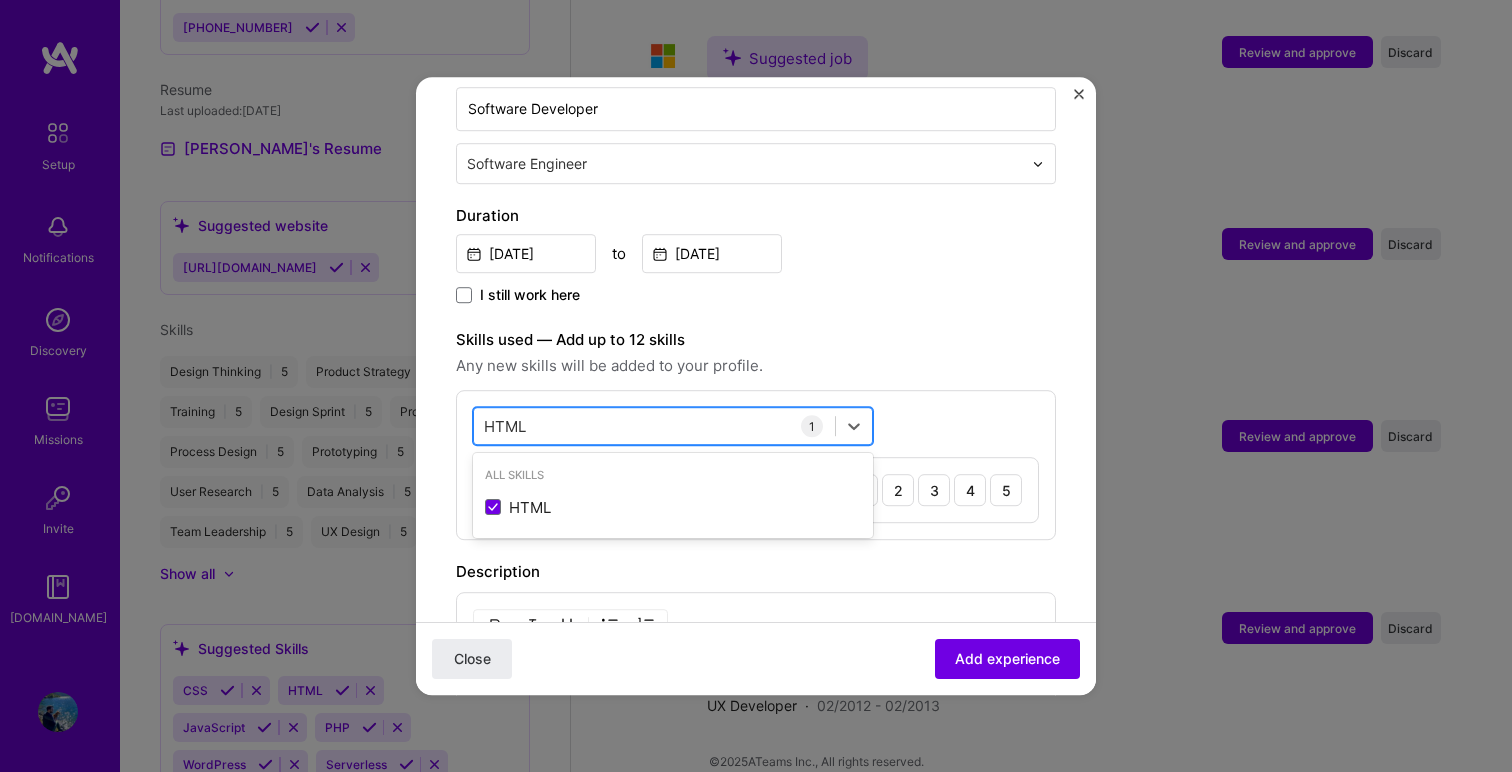 click on "HTML HTML" at bounding box center (654, 426) 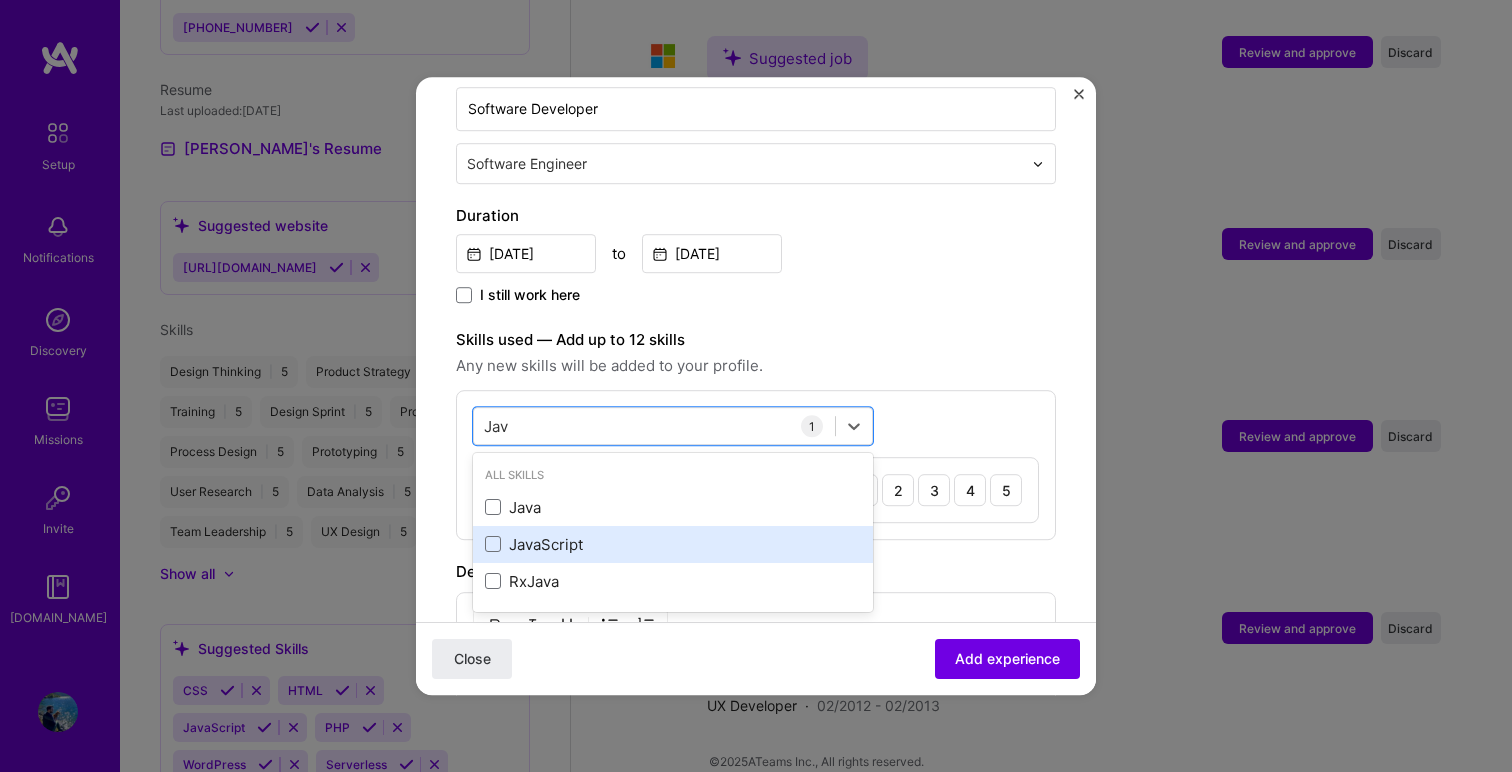 click on "JavaScript" at bounding box center [673, 544] 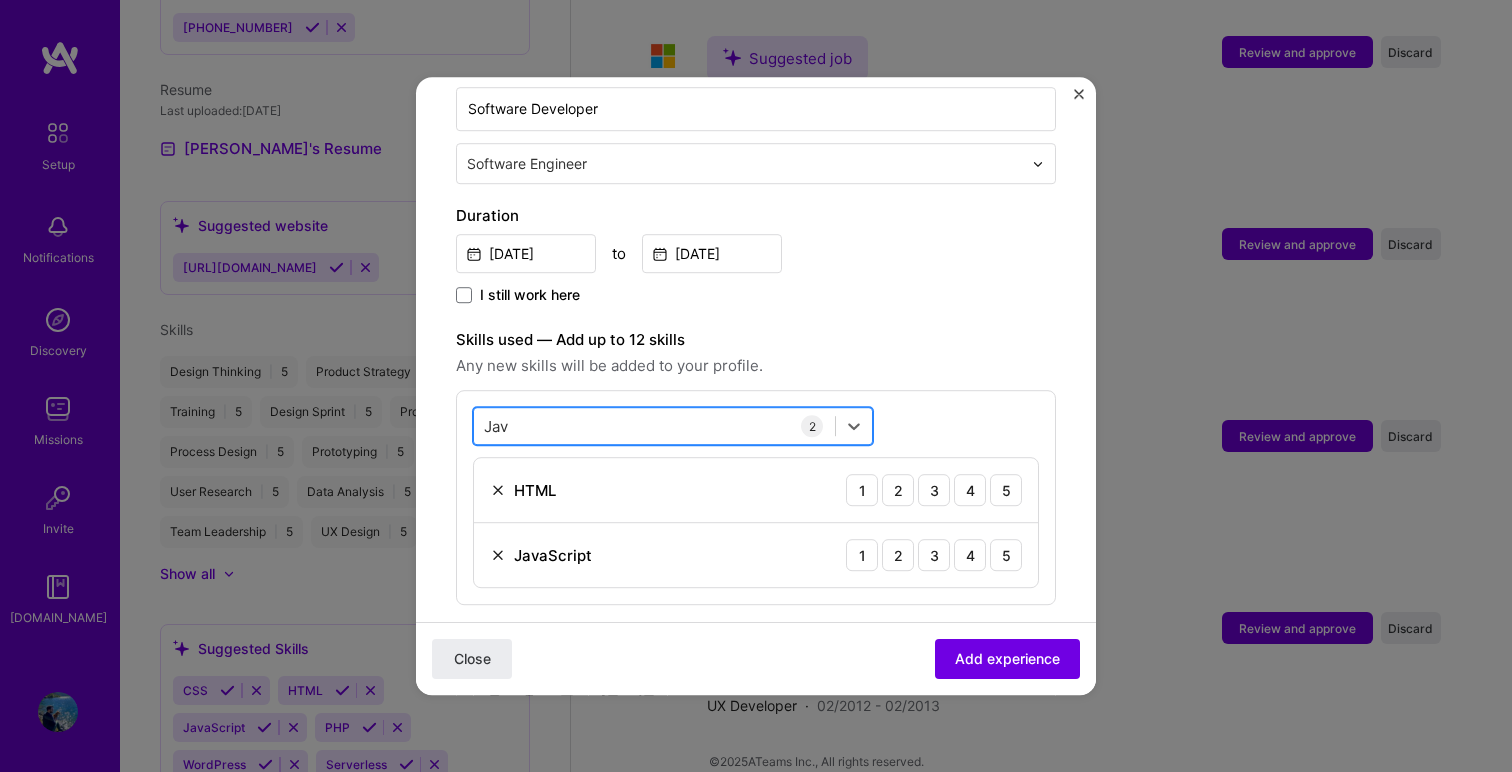 click on "[PERSON_NAME]" at bounding box center (654, 426) 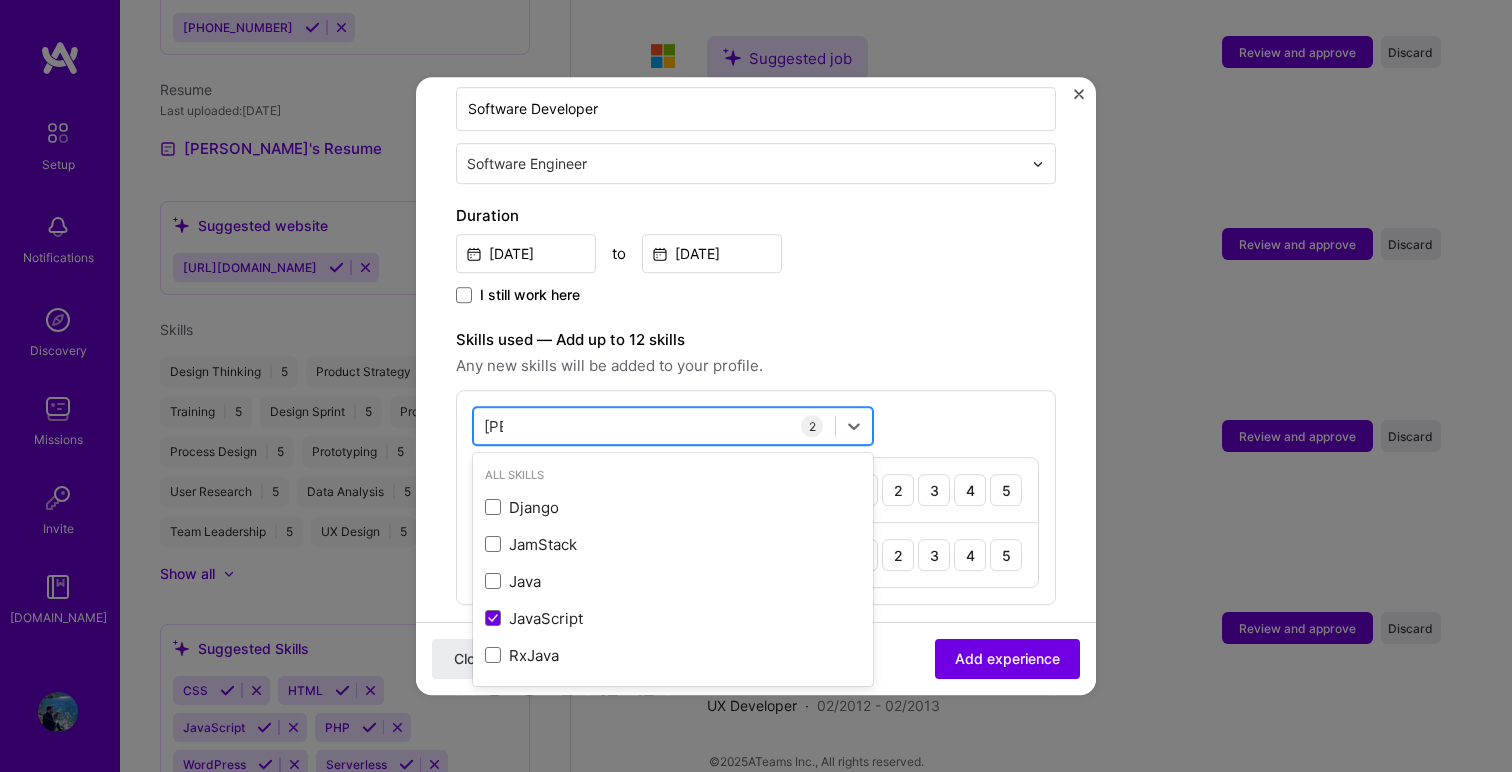 type on "J" 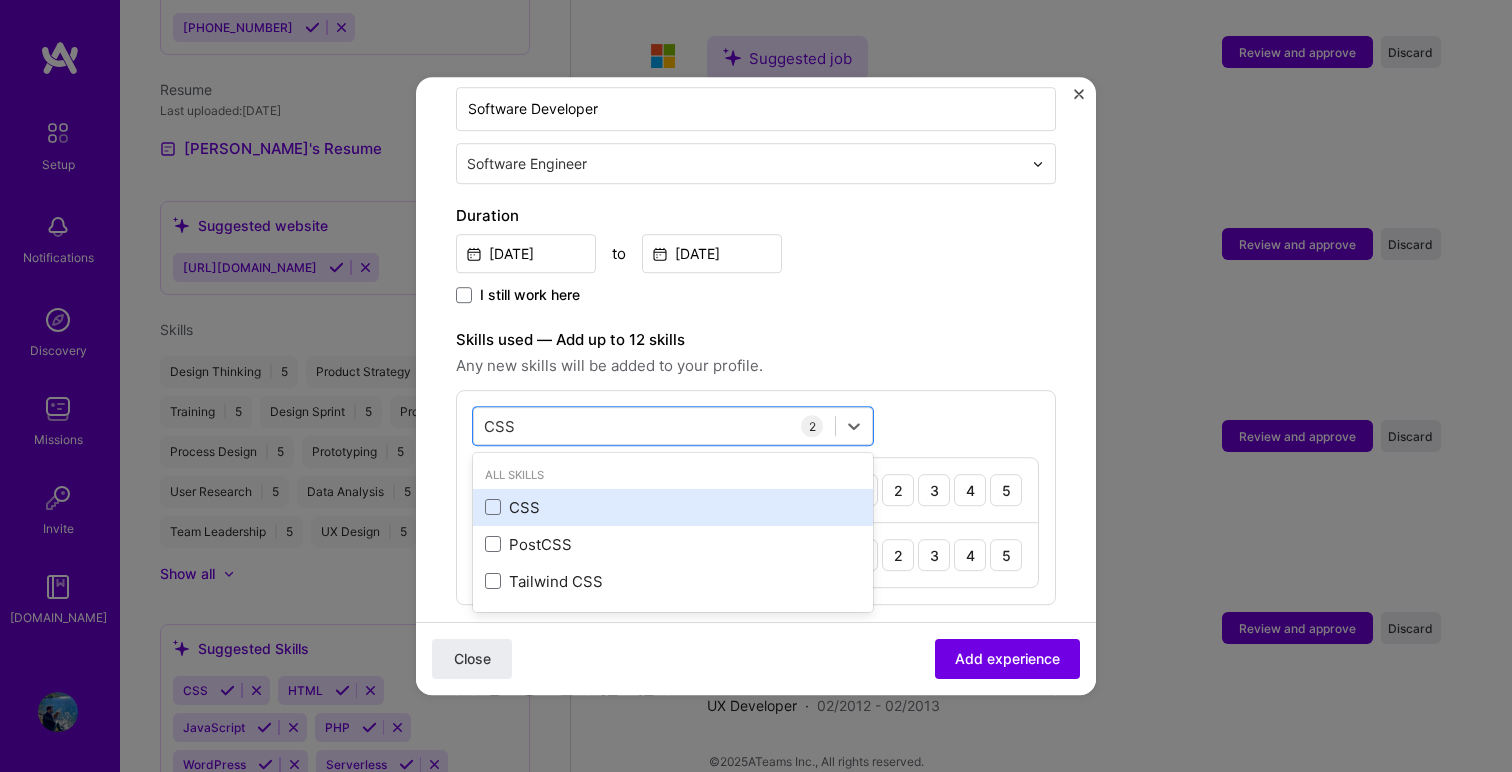 click on "CSS" at bounding box center [673, 507] 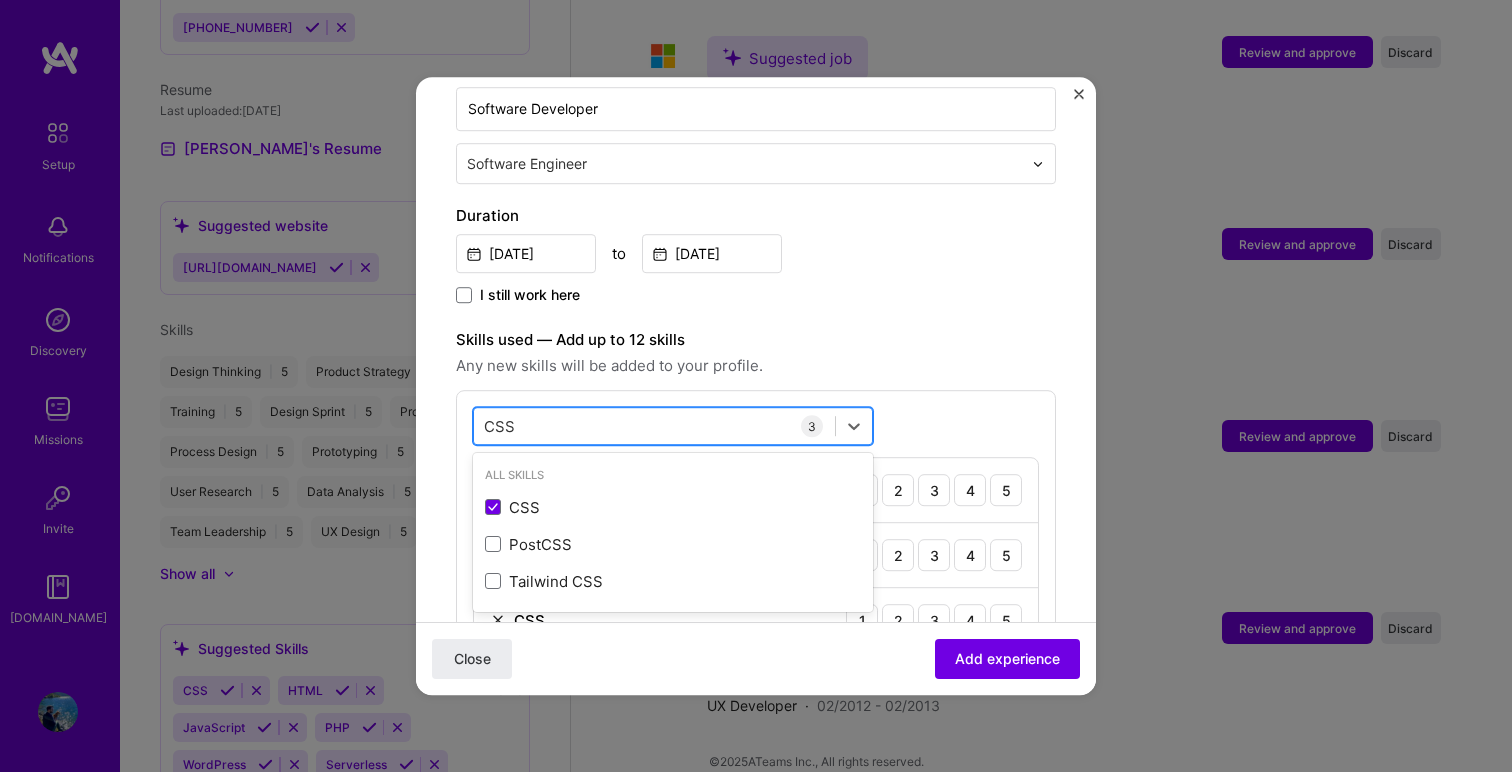 click on "CSS CSS" at bounding box center [654, 426] 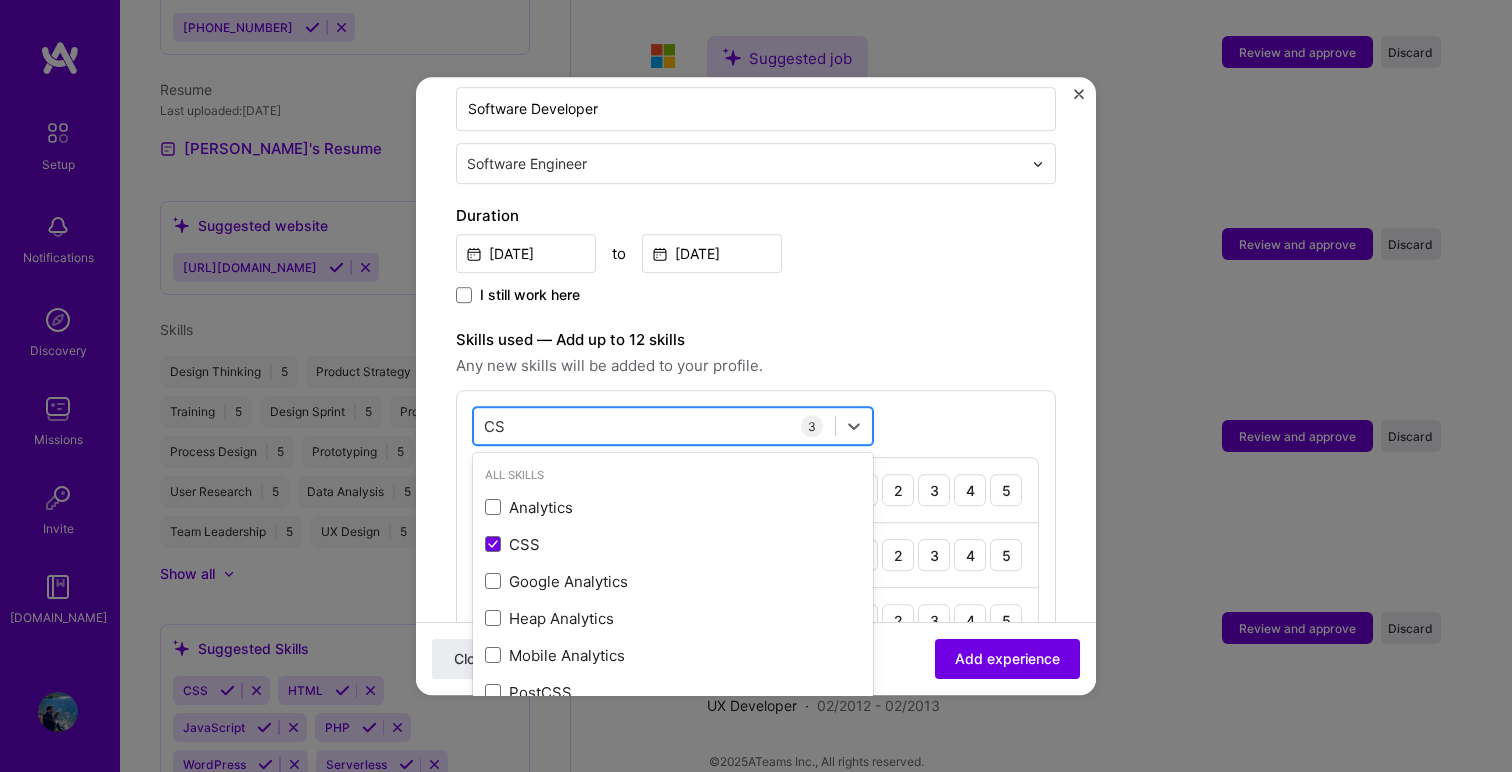 type on "C" 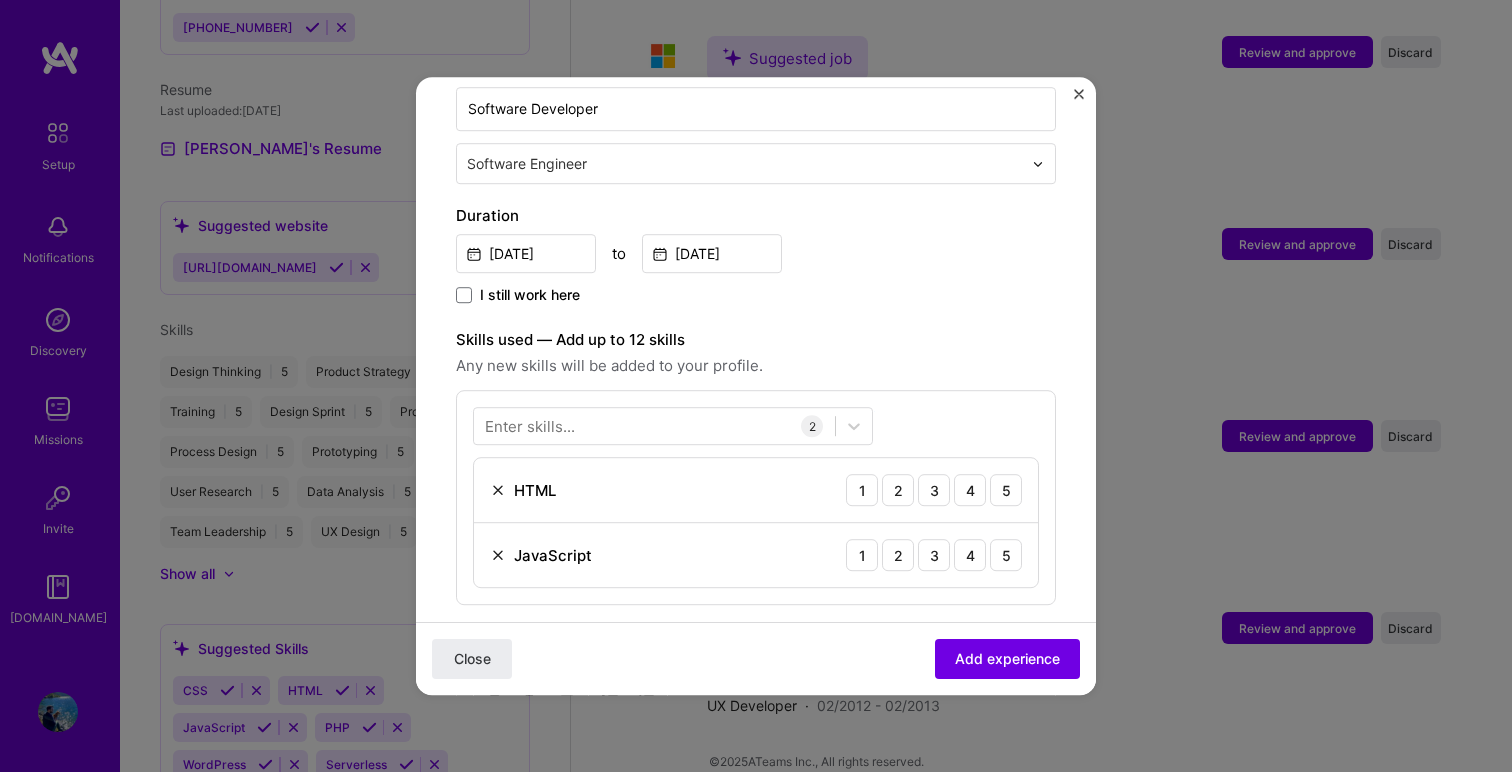 click on "Any new skills will be added to your profile." at bounding box center (756, 366) 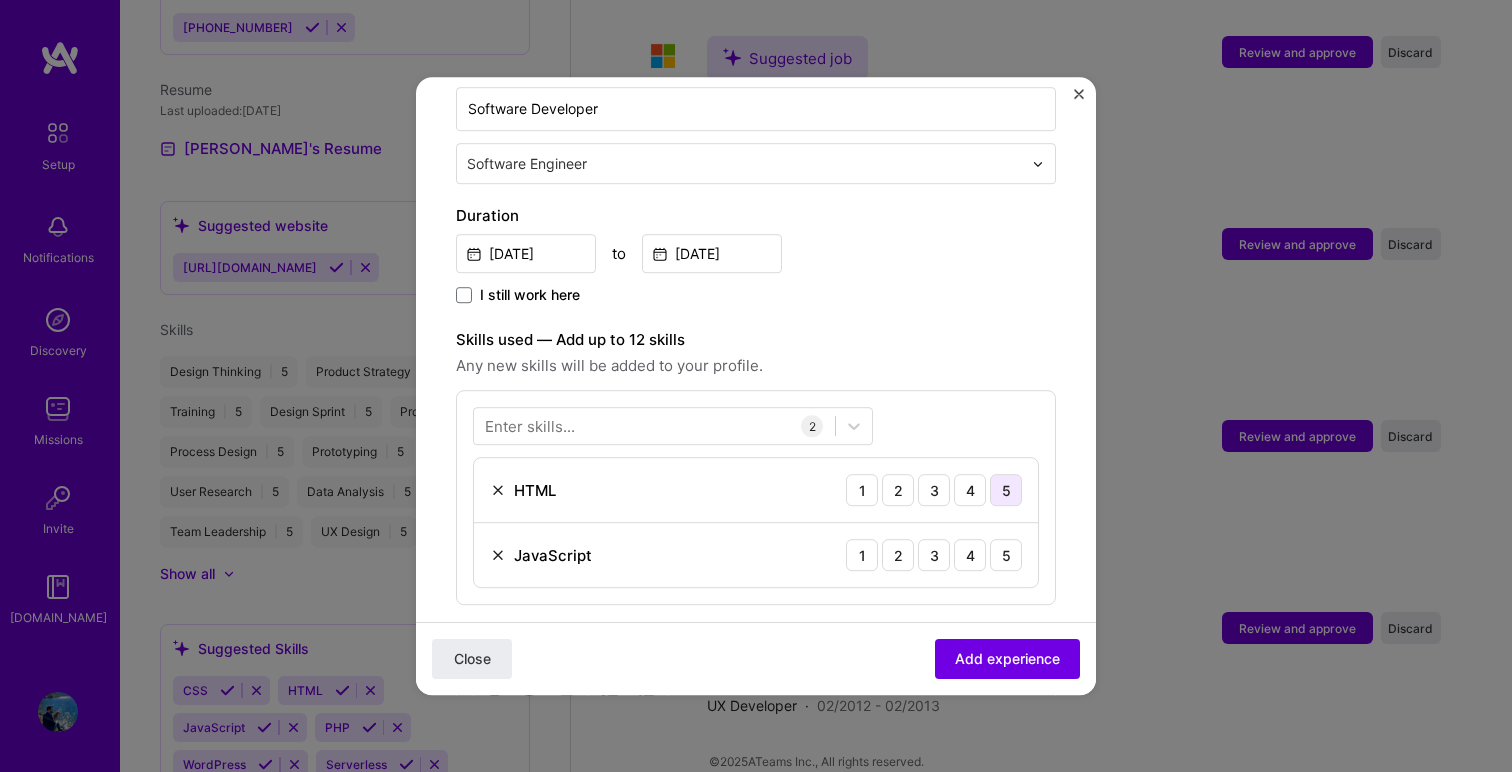 click on "5" at bounding box center [1006, 490] 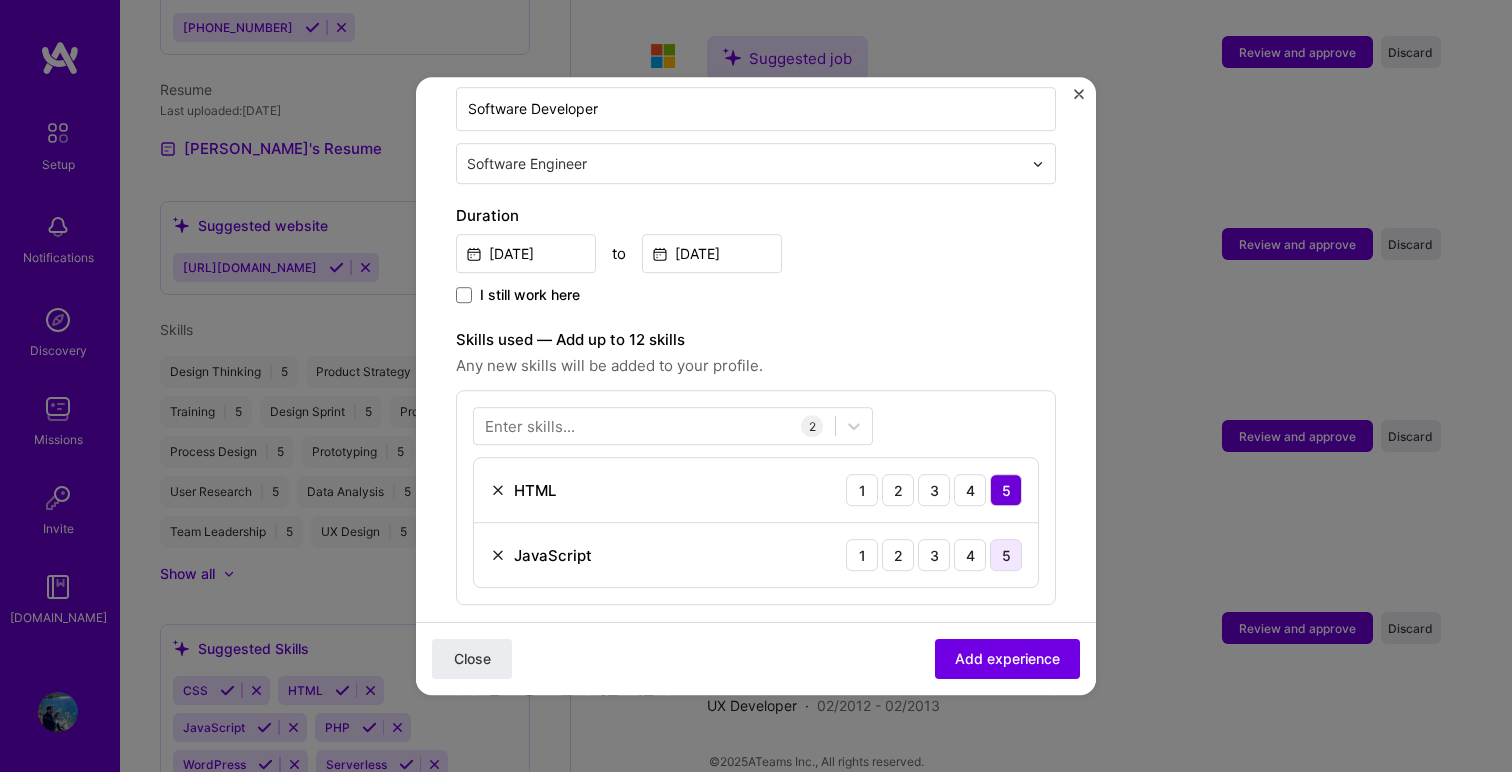 click on "5" at bounding box center (1006, 555) 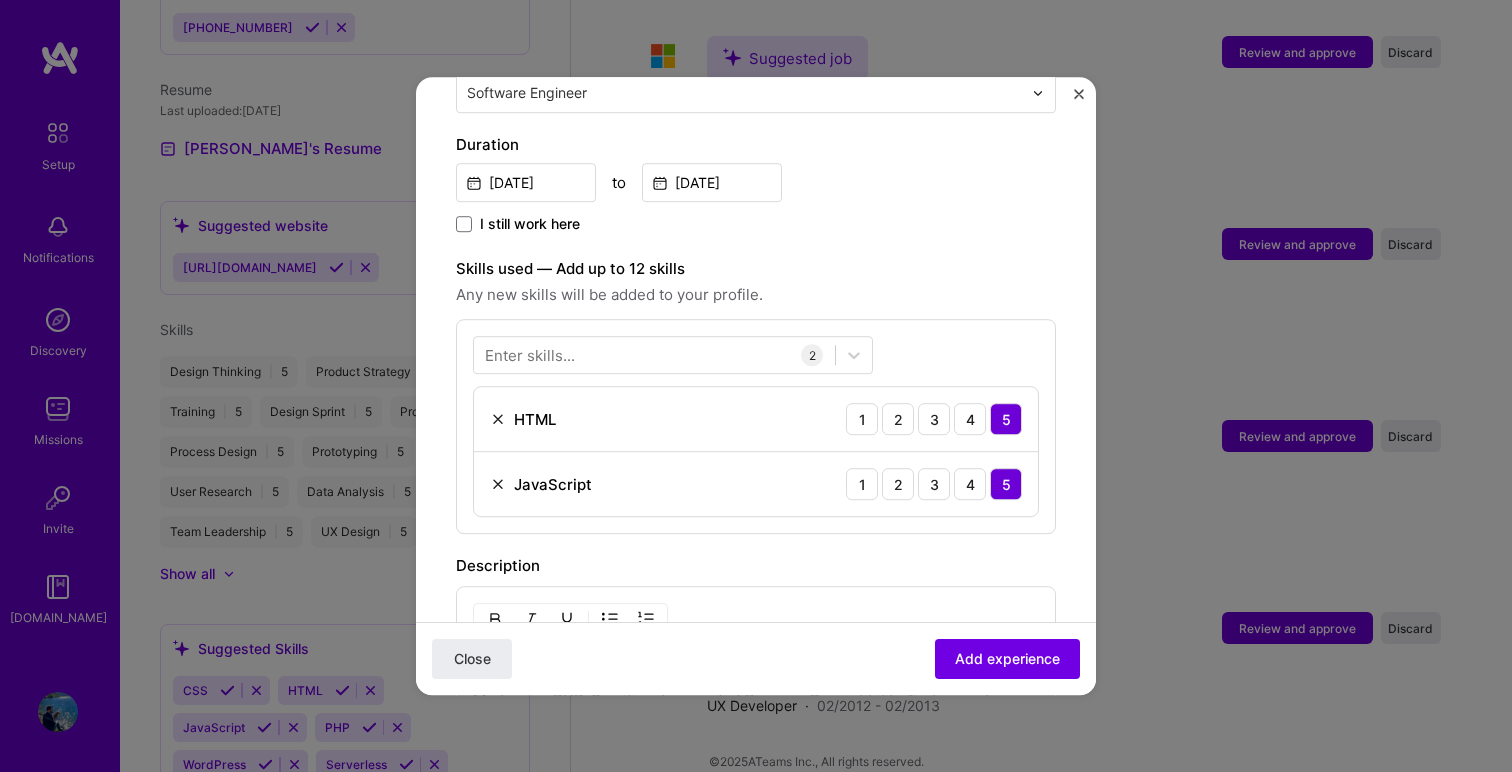 scroll, scrollTop: 555, scrollLeft: 0, axis: vertical 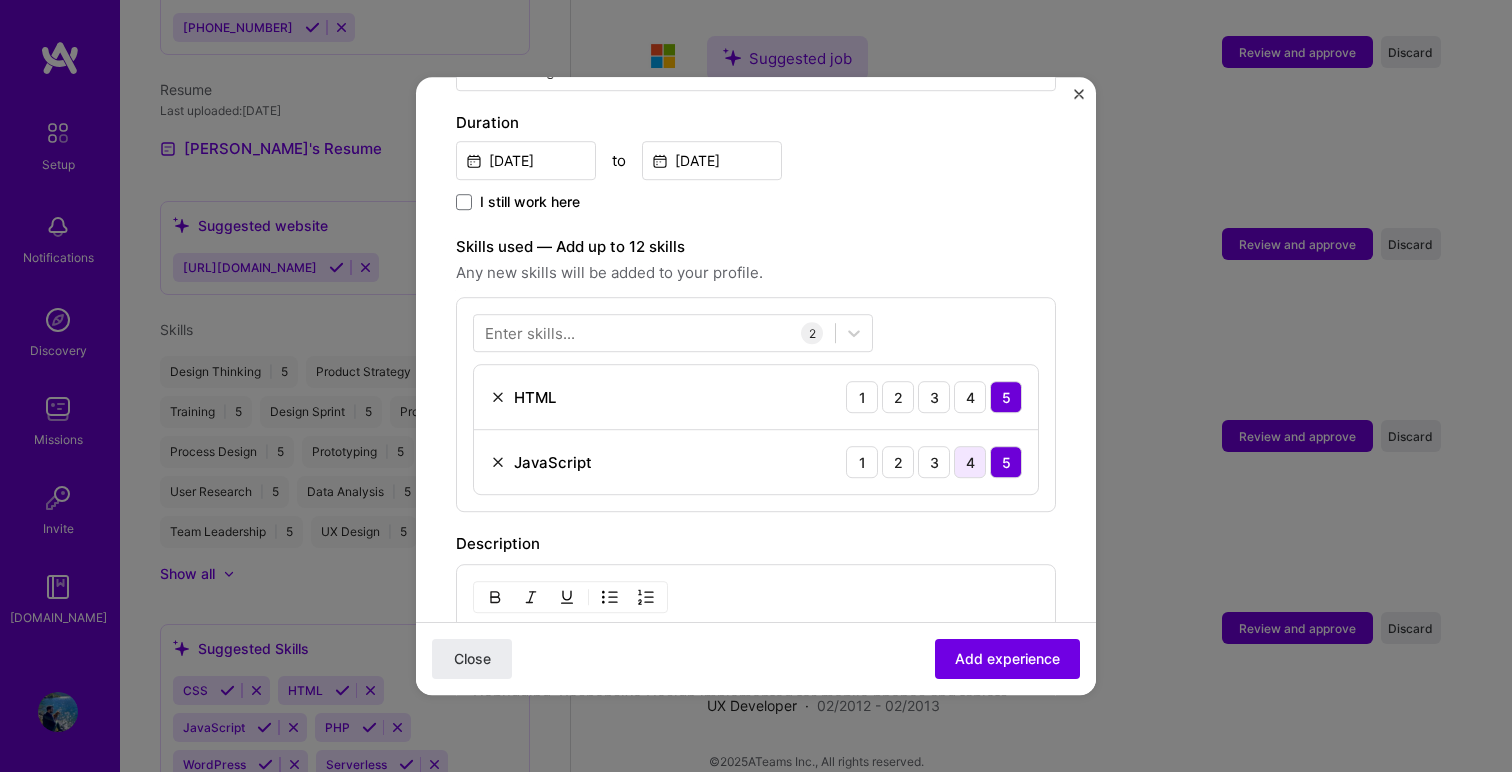 click on "4" at bounding box center [970, 462] 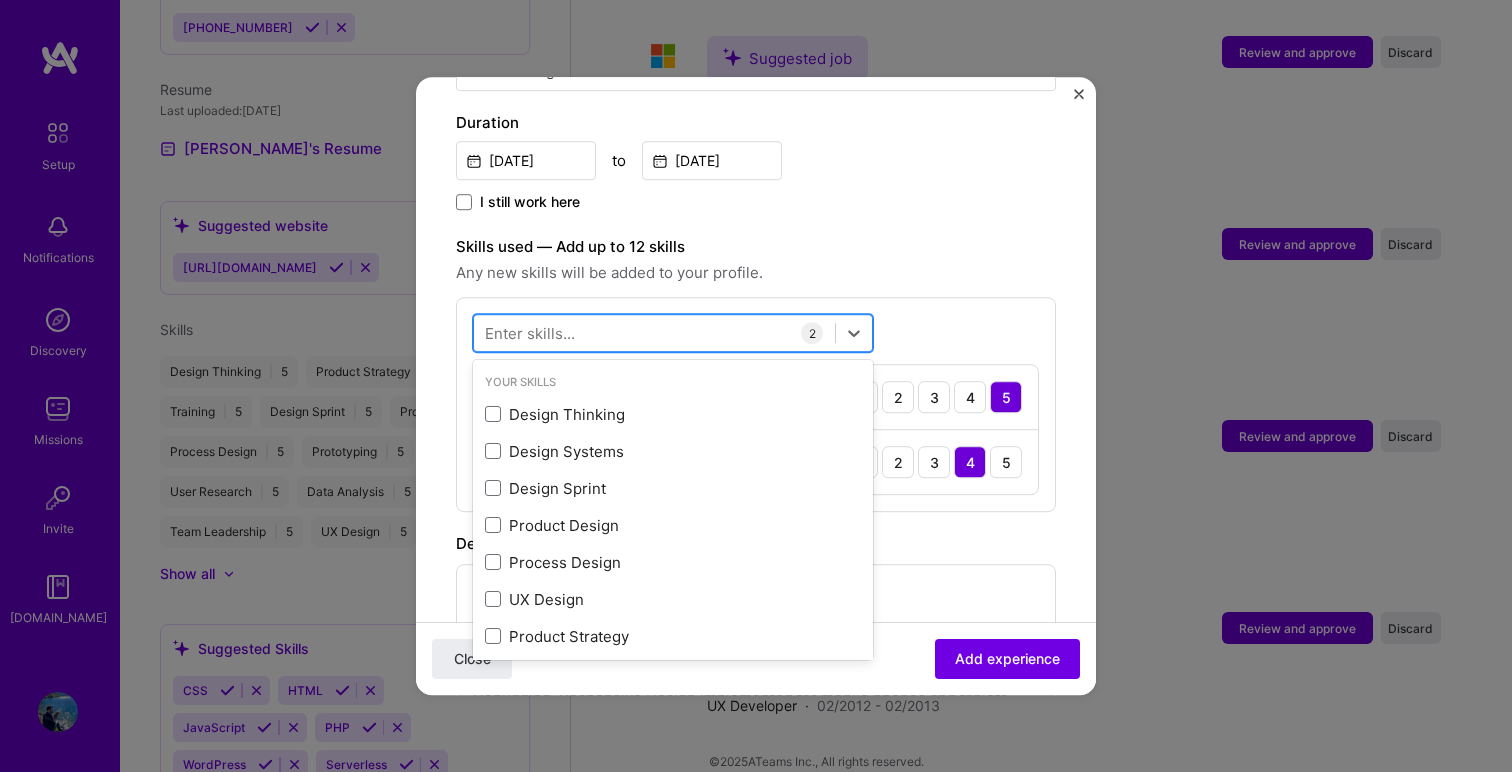 click at bounding box center [654, 333] 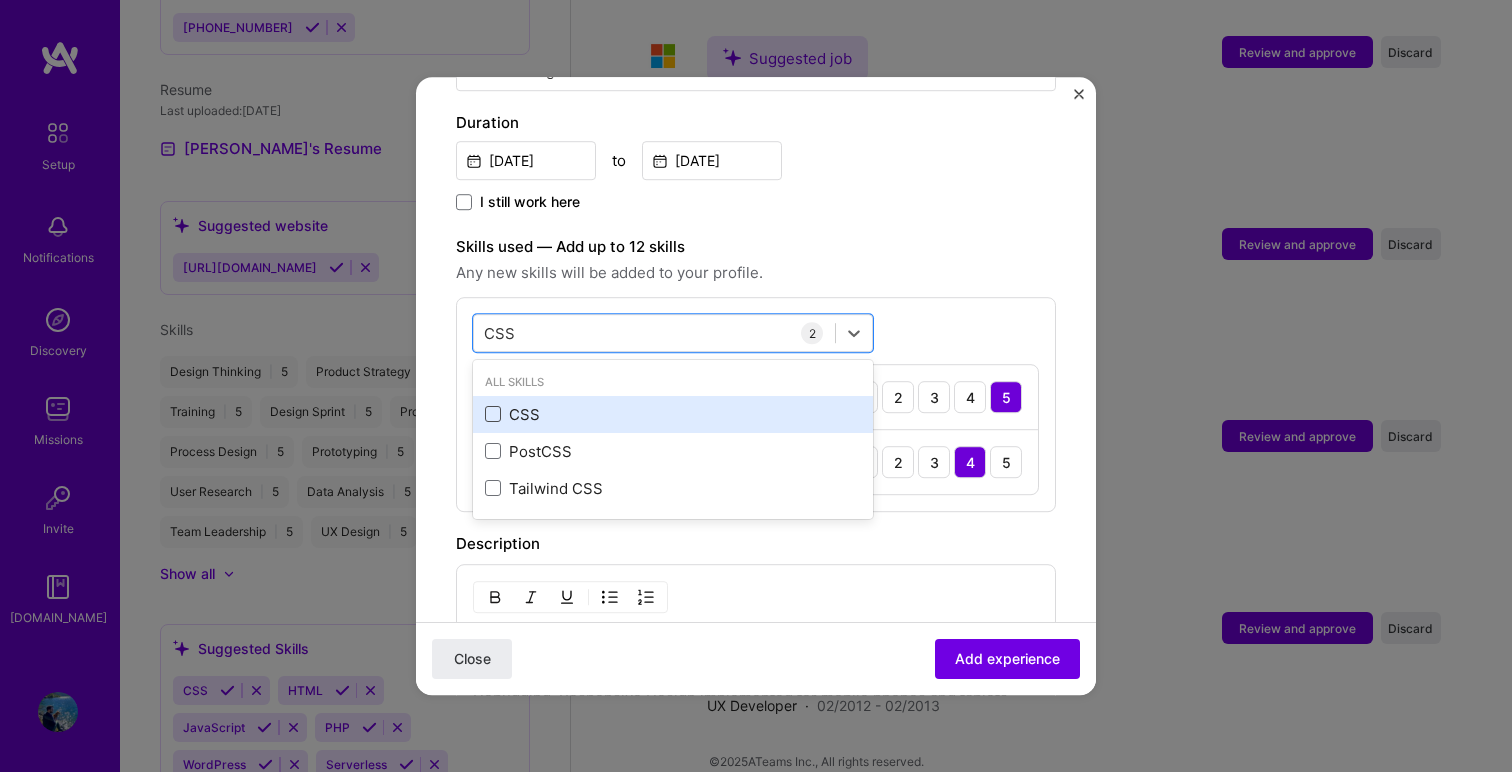 click at bounding box center [493, 415] 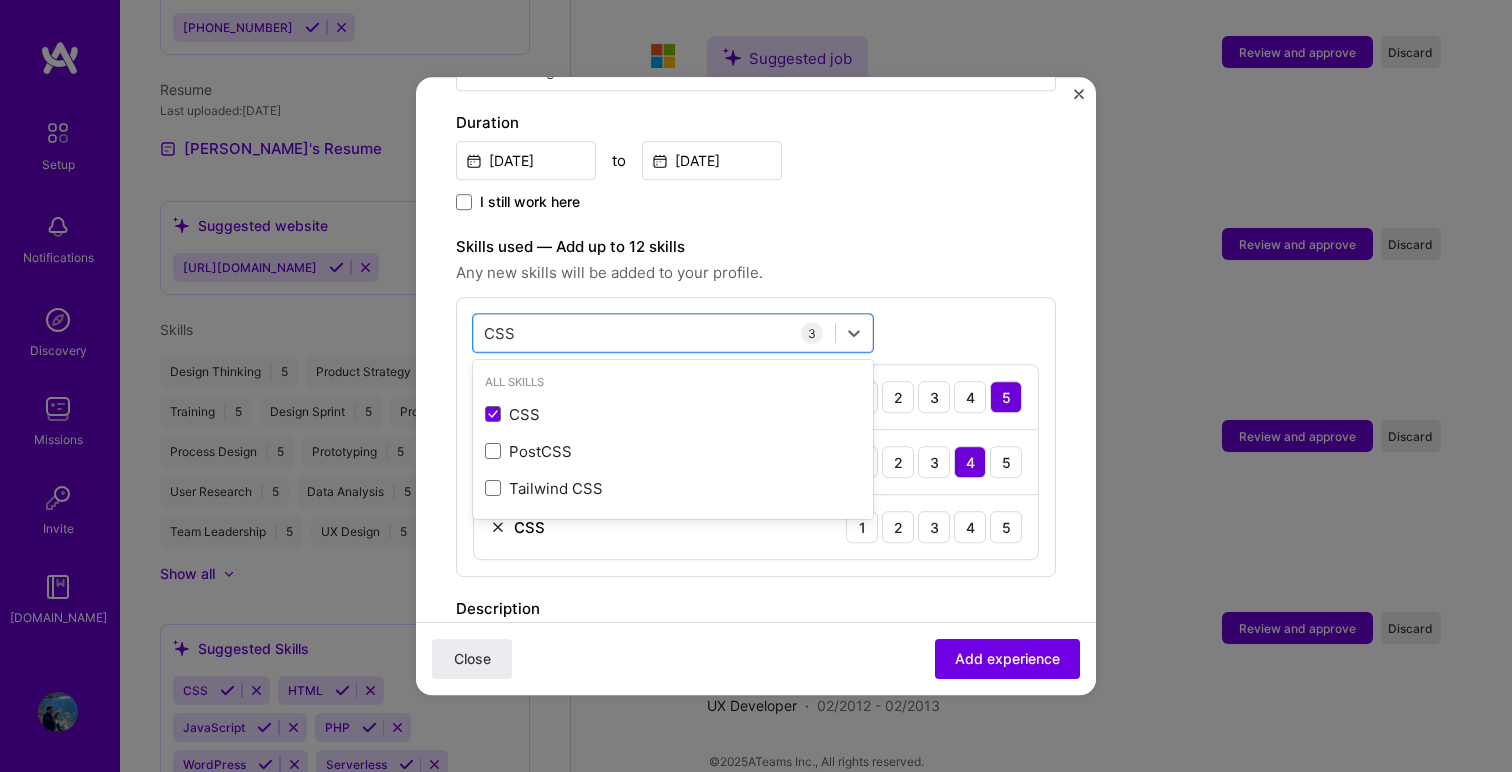 click on "Skills used — Add up to 12 skills Any new skills will be added to your profile. option CSS, selected. option CSS selected, 0 of 2. 3 results available for search term CSS. Use Up and Down to choose options, press Enter to select the currently focused option, press Escape to exit the menu, press Tab to select the option and exit the menu. CSS CSS All Skills CSS PostCSS Tailwind CSS 3 HTML 1 2 3 4 5 JavaScript 1 2 3 4 5 CSS 1 2 3 4 5" at bounding box center (756, 406) 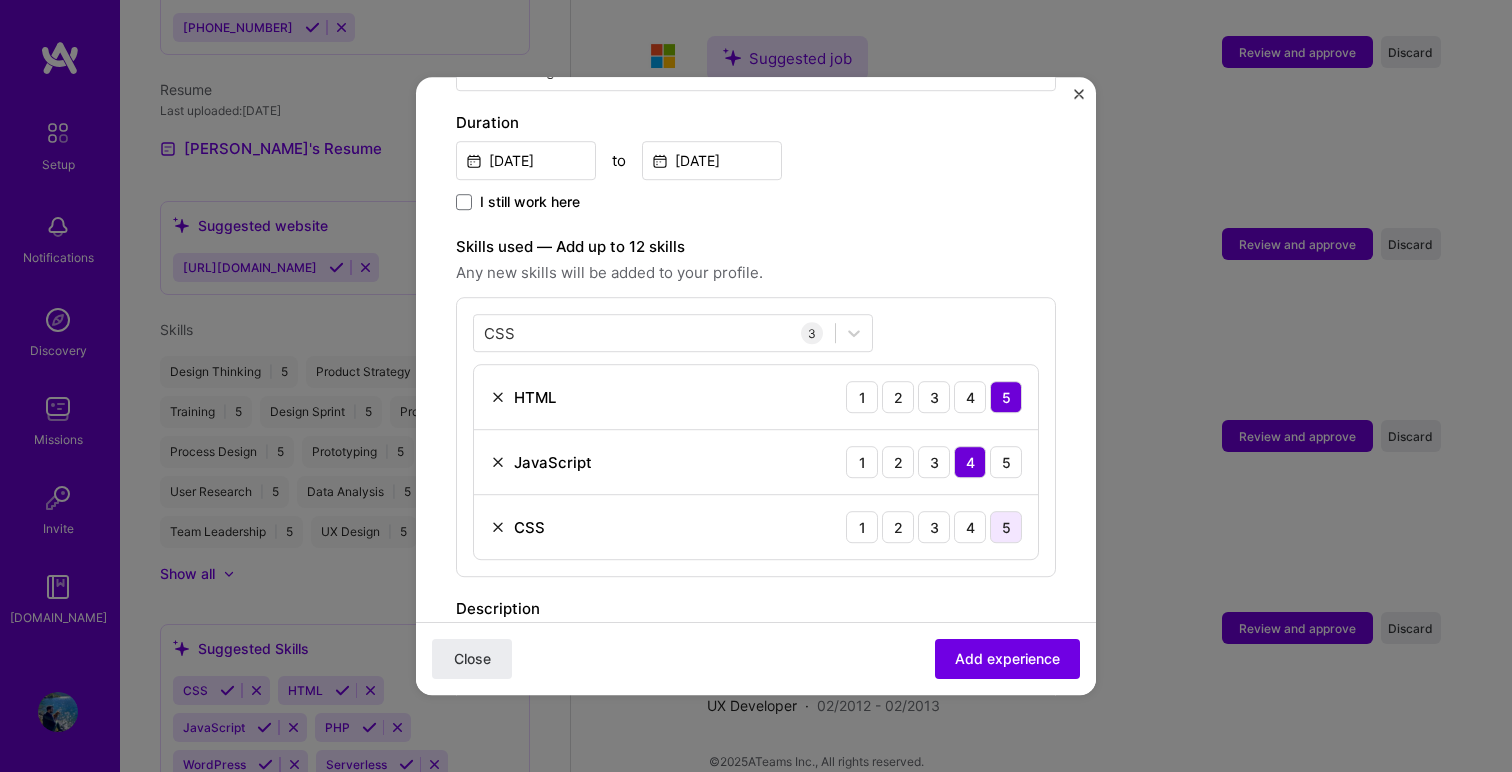 click on "5" at bounding box center [1006, 527] 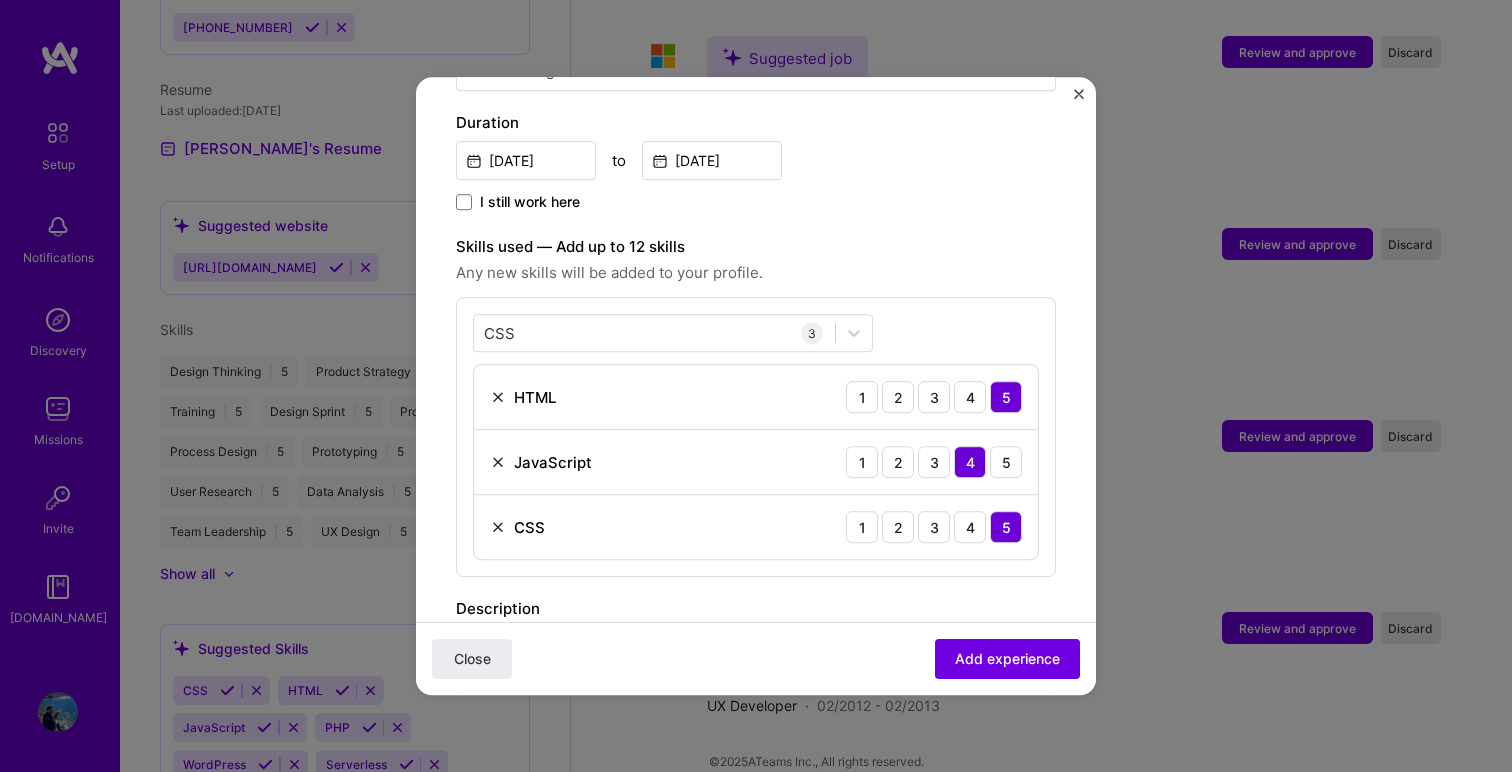click on "CSS CSS 3 HTML 1 2 3 4 5 JavaScript 1 2 3 4 5 CSS 1 2 3 4 5" at bounding box center [756, 437] 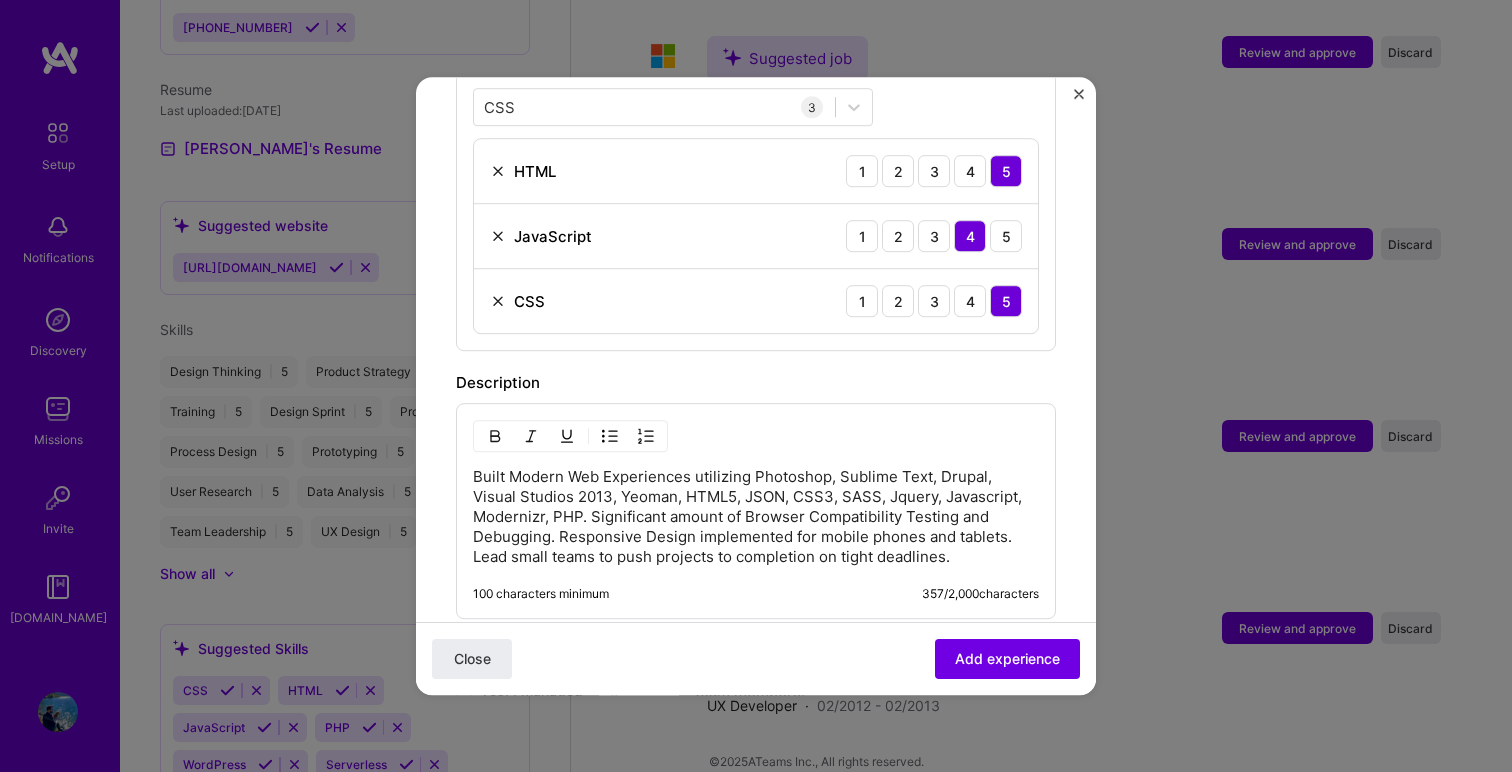 scroll, scrollTop: 761, scrollLeft: 0, axis: vertical 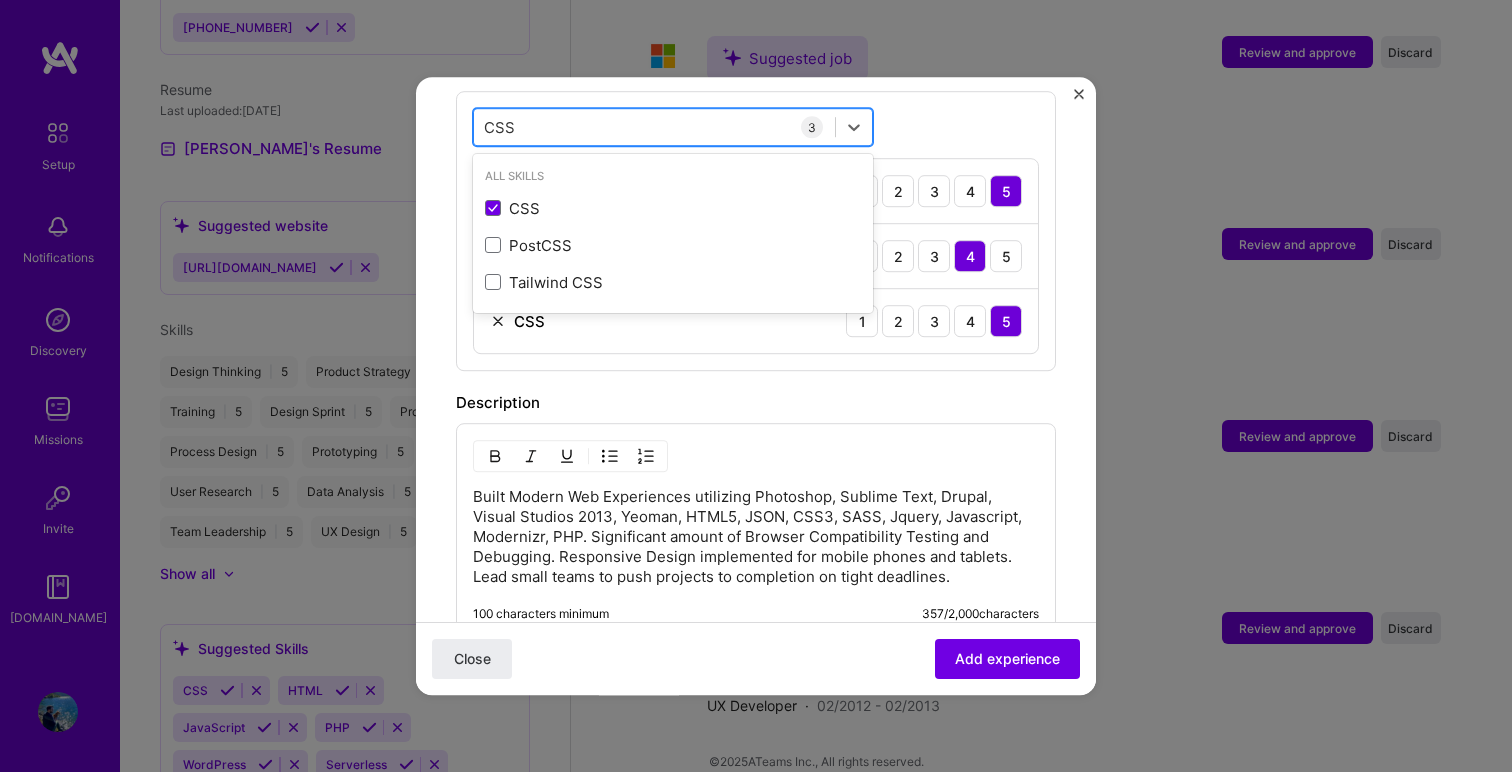 click on "CSS CSS" at bounding box center (654, 127) 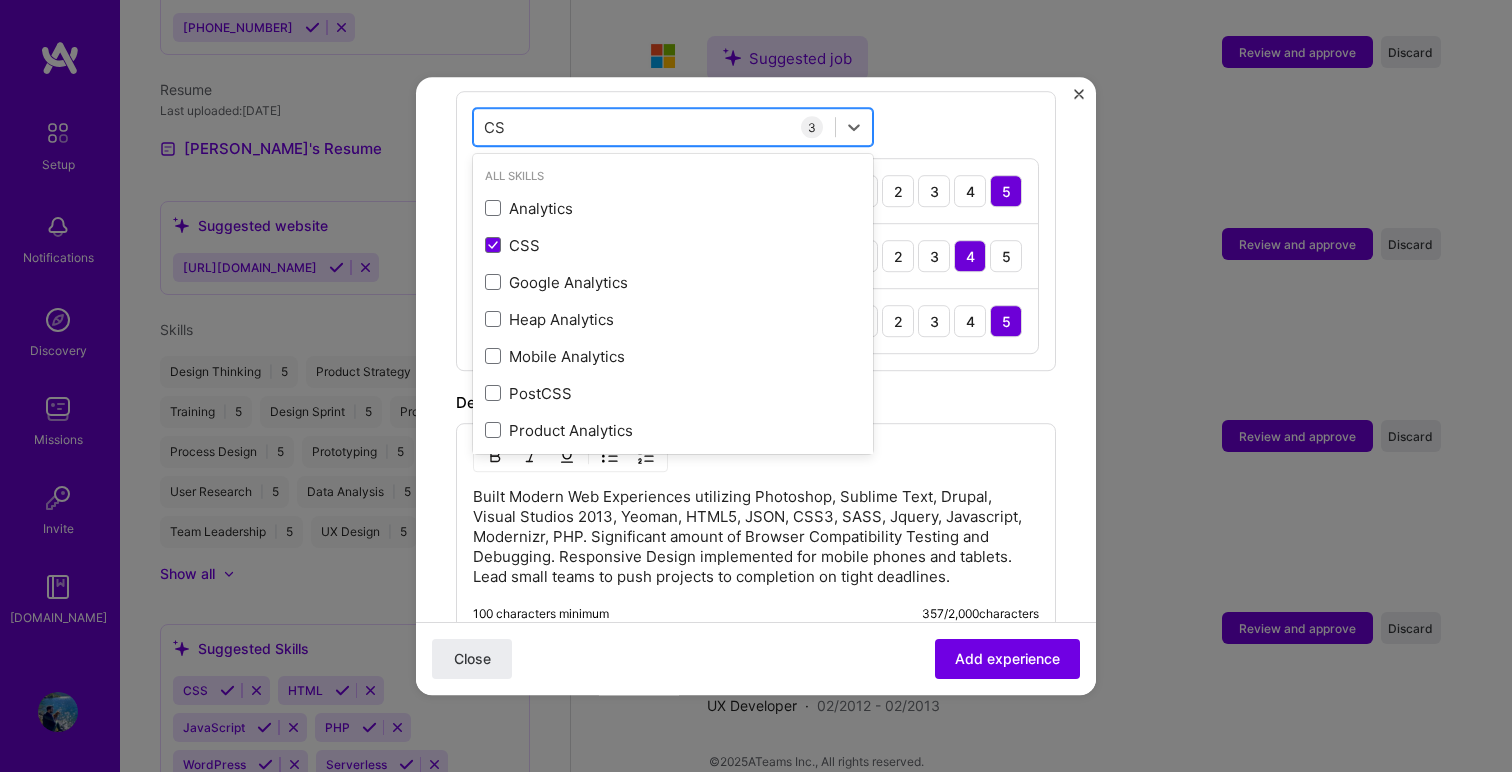 type on "C" 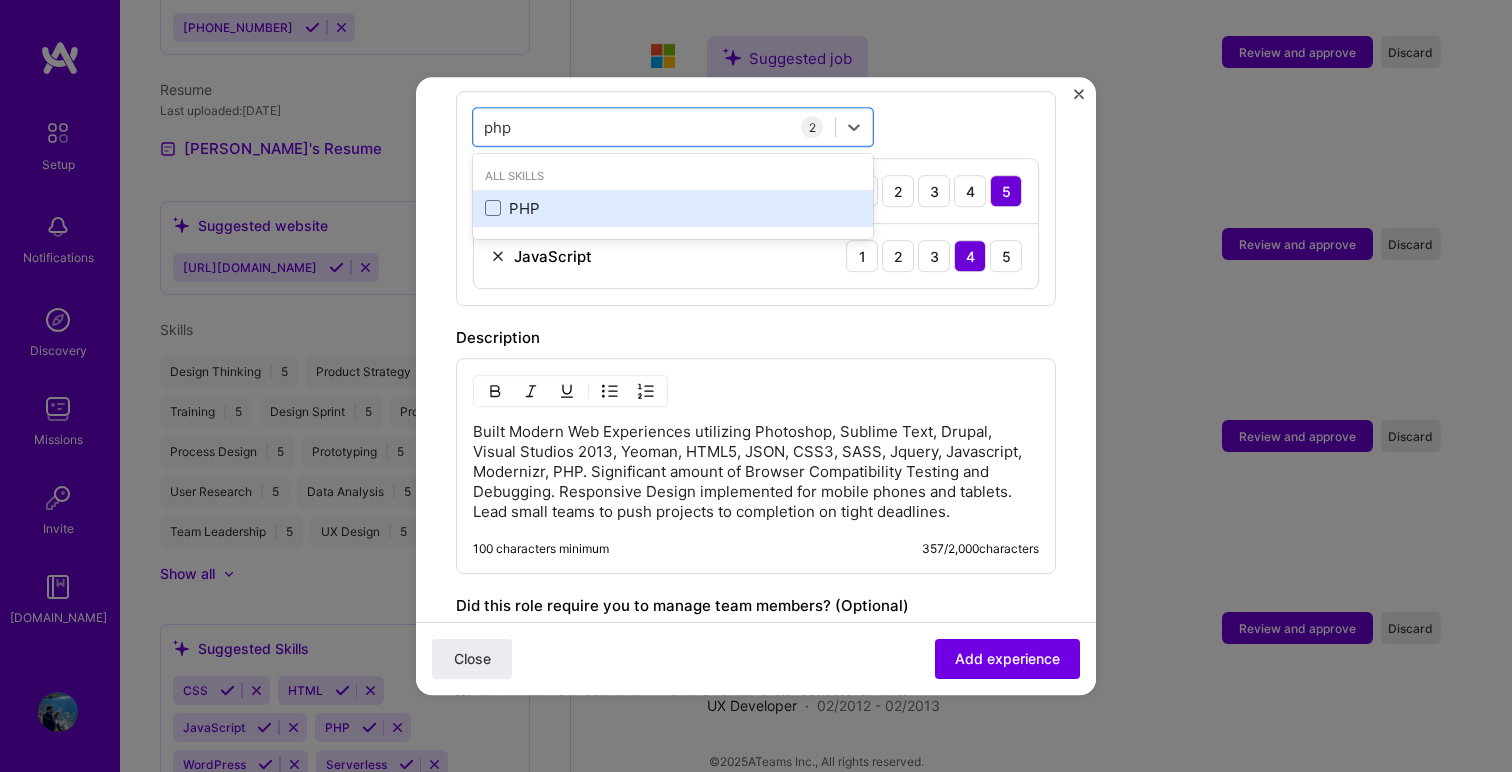 click on "PHP" at bounding box center (673, 208) 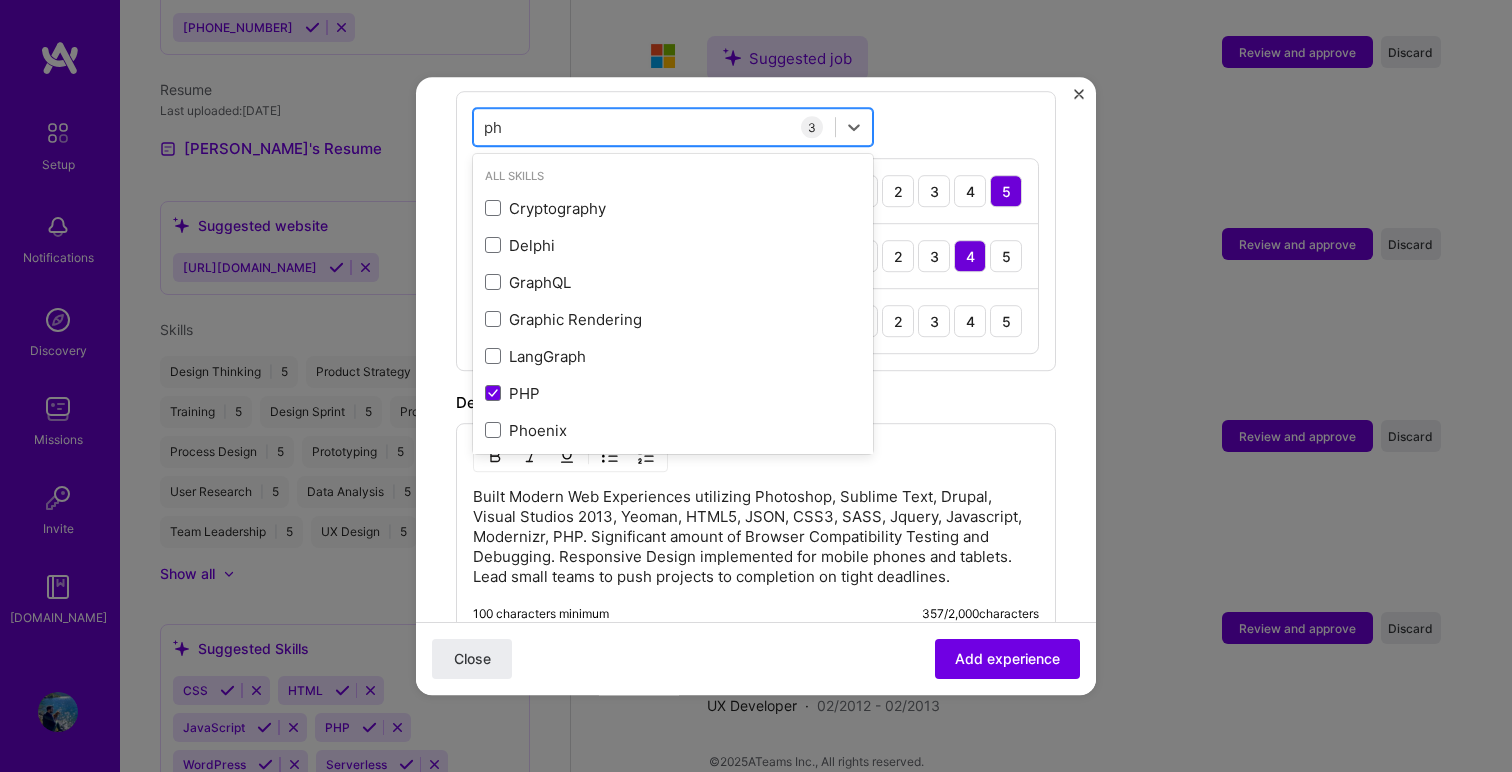 type on "p" 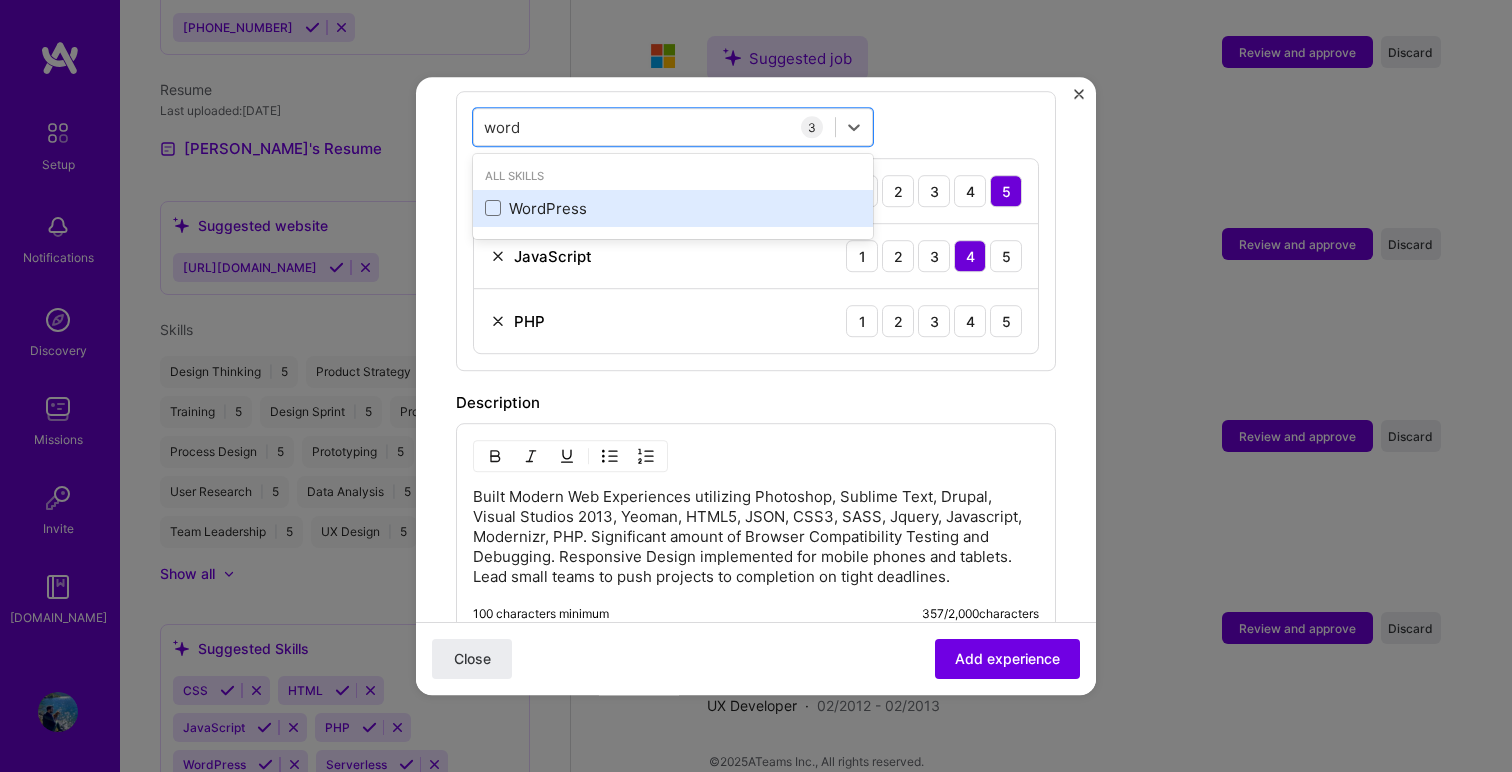 click on "WordPress" at bounding box center (673, 208) 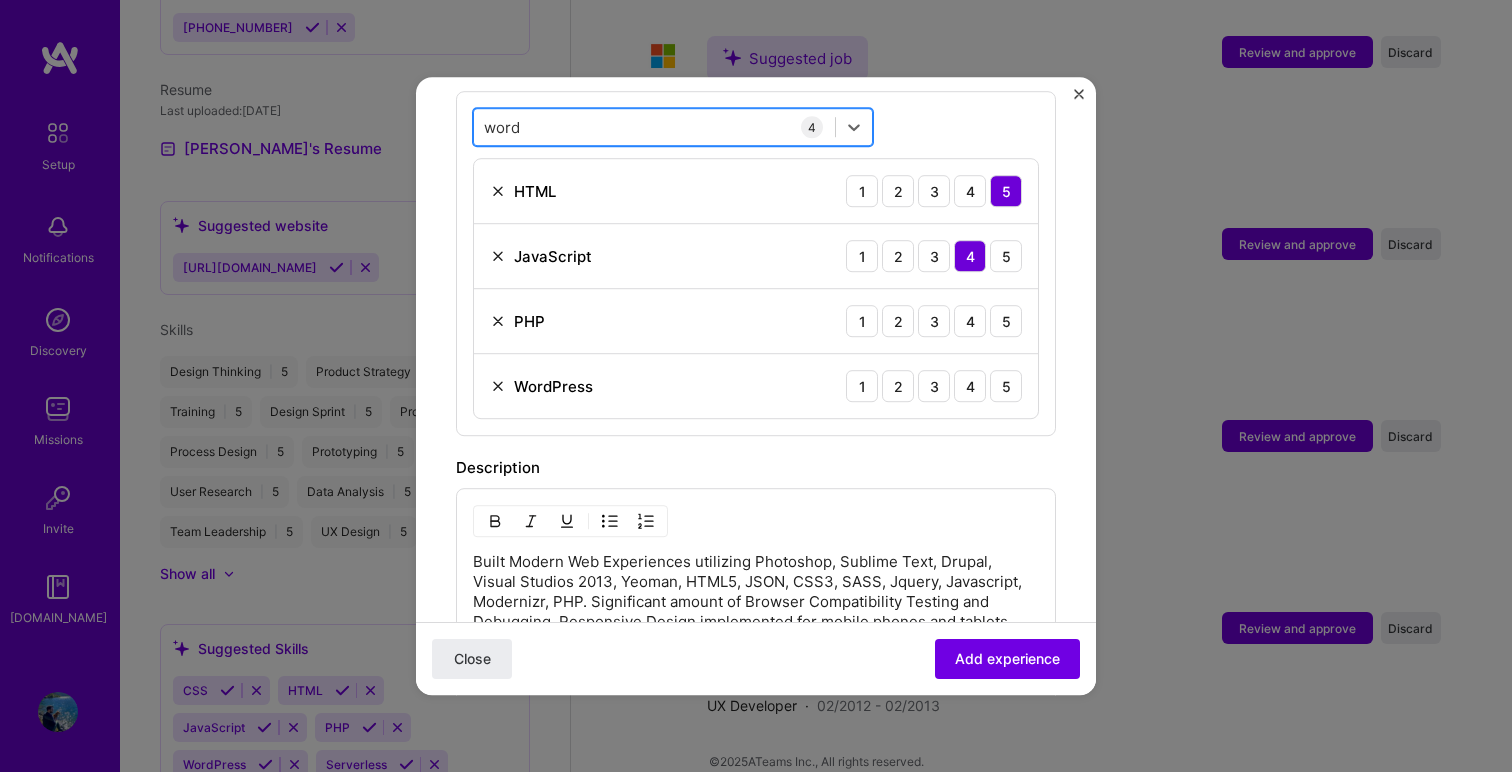 click on "word word" at bounding box center (654, 127) 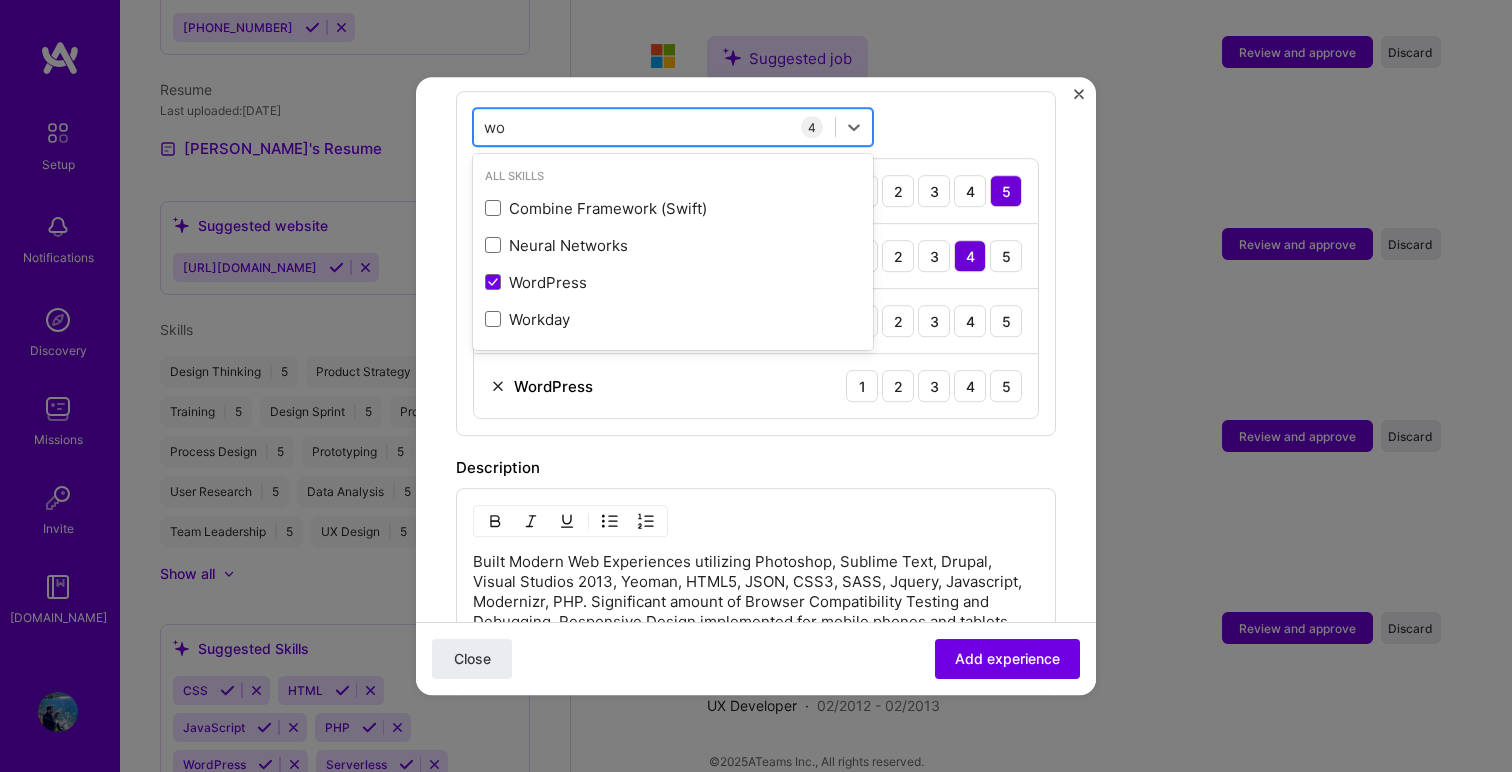 type on "w" 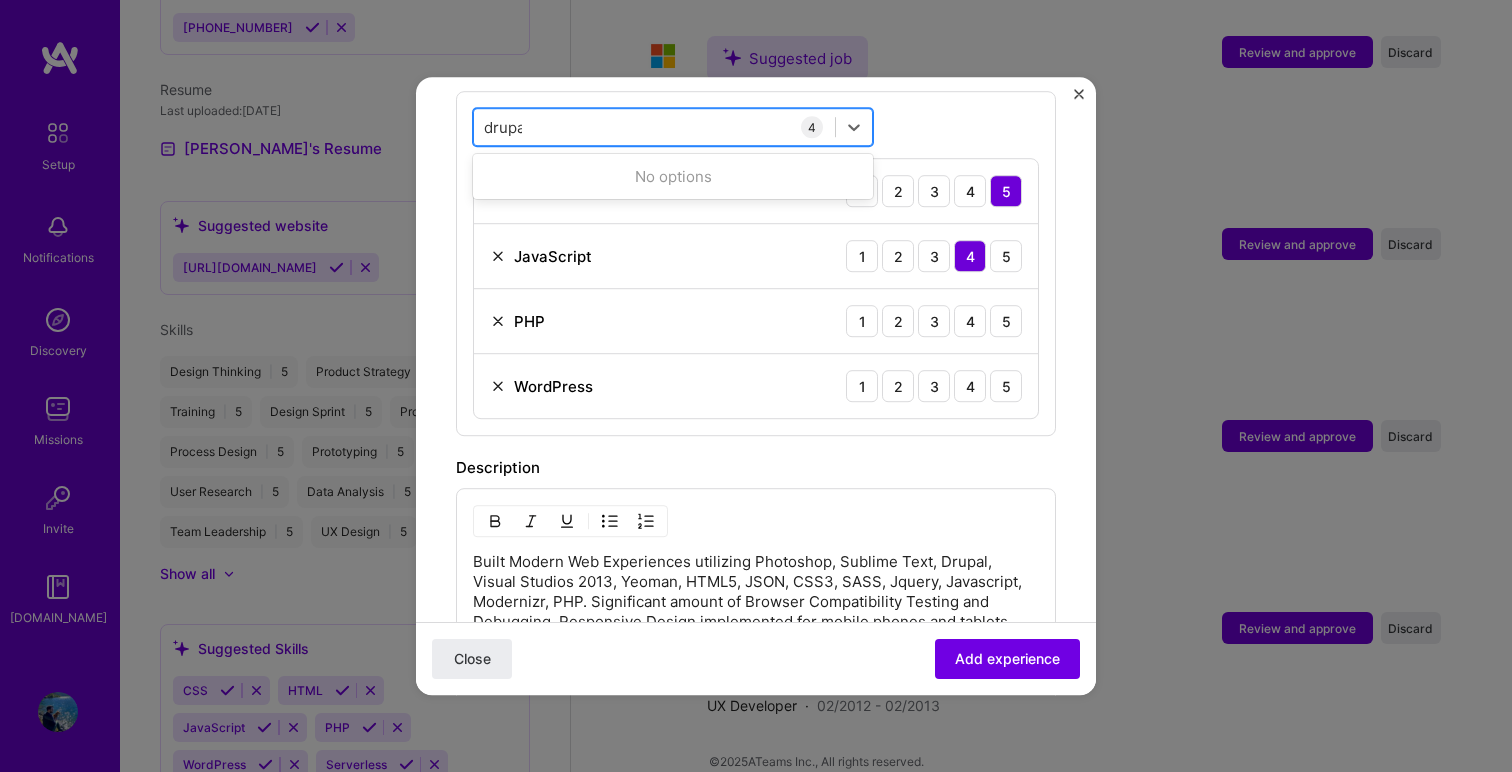 type on "drupal" 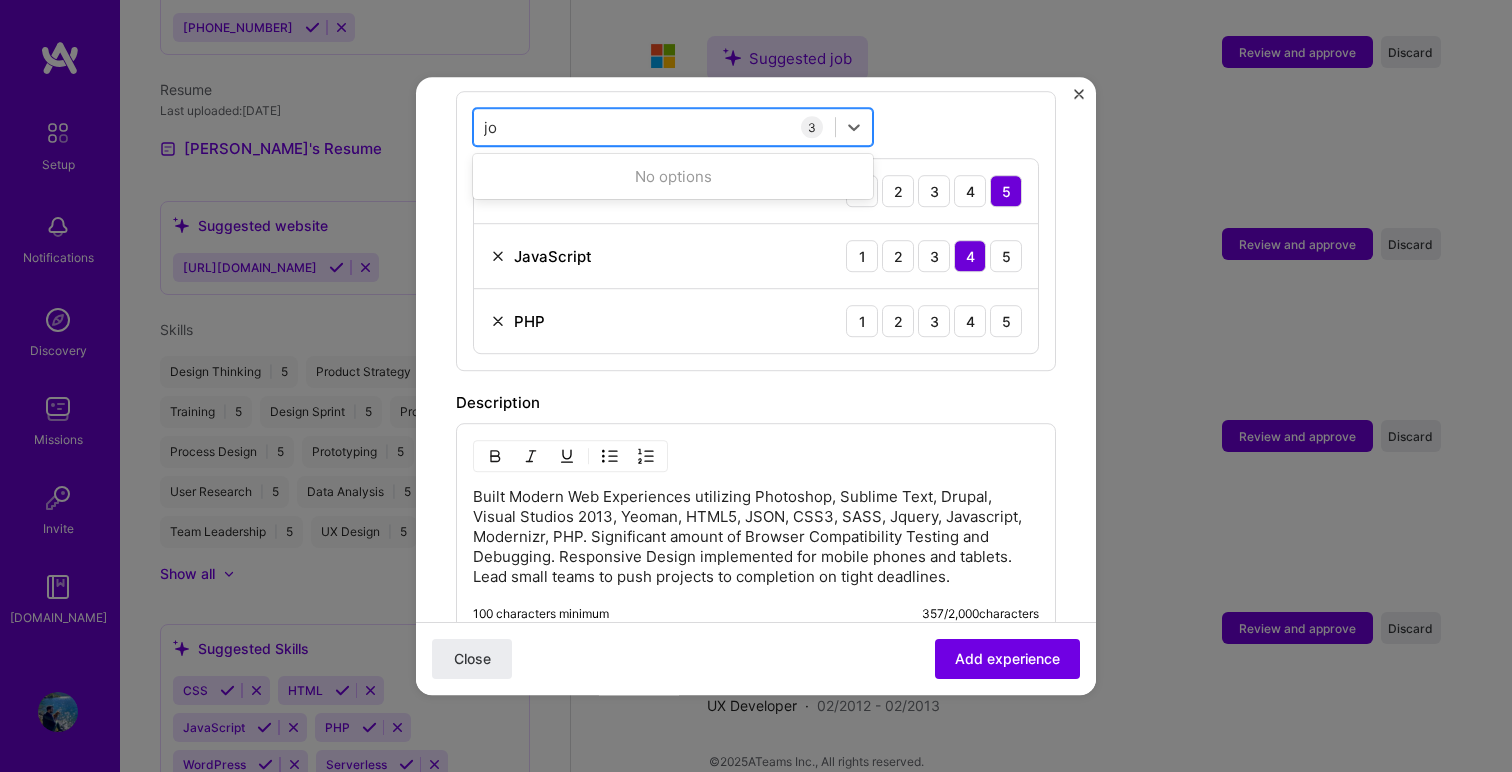 type on "j" 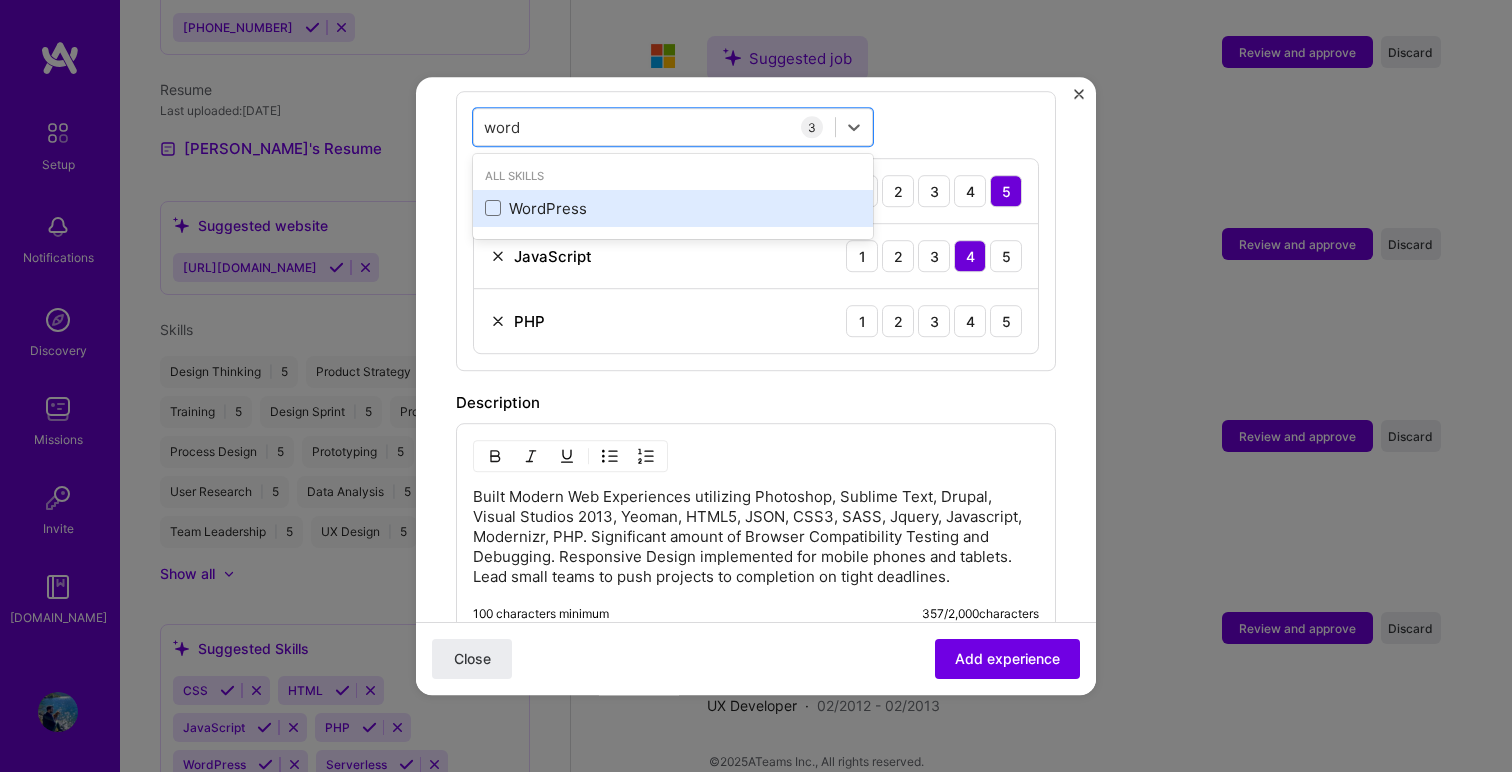click on "WordPress" at bounding box center [673, 208] 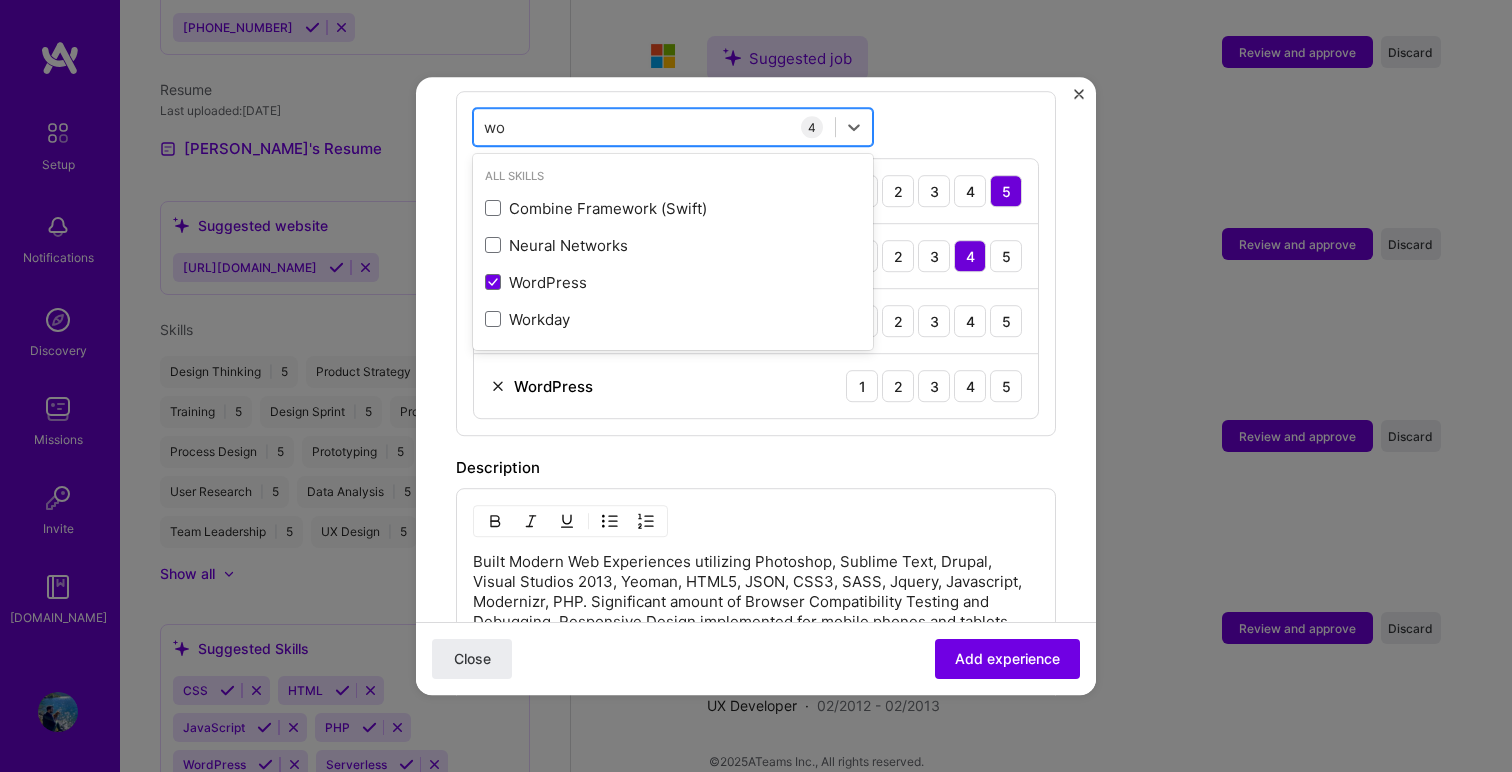 type on "w" 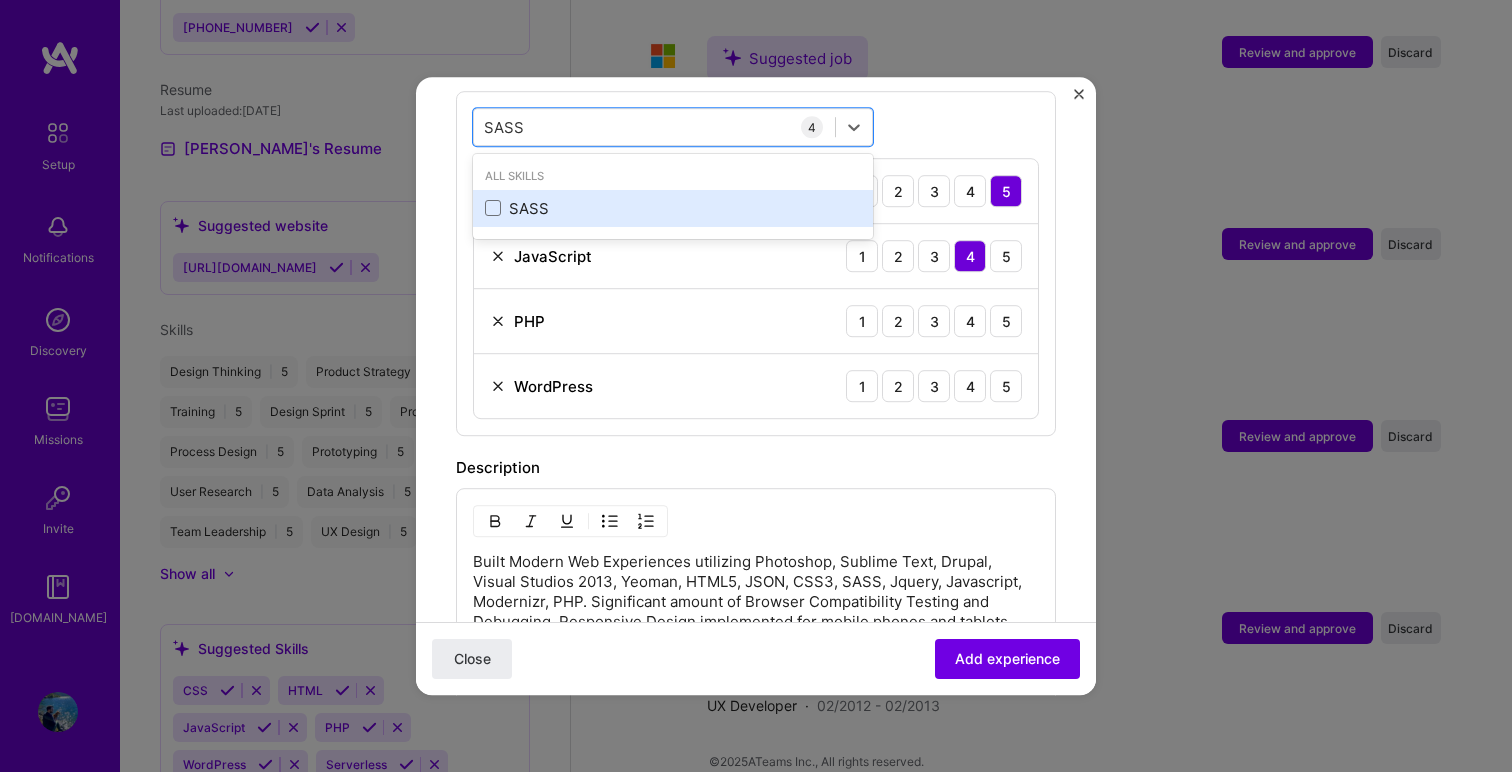 click on "SASS" at bounding box center [673, 208] 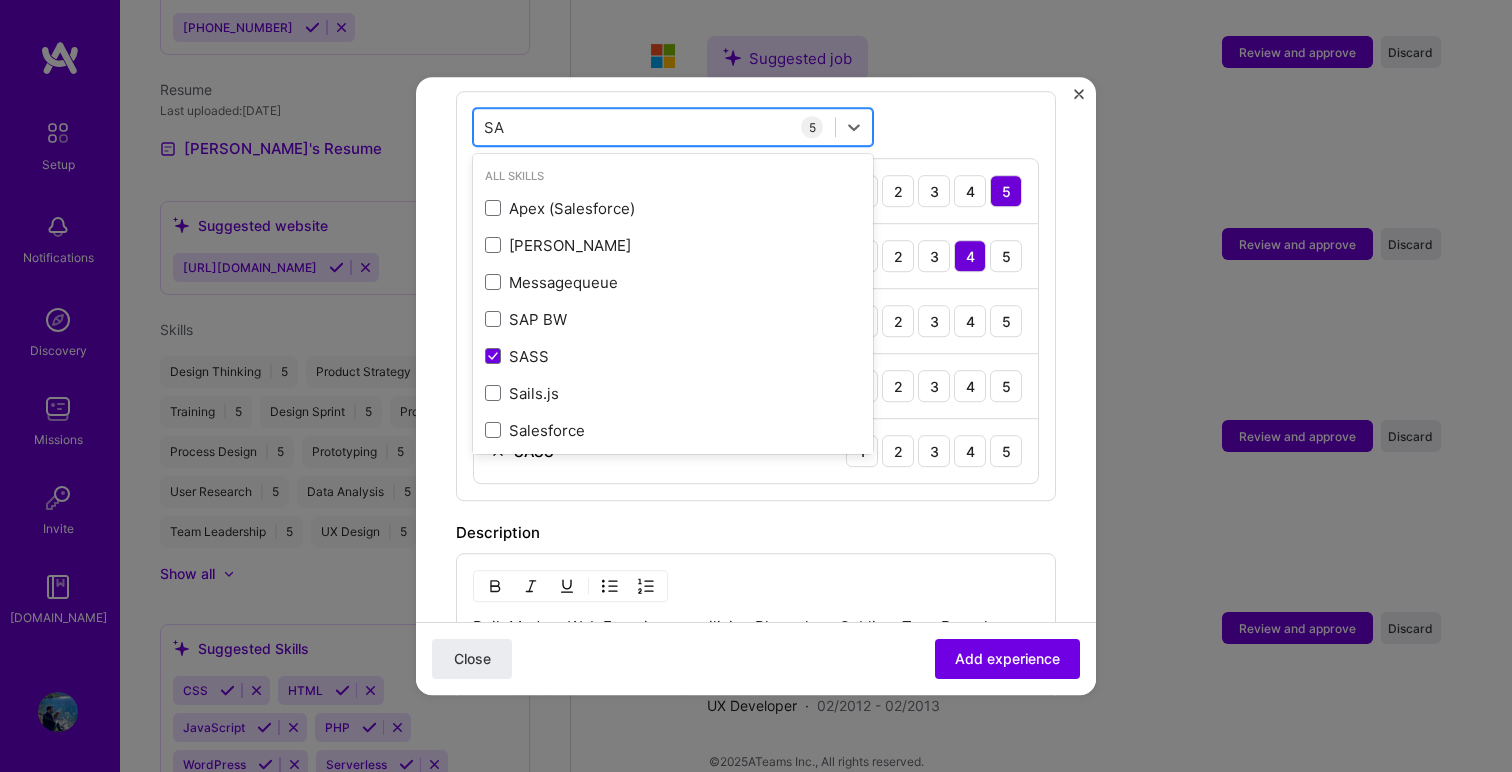 type on "S" 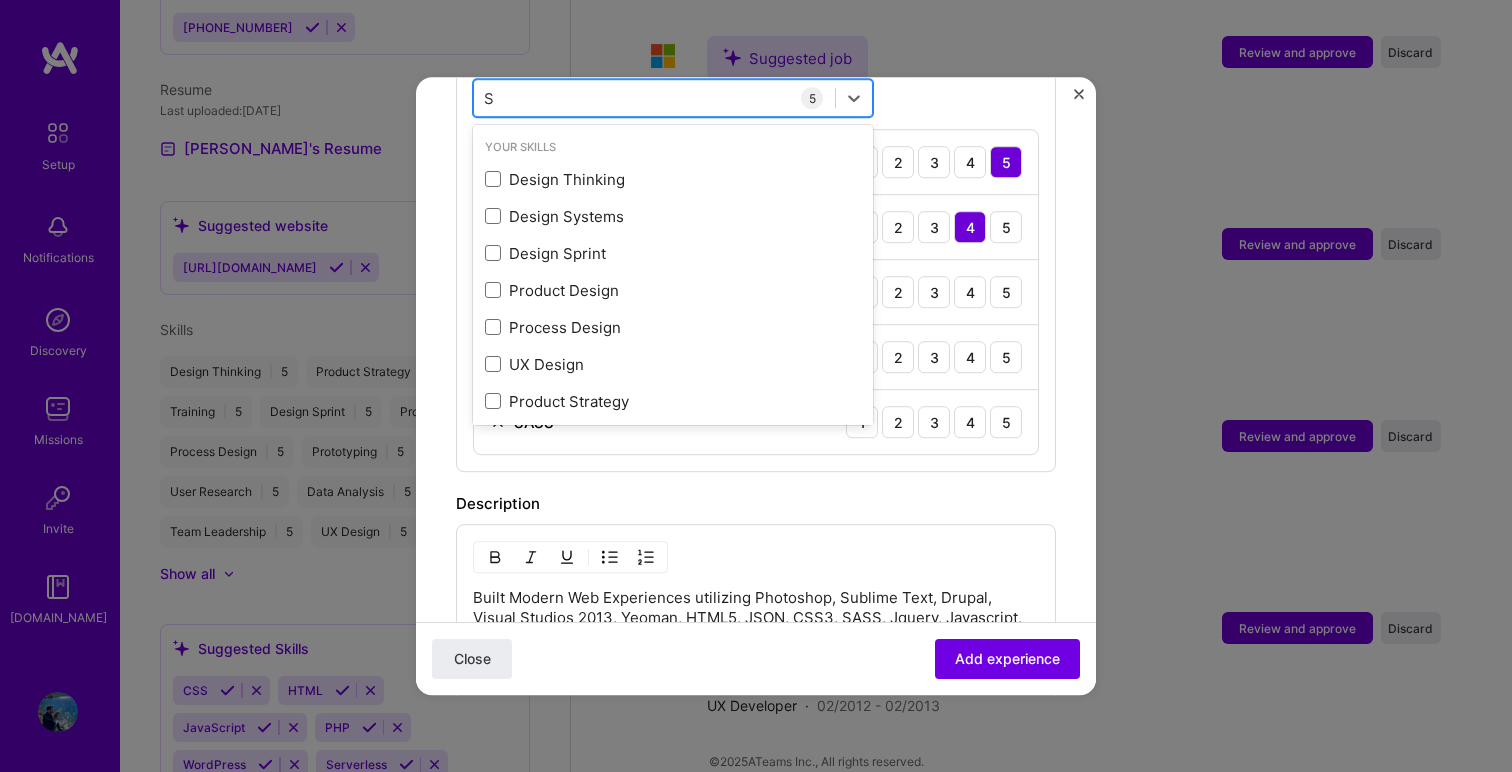 scroll, scrollTop: 781, scrollLeft: 0, axis: vertical 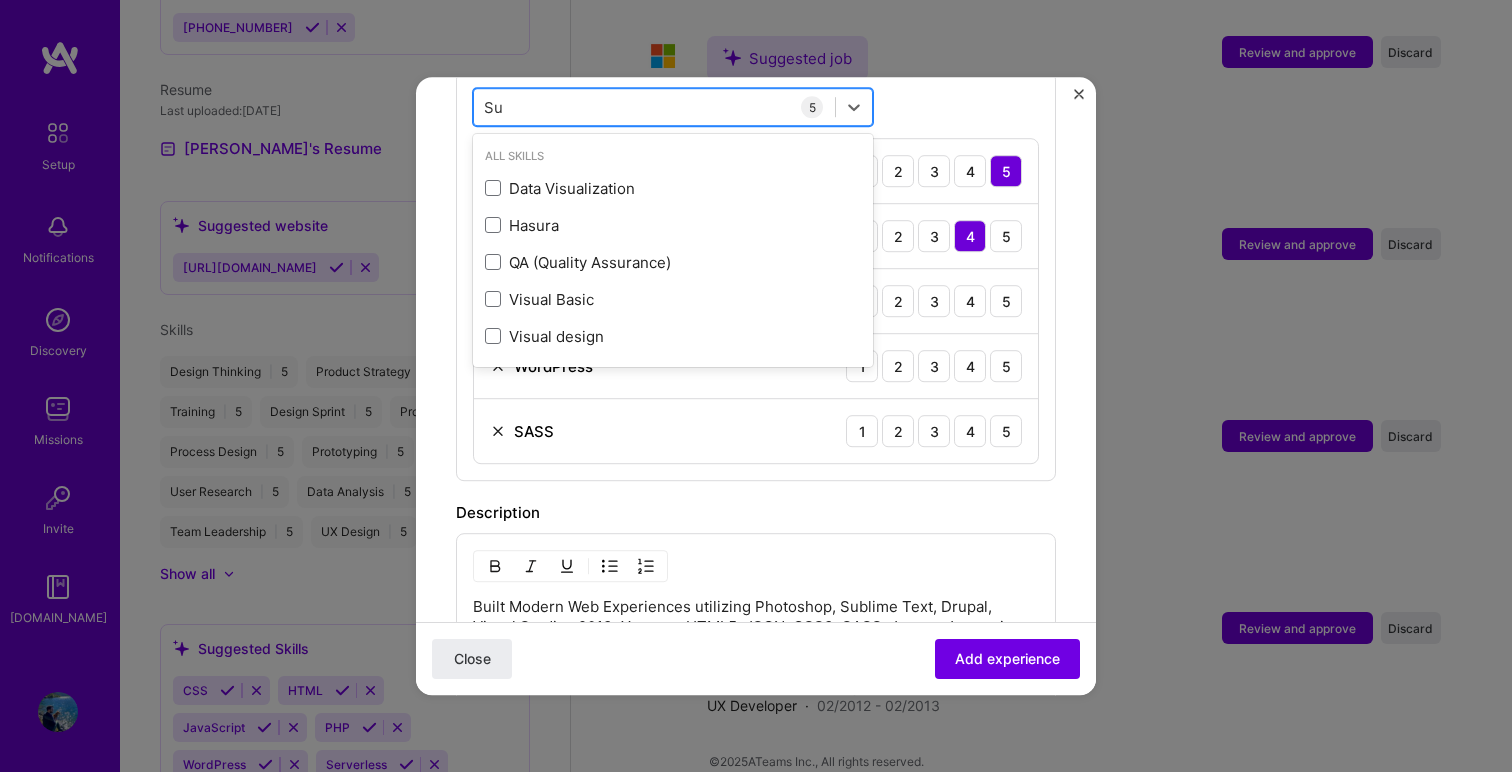 type on "S" 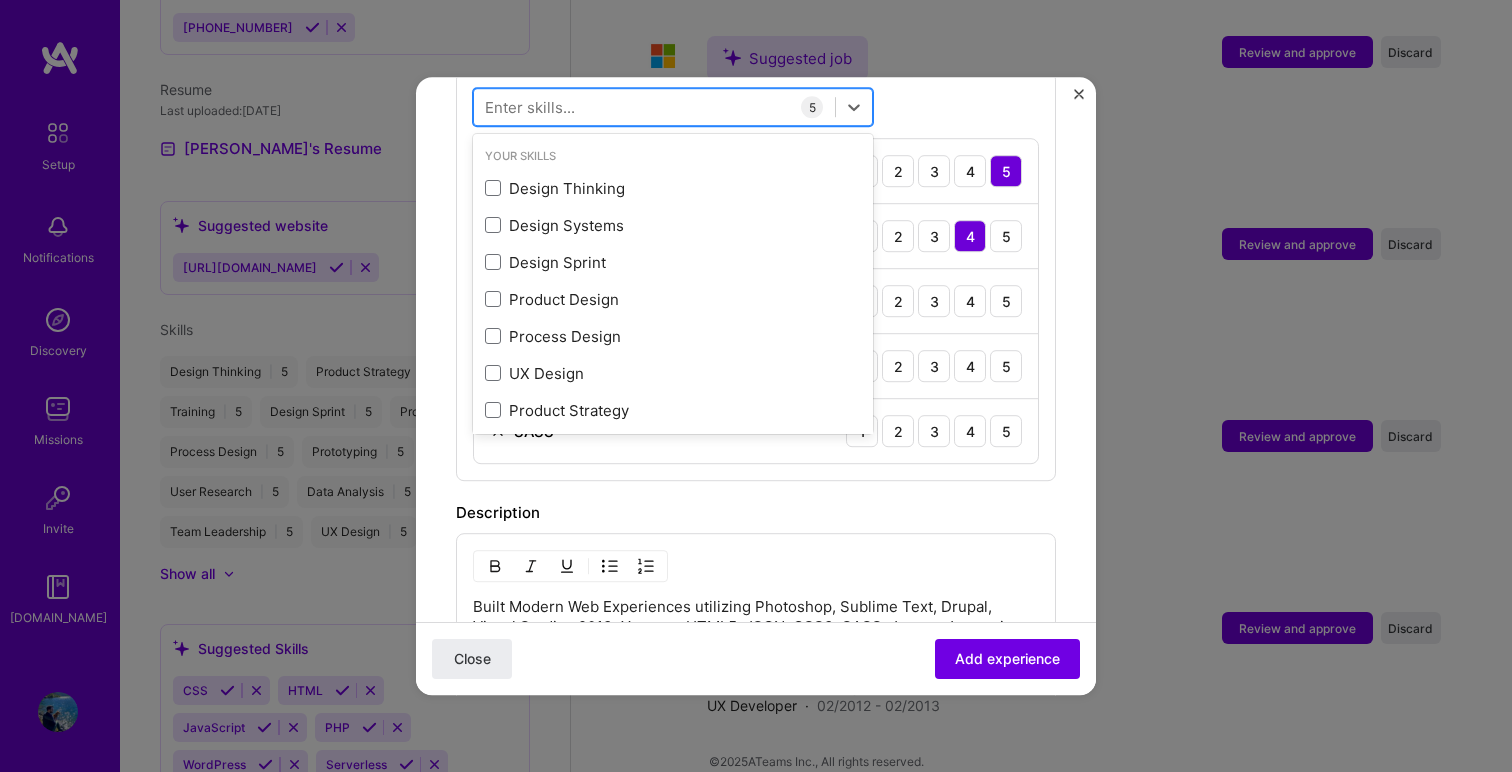 scroll, scrollTop: 779, scrollLeft: 0, axis: vertical 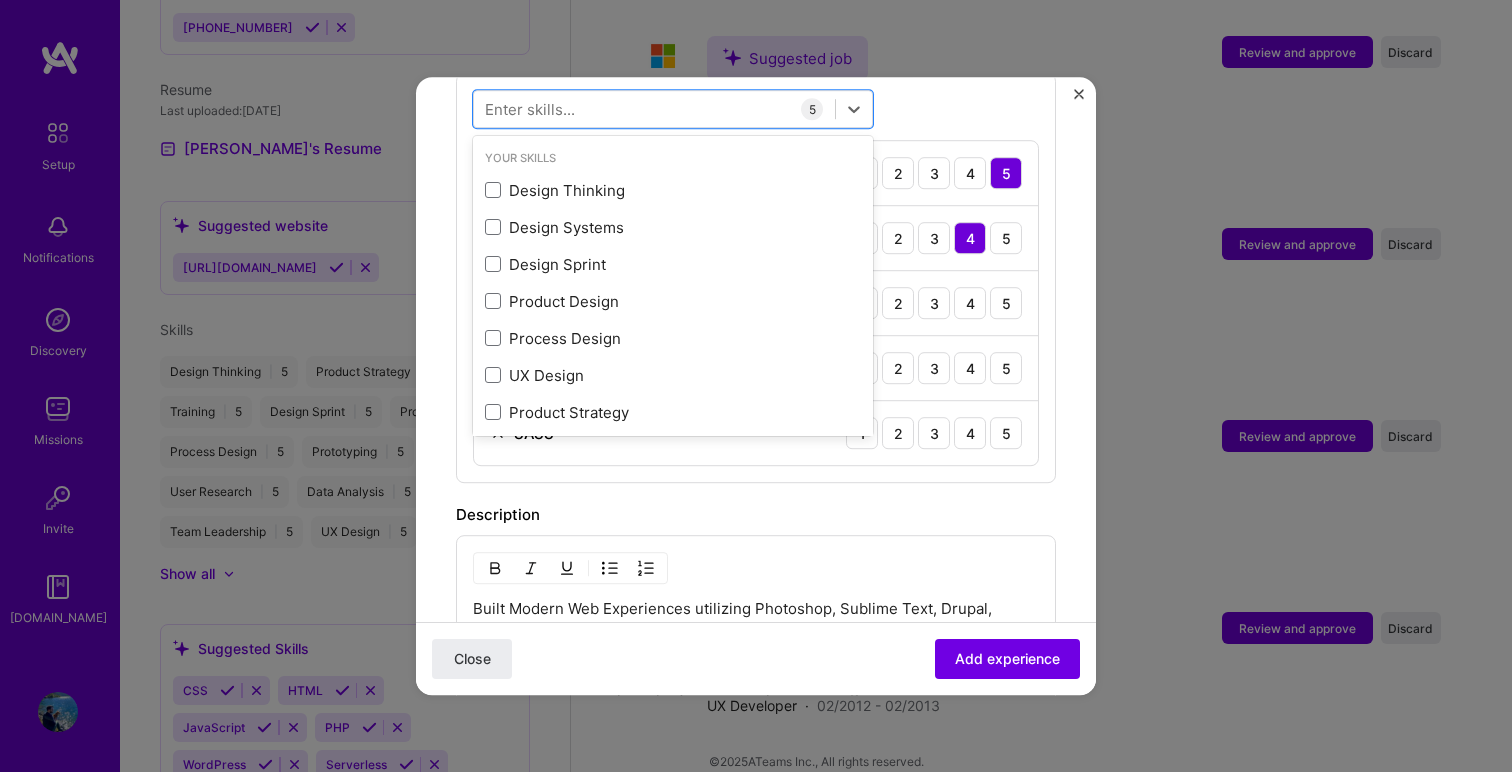 type 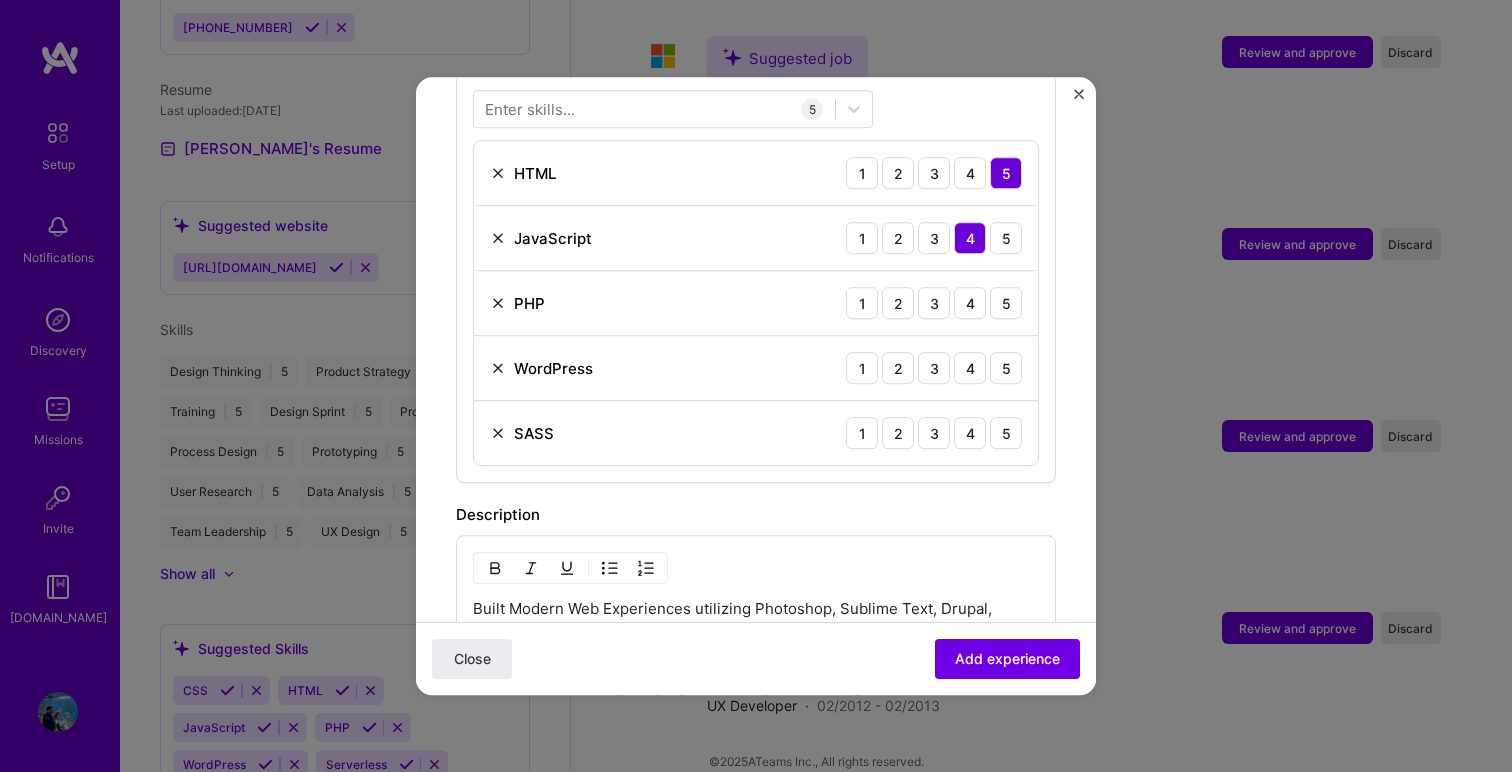 click on "Adding suggested job This job is suggested based on your LinkedIn, resume or [DOMAIN_NAME] activity. Create a job experience Jobs help companies understand your past experience. Company logo Company name Tag Creative Studio
Industry Add up to 2 industries. Selected industries 2 Your title and specialization Software Developer Software Engineer Duration [DATE]
to [DATE]
I still work here Skills used — Add up to 12 skills Any new skills will be added to your profile. Enter skills... 5 HTML 1 2 3 4 5 JavaScript 1 2 3 4 5 PHP 1 2 3 4 5 WordPress 1 2 3 4 5 SASS 1 2 3 4 5 Description 100 characters minimum 357 / 2,000  characters Did this role require you to manage team members? (Optional) Yes, I managed 0 team members. Were you involved from inception to launch (0 - >  1)? (Optional) Zero to one is creation and development of a unique product from the ground up. Related projects (Optional) Close" at bounding box center (756, 261) 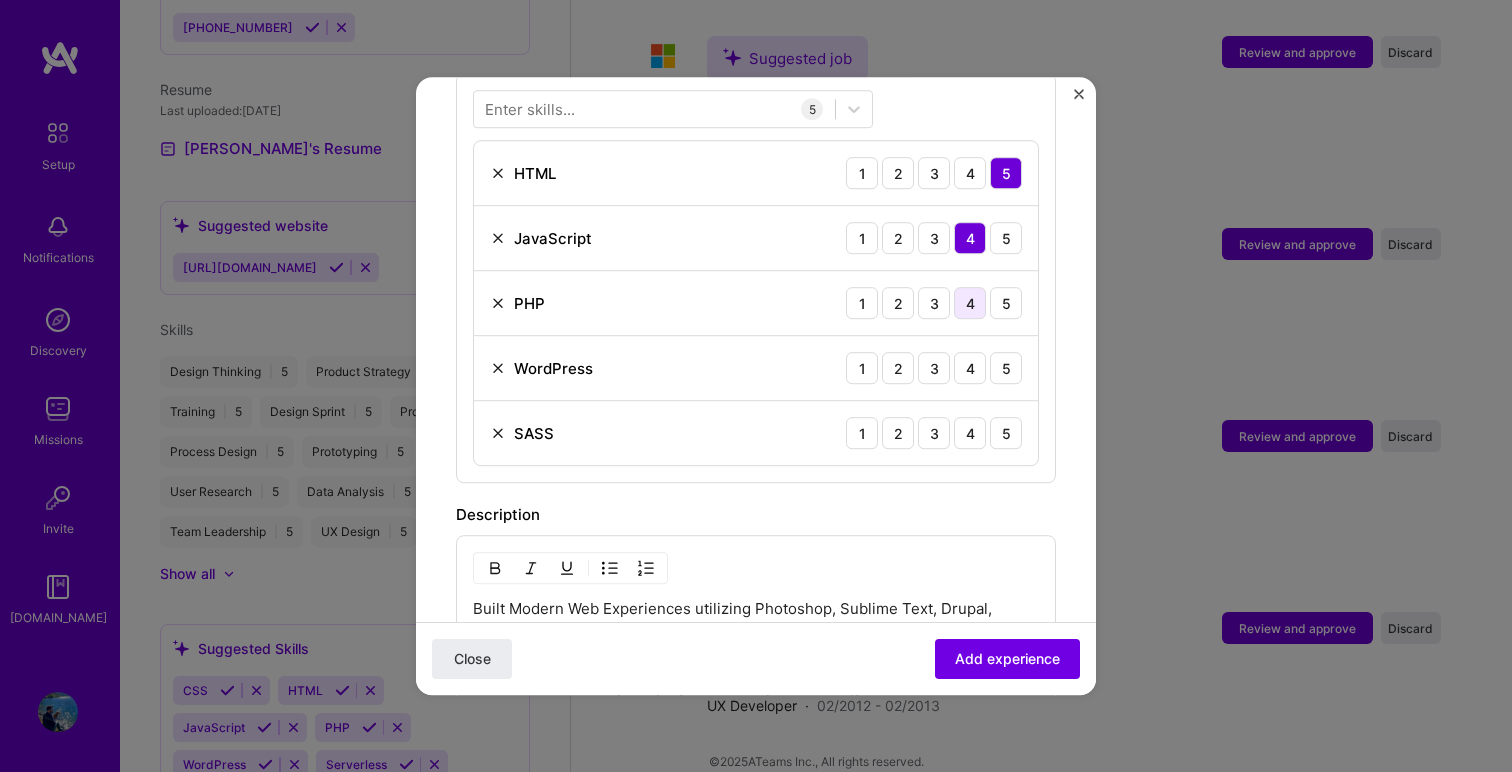 click on "4" at bounding box center [970, 303] 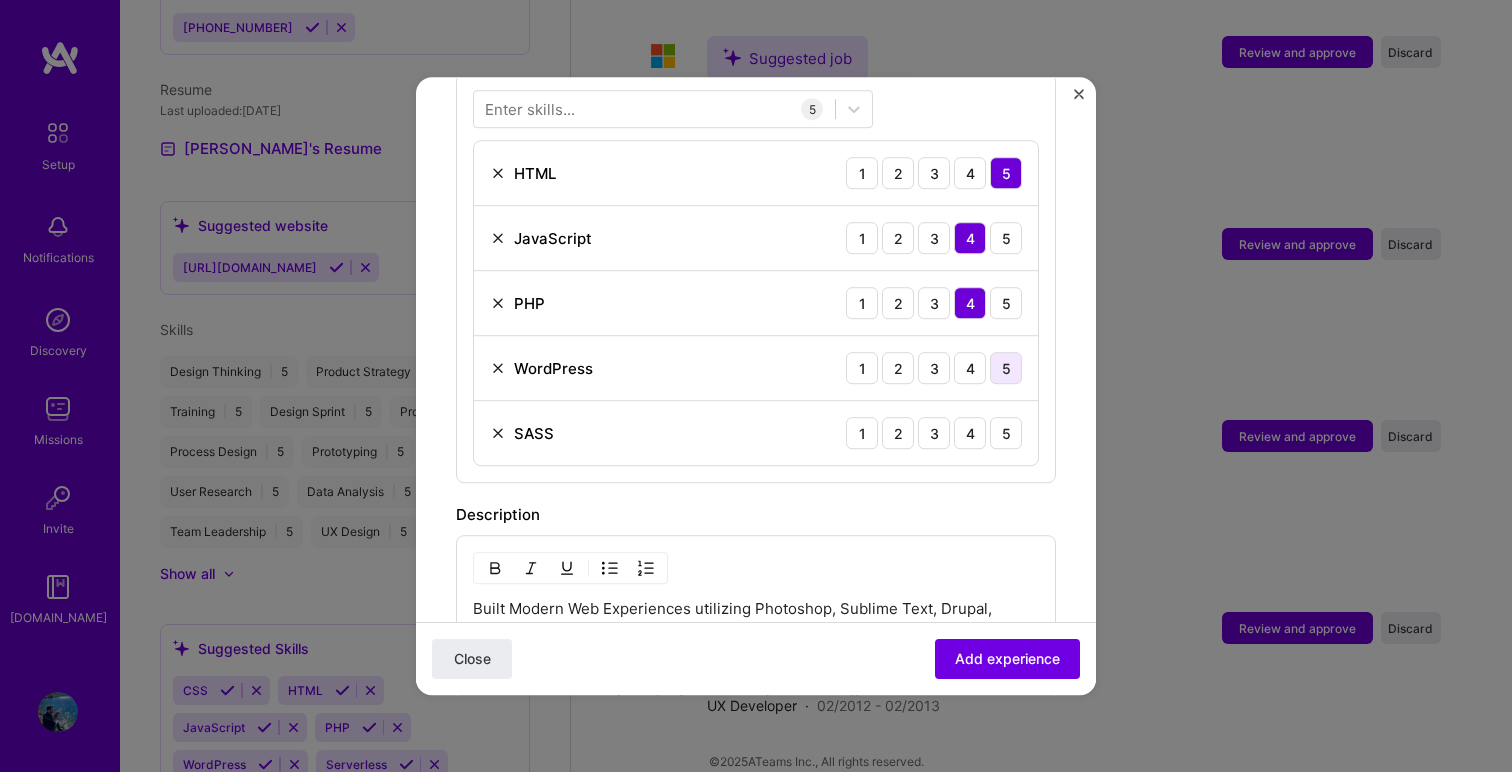 click on "5" at bounding box center (1006, 368) 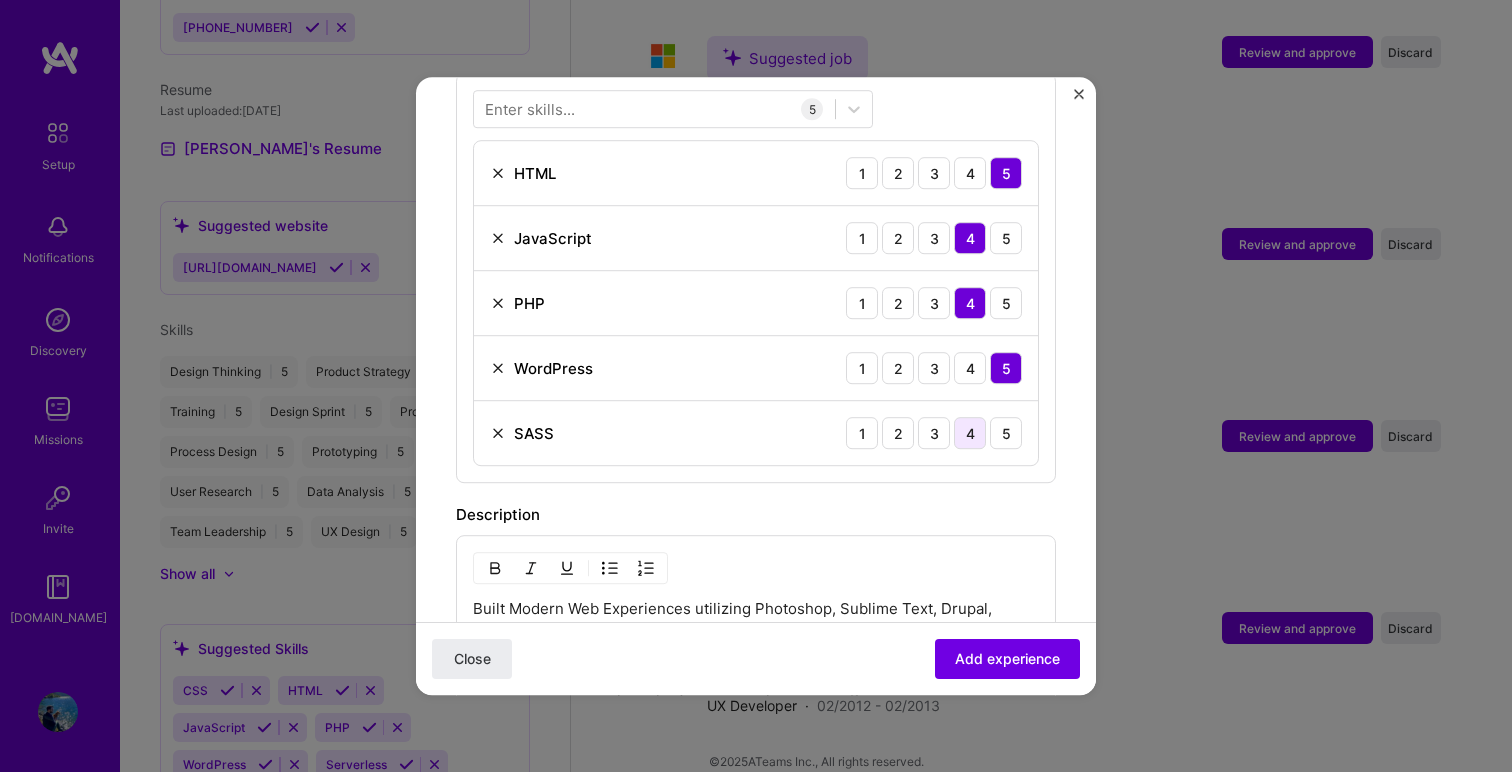 click on "4" at bounding box center [970, 433] 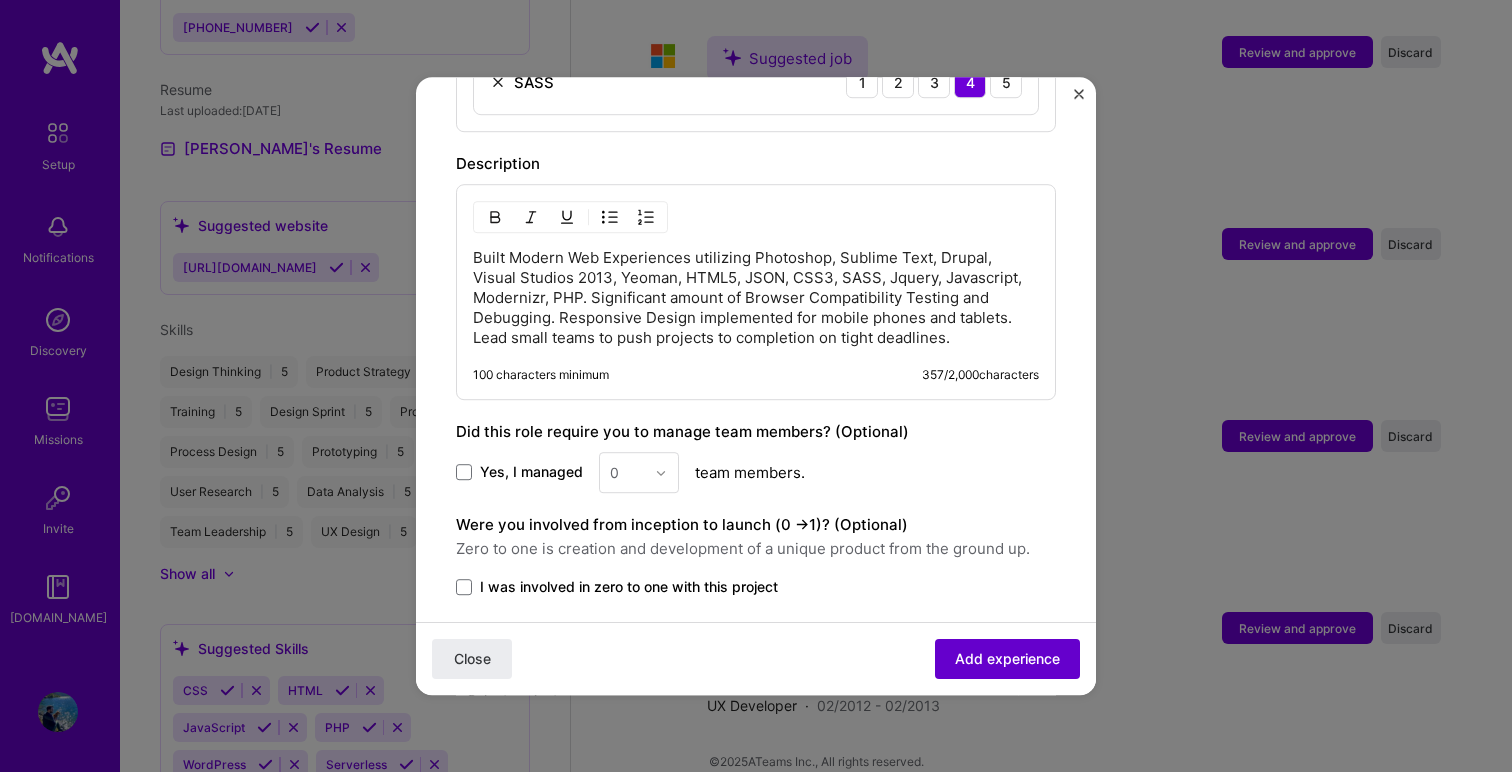 click on "Add experience" at bounding box center (1007, 659) 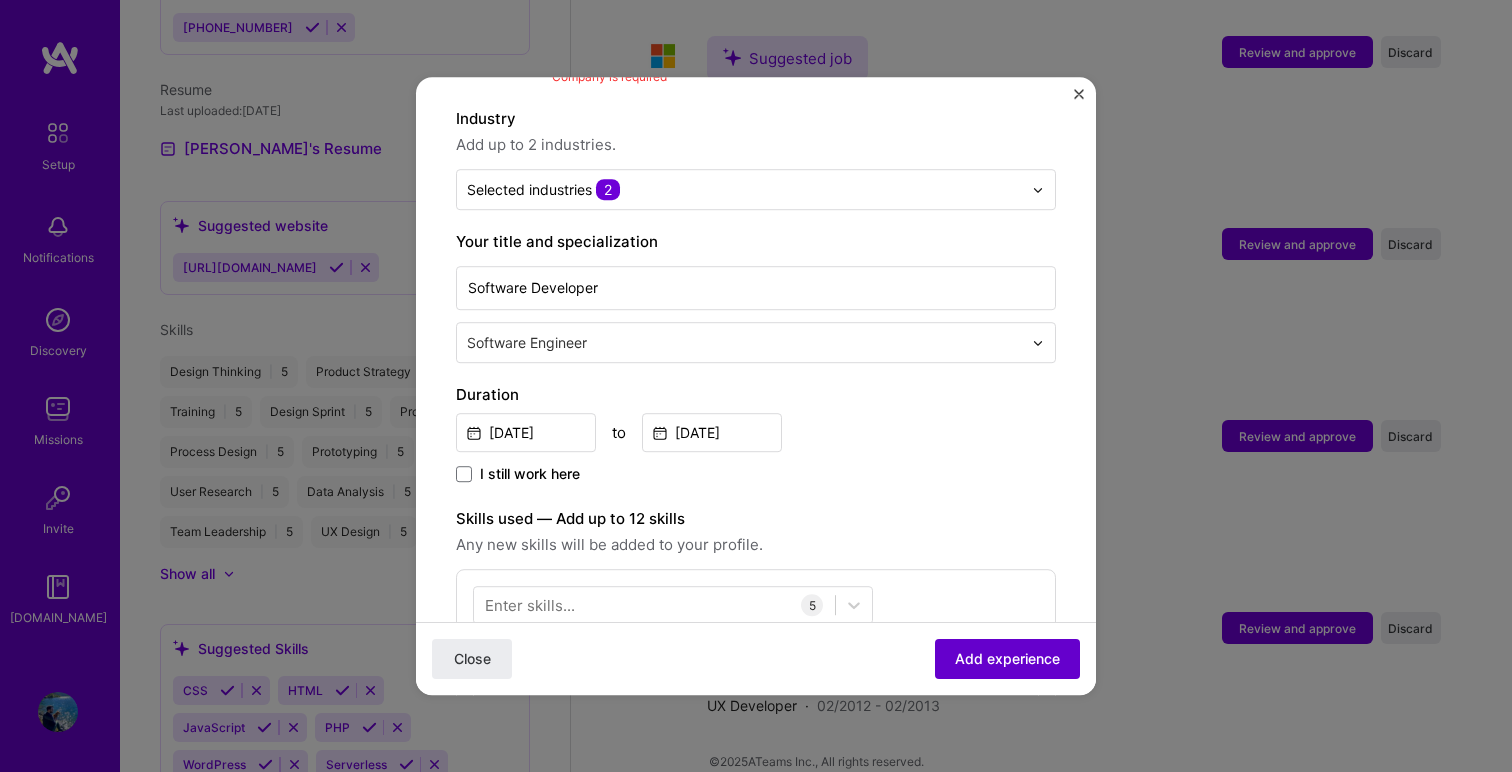 scroll, scrollTop: 200, scrollLeft: 0, axis: vertical 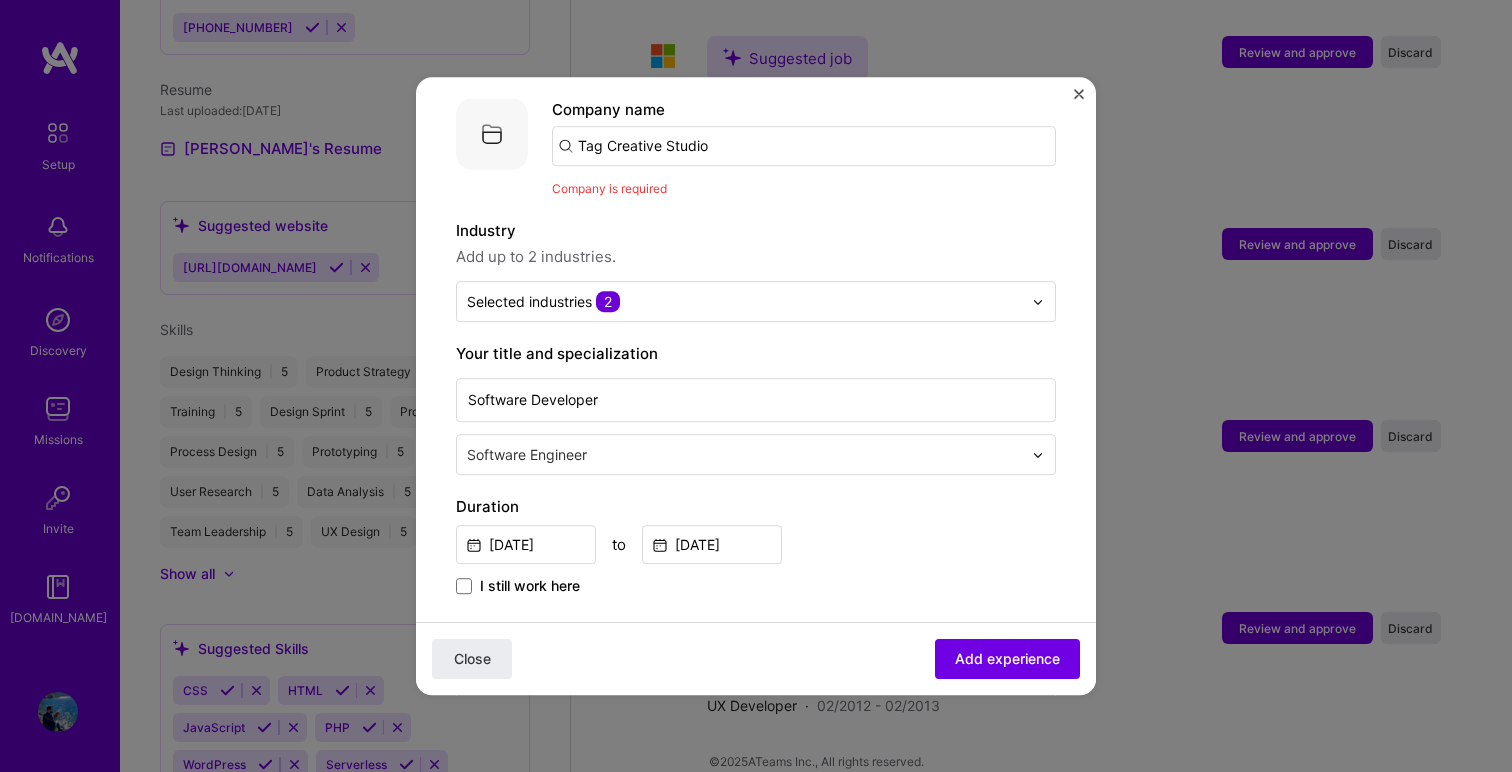 click on "Tag Creative Studio" at bounding box center (804, 146) 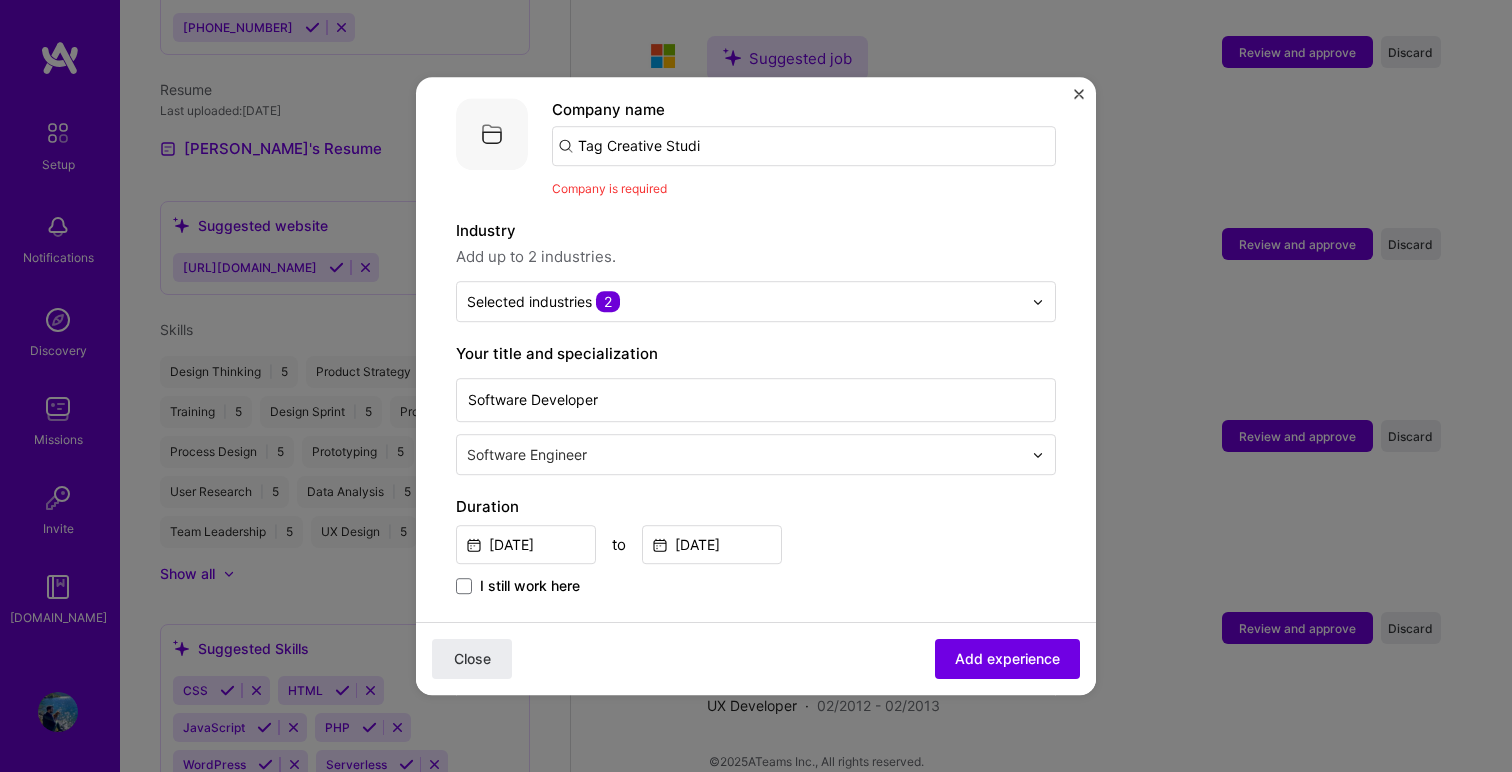 type on "Tag Creative Studio" 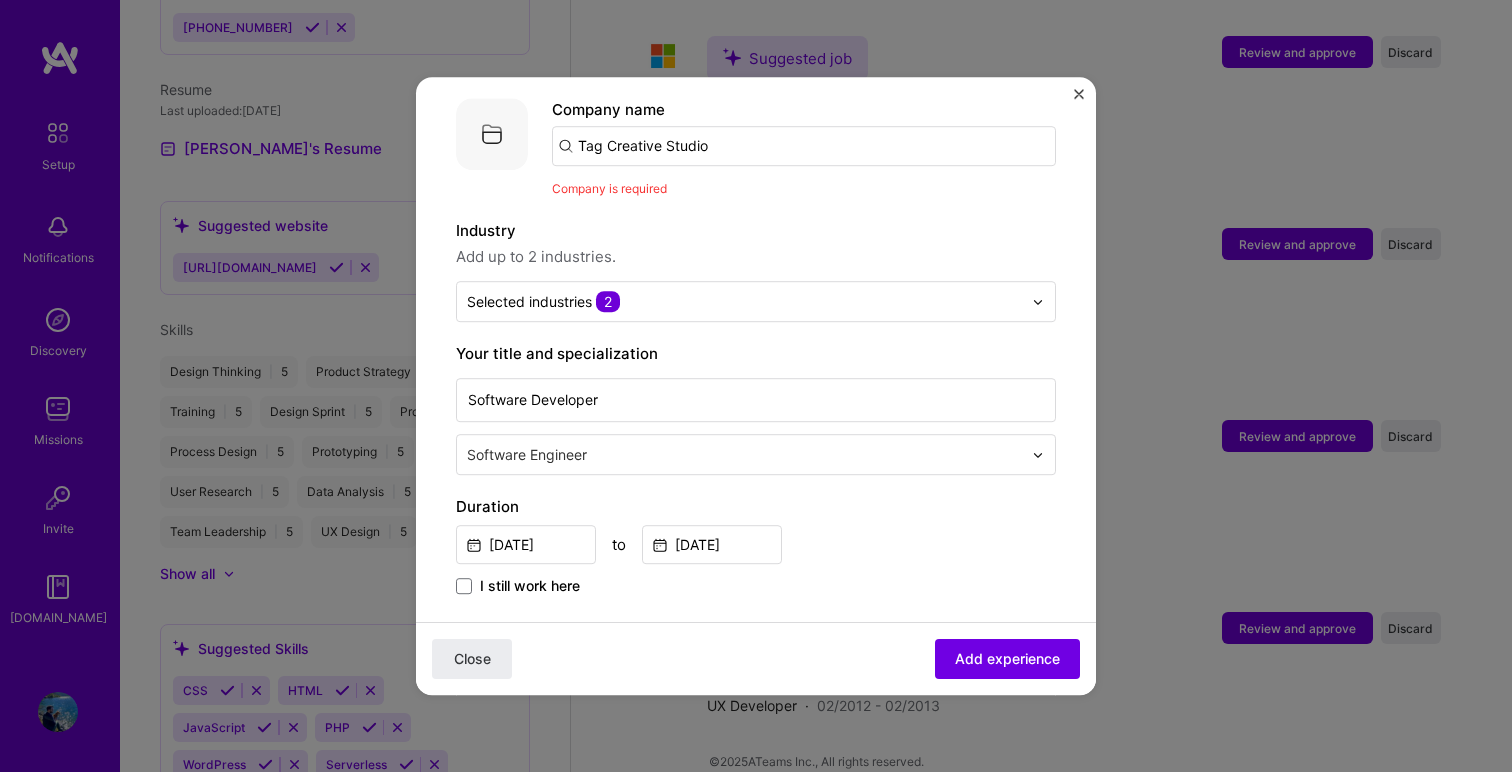click on "Close" at bounding box center [472, 659] 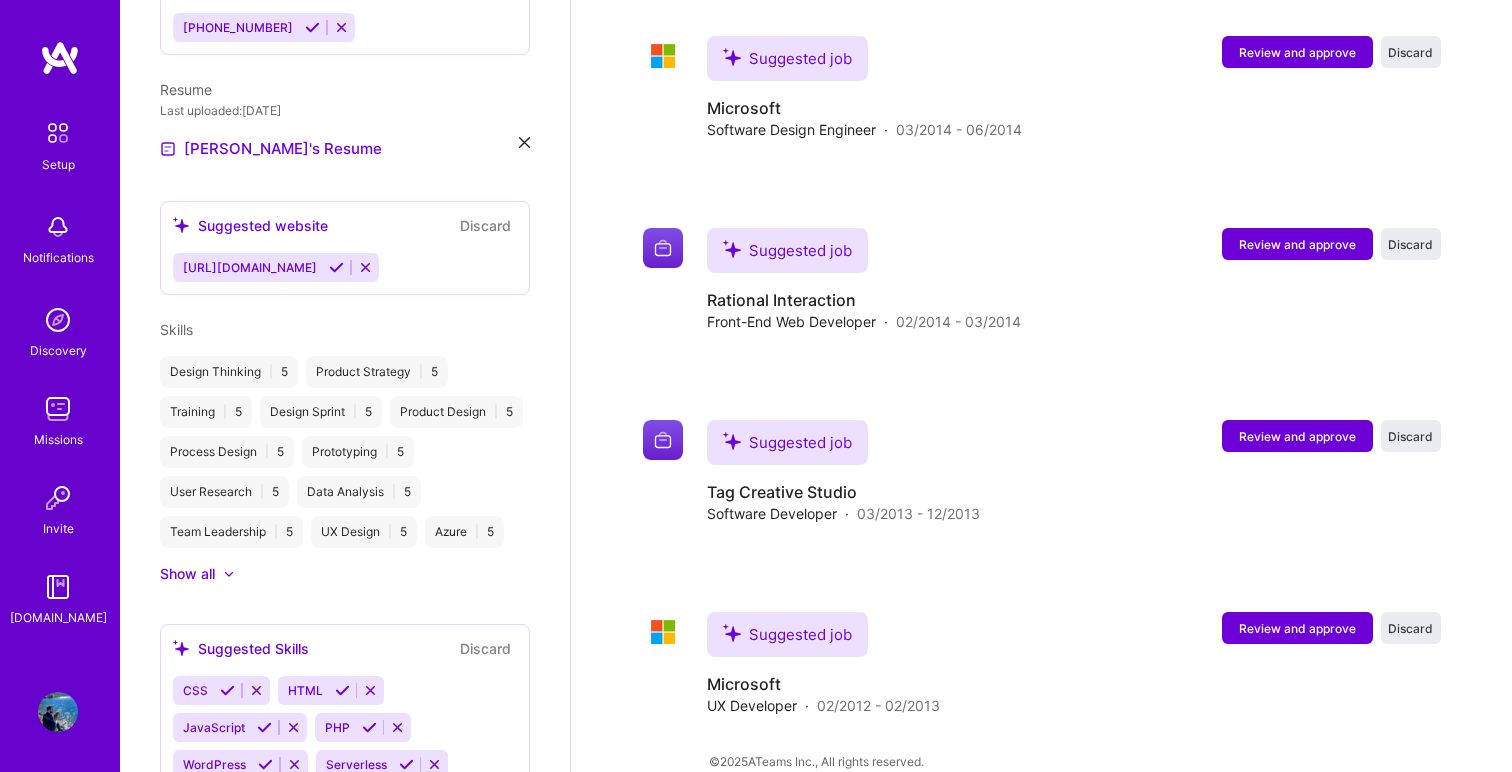 type 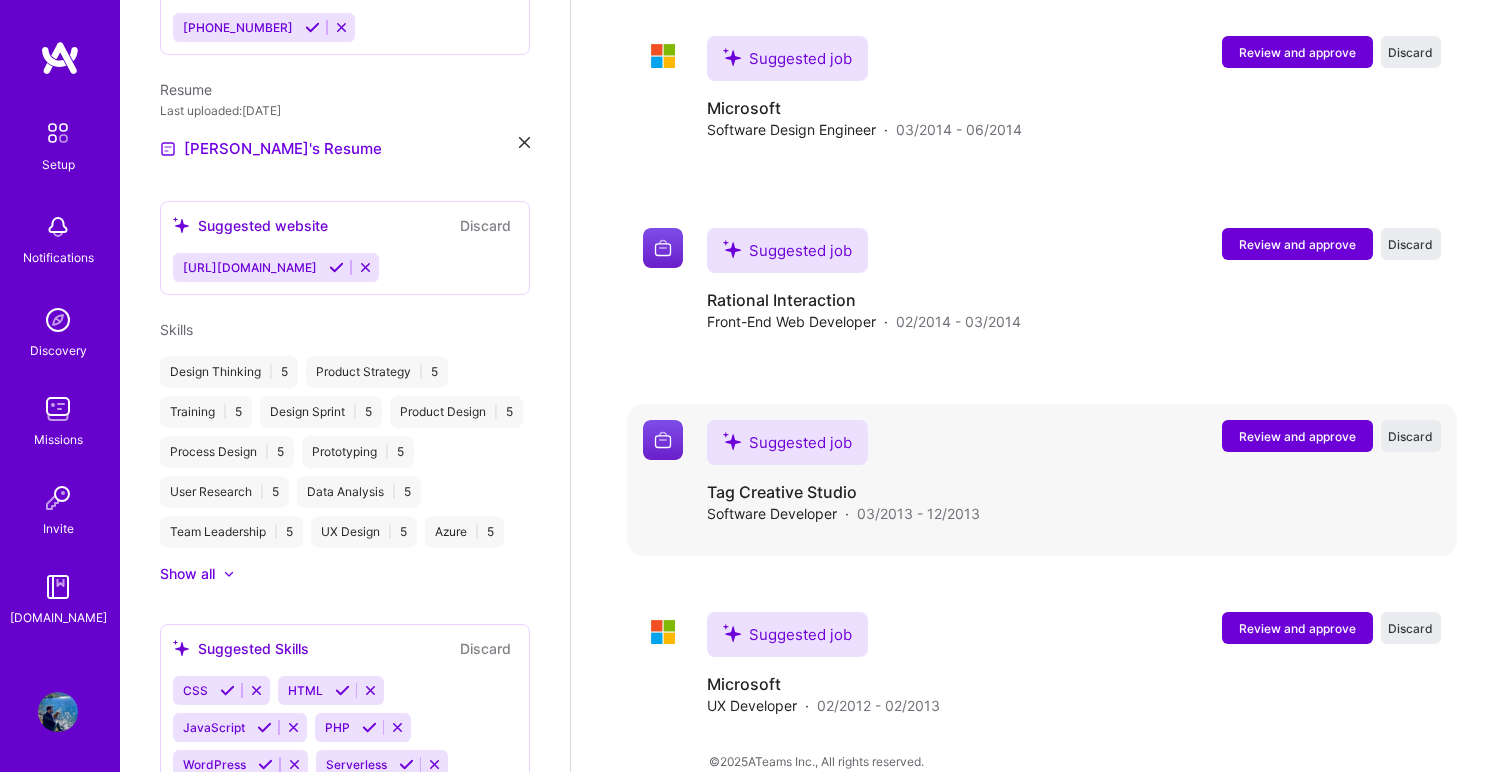 click on "Review and approve" at bounding box center (1297, 436) 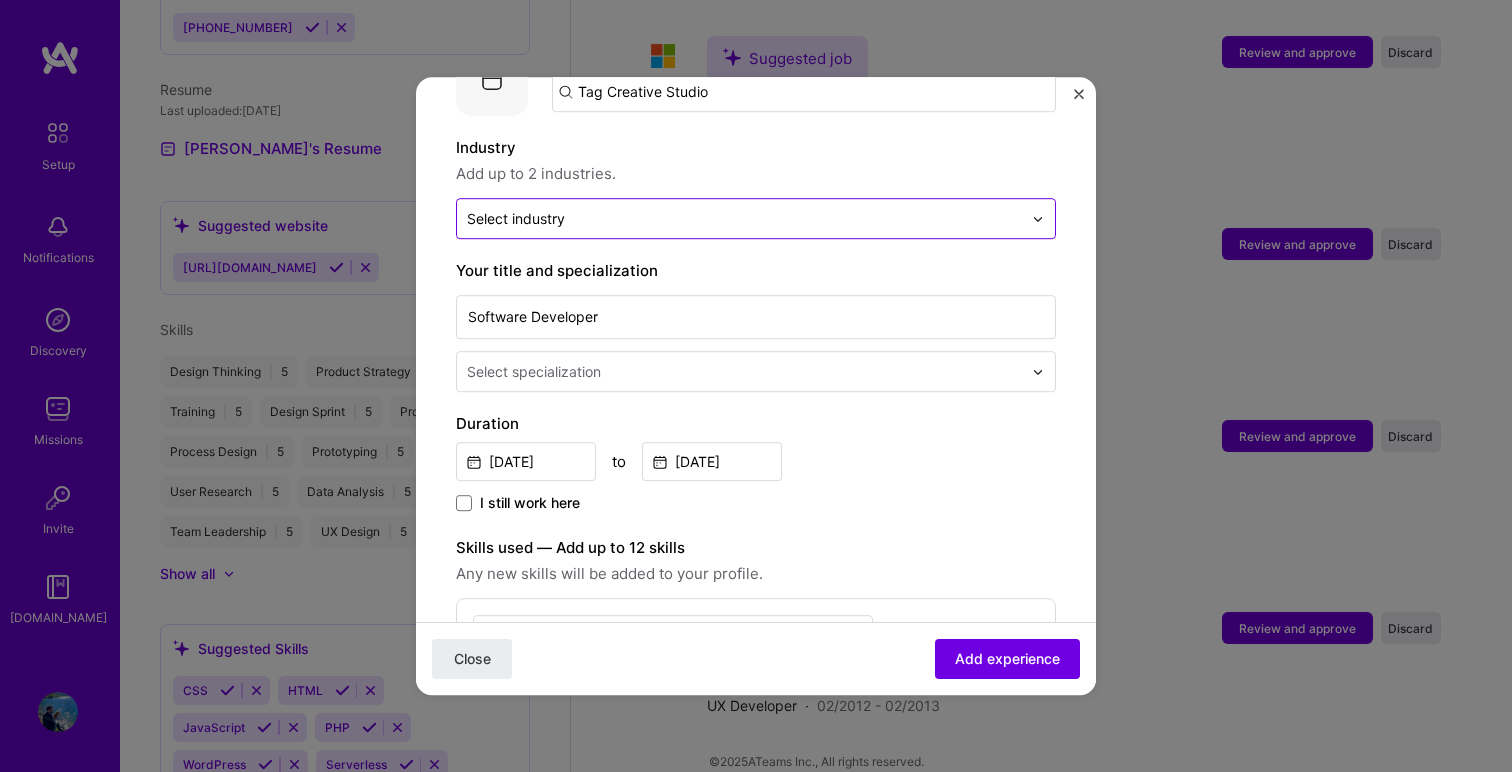scroll, scrollTop: 356, scrollLeft: 0, axis: vertical 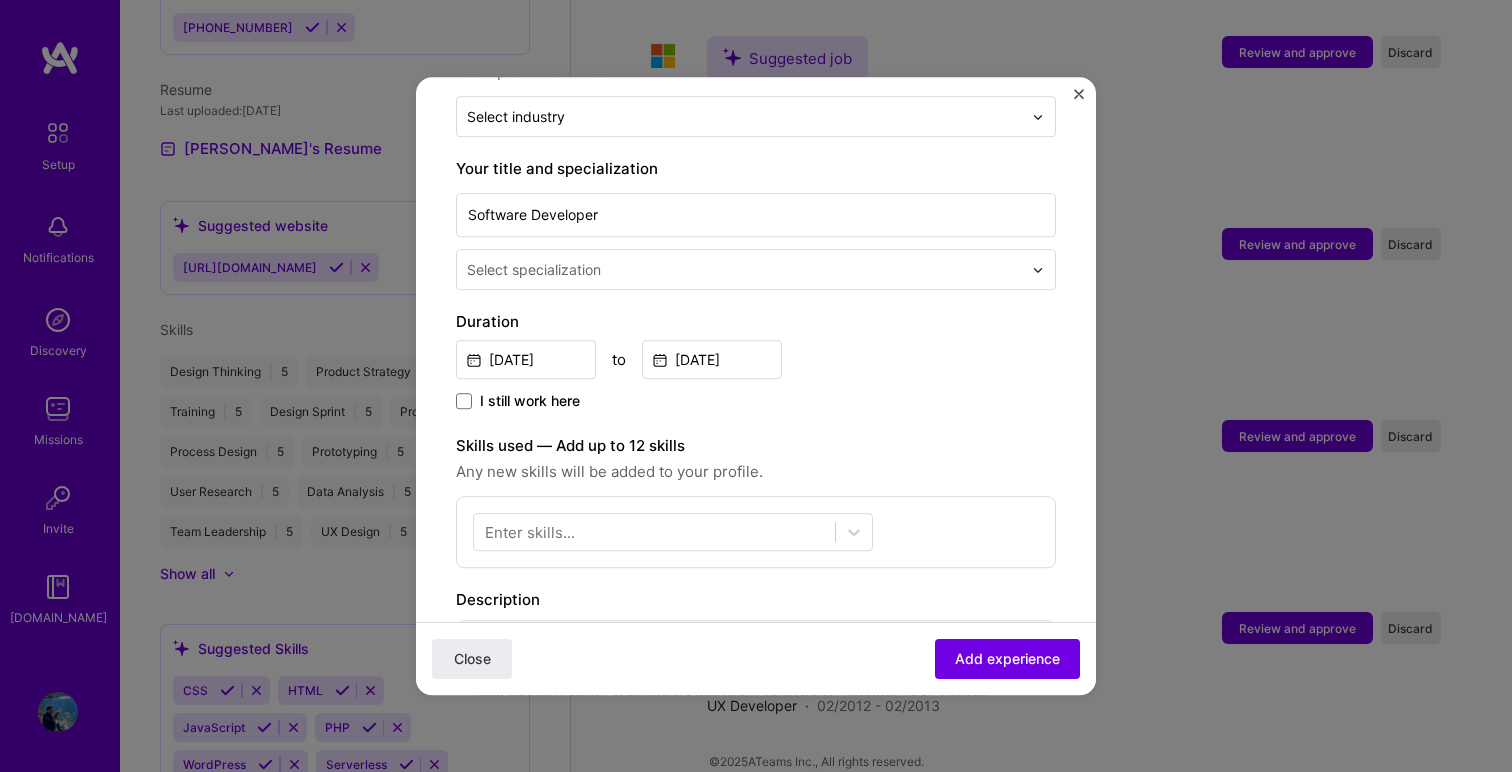 click on "Adding suggested job This job is suggested based on your LinkedIn, resume or [DOMAIN_NAME] activity. Create a job experience Jobs help companies understand your past experience. Company logo Company name Tag Creative Studio
Industry Add up to 2 industries. Select industry 0 Your title and specialization Software Developer Select specialization Duration [DATE]
to [DATE]
I still work here Skills used — Add up to 12 skills Any new skills will be added to your profile. Enter skills... Description Built Modern Web Experiences utilizing Photoshop, Sublime Text, Drupal, Visual Studios 2013, Yeoman, HTML5, JSON, CSS3, SASS, Jquery, Javascript, Modernizr, PHP. Significant amount of Browser Compatibility Testing and Debugging. Responsive Design implemented for mobile phones and tablets. Lead small teams to push projects to completion on tight deadlines. 100 characters minimum 357 / 2,000  characters 0 >" at bounding box center [756, 386] 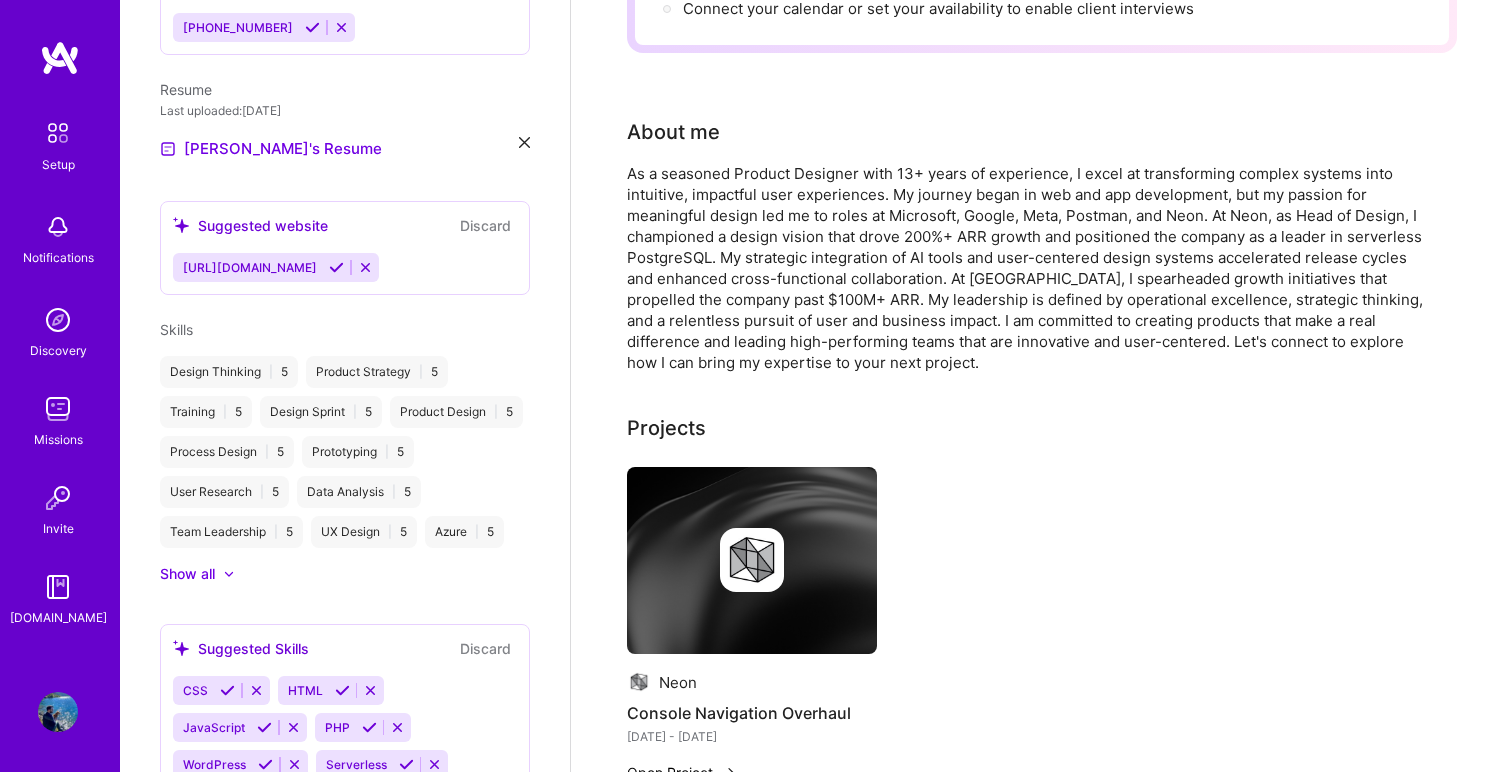 scroll, scrollTop: 0, scrollLeft: 0, axis: both 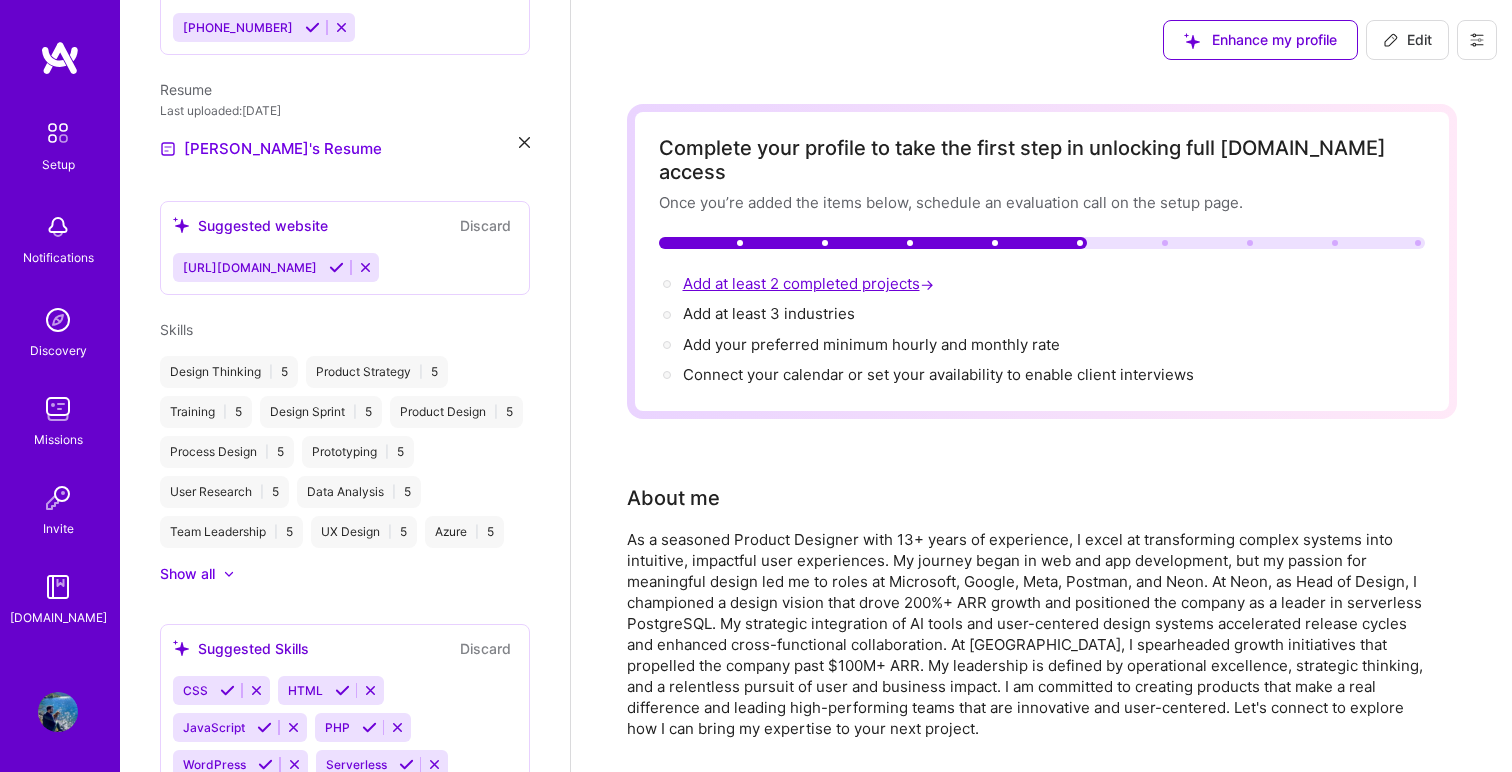 click on "Add at least 2 completed projects  →" at bounding box center (810, 283) 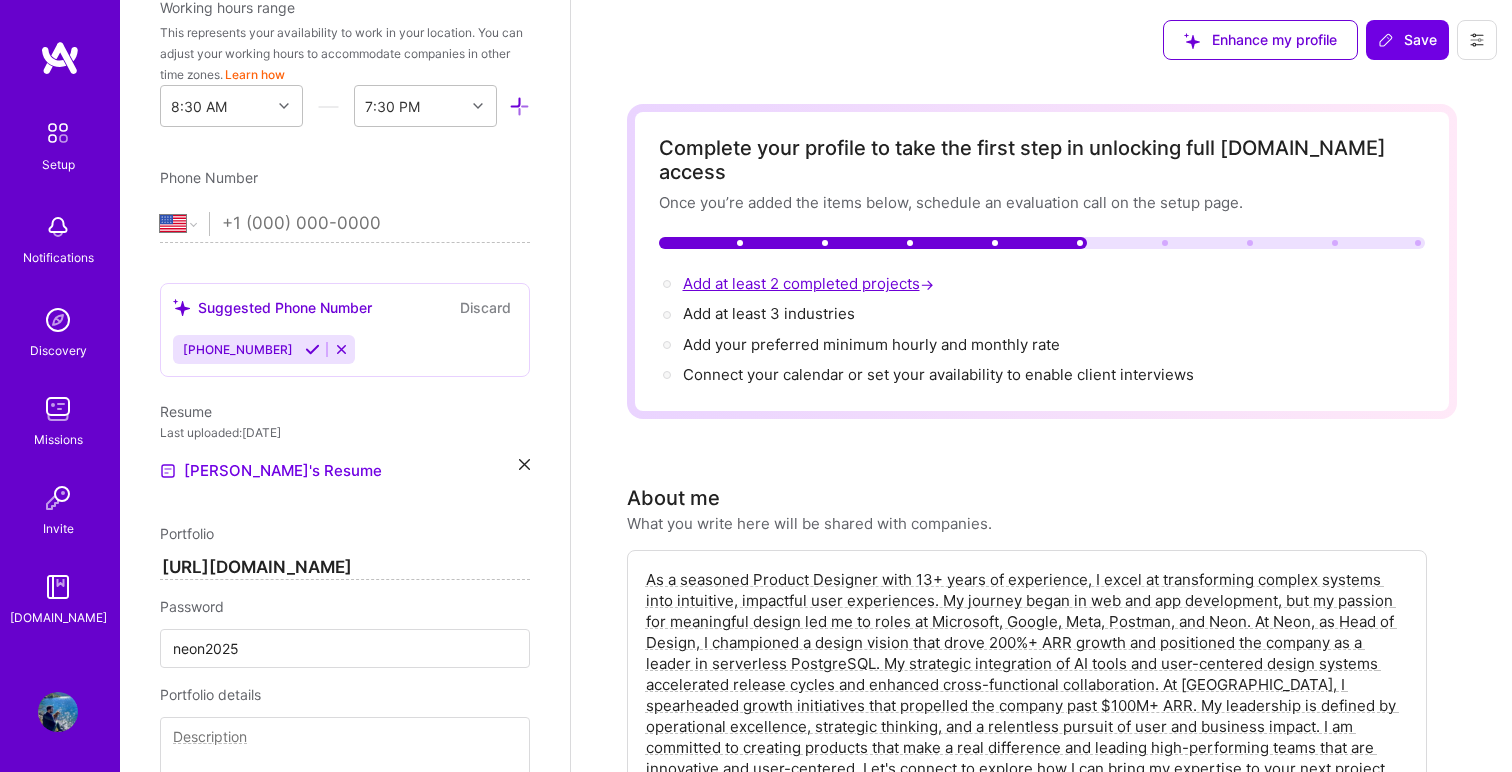 scroll, scrollTop: 194, scrollLeft: 0, axis: vertical 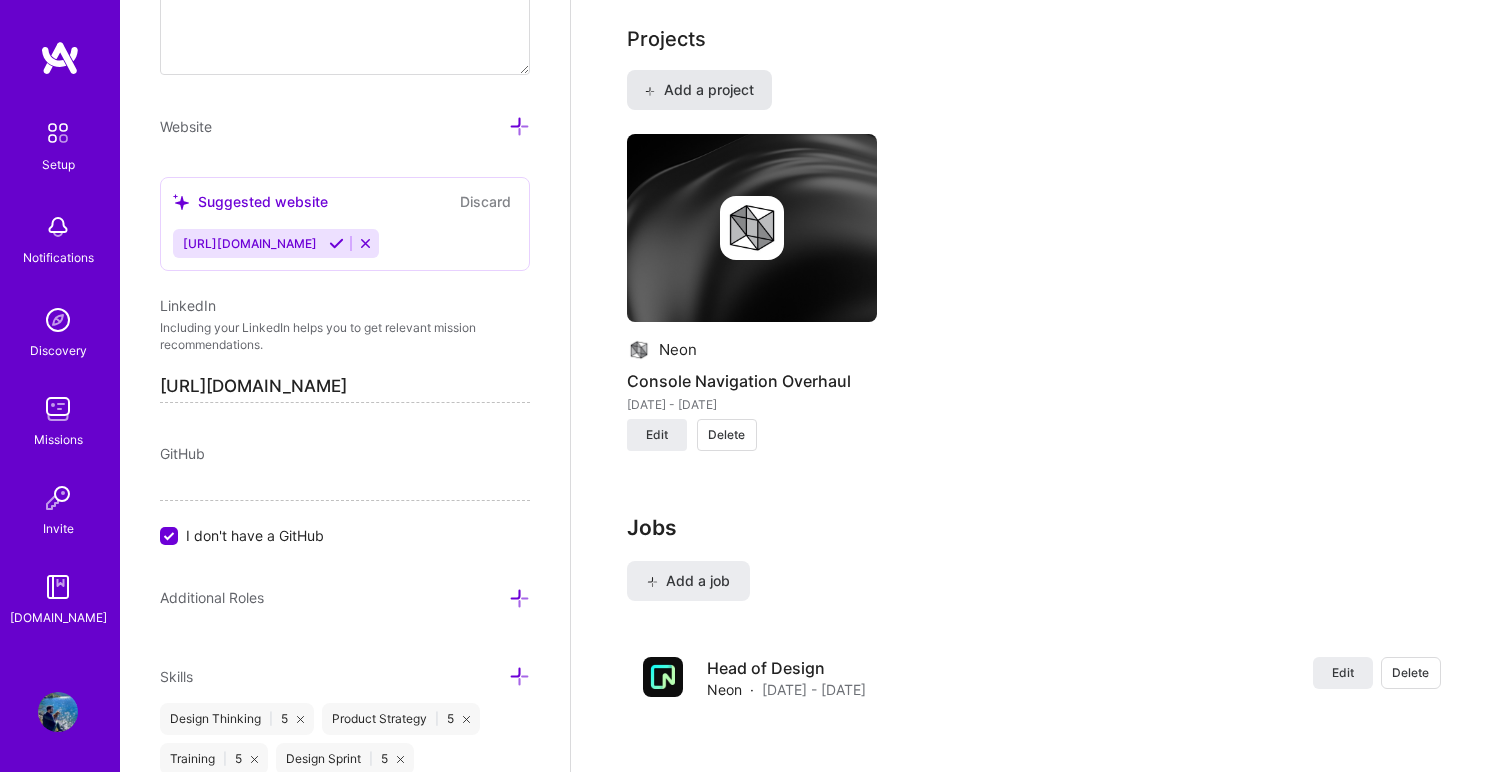 click on "Add a project" at bounding box center [698, 90] 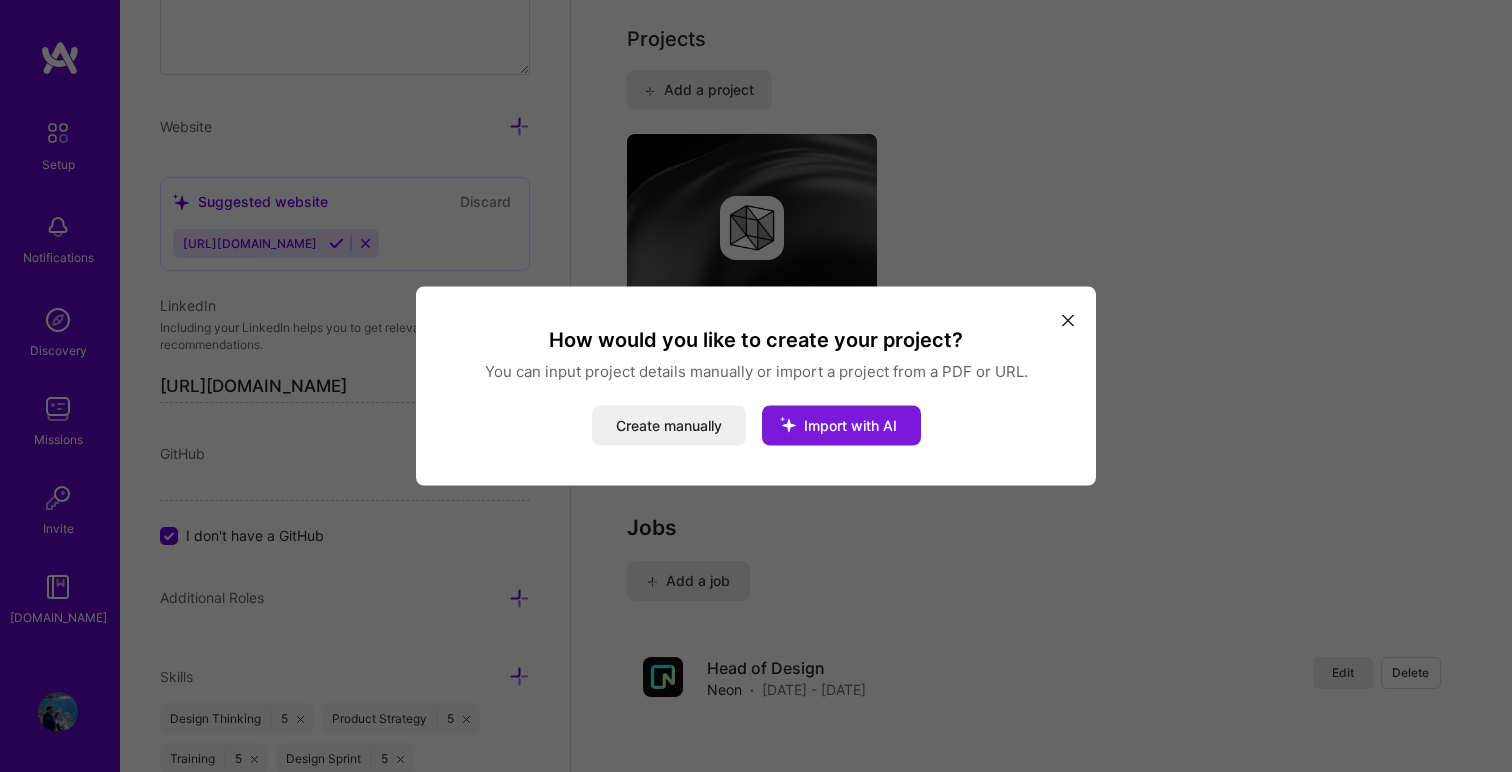 click on "Import with AI" at bounding box center [850, 425] 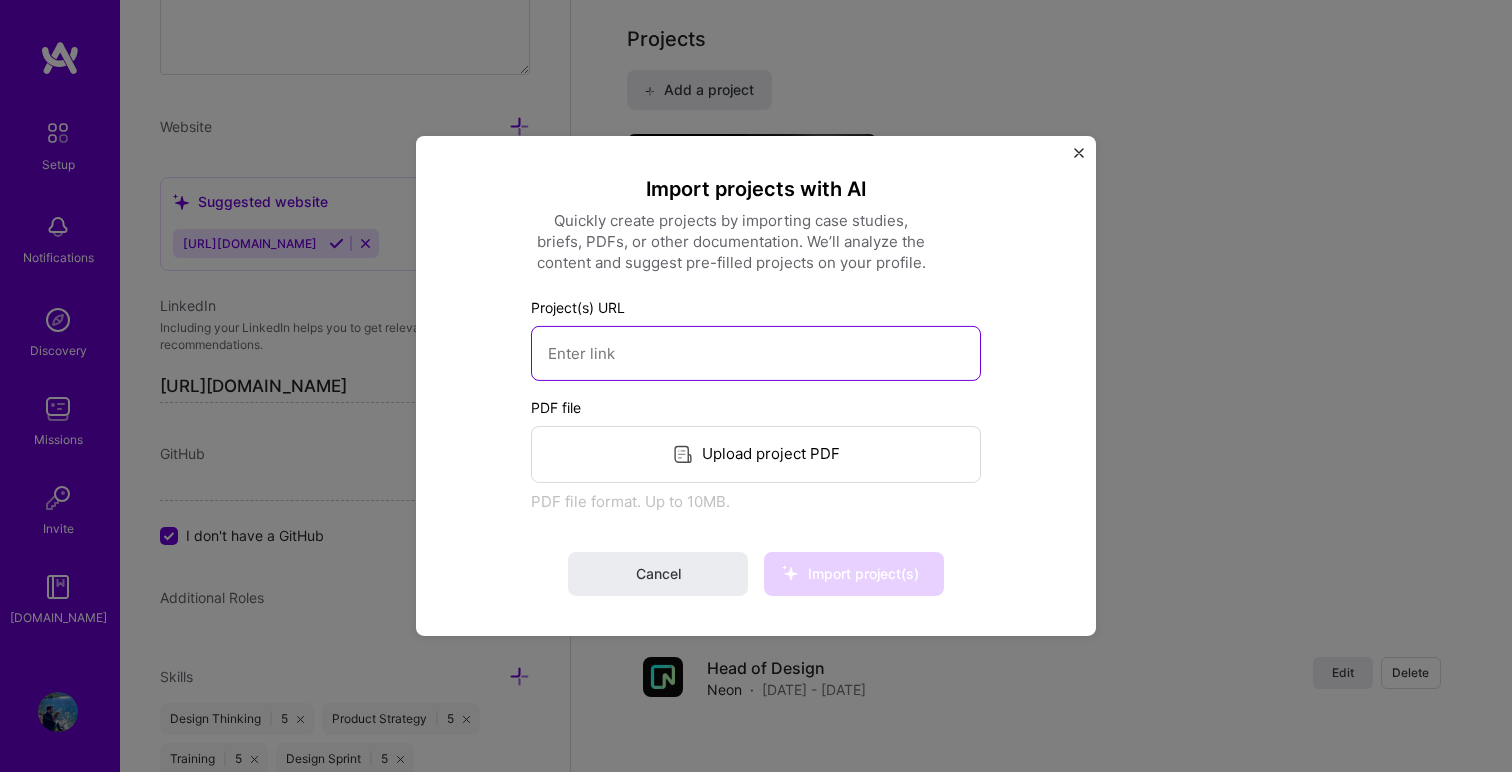 click at bounding box center (756, 353) 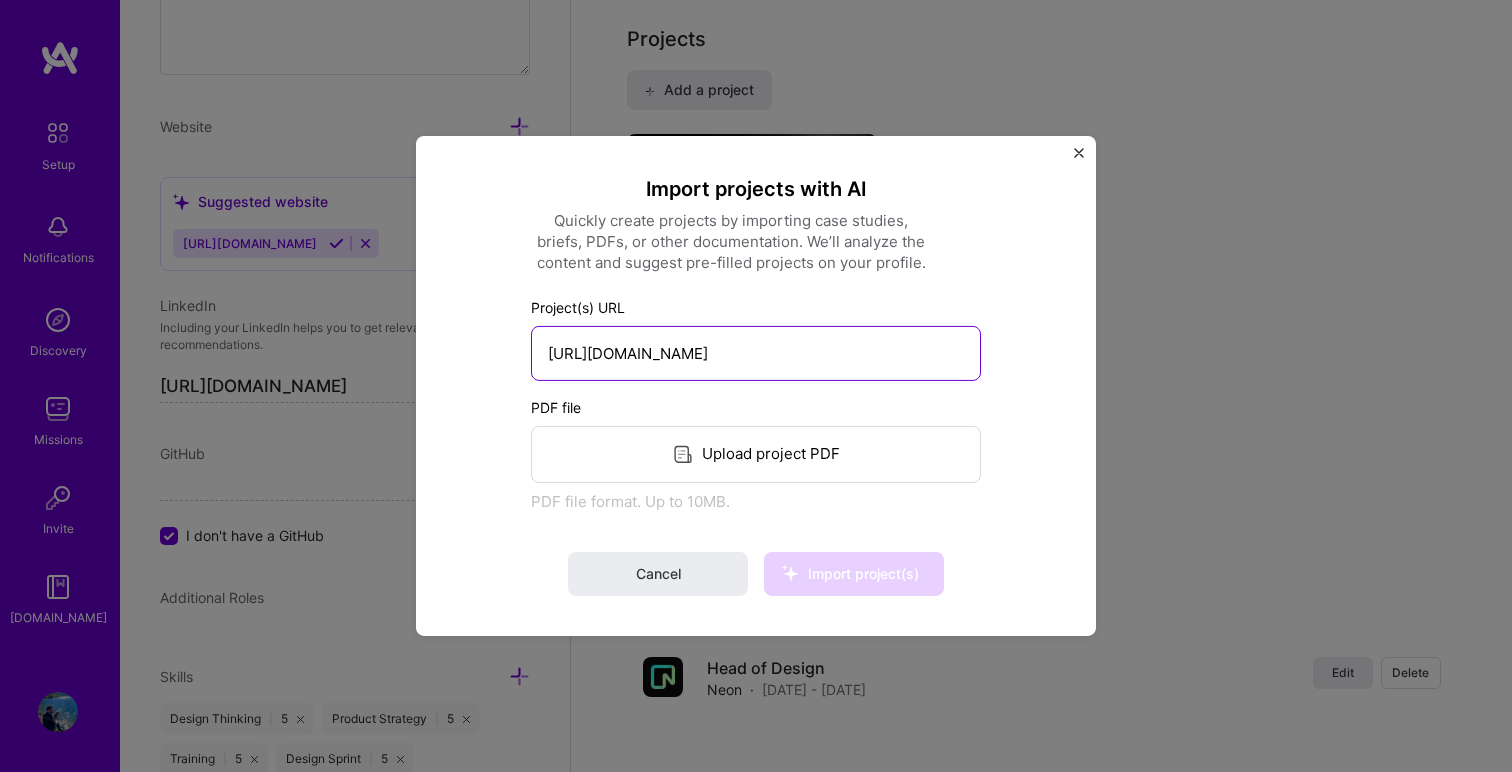 scroll, scrollTop: 0, scrollLeft: 119, axis: horizontal 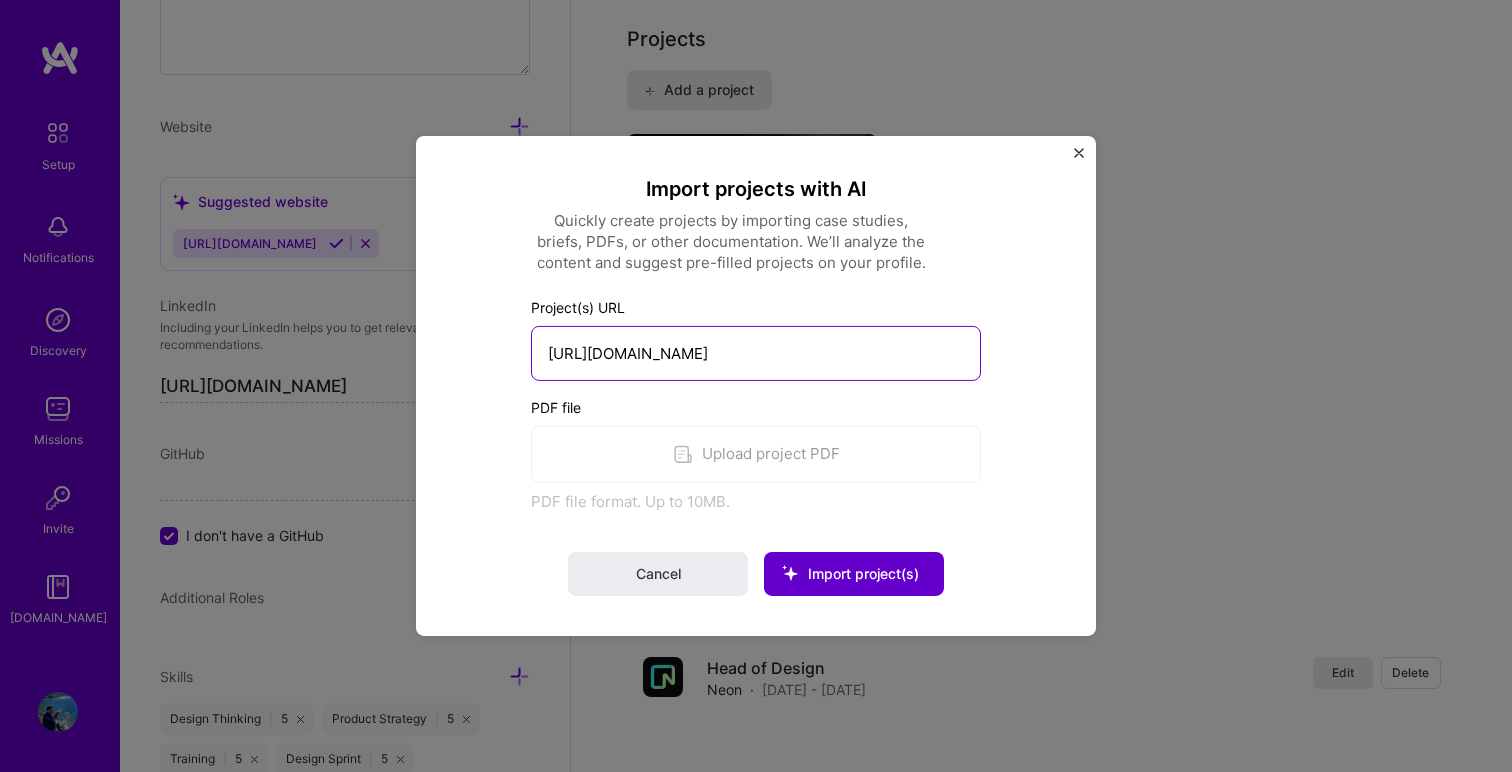 type on "[URL][DOMAIN_NAME]" 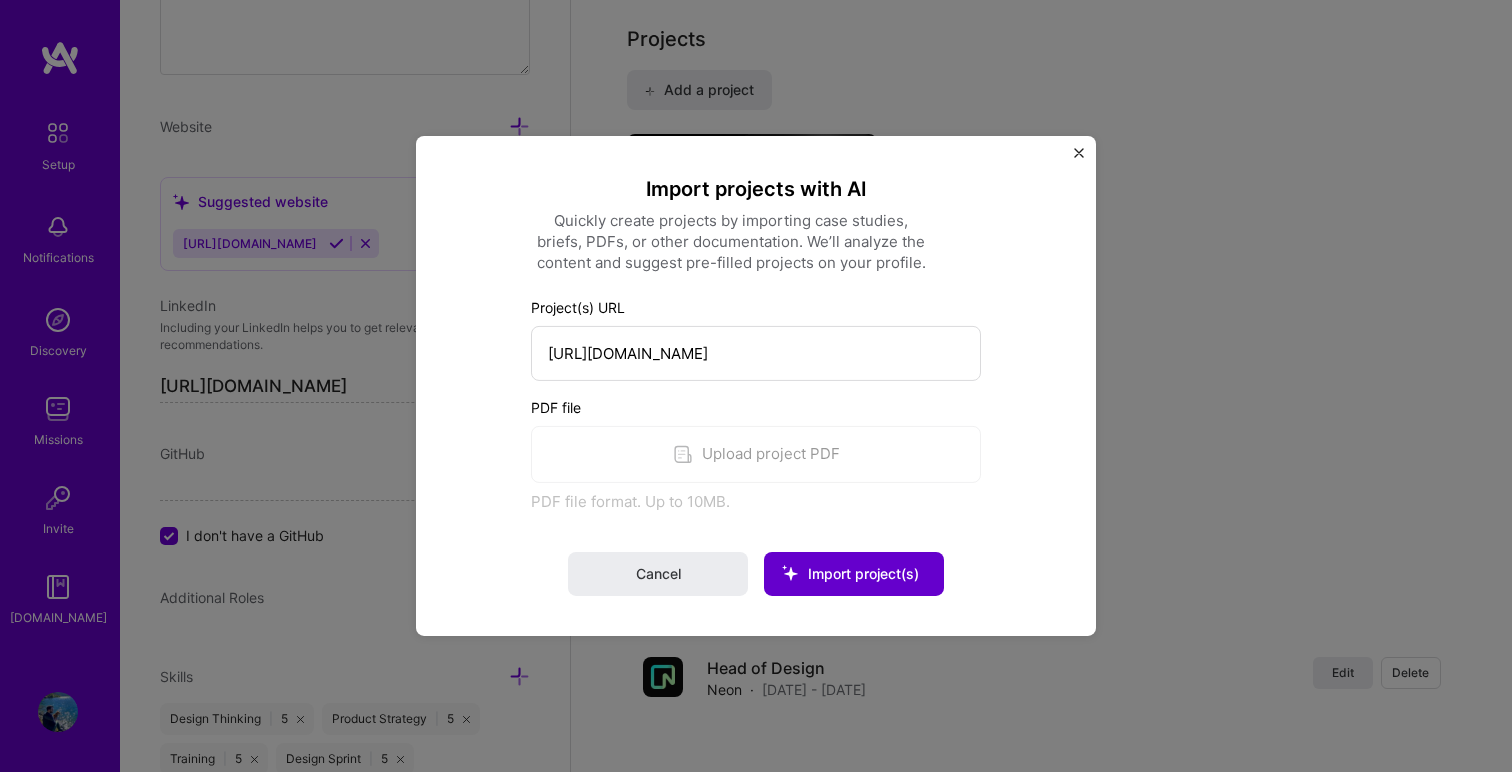 click on "Import project(s)" at bounding box center [863, 573] 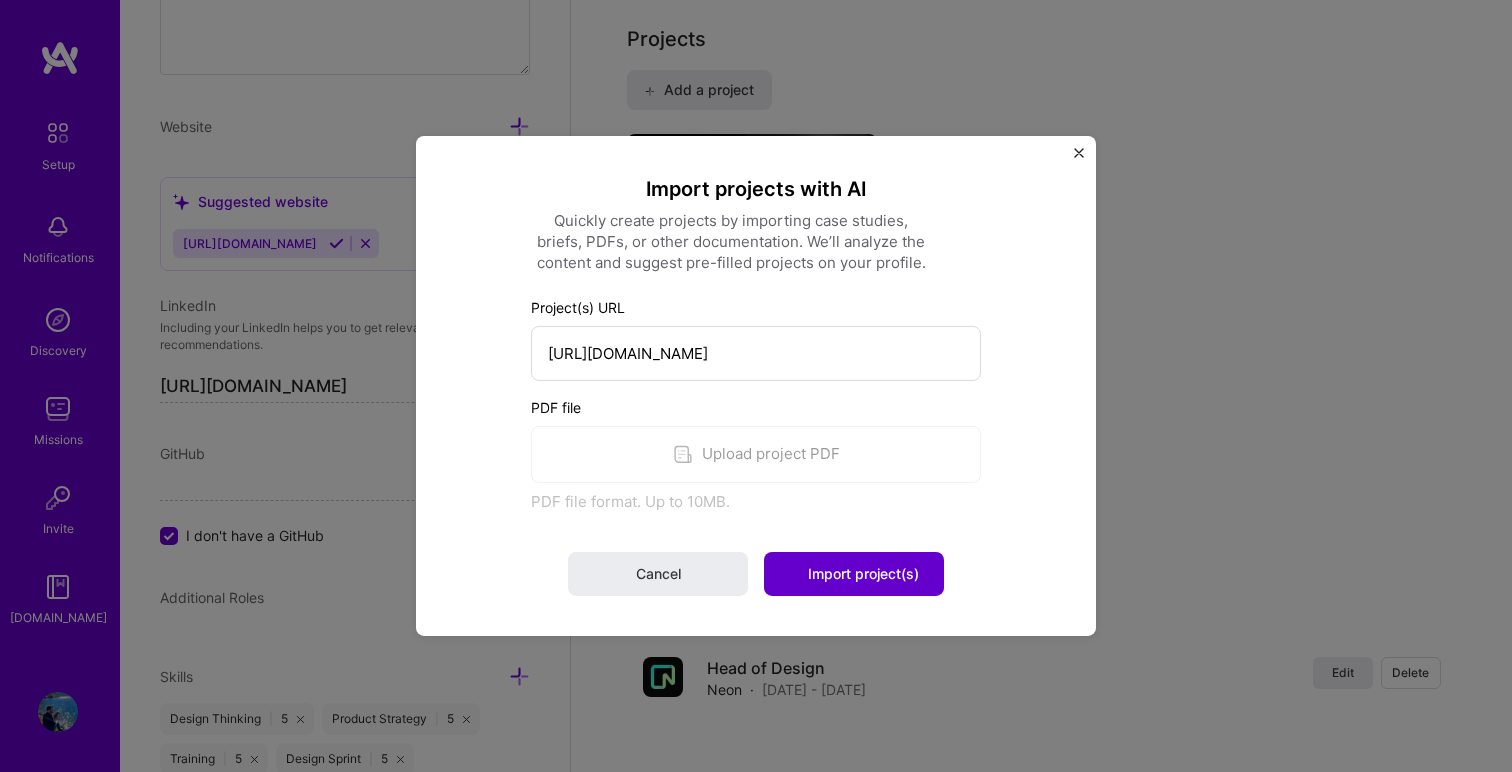 scroll, scrollTop: 0, scrollLeft: 0, axis: both 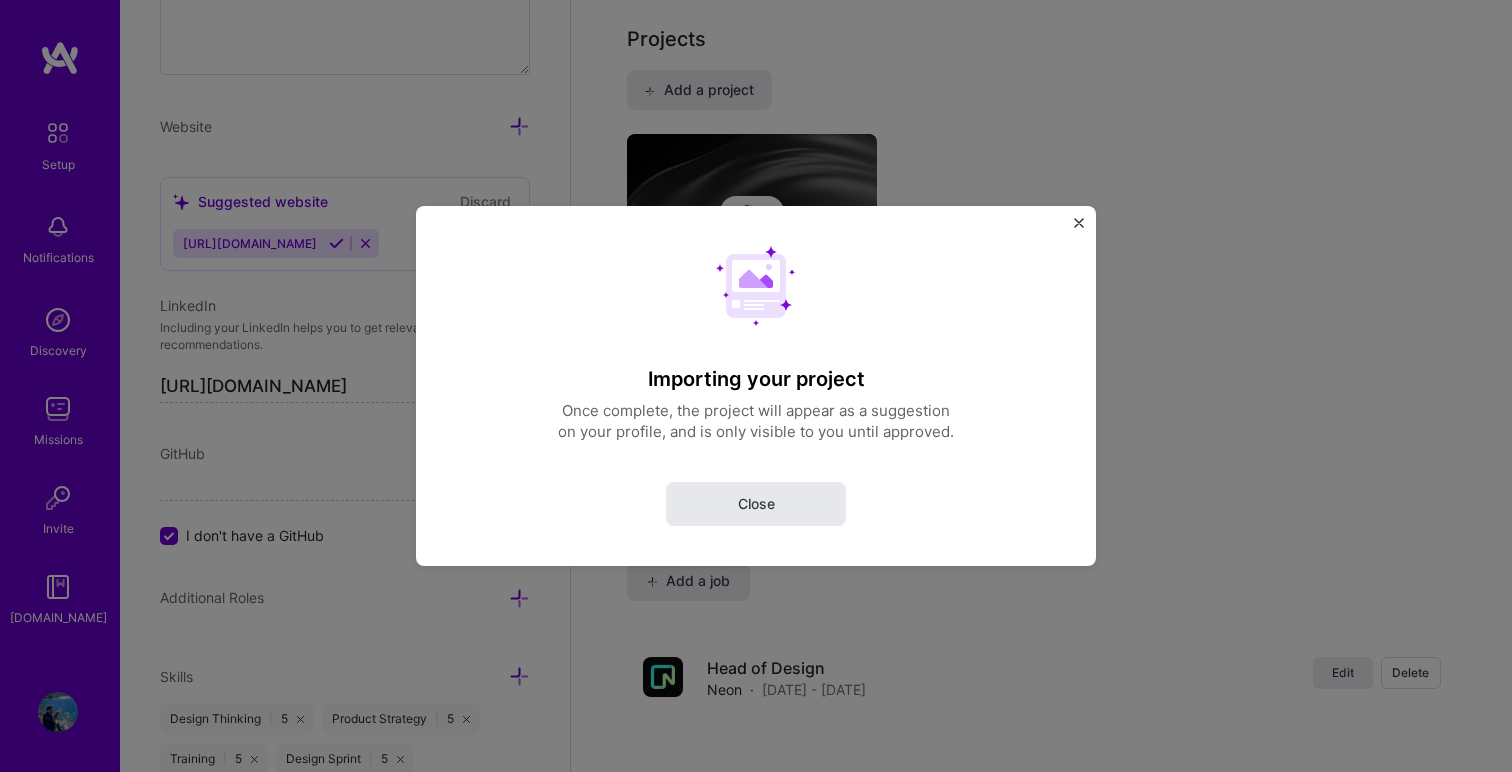 click on "Close" at bounding box center [756, 504] 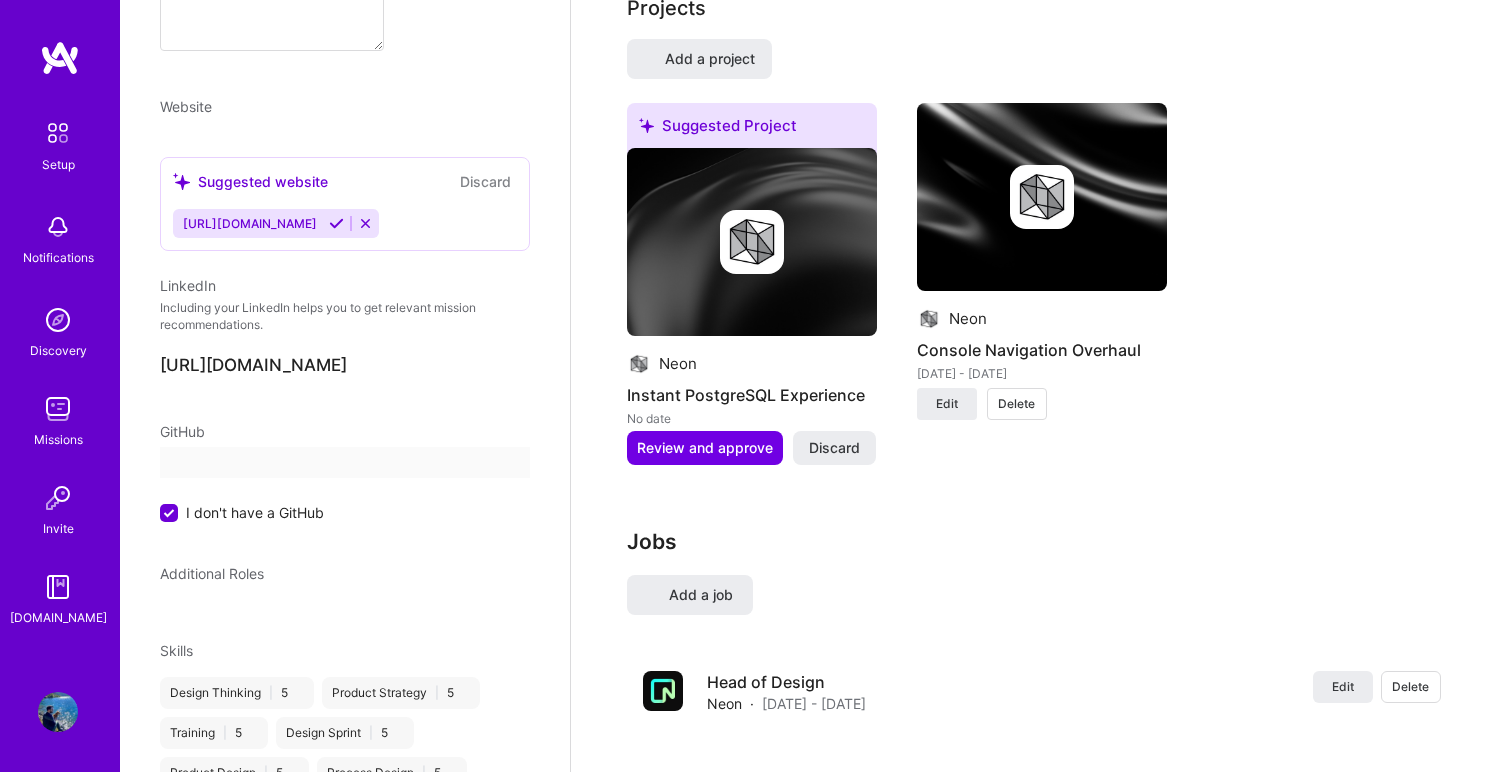 scroll, scrollTop: 169, scrollLeft: 0, axis: vertical 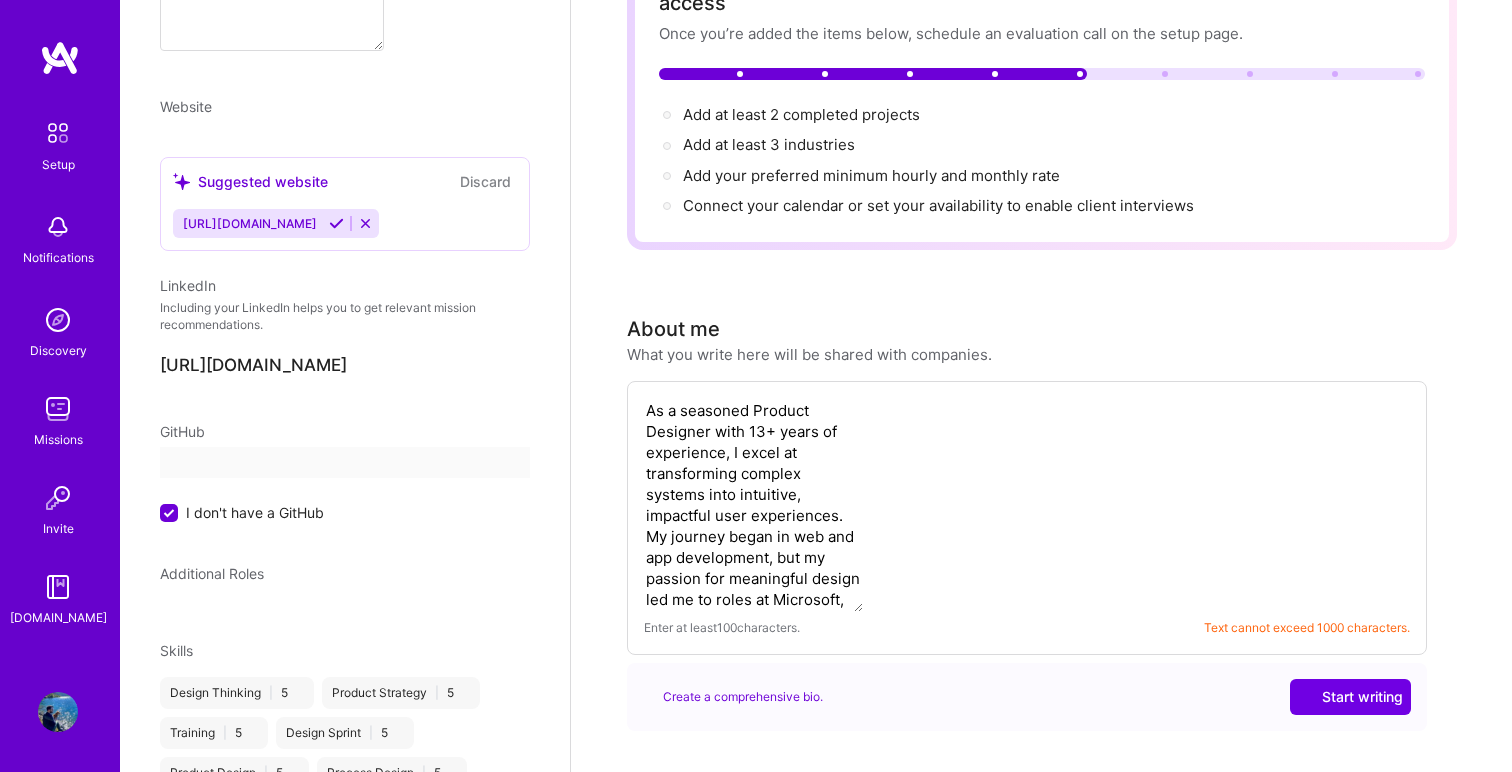 select on "US" 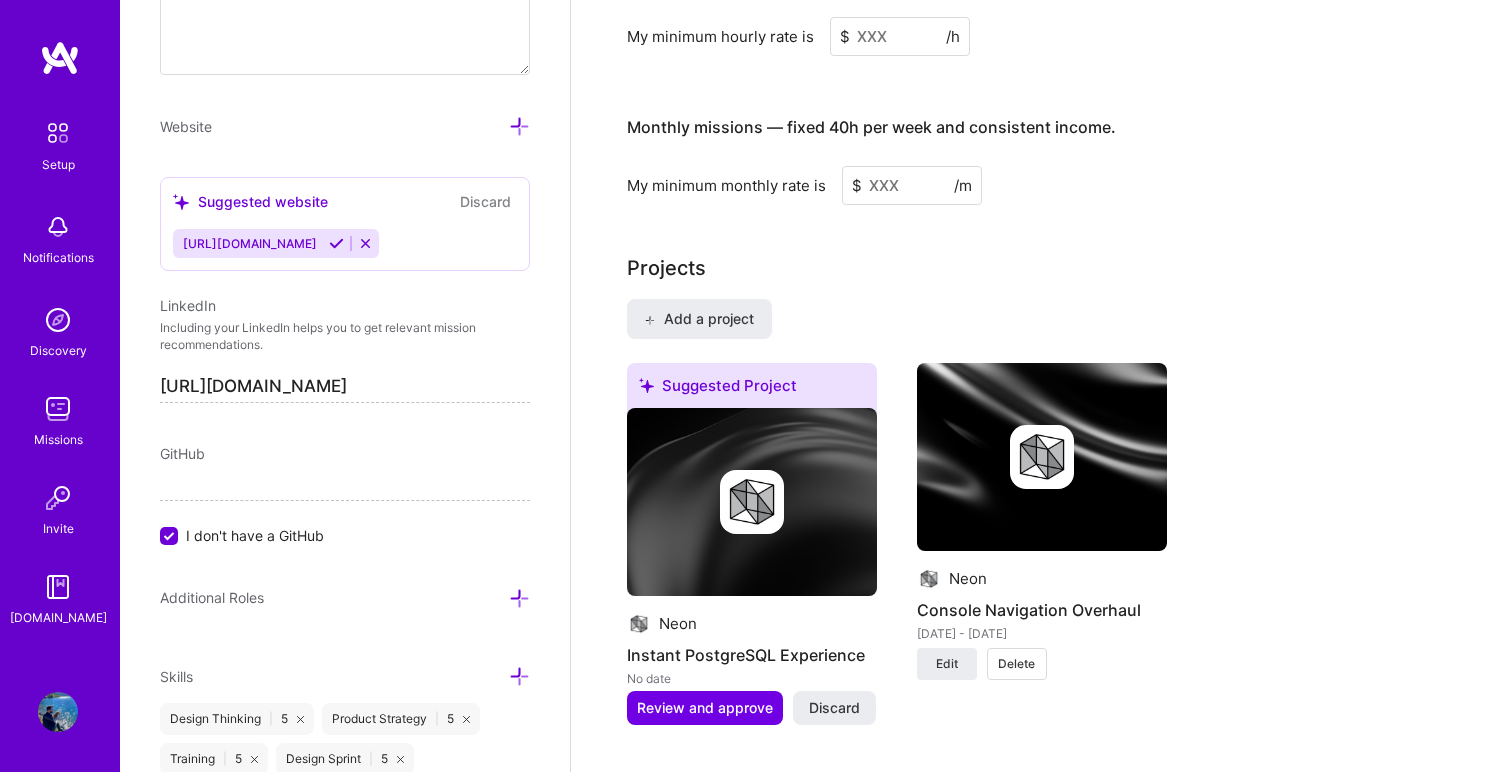 scroll, scrollTop: 1437, scrollLeft: 0, axis: vertical 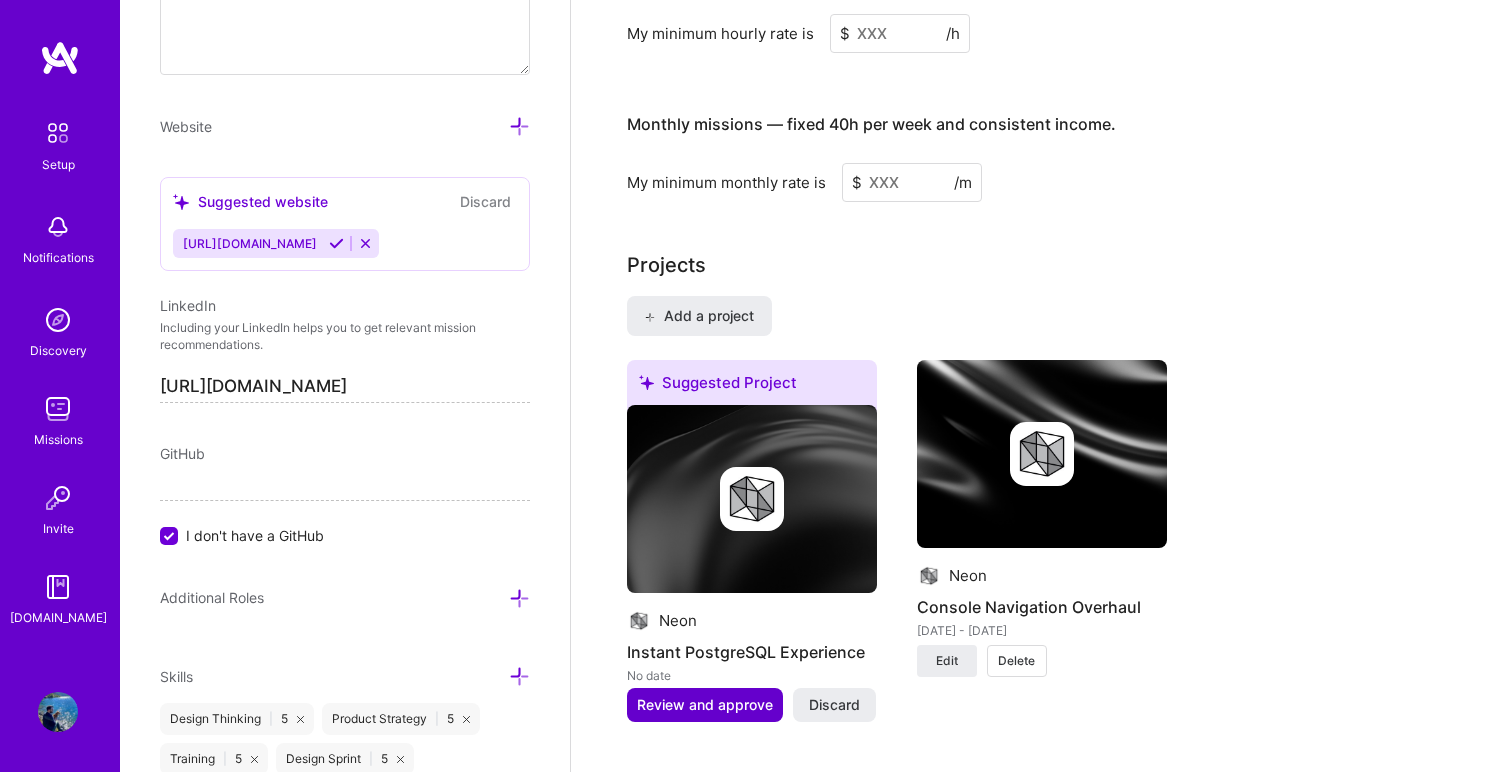 click on "Review and approve" at bounding box center (705, 705) 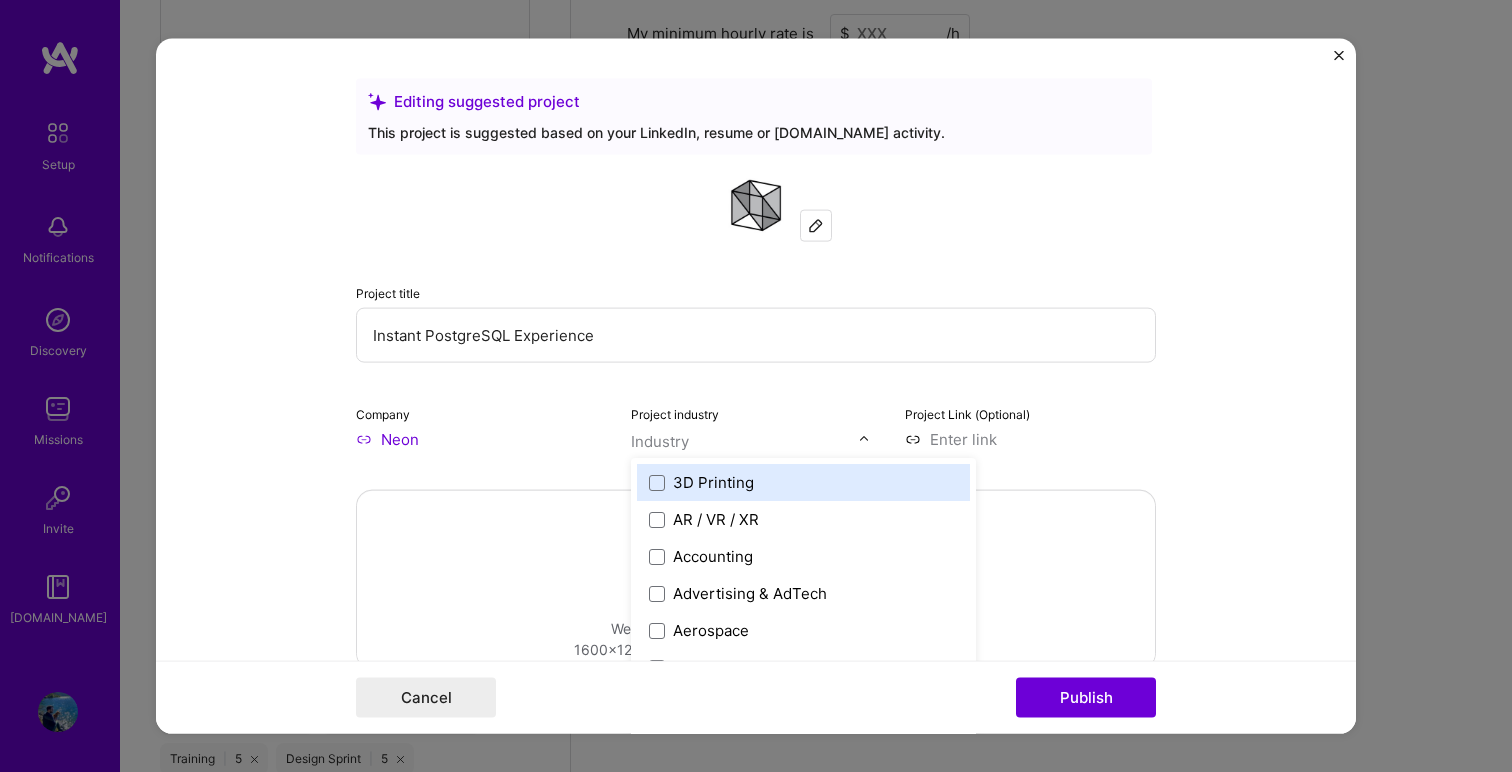 click at bounding box center [745, 441] 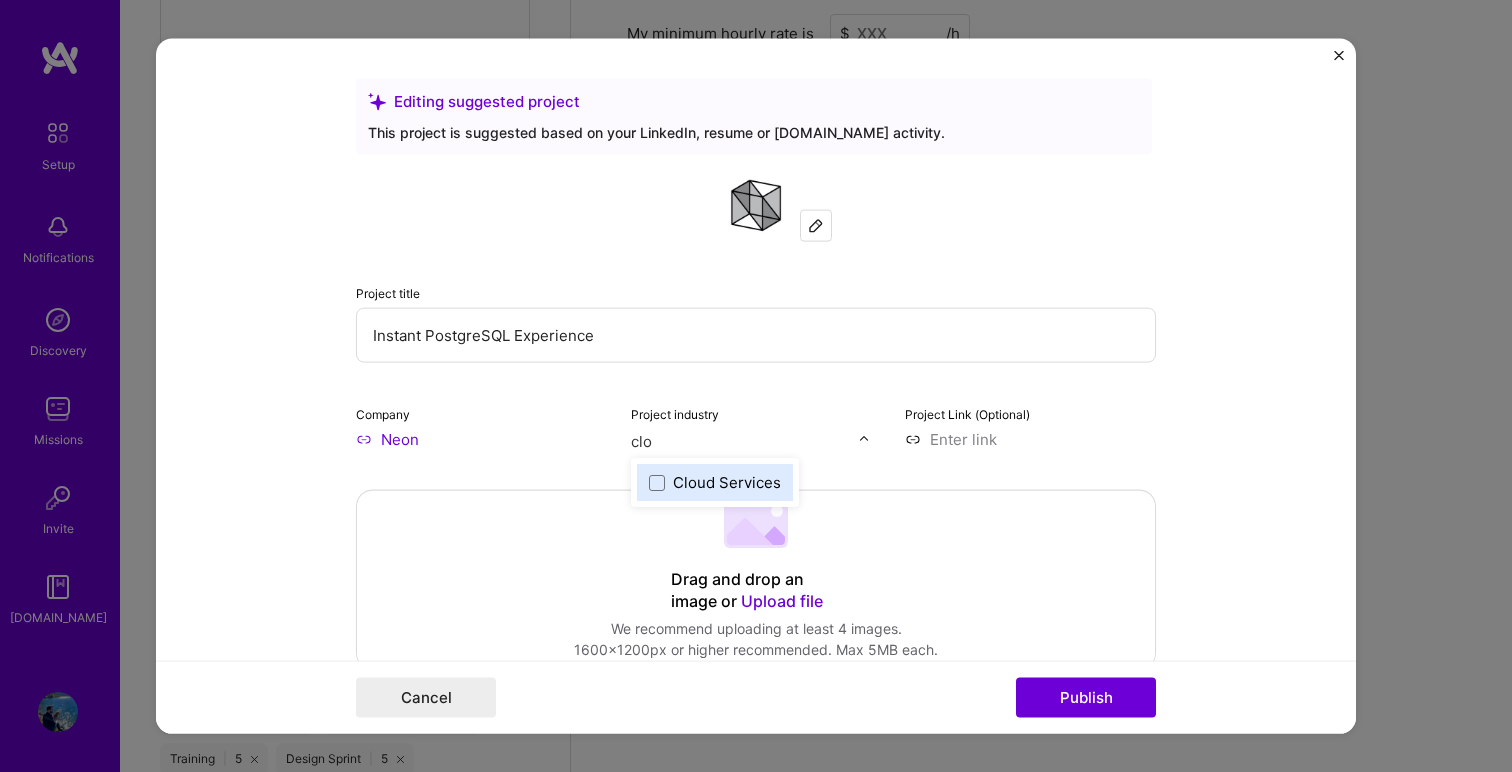 type on "clou" 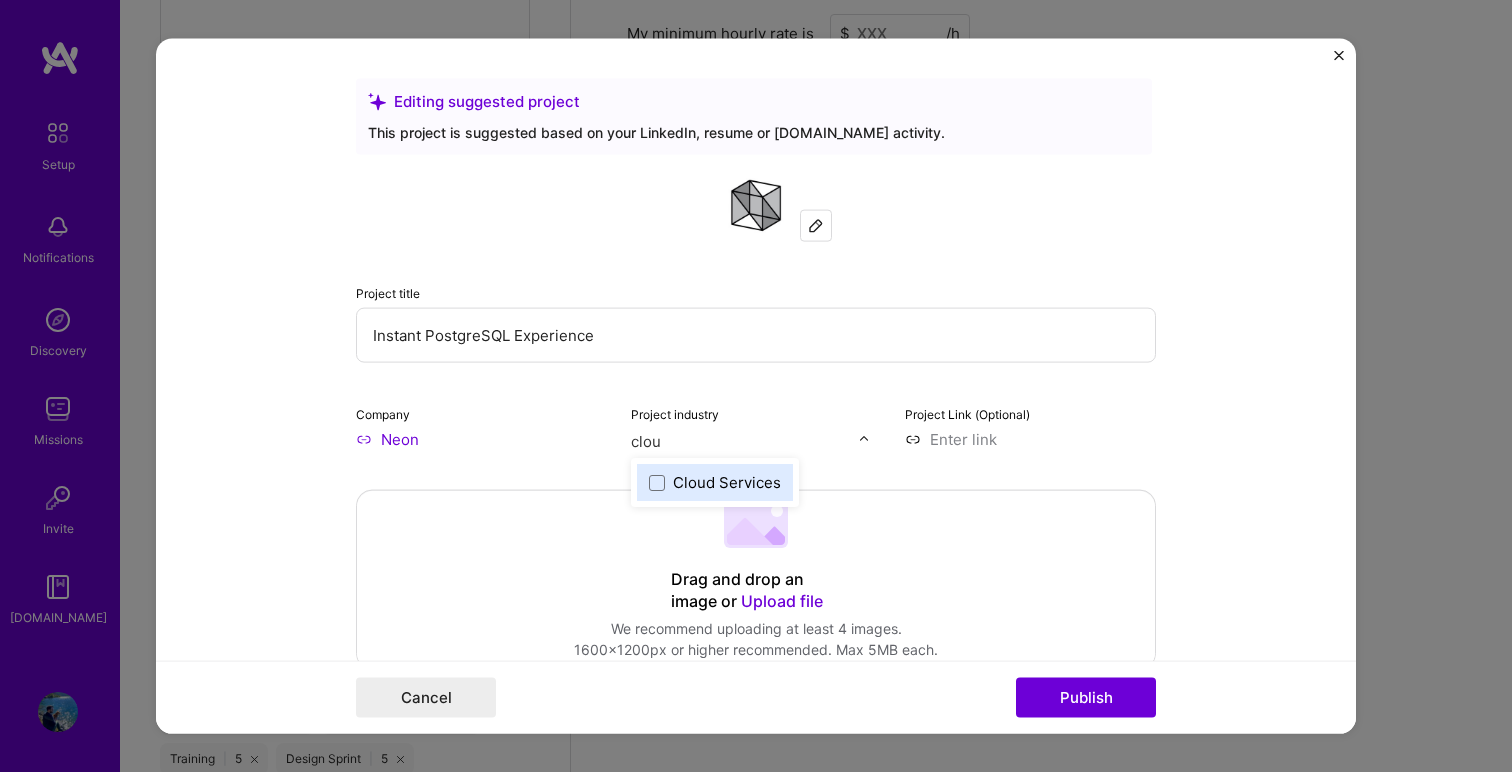 click on "Cloud Services" at bounding box center (727, 482) 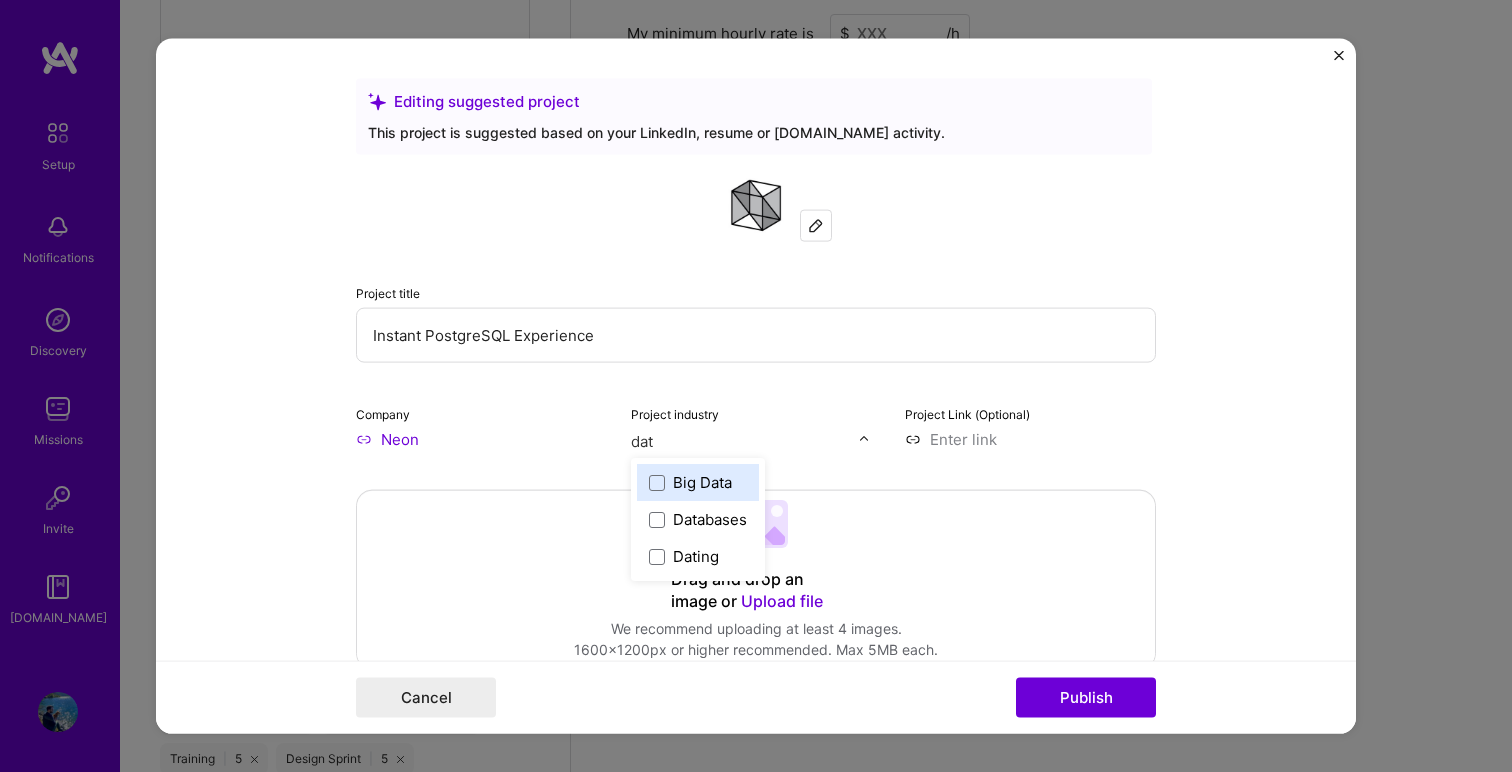 type on "data" 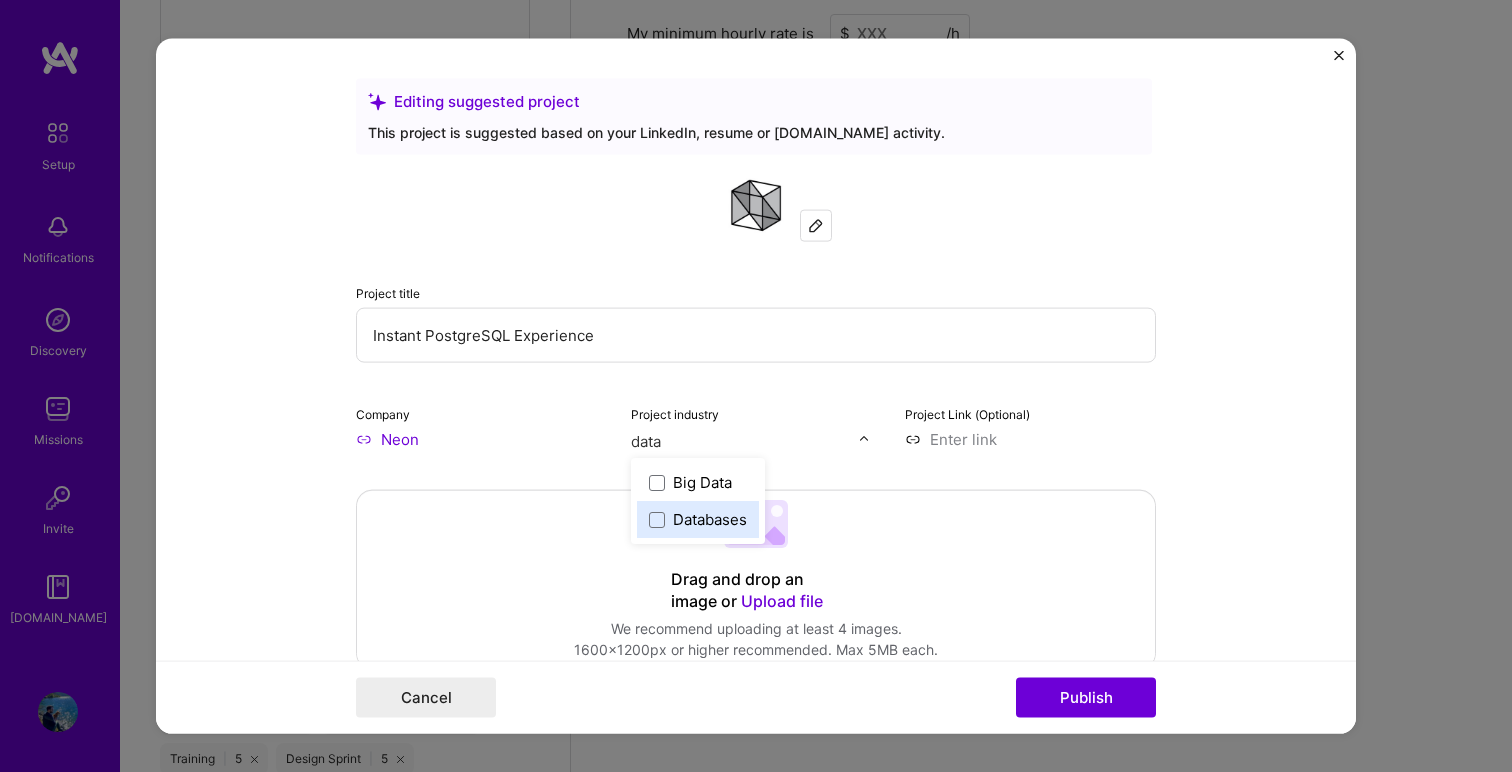 click on "Databases" at bounding box center (710, 519) 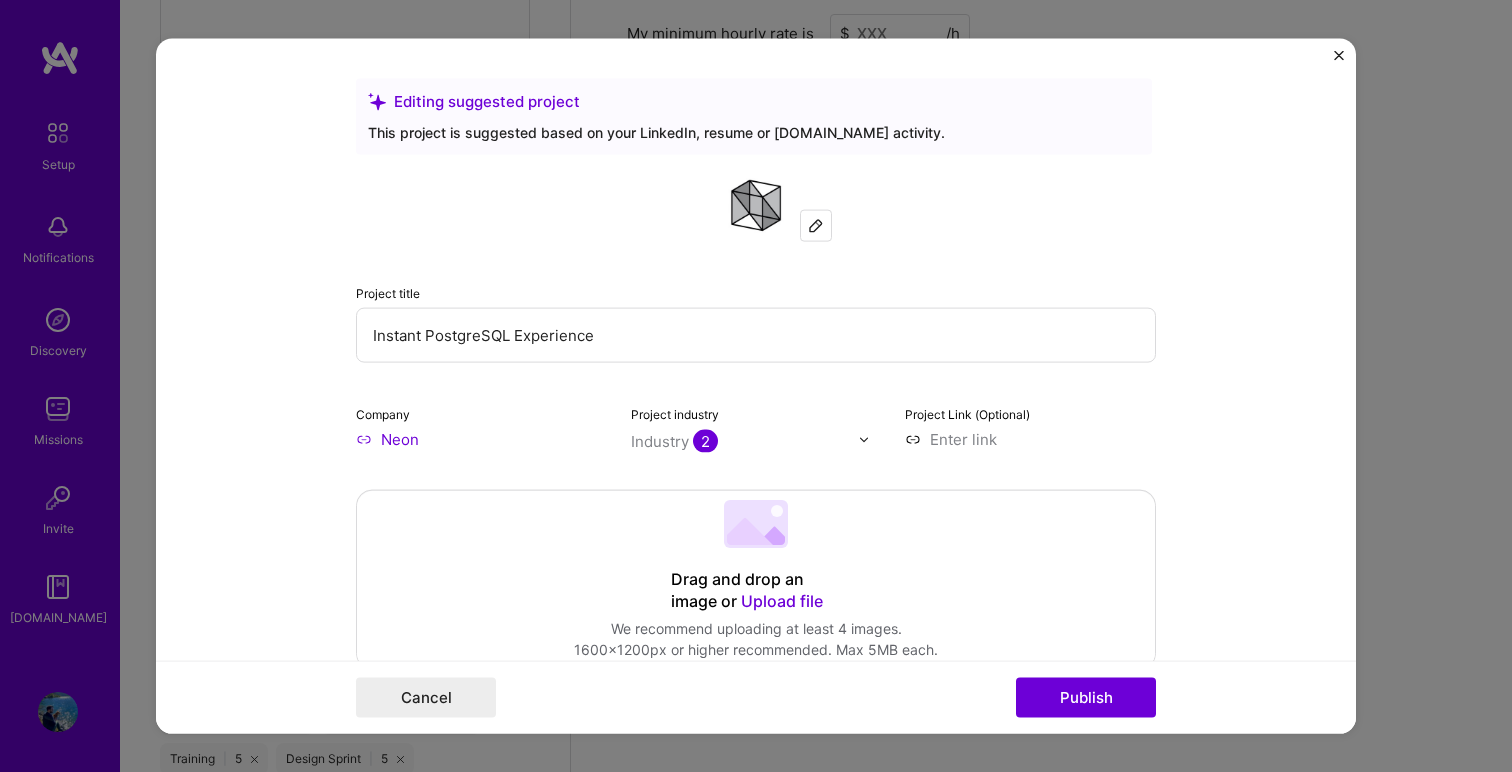 click at bounding box center (1030, 439) 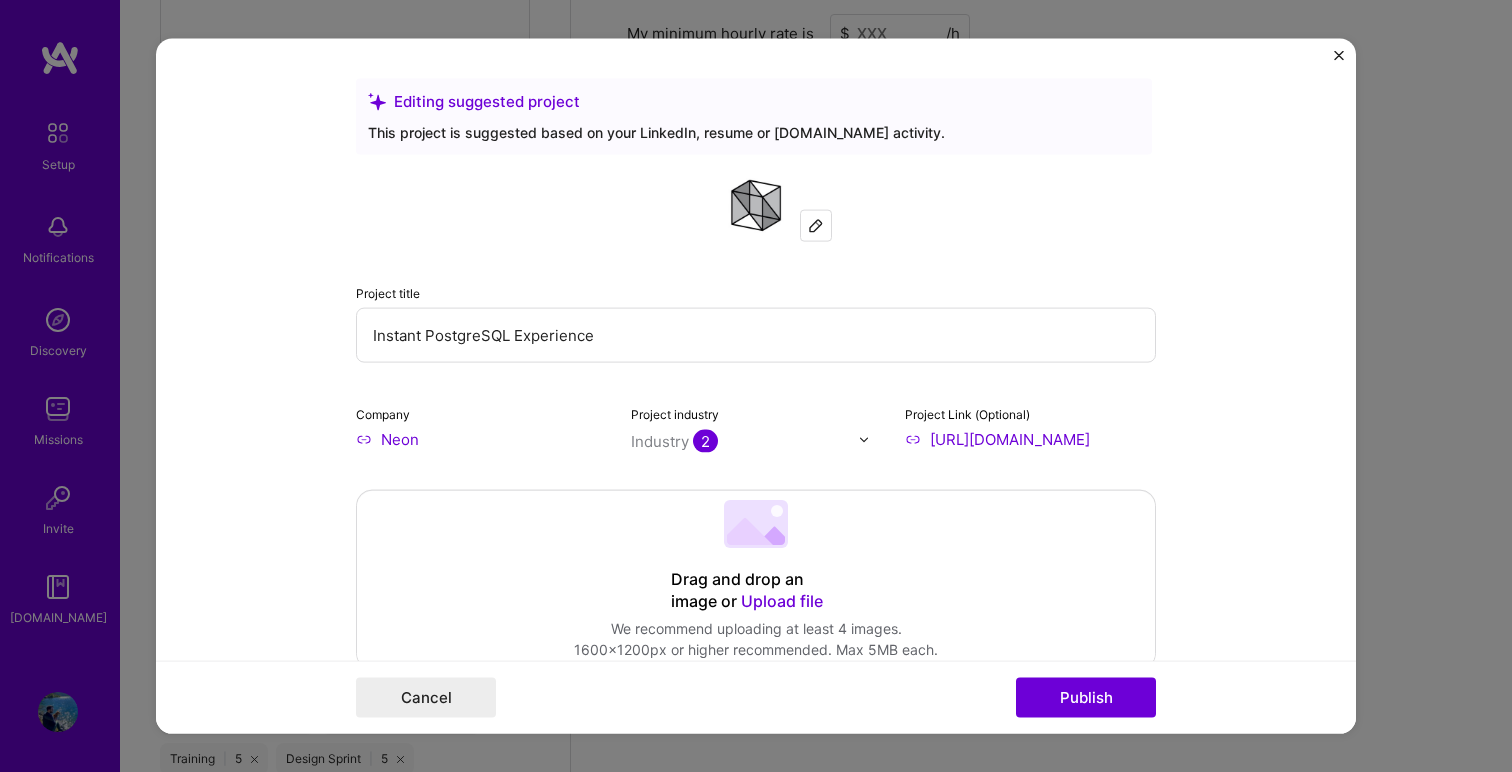 click on "[URL][DOMAIN_NAME]" at bounding box center [1030, 439] 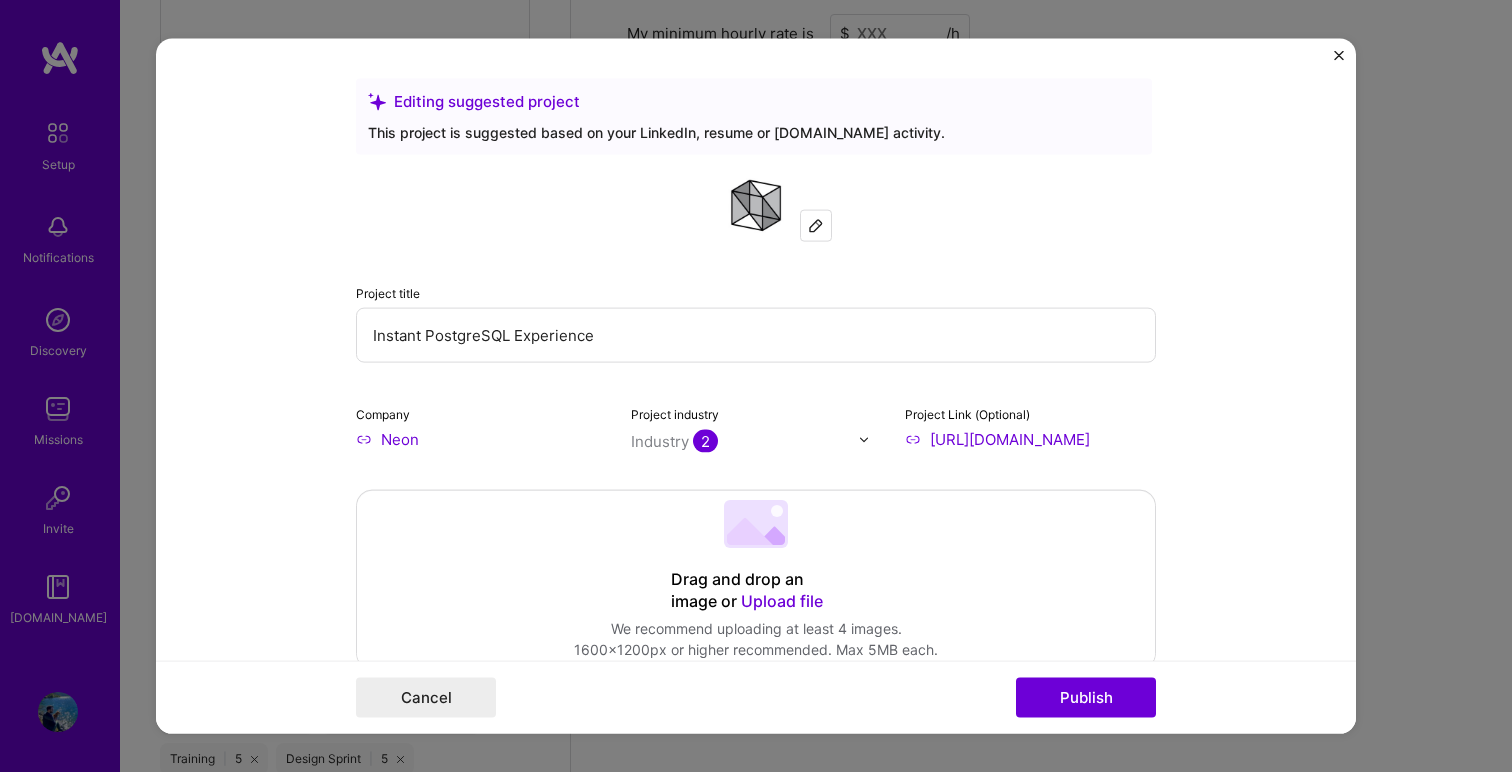 scroll, scrollTop: 0, scrollLeft: 309, axis: horizontal 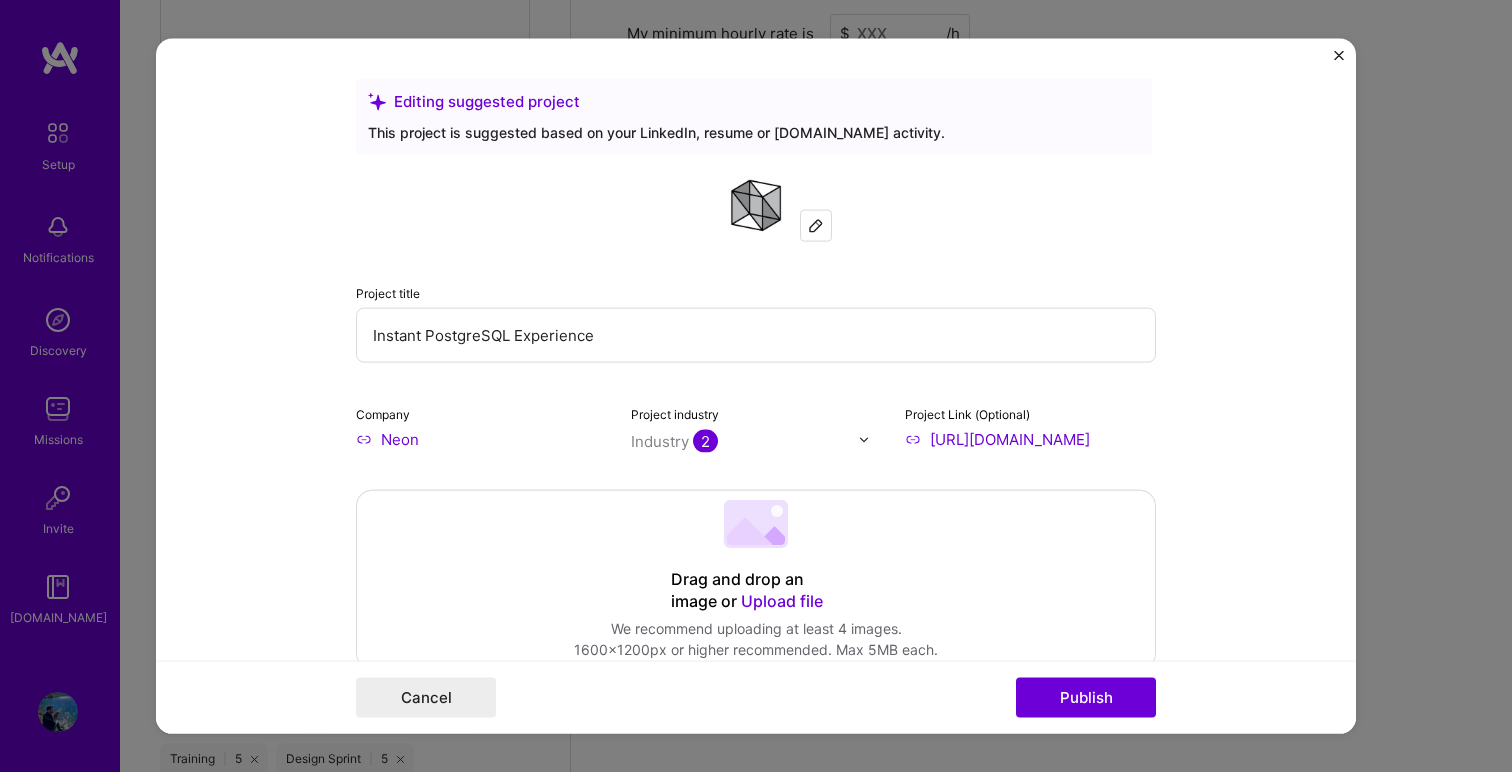 type on "[URL][DOMAIN_NAME]" 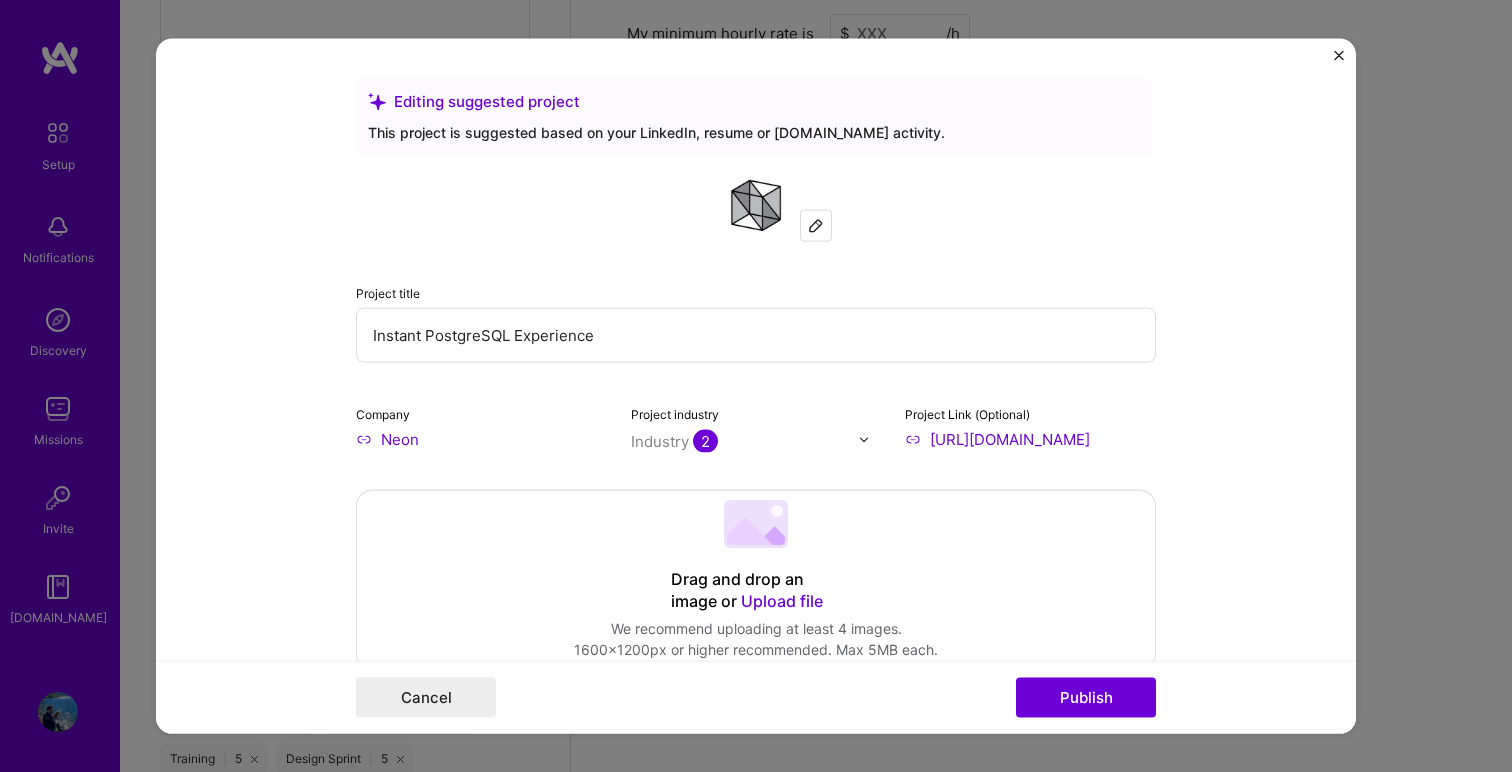 scroll, scrollTop: 0, scrollLeft: 0, axis: both 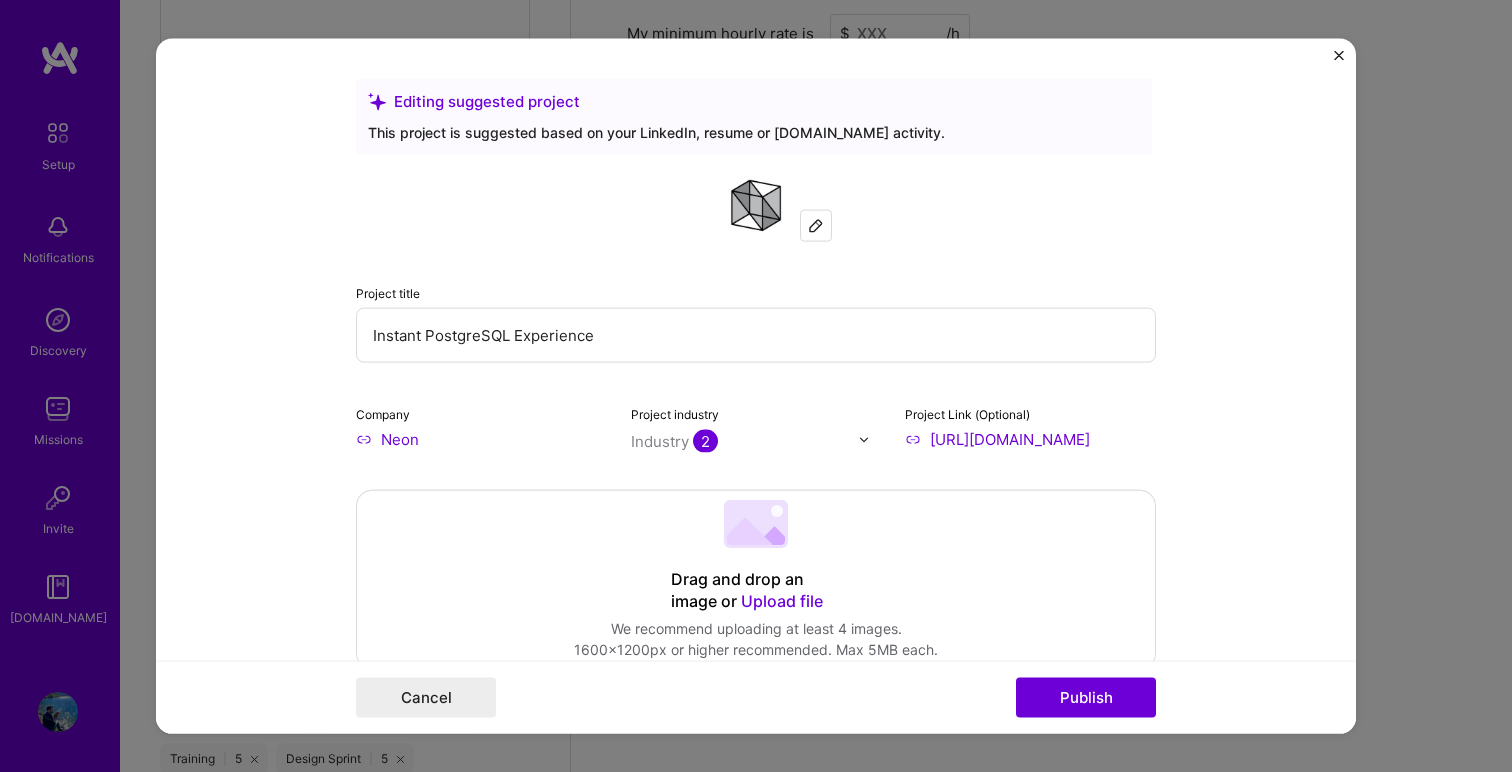 click on "Editing suggested project This project is suggested based on your LinkedIn, resume or [DOMAIN_NAME] activity. Project title Instant PostgreSQL Experience Company Neon
Project industry Industry 2 Project Link (Optional) [URL][DOMAIN_NAME]
Drag and drop an image or   Upload file Upload file We recommend uploading at least 4 images. 1600x1200px or higher recommended. Max 5MB each. Role Head of Design Select role type
to
I’m still working on this project Skills used — Add up to 12 skills Any new skills will be added to your profile. Enter skills... 1 Product Strategy 1 2 3 4 5 Did this role require you to manage team members? (Optional) Yes, I managed — team members. Were you involved from inception to launch (0  ->  1)? (Optional) Zero to one is creation and development of a unique product from the ground up. I was involved in zero to one with this project Add metrics (Optional) Project details   764 / 1,000 Cancel" at bounding box center [756, 386] 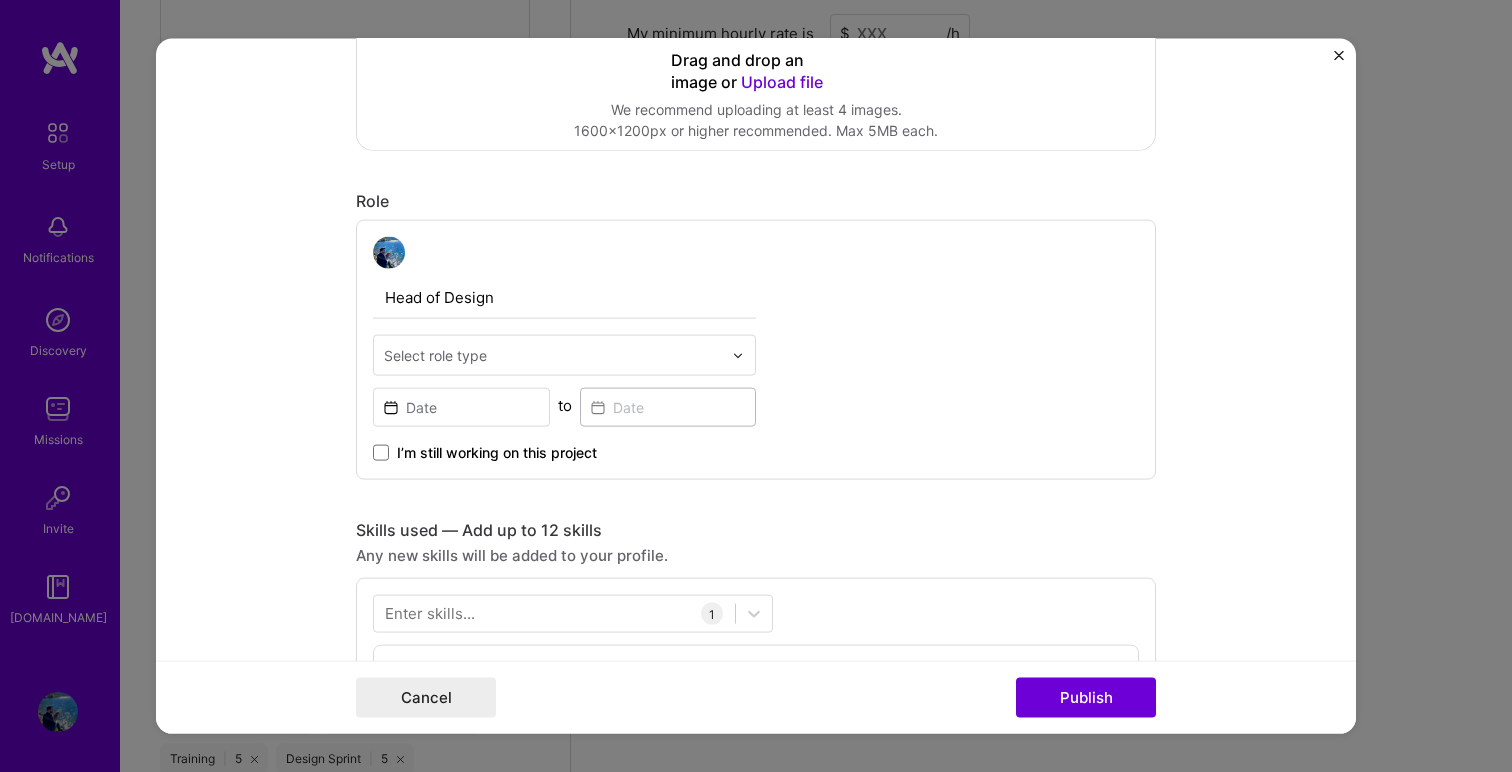 scroll, scrollTop: 498, scrollLeft: 0, axis: vertical 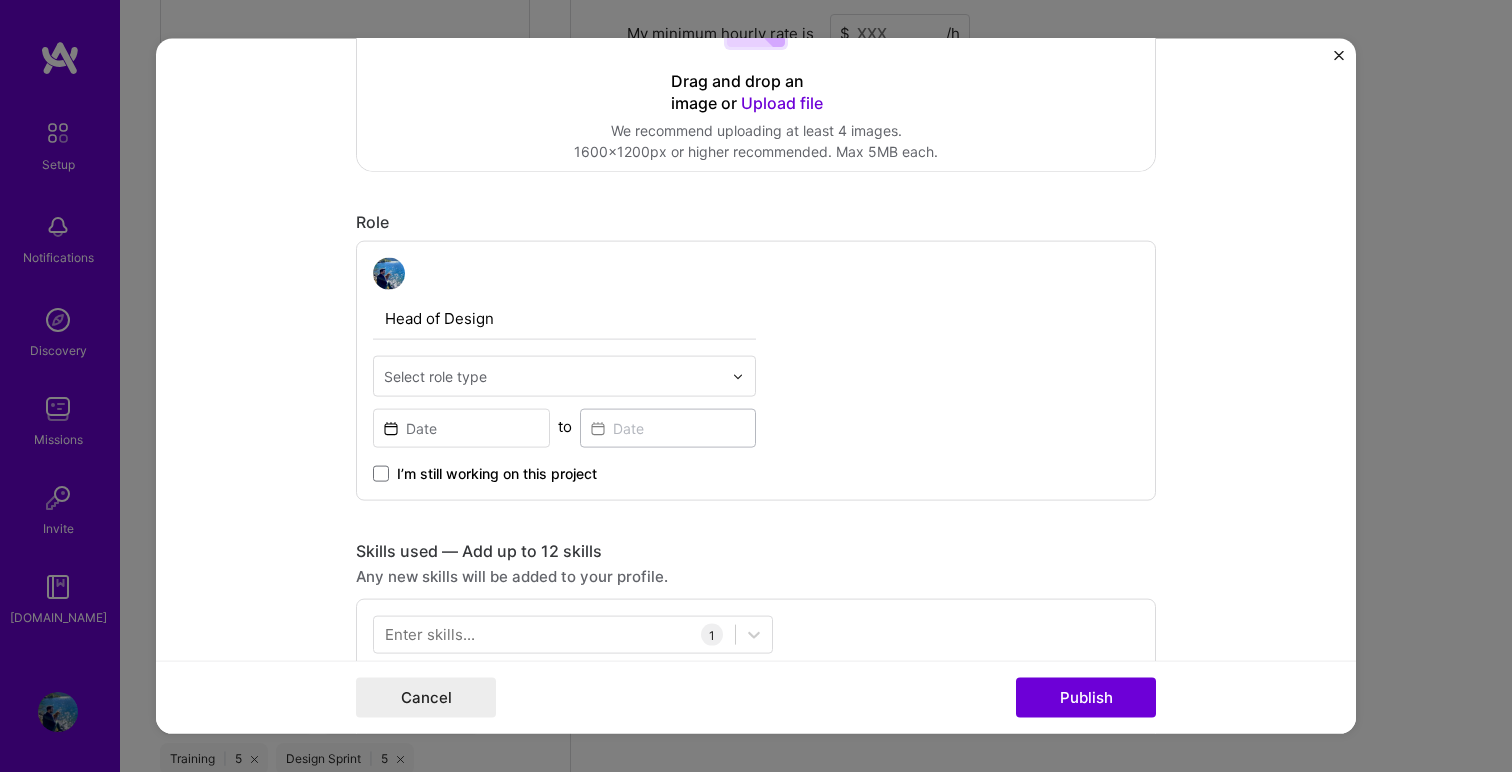 click at bounding box center (553, 376) 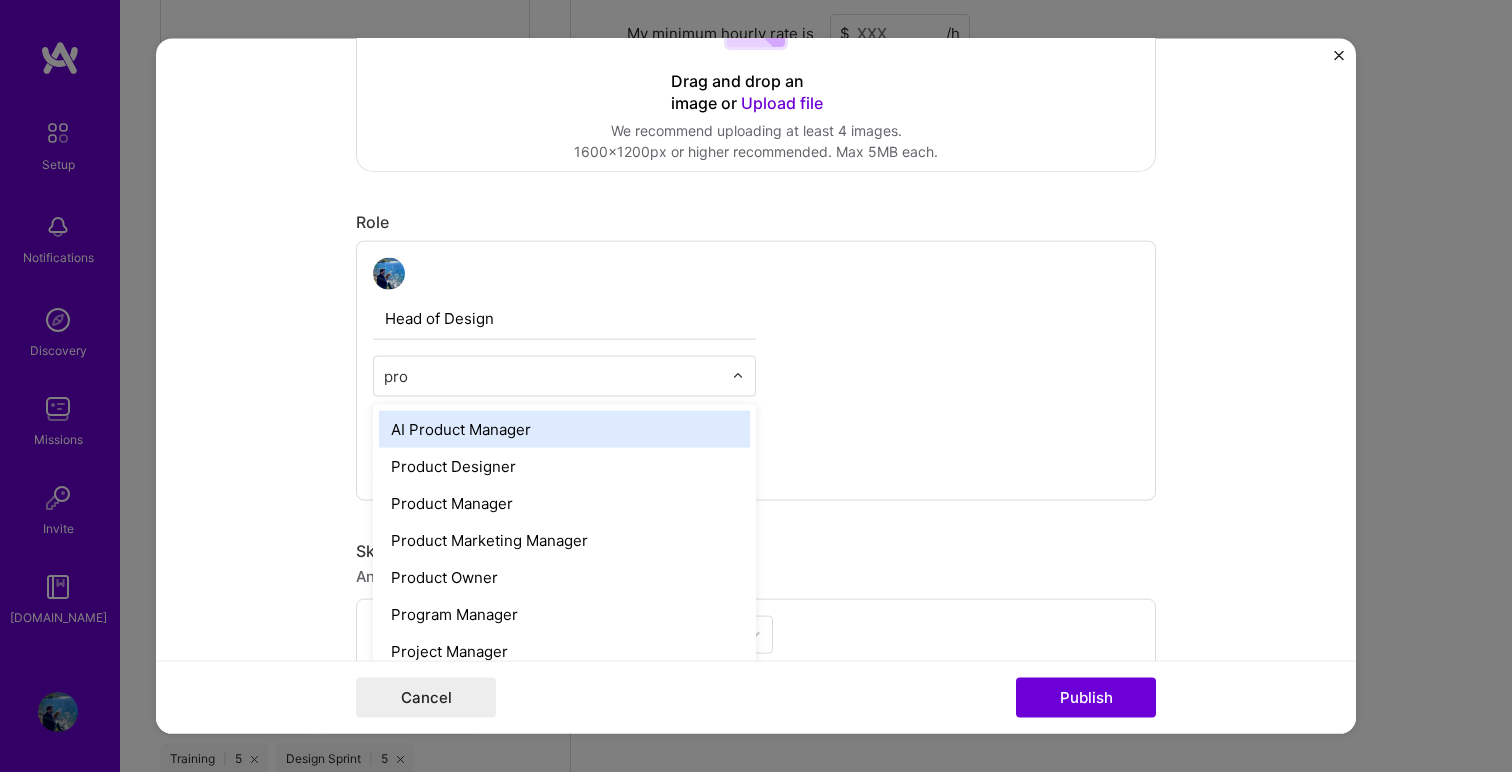 type on "prod" 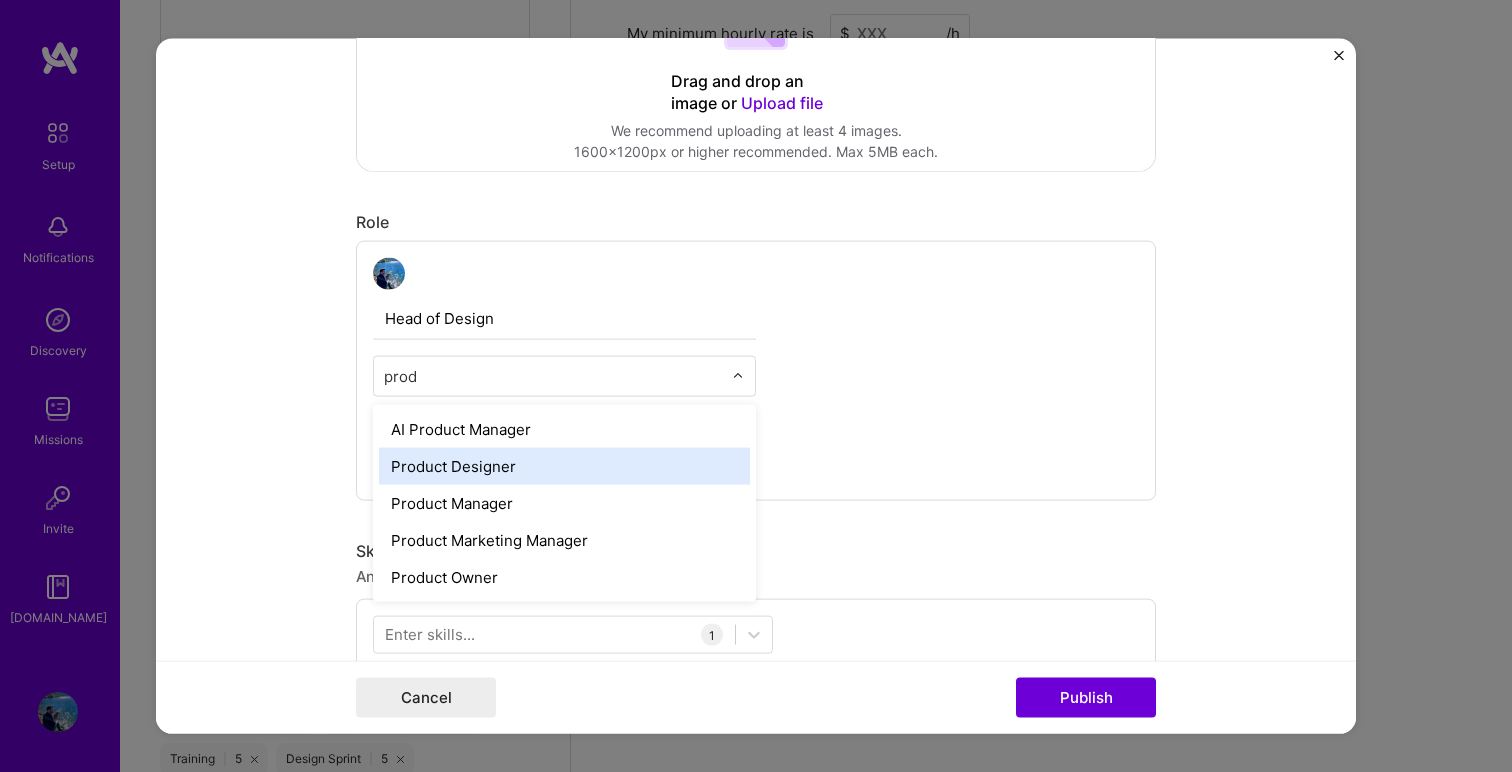 click on "Product Designer" at bounding box center (564, 466) 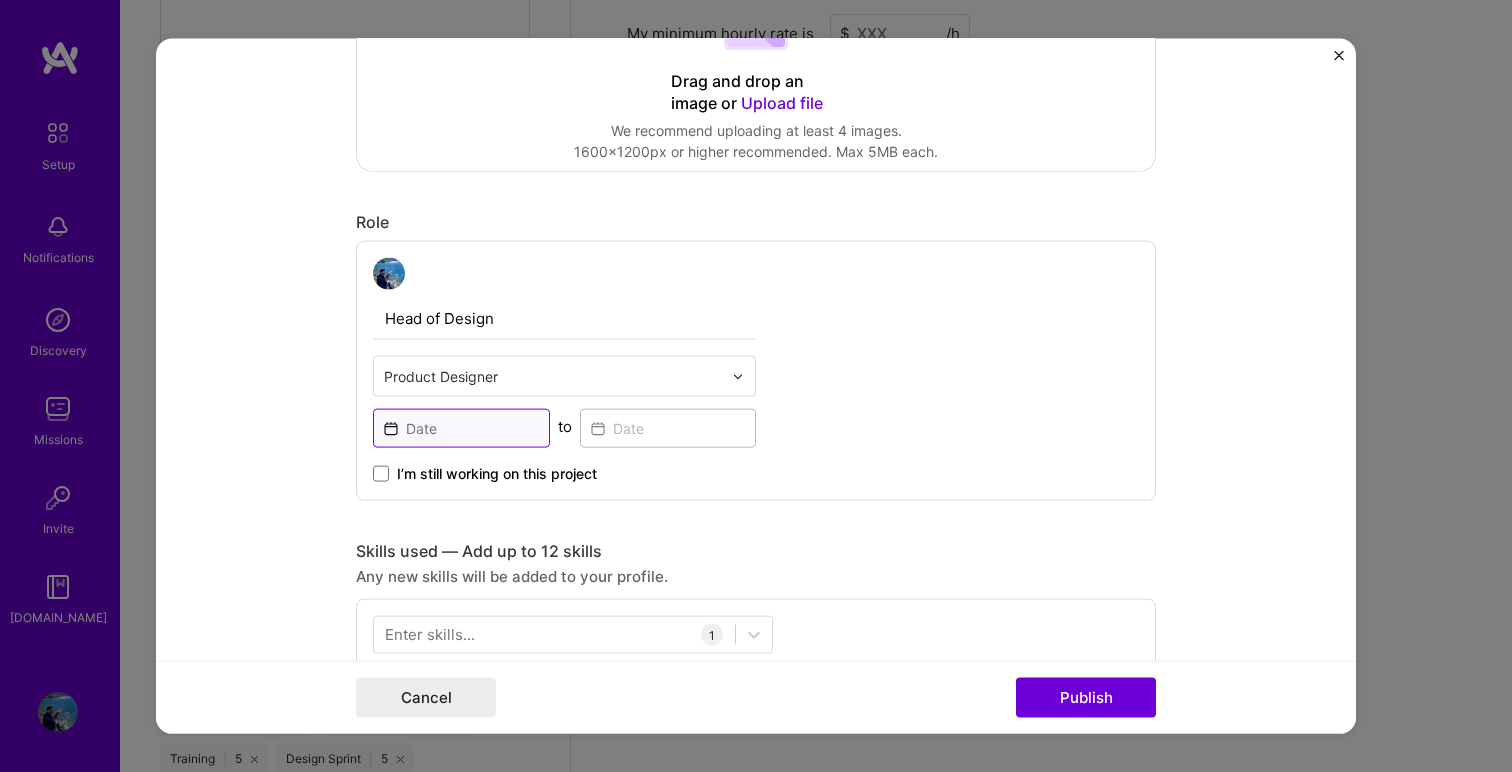 click at bounding box center (461, 428) 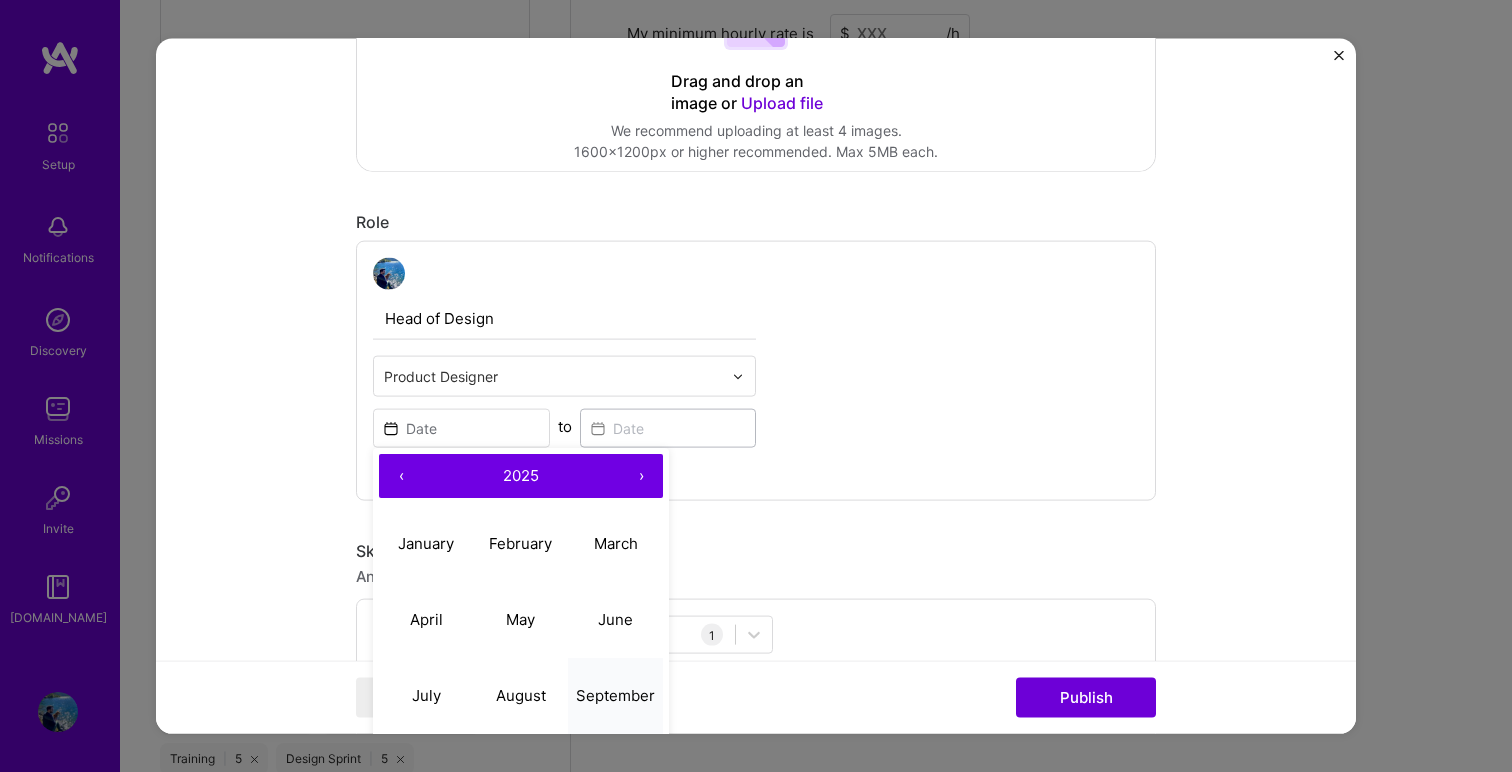 click on "September" at bounding box center (615, 694) 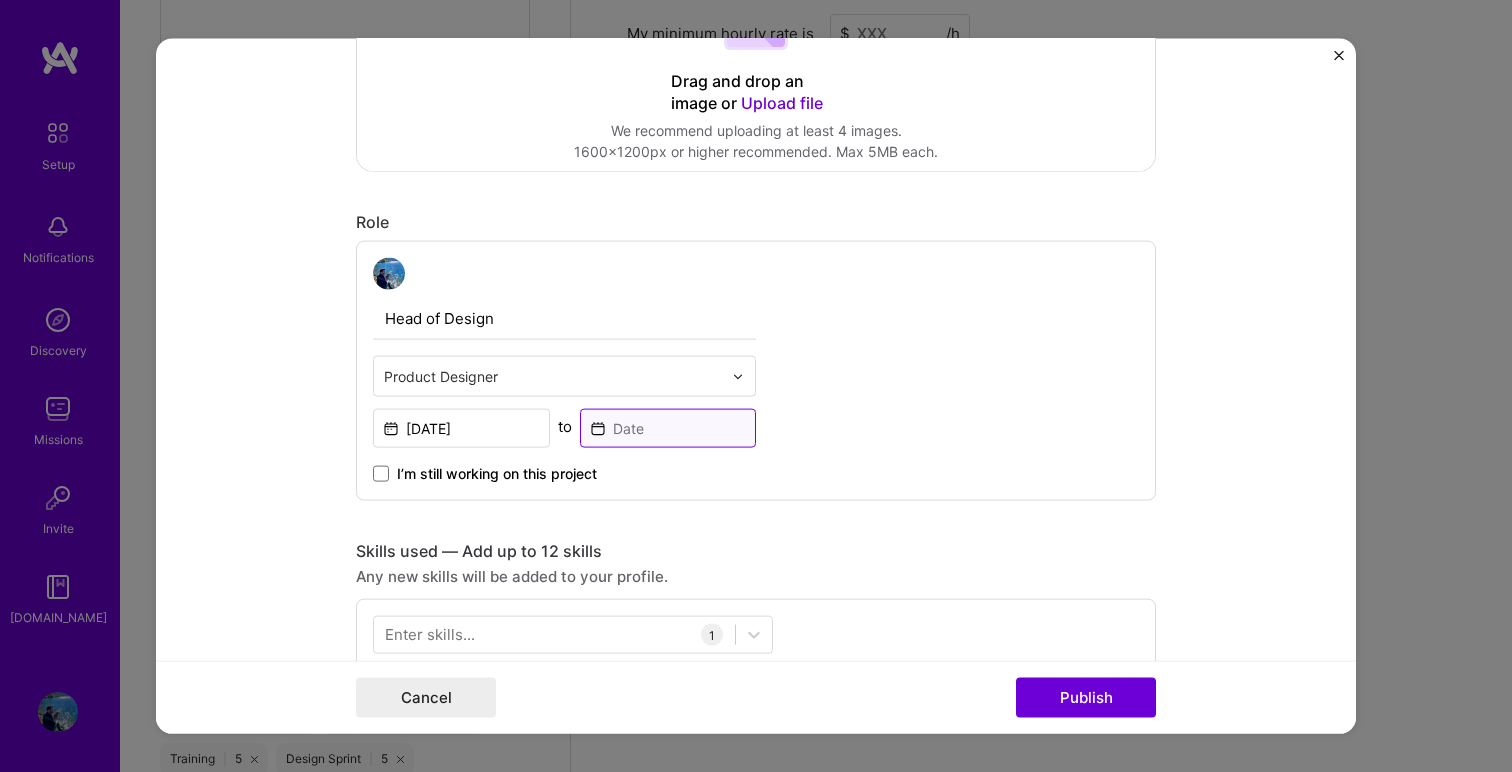 click at bounding box center [668, 428] 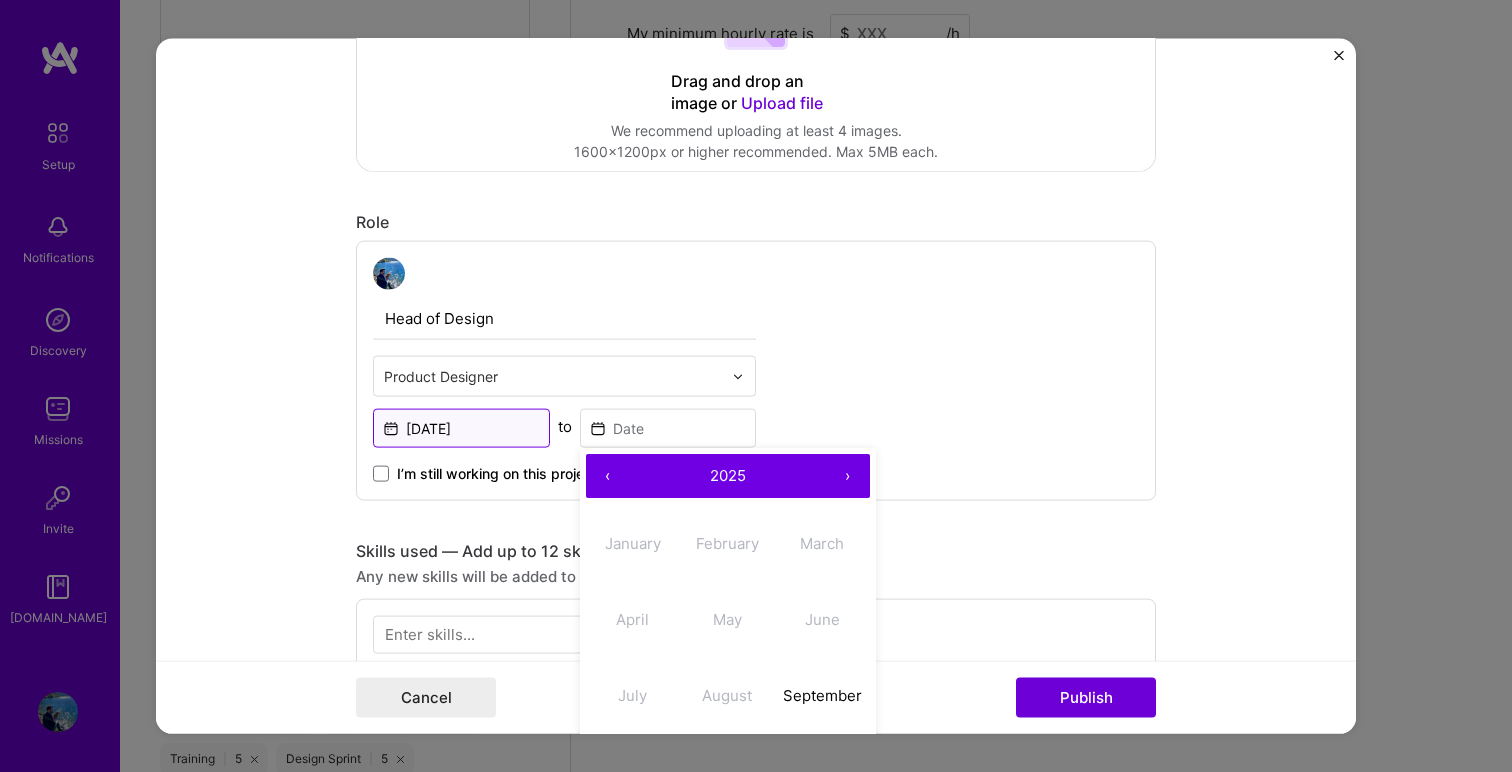 click on "[DATE]" at bounding box center (461, 428) 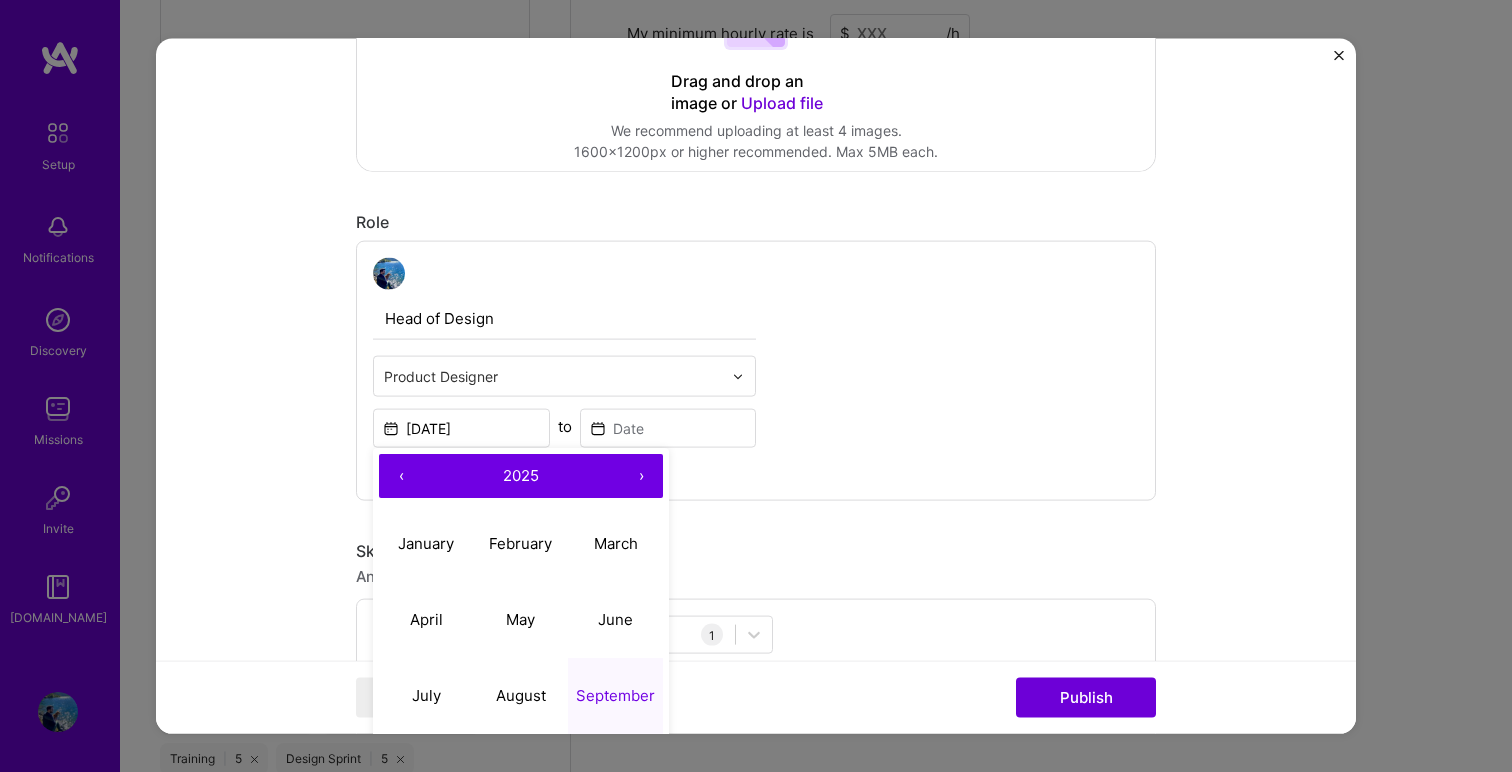 click on "‹" at bounding box center (401, 476) 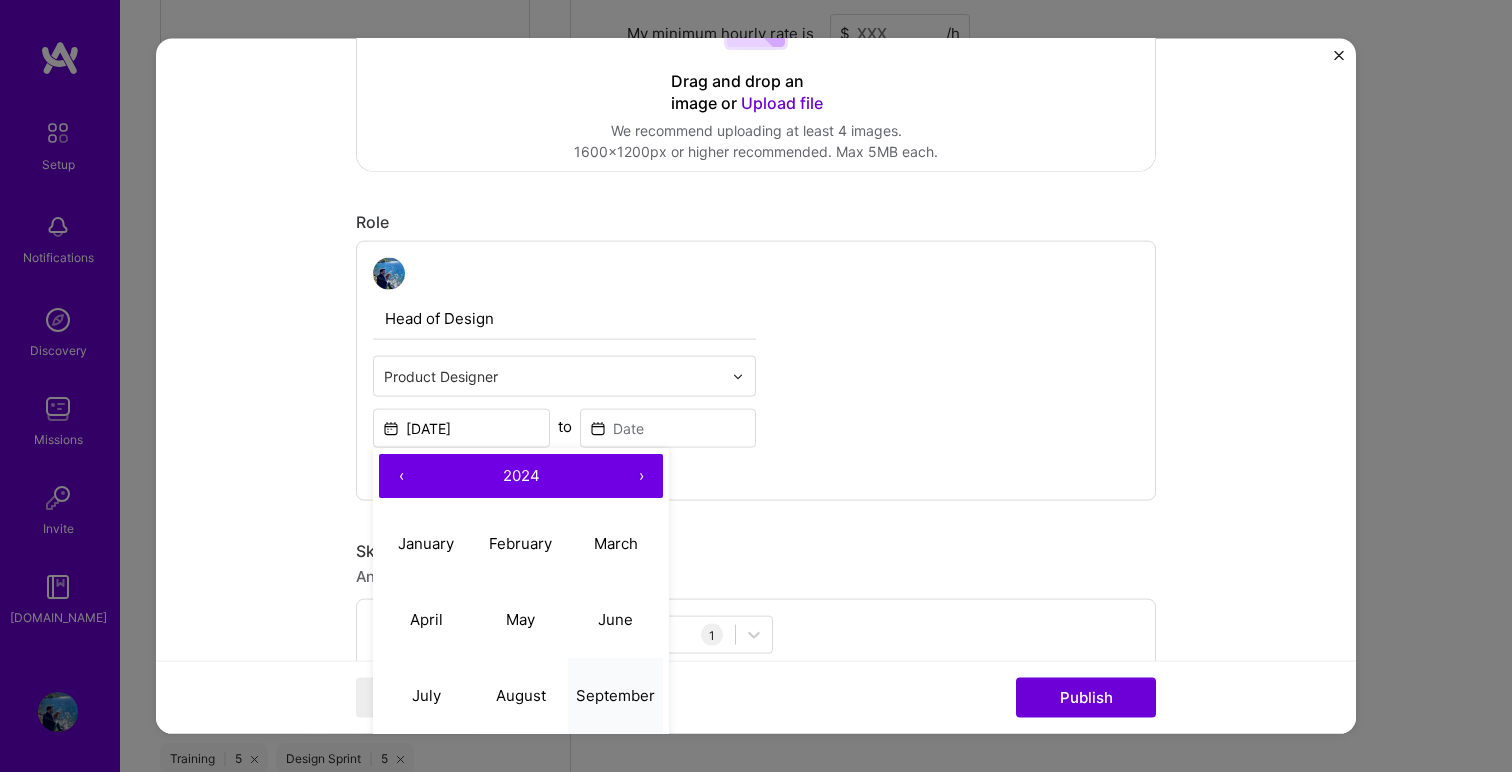 click on "September" at bounding box center (615, 694) 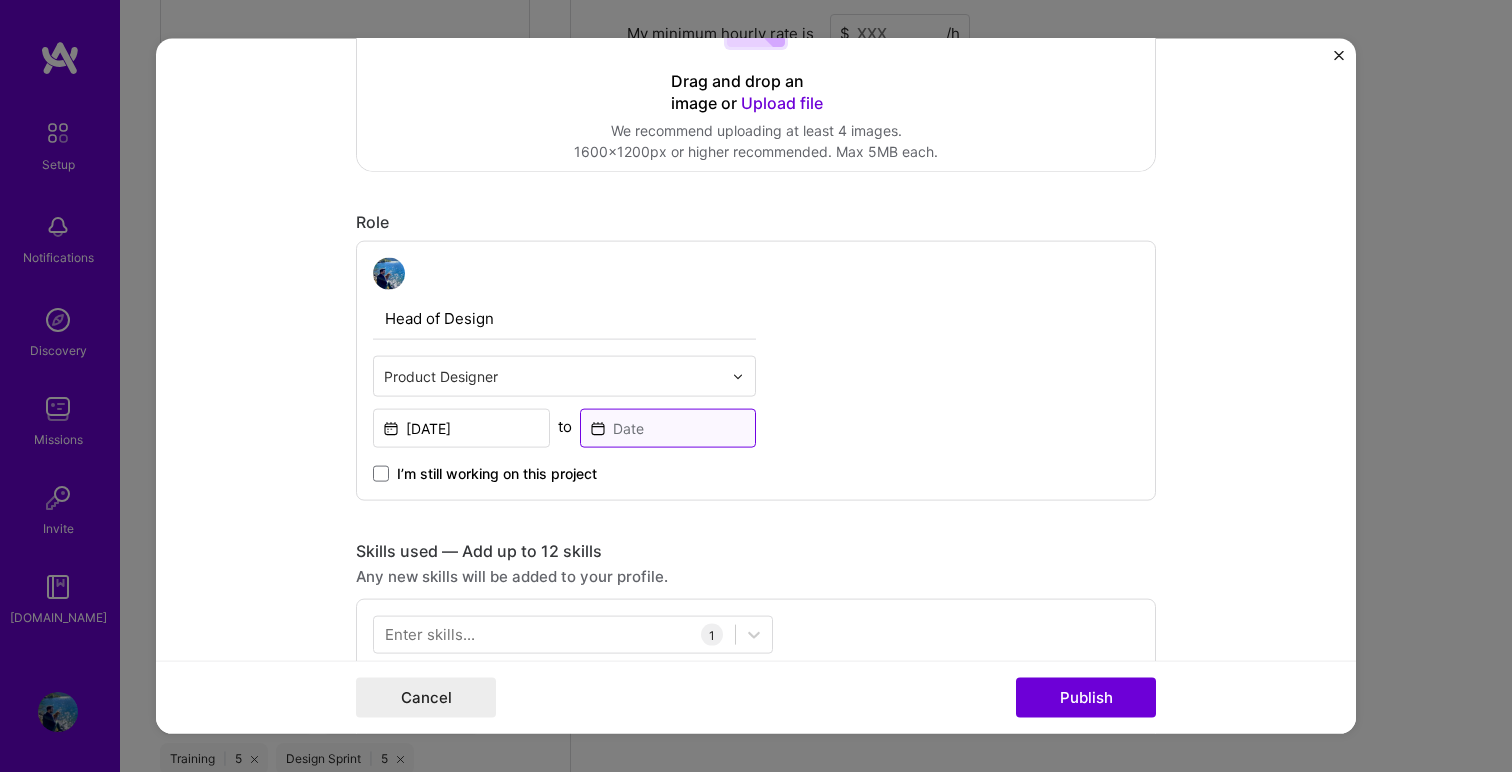click at bounding box center [668, 428] 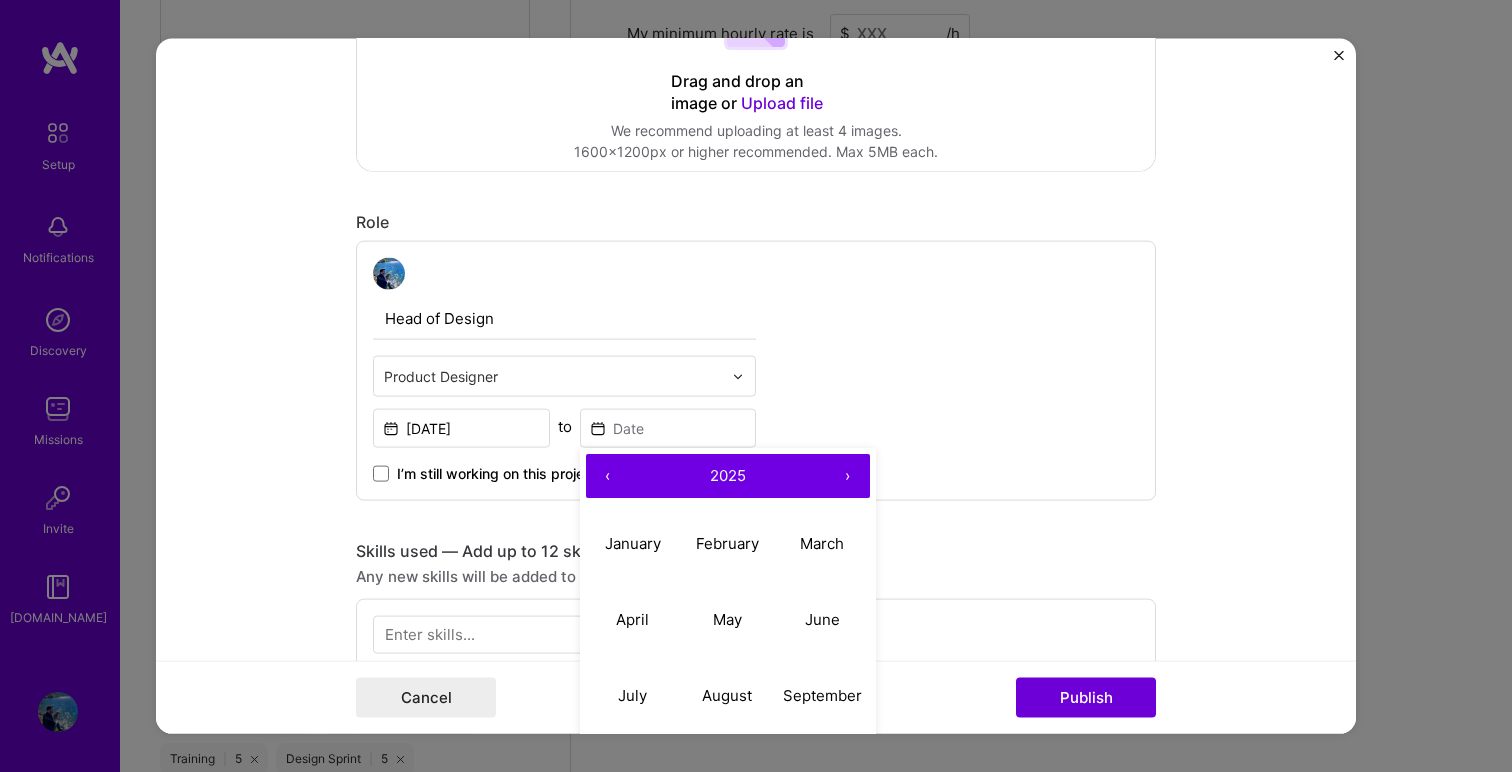 click on "‹" at bounding box center (608, 476) 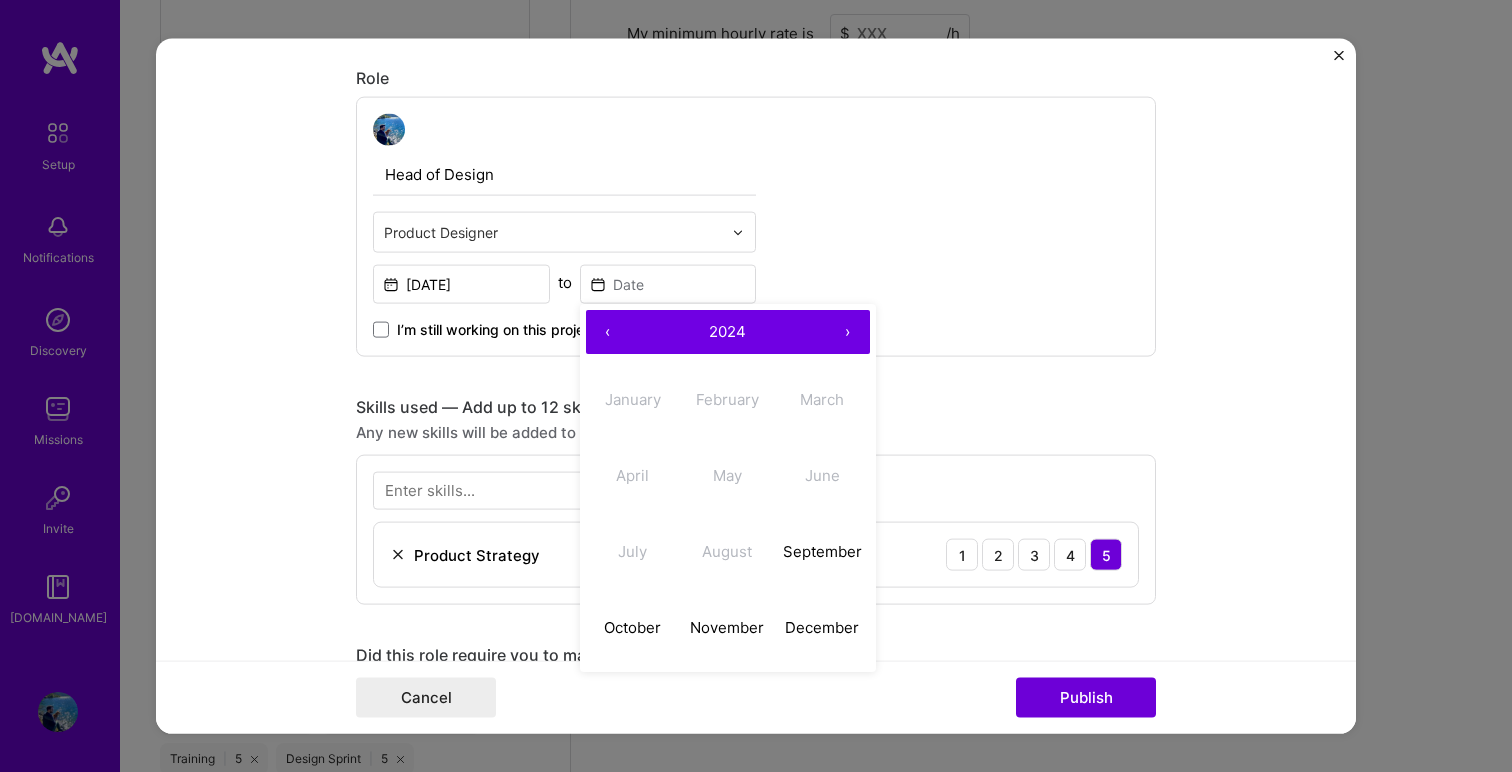 scroll, scrollTop: 676, scrollLeft: 0, axis: vertical 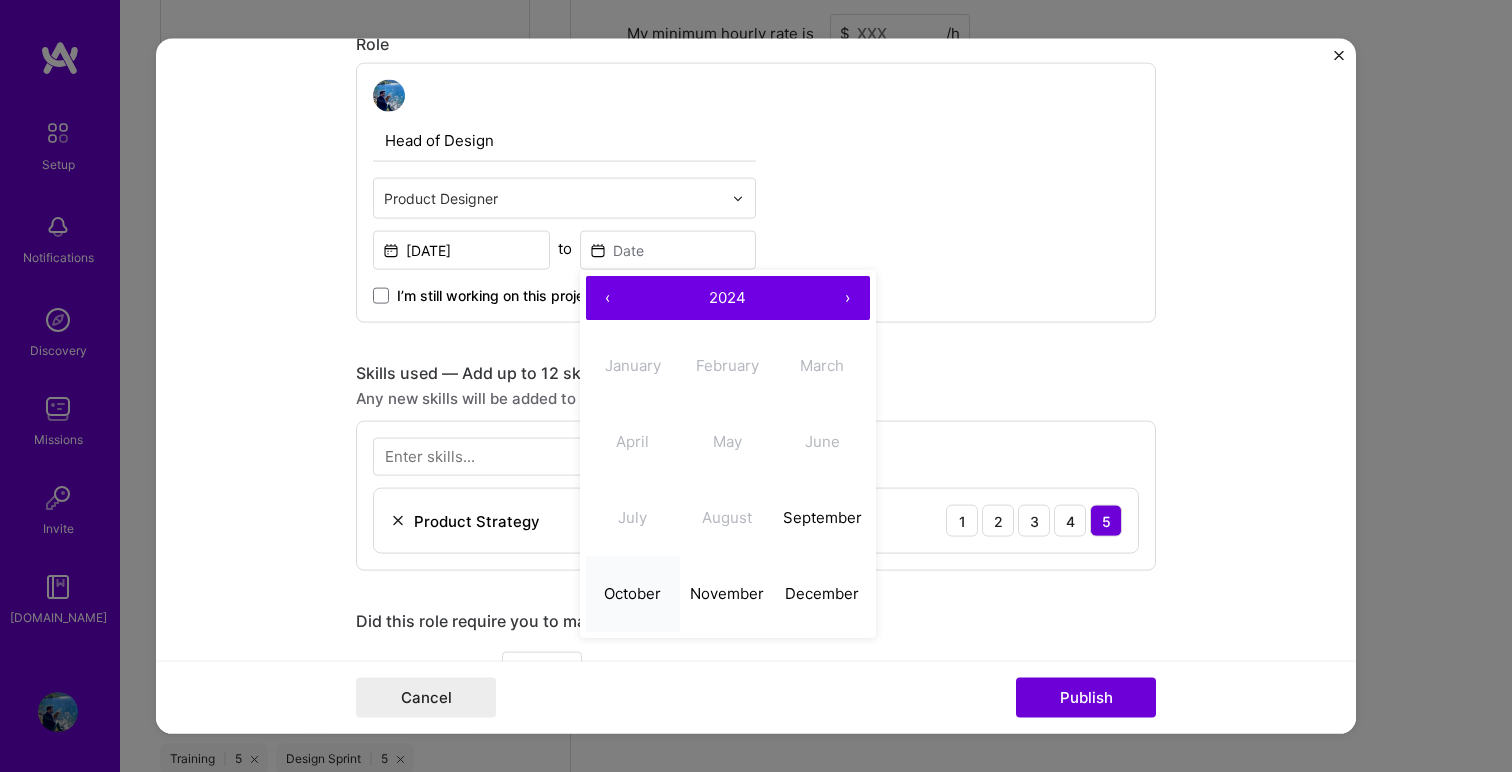 click on "October" at bounding box center [632, 592] 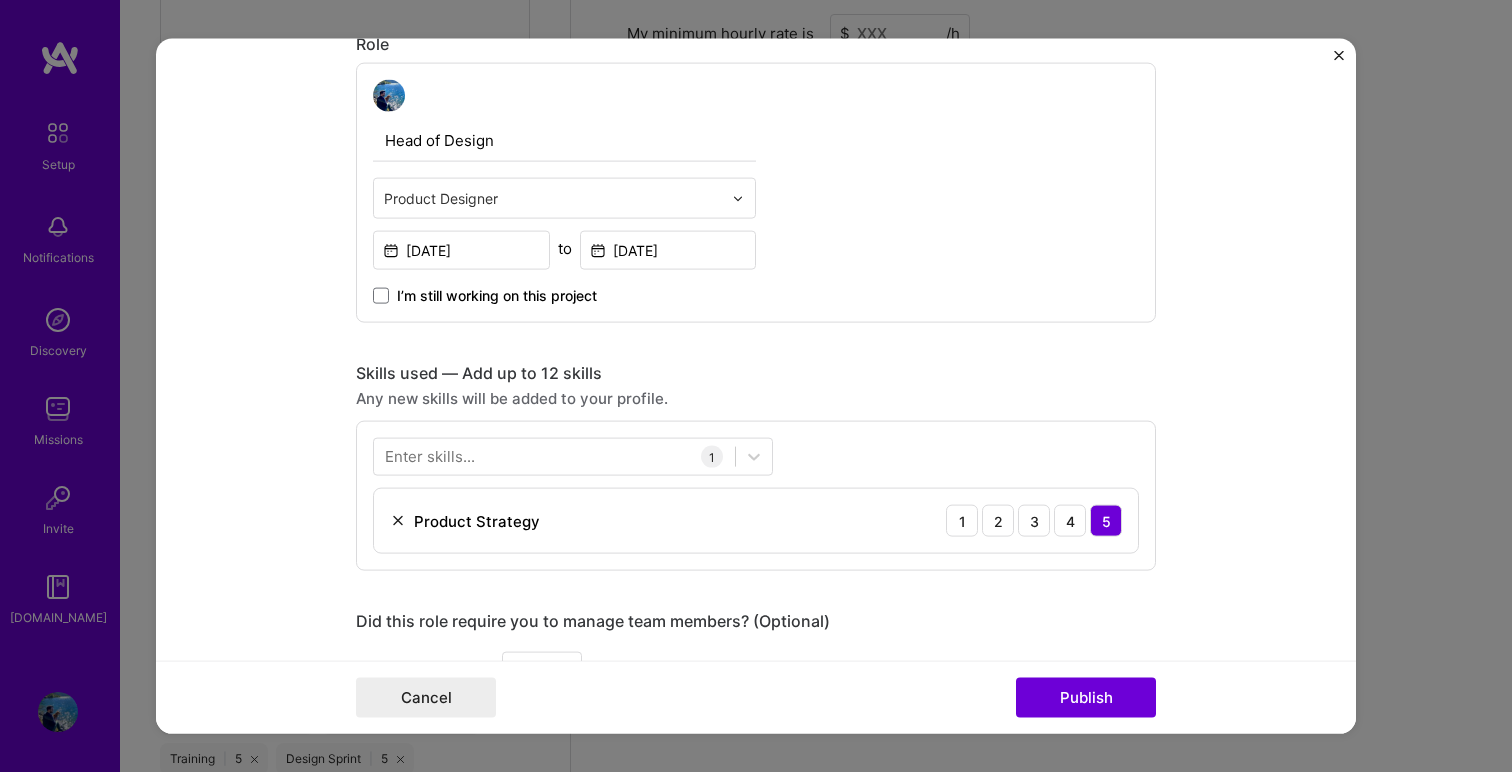 click on "Head of Design Product Designer [DATE]
to [DATE]
I’m still working on this project" at bounding box center (756, 193) 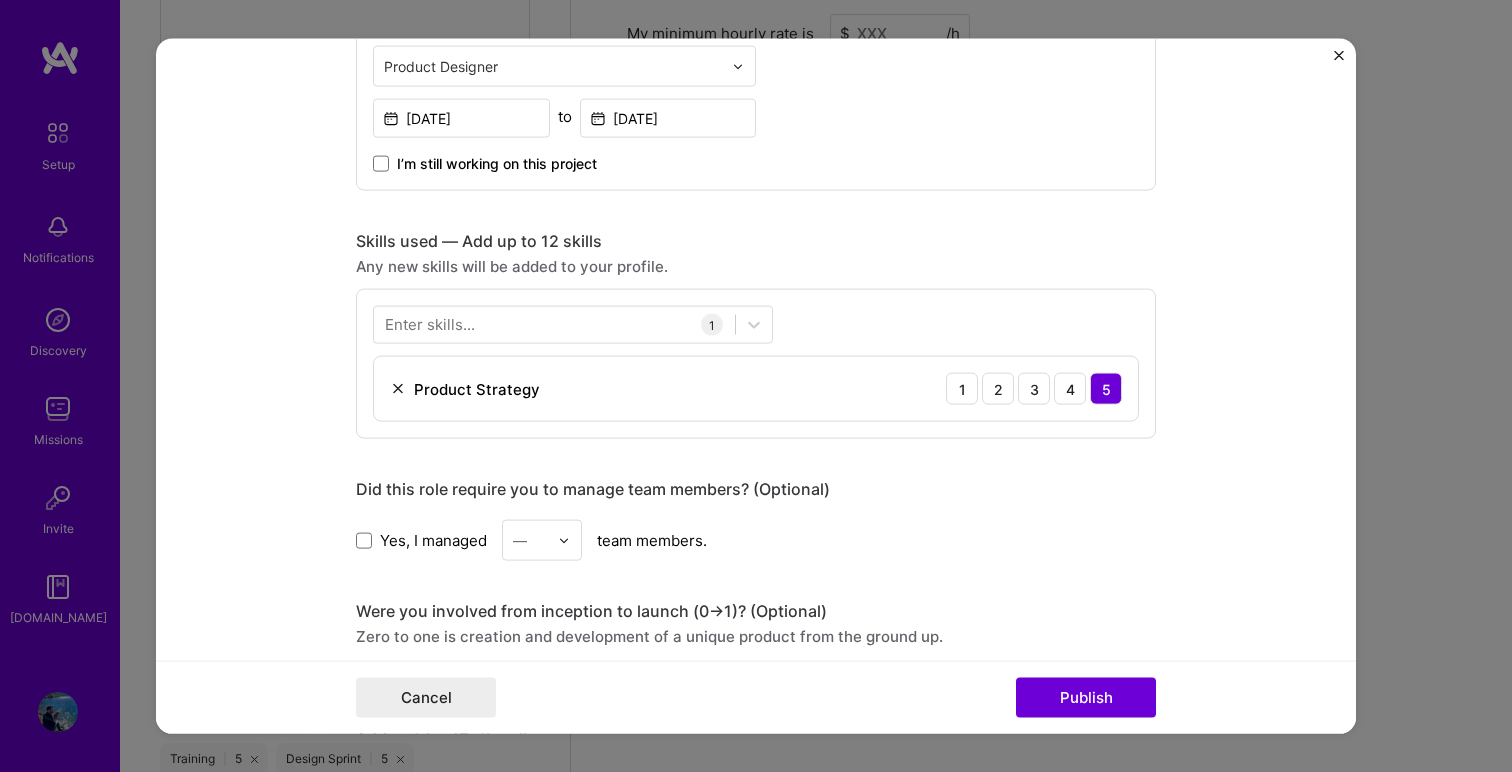 scroll, scrollTop: 824, scrollLeft: 0, axis: vertical 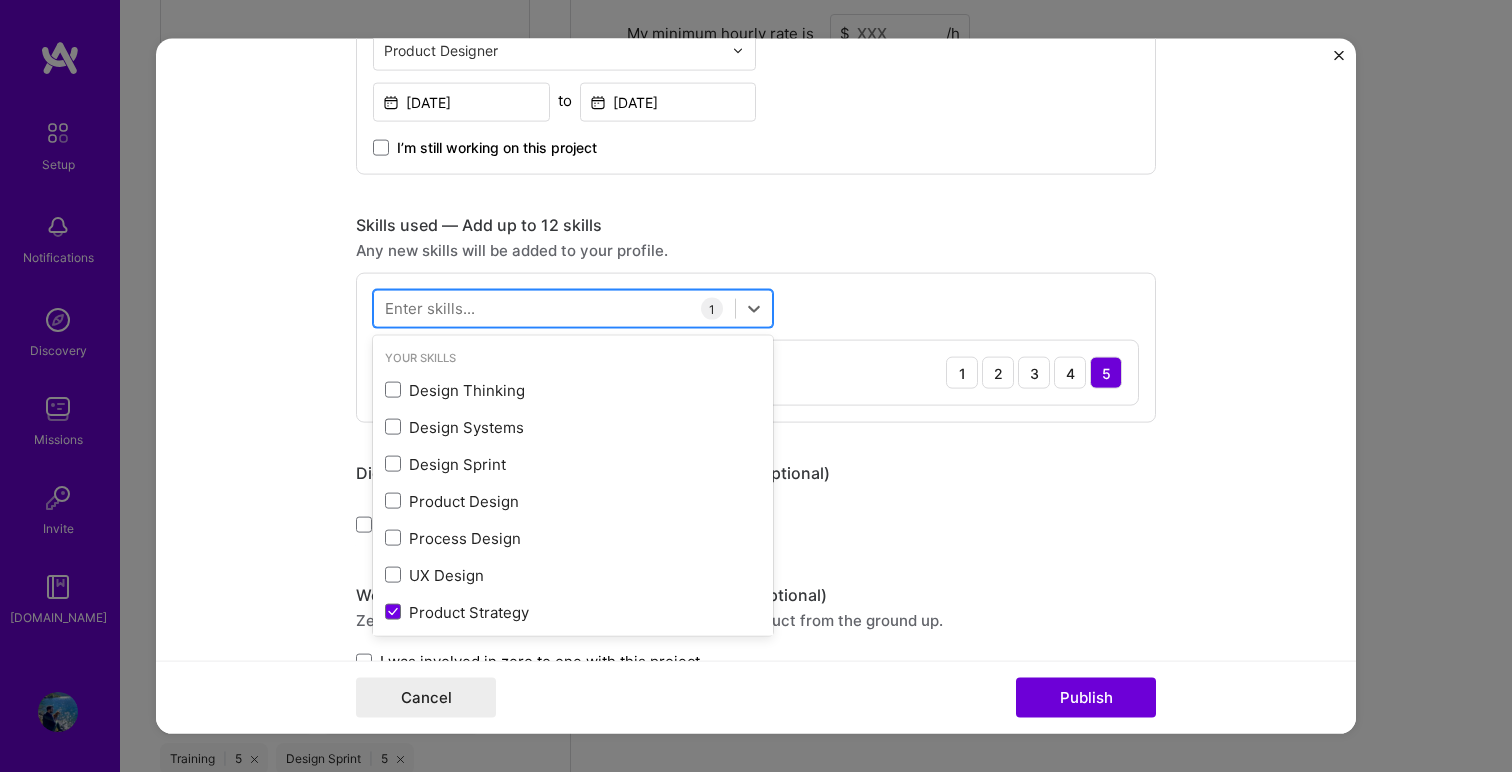 click at bounding box center (554, 308) 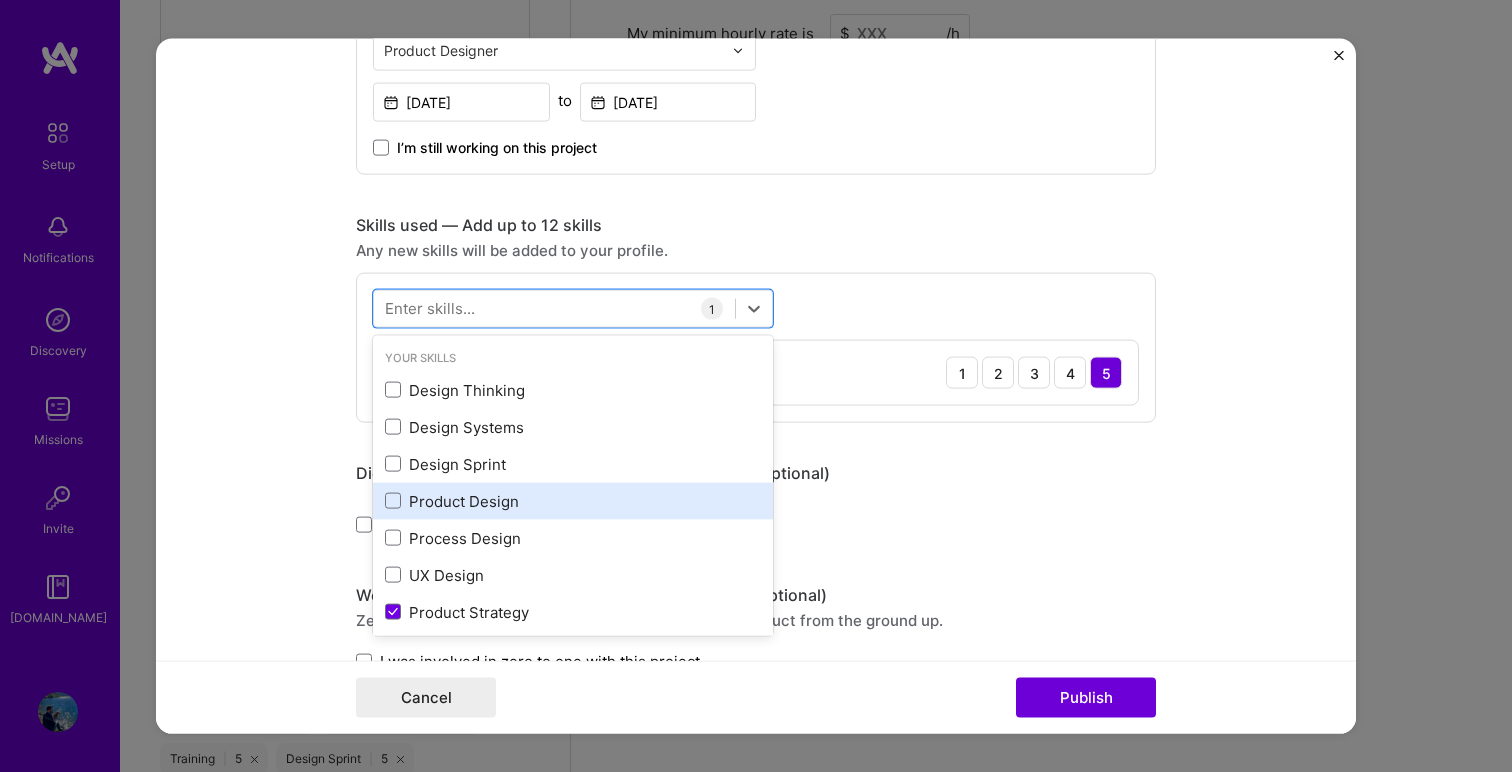 click on "Product Design" at bounding box center [573, 500] 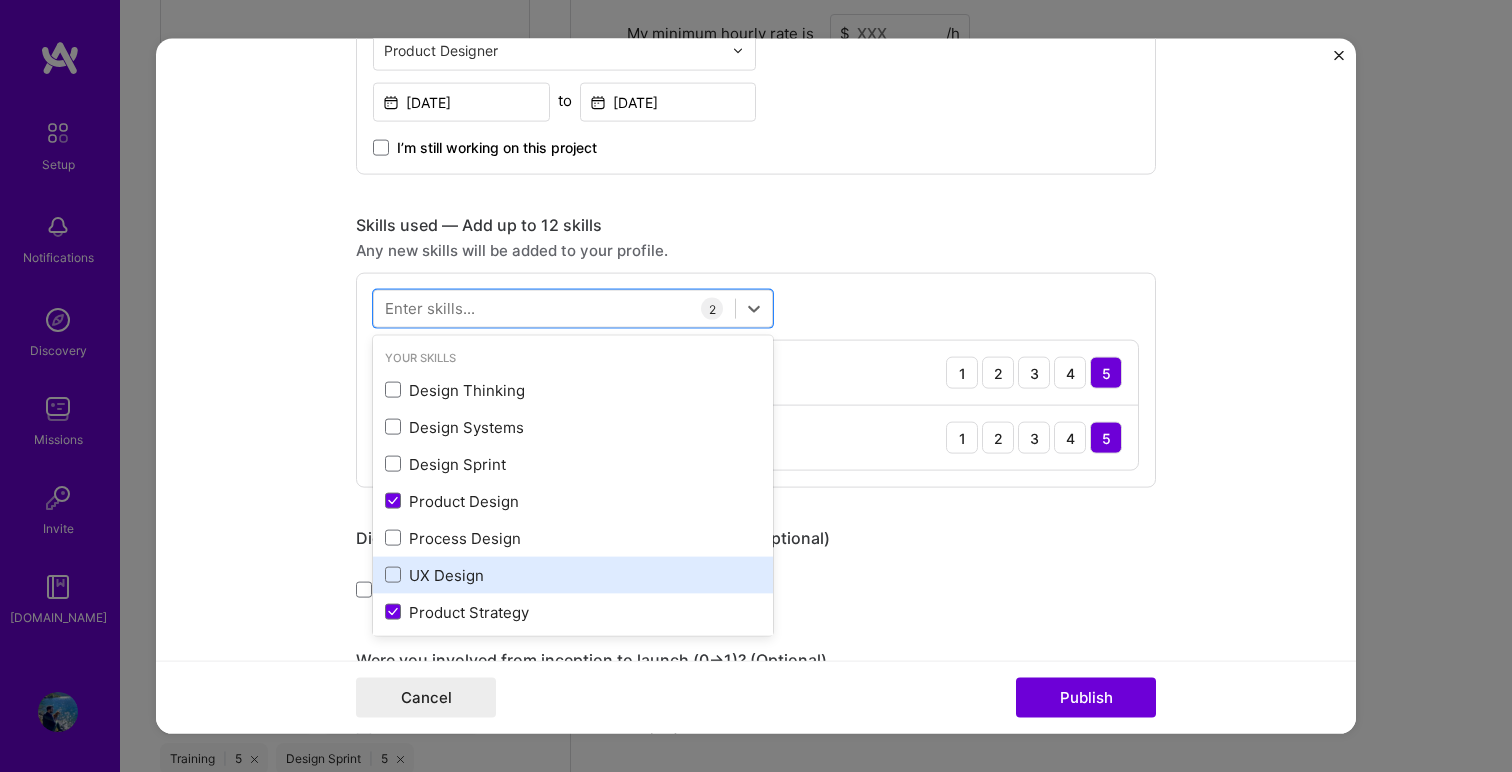 click on "UX Design" at bounding box center [573, 574] 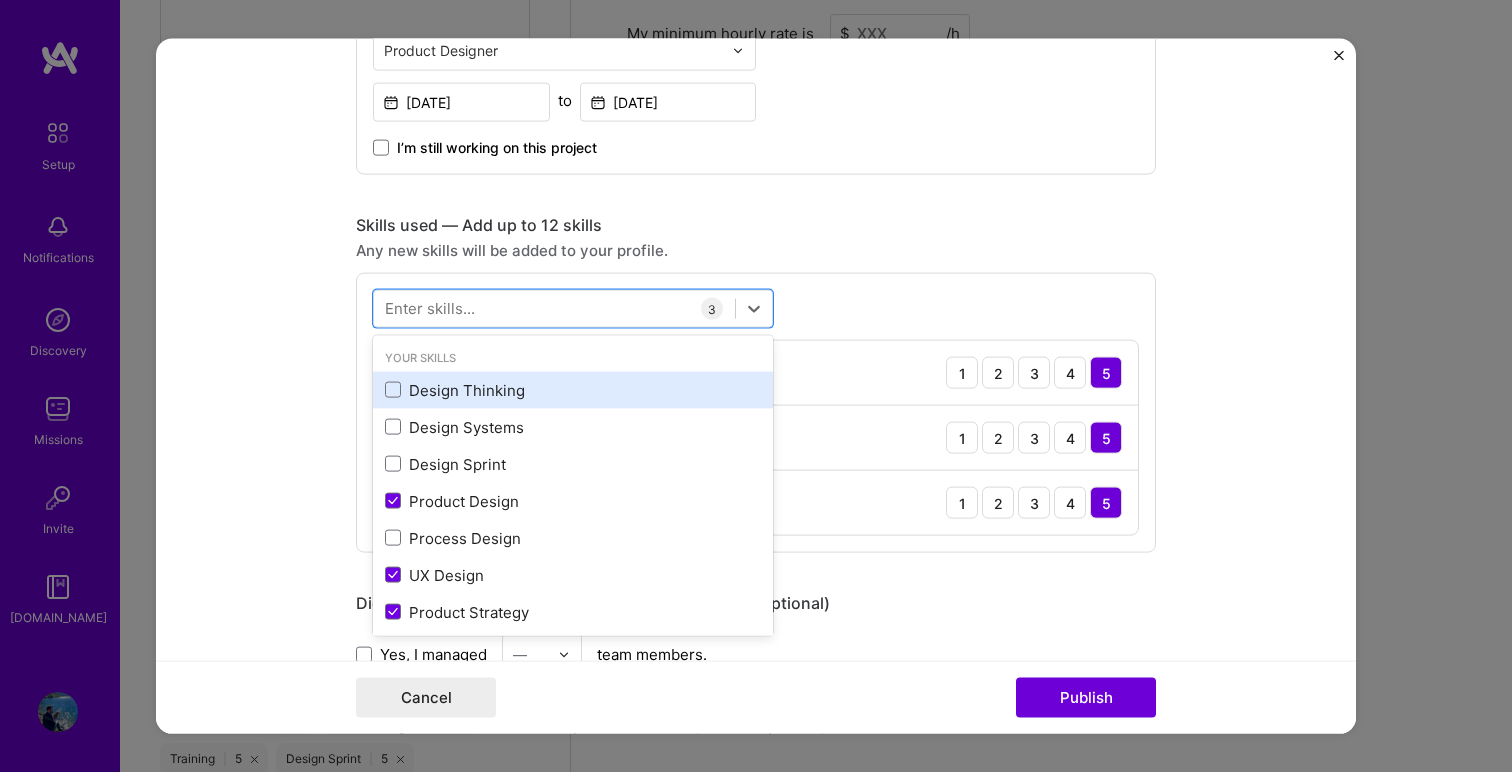 click on "Design Thinking" at bounding box center (573, 389) 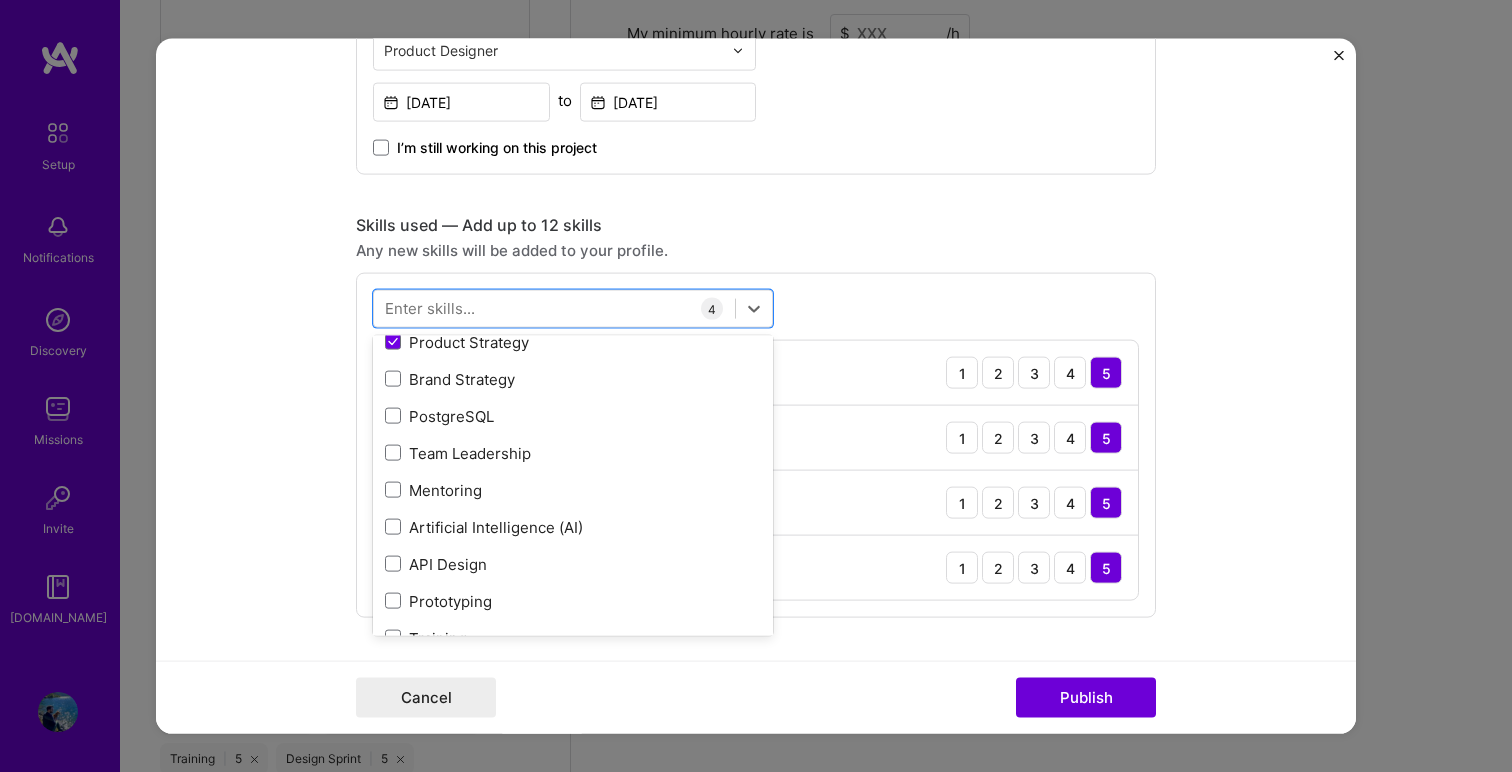scroll, scrollTop: 268, scrollLeft: 0, axis: vertical 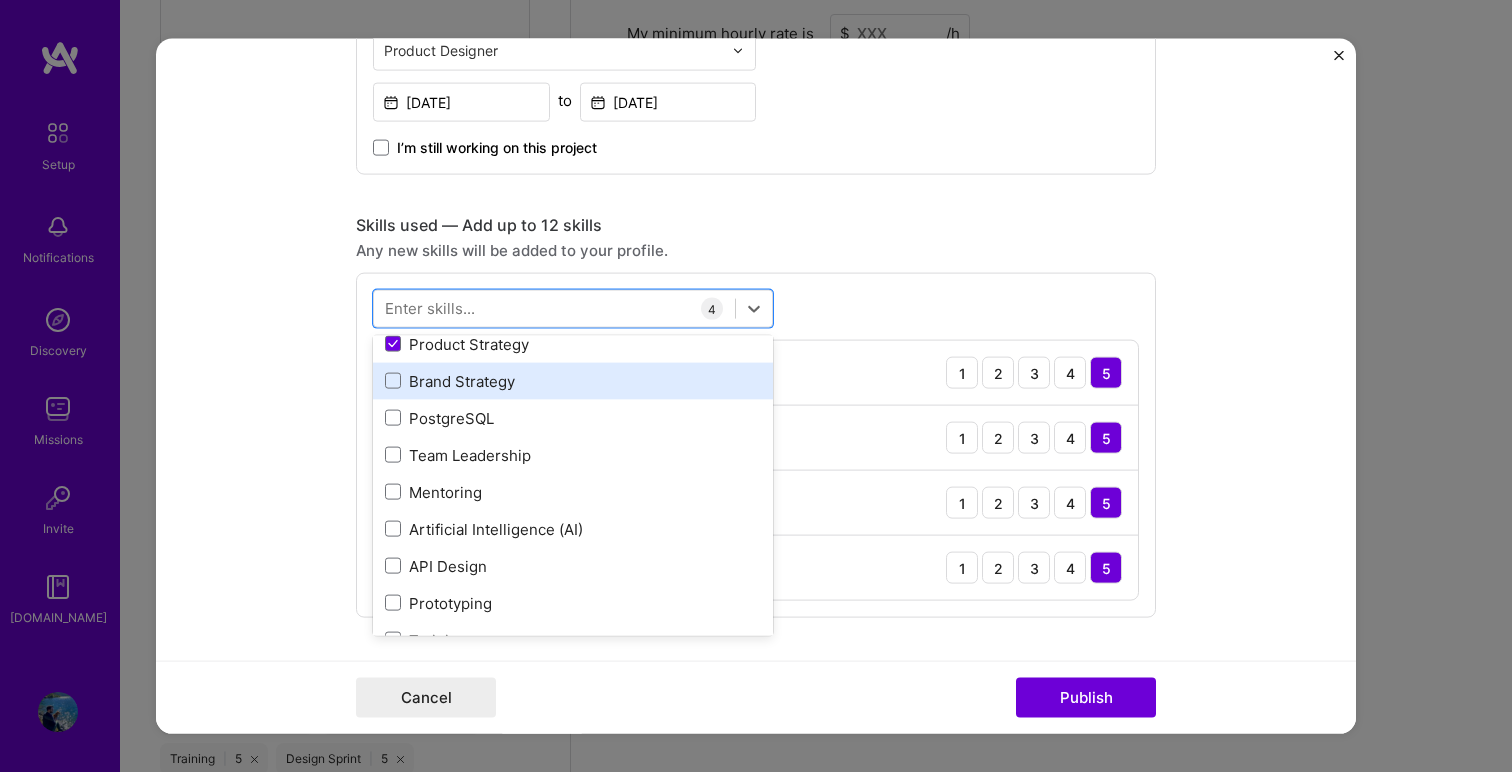 click on "Brand Strategy" at bounding box center [573, 380] 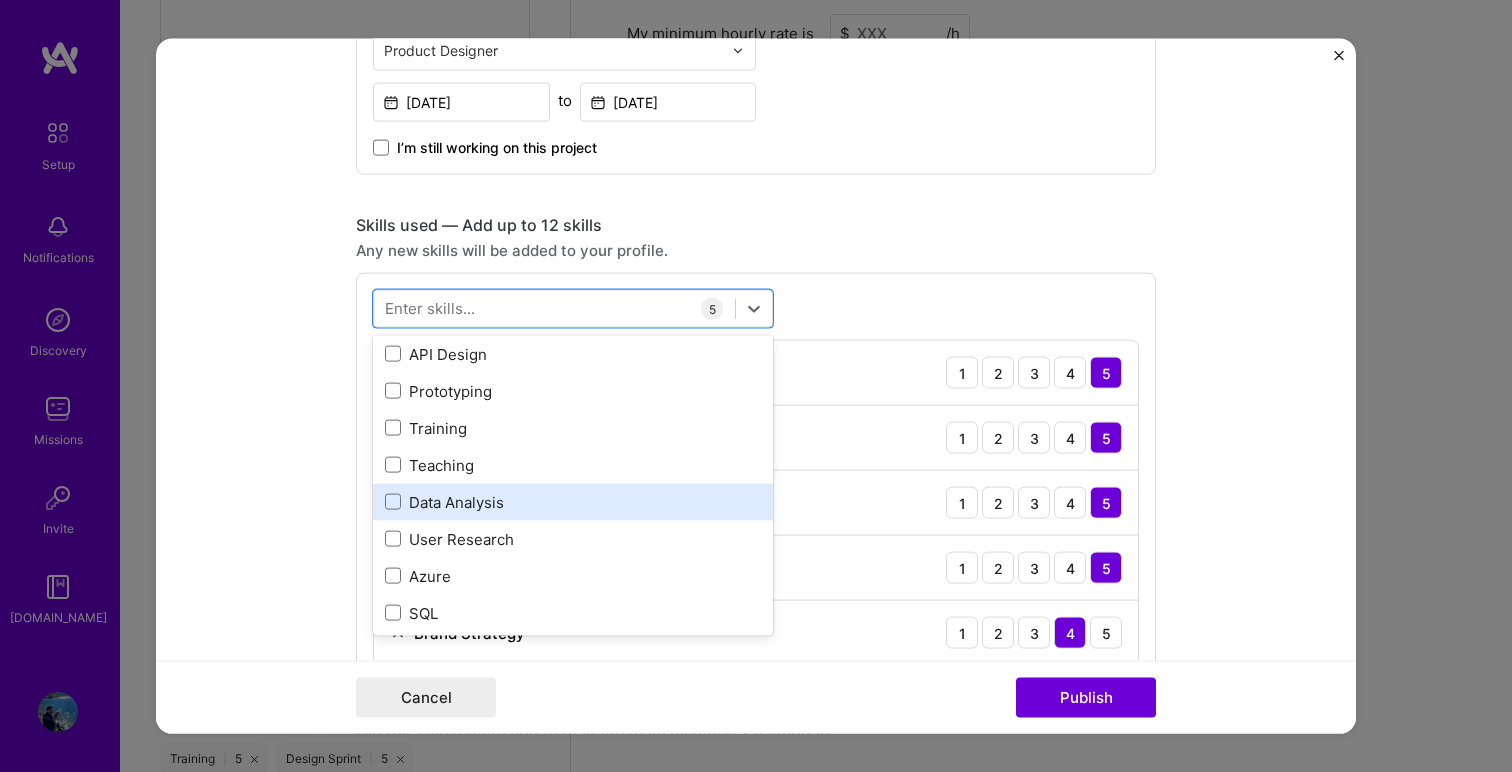 scroll, scrollTop: 478, scrollLeft: 0, axis: vertical 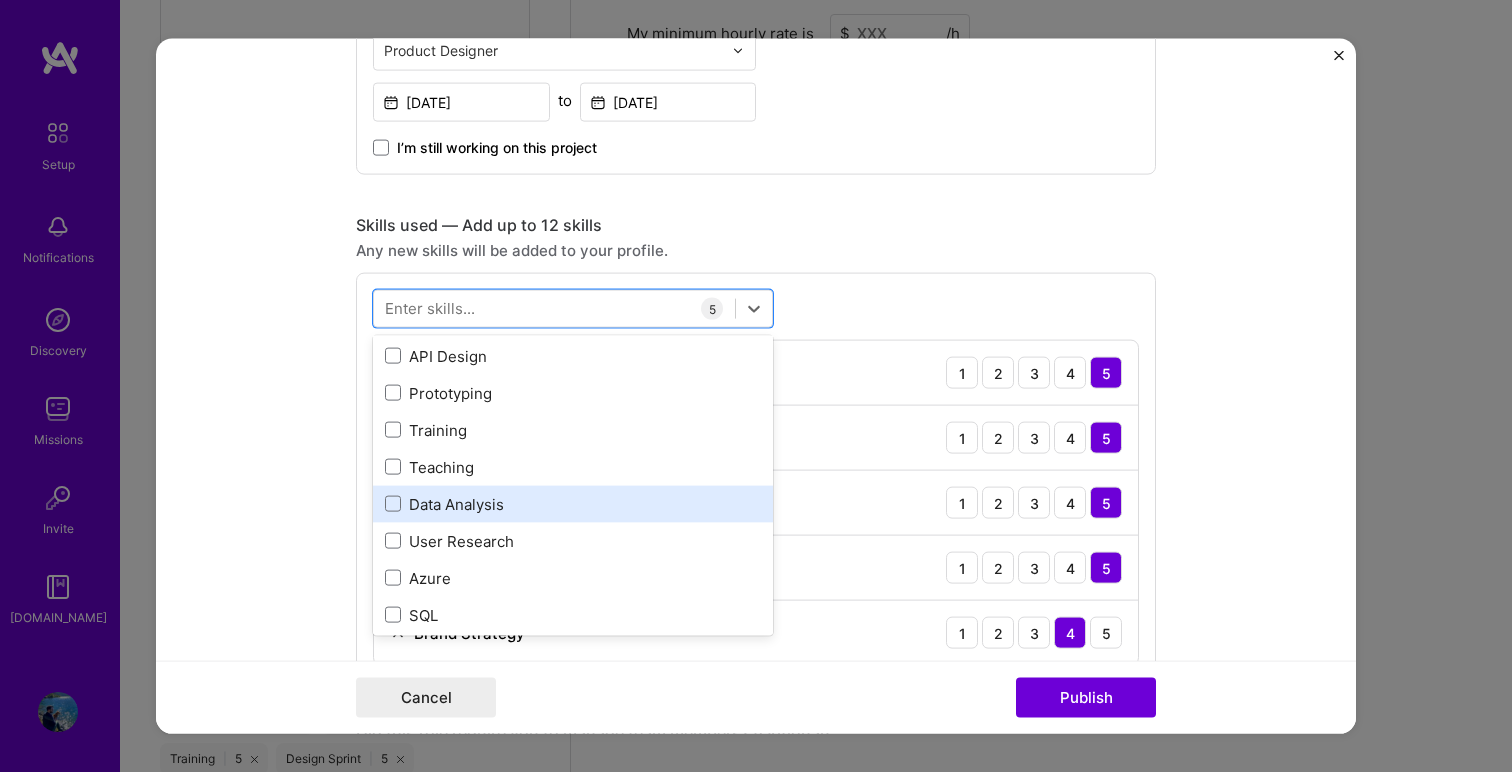 click on "Data Analysis" at bounding box center (573, 503) 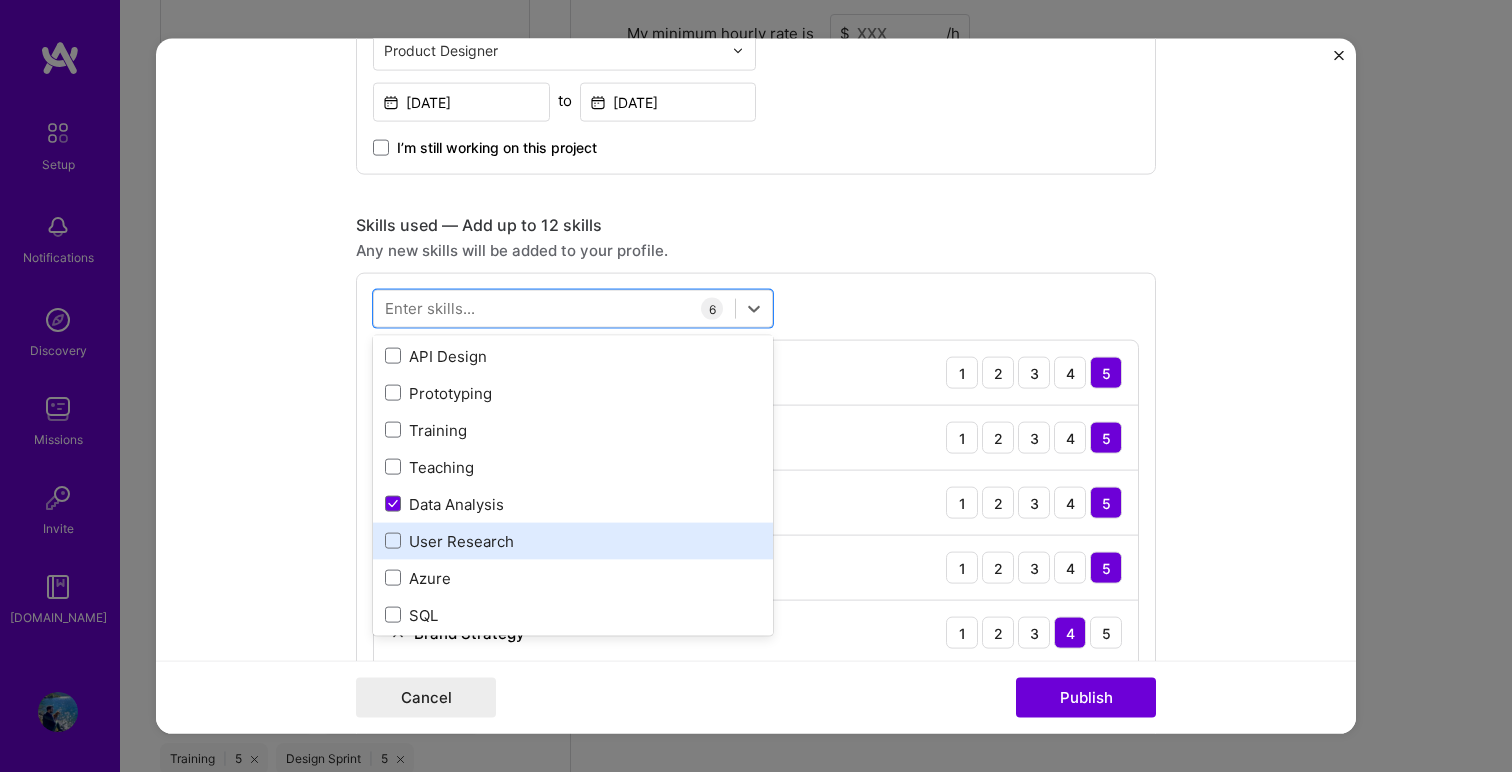 click on "User Research" at bounding box center (573, 540) 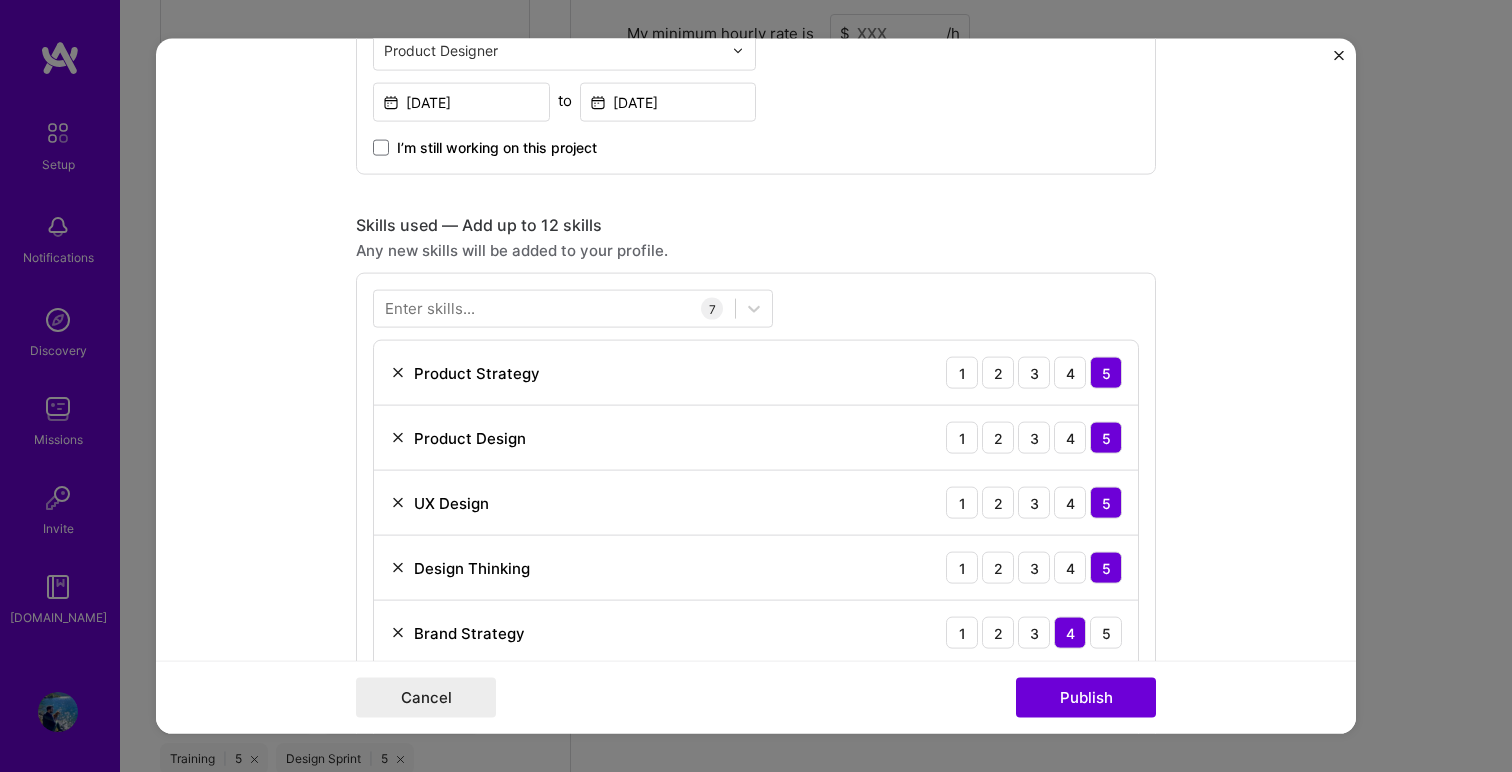 click on "Editing suggested project This project is suggested based on your LinkedIn, resume or [DOMAIN_NAME] activity. Project title Instant PostgreSQL Experience Company Neon
Project industry Industry 2 Project Link (Optional) [URL][DOMAIN_NAME]
Drag and drop an image or   Upload file Upload file We recommend uploading at least 4 images. 1600x1200px or higher recommended. Max 5MB each. Role Head of Design Product Designer [DATE]
to [DATE]
I’m still working on this project Skills used — Add up to 12 skills Any new skills will be added to your profile. Enter skills... 7 Product Strategy 1 2 3 4 5 Product Design 1 2 3 4 5 UX Design 1 2 3 4 5 Design Thinking 1 2 3 4 5 Brand Strategy 1 2 3 4 5 Data Analysis 1 2 3 4 5 User Research 1 2 3 4 5 Did this role require you to manage team members? (Optional) Yes, I managed — team members. ->   /" at bounding box center (756, 386) 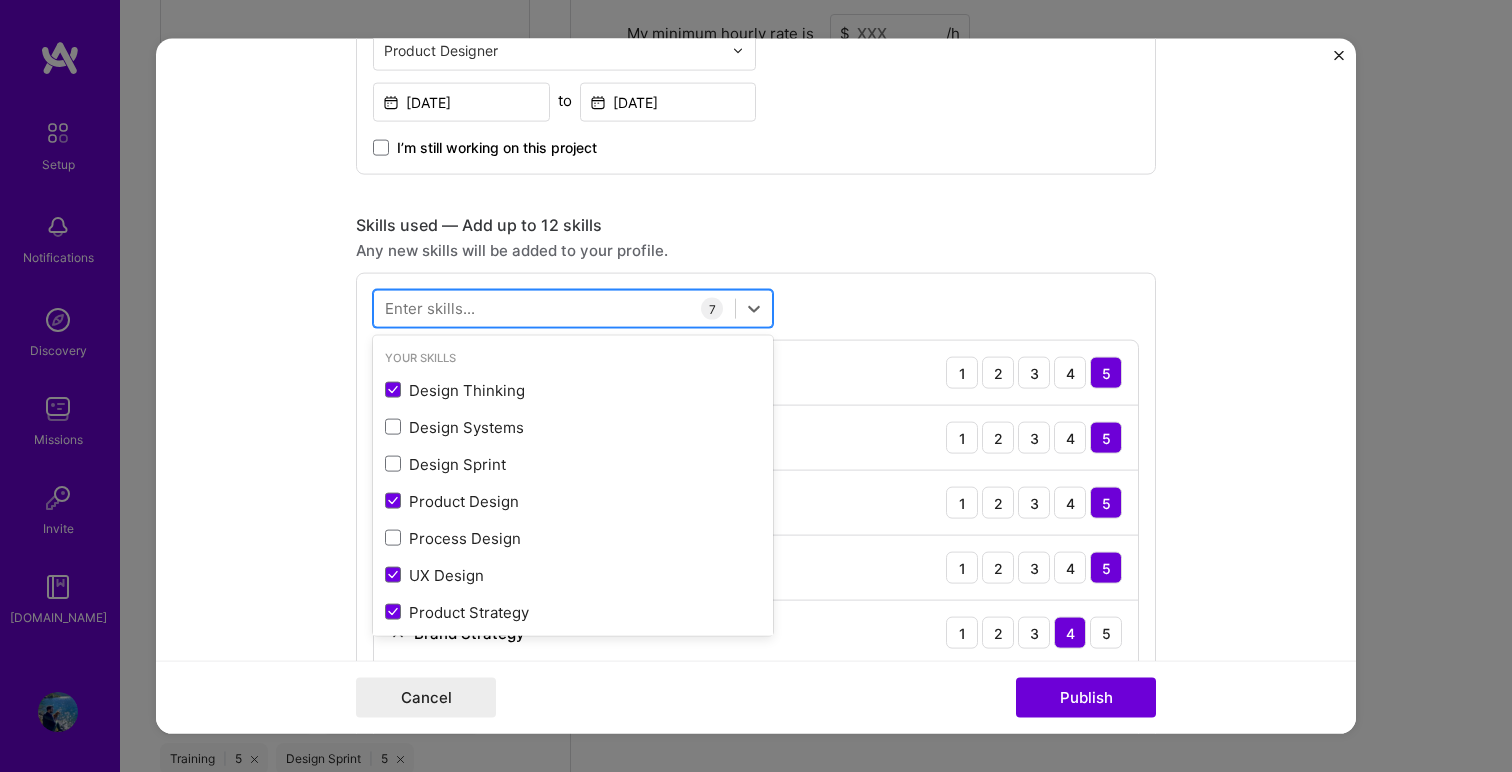 click at bounding box center [554, 308] 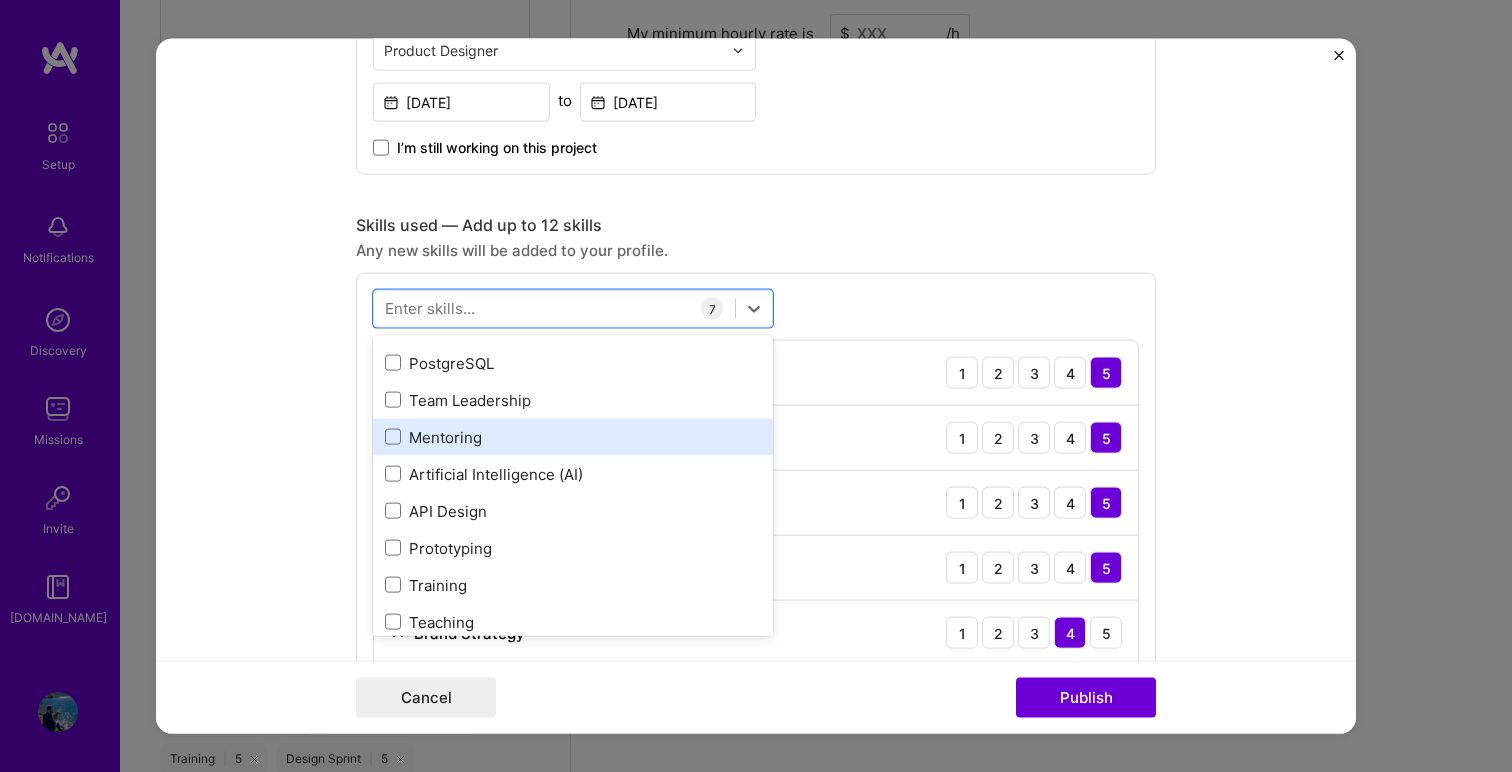 scroll, scrollTop: 334, scrollLeft: 0, axis: vertical 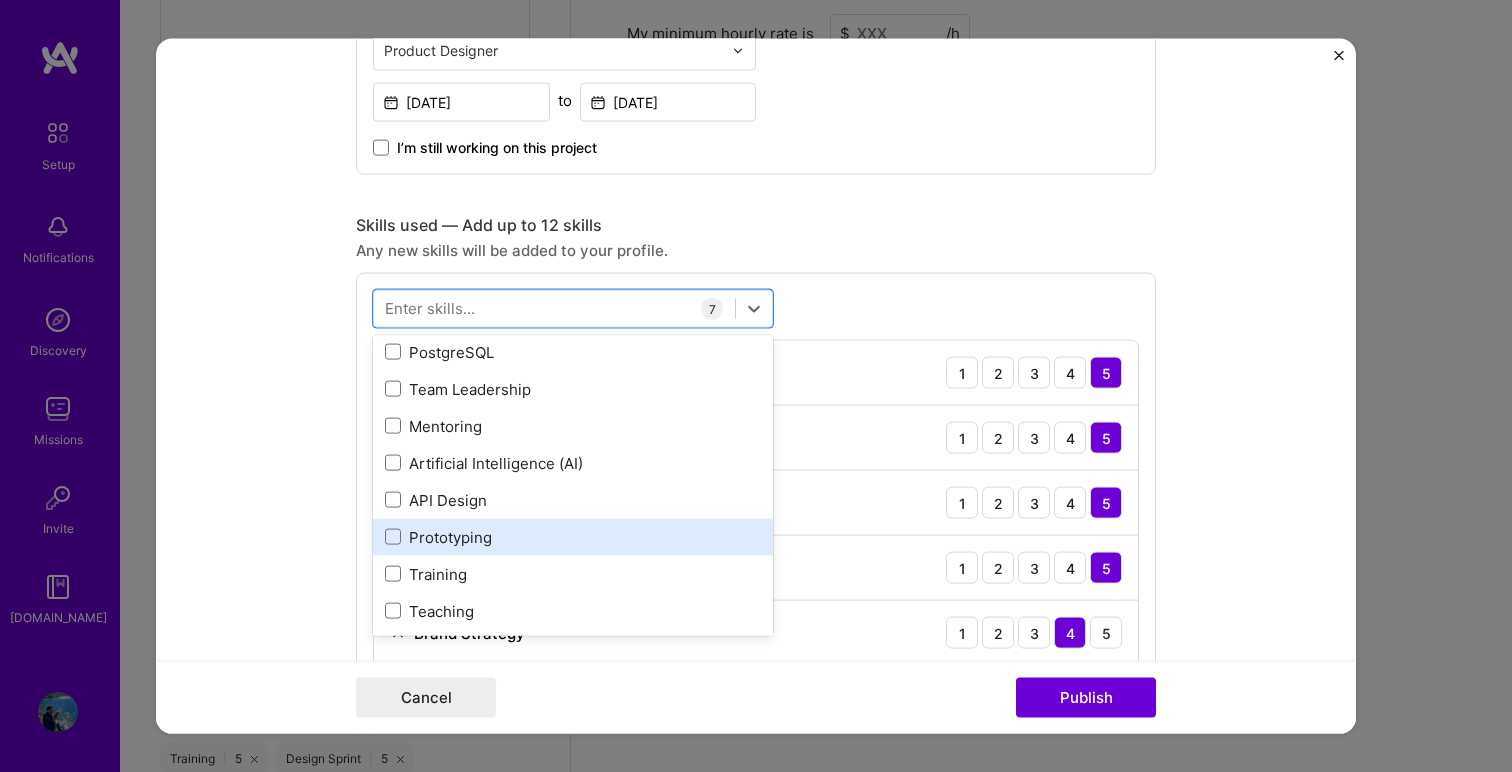 click on "Prototyping" at bounding box center [573, 536] 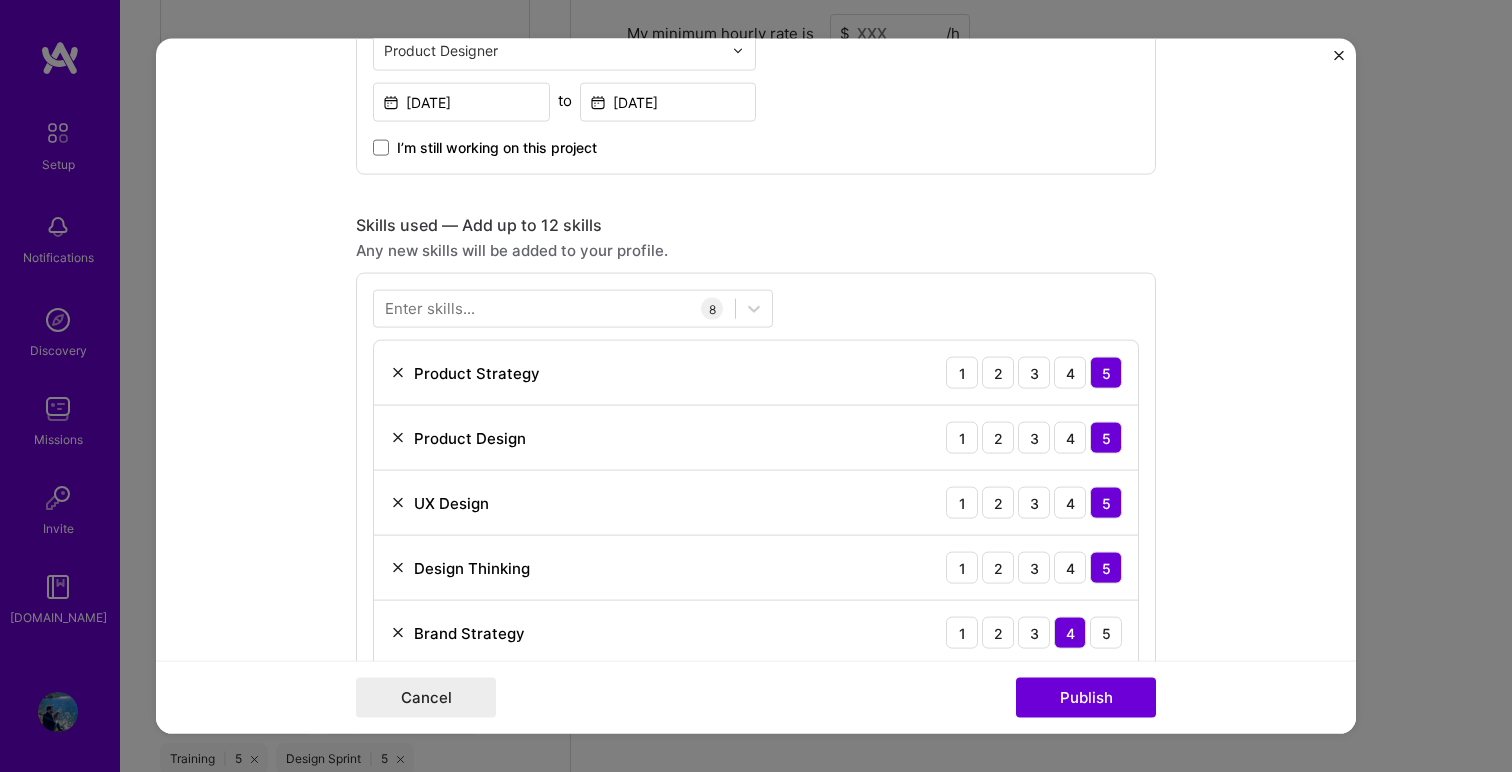 click on "Editing suggested project This project is suggested based on your LinkedIn, resume or [DOMAIN_NAME] activity. Project title Instant PostgreSQL Experience Company Neon
Project industry Industry 2 Project Link (Optional) [URL][DOMAIN_NAME]
Drag and drop an image or   Upload file Upload file We recommend uploading at least 4 images. 1600x1200px or higher recommended. Max 5MB each. Role Head of Design Product Designer [DATE]
to [DATE]
I’m still working on this project Skills used — Add up to 12 skills Any new skills will be added to your profile. Enter skills... 8 Product Strategy 1 2 3 4 5 Product Design 1 2 3 4 5 UX Design 1 2 3 4 5 Design Thinking 1 2 3 4 5 Brand Strategy 1 2 3 4 5 Data Analysis 1 2 3 4 5 User Research 1 2 3 4 5 Prototyping 1 2 3 4 5 Did this role require you to manage team members? (Optional) Yes, I managed ->" at bounding box center [756, 386] 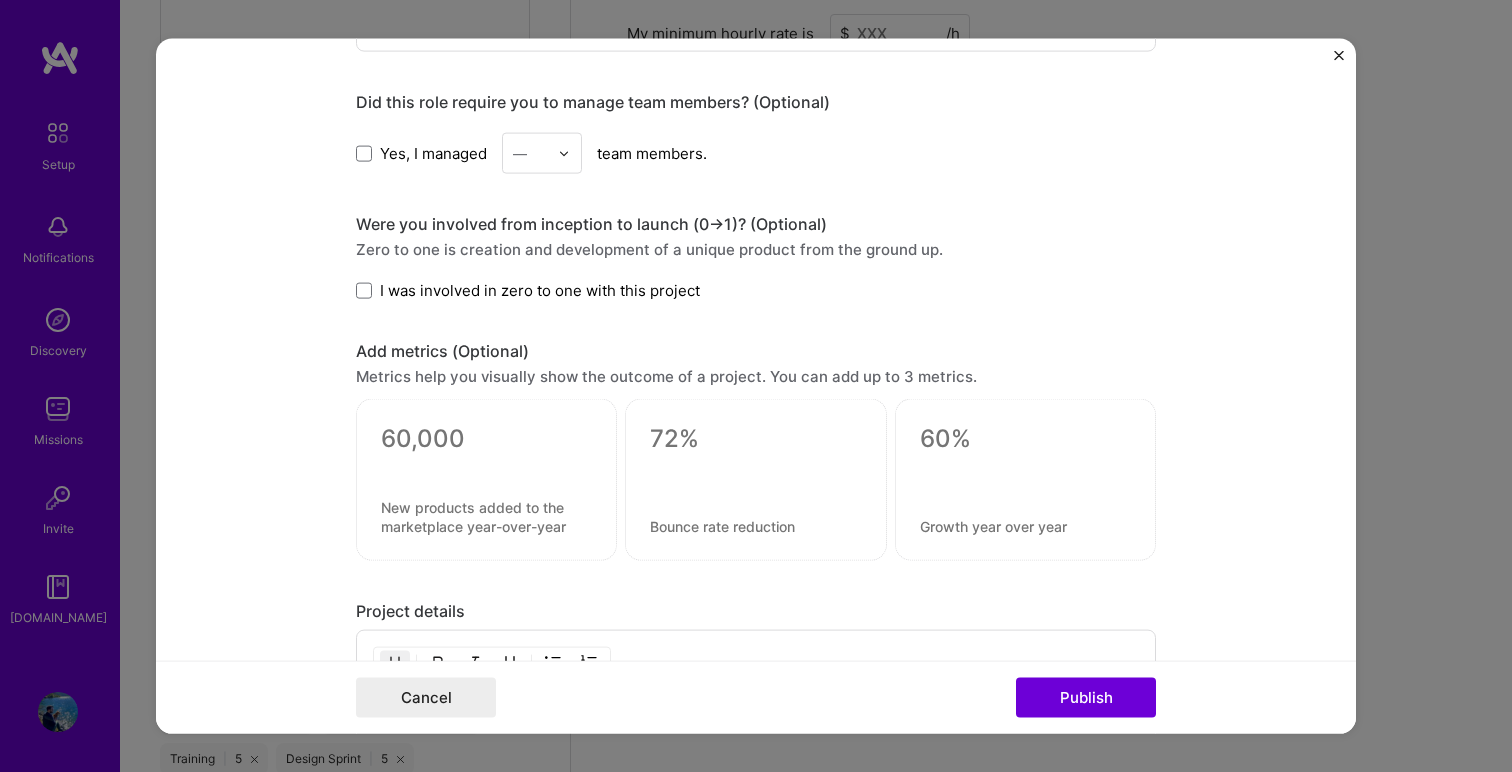 scroll, scrollTop: 1679, scrollLeft: 0, axis: vertical 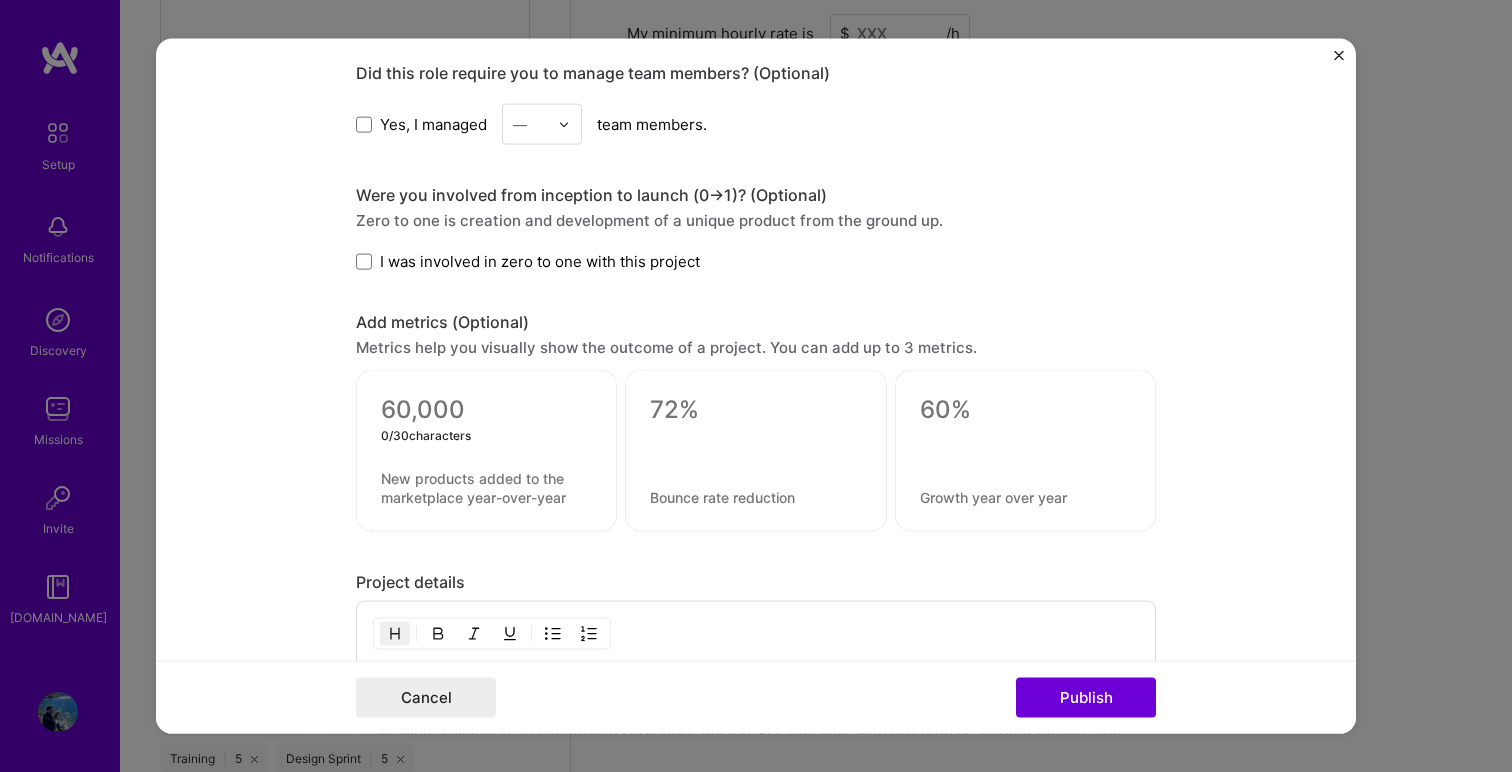 click at bounding box center [486, 410] 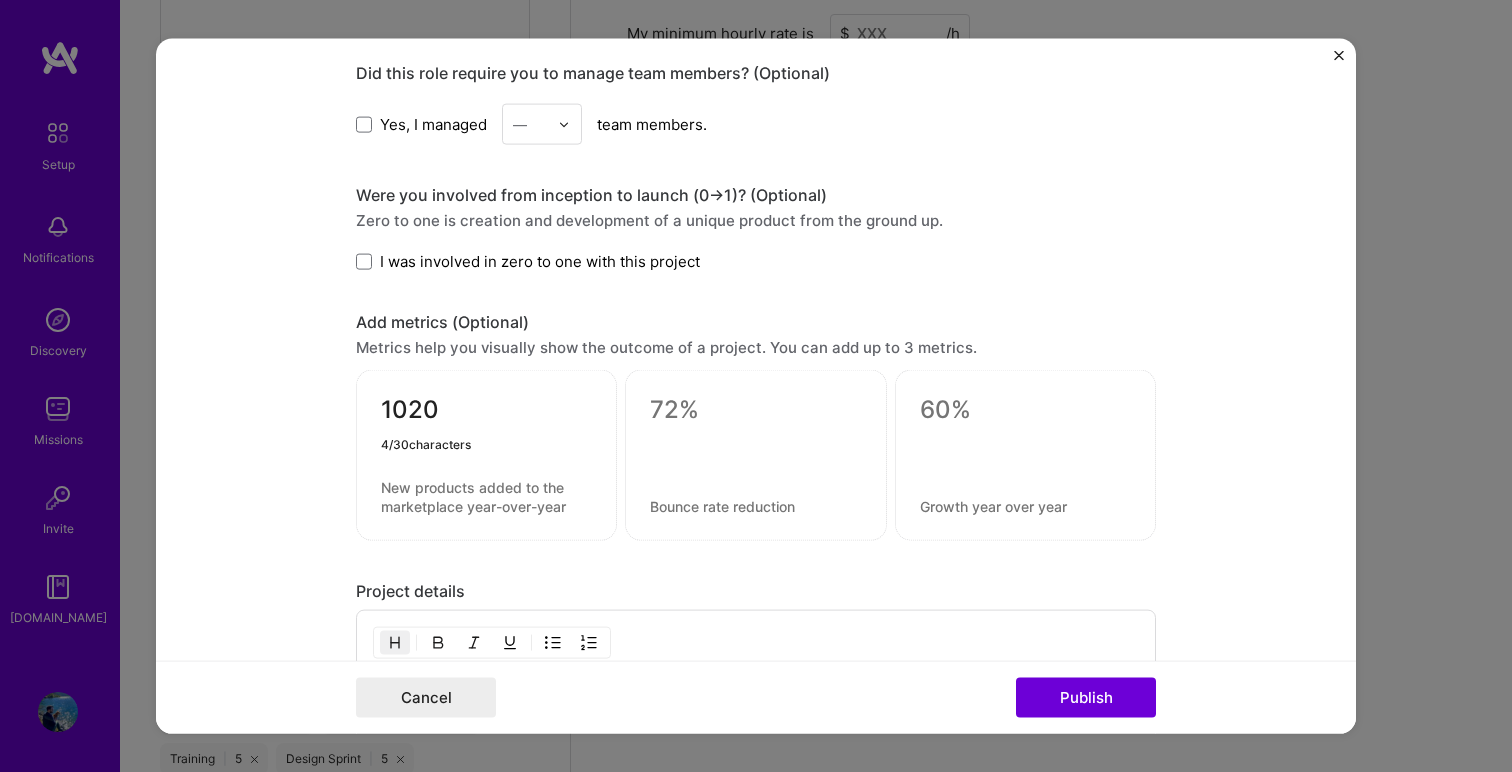 type on "1020" 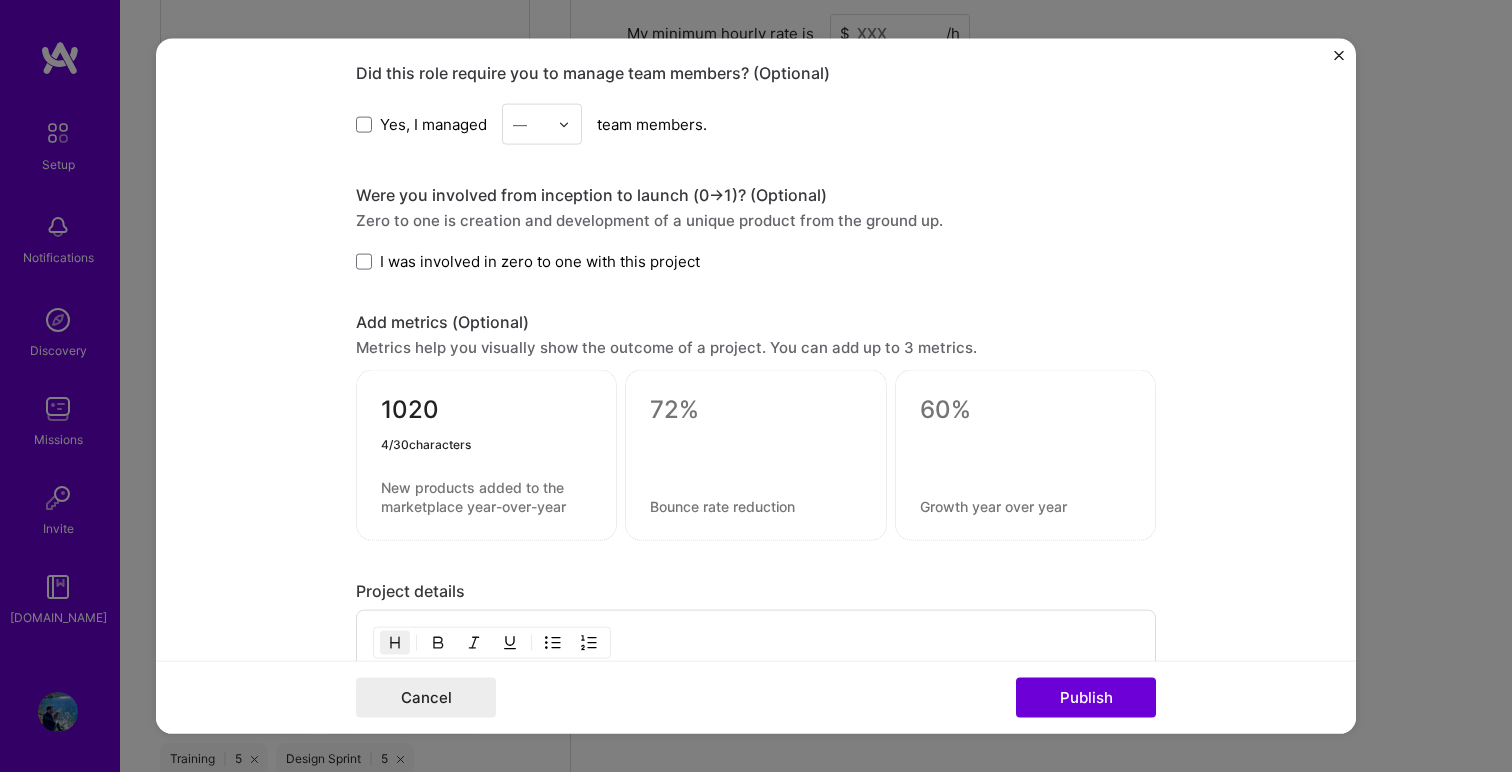 click at bounding box center (486, 497) 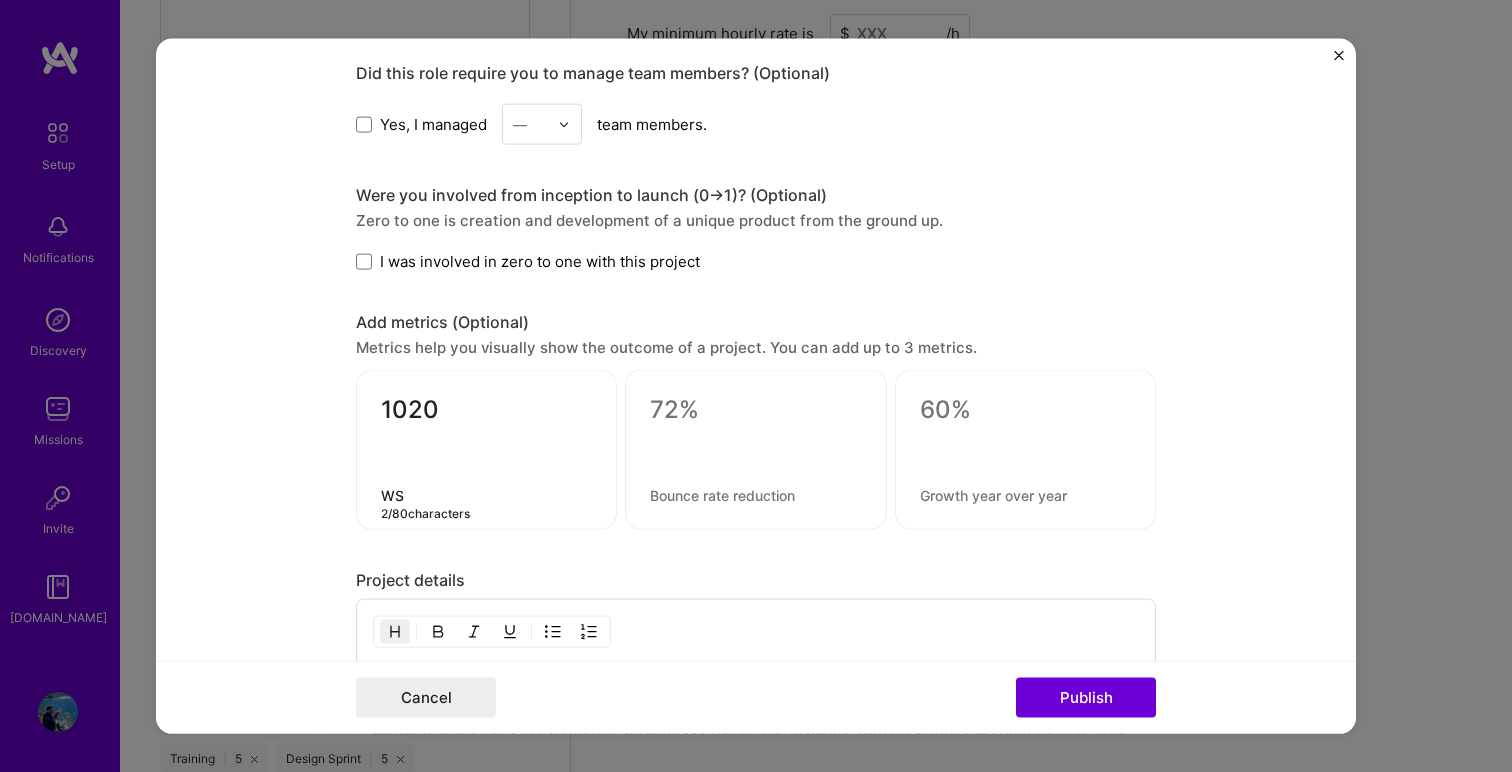 type on "W" 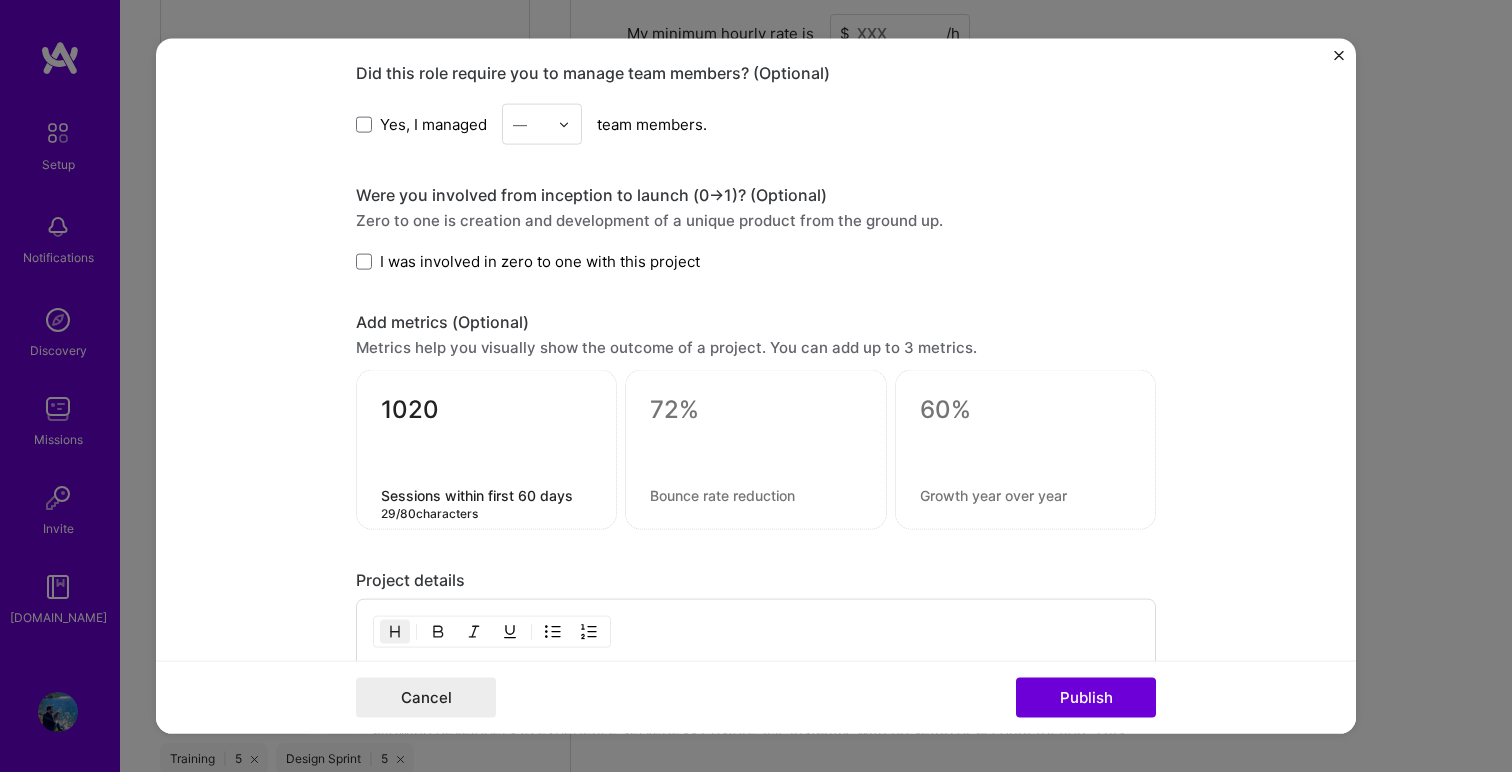 type on "Sessions within first 60 days" 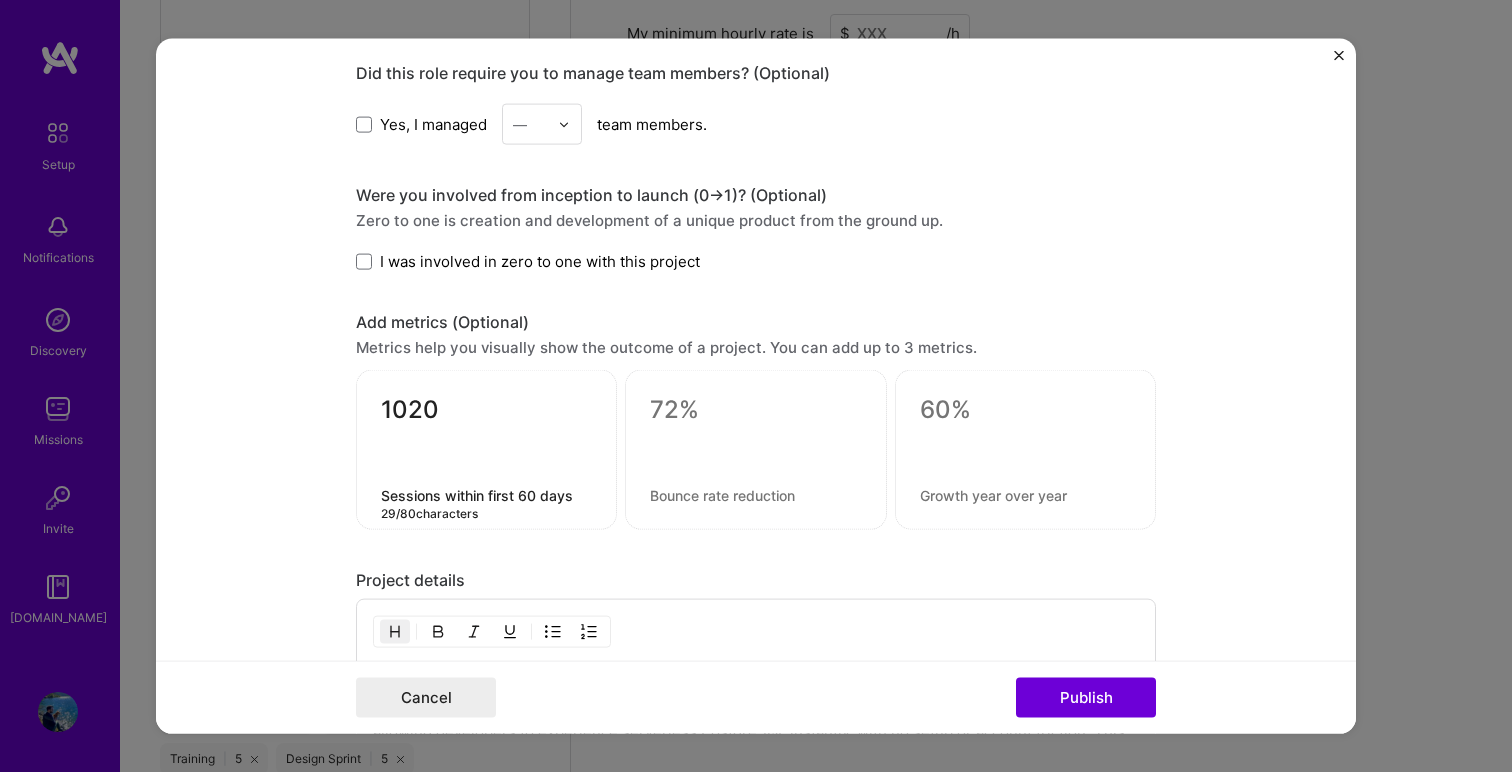 click at bounding box center [755, 444] 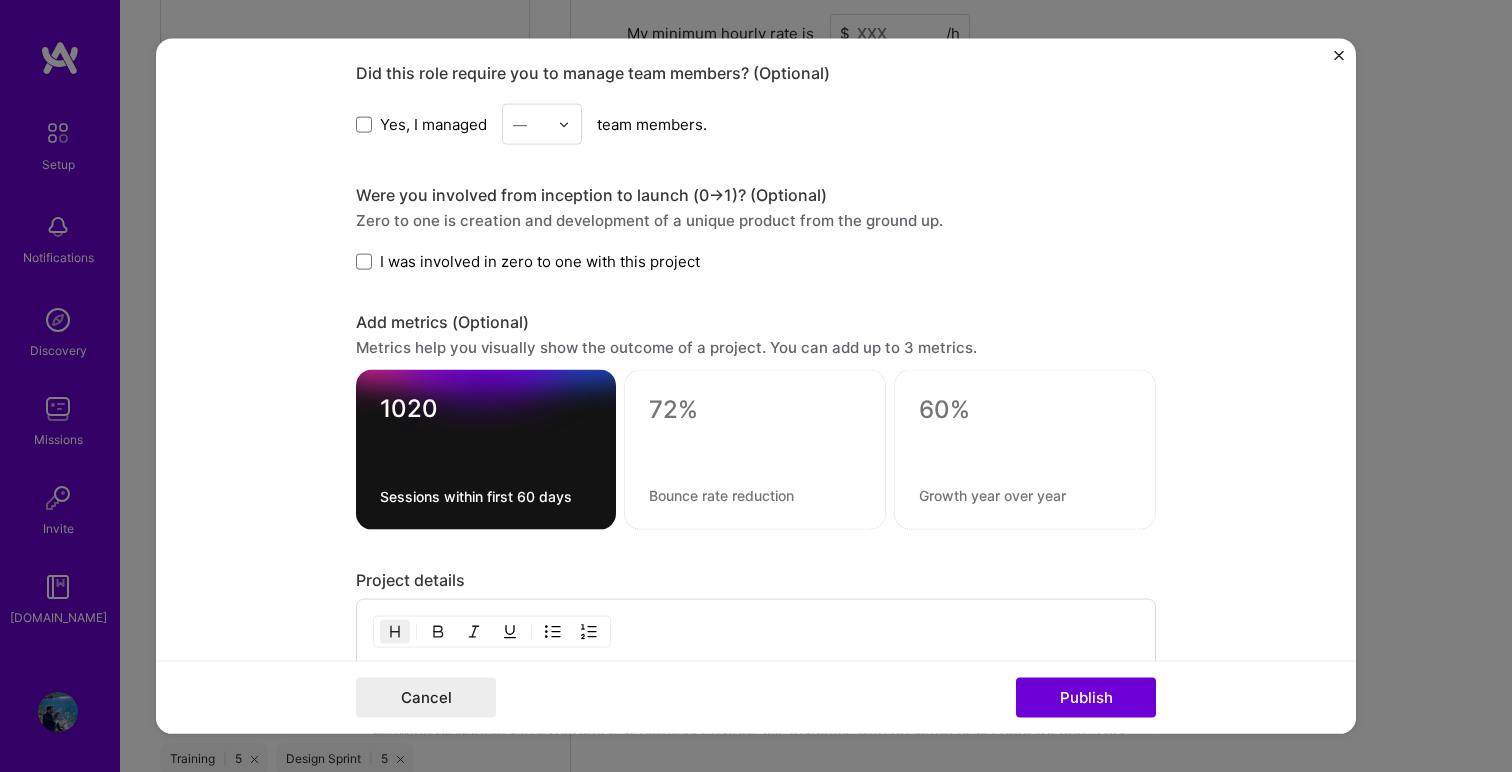 click at bounding box center [755, 410] 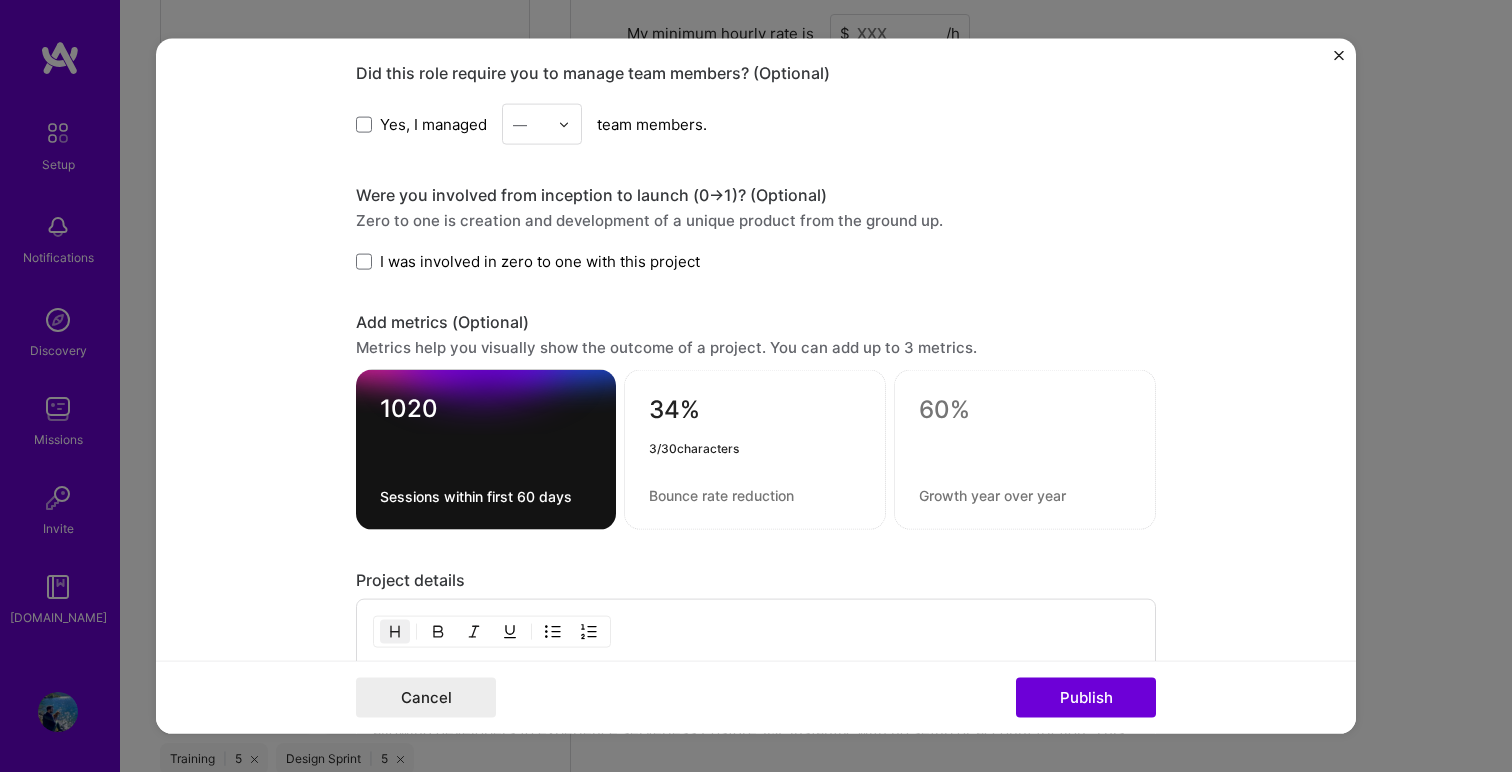 type on "34%" 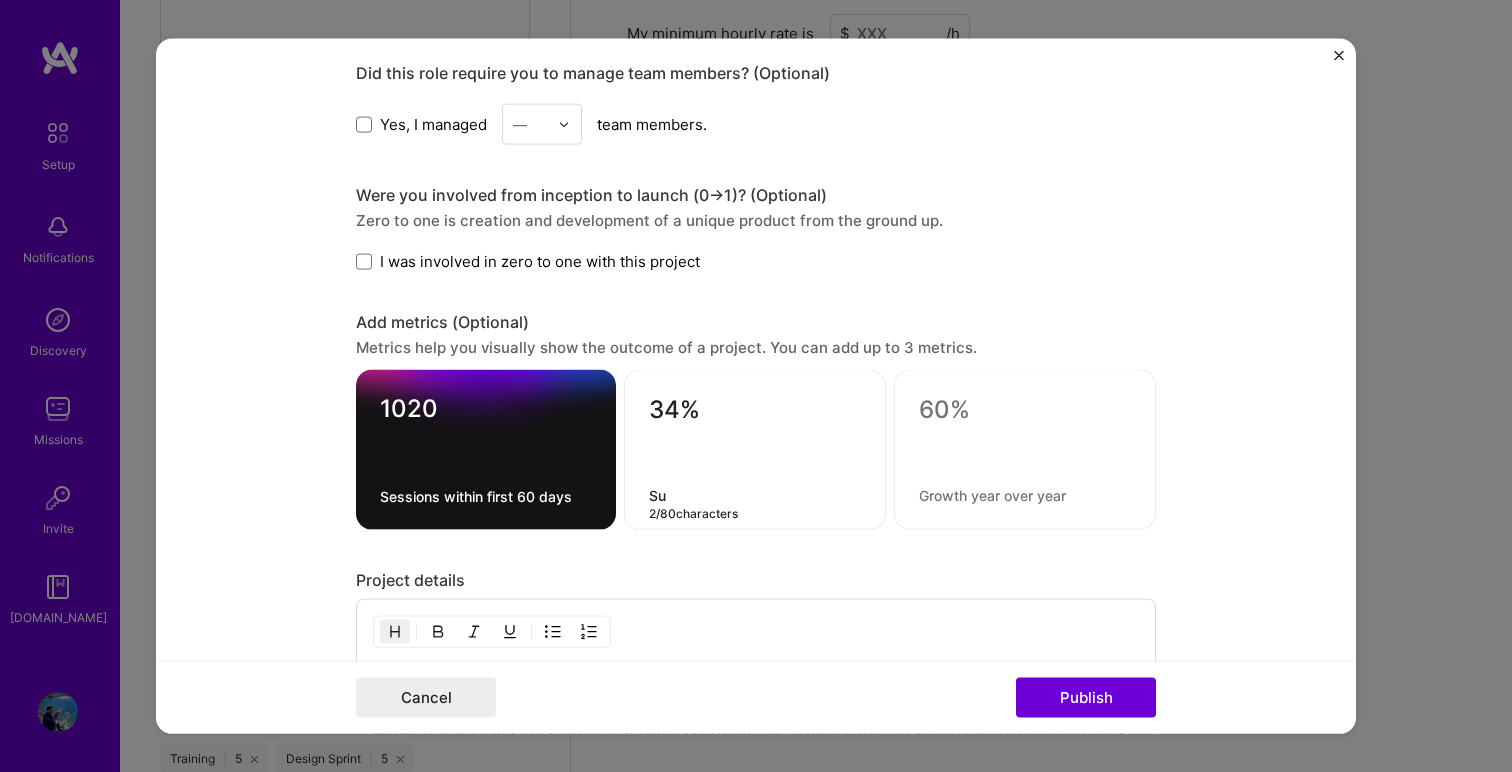 type on "S" 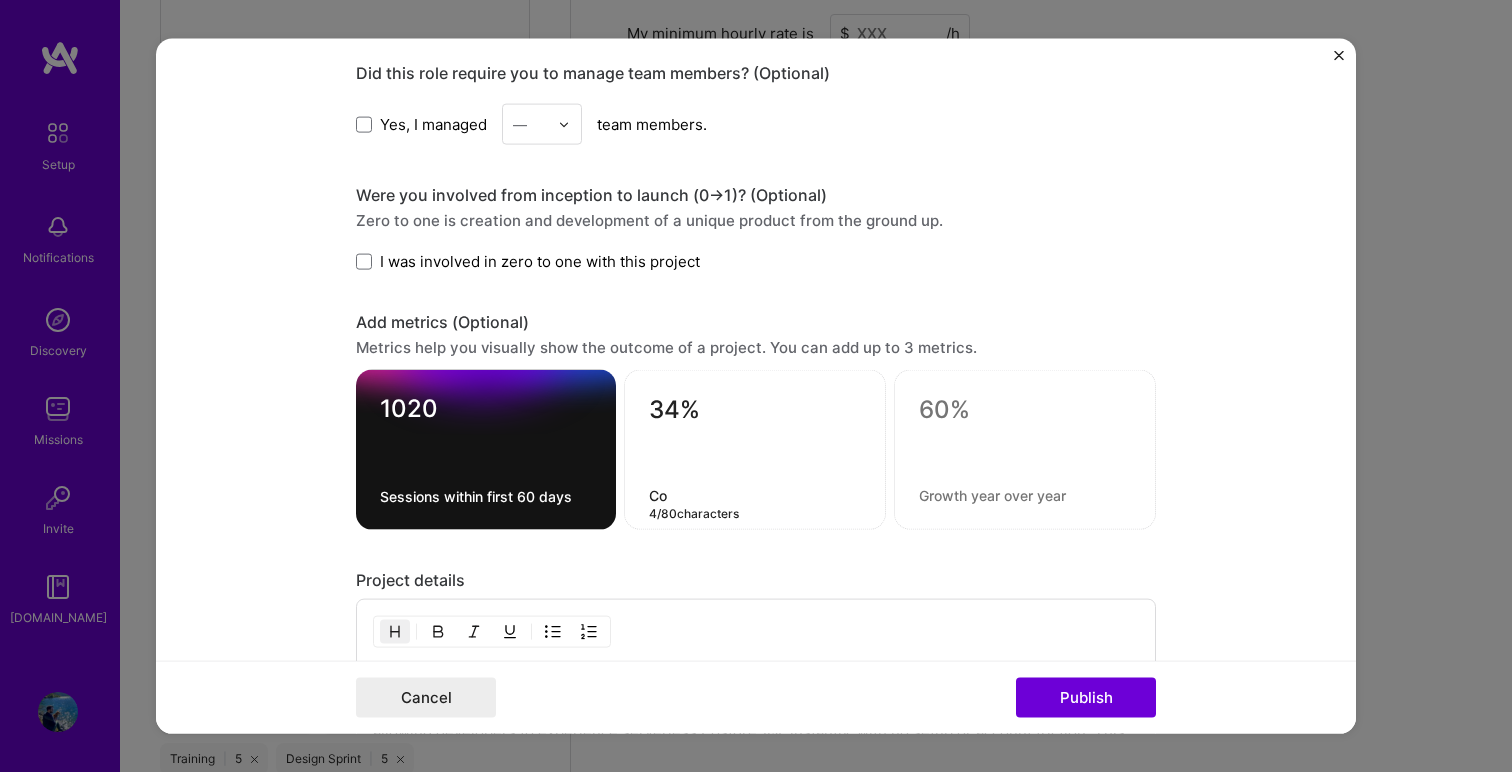 type on "C" 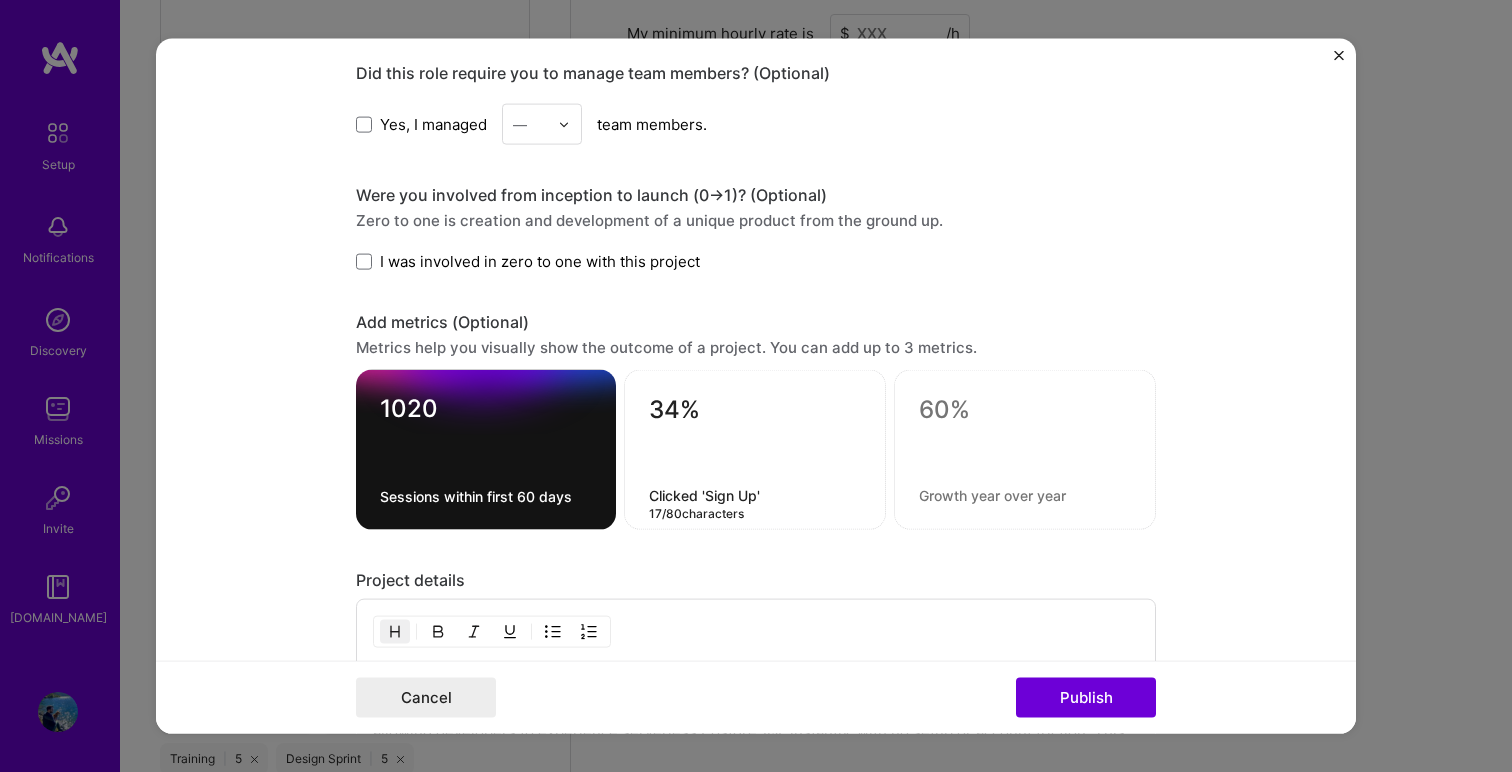 type on "Clicked 'Sign Up'" 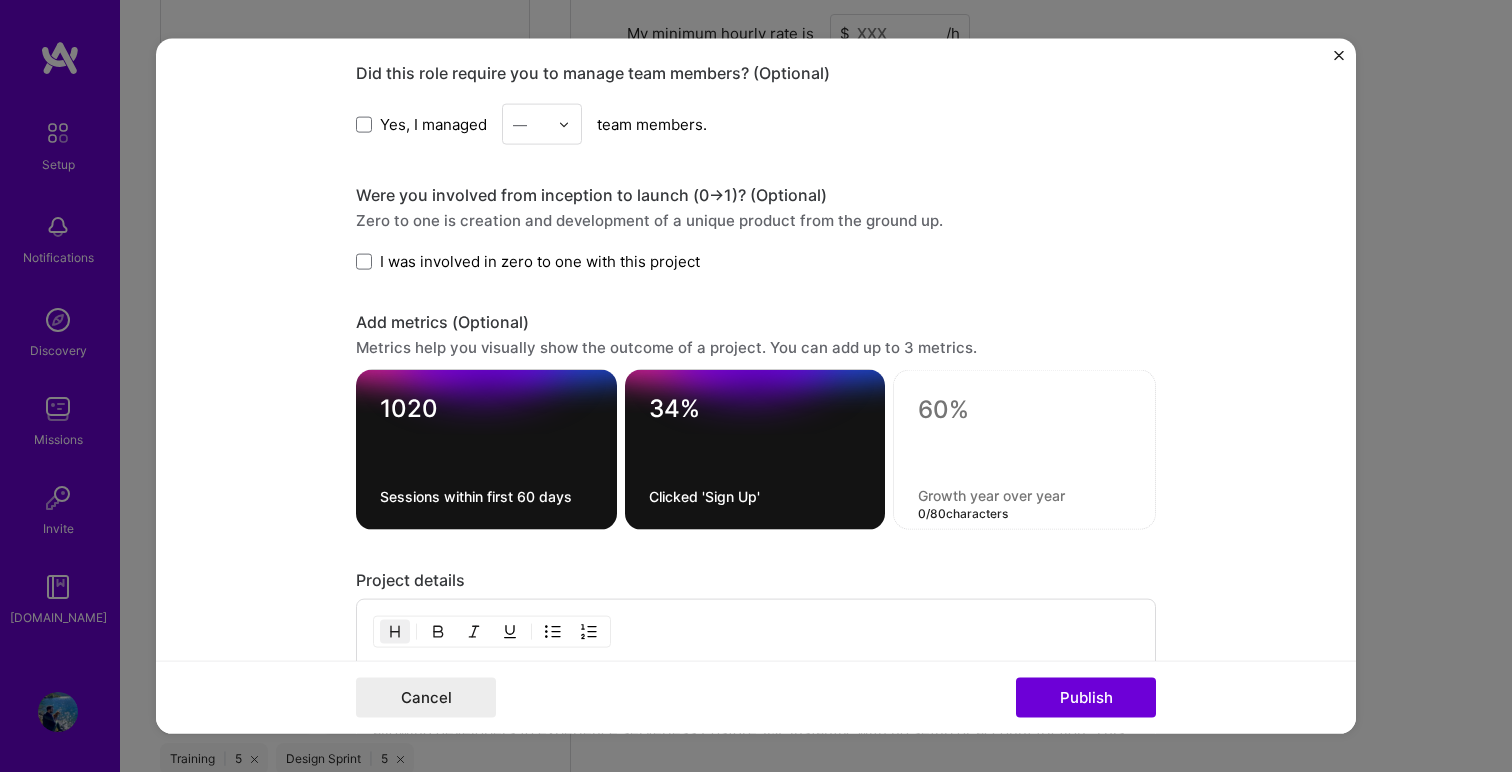 click at bounding box center (1024, 495) 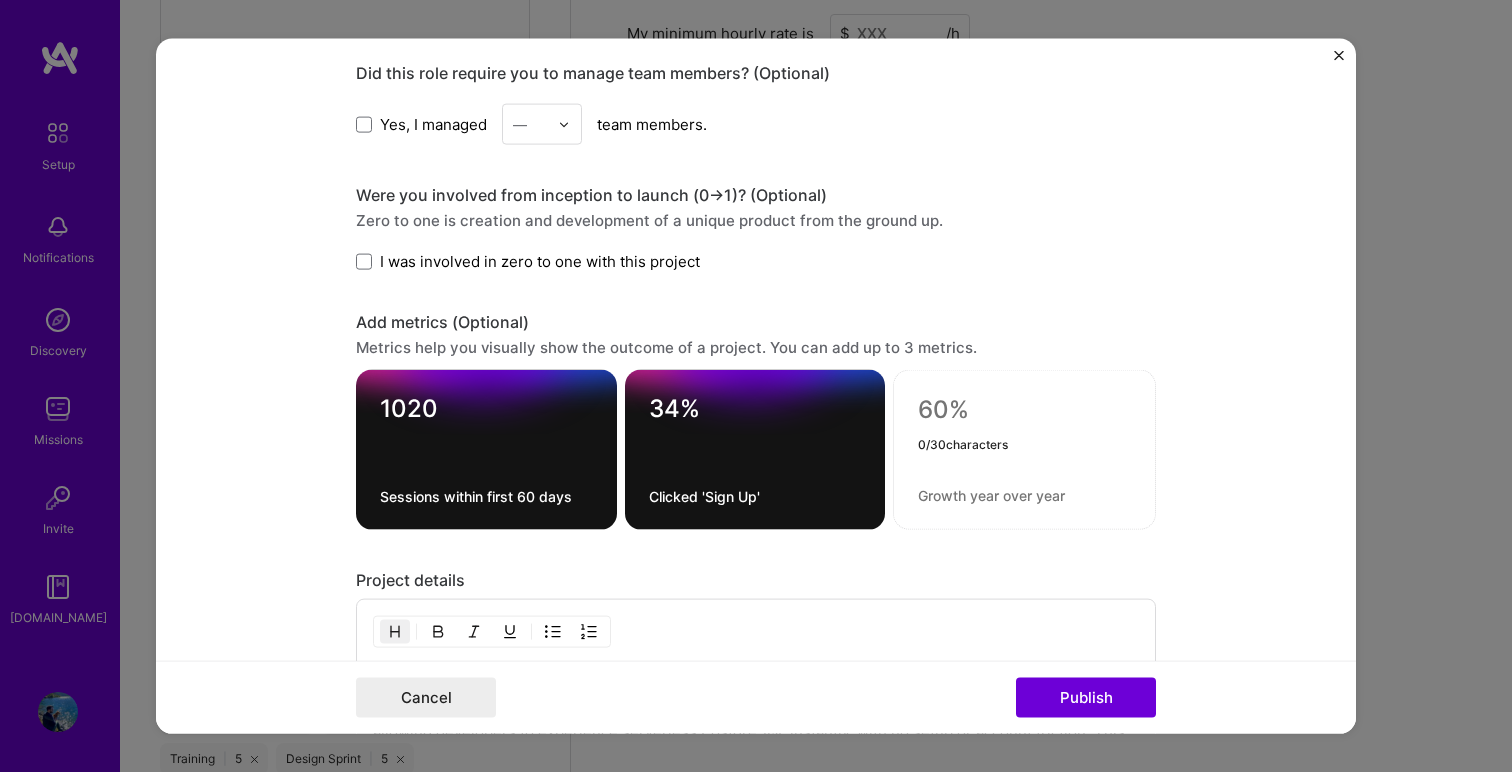 click at bounding box center [1024, 410] 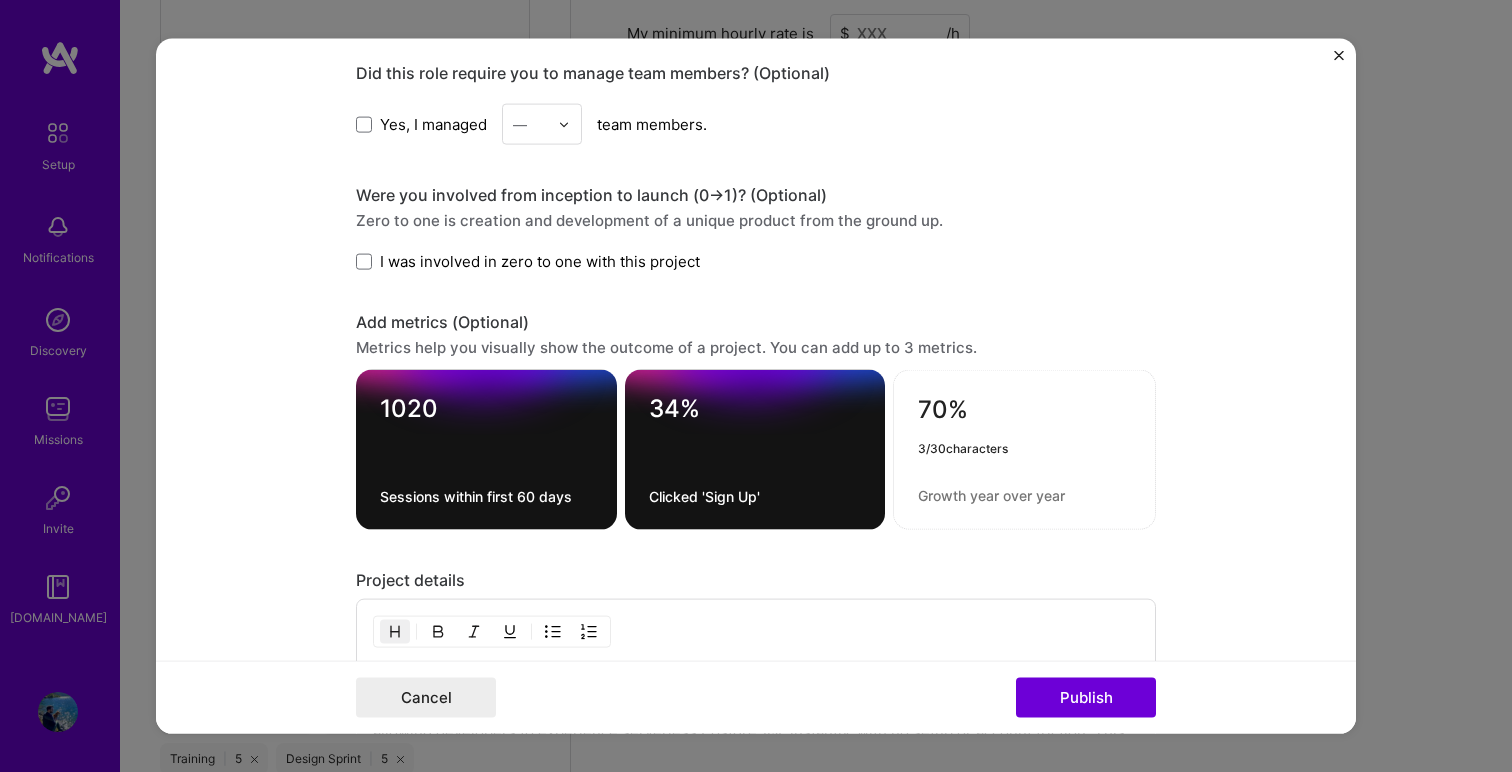 type on "70%" 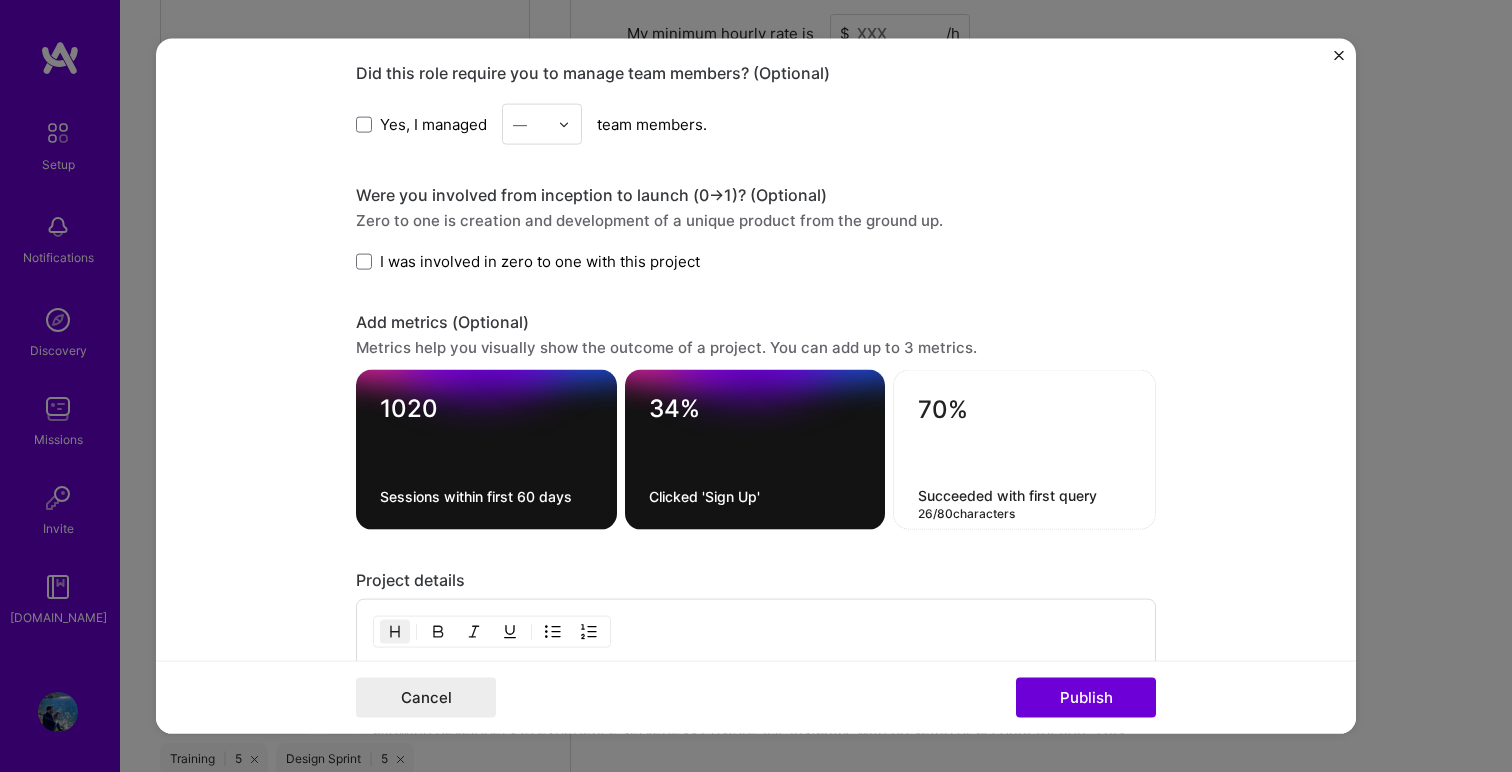 type on "Succeeded with first query" 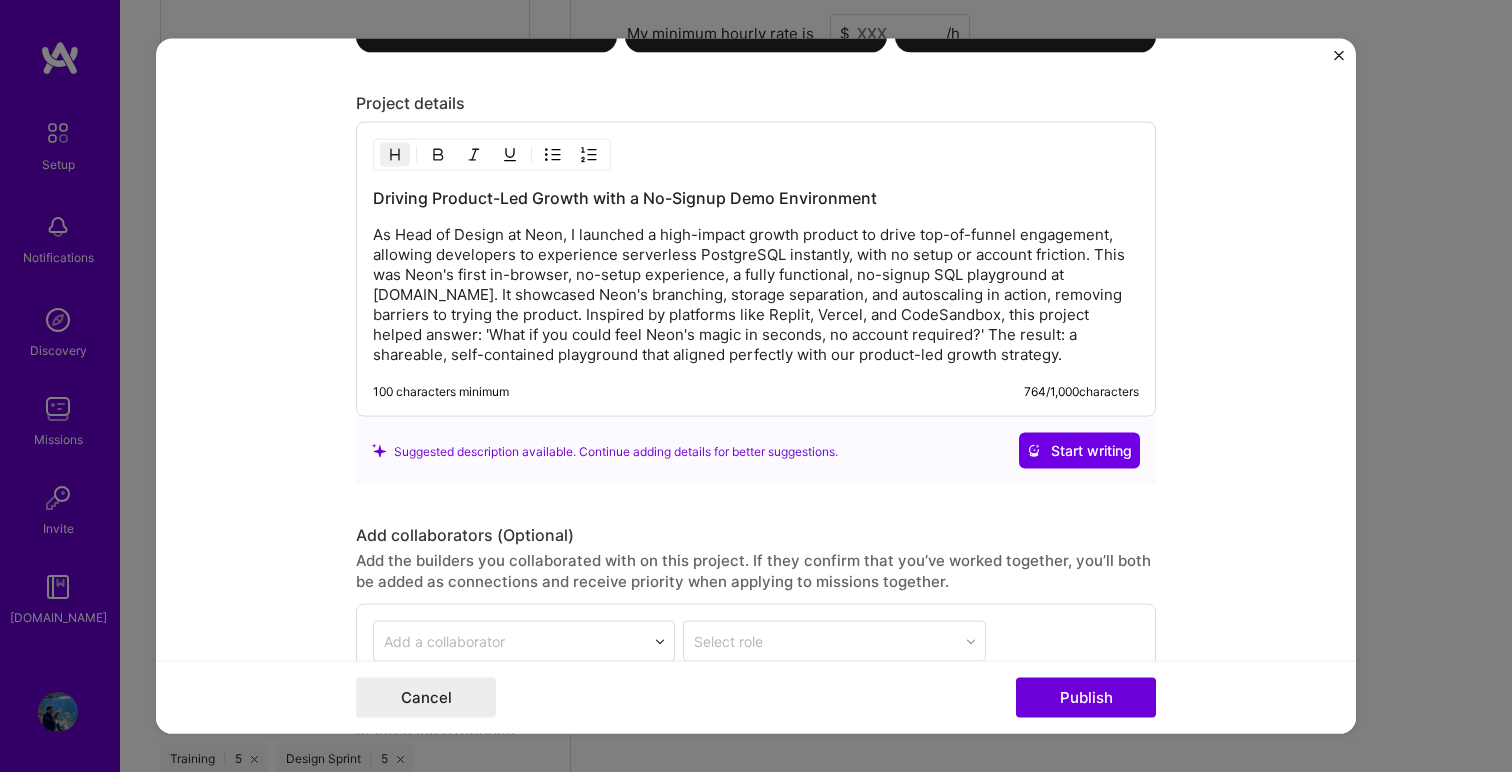 scroll, scrollTop: 2355, scrollLeft: 0, axis: vertical 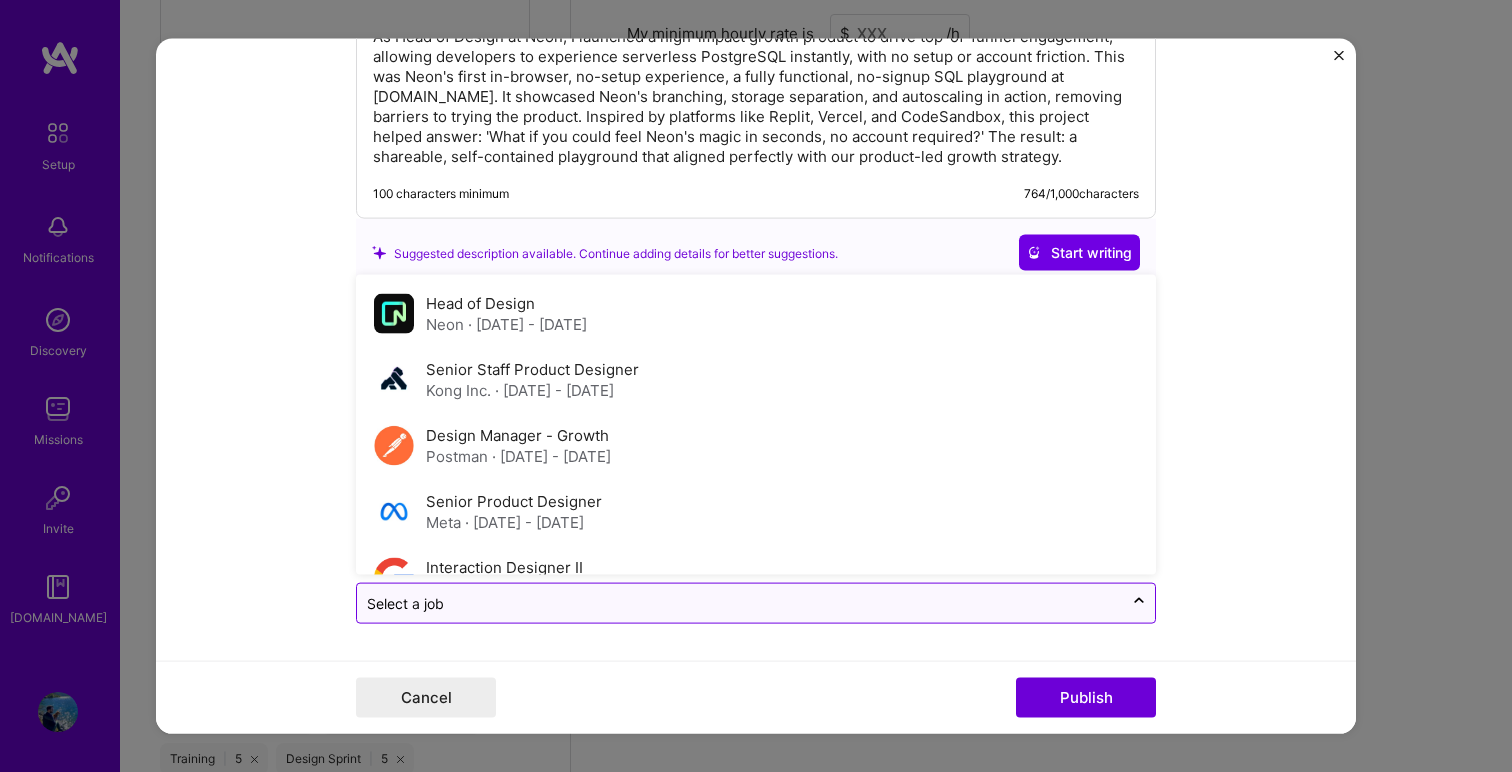 click at bounding box center [740, 603] 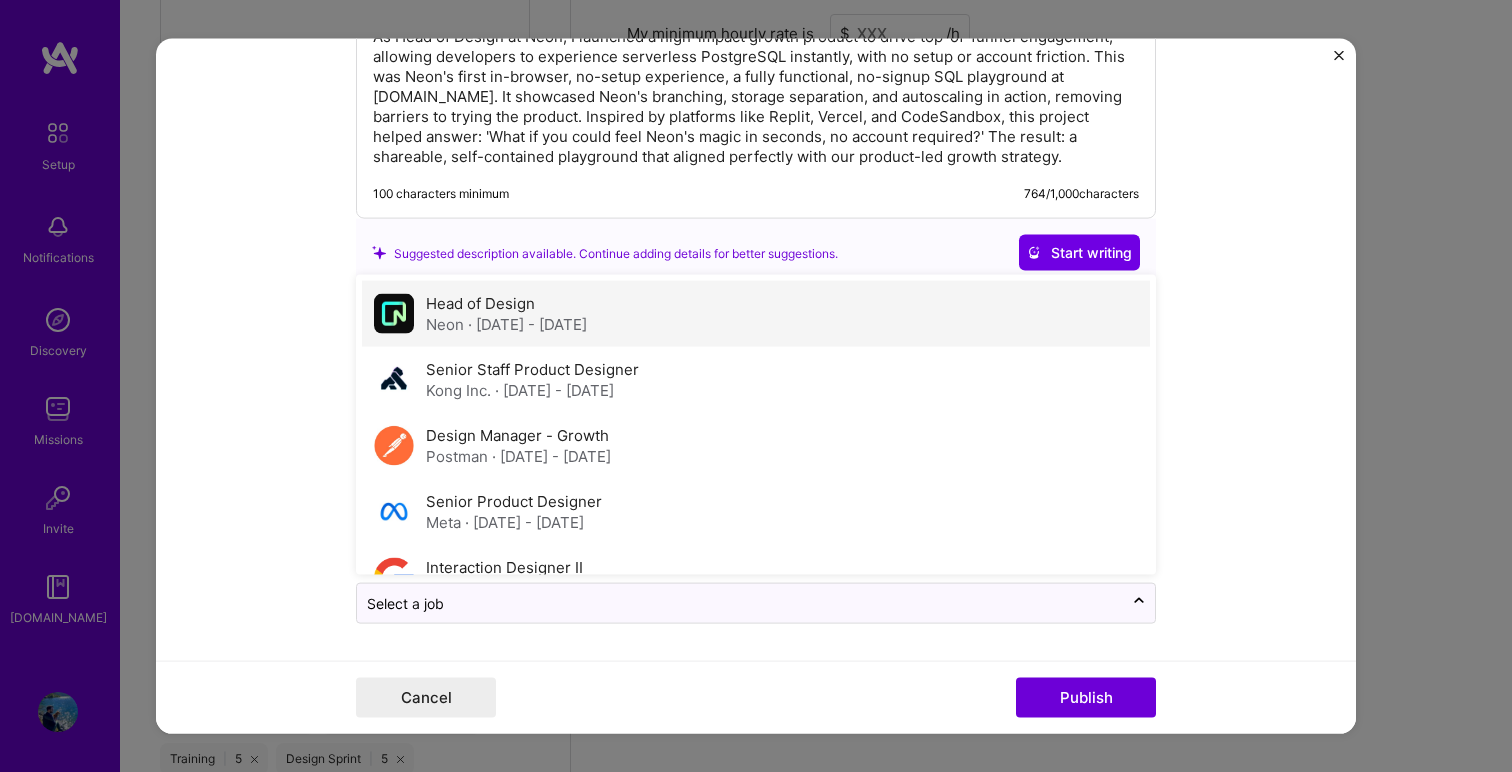 click on "Head of Design Neon   ·   [DATE]   -   [DATE]" at bounding box center (756, 314) 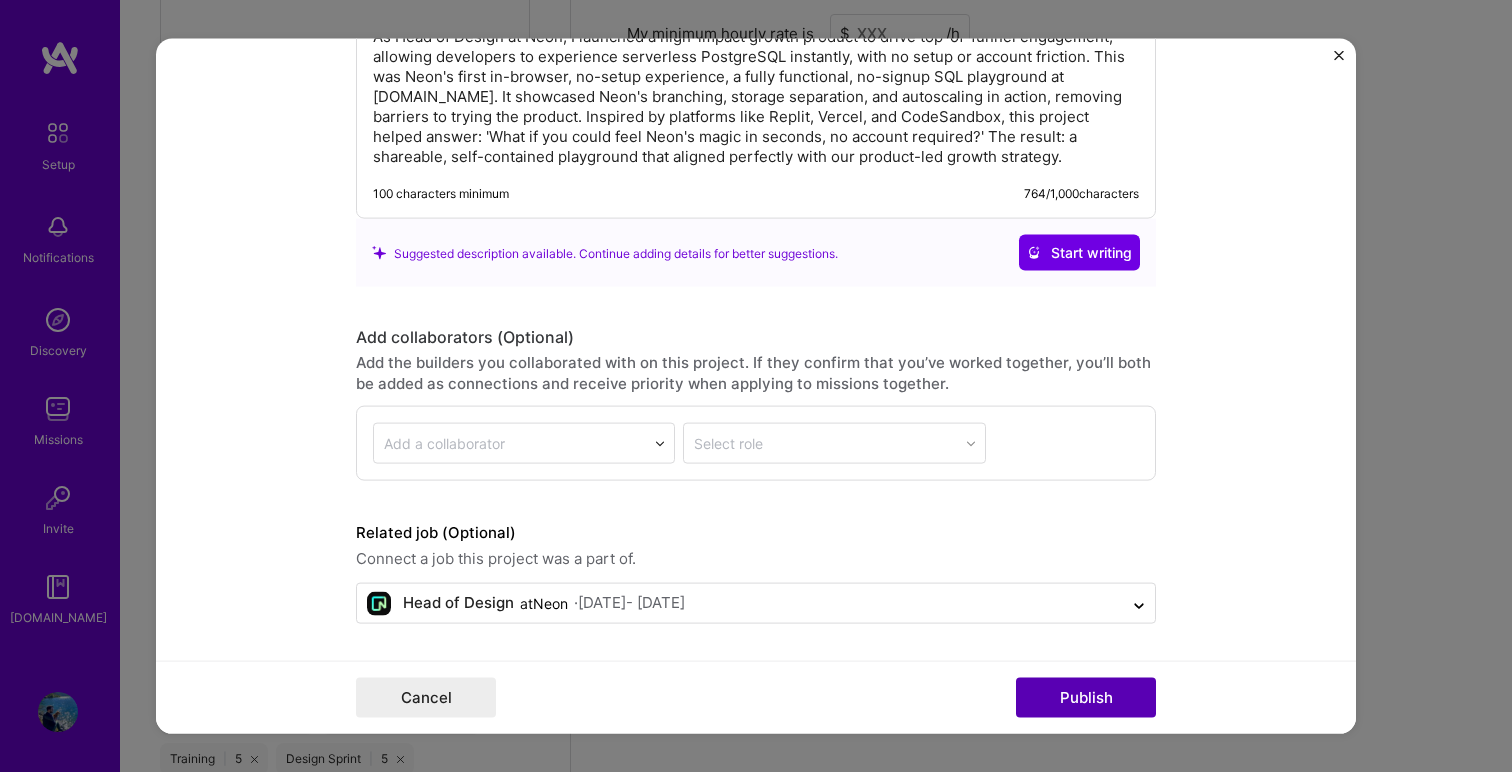 click on "Publish" at bounding box center (1086, 697) 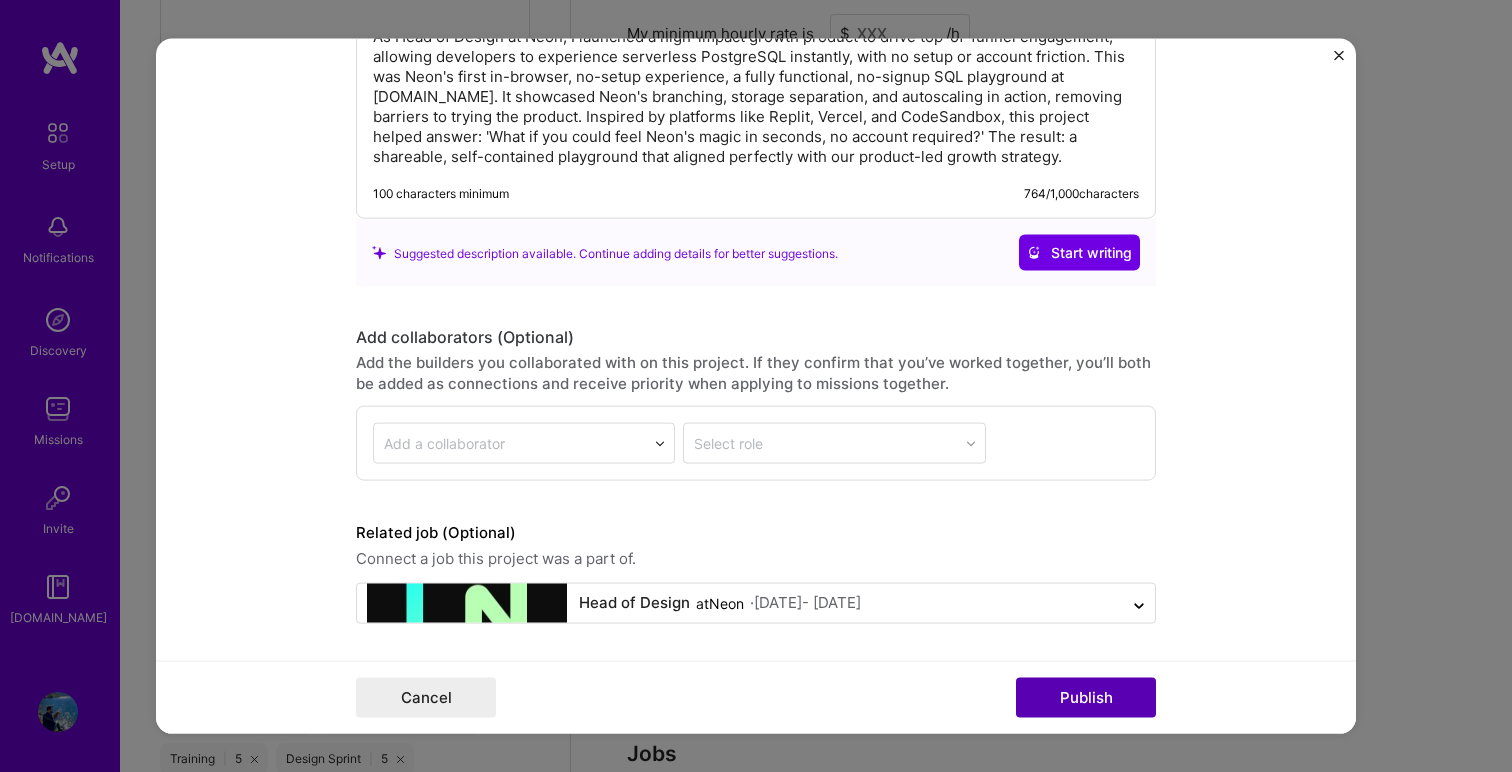 type 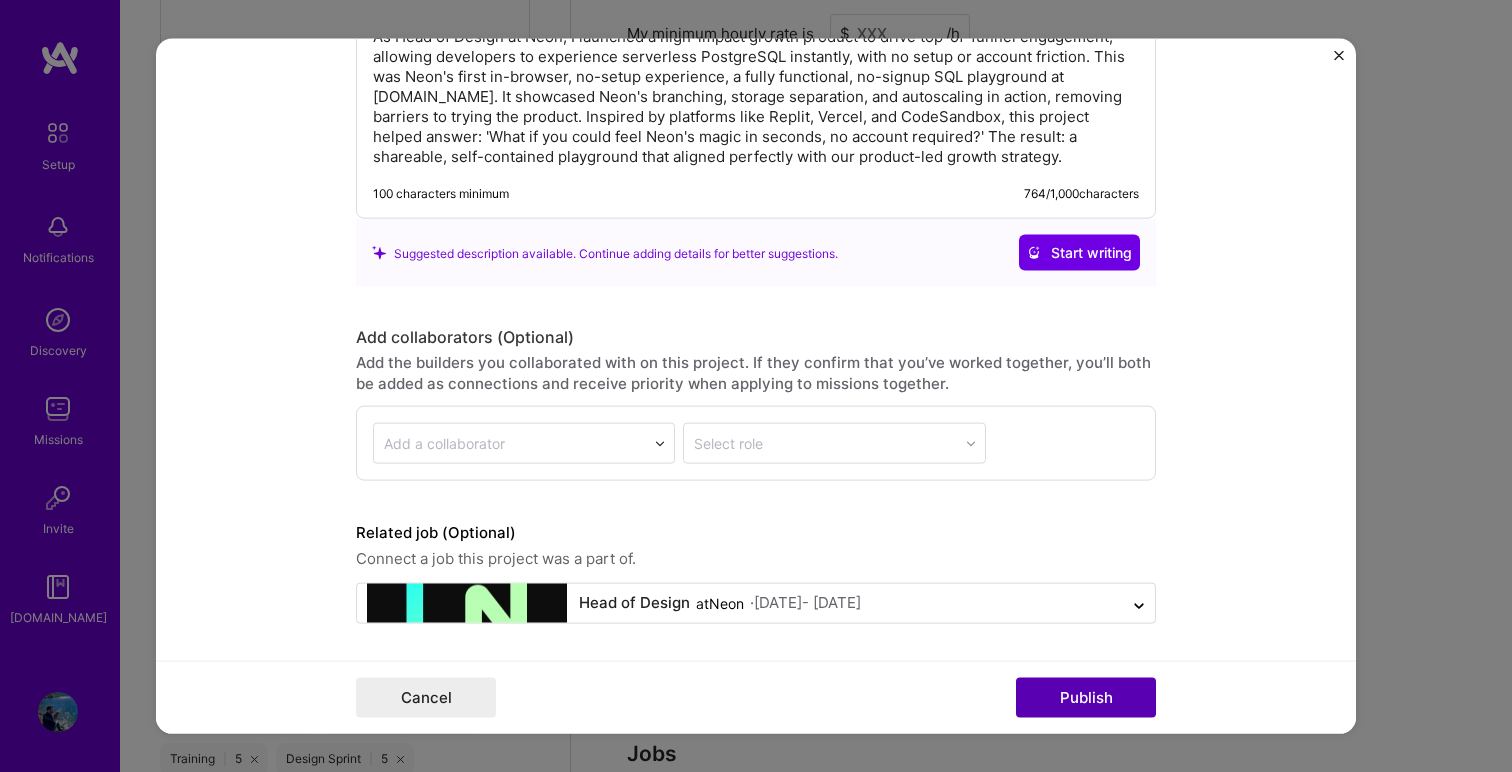 type 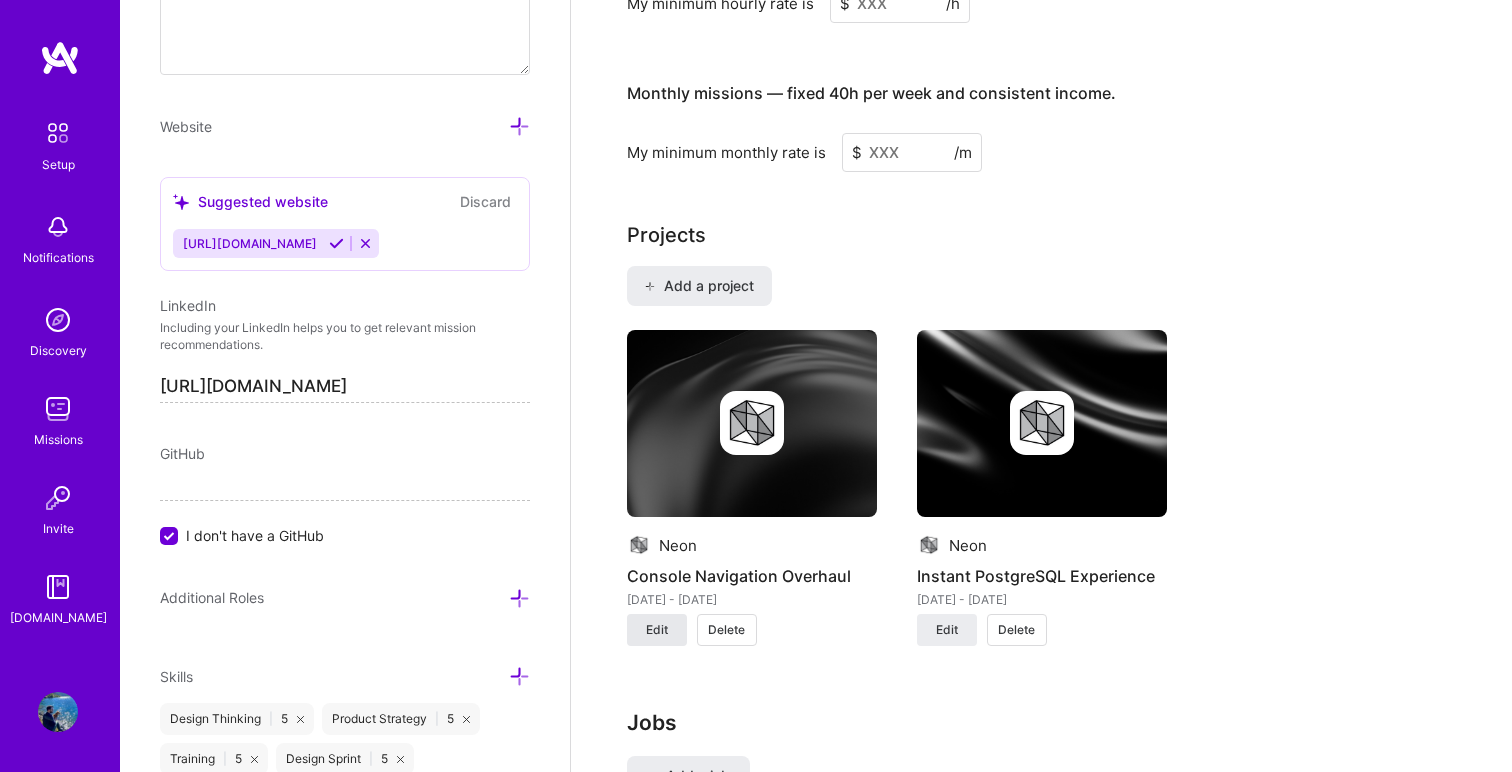click on "Edit" at bounding box center (657, 630) 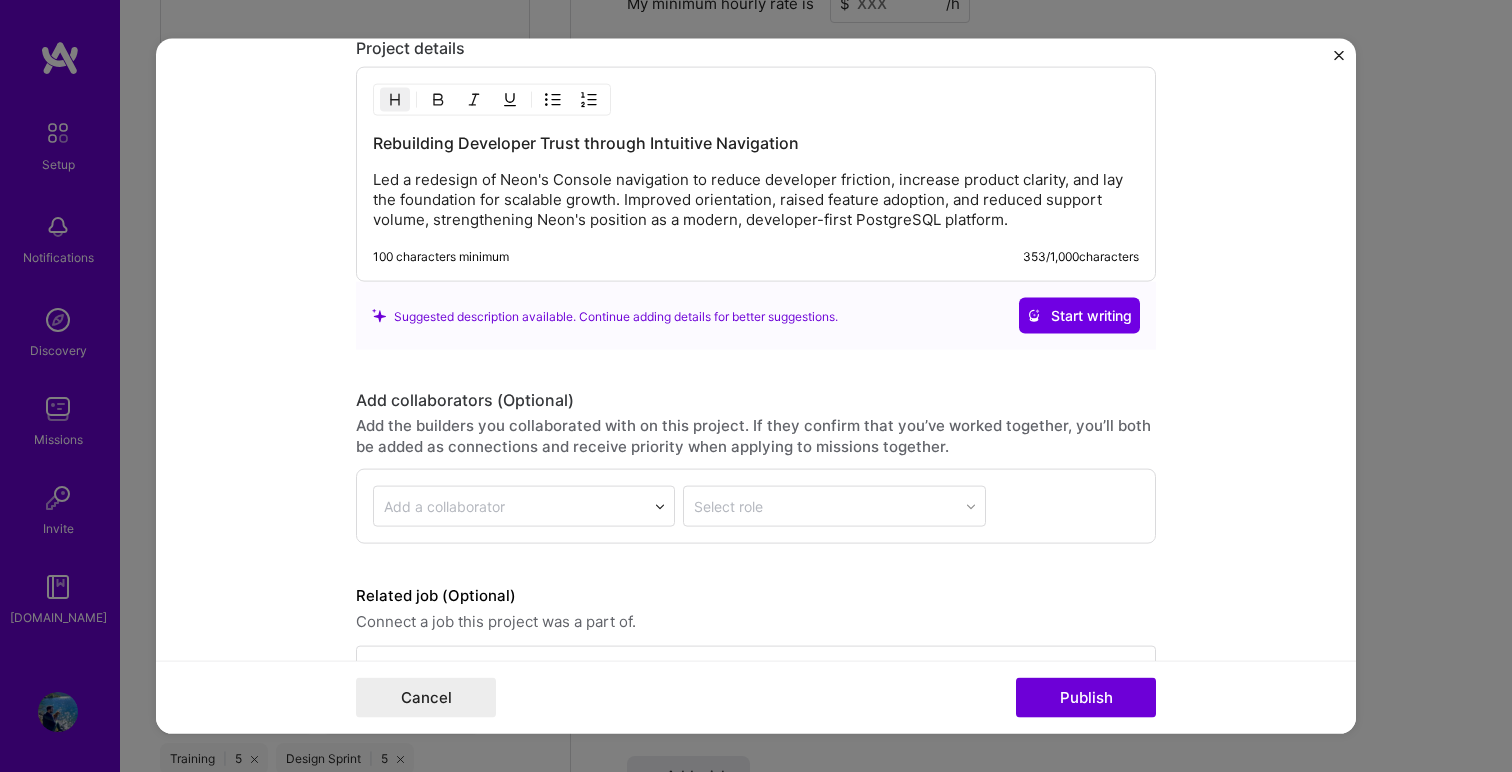 scroll, scrollTop: 2056, scrollLeft: 0, axis: vertical 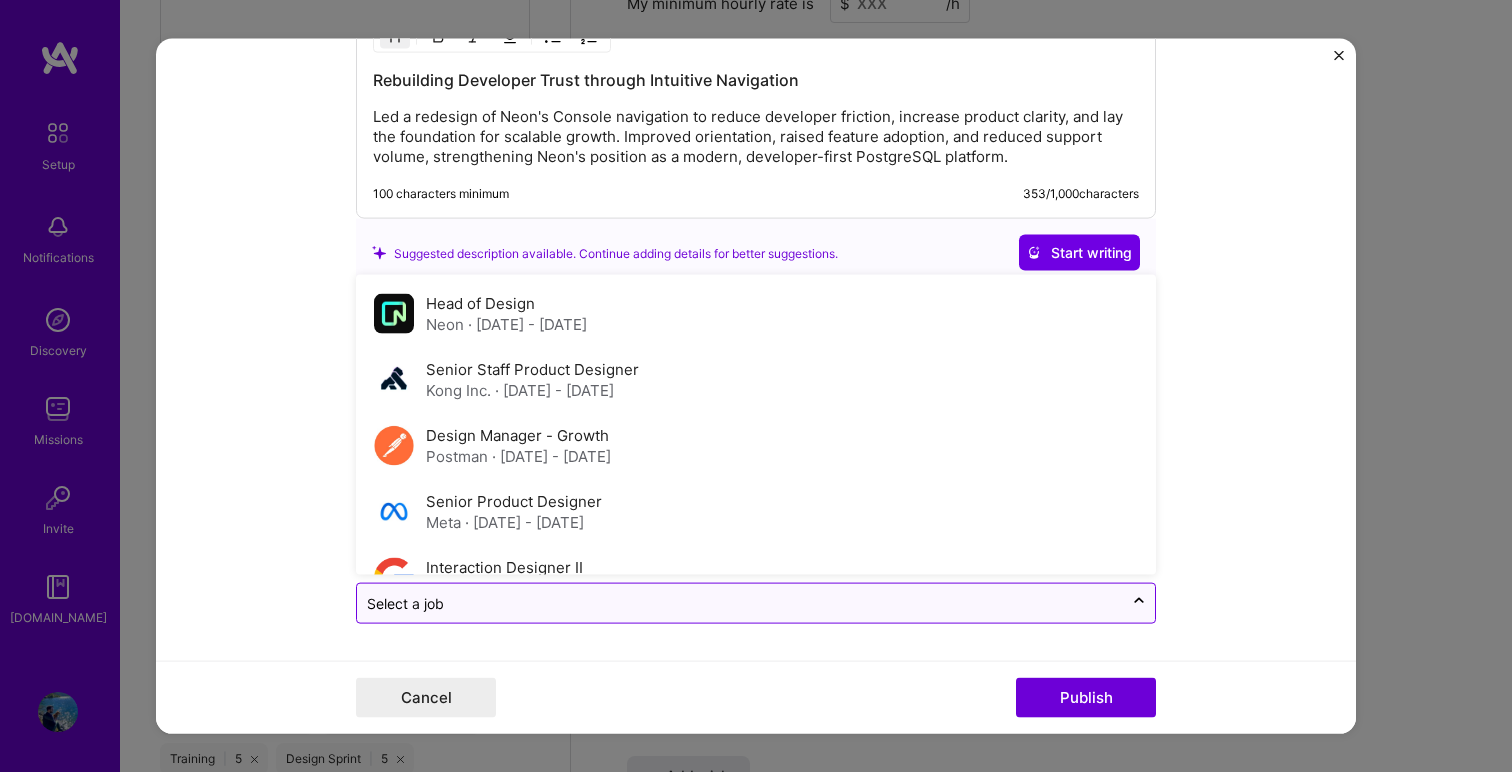 click on "Select a job" at bounding box center [740, 603] 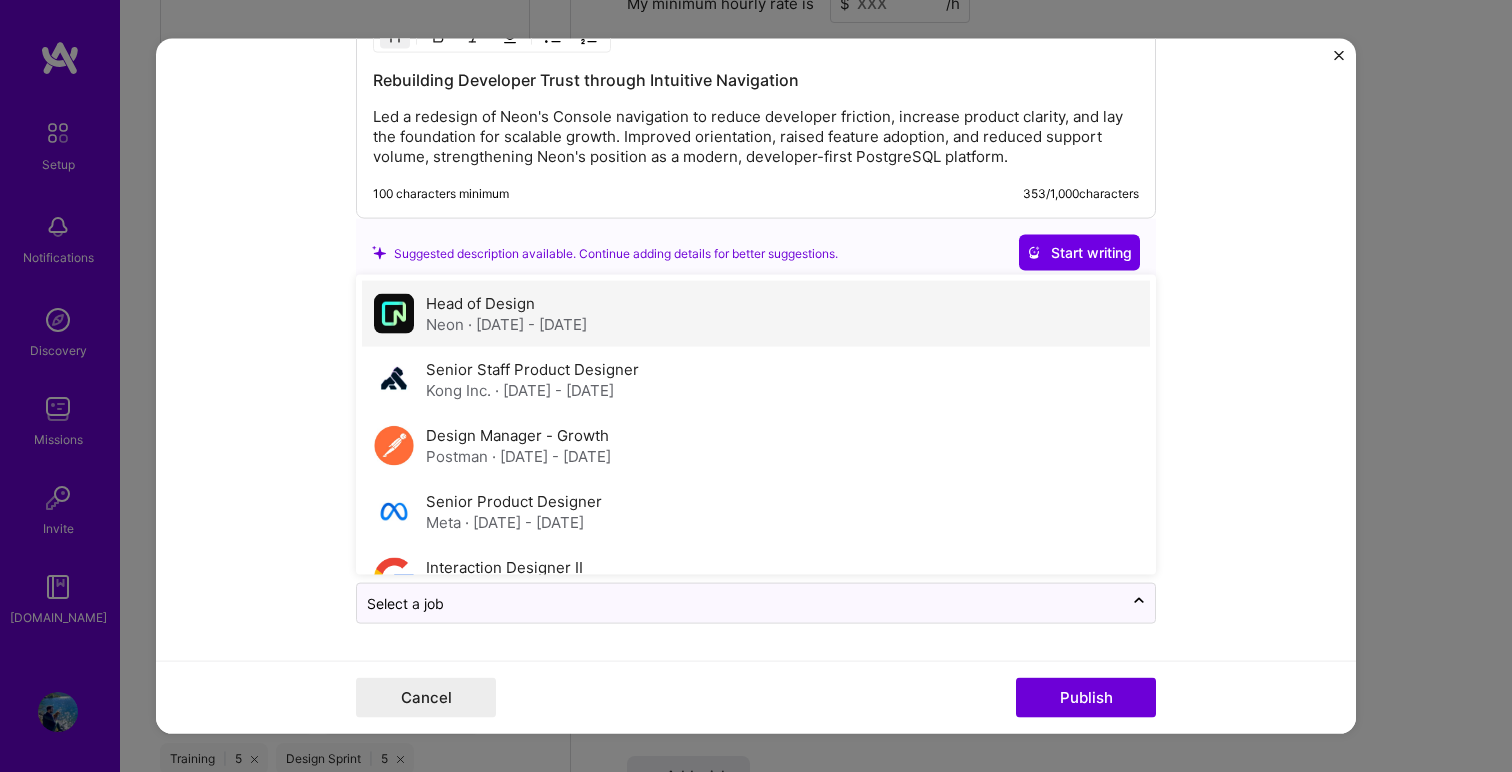 click on "Head of Design Neon   ·   [DATE]   -   [DATE]" at bounding box center [756, 314] 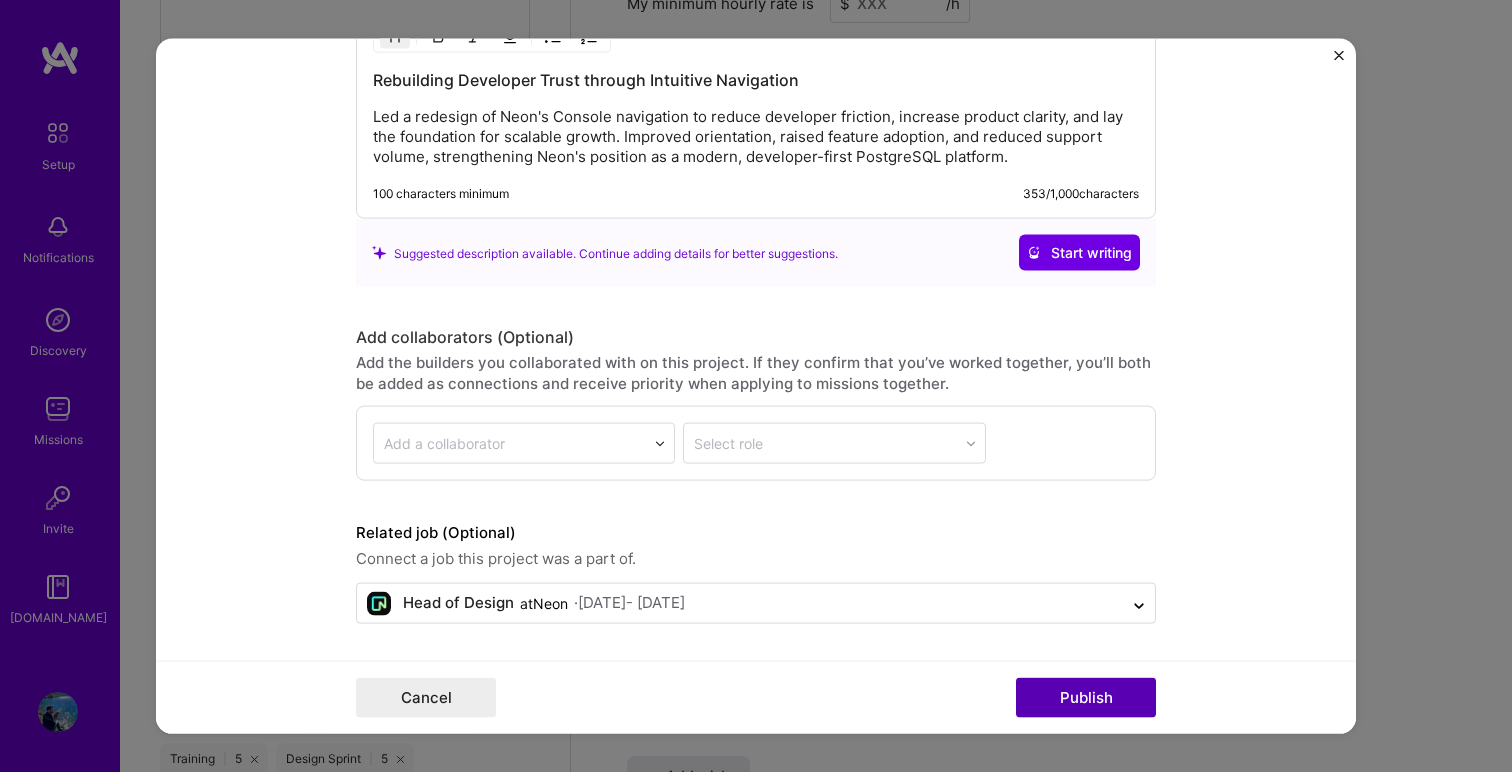 click on "Publish" at bounding box center [1086, 697] 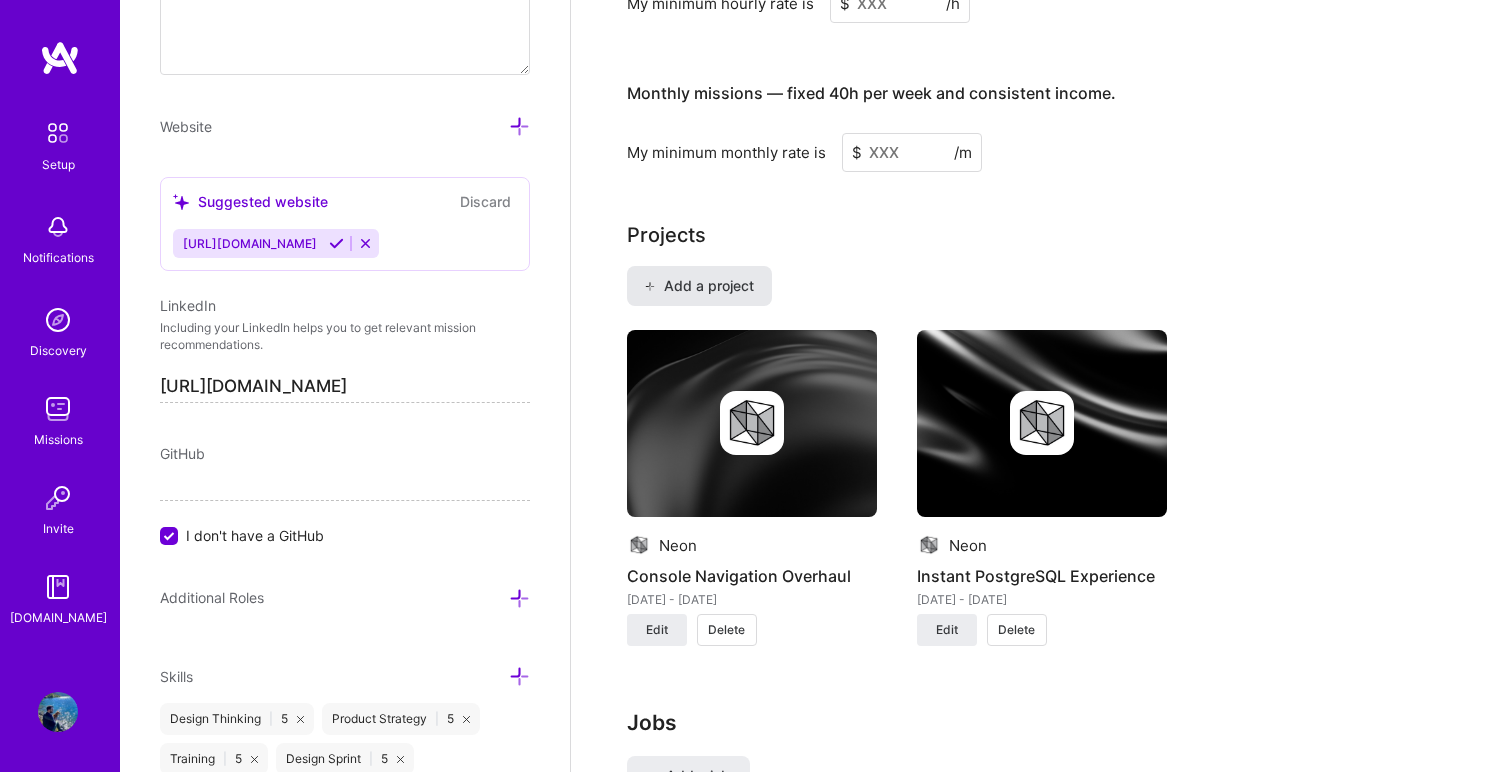 click on "Add a project" at bounding box center [698, 286] 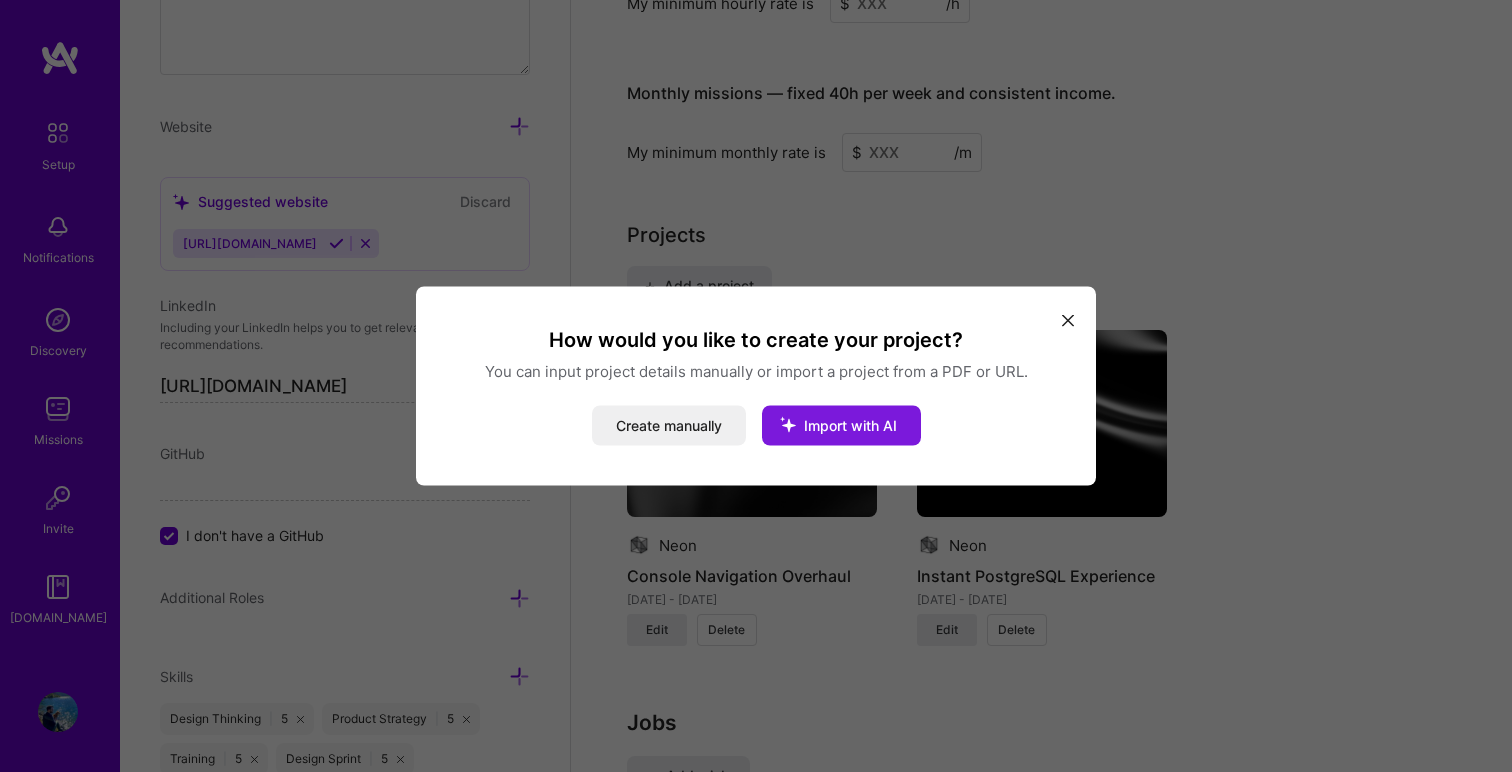 click on "Import with AI" at bounding box center [850, 425] 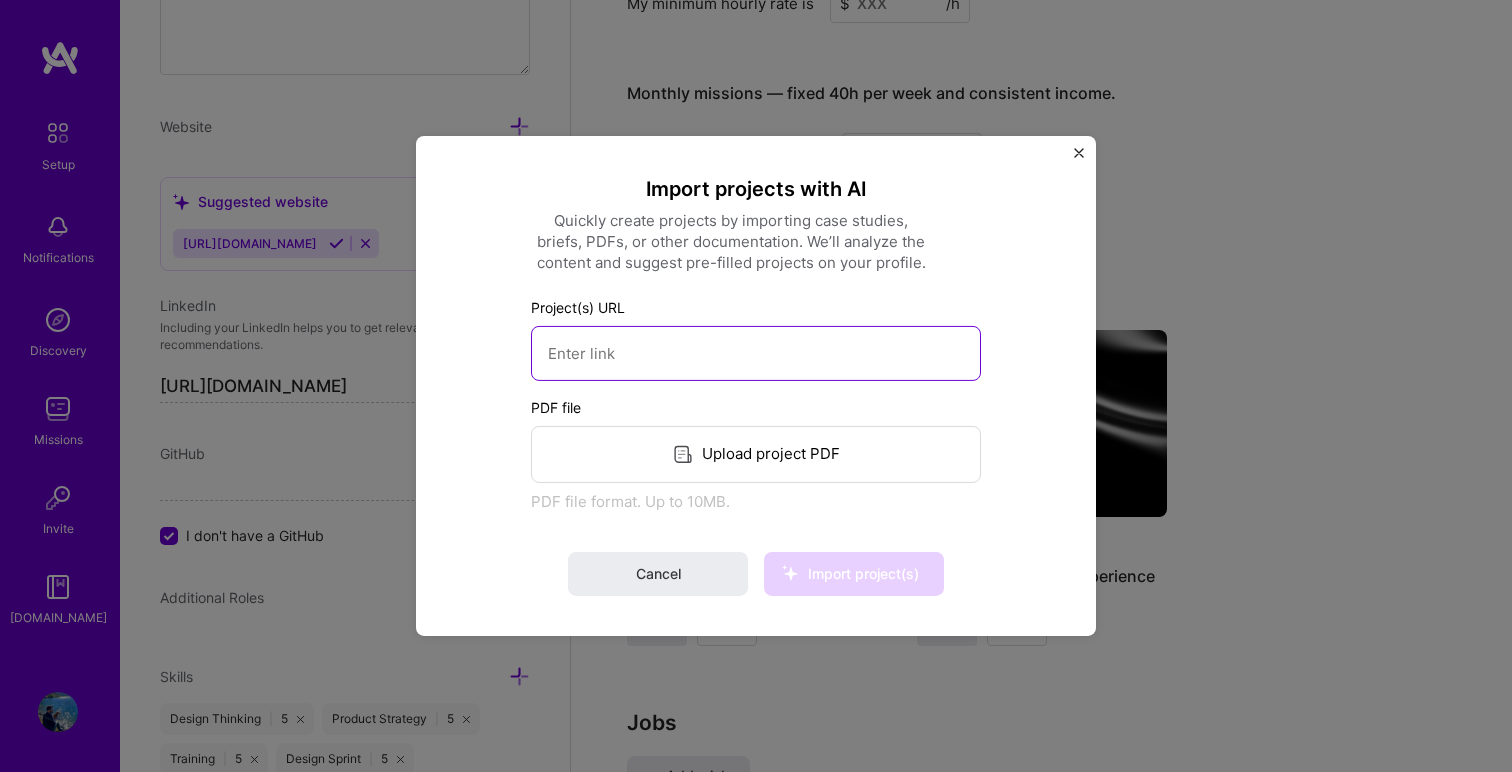 click at bounding box center [756, 353] 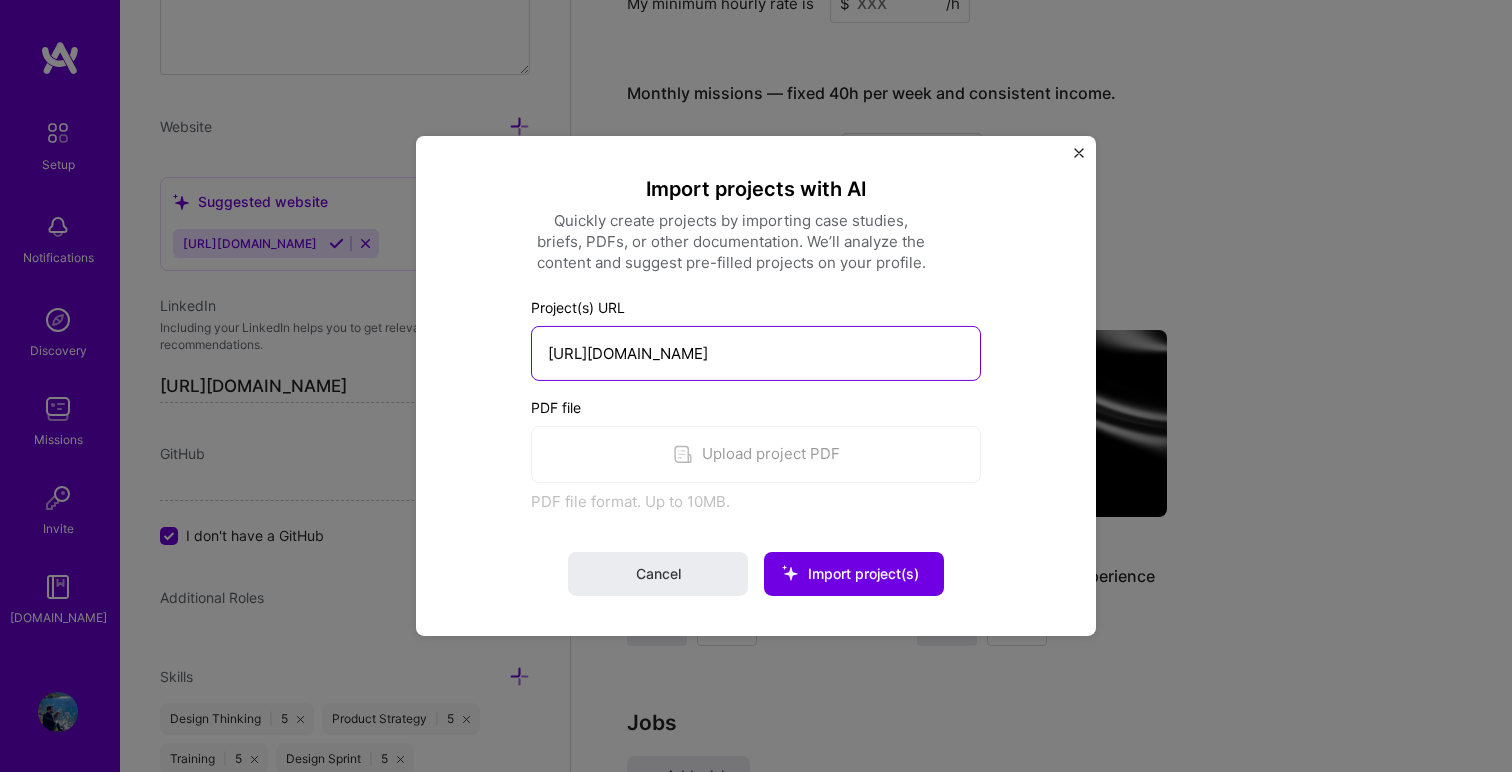 scroll, scrollTop: 0, scrollLeft: 41, axis: horizontal 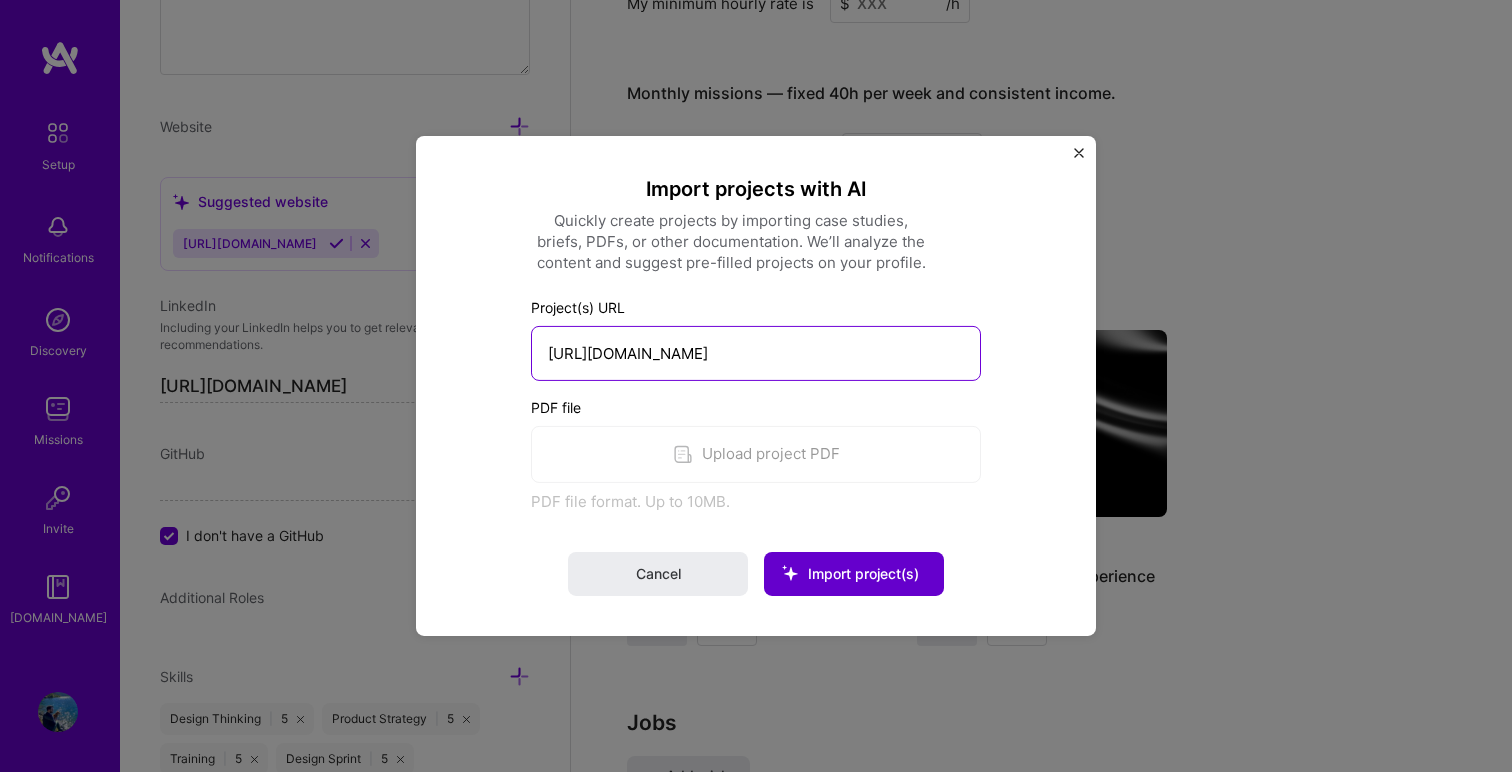 type on "[URL][DOMAIN_NAME]" 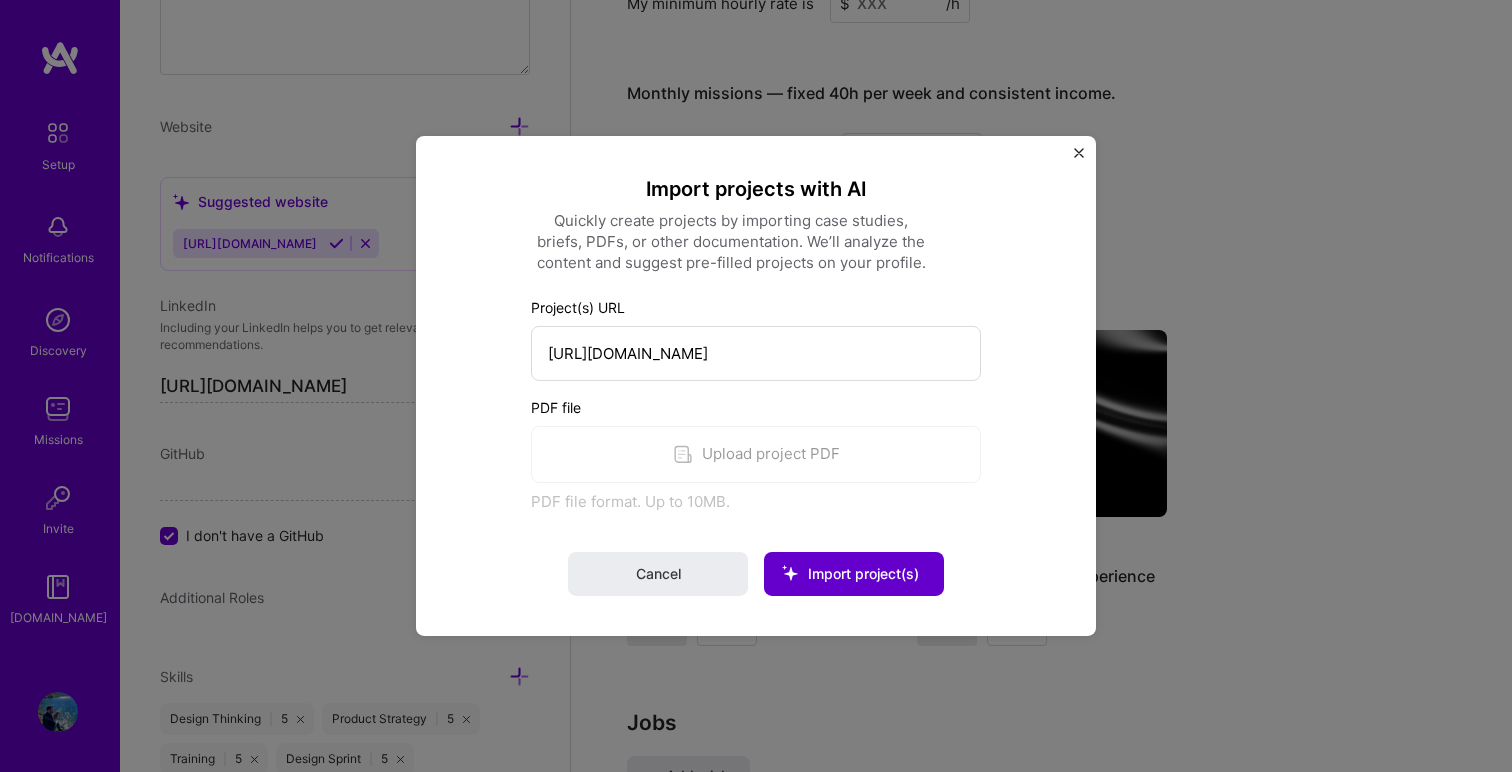 click on "Import project(s)" at bounding box center [863, 573] 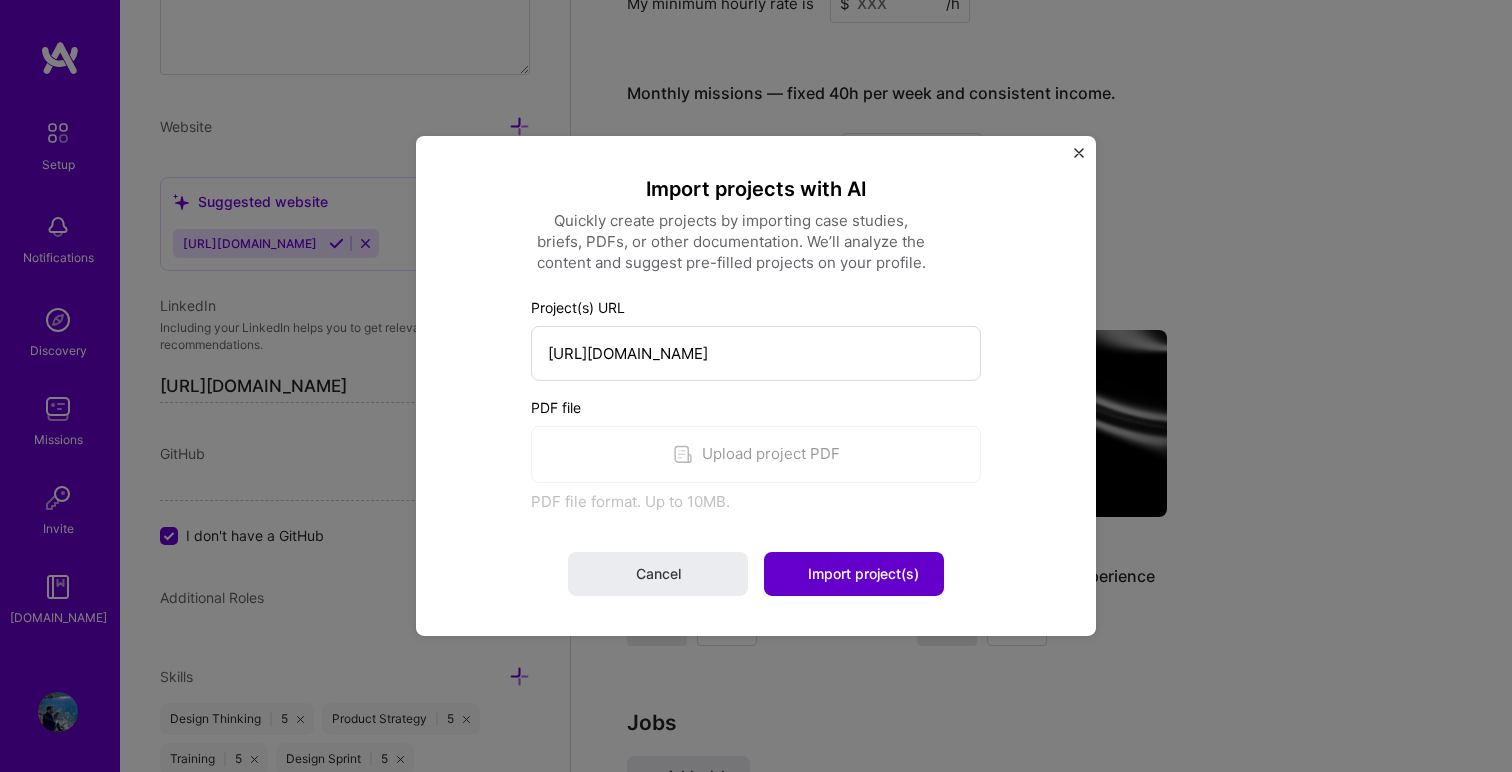scroll, scrollTop: 0, scrollLeft: 0, axis: both 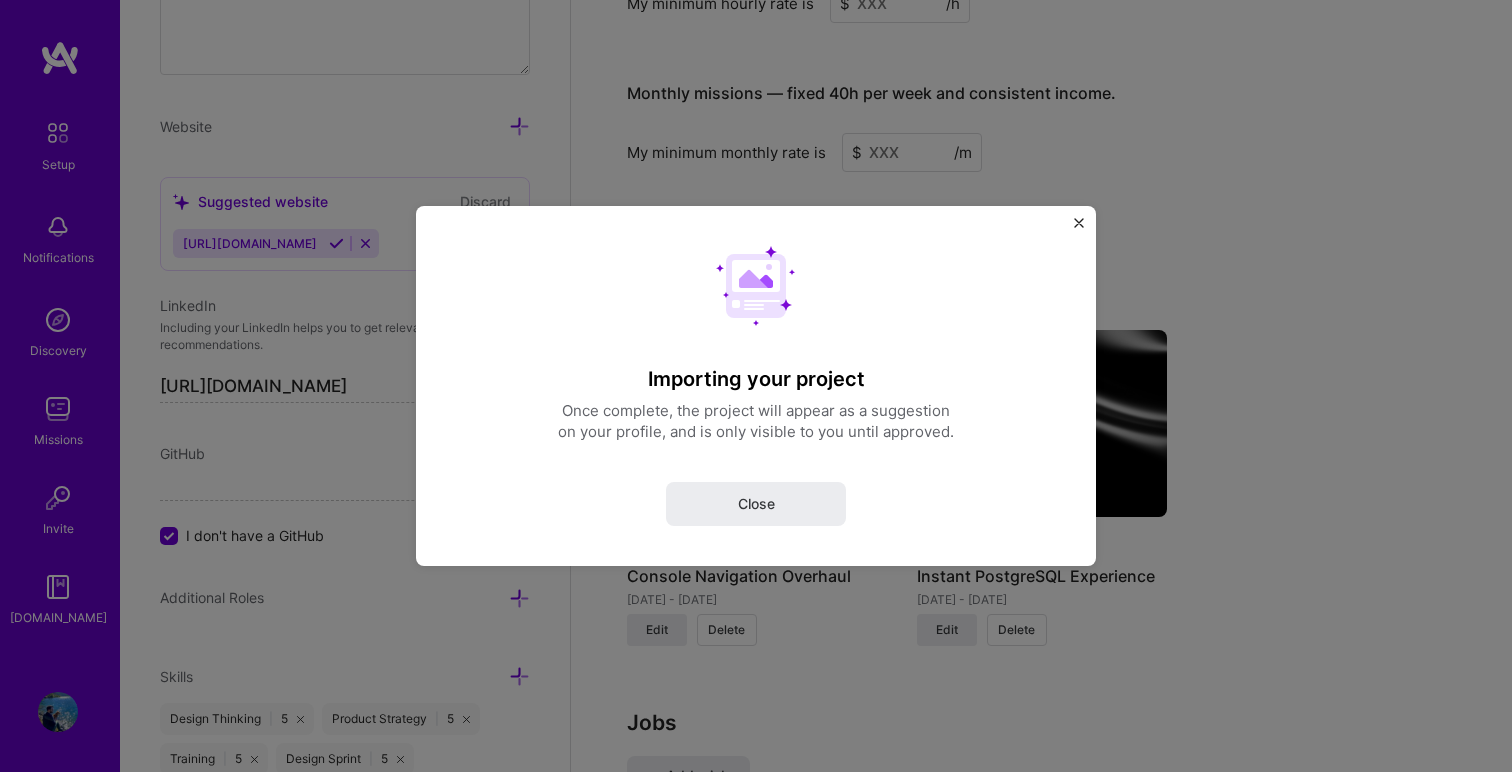 click on "Importing your project Once complete, the project will appear as a suggestion on your profile, and is only visible to you until approved. Close" at bounding box center (756, 386) 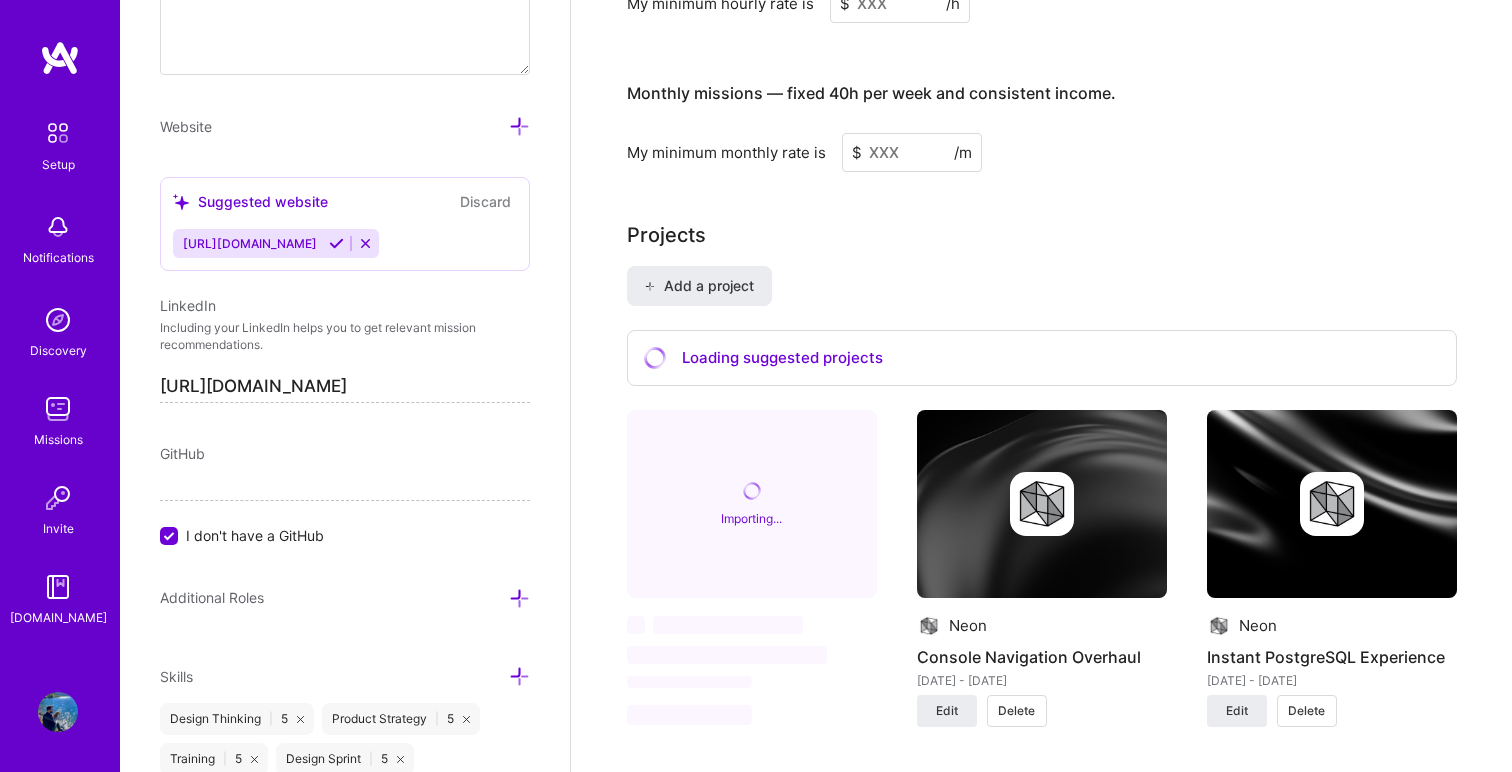 click on "Complete your profile to take the first step in unlocking full [DOMAIN_NAME] access Once you’re added the items below, schedule an evaluation call on the setup page. Add at least 3 industries  → Add your preferred minimum hourly and monthly rate  →   Connect your calendar or set your availability to enable client interviews  →   About me What you write here will be shared with companies. Enter at least  100  characters. Text cannot exceed 1000 characters. Create a comprehensive bio. Start writing Availability I am available from Select... Right Now Future Date Not Available Note on availability   Optional Tell us about any special circumstances, like being able to ramp up hours, or adjust your usual availability. If you're engaged on another project, mention it and include your expected end date. Rate Learn about rates Hourly Rate What is hourly rate? Benefits You have the ability to work variable hours, which can be beneficial if you prefer a flexible schedule or have other commitments. Monthly Rate   $ /h" at bounding box center [1042, 1614] 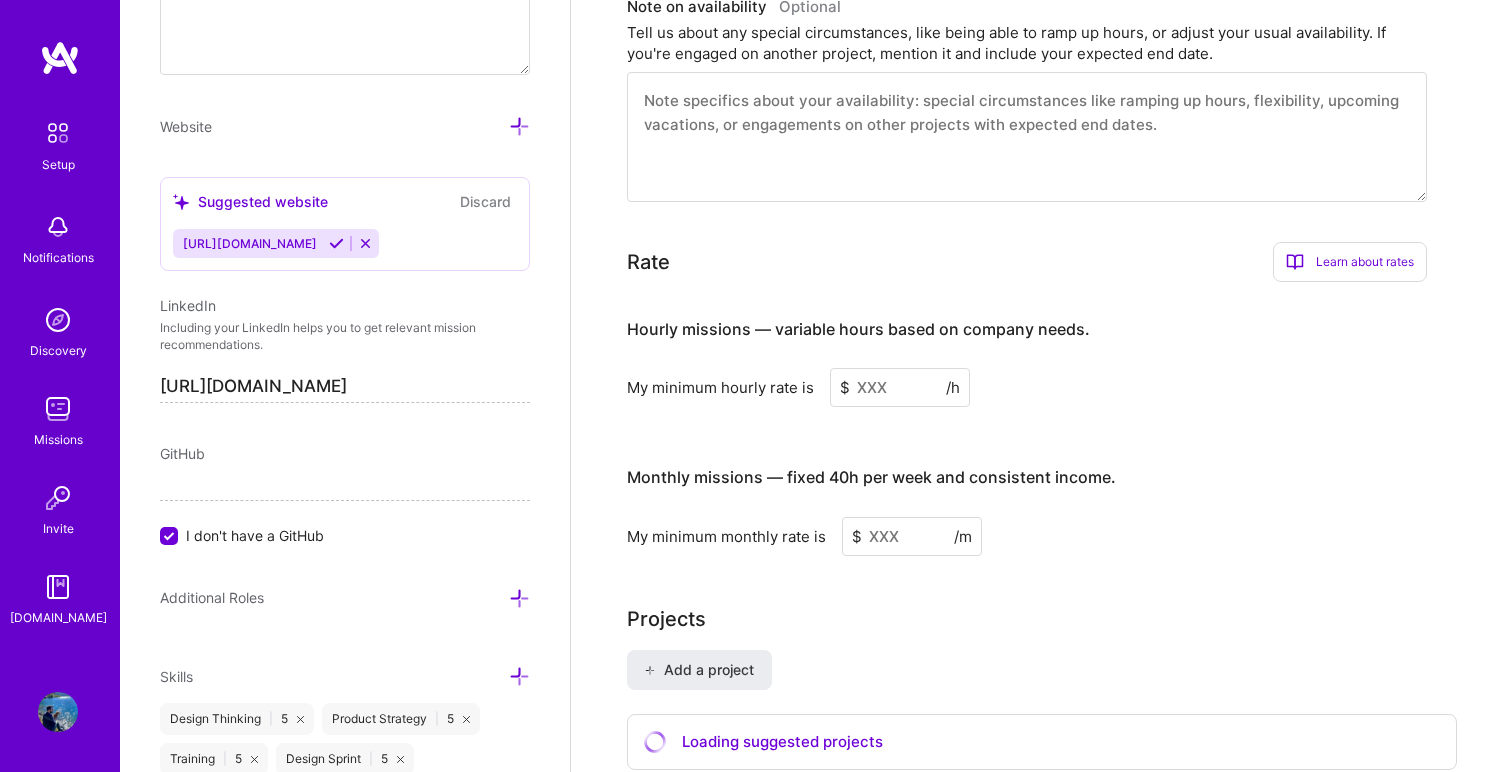 scroll, scrollTop: 1032, scrollLeft: 0, axis: vertical 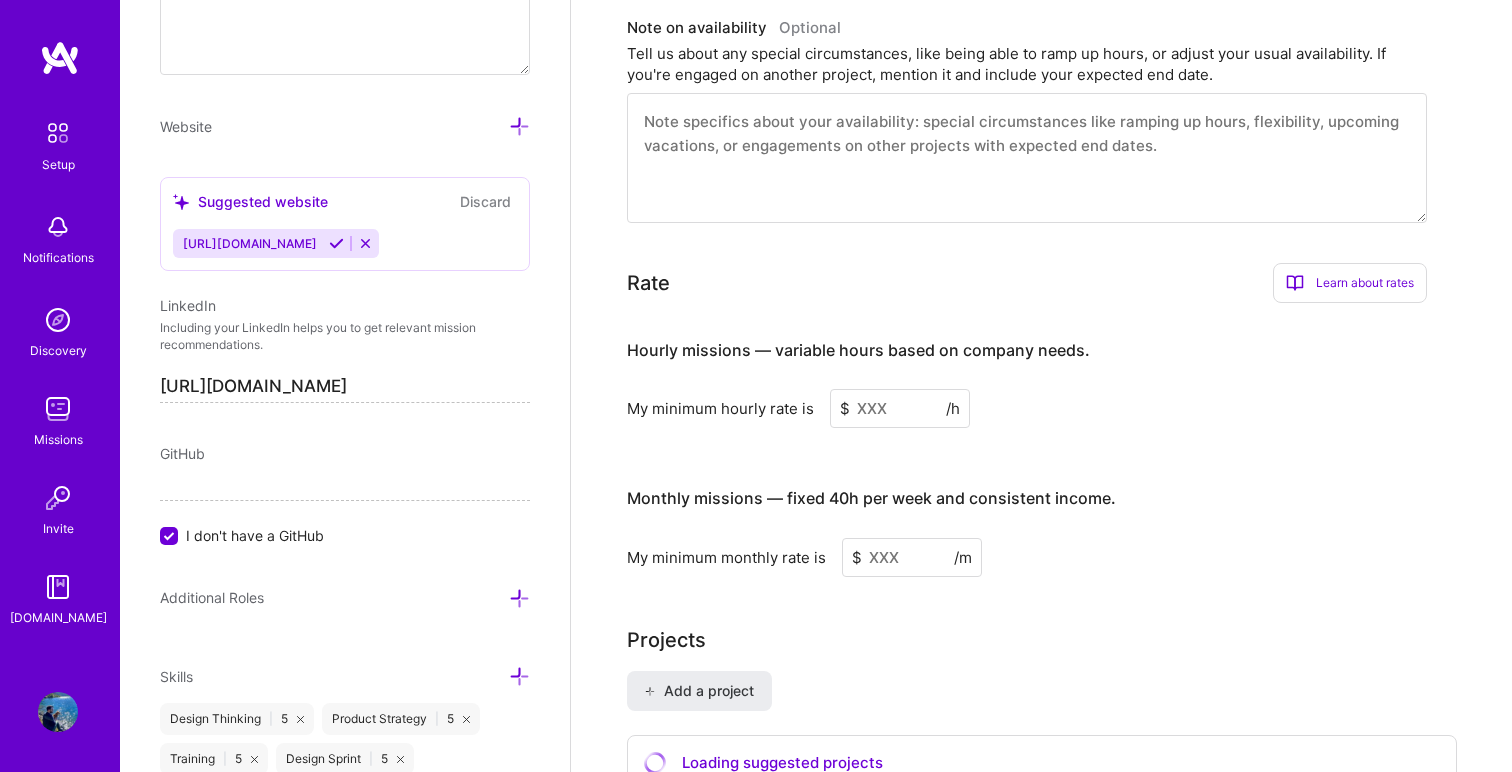 click at bounding box center (900, 408) 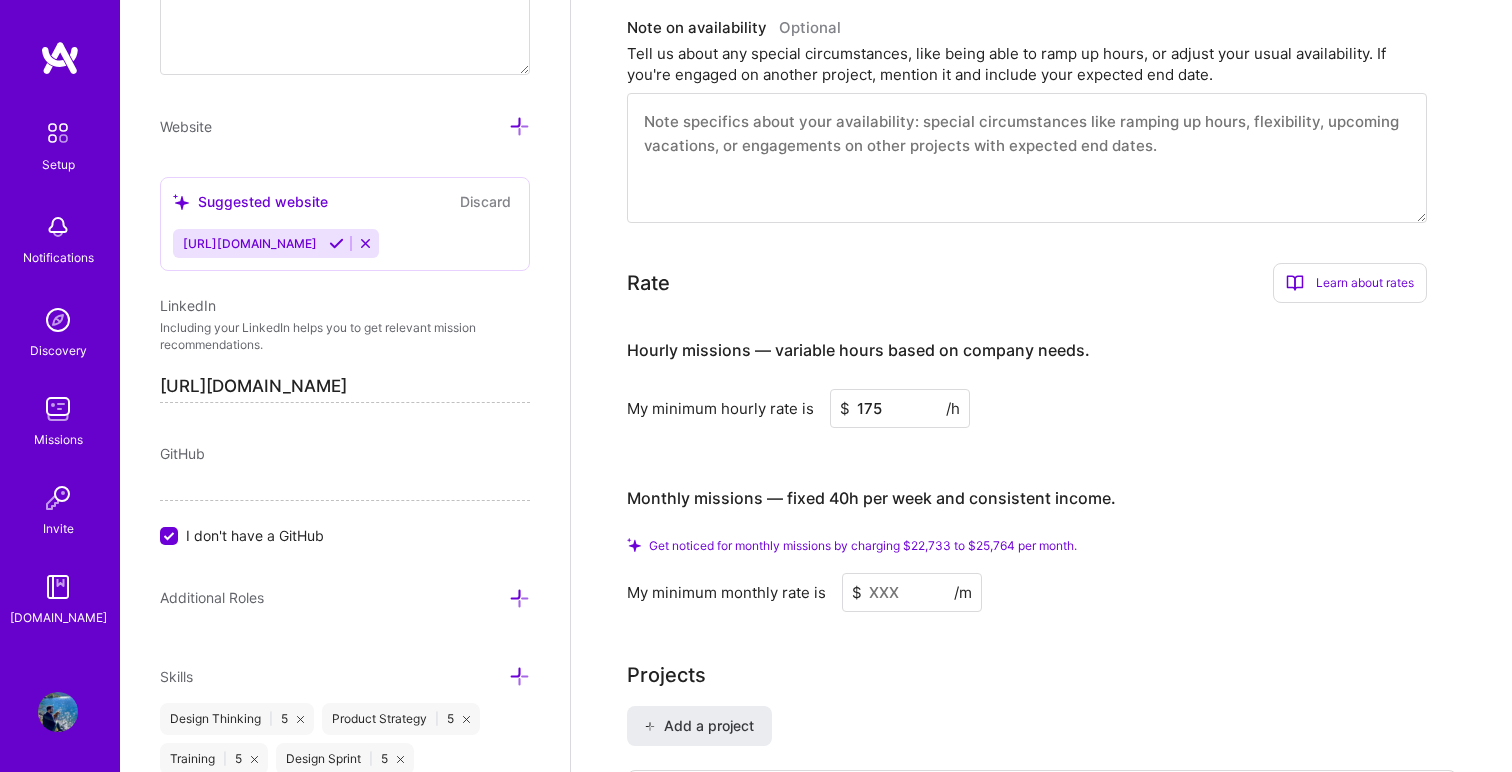 type on "175" 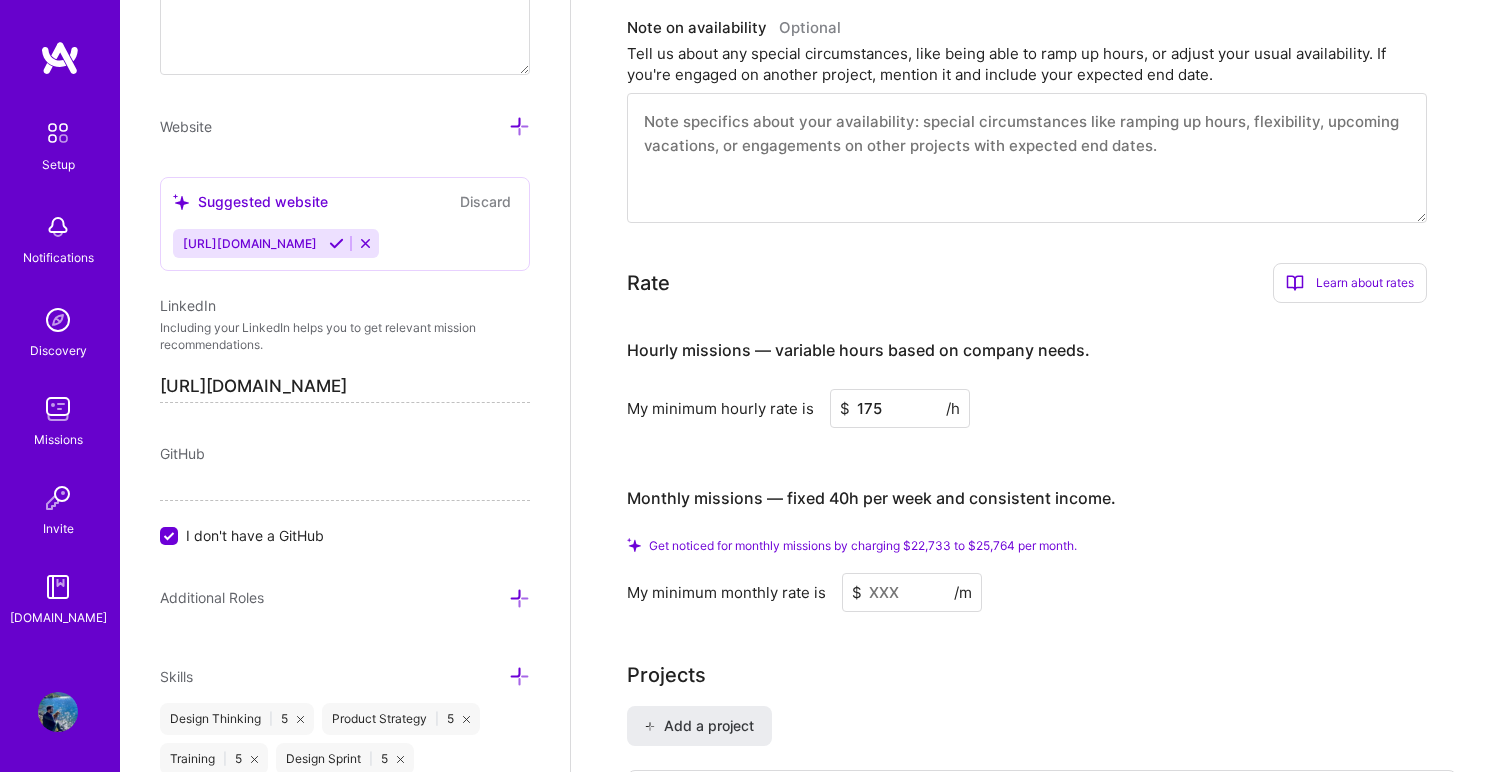 click on "Complete your profile to take the first step in unlocking full [DOMAIN_NAME] access Once you’re added the items below, schedule an evaluation call on the setup page. Add at least 3 industries  → Add your preferred minimum hourly and monthly rate  →   Connect your calendar or set your availability to enable client interviews  →   About me What you write here will be shared with companies. Enter at least  100  characters. Text cannot exceed 1000 characters. Create a comprehensive bio. Start writing Availability I am available from Select... Right Now Future Date Not Available Note on availability   Optional Tell us about any special circumstances, like being able to ramp up hours, or adjust your usual availability. If you're engaged on another project, mention it and include your expected end date. Rate Learn about rates Hourly Rate What is hourly rate? Benefits You have the ability to work variable hours, which can be beneficial if you prefer a flexible schedule or have other commitments. Monthly Rate   $ 175" at bounding box center [1042, 2036] 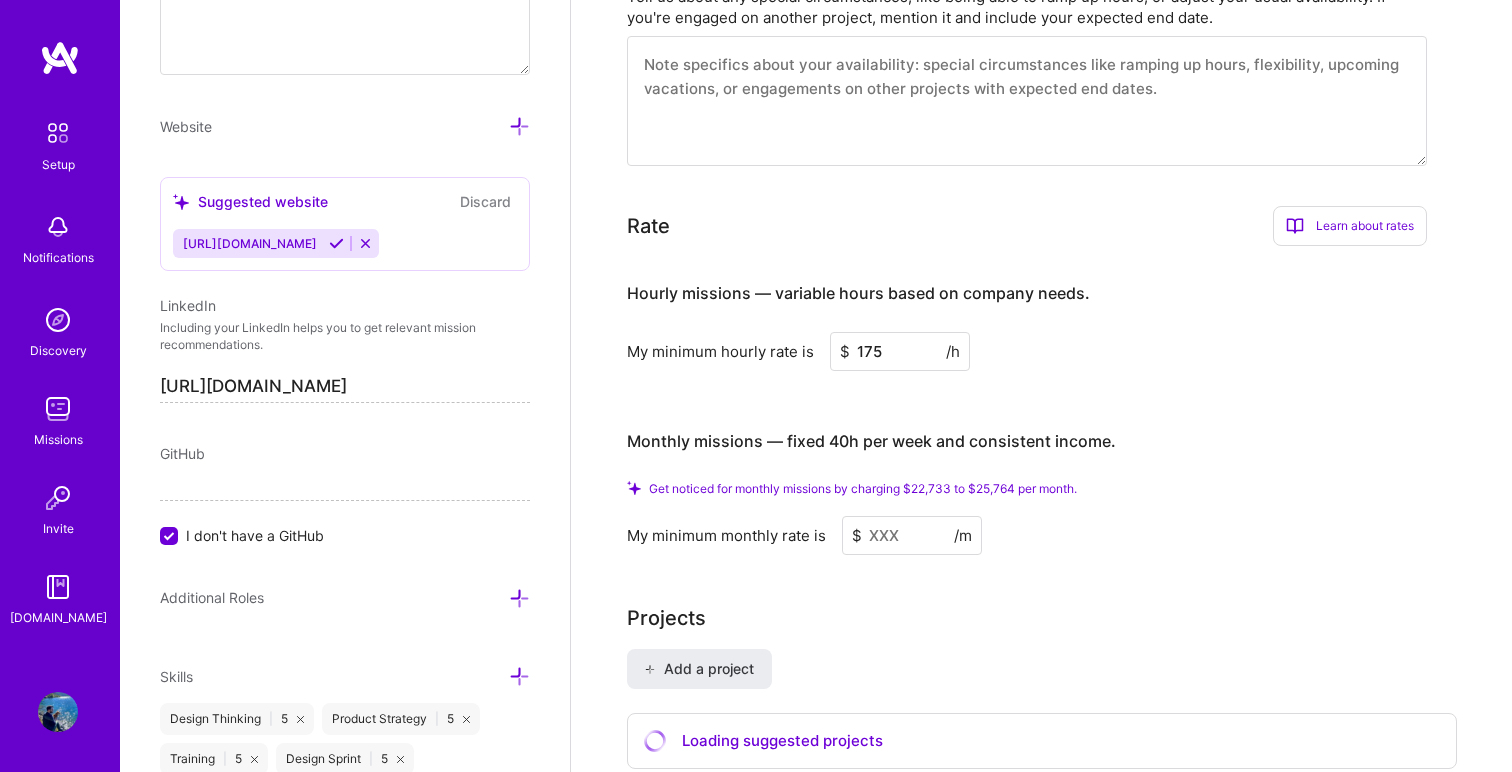 scroll, scrollTop: 1088, scrollLeft: 0, axis: vertical 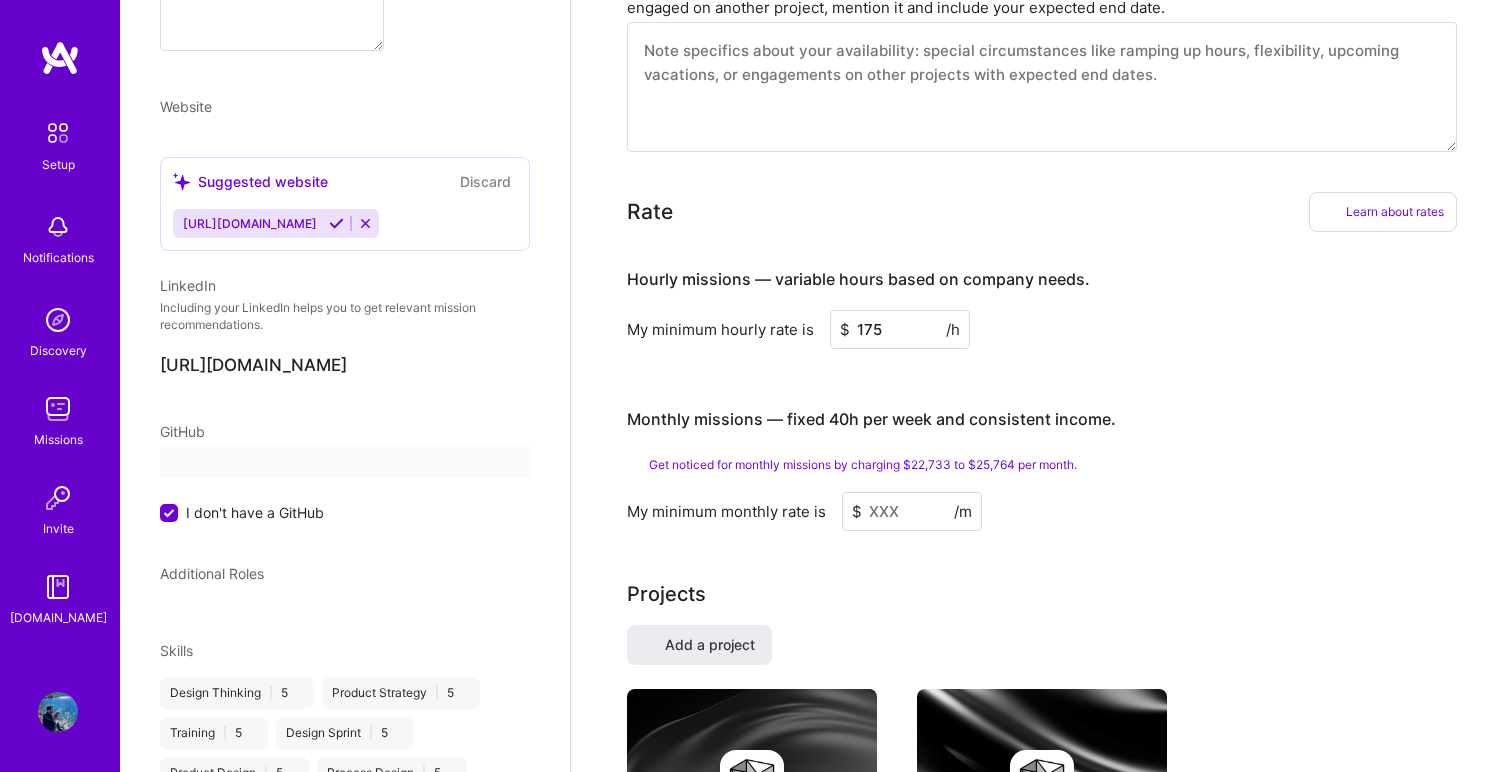 select on "US" 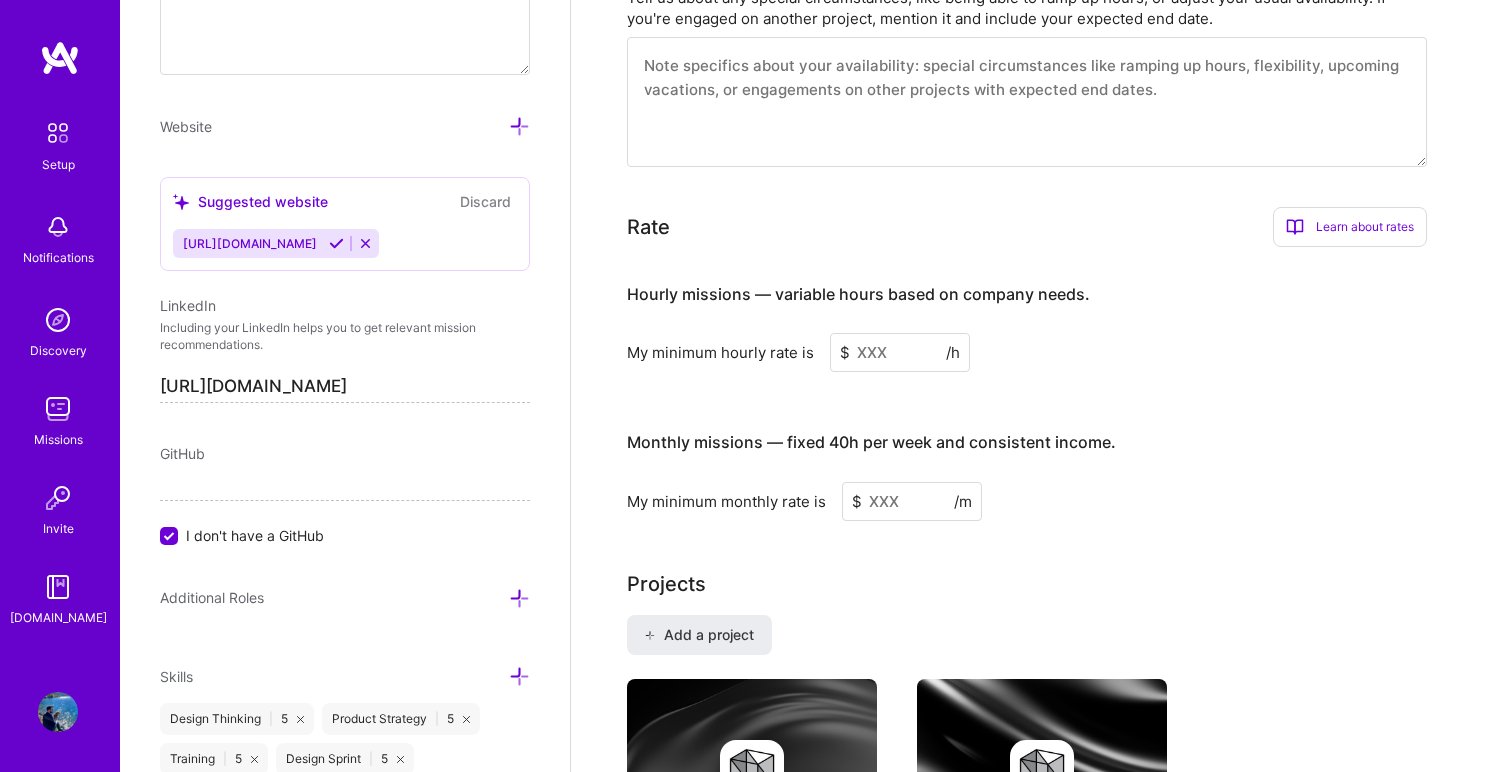 scroll, scrollTop: 139, scrollLeft: 0, axis: vertical 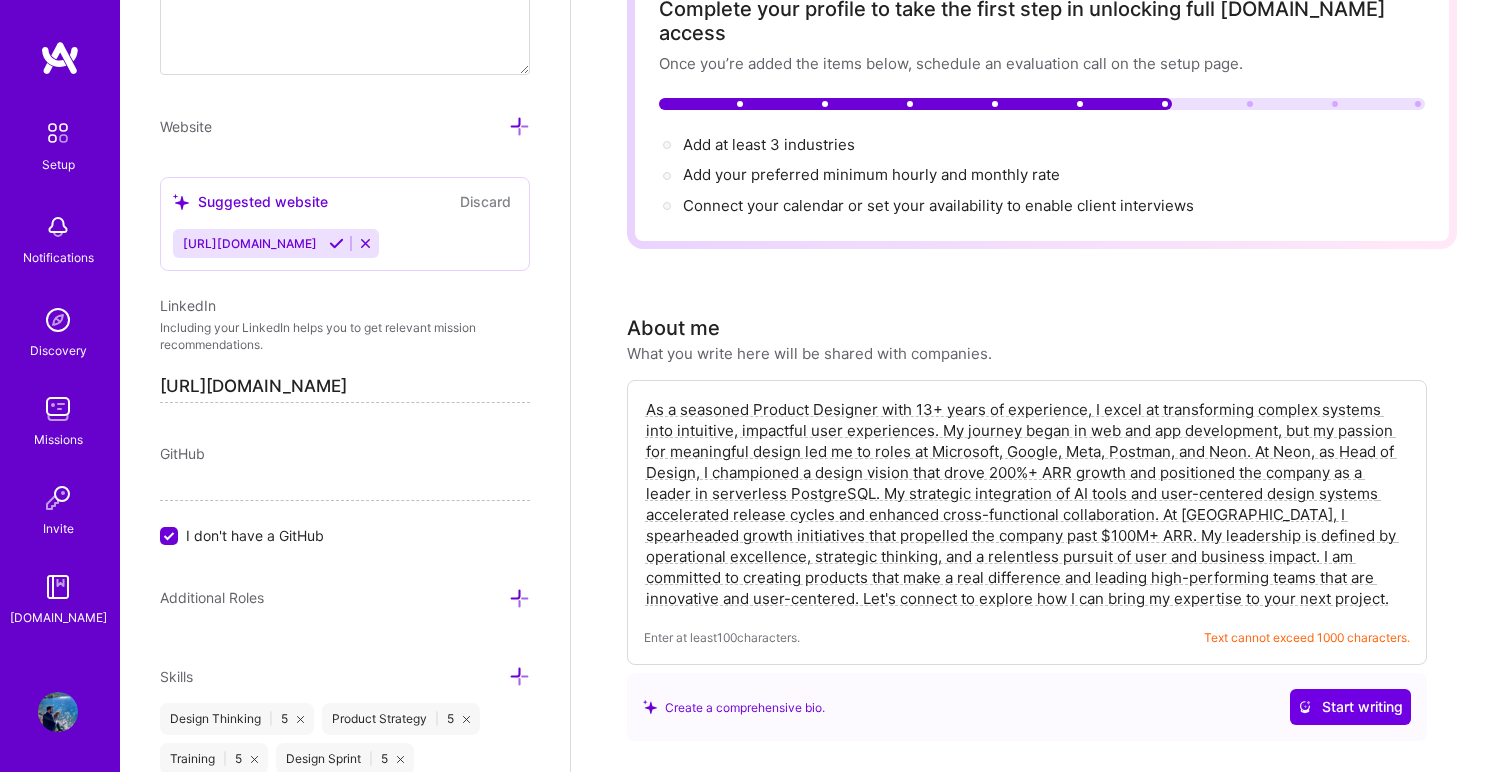 click on "As a seasoned Product Designer with 13+ years of experience, I excel at transforming complex systems into intuitive, impactful user experiences. My journey began in web and app development, but my passion for meaningful design led me to roles at Microsoft, Google, Meta, Postman, and Neon. At Neon, as Head of Design, I championed a design vision that drove 200%+ ARR growth and positioned the company as a leader in serverless PostgreSQL. My strategic integration of AI tools and user-centered design systems accelerated release cycles and enhanced cross-functional collaboration. At [GEOGRAPHIC_DATA], I spearheaded growth initiatives that propelled the company past $100M+ ARR. My leadership is defined by operational excellence, strategic thinking, and a relentless pursuit of user and business impact. I am committed to creating products that make a real difference and leading high-performing teams that are innovative and user-centered. Let's connect to explore how I can bring my expertise to your next project." at bounding box center (1027, 504) 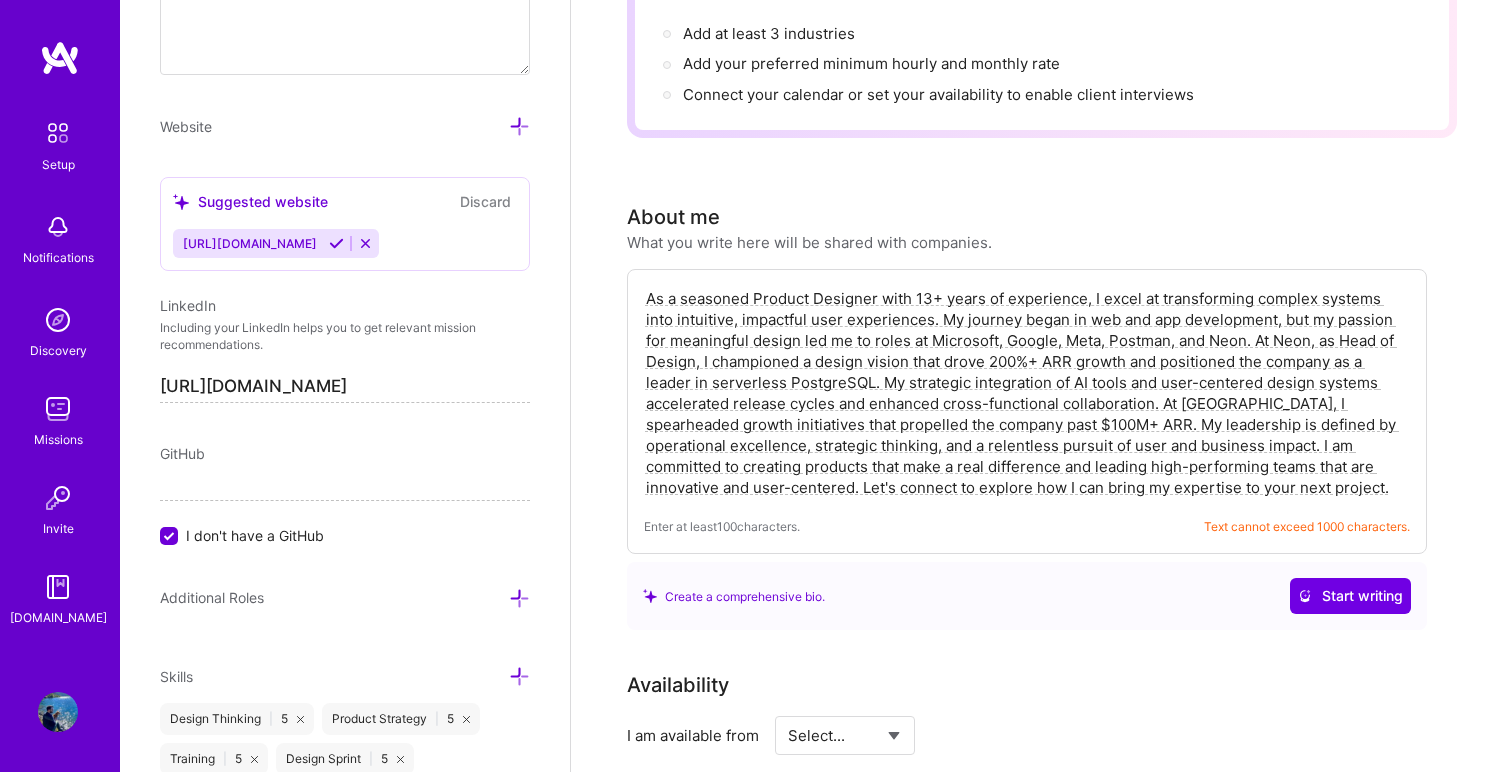 scroll, scrollTop: 266, scrollLeft: 0, axis: vertical 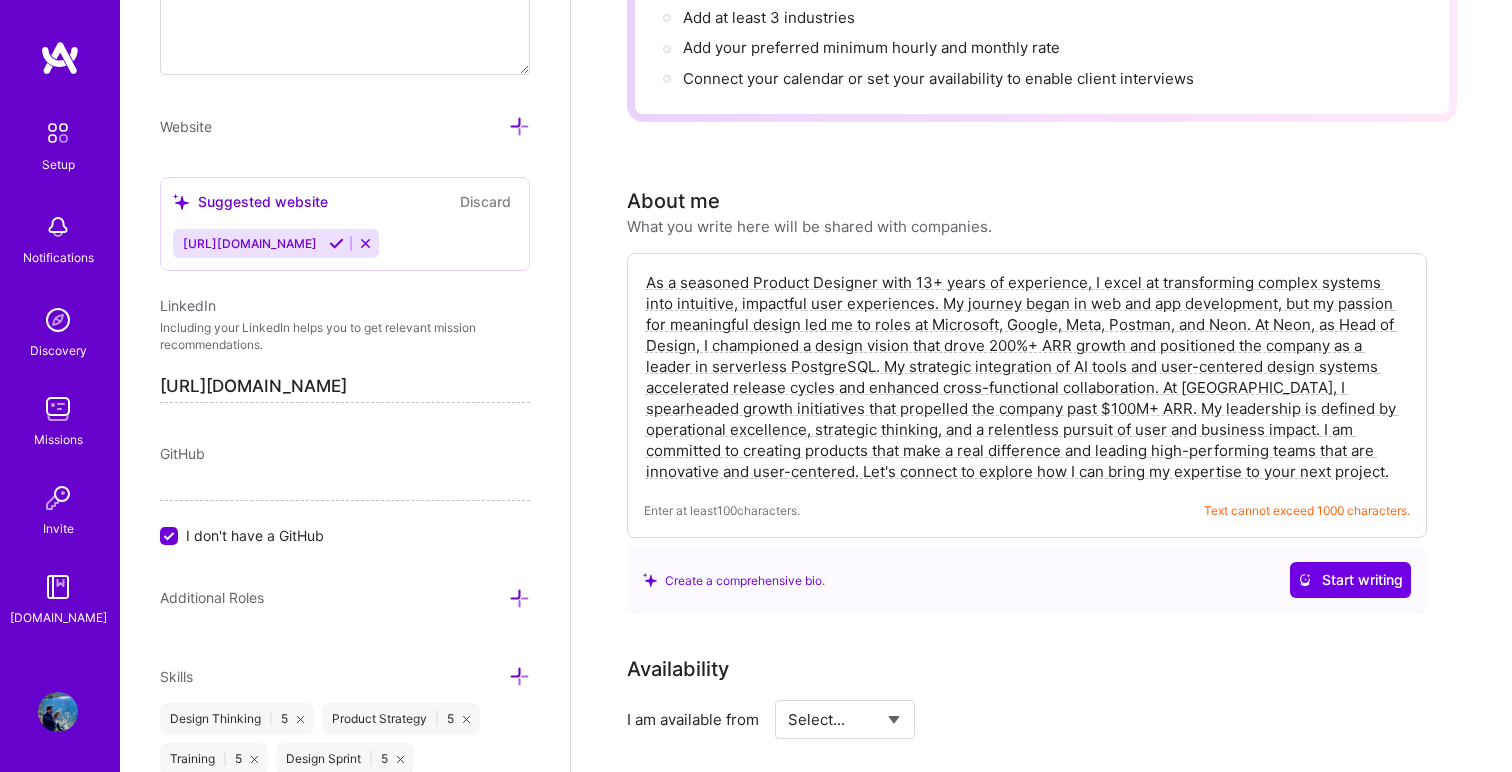 click on "Complete your profile to take the first step in unlocking full [DOMAIN_NAME] access Once you’re added the items below, schedule an evaluation call on the setup page. Add at least 3 industries  → Add your preferred minimum hourly and monthly rate  →   Connect your calendar or set your availability to enable client interviews  →   About me What you write here will be shared with companies. Enter at least  100  characters. Text cannot exceed 1000 characters. Create a comprehensive bio. Start writing Availability I am available from Select... Right Now Future Date Not Available Note on availability   Optional Tell us about any special circumstances, like being able to ramp up hours, or adjust your usual availability. If you're engaged on another project, mention it and include your expected end date. Rate Learn about rates Hourly Rate What is hourly rate? Benefits You have the ability to work variable hours, which can be beneficial if you prefer a flexible schedule or have other commitments. Monthly Rate   $ /h" at bounding box center [1042, 2957] 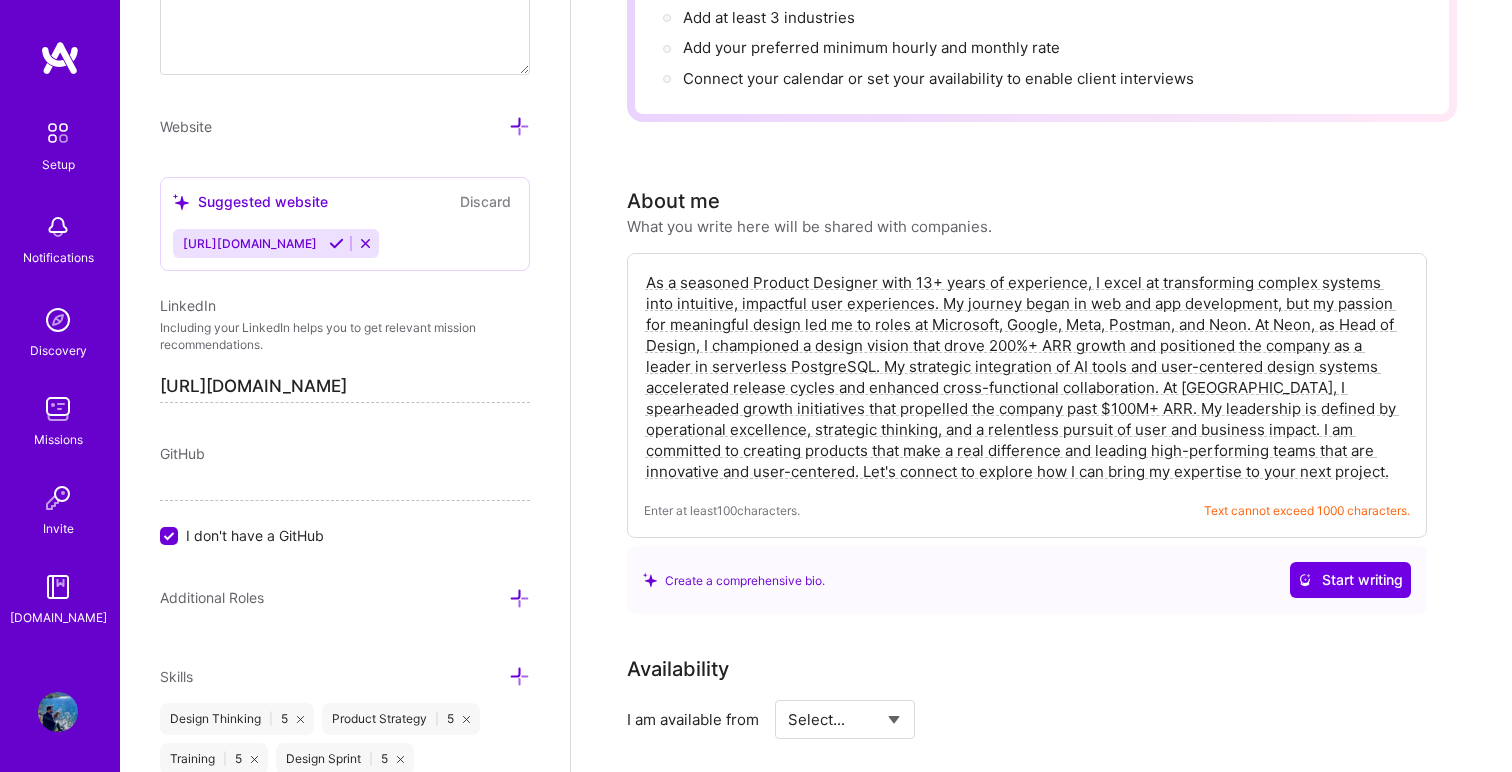 click on "As a seasoned Product Designer with 13+ years of experience, I excel at transforming complex systems into intuitive, impactful user experiences. My journey began in web and app development, but my passion for meaningful design led me to roles at Microsoft, Google, Meta, Postman, and Neon. At Neon, as Head of Design, I championed a design vision that drove 200%+ ARR growth and positioned the company as a leader in serverless PostgreSQL. My strategic integration of AI tools and user-centered design systems accelerated release cycles and enhanced cross-functional collaboration. At [GEOGRAPHIC_DATA], I spearheaded growth initiatives that propelled the company past $100M+ ARR. My leadership is defined by operational excellence, strategic thinking, and a relentless pursuit of user and business impact. I am committed to creating products that make a real difference and leading high-performing teams that are innovative and user-centered. Let's connect to explore how I can bring my expertise to your next project." at bounding box center (1027, 377) 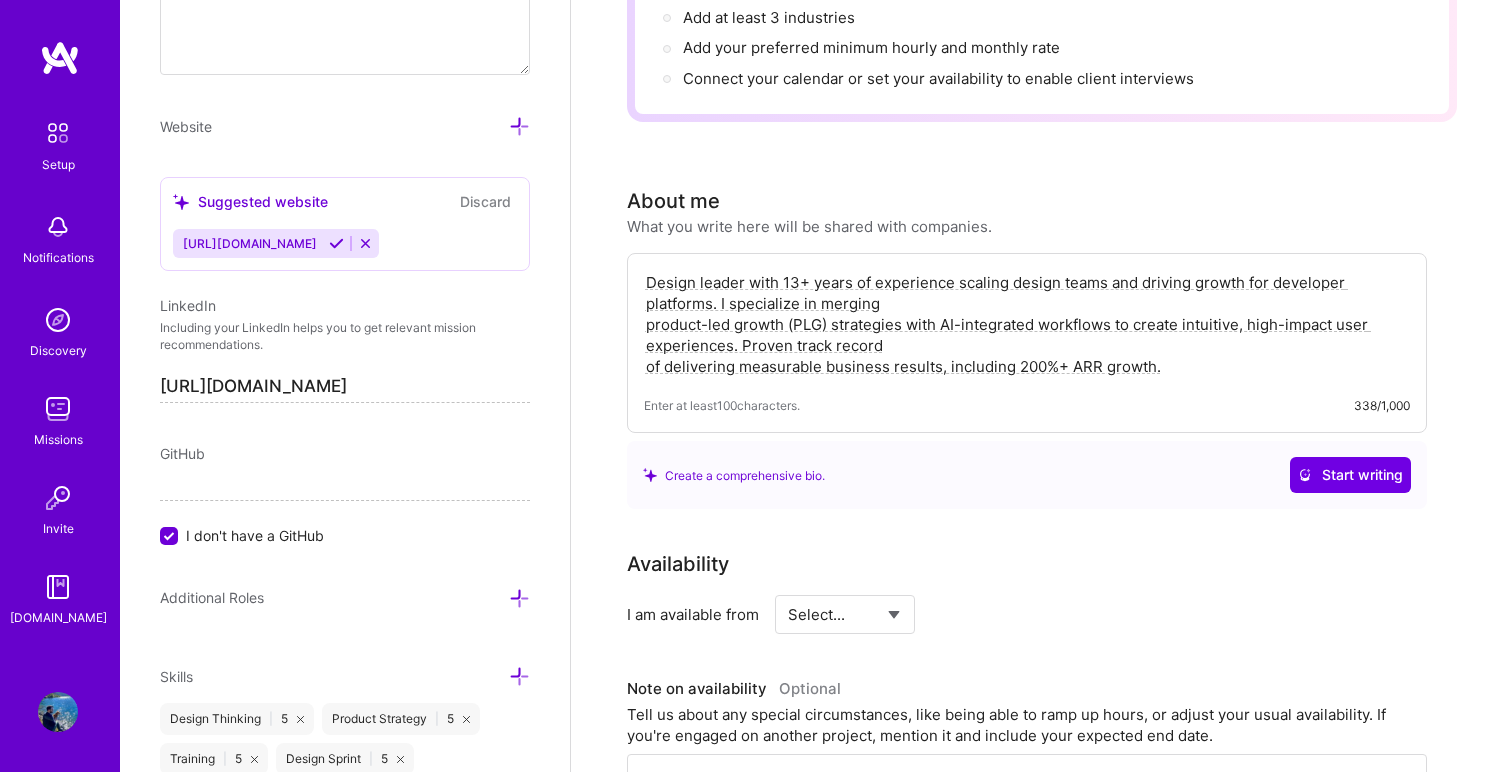 click on "Availability" at bounding box center (1027, 564) 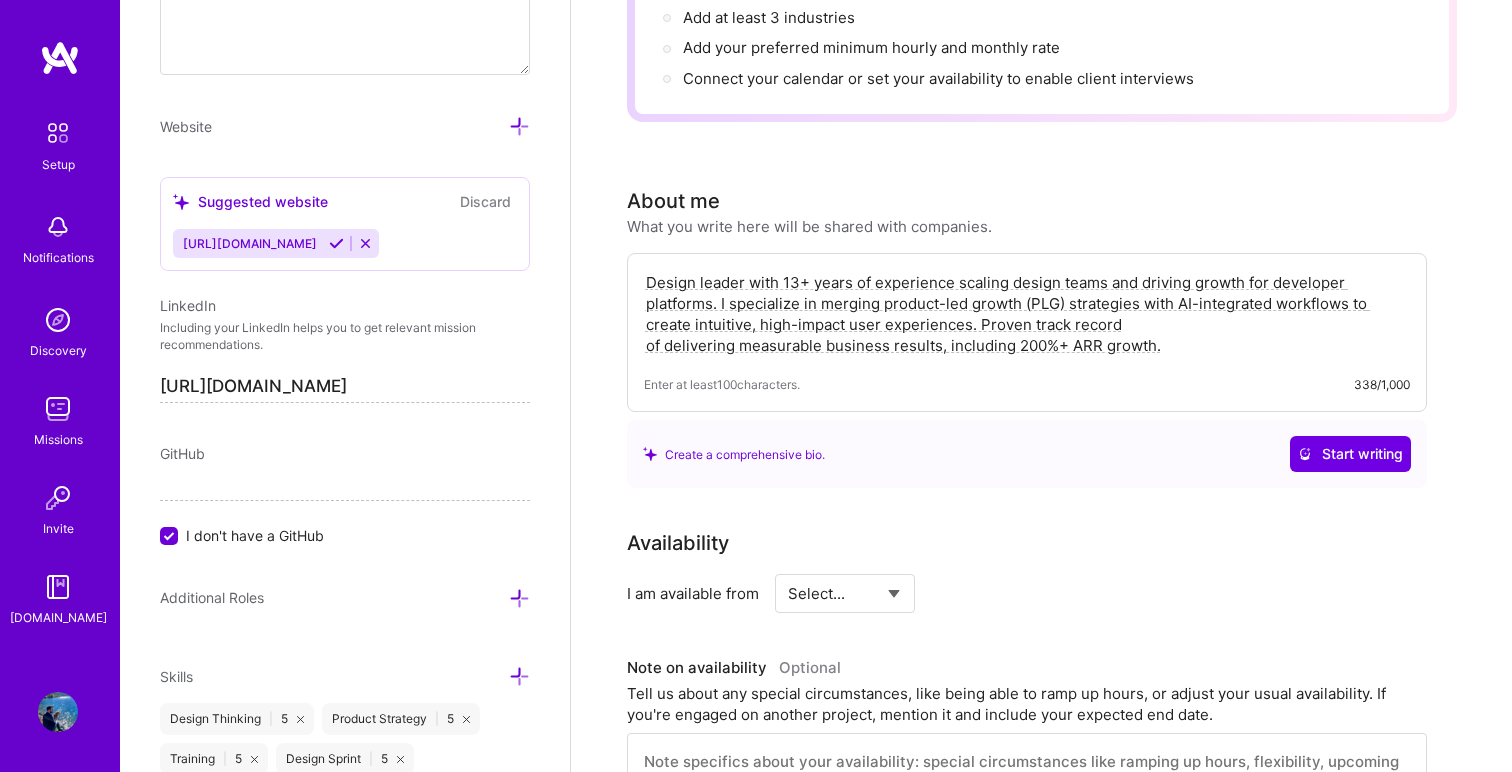 click on "Design leader with 13+ years of experience scaling design teams and driving growth for developer platforms. I specialize in merging product-led growth (PLG) strategies with AI-integrated workflows to create intuitive, high-impact user experiences. Proven track record
of delivering measurable business results, including 200%+ ARR growth." at bounding box center [1027, 314] 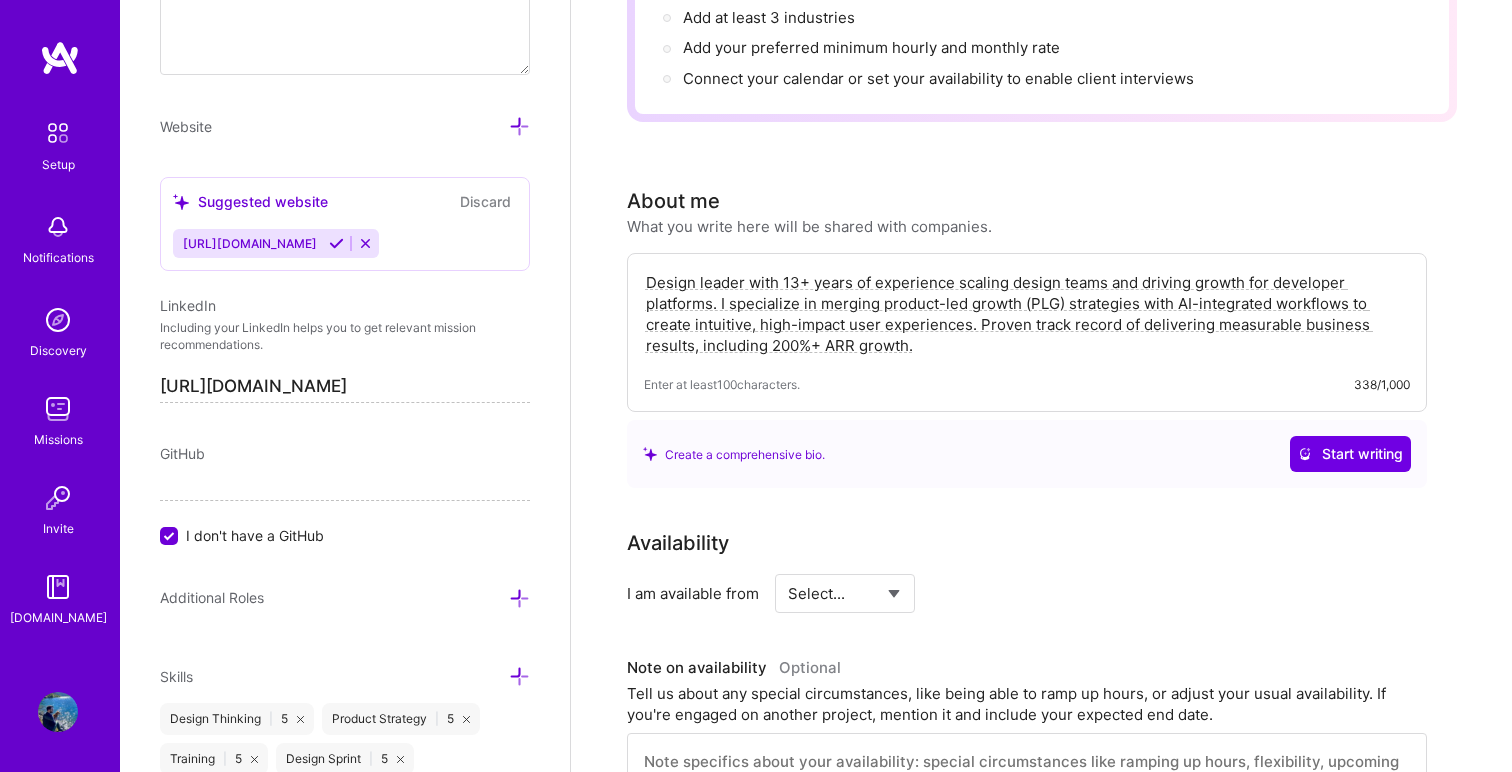 type on "Design leader with 13+ years of experience scaling design teams and driving growth for developer platforms. I specialize in merging product-led growth (PLG) strategies with AI-integrated workflows to create intuitive, high-impact user experiences. Proven track record of delivering measurable business results, including 200%+ ARR growth." 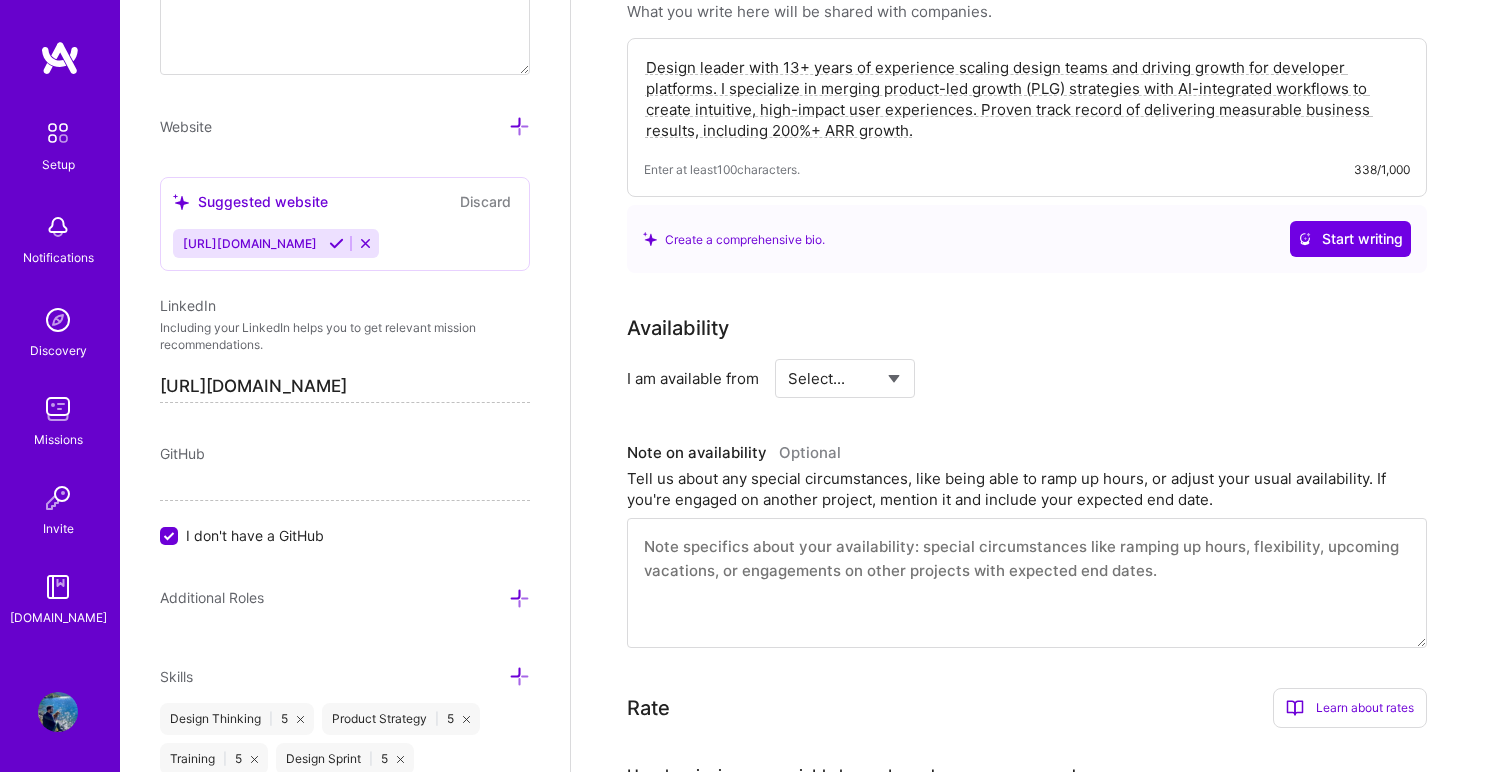 scroll, scrollTop: 487, scrollLeft: 0, axis: vertical 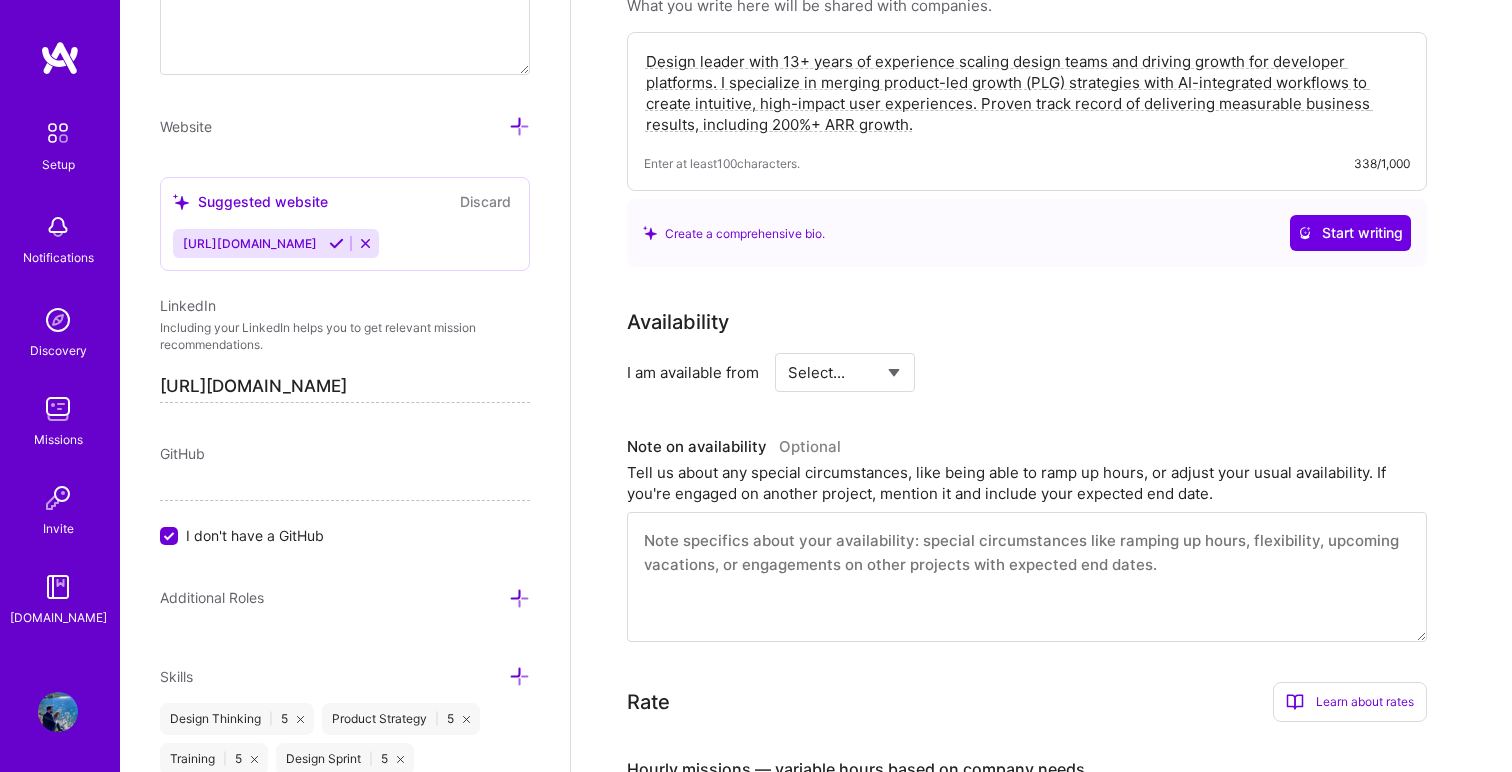 click on "Select... Right Now Future Date Not Available" at bounding box center (845, 372) 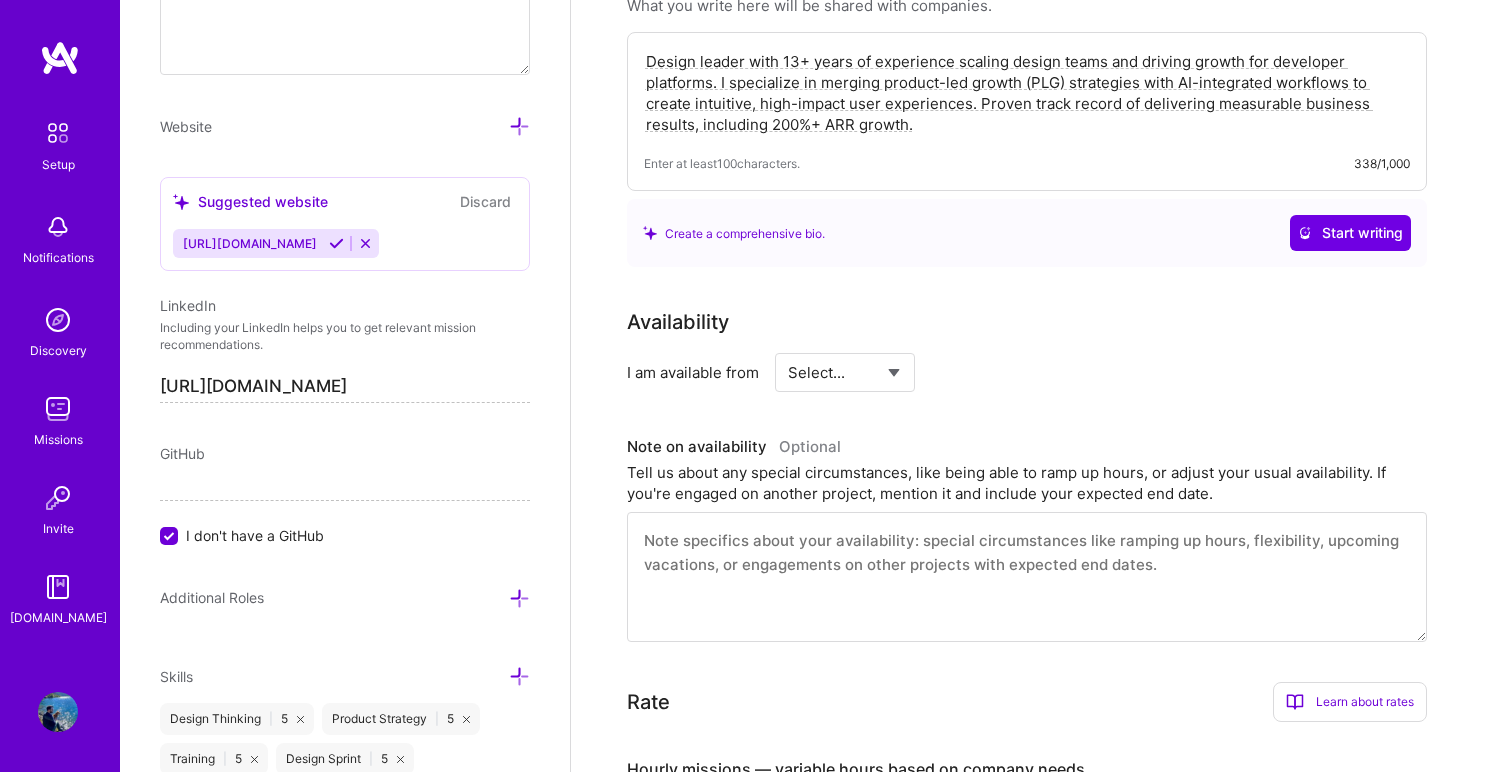 select on "Right Now" 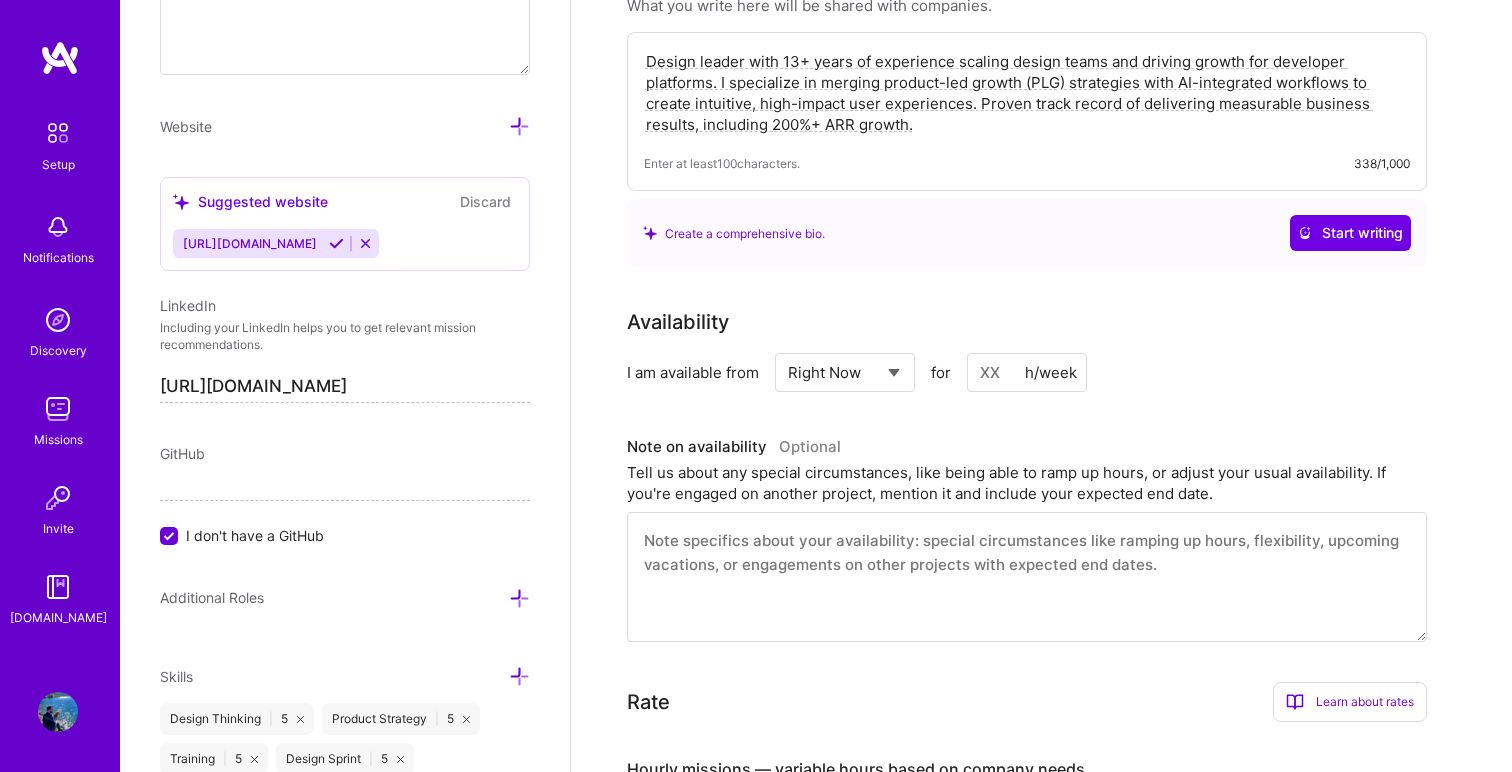 click on "Availability I am available from Select... Right Now Future Date Not Available for h/week Note on availability   Optional Tell us about any special circumstances, like being able to ramp up hours, or adjust your usual availability. If you're engaged on another project, mention it and include your expected end date." at bounding box center (1042, 474) 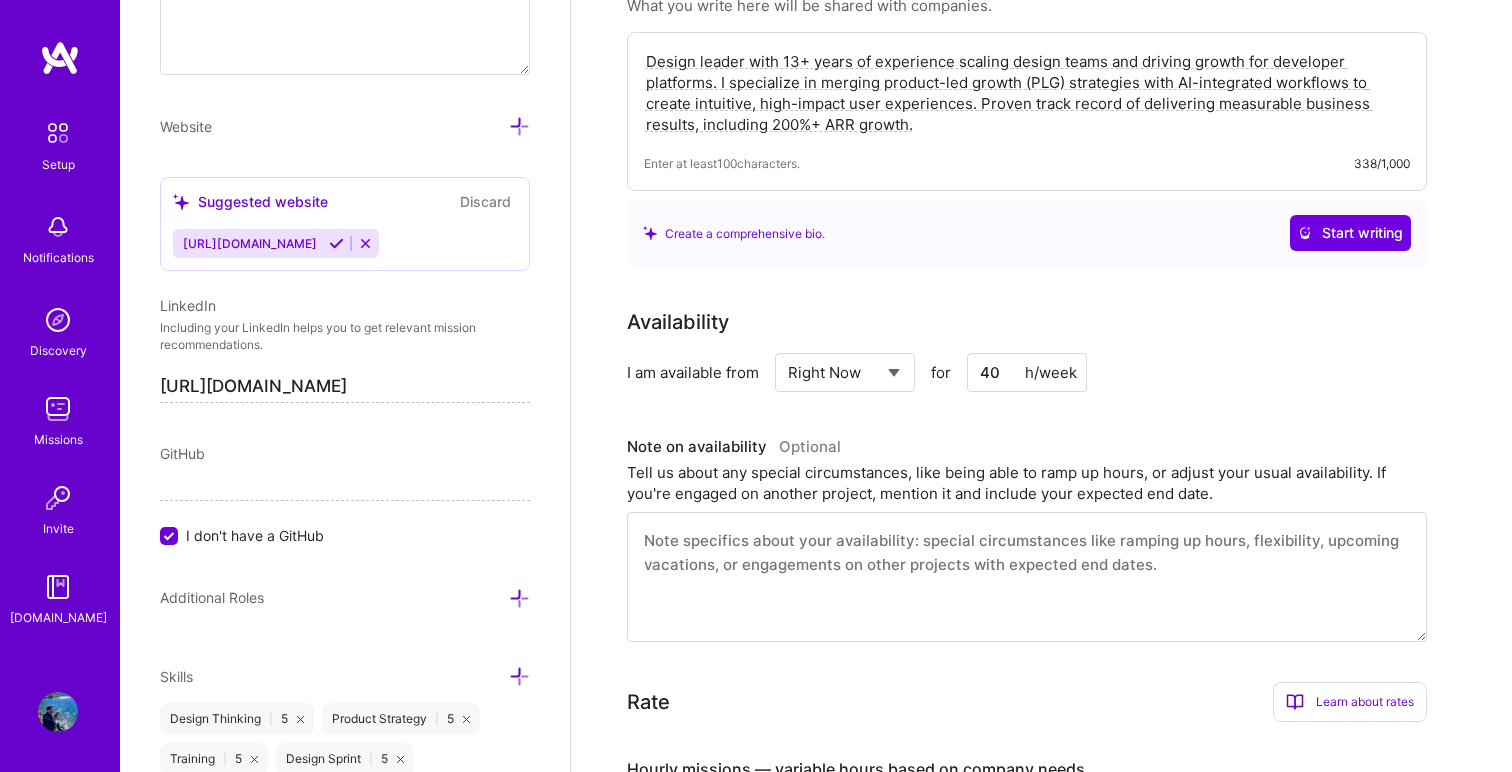 type on "40" 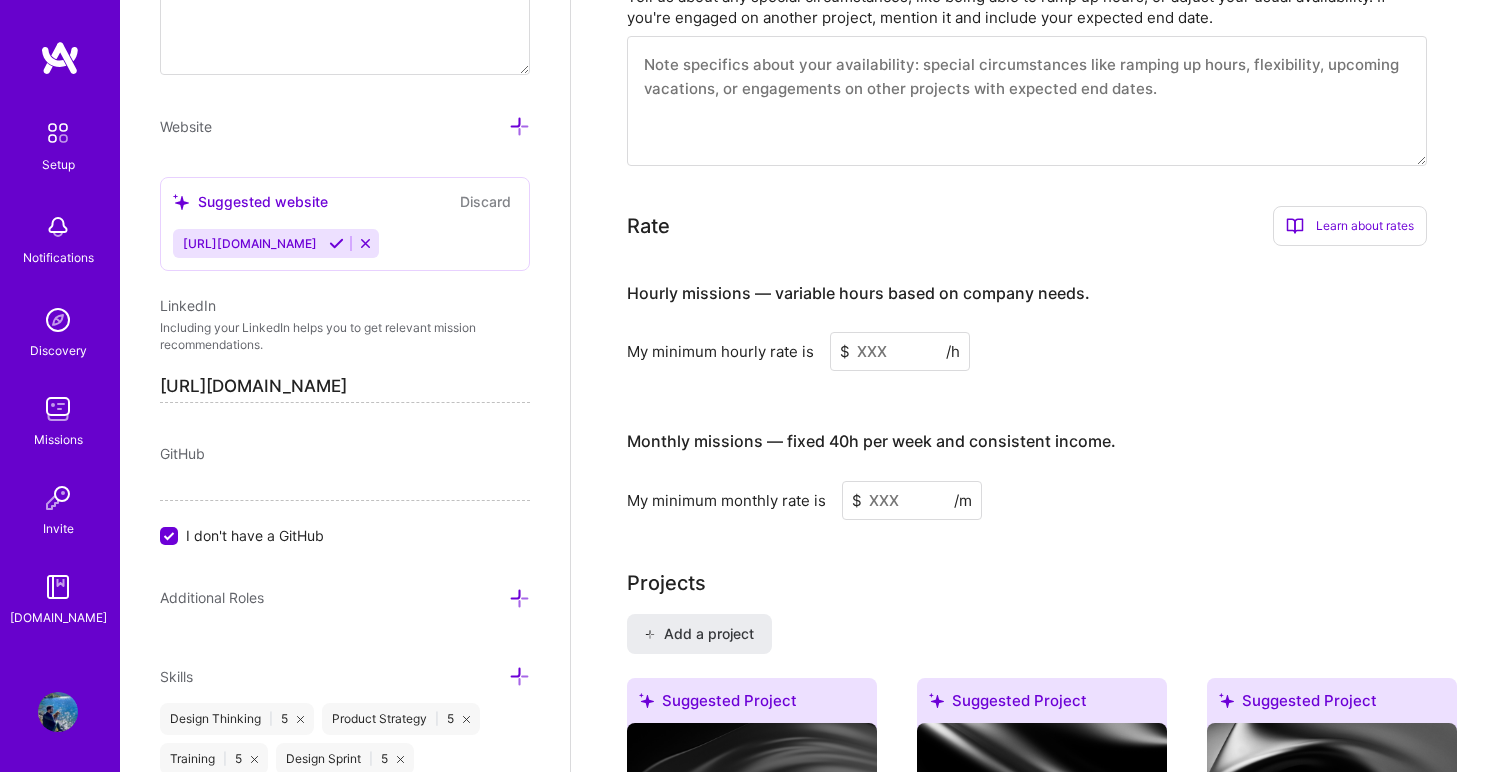 scroll, scrollTop: 964, scrollLeft: 0, axis: vertical 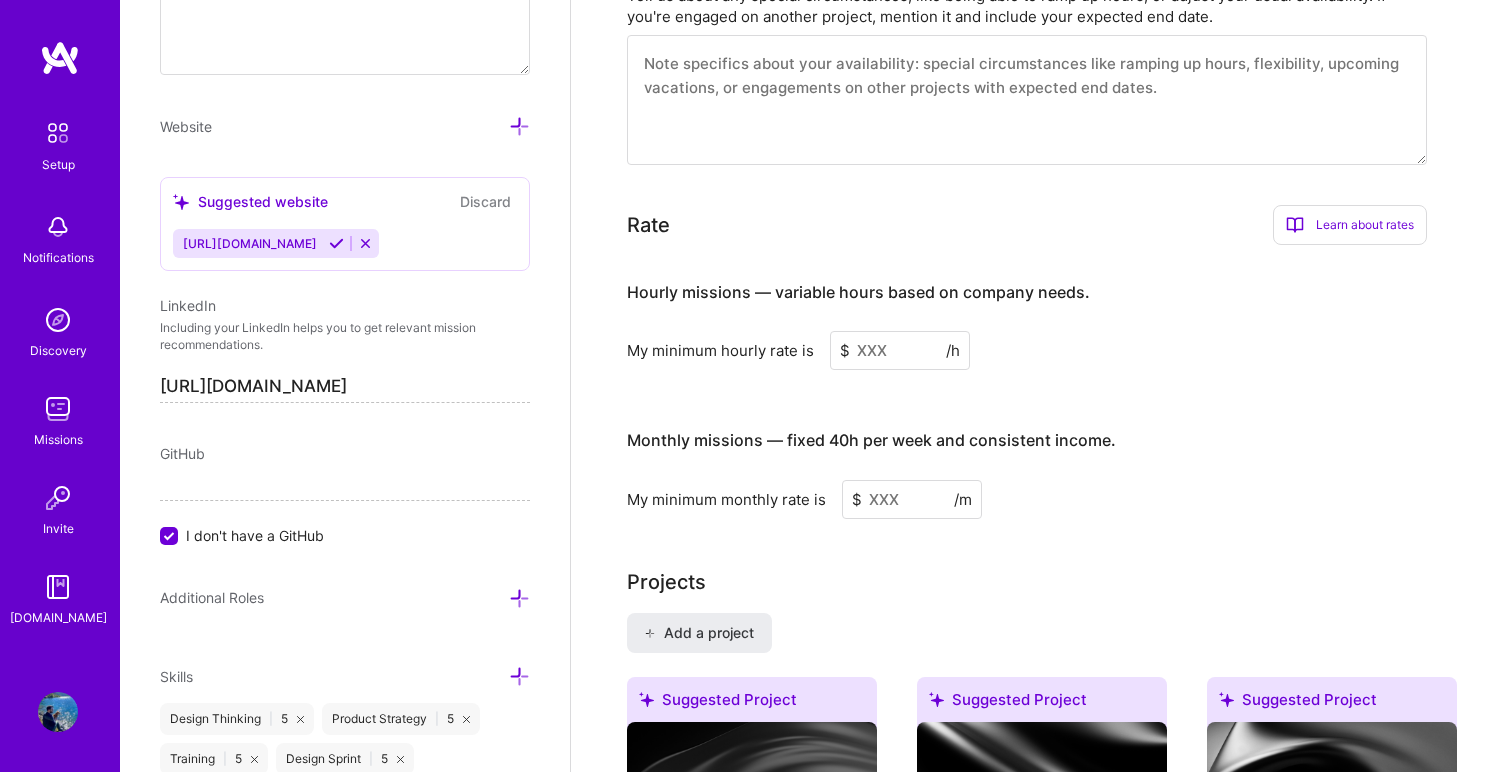 click at bounding box center [900, 350] 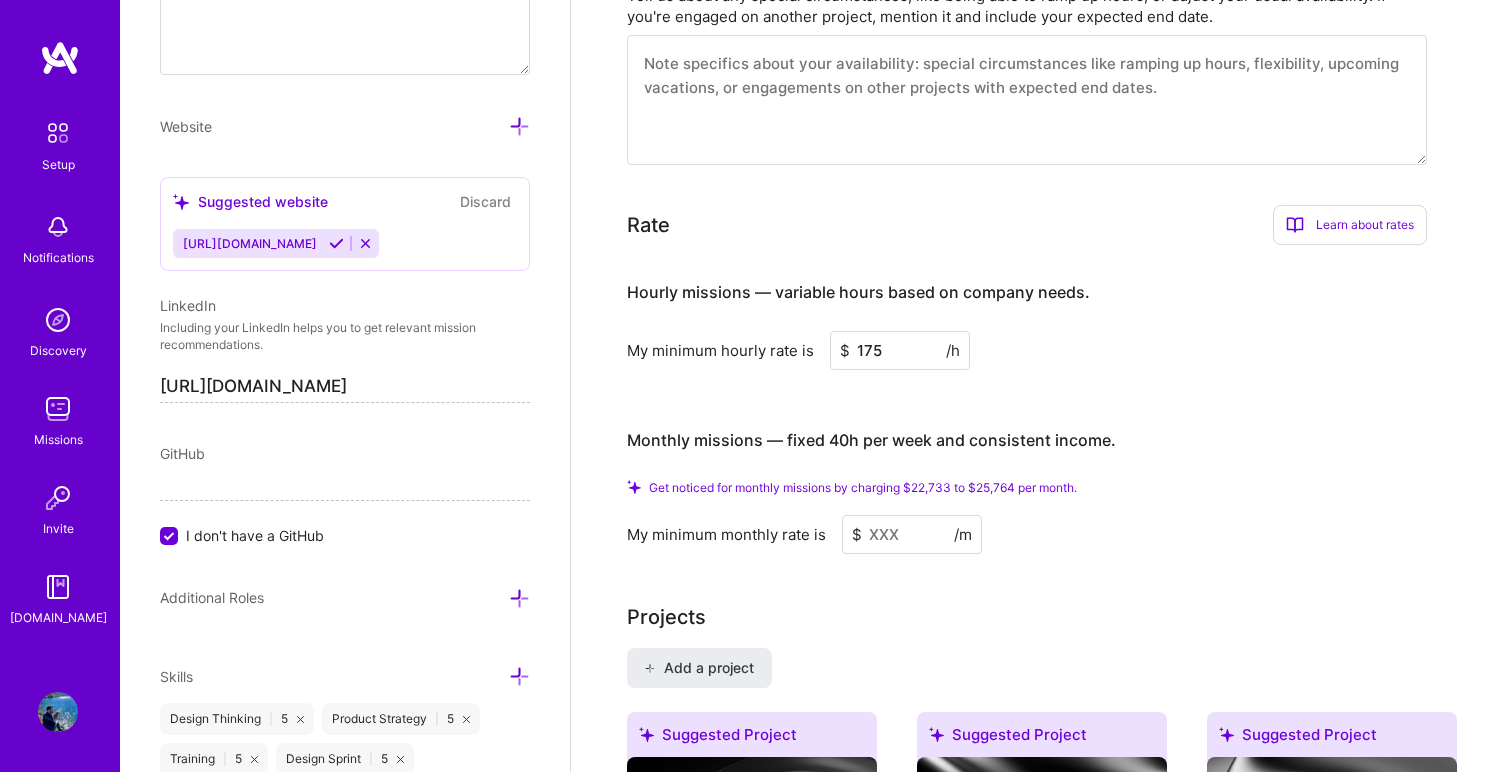 type on "175" 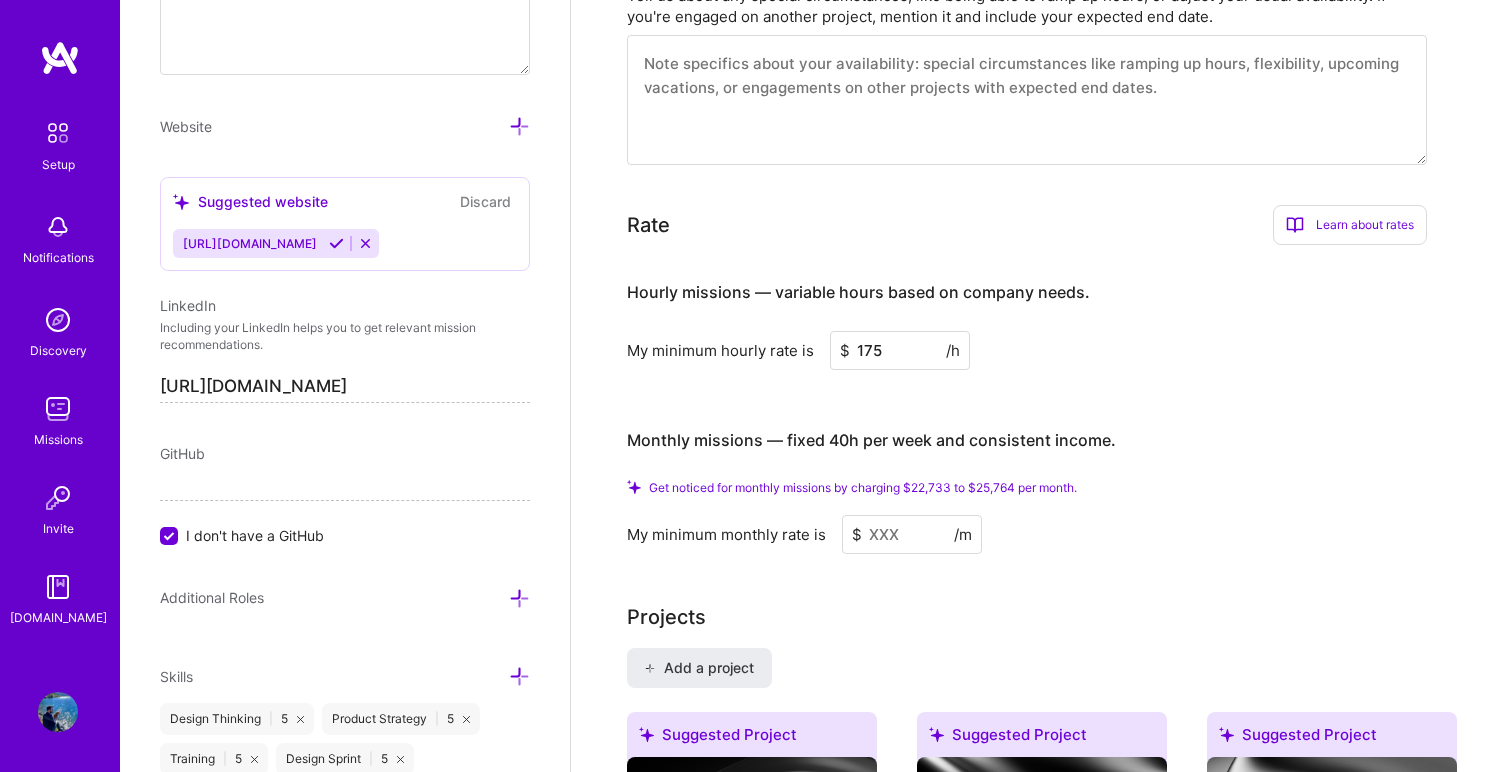 click on "Monthly missions — fixed 40h per week and consistent income." at bounding box center (871, 441) 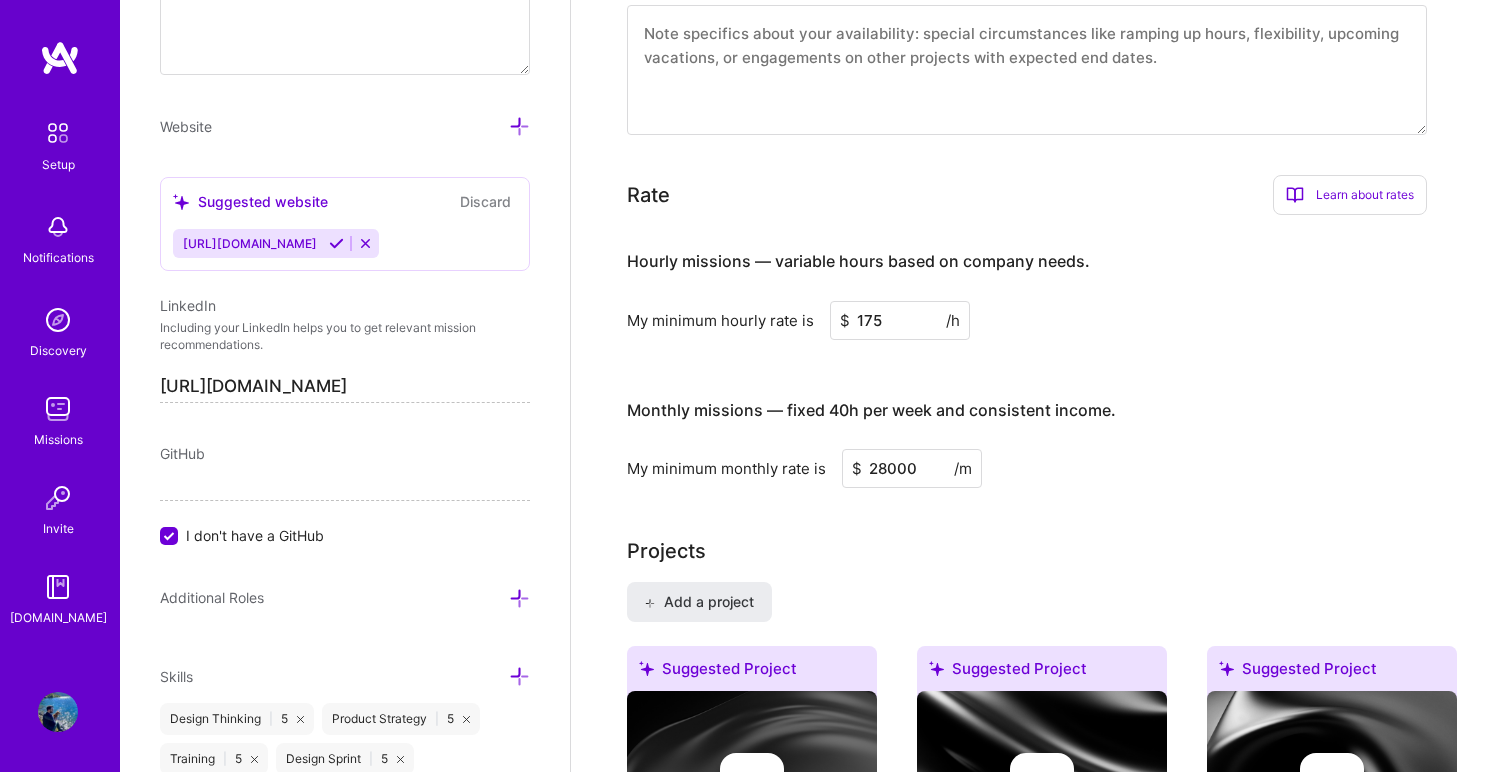 type on "28000" 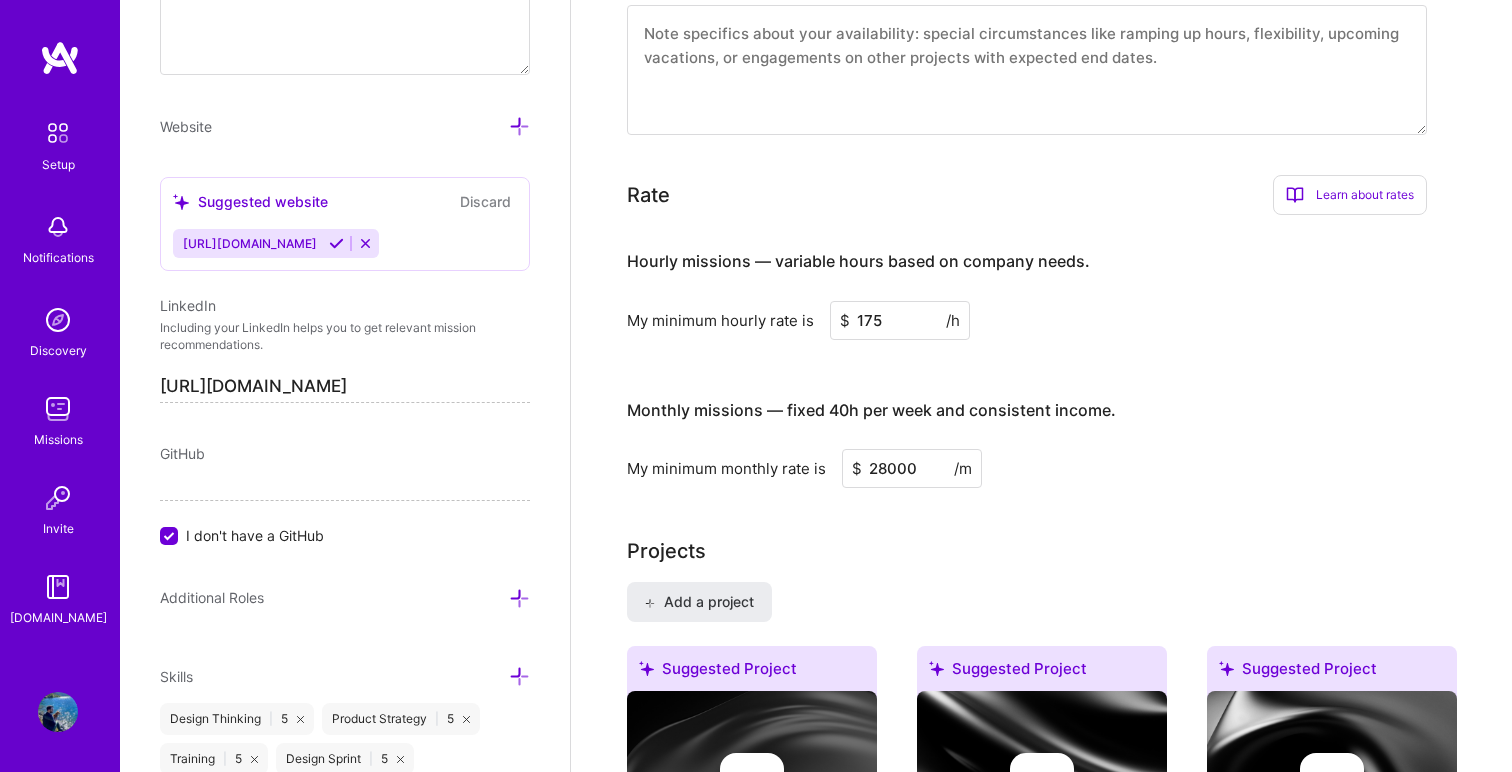 click on "Complete your profile to take the first step in unlocking full [DOMAIN_NAME] access Once you’re added the items below, schedule an evaluation call on the setup page. Add at least 3 industries  →   Connect your calendar or set your availability to enable client interviews  →   About me What you write here will be shared with companies. Design leader with 13+ years of experience scaling design teams and driving growth for developer platforms. I specialize in merging product-led growth (PLG) strategies with AI-integrated workflows to create intuitive, high-impact user experiences. Proven track record of delivering measurable business results, including 200%+ ARR growth. Enter at least  100  characters. 338/1,000 Create a comprehensive bio. Start writing Availability I am available from Select... Right Now Future Date Not Available for 40 h/week Note on availability   Optional Rate Learn about rates Hourly Rate What is hourly rate? Benefits Monthly Rate What is monthly rate? Benefits Learn how to set your rates" at bounding box center [1042, 2181] 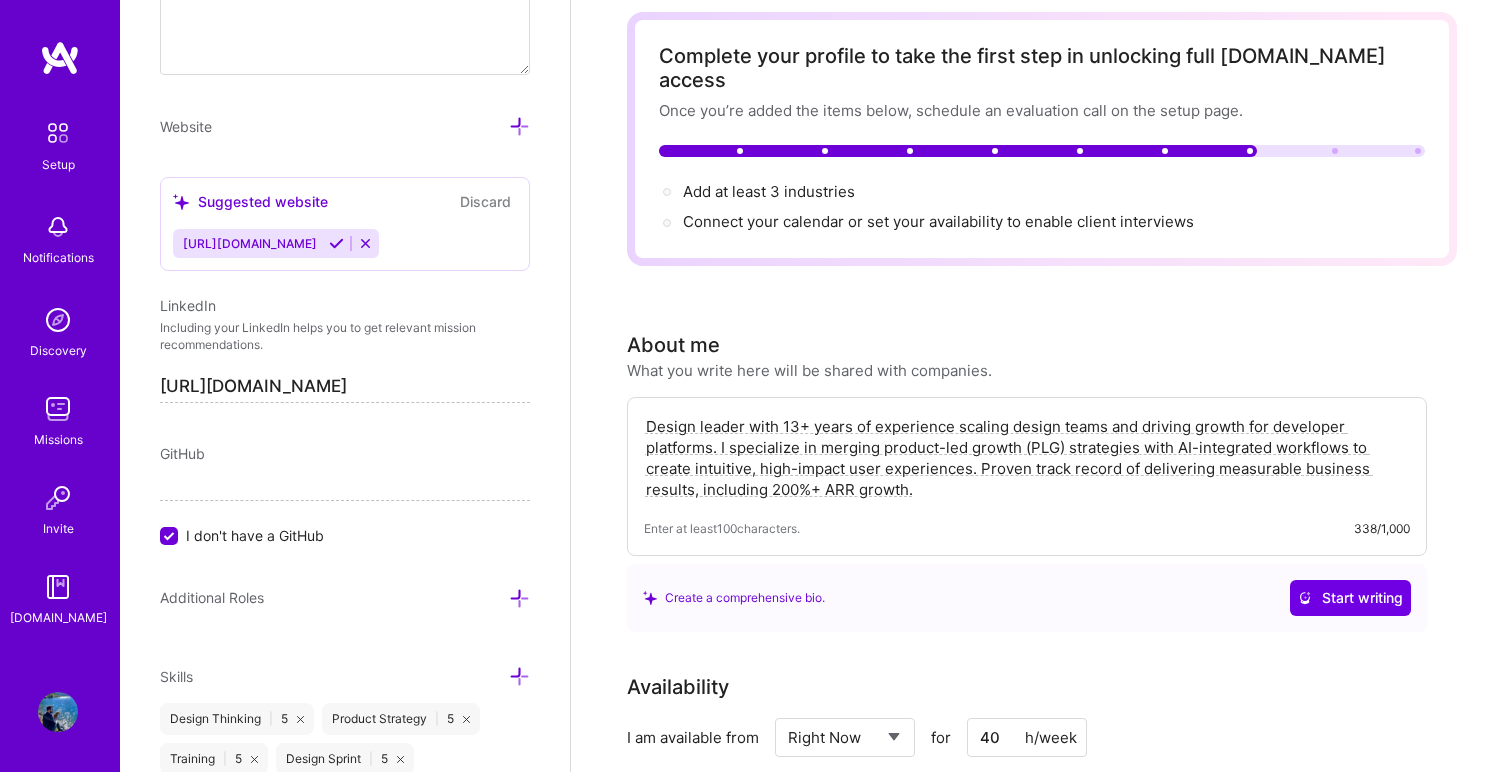 scroll, scrollTop: 0, scrollLeft: 0, axis: both 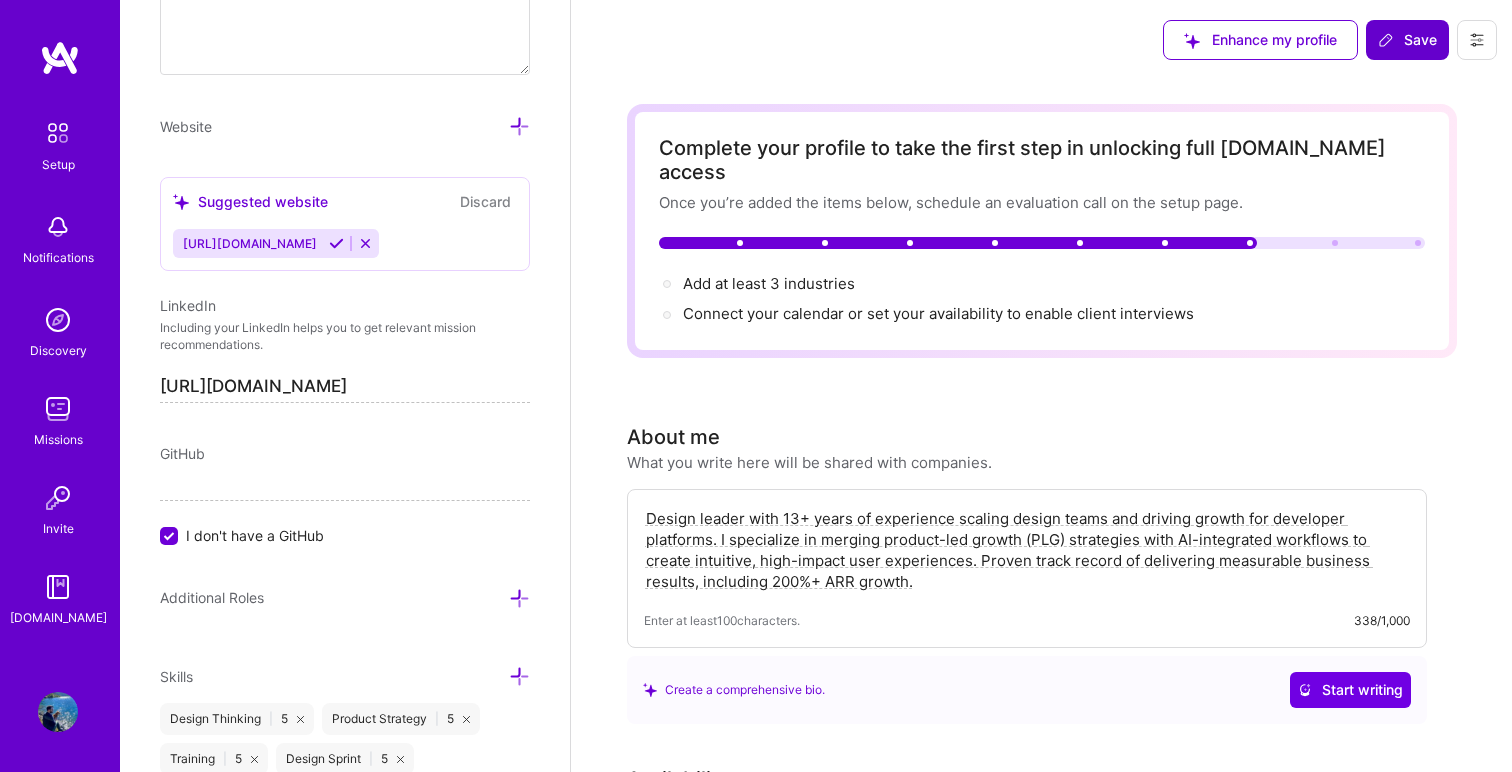 click on "Save" at bounding box center [1407, 40] 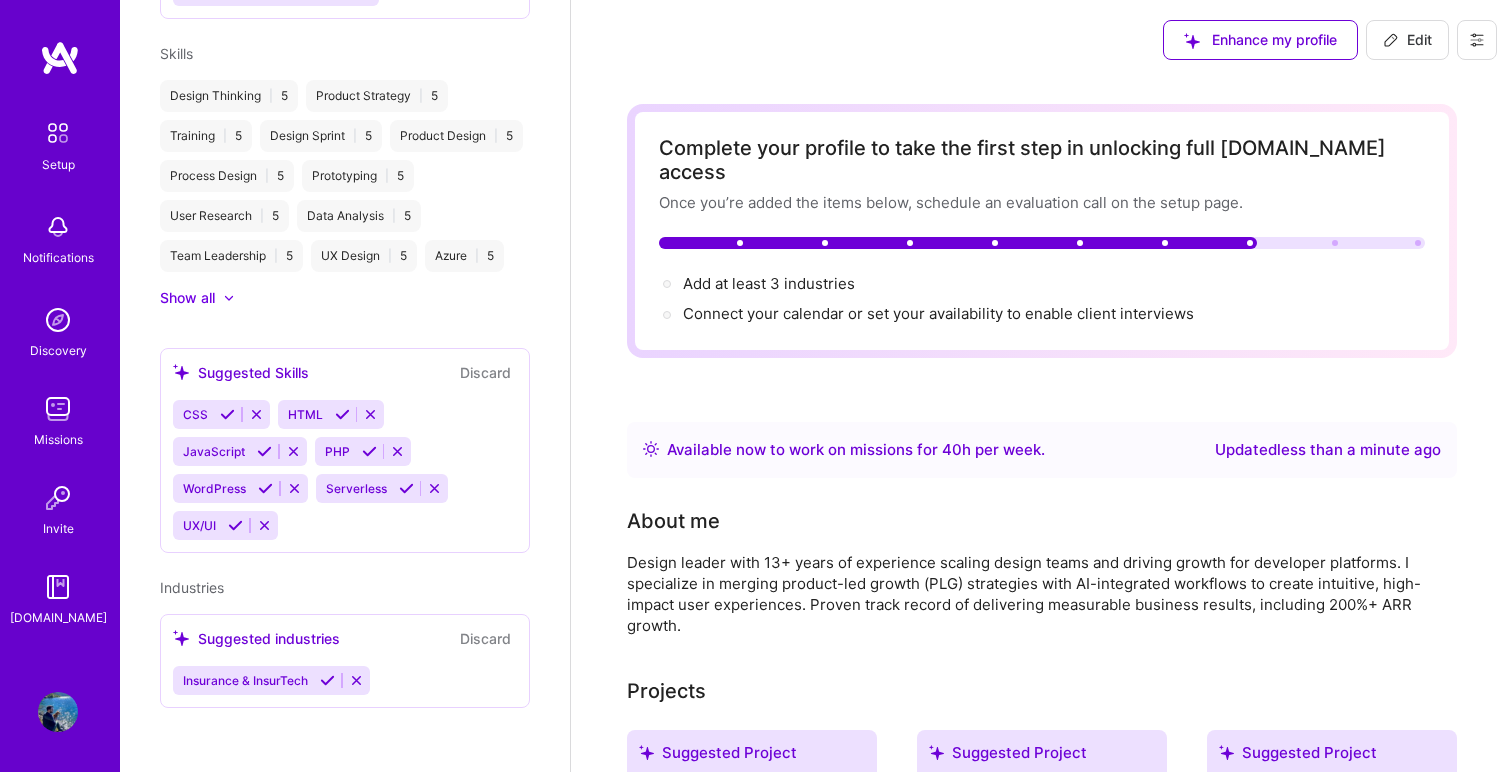scroll, scrollTop: 612, scrollLeft: 0, axis: vertical 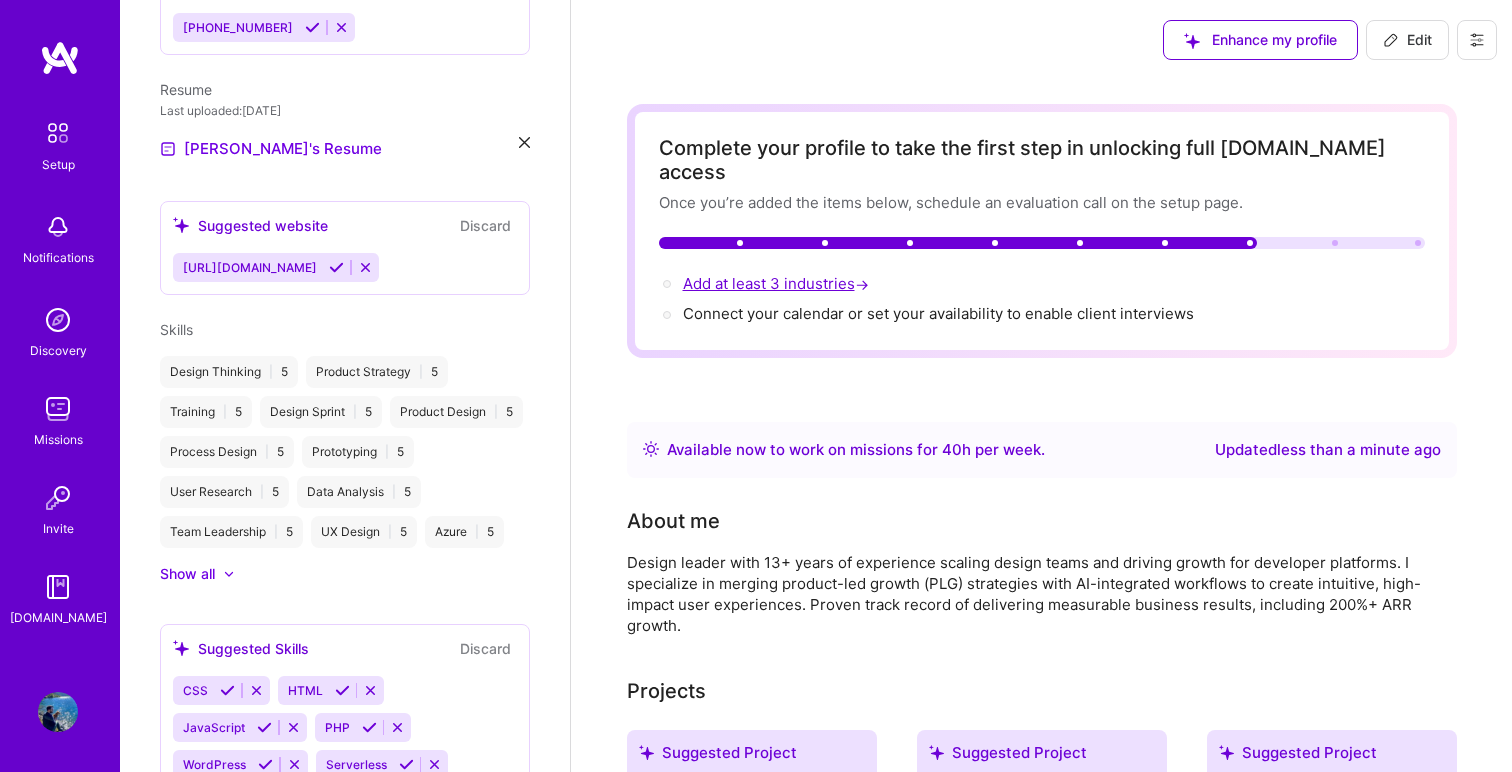 click on "Add at least 3 industries  →" at bounding box center (778, 283) 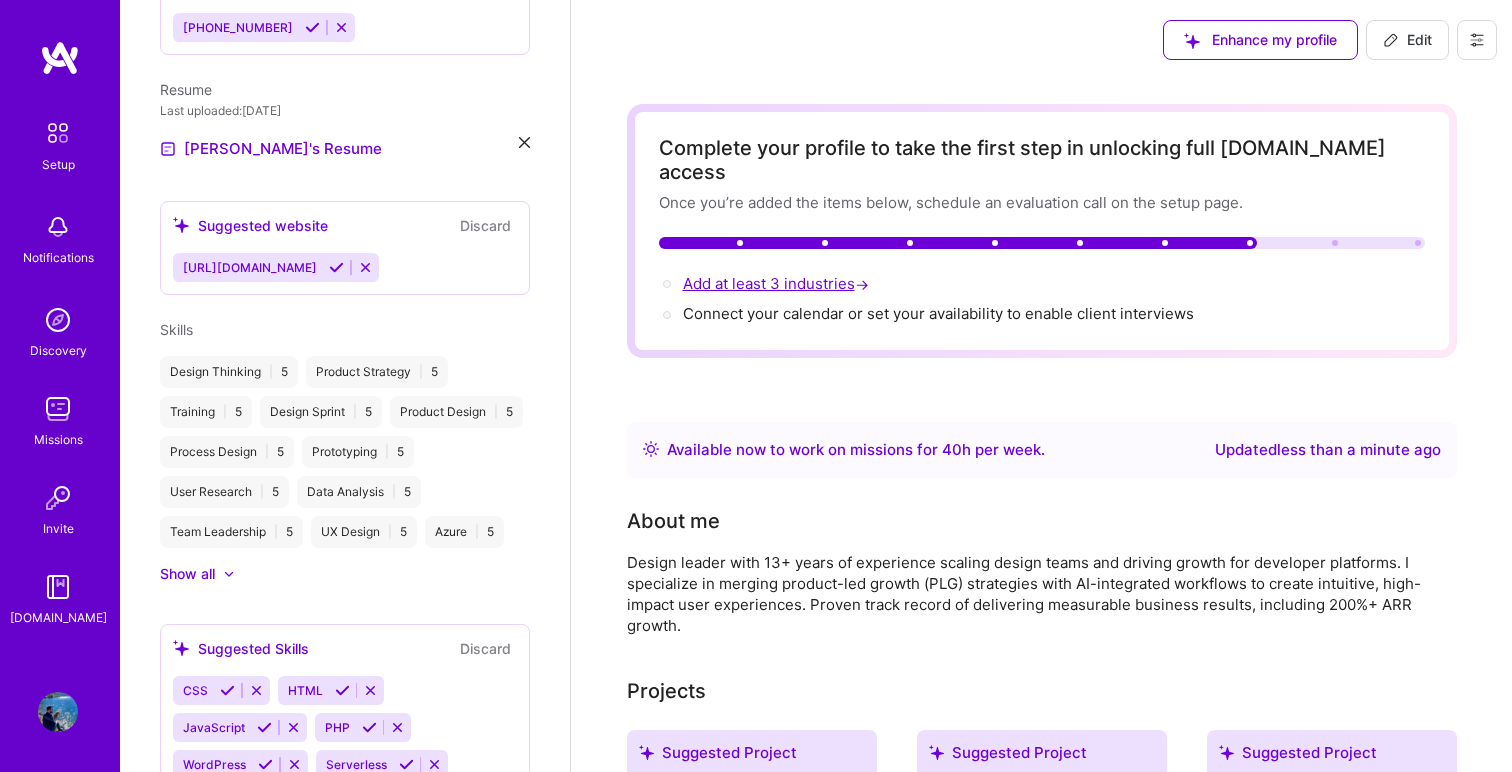 select on "US" 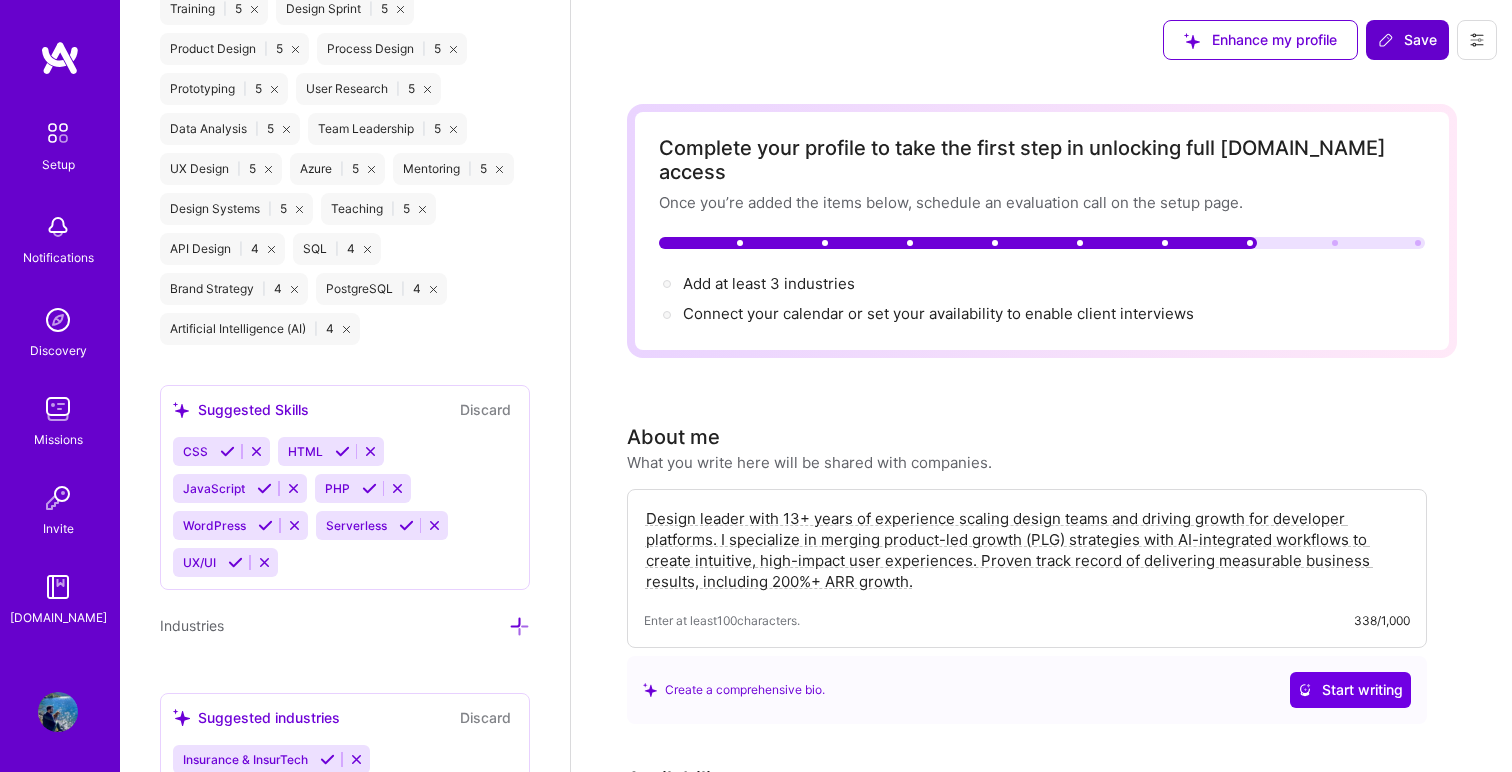 scroll, scrollTop: 2201, scrollLeft: 0, axis: vertical 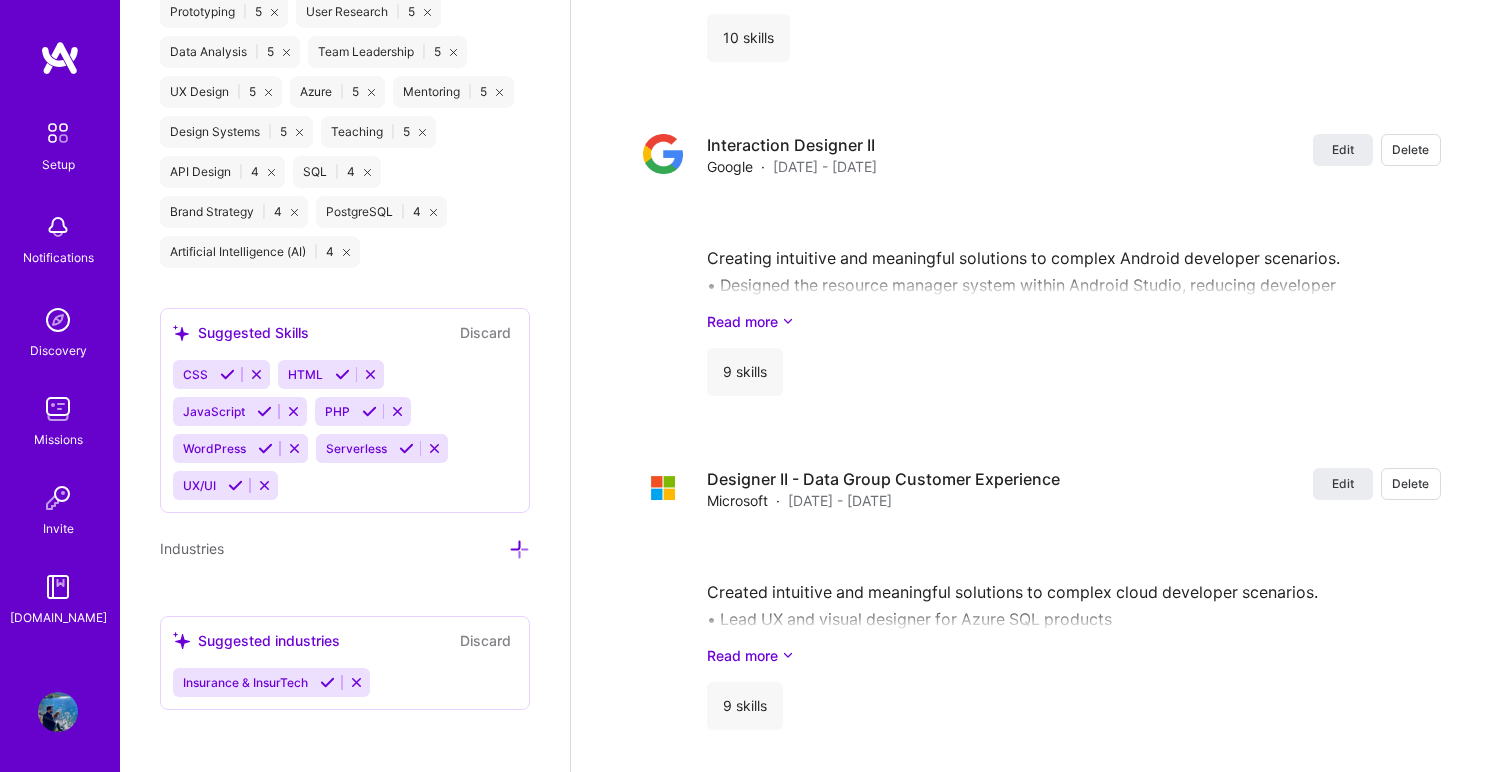 click at bounding box center (356, 682) 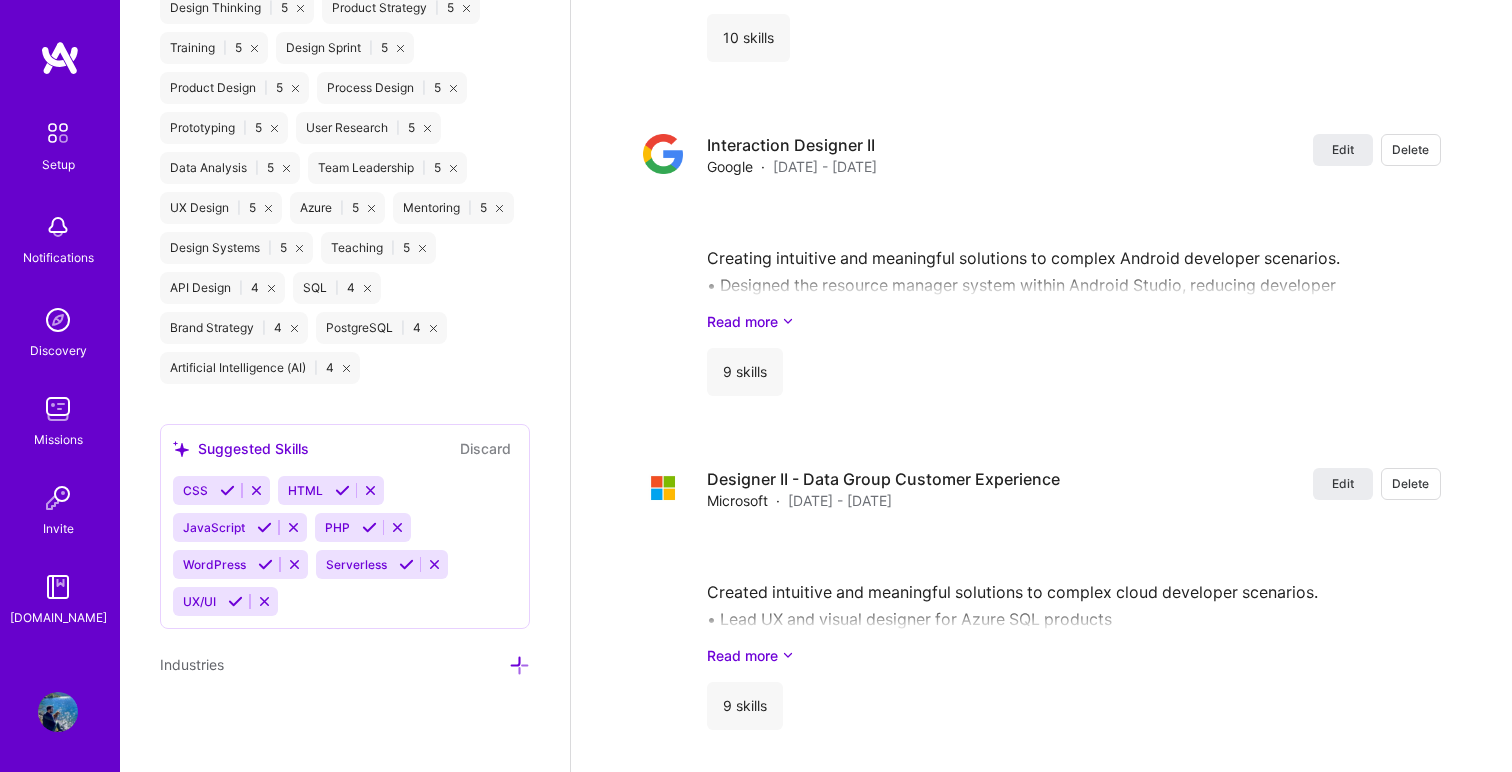 scroll, scrollTop: 2083, scrollLeft: 0, axis: vertical 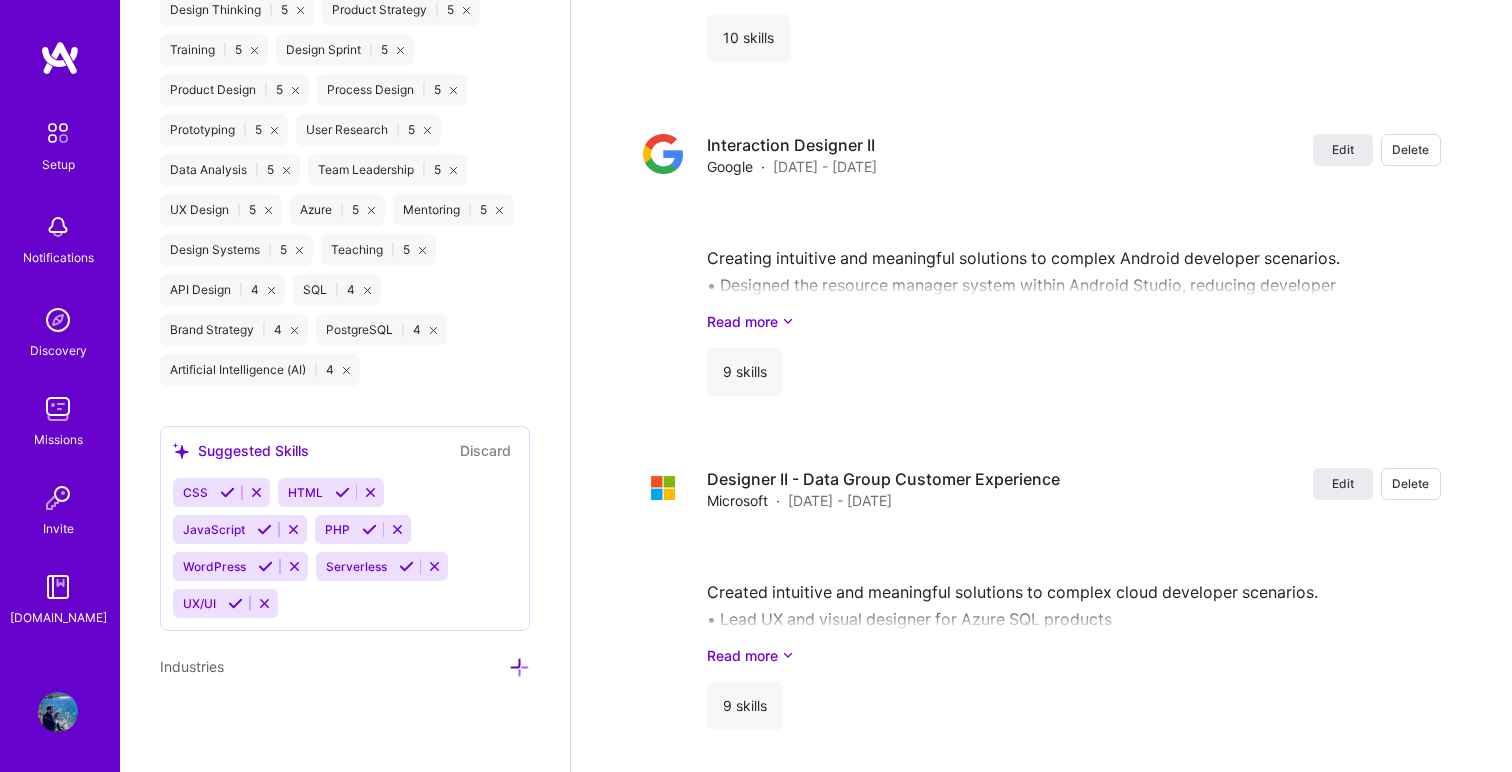 click at bounding box center [519, 667] 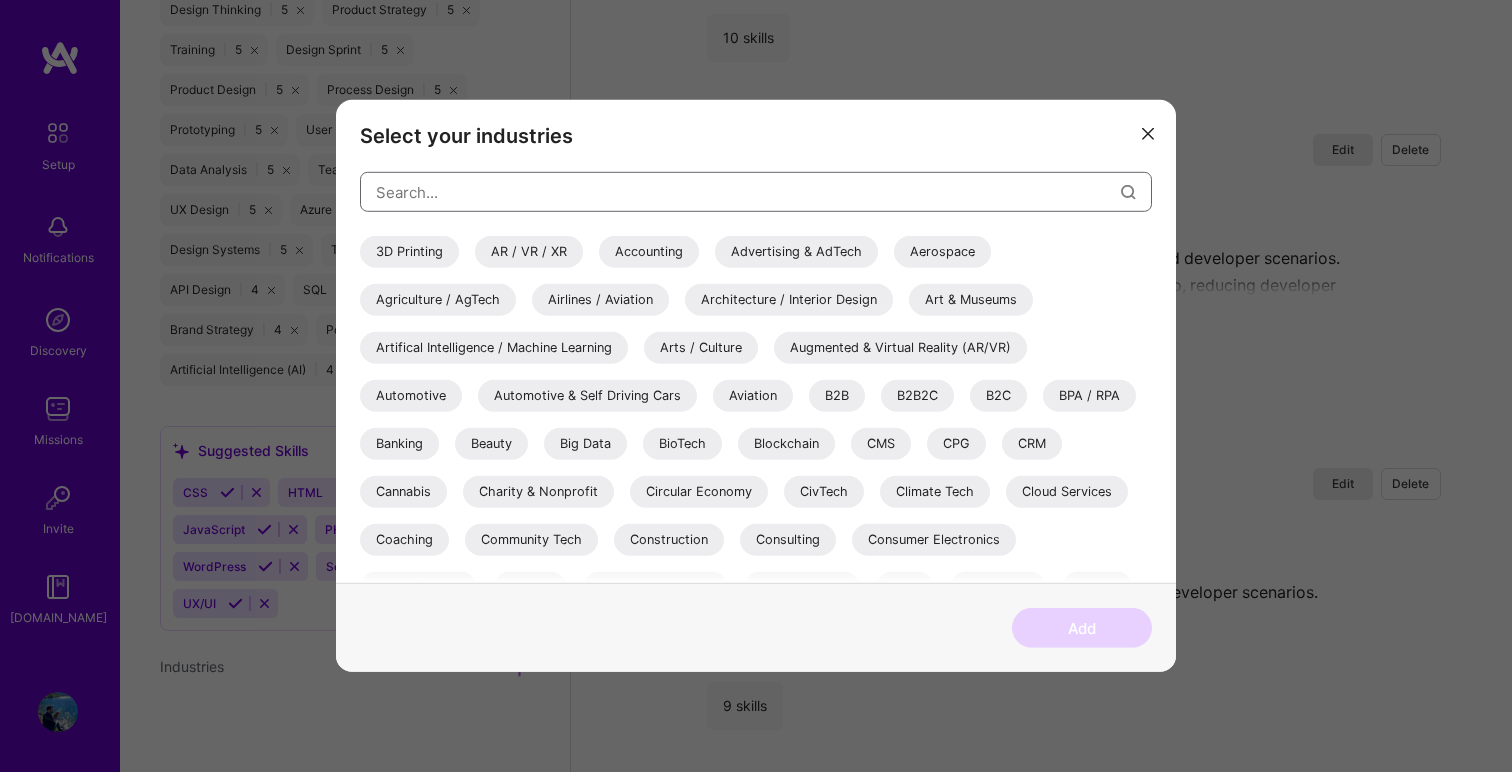 click at bounding box center [748, 191] 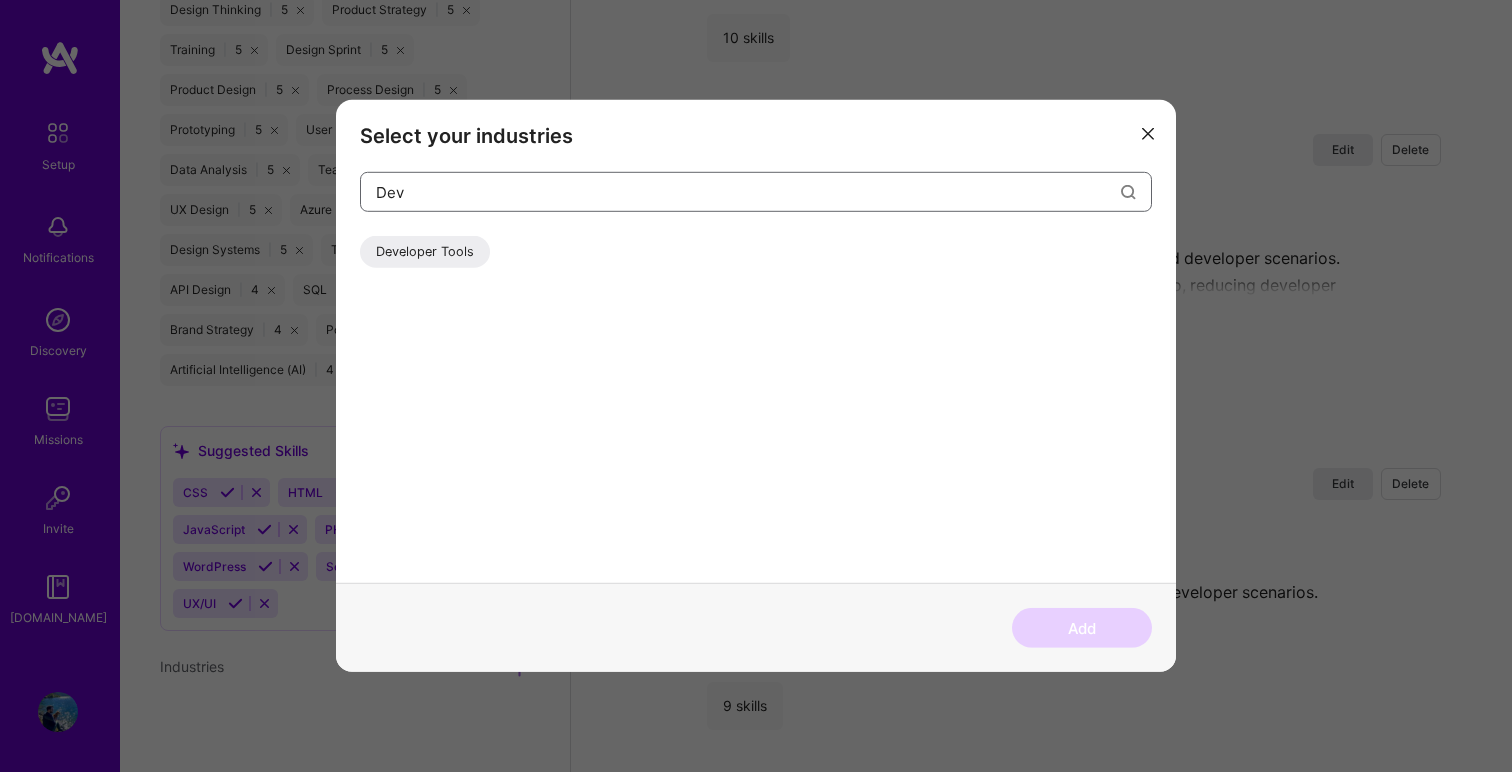 type on "Dev" 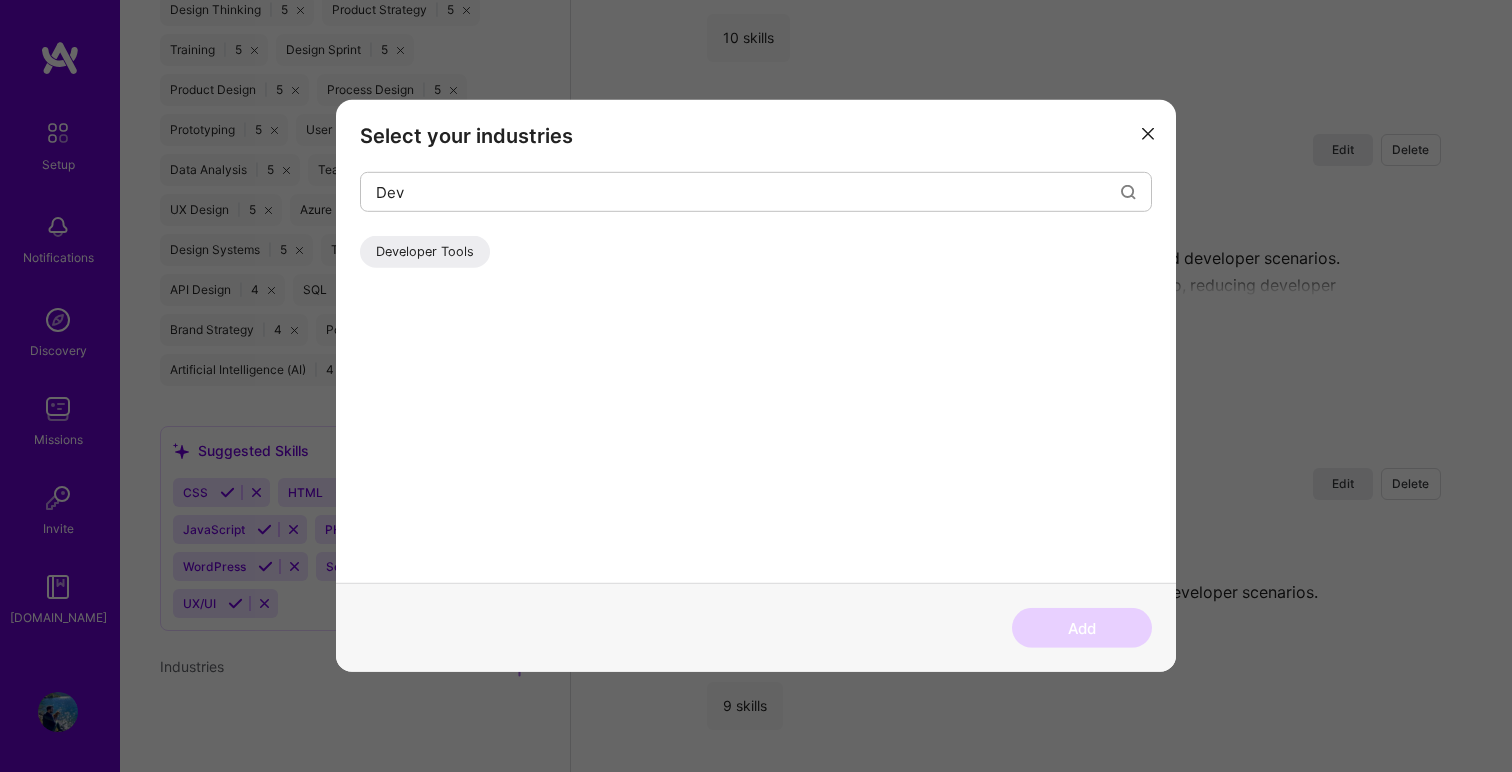 click on "Developer Tools" at bounding box center (425, 252) 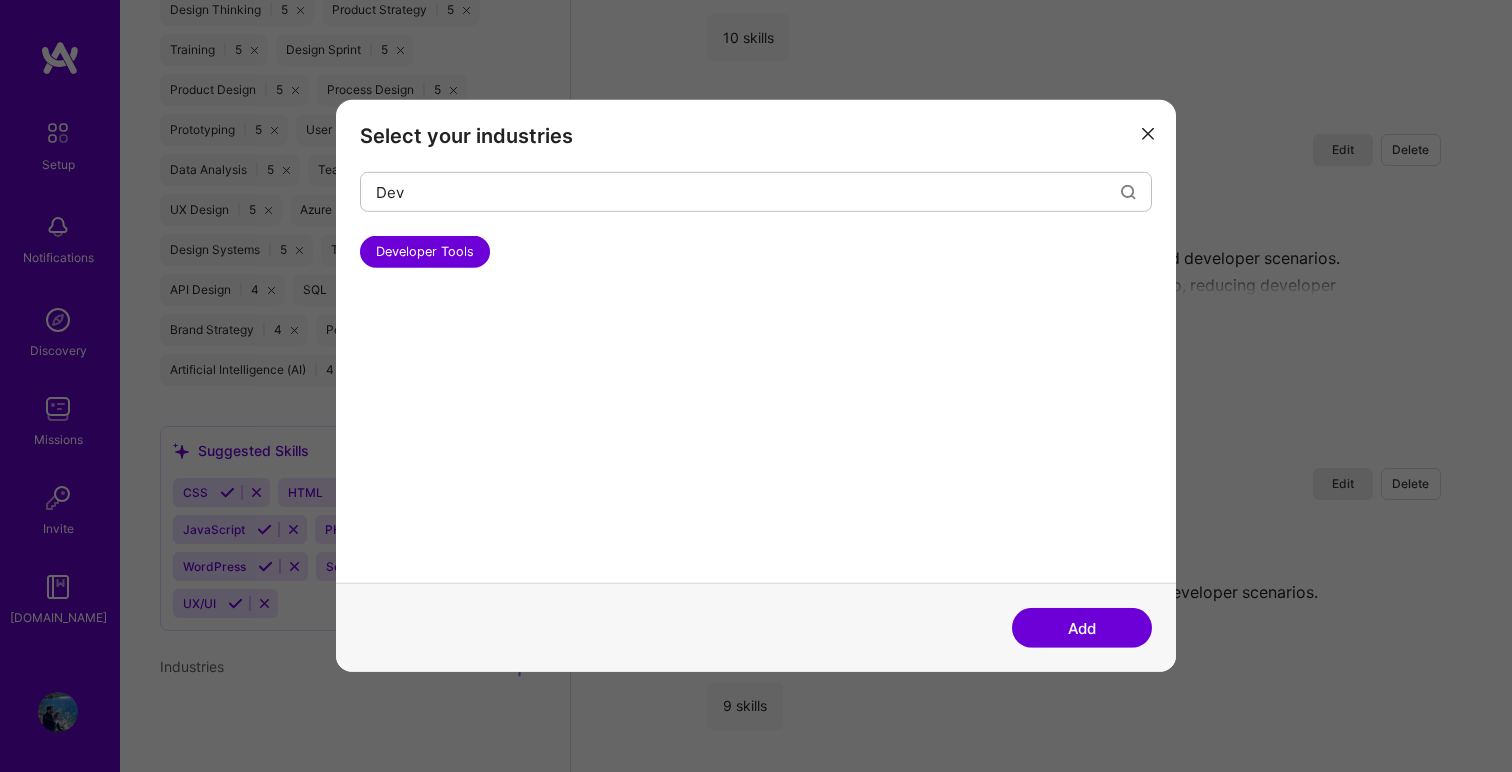click on "Add" at bounding box center [1082, 628] 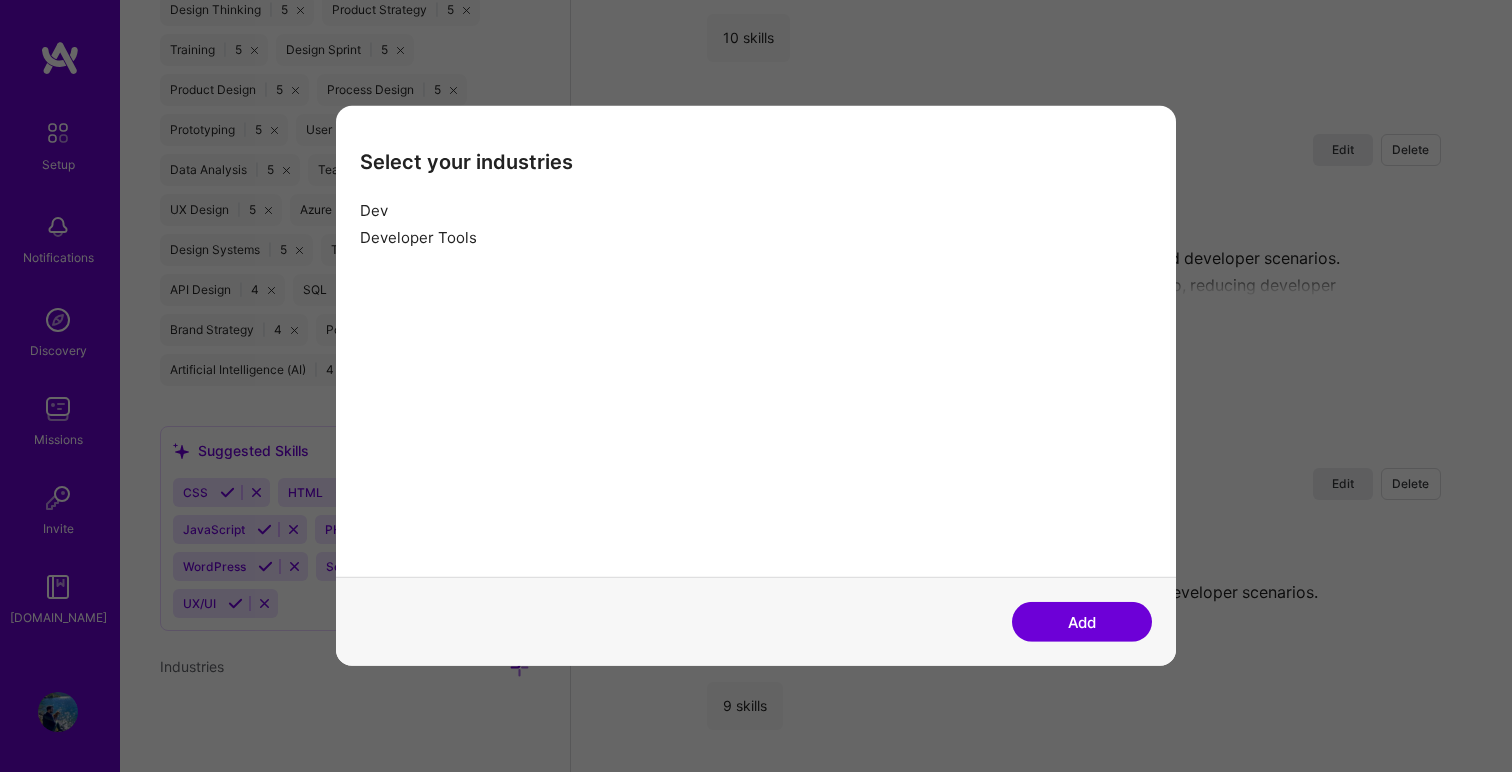 scroll, scrollTop: 2115, scrollLeft: 0, axis: vertical 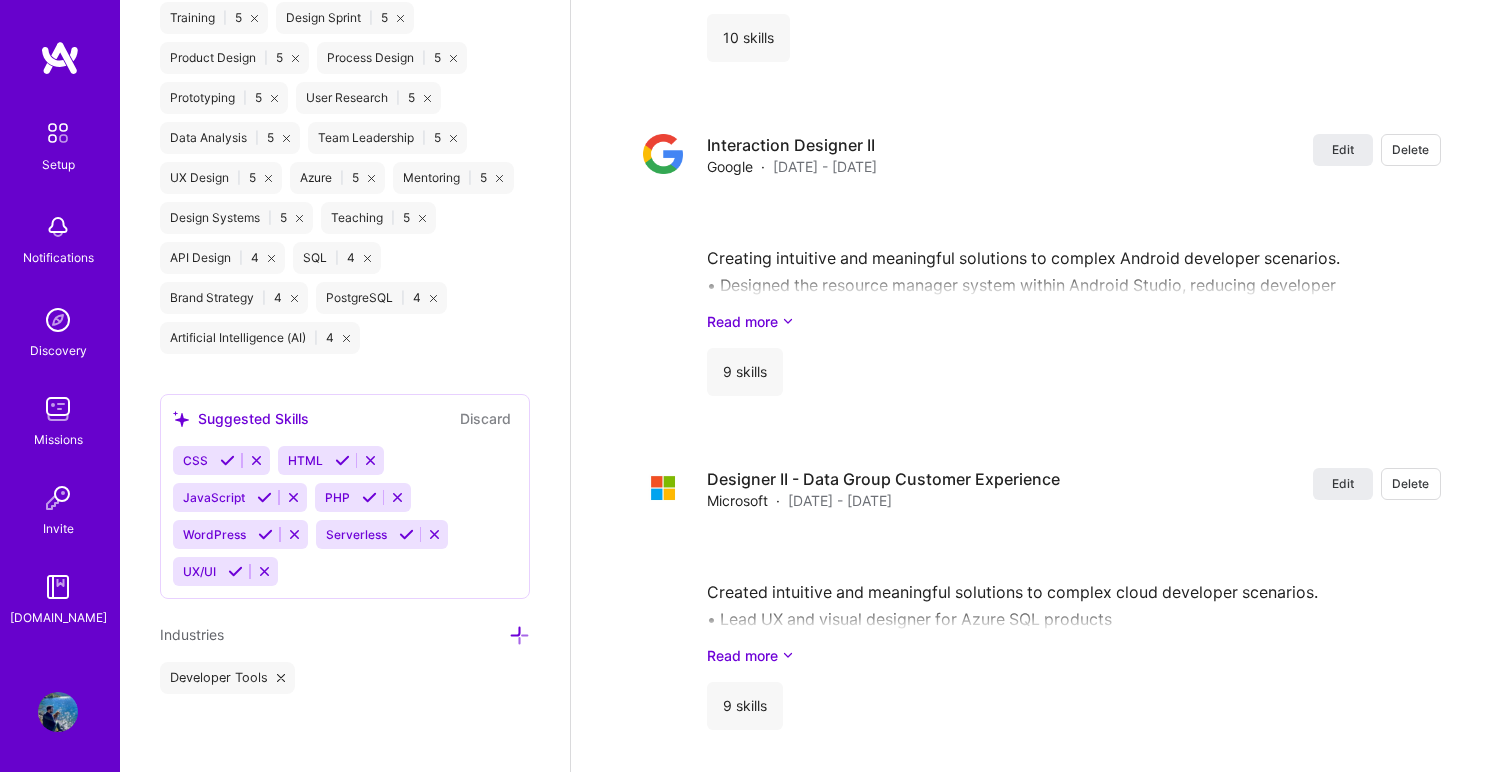 click at bounding box center (519, 635) 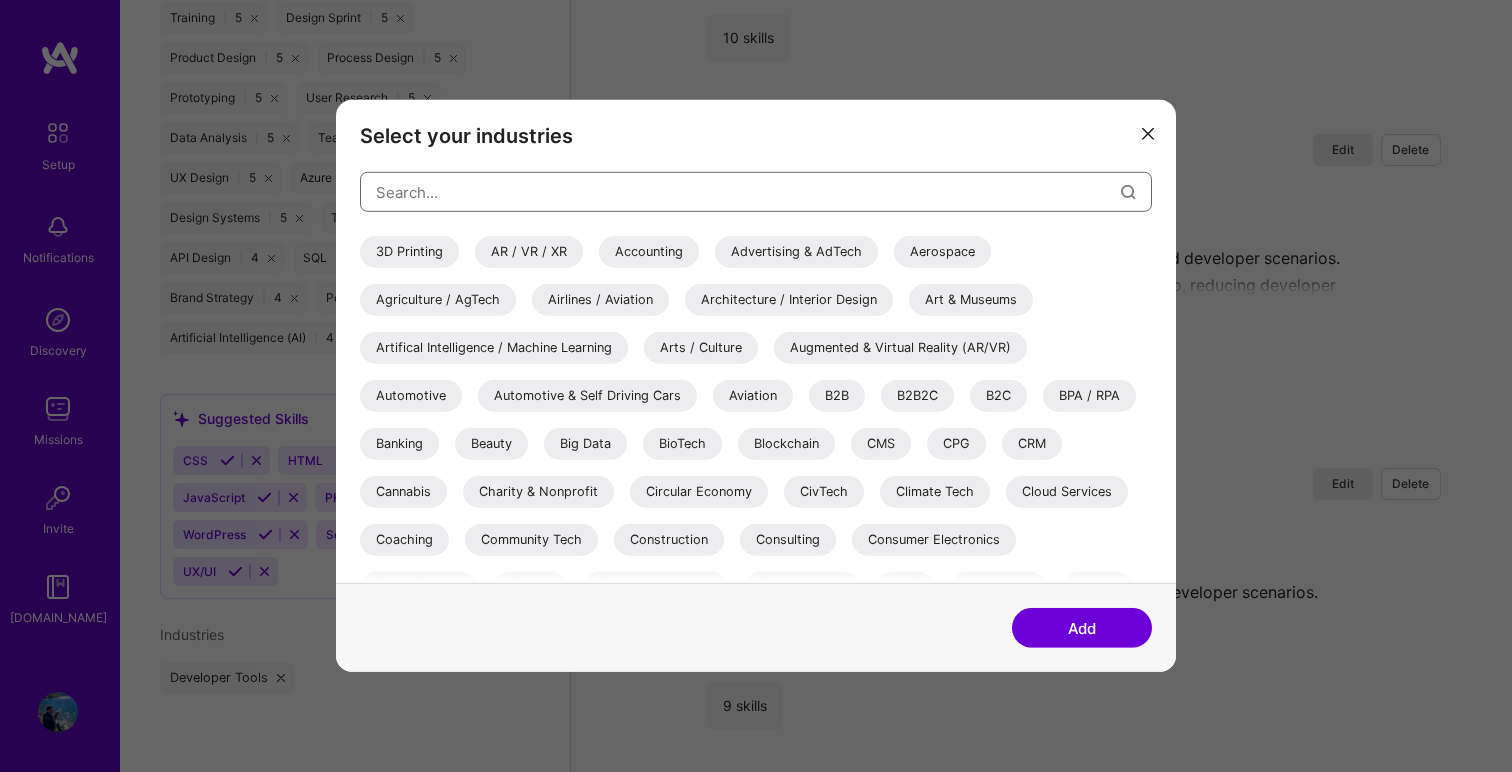 click at bounding box center [748, 191] 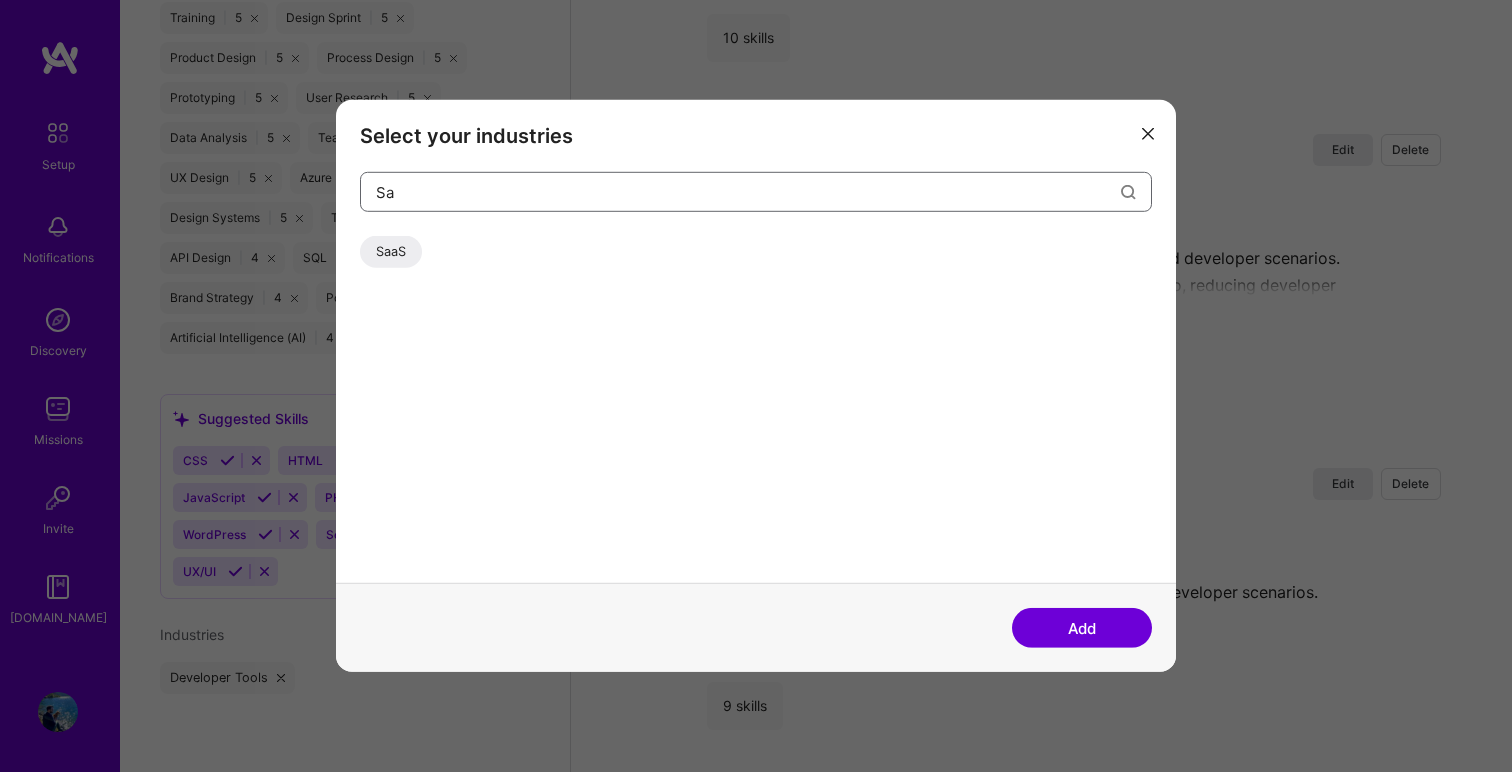 type on "Sa" 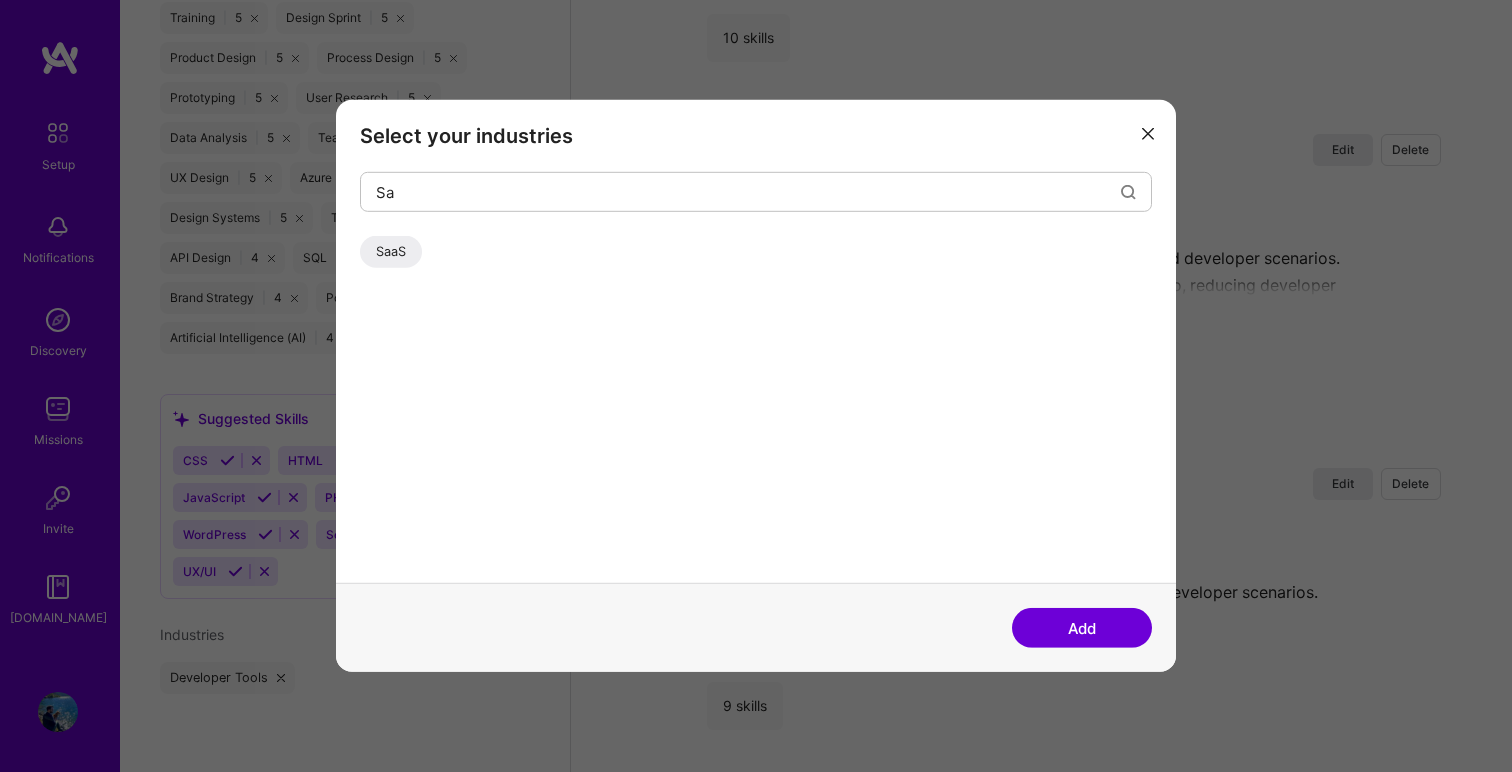 click on "SaaS" at bounding box center (391, 252) 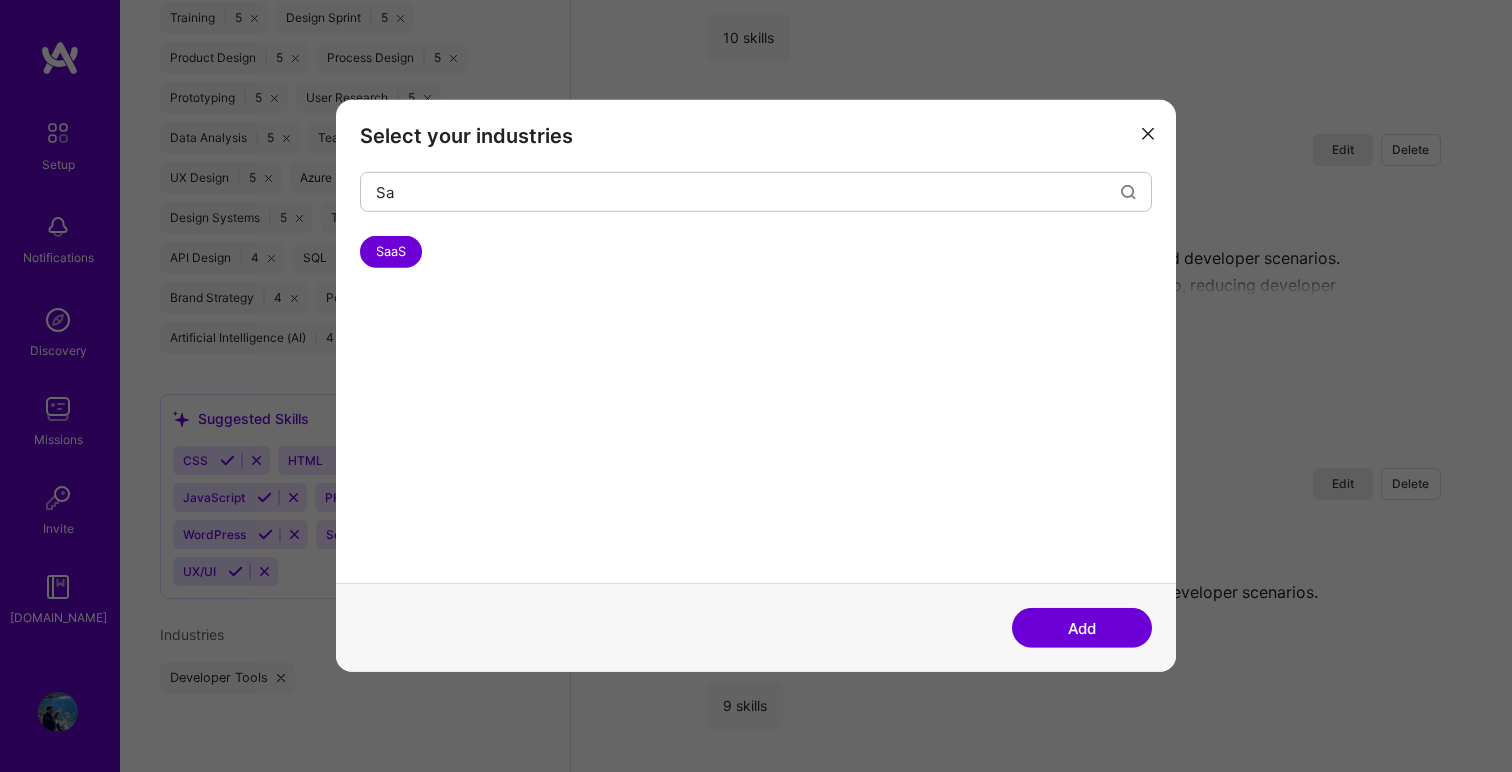 click on "Add" at bounding box center [1082, 628] 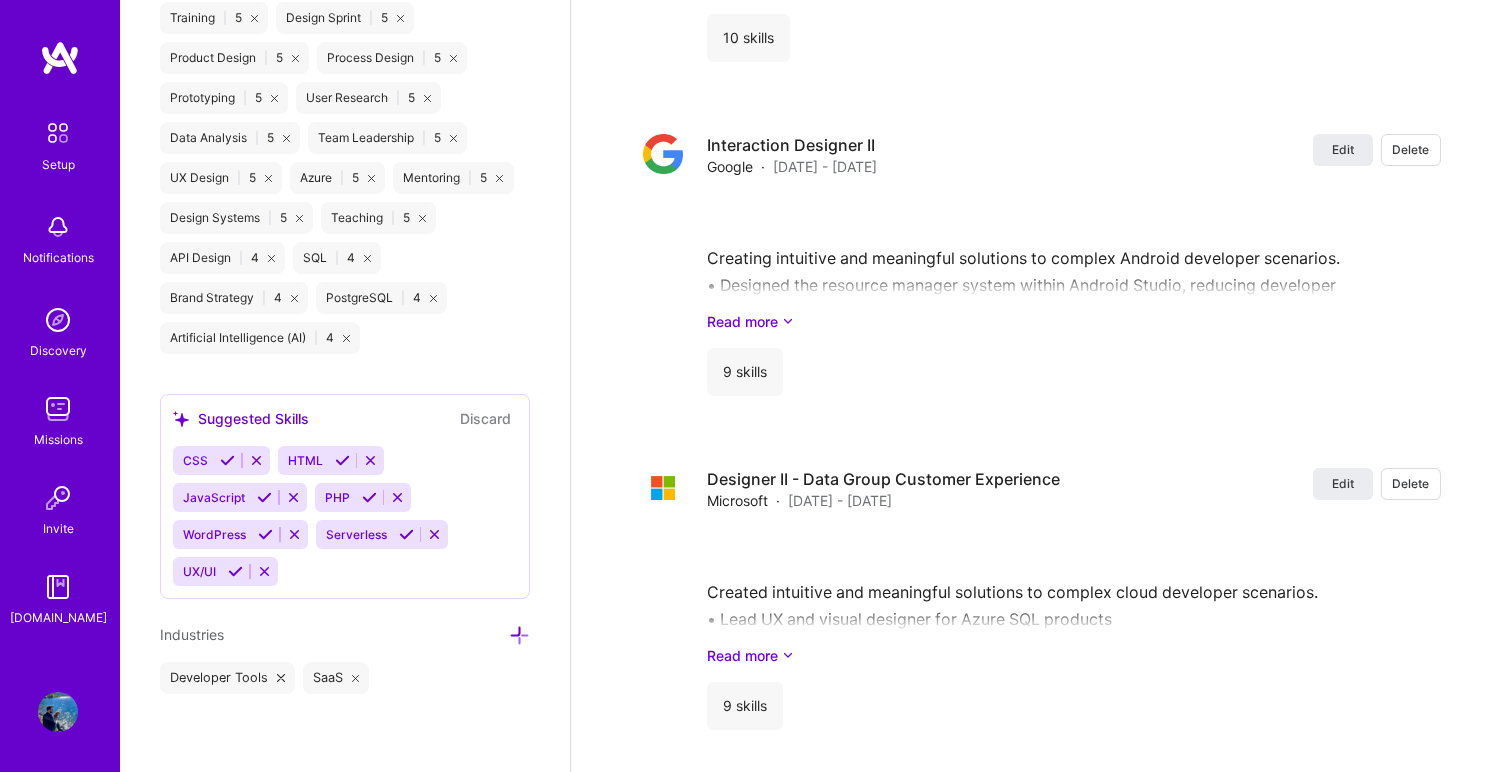 click at bounding box center [519, 635] 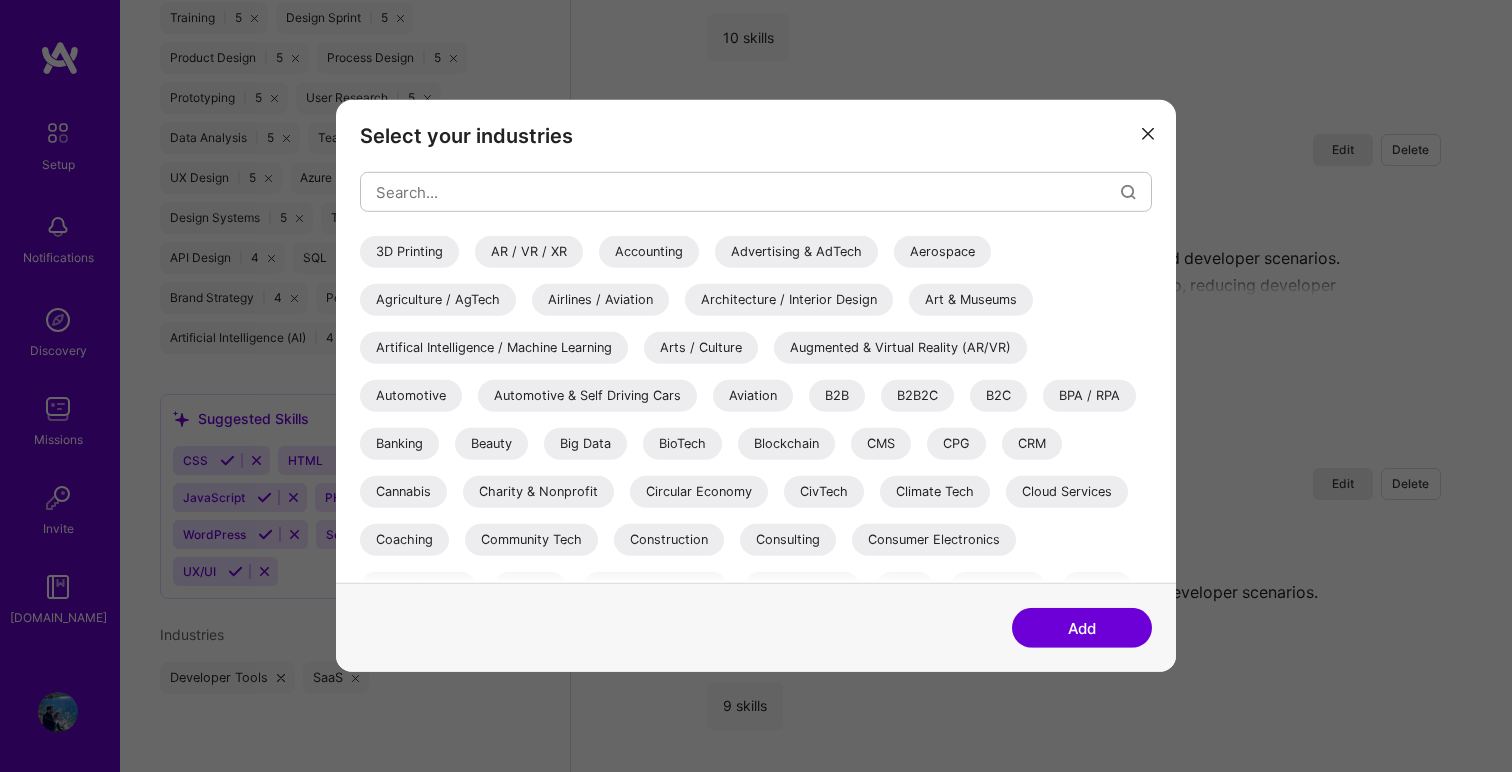 click on "B2B" at bounding box center (837, 396) 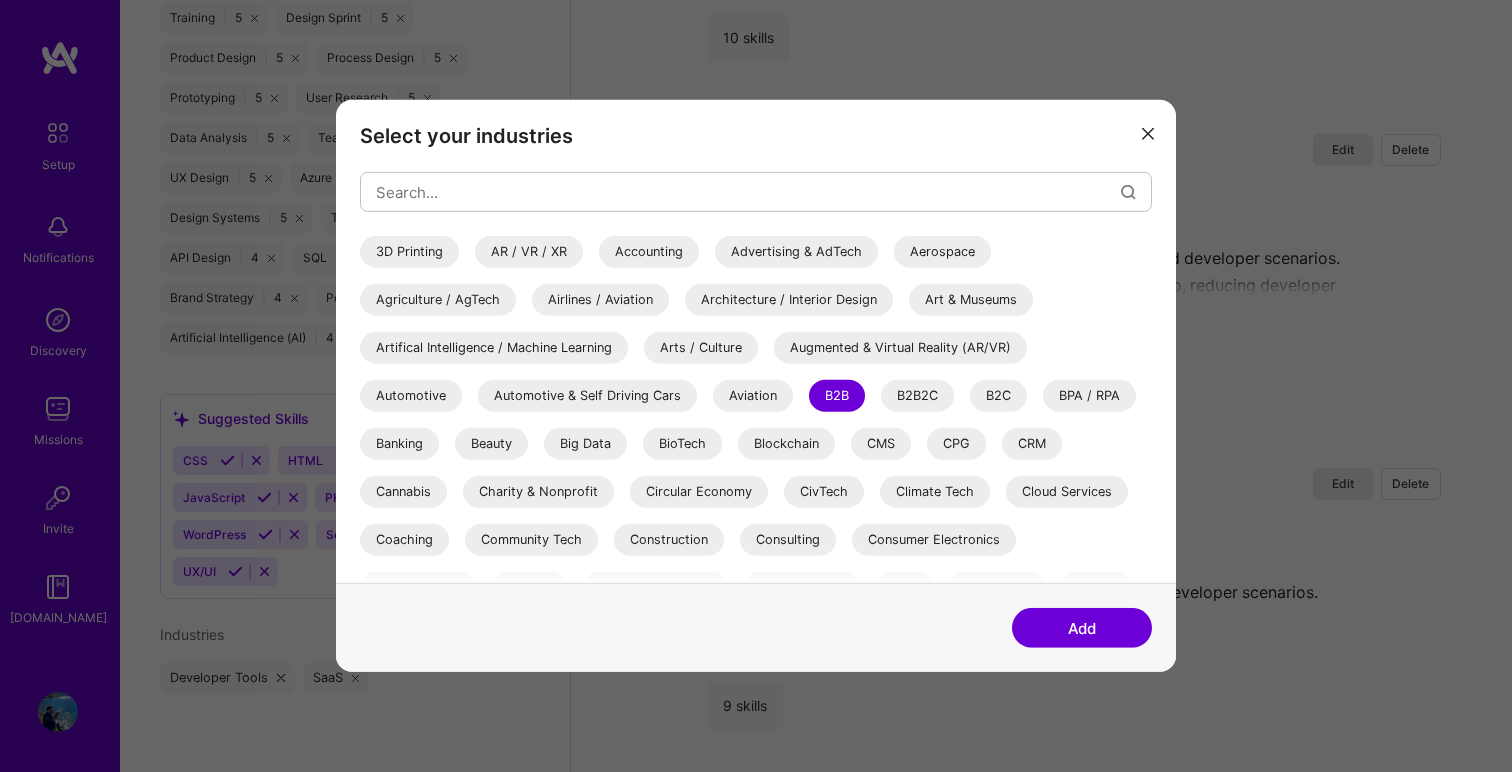 click on "B2B2C" at bounding box center (917, 396) 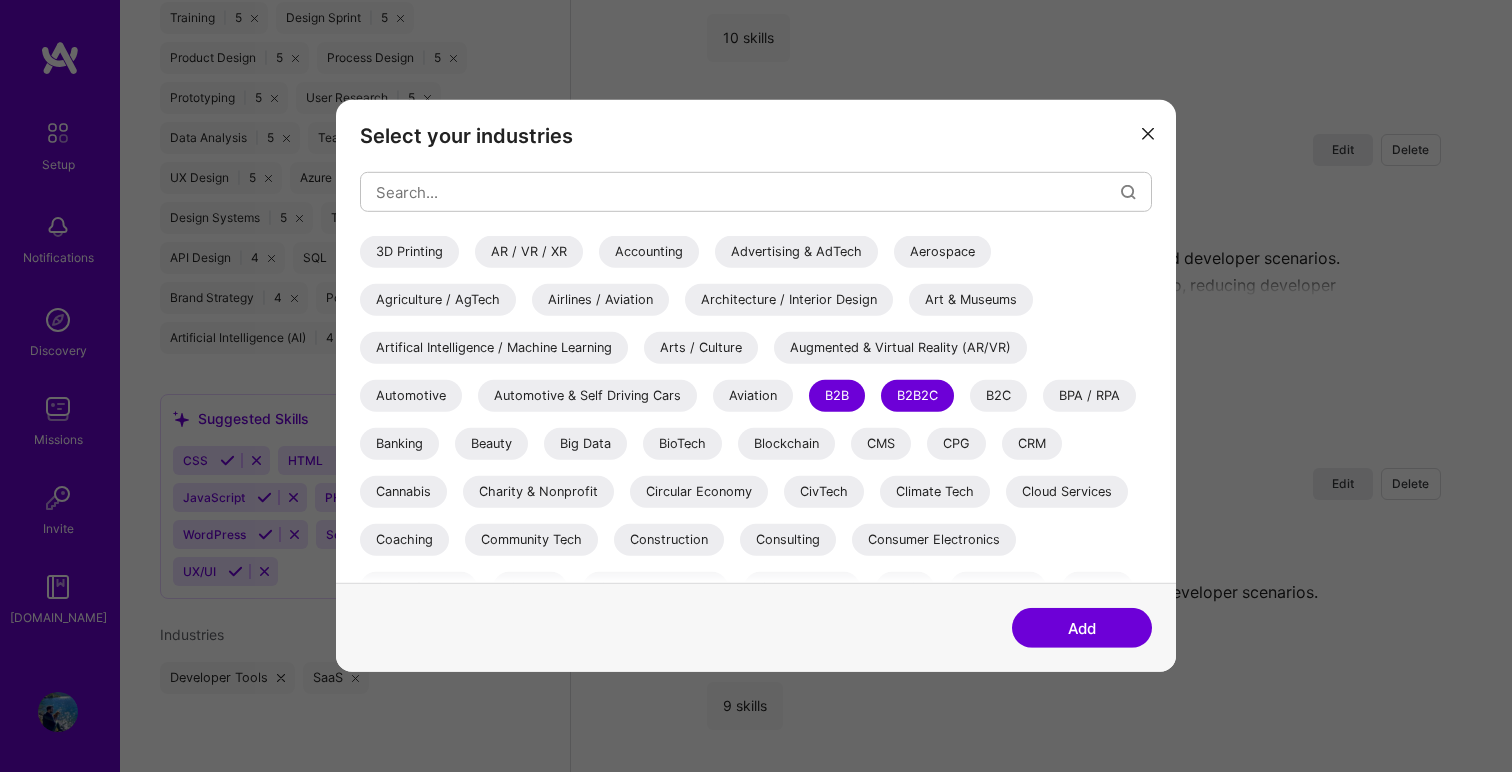click on "B2C" at bounding box center (998, 396) 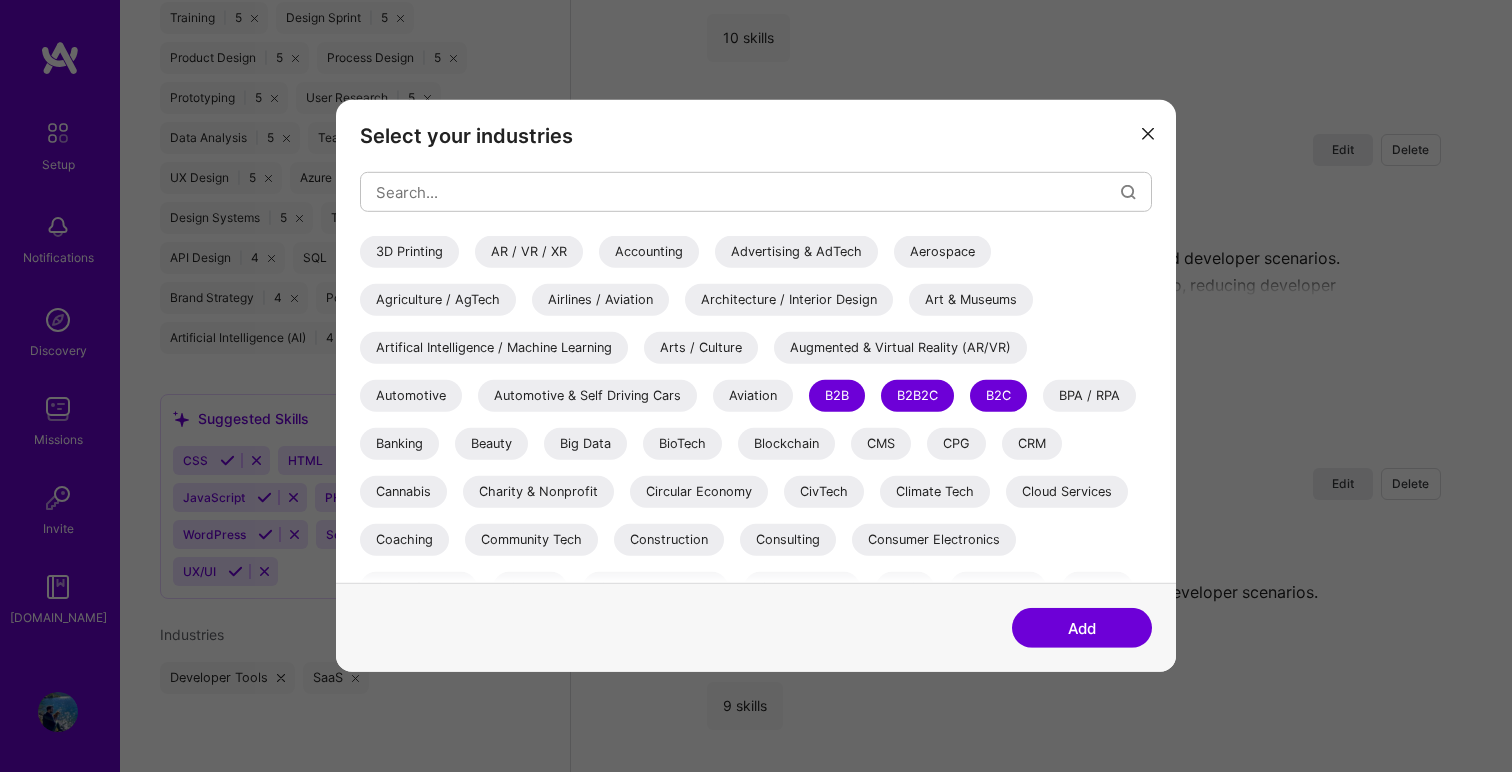 click on "Big Data" at bounding box center (585, 444) 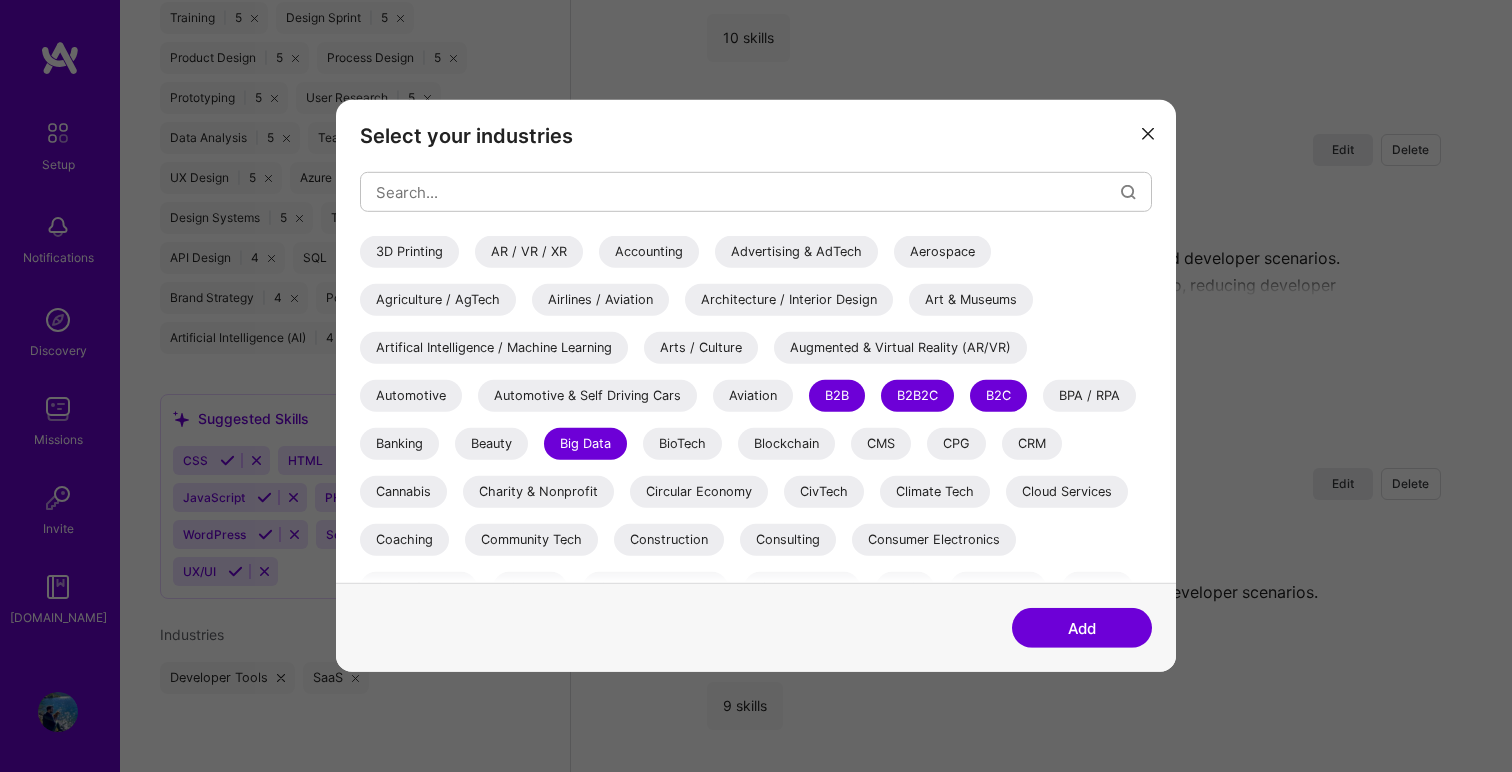 click on "Add" at bounding box center [1082, 628] 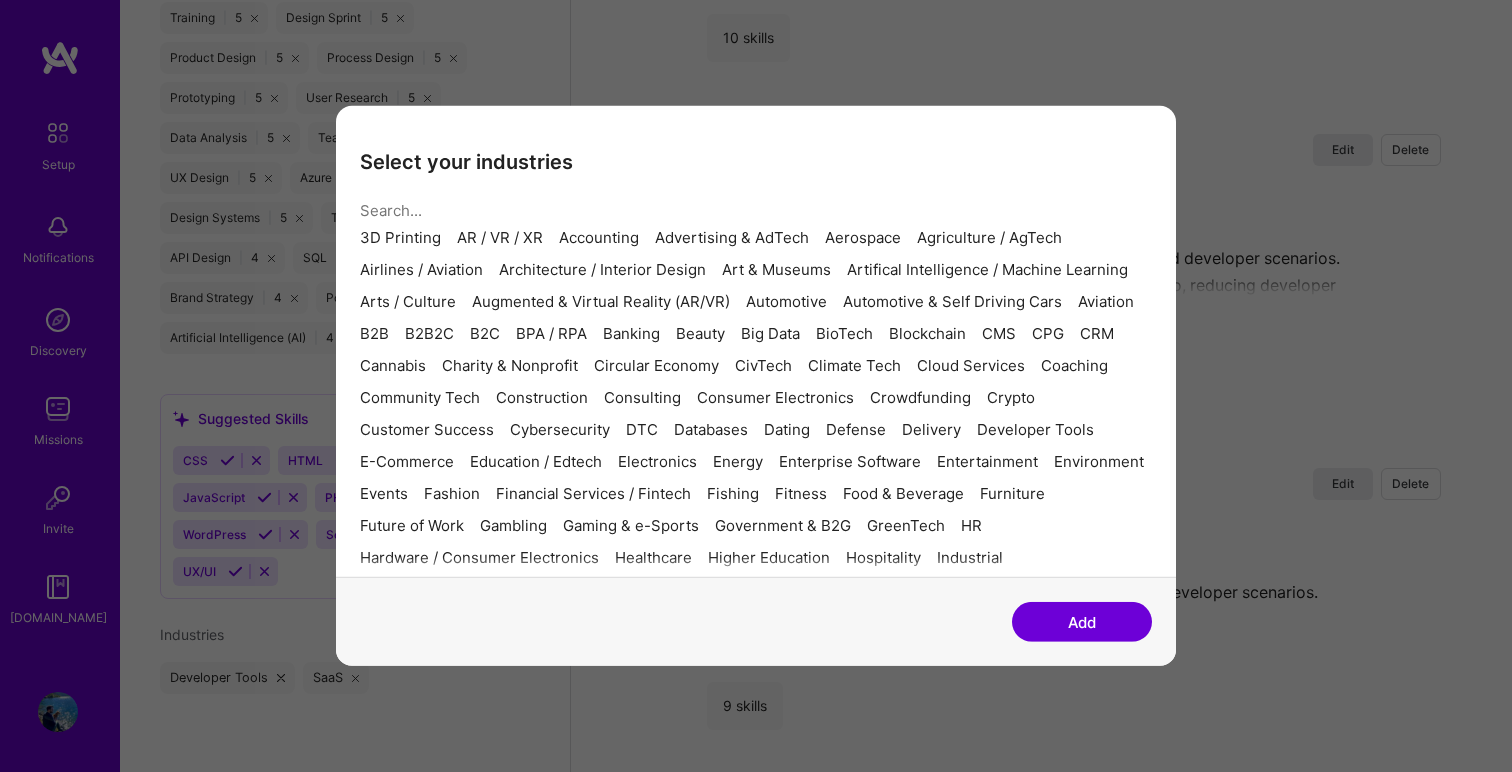 scroll, scrollTop: 2155, scrollLeft: 0, axis: vertical 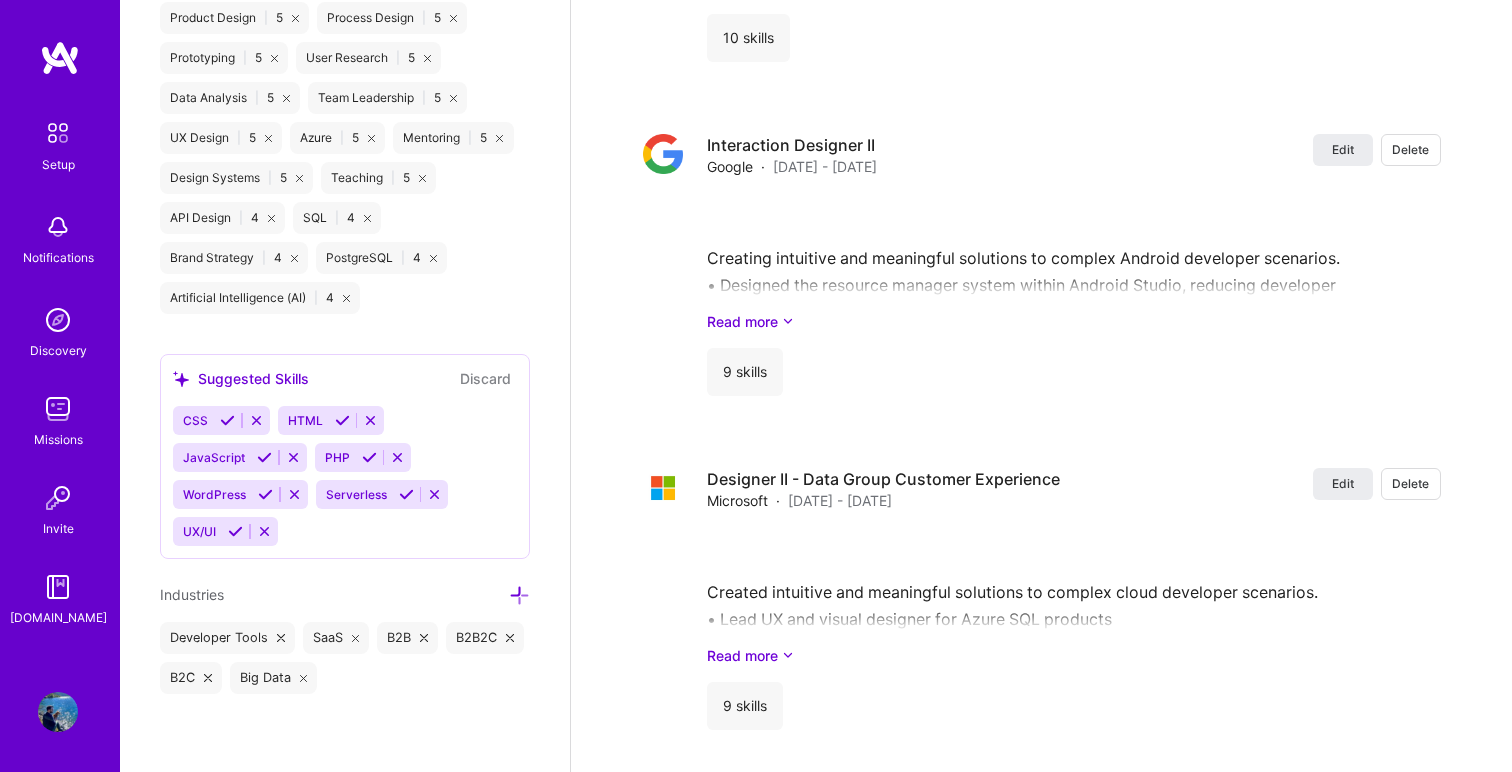 click at bounding box center [519, 594] 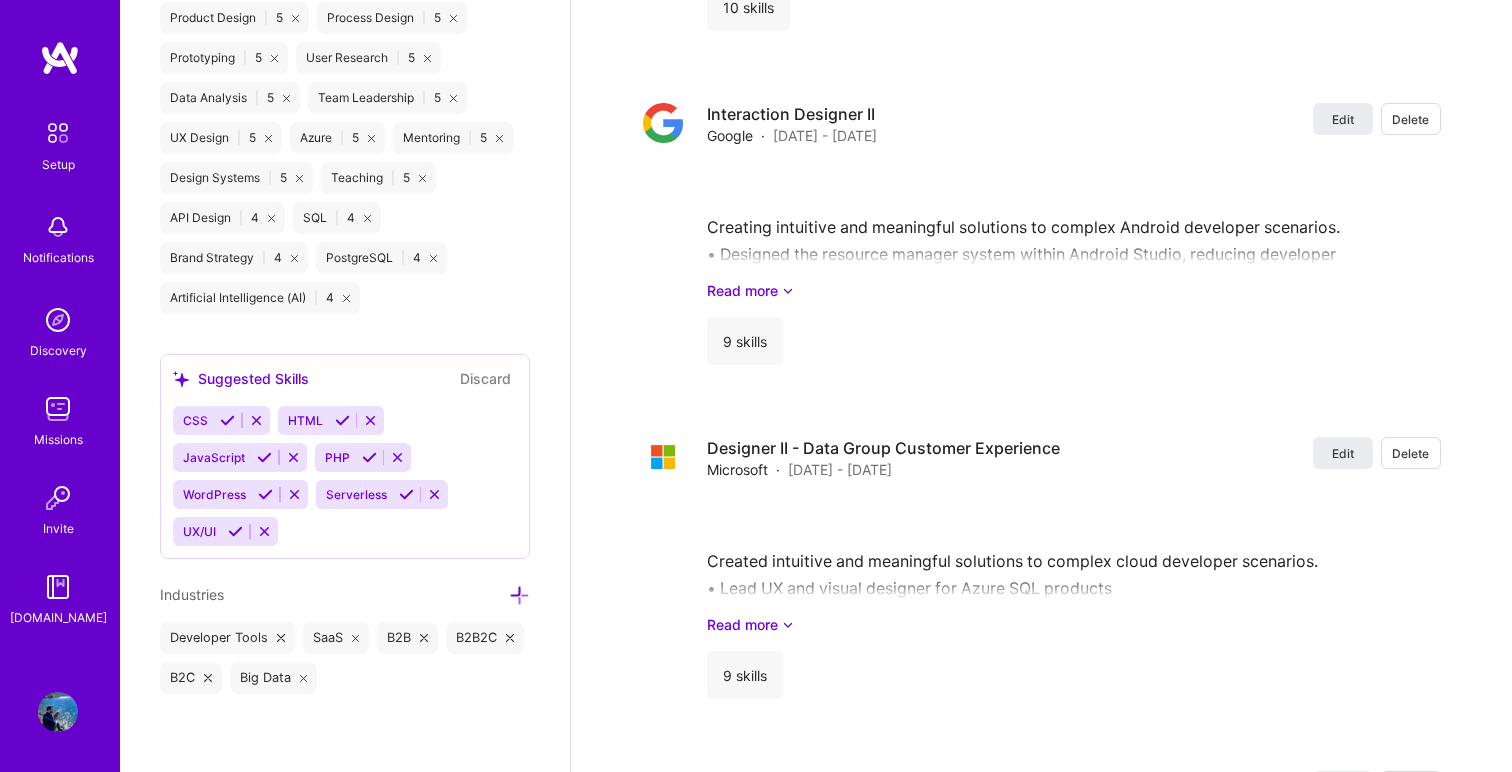 click at bounding box center (519, 595) 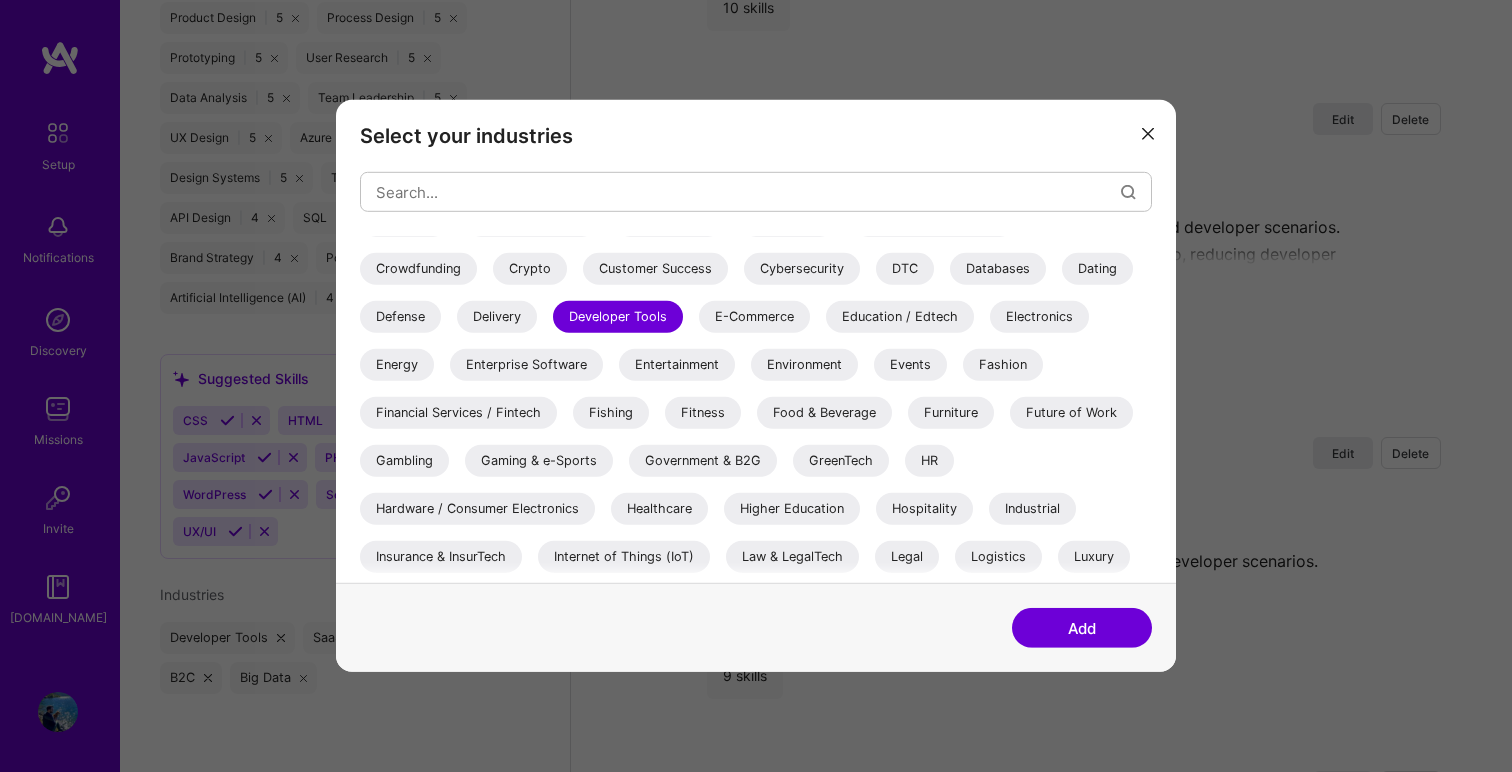scroll, scrollTop: 317, scrollLeft: 0, axis: vertical 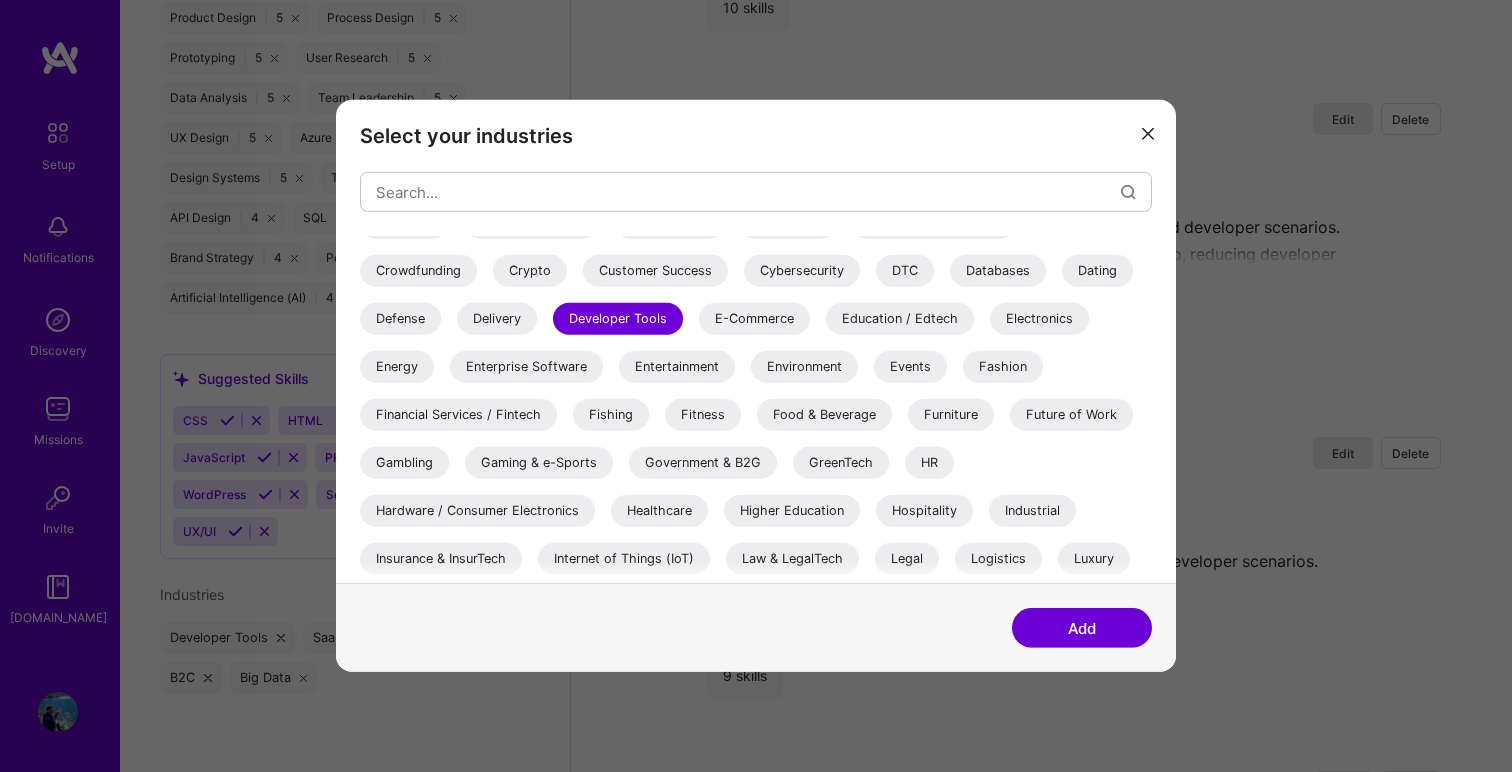click on "Enterprise Software" at bounding box center [526, 367] 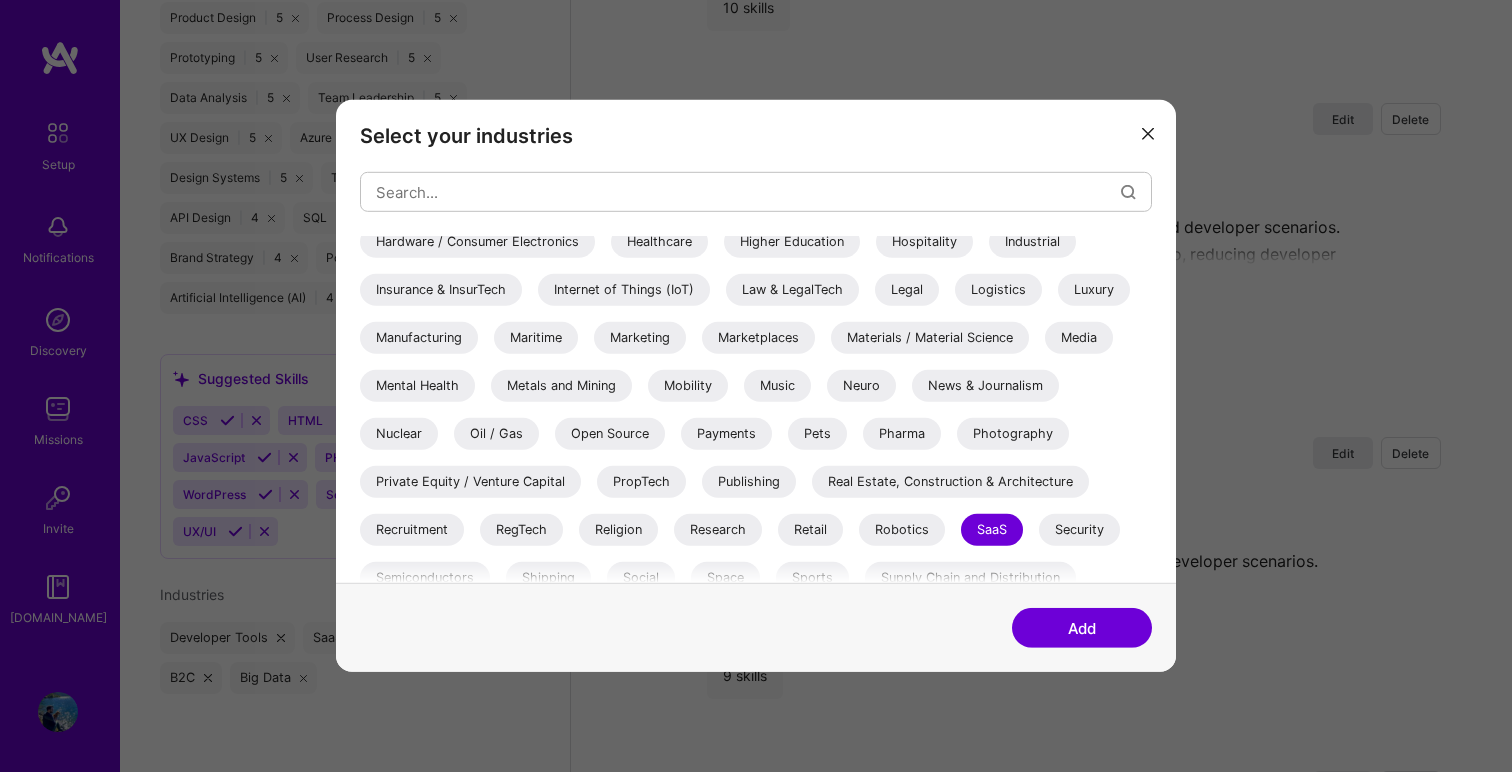 scroll, scrollTop: 588, scrollLeft: 0, axis: vertical 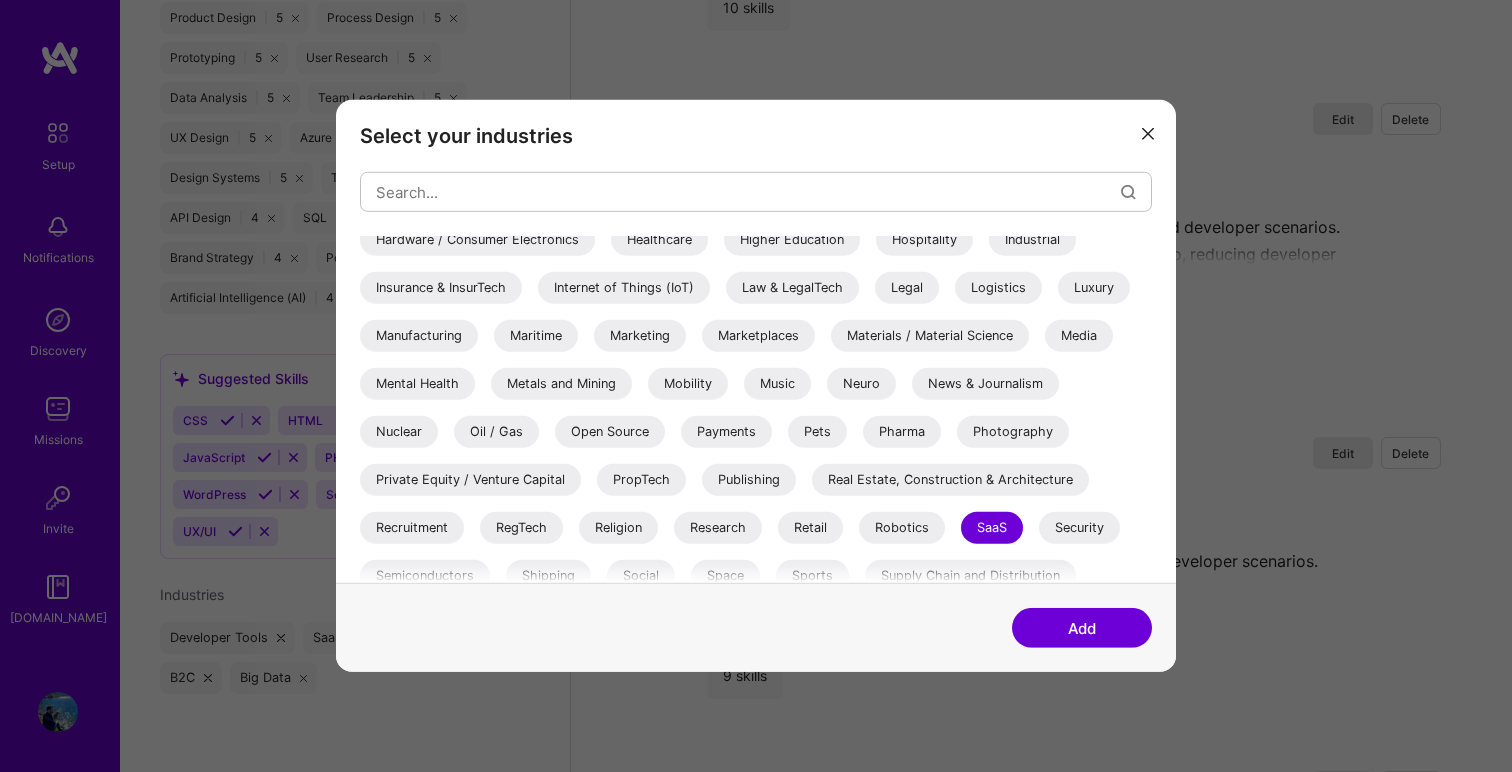 click on "Internet of Things (IoT)" at bounding box center (624, 288) 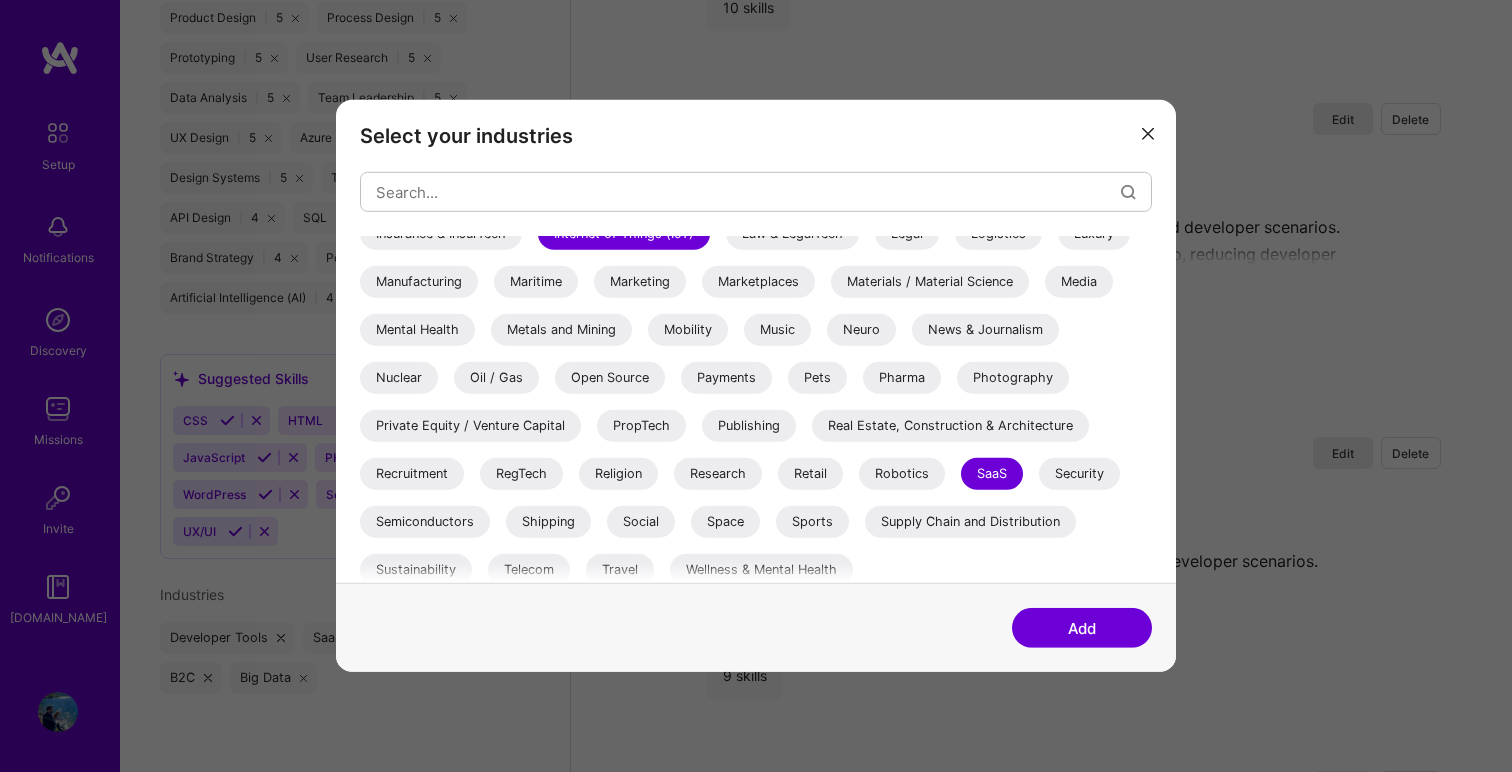 scroll, scrollTop: 652, scrollLeft: 0, axis: vertical 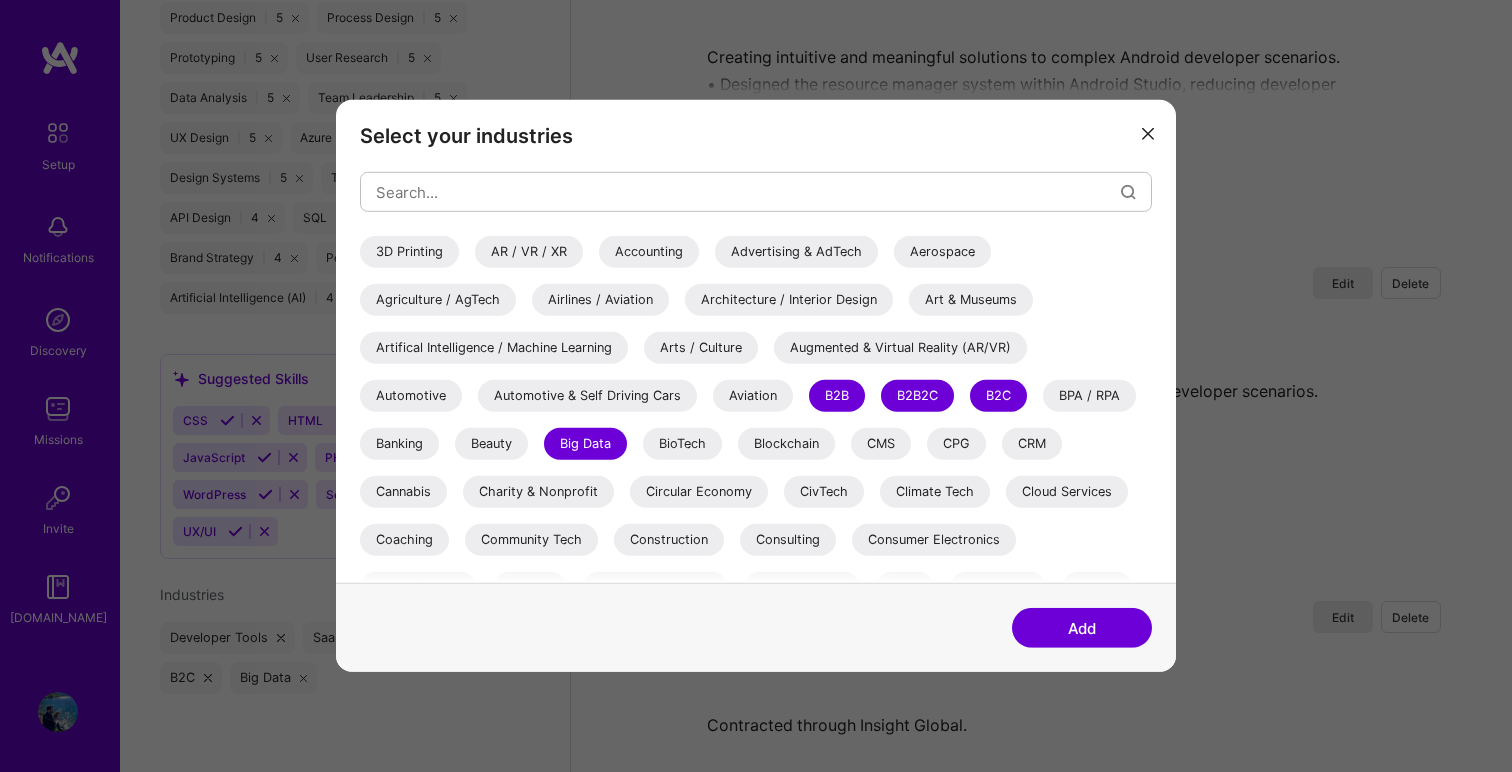 click on "Add" at bounding box center [1082, 628] 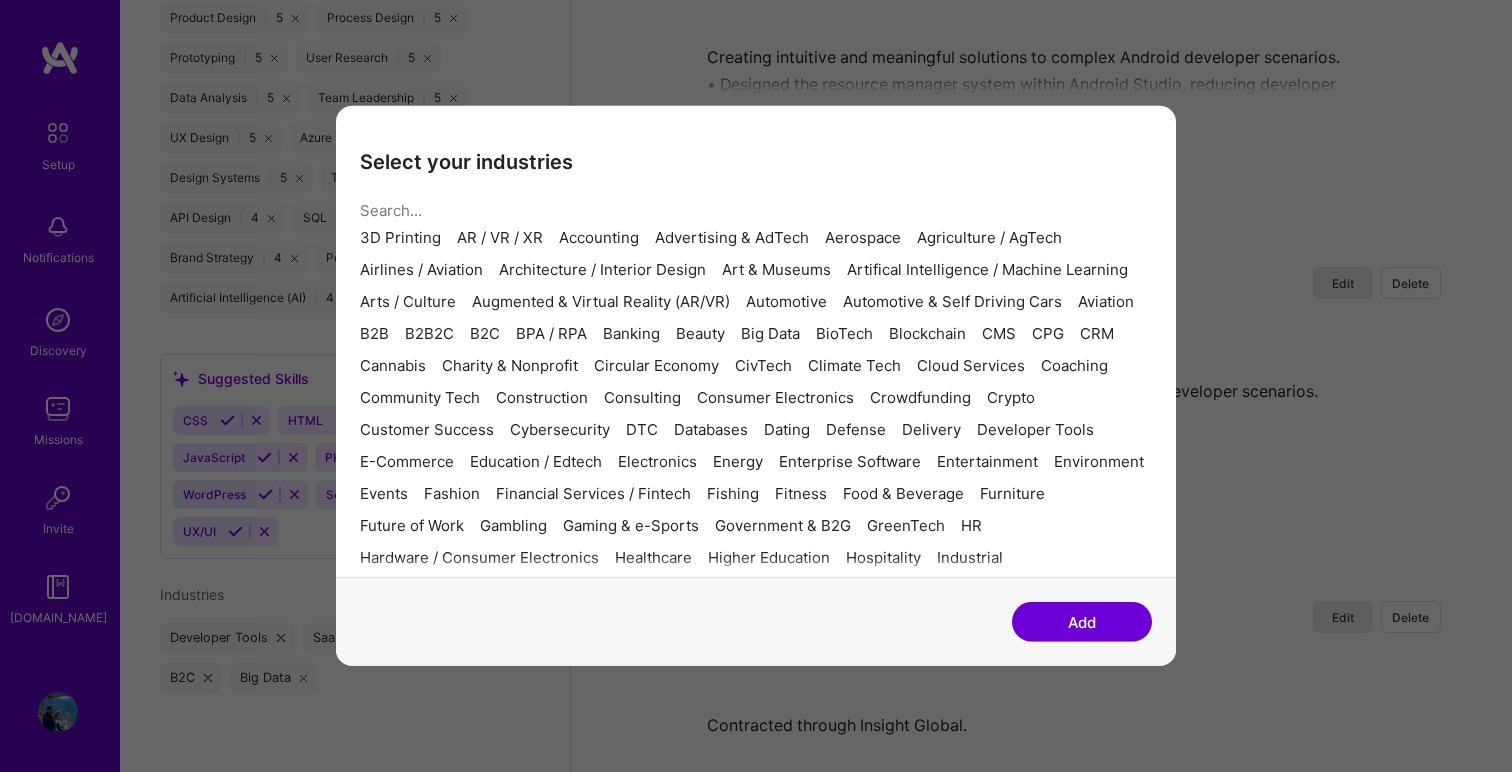 scroll, scrollTop: 2195, scrollLeft: 0, axis: vertical 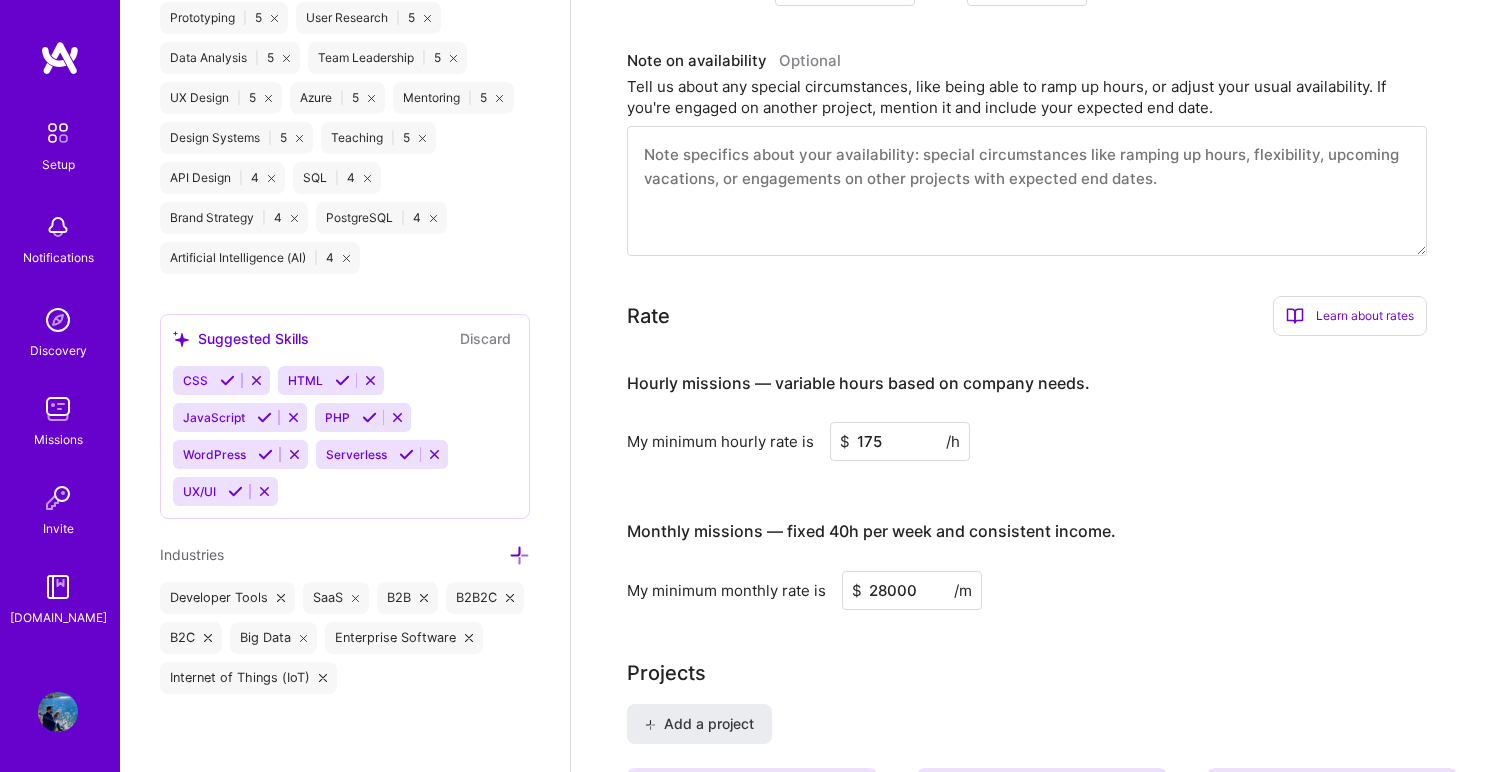 click on "175" at bounding box center [900, 441] 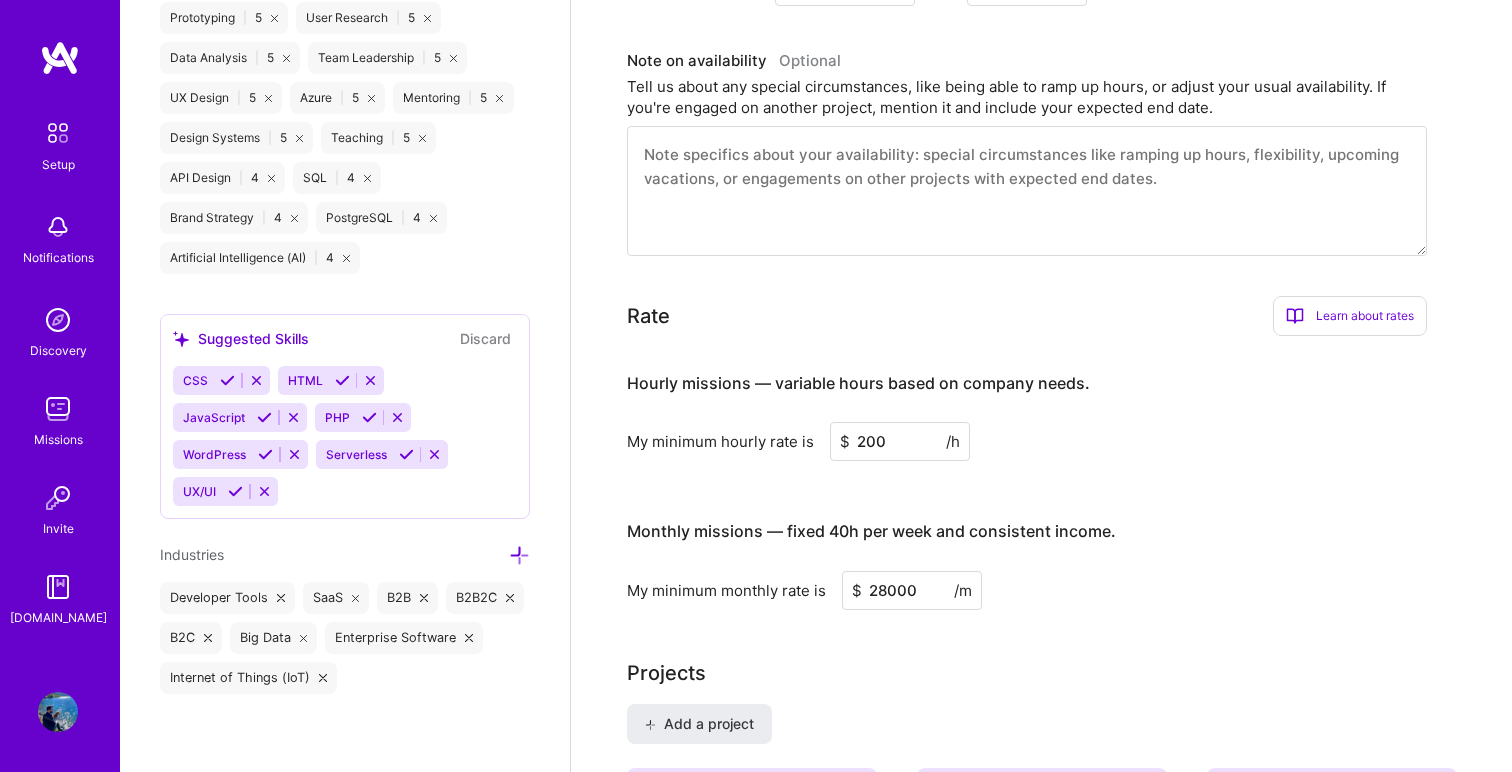 type on "200" 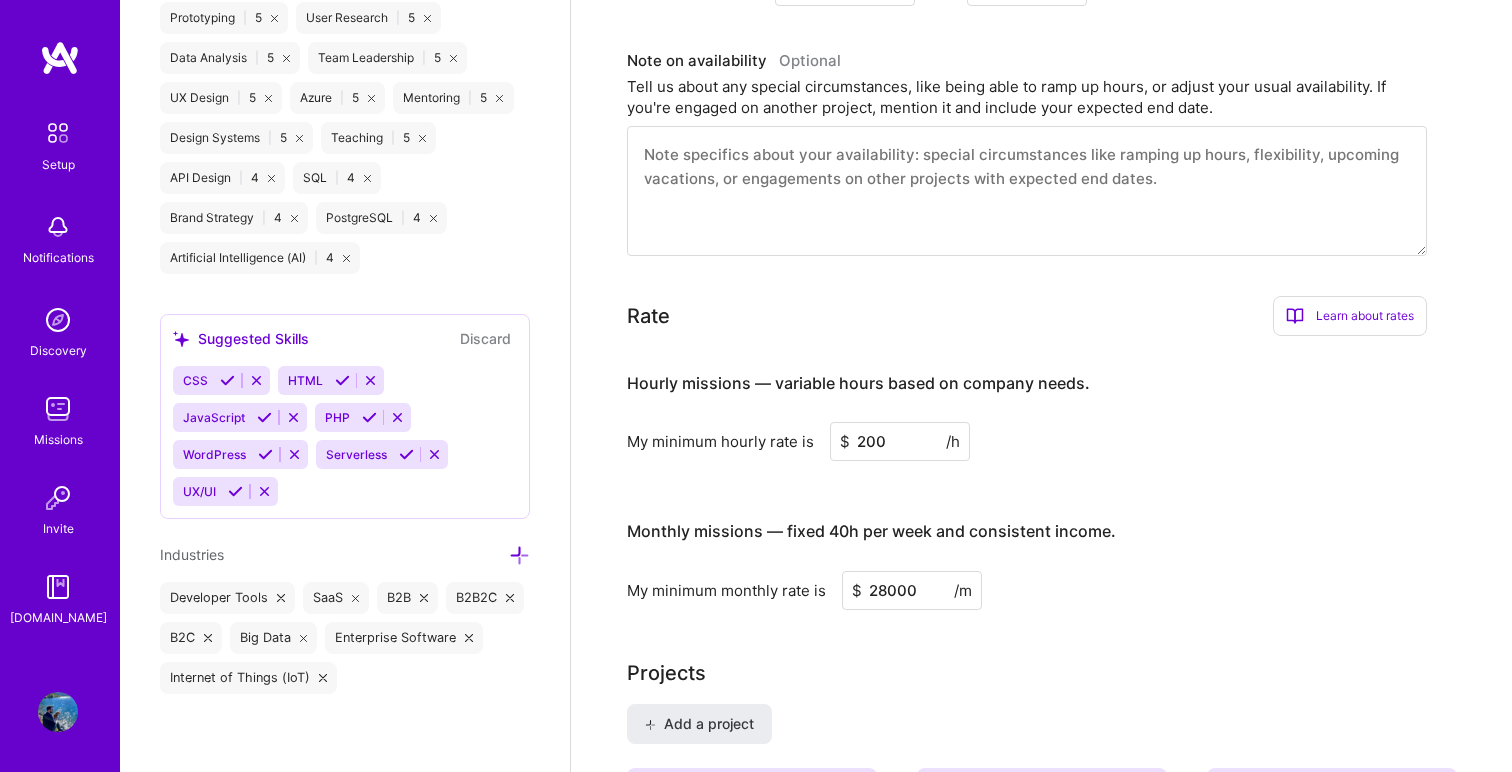 click on "28000" at bounding box center (912, 590) 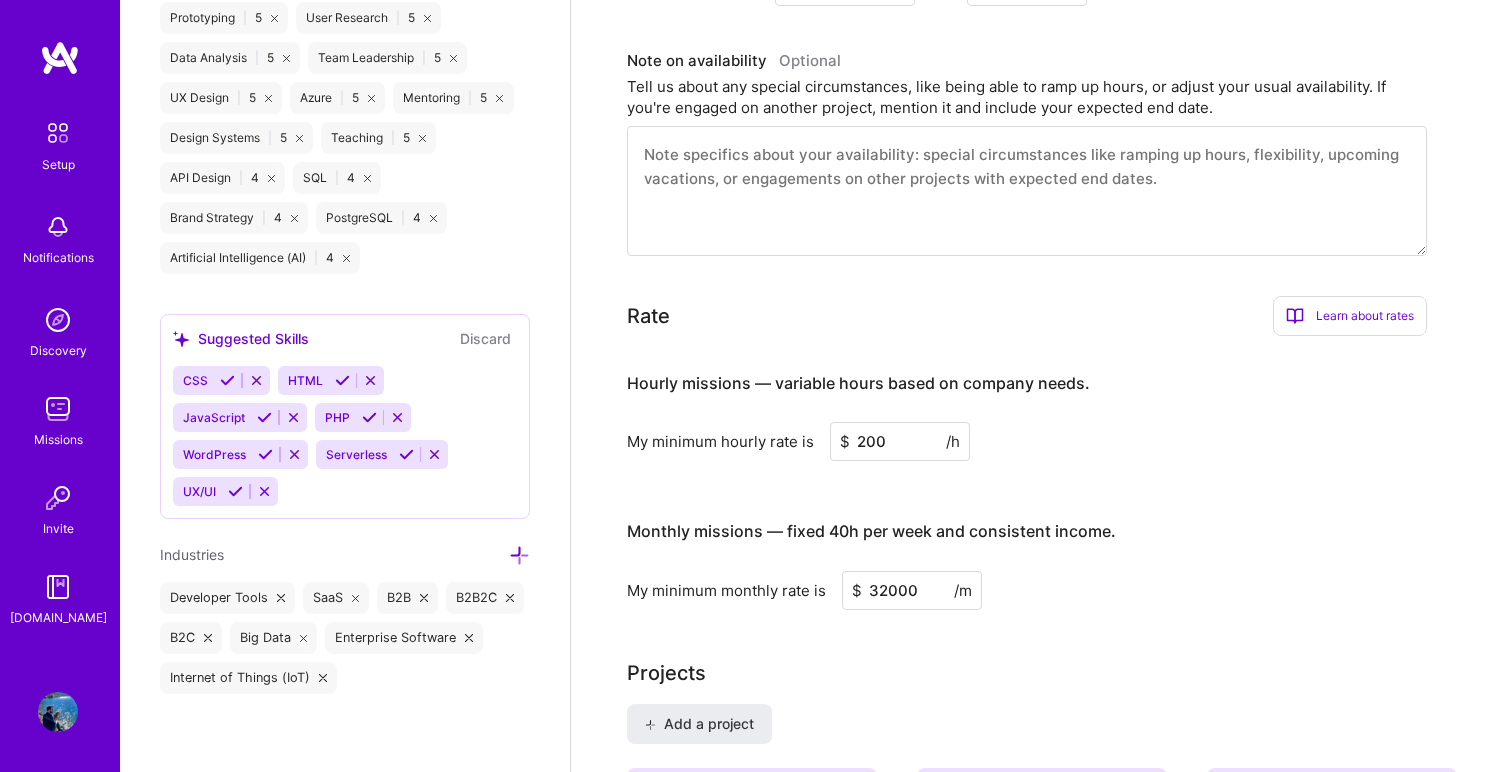type on "32000" 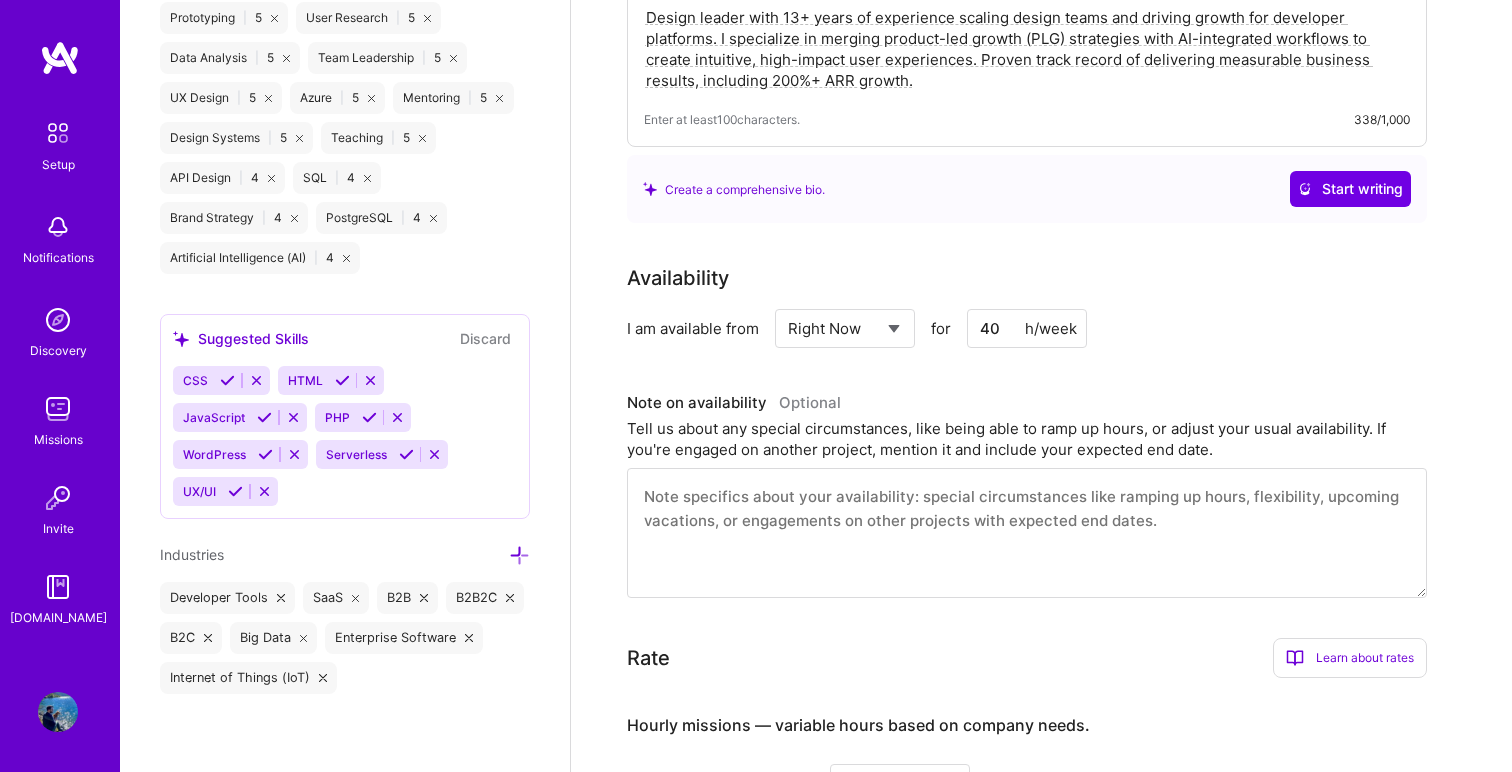scroll, scrollTop: 0, scrollLeft: 0, axis: both 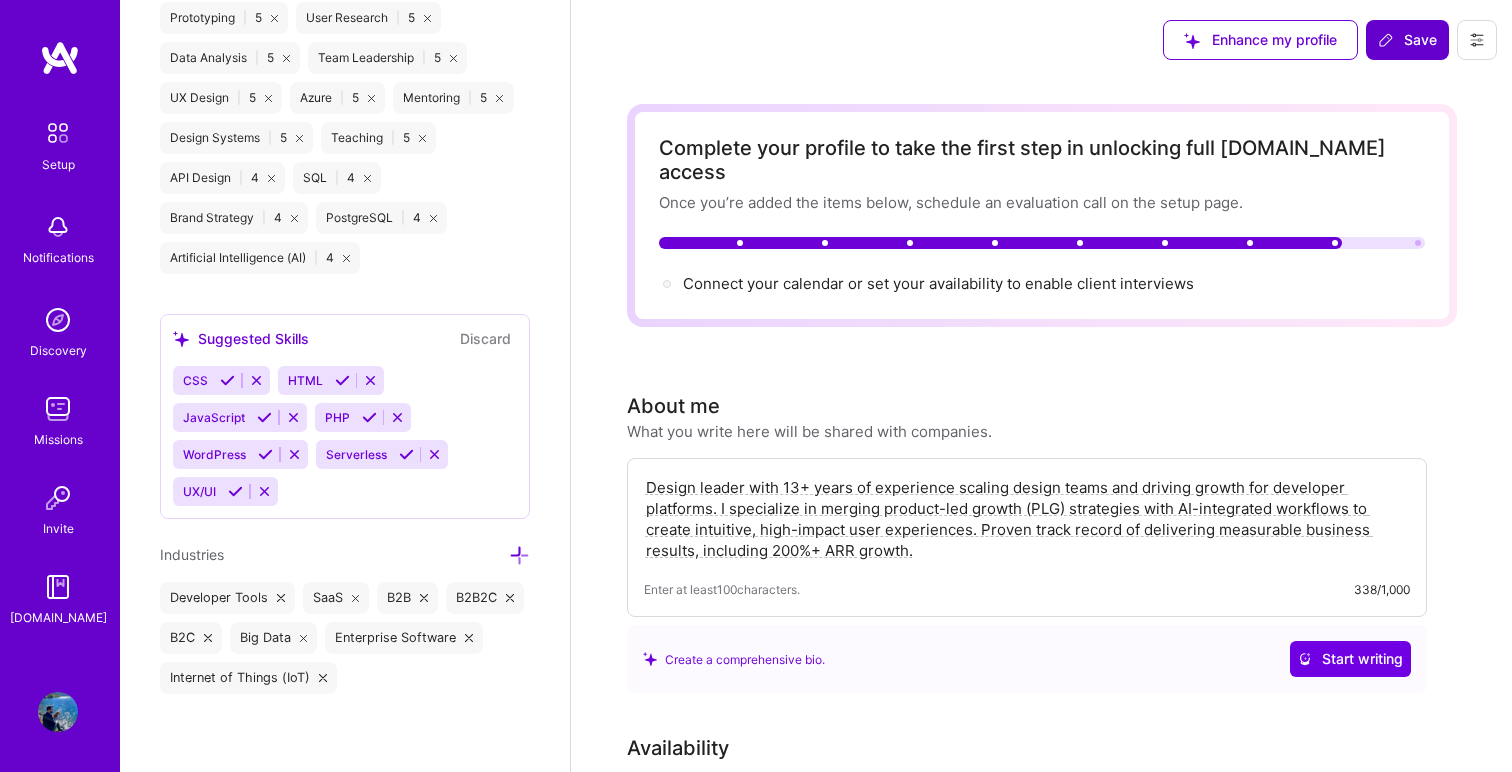 click on "Save" at bounding box center (1407, 40) 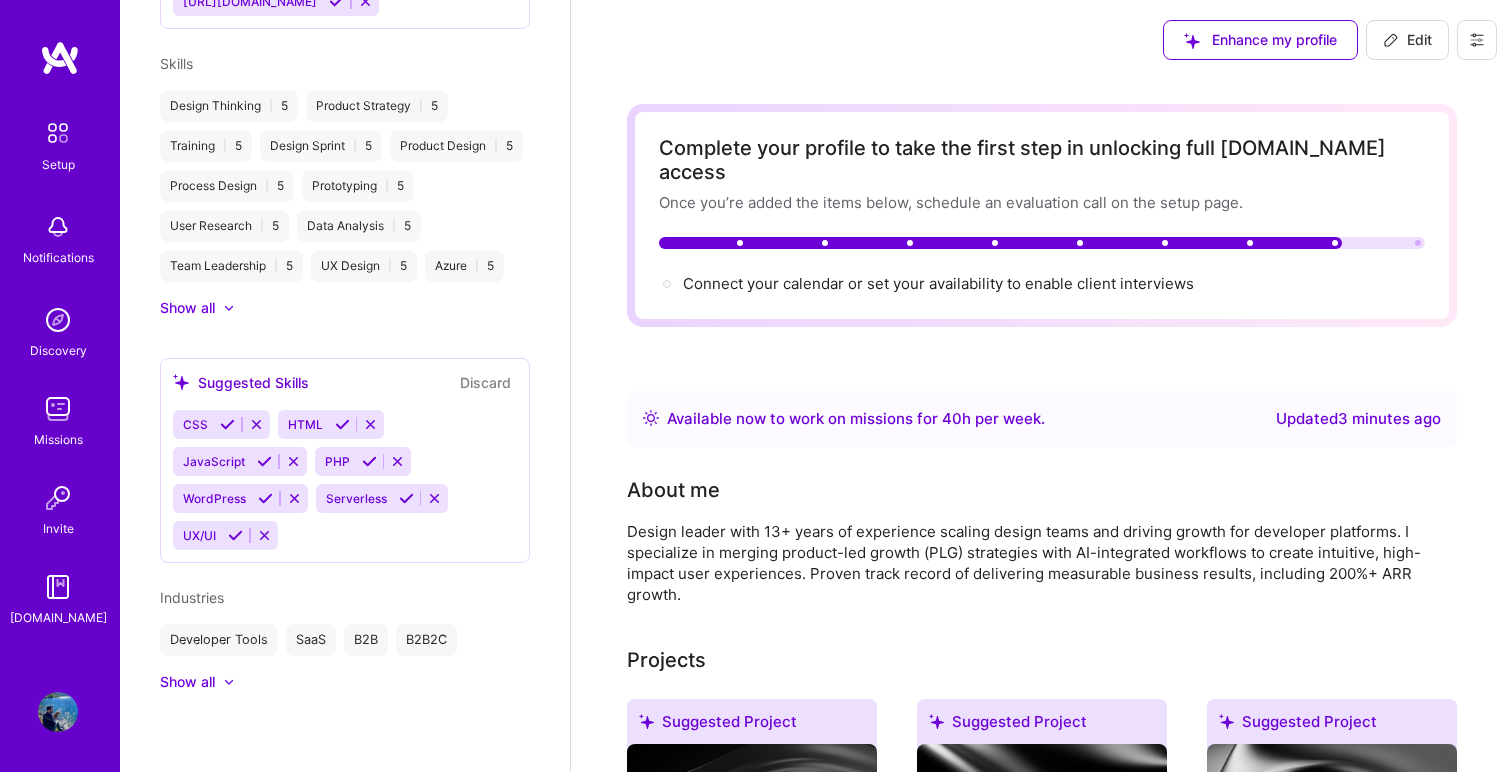 scroll, scrollTop: 854, scrollLeft: 0, axis: vertical 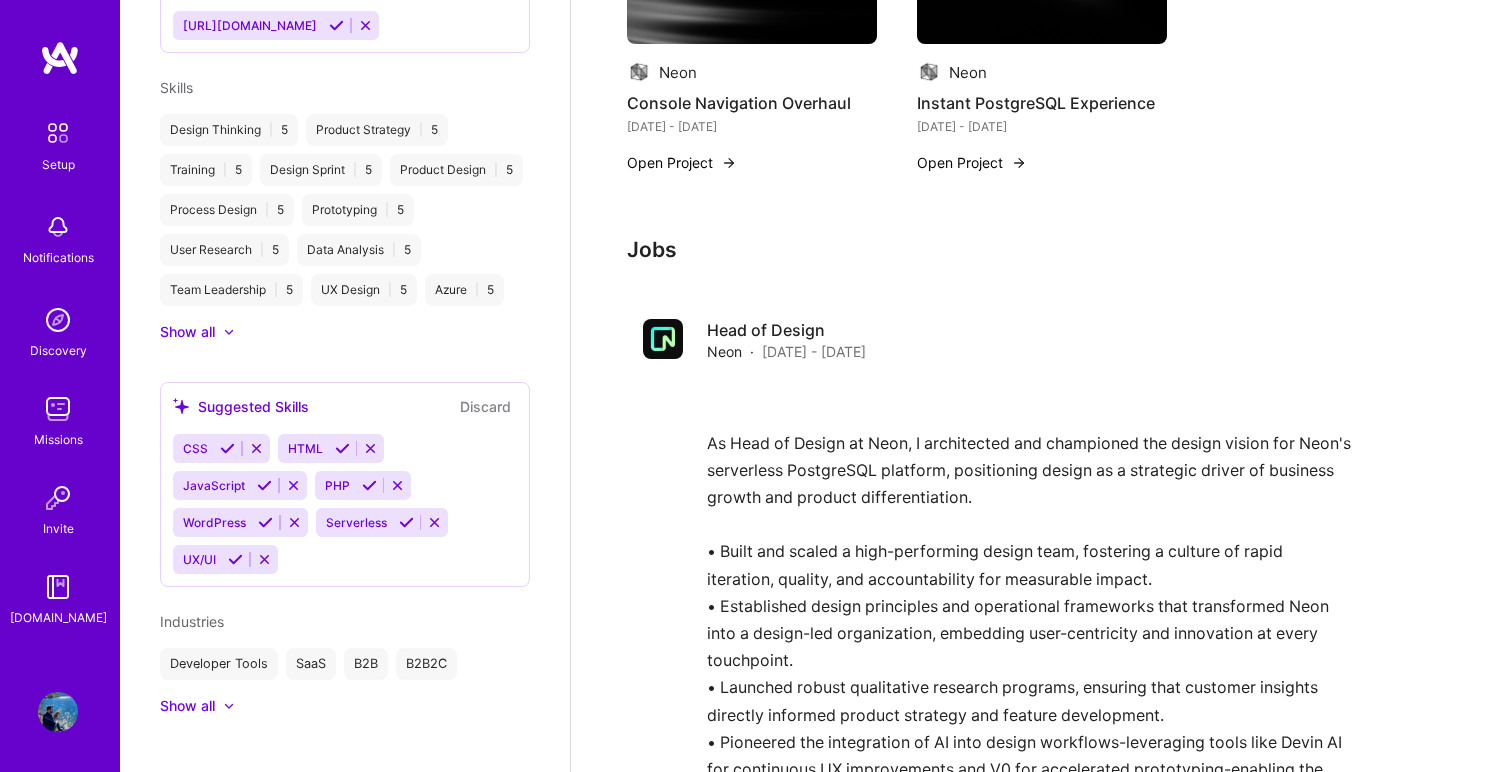 click on "CSS HTML JavaScript PHP WordPress Serverless UX/UI" at bounding box center [345, 504] 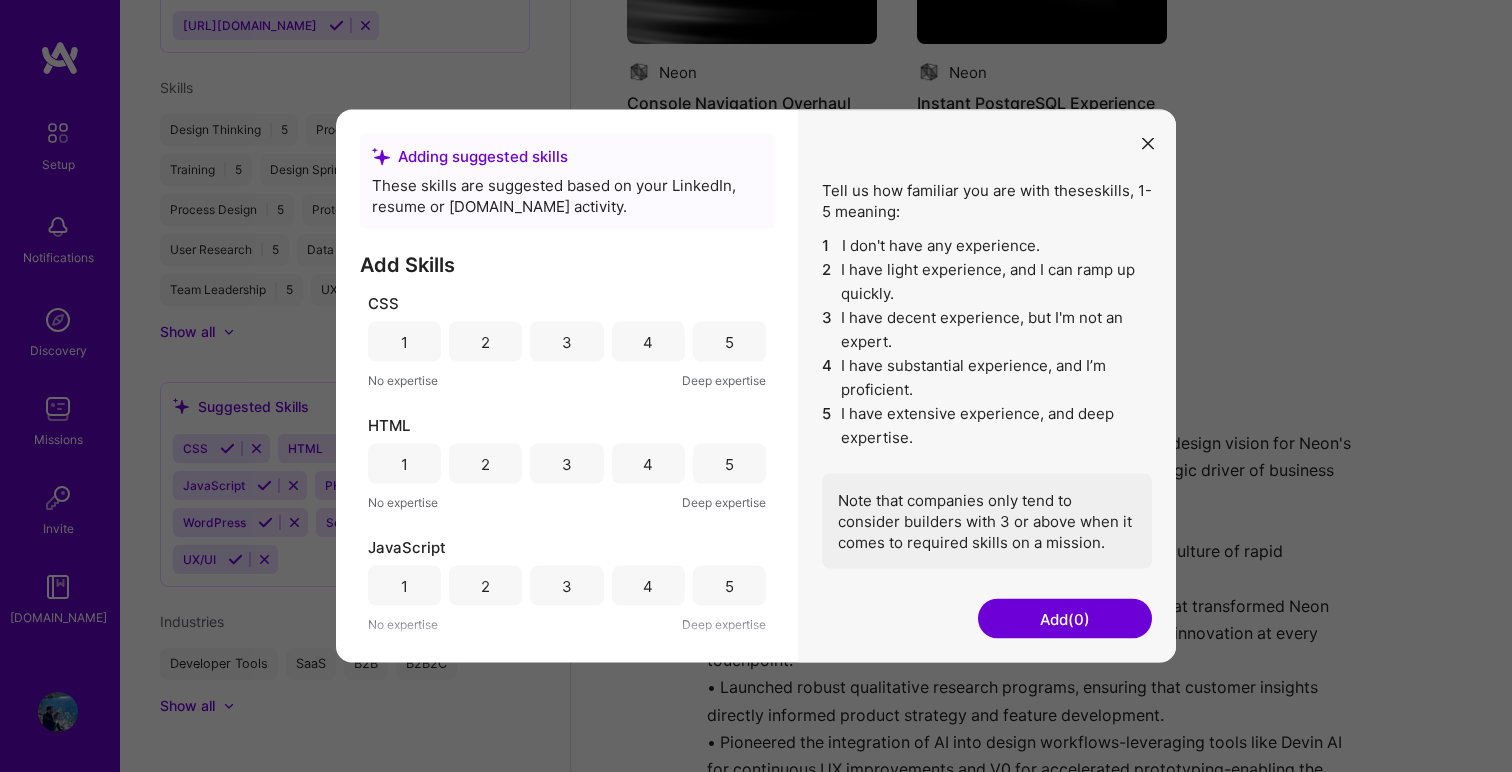click at bounding box center (1148, 143) 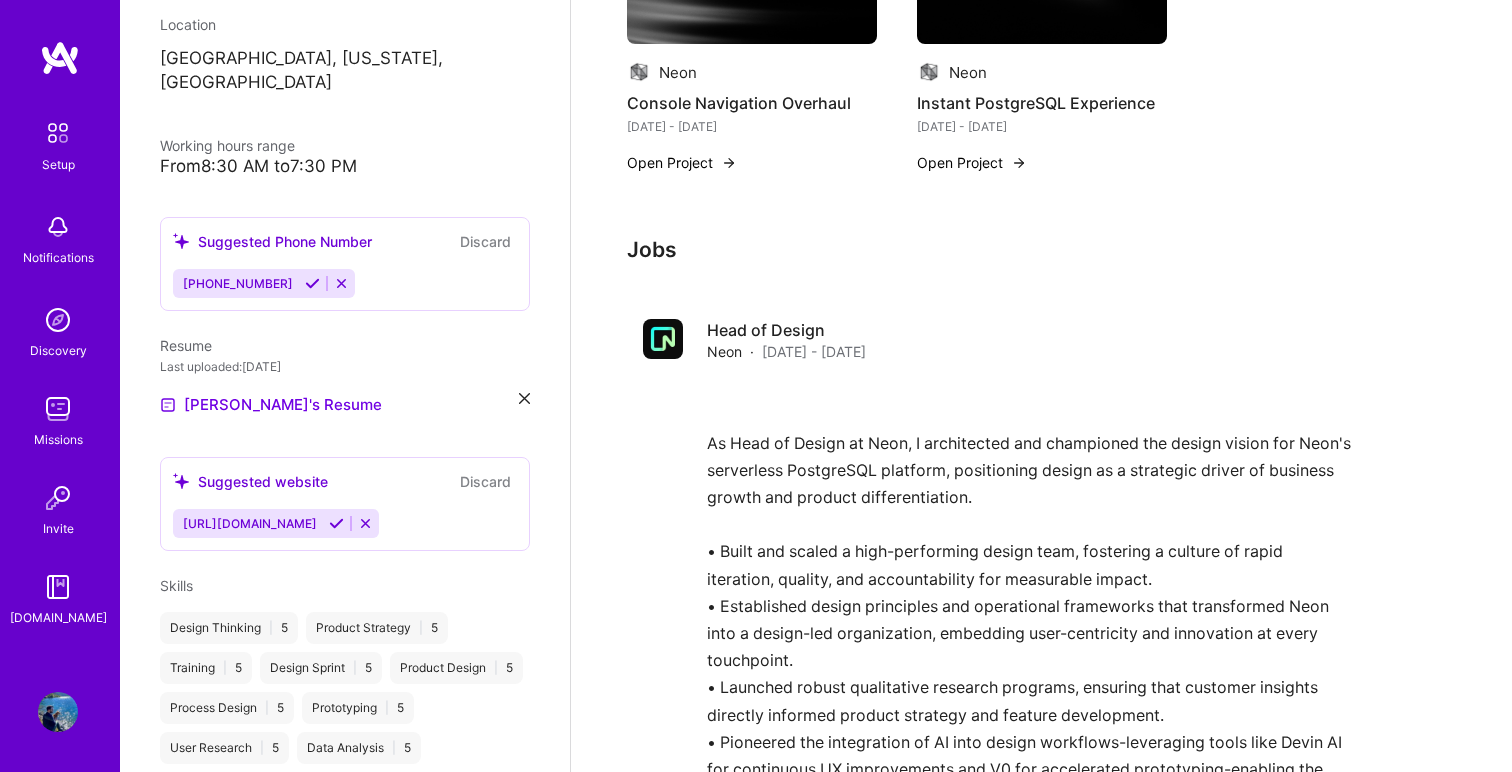 scroll, scrollTop: 349, scrollLeft: 0, axis: vertical 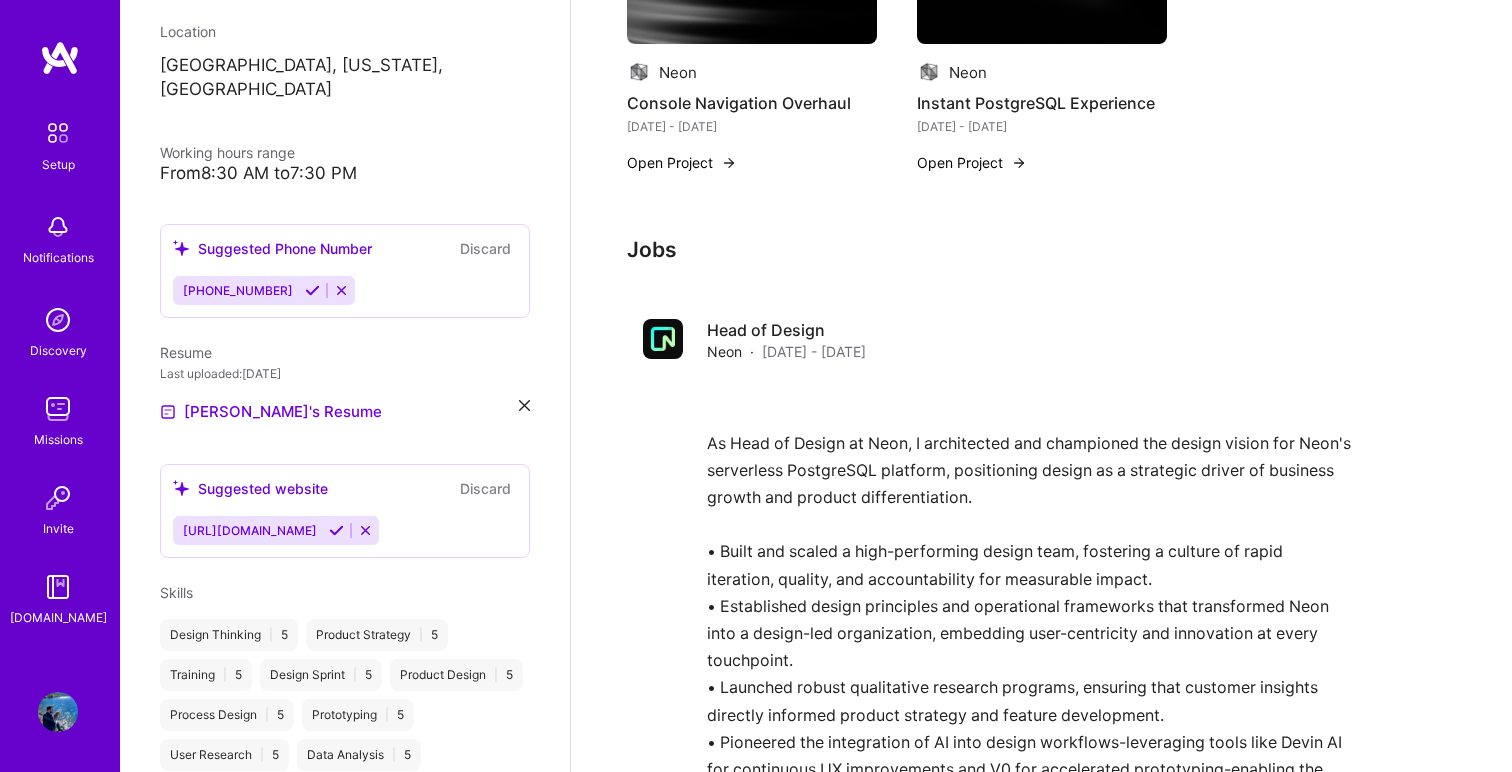 click on "Suggested website Discard" at bounding box center [345, 488] 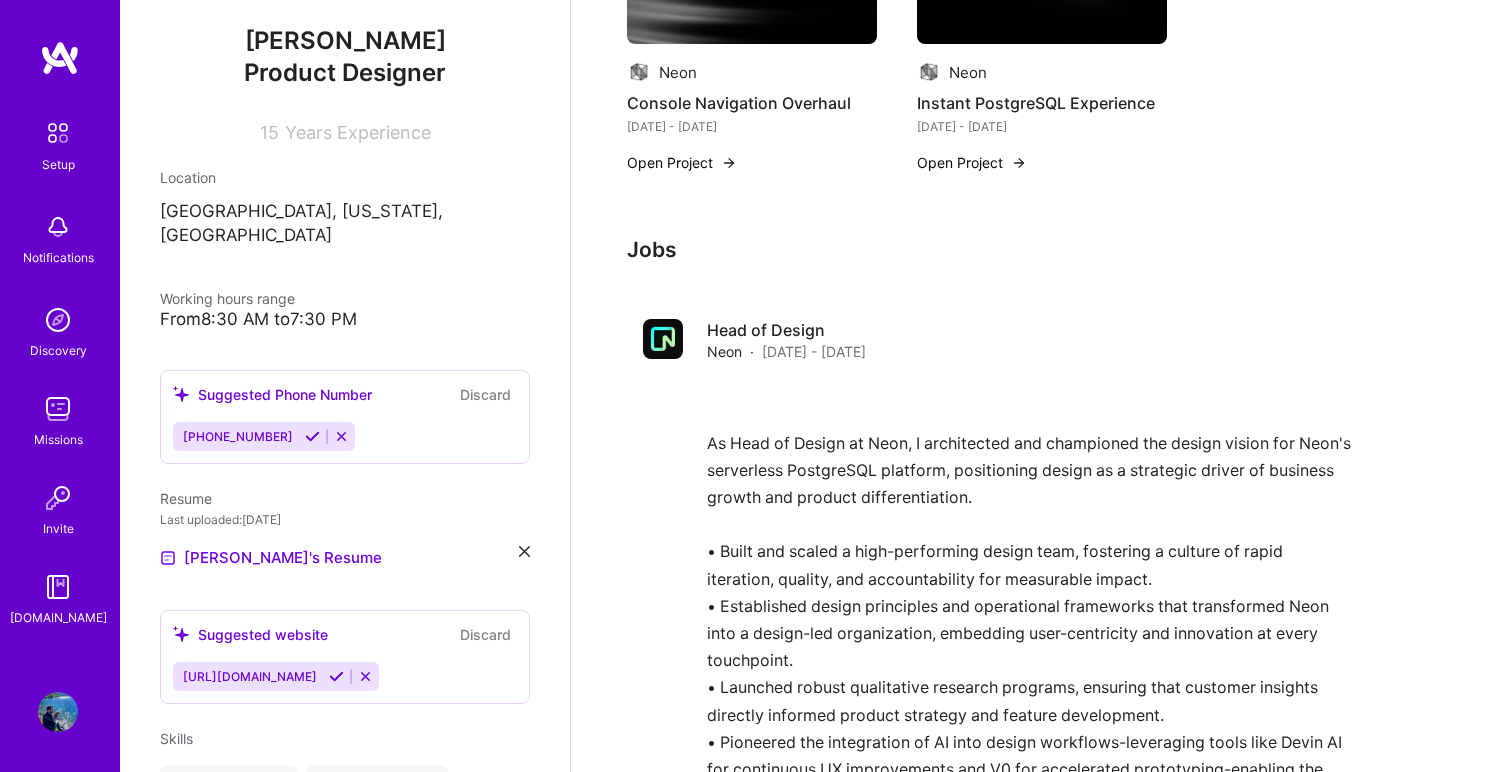 scroll, scrollTop: 0, scrollLeft: 0, axis: both 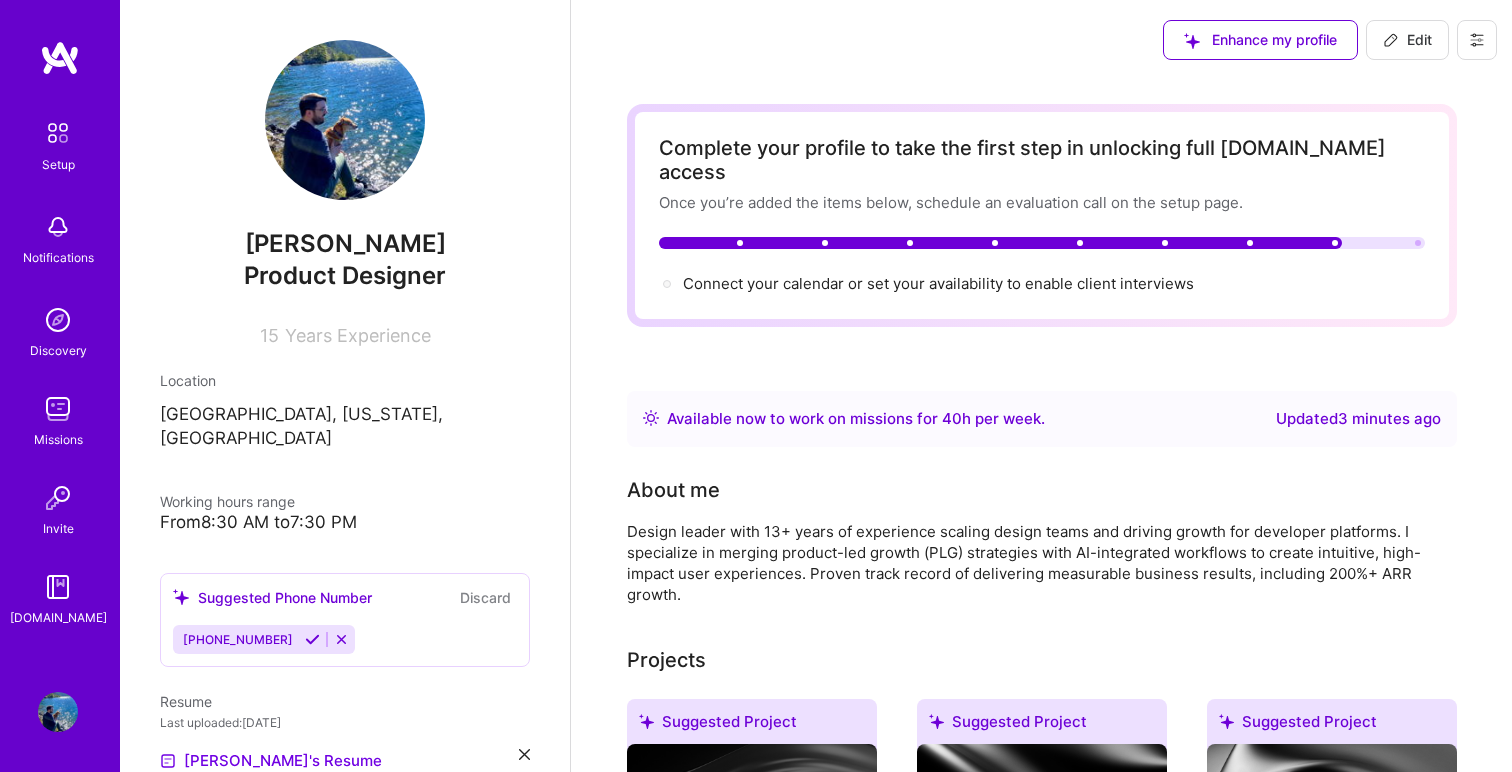 click on "15 Years Experience" at bounding box center (345, 331) 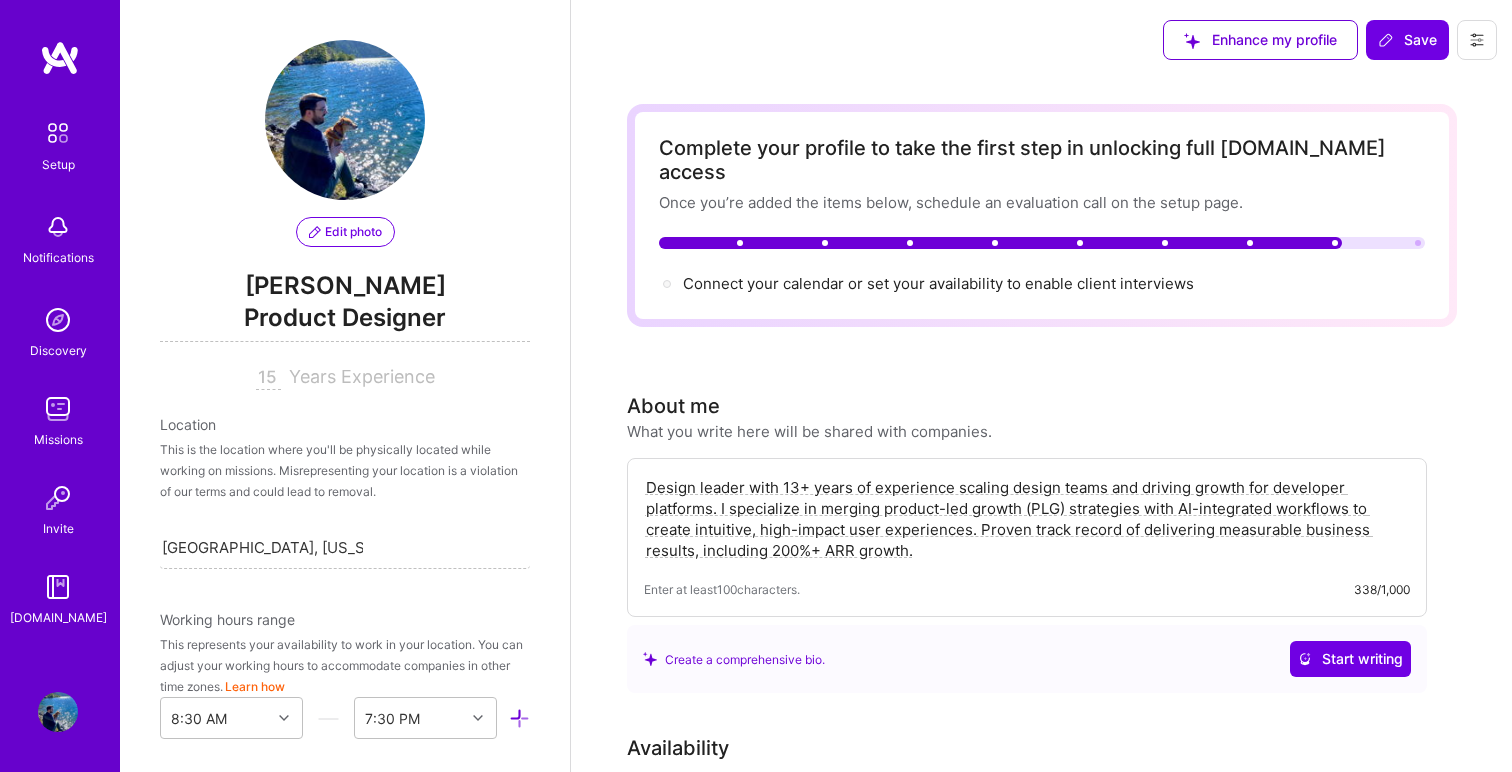 scroll, scrollTop: 1374, scrollLeft: 0, axis: vertical 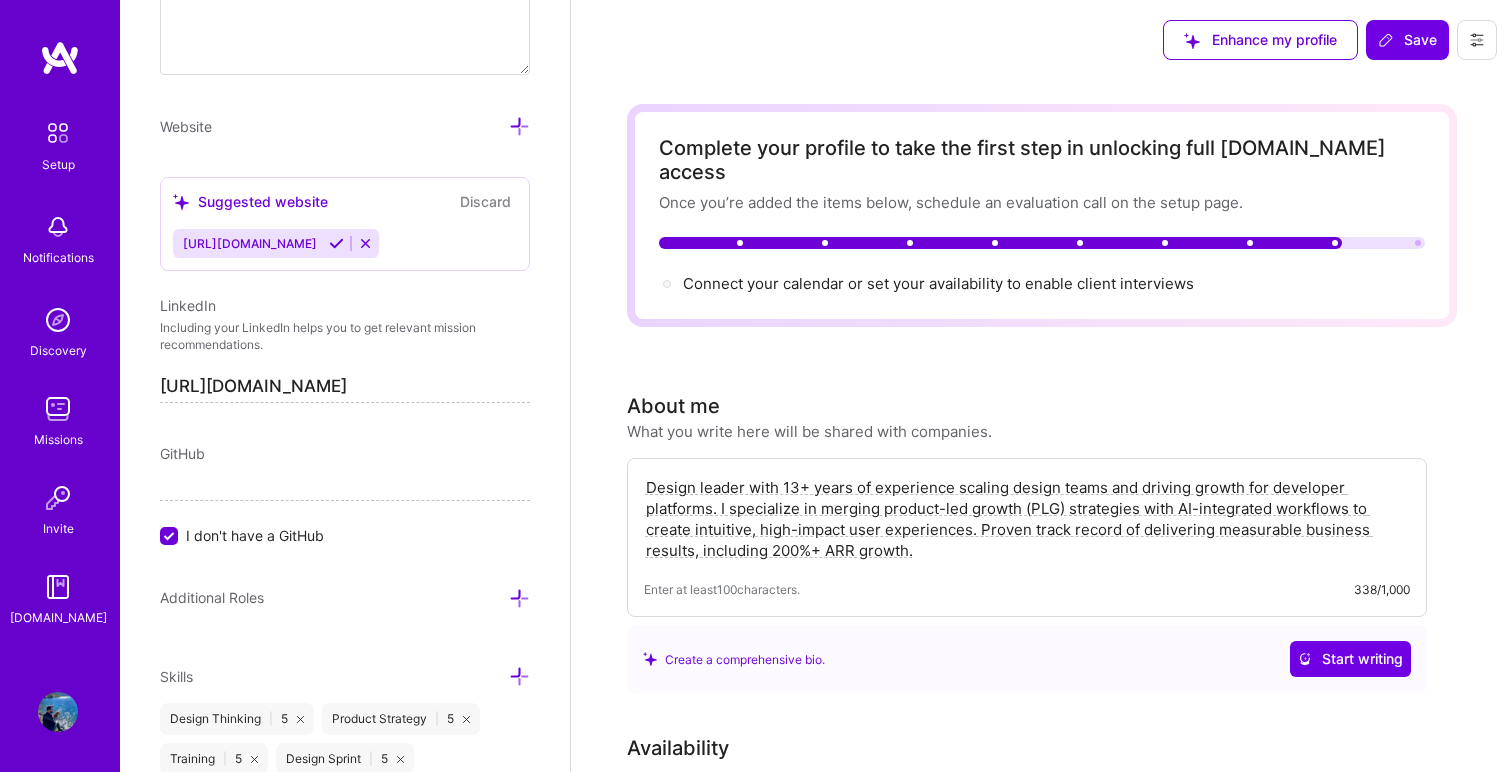 click on "Save" at bounding box center [1407, 40] 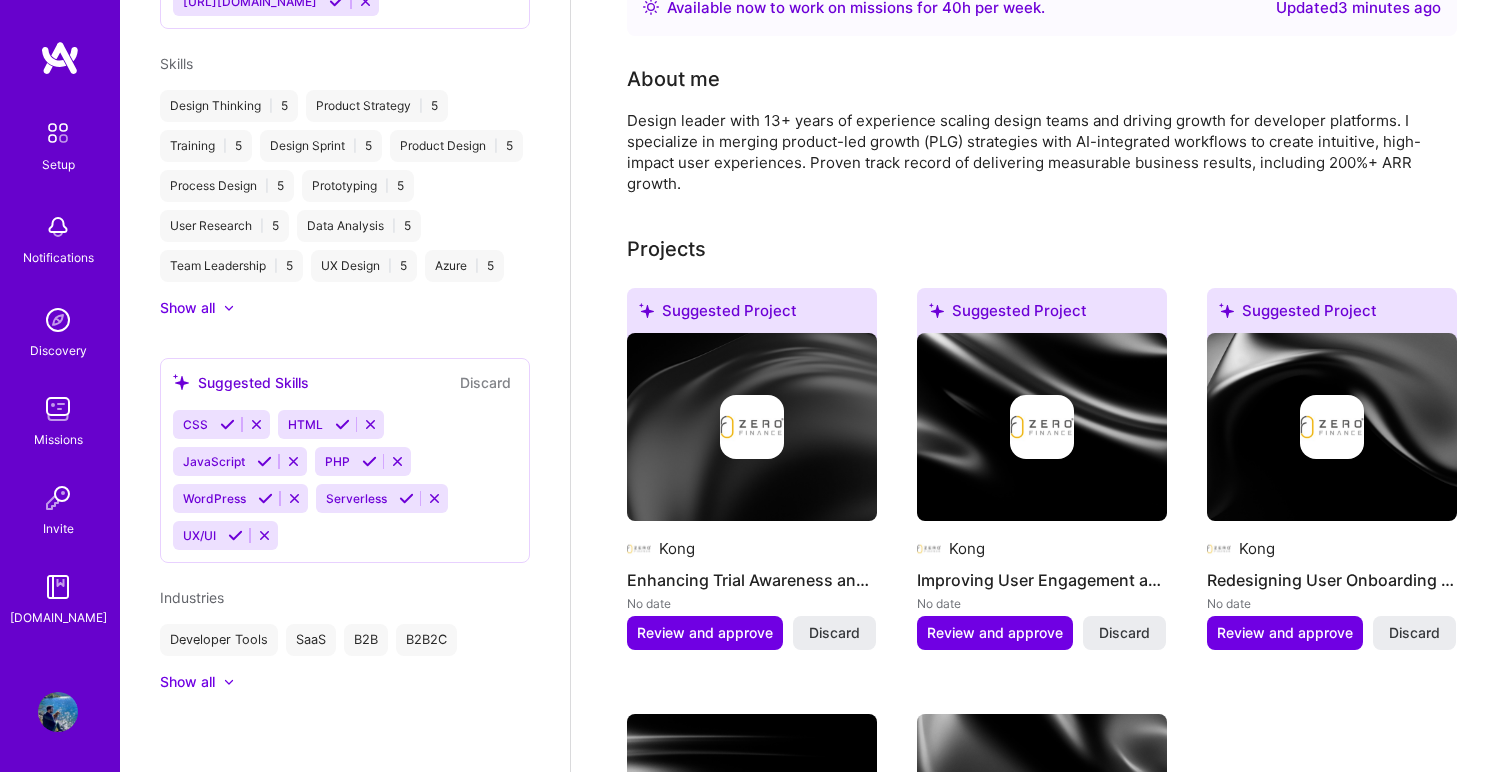scroll, scrollTop: 901, scrollLeft: 0, axis: vertical 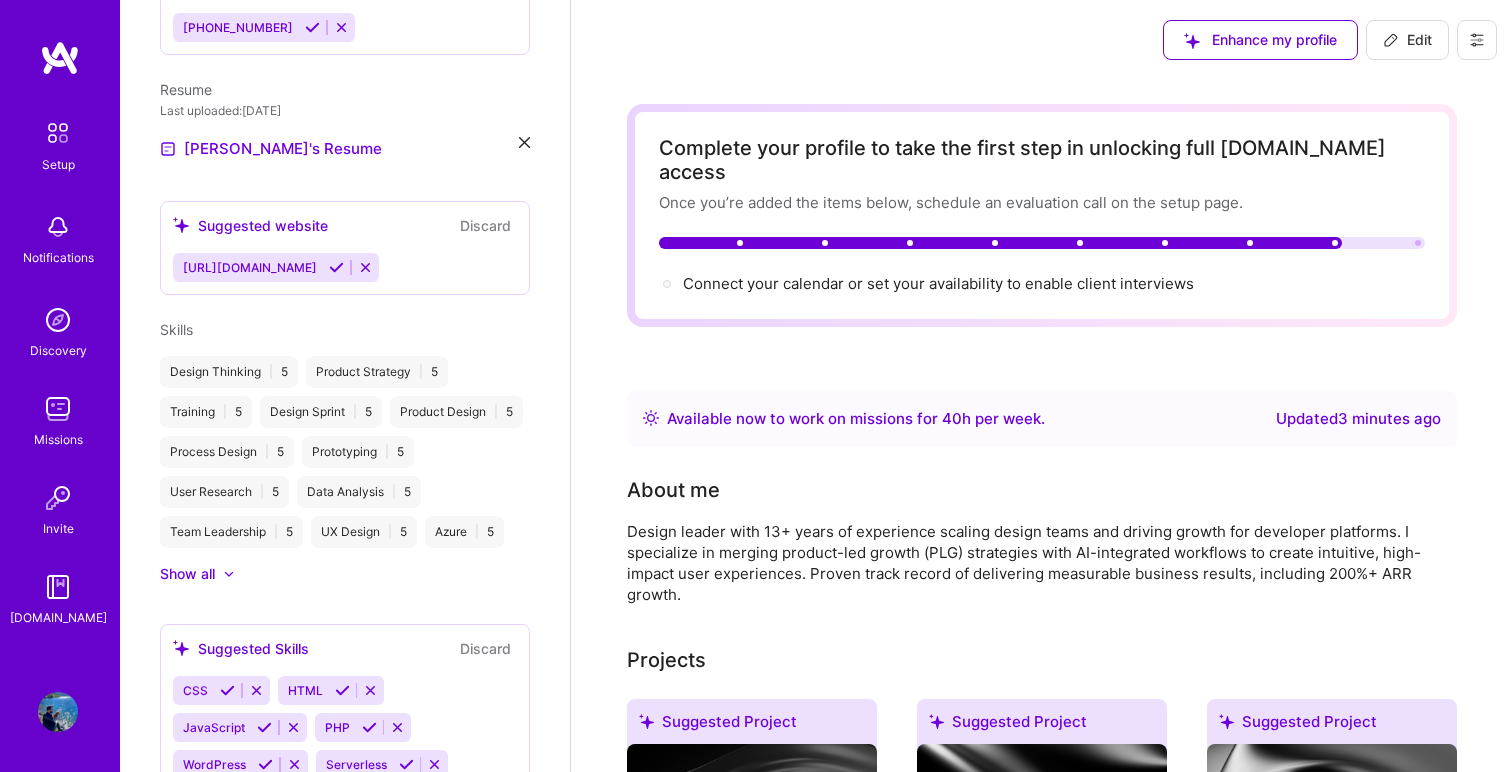 click 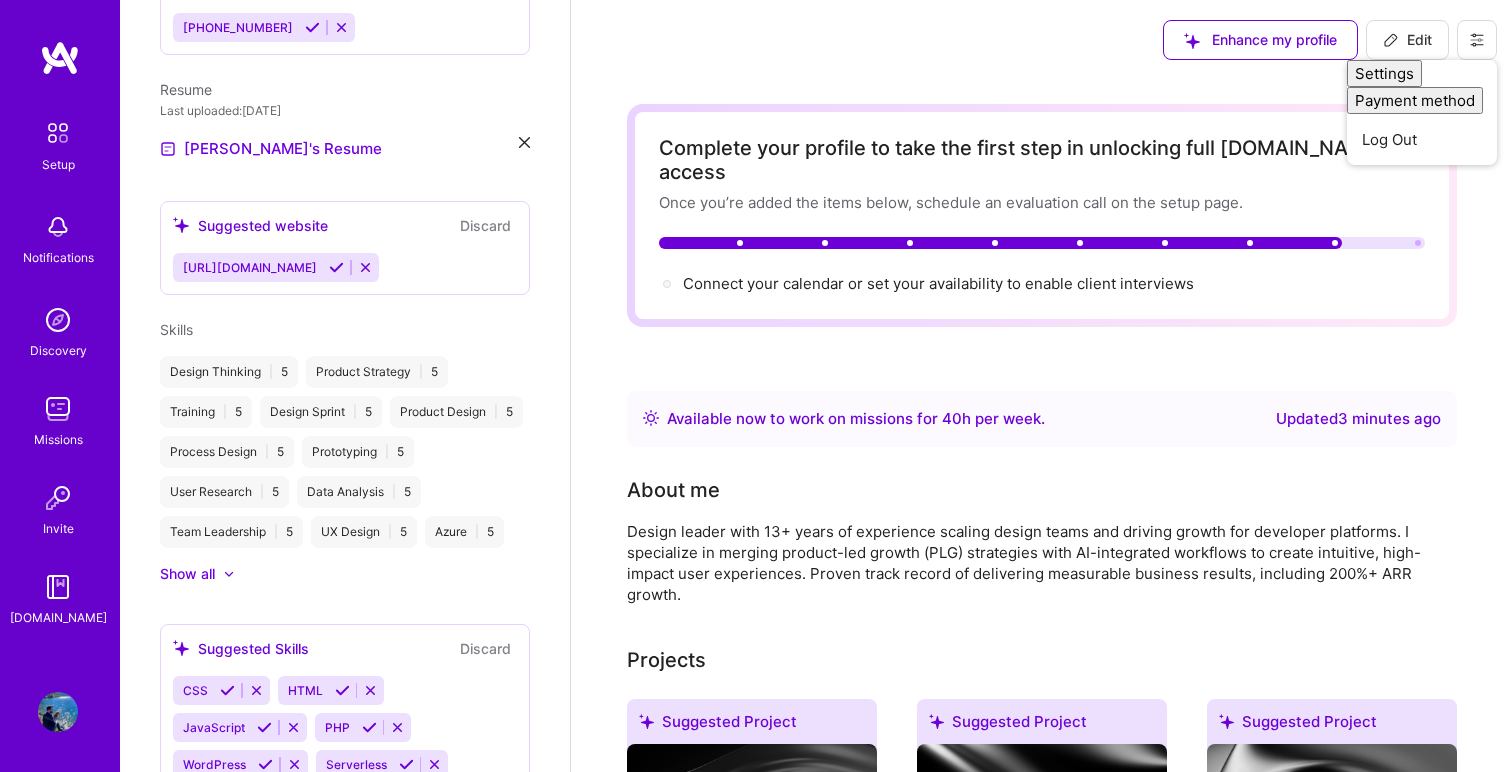 click on "Enhance my profile
Edit
Settings Payment method Log Out" at bounding box center (1041, 40) 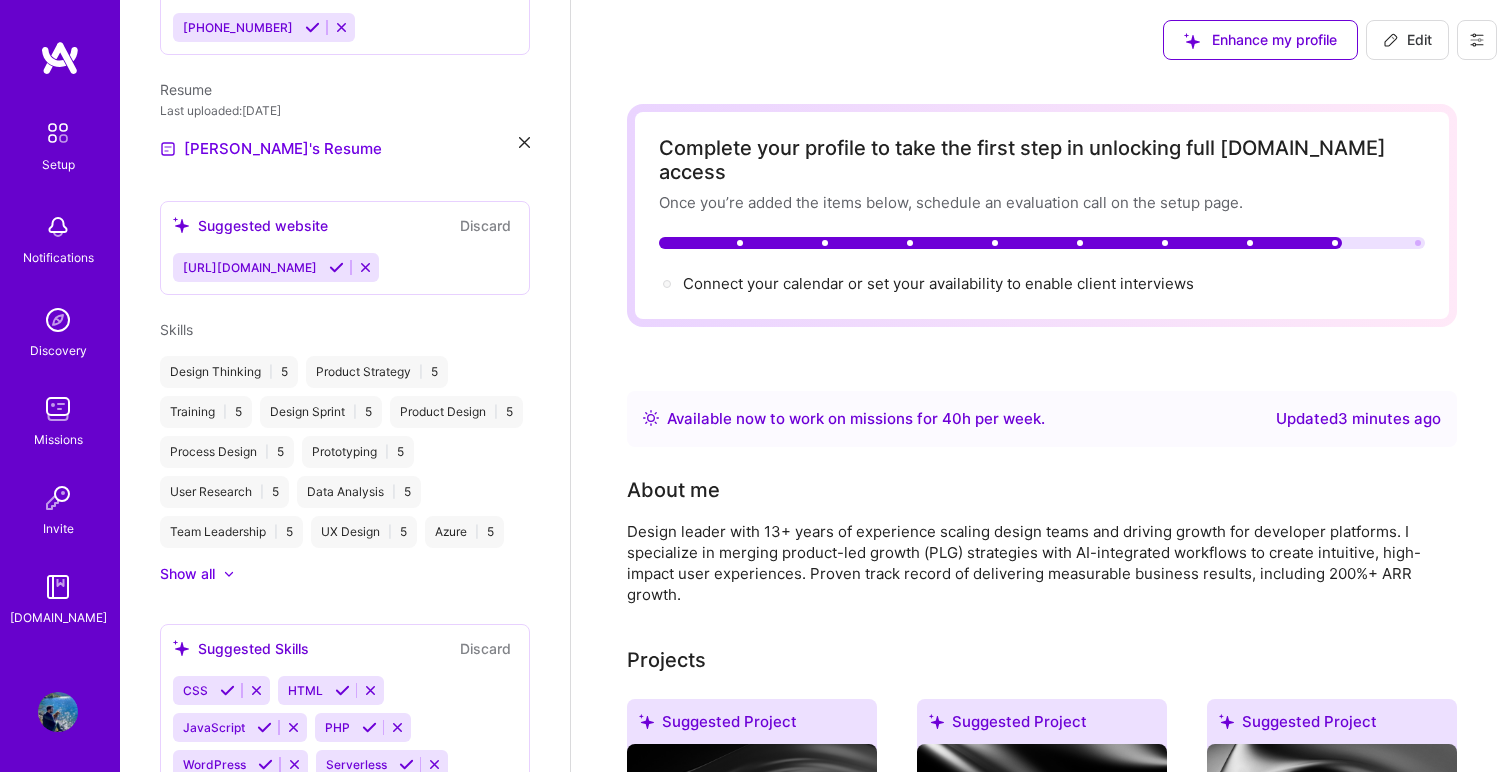 click on "Complete your profile to take the first step in unlocking full [DOMAIN_NAME] access Once you’re added the items below, schedule an evaluation call on the setup page.   Connect your calendar or set your availability to enable client interviews  →" at bounding box center [1042, 215] 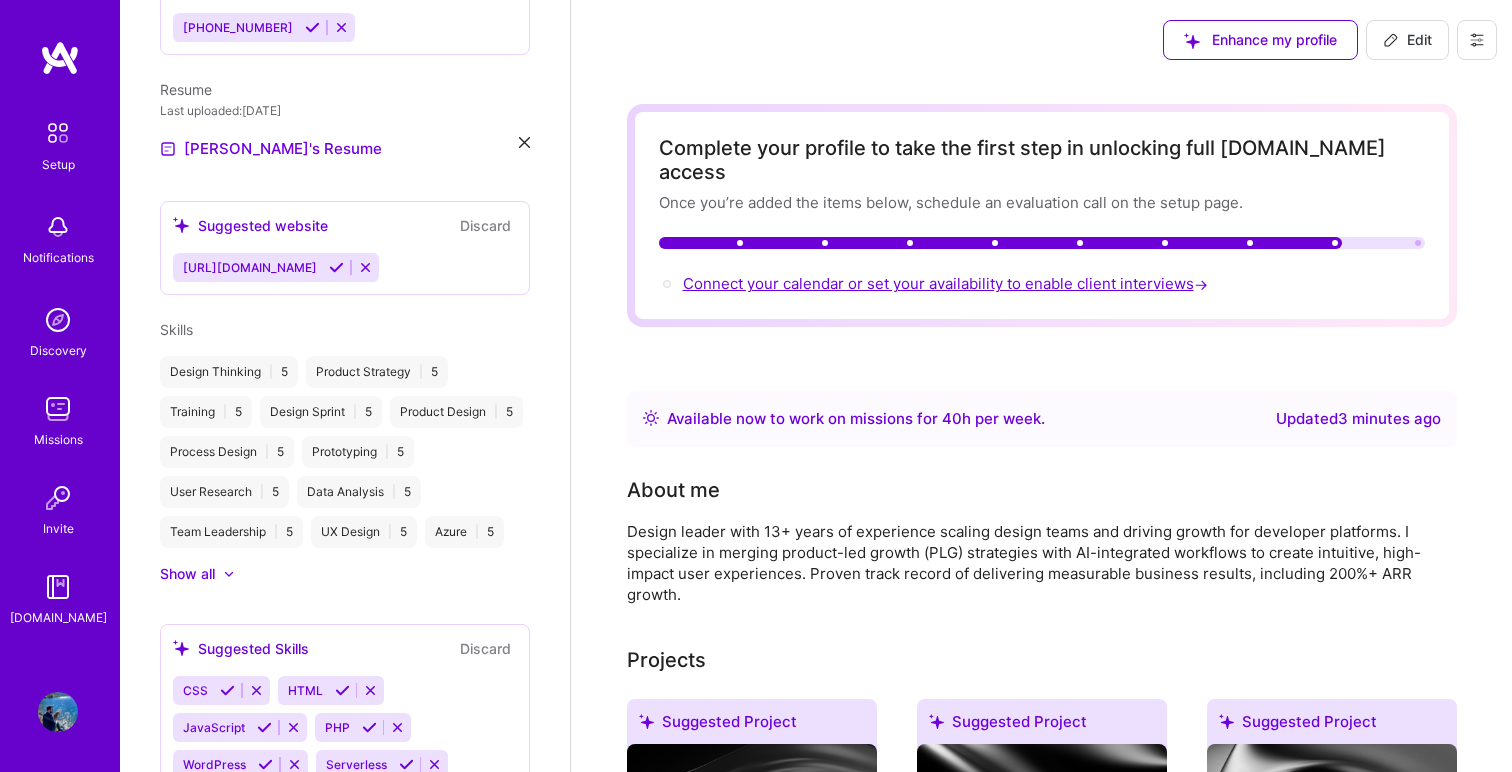 click on "Connect your calendar or set your availability to enable client interviews  →" at bounding box center [947, 283] 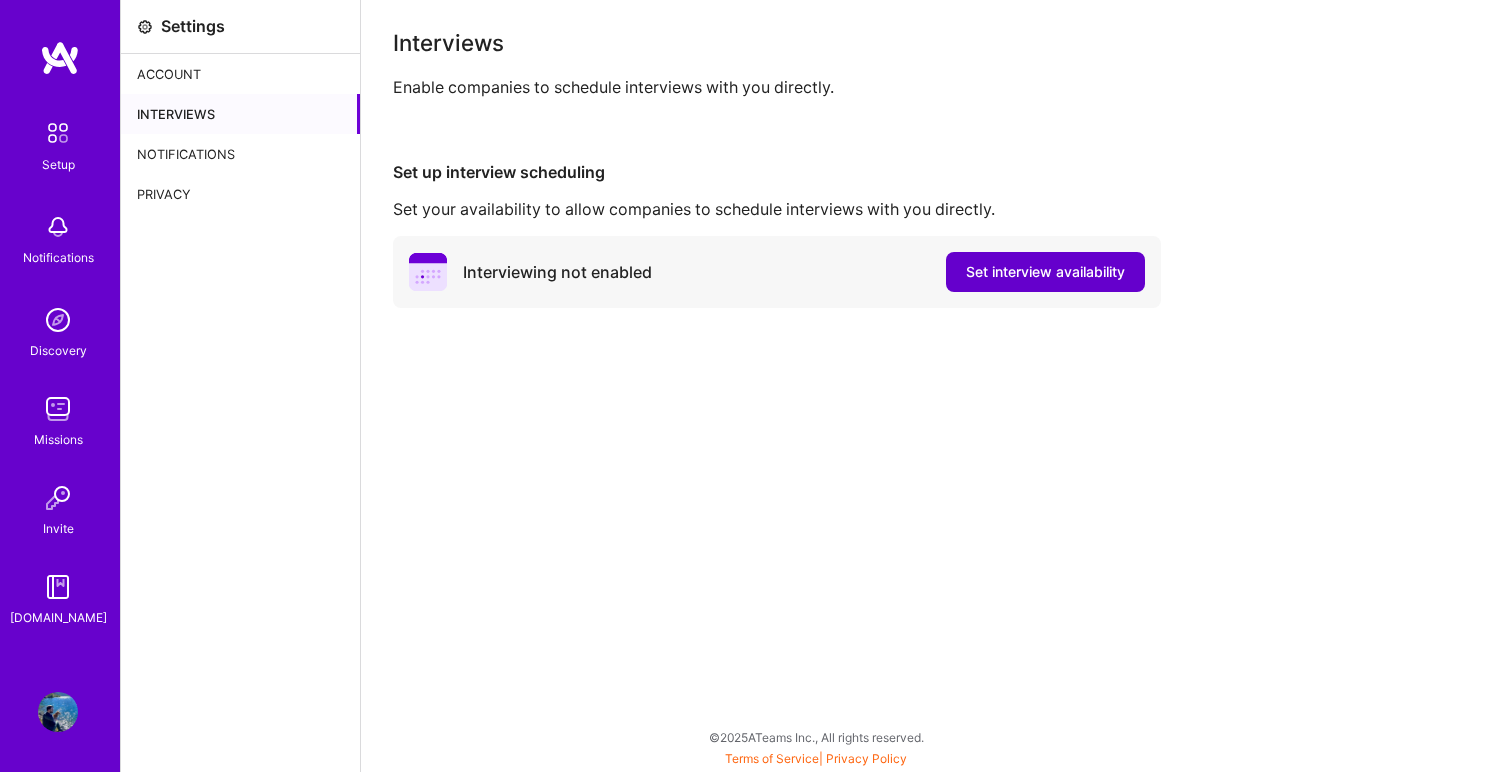 click on "Set interview availability" at bounding box center [1045, 272] 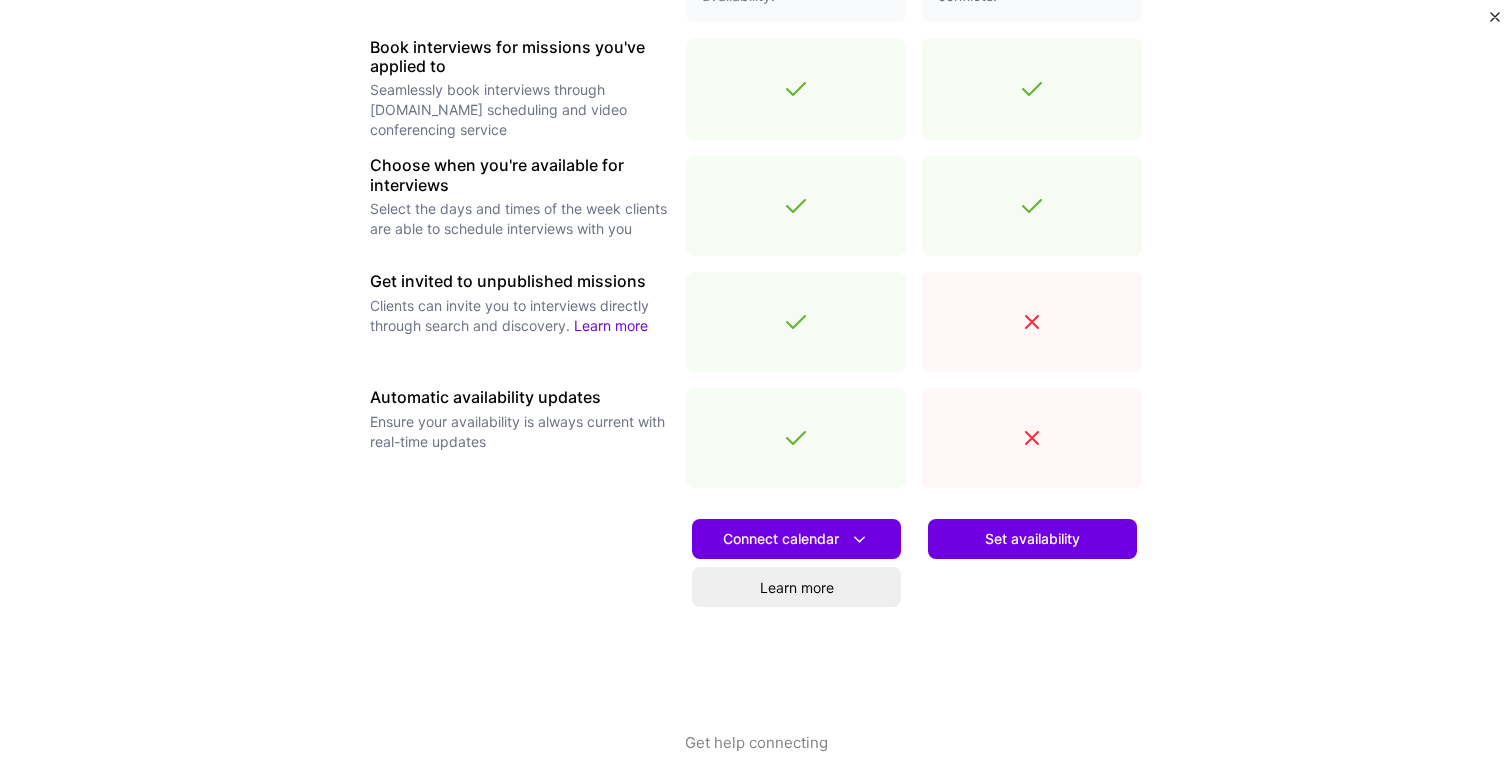scroll, scrollTop: 629, scrollLeft: 0, axis: vertical 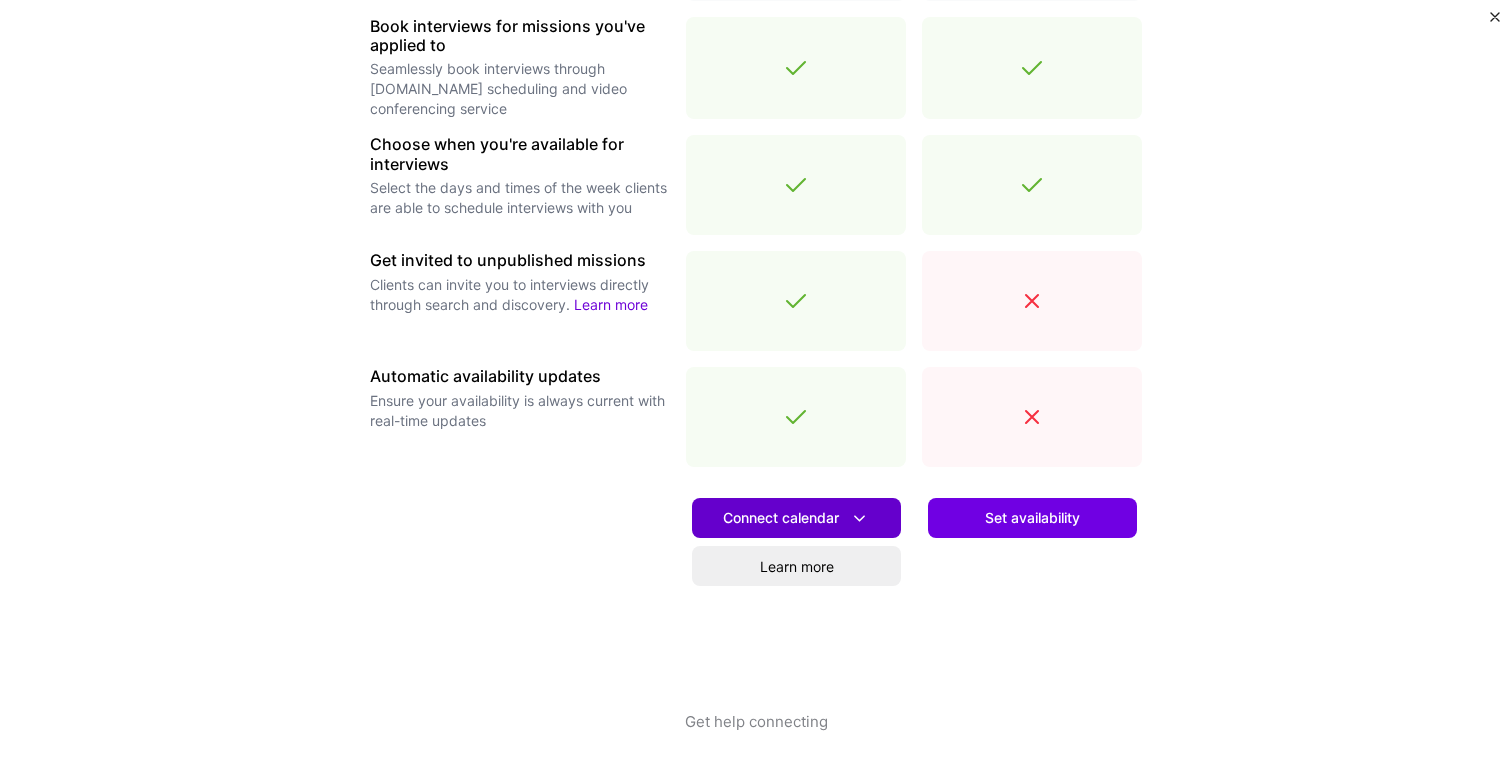 click on "Connect calendar" at bounding box center (796, 518) 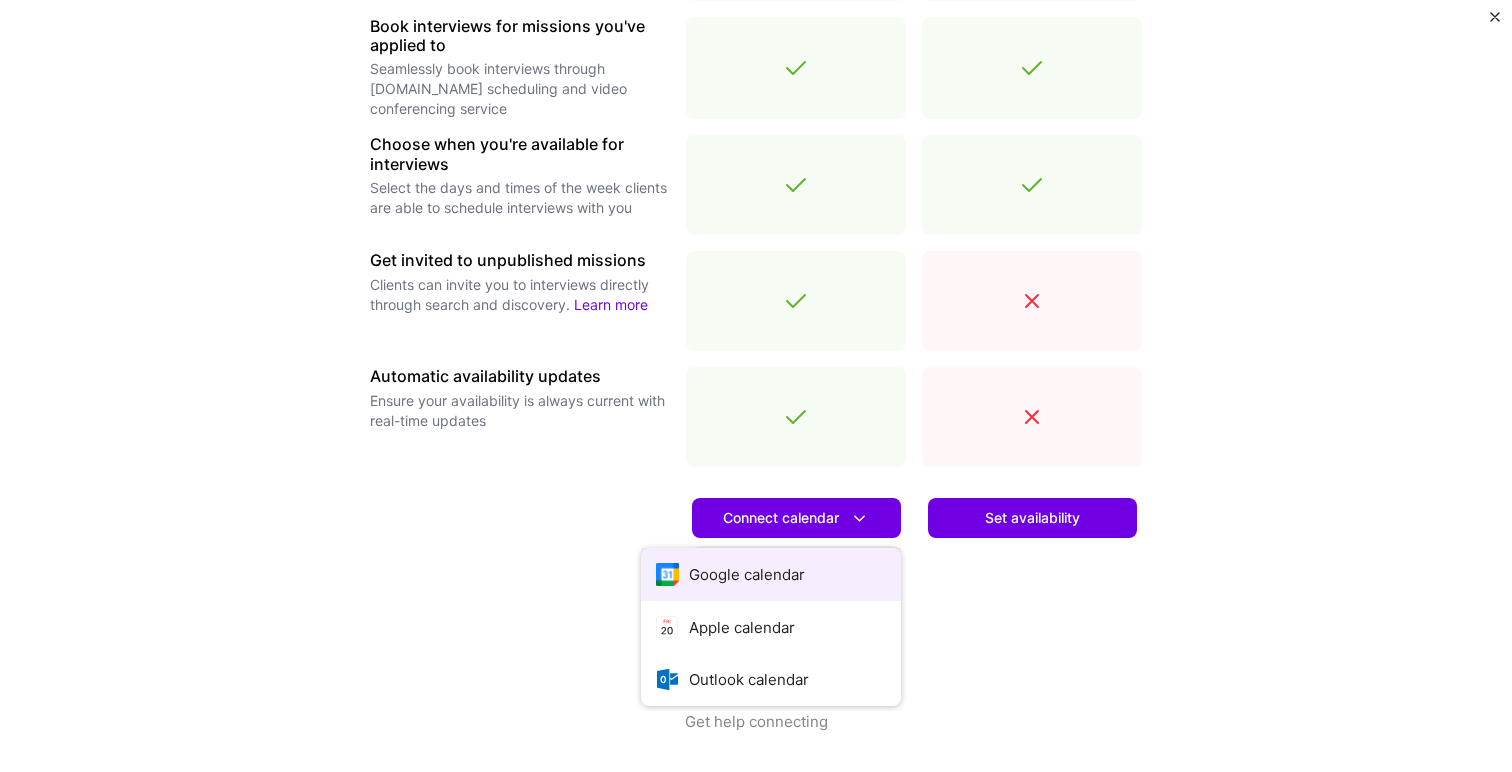 click on "Google calendar" at bounding box center (771, 574) 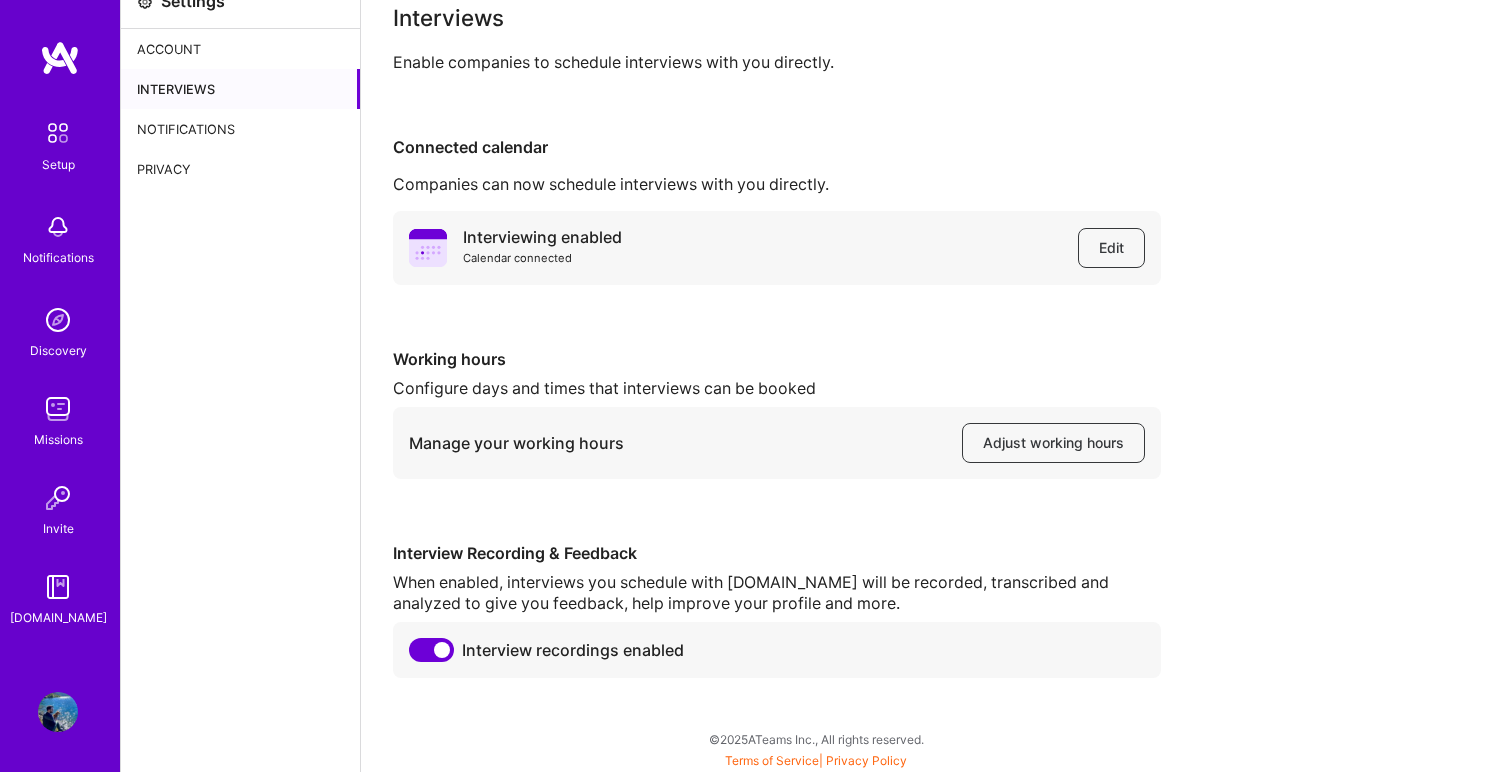 scroll, scrollTop: 0, scrollLeft: 0, axis: both 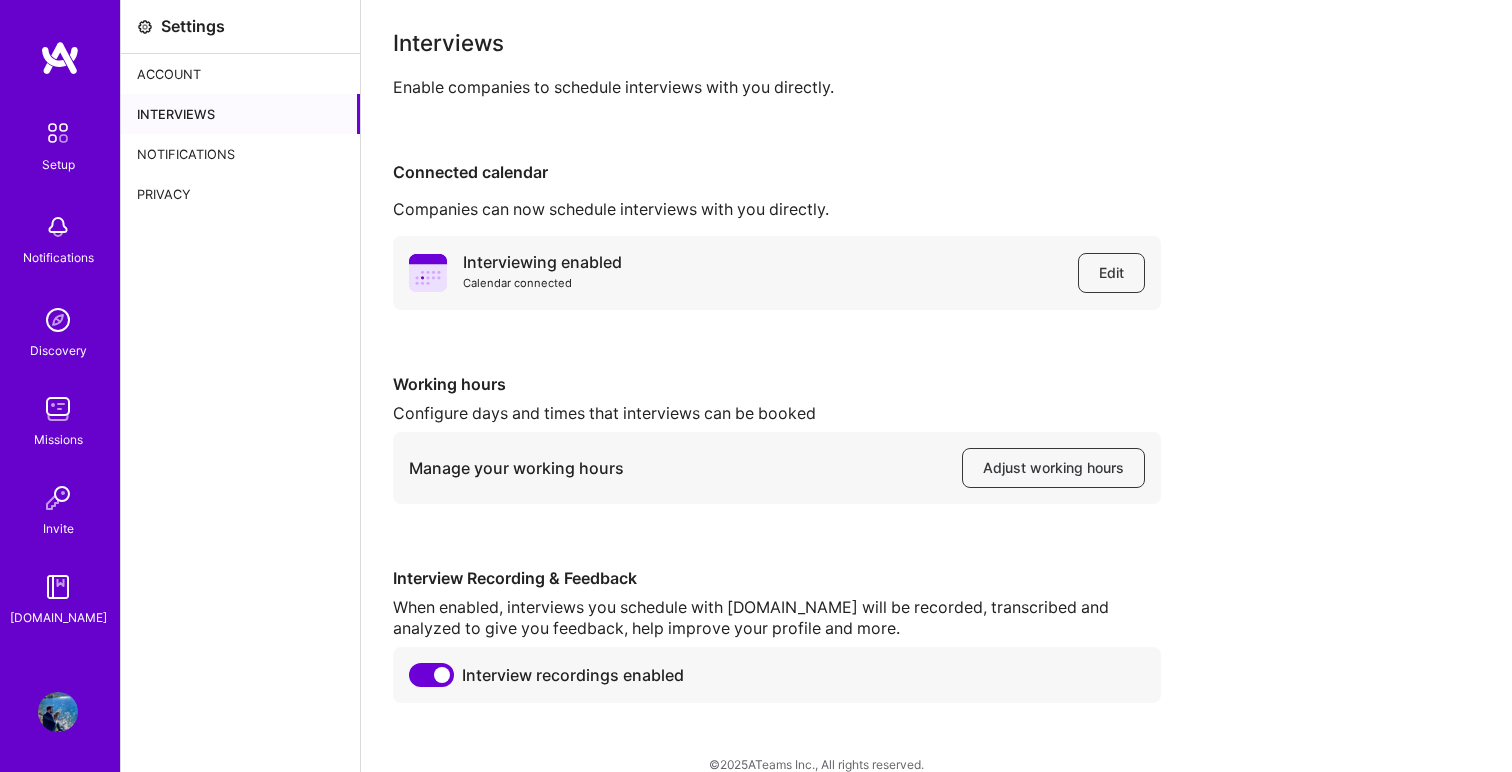 click at bounding box center [60, 58] 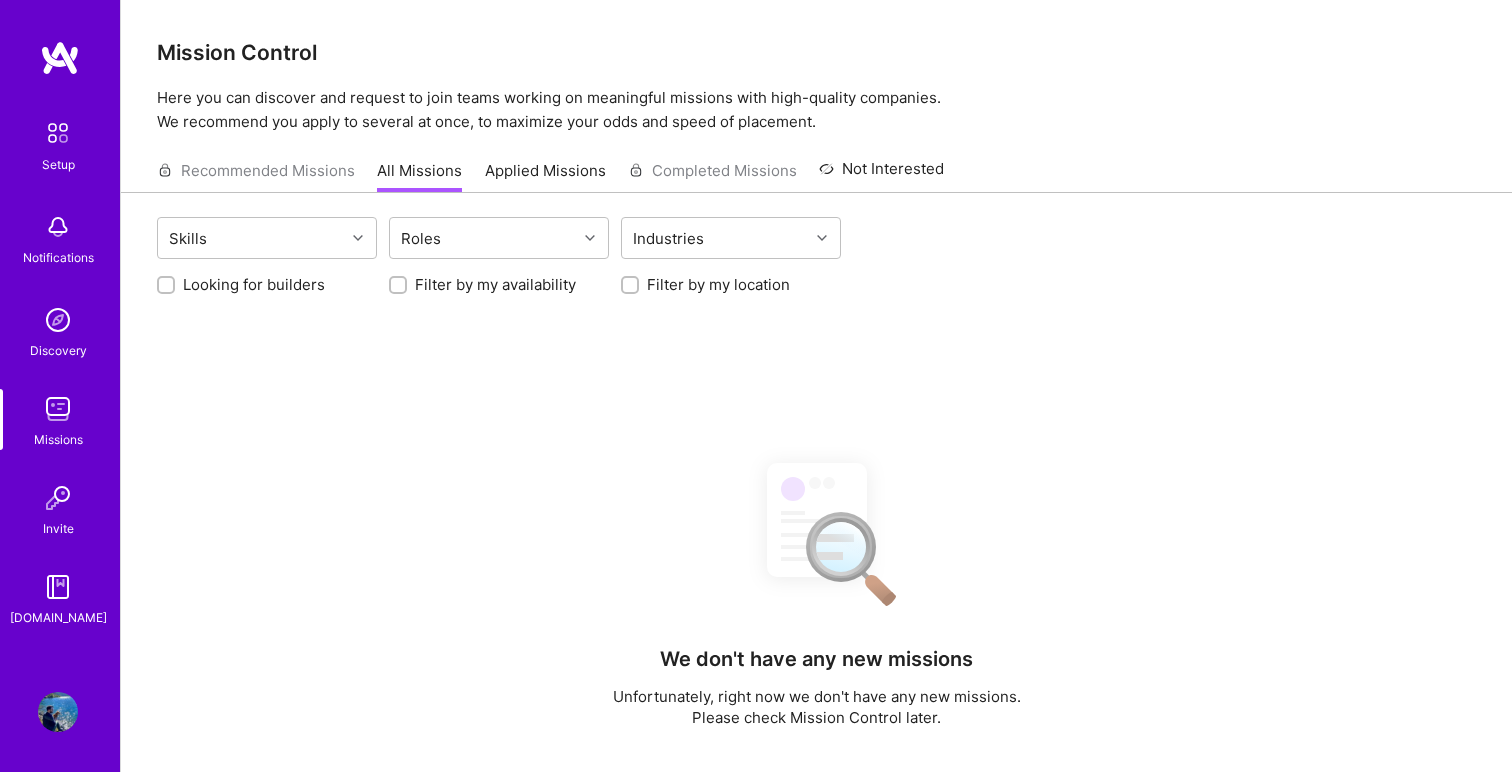 click at bounding box center (58, 133) 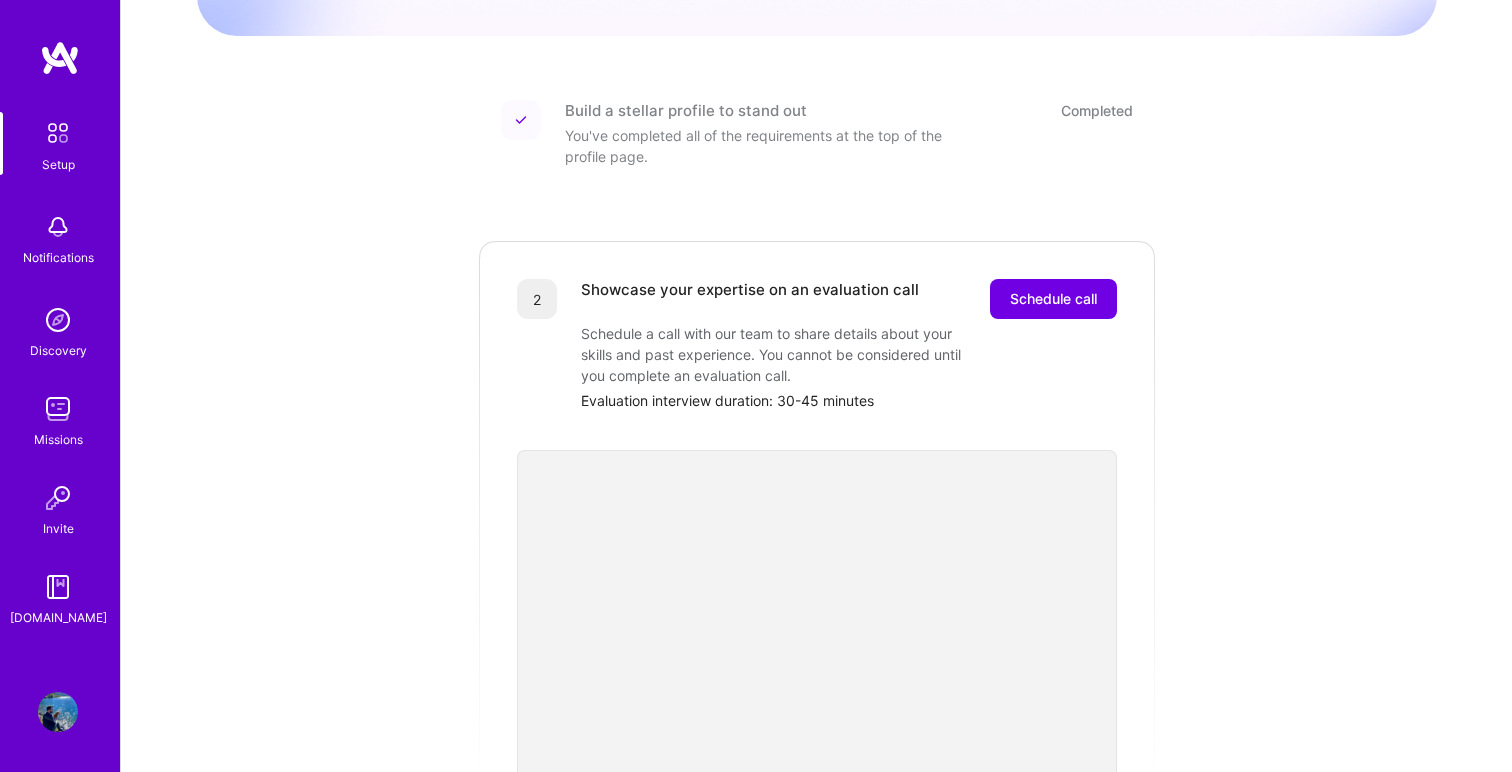 scroll, scrollTop: 211, scrollLeft: 0, axis: vertical 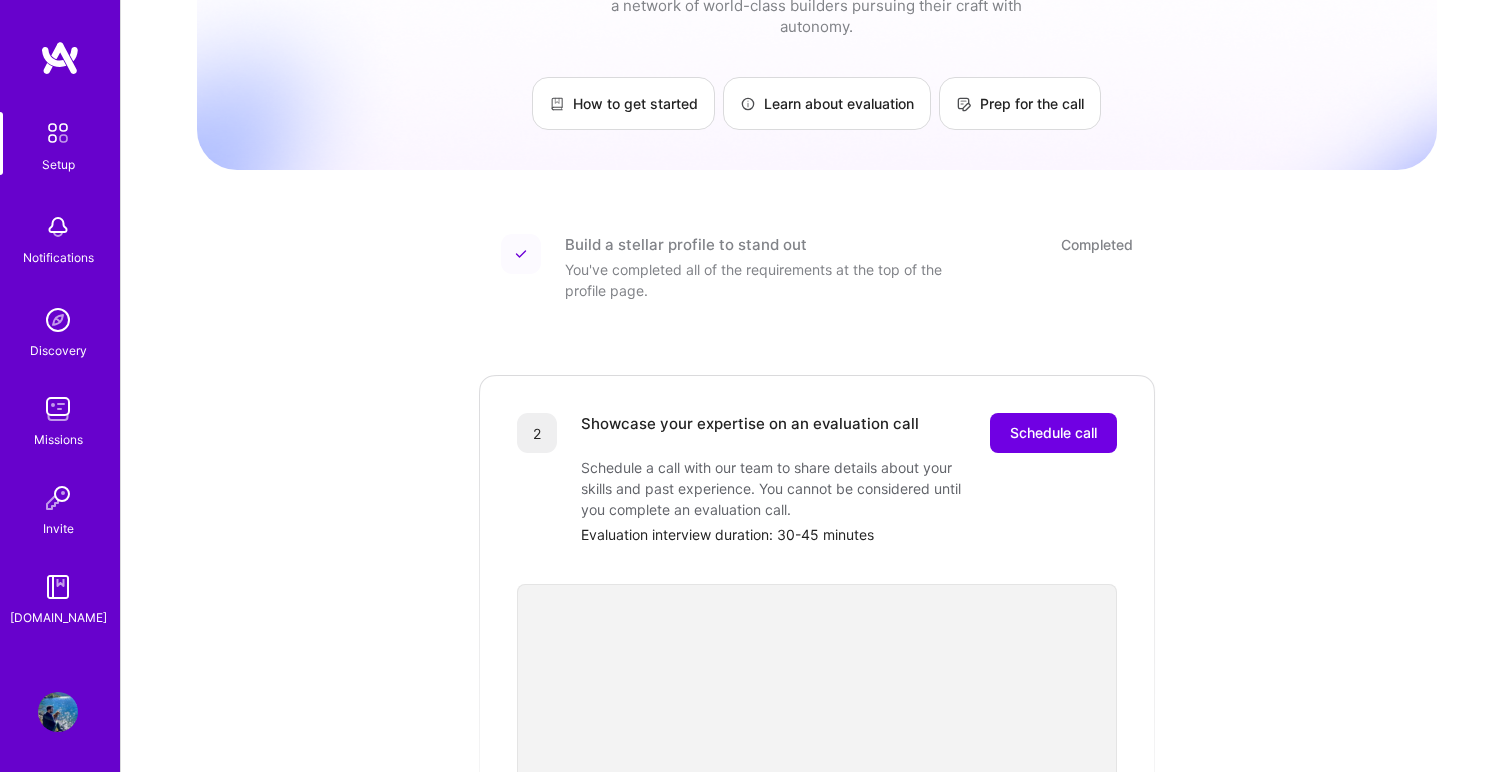 click on "This role is no longer available. Join A.Team to get invited to more missions. Getting started as an A.Team Builder Complete the steps below to request to join A.Team, a network of world-class builders pursuing their craft with autonomy. How to get started Learn about evaluation Prep for the call Build a stellar profile to stand out Completed You've completed all of the requirements at the top of the profile page. 2 Showcase your expertise on an evaluation call Schedule call Schedule a call with our team to share details about your skills and past experience. You cannot be considered until you complete an evaluation call. Evaluation interview duration: 30-45 minutes 🎉 Join the team If your skills and experience match the needs of the network, you’ll gain full access to team up, join missions, and appear in client discovery." at bounding box center (817, 503) 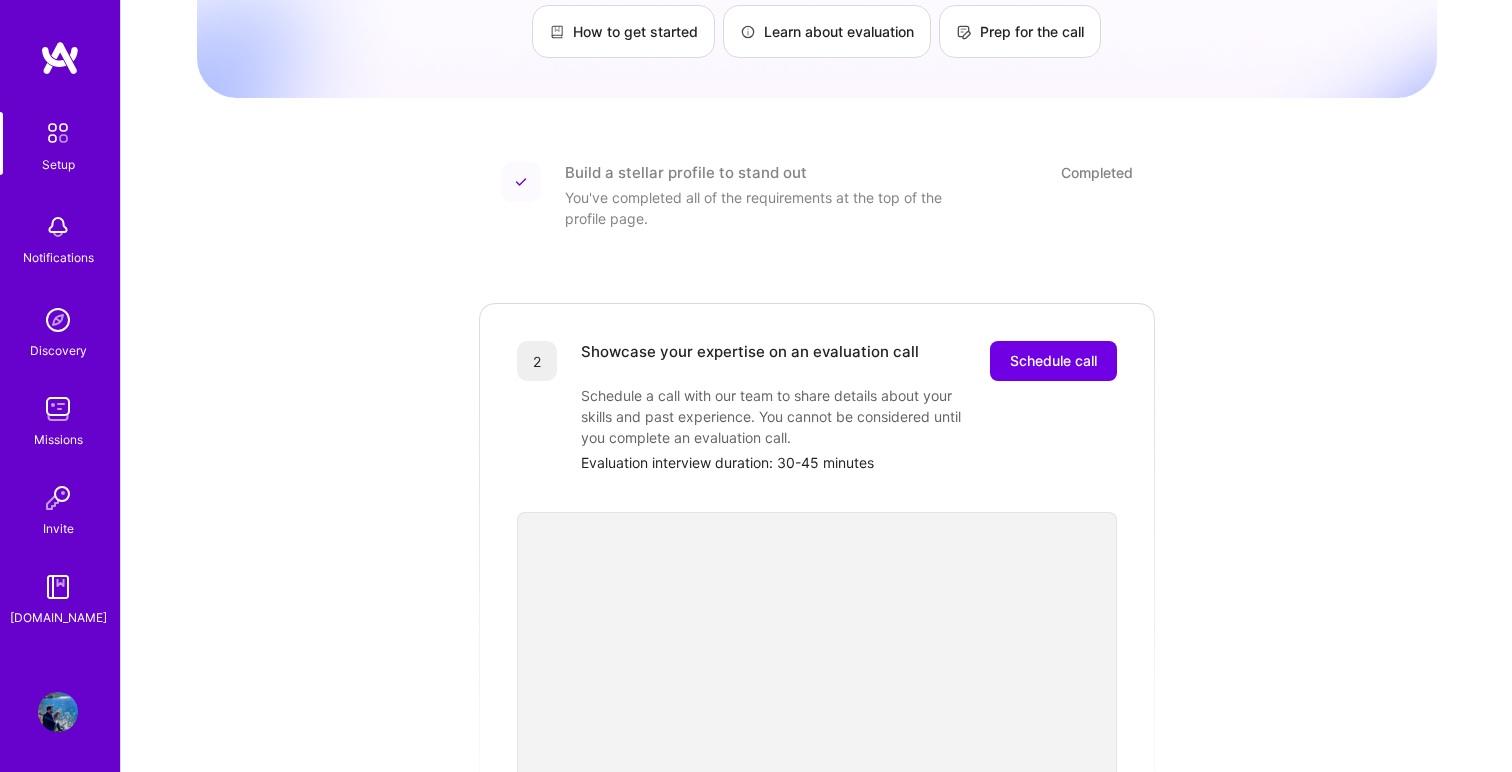 scroll, scrollTop: 282, scrollLeft: 0, axis: vertical 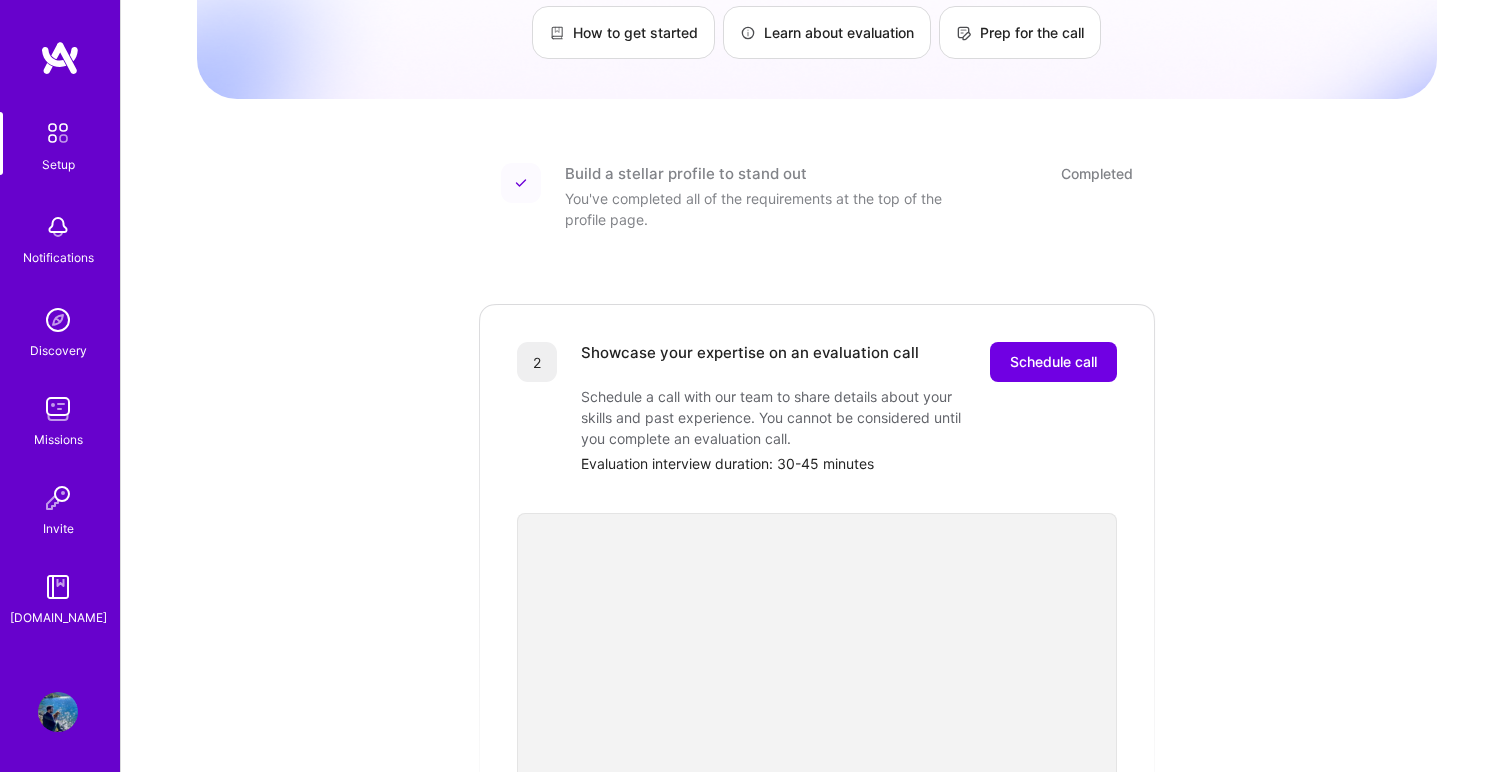 click at bounding box center (58, 712) 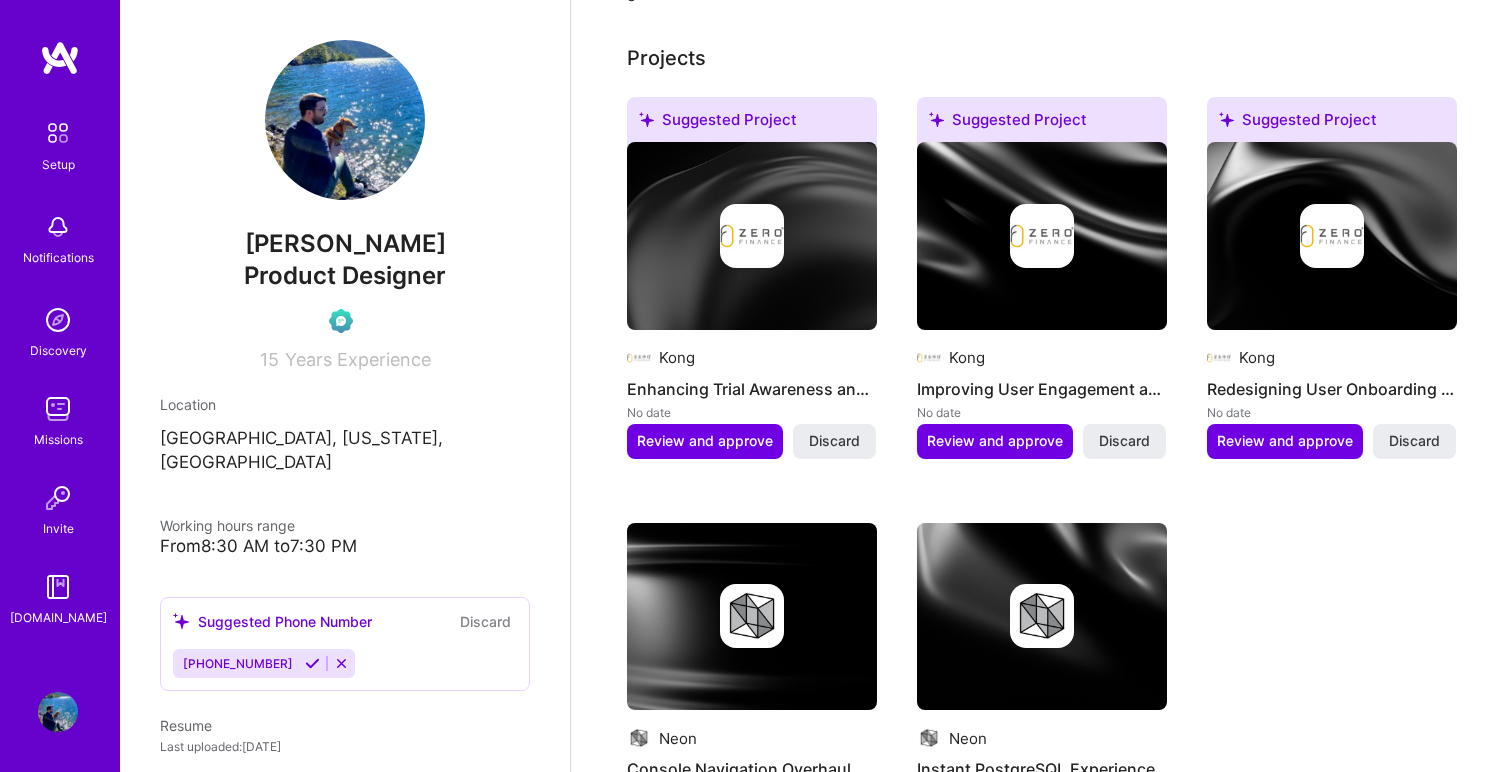 scroll, scrollTop: 535, scrollLeft: 0, axis: vertical 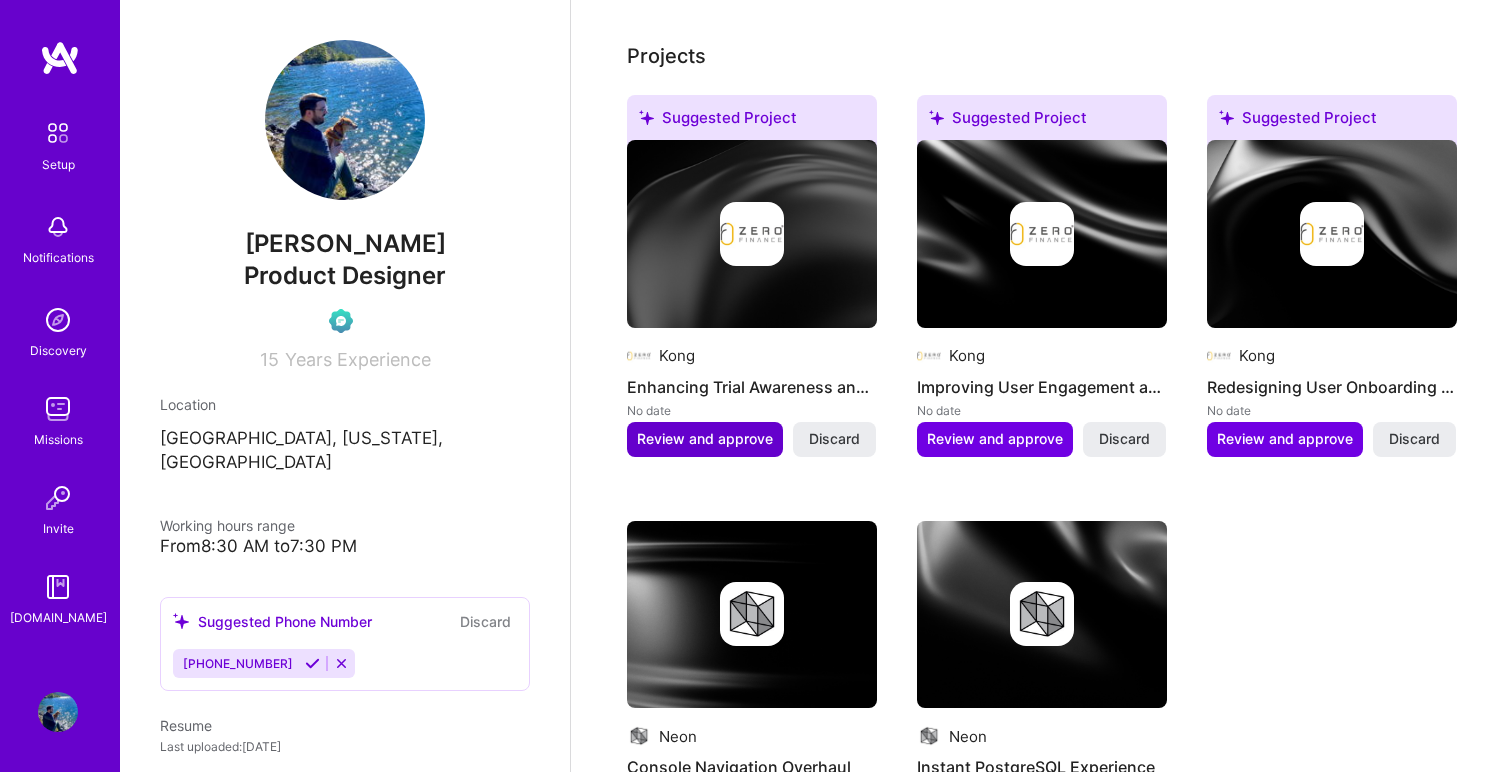click on "Review and approve" at bounding box center (705, 439) 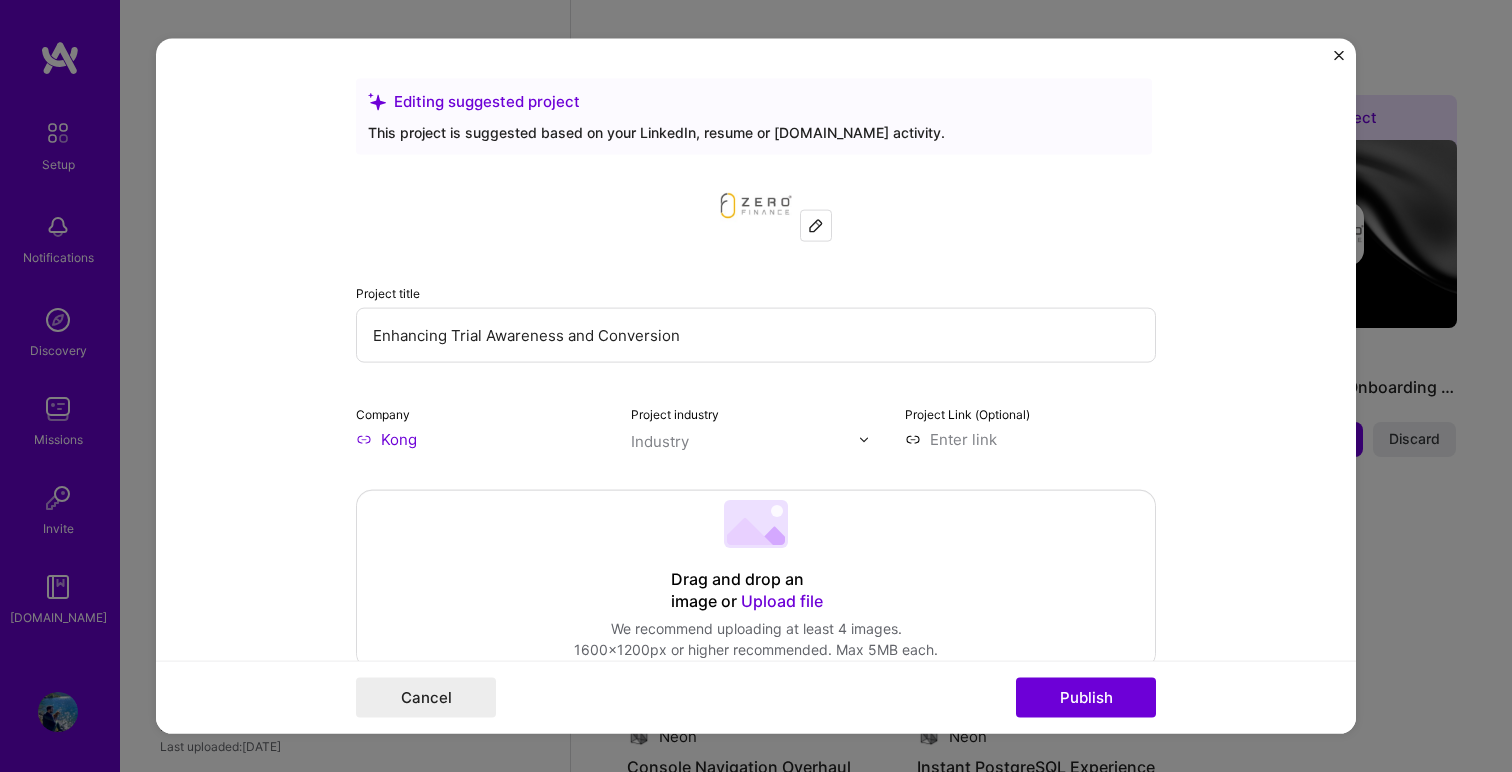 scroll, scrollTop: 9, scrollLeft: 0, axis: vertical 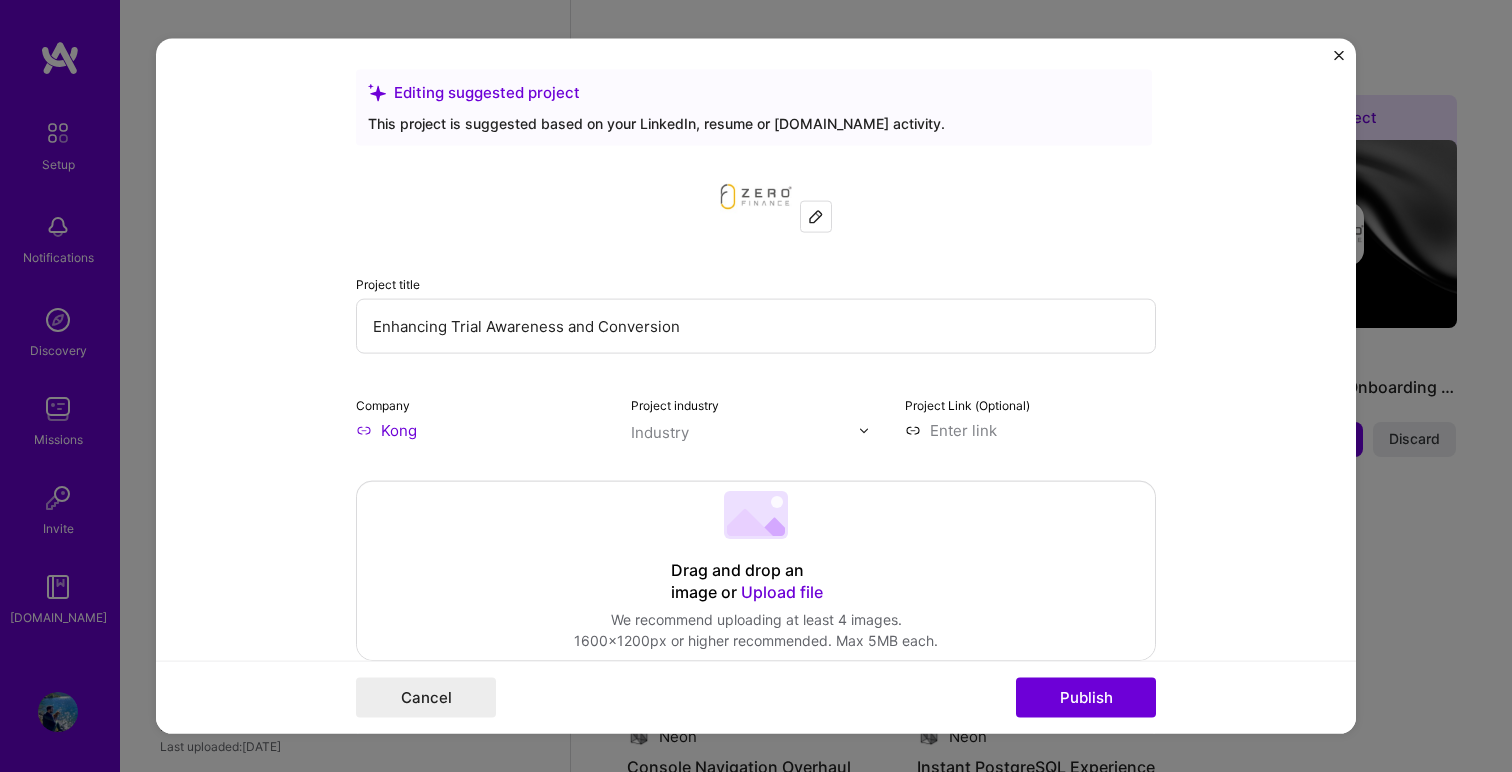 click at bounding box center (816, 217) 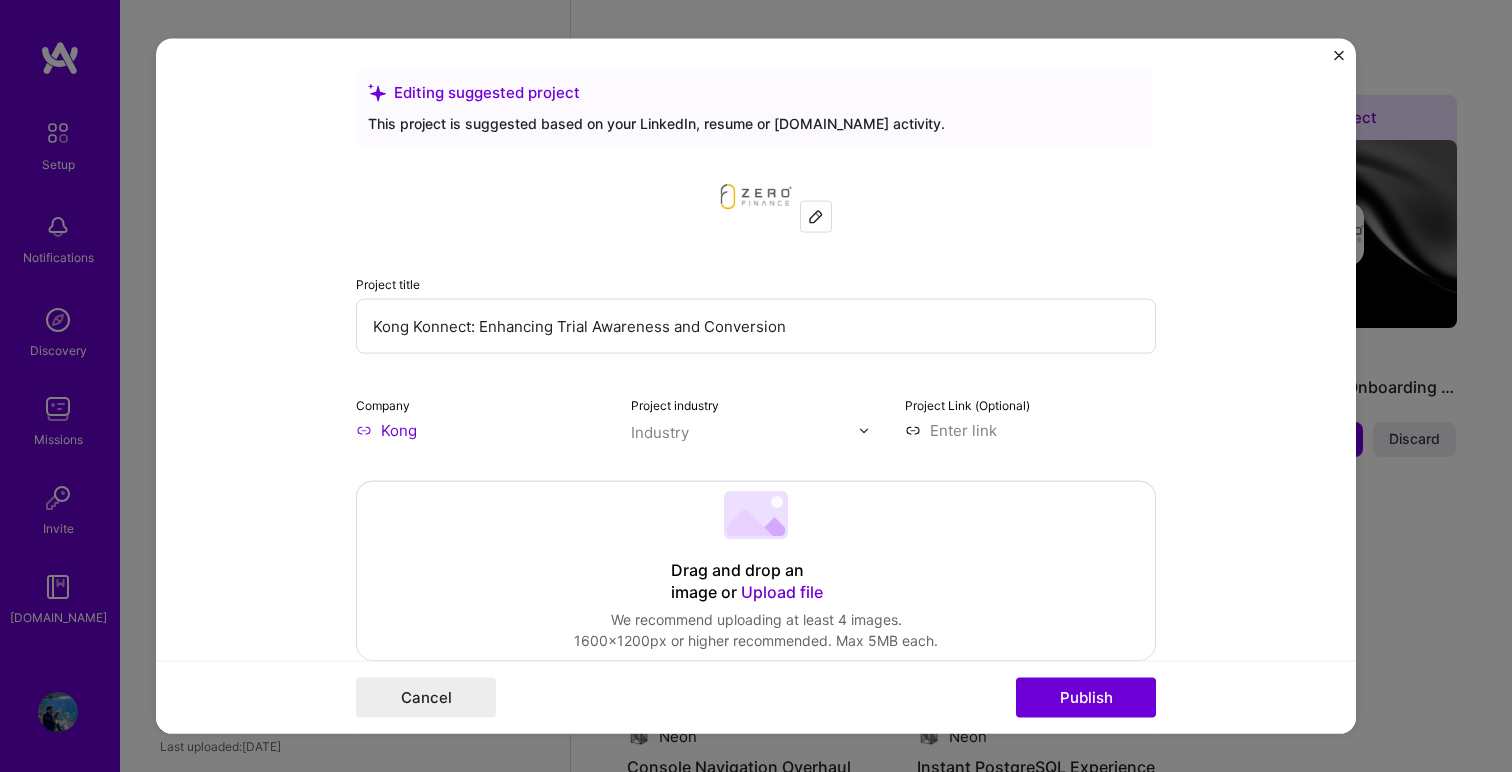 type on "Kong Konnect: Enhancing Trial Awareness and Conversion" 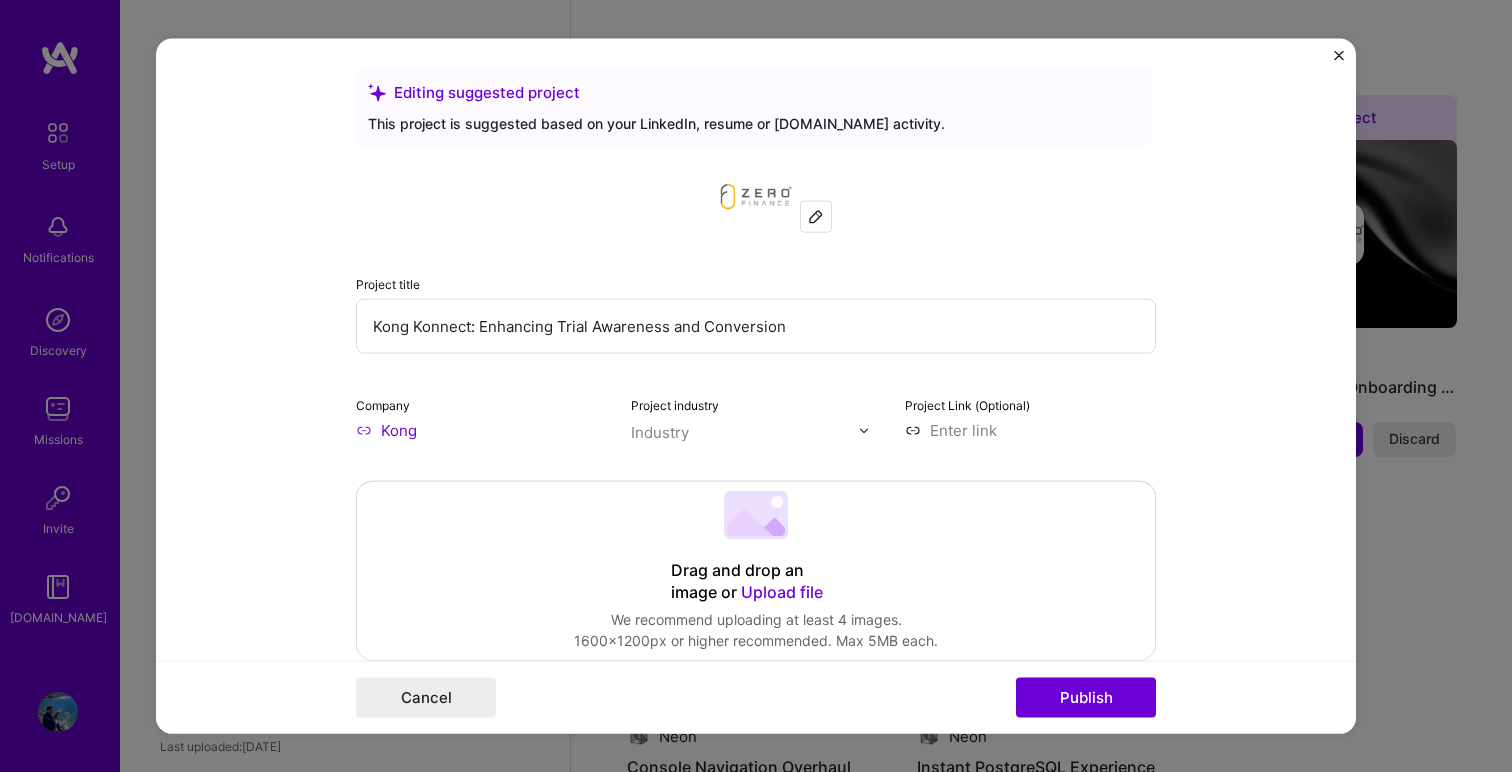 click on "Kong" at bounding box center [481, 430] 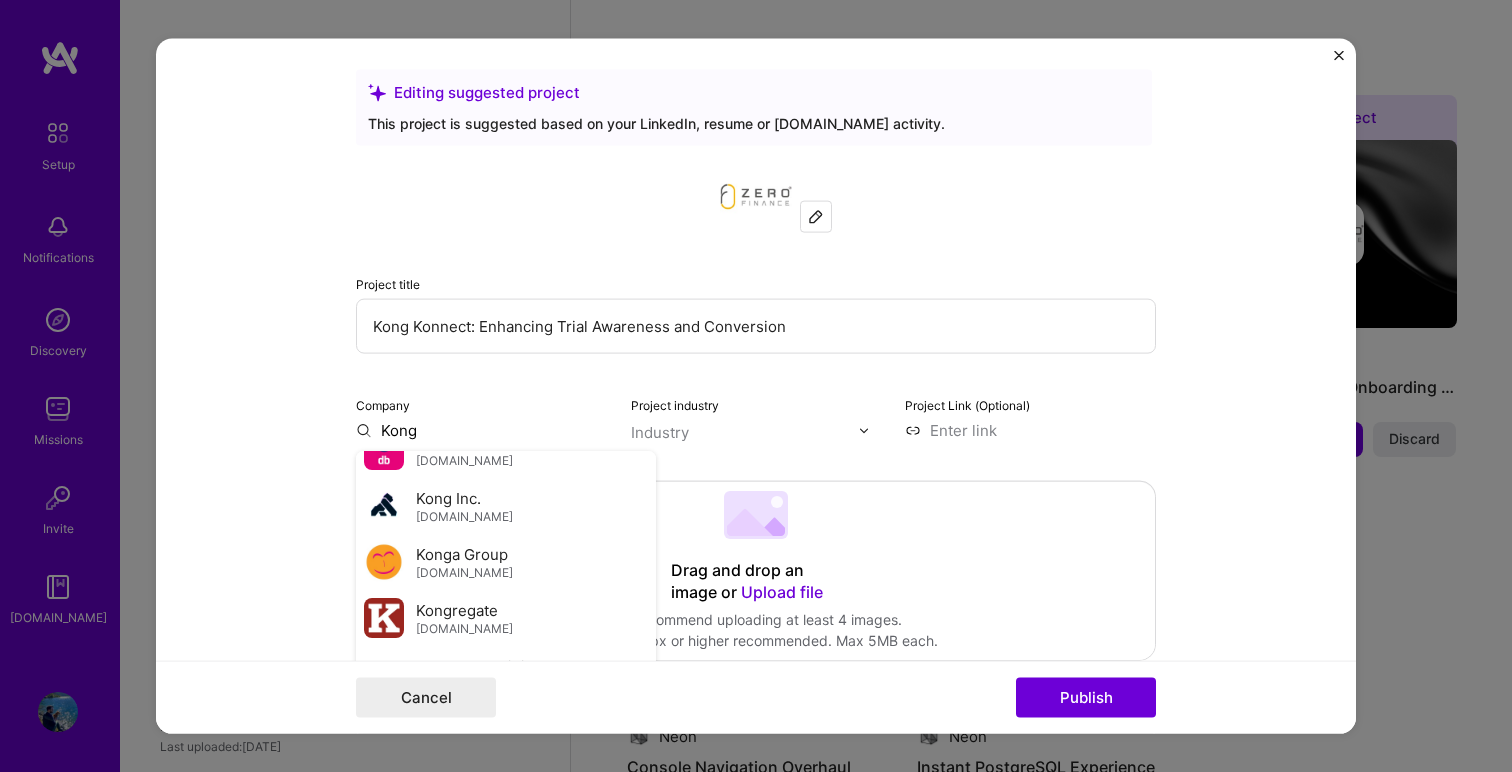 scroll, scrollTop: 271, scrollLeft: 0, axis: vertical 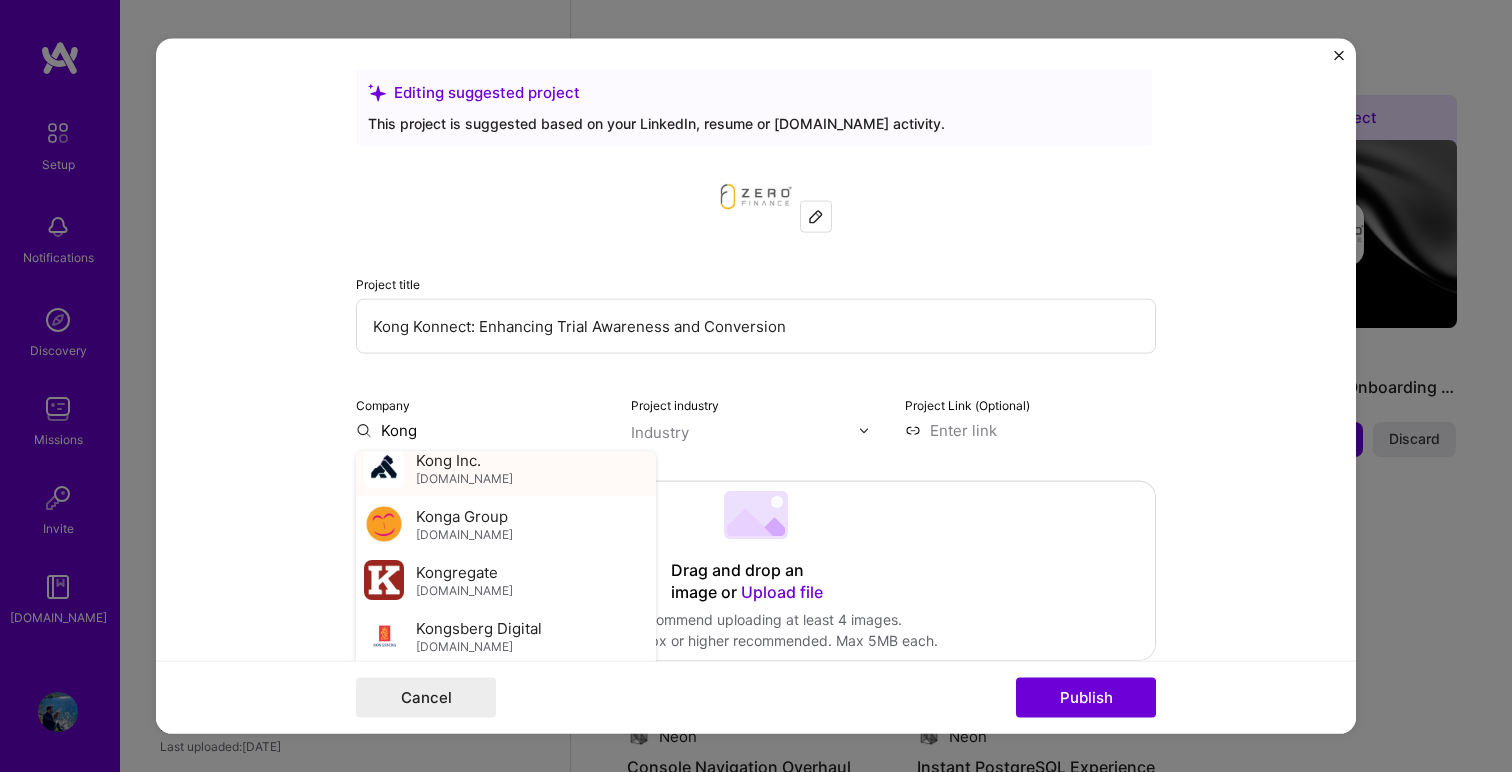 click on "Kong Inc. konghq.com" at bounding box center (506, 468) 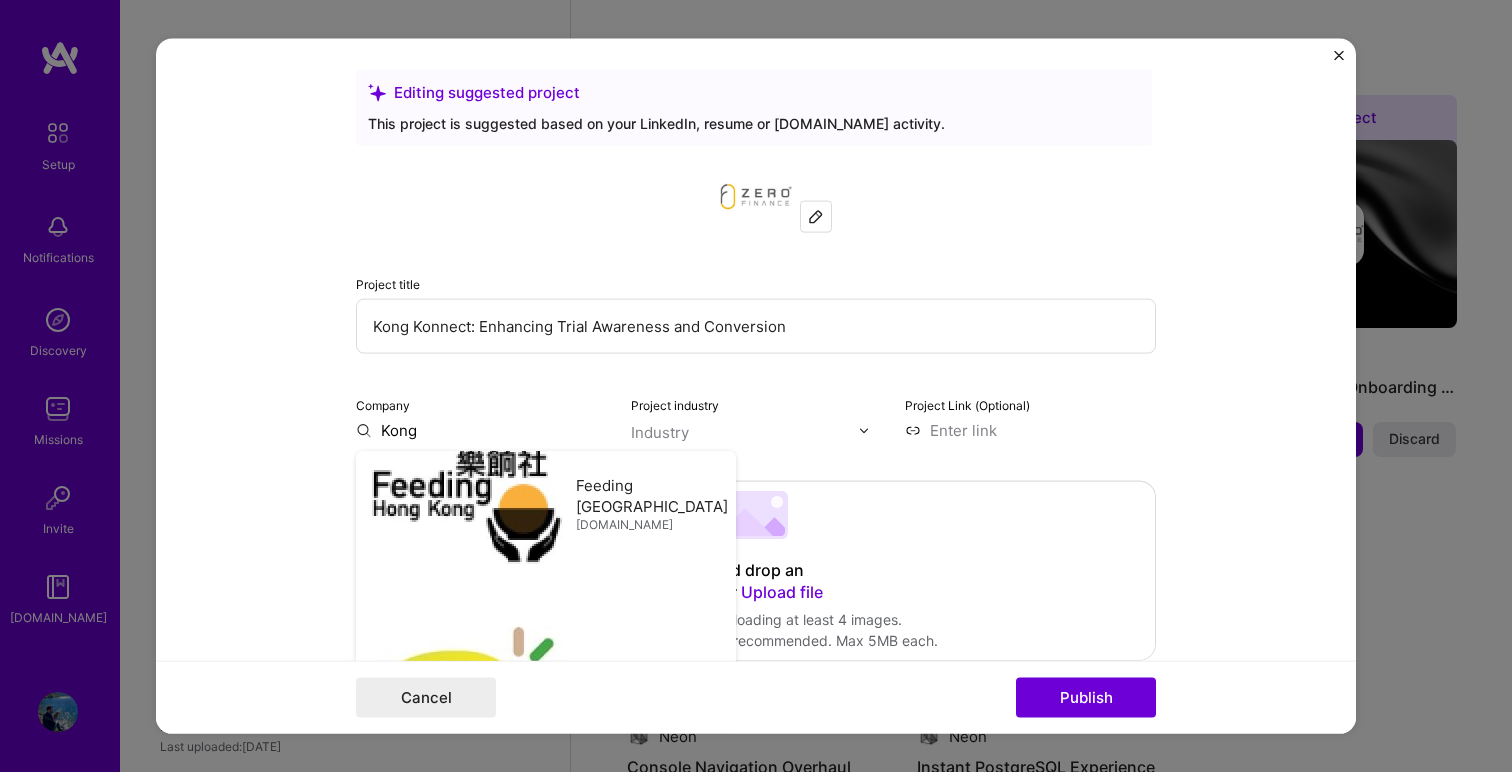 type on "Kong Inc." 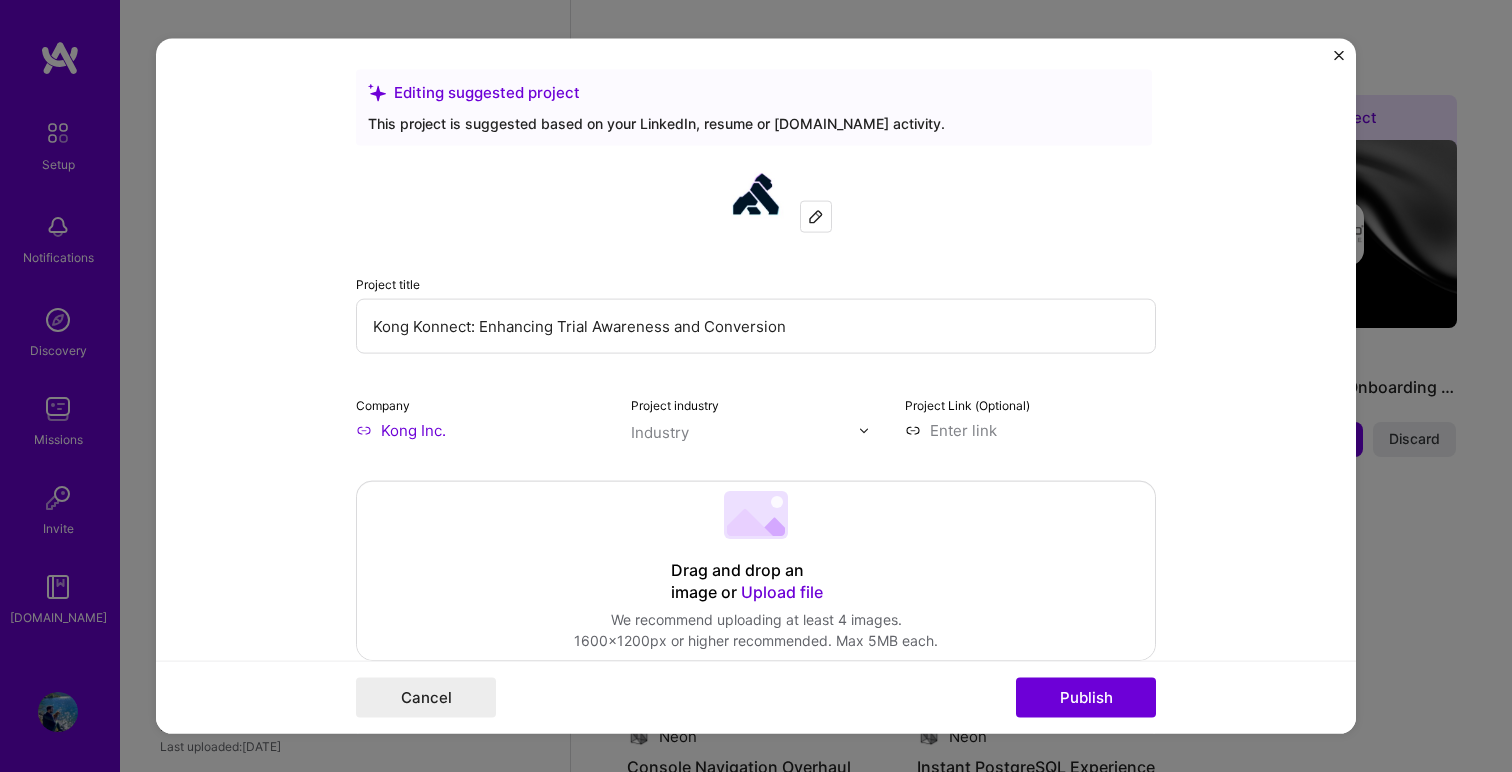 click at bounding box center (745, 432) 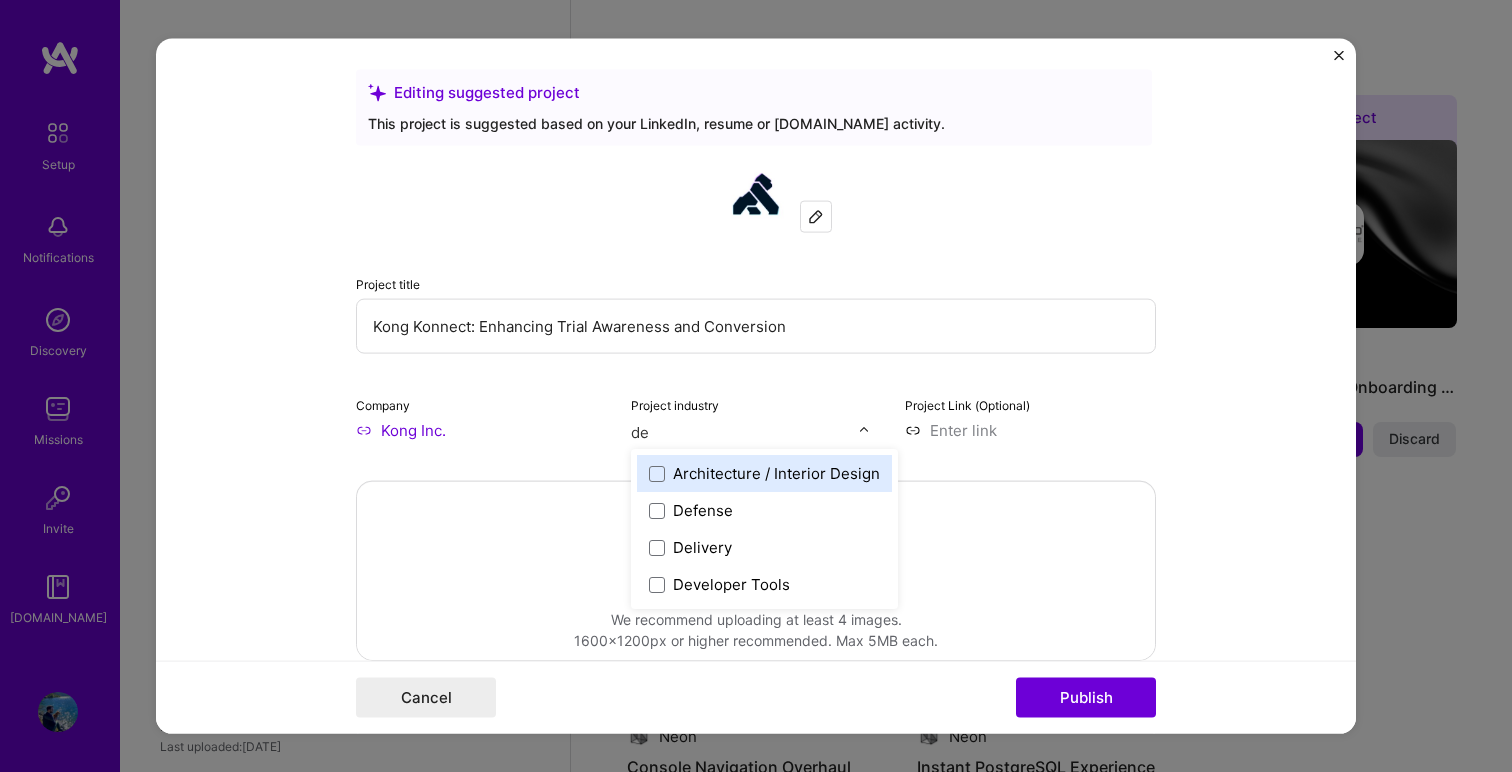 type on "dev" 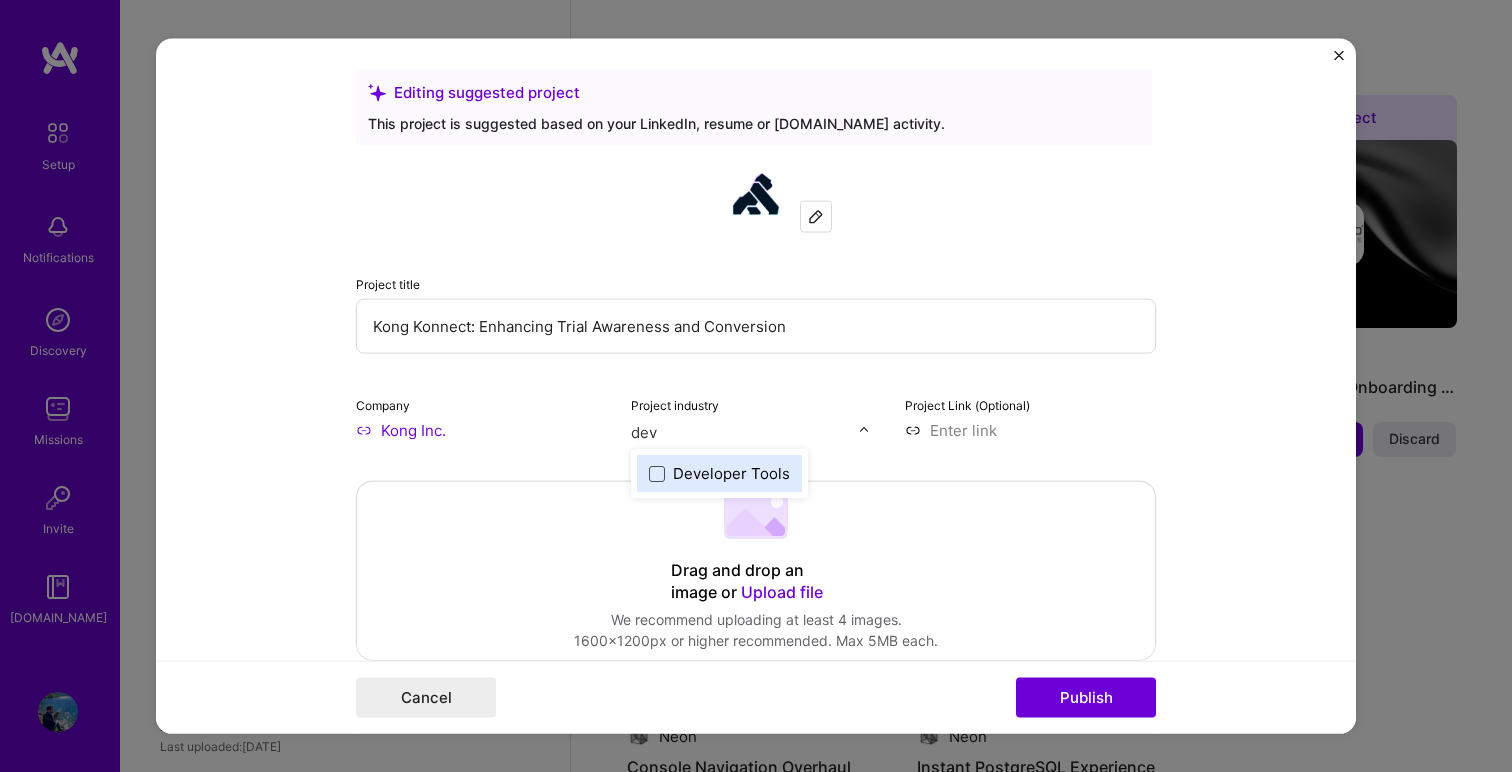 click at bounding box center [657, 473] 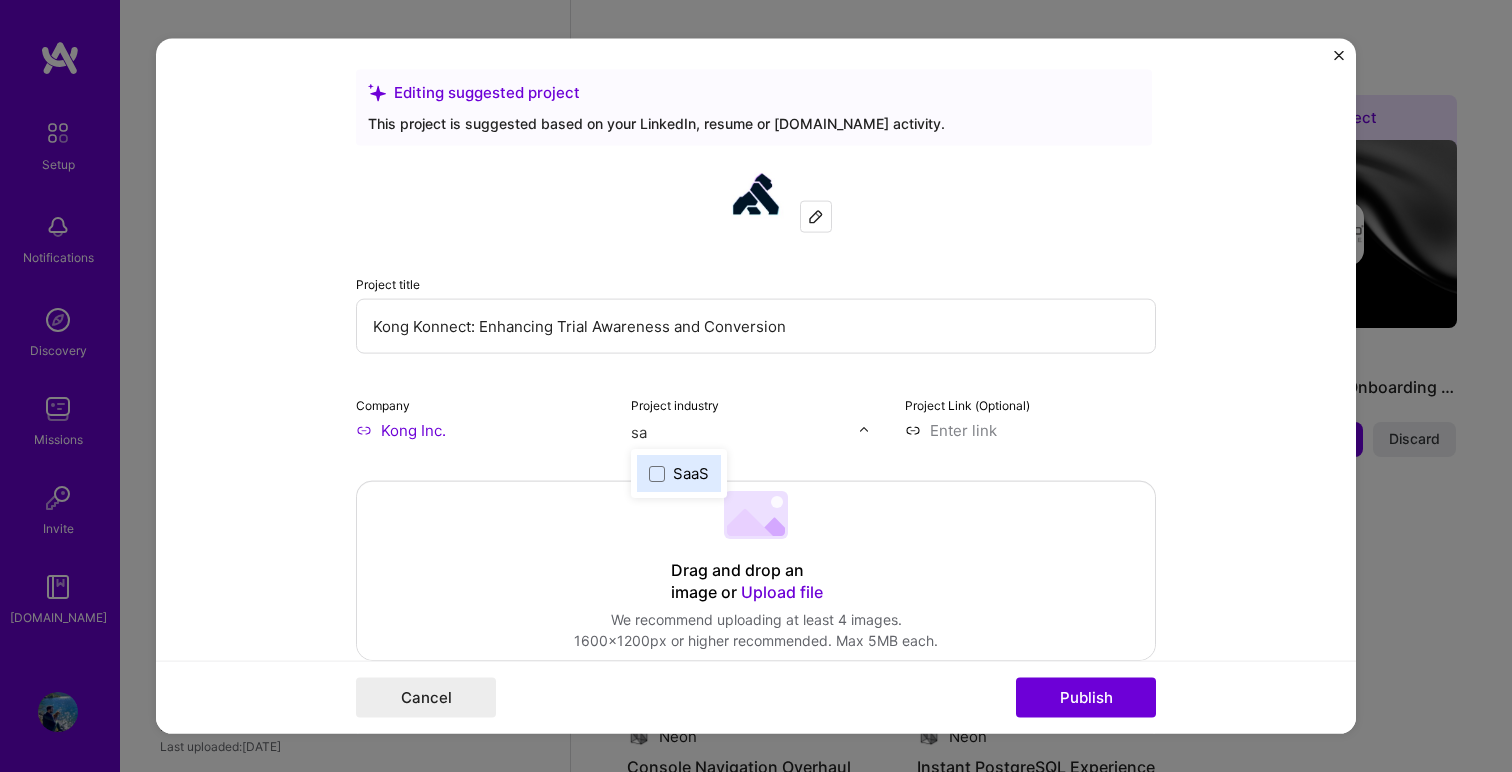 type on "saa" 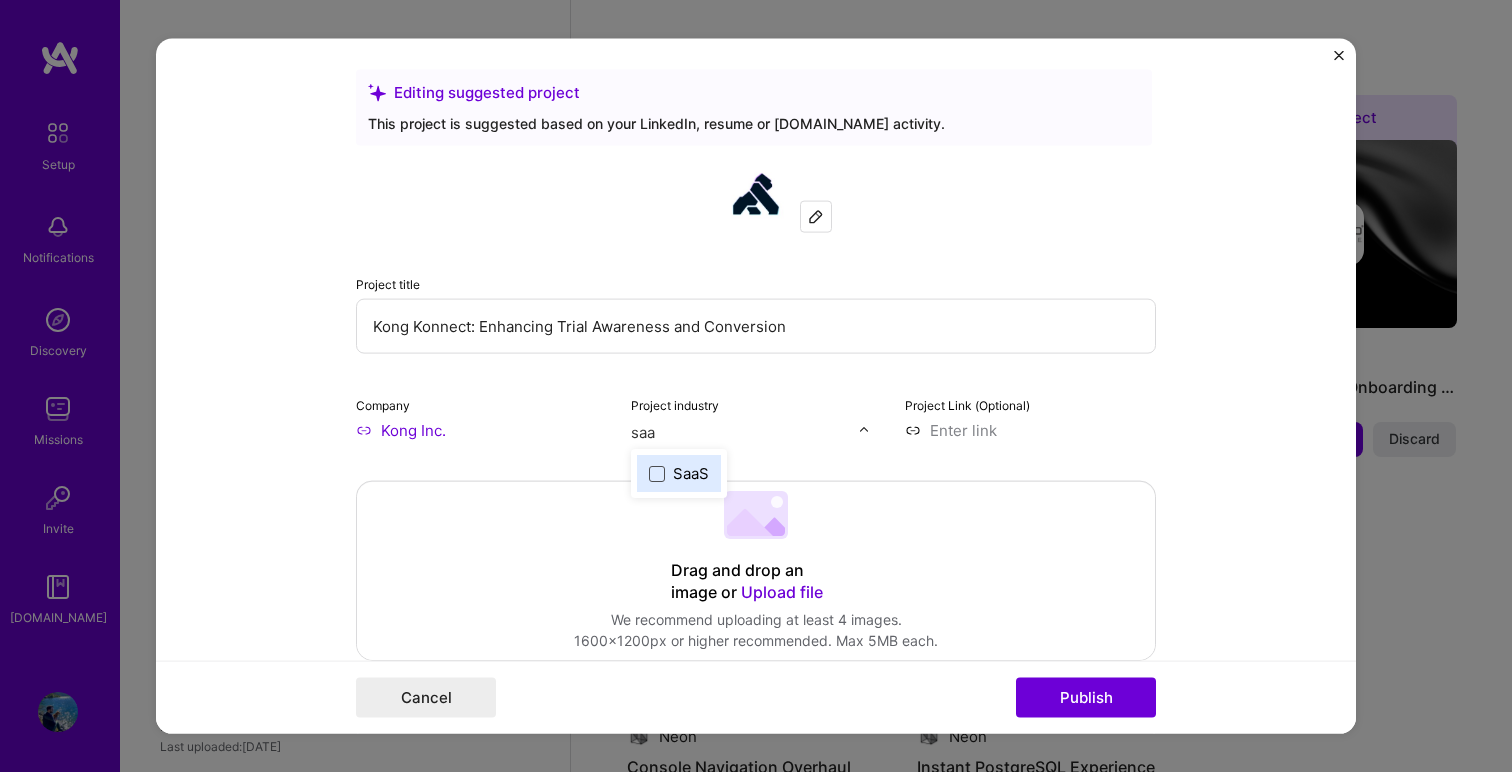 click at bounding box center [657, 473] 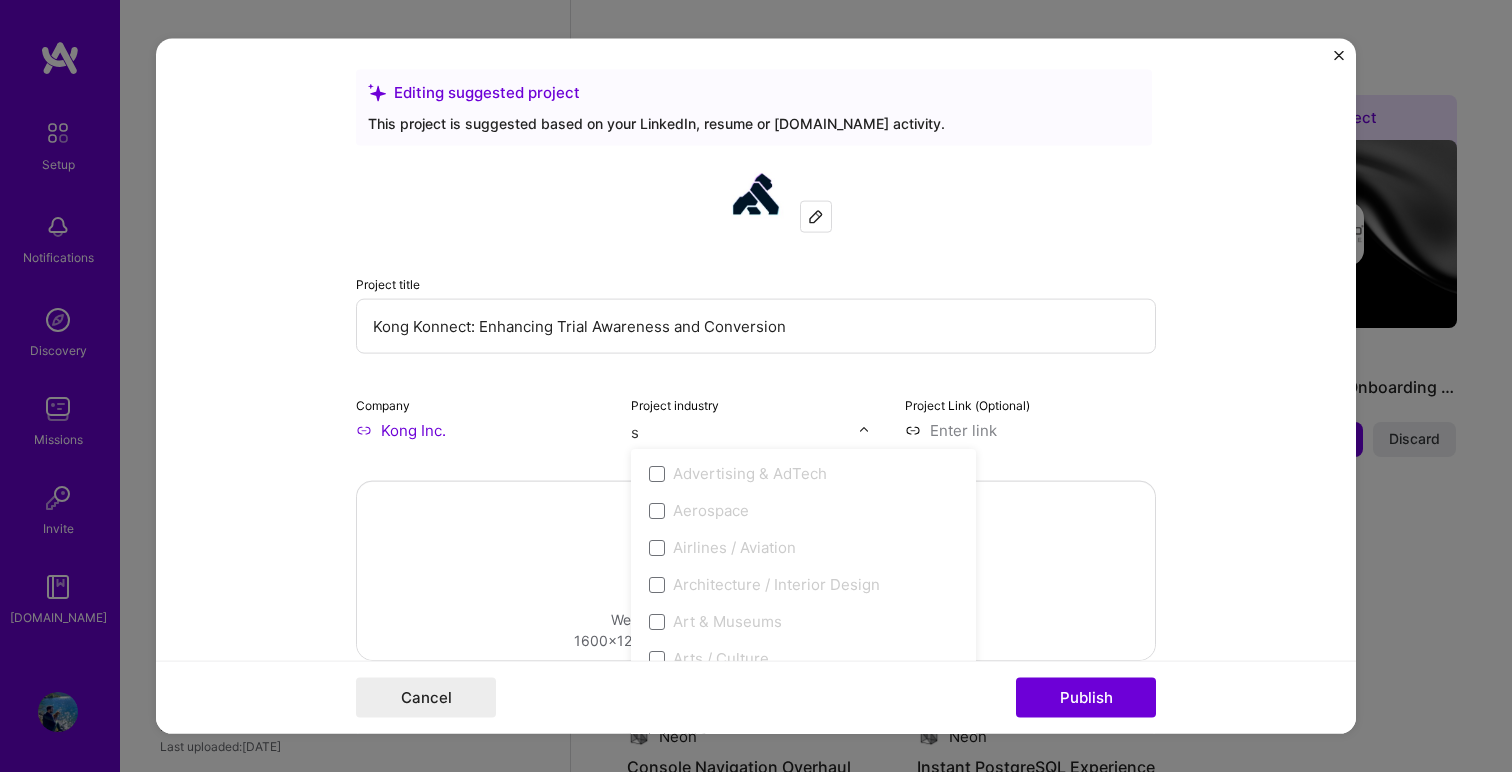 type on "sa" 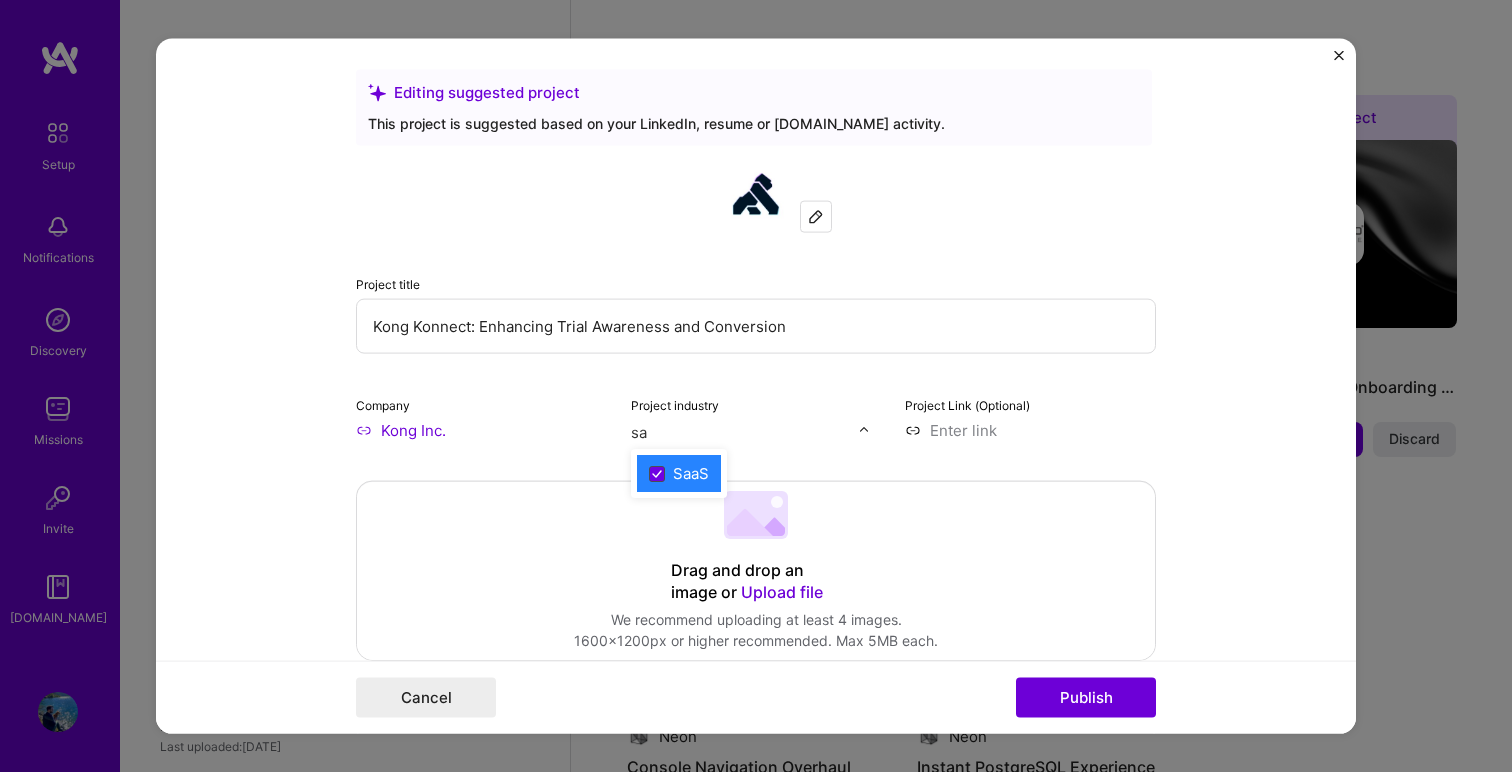 click 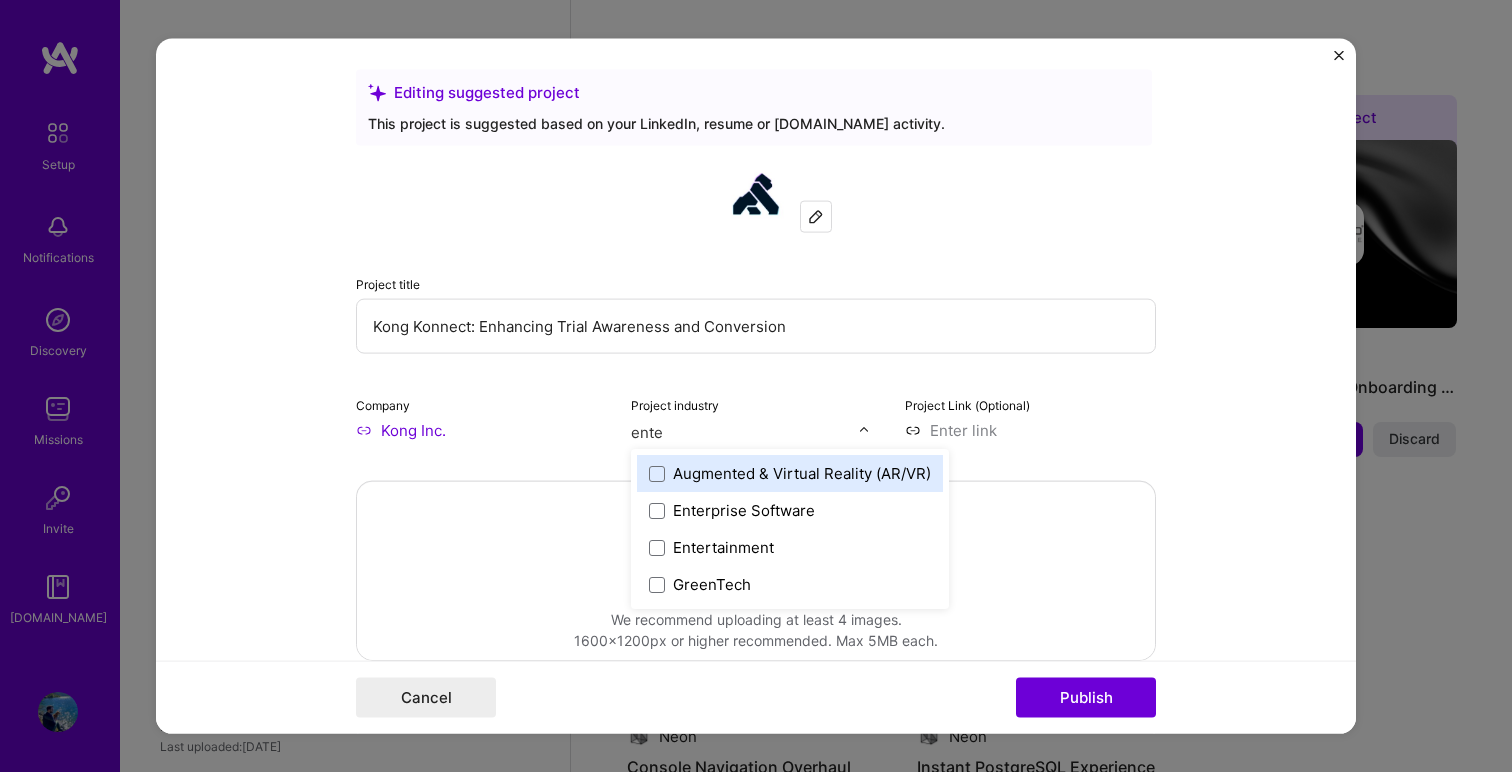 type on "enter" 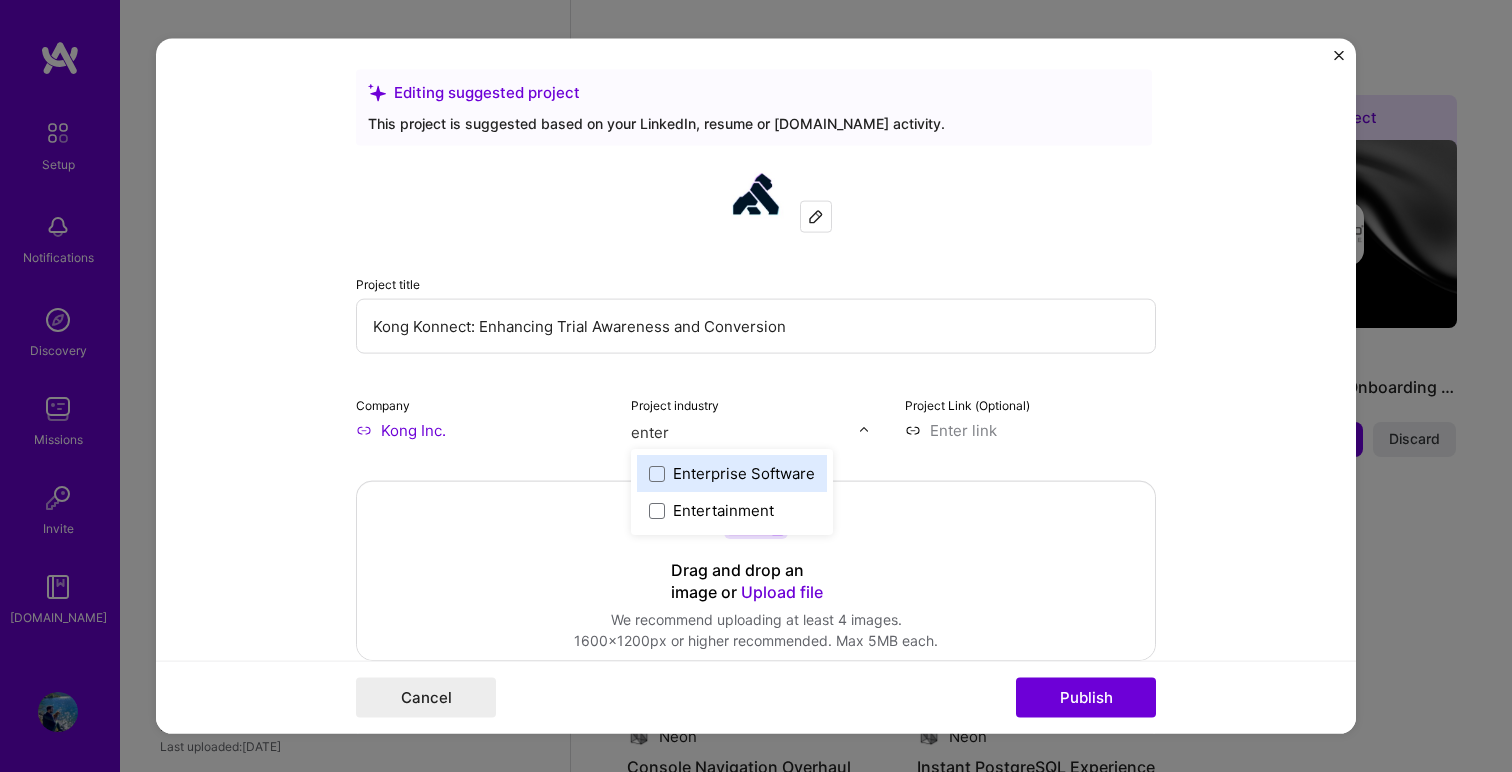 click on "Enterprise Software" at bounding box center [732, 473] 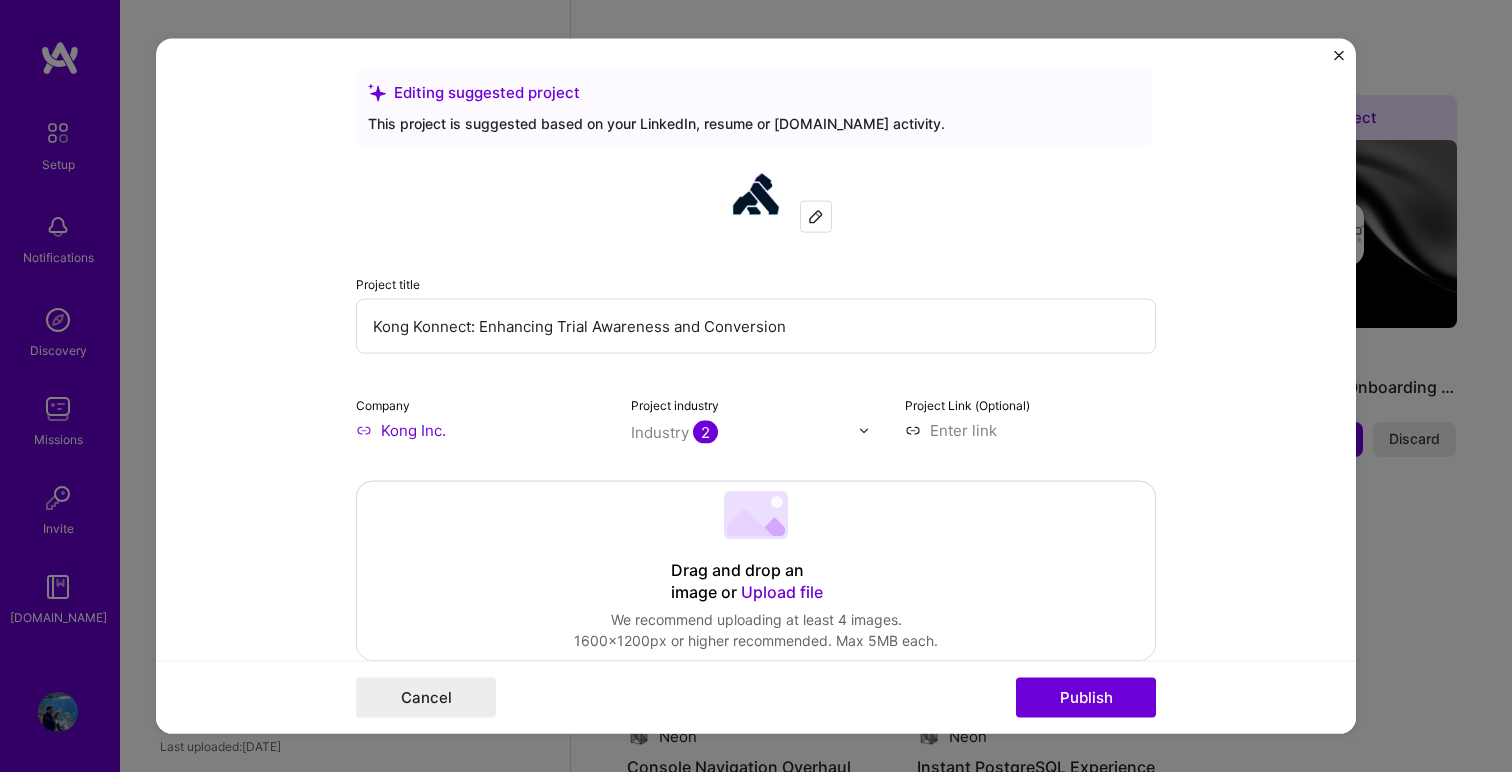 click at bounding box center (1030, 430) 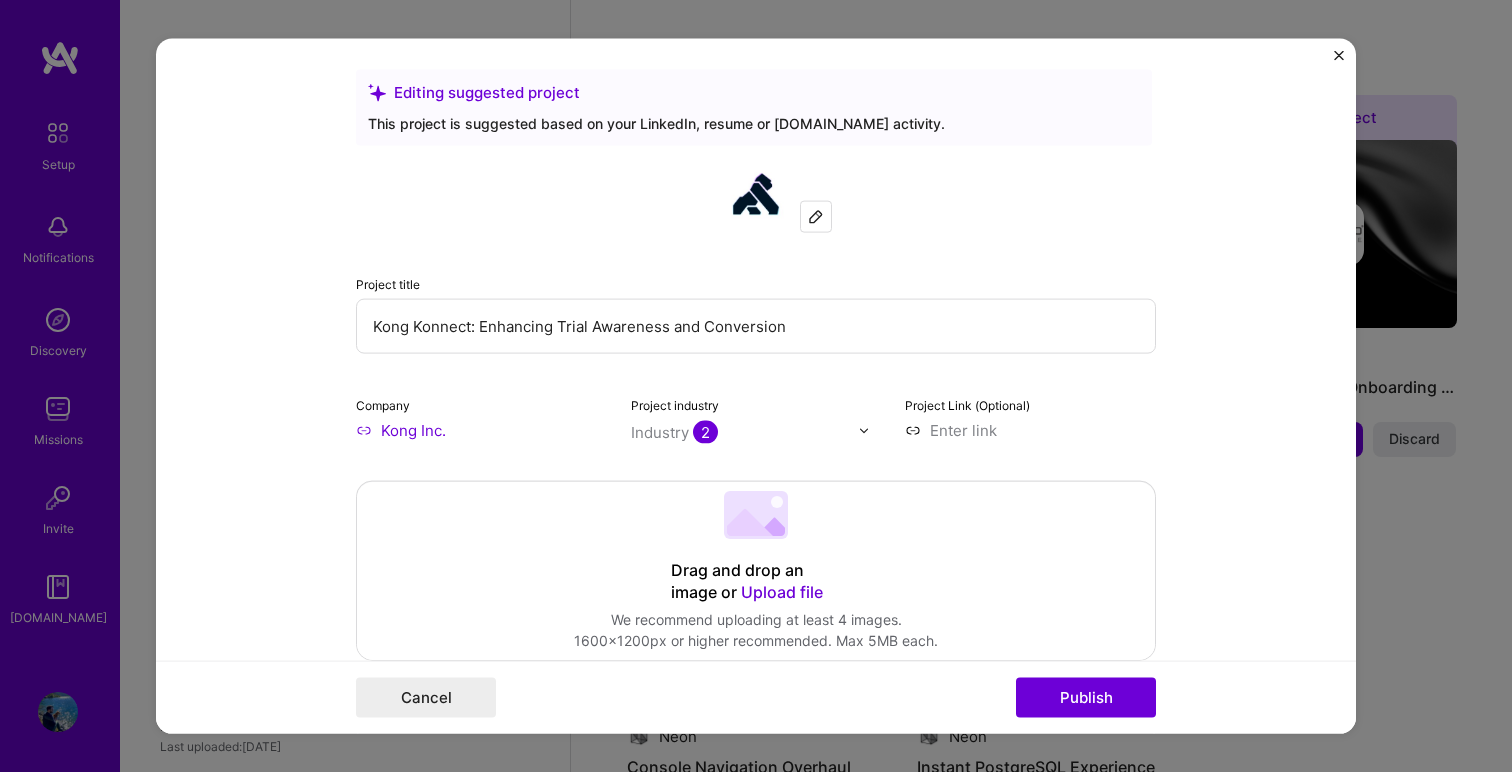 click at bounding box center (1030, 430) 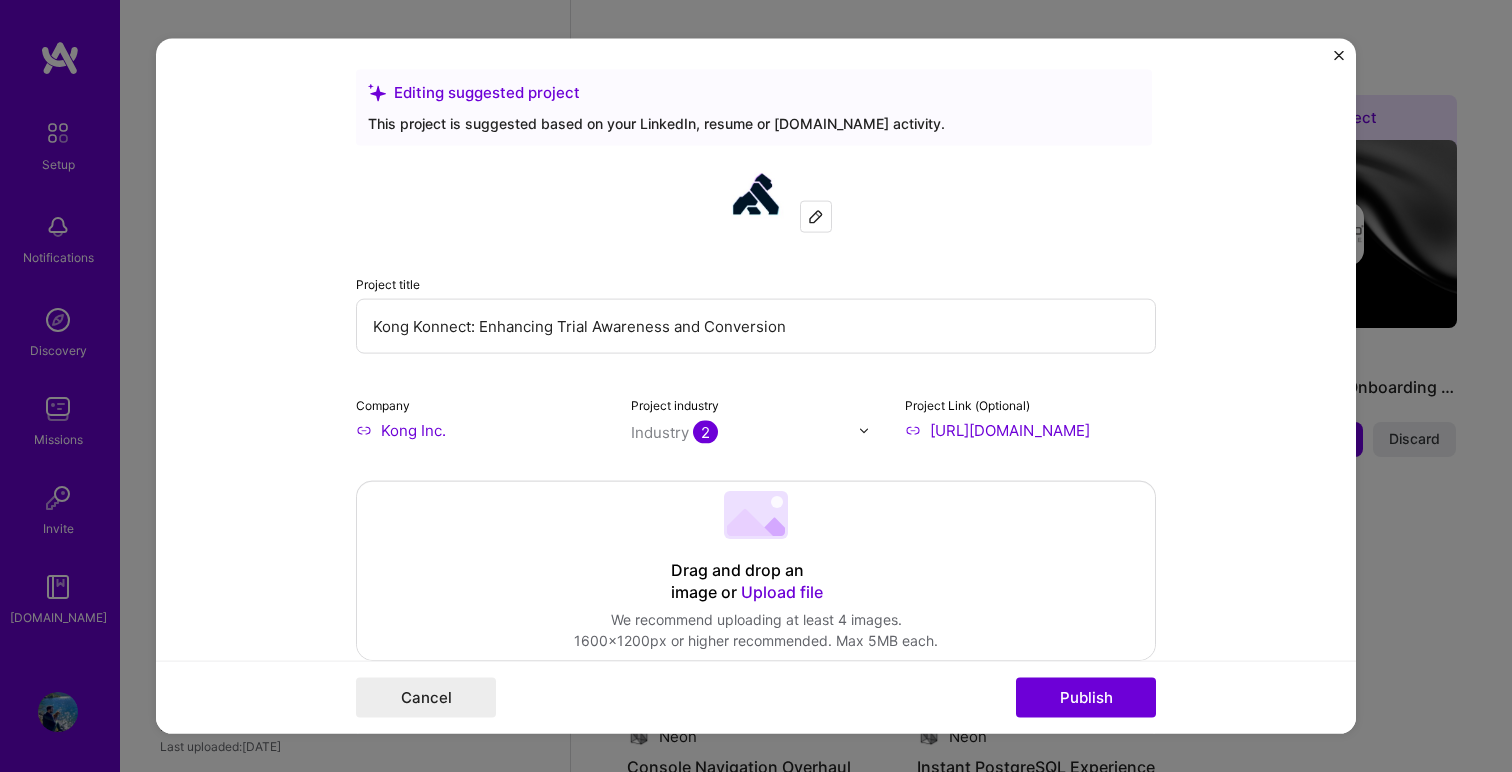 scroll, scrollTop: 0, scrollLeft: 231, axis: horizontal 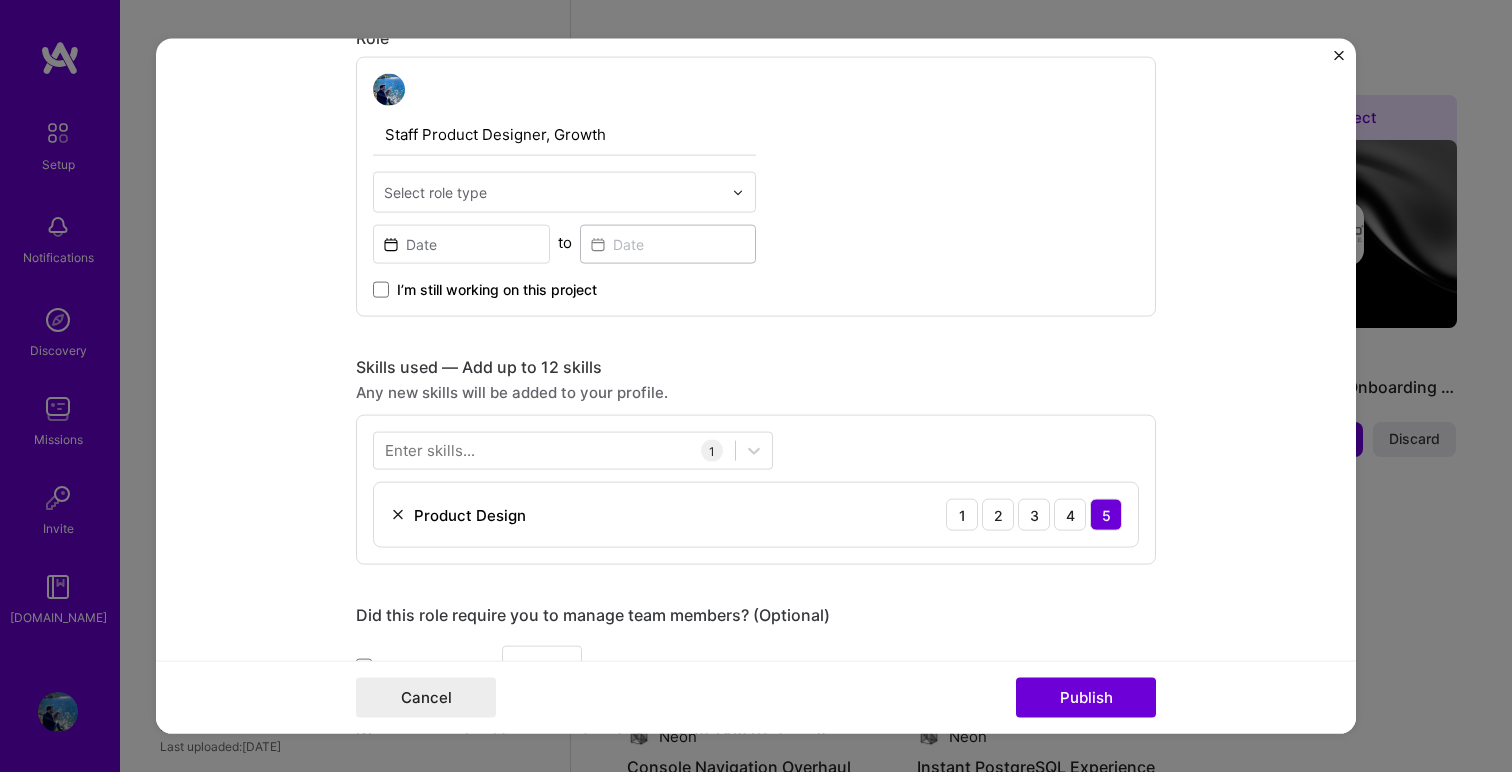 click at bounding box center (553, 192) 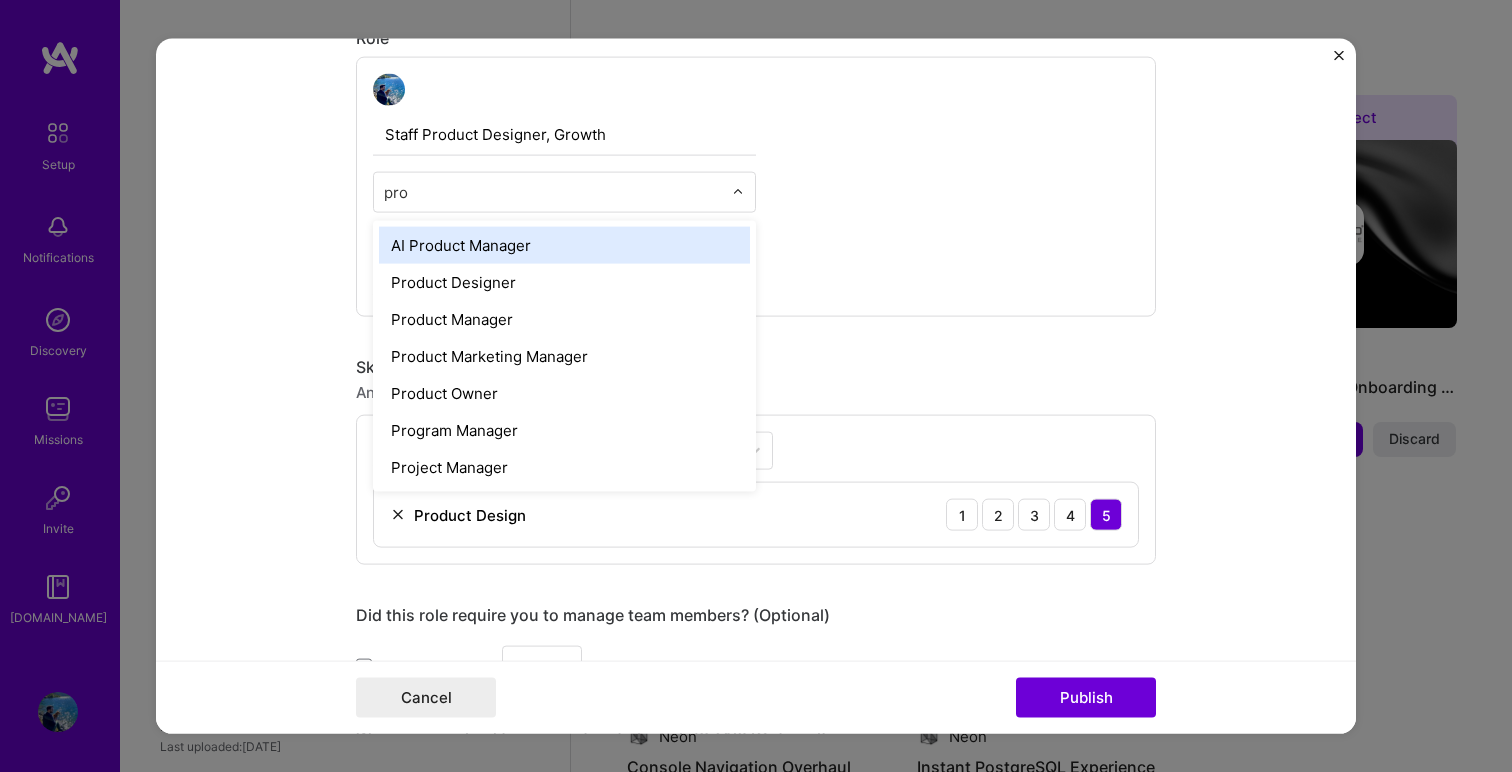 type on "prod" 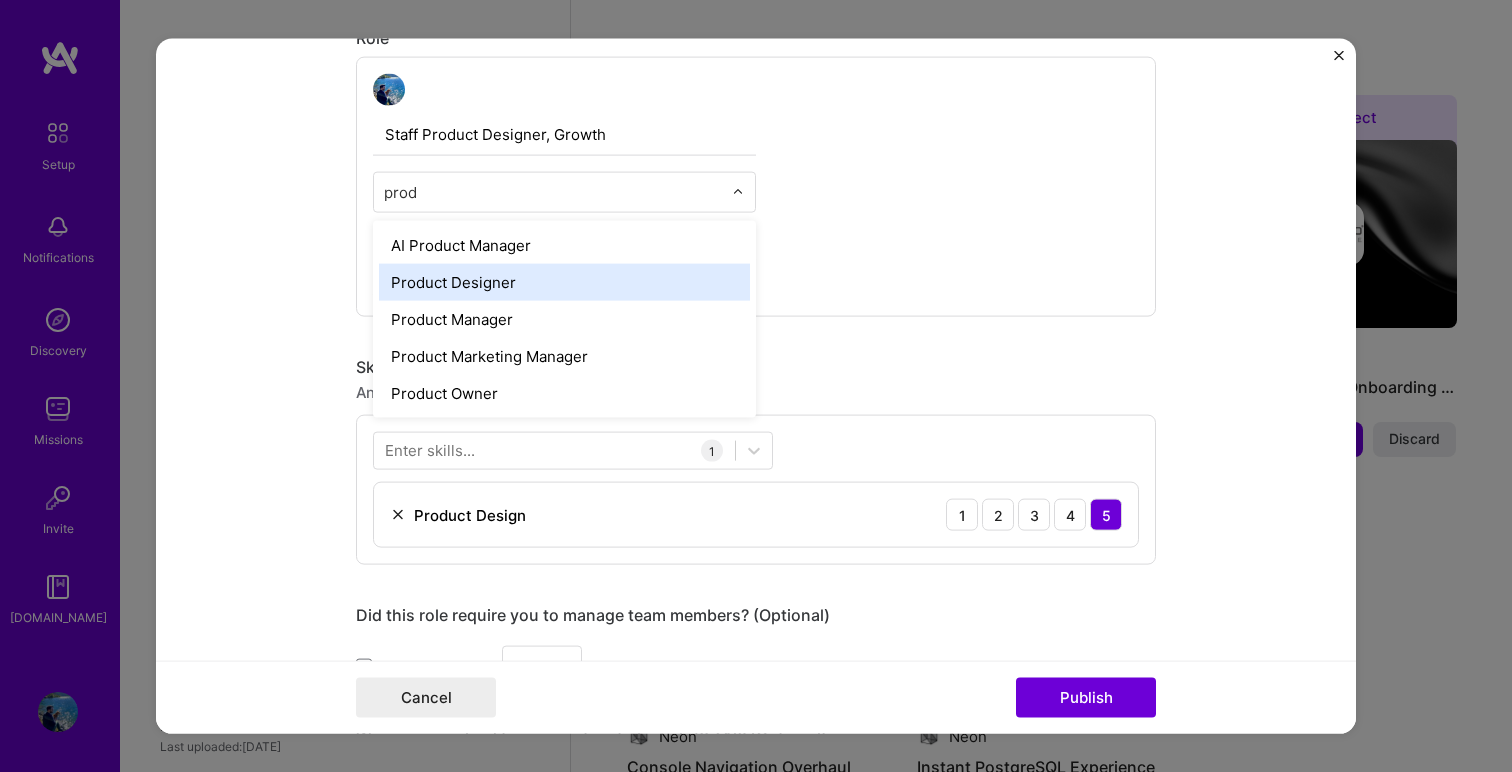 click on "Product Designer" at bounding box center [564, 282] 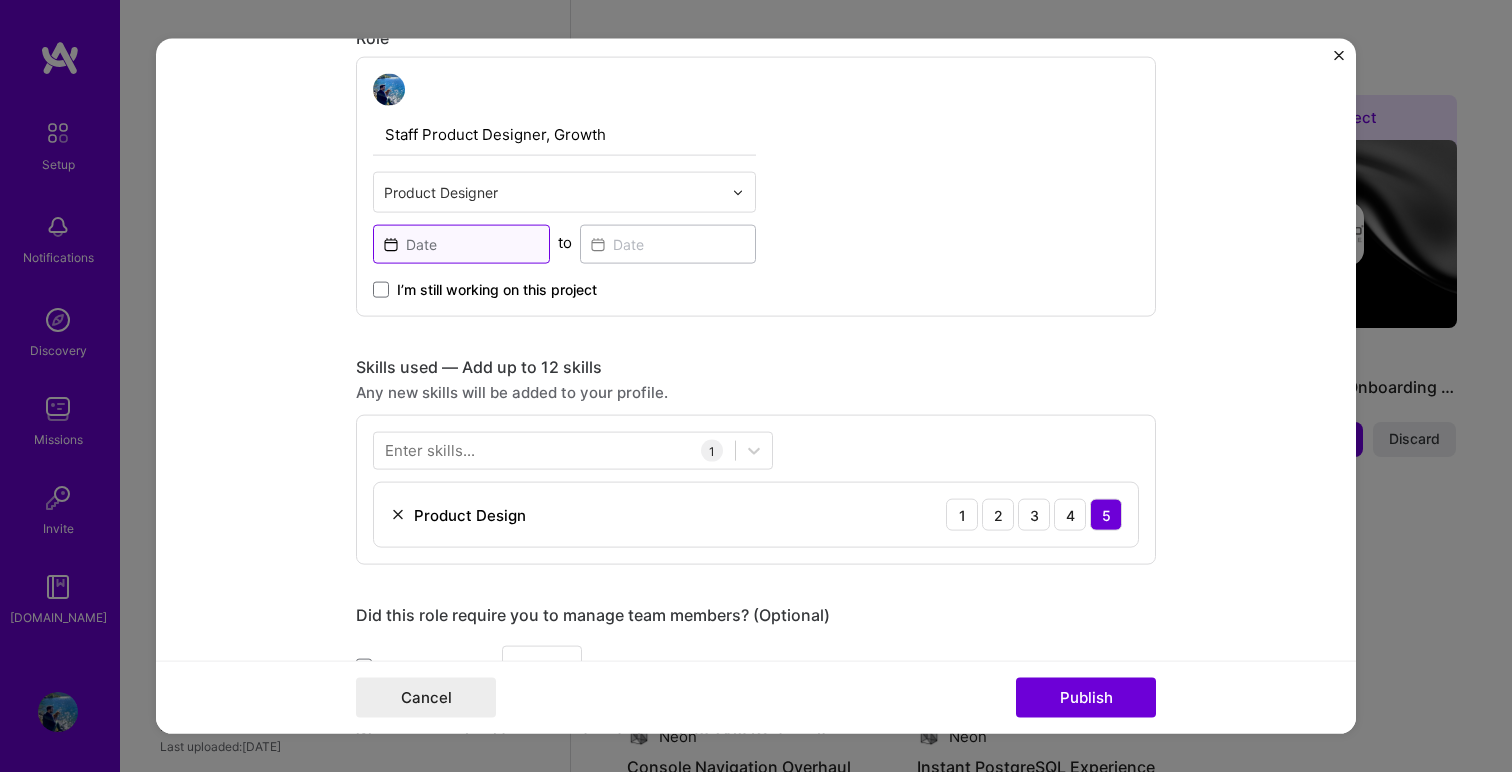 click at bounding box center (461, 244) 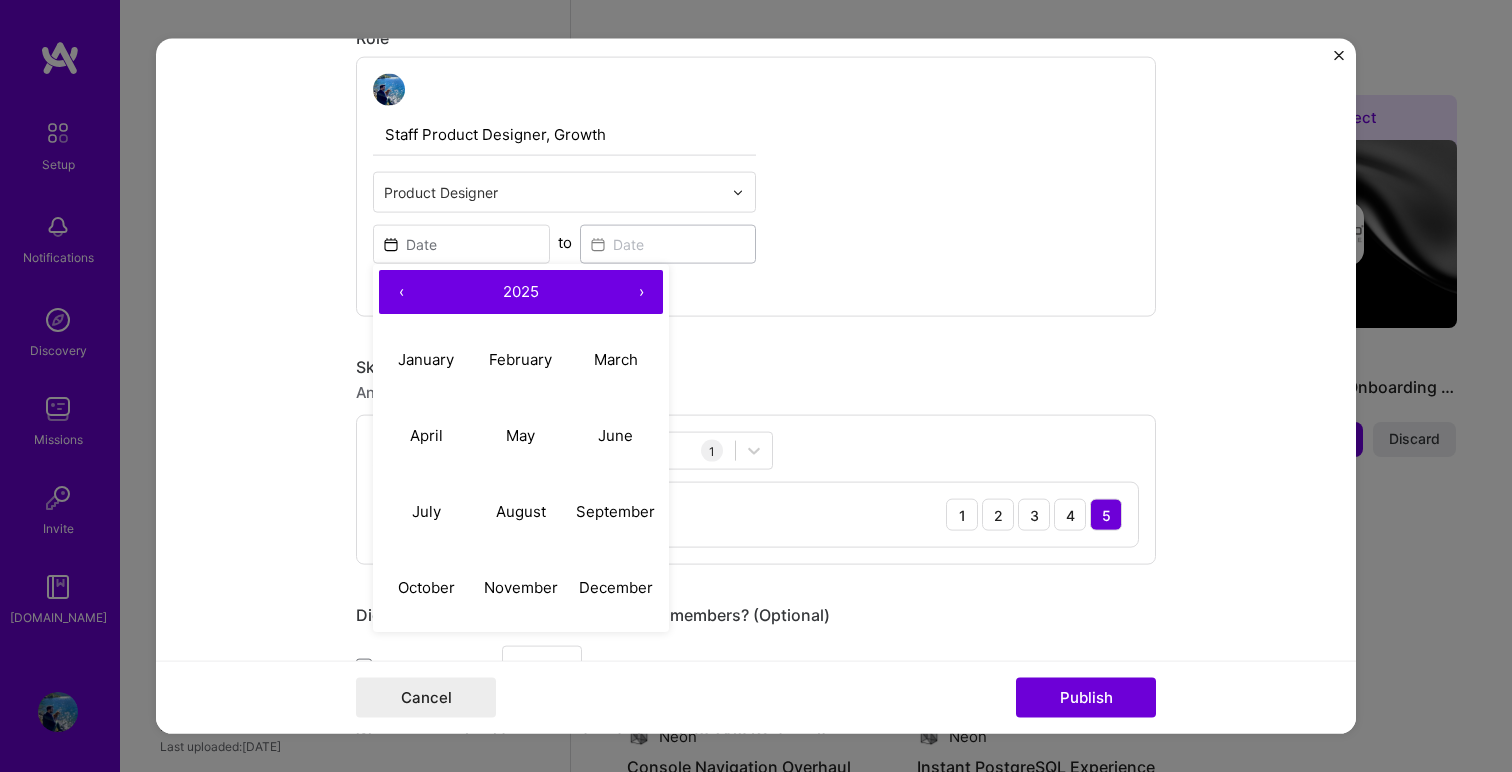 click on "‹" at bounding box center (401, 292) 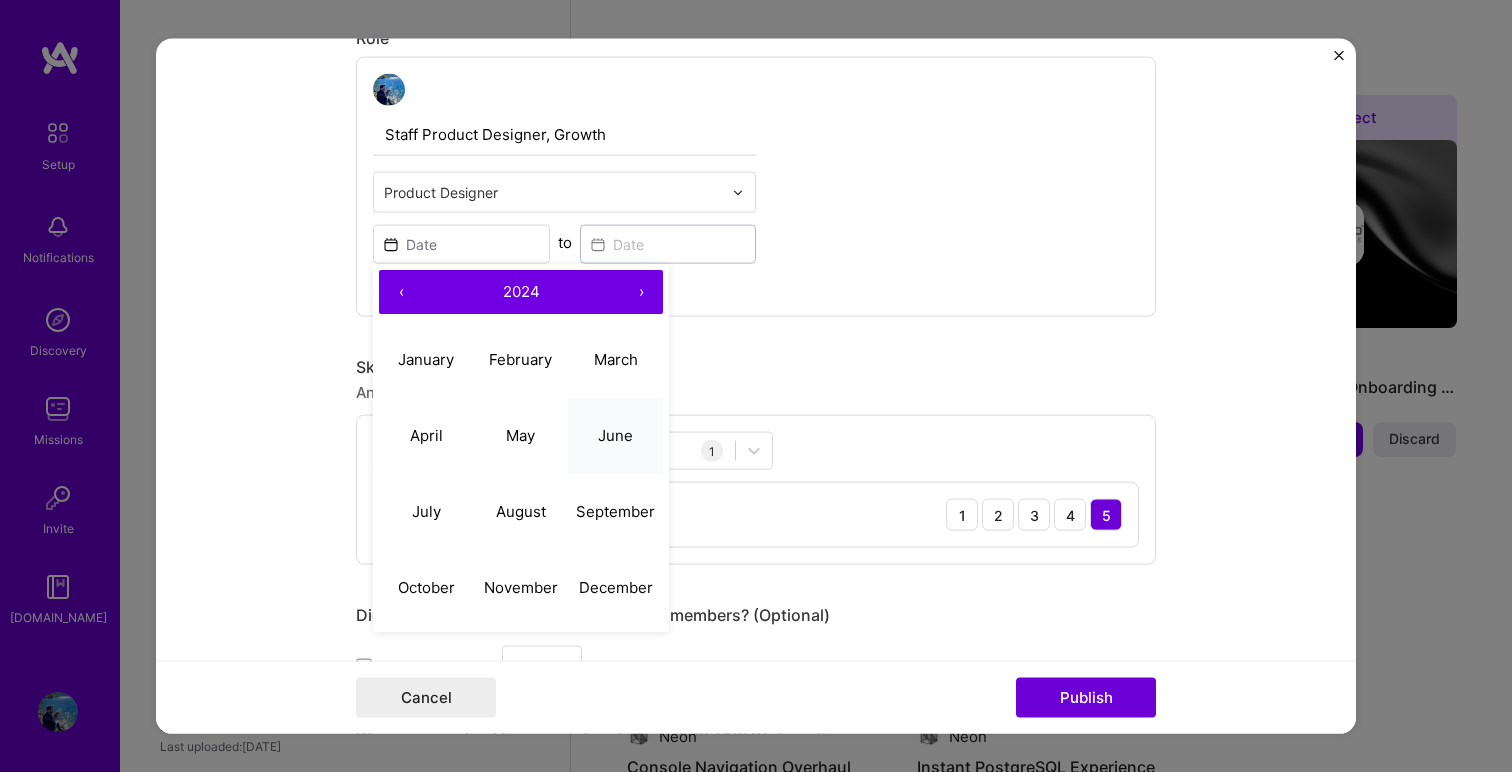 click on "June" at bounding box center (615, 435) 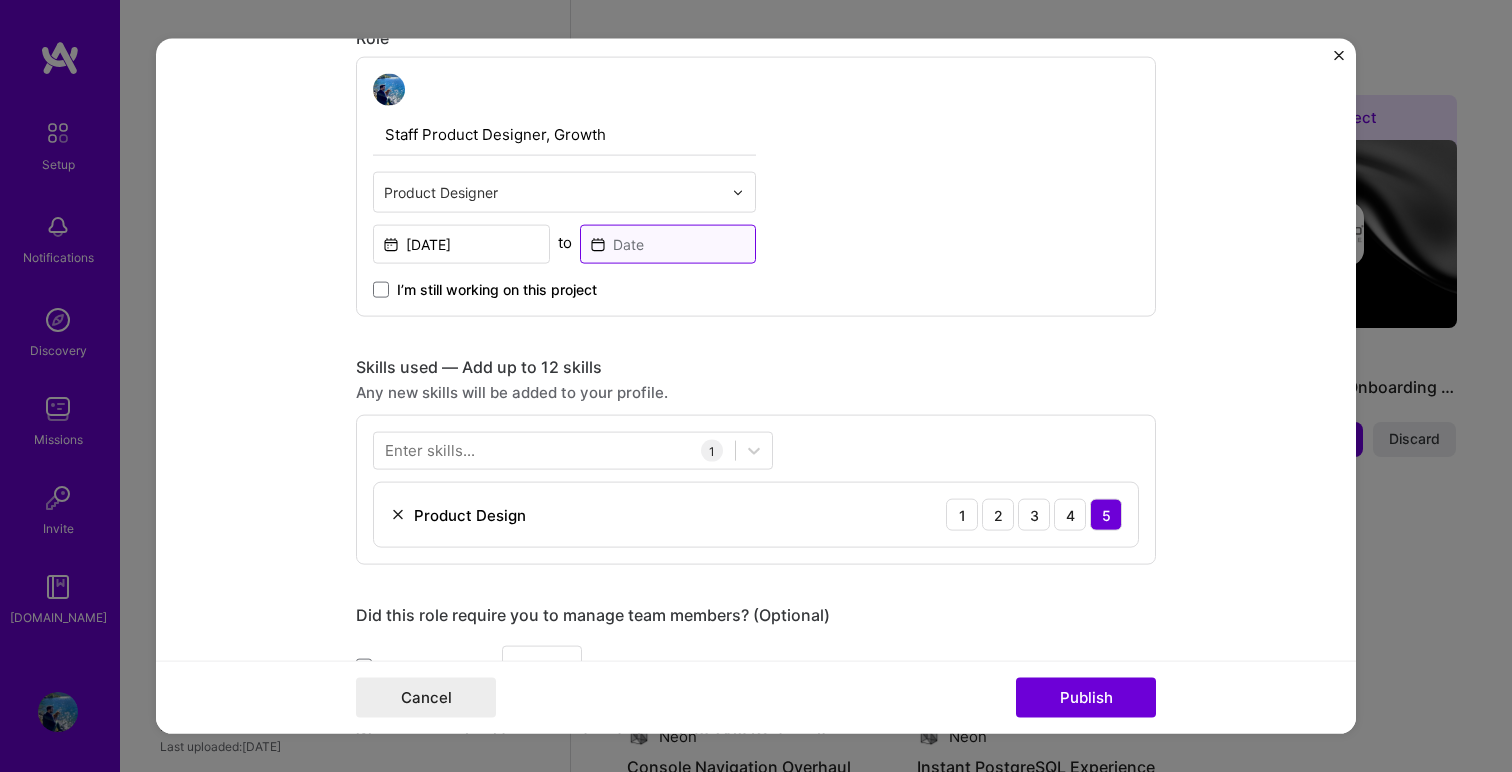 click at bounding box center (668, 244) 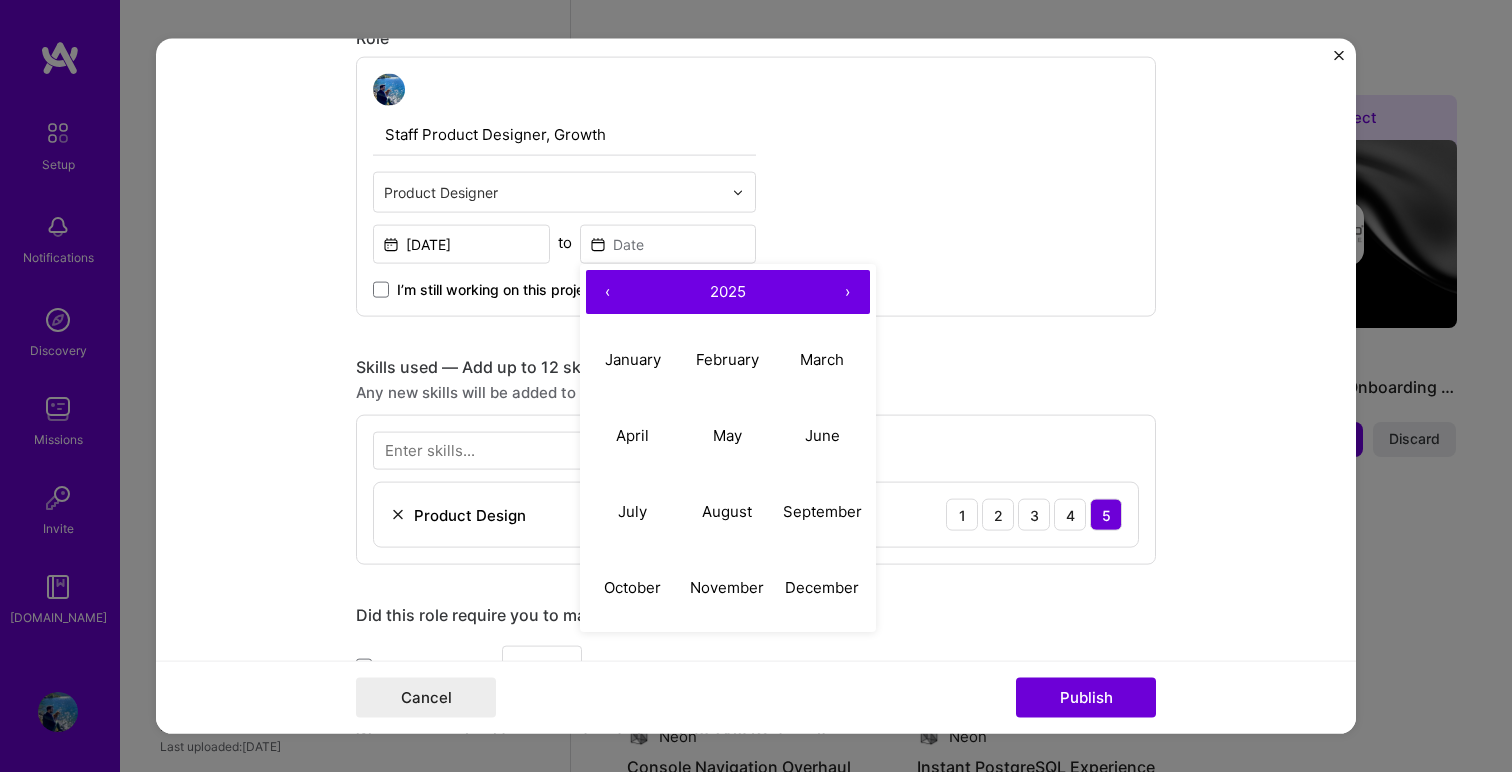 click on "‹" at bounding box center [608, 292] 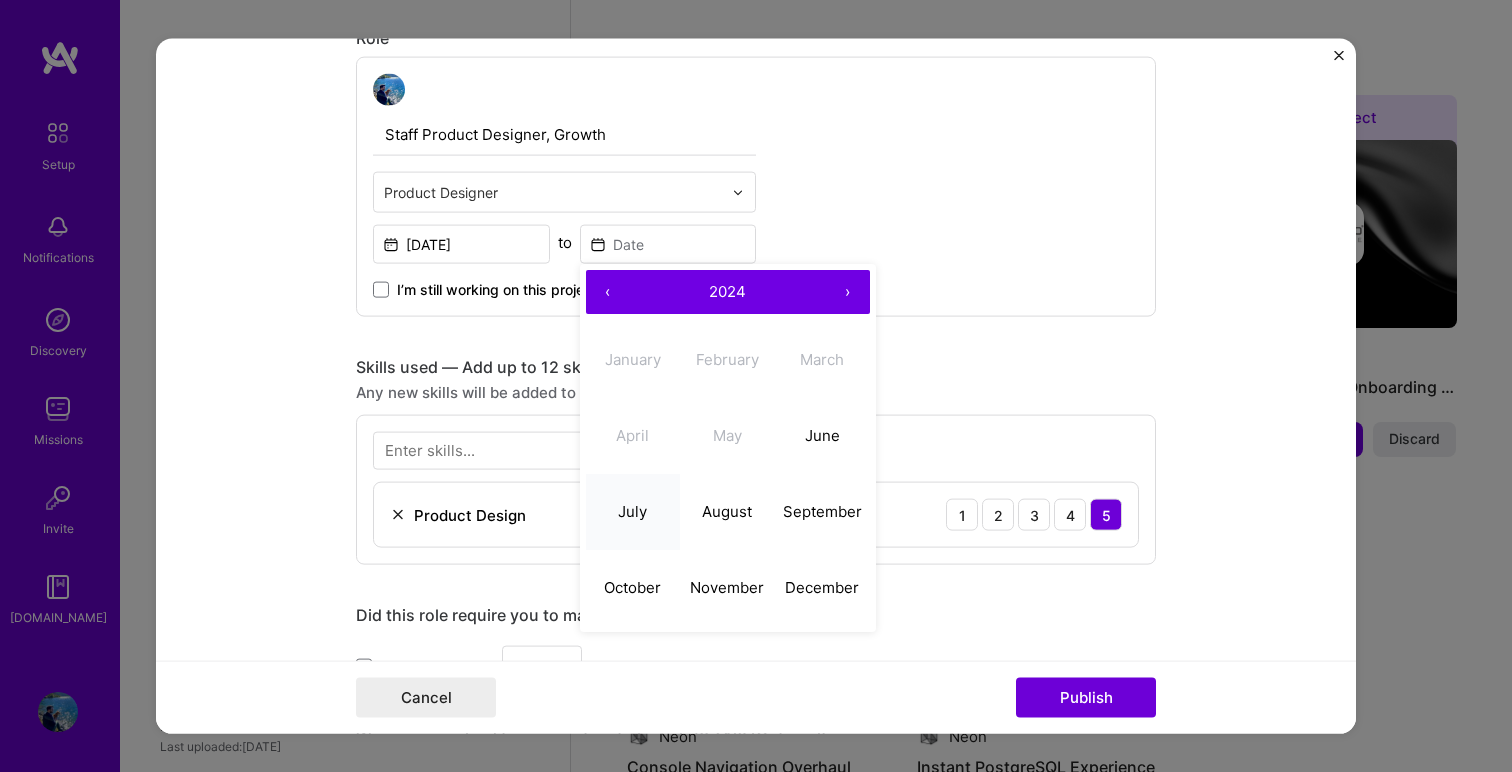 click on "July" at bounding box center (632, 510) 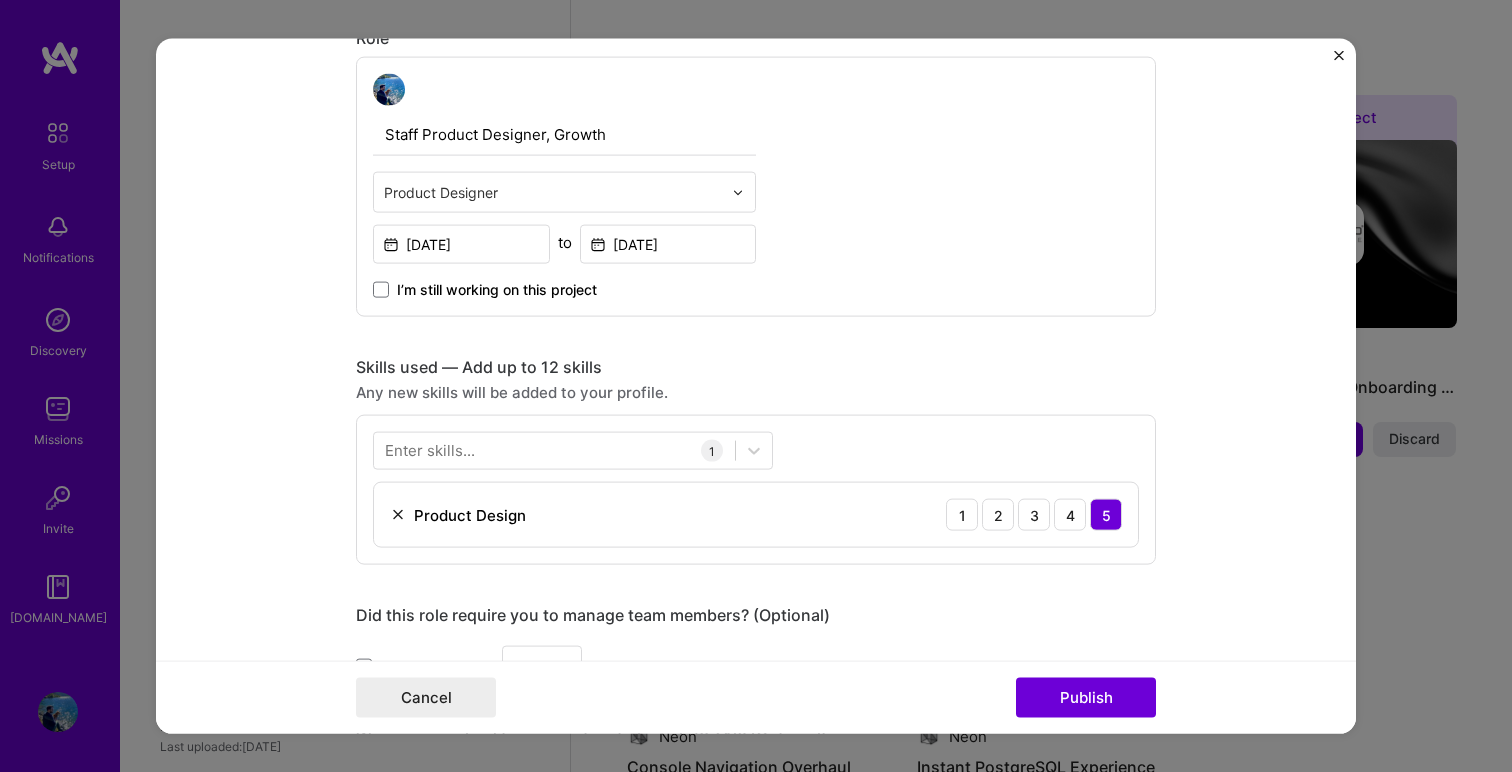 click on "Staff Product Designer, Growth Product Designer Jun, 2024
to Jul, 2024
I’m still working on this project" at bounding box center (756, 187) 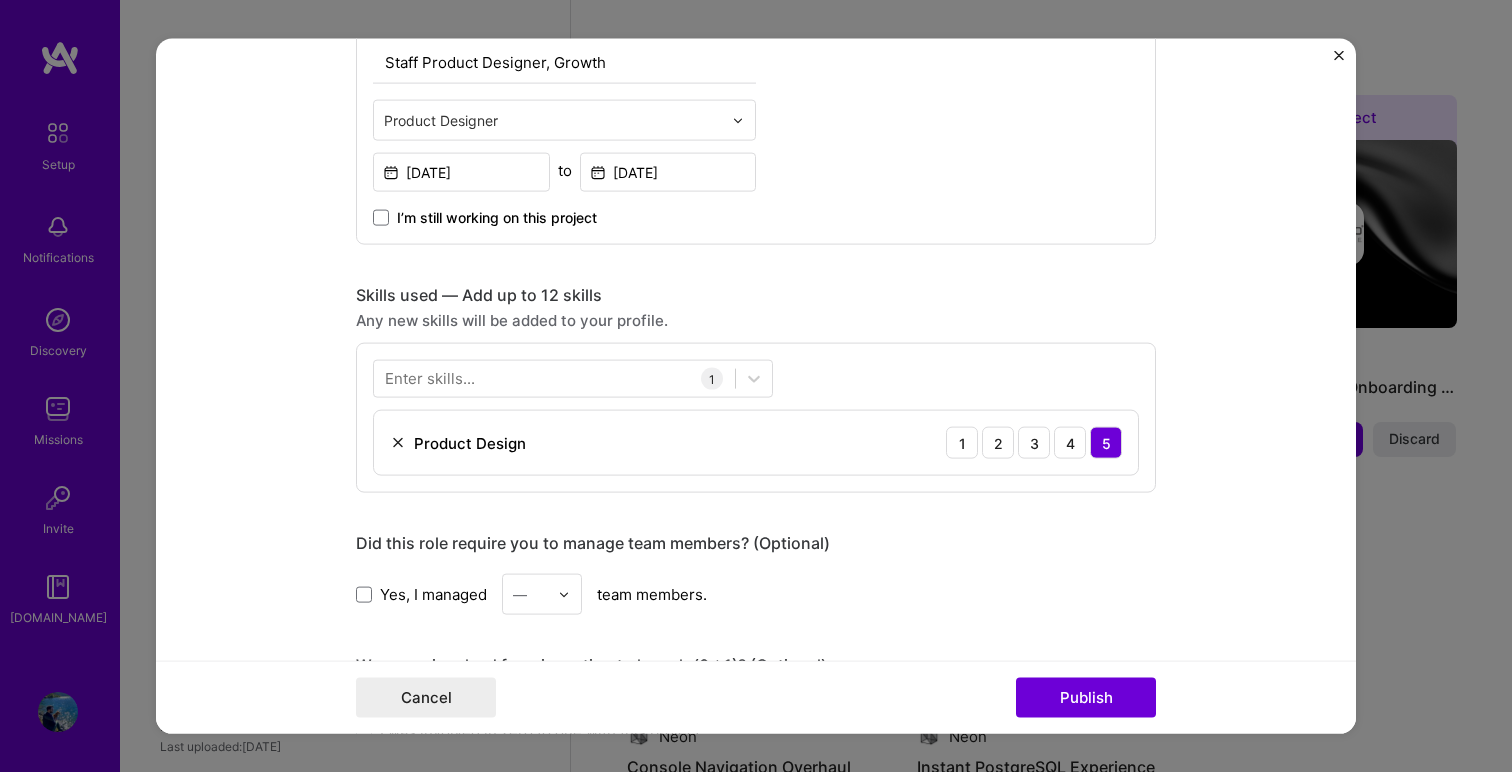 scroll, scrollTop: 765, scrollLeft: 0, axis: vertical 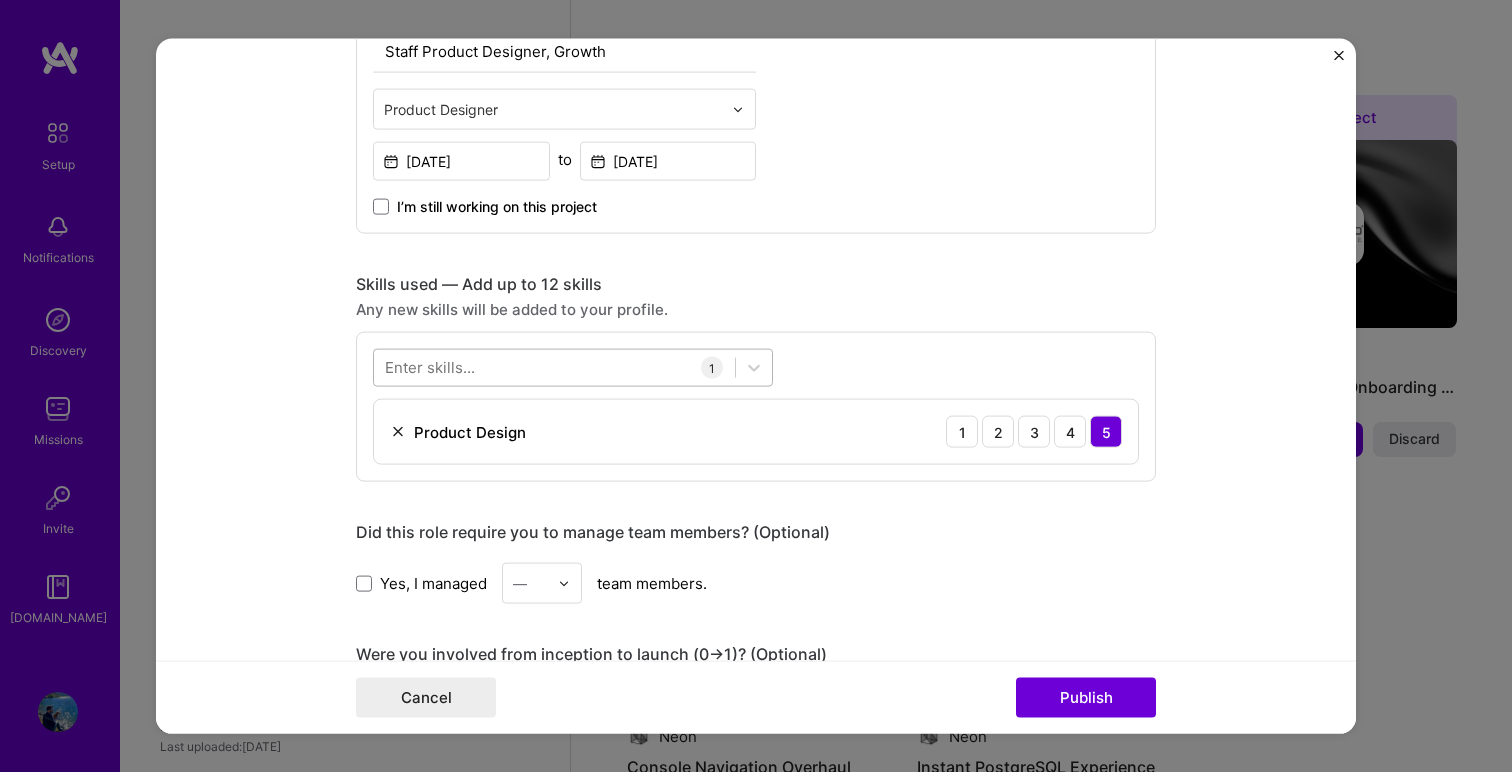 click at bounding box center [554, 367] 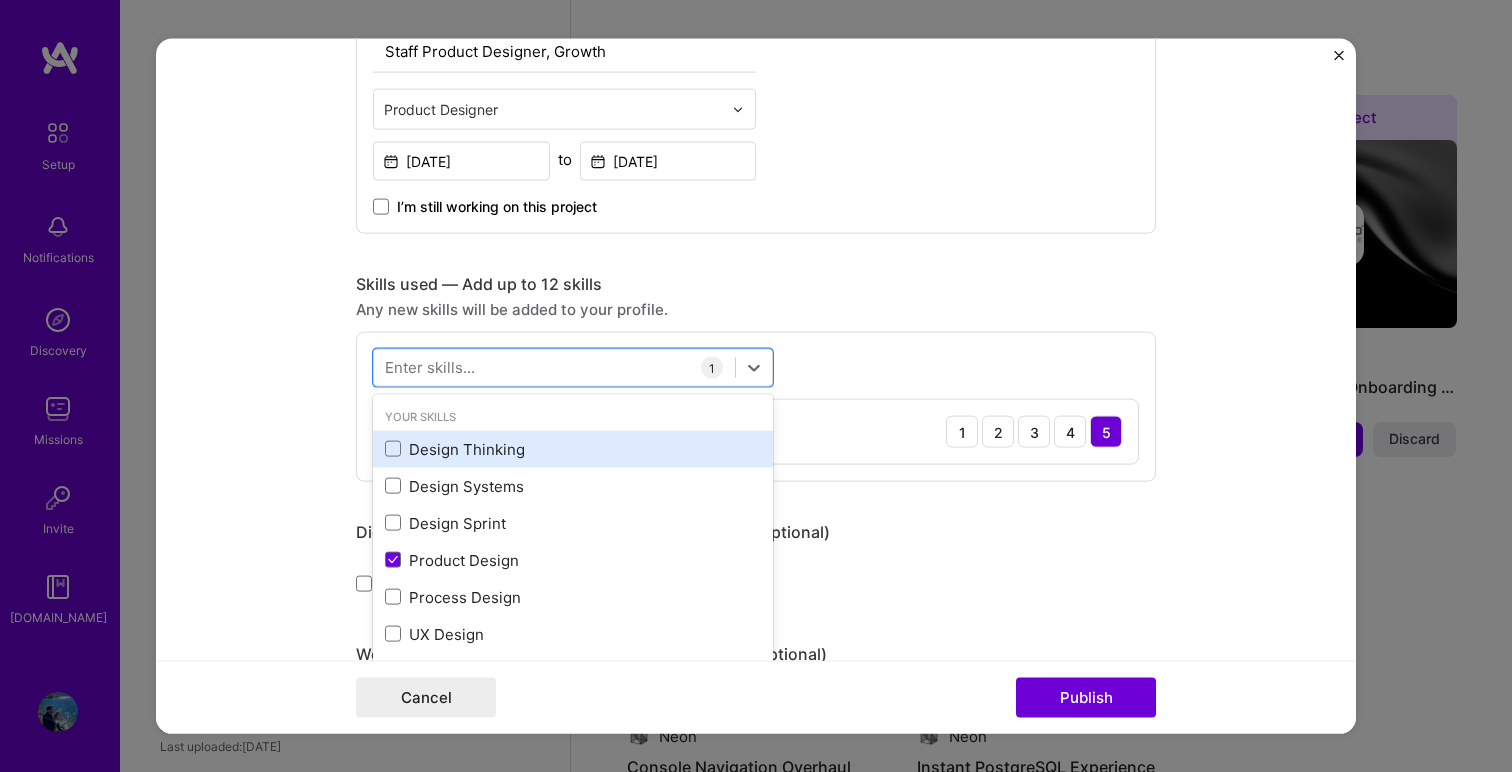 click on "Design Thinking" at bounding box center [573, 448] 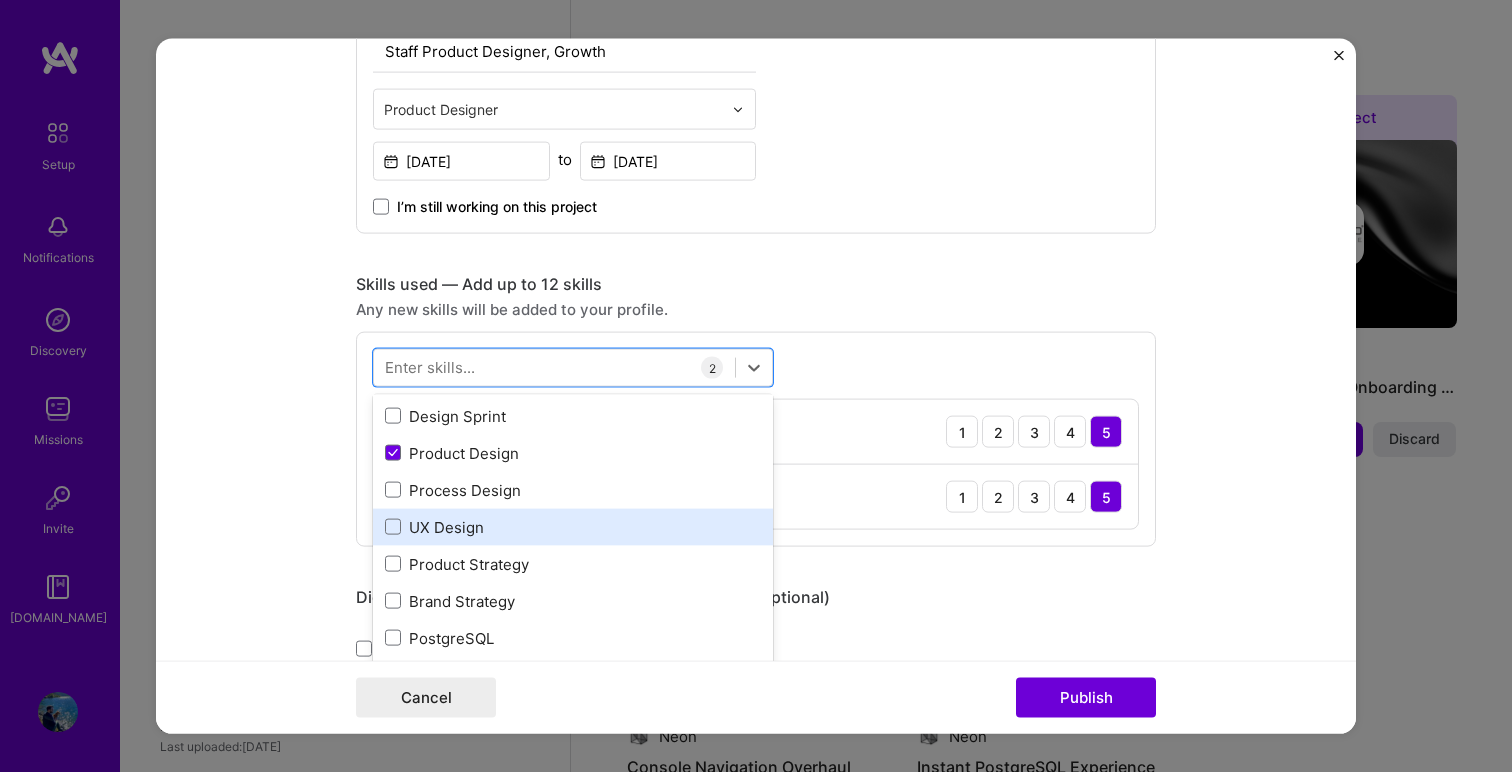 scroll, scrollTop: 132, scrollLeft: 0, axis: vertical 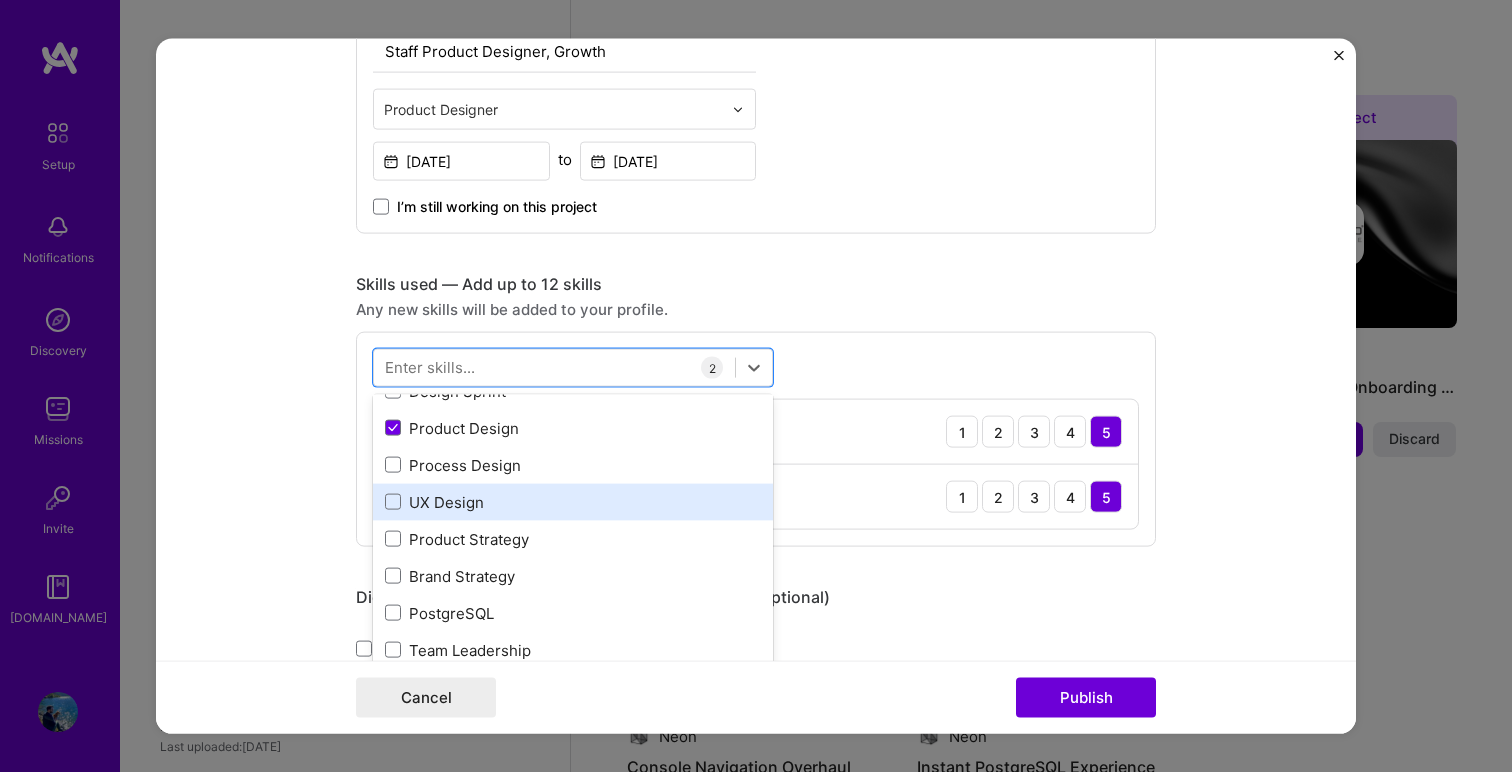 click on "UX Design" at bounding box center [573, 501] 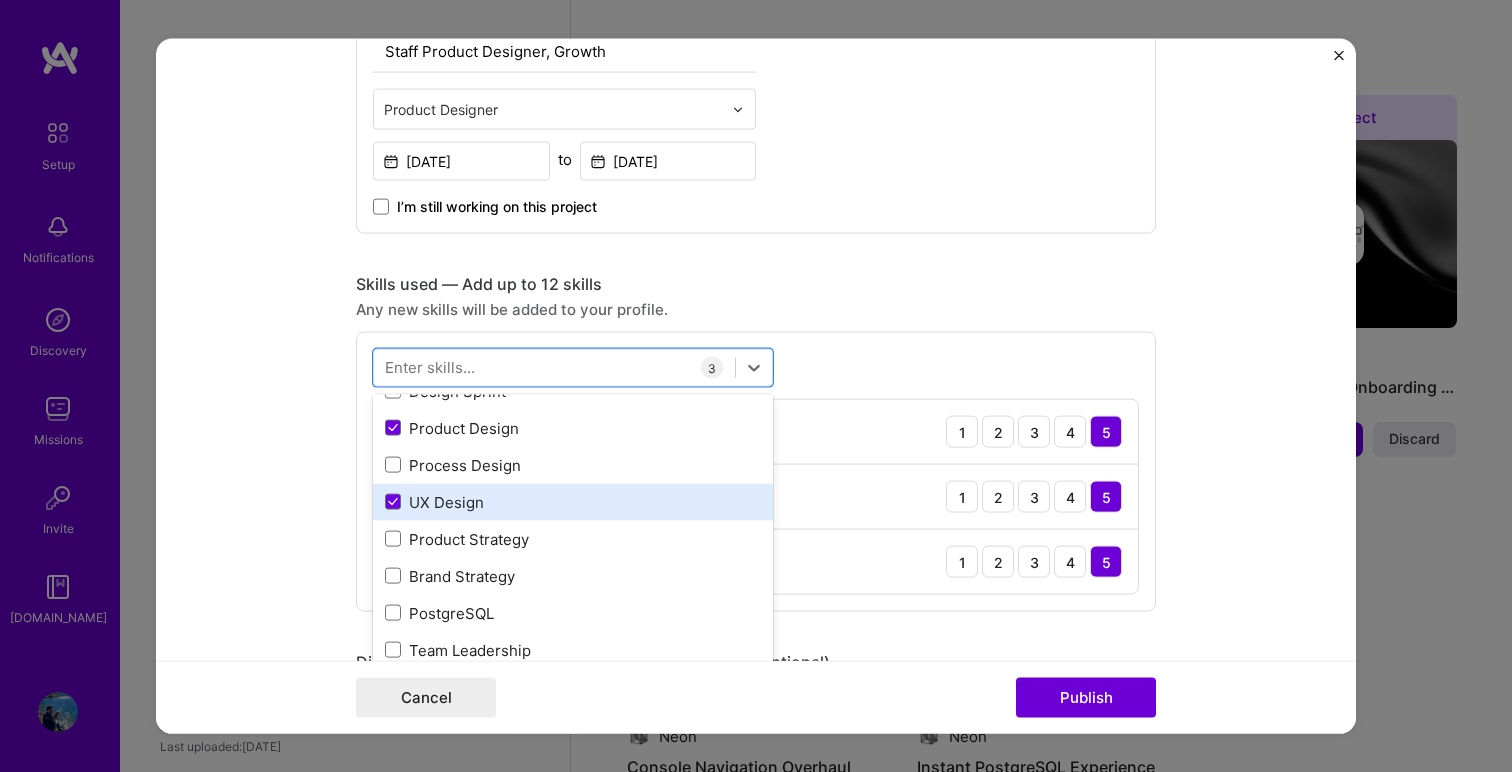 scroll, scrollTop: 186, scrollLeft: 0, axis: vertical 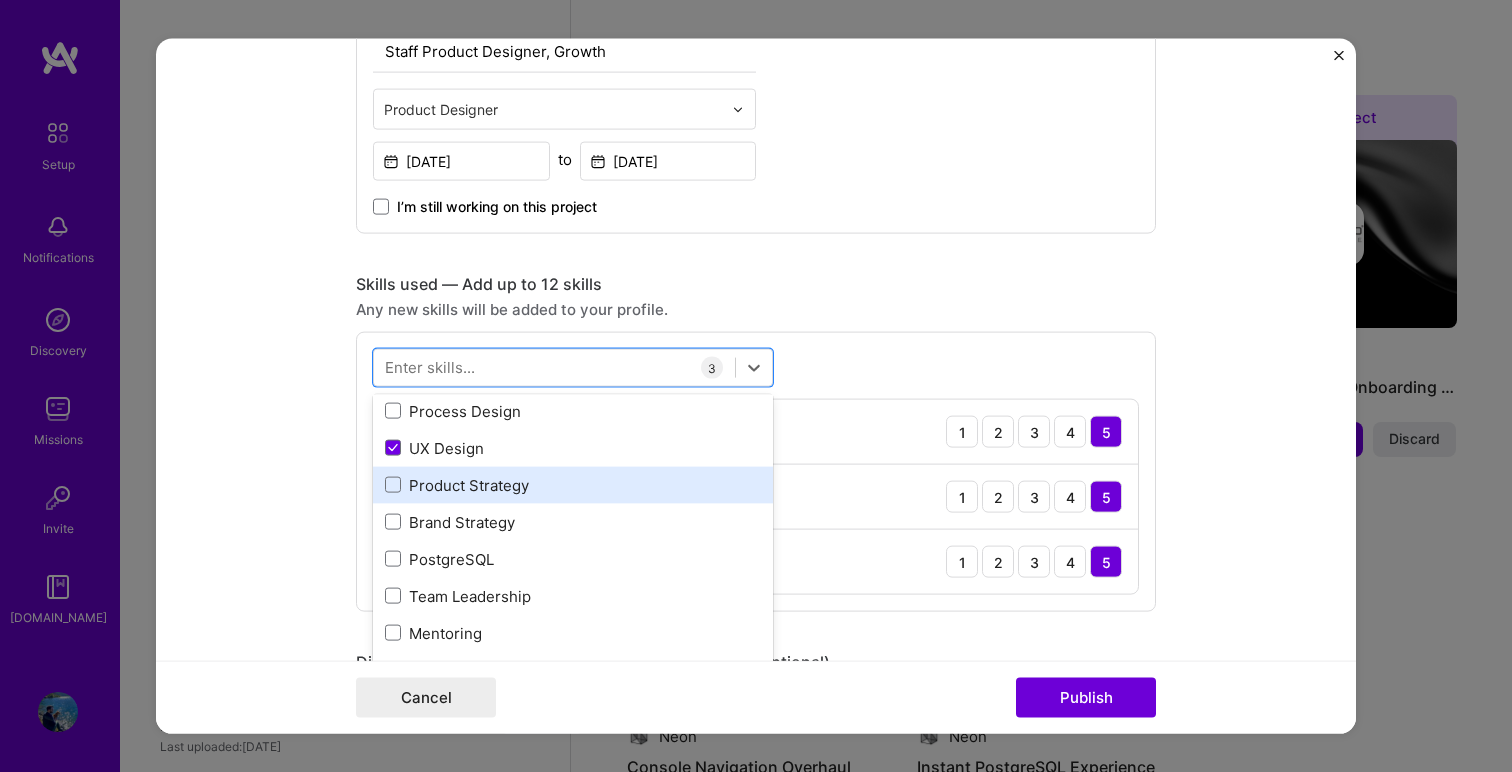 click on "Product Strategy" at bounding box center [573, 484] 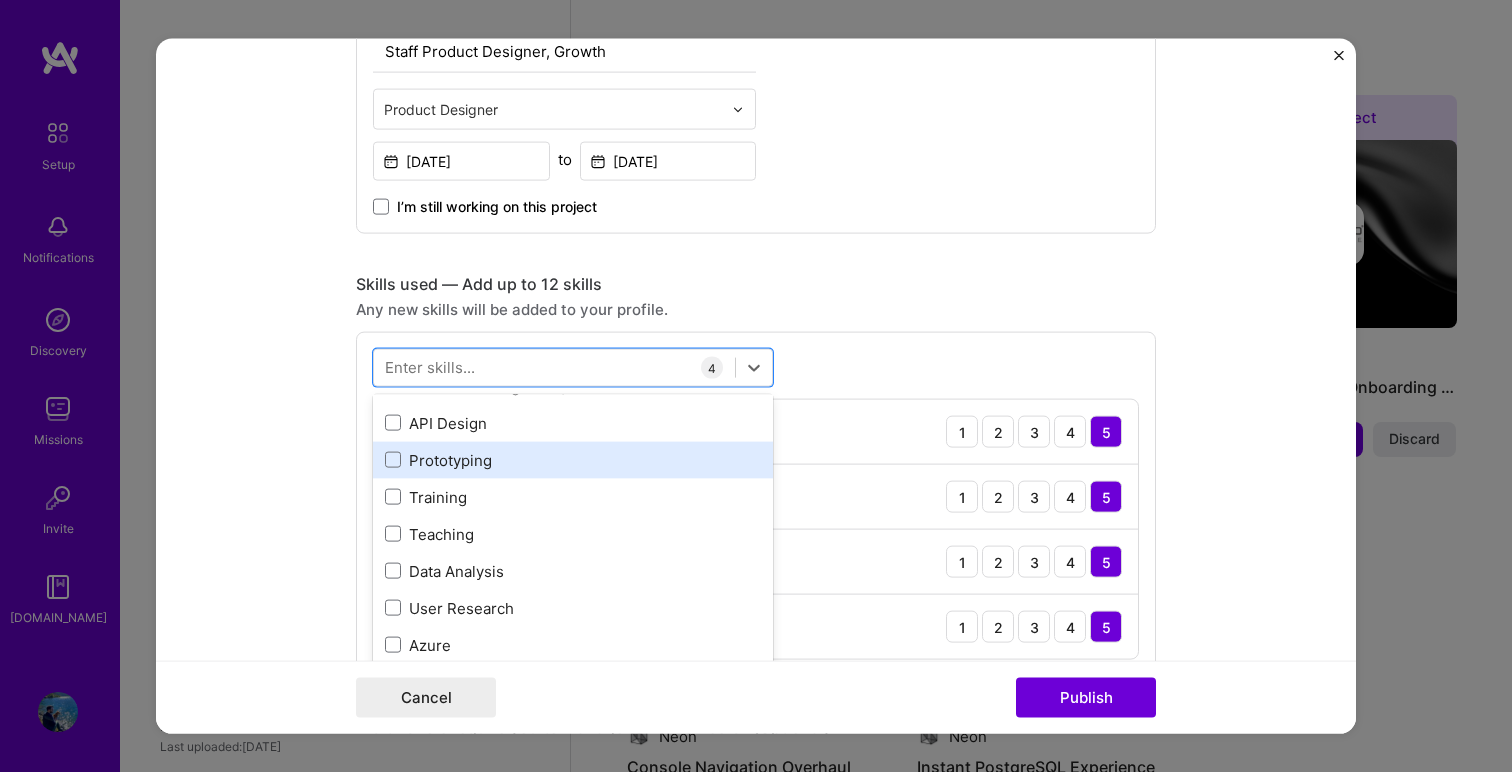 scroll, scrollTop: 488, scrollLeft: 0, axis: vertical 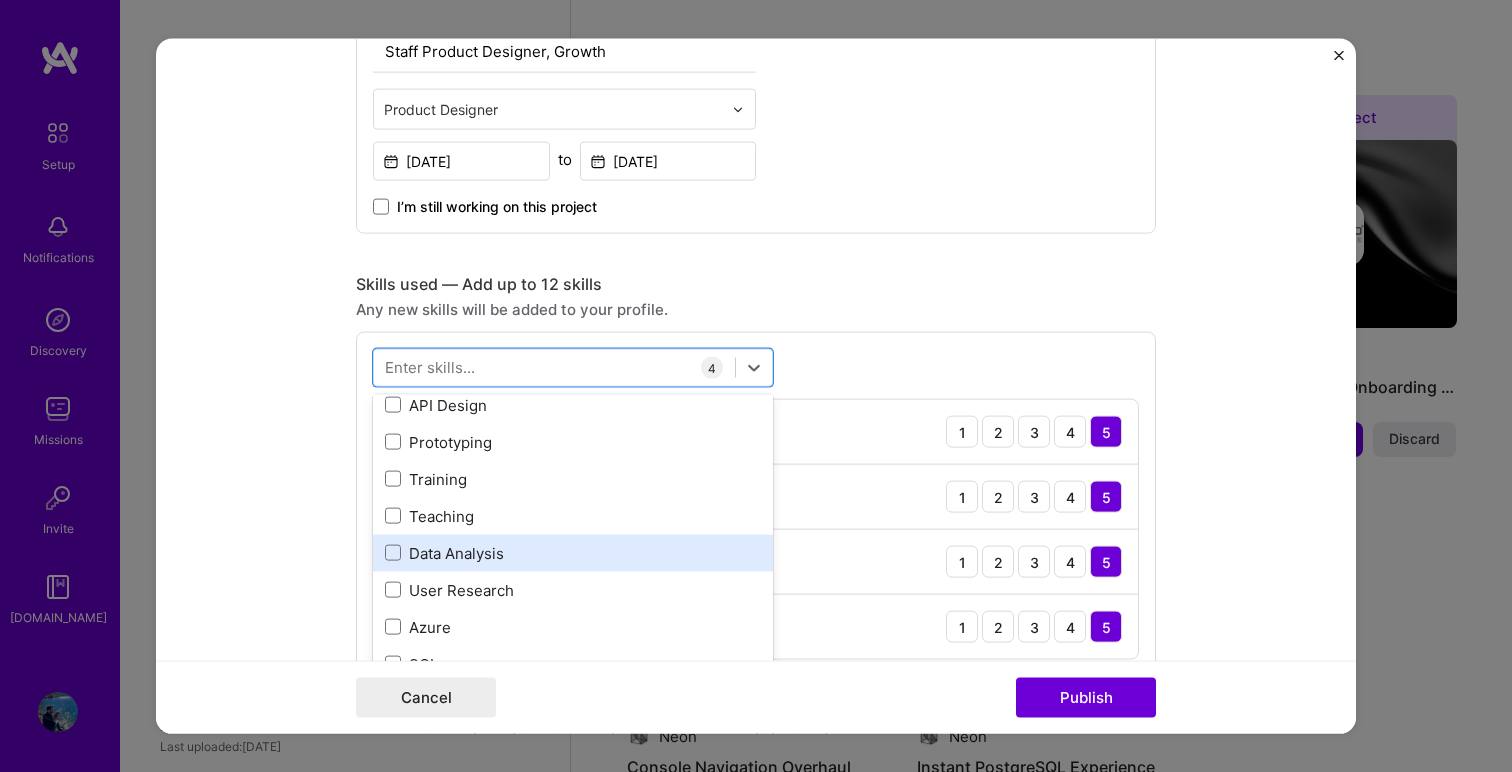 click on "Data Analysis" at bounding box center [573, 552] 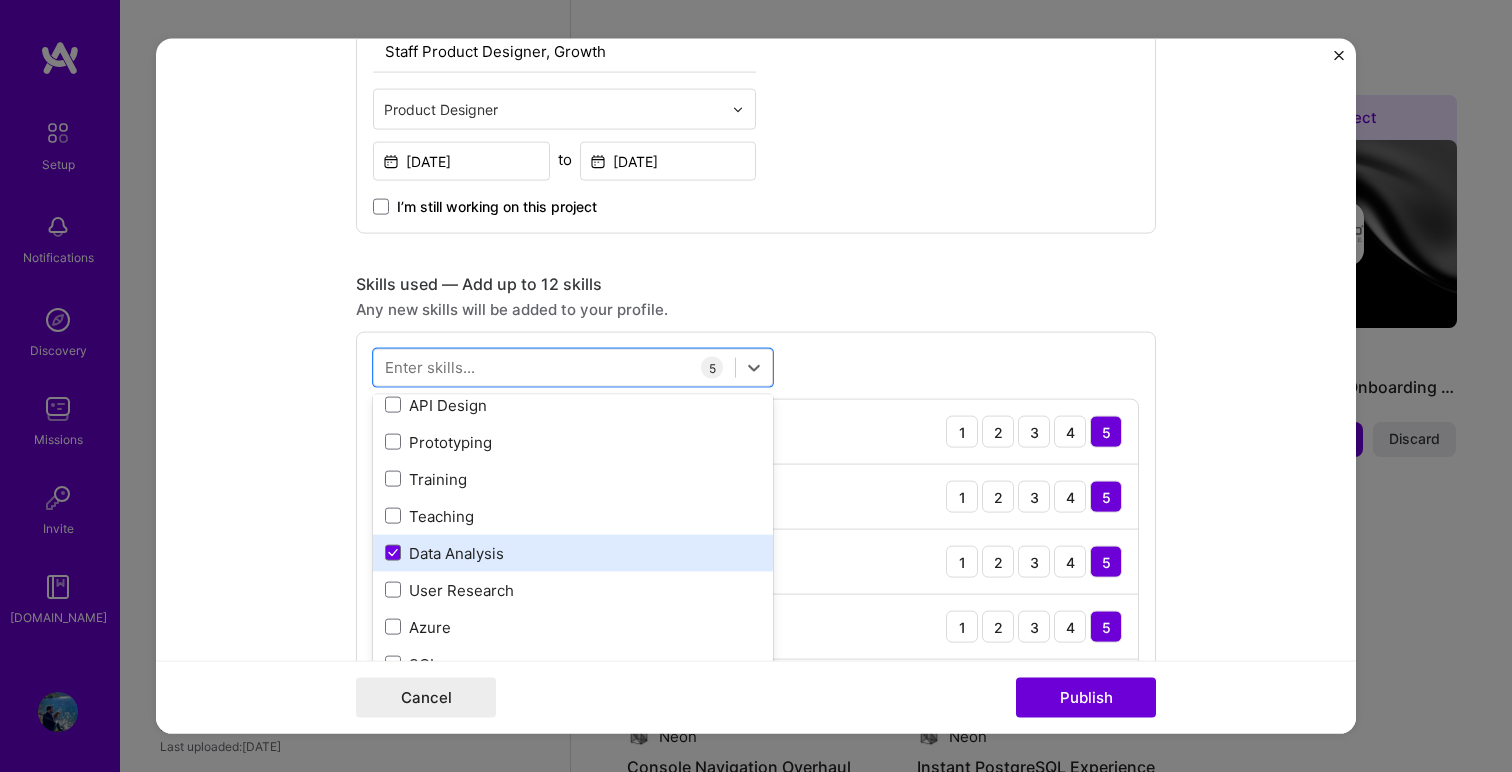 scroll, scrollTop: 563, scrollLeft: 0, axis: vertical 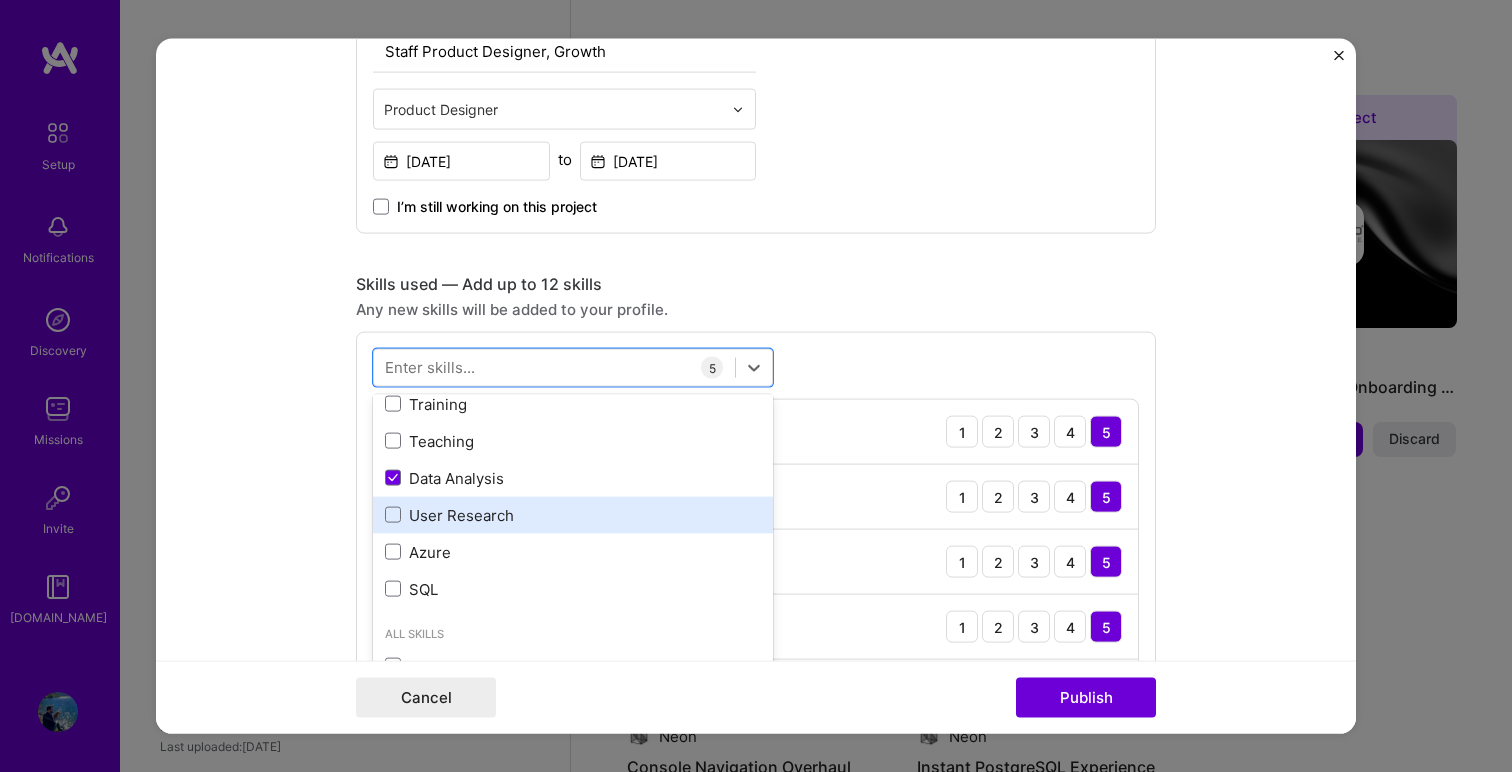 click on "User Research" at bounding box center (573, 514) 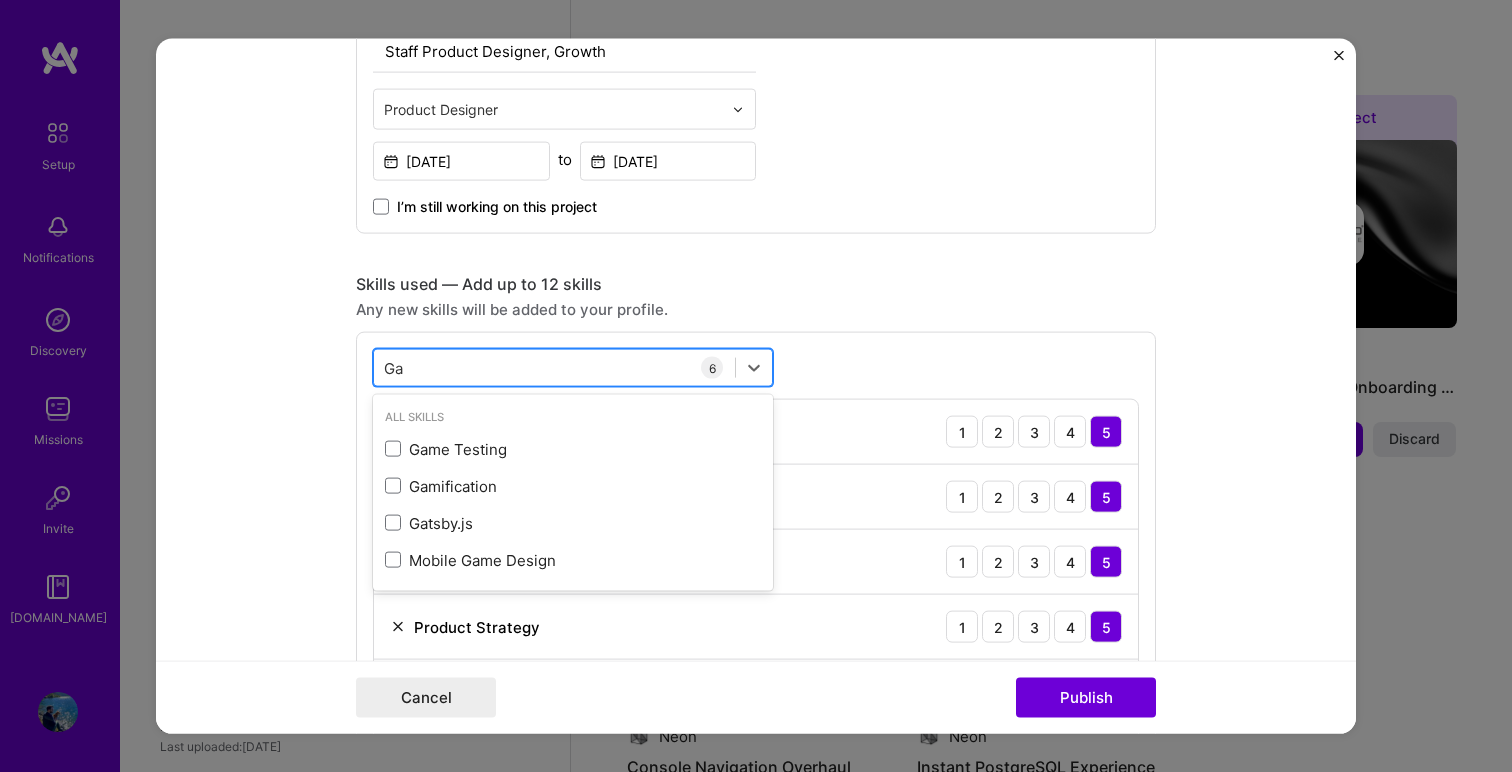 scroll, scrollTop: 0, scrollLeft: 0, axis: both 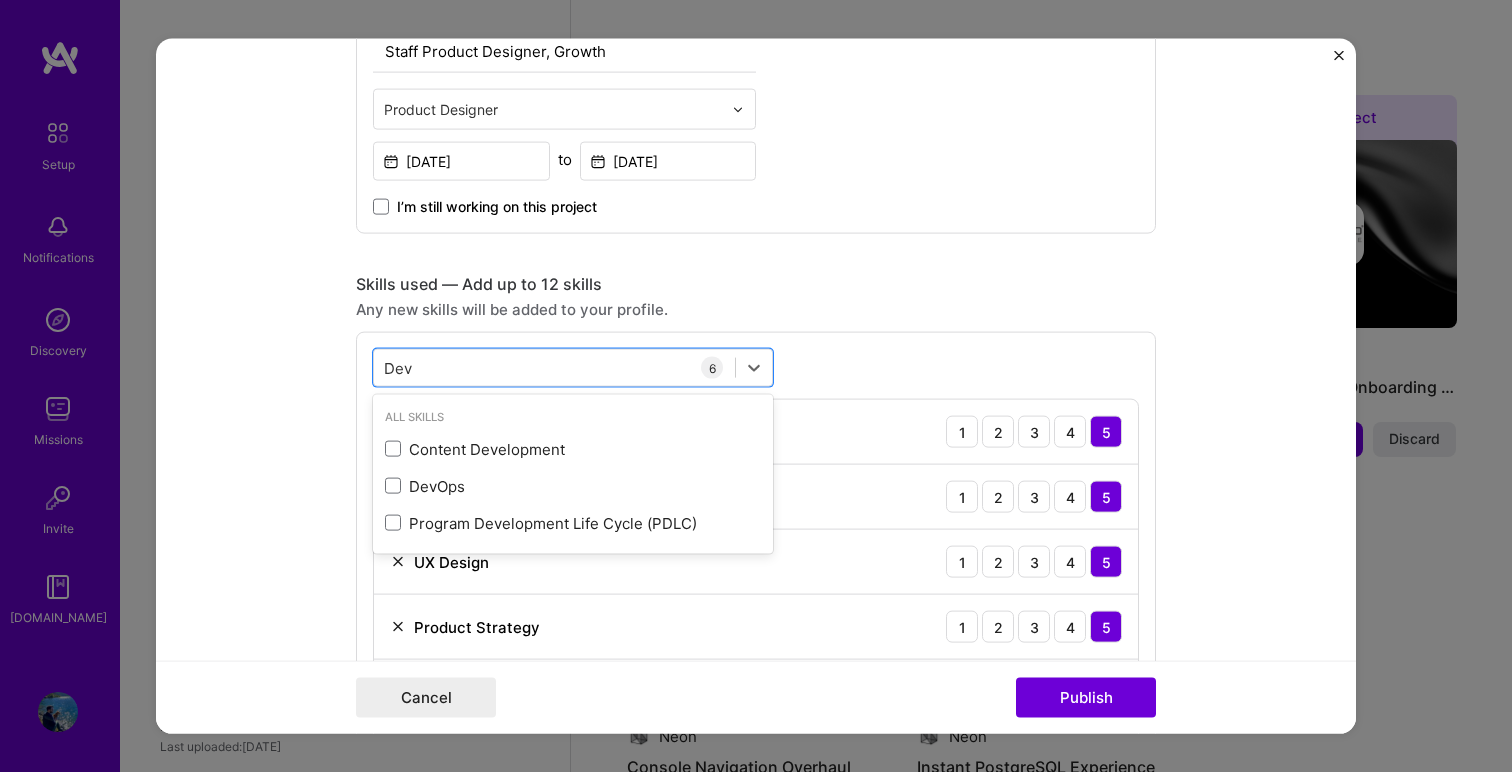 type on "Dev" 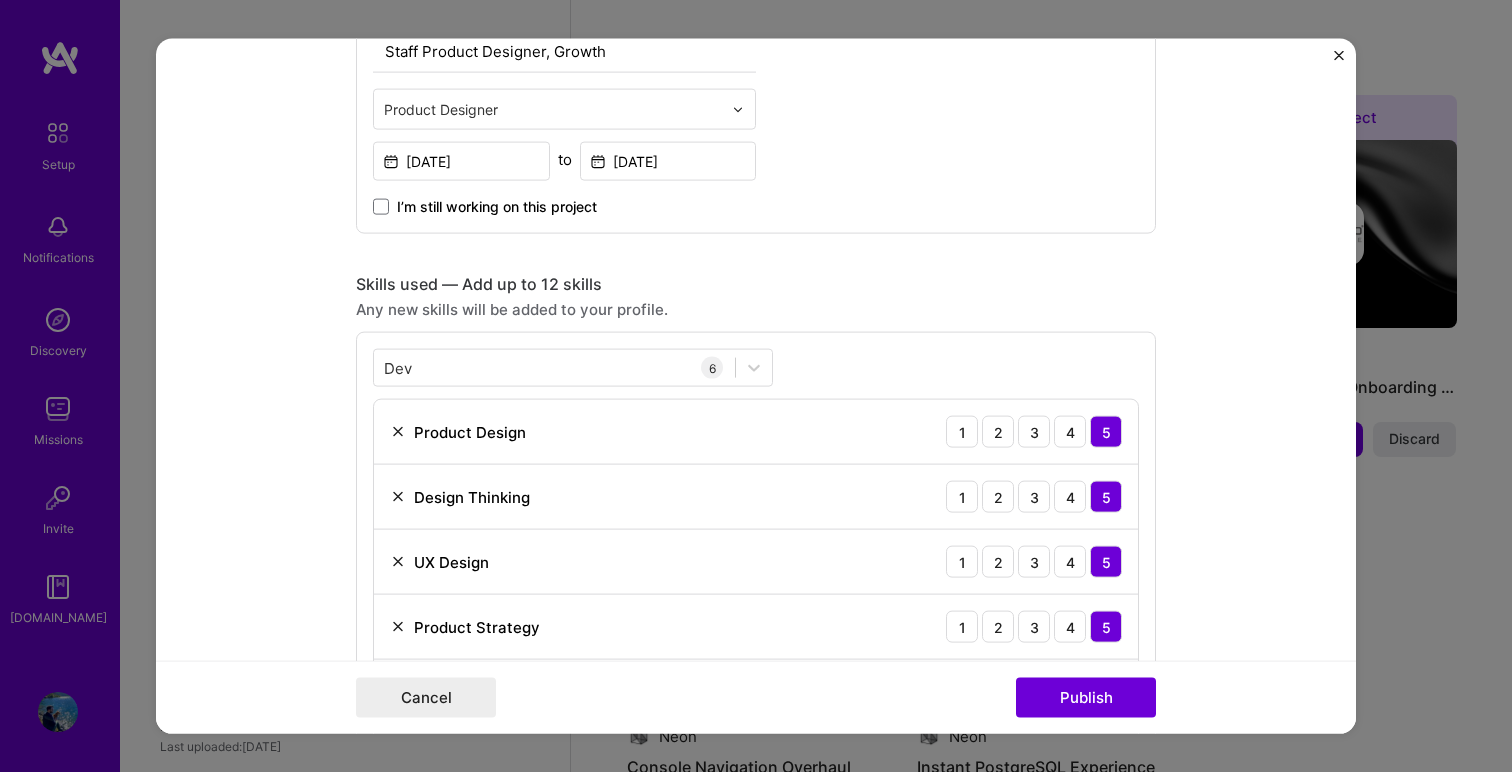 click on "Editing suggested project This project is suggested based on your LinkedIn, resume or A.Team activity. Project title Kong Konnect: Enhancing Trial Awareness and Conversion Company Kong Inc.
Project industry Industry 2 Project Link (Optional) https://carlthomasiv.com/portfolio-item/kong-konnect-plus-trial/
Drag and drop an image or   Upload file Upload file We recommend uploading at least 4 images. 1600x1200px or higher recommended. Max 5MB each. Role Staff Product Designer, Growth Product Designer Jun, 2024
to Jul, 2024
I’m still working on this project Skills used — Add up to 12 skills Any new skills will be added to your profile. Dev Dev 6 Product Design 1 2 3 4 5 Design Thinking 1 2 3 4 5 UX Design 1 2 3 4 5 Product Strategy 1 2 3 4 5 Data Analysis 1 2 3 4 5 User Research 1 2 3 4 5 Did this role require you to manage team members? (Optional) Yes, I managed — team members. ->" at bounding box center [756, 386] 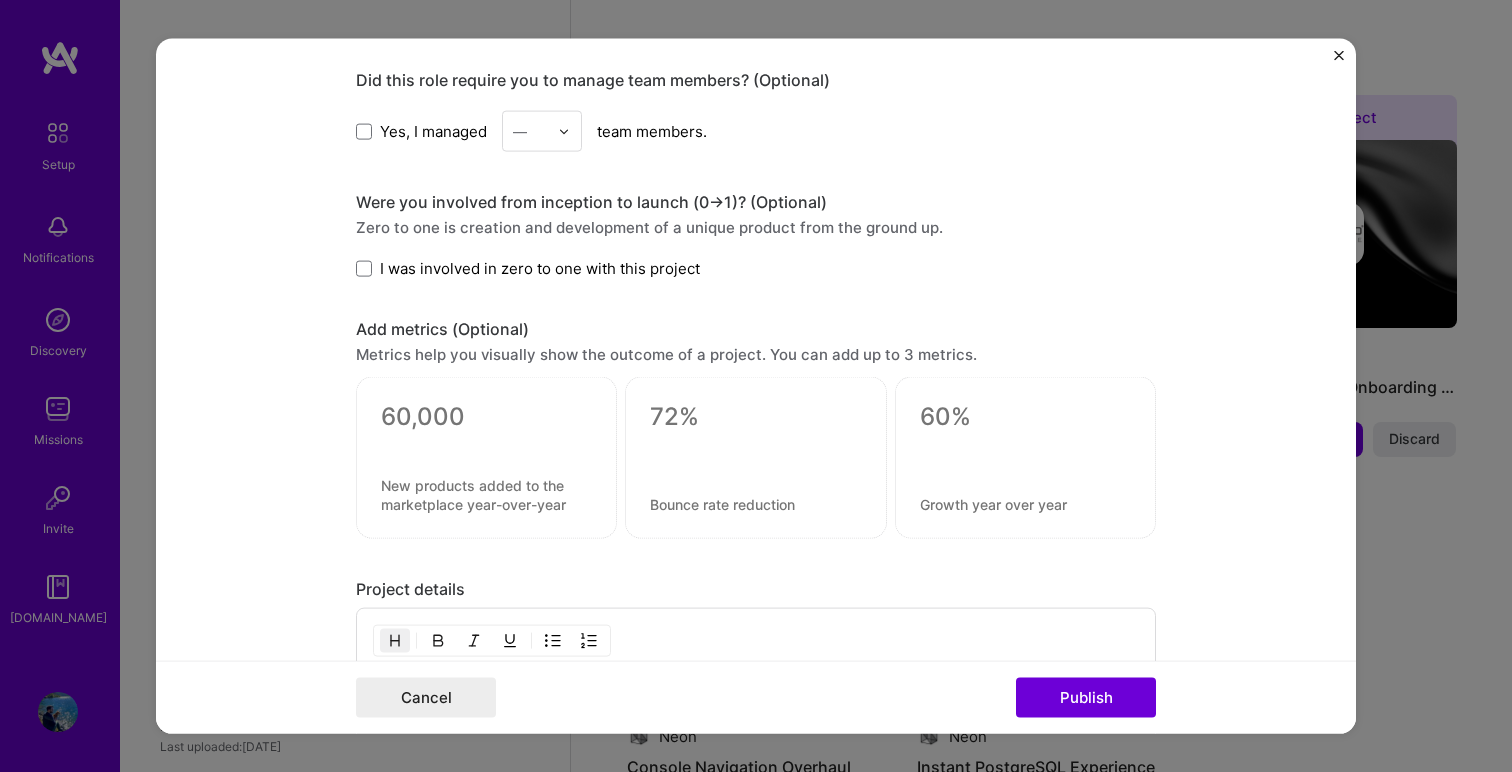 scroll, scrollTop: 1574, scrollLeft: 0, axis: vertical 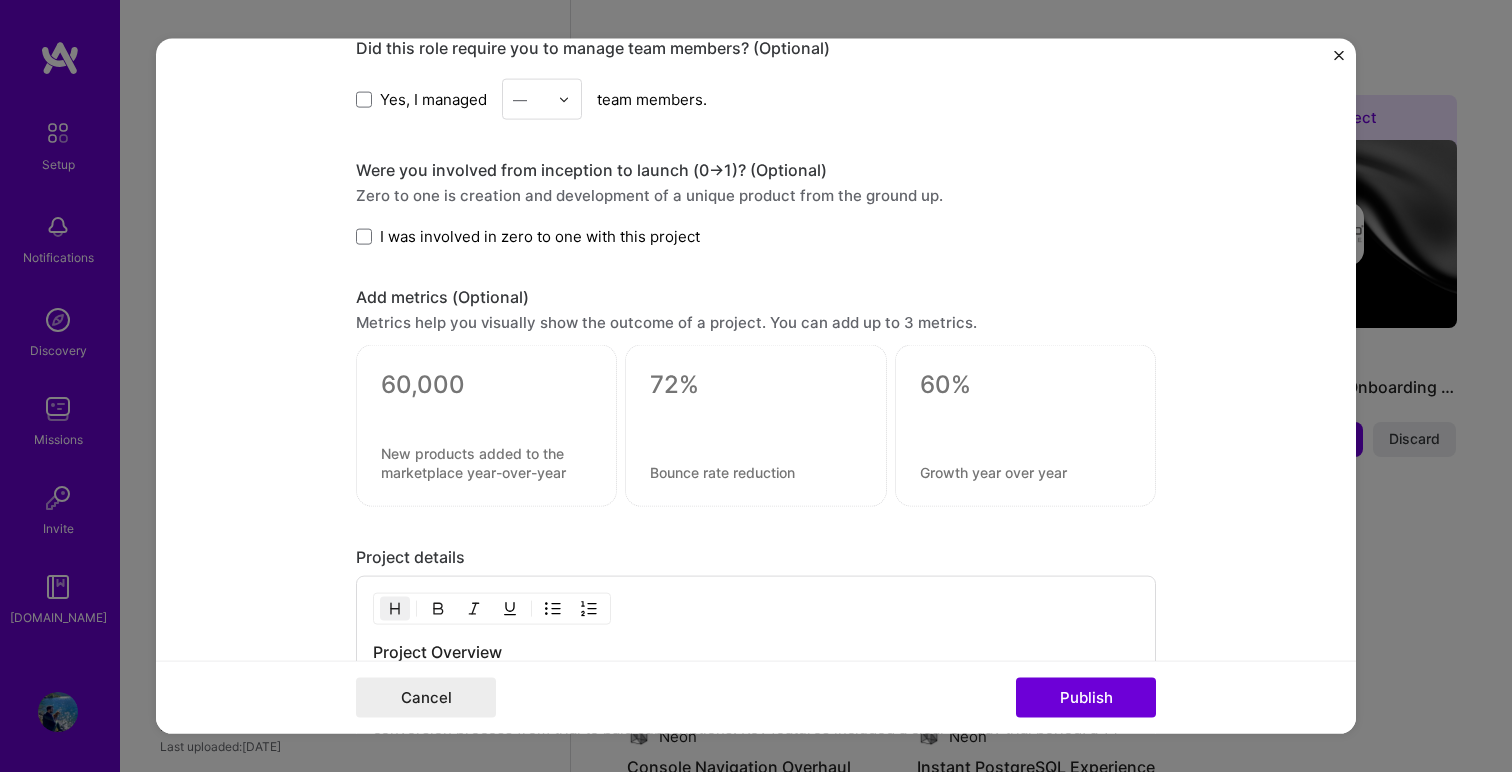 click at bounding box center (486, 385) 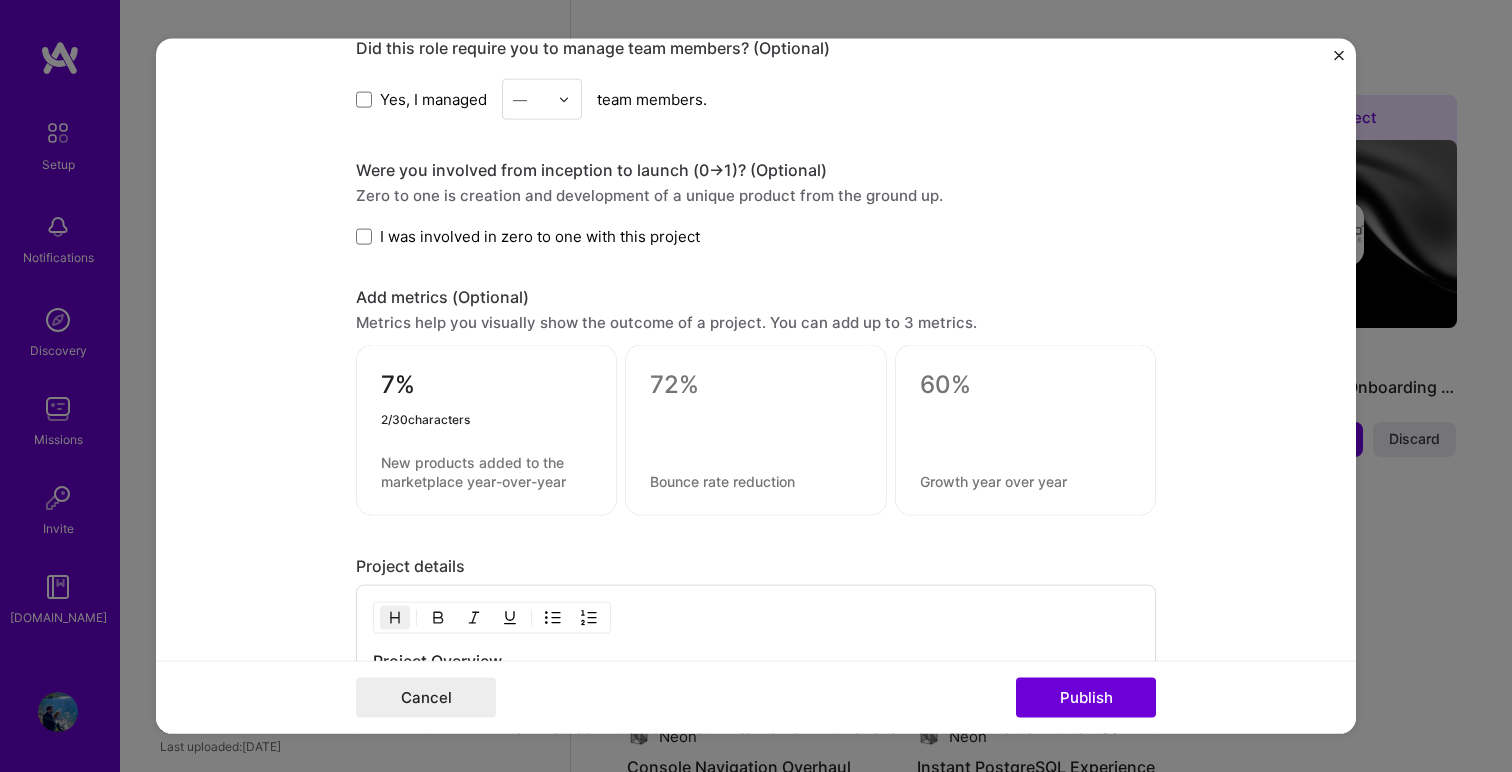 type on "7" 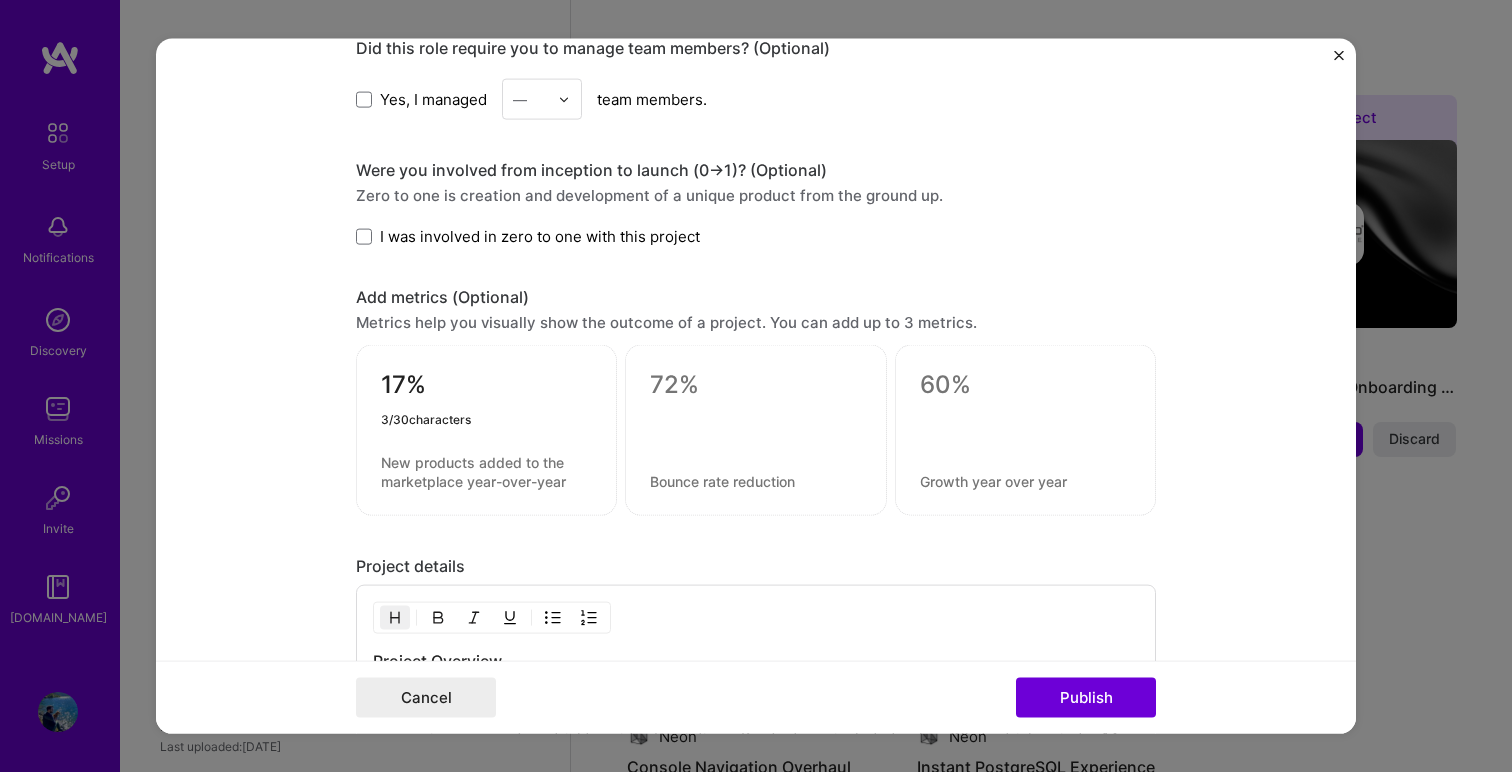 type on "17%" 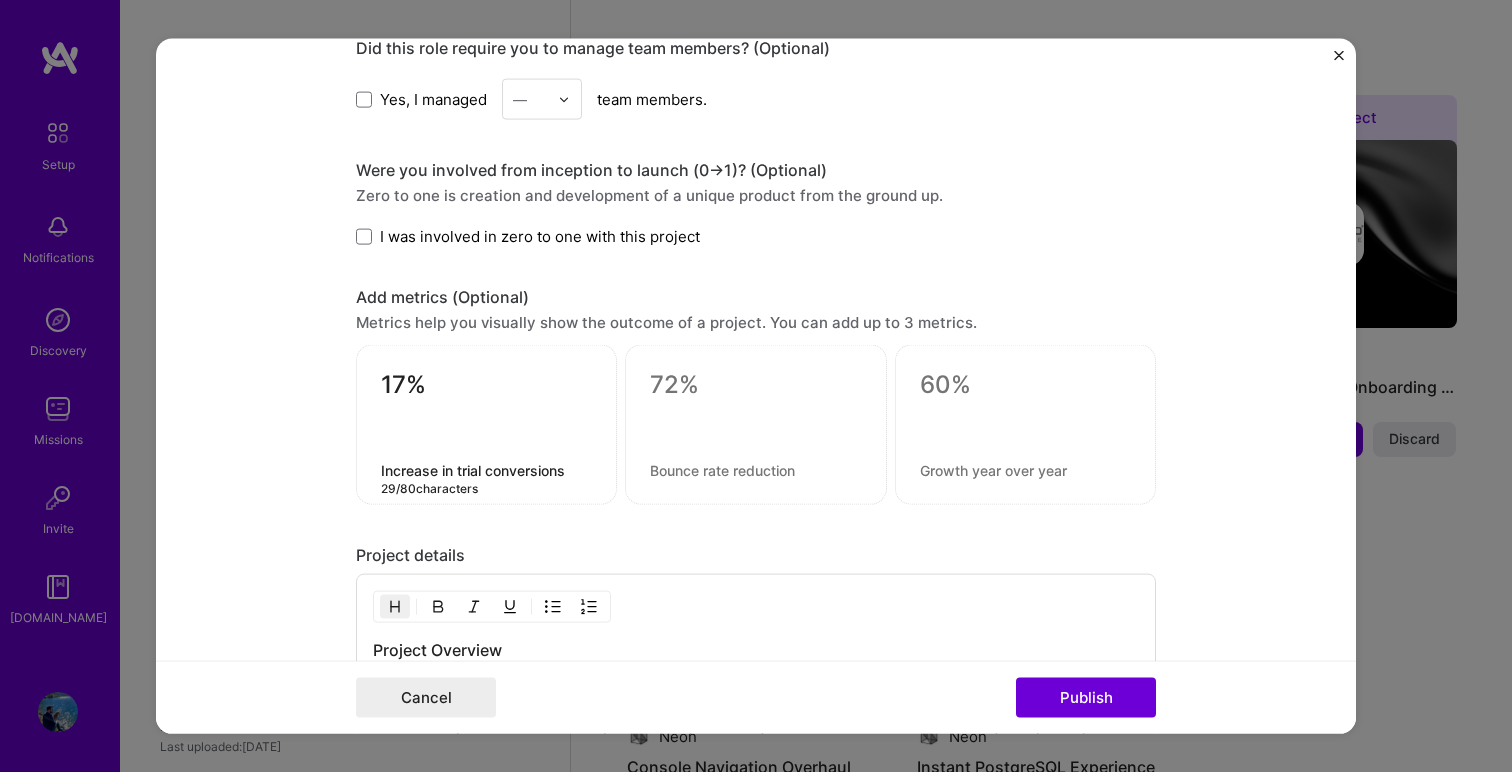 type on "Increase in trial conversions" 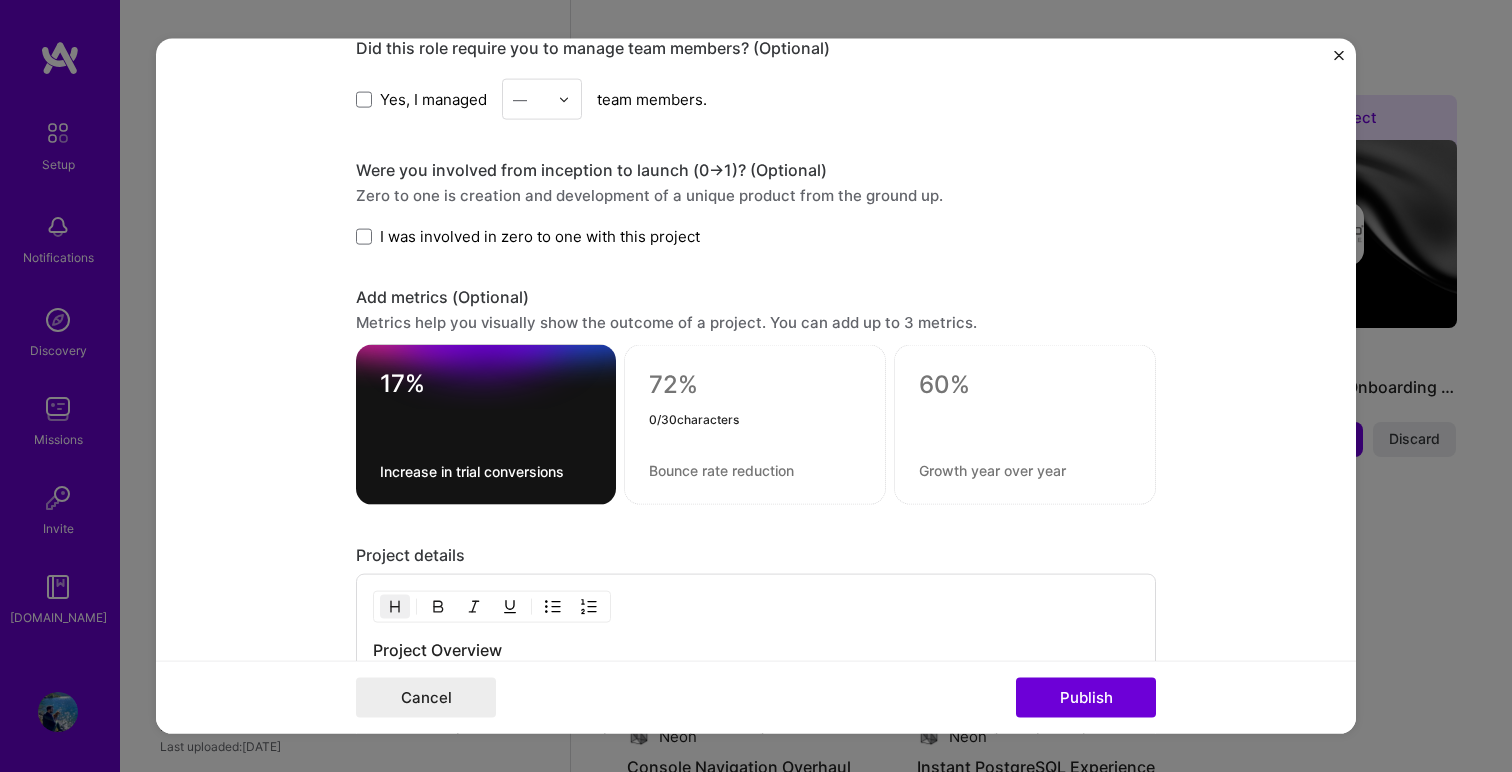 click at bounding box center [755, 385] 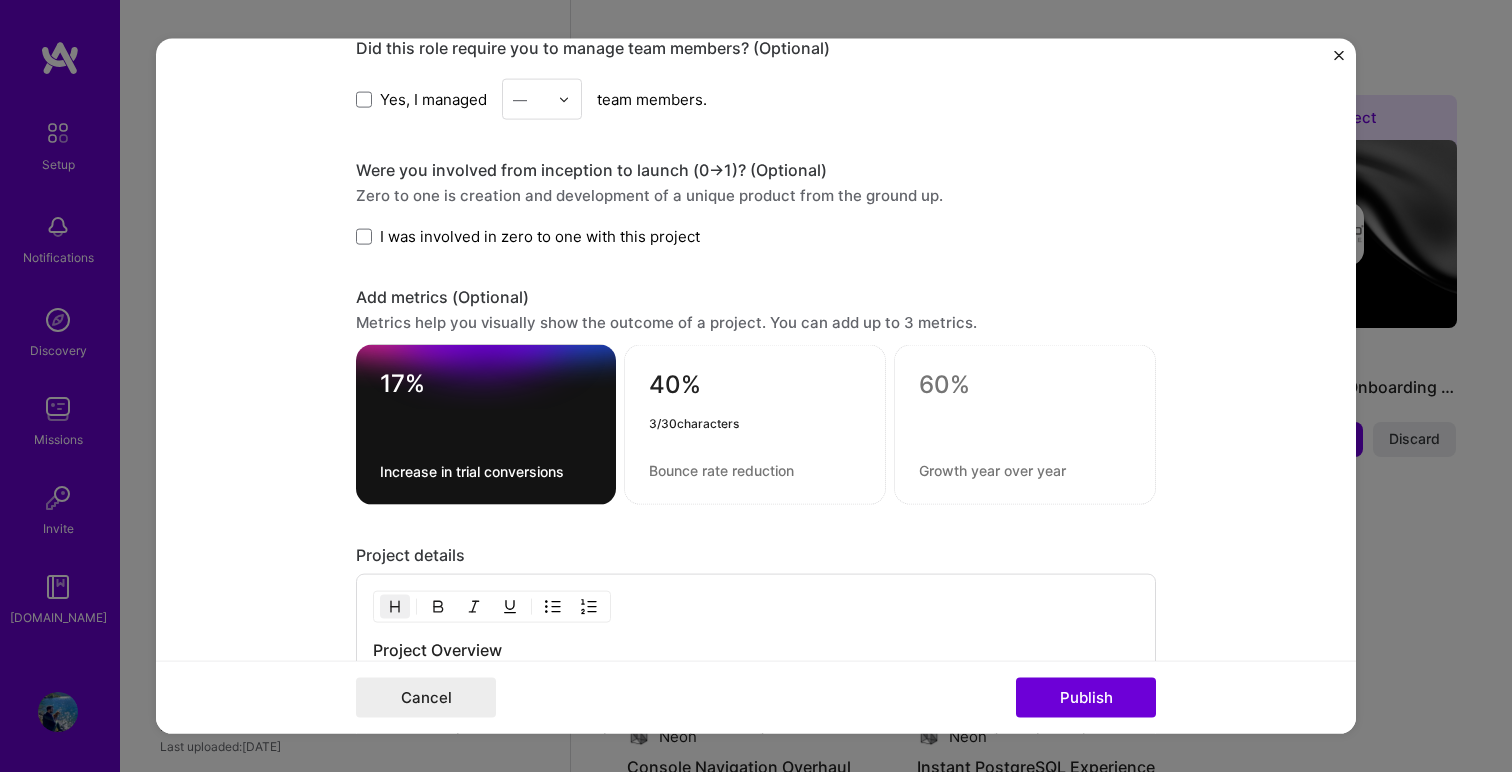 type on "40%" 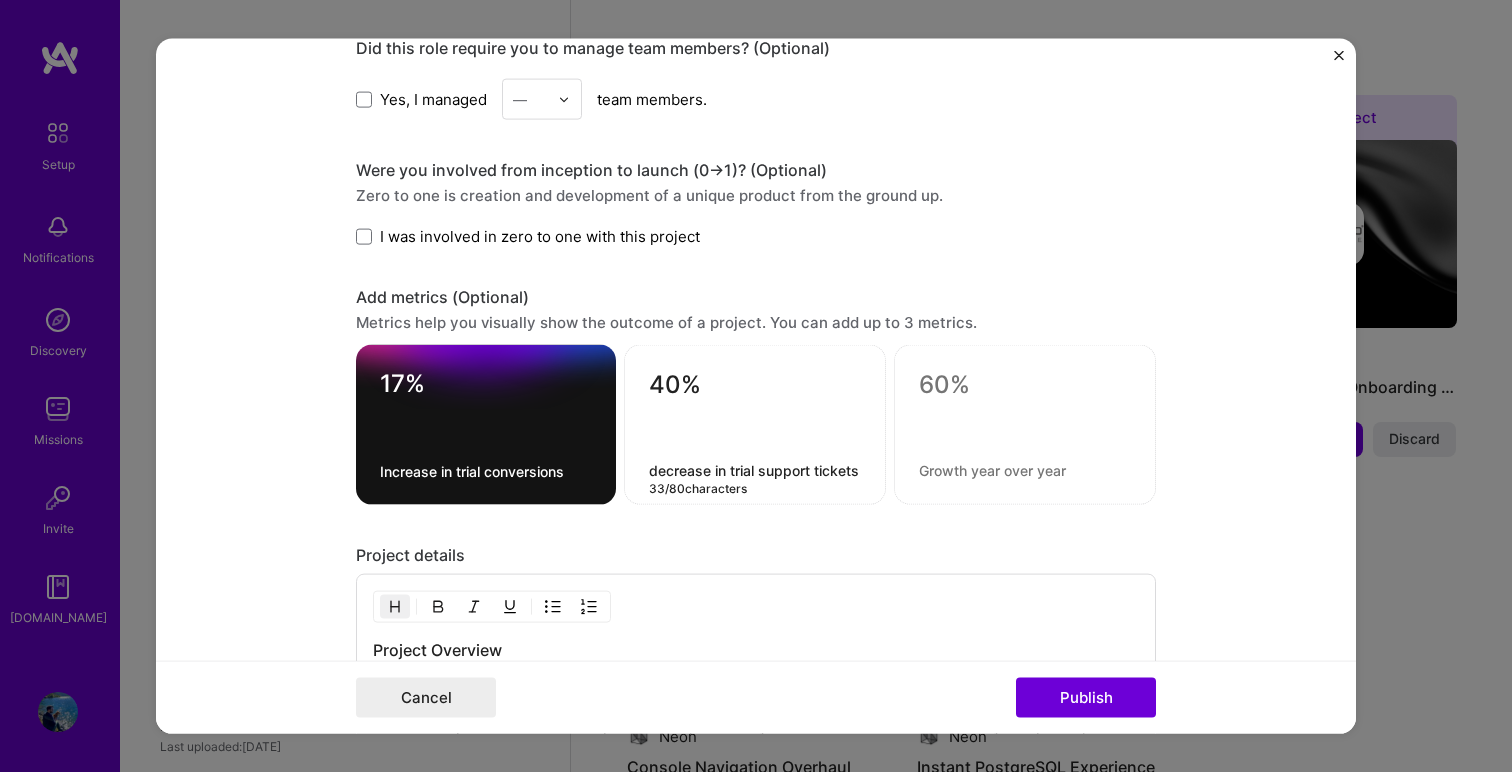 type on "decrease in trial support tickets" 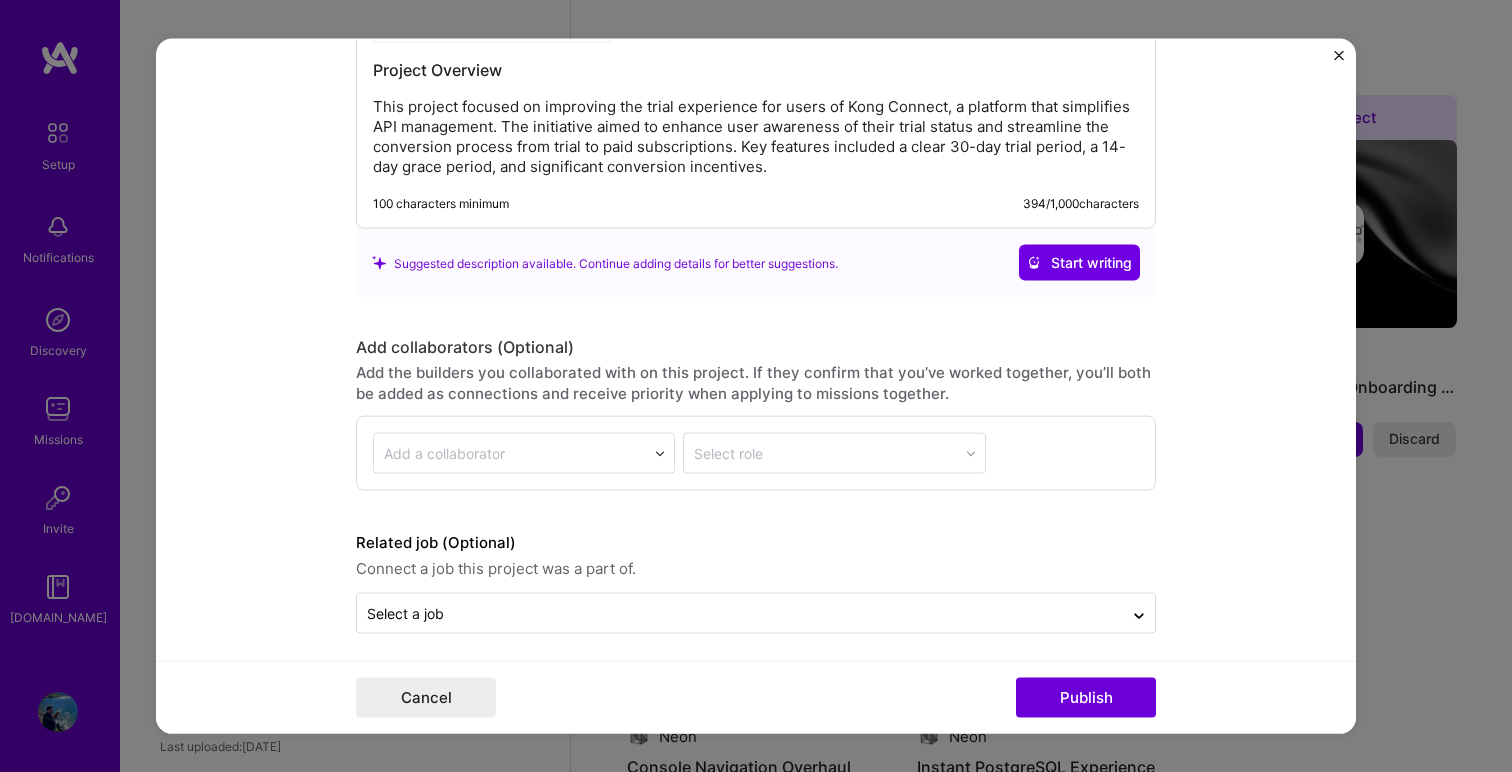 scroll, scrollTop: 2165, scrollLeft: 0, axis: vertical 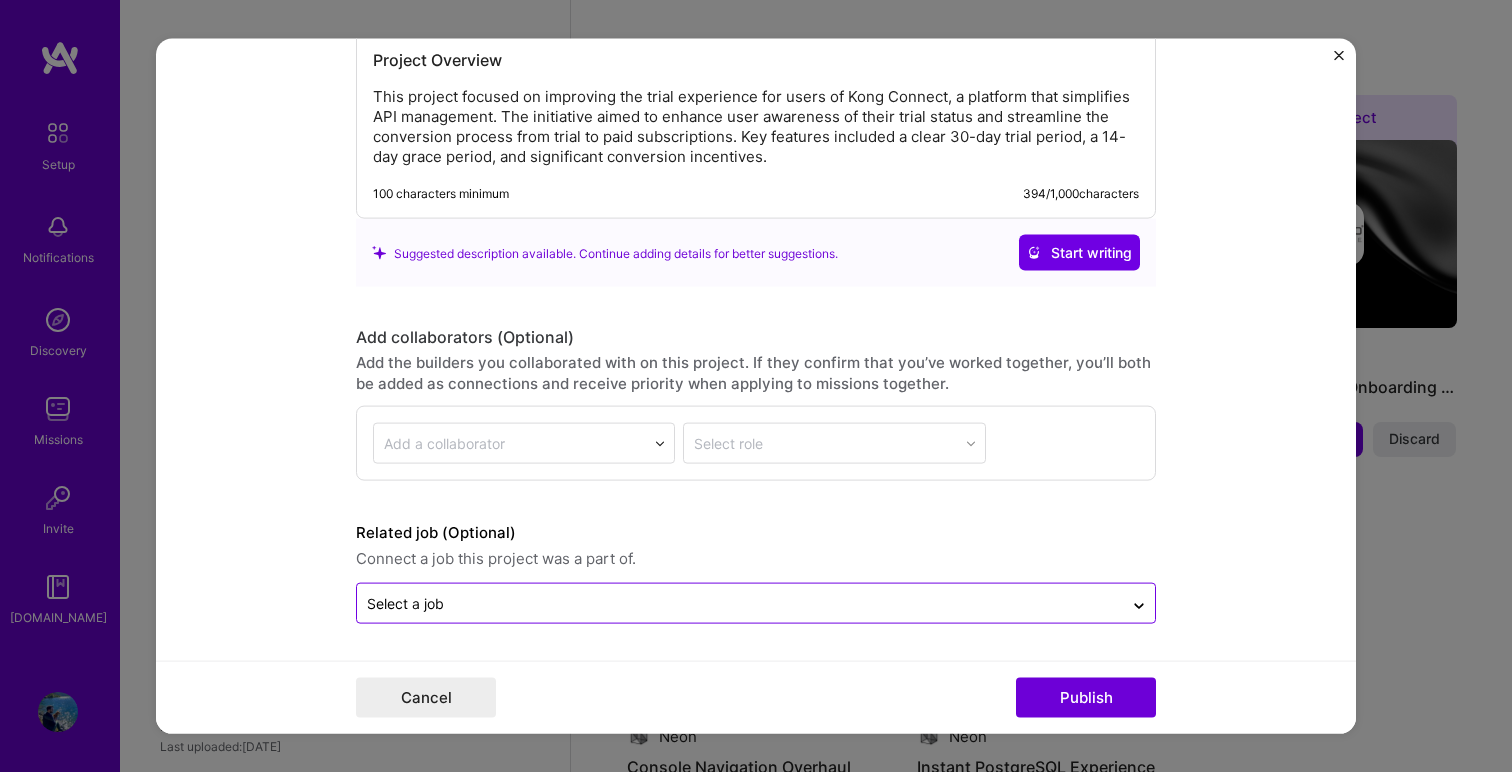 click at bounding box center (740, 603) 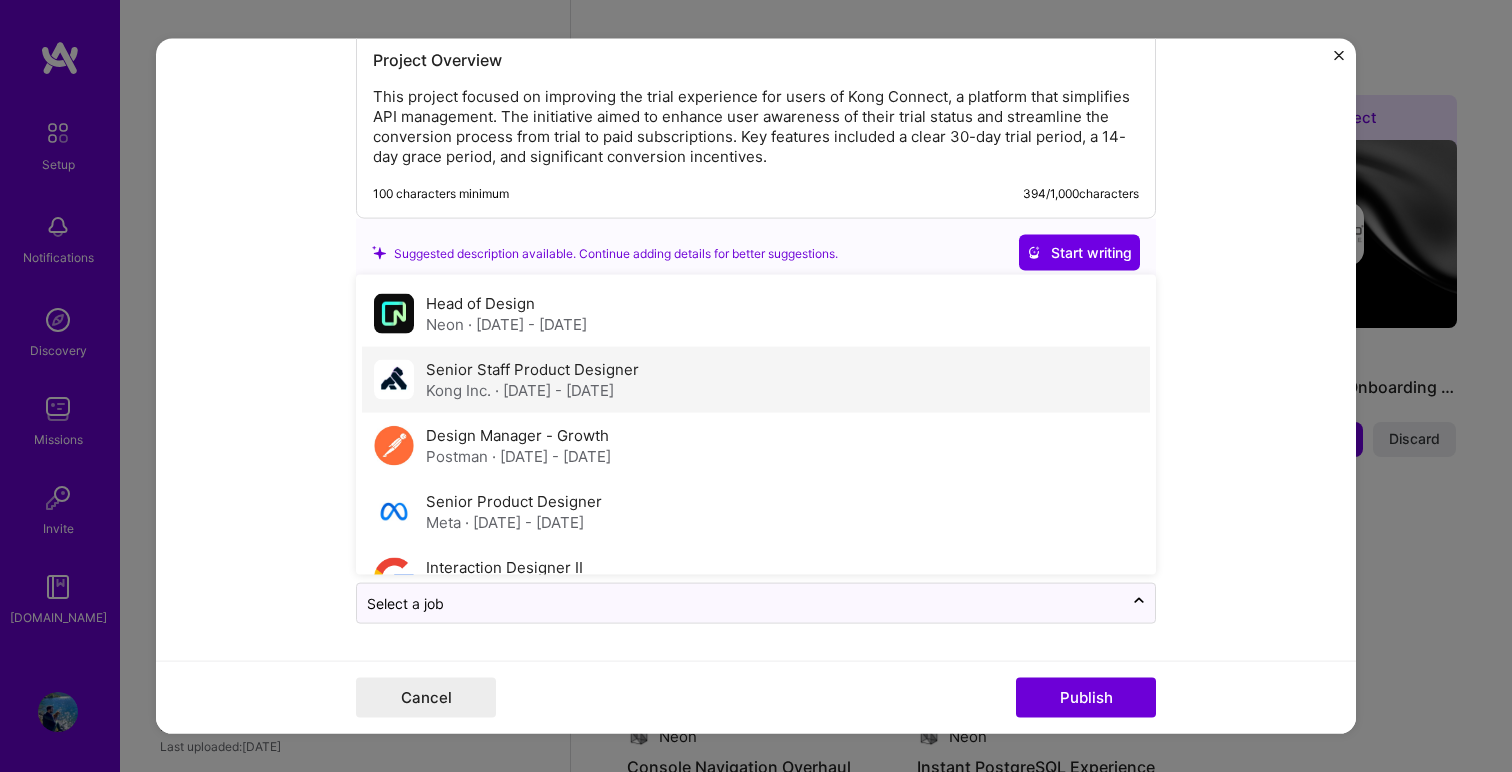 click on "Senior Staff Product Designer Kong Inc.   ·   Jan 2024   -   Jun 2024" at bounding box center [756, 380] 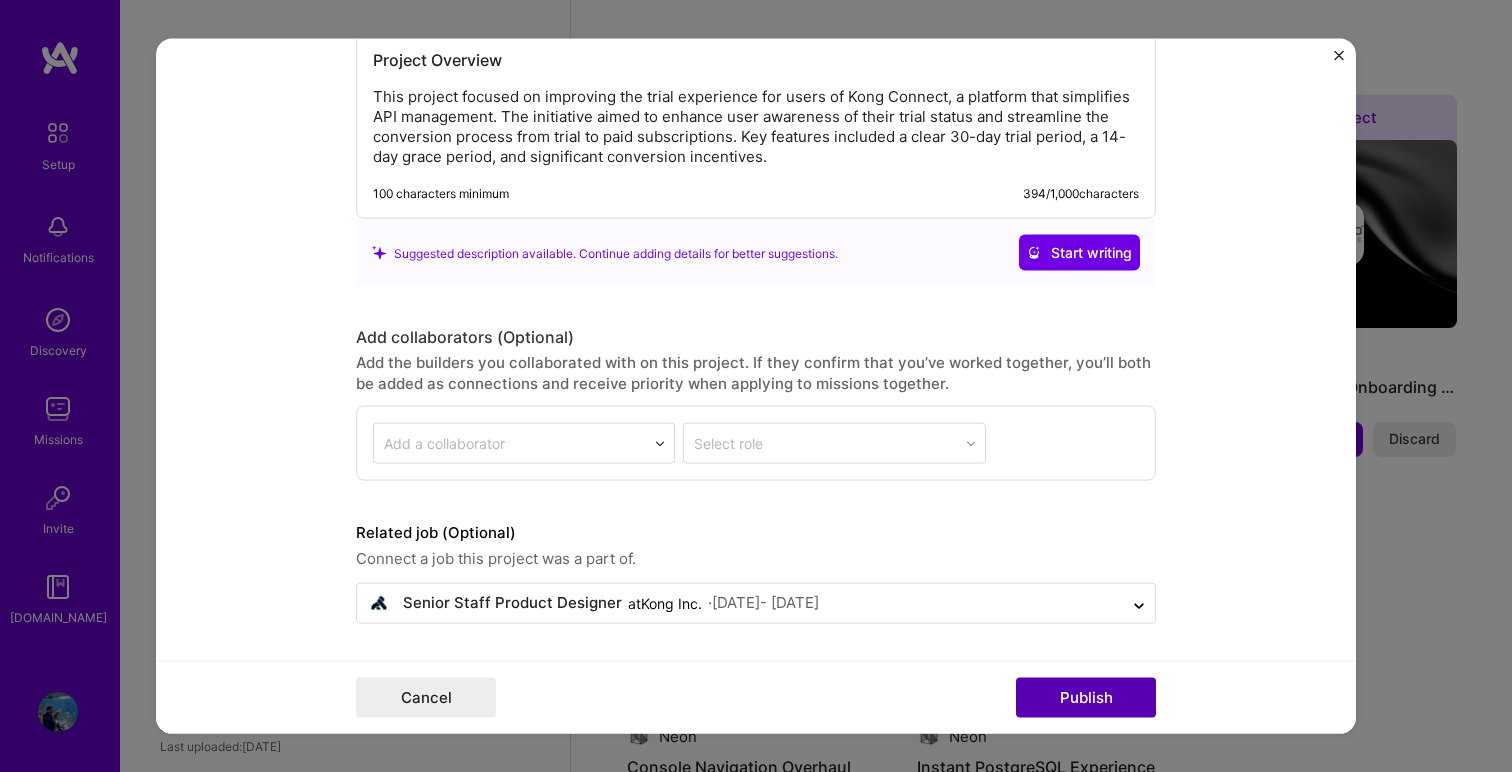 click on "Publish" at bounding box center [1086, 697] 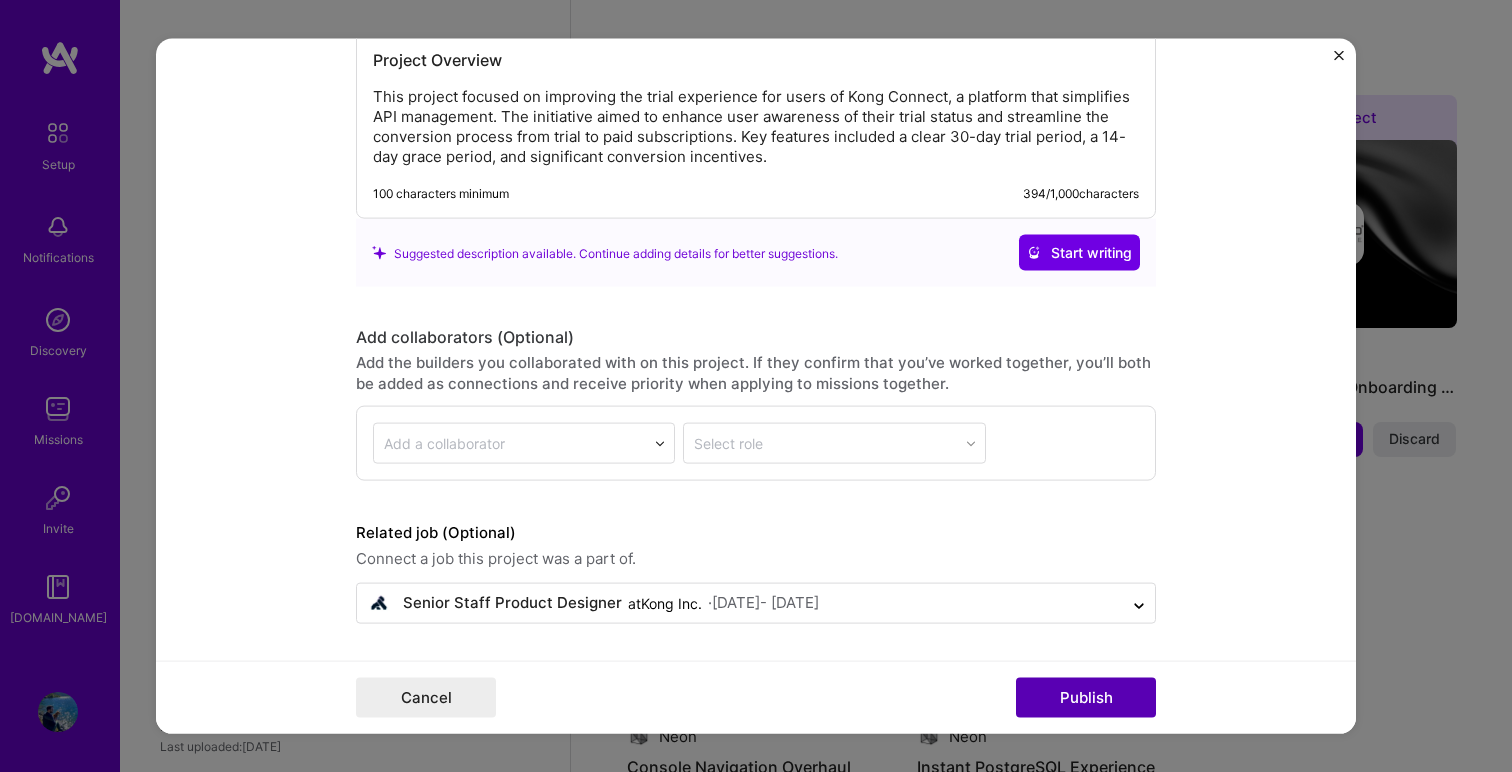 click on "Publish" at bounding box center [1086, 697] 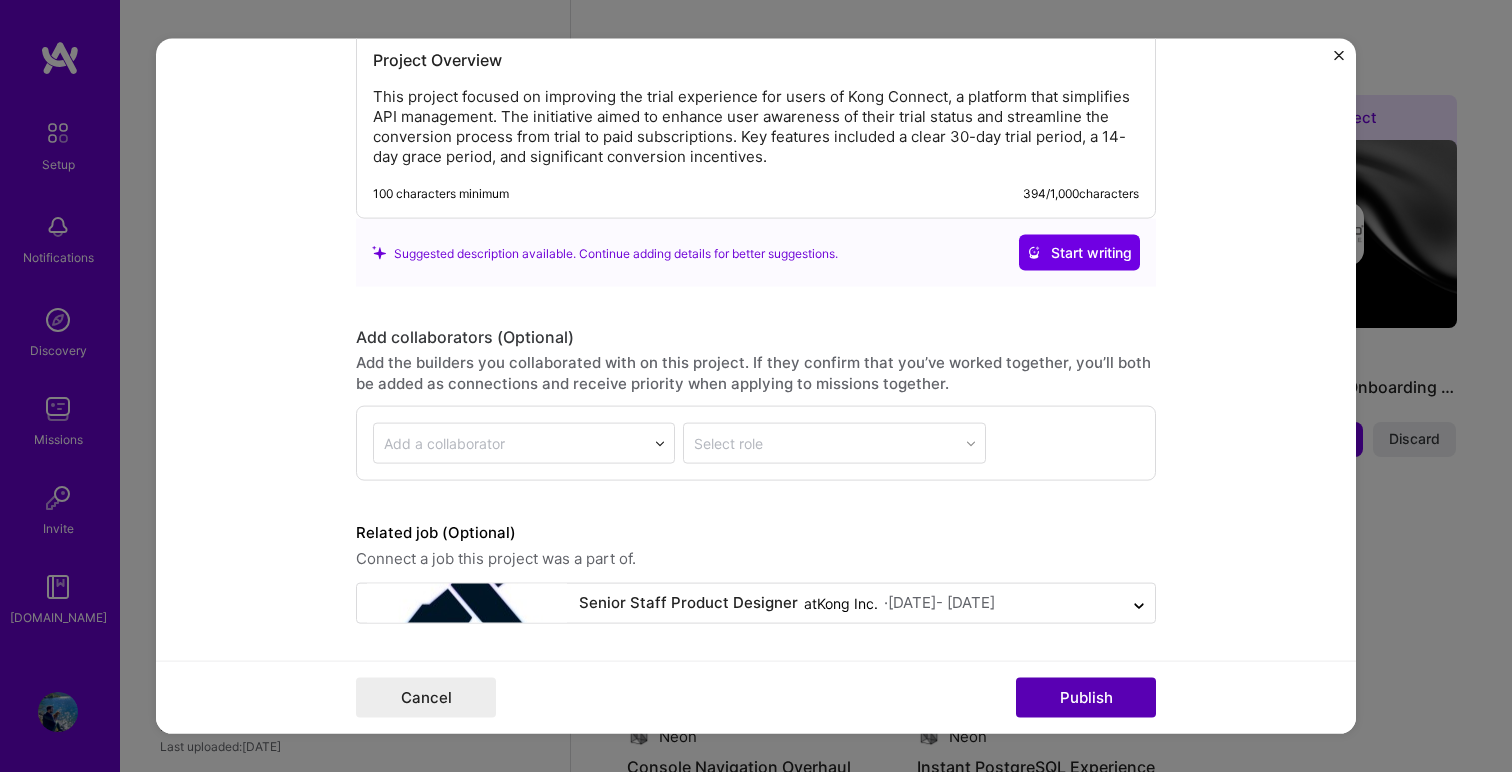 type 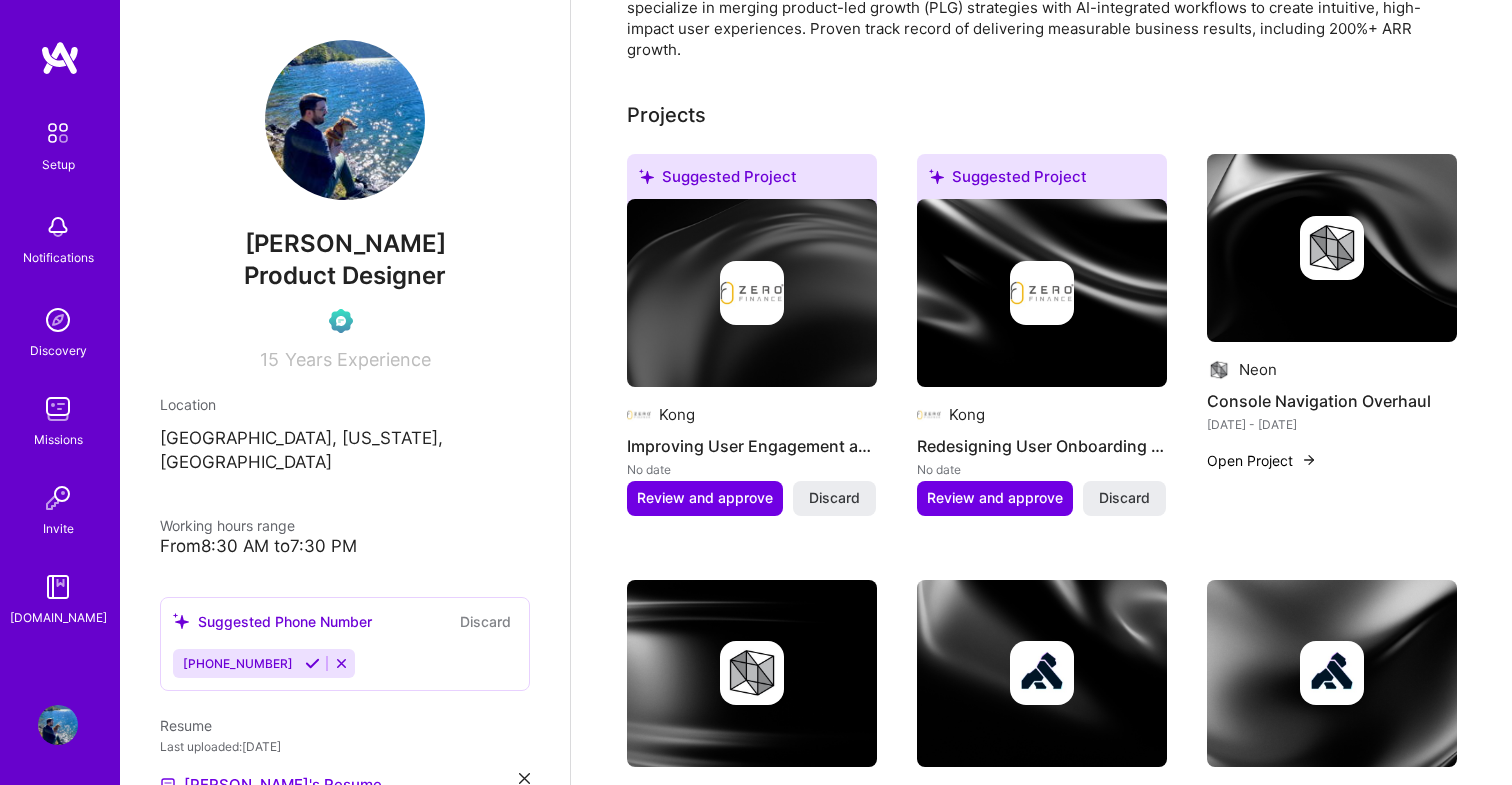 scroll, scrollTop: 477, scrollLeft: 0, axis: vertical 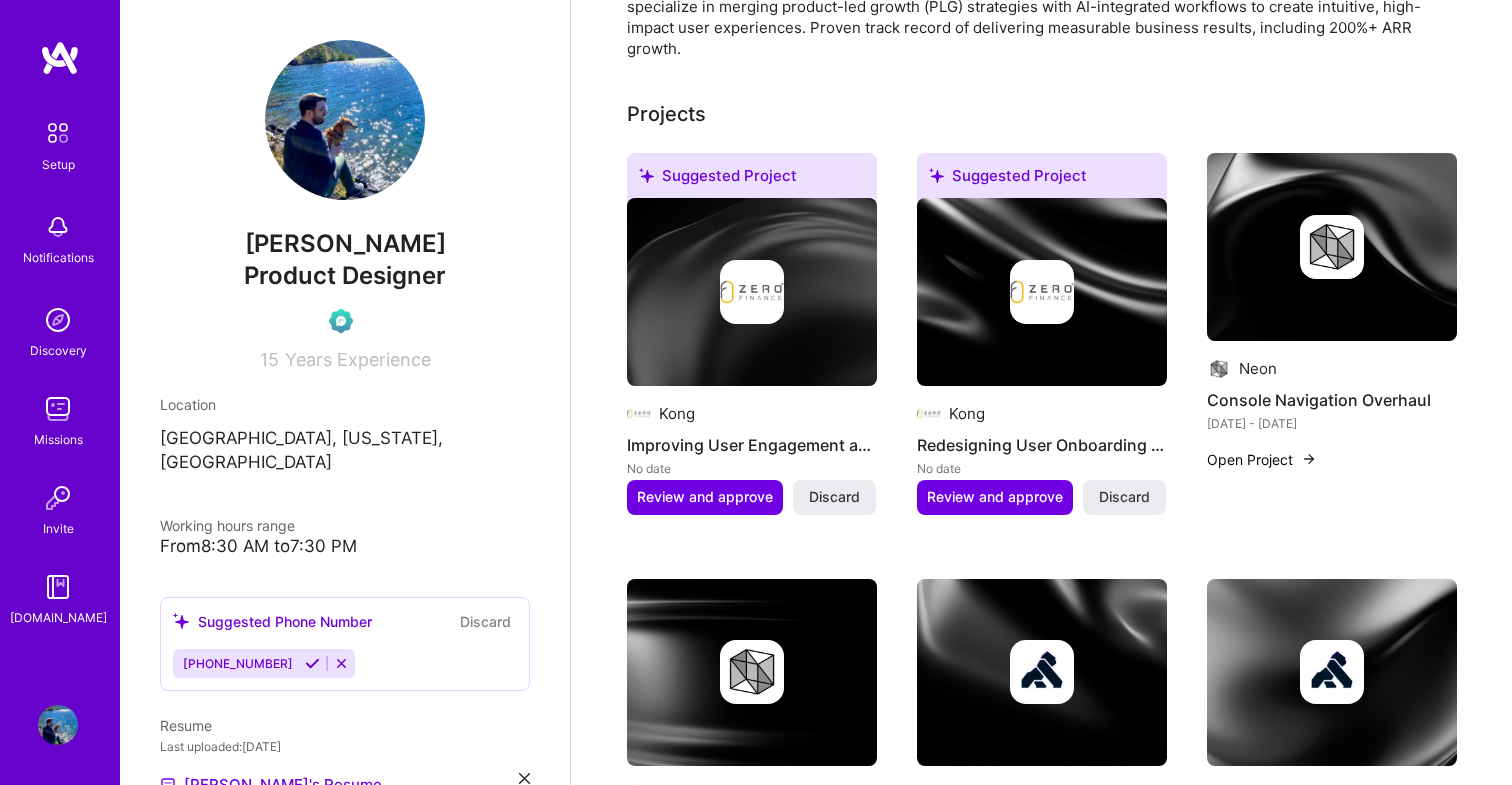 click at bounding box center (58, 227) 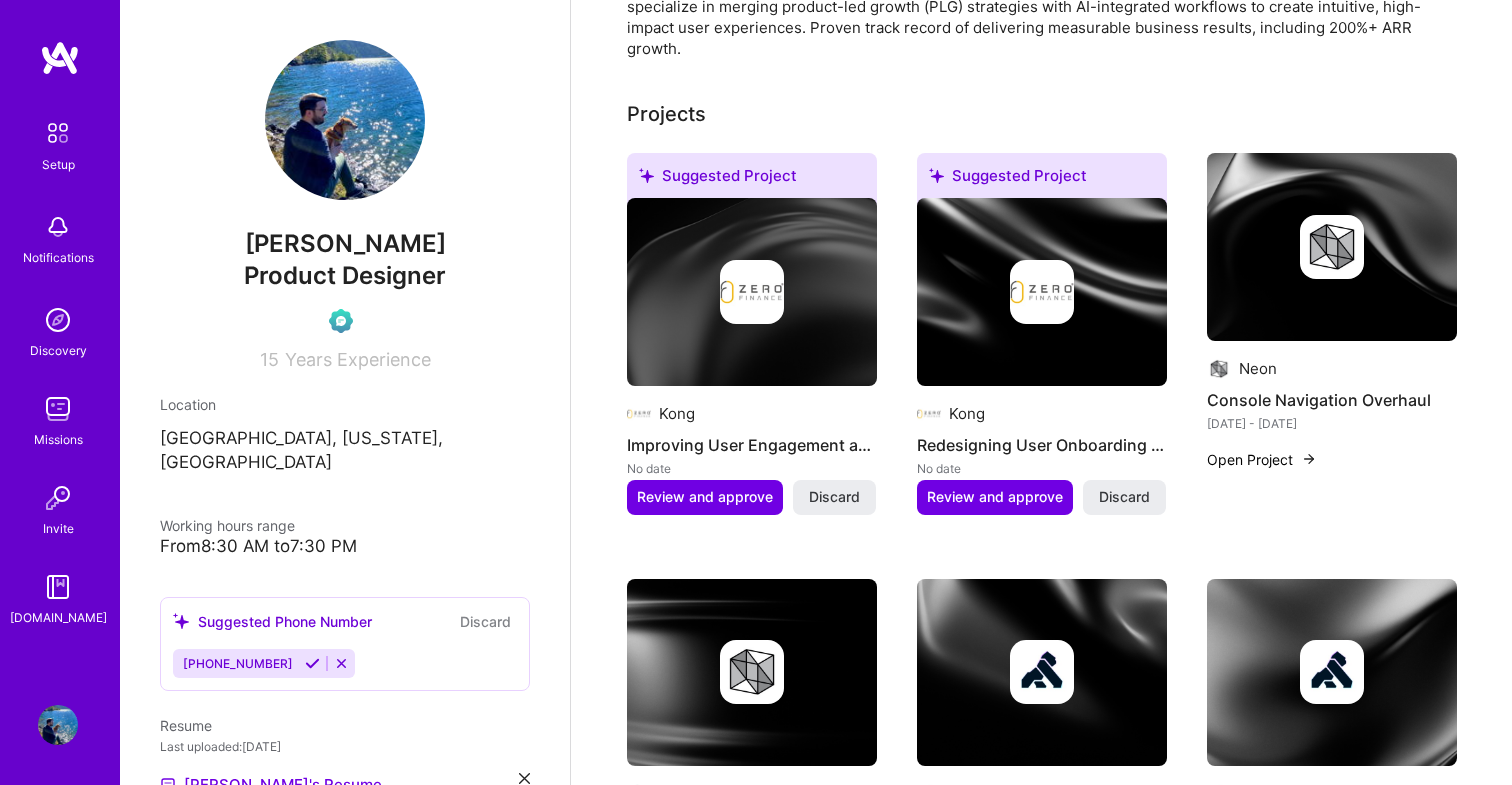 click on "Setup Notifications Discovery Missions Invite A.Guide" at bounding box center (60, 358) 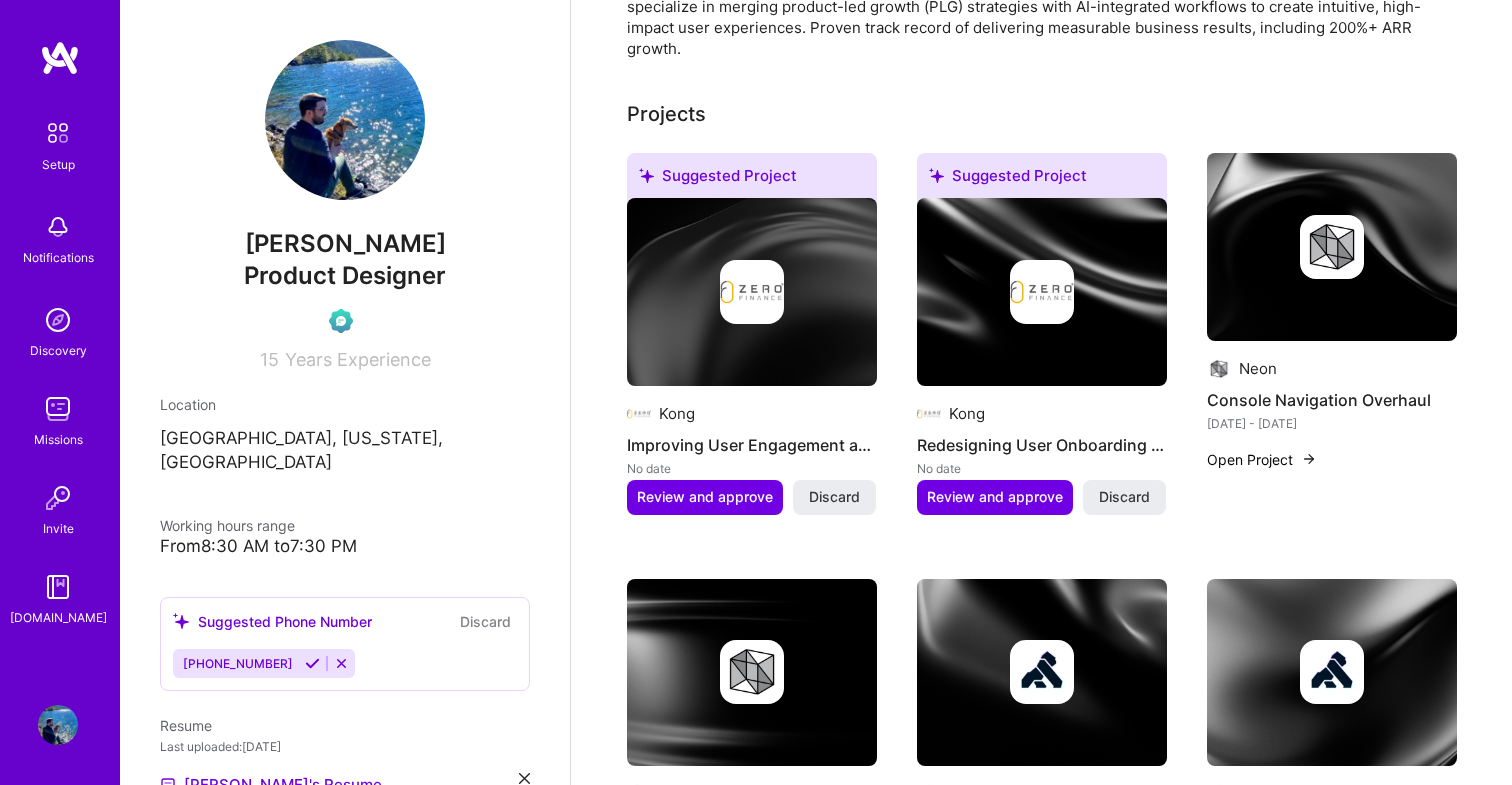 click at bounding box center (60, 58) 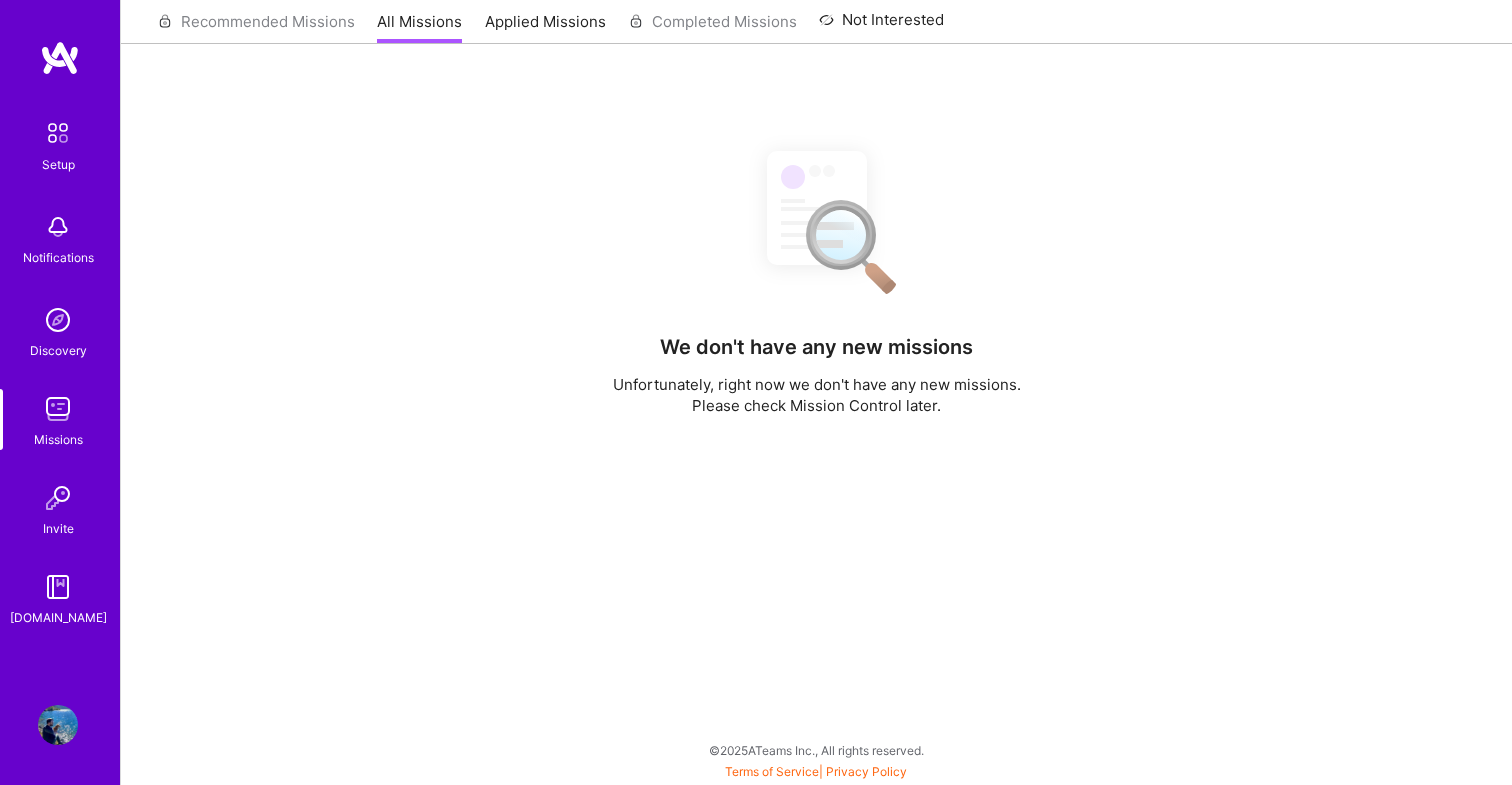 scroll, scrollTop: 0, scrollLeft: 0, axis: both 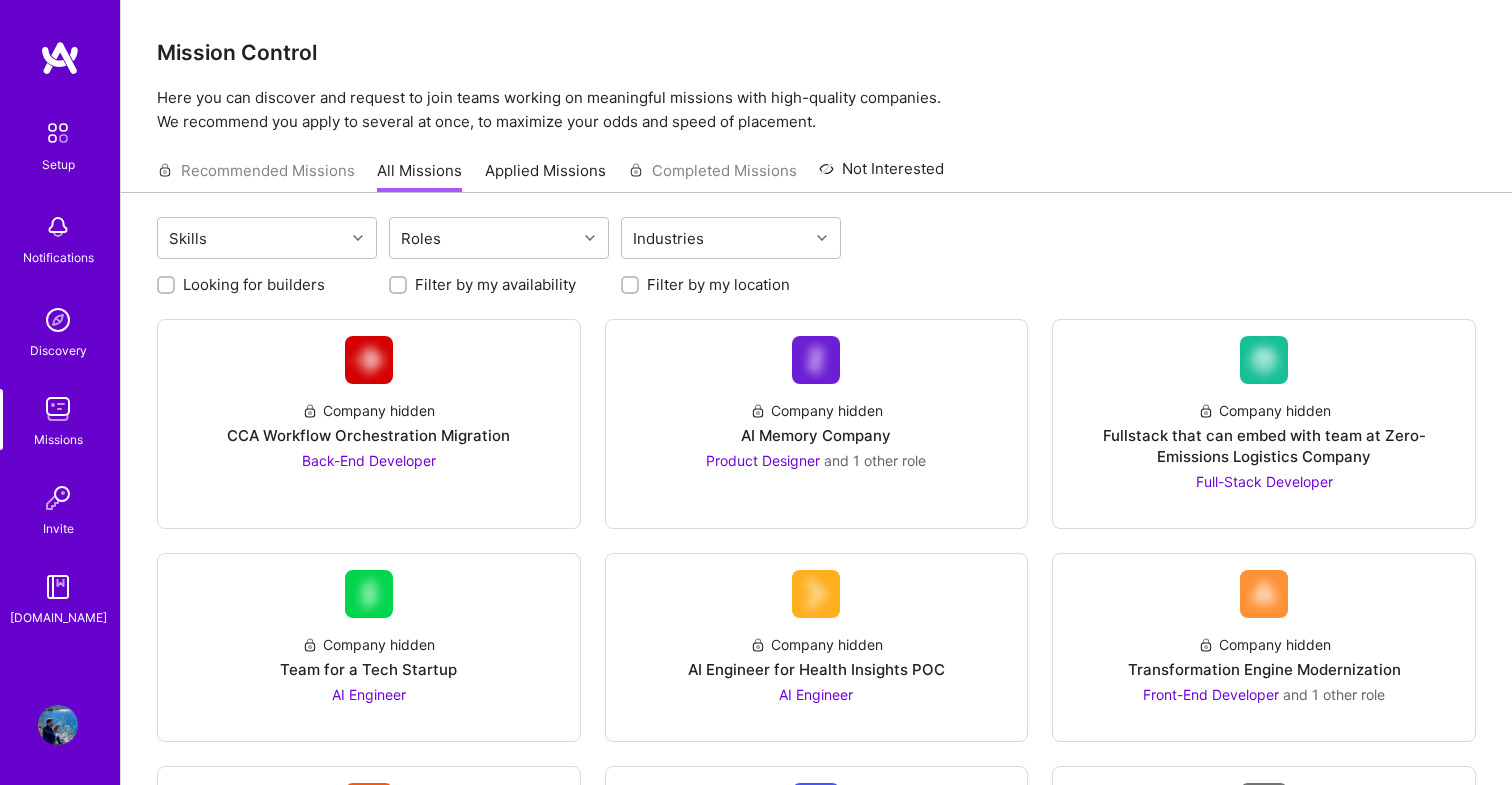 click at bounding box center [58, 133] 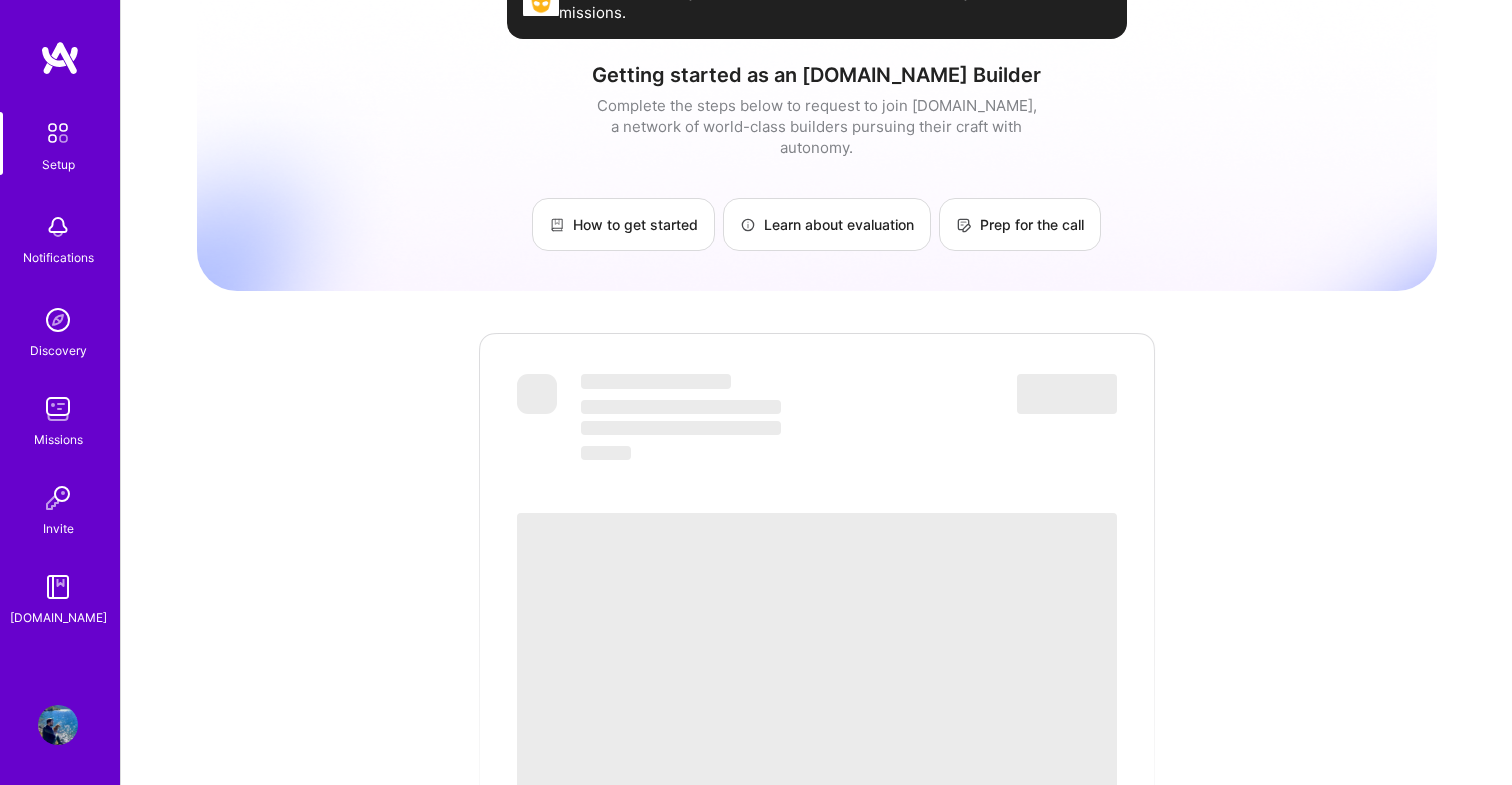 scroll, scrollTop: 92, scrollLeft: 0, axis: vertical 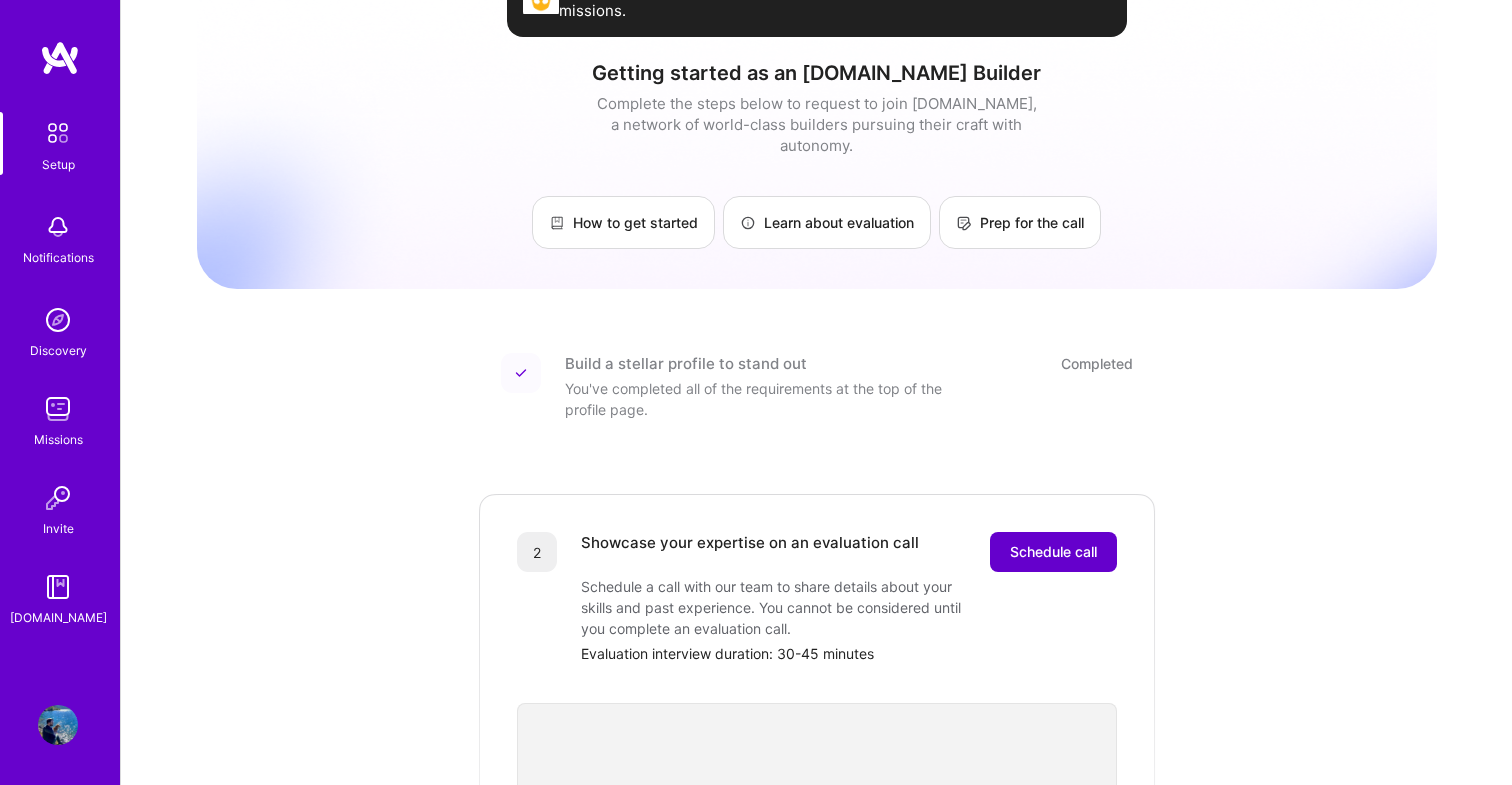 click on "Schedule call" at bounding box center [1053, 552] 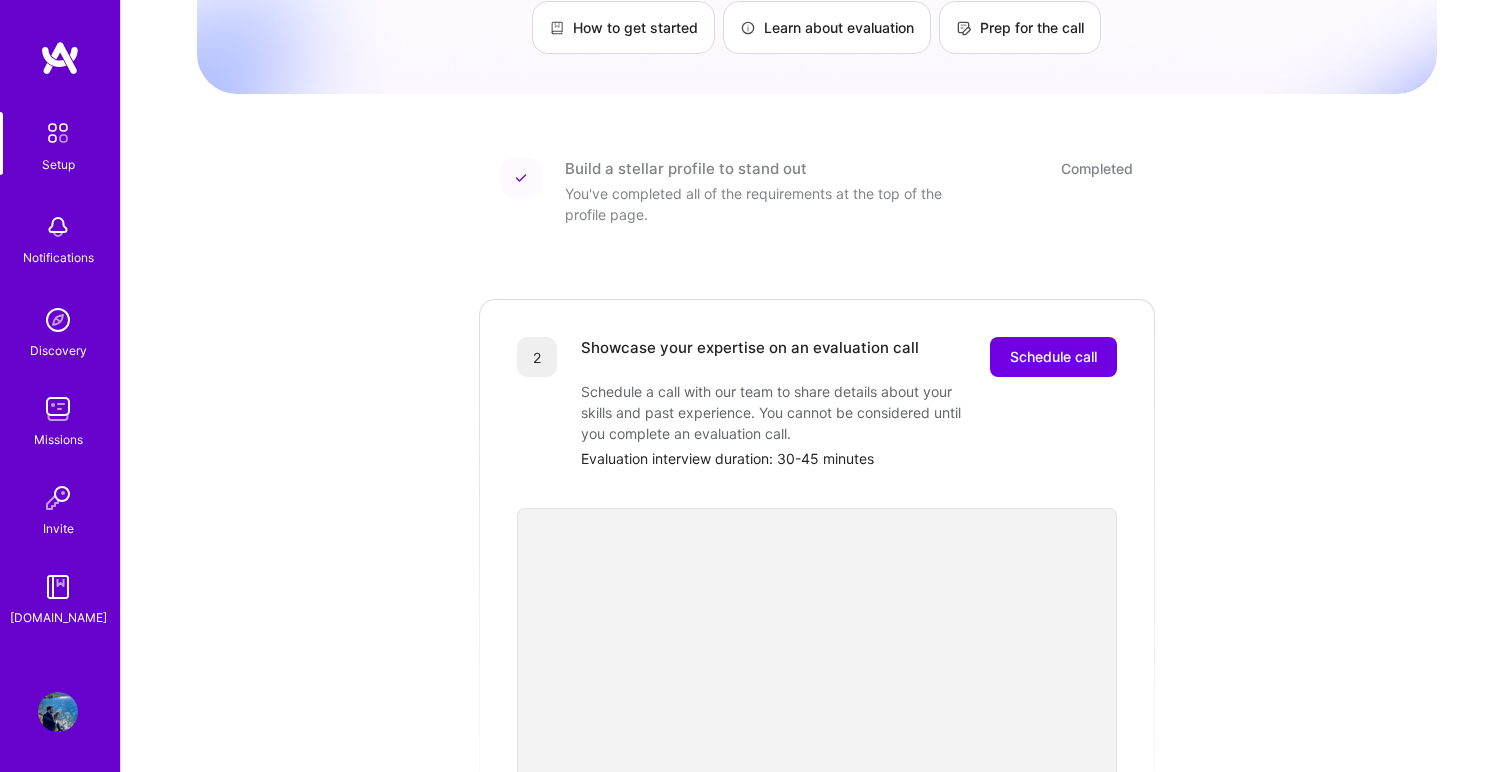 scroll, scrollTop: 300, scrollLeft: 0, axis: vertical 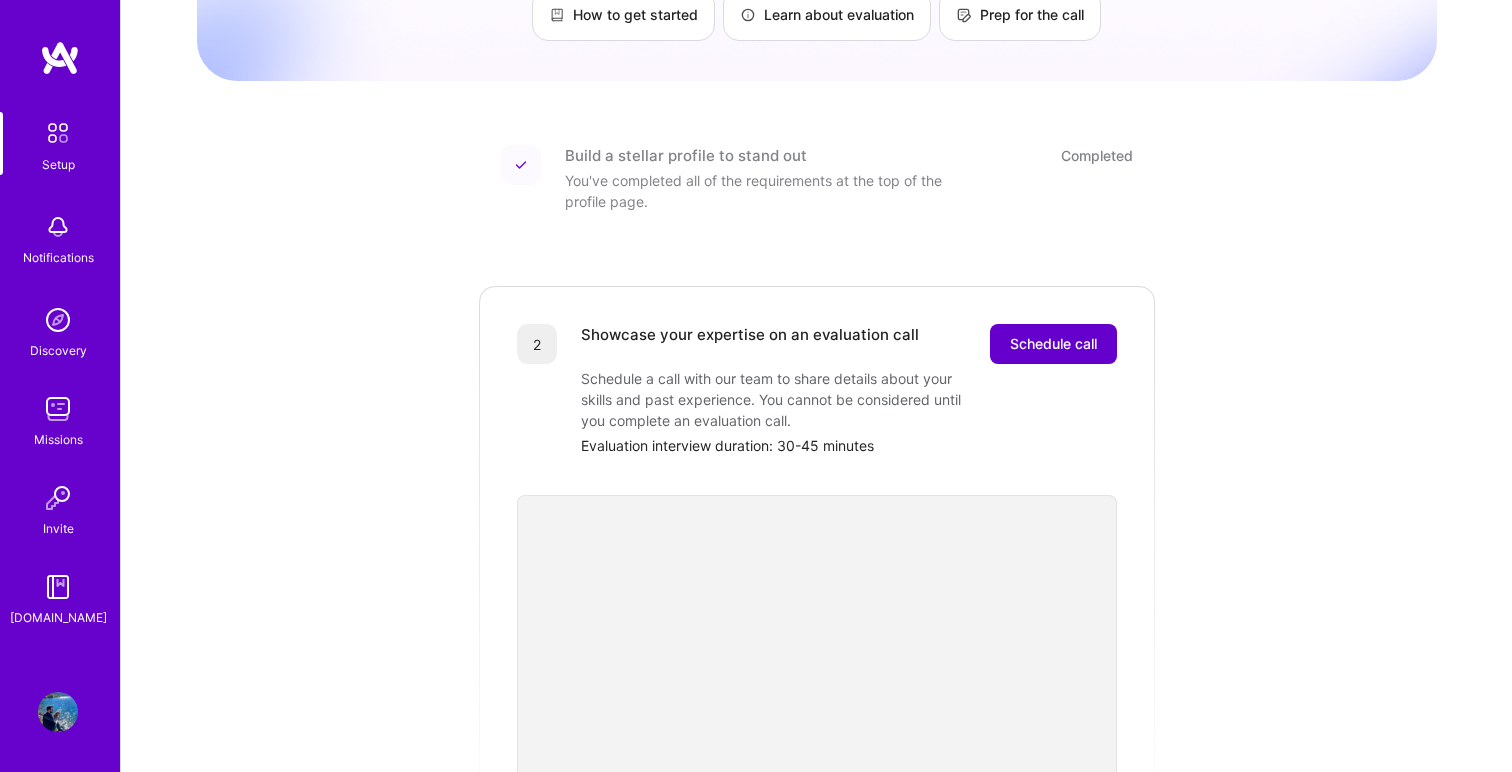 click on "Schedule call" at bounding box center [1053, 344] 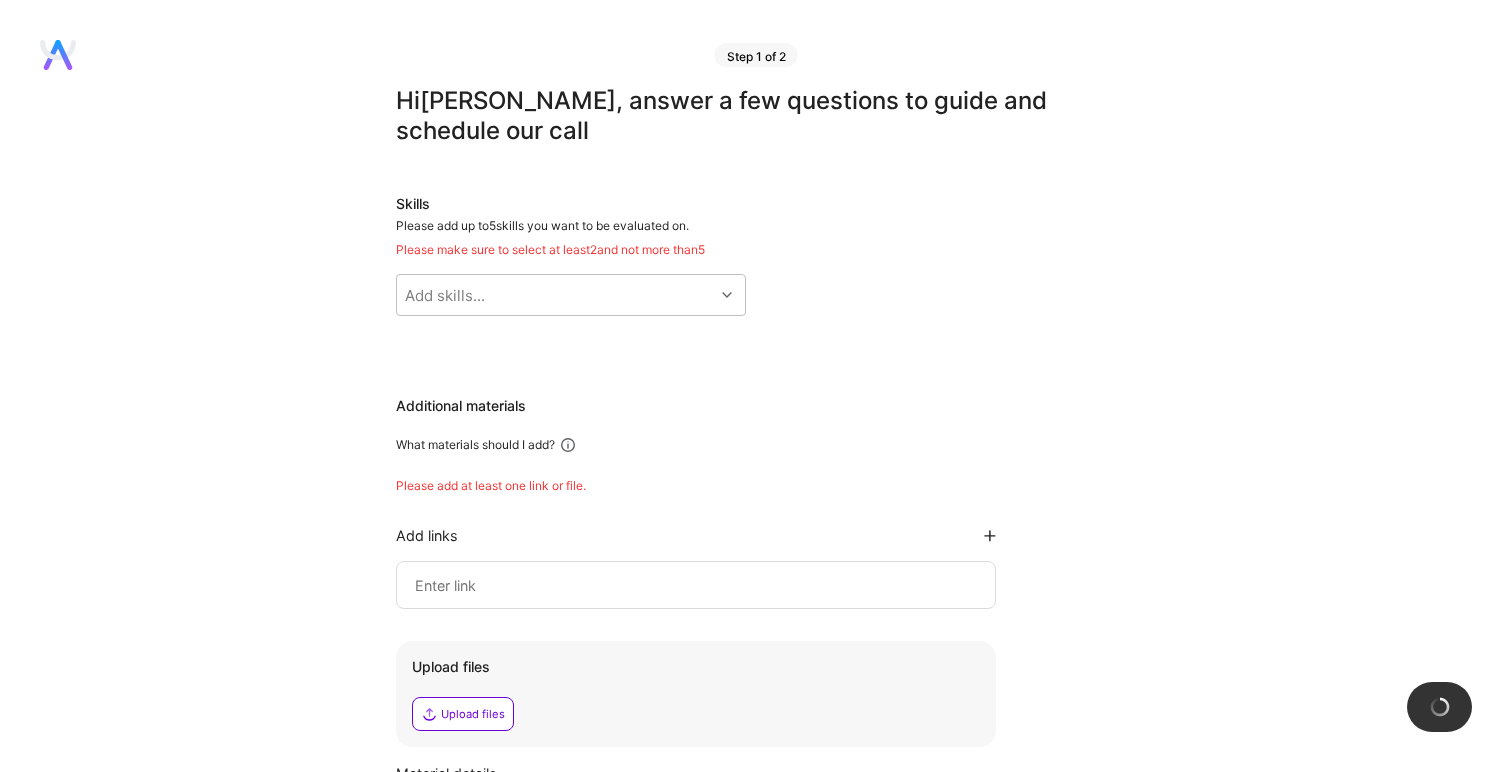 scroll, scrollTop: 0, scrollLeft: 0, axis: both 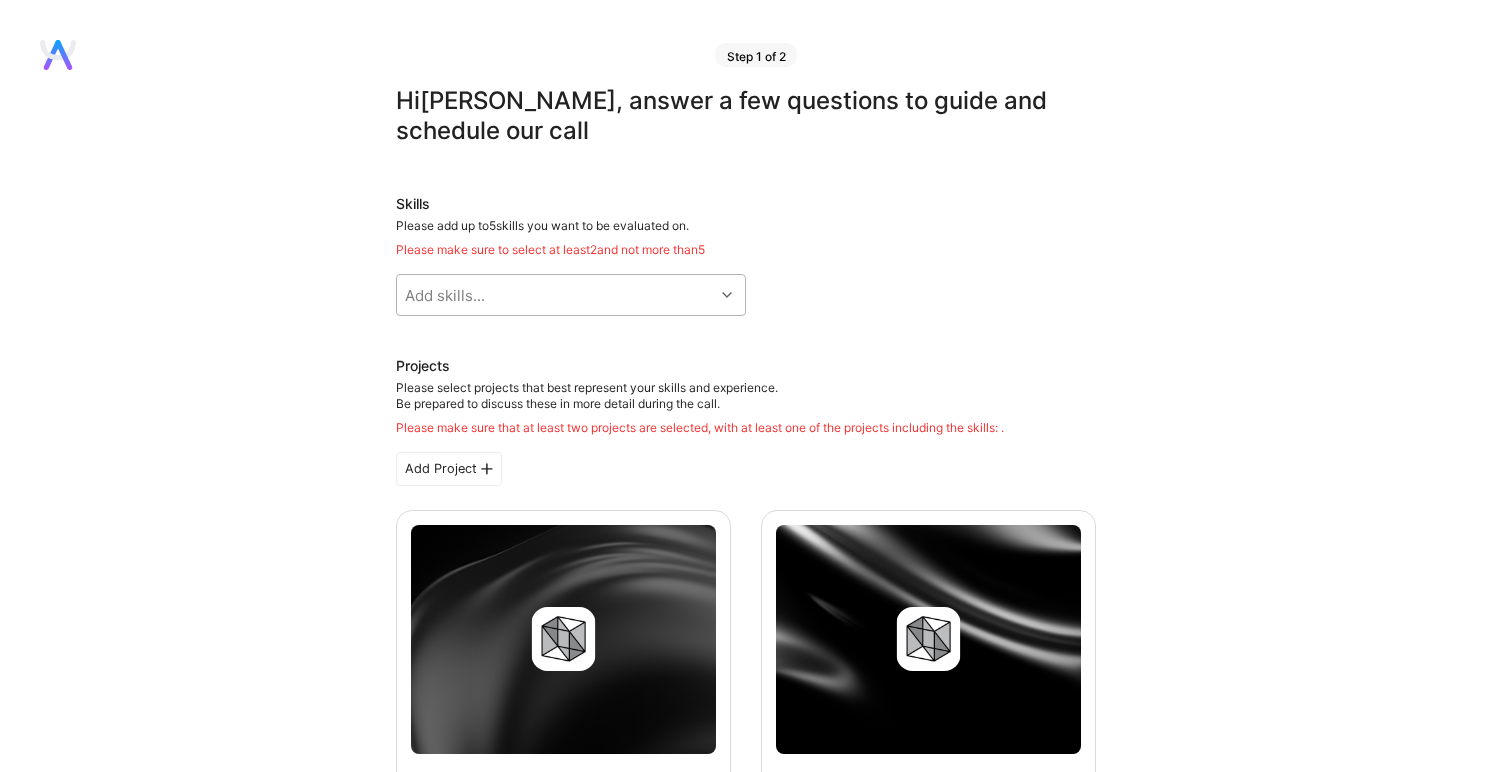 click on "Add skills..." at bounding box center (555, 295) 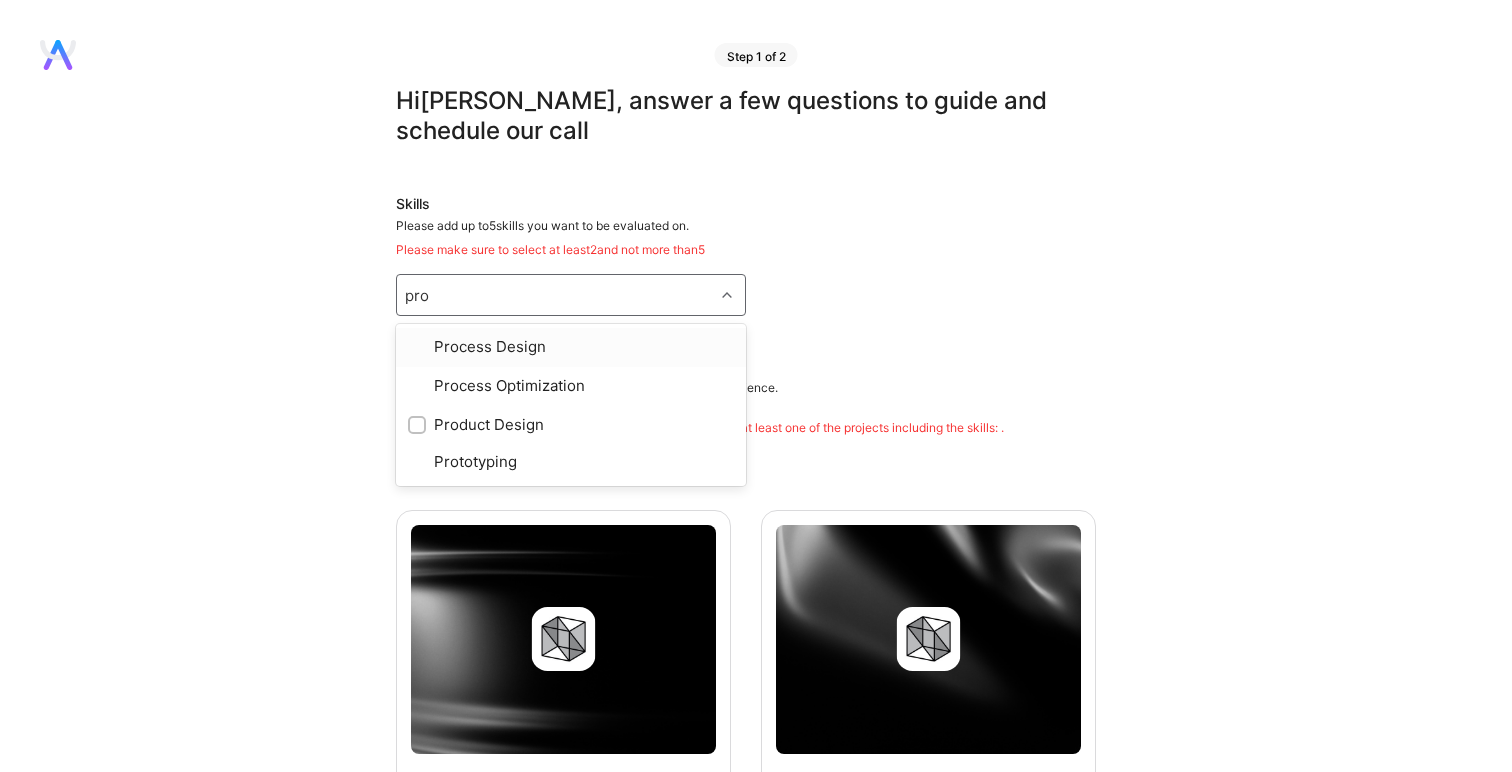 type on "prod" 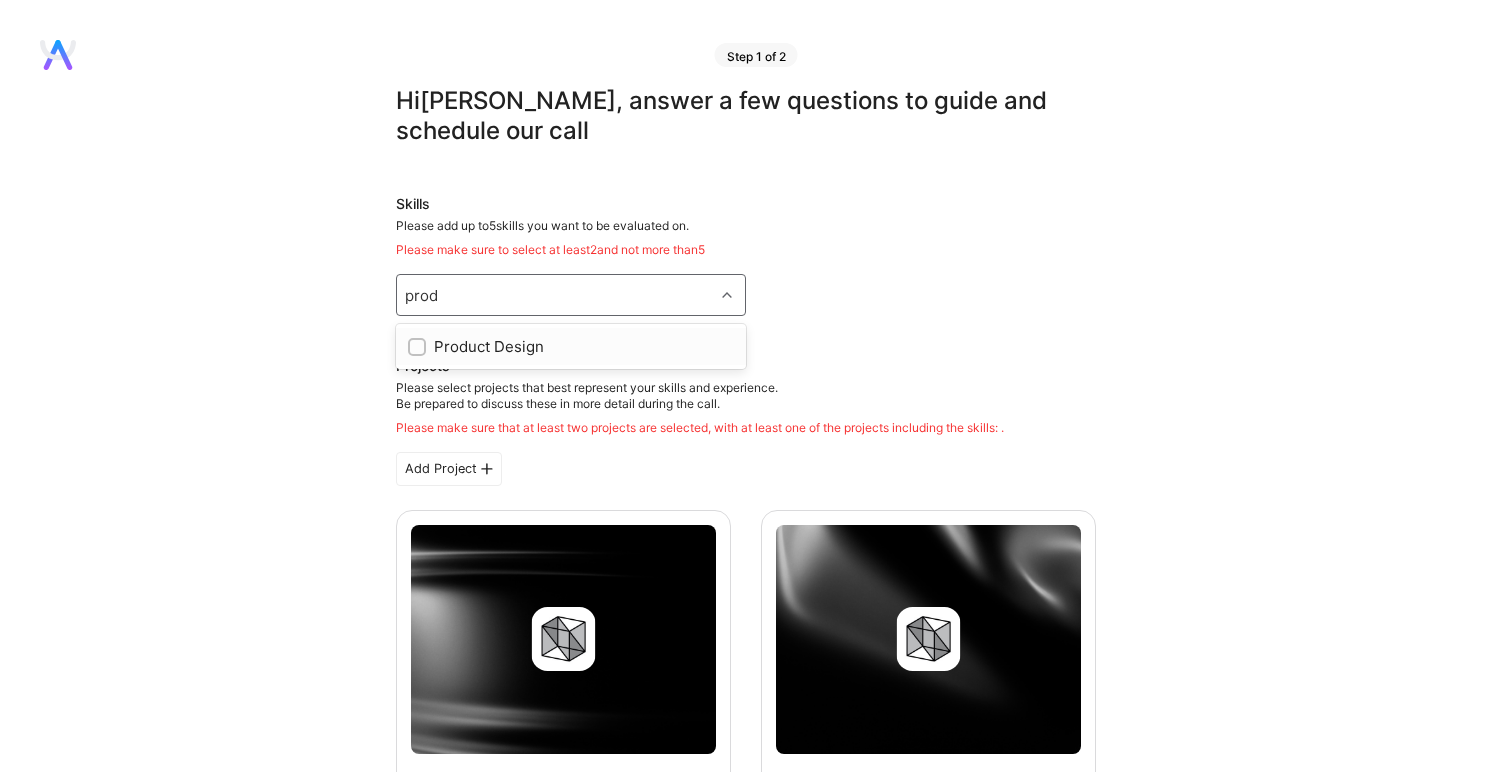 click on "Product Design" at bounding box center [571, 346] 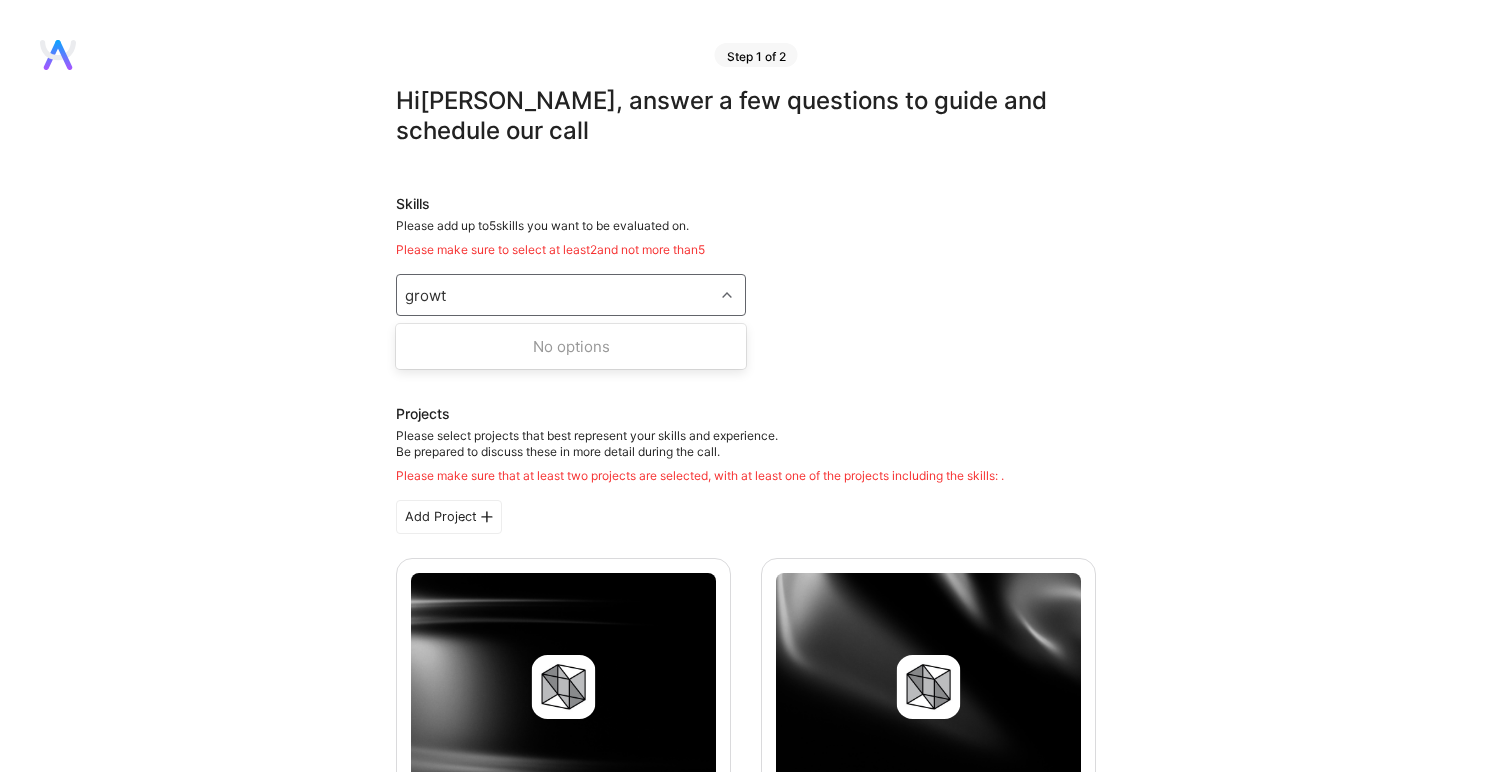 type on "growth" 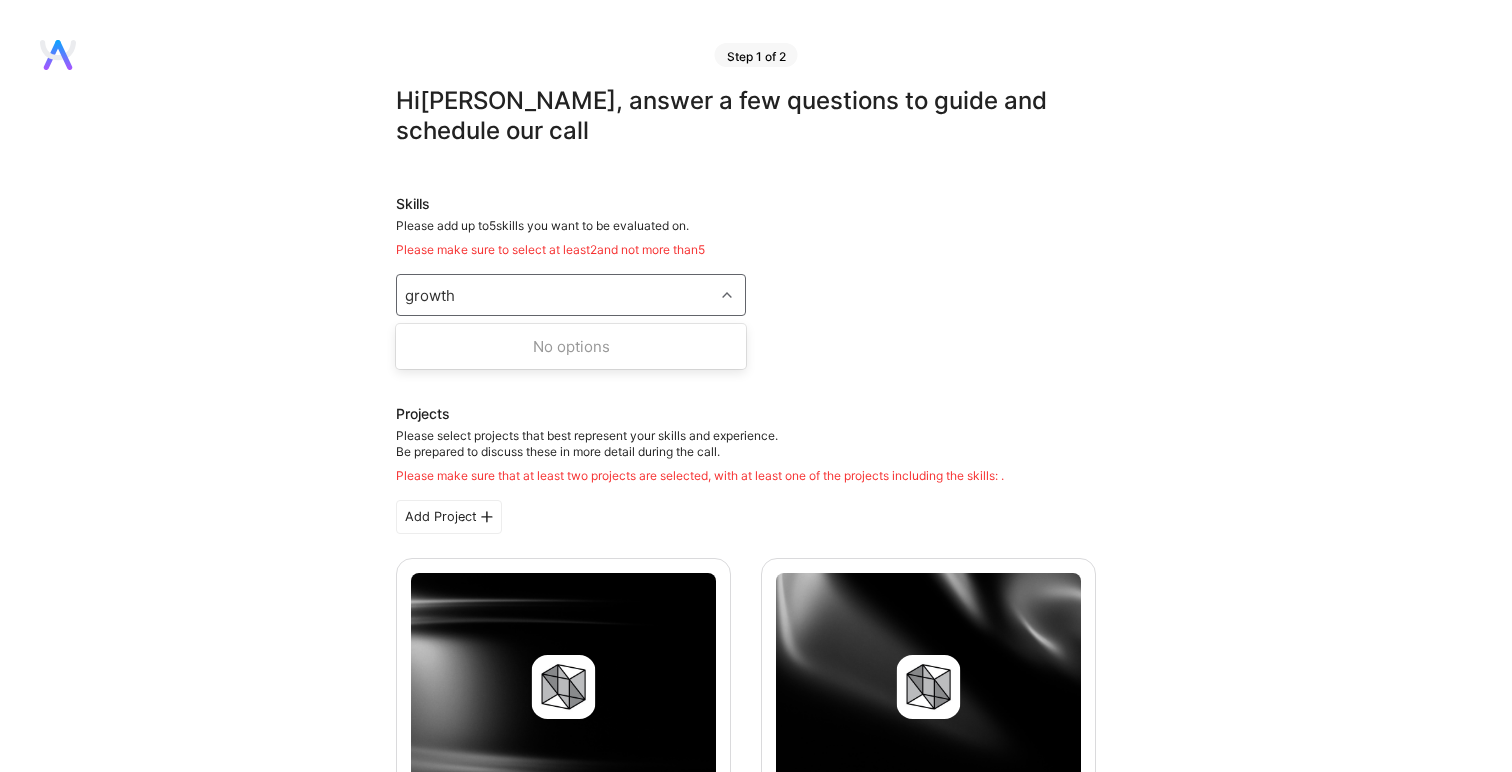 type 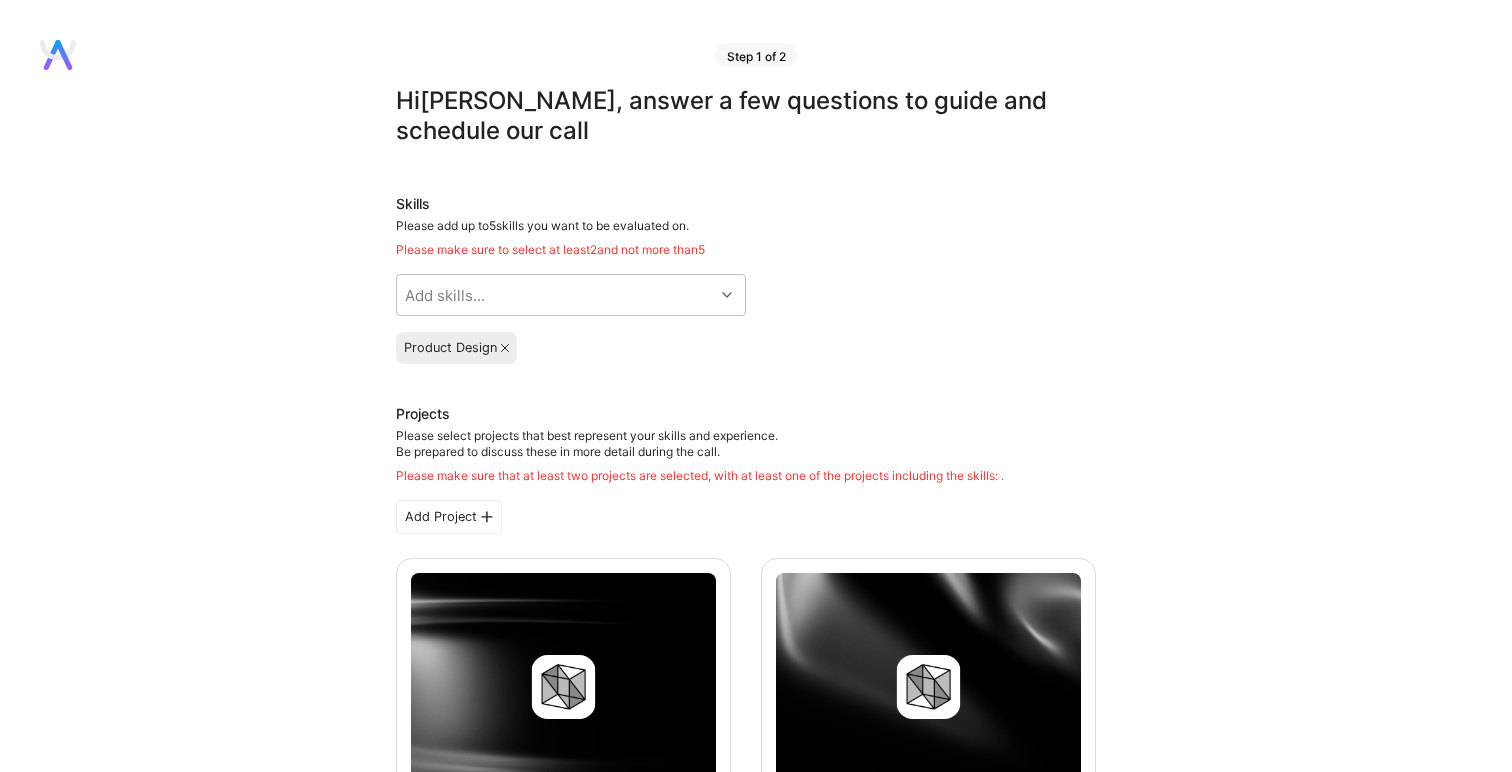 click on "Please add up to  5  skills you want to be evaluated on.  Please make sure to select at least  2  and not more than  5" at bounding box center [746, 238] 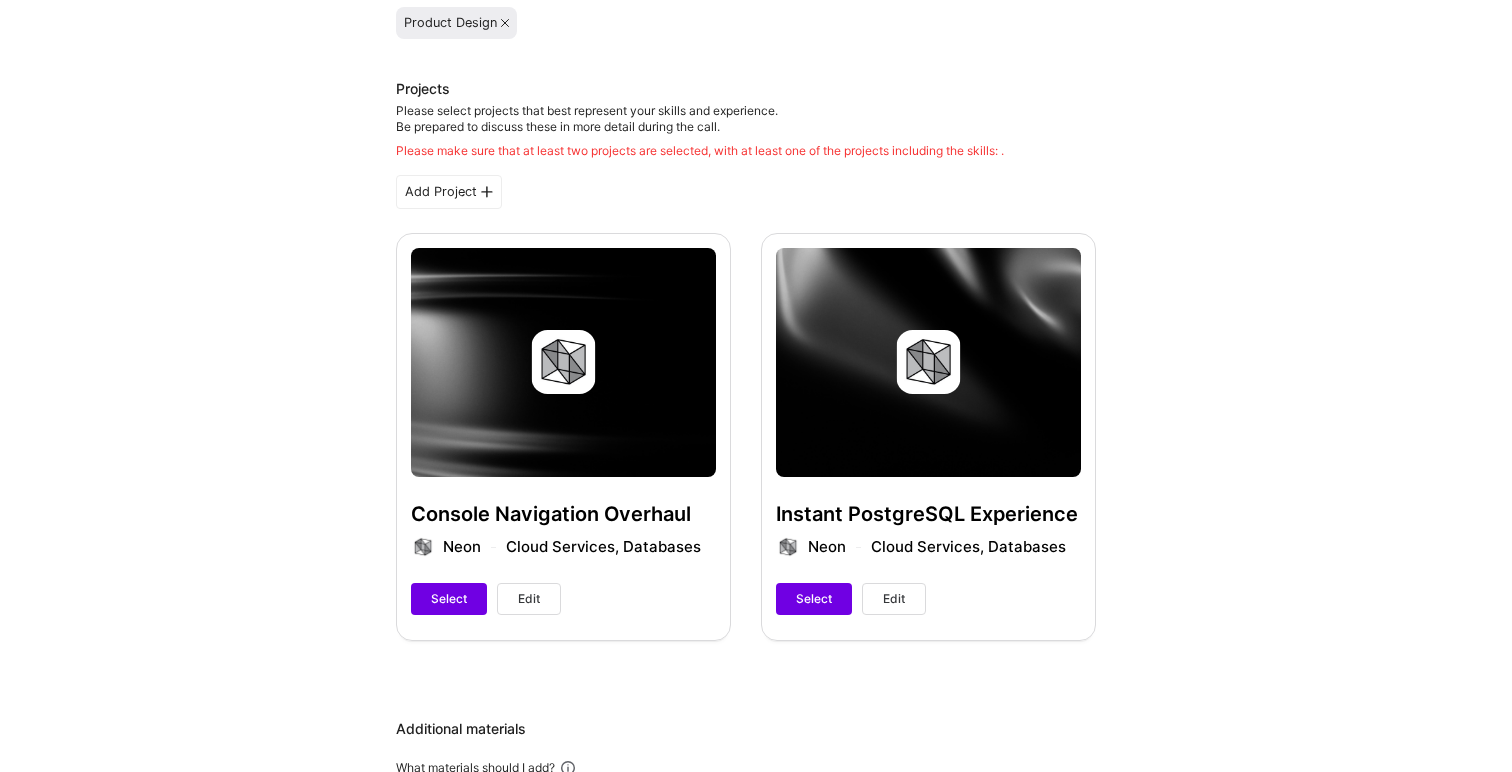 scroll, scrollTop: 295, scrollLeft: 0, axis: vertical 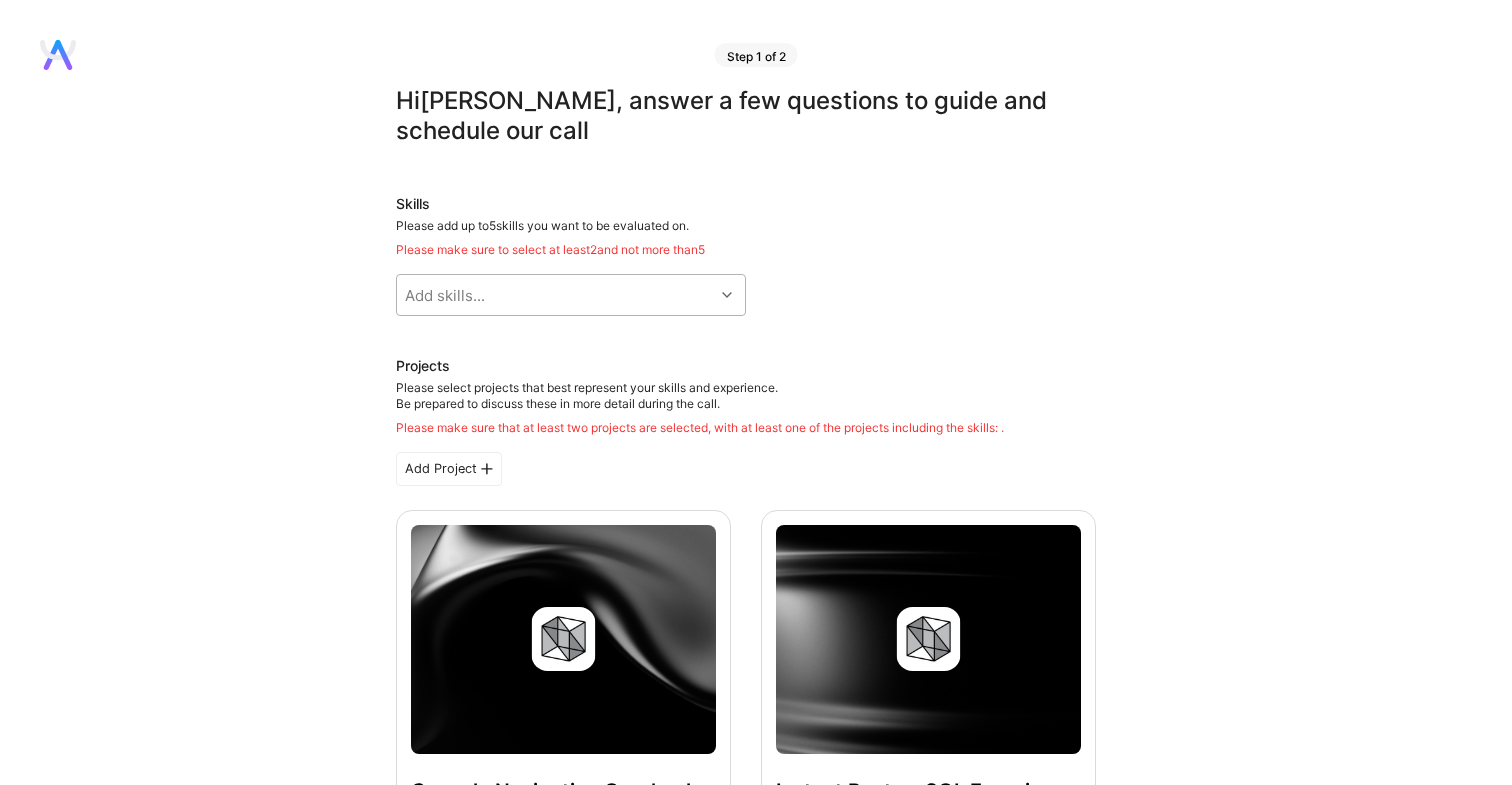 click on "Add skills..." at bounding box center (555, 295) 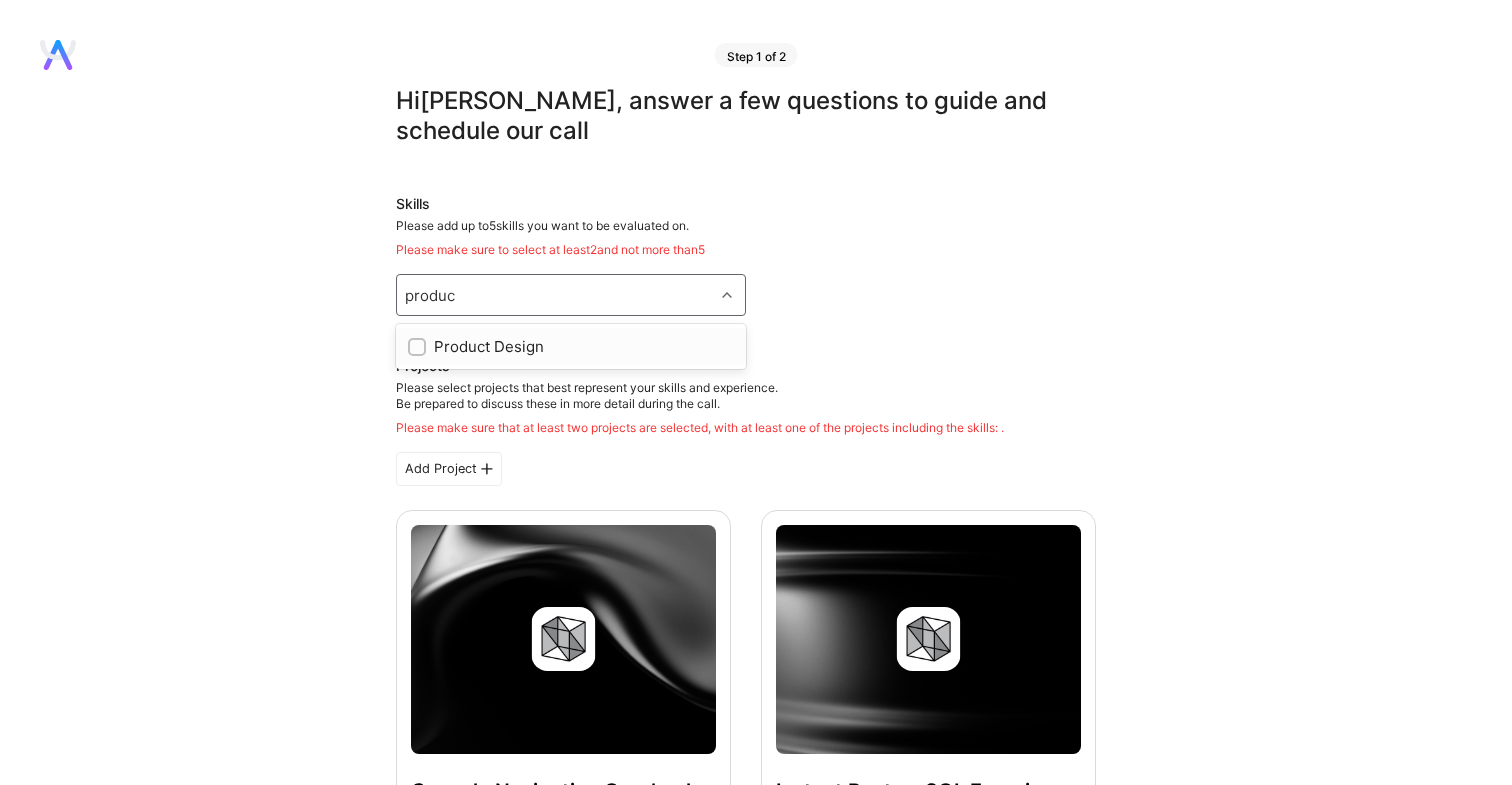type on "product" 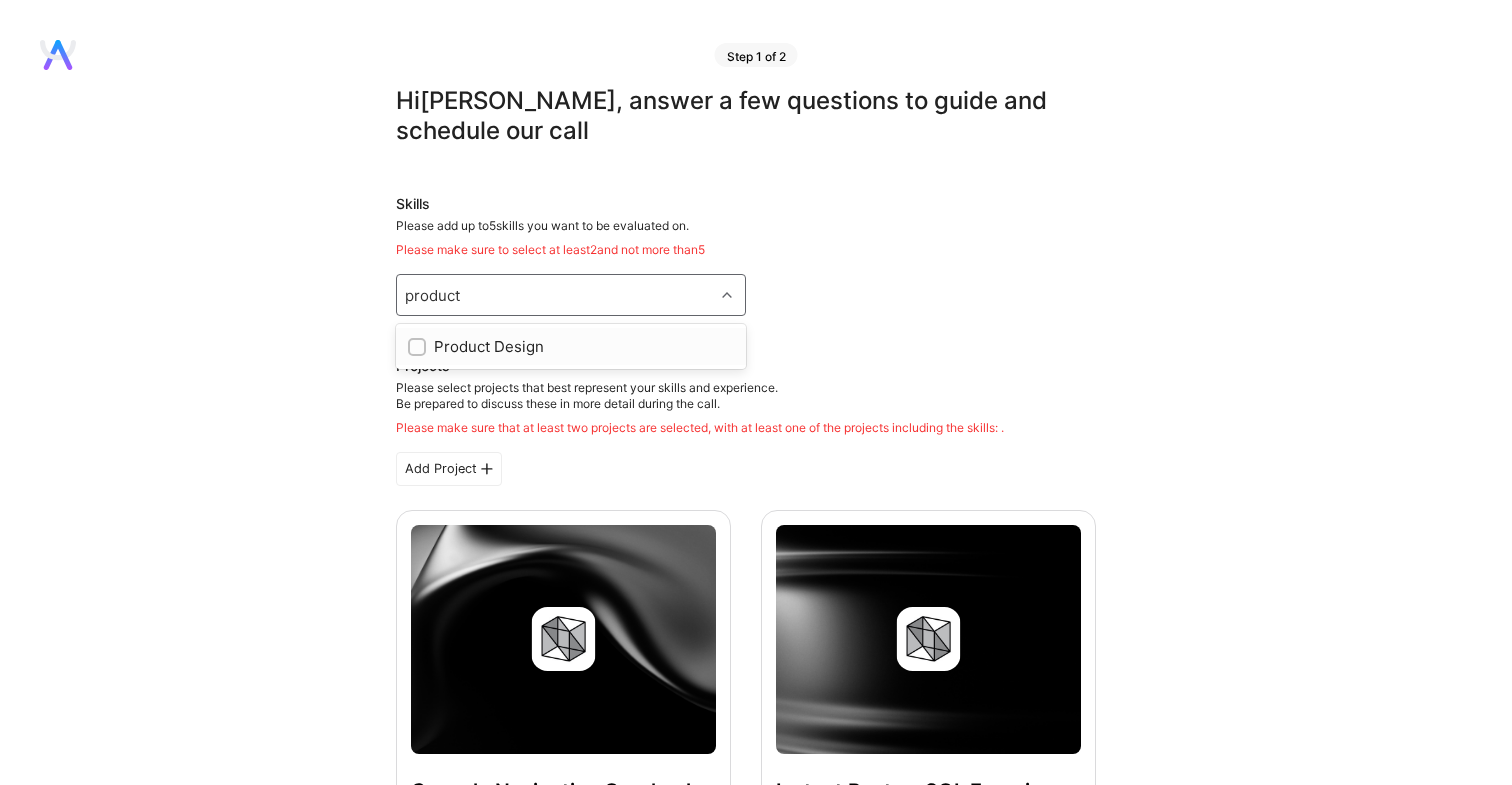 click at bounding box center (419, 348) 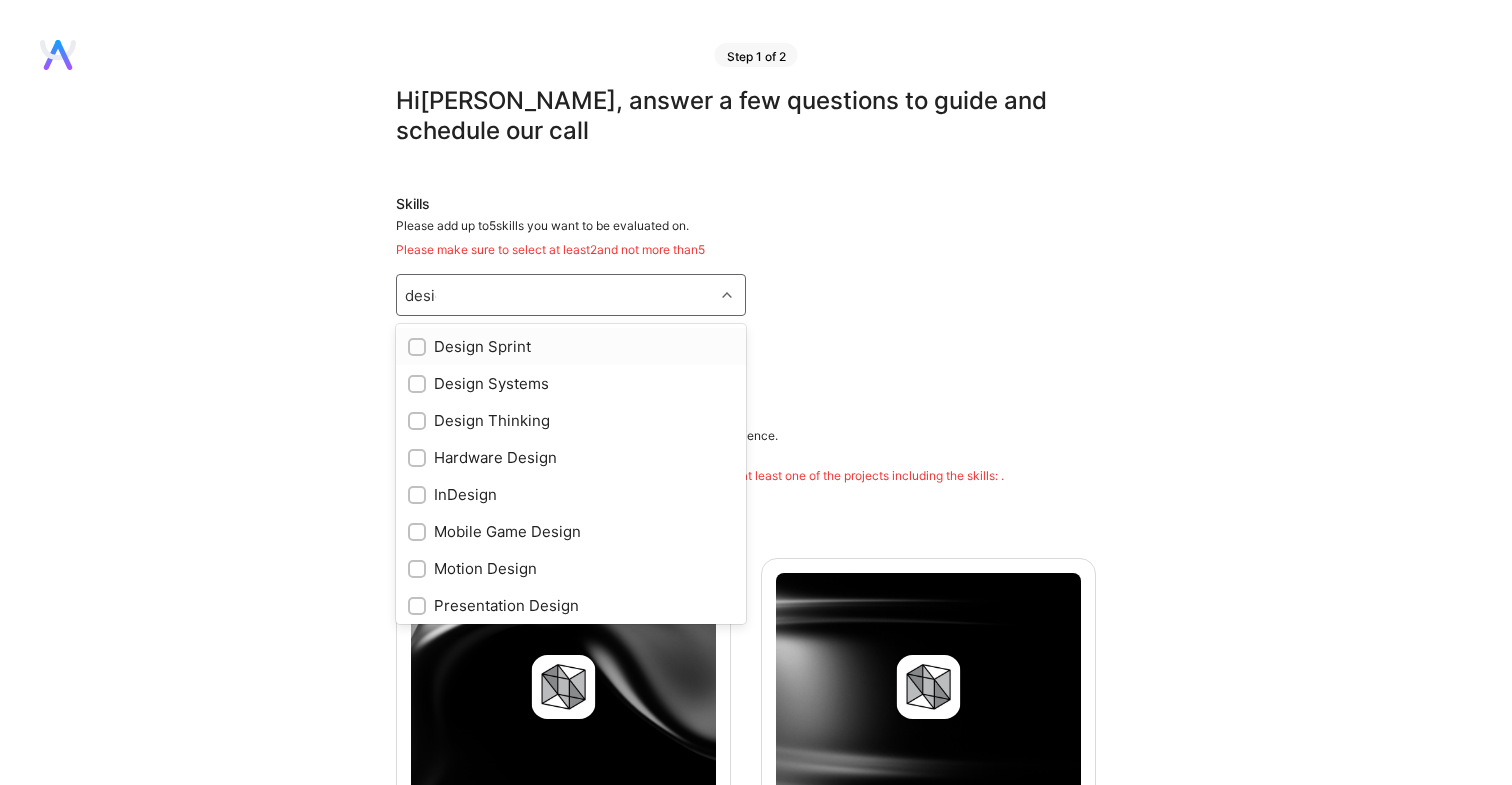 type on "design" 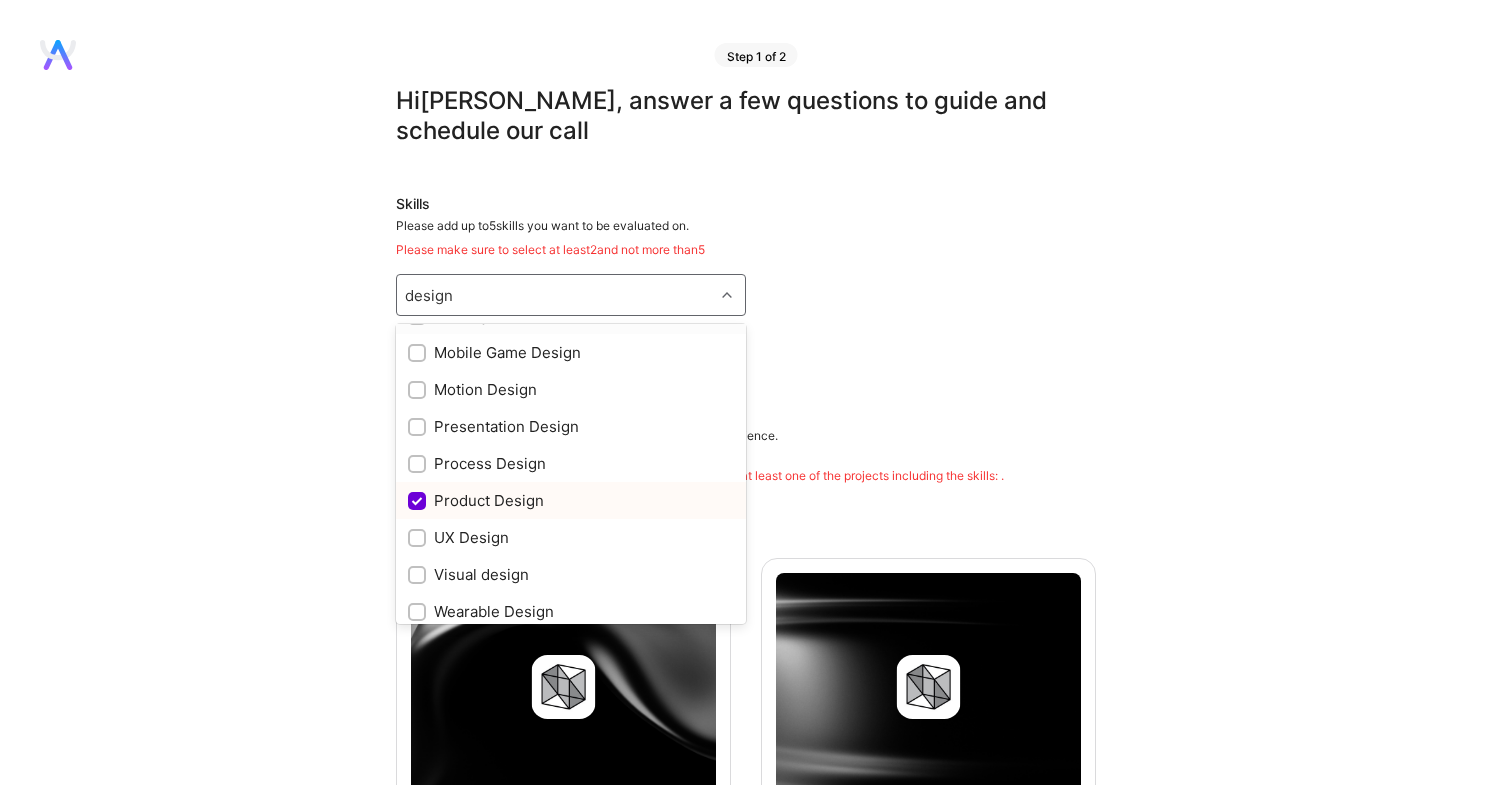 scroll, scrollTop: 189, scrollLeft: 0, axis: vertical 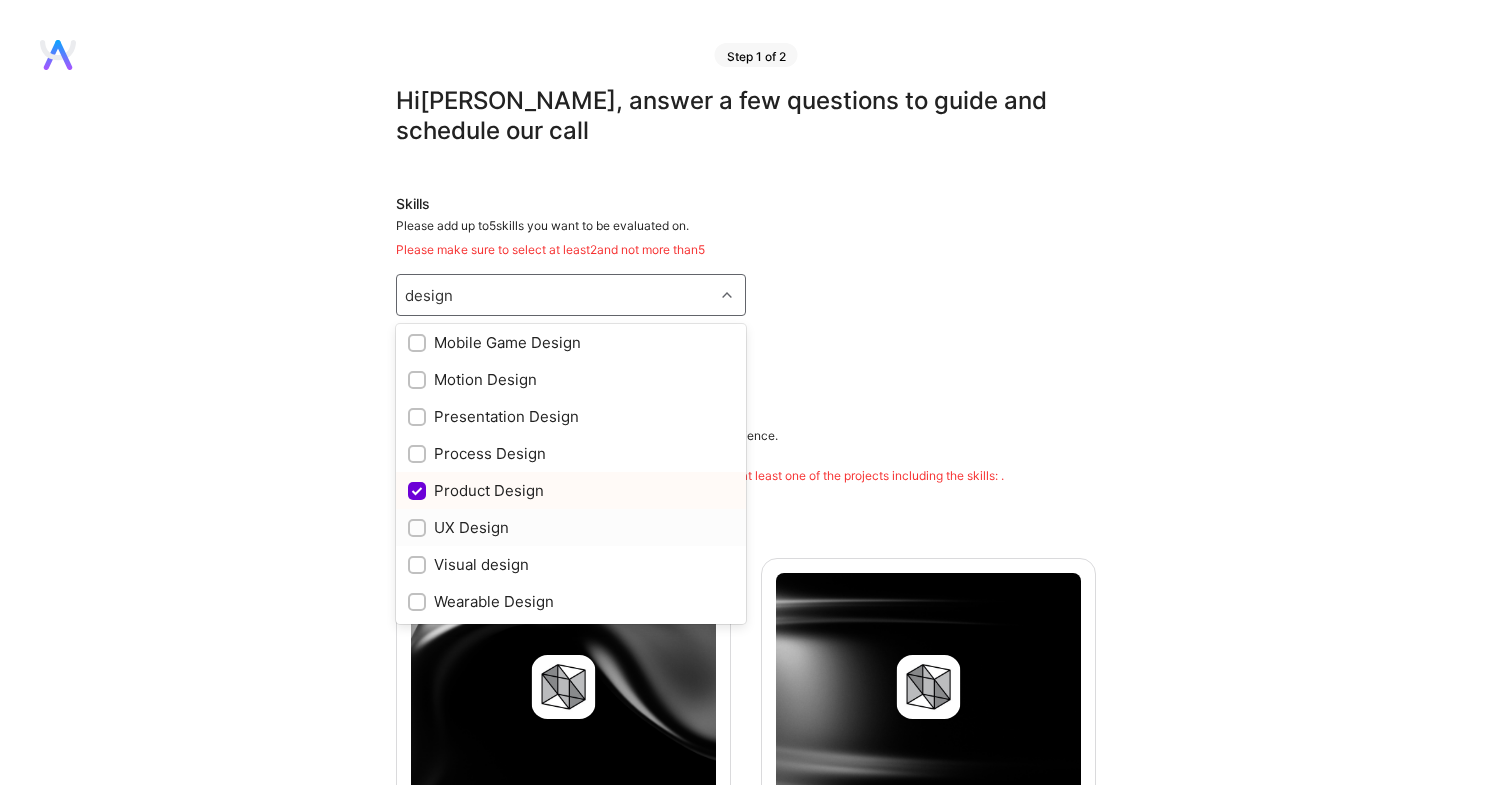 click on "UX Design" at bounding box center (571, 527) 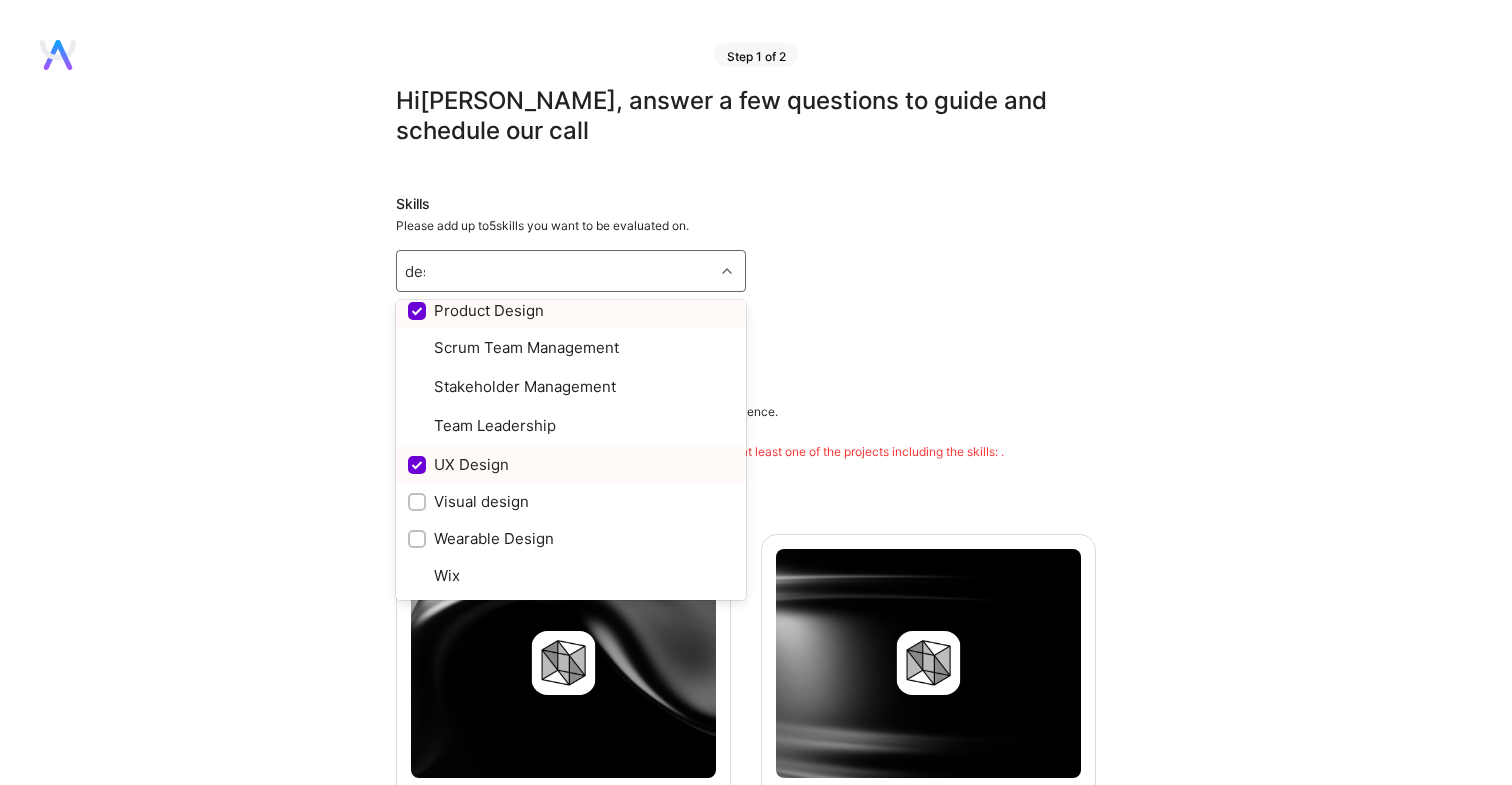 scroll, scrollTop: 147, scrollLeft: 0, axis: vertical 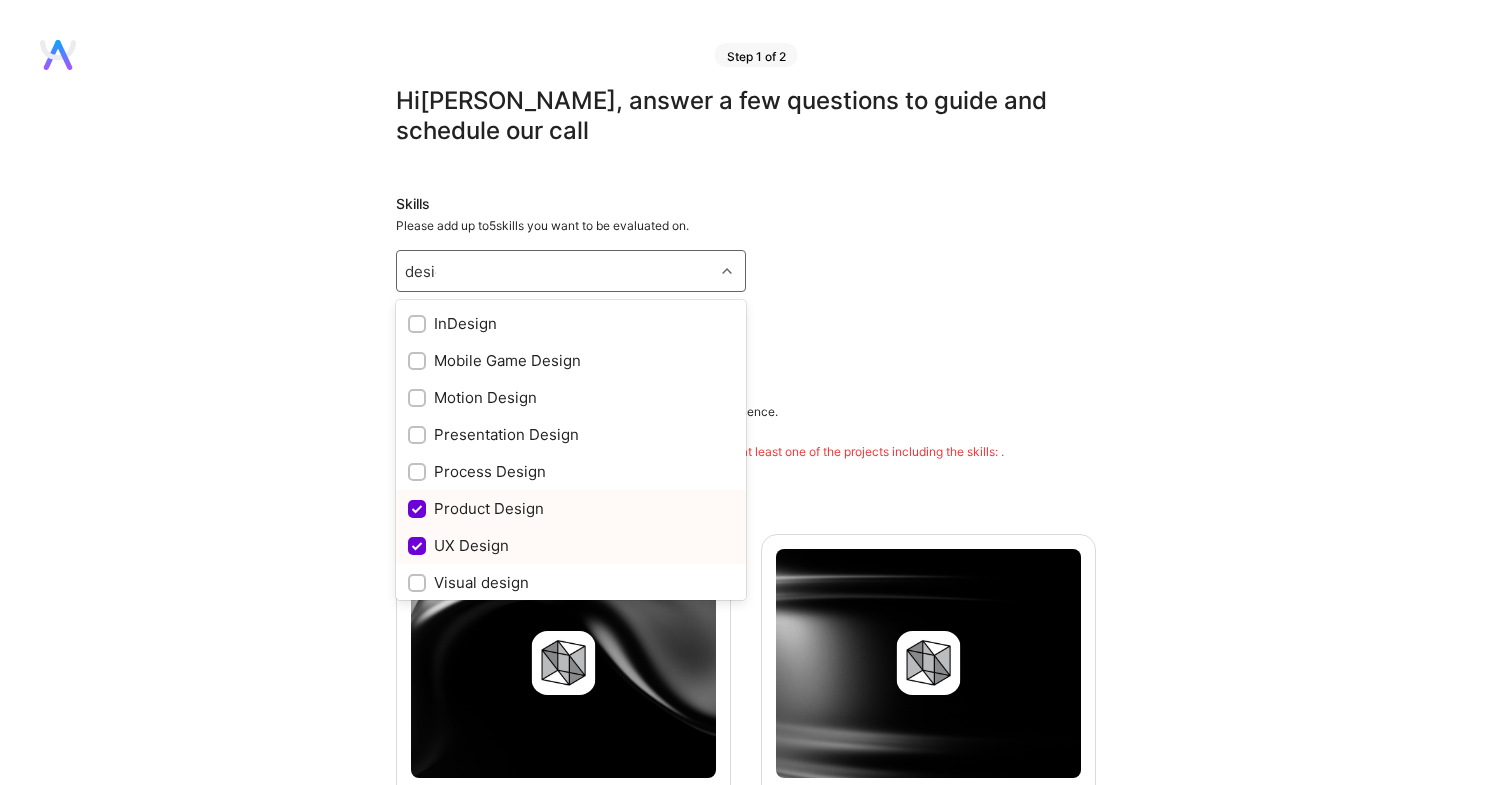 type on "design" 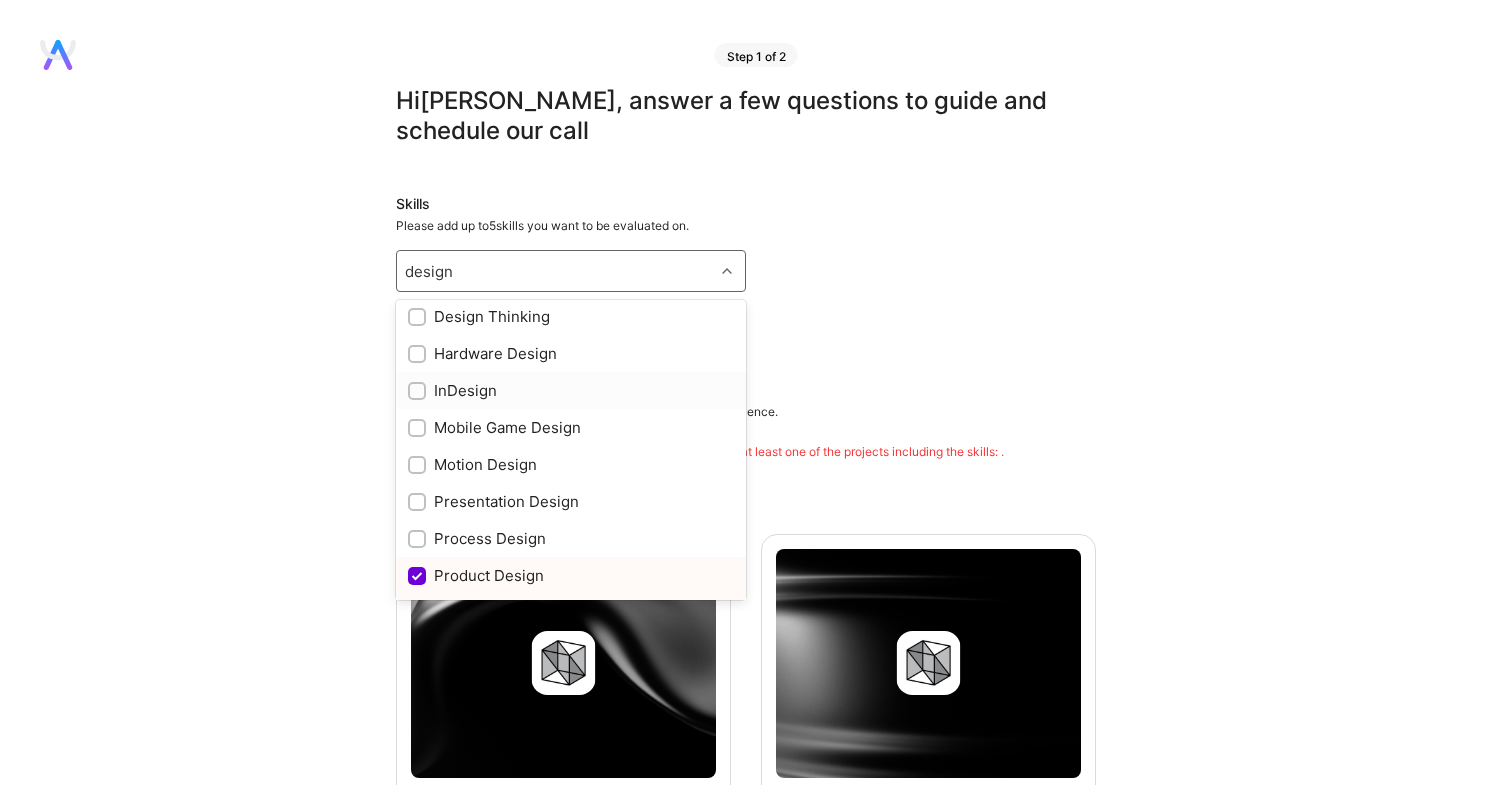 scroll, scrollTop: 0, scrollLeft: 0, axis: both 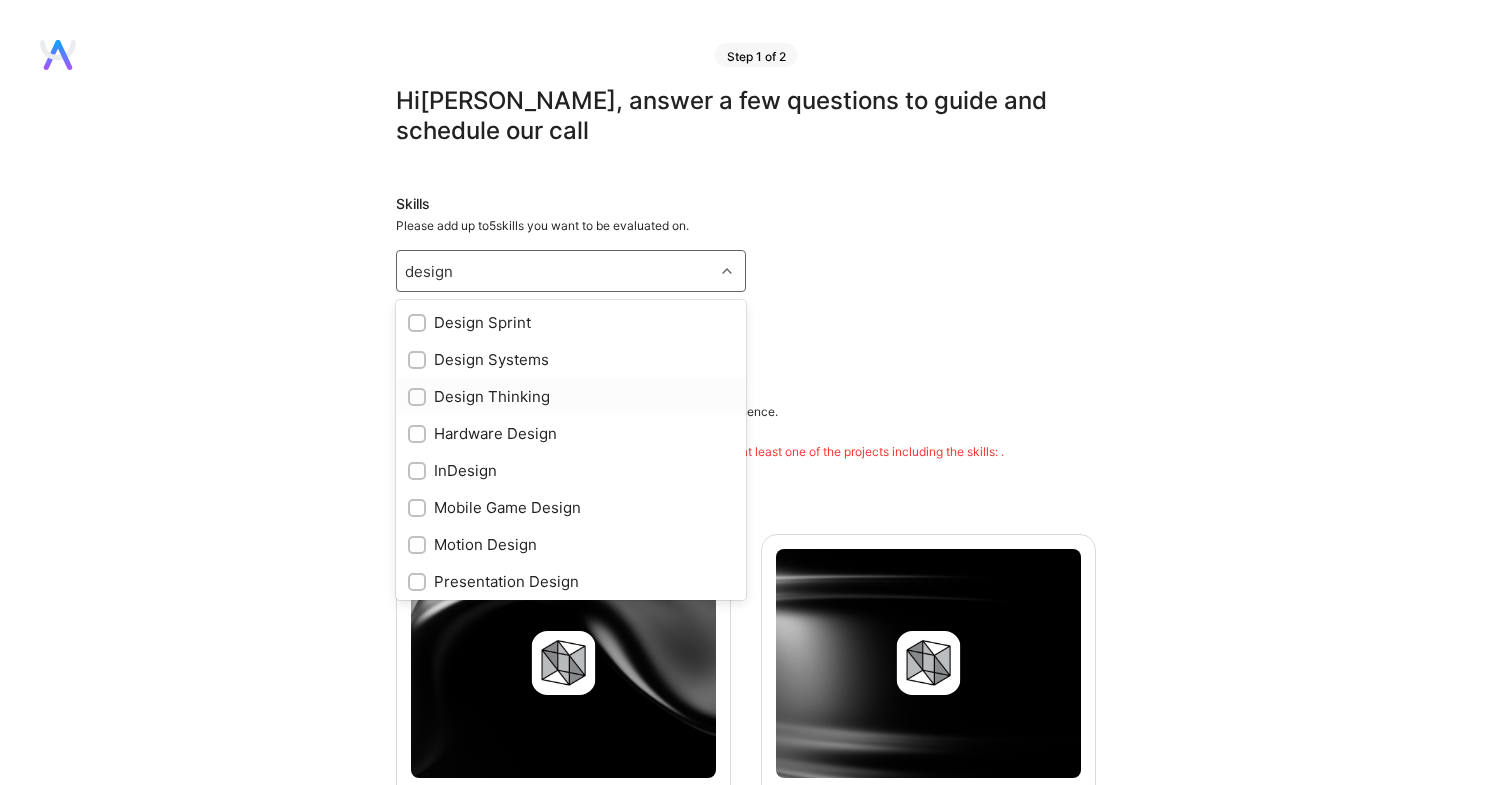 click on "Design Thinking" at bounding box center (571, 396) 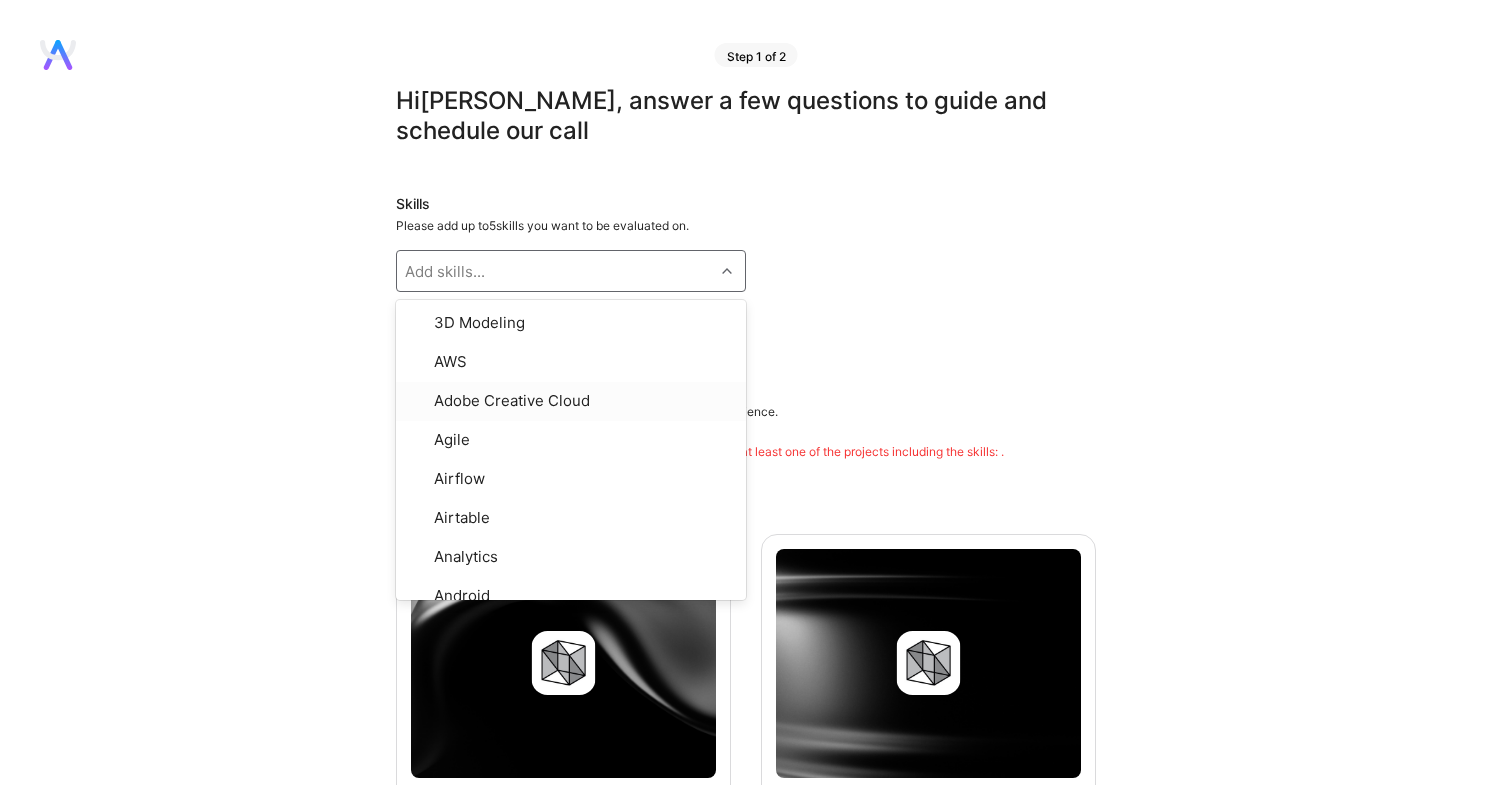 click on "Hi  Carl , answer a few questions to guide and schedule our call Skills Please add up to  5  skills you want to be evaluated on.  option Design Thinking, selected. option Adobe Creative Cloud focused, 3 of 74. 74 results available. Use Up and Down to choose options, press Enter to select the currently focused option, press Escape to exit the menu, press Tab to select the option and exit the menu. Add skills... 3D Modeling AWS Adobe Creative Cloud Agile Airflow Airtable Analytics Android Blockchain / Crypto CSS Coaching Data Analysis Design Sprint Design Systems Design Thinking EditorX Figma GPT / OpenAI Gamification GitHub Gitlab Google Analytics HCI Hardware Design Heap Analytics HubSpot InDesign Invision Jira Looker Low Code Mailchimp Manual Testing Market Research Mentoring Microsoft  Power BI Miro Mobile Game Design Motion Design No Code OutSystems People Management Photoshop Presentation Design Process Design Process Optimization Product Design Prototyping Qualtrics Retool SQL Salesforce Scrum Sendgrid" at bounding box center [746, 1101] 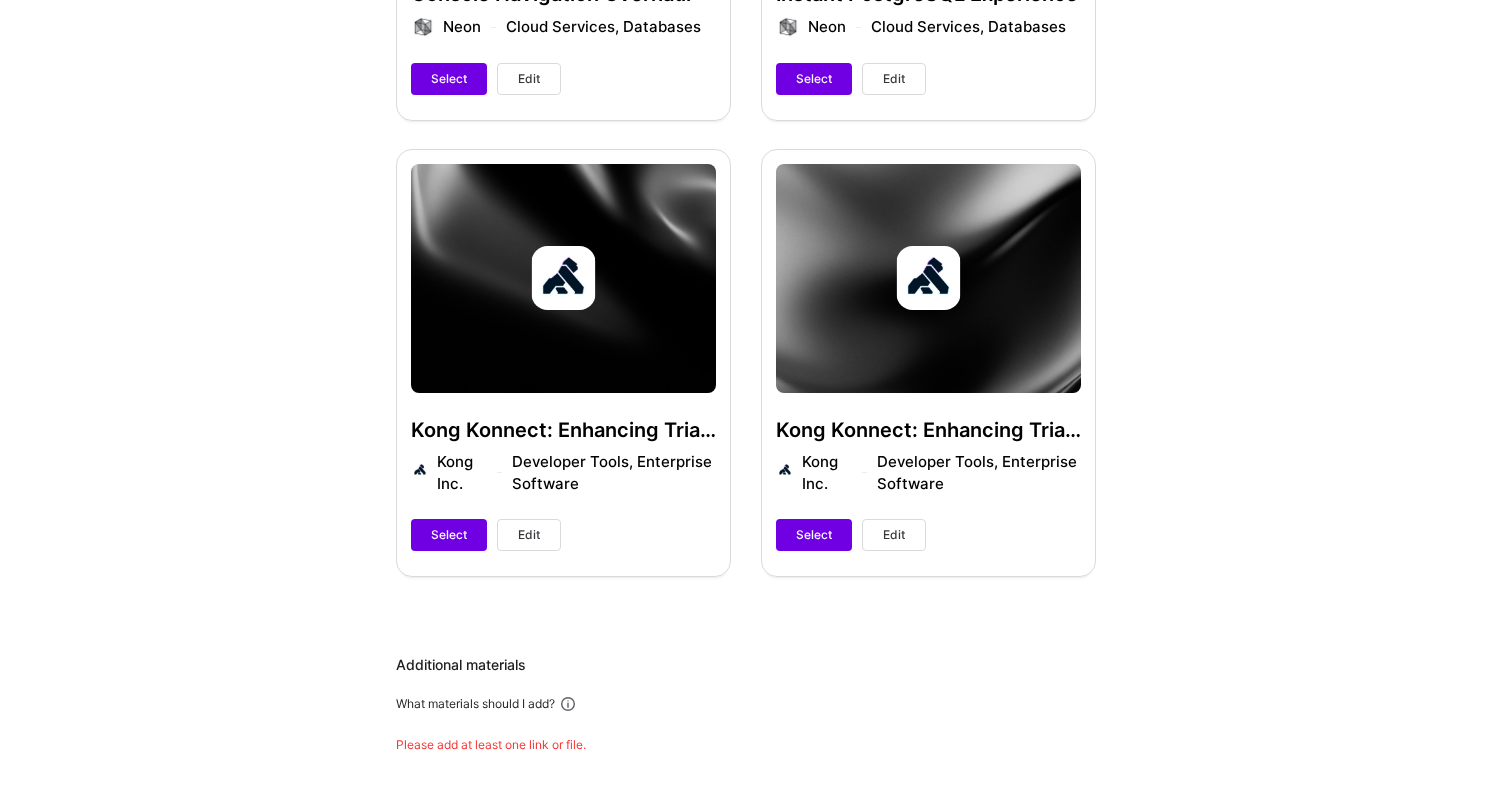 scroll, scrollTop: 827, scrollLeft: 0, axis: vertical 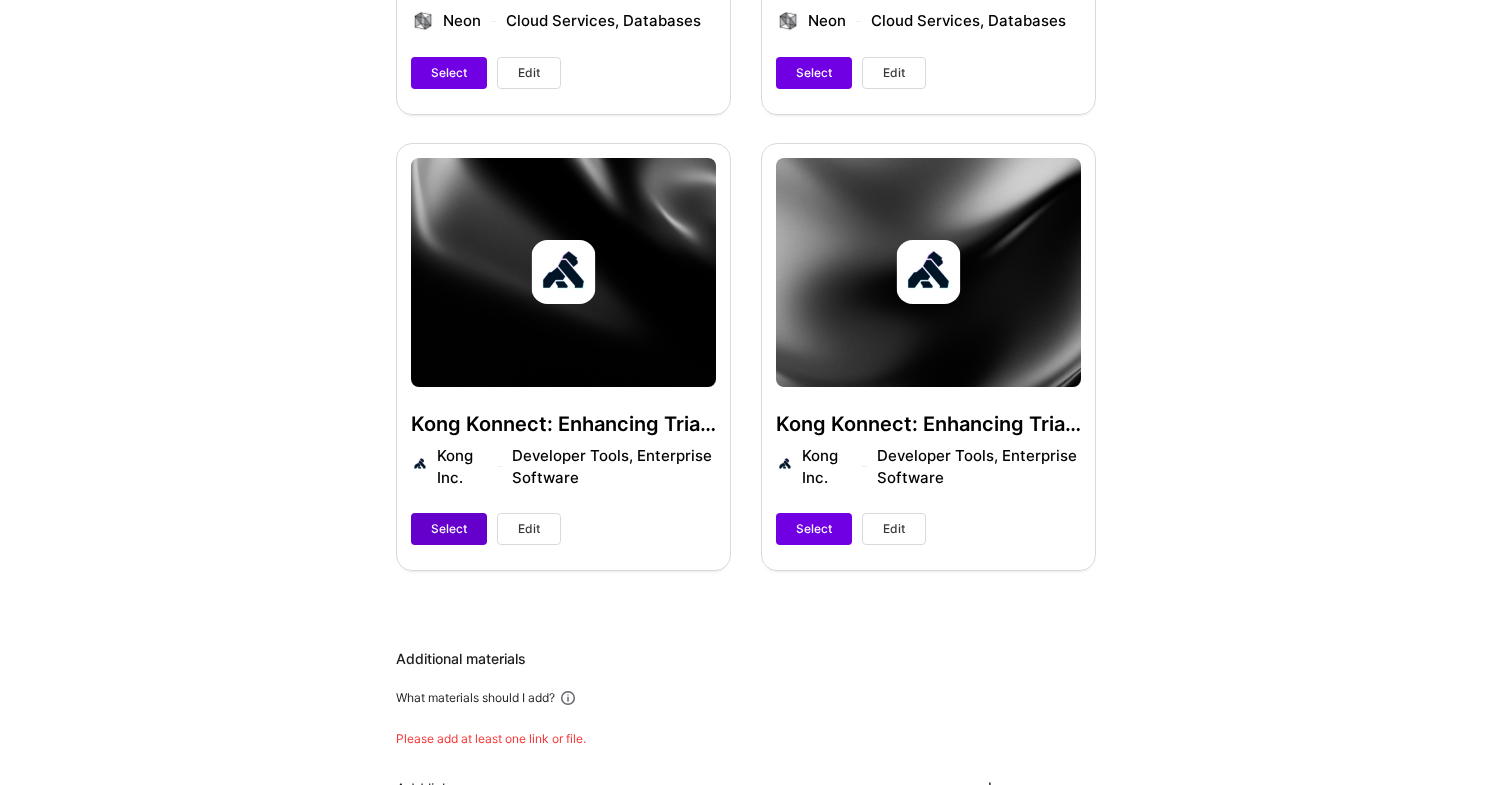 click on "Select" at bounding box center (449, 529) 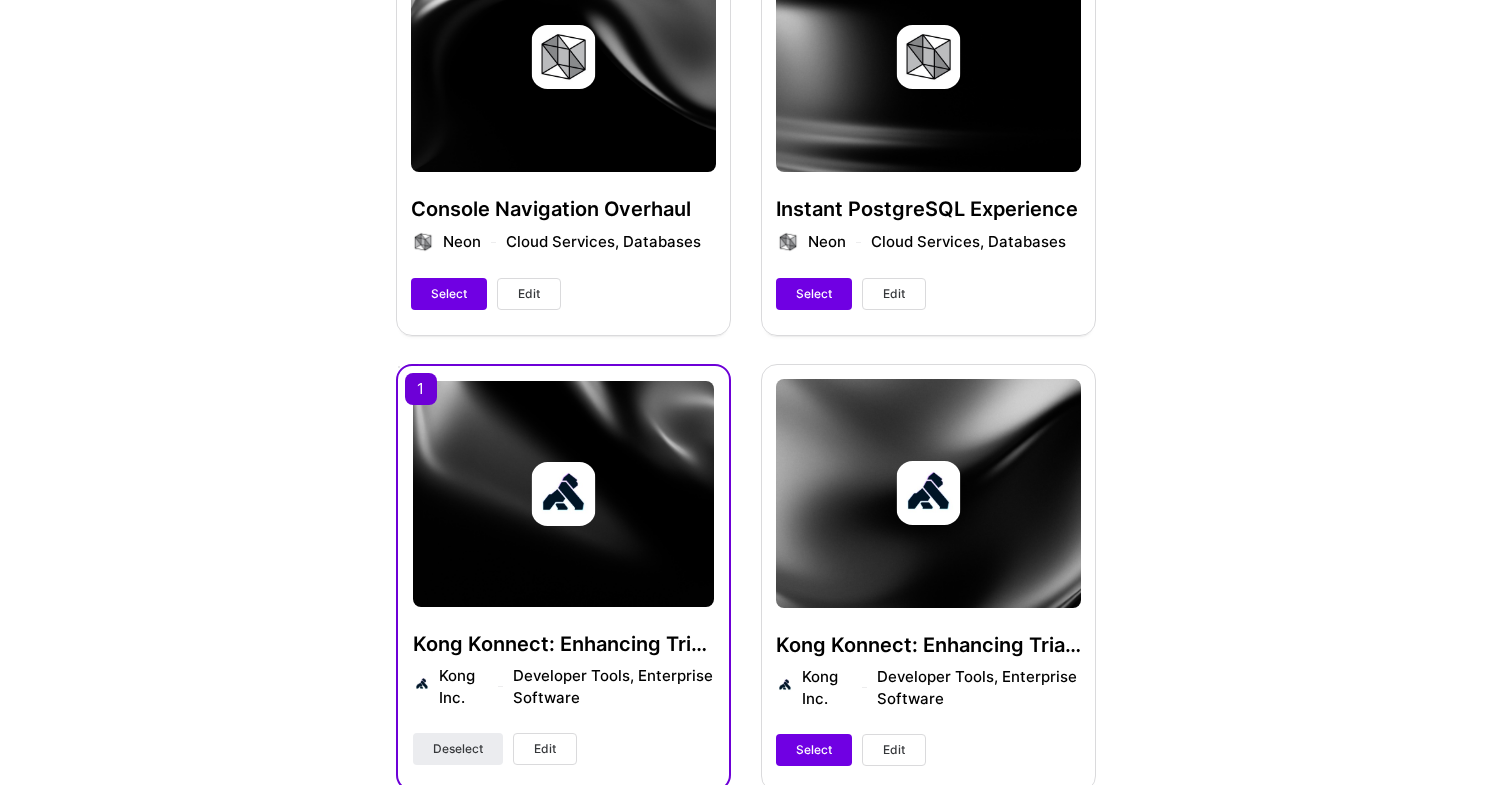 scroll, scrollTop: 577, scrollLeft: 0, axis: vertical 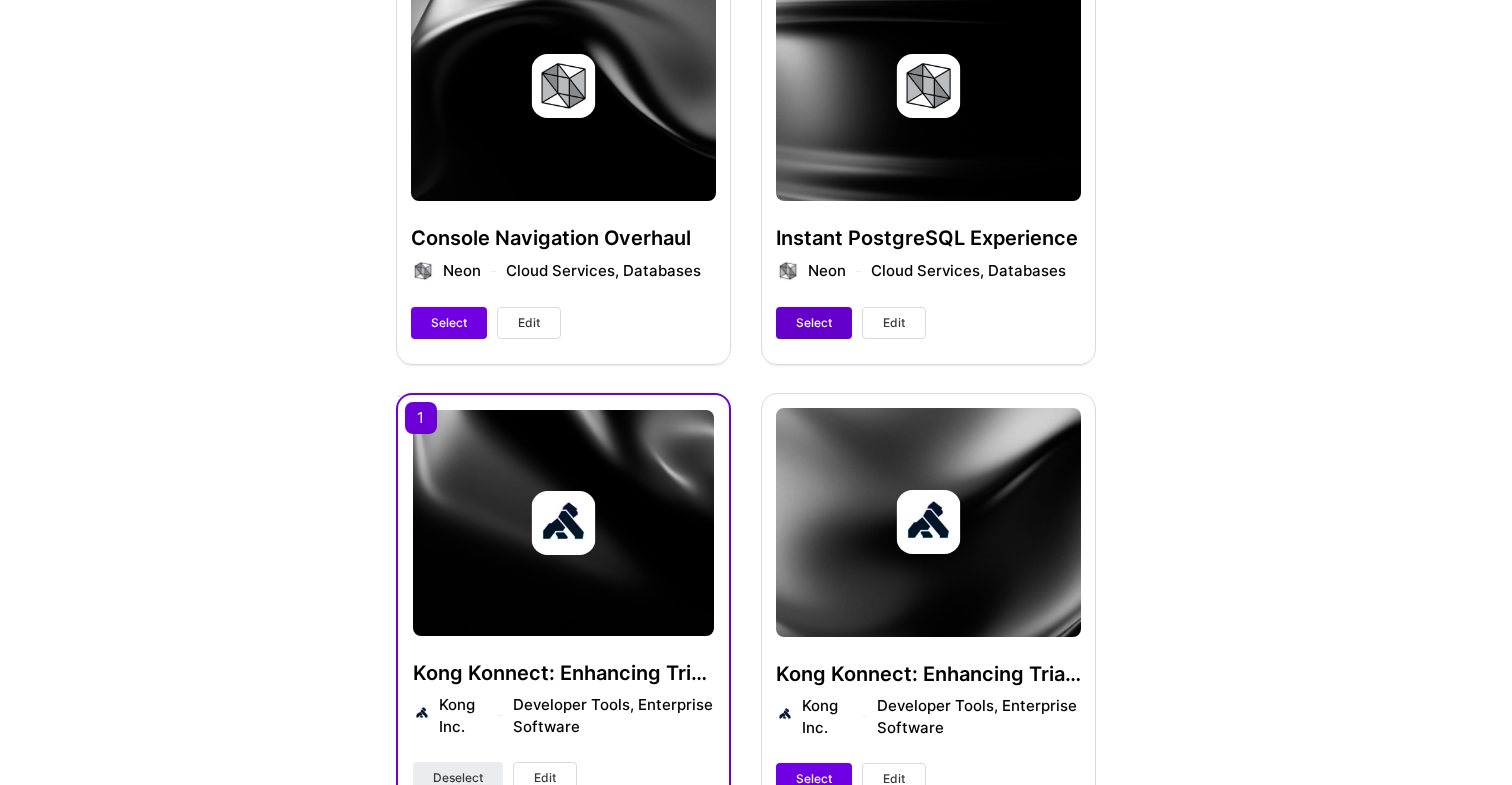 click on "Select" at bounding box center [814, 323] 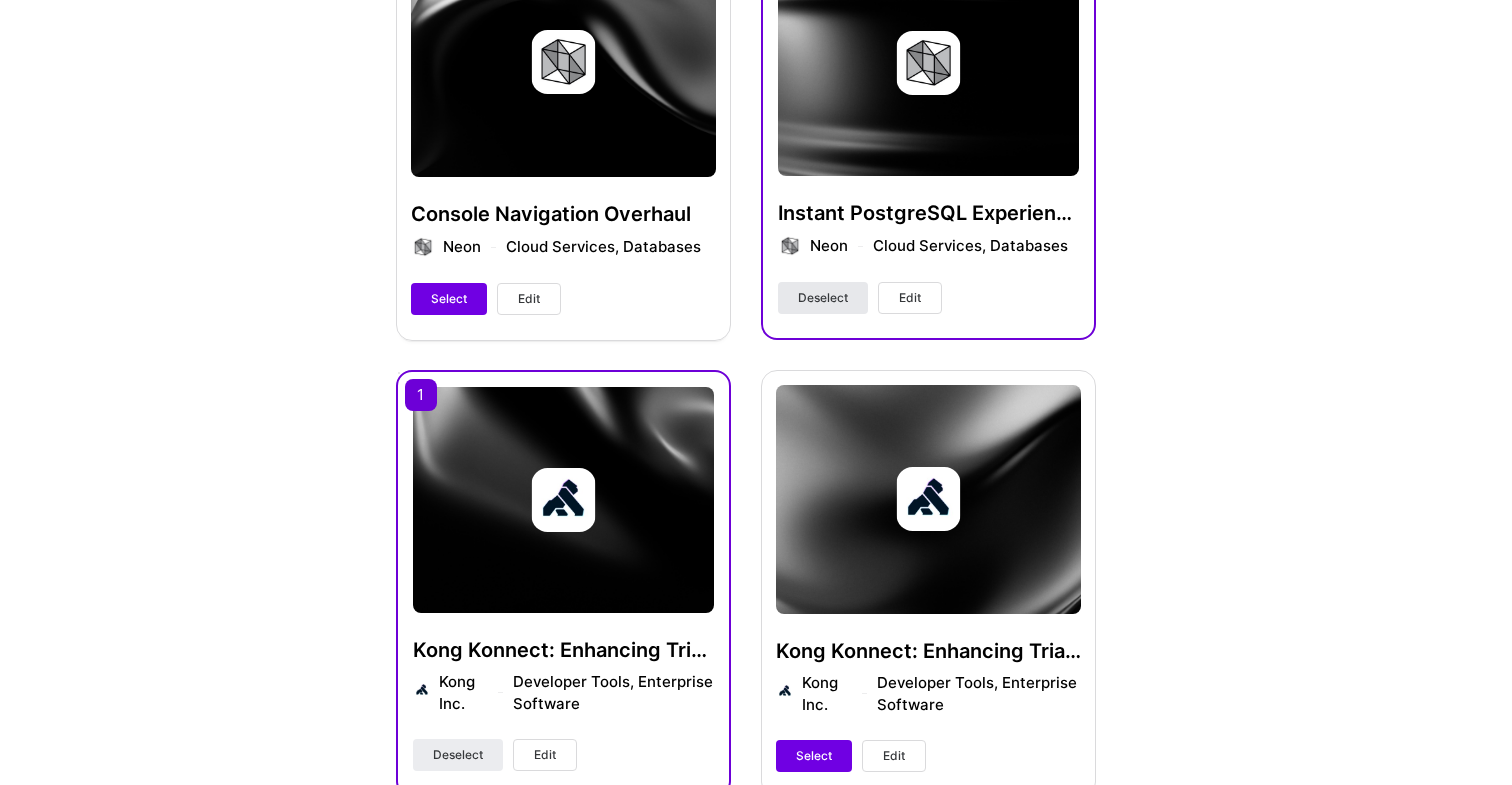 scroll, scrollTop: 553, scrollLeft: 0, axis: vertical 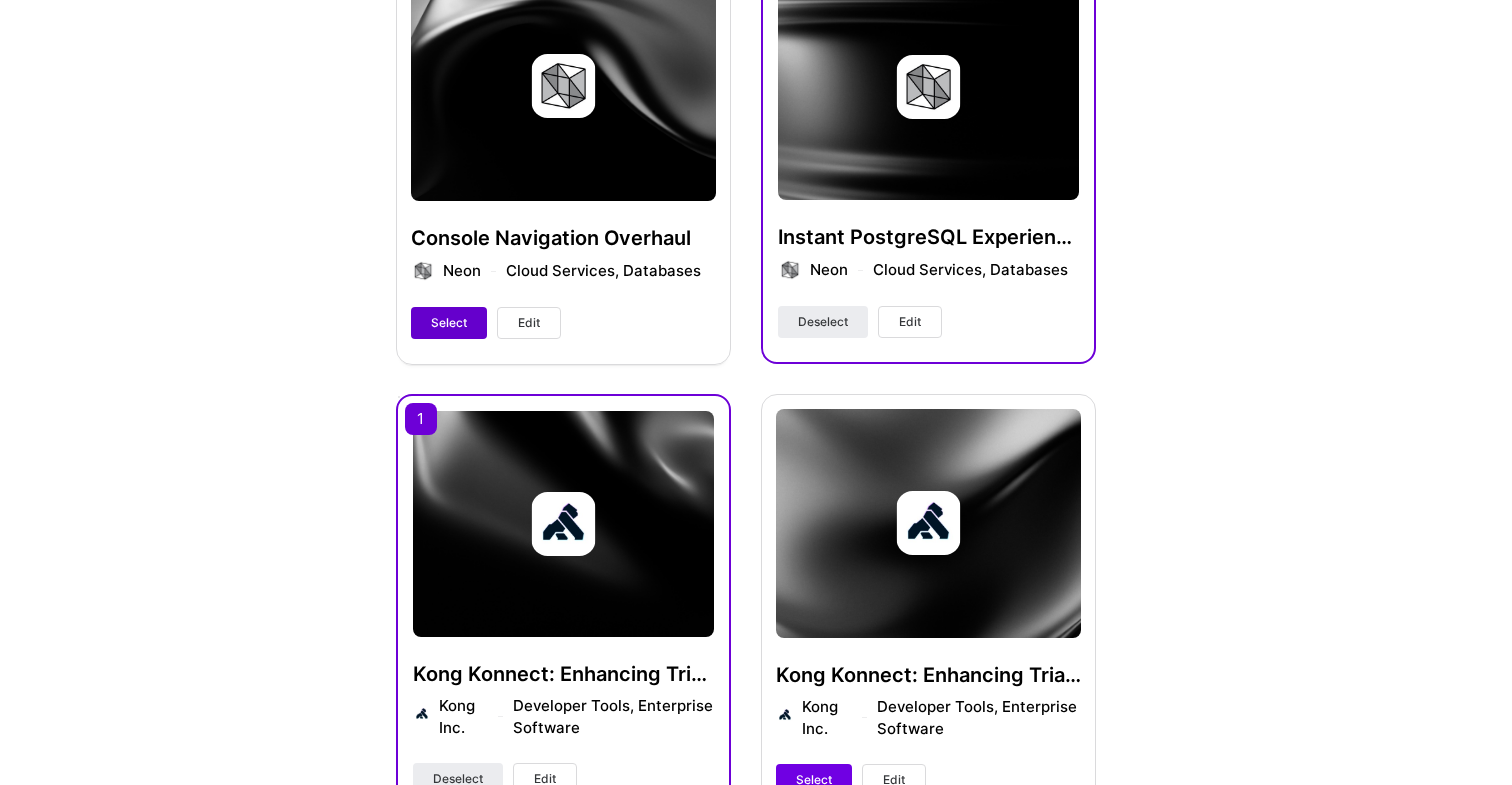 click on "Select" at bounding box center (449, 323) 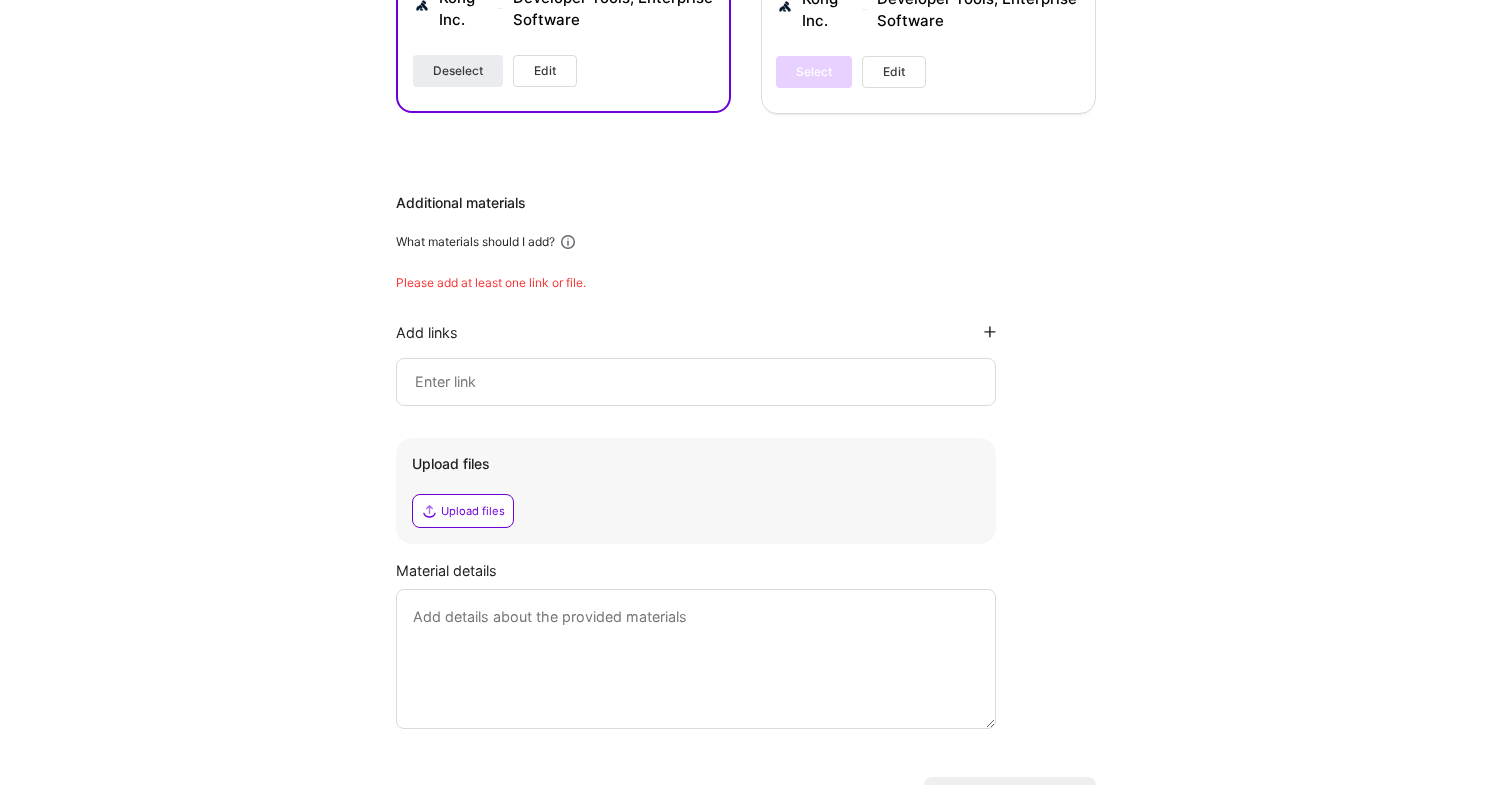 scroll, scrollTop: 1270, scrollLeft: 0, axis: vertical 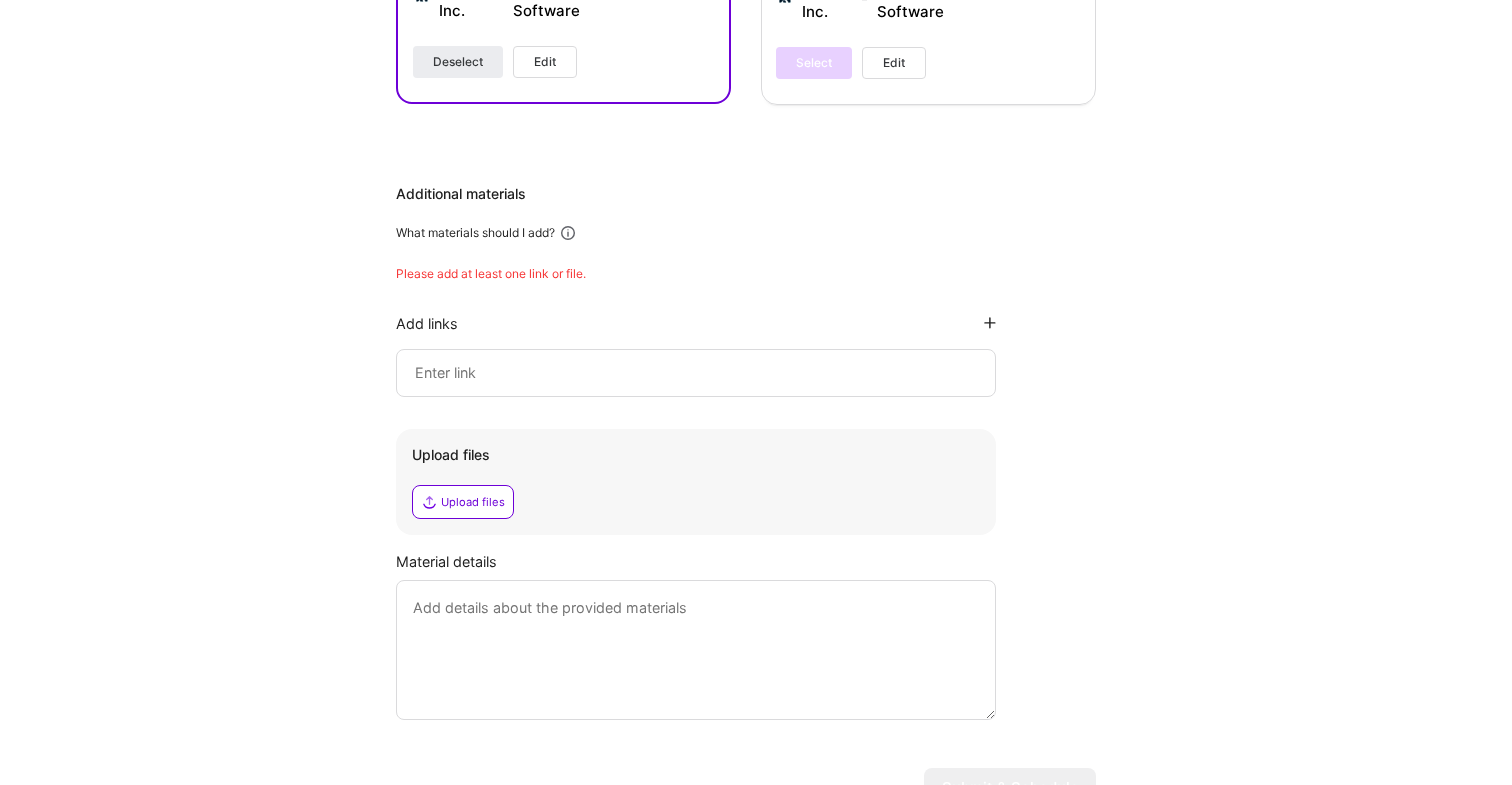 click at bounding box center [696, 373] 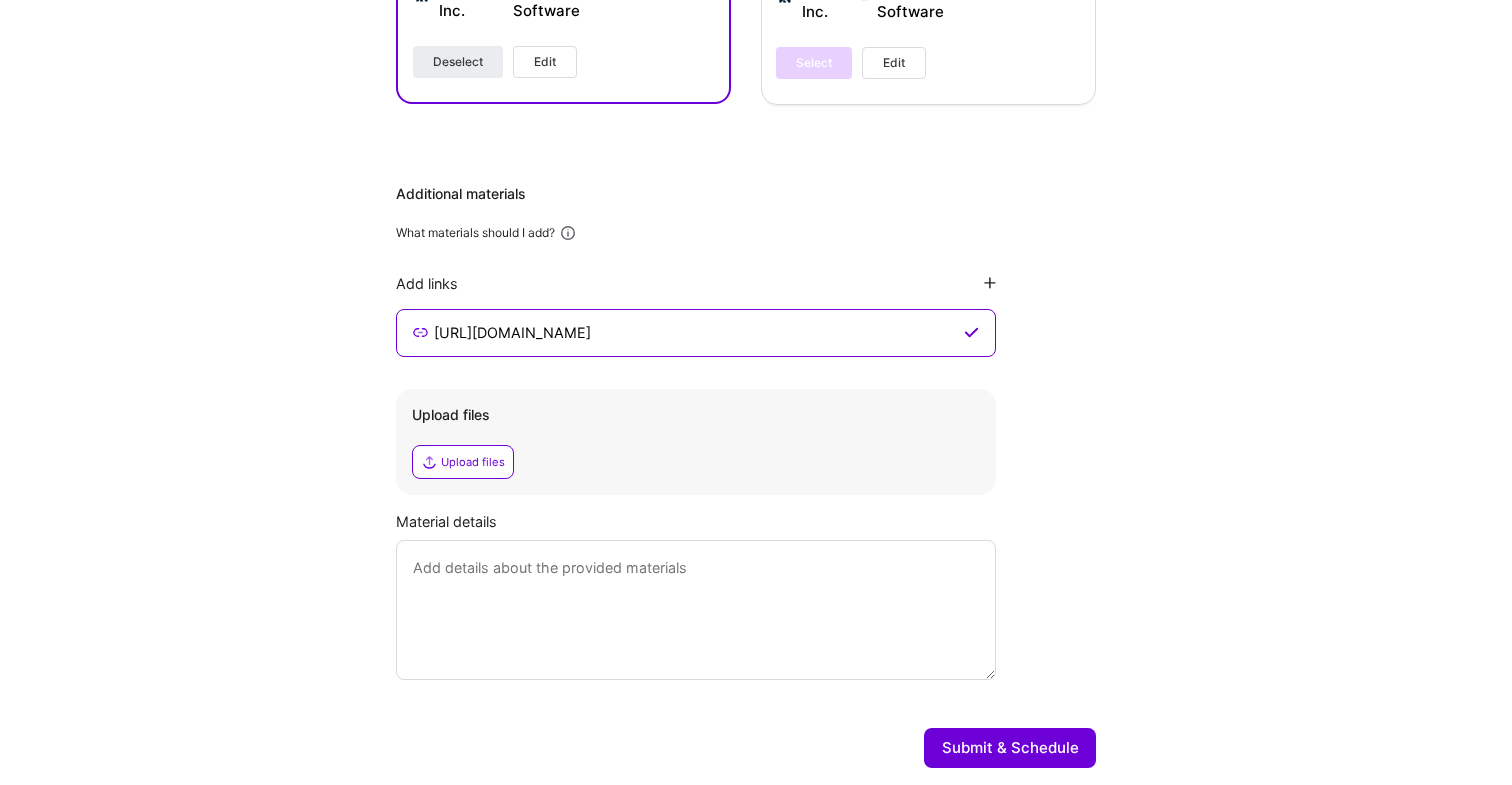 type on "[URL][DOMAIN_NAME]" 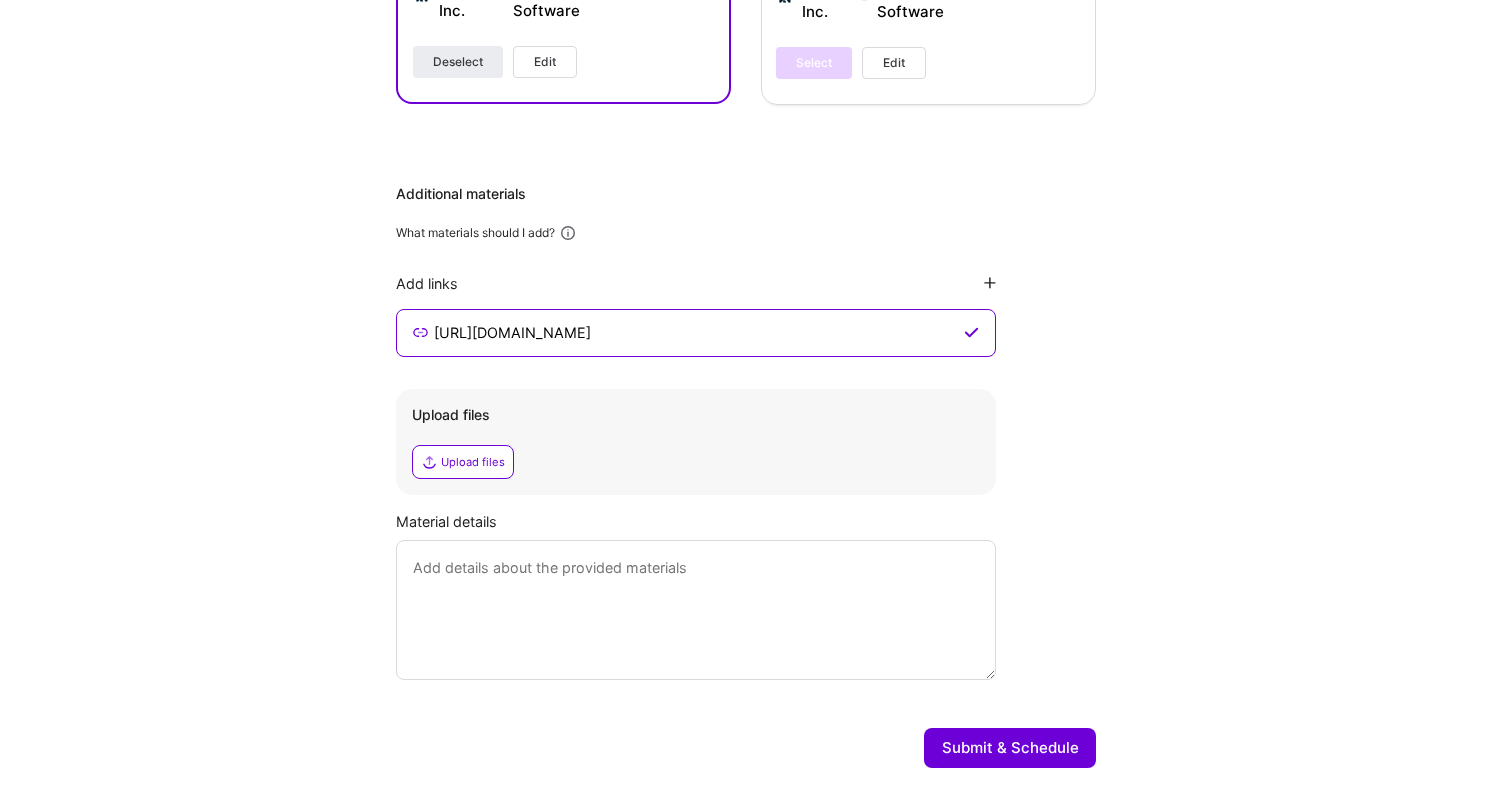 click on "Additional materials What materials should I add? Add links https://carlthomasiv.com/ Upload files Upload files Material details" at bounding box center (746, 432) 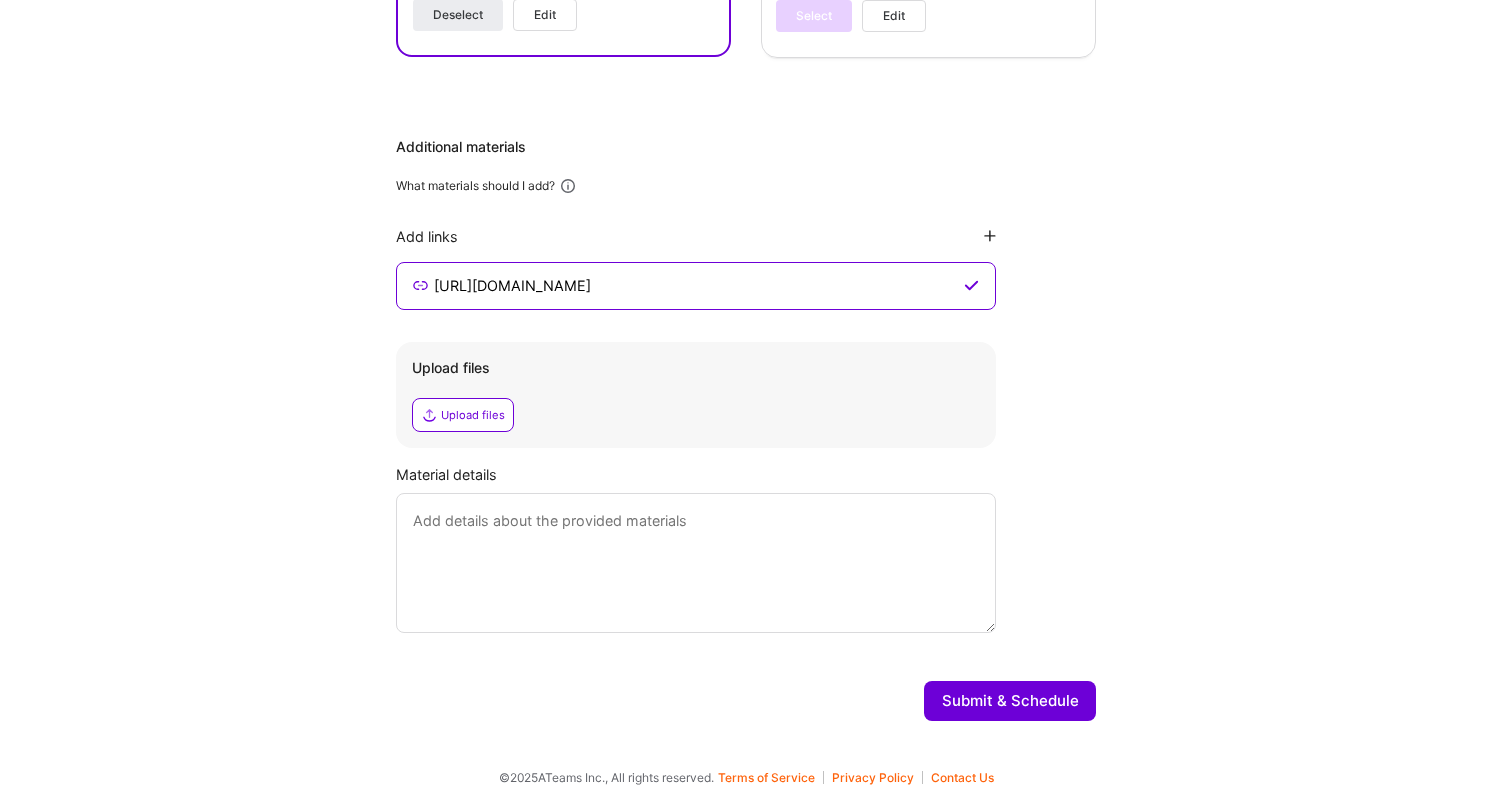scroll, scrollTop: 1335, scrollLeft: 0, axis: vertical 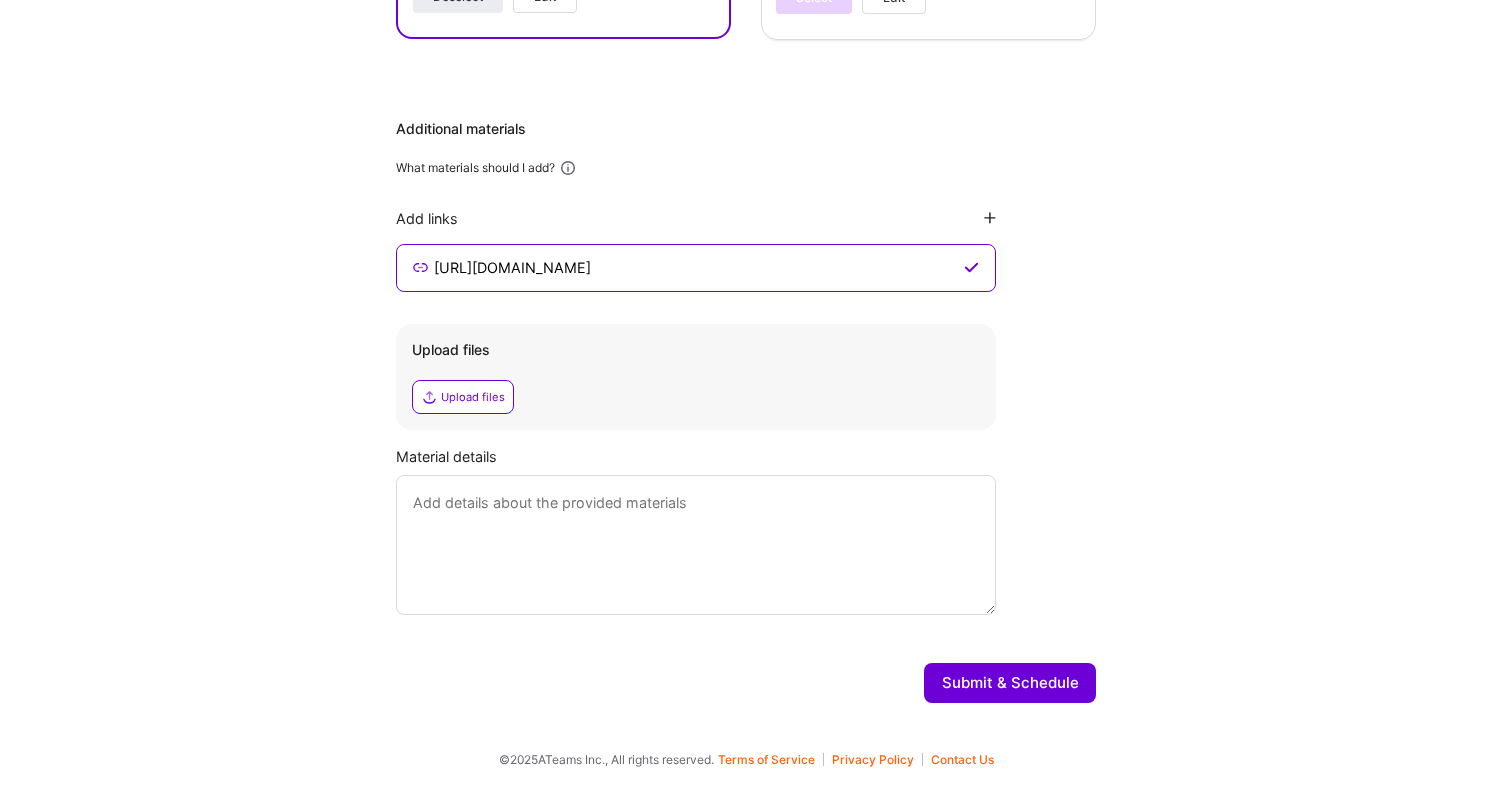 click at bounding box center (696, 545) 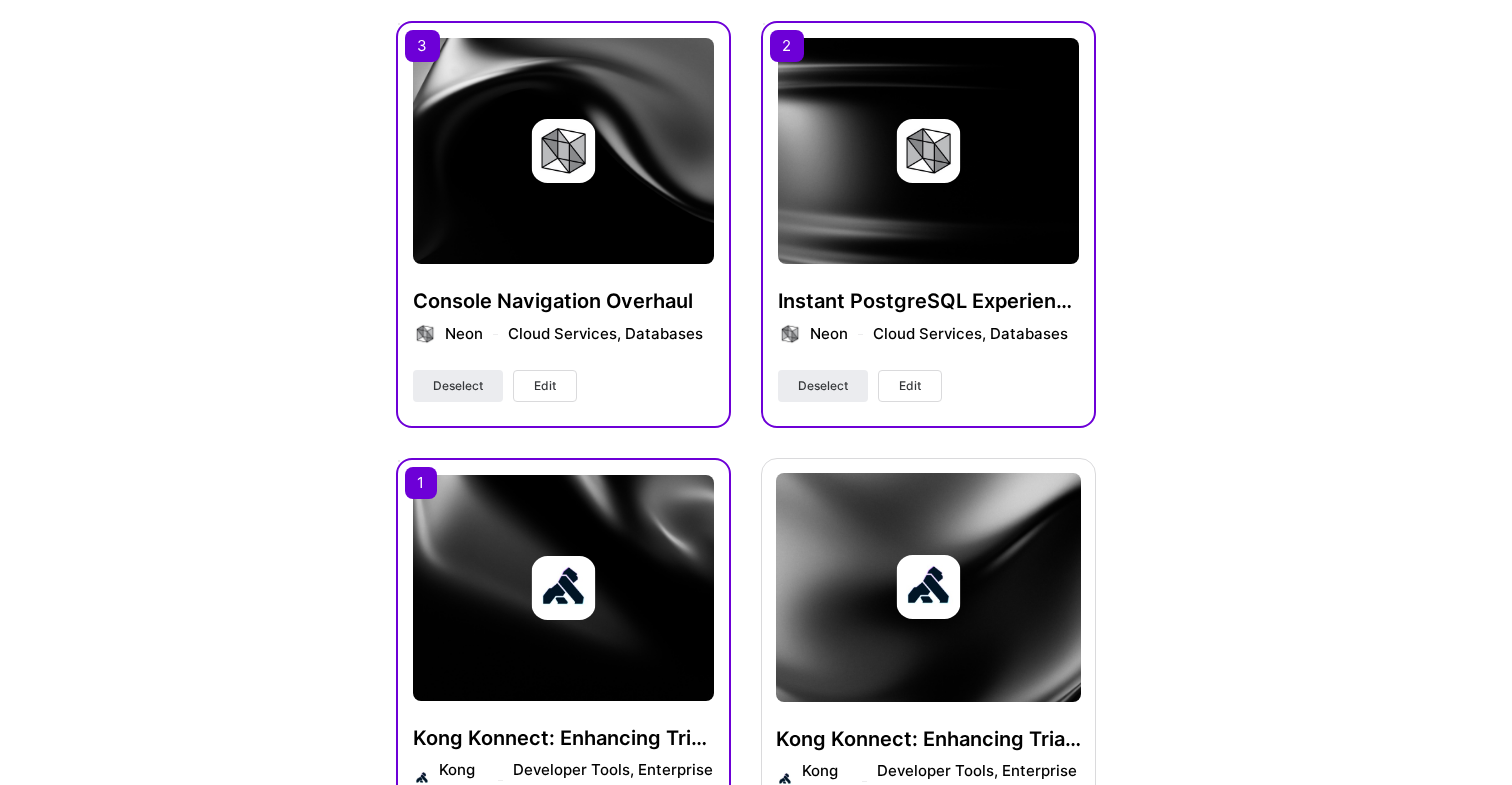 scroll, scrollTop: 1335, scrollLeft: 0, axis: vertical 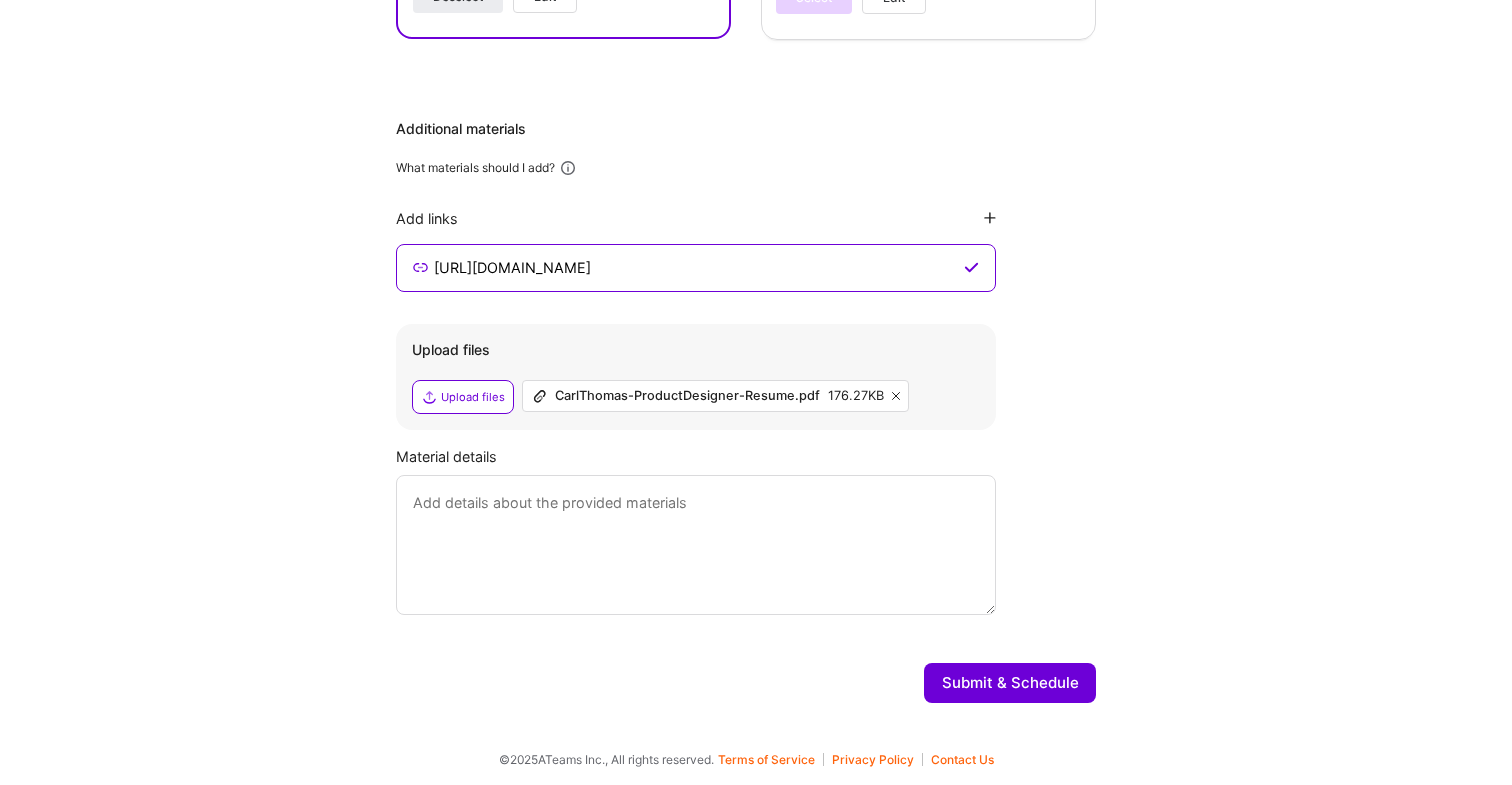 click on "Submit & Schedule" at bounding box center [1010, 683] 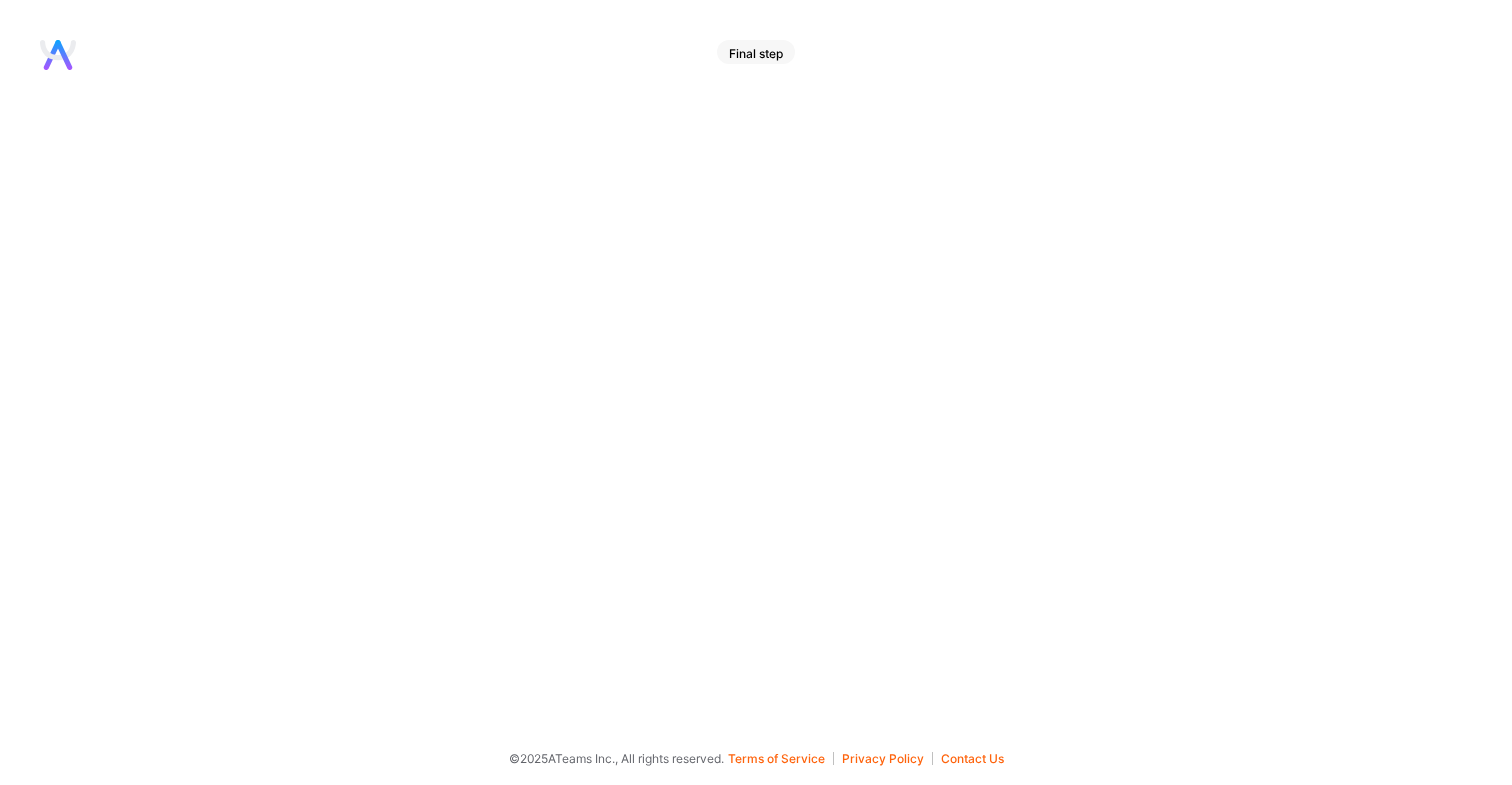 scroll, scrollTop: 0, scrollLeft: 0, axis: both 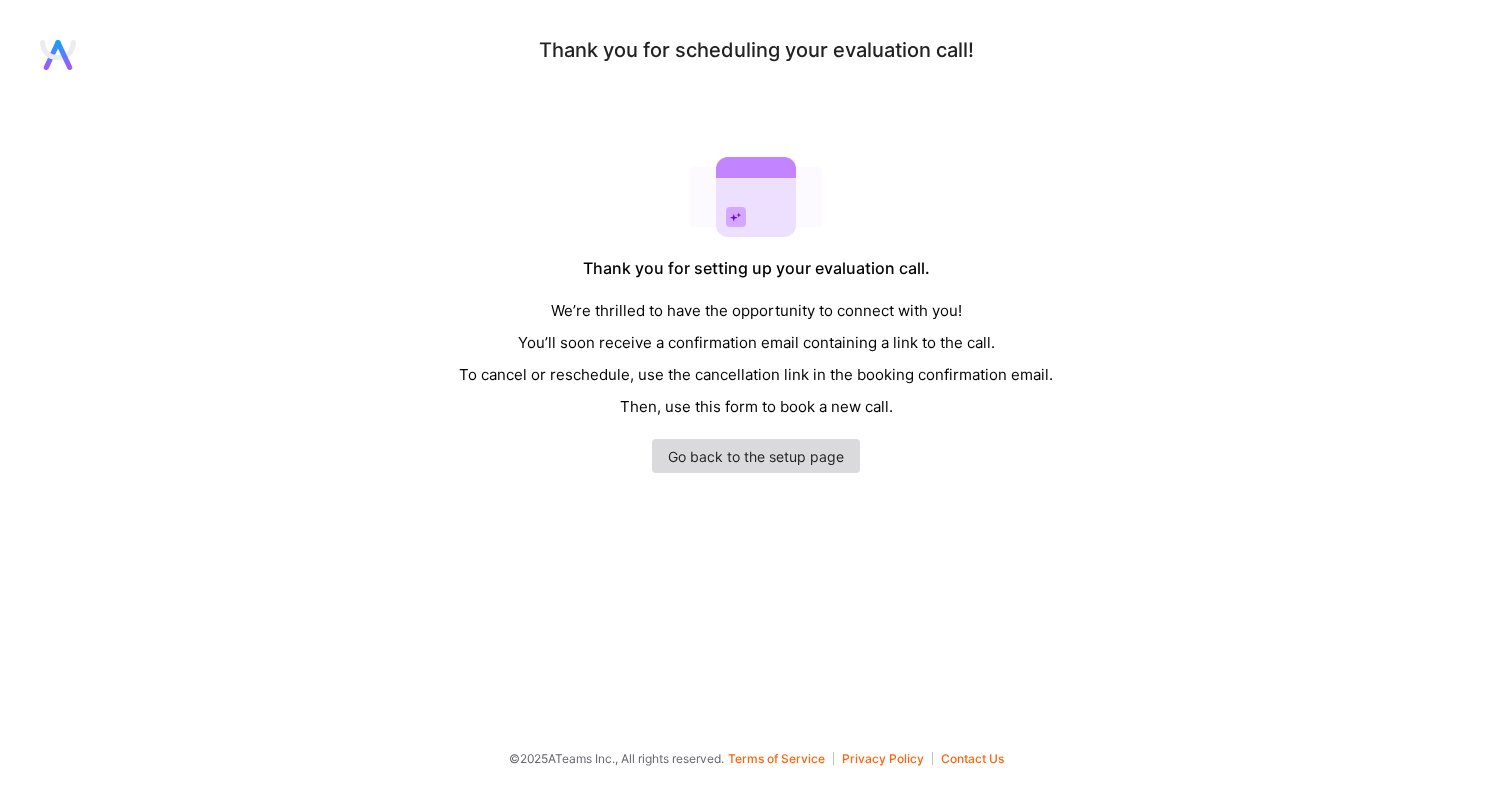 click on "Go back to the setup page" at bounding box center (756, 456) 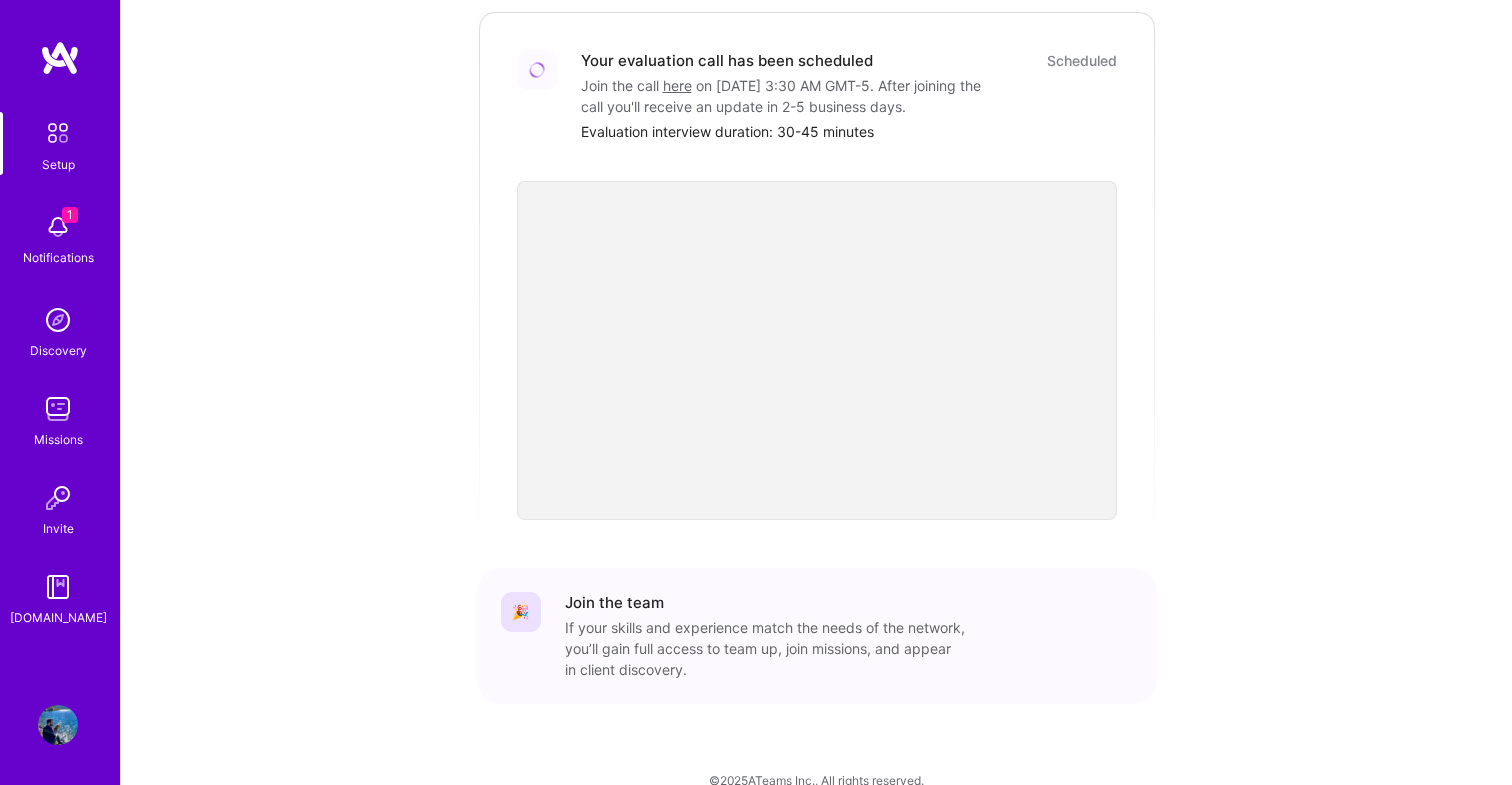 scroll, scrollTop: 0, scrollLeft: 0, axis: both 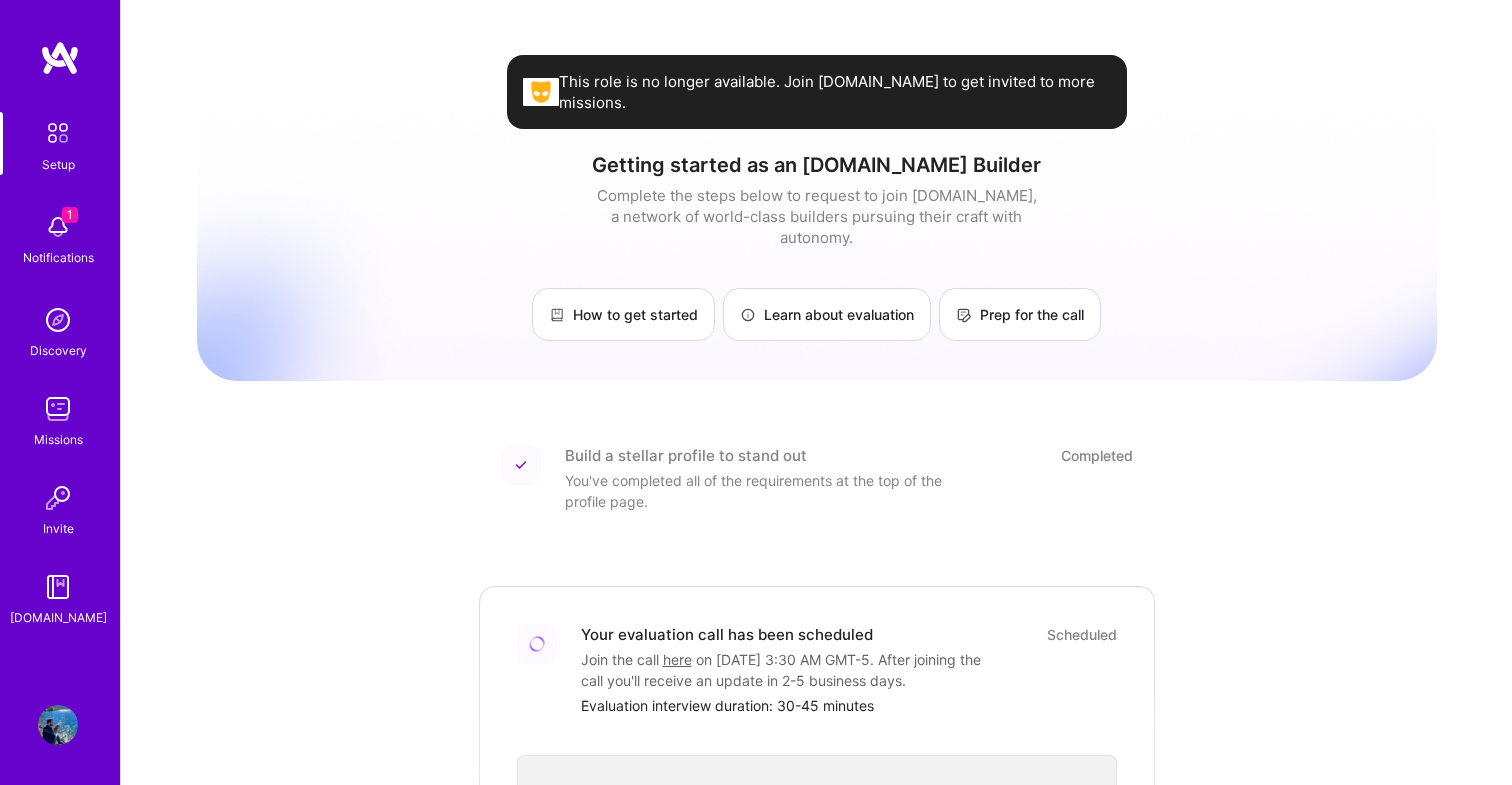 click on "This role is no longer available. Join A.Team to get invited to more missions. Getting started as an A.Team Builder Complete the steps below to request to join A.Team, a network of world-class builders pursuing their craft with autonomy. How to get started Learn about evaluation Prep for the call Build a stellar profile to stand out Completed You've completed all of the requirements at the top of the profile page. Your evaluation call has been scheduled Scheduled Join the call   here   on   July 31, 2025 at 3:30 AM GMT-5 . After joining the call you'll receive an update in 2-5 business days. Evaluation interview duration: 30-45 minutes 🎉 Join the team If your skills and experience match the needs of the network, you’ll gain full access to team up, join missions, and appear in client discovery." at bounding box center (816, 694) 